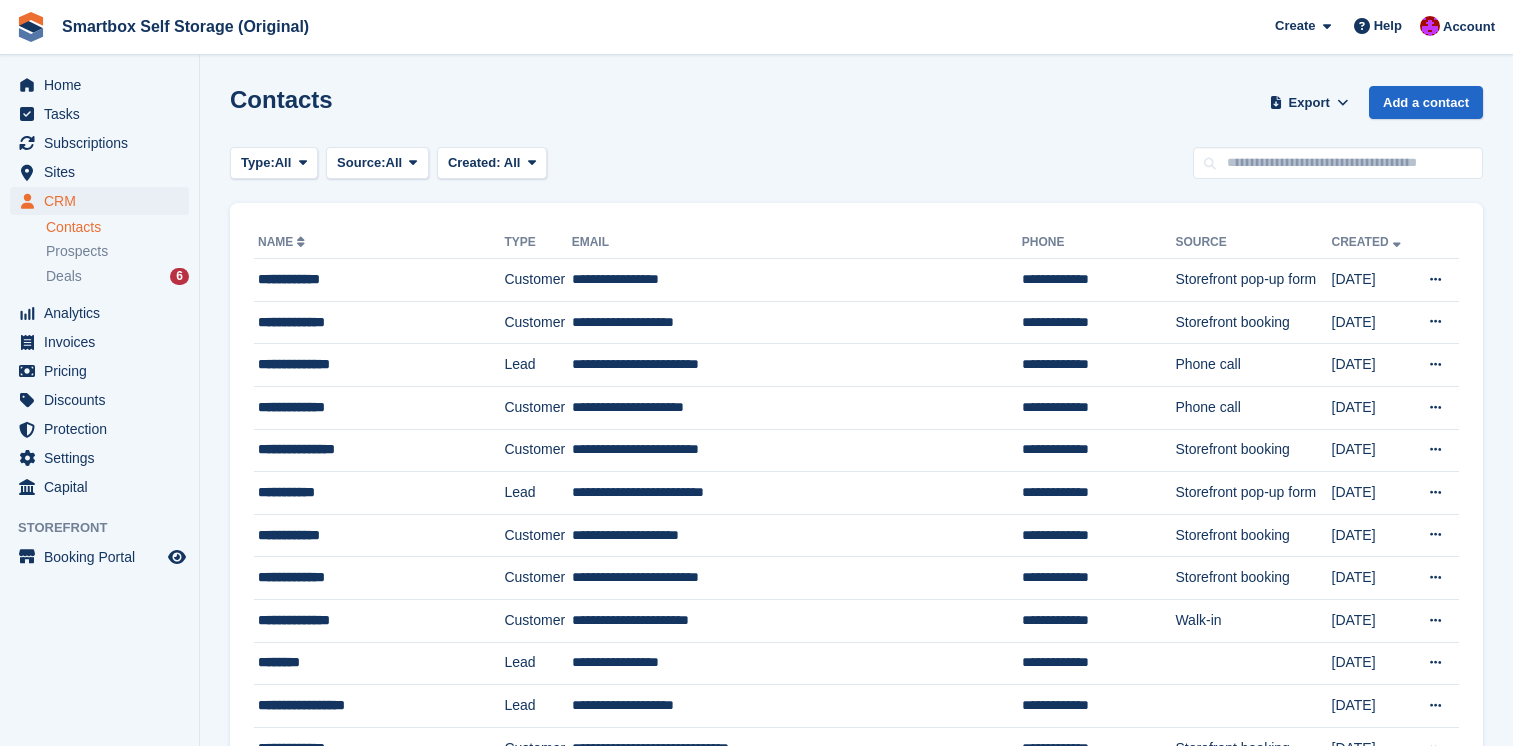 scroll, scrollTop: 0, scrollLeft: 0, axis: both 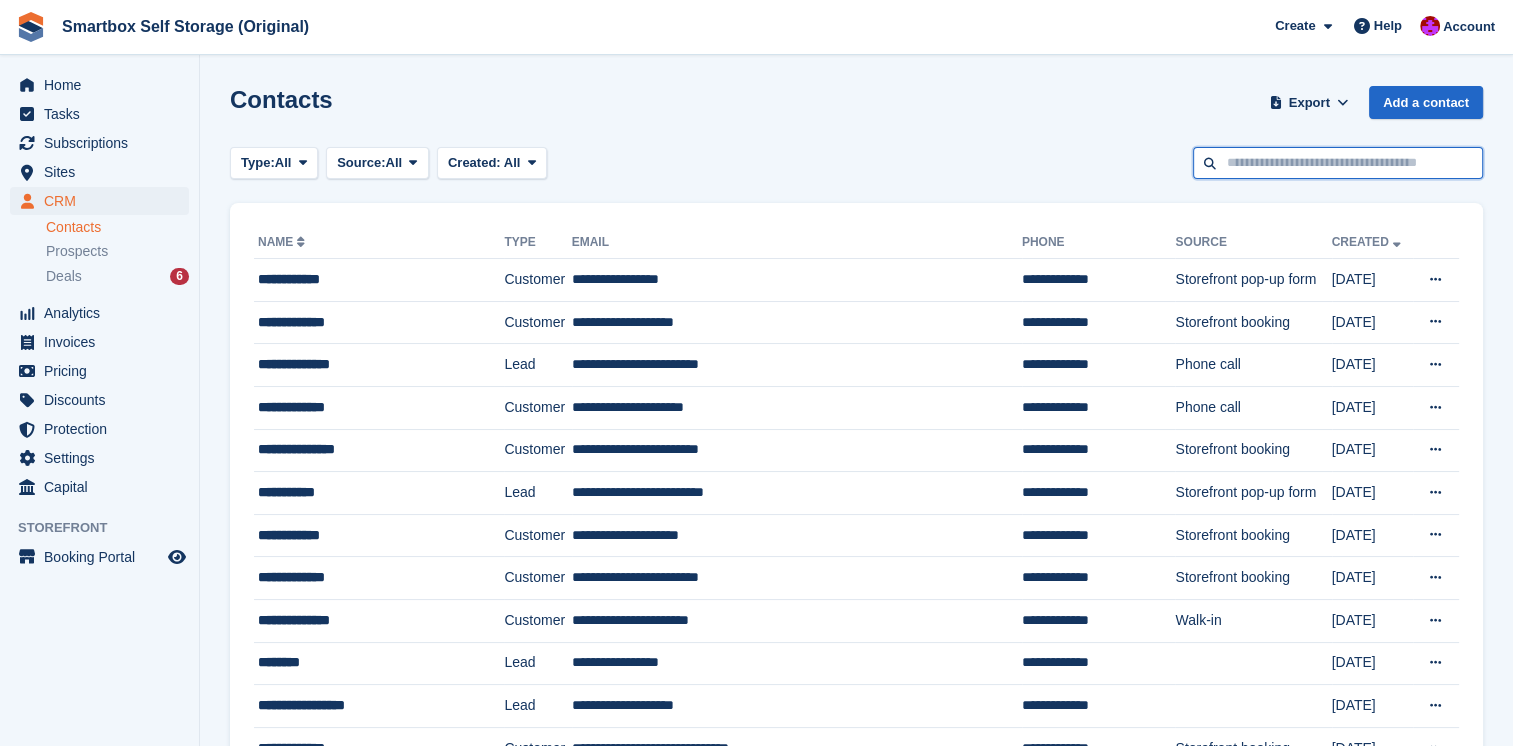 click at bounding box center (1338, 163) 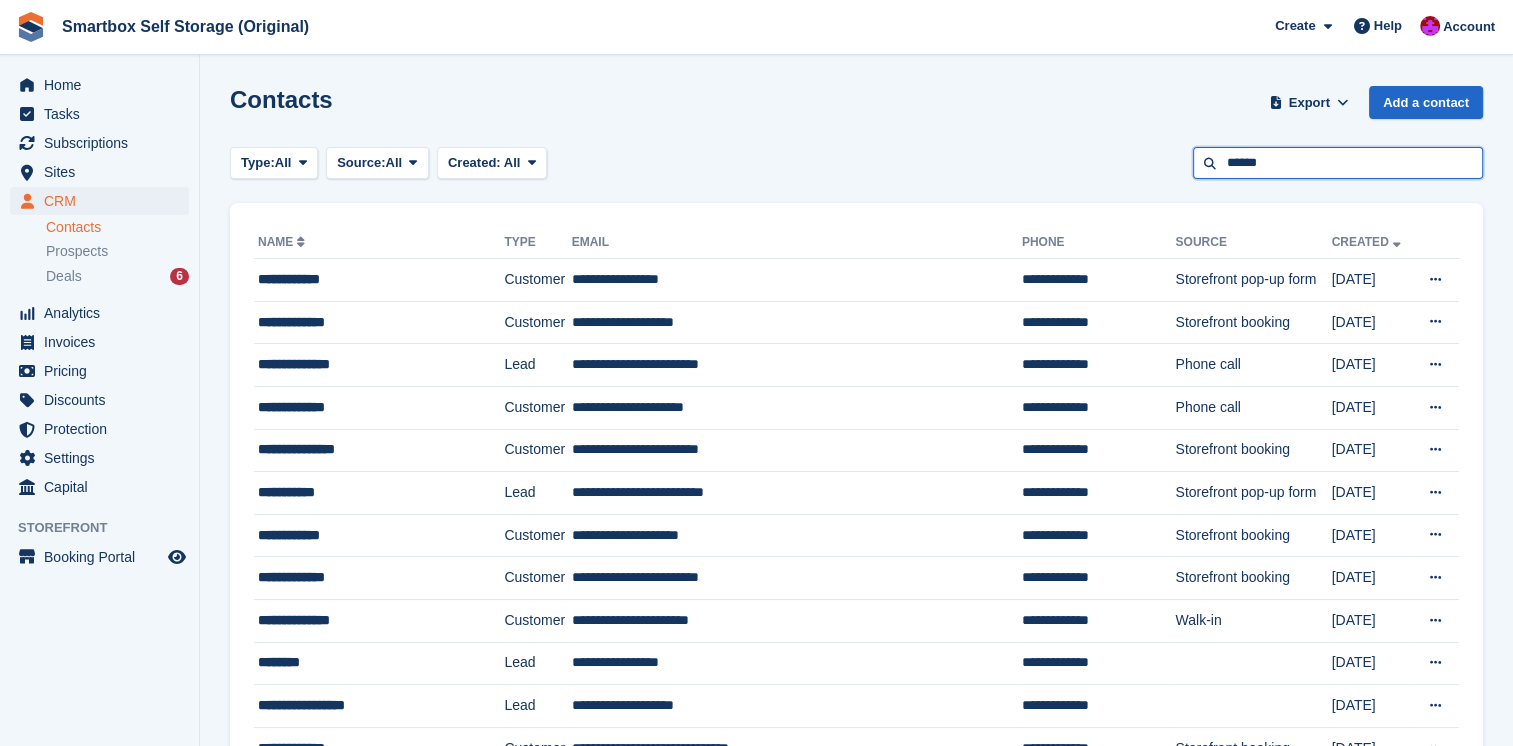type on "******" 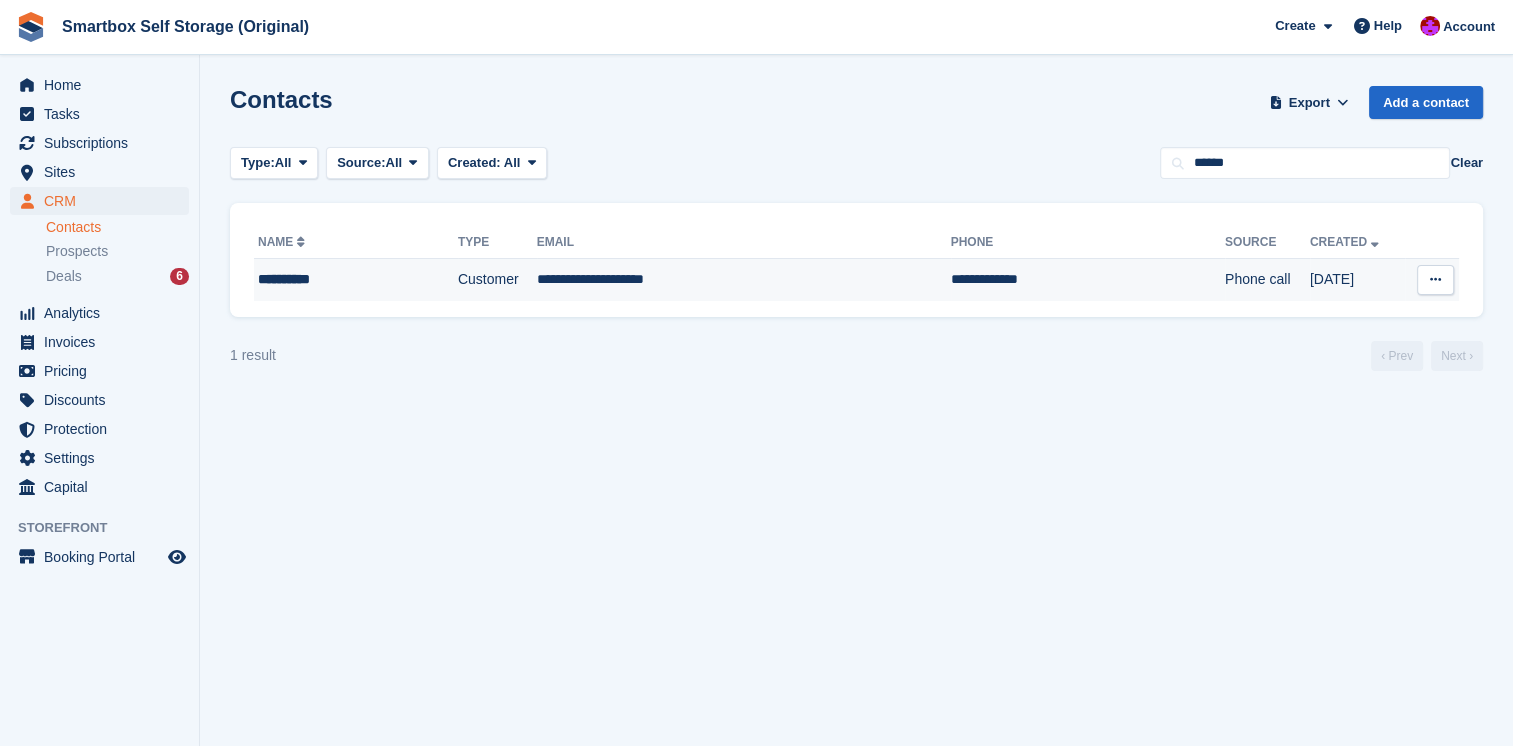 click on "**********" at bounding box center [744, 280] 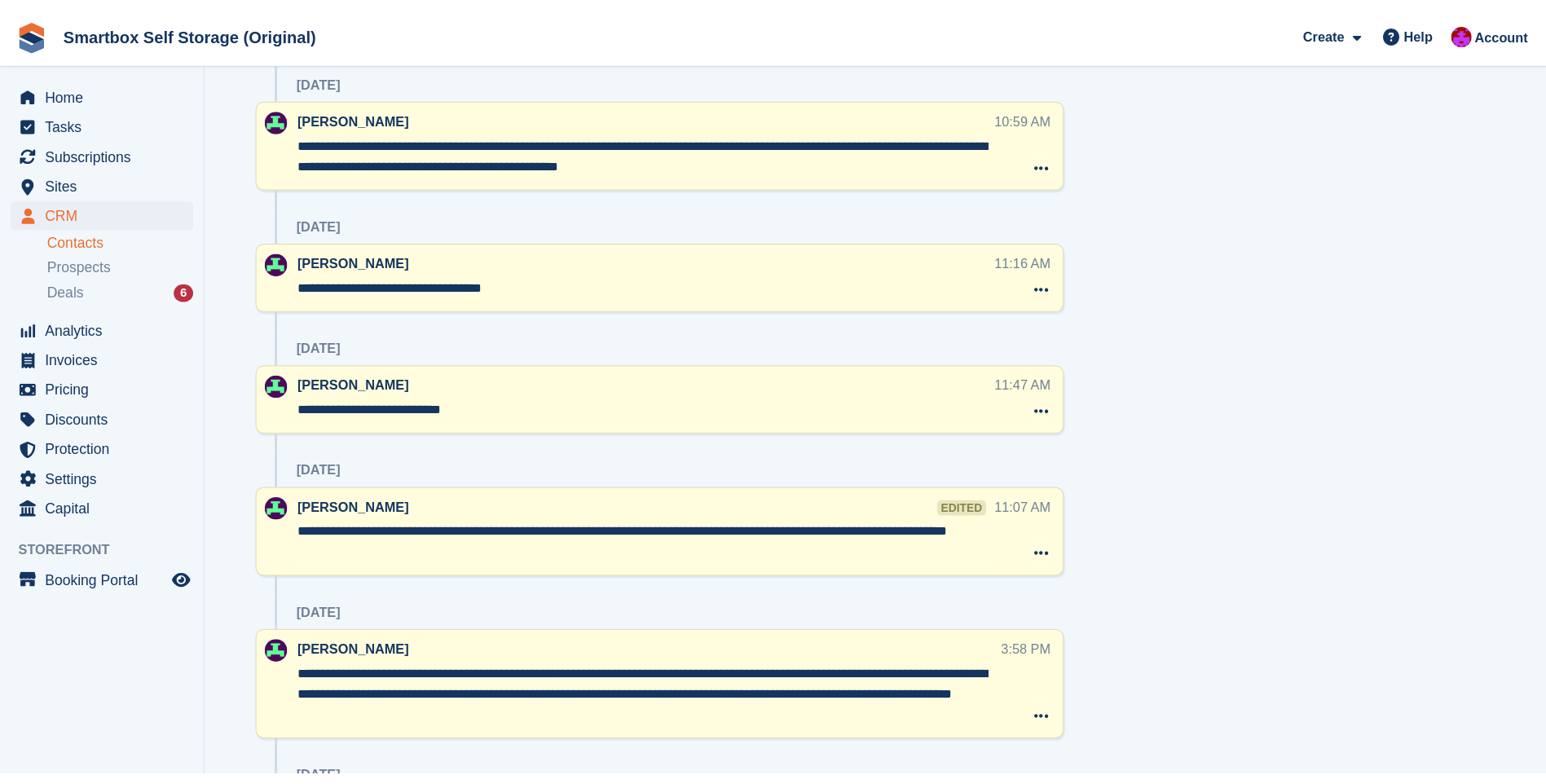 scroll, scrollTop: 1548, scrollLeft: 0, axis: vertical 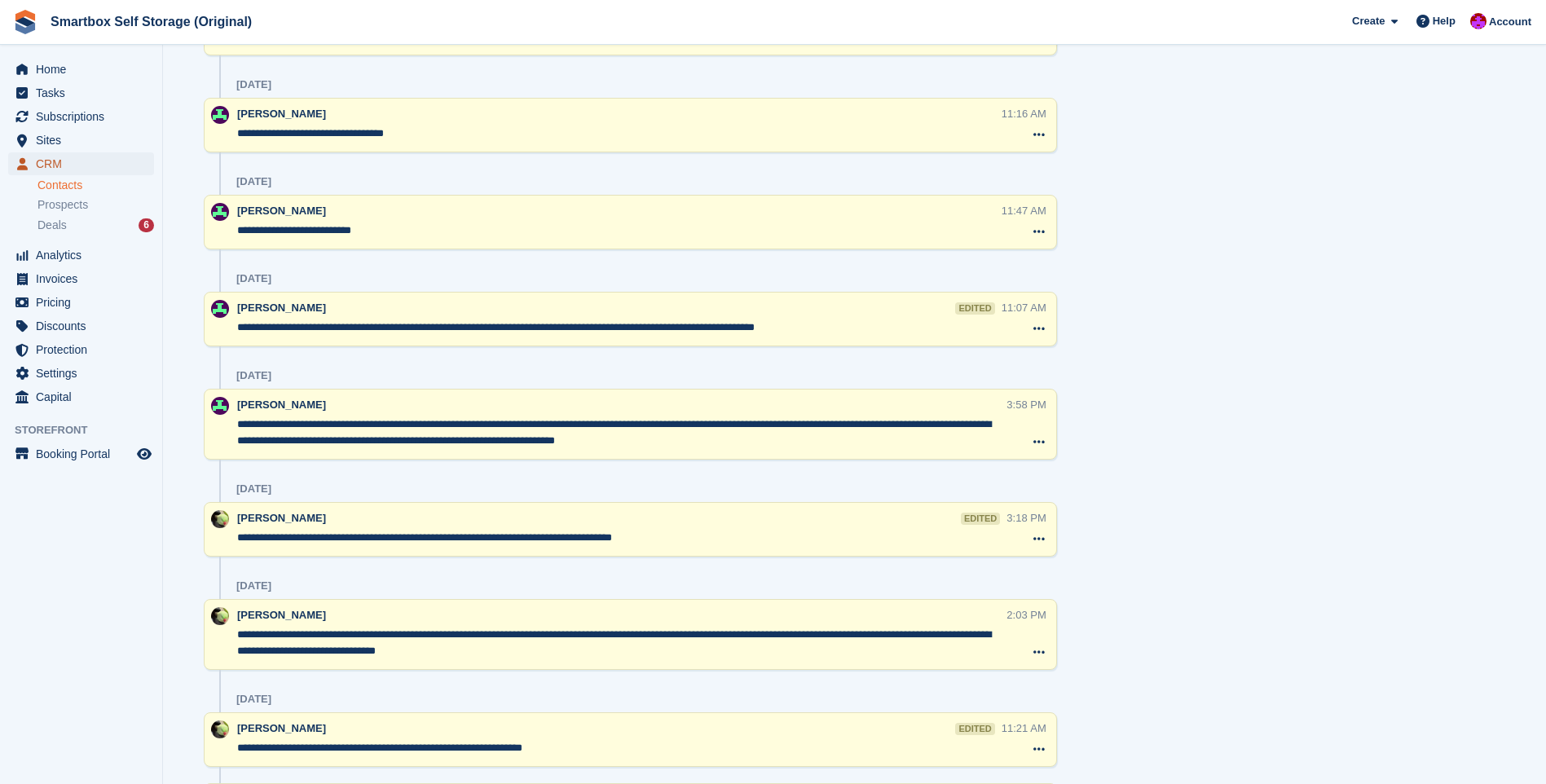 click on "CRM" at bounding box center [85, 164] 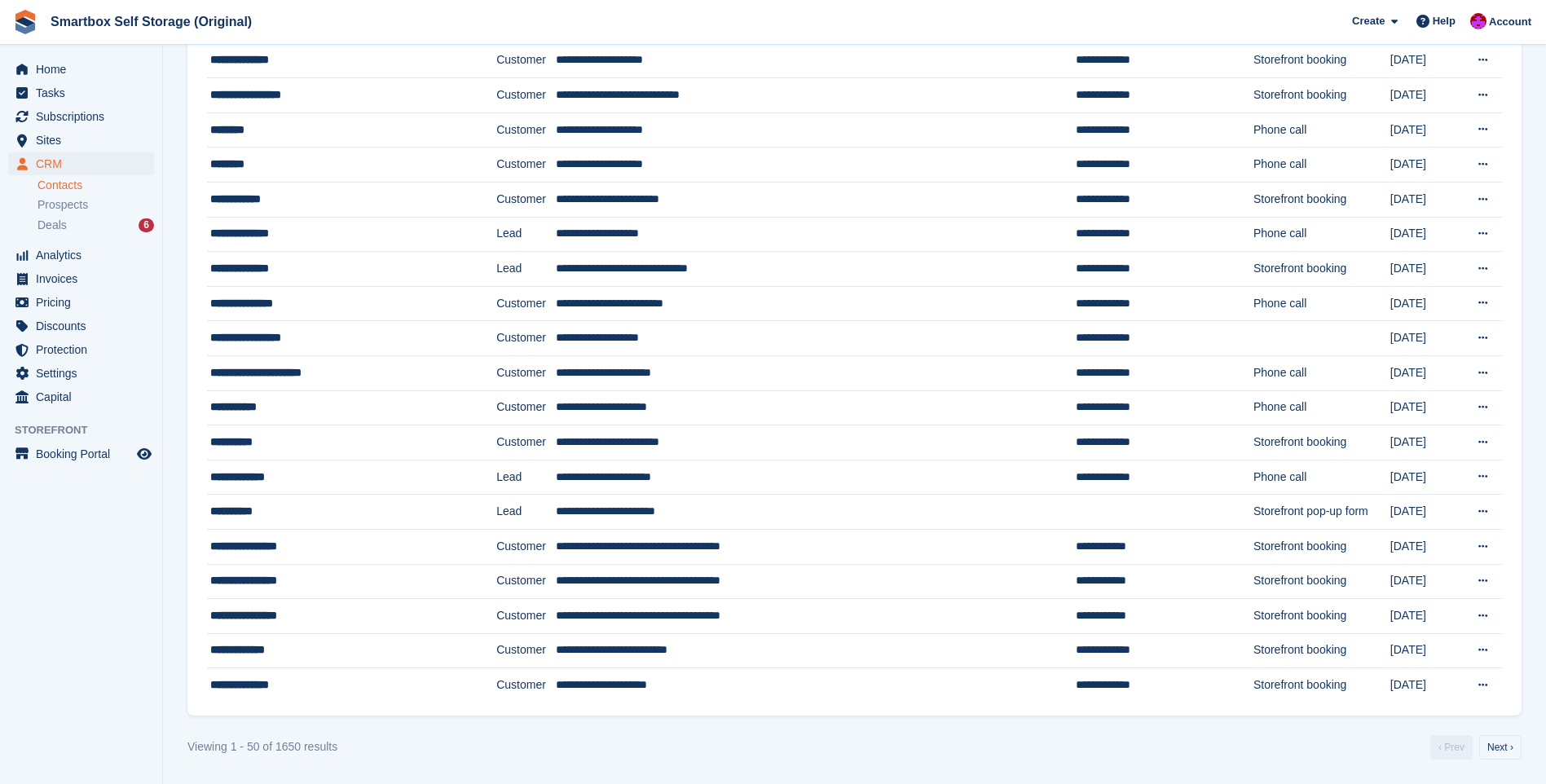 scroll, scrollTop: 0, scrollLeft: 0, axis: both 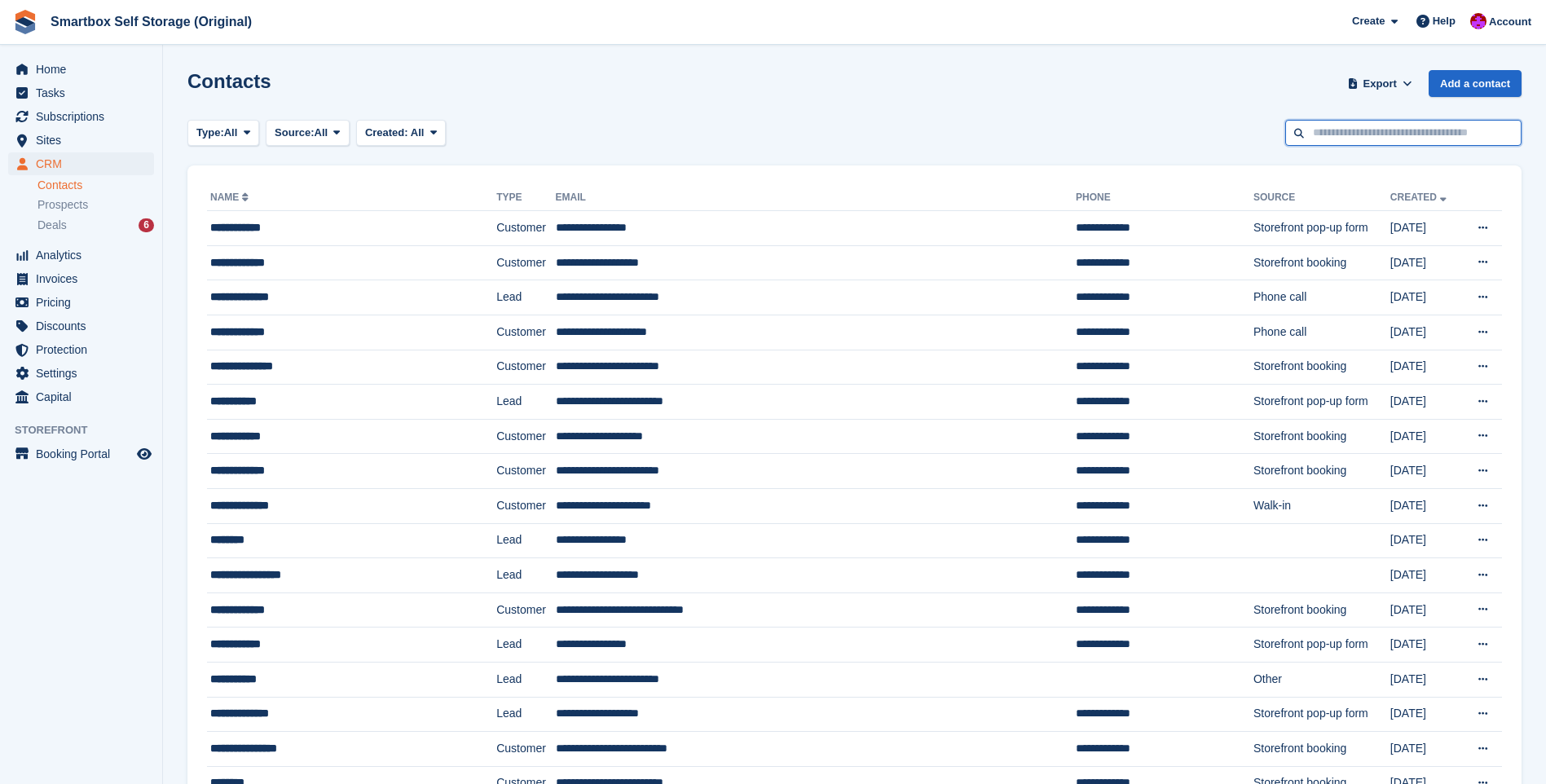 click at bounding box center (1403, 133) 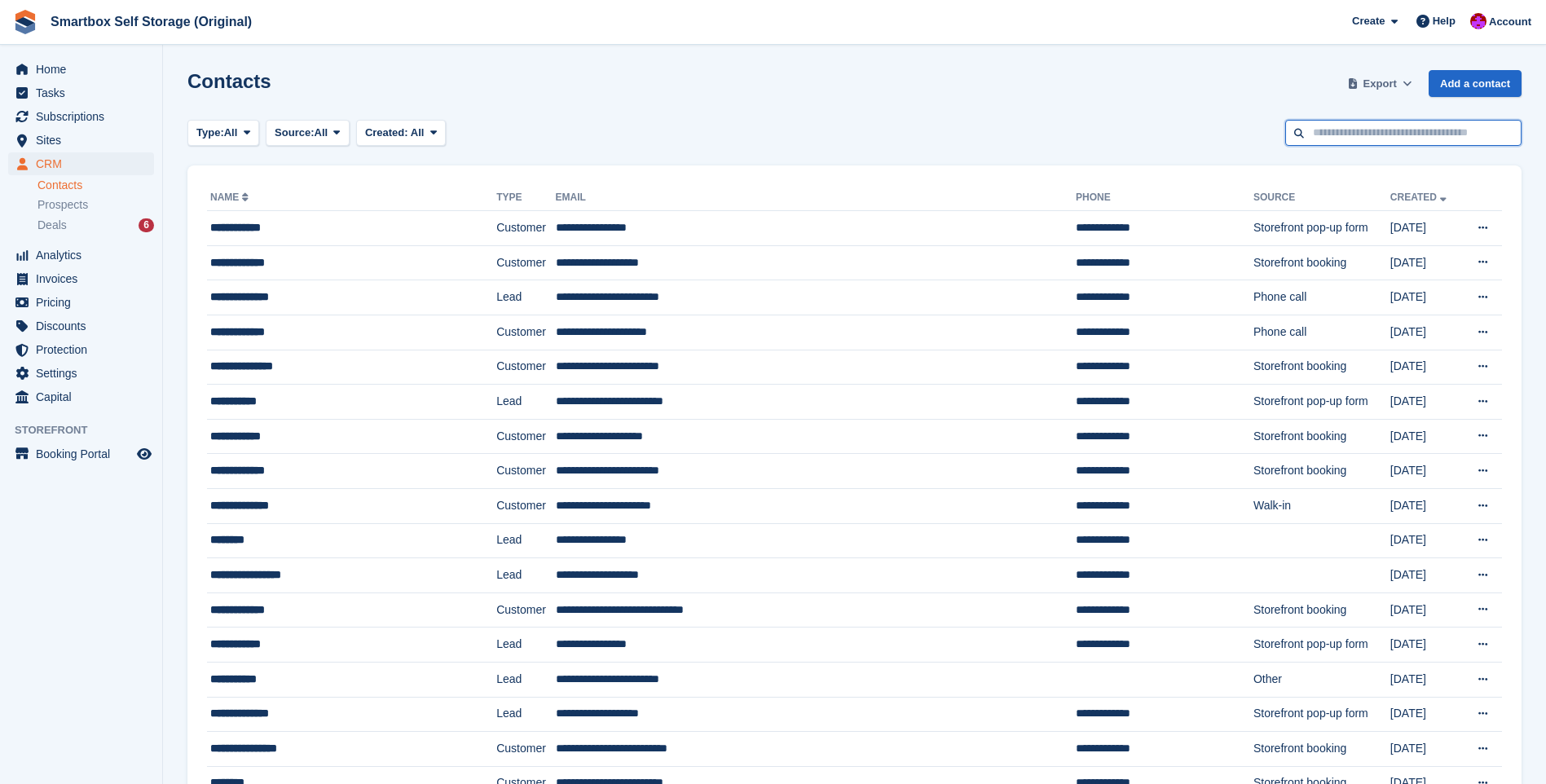 paste on "**********" 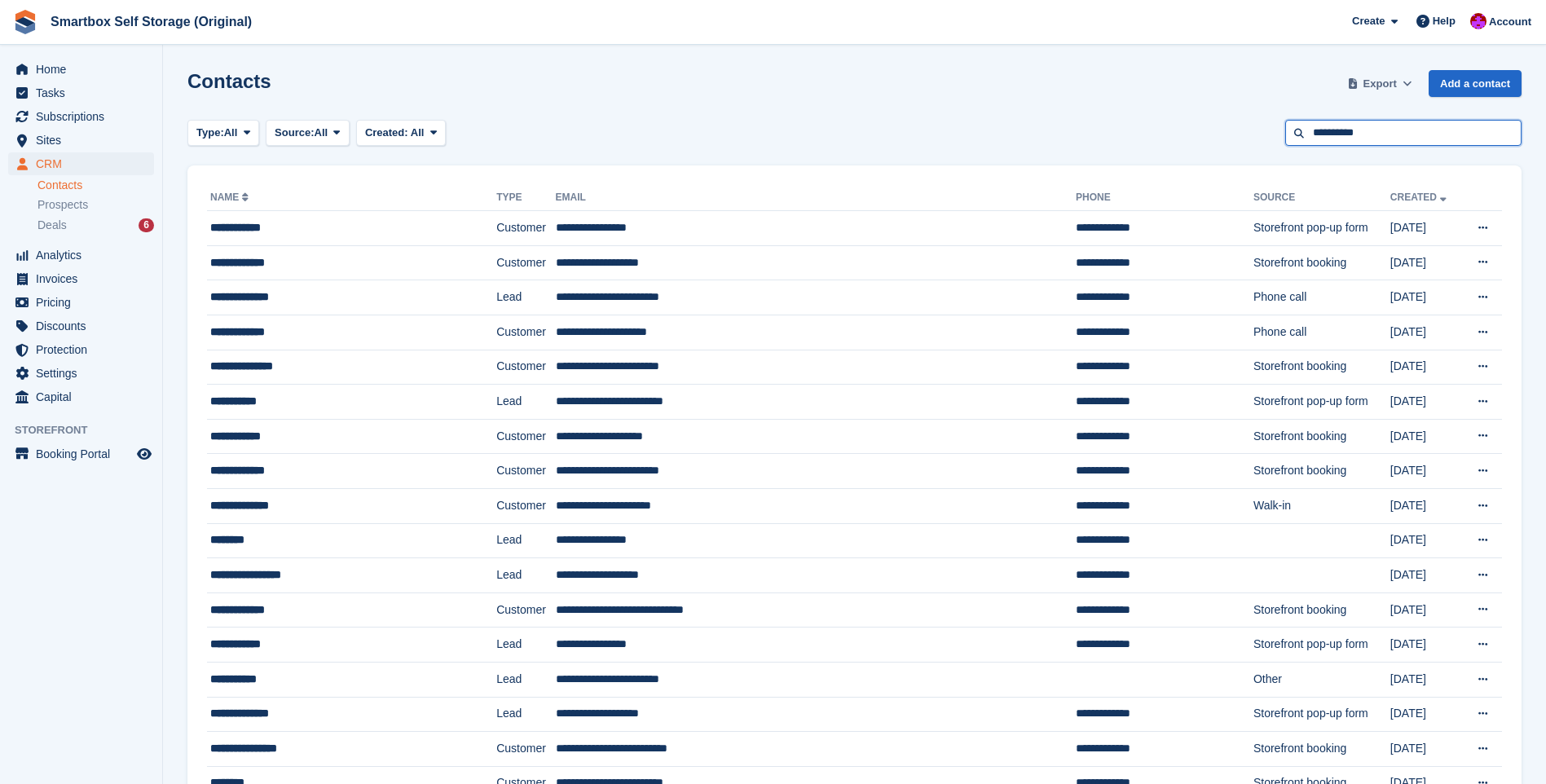type on "**********" 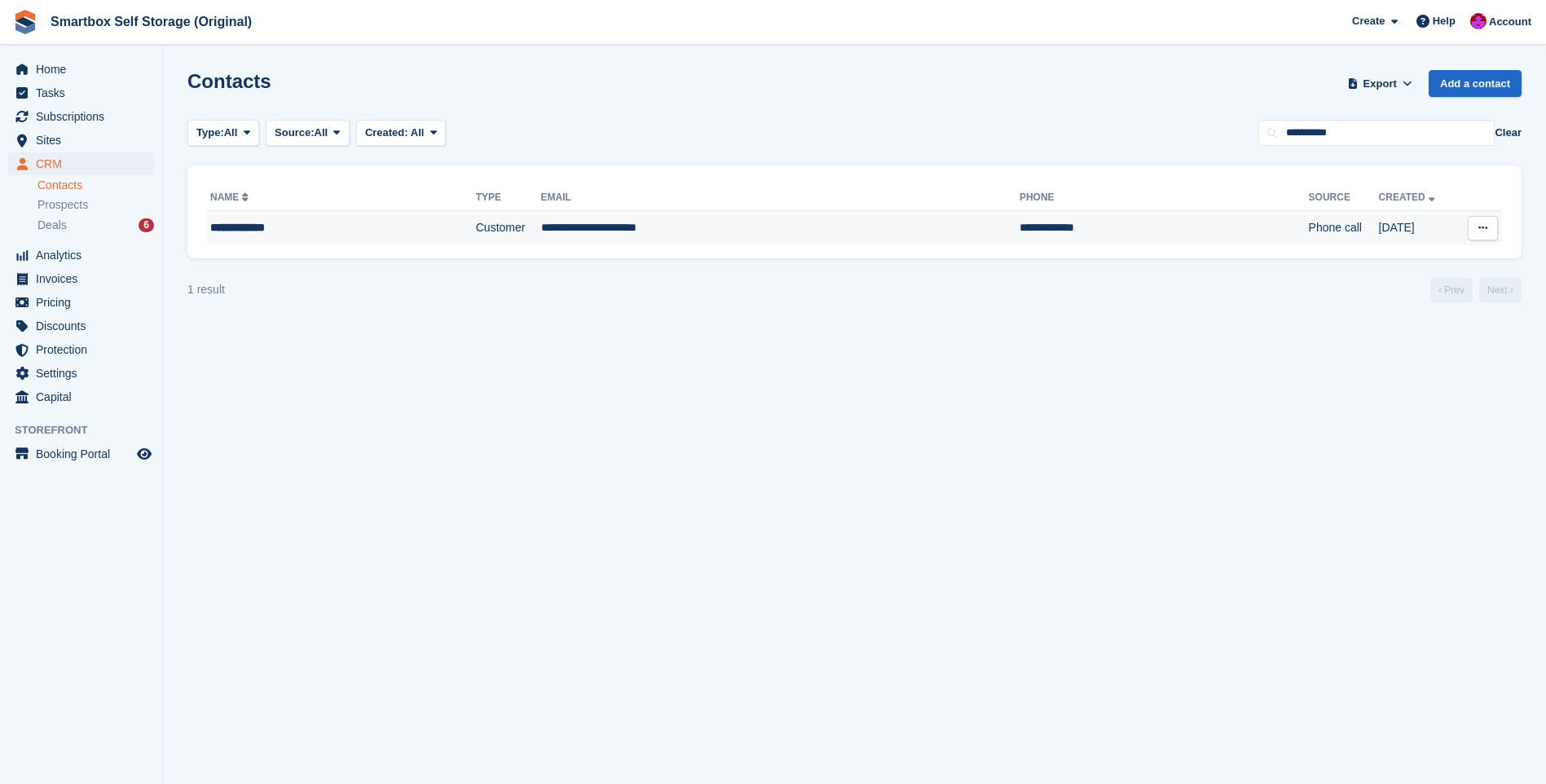 click on "**********" at bounding box center (780, 228) 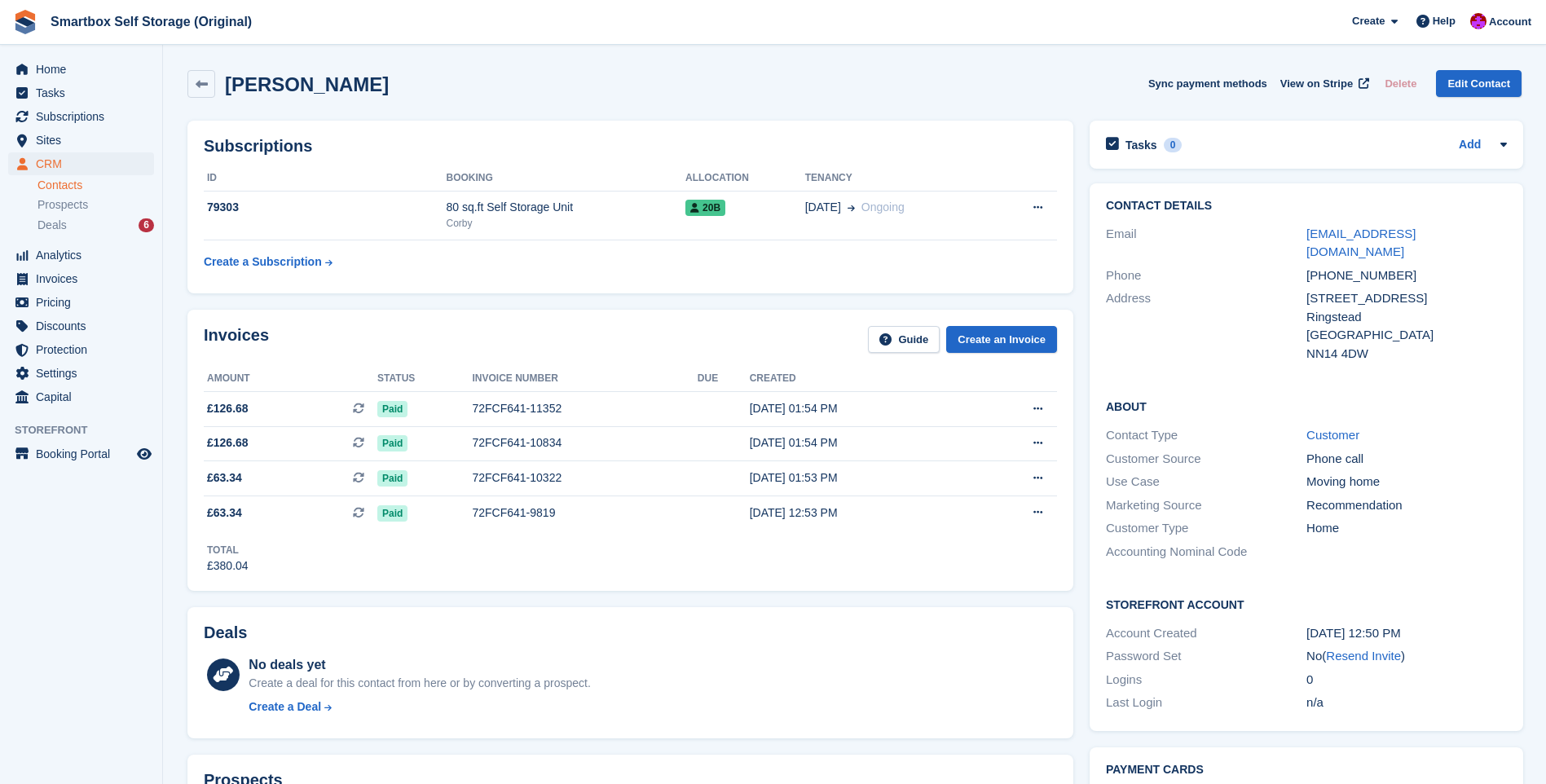 scroll, scrollTop: 0, scrollLeft: 0, axis: both 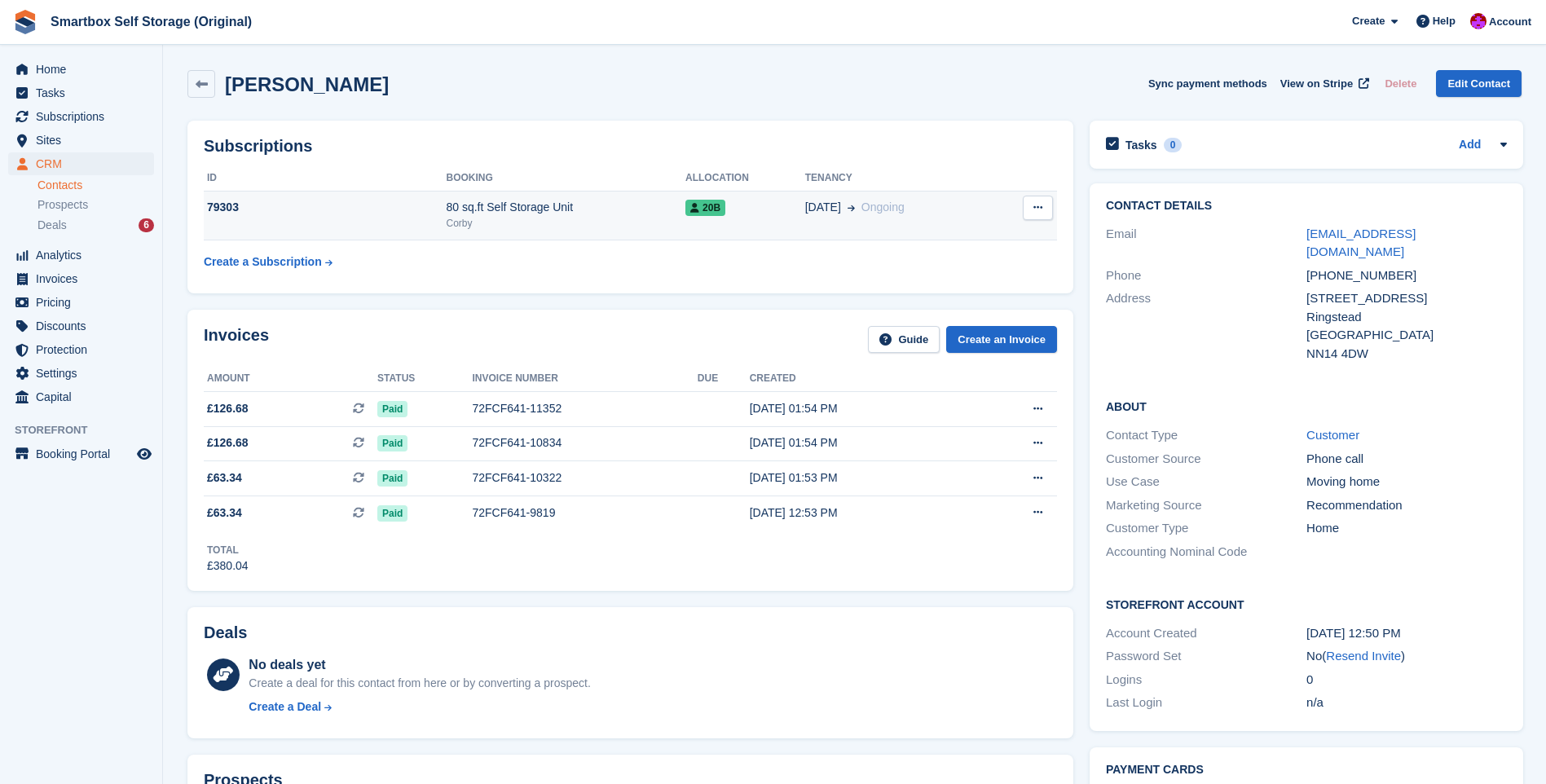 click on "80 sq.ft Self Storage Unit" at bounding box center [566, 207] 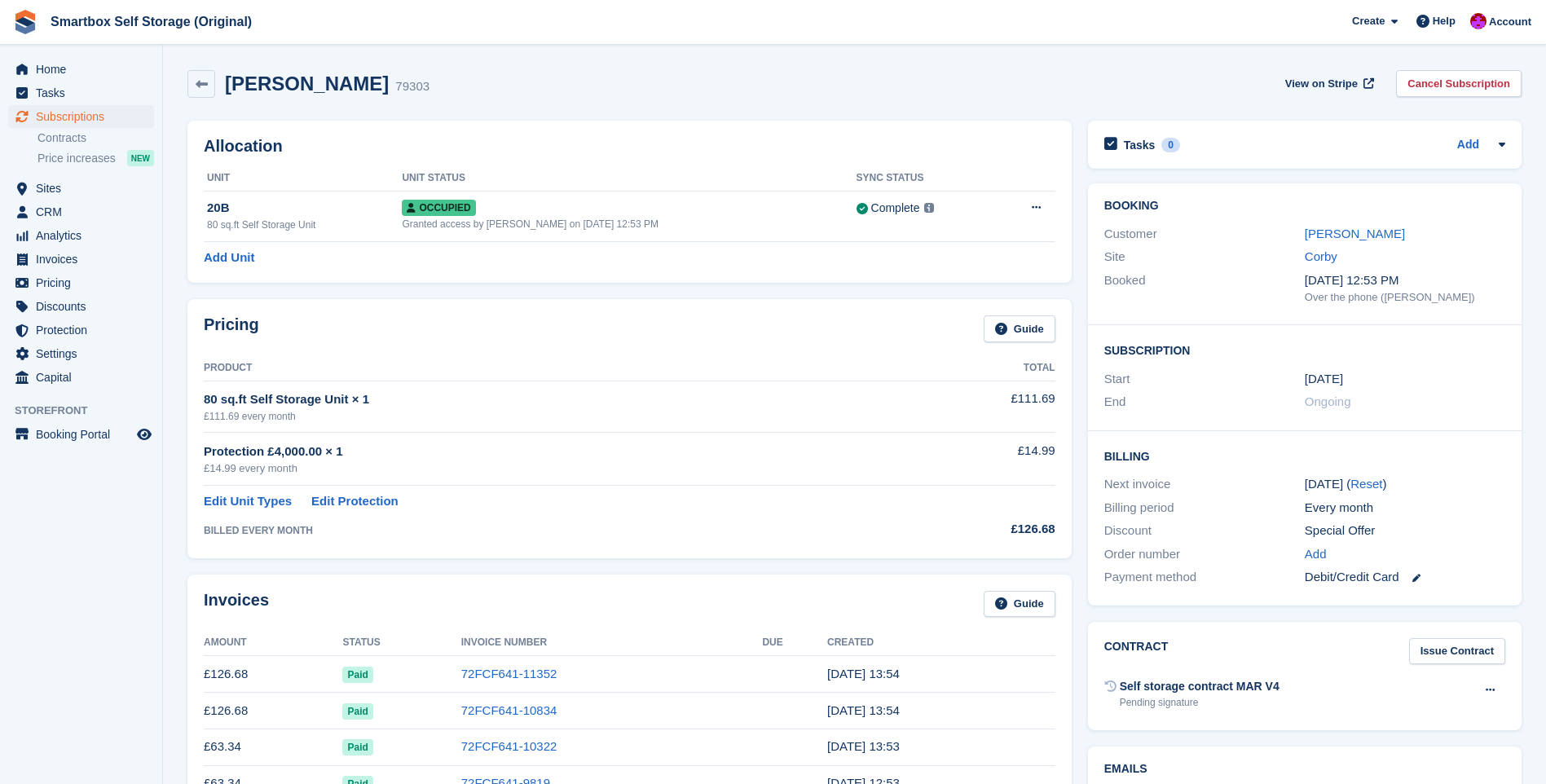 scroll, scrollTop: 0, scrollLeft: 0, axis: both 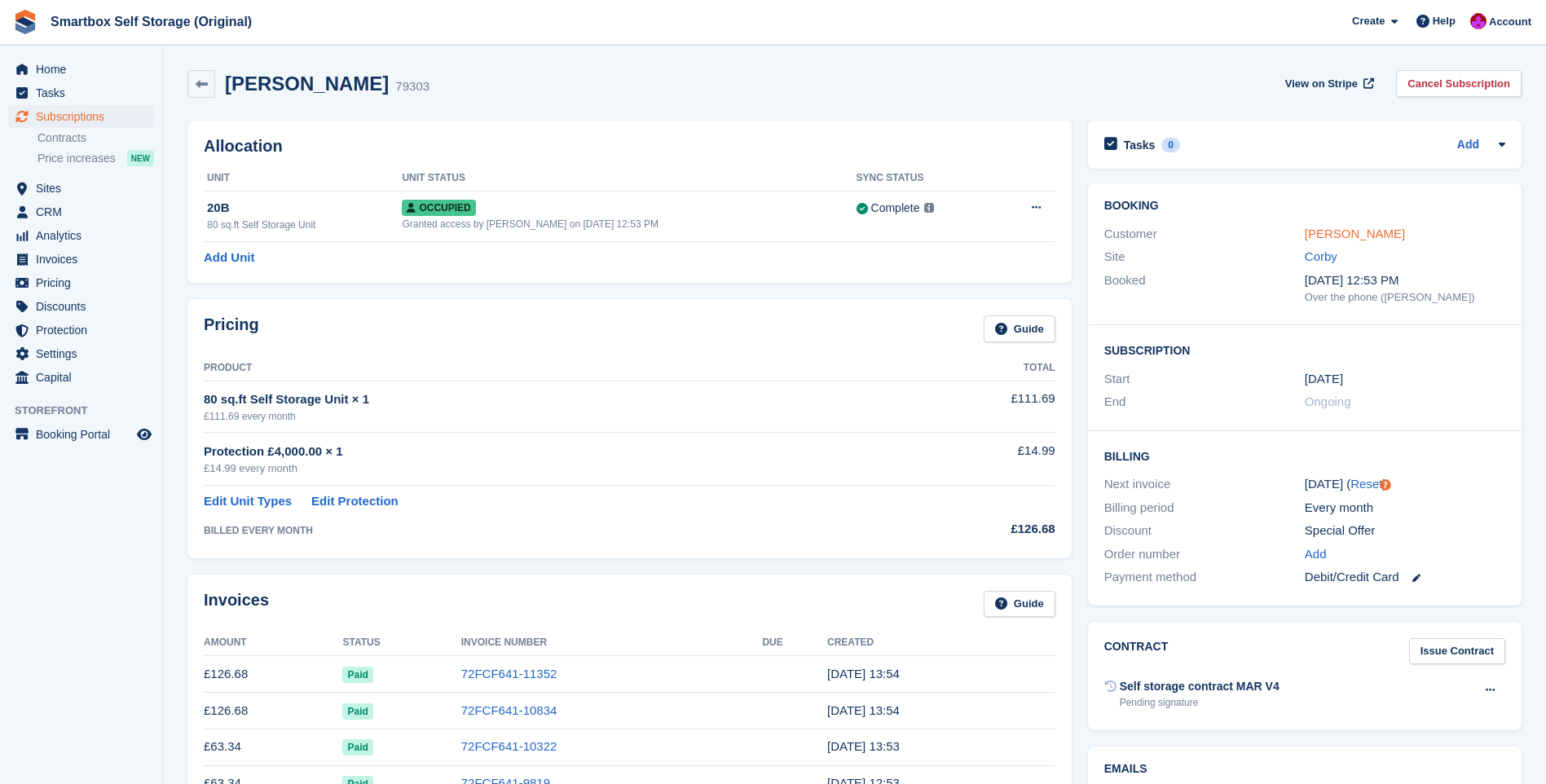 click on "Rebecca Parry" at bounding box center (1354, 233) 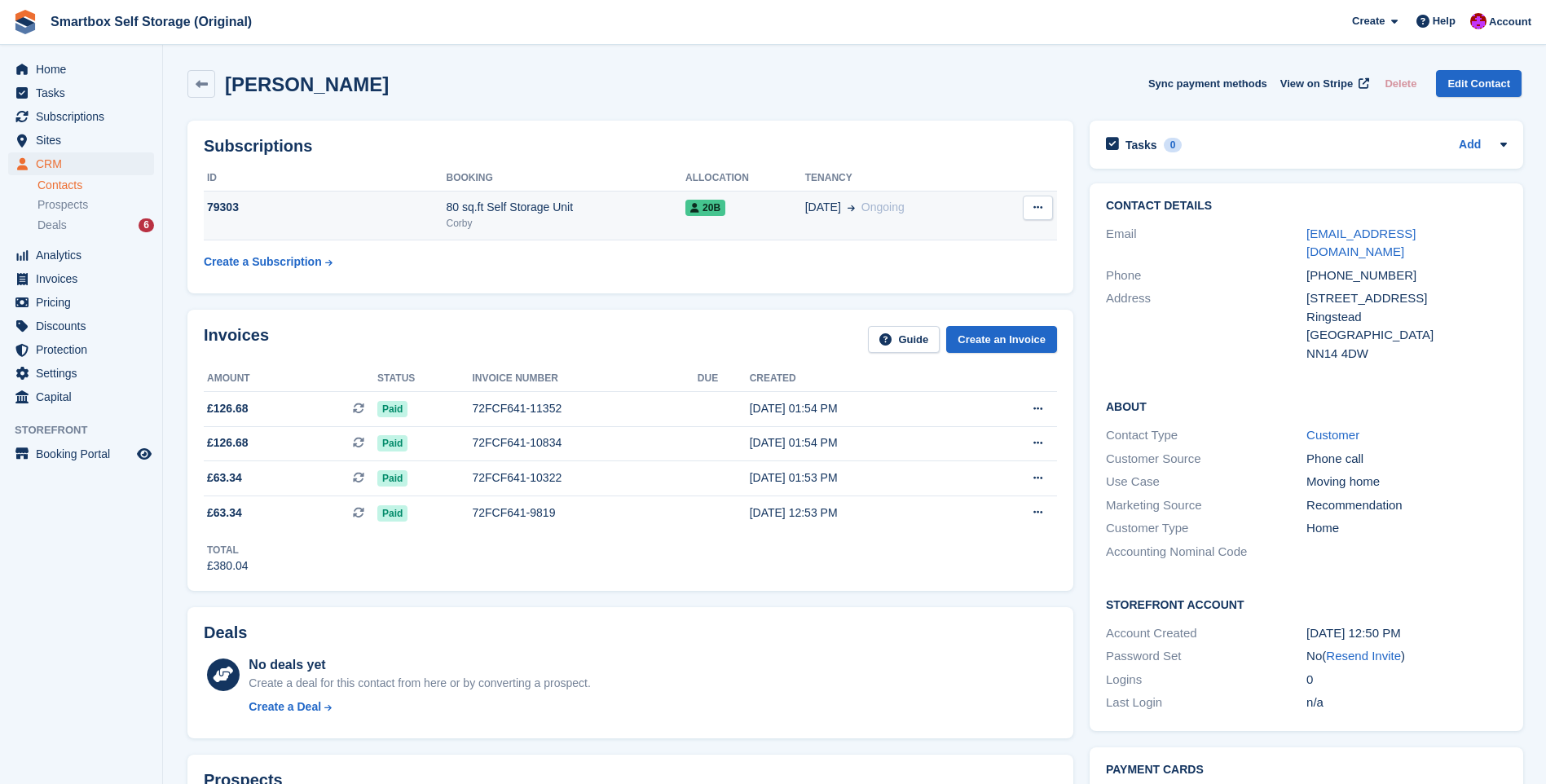 click at bounding box center [1037, 208] 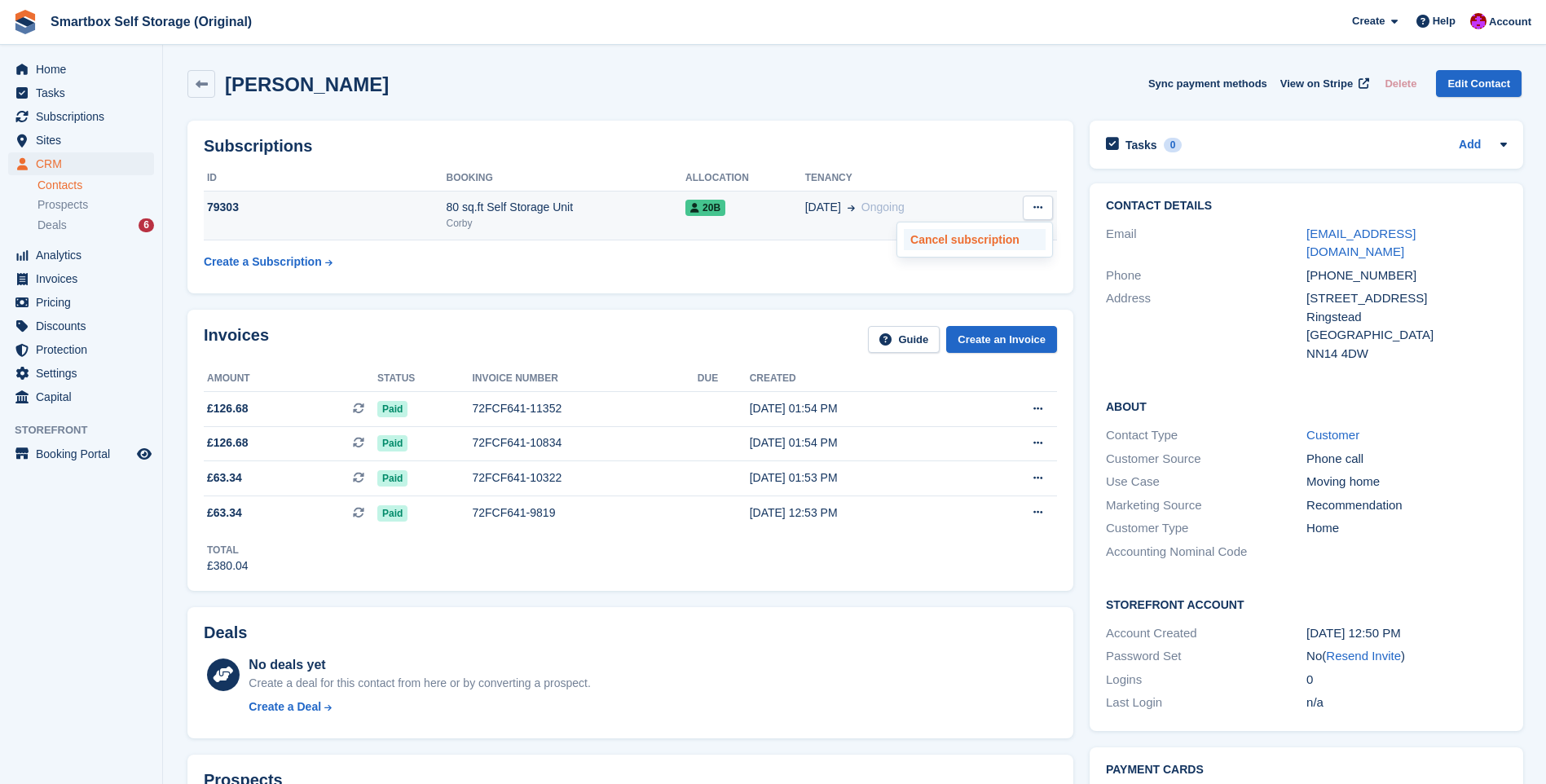 click on "Cancel subscription" at bounding box center (975, 240) 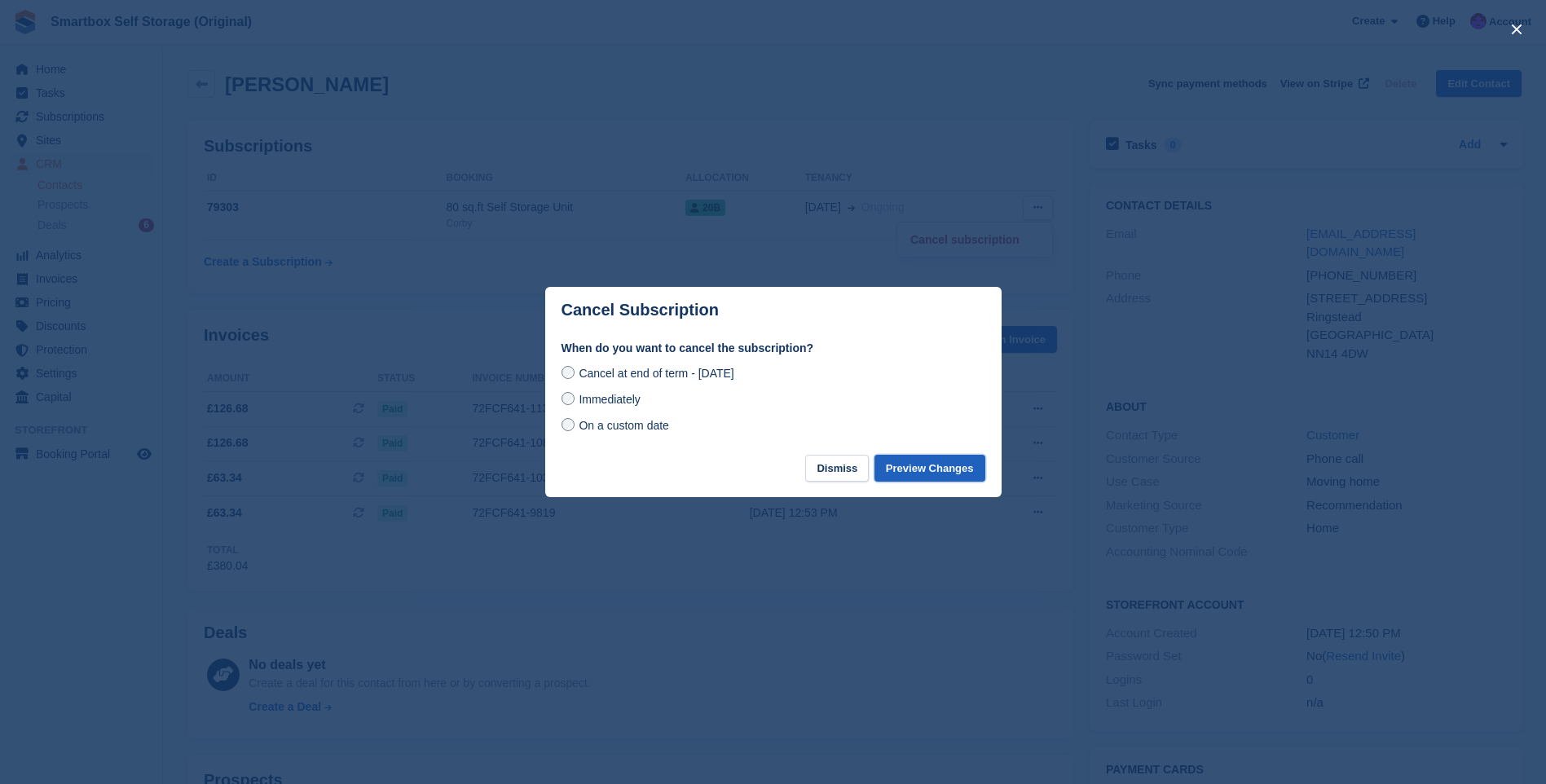 click on "Preview Changes" at bounding box center (930, 468) 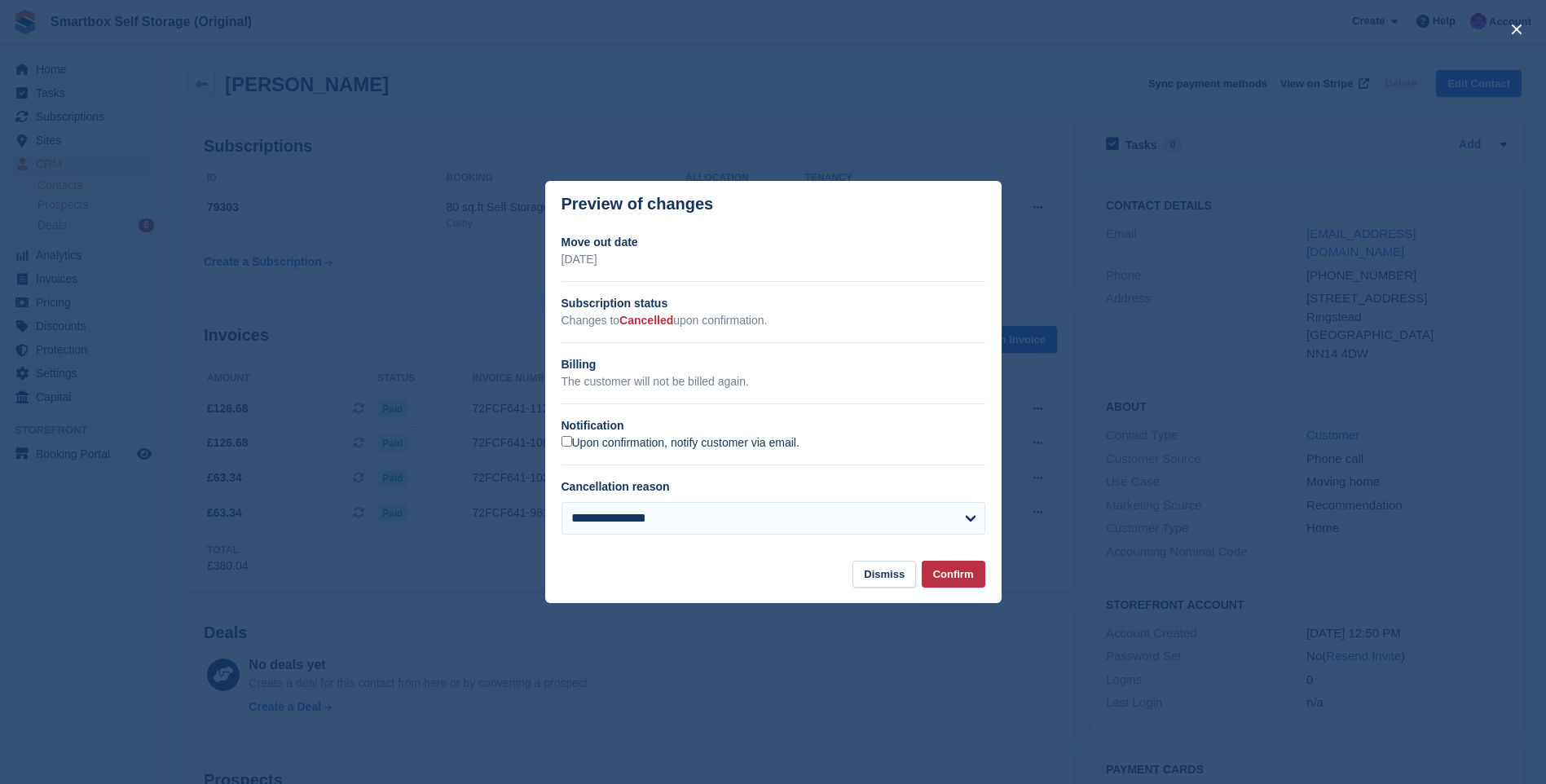click on "Upon confirmation, notify customer via email." at bounding box center [681, 443] 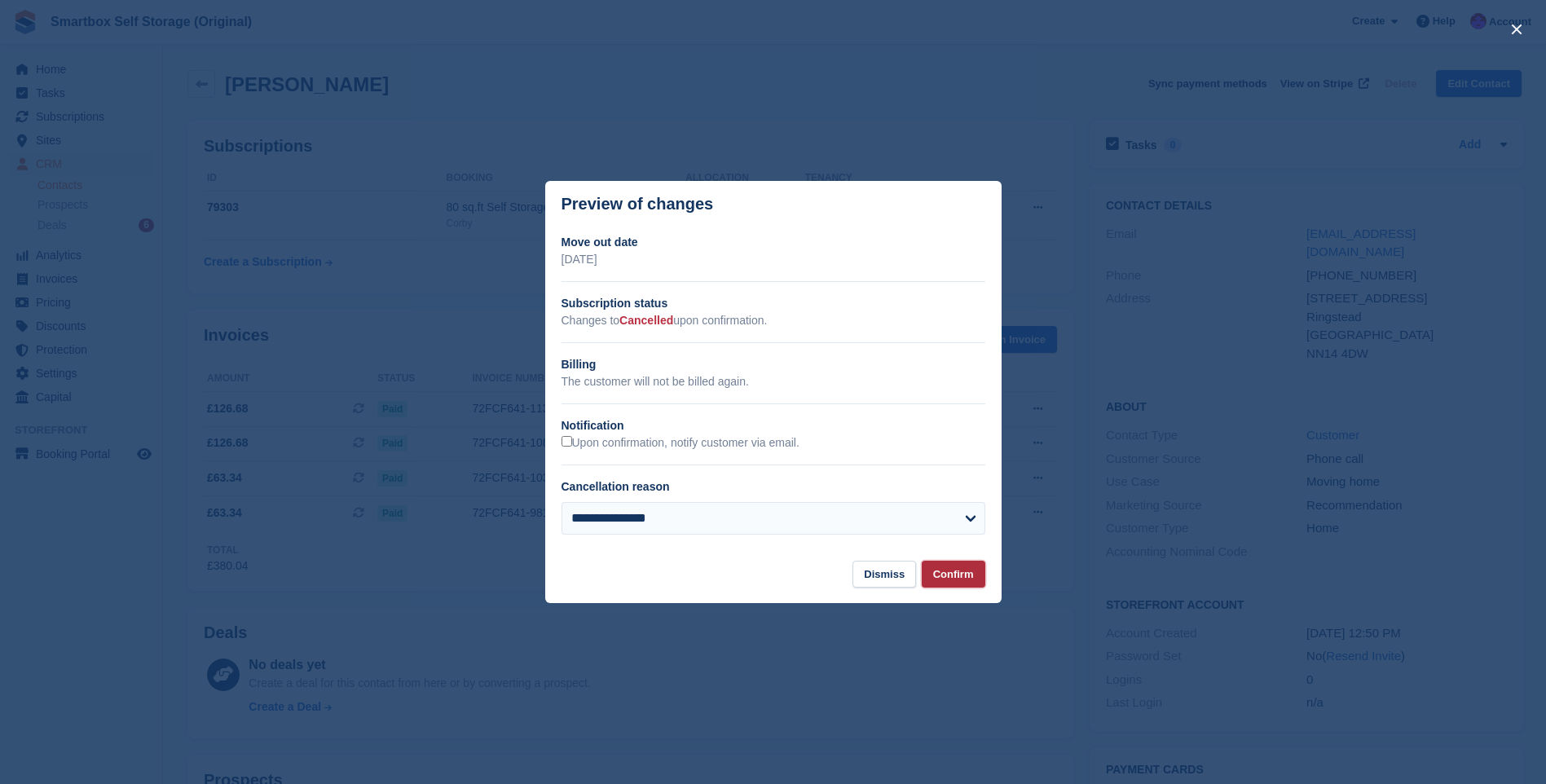 click on "Confirm" at bounding box center (954, 574) 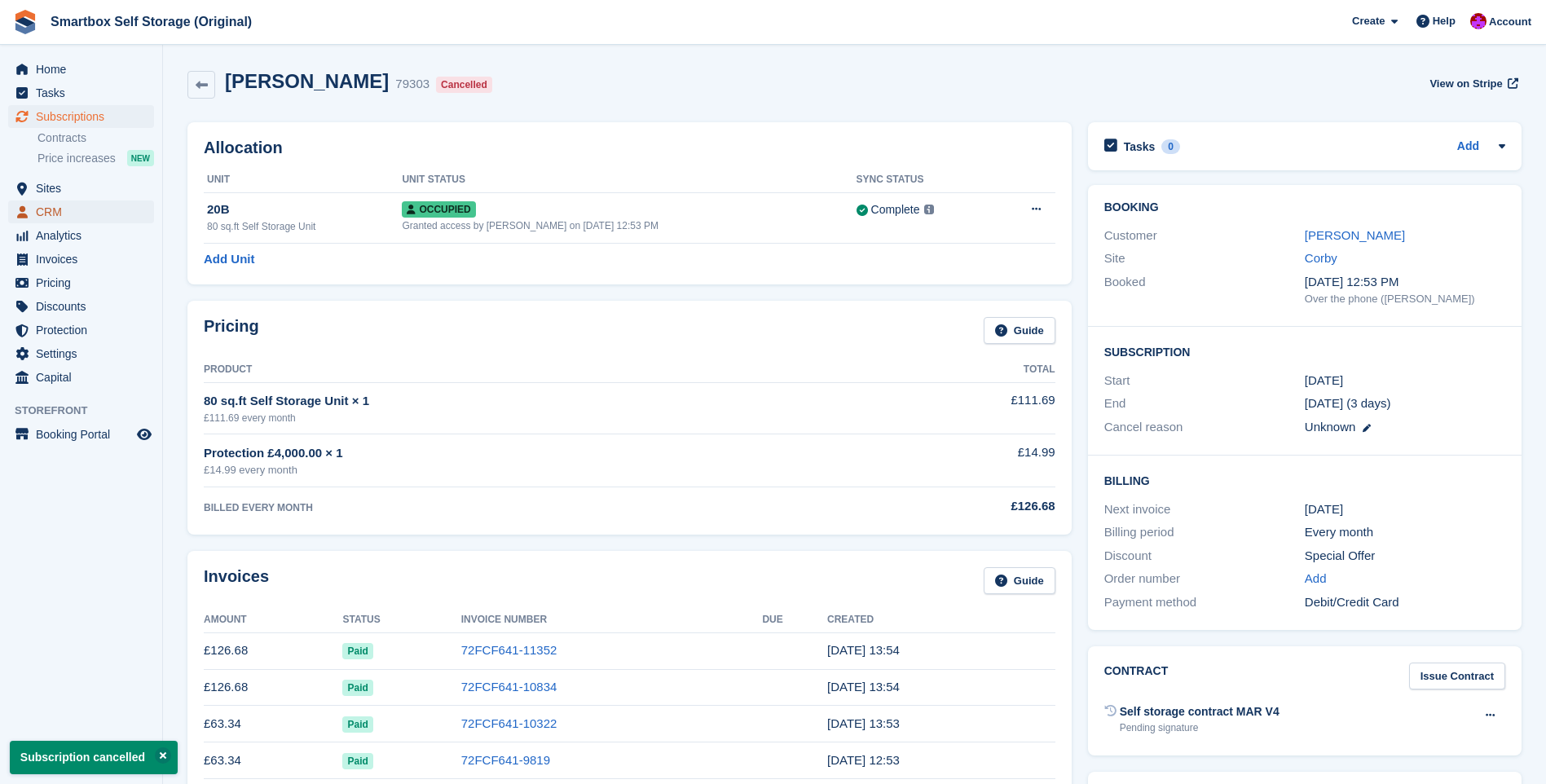 click on "CRM" at bounding box center (85, 212) 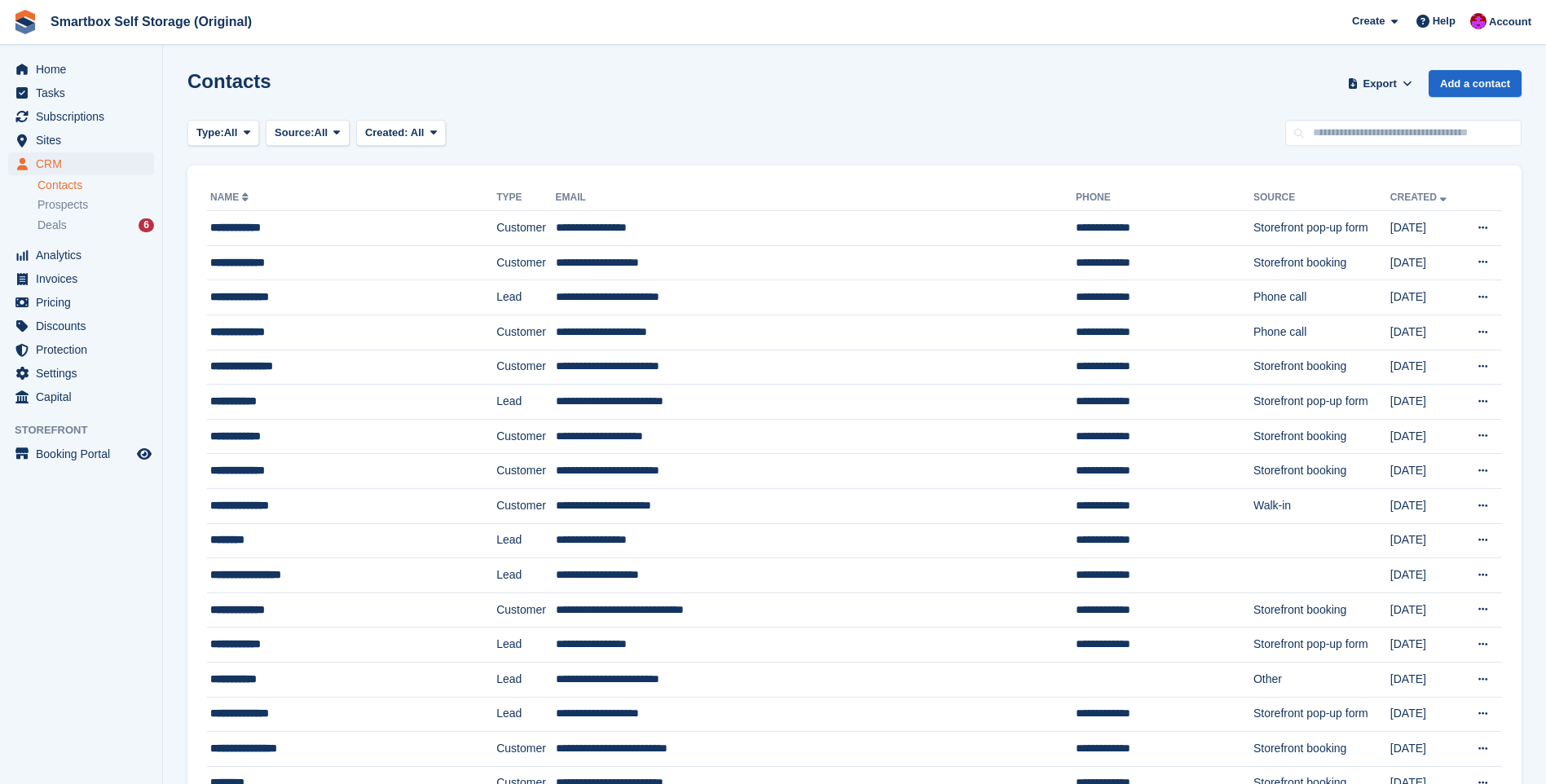 scroll, scrollTop: 3, scrollLeft: 0, axis: vertical 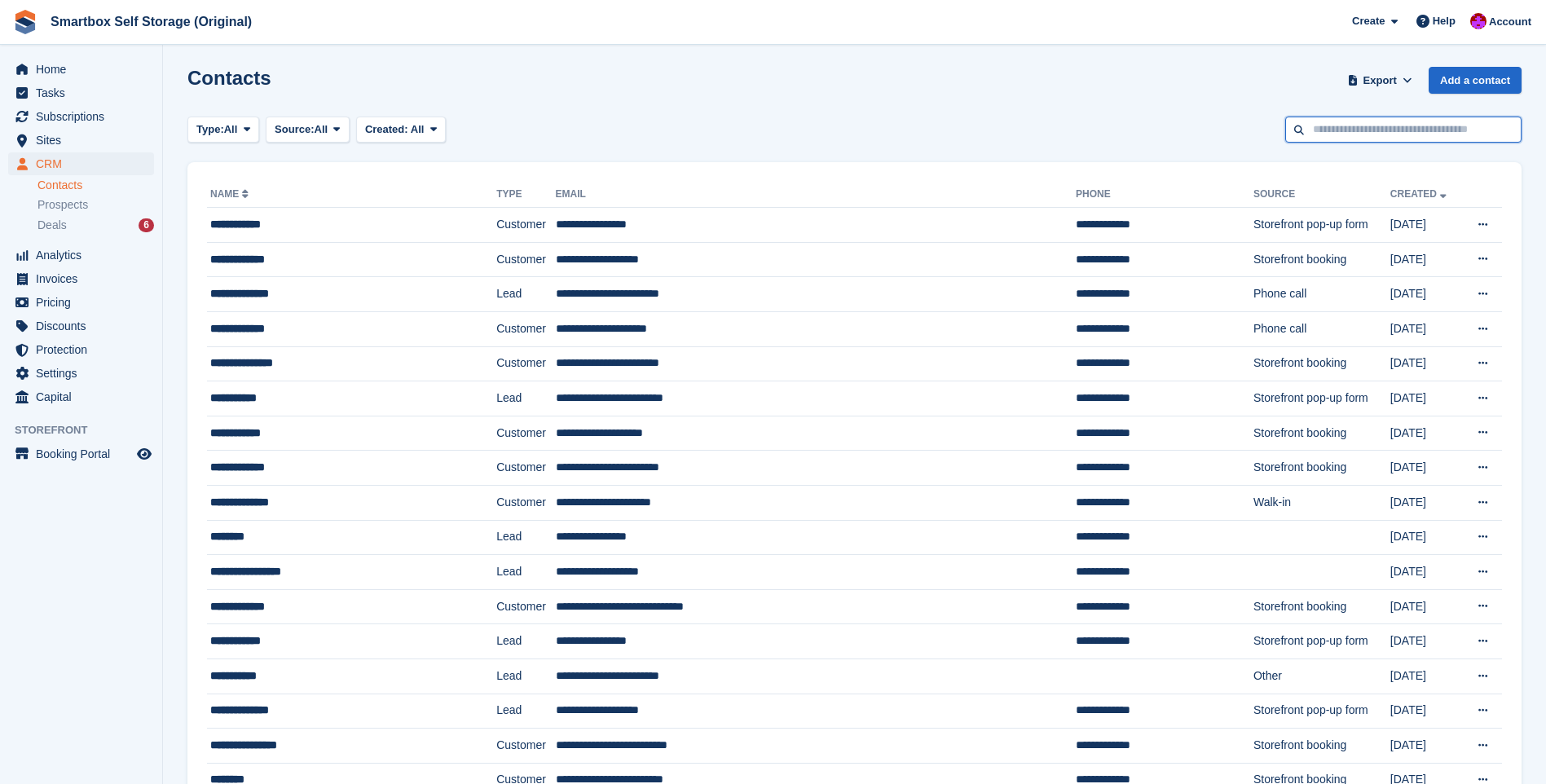click at bounding box center (1403, 130) 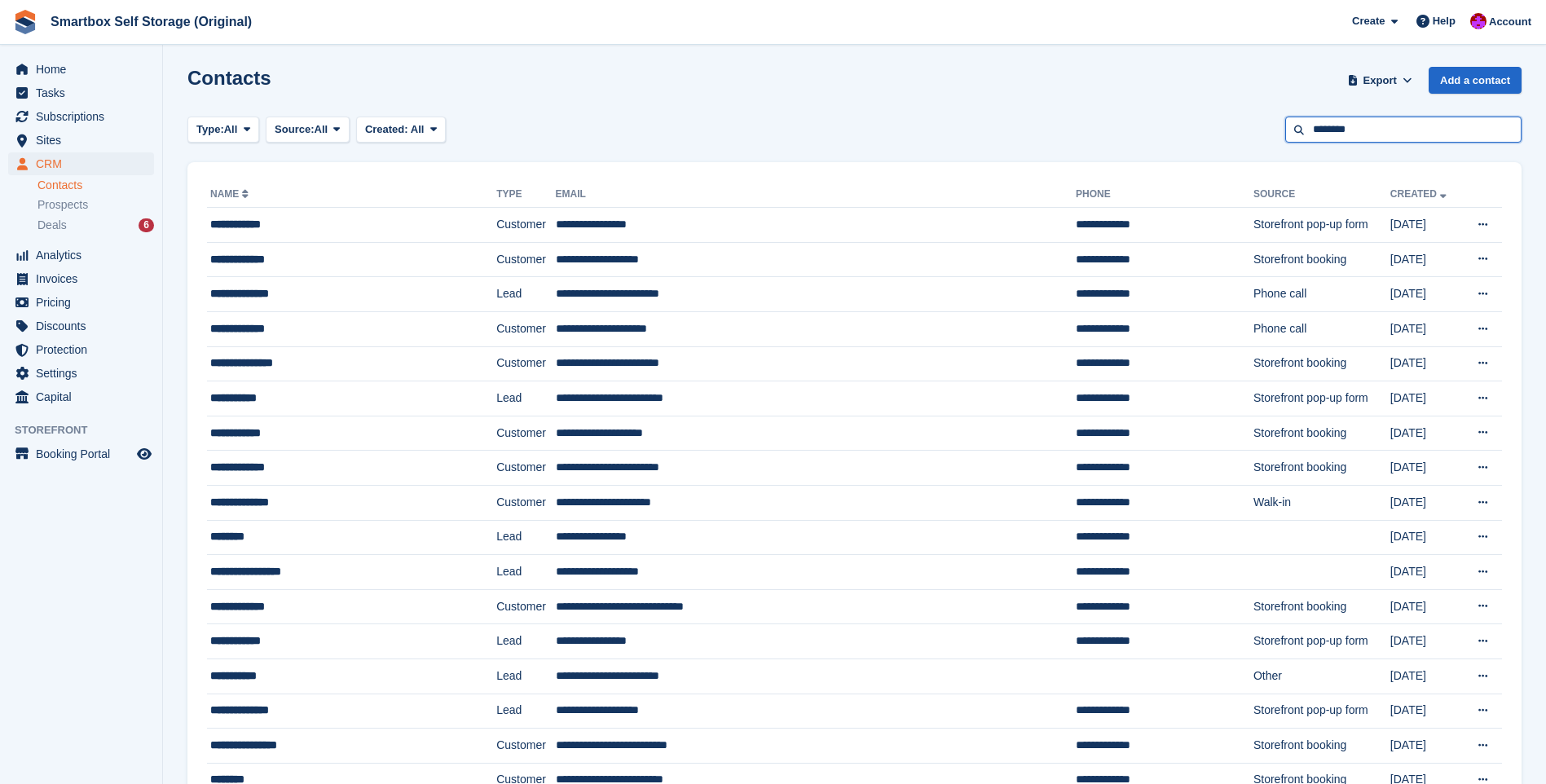 type on "********" 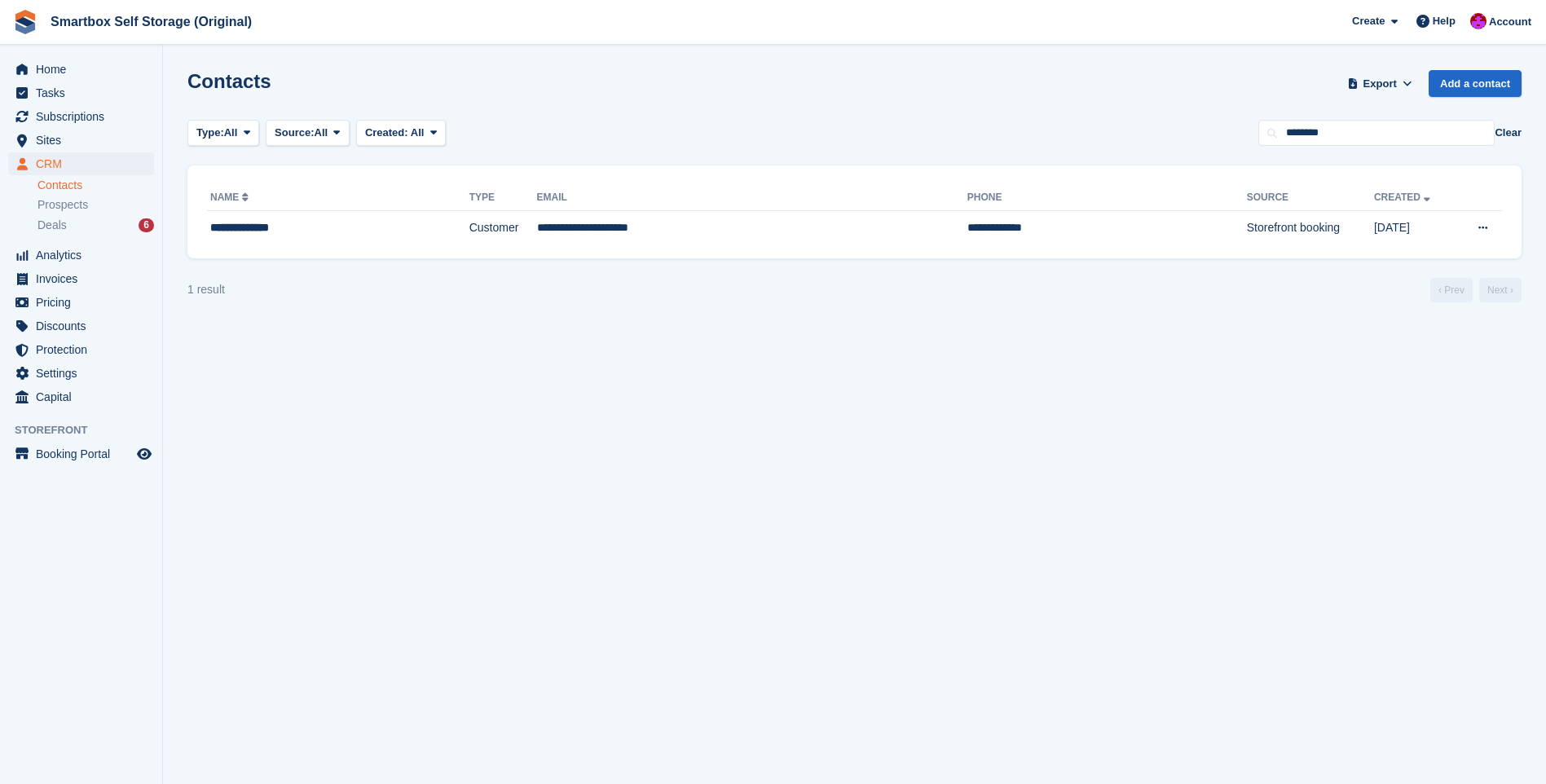 scroll, scrollTop: 0, scrollLeft: 0, axis: both 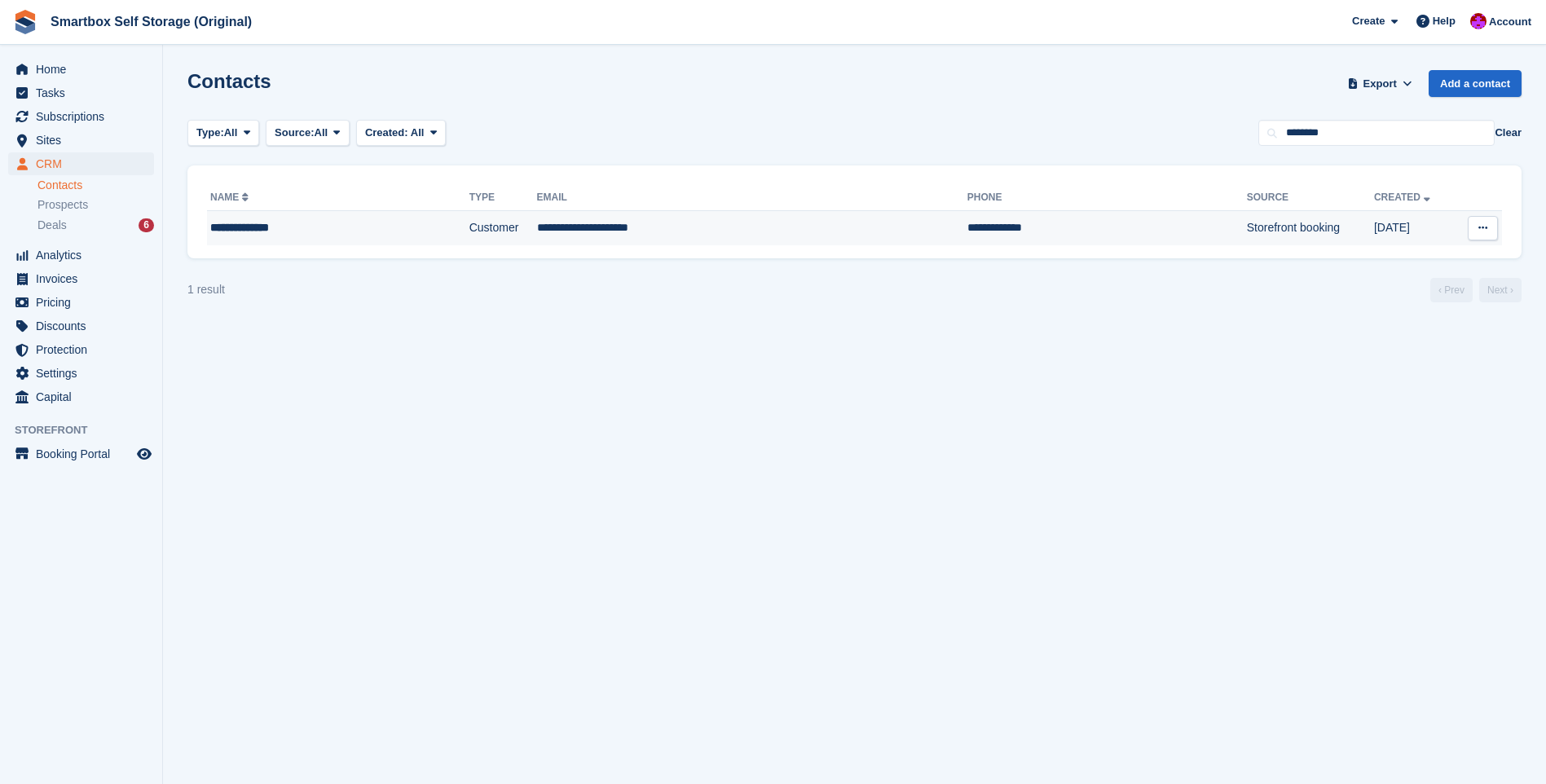 click on "**********" at bounding box center [752, 228] 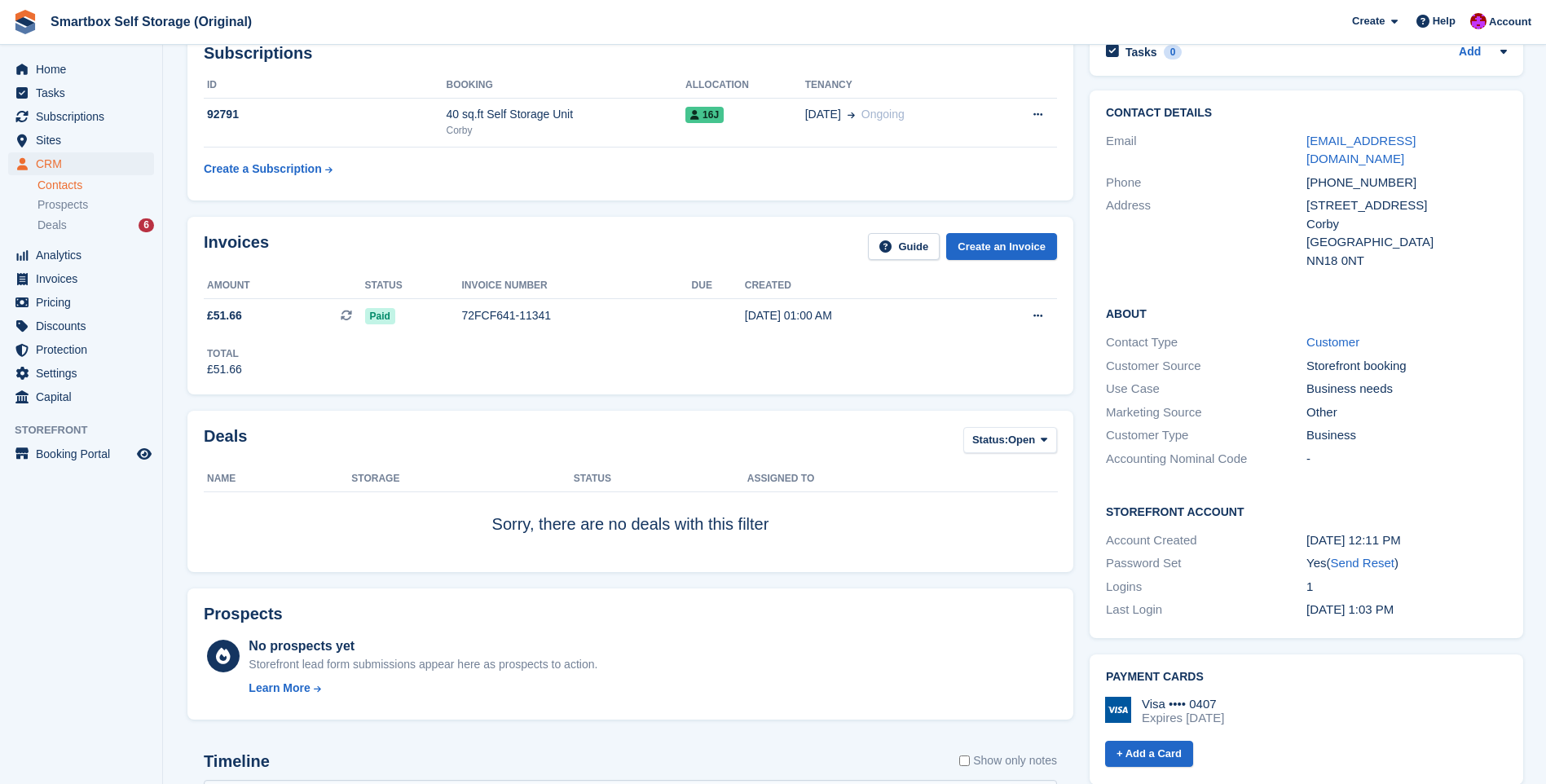 scroll, scrollTop: 0, scrollLeft: 0, axis: both 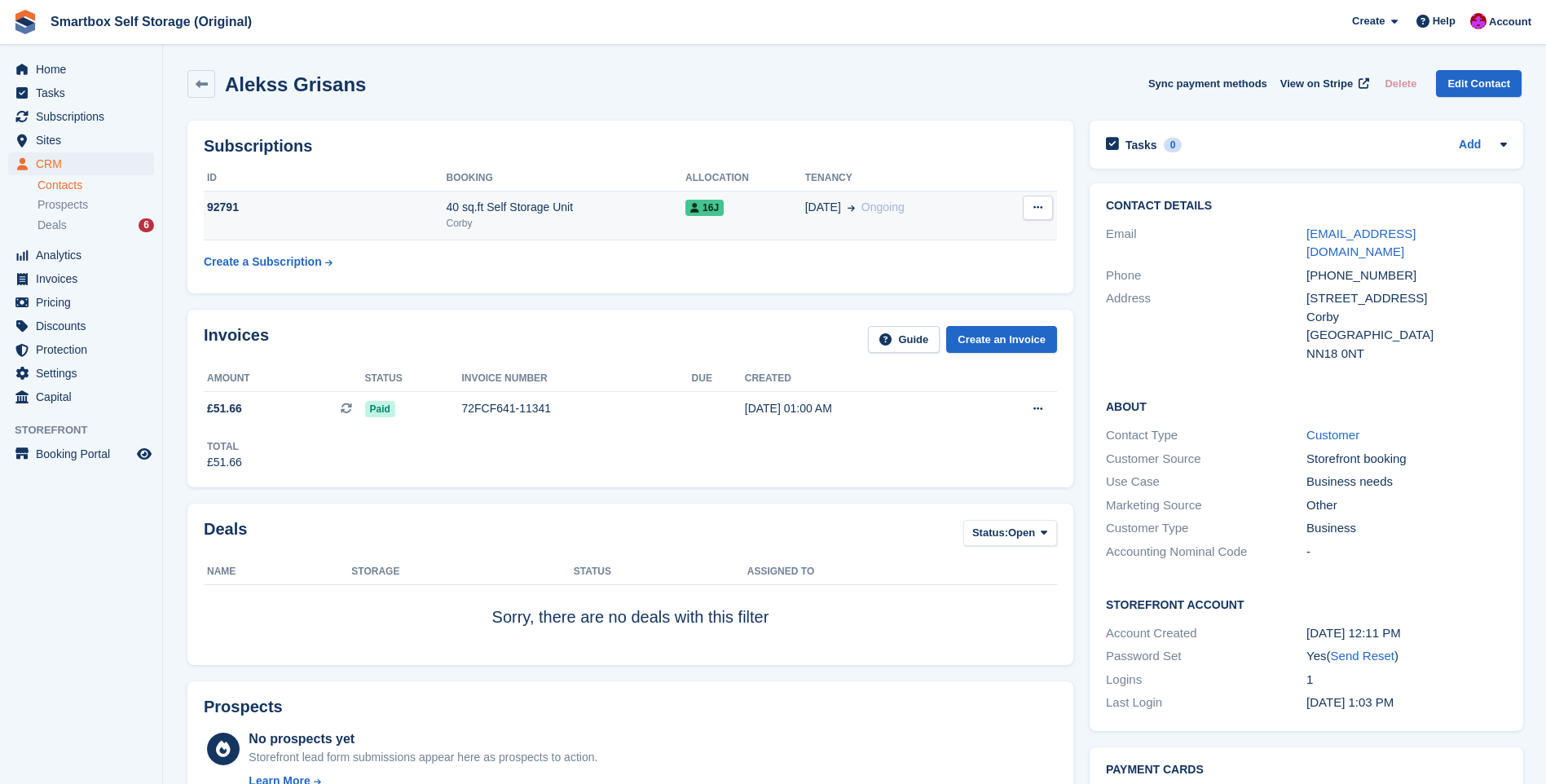 click on "92791" at bounding box center [324, 215] 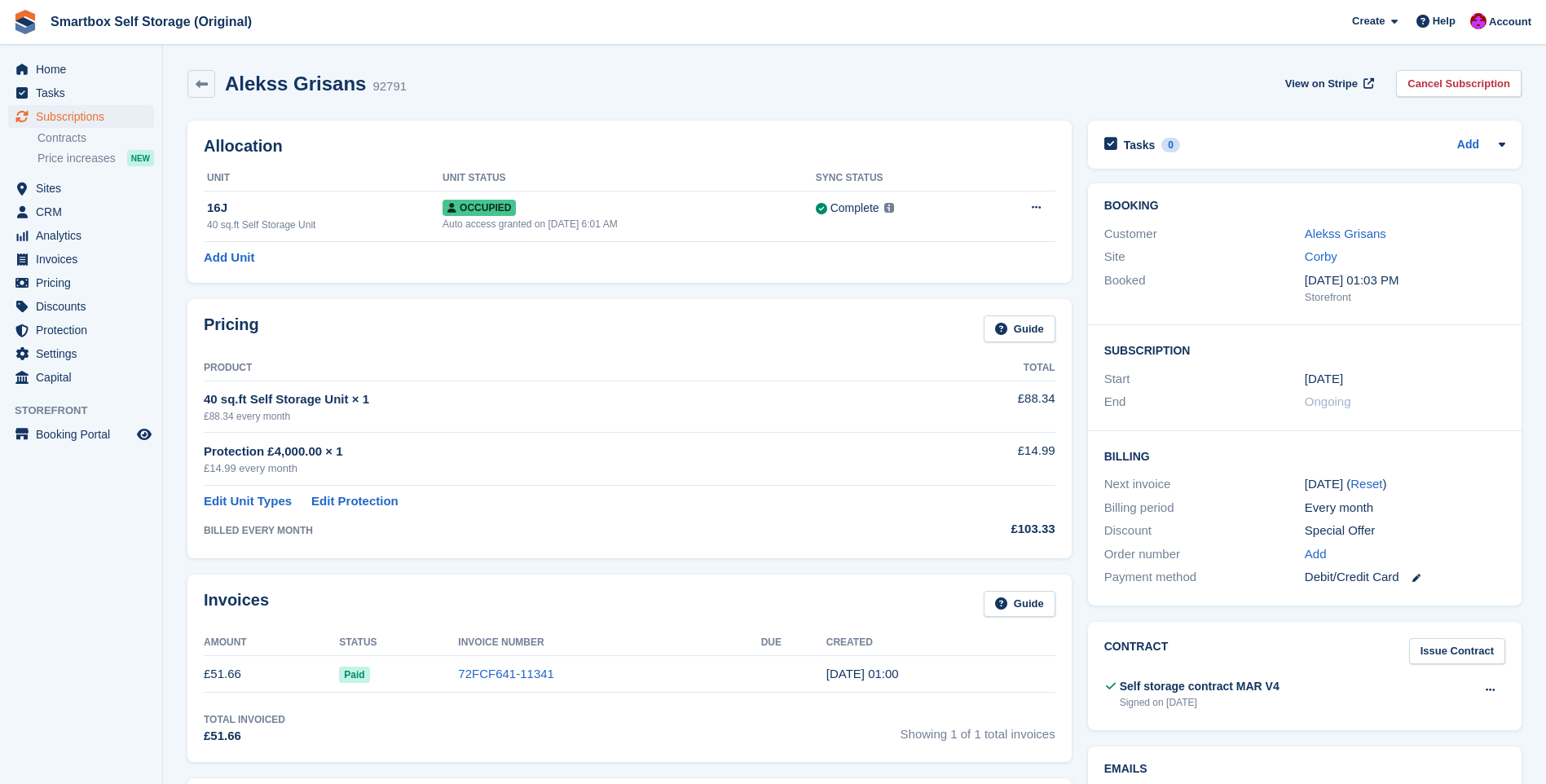 scroll, scrollTop: 0, scrollLeft: 0, axis: both 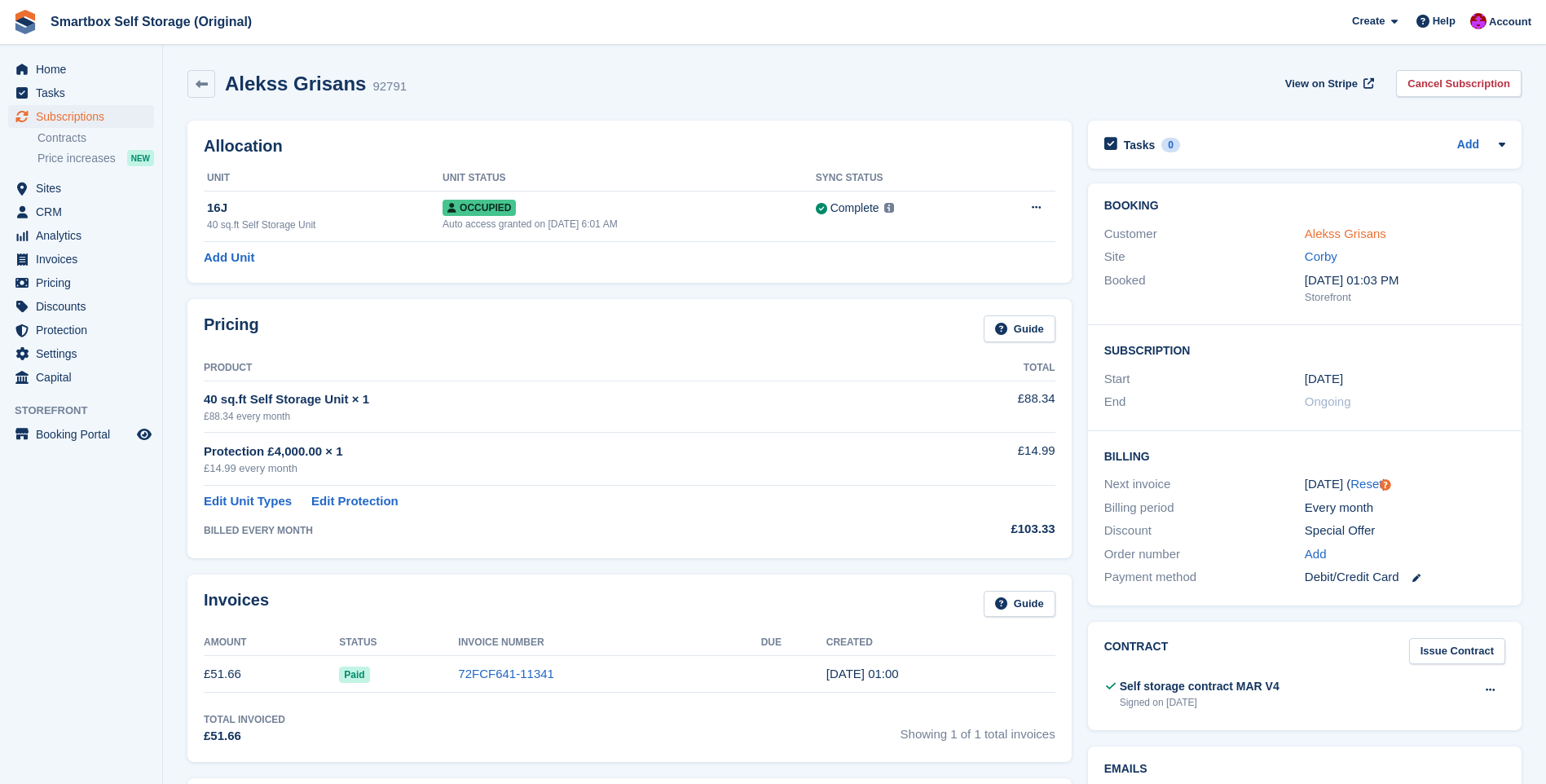 click on "Alekss Grisans" at bounding box center (1346, 233) 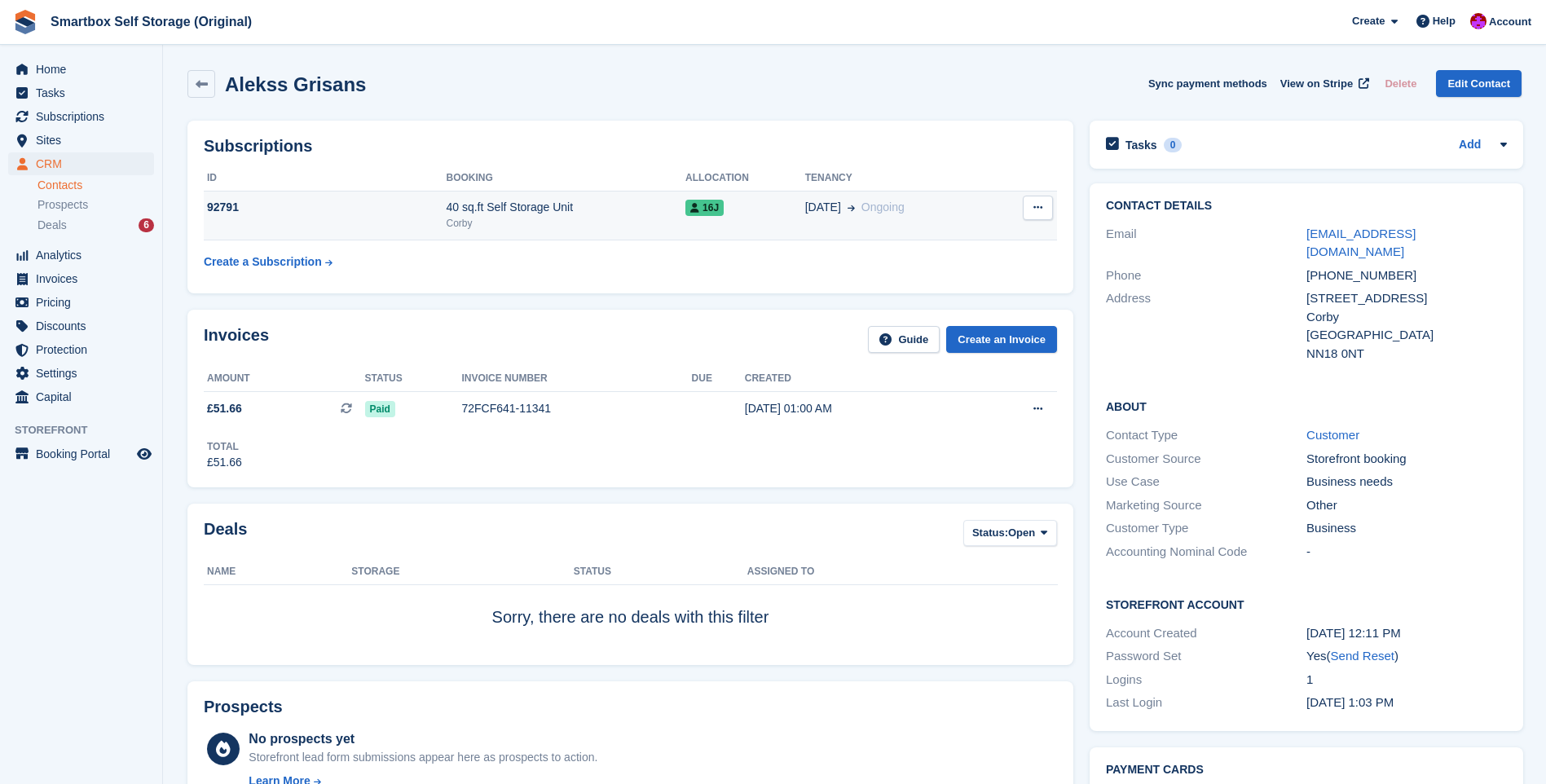 click at bounding box center [1037, 208] 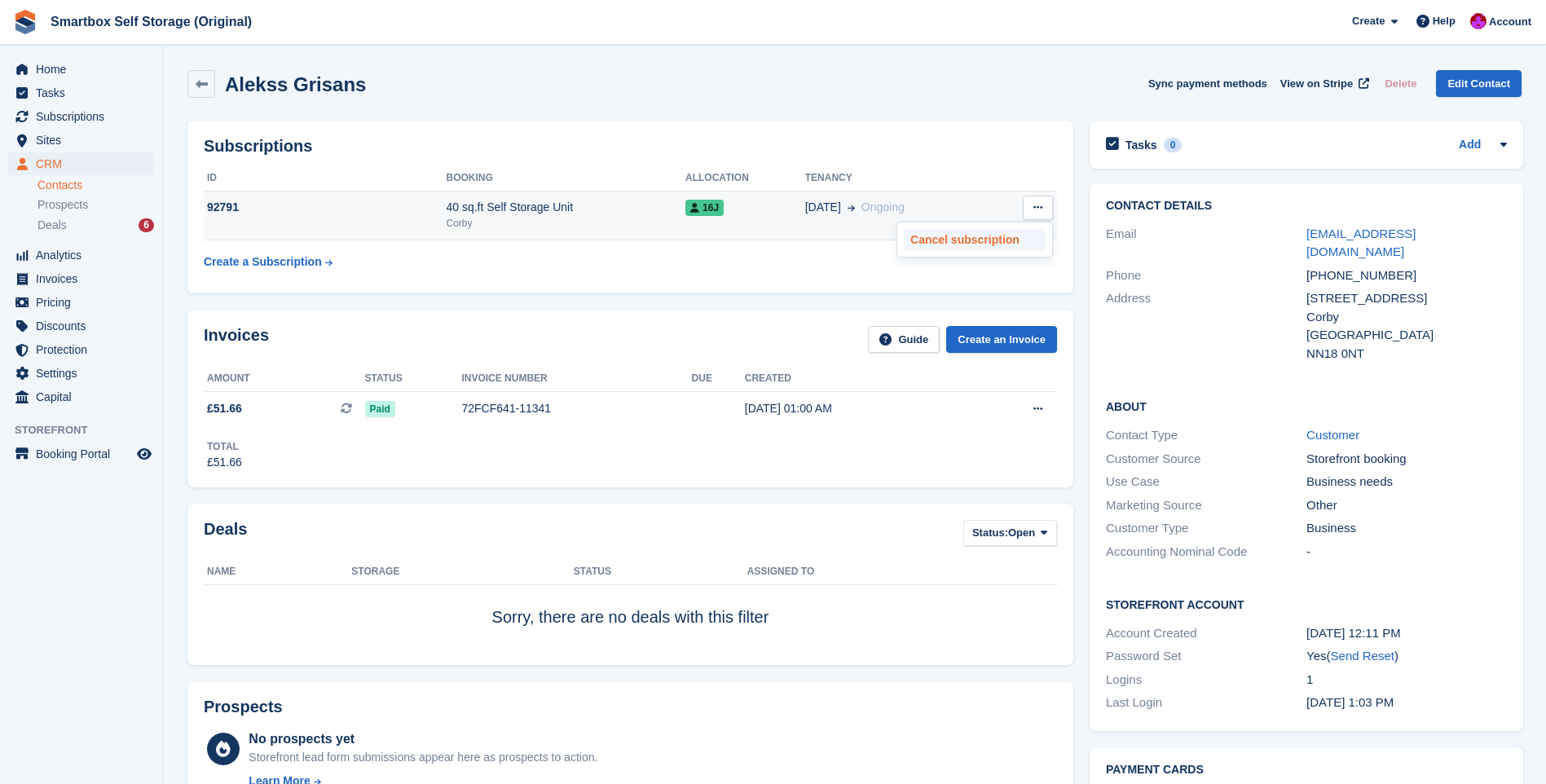 click on "Cancel subscription" at bounding box center (975, 240) 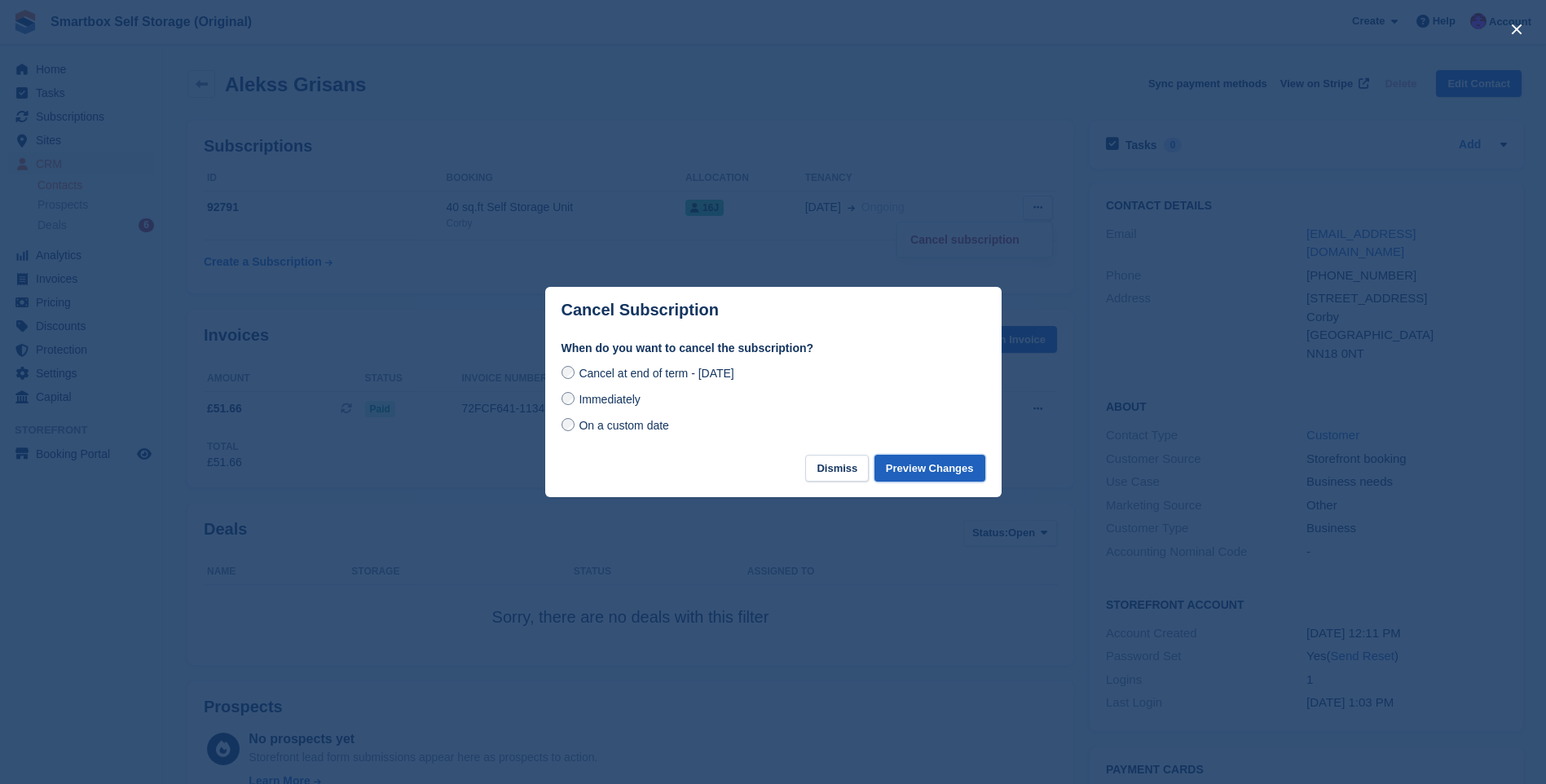 click on "Preview Changes" at bounding box center [930, 468] 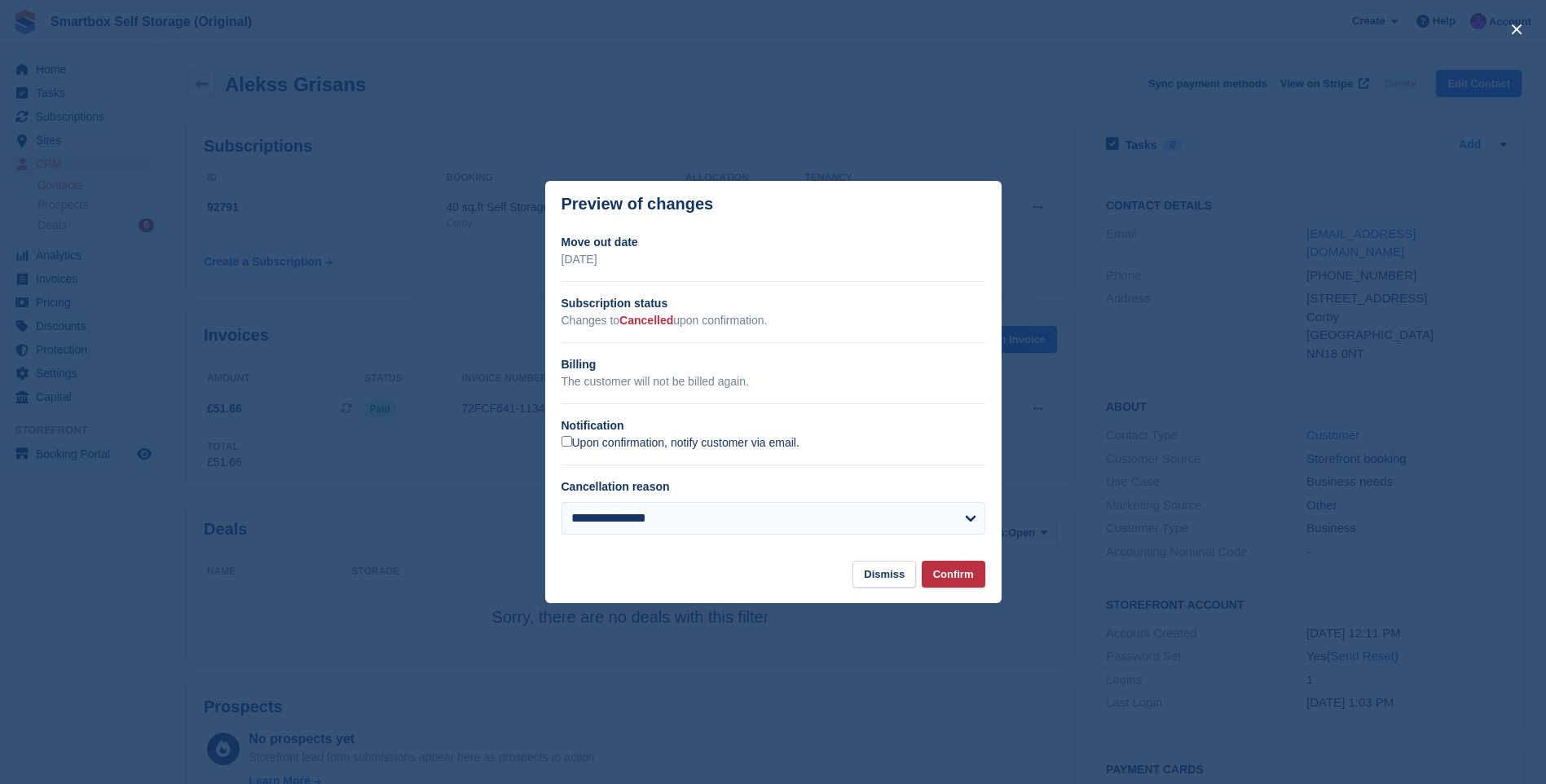 click on "Upon confirmation, notify customer via email." at bounding box center (681, 443) 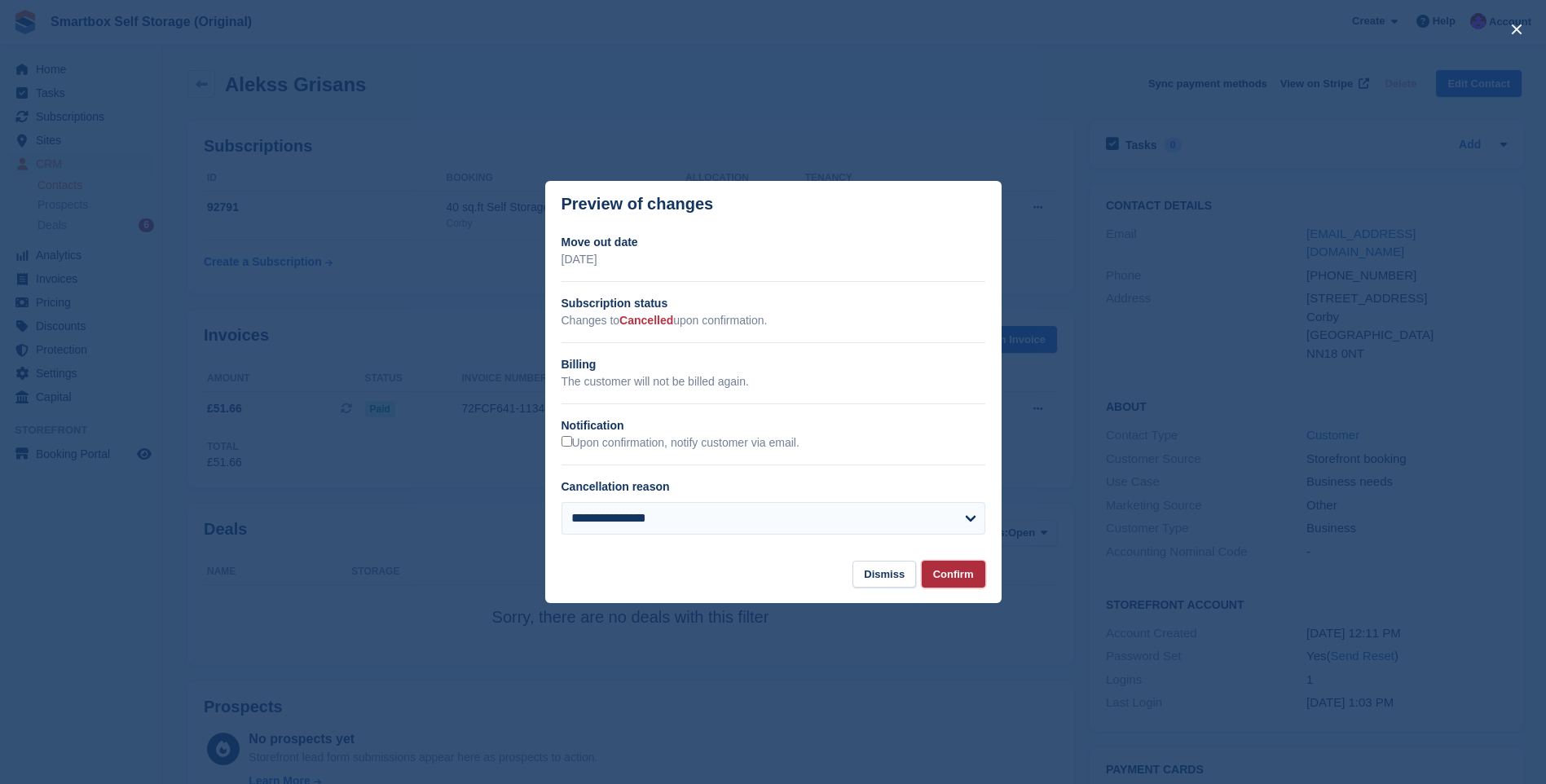 click on "Confirm" at bounding box center (954, 574) 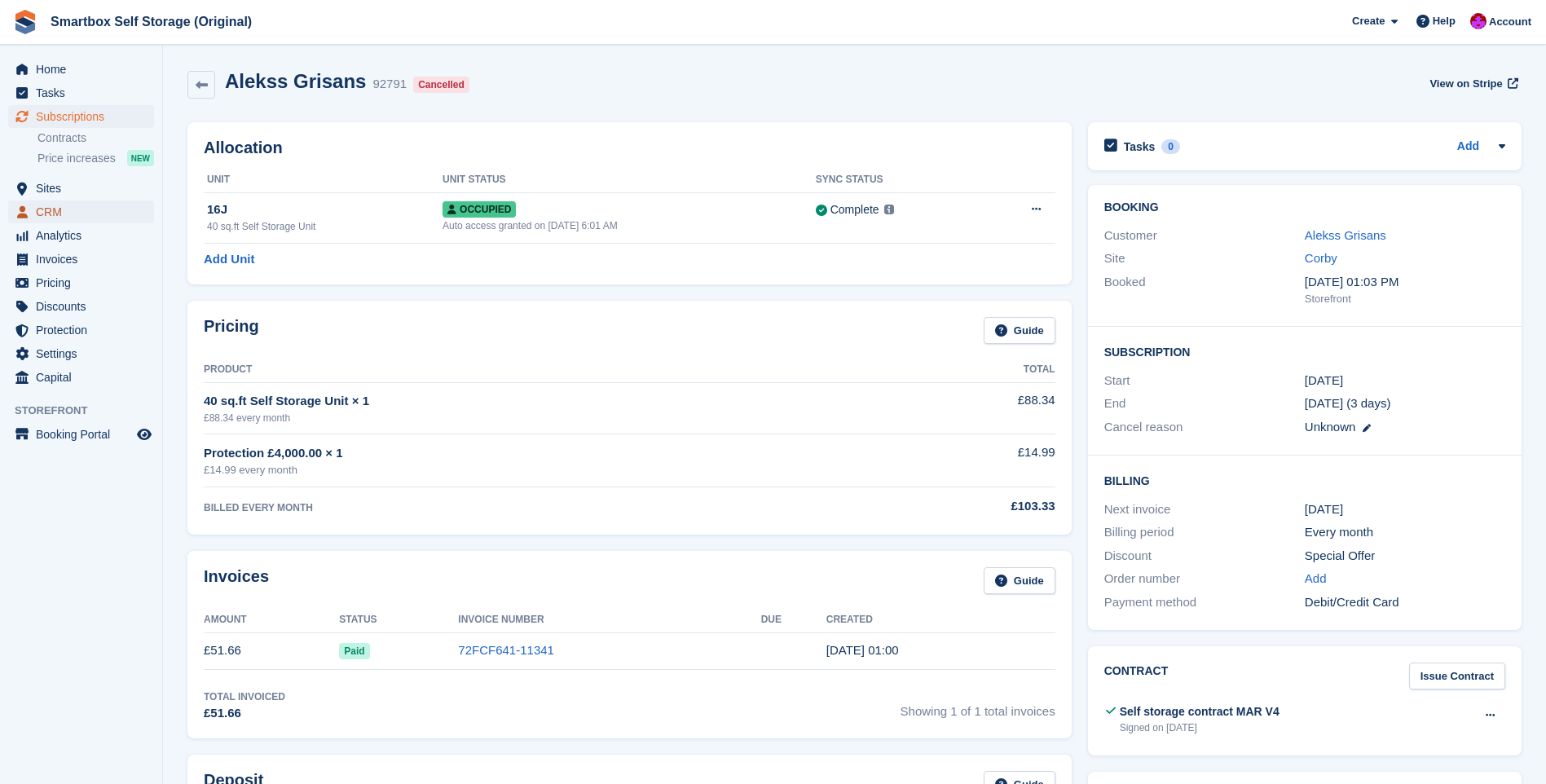click on "CRM" at bounding box center [85, 212] 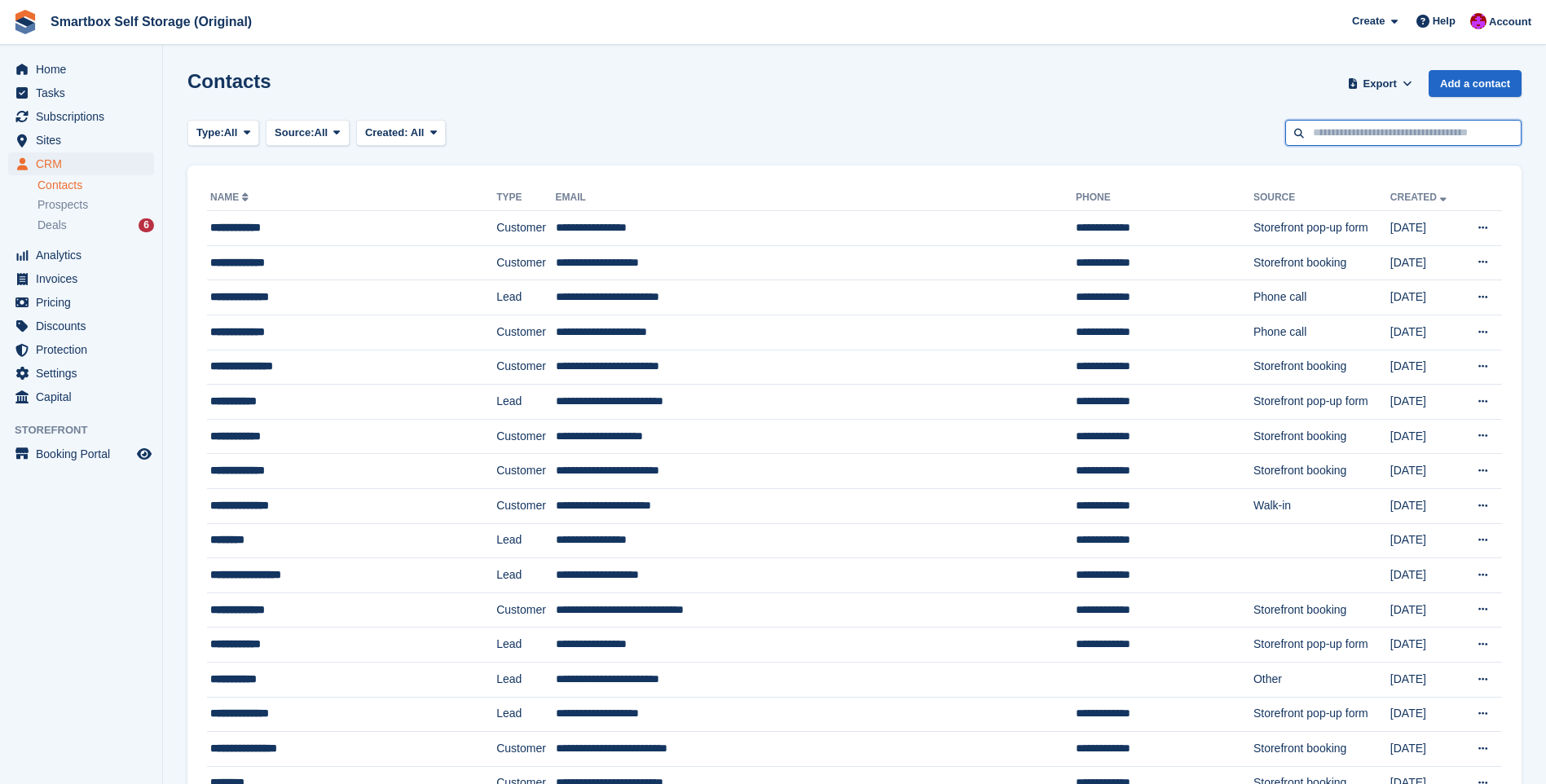 click at bounding box center [1403, 133] 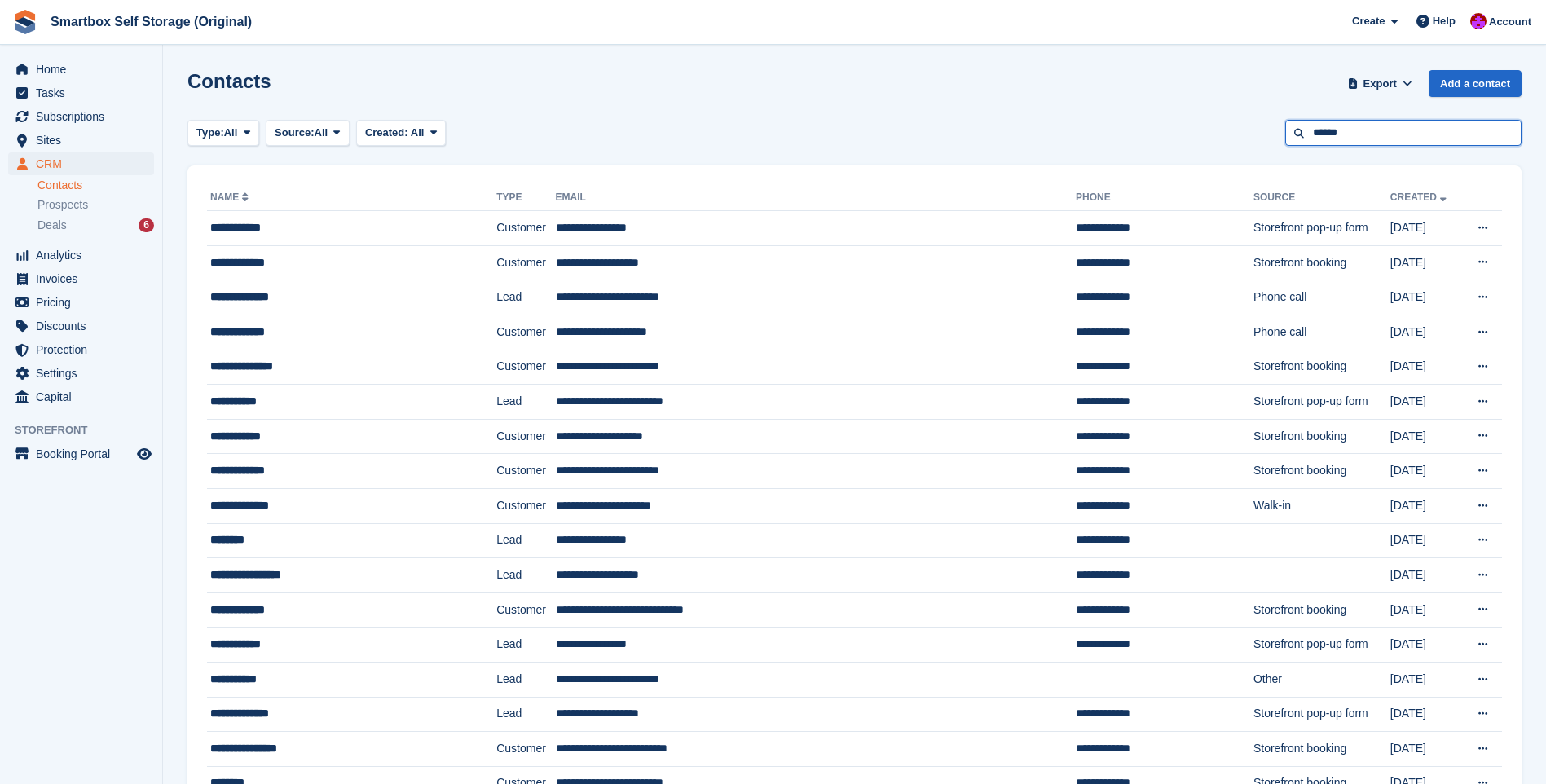 type on "******" 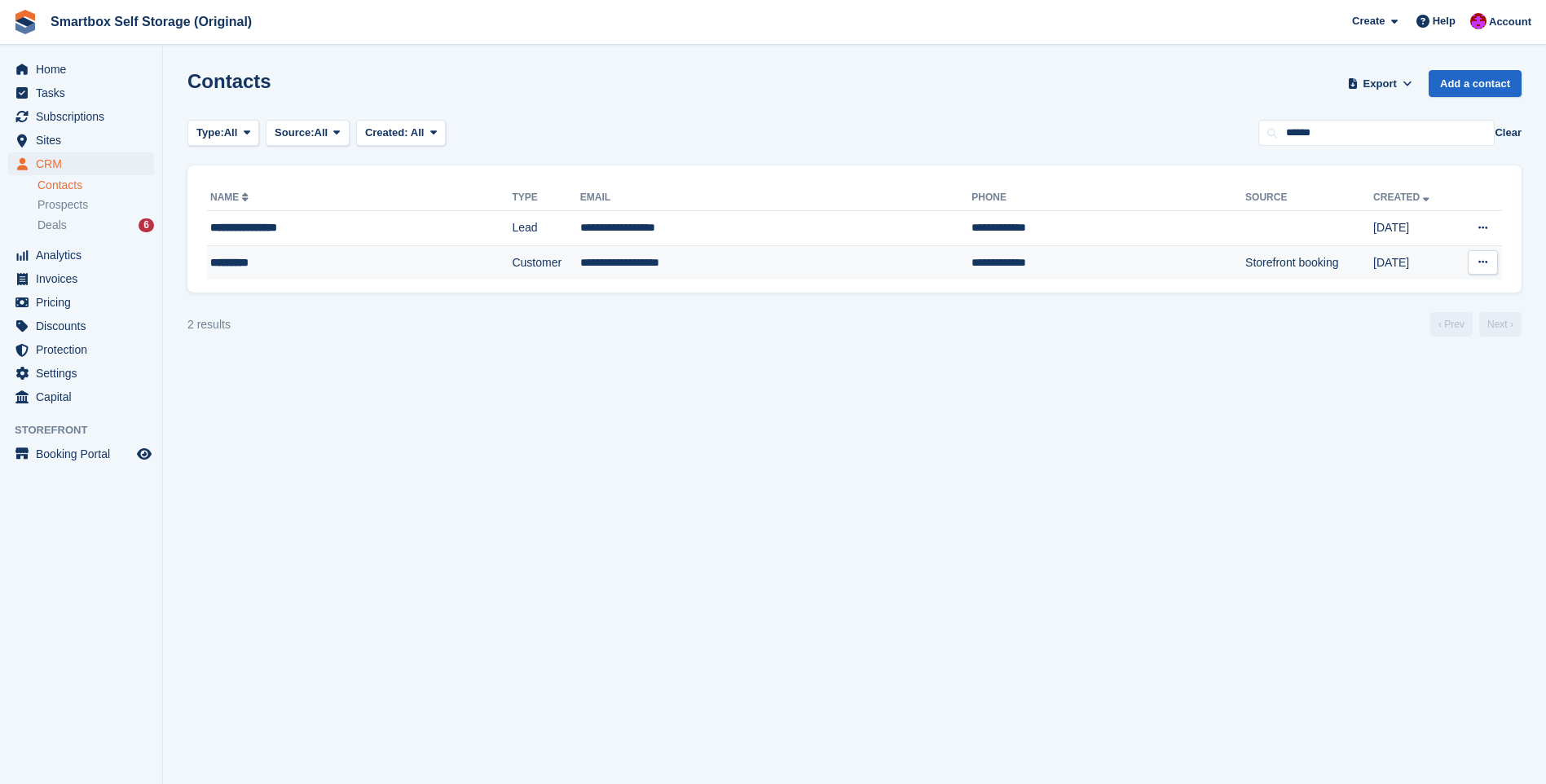 click on "*********" at bounding box center [319, 262] 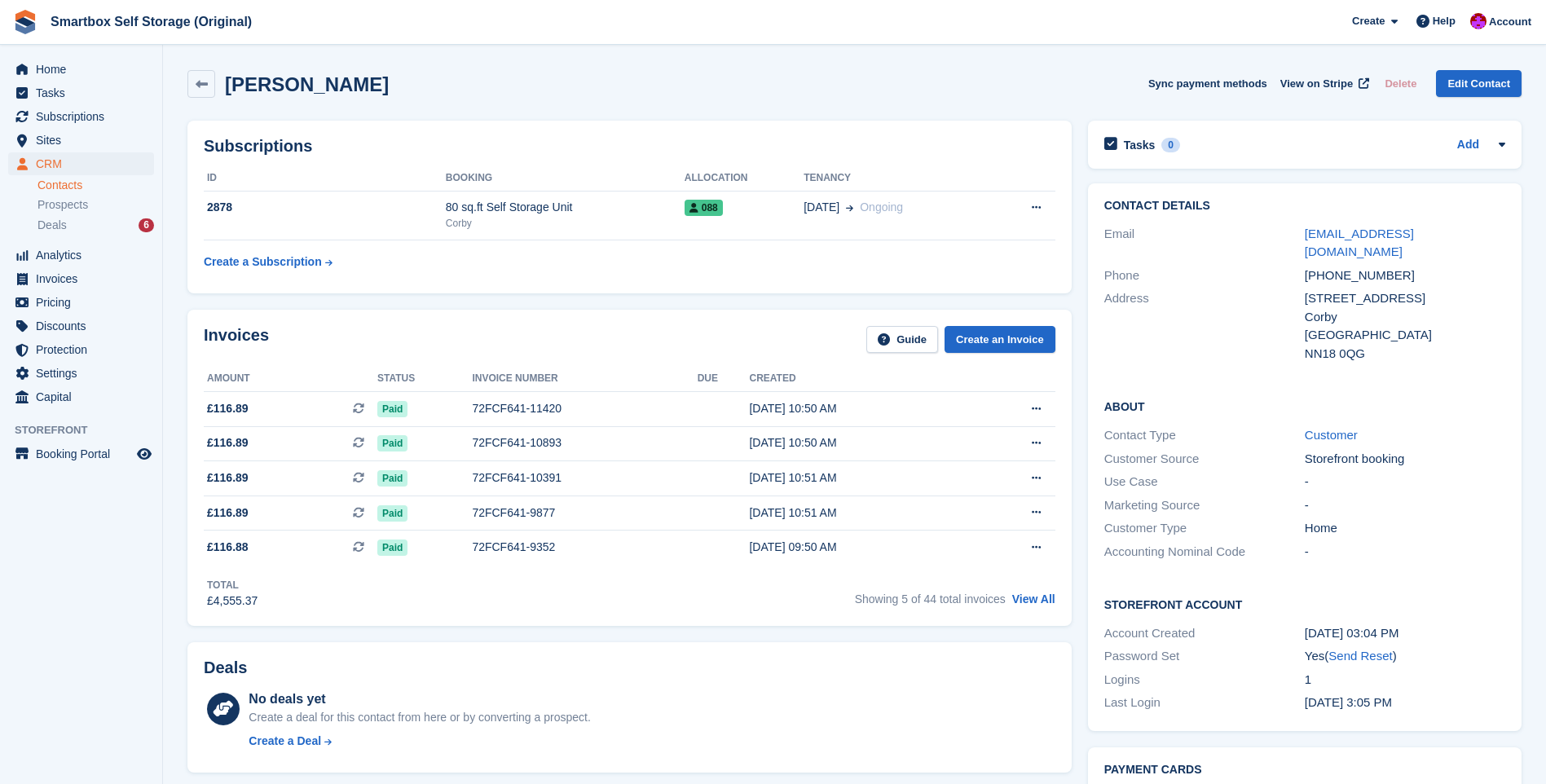 scroll, scrollTop: 0, scrollLeft: 0, axis: both 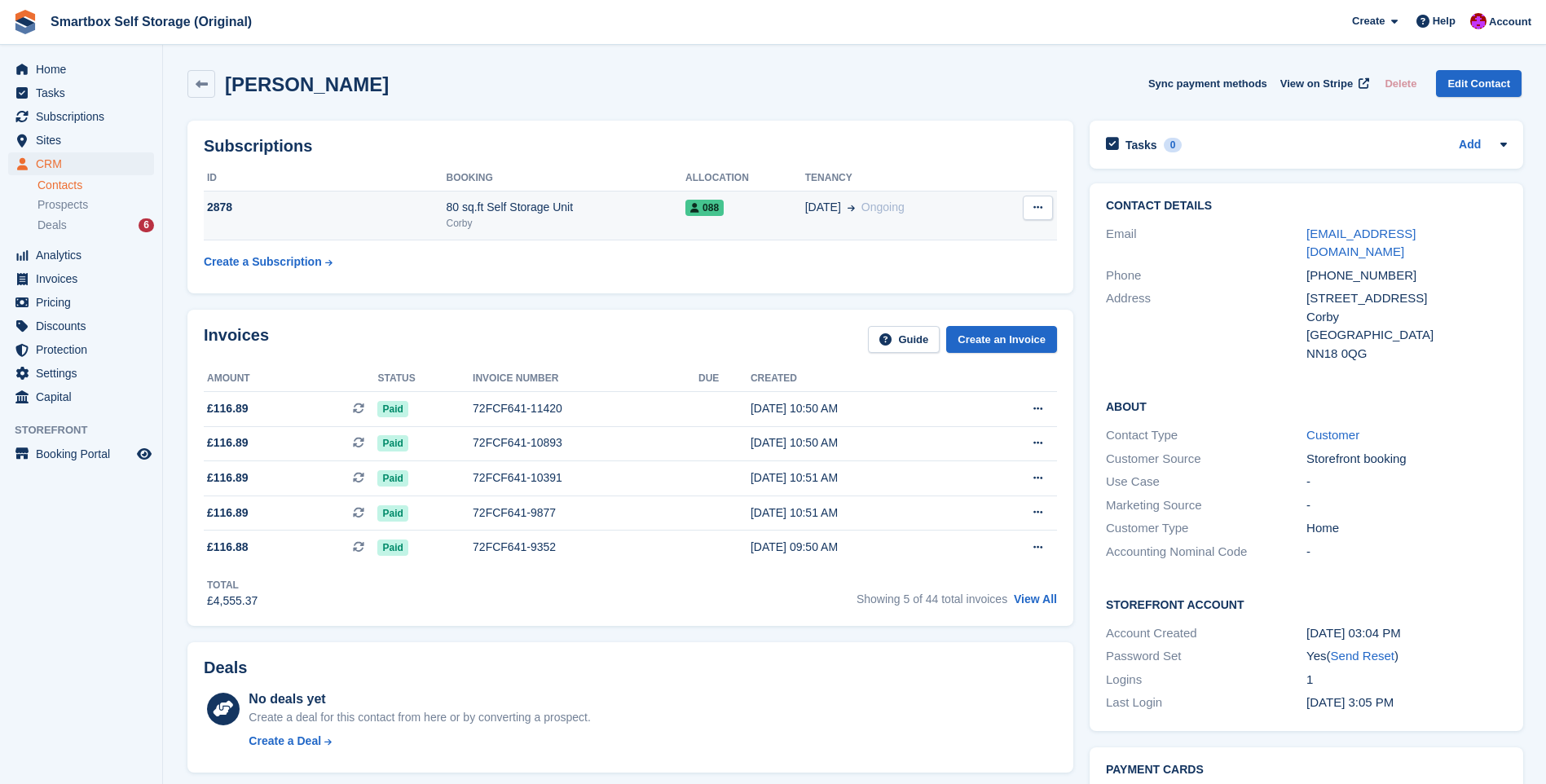 click on "80 sq.ft Self Storage Unit" at bounding box center [566, 207] 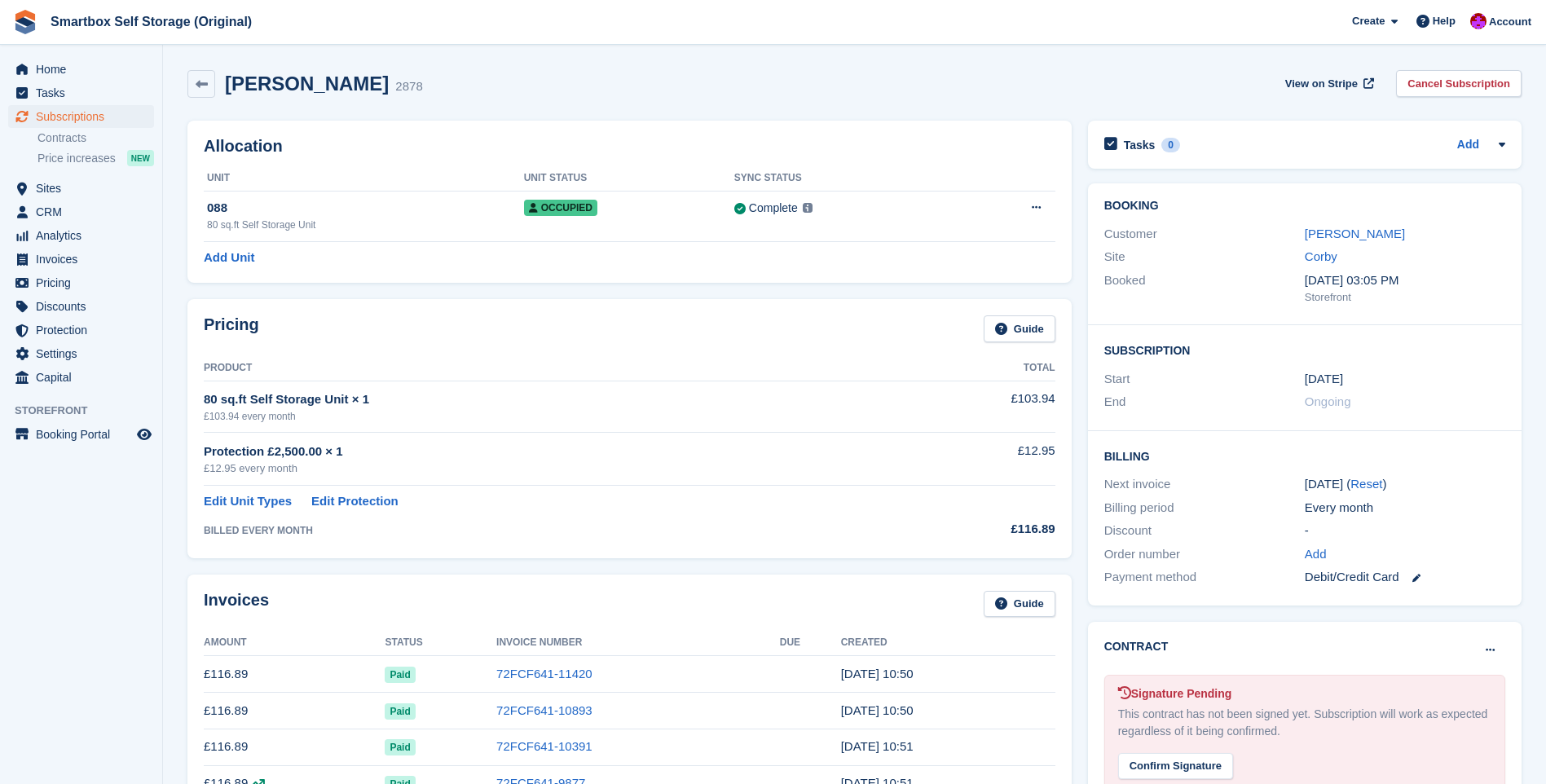 scroll, scrollTop: 0, scrollLeft: 0, axis: both 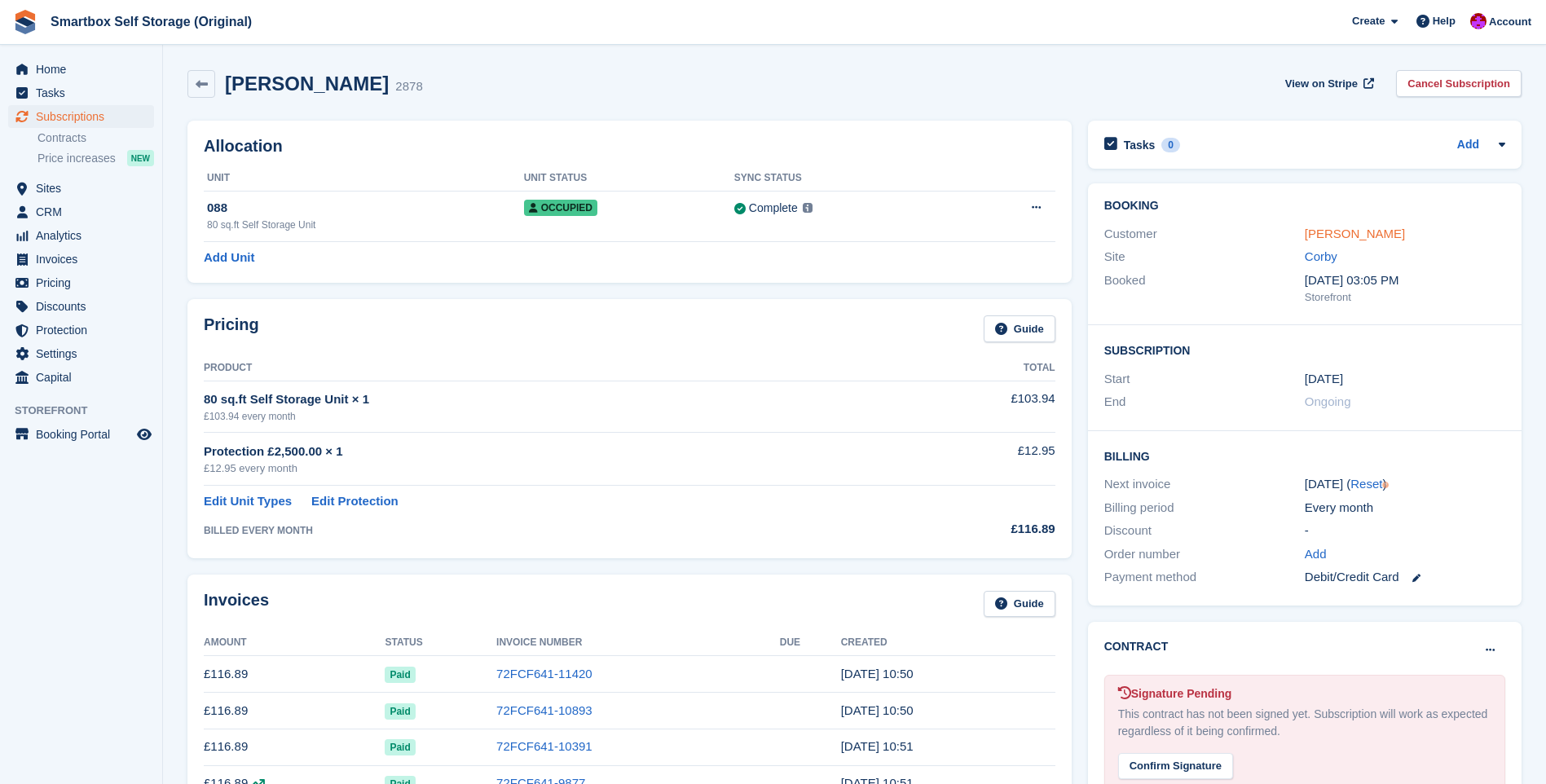 click on "[PERSON_NAME]" at bounding box center [1354, 233] 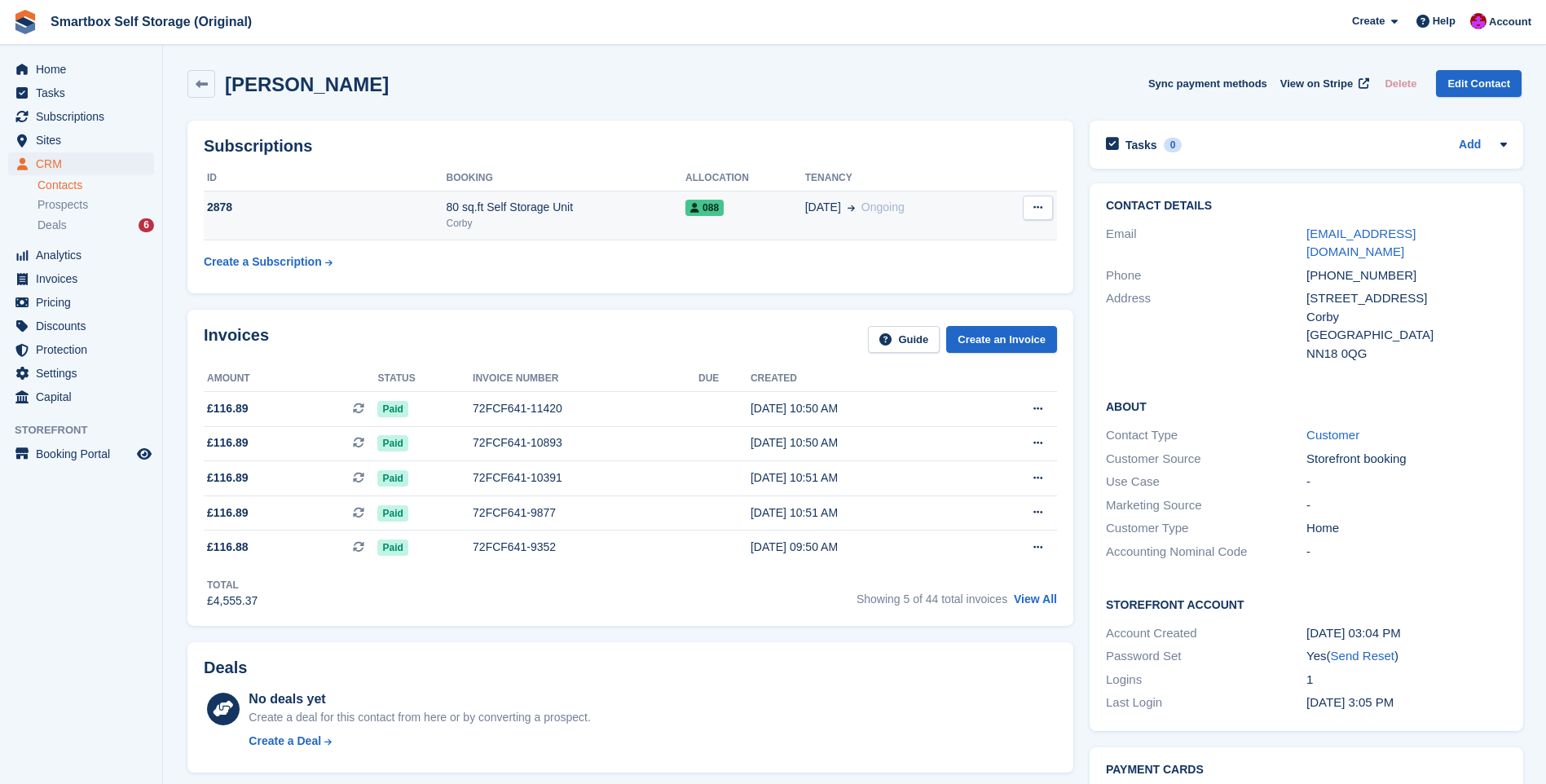 click at bounding box center (1037, 208) 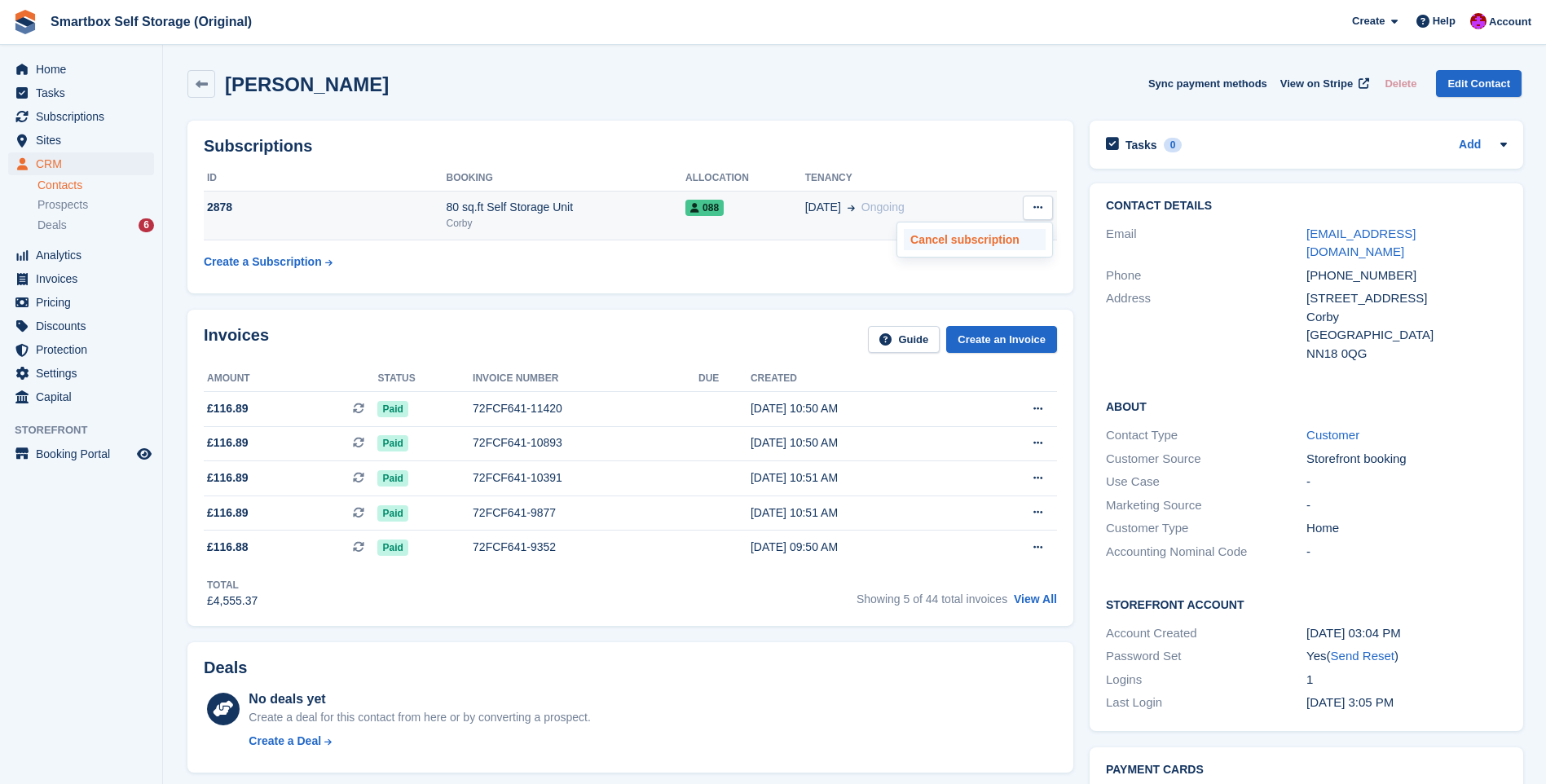 click on "Cancel subscription" at bounding box center (975, 240) 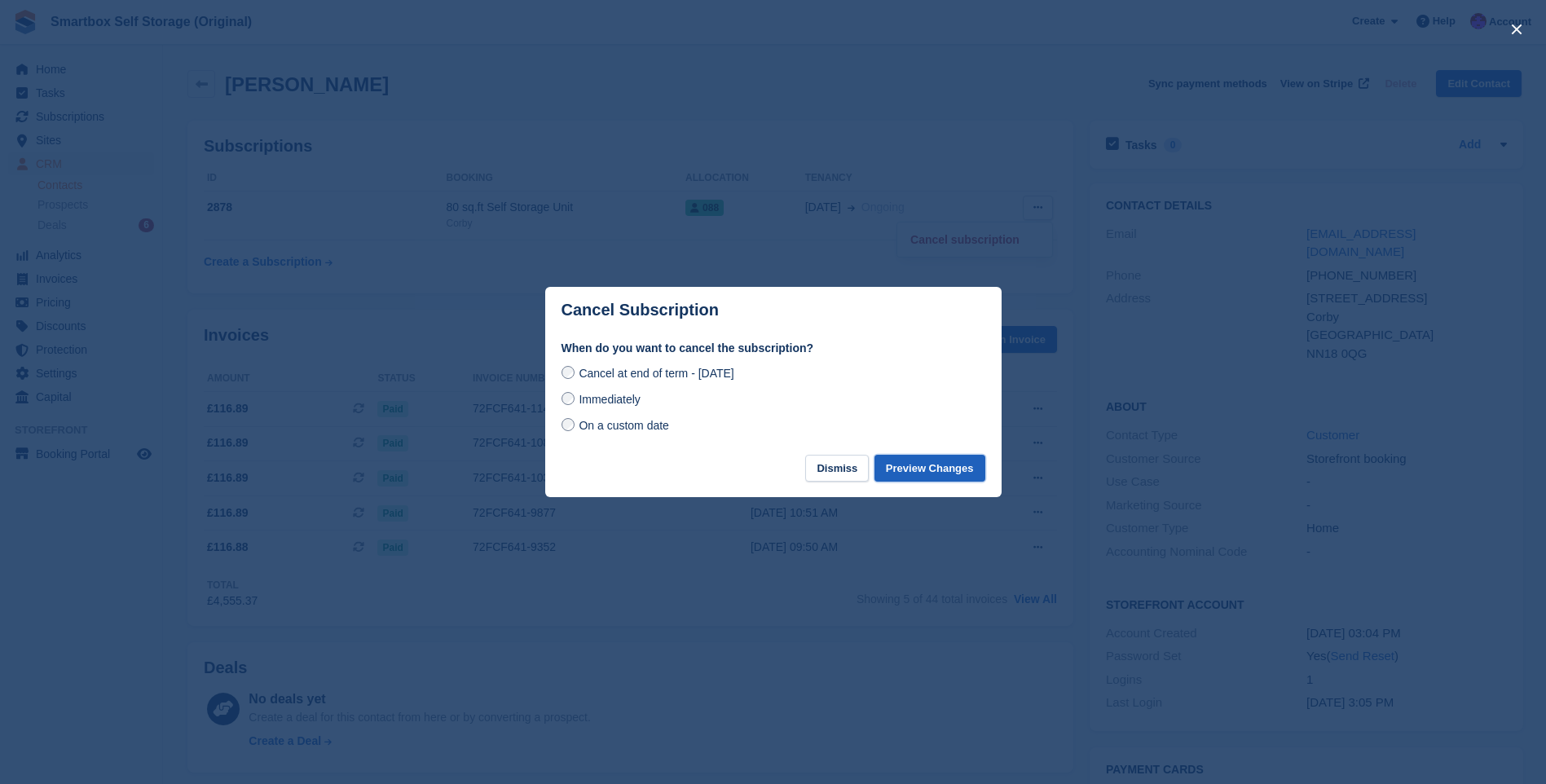 click on "Preview Changes" at bounding box center [930, 468] 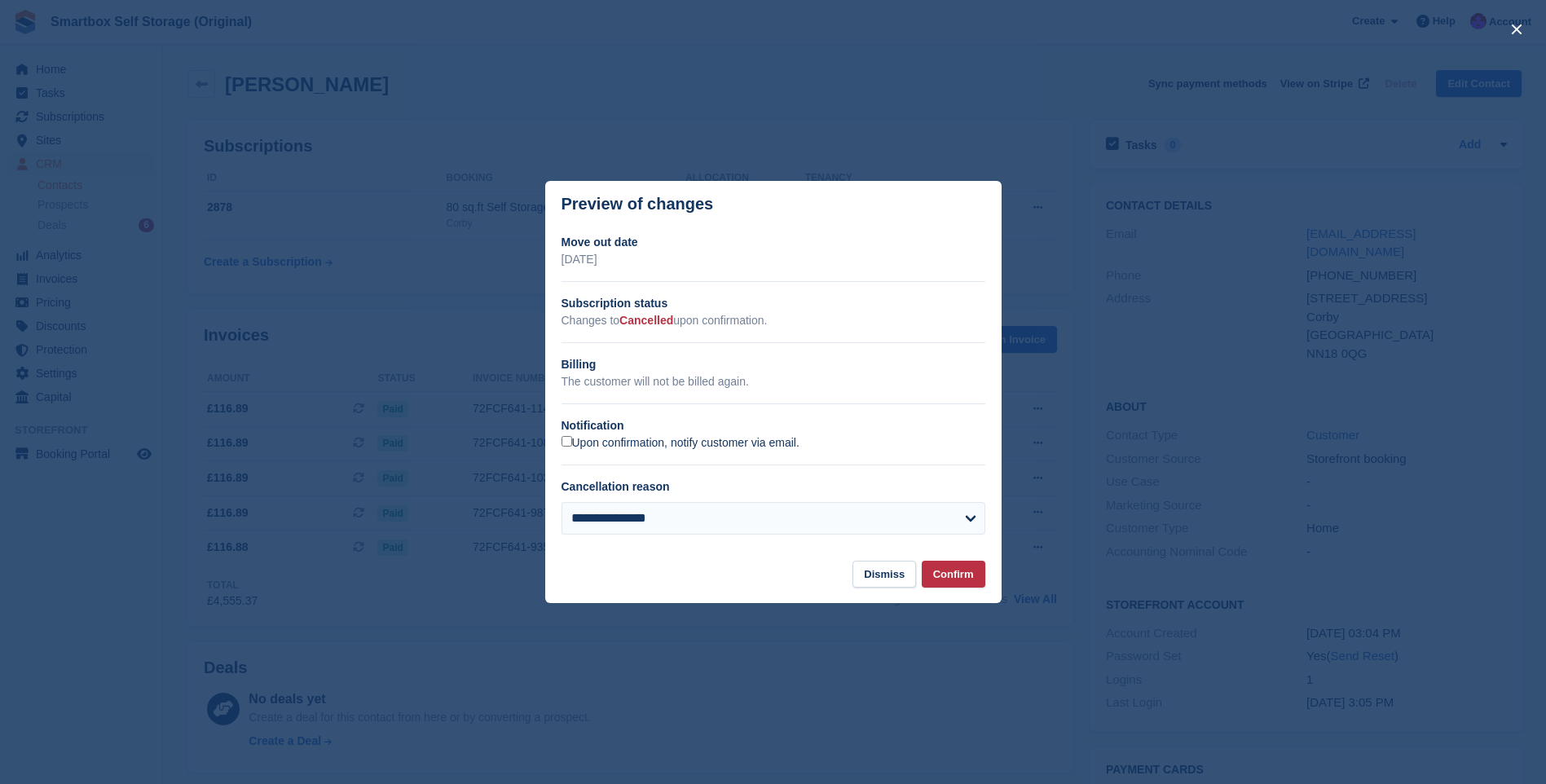 click on "Upon confirmation, notify customer via email." at bounding box center (681, 443) 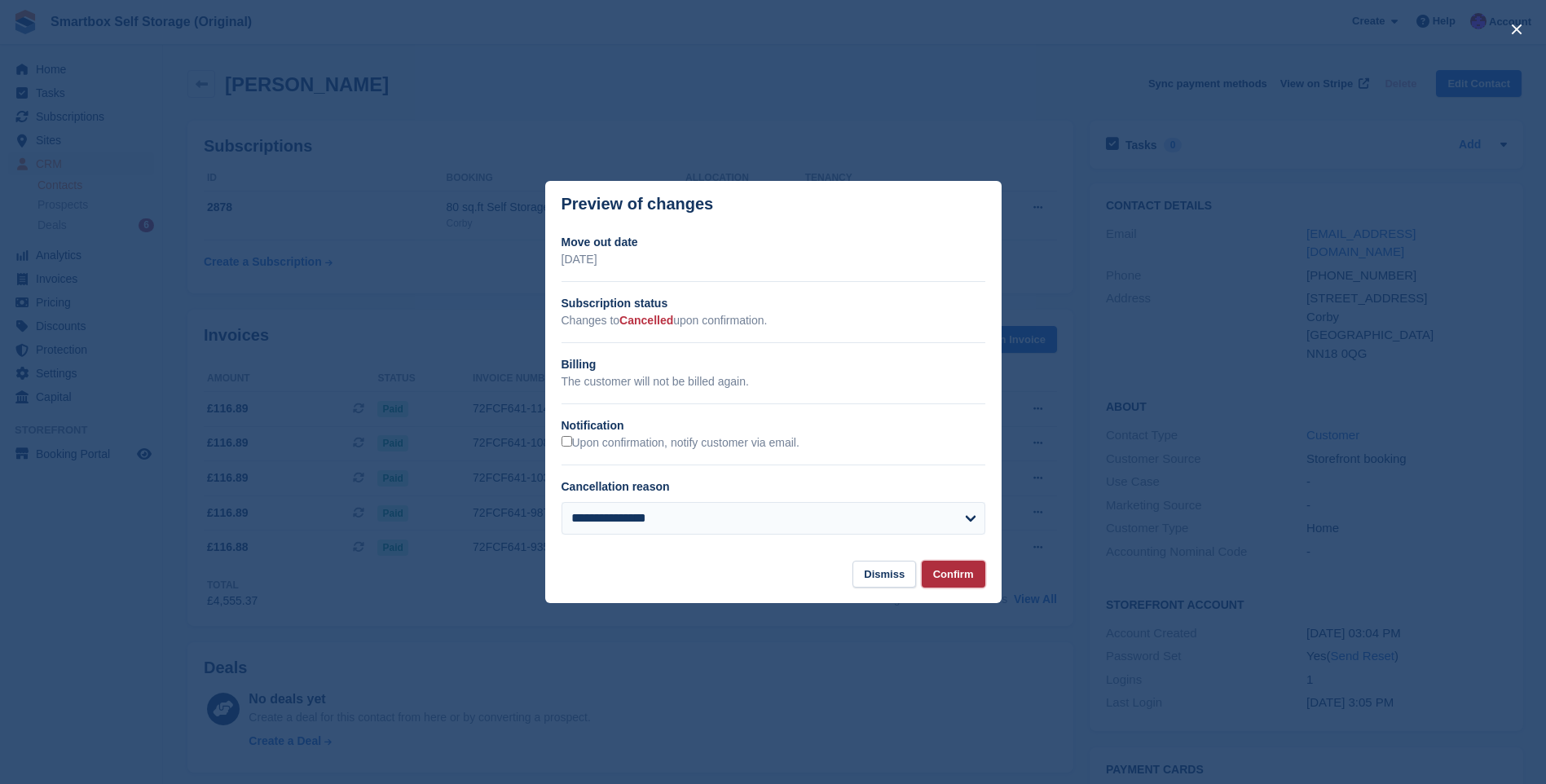 click on "Confirm" at bounding box center (954, 574) 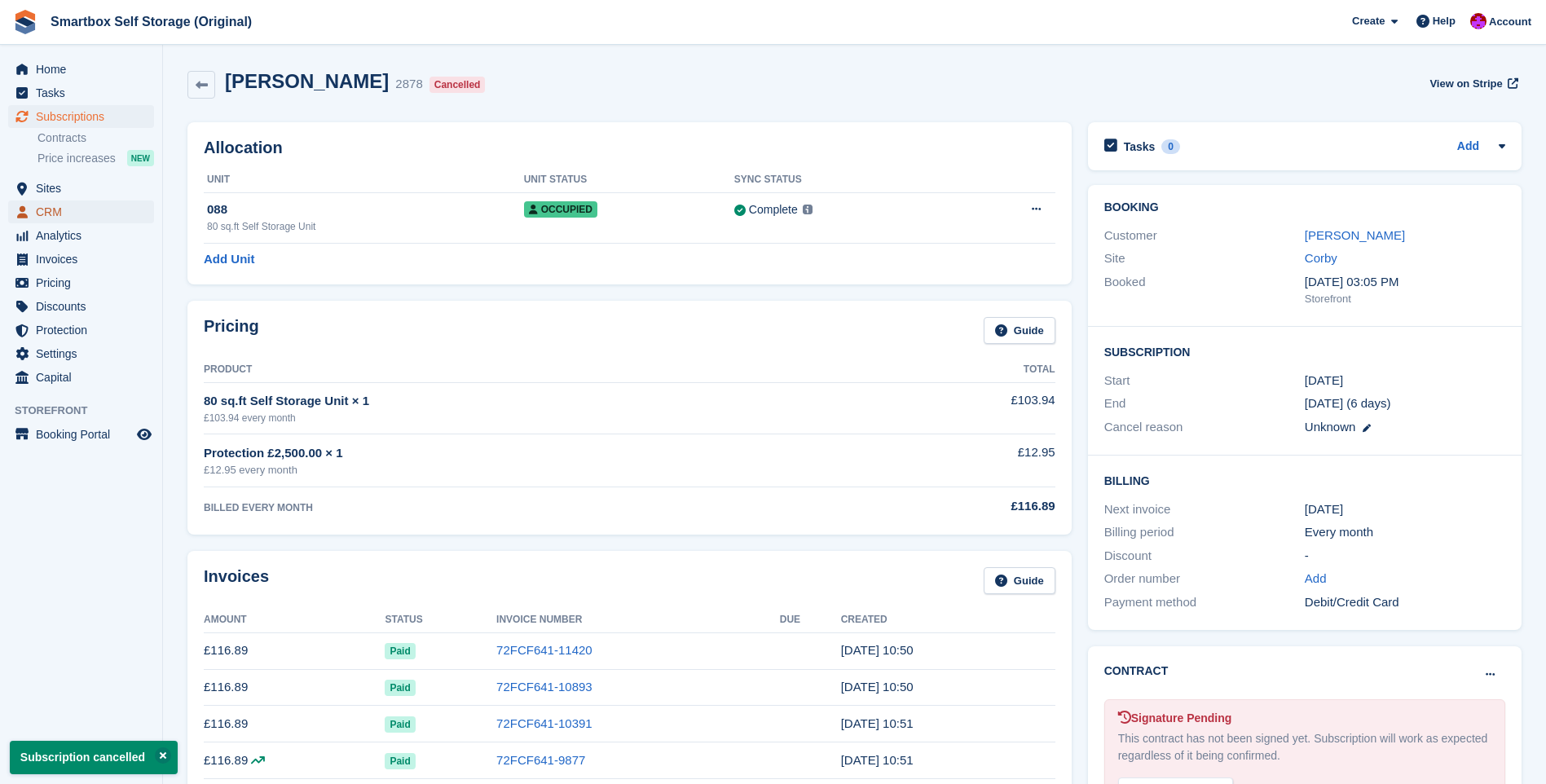click on "CRM" at bounding box center (85, 212) 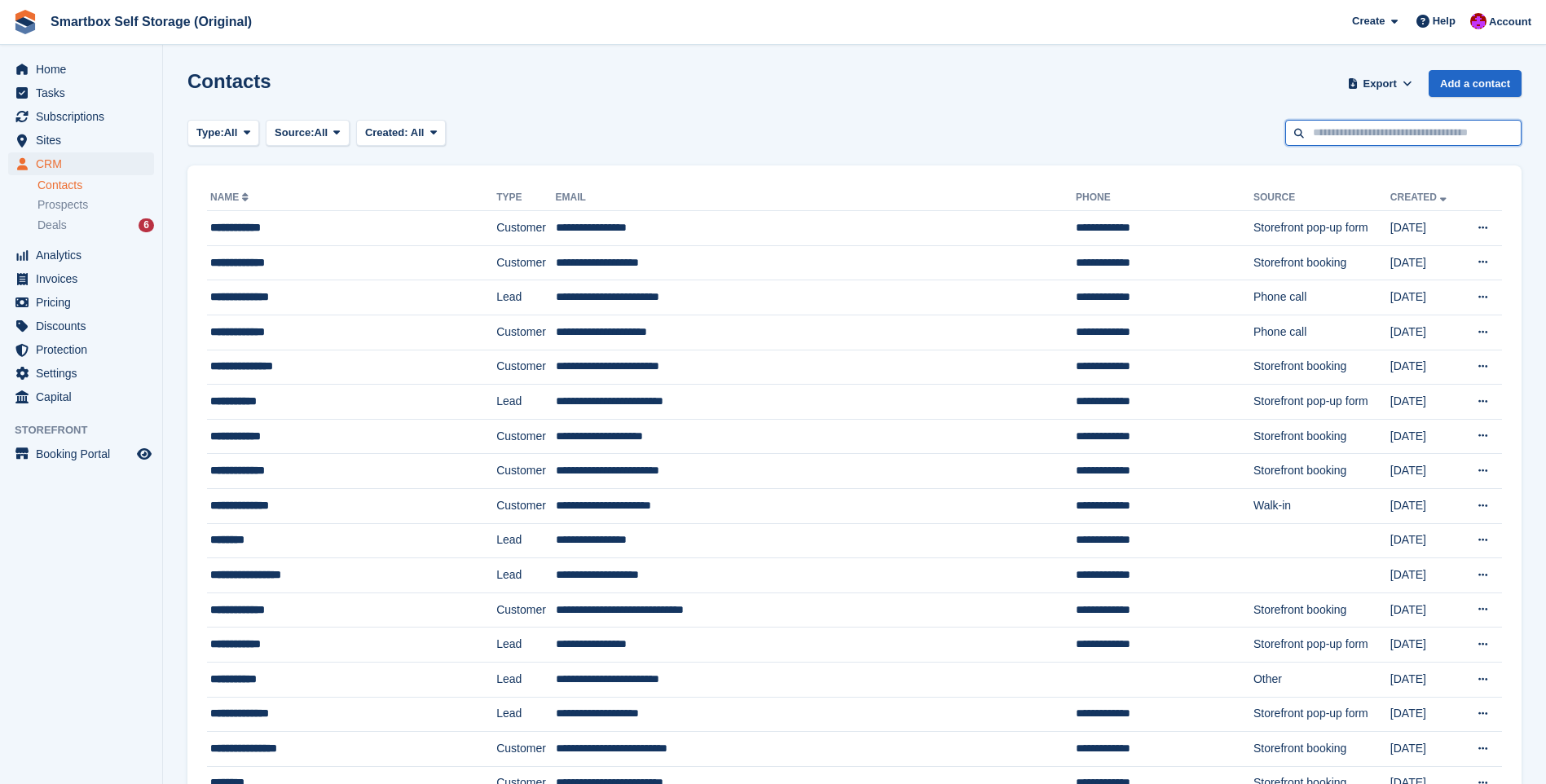 click at bounding box center [1403, 133] 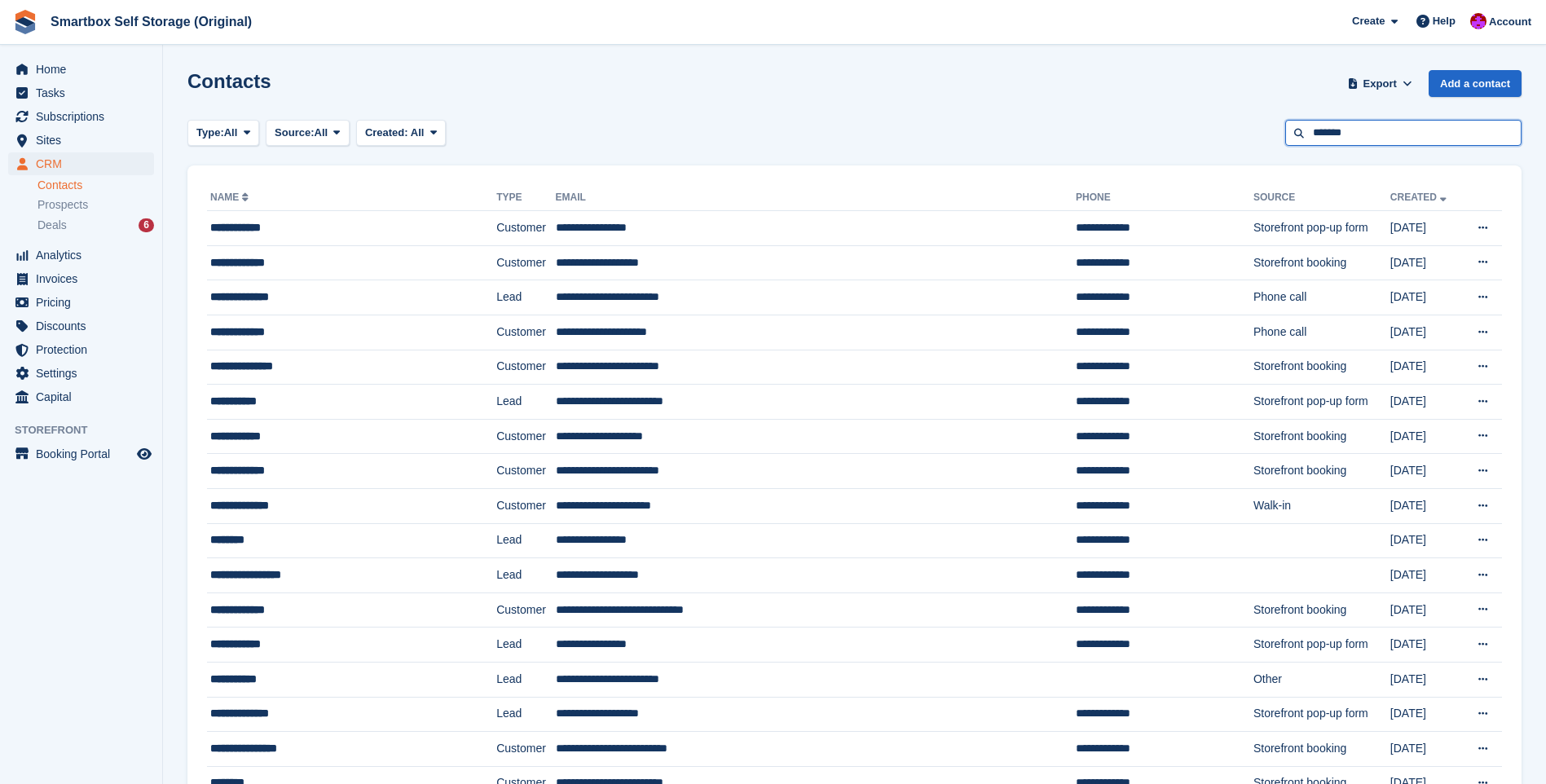 type on "*******" 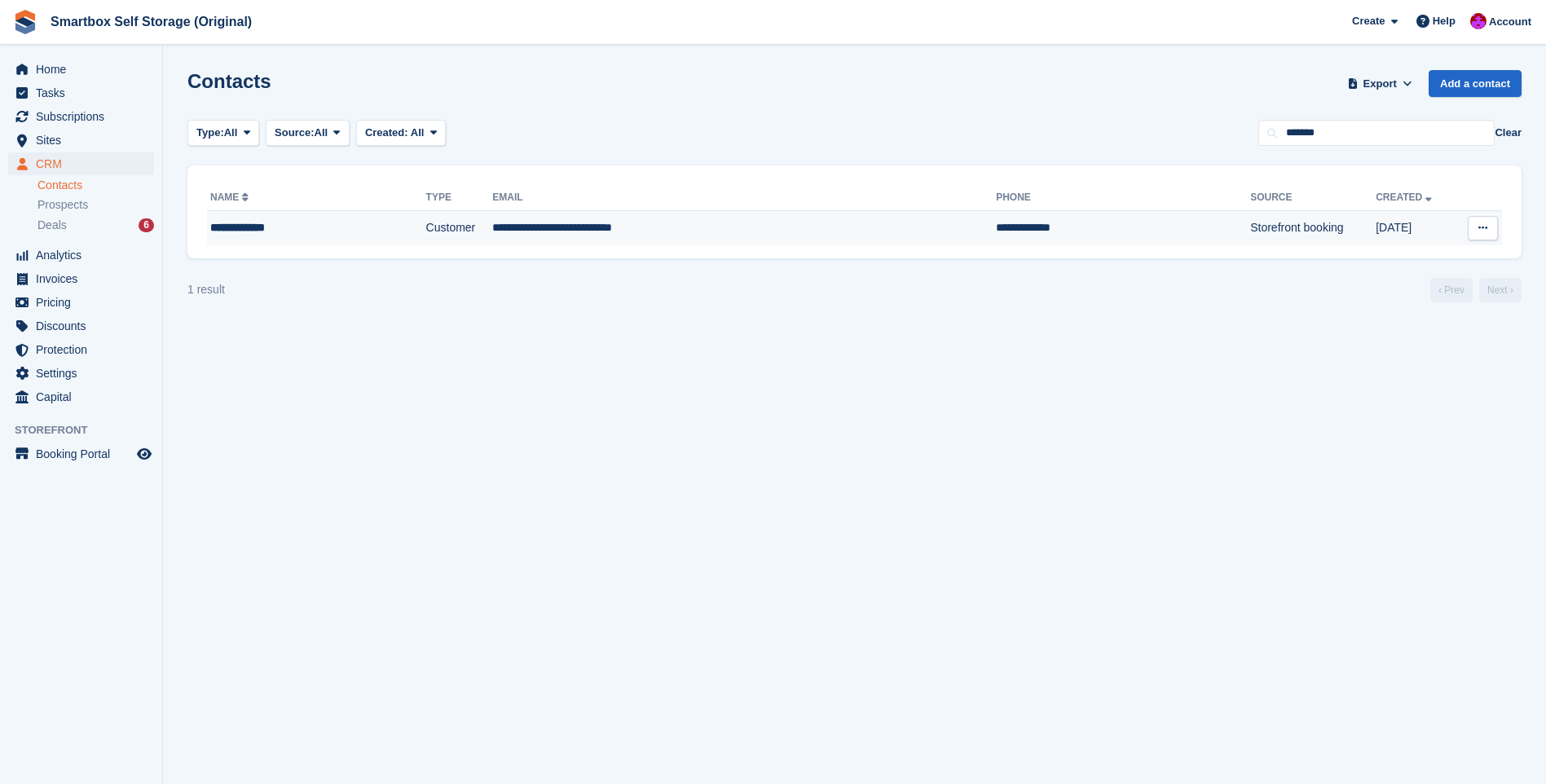 click on "**********" at bounding box center (744, 228) 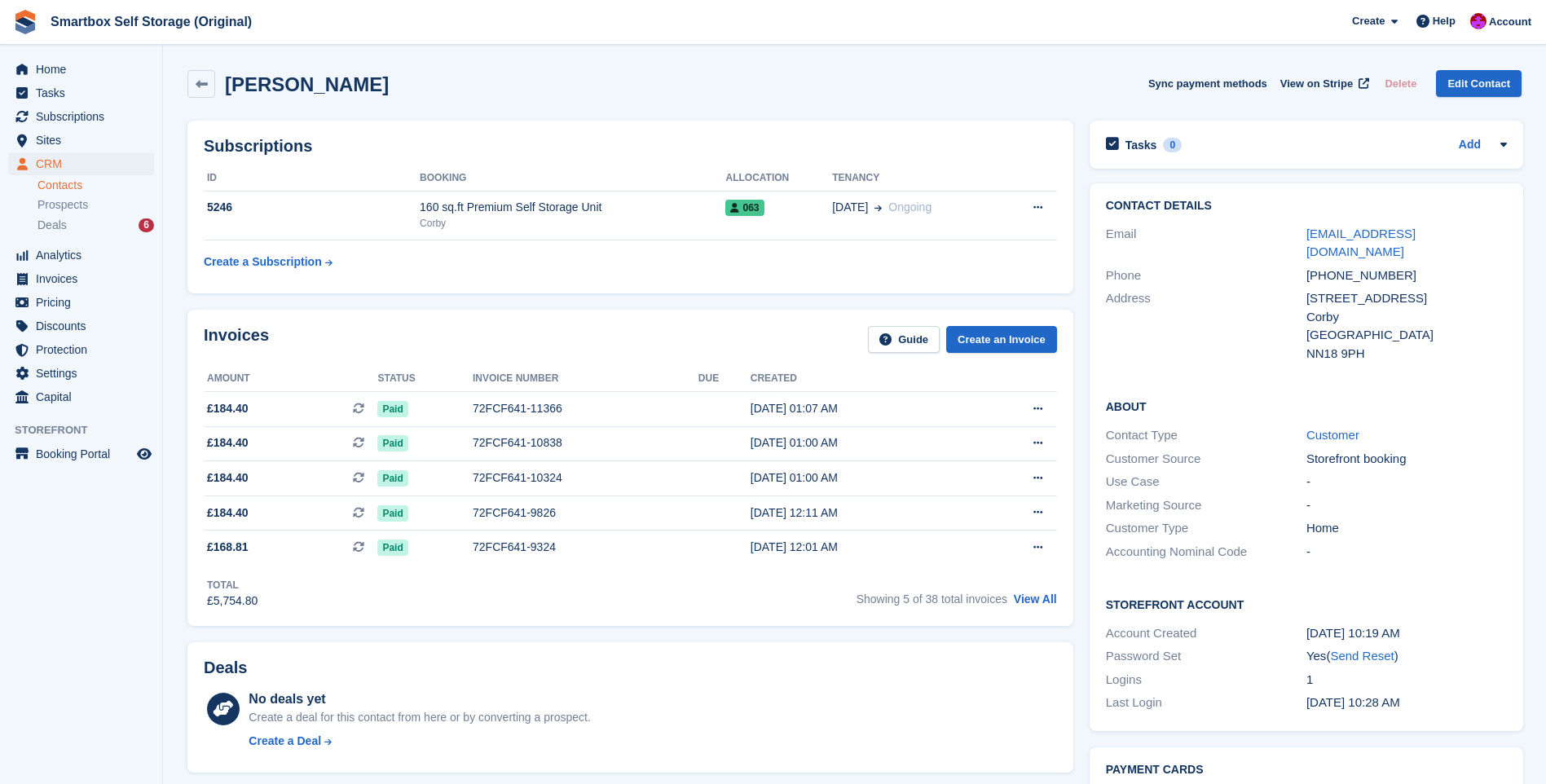scroll, scrollTop: 0, scrollLeft: 0, axis: both 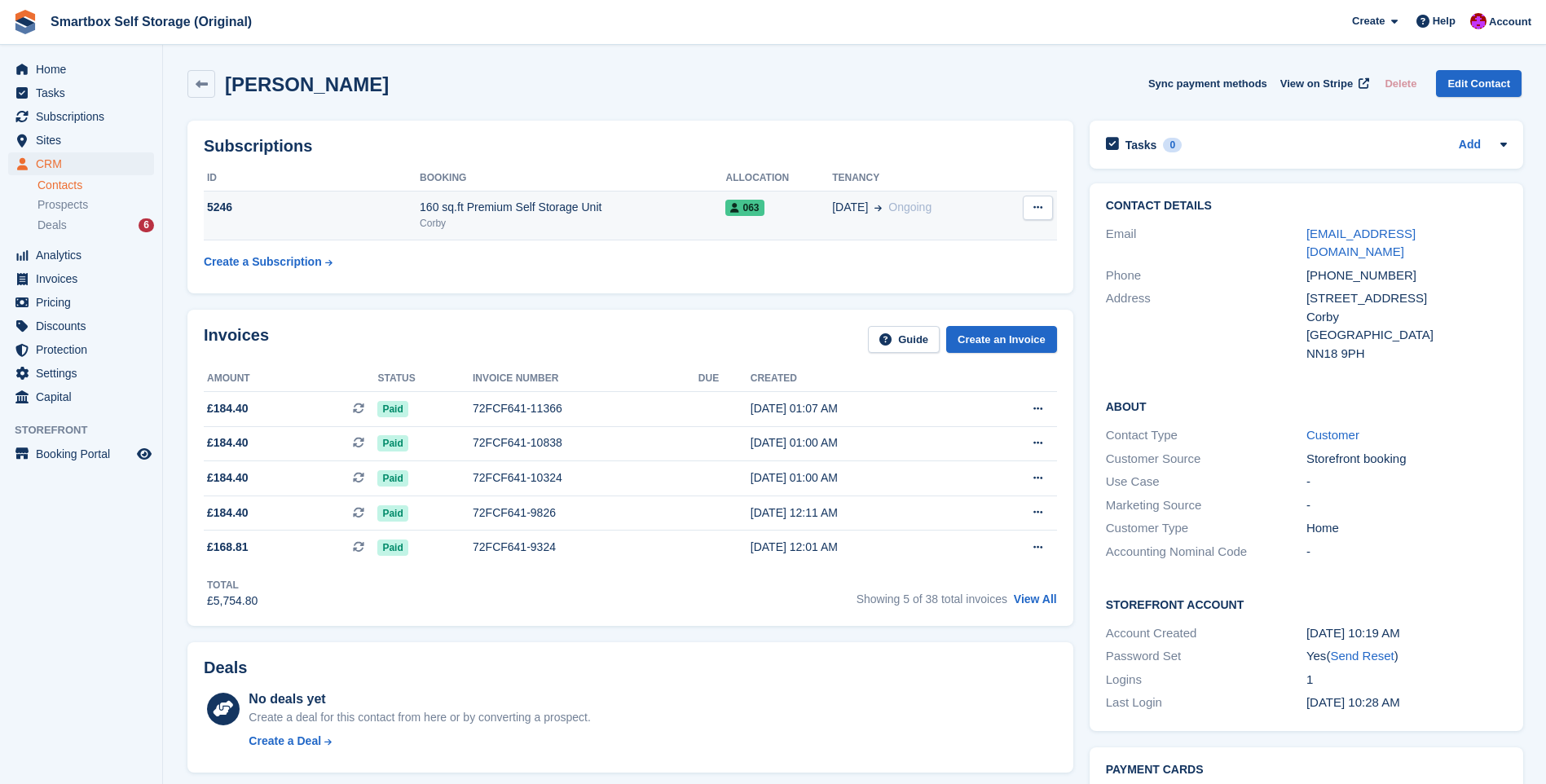 click on "5246" at bounding box center [311, 207] 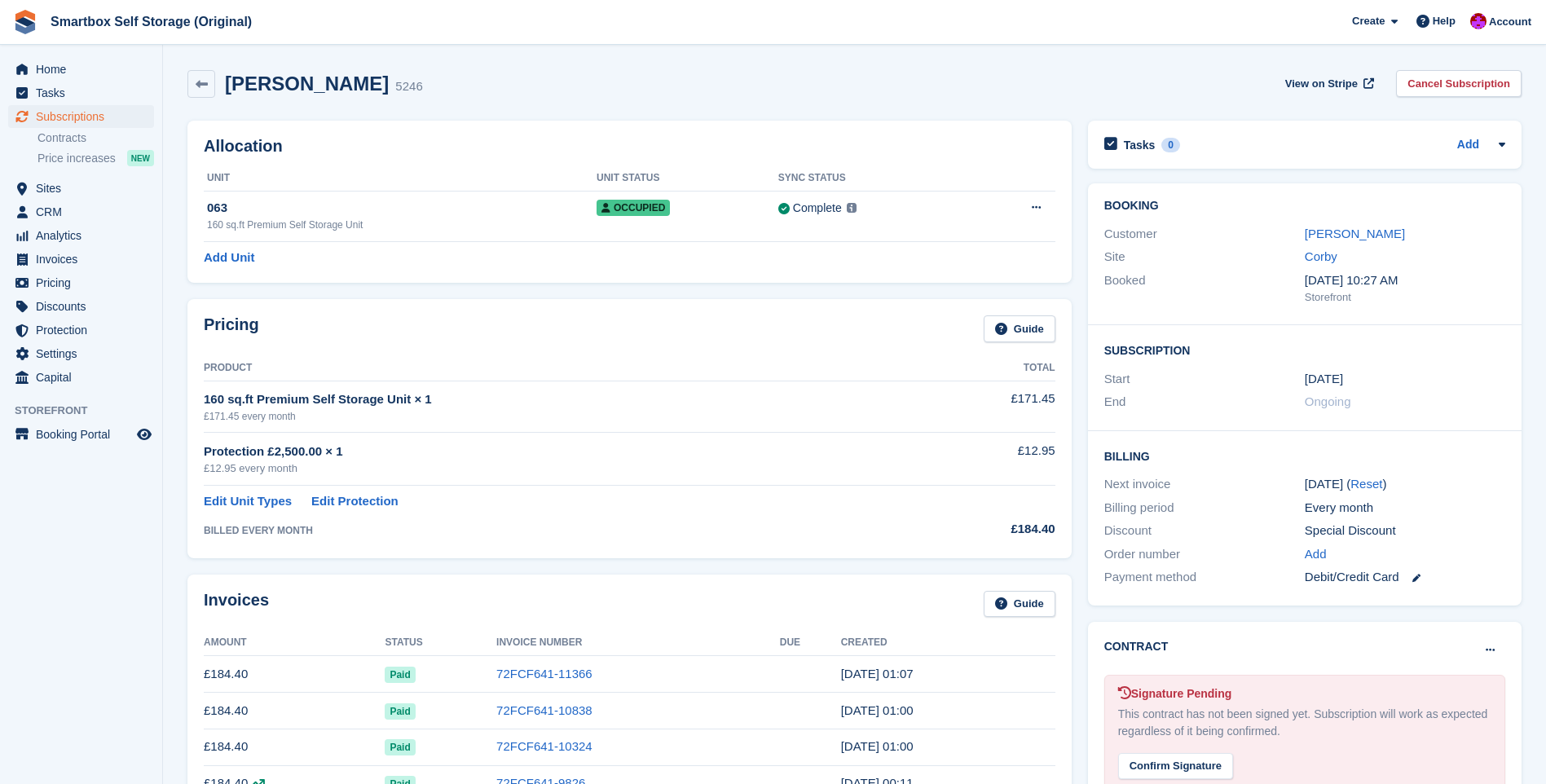scroll, scrollTop: 0, scrollLeft: 0, axis: both 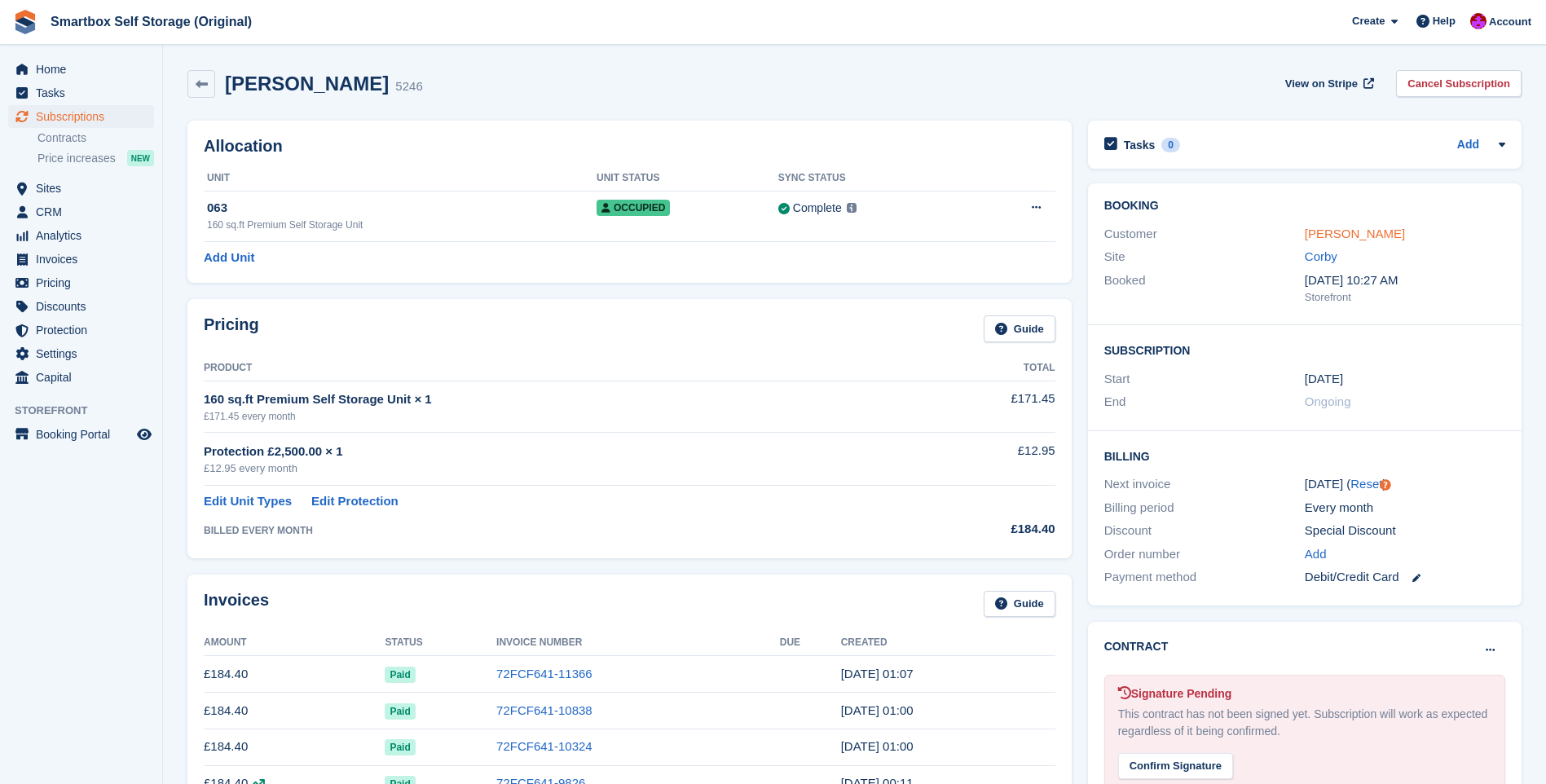 click on "Lisa Charlton" at bounding box center [1354, 233] 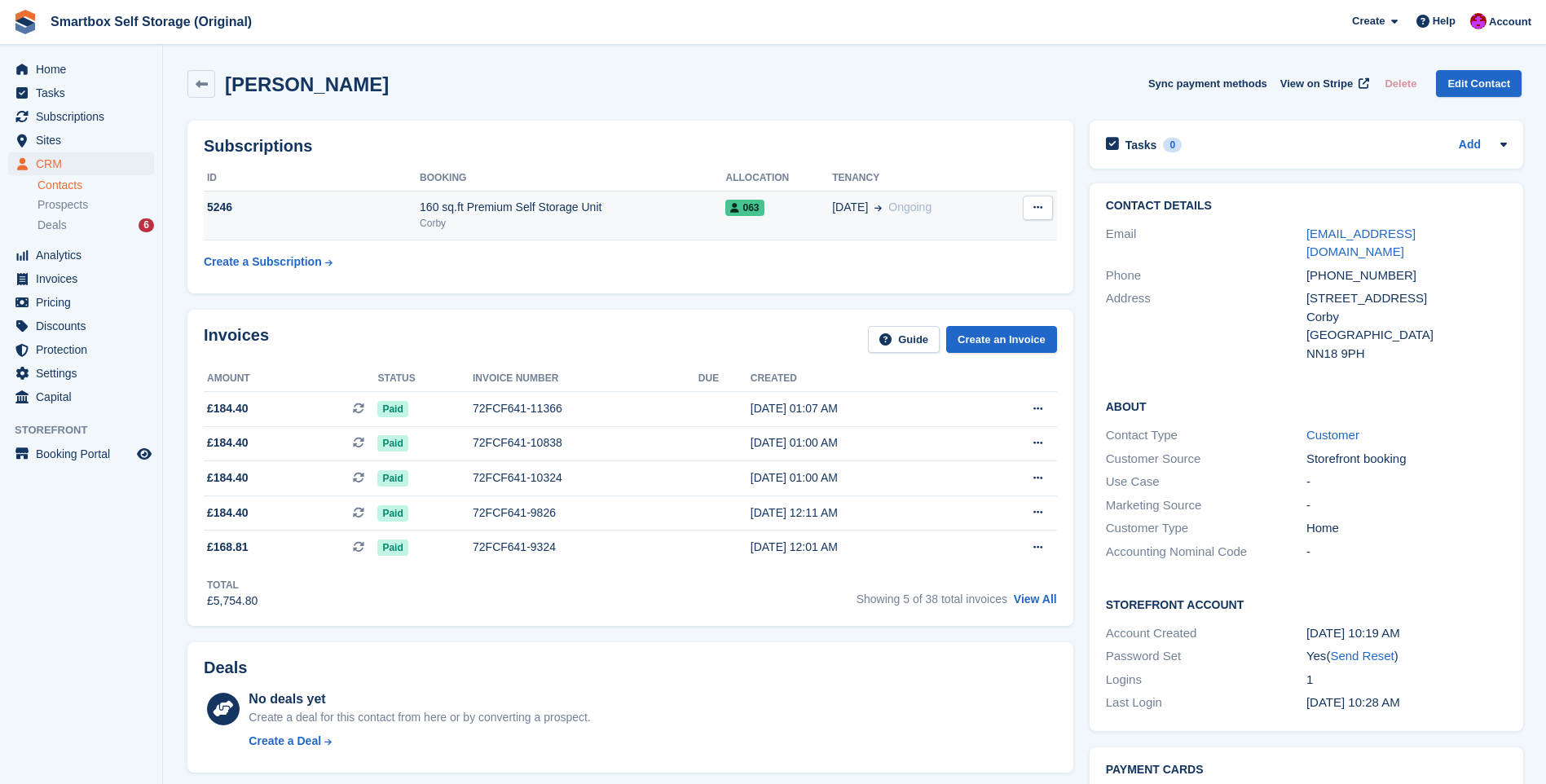 click at bounding box center (1037, 208) 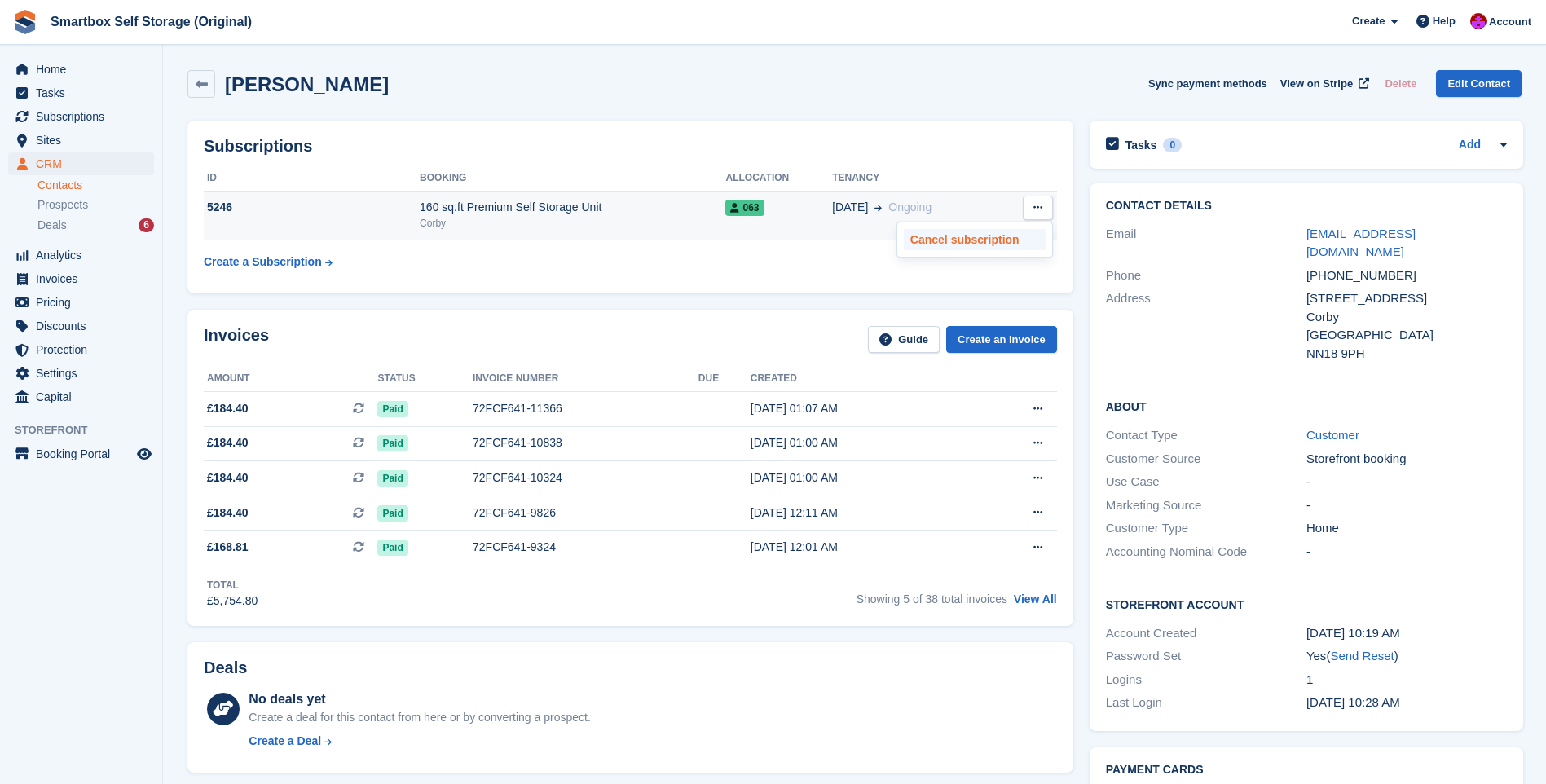 click on "Cancel subscription" at bounding box center (975, 240) 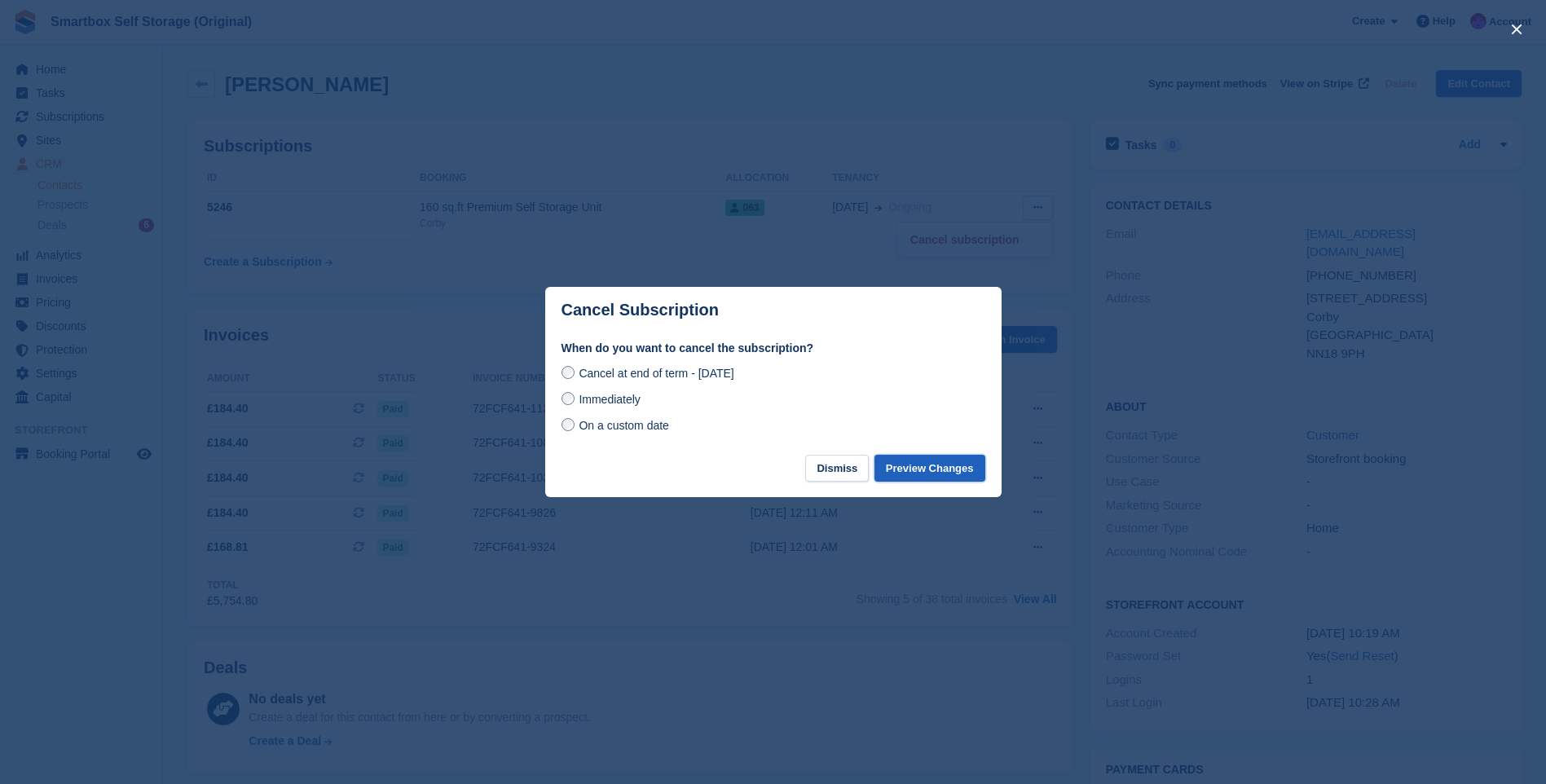 click on "Preview Changes" at bounding box center [930, 468] 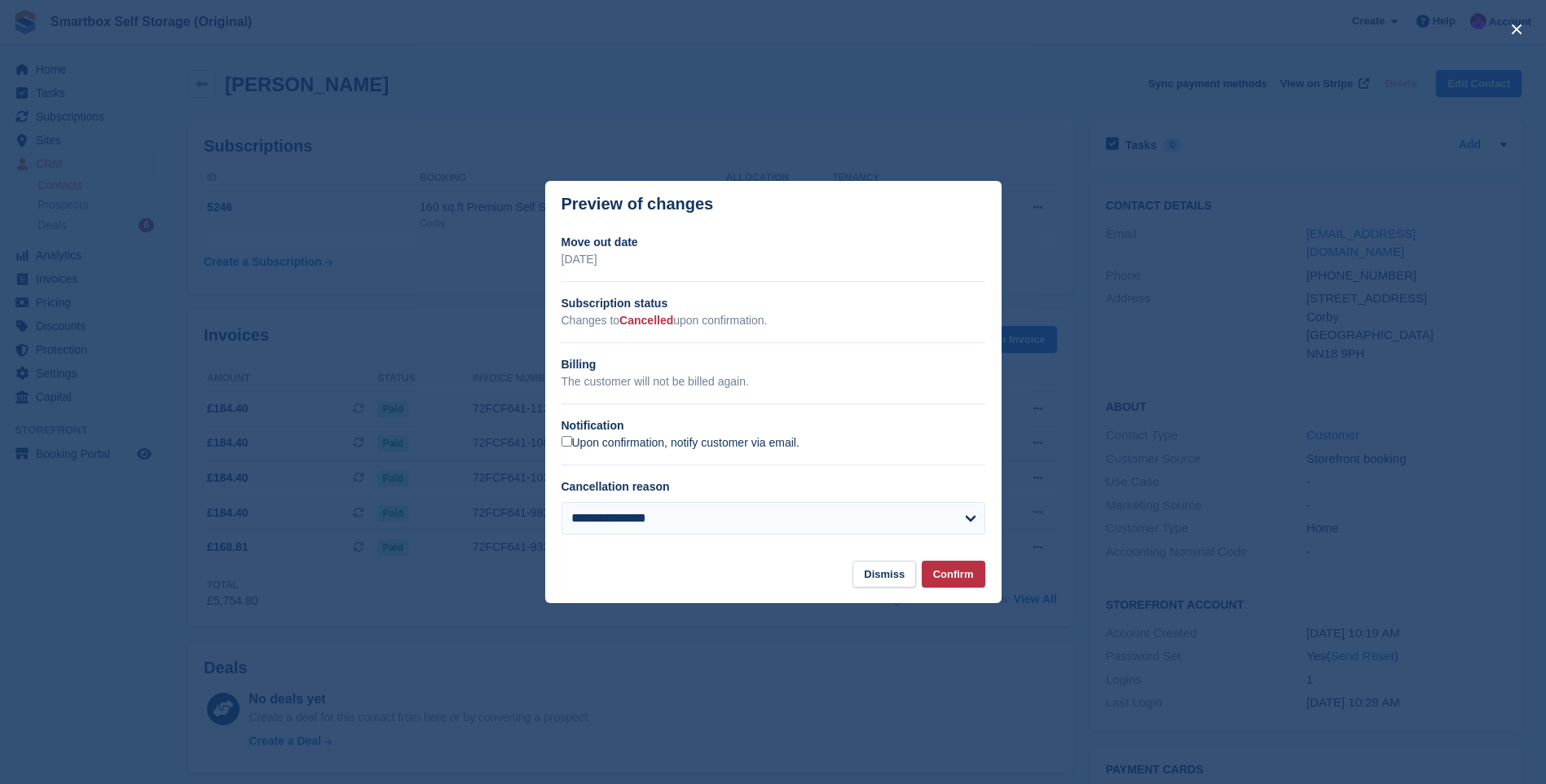 click on "Upon confirmation, notify customer via email." at bounding box center [681, 443] 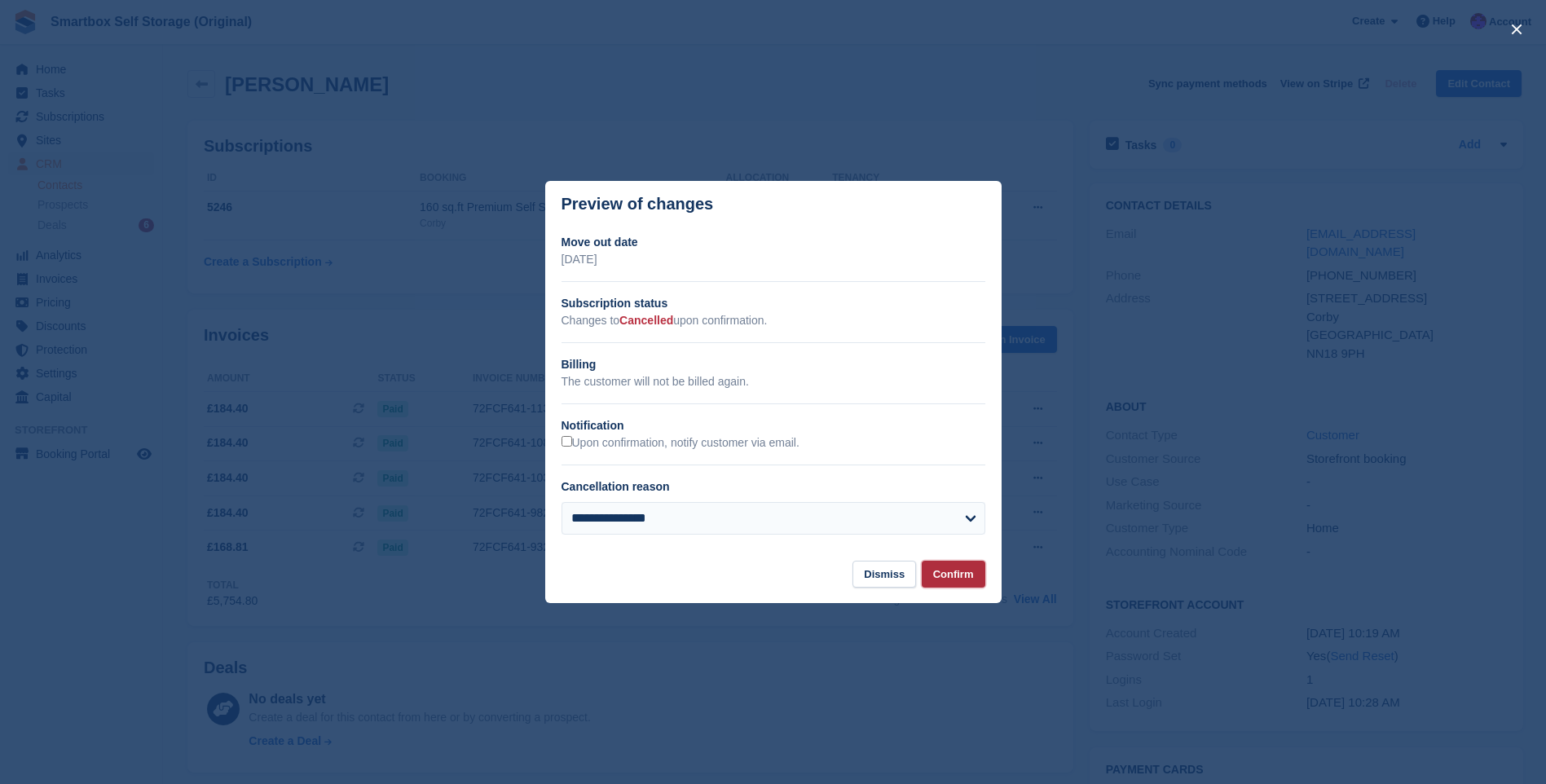 click on "Confirm" at bounding box center [954, 574] 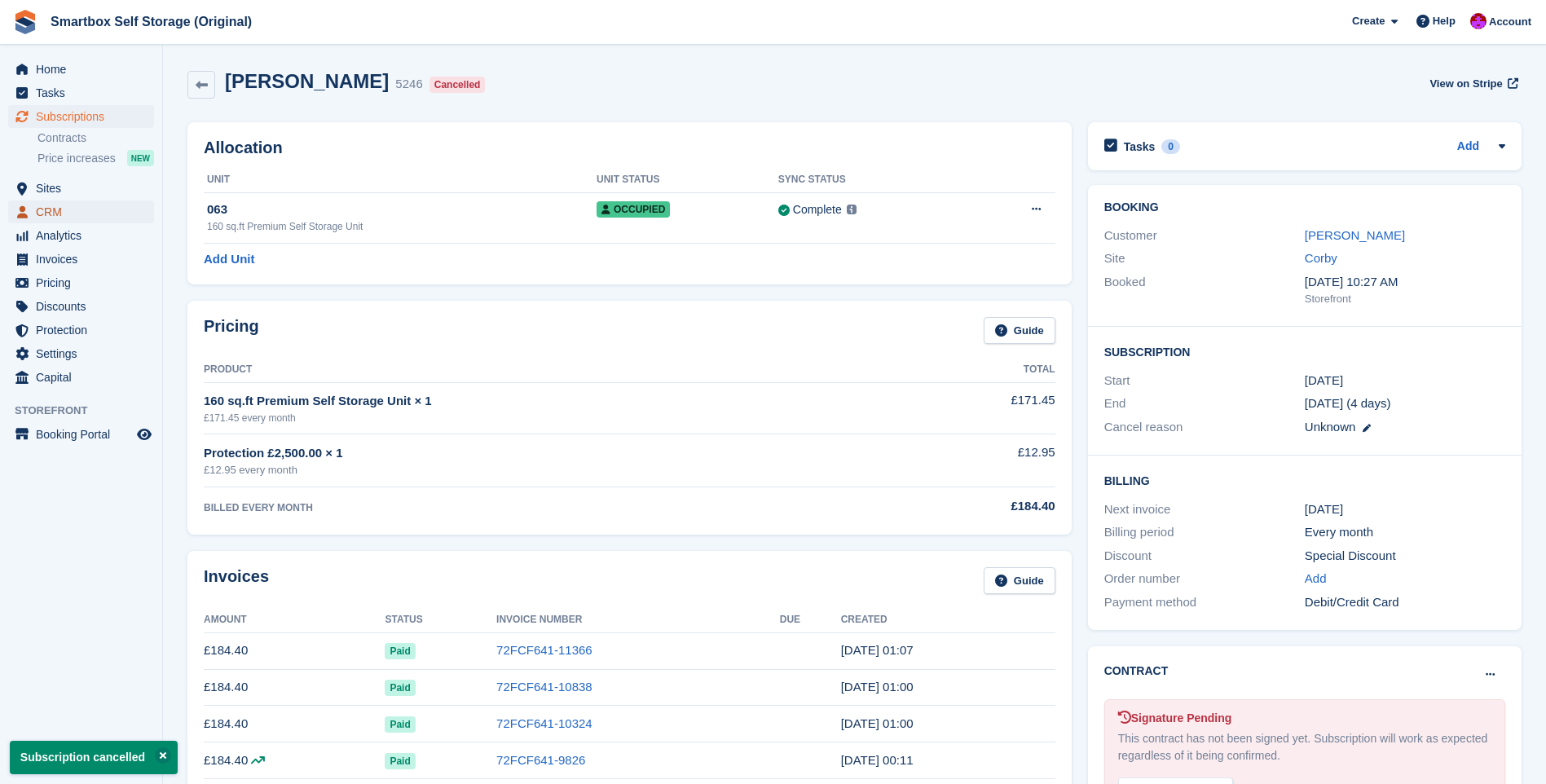 click on "CRM" at bounding box center (85, 212) 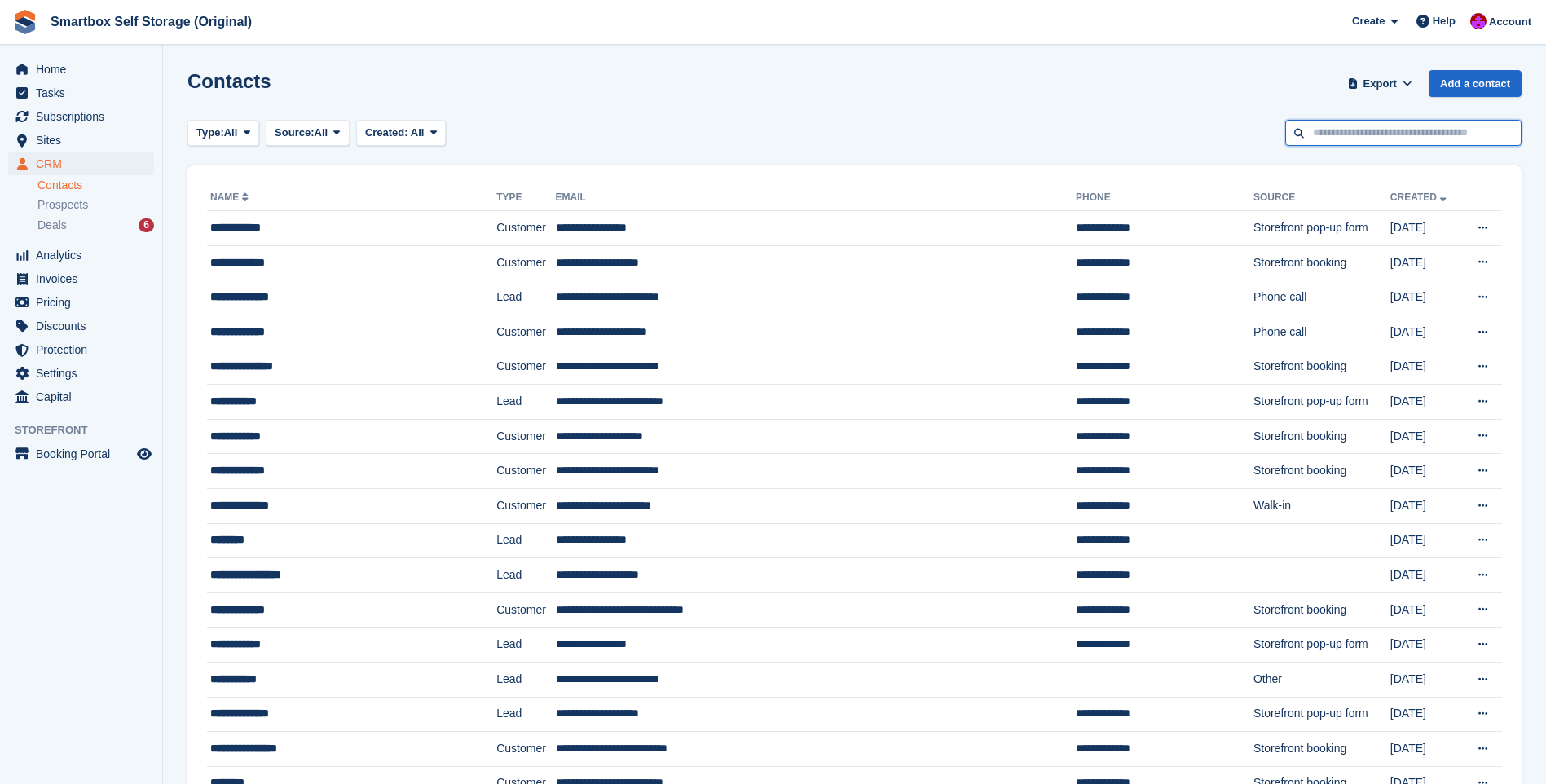 click at bounding box center [1403, 133] 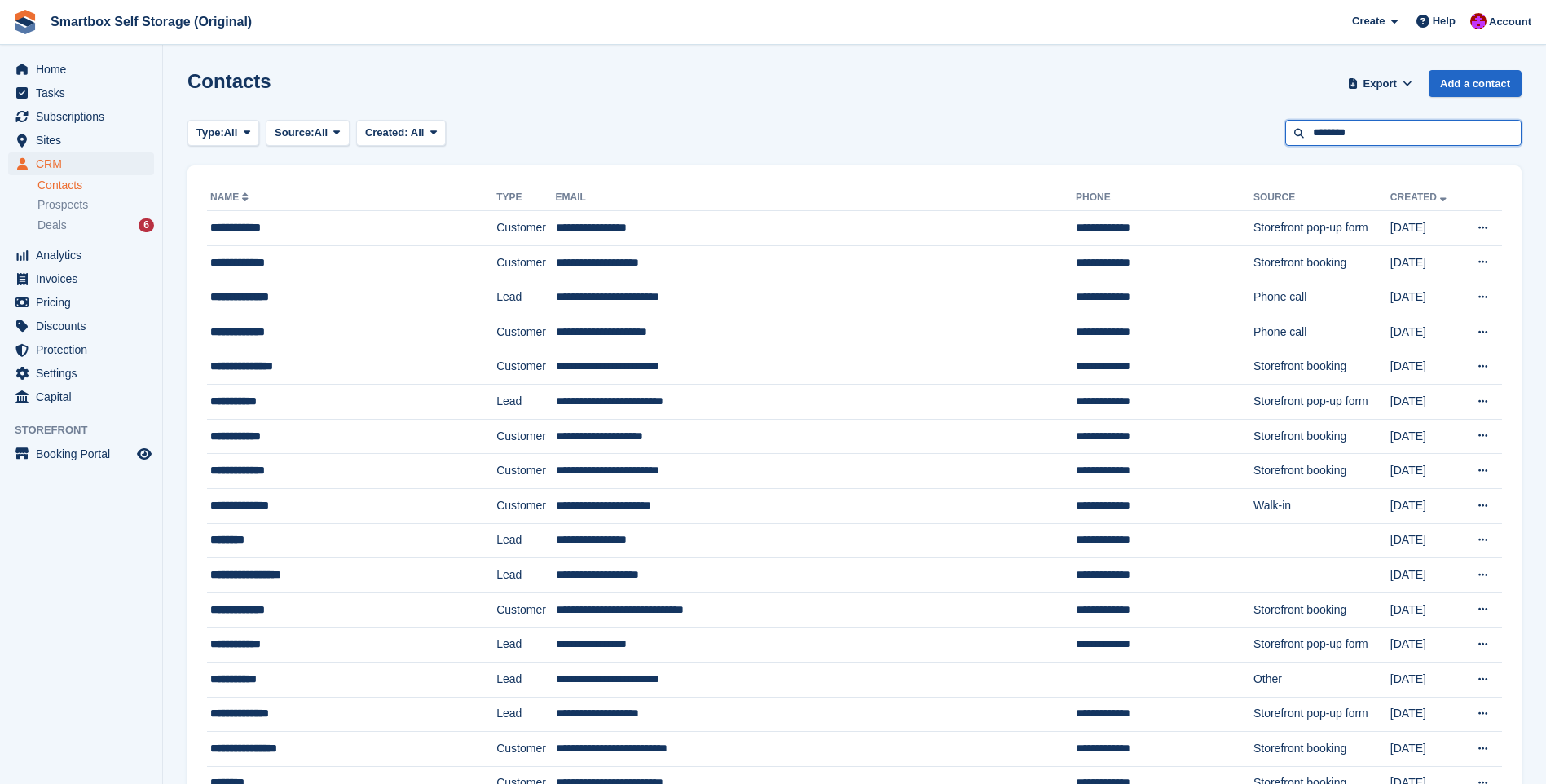 type on "********" 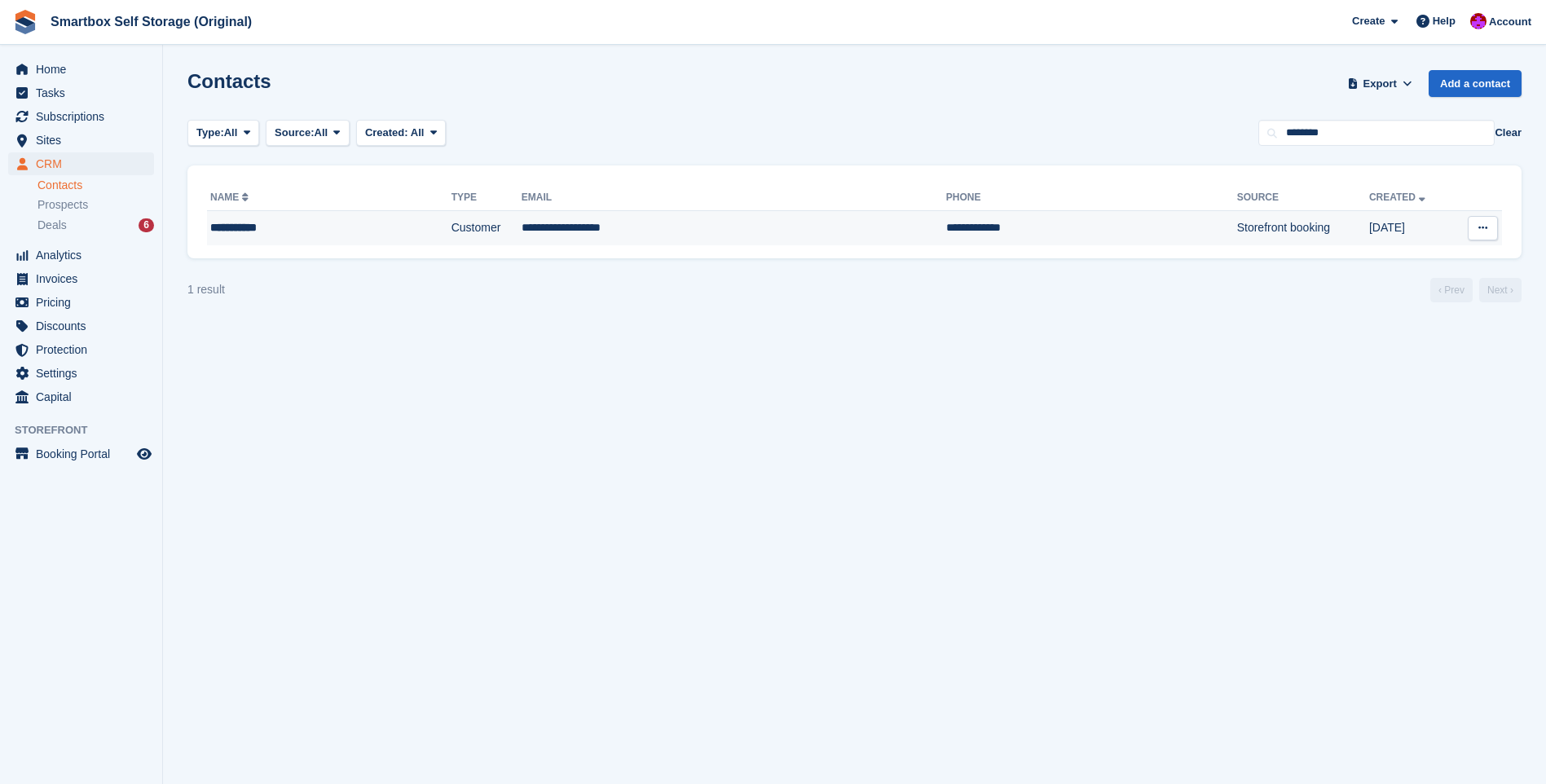 click on "**********" at bounding box center (733, 228) 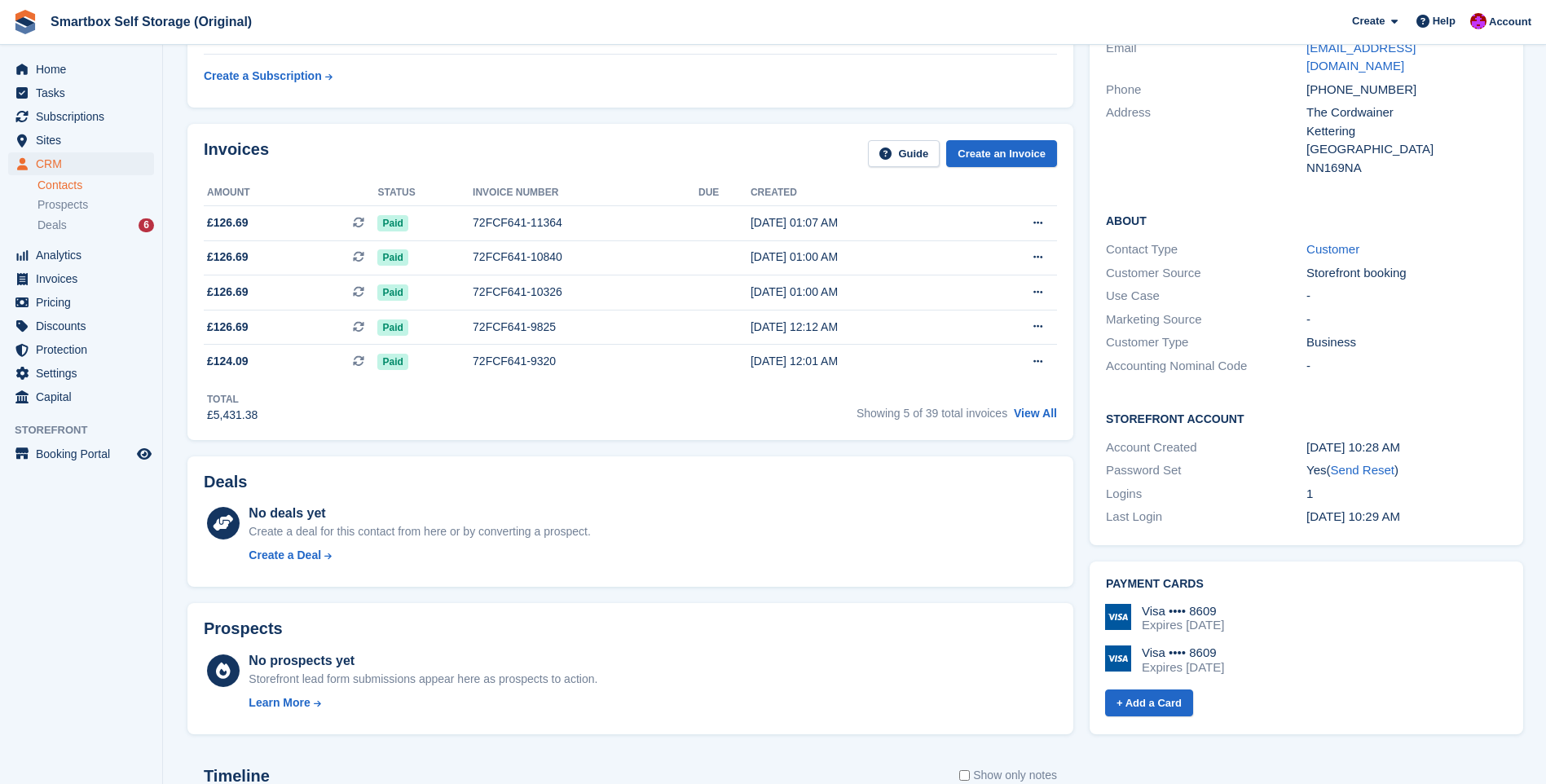 scroll, scrollTop: 0, scrollLeft: 0, axis: both 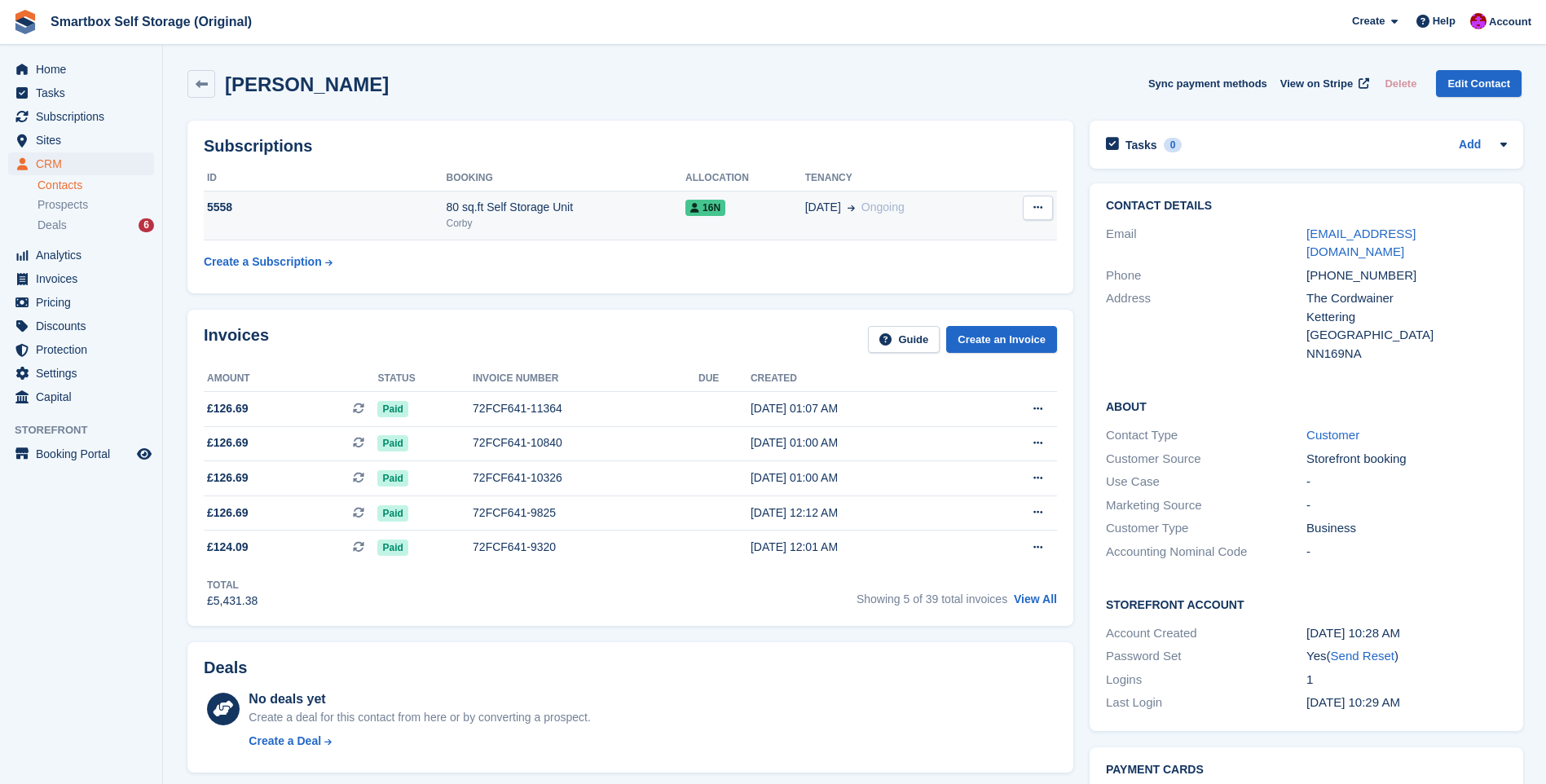 click on "5558" at bounding box center (324, 215) 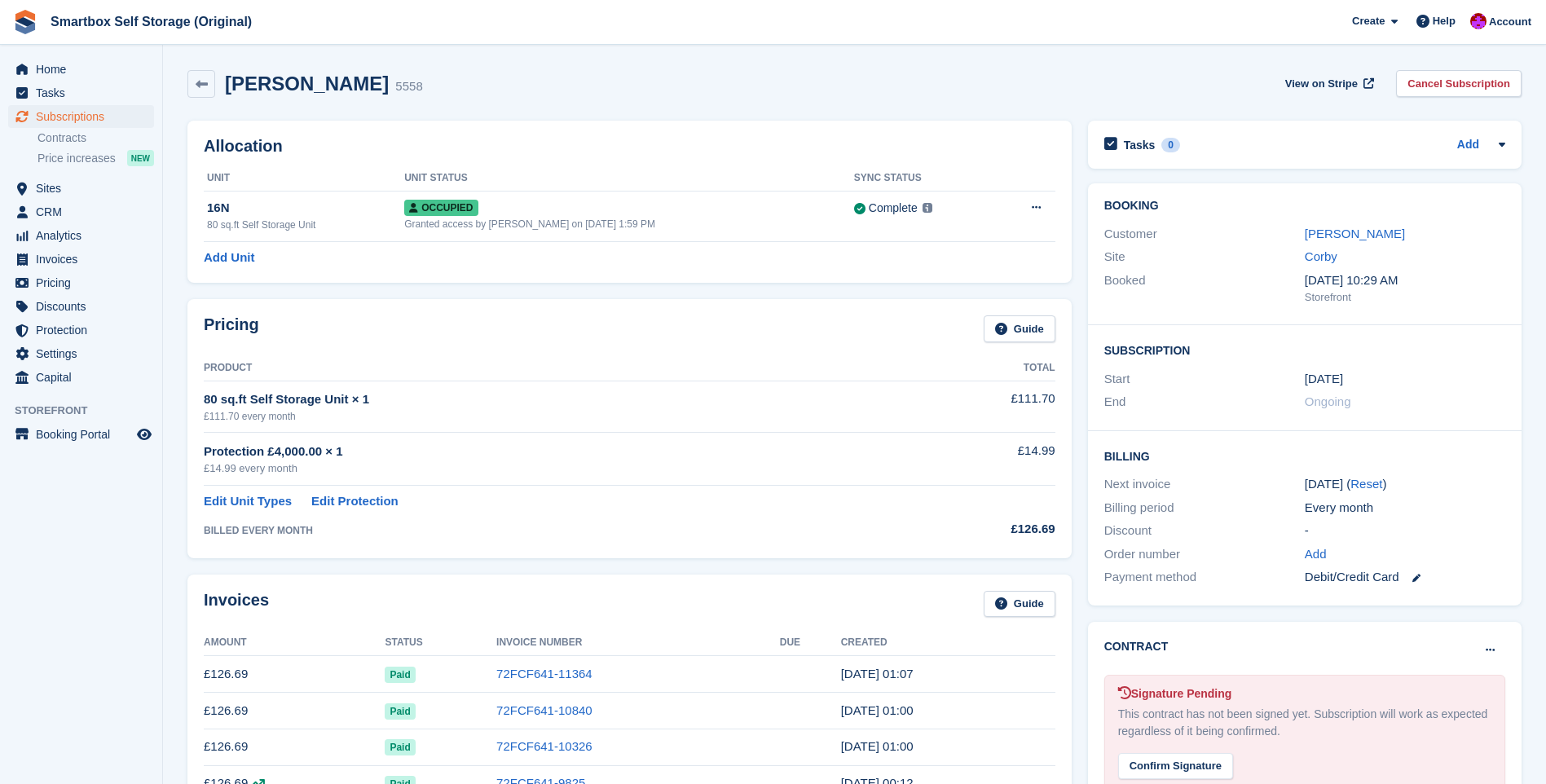 scroll, scrollTop: 0, scrollLeft: 0, axis: both 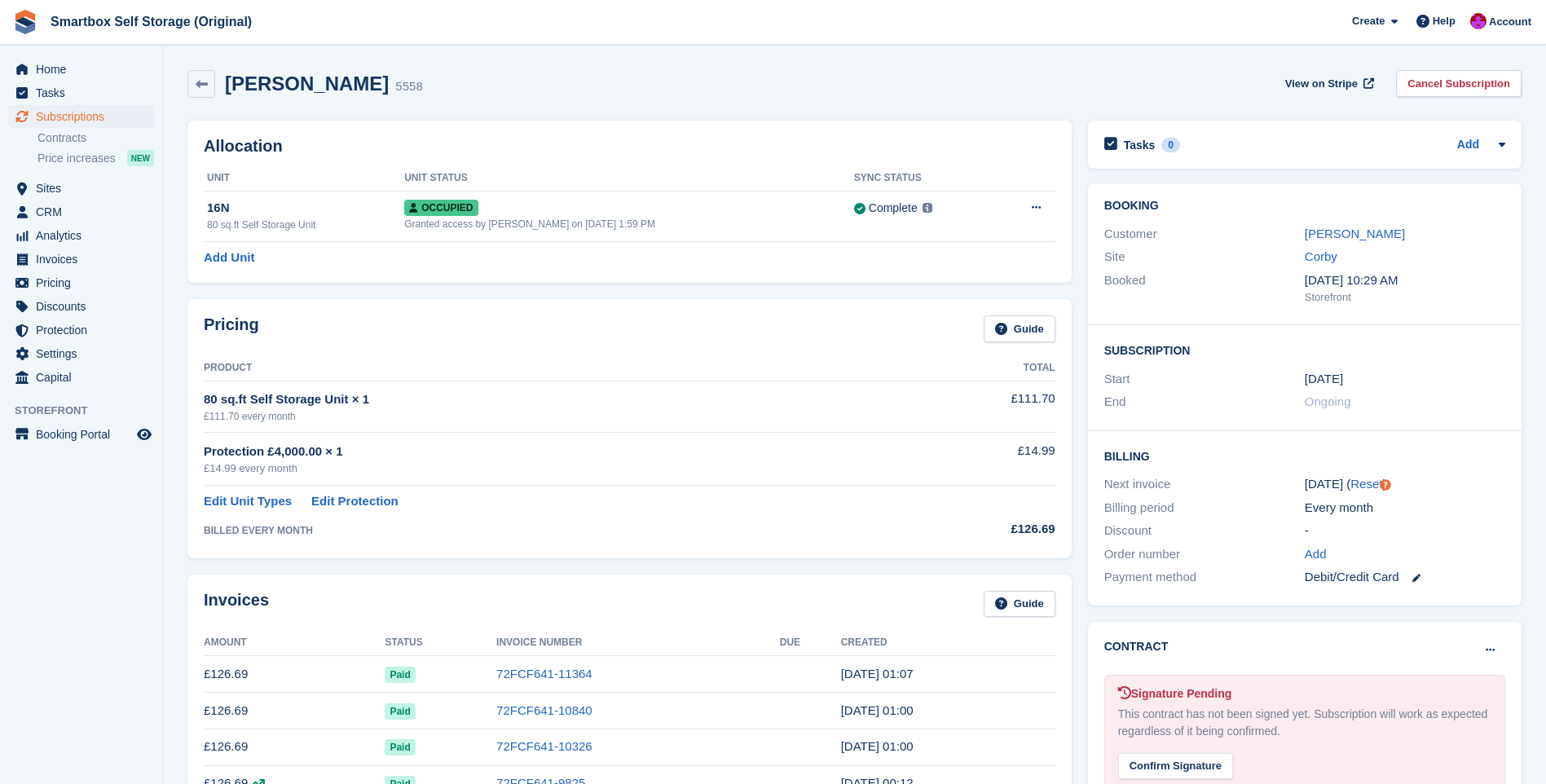 click on "Customer" at bounding box center (1205, 234) 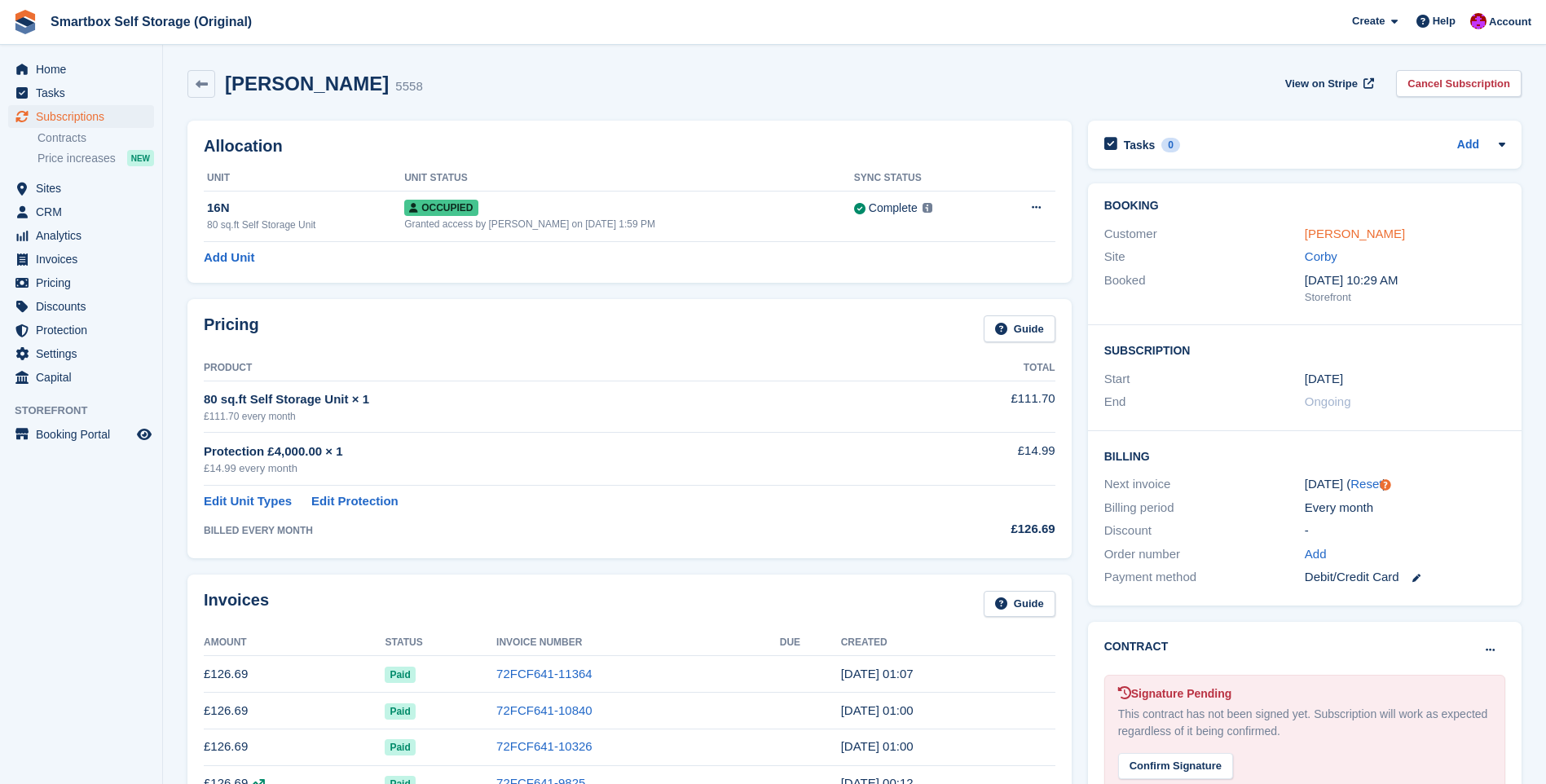 click on "Scott Magee" at bounding box center [1354, 233] 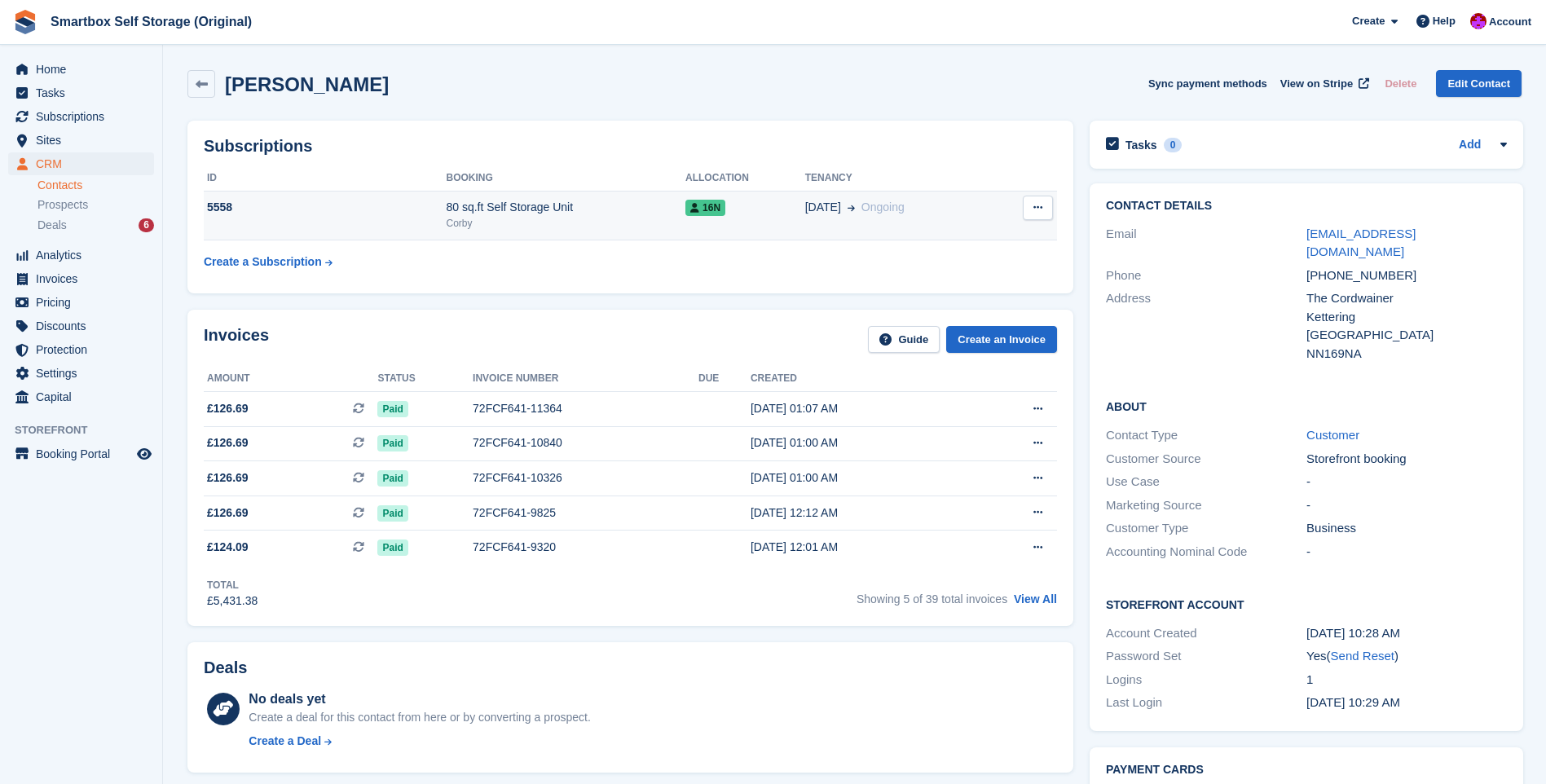 click at bounding box center (1037, 208) 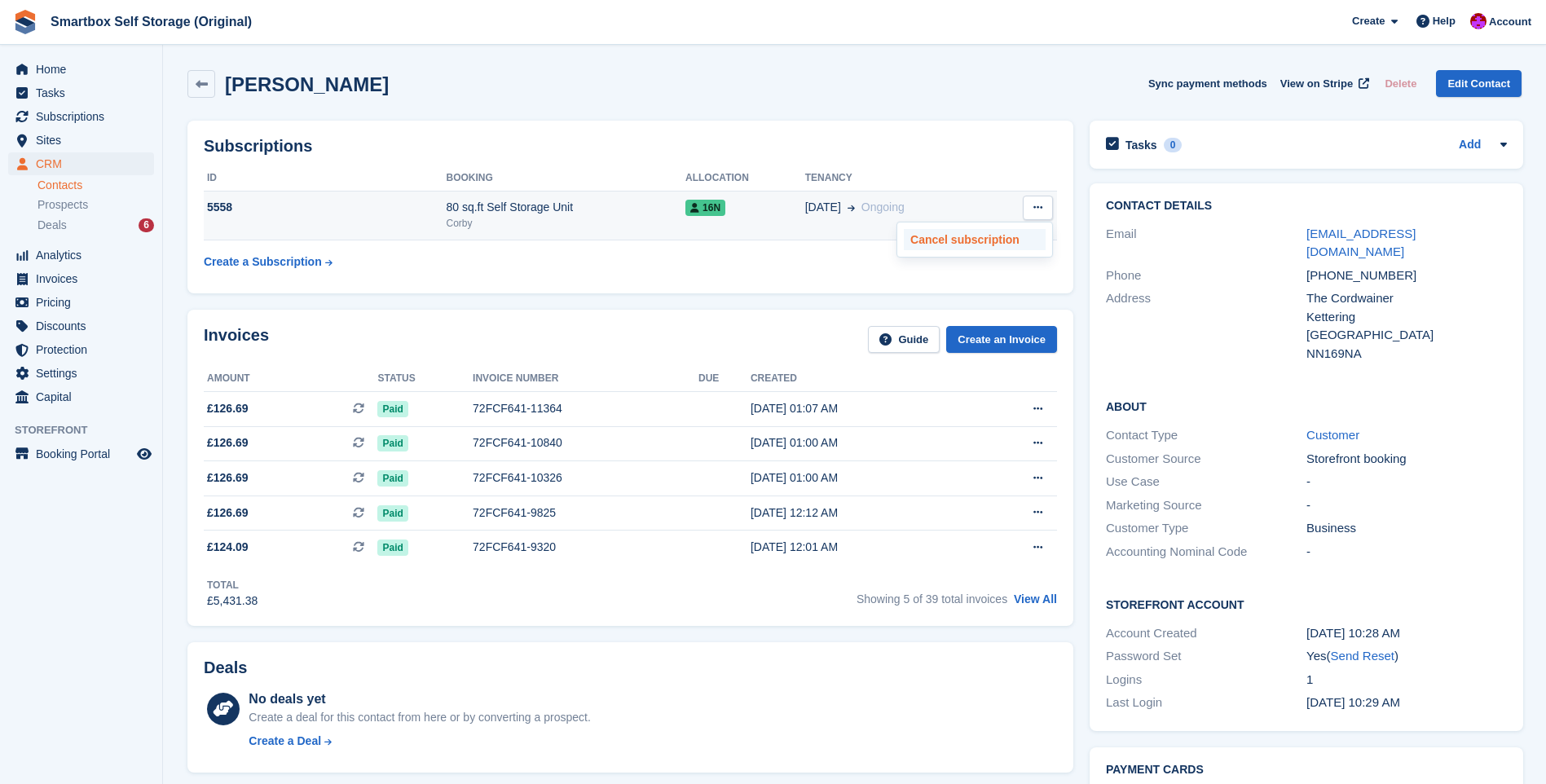 click on "Cancel subscription" at bounding box center (975, 240) 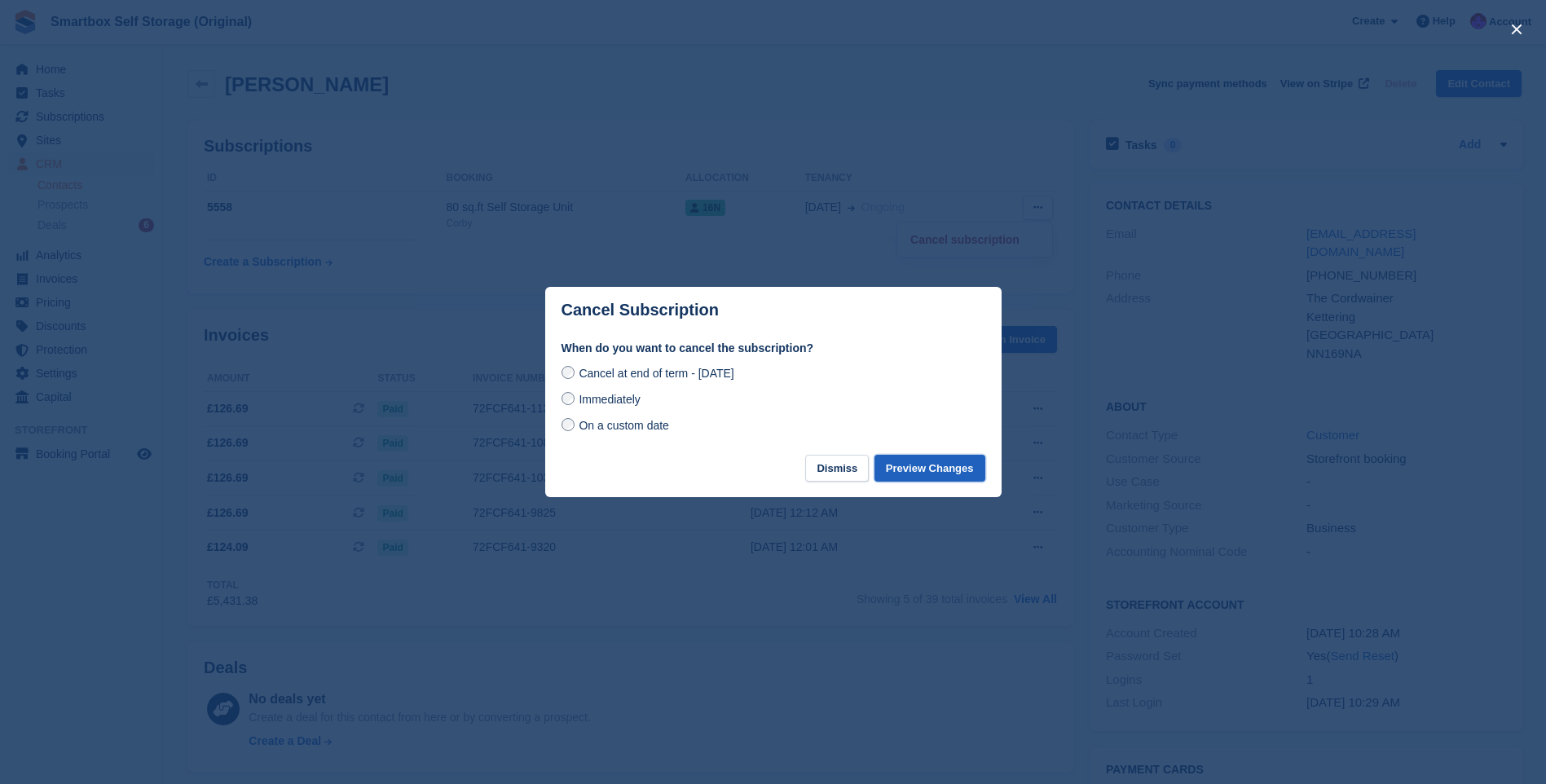 click on "Preview Changes" at bounding box center [930, 468] 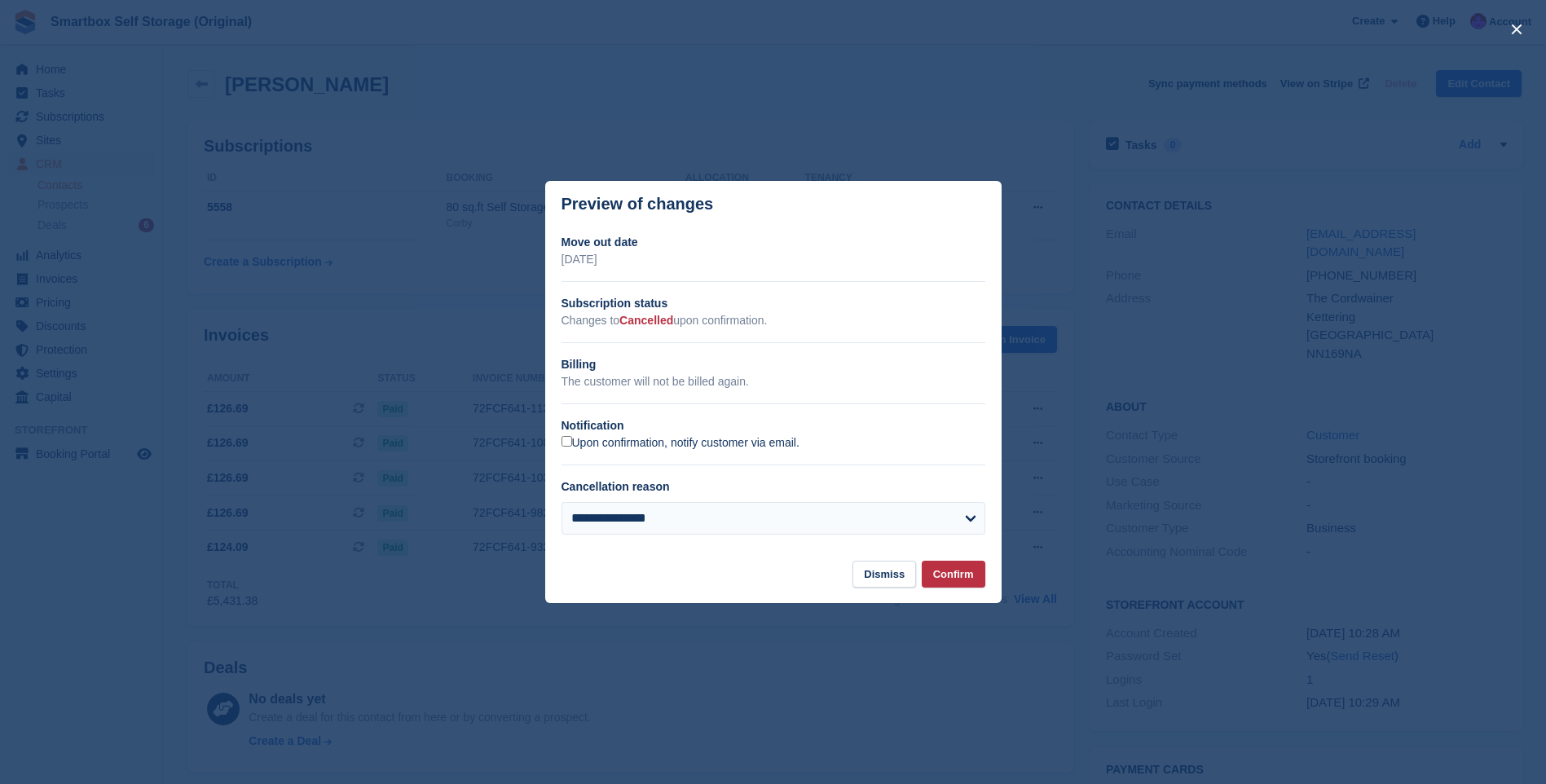 click on "Upon confirmation, notify customer via email." at bounding box center [681, 443] 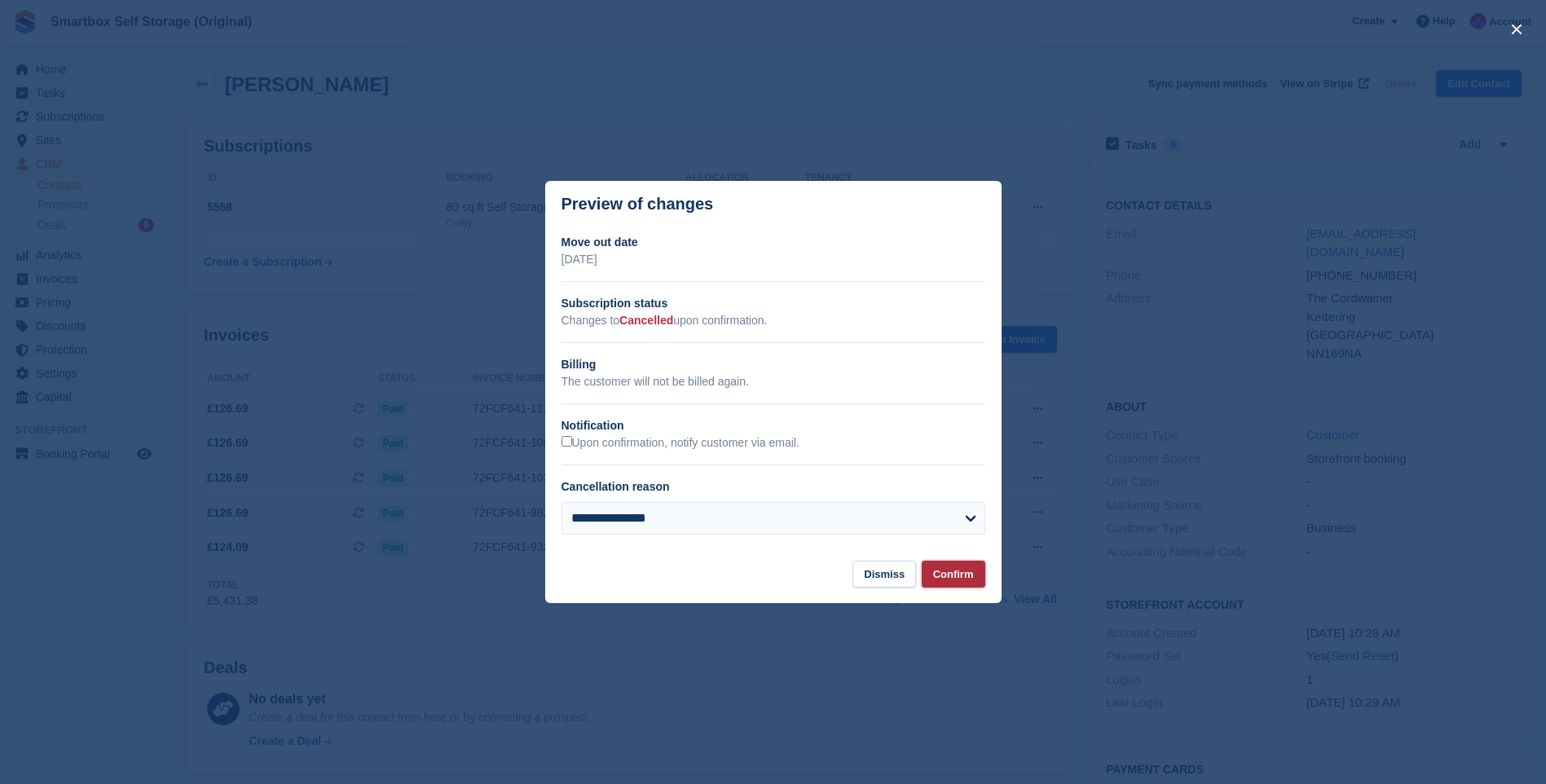click on "Confirm" at bounding box center (954, 574) 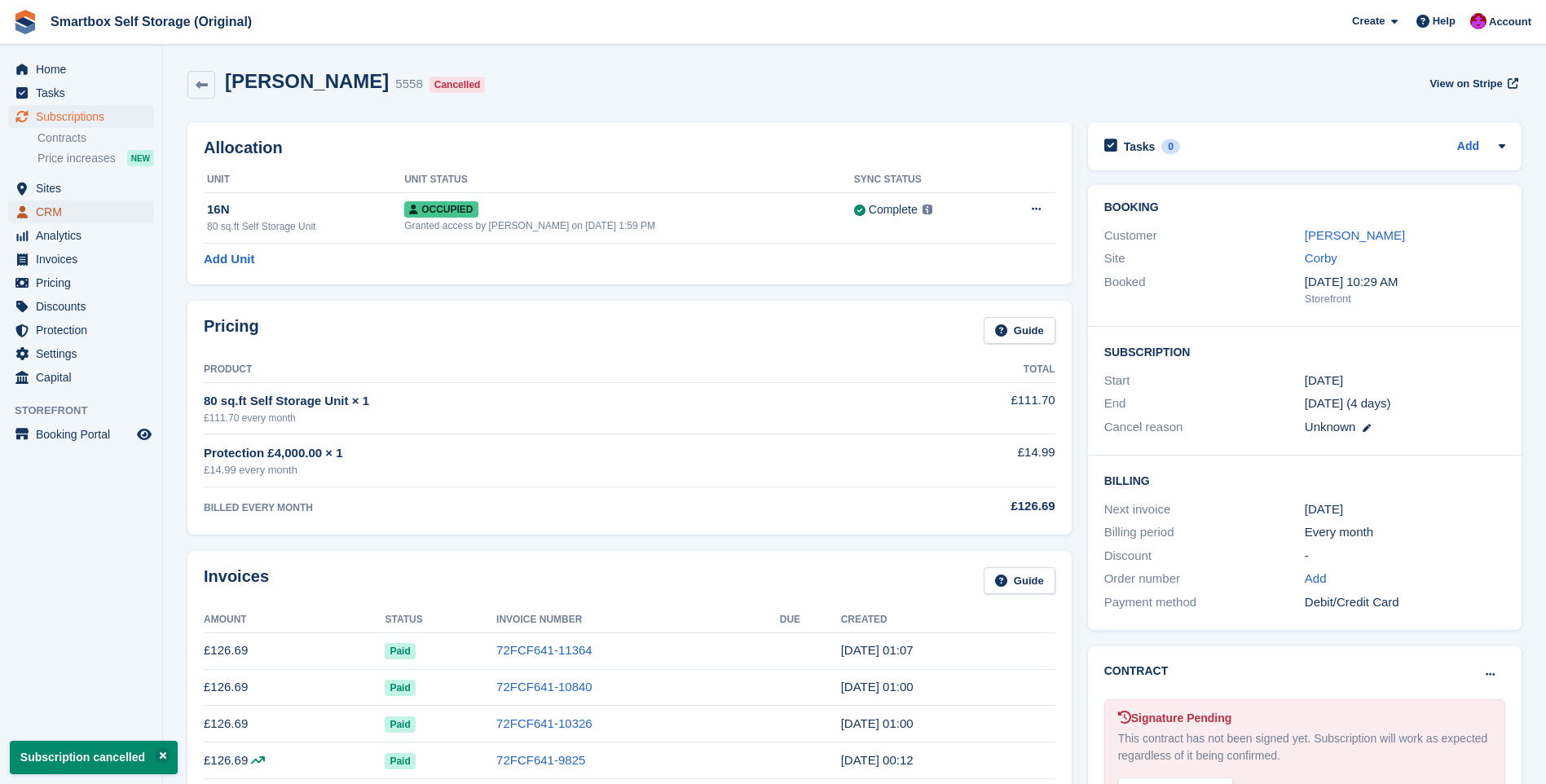 click on "CRM" at bounding box center (85, 212) 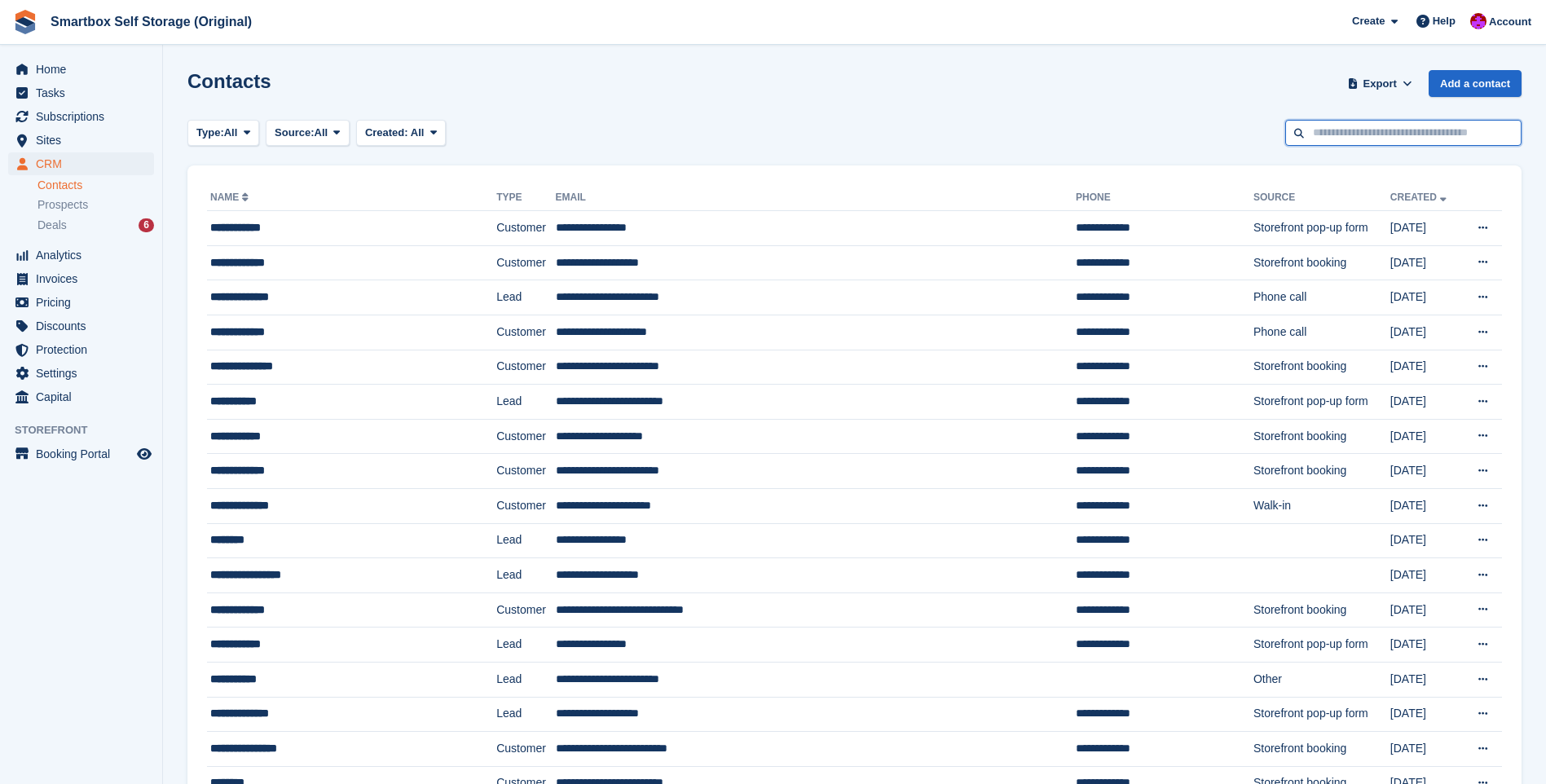 click at bounding box center [1403, 133] 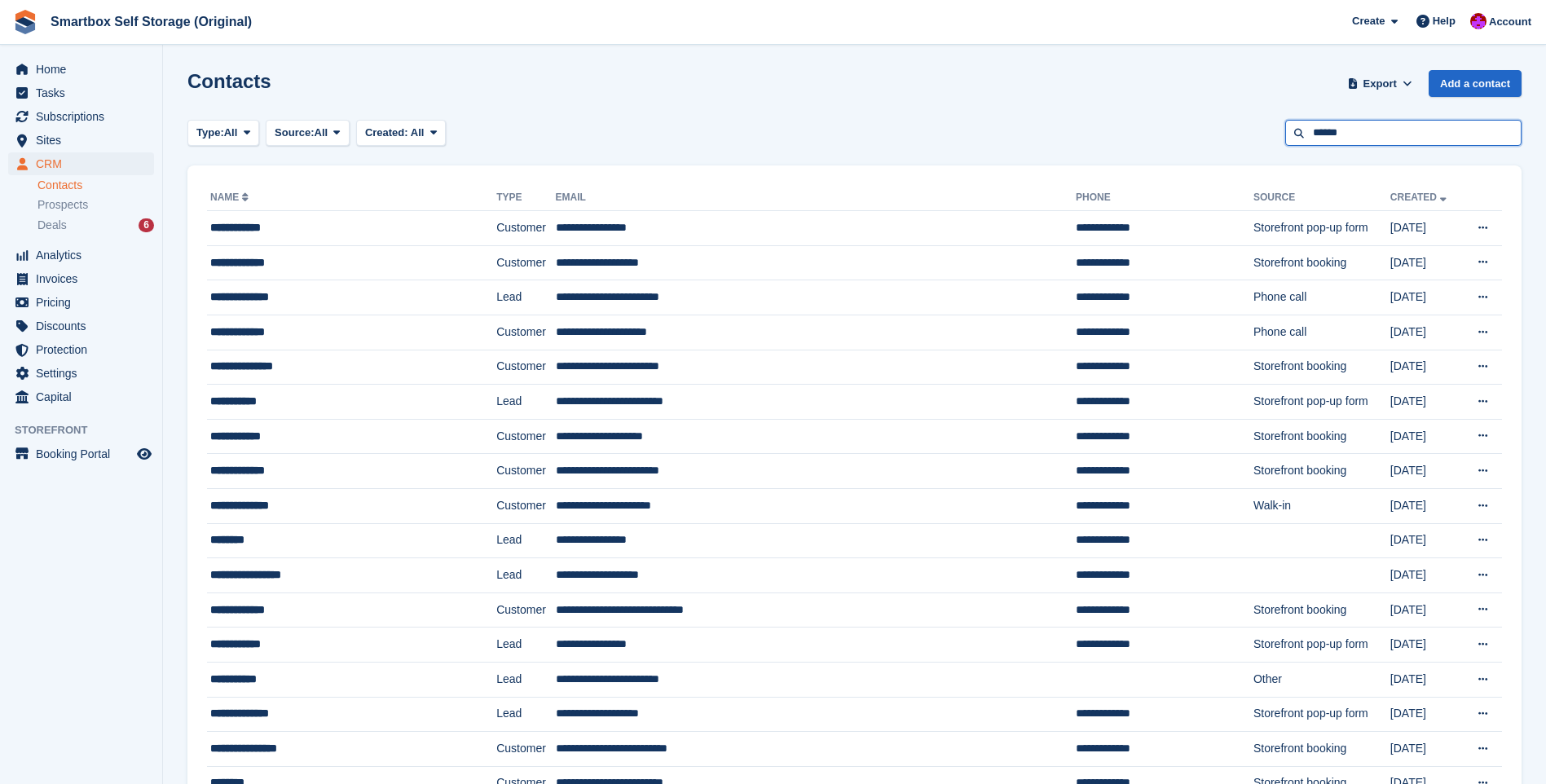 type on "******" 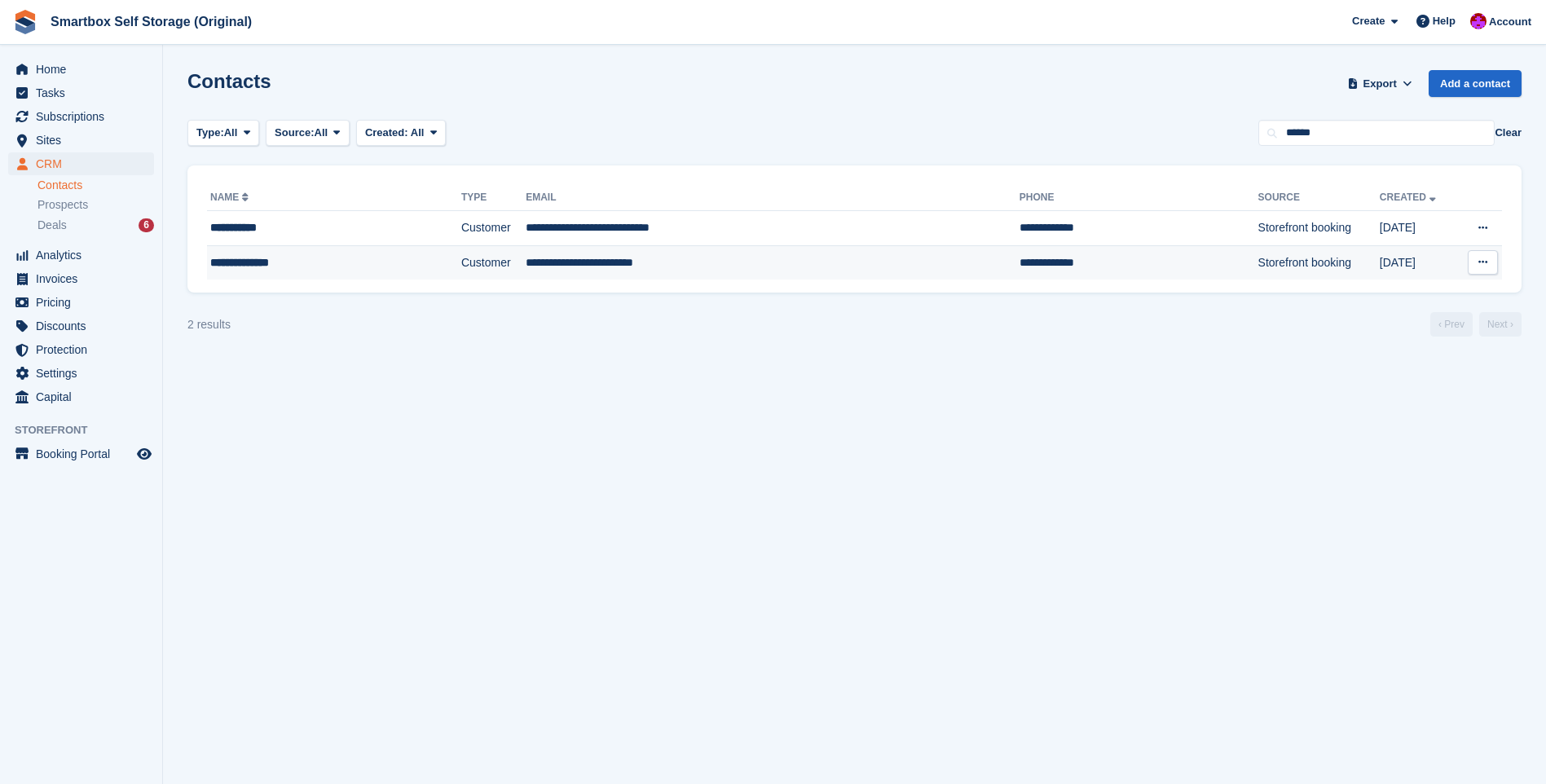 click on "**********" at bounding box center (306, 262) 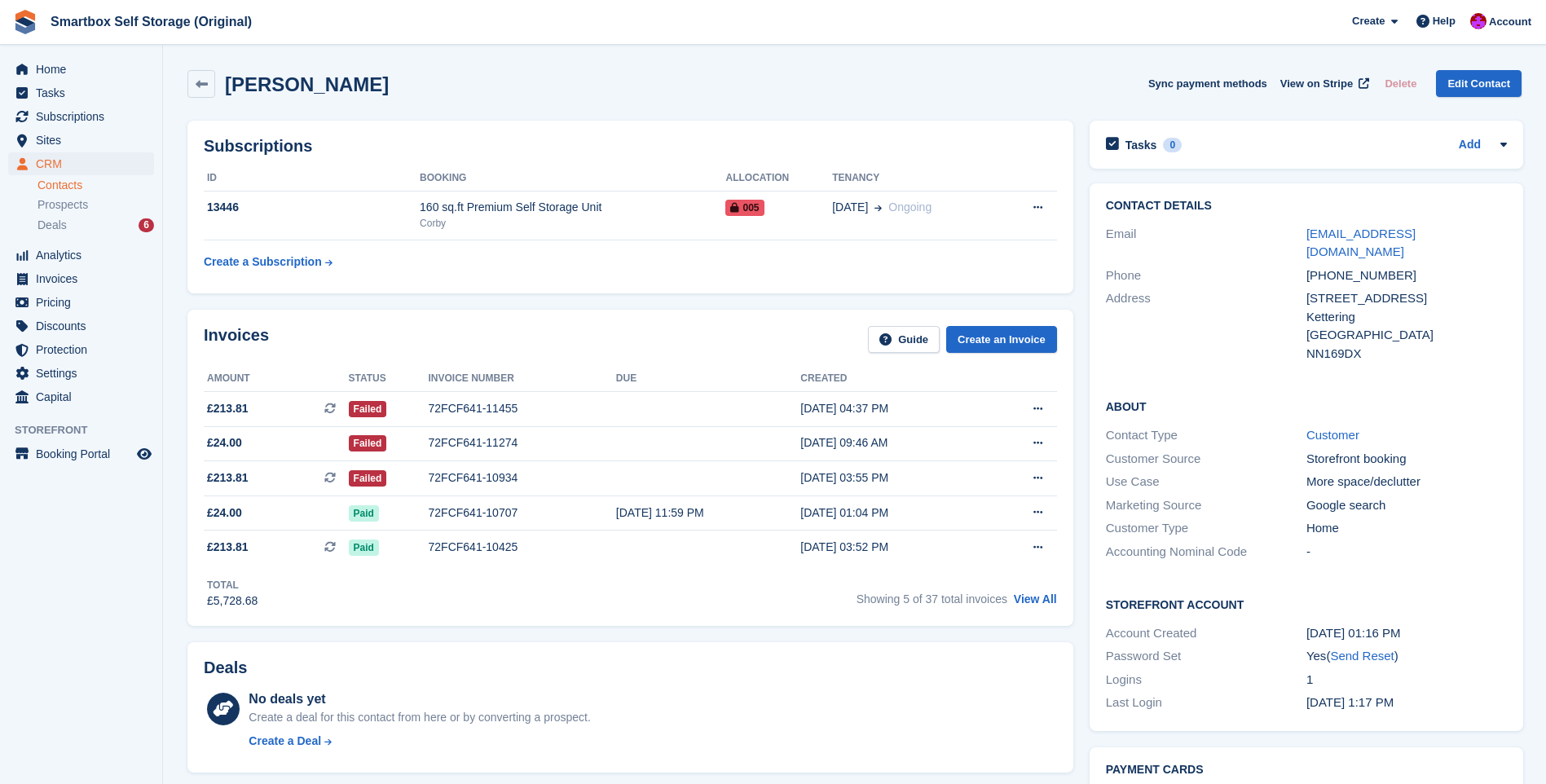 scroll, scrollTop: 0, scrollLeft: 0, axis: both 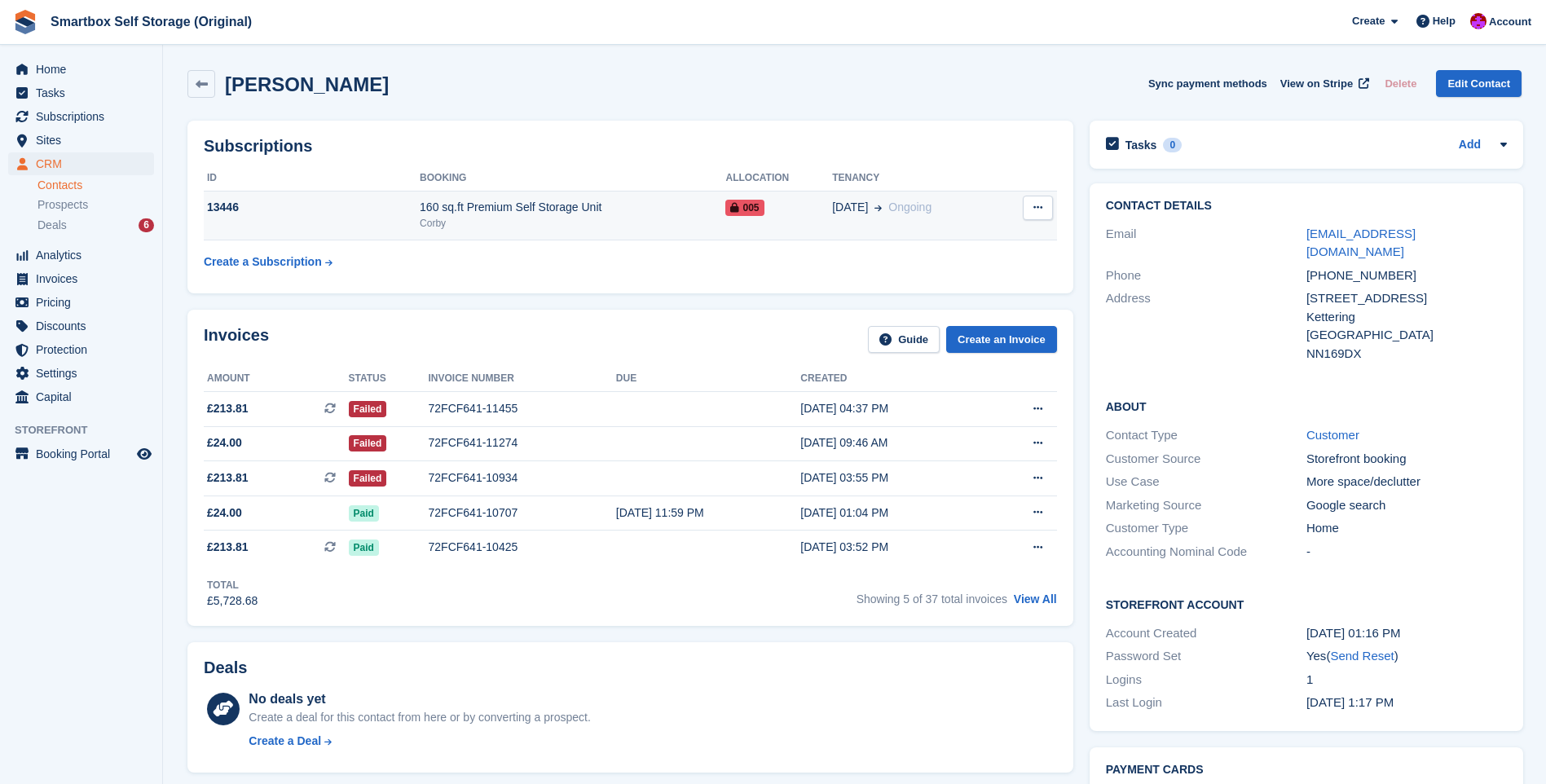 click on "160 sq.ft Premium Self Storage Unit" at bounding box center (572, 207) 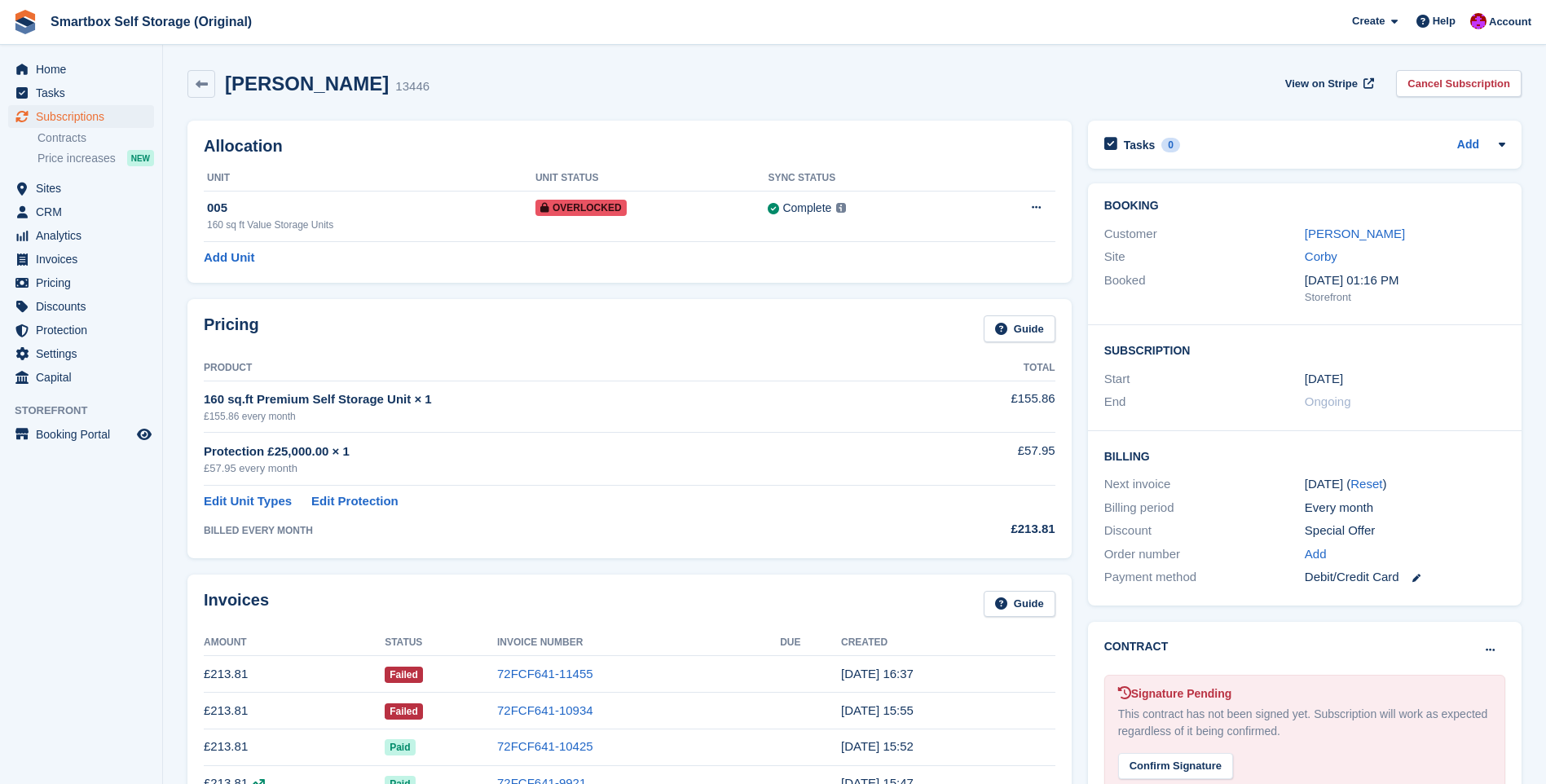 scroll, scrollTop: 0, scrollLeft: 0, axis: both 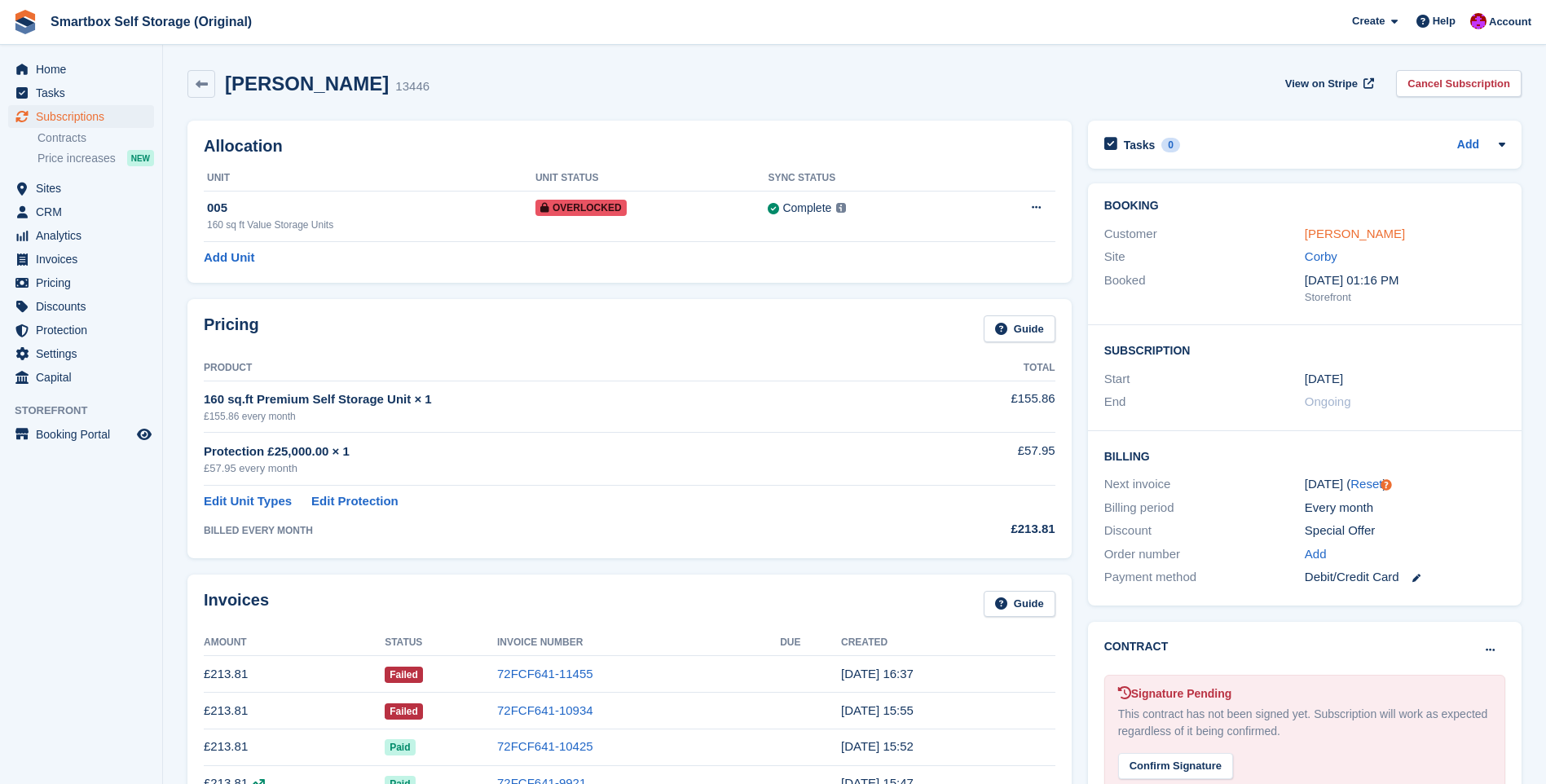 click on "Ross muggleton" at bounding box center (1354, 233) 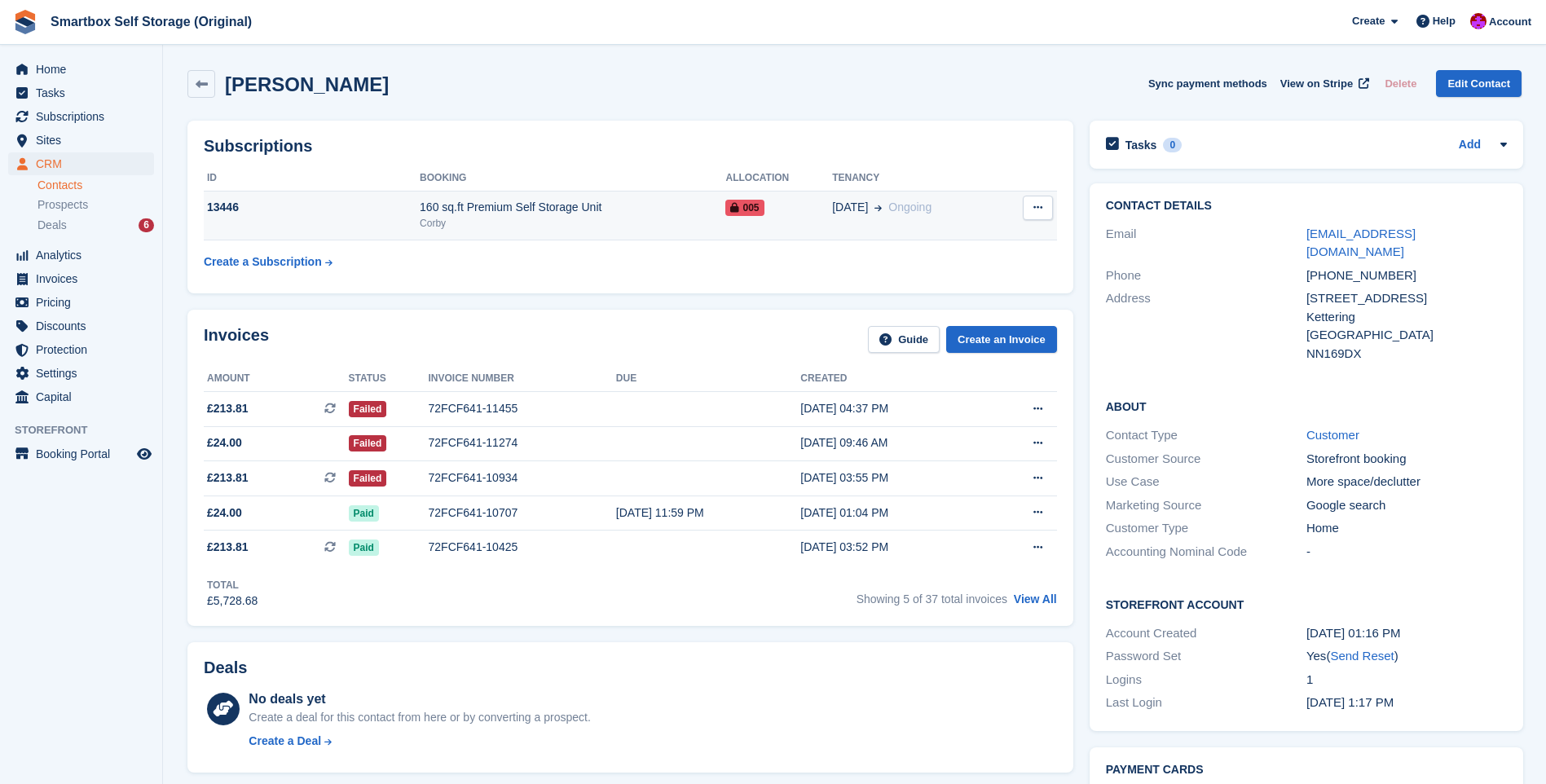 click at bounding box center [1037, 207] 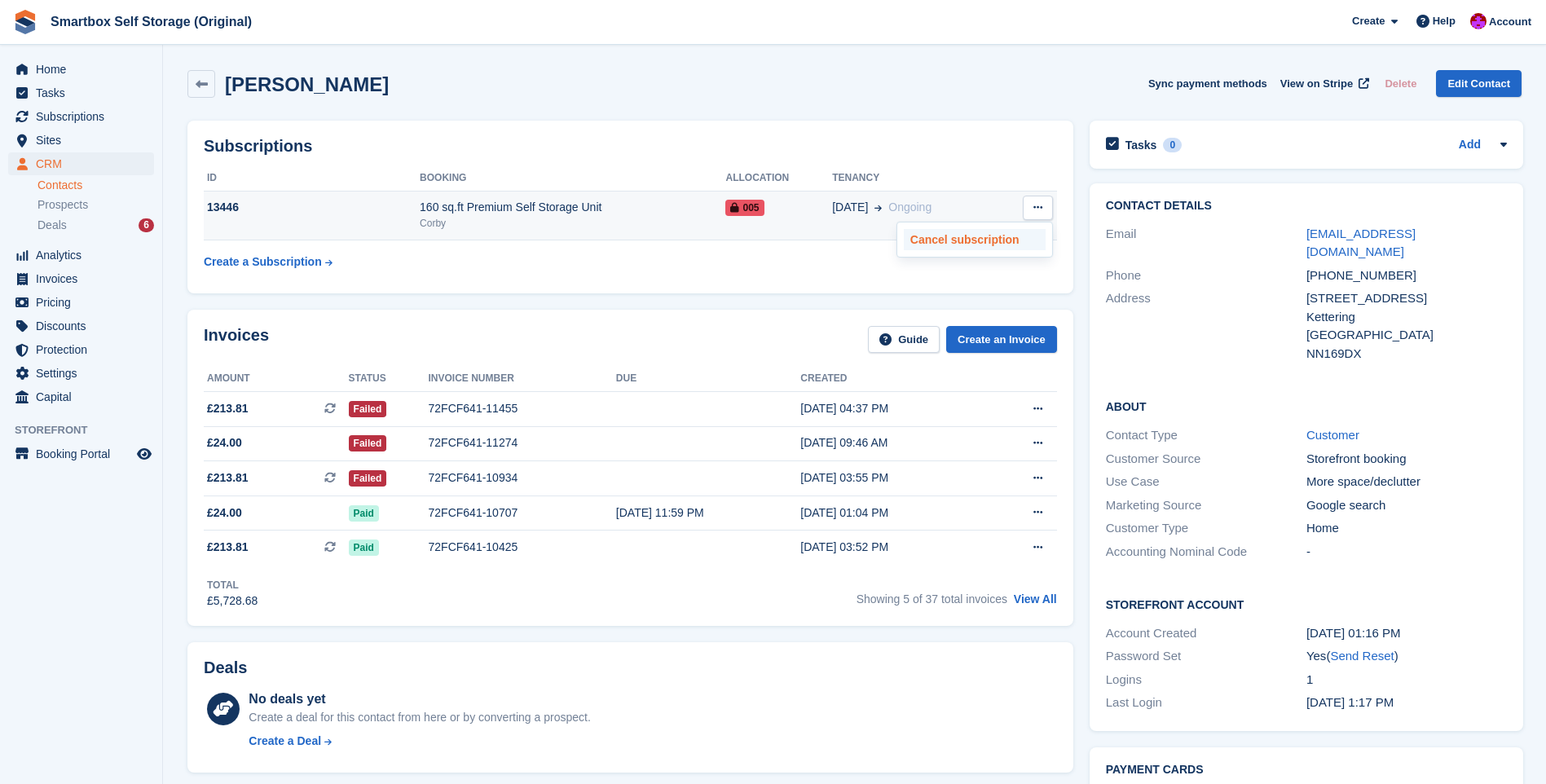 click on "Cancel subscription" at bounding box center (975, 240) 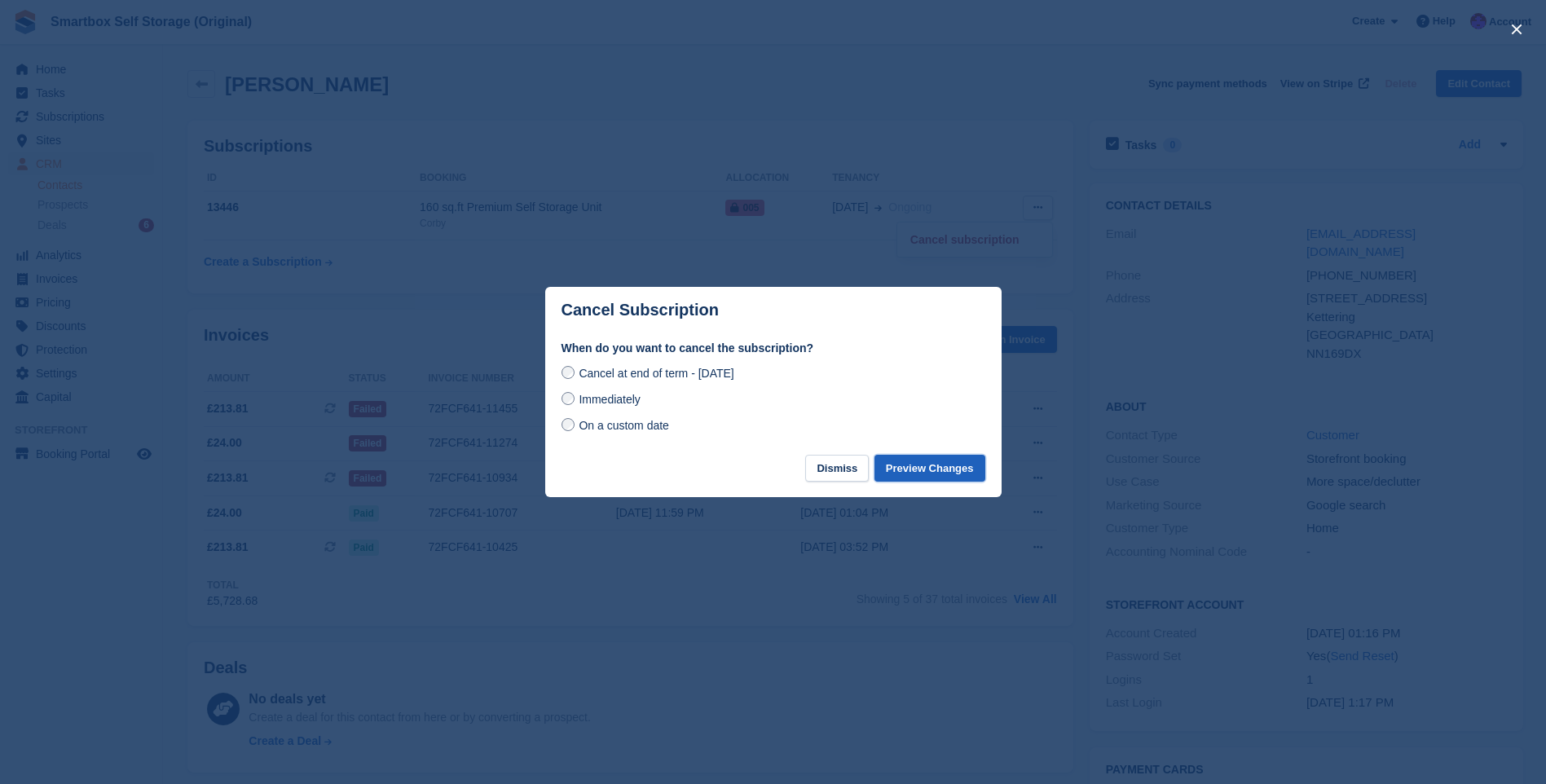 click on "Preview Changes" at bounding box center [930, 468] 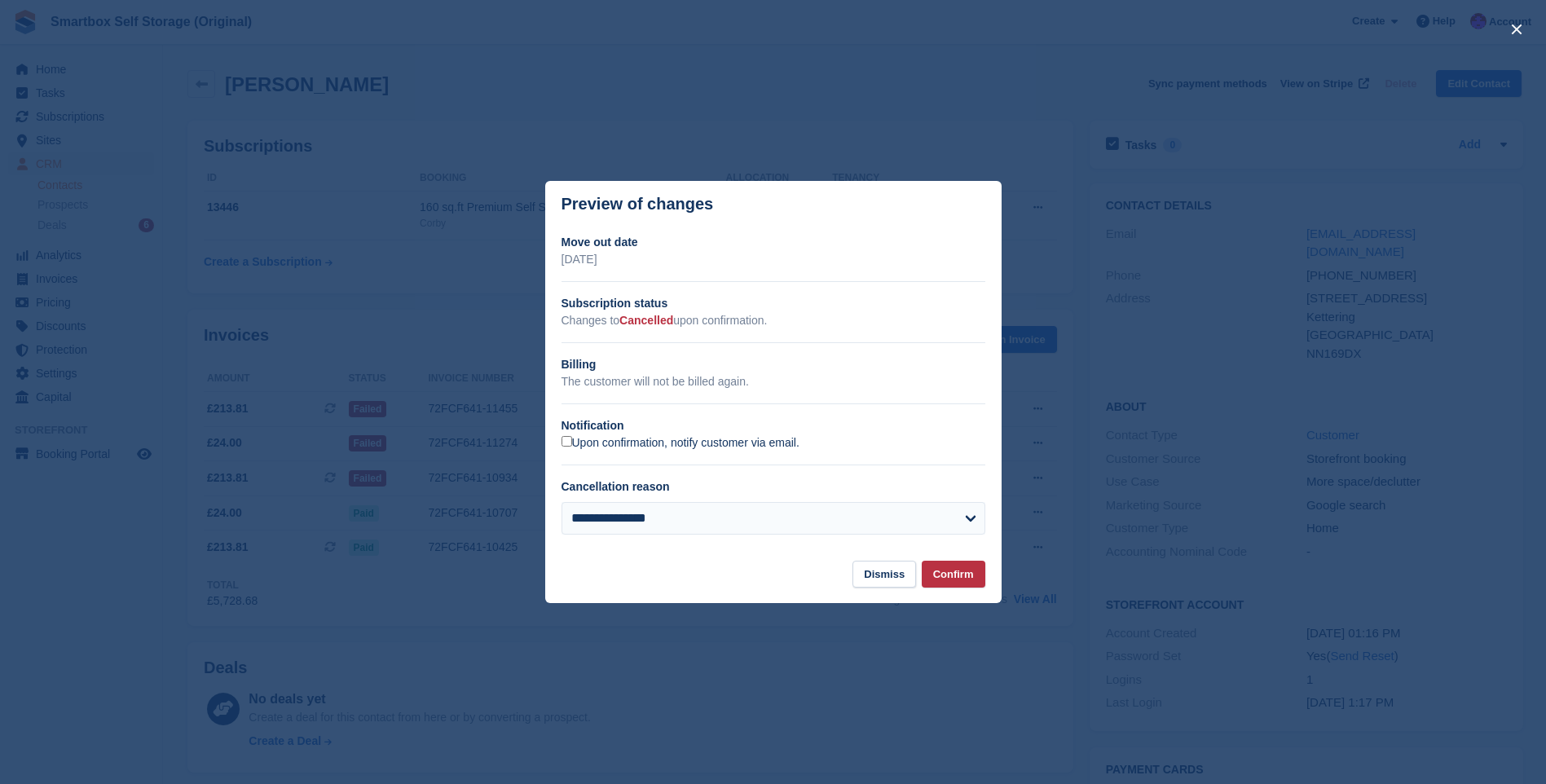 click on "Upon confirmation, notify customer via email." at bounding box center (681, 443) 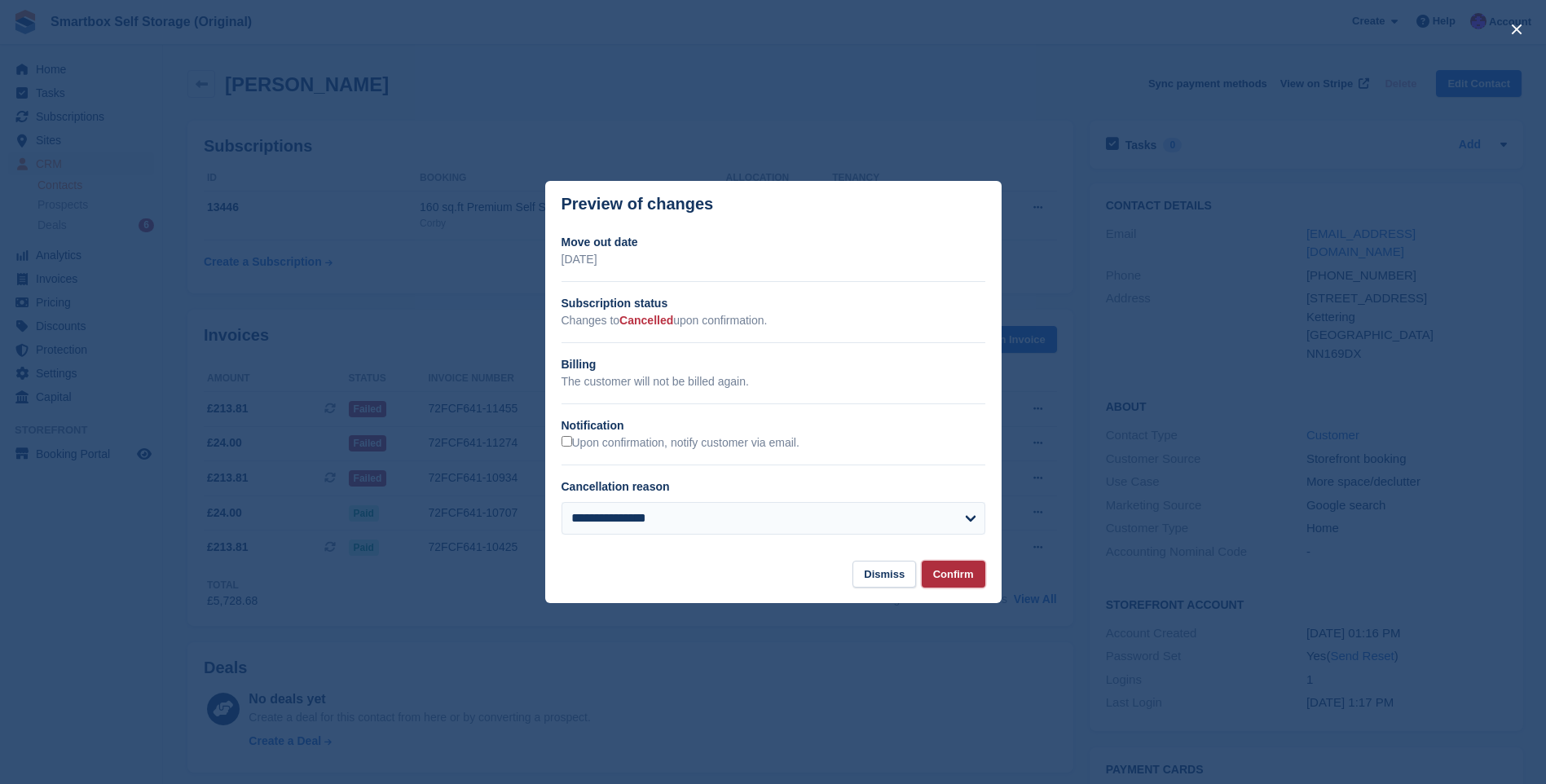 click on "Confirm" at bounding box center [954, 574] 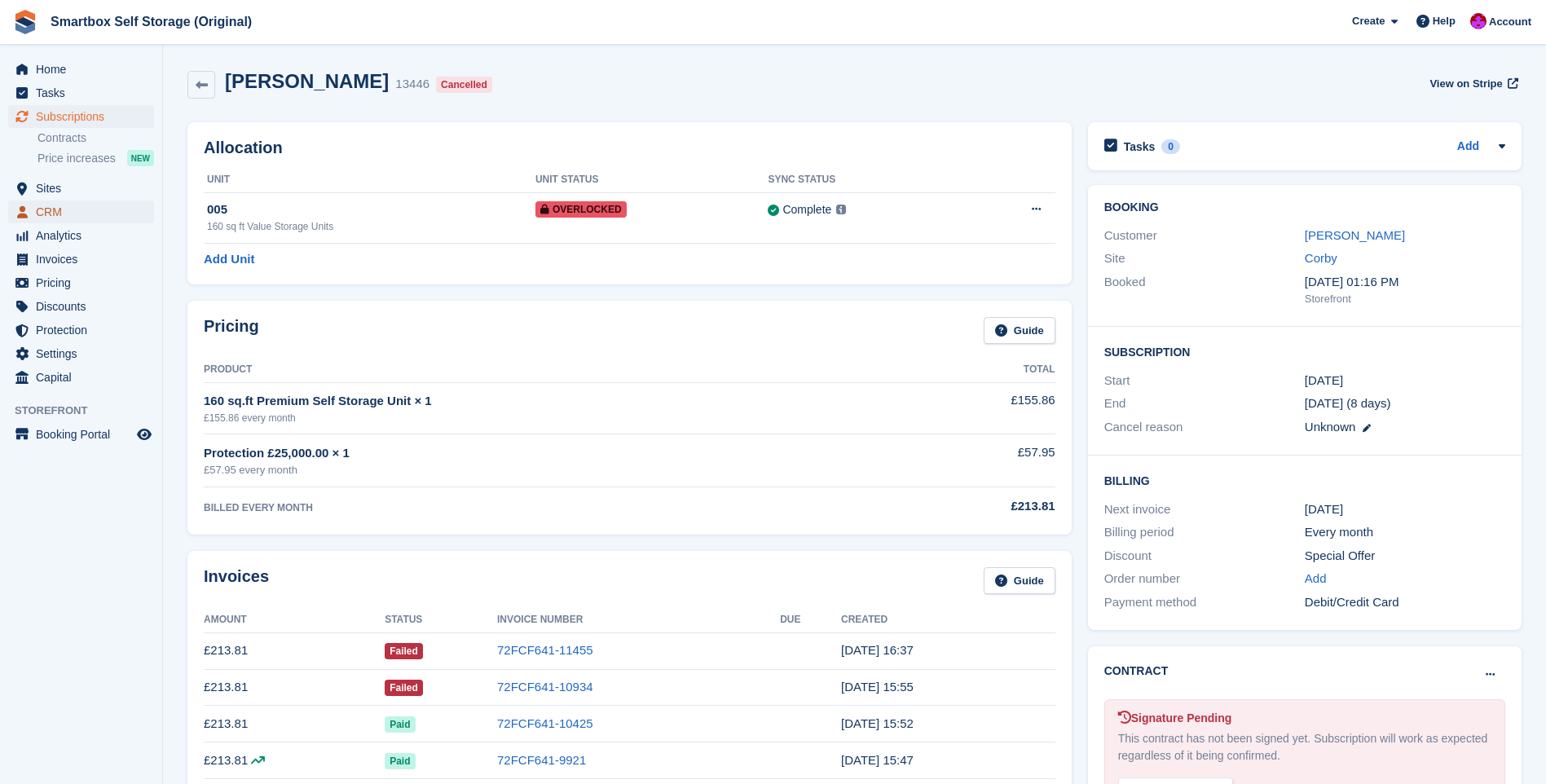 click on "CRM" at bounding box center [85, 212] 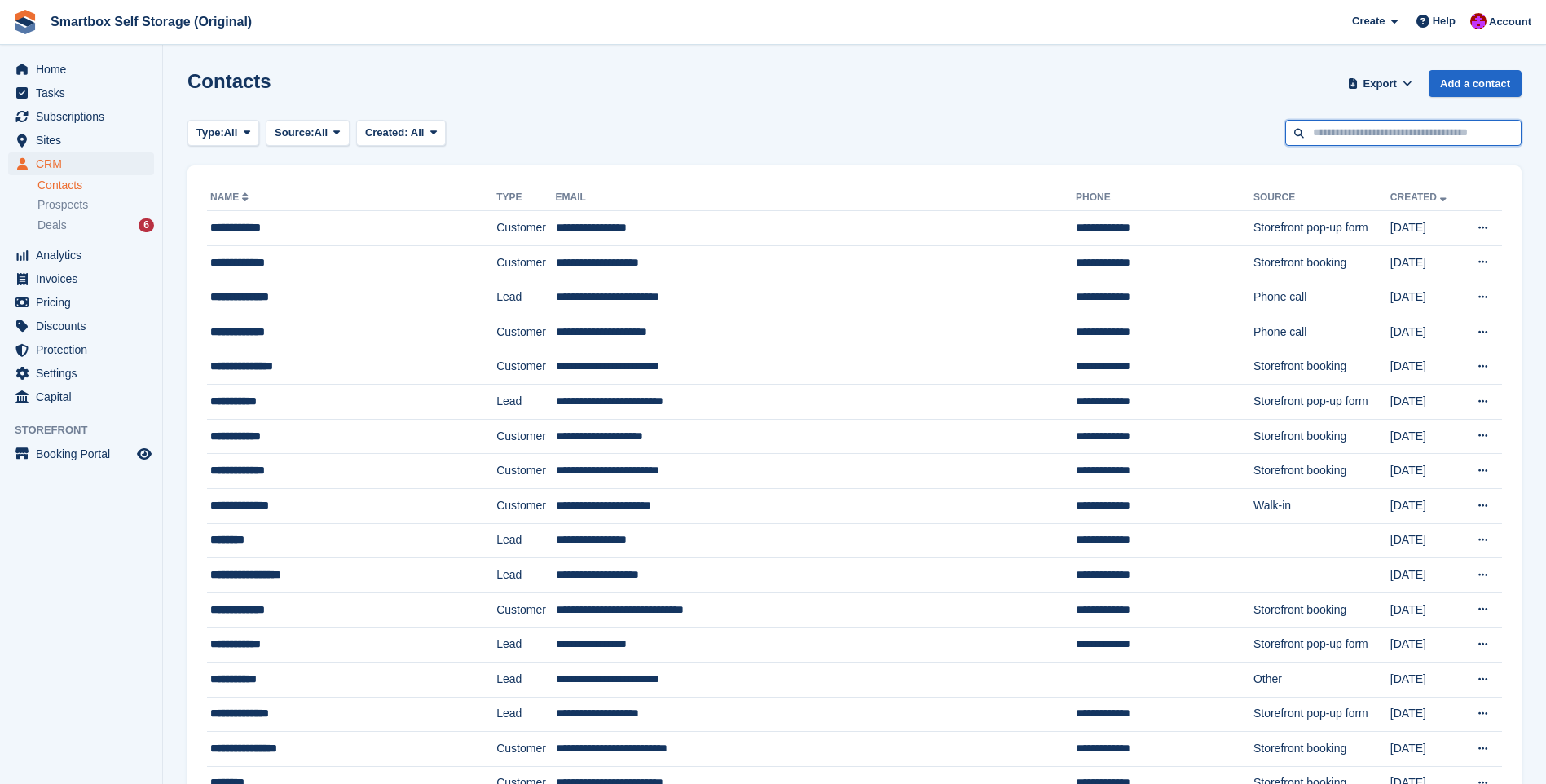 click at bounding box center (1403, 133) 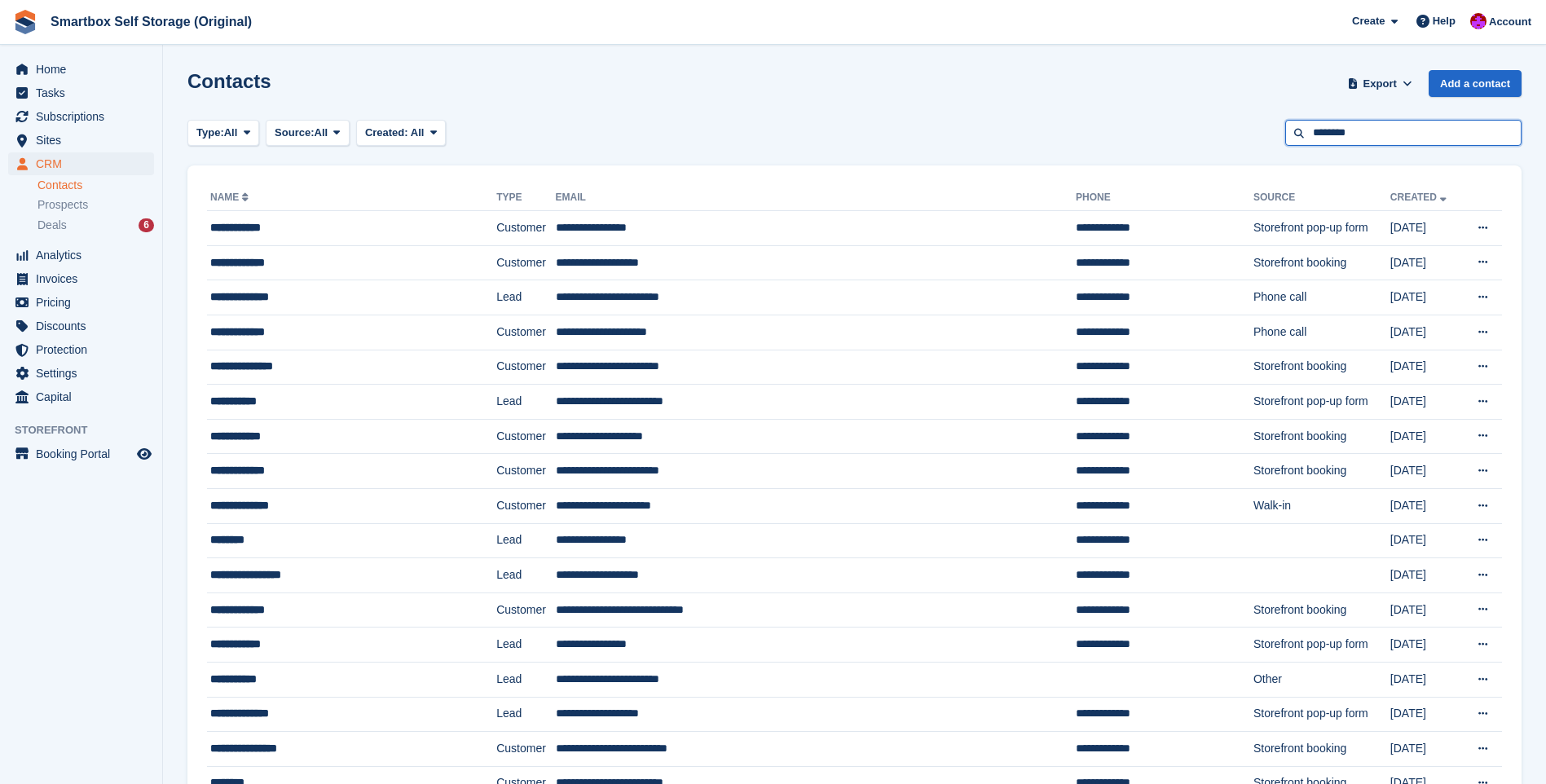 type on "********" 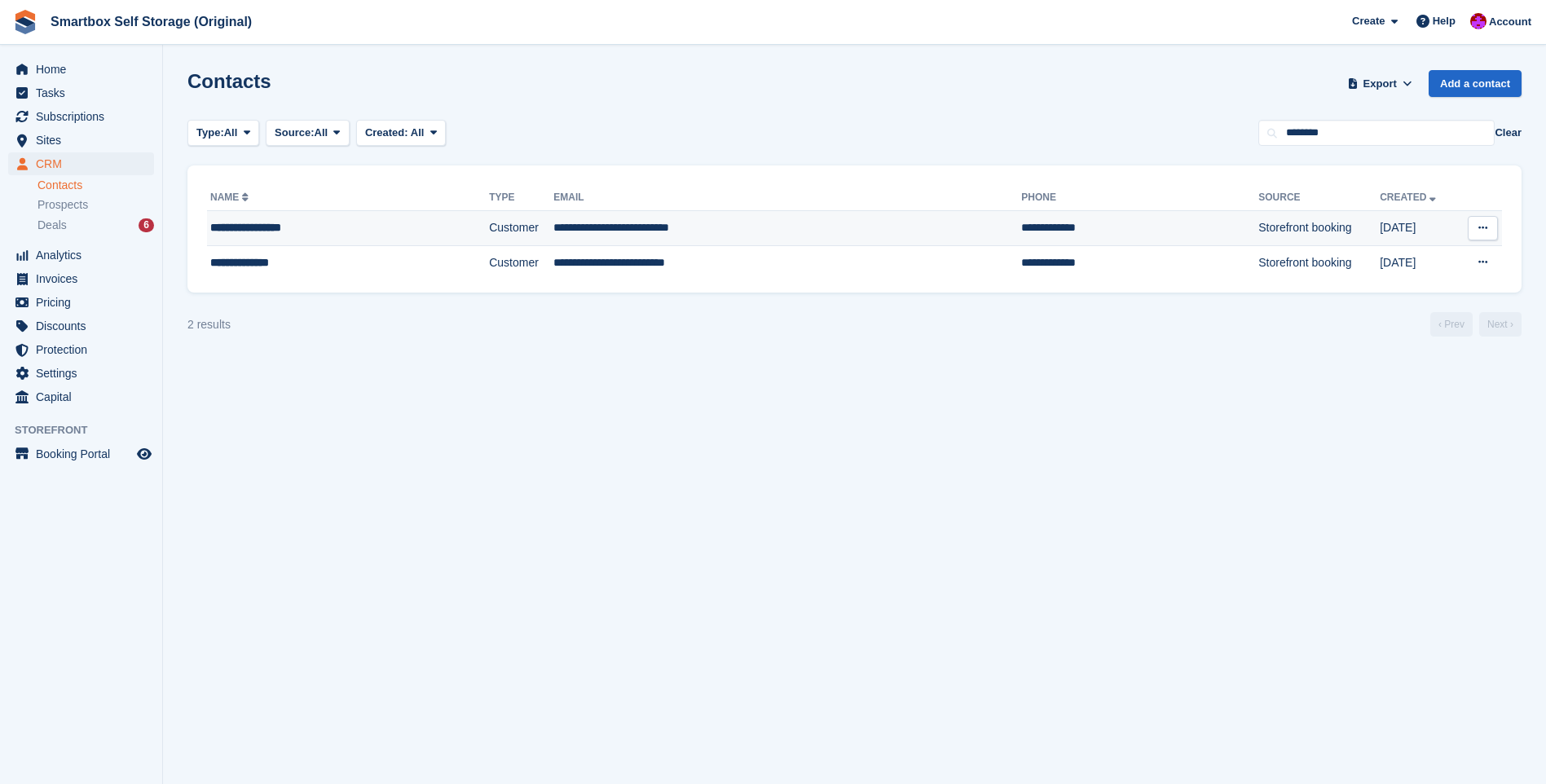 click on "**********" at bounding box center [317, 227] 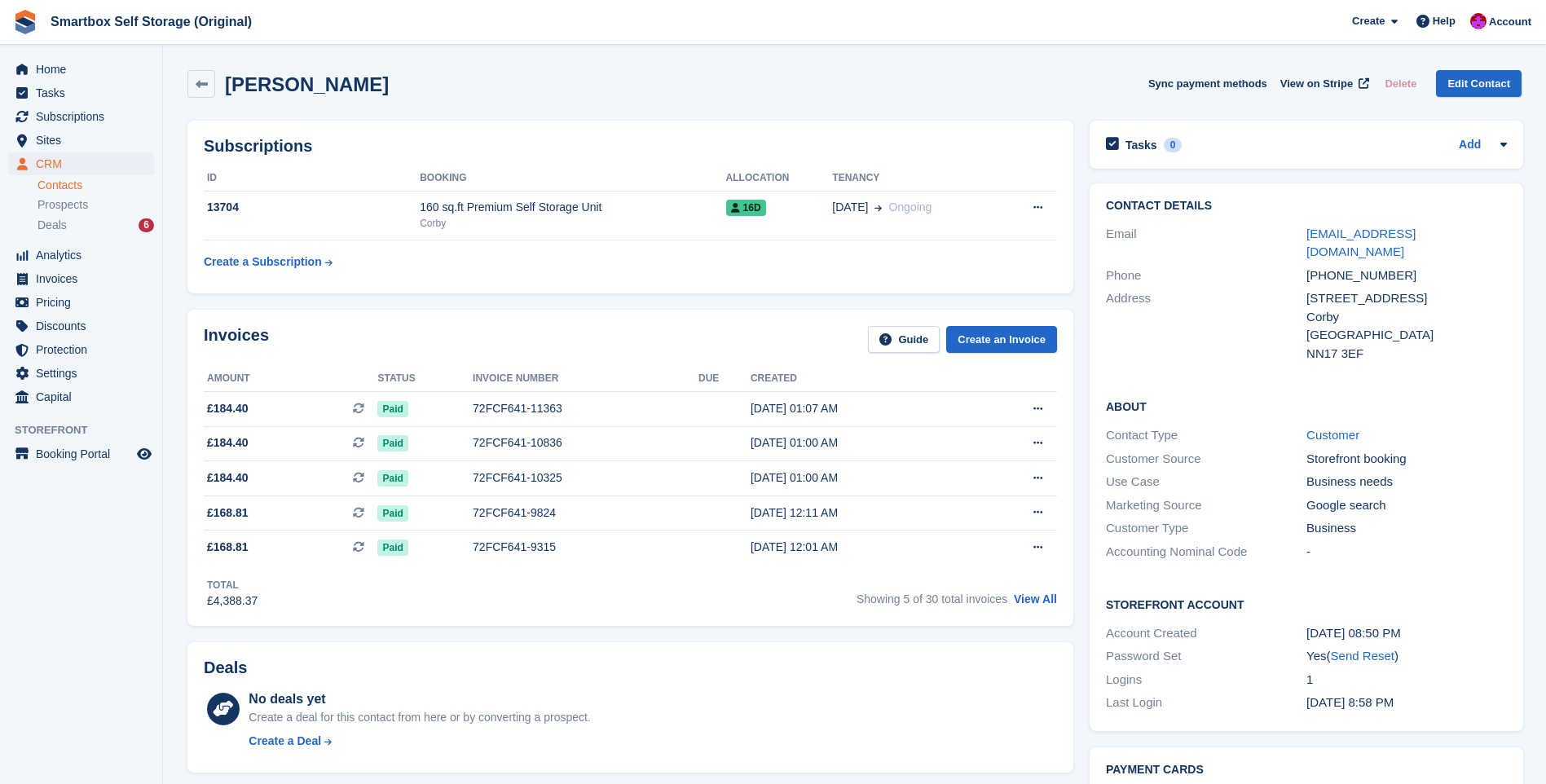 scroll, scrollTop: 0, scrollLeft: 0, axis: both 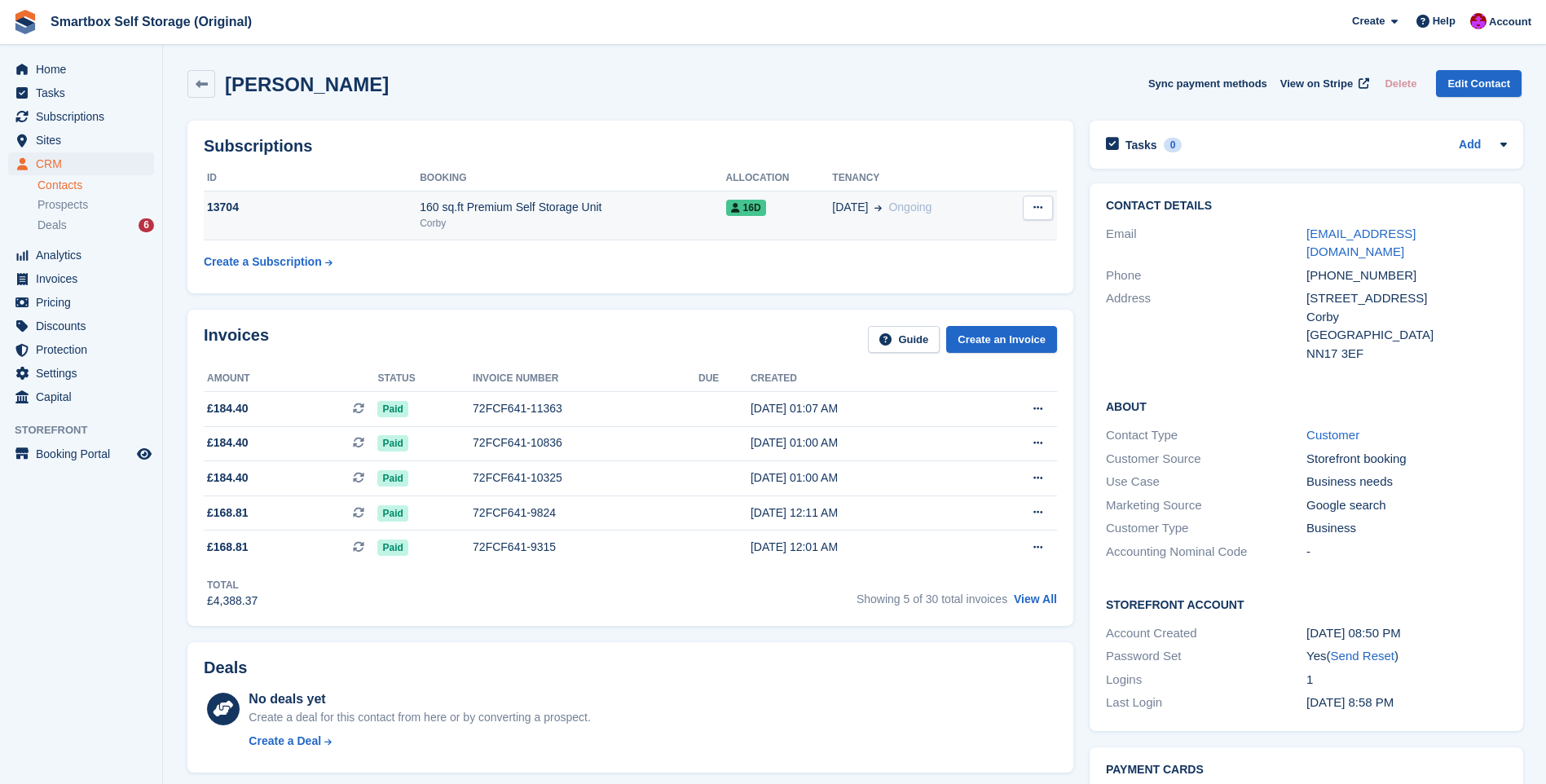click on "160 sq.ft Premium Self Storage Unit
Corby" at bounding box center [572, 215] 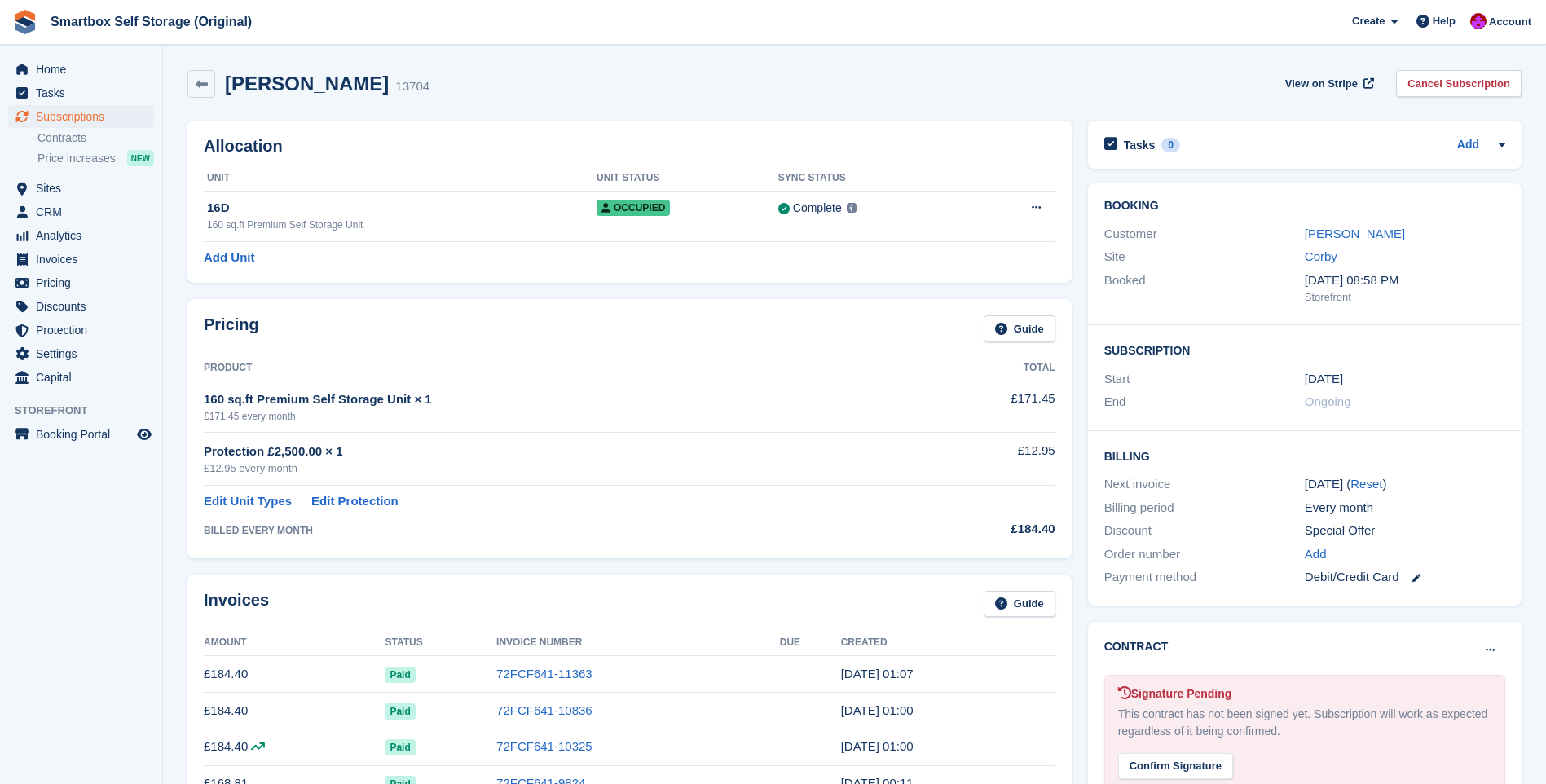 scroll, scrollTop: 0, scrollLeft: 0, axis: both 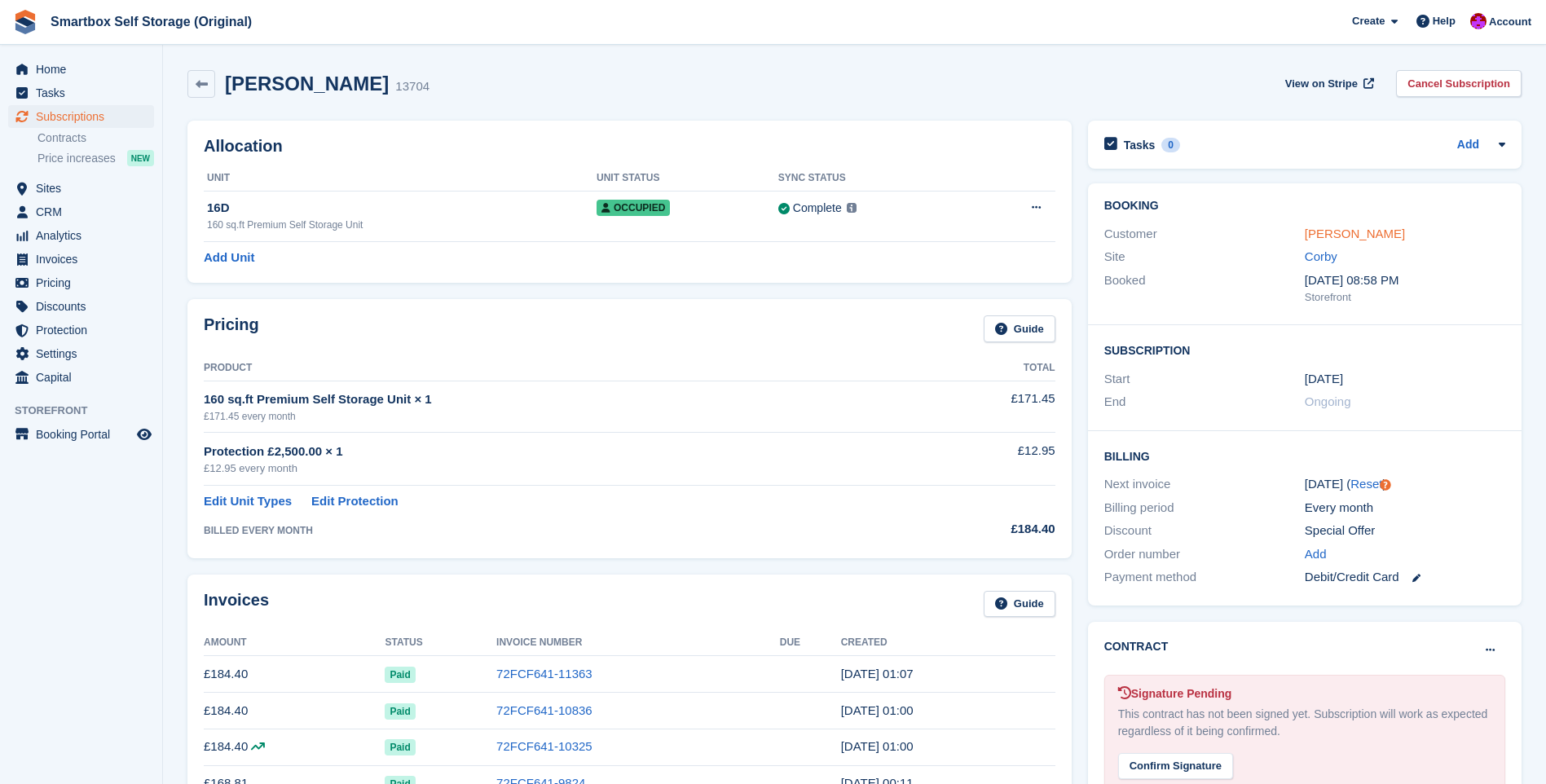 click on "Daniel Fitzgerald" at bounding box center [1354, 233] 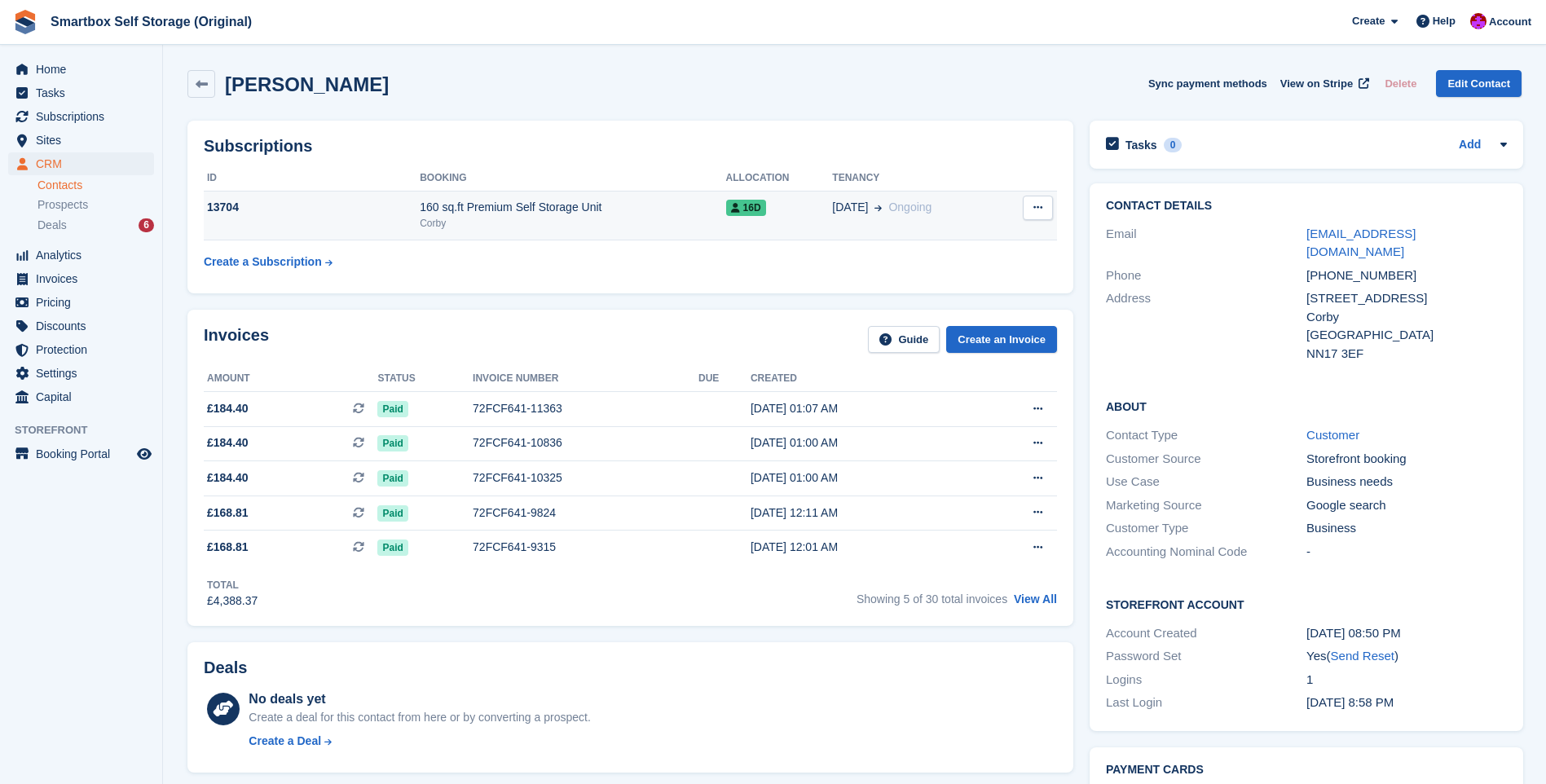 click at bounding box center (1037, 207) 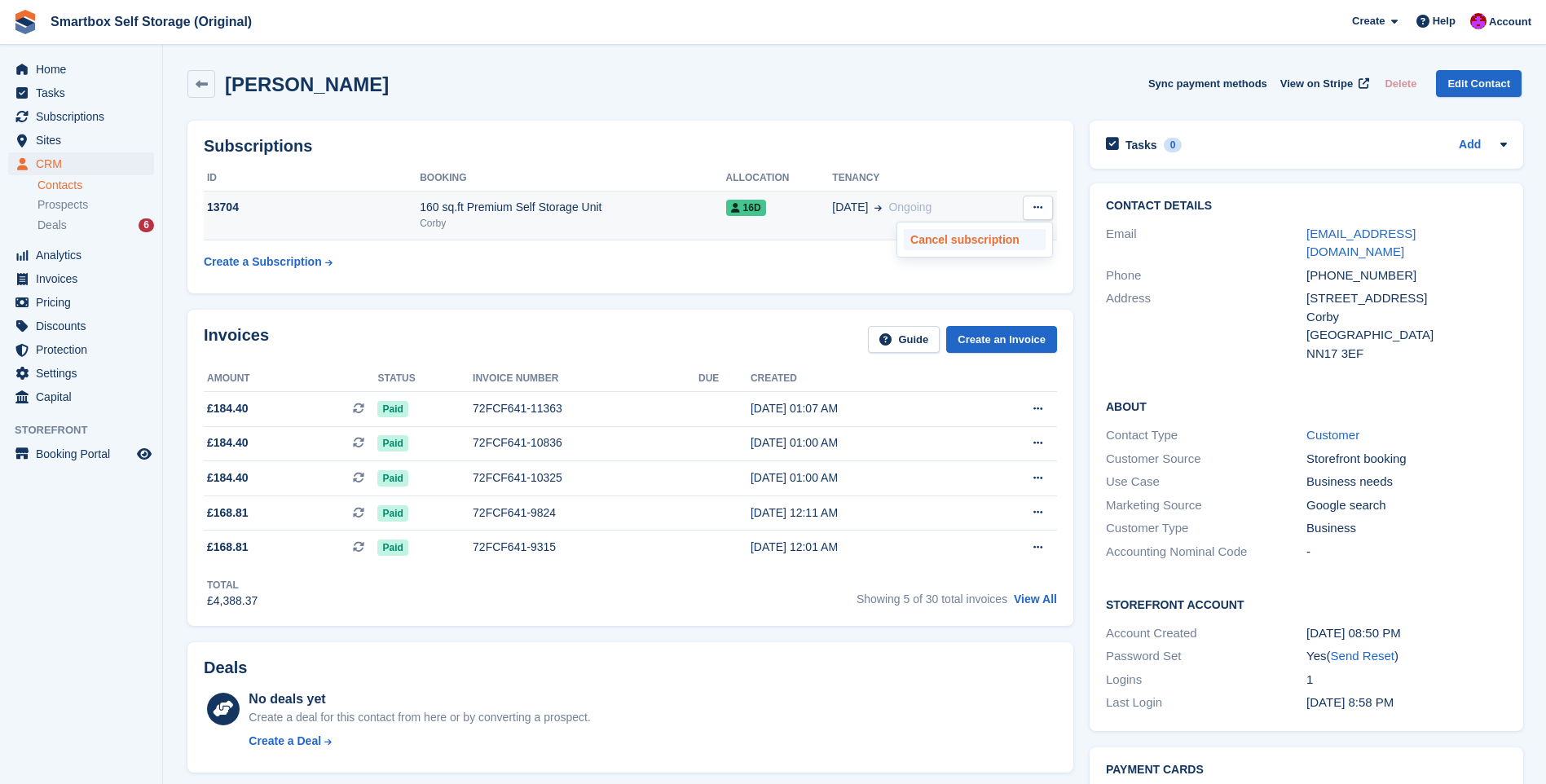 click on "Cancel subscription" at bounding box center (975, 240) 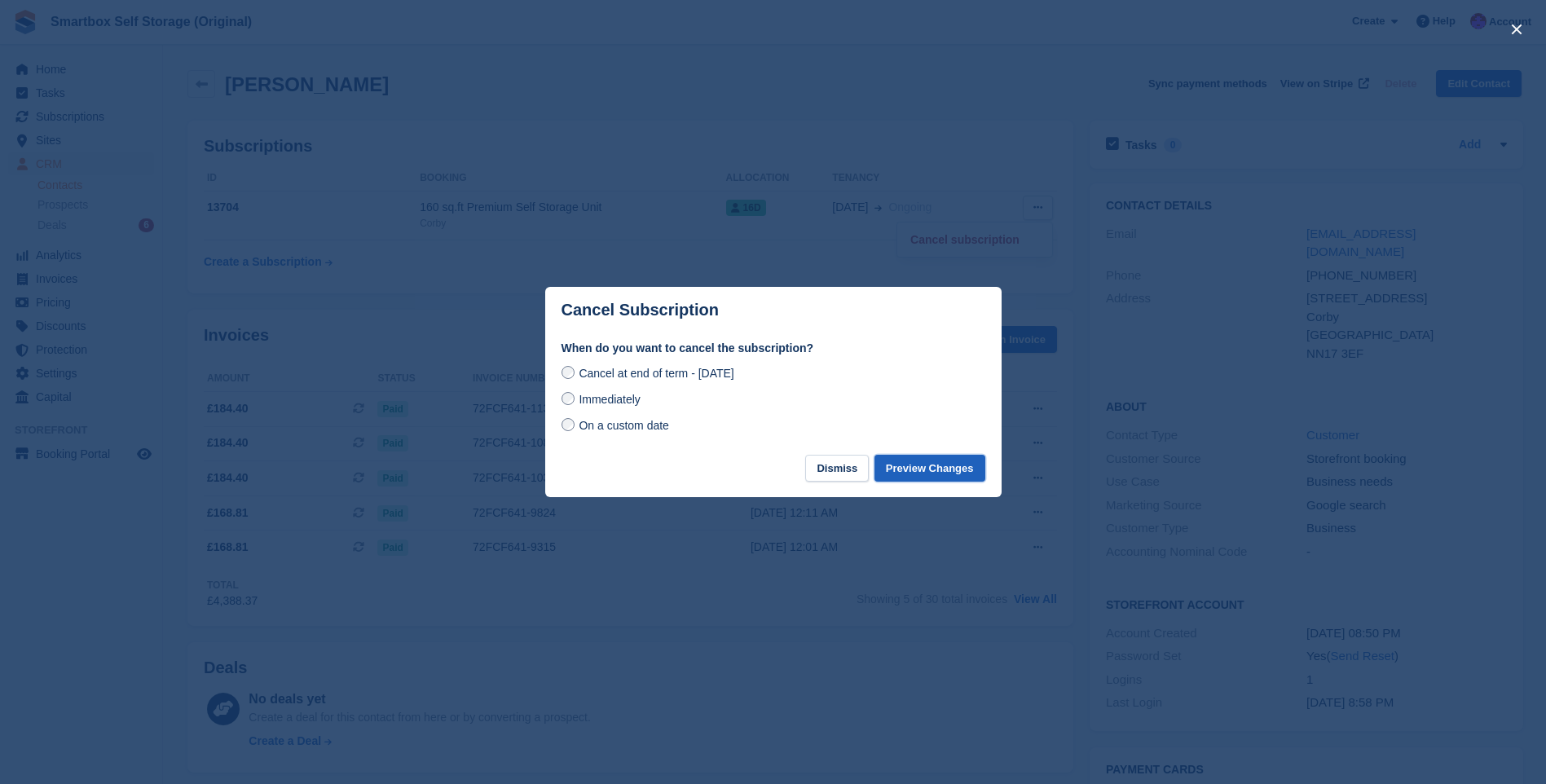 click on "Preview Changes" at bounding box center (930, 468) 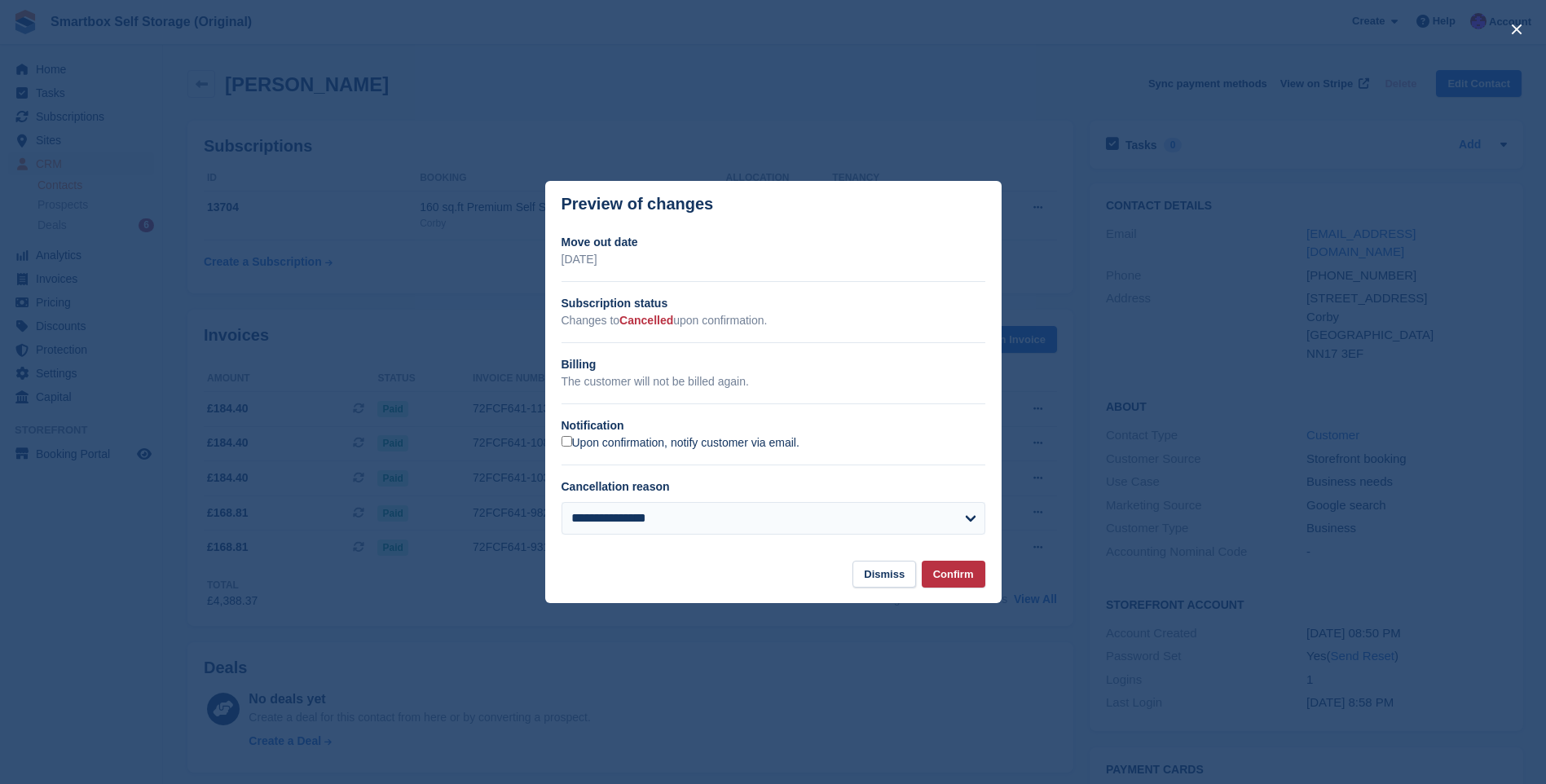click on "Upon confirmation, notify customer via email." at bounding box center (681, 443) 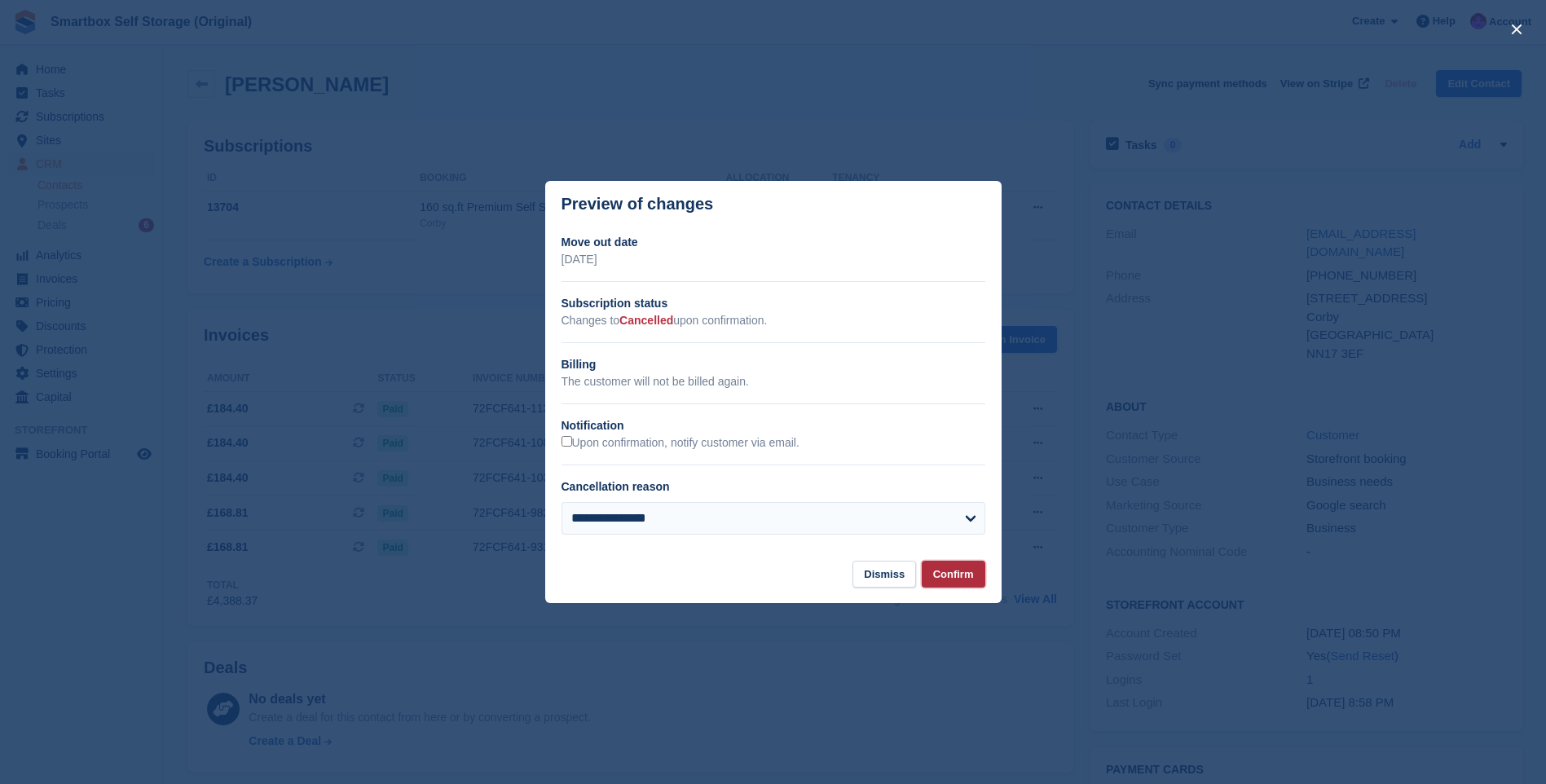 click on "Confirm" at bounding box center (954, 574) 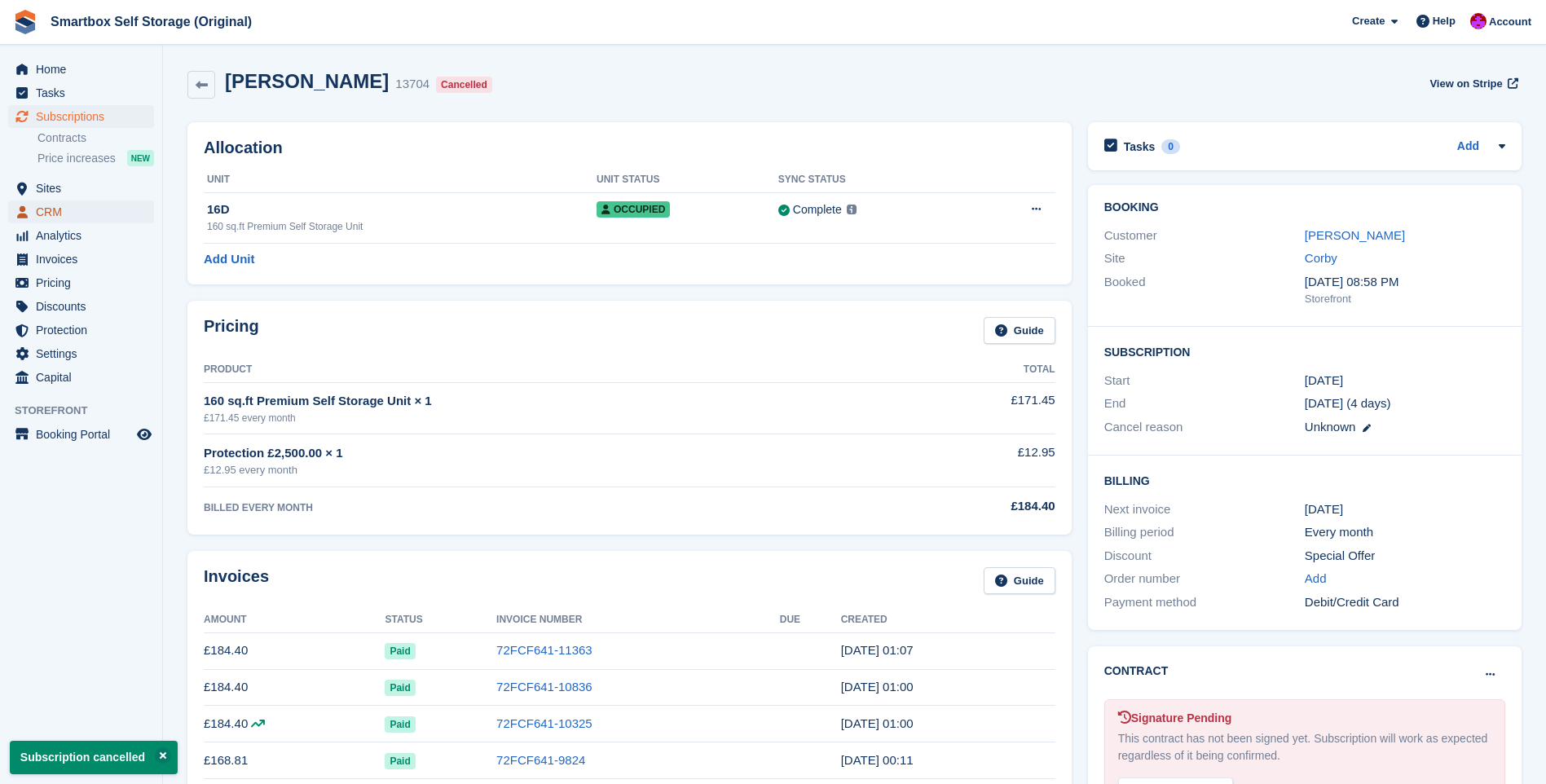 click on "CRM" at bounding box center (85, 212) 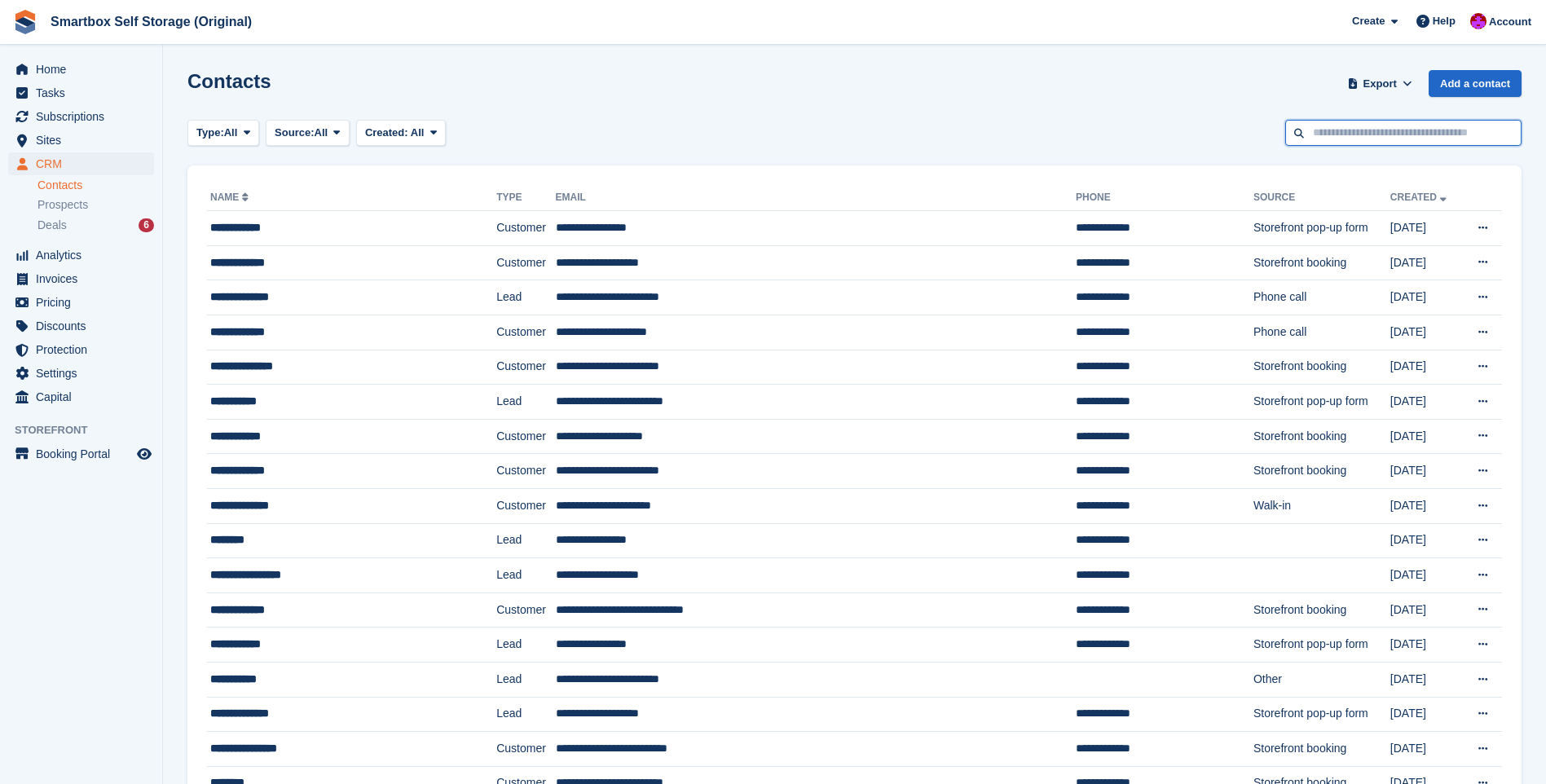 click at bounding box center (1403, 133) 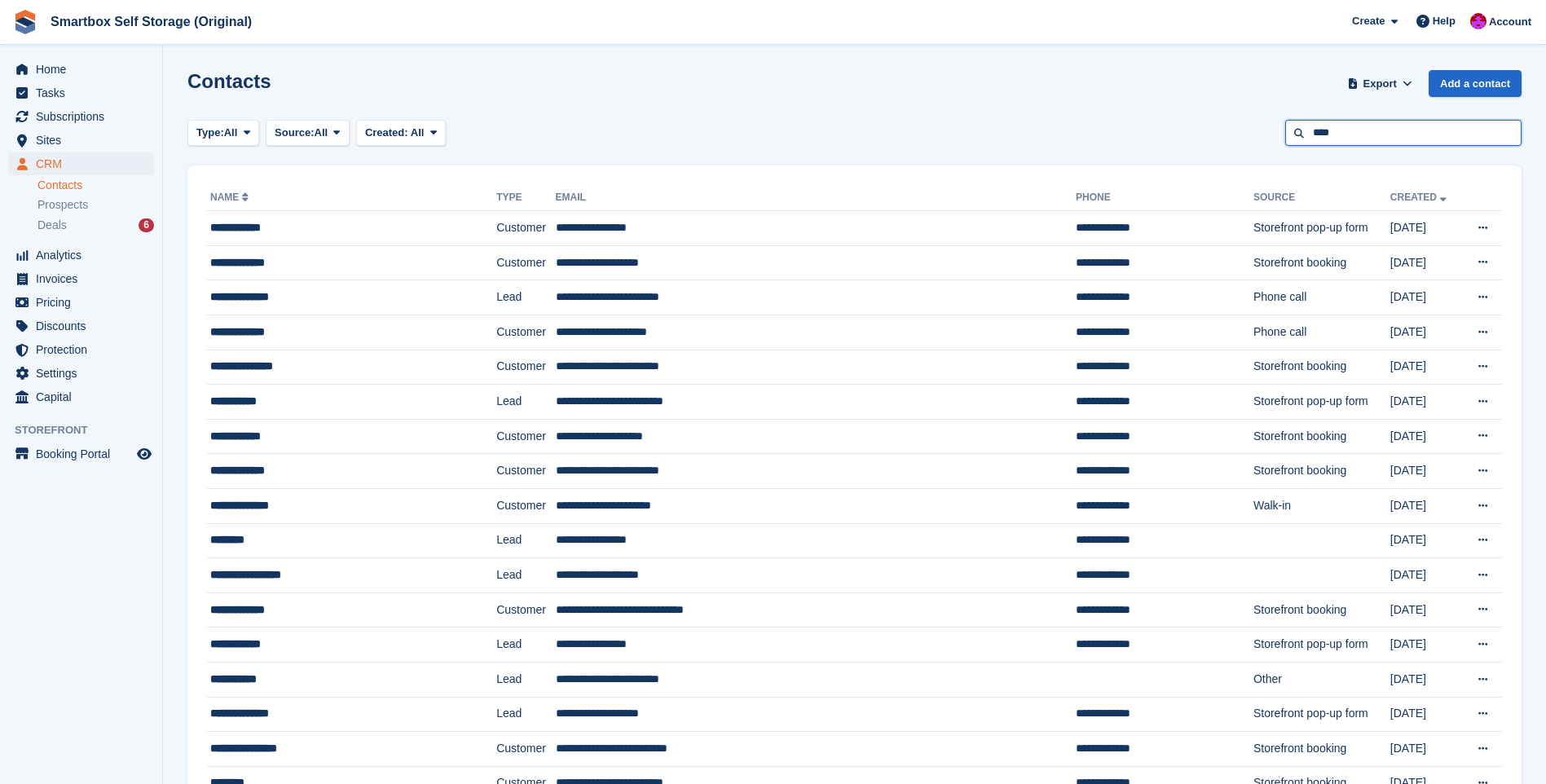 type on "****" 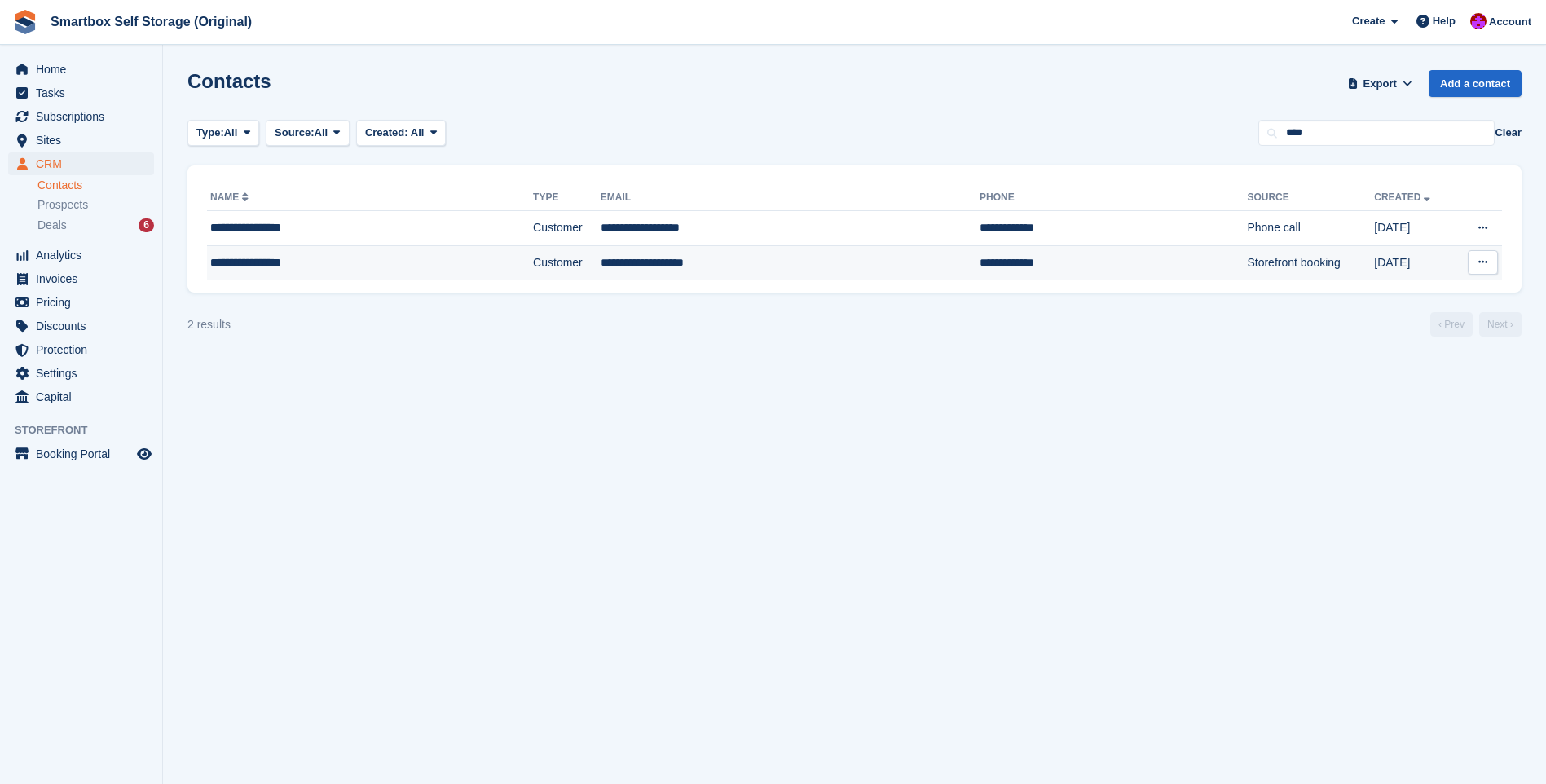 click on "**********" at bounding box center (328, 262) 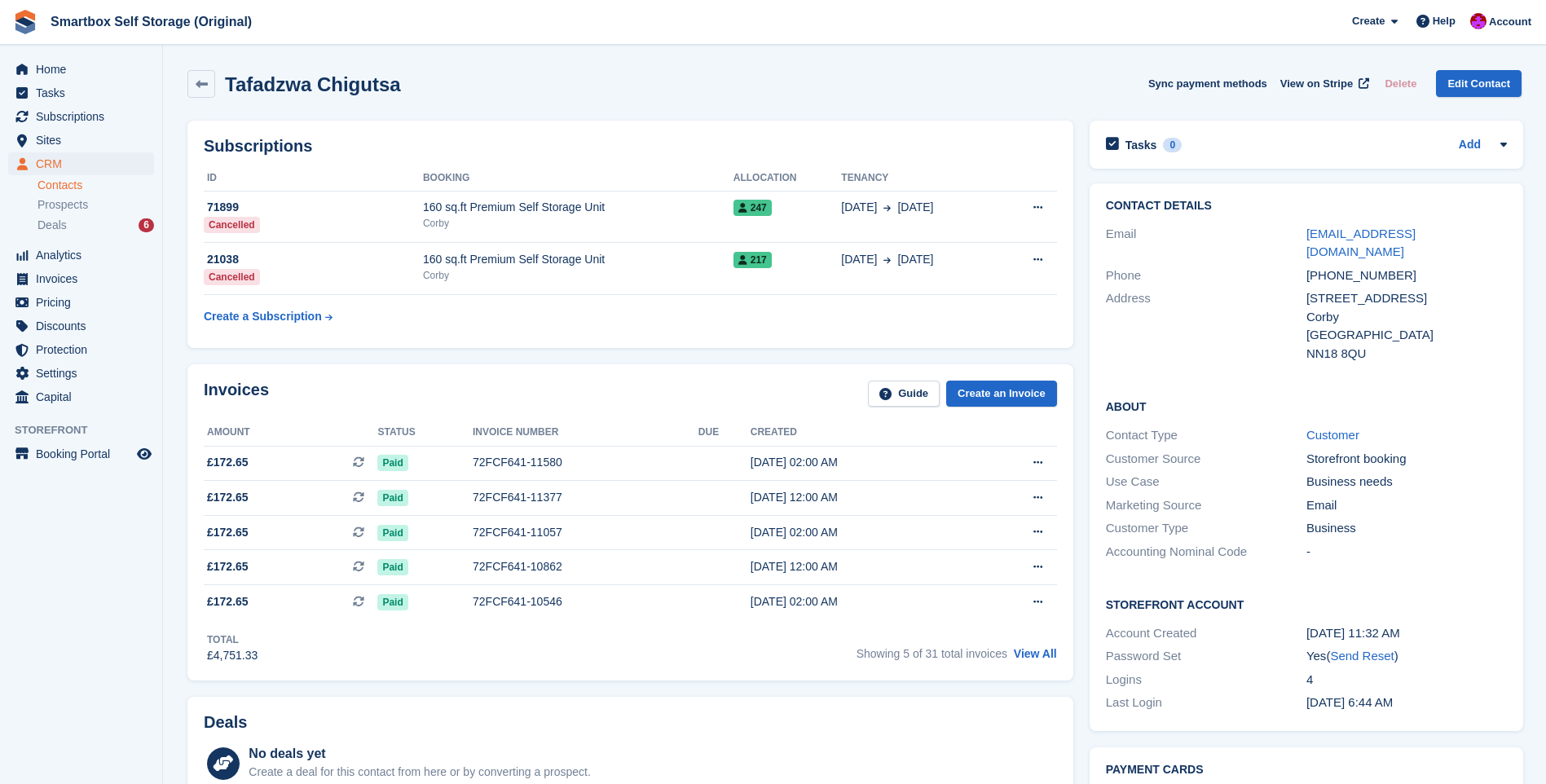 scroll, scrollTop: 0, scrollLeft: 0, axis: both 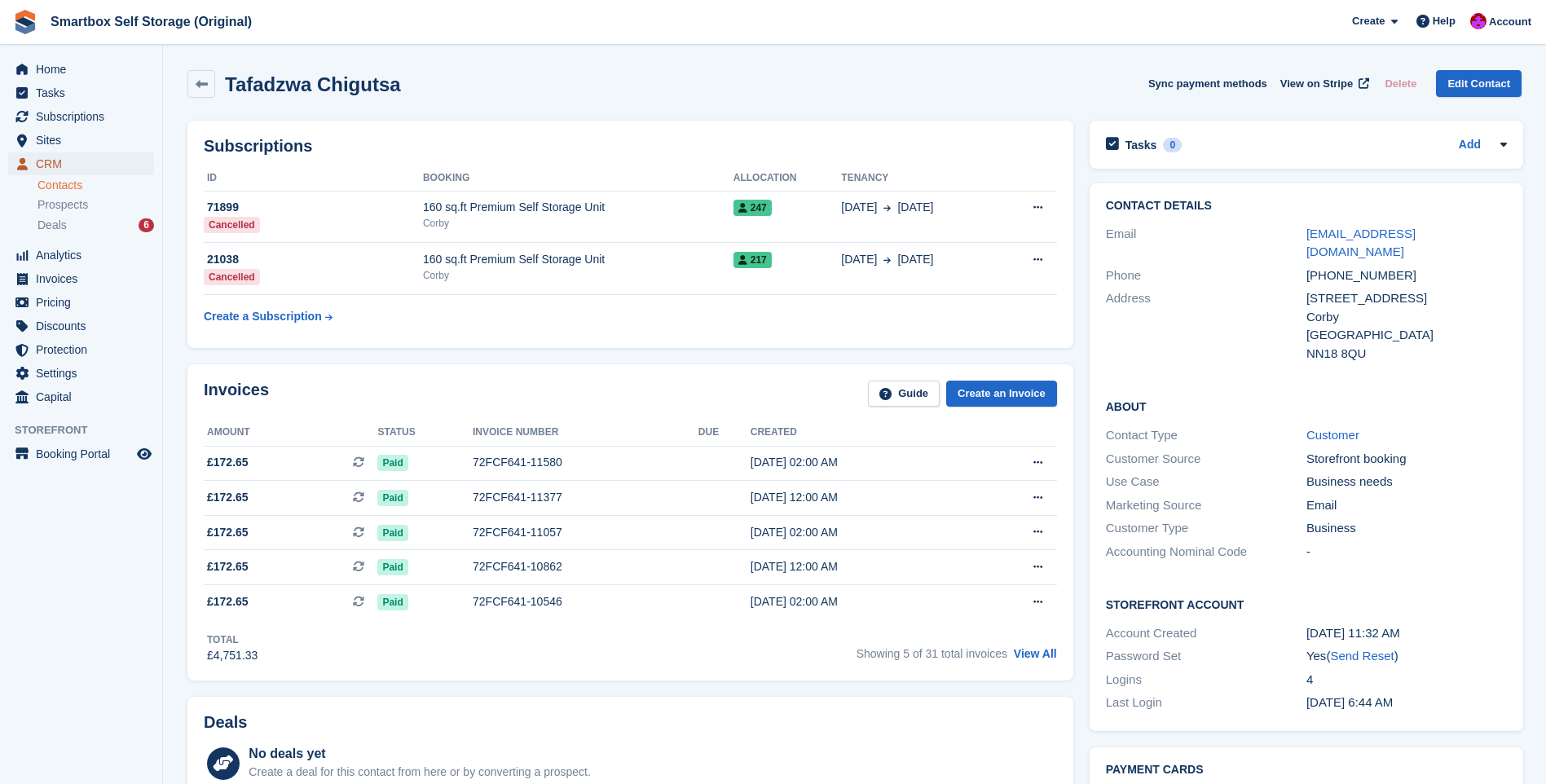 click on "CRM" at bounding box center [85, 164] 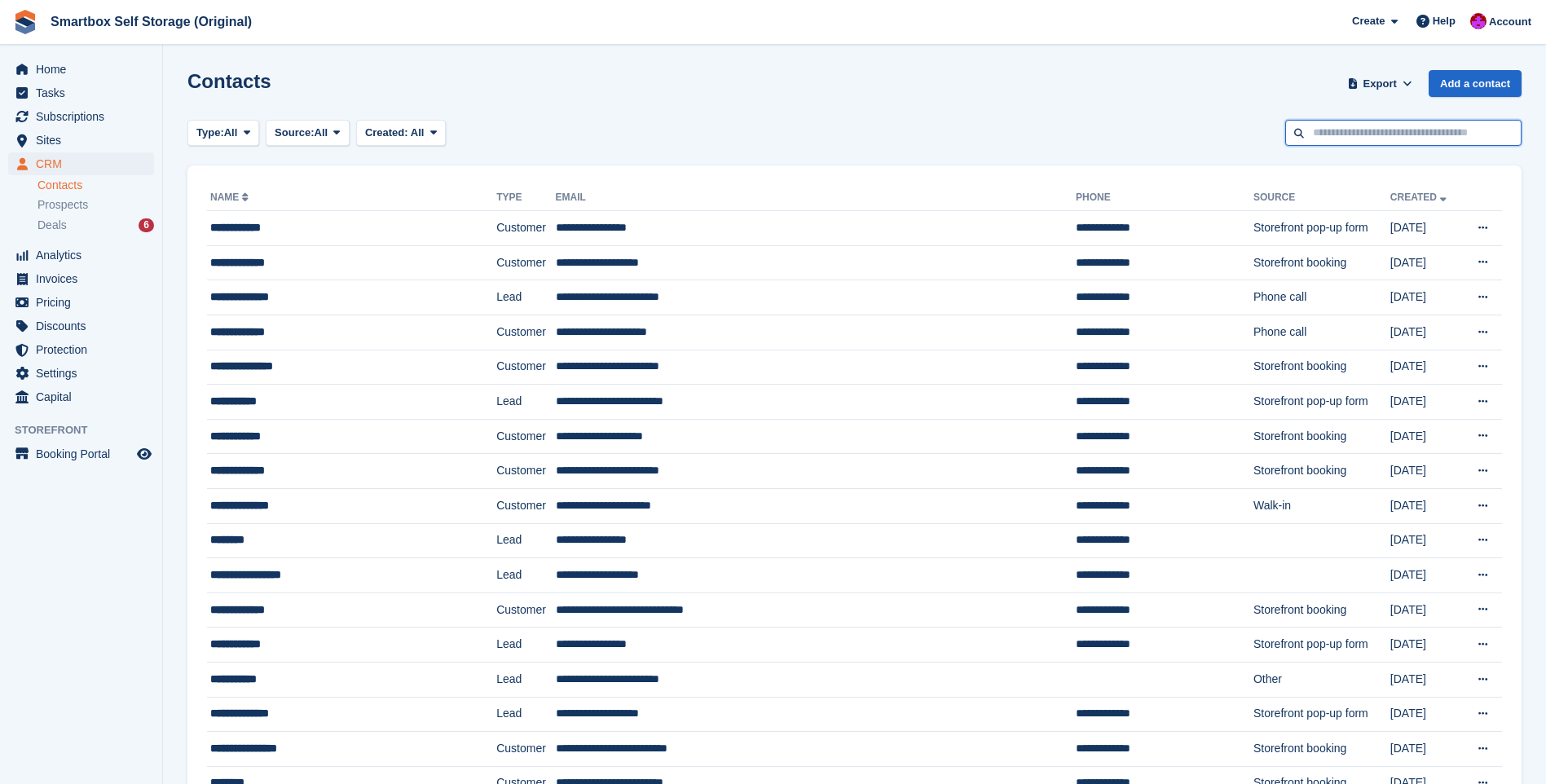 click at bounding box center [1403, 133] 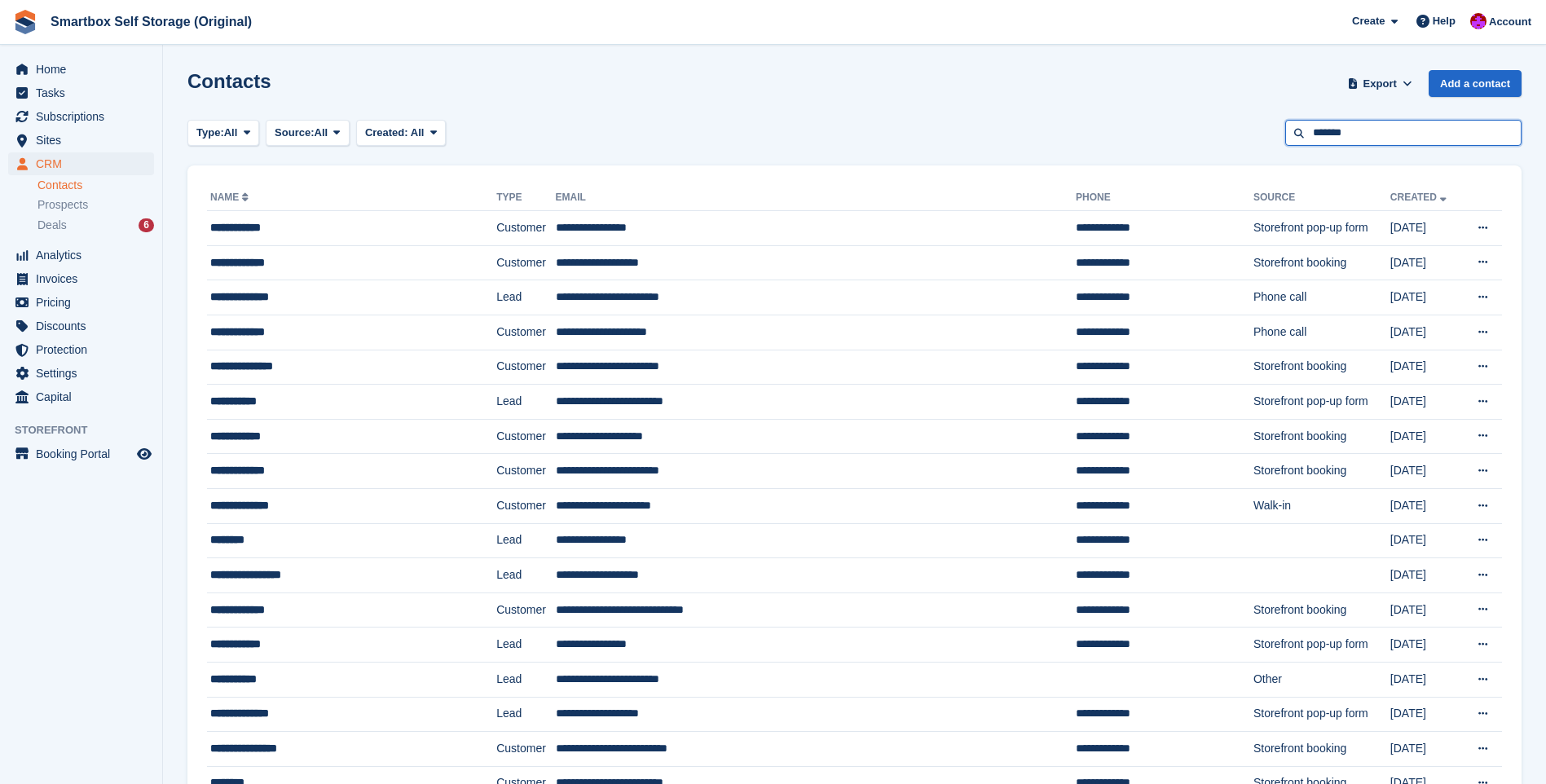 type on "*******" 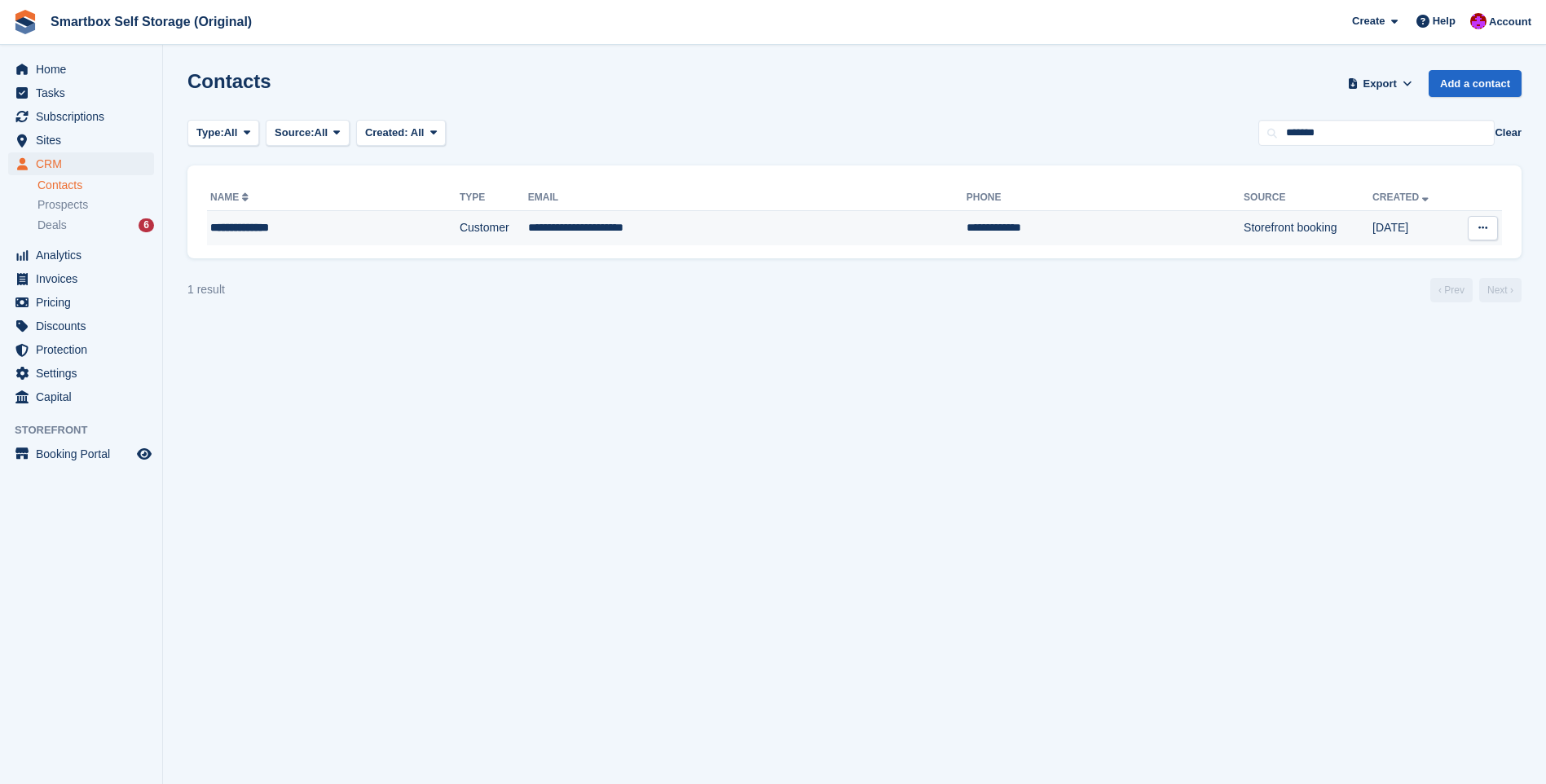 click on "**********" at bounding box center [747, 228] 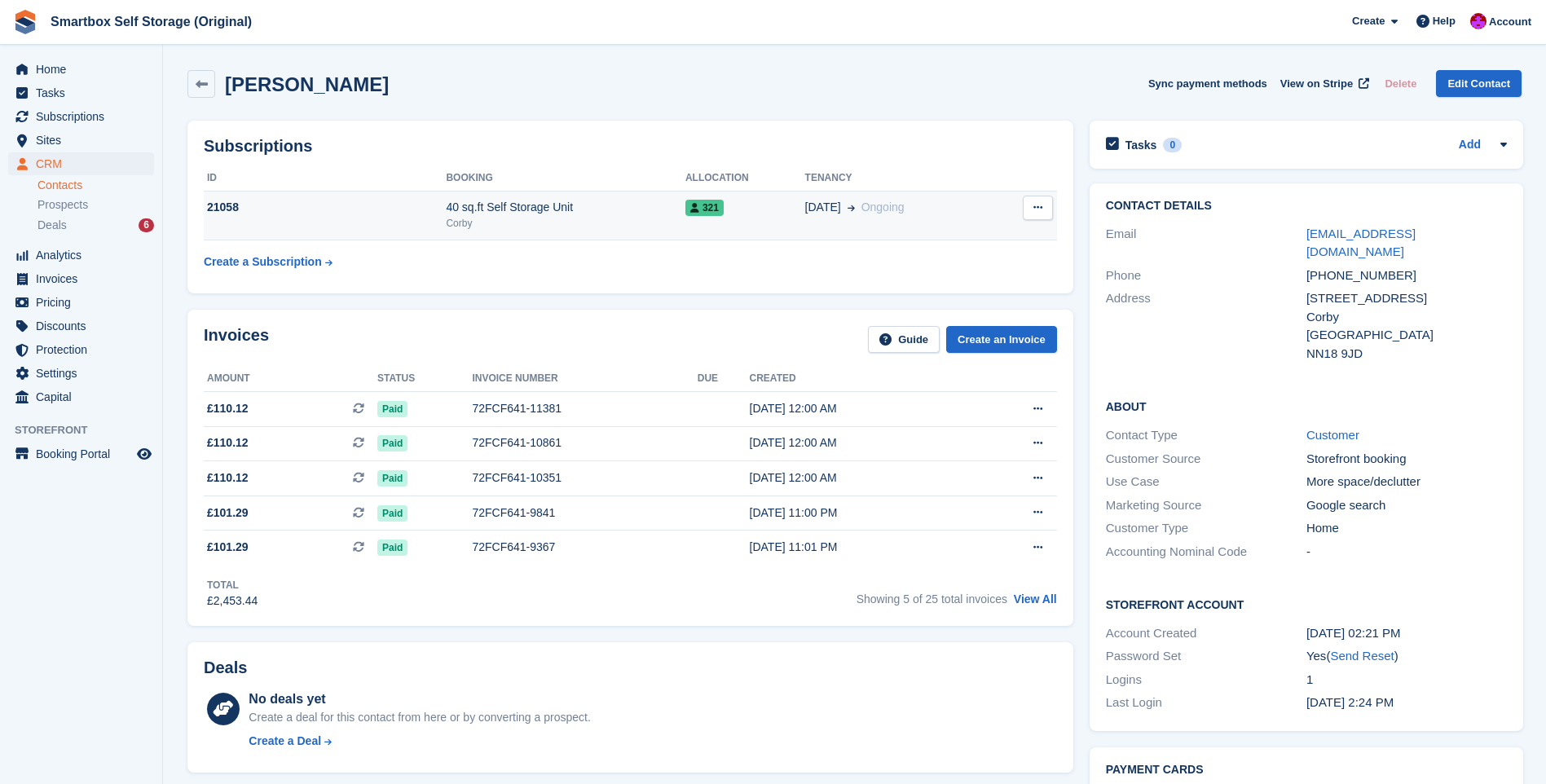 scroll, scrollTop: 0, scrollLeft: 0, axis: both 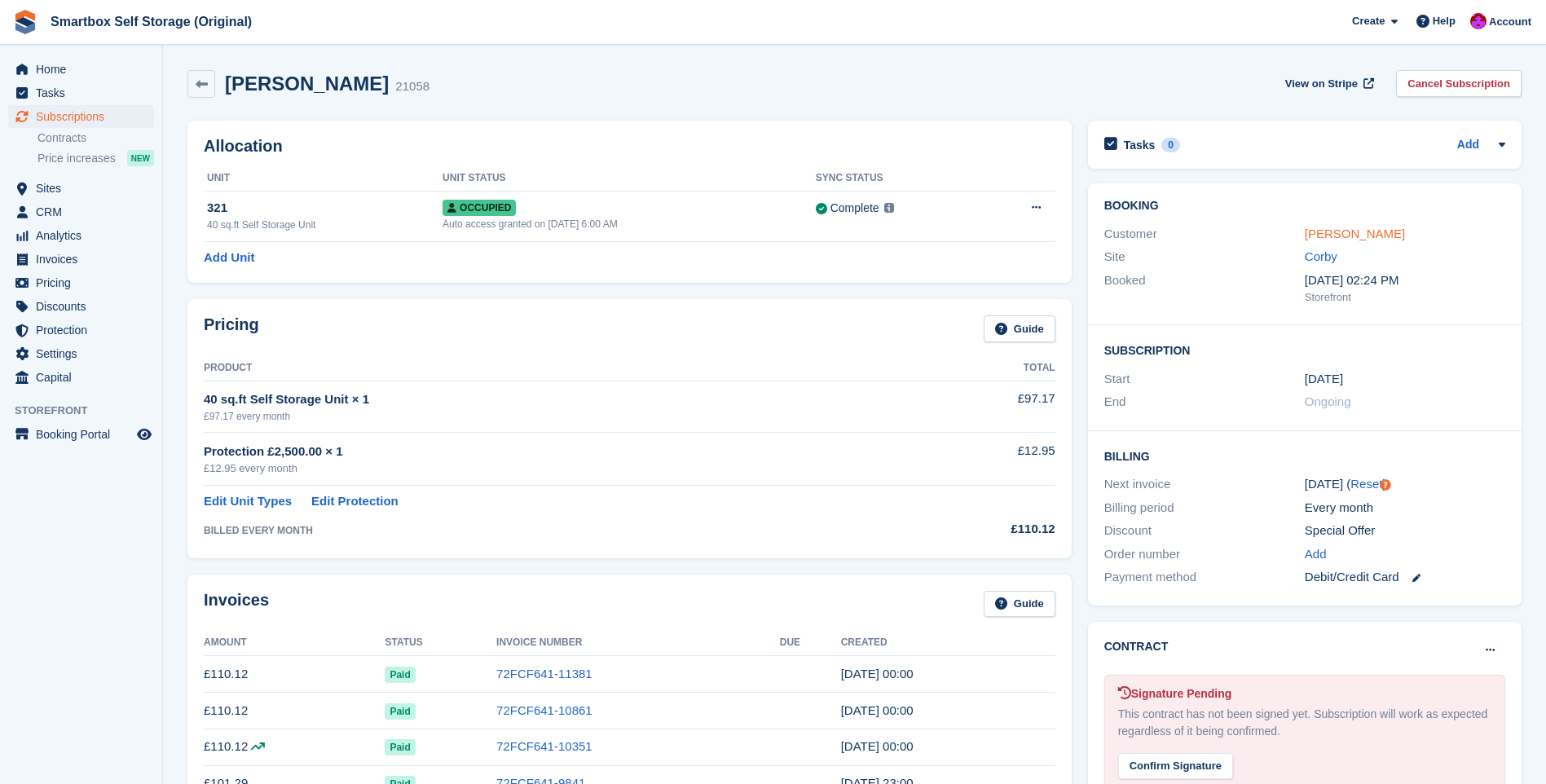 click on "[PERSON_NAME]" at bounding box center [1354, 233] 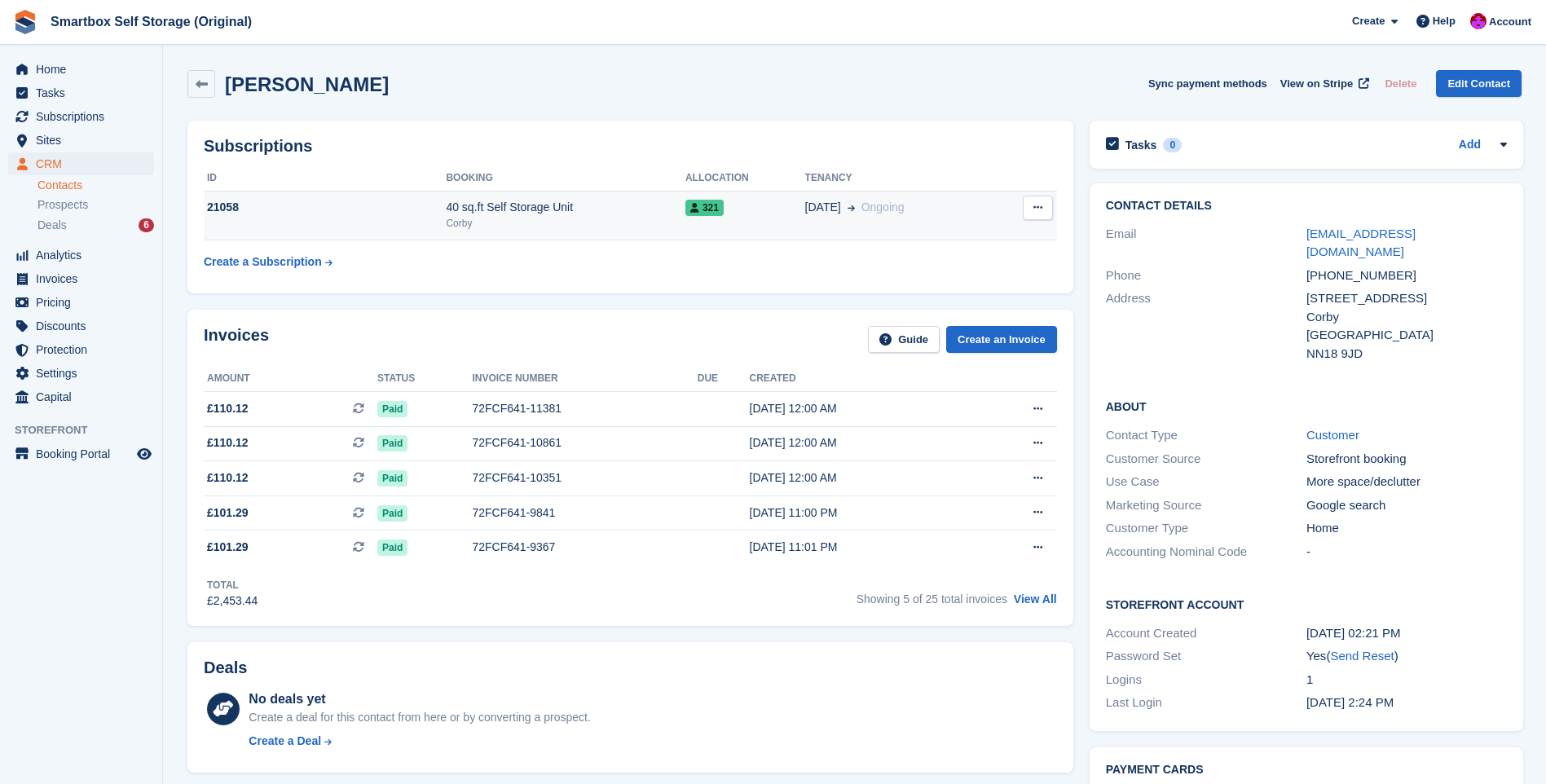 click at bounding box center (1037, 207) 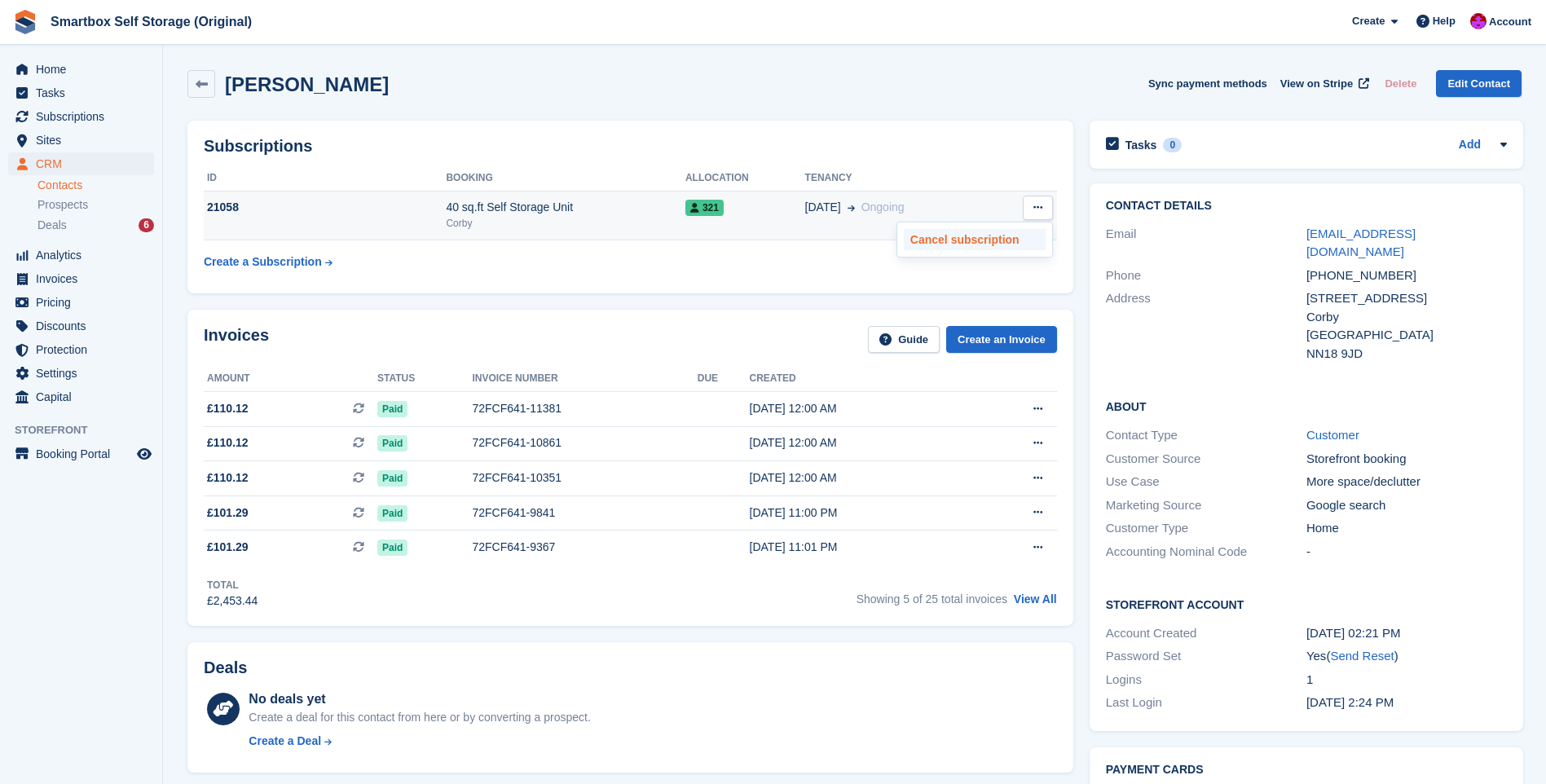 click on "Cancel subscription" at bounding box center (975, 240) 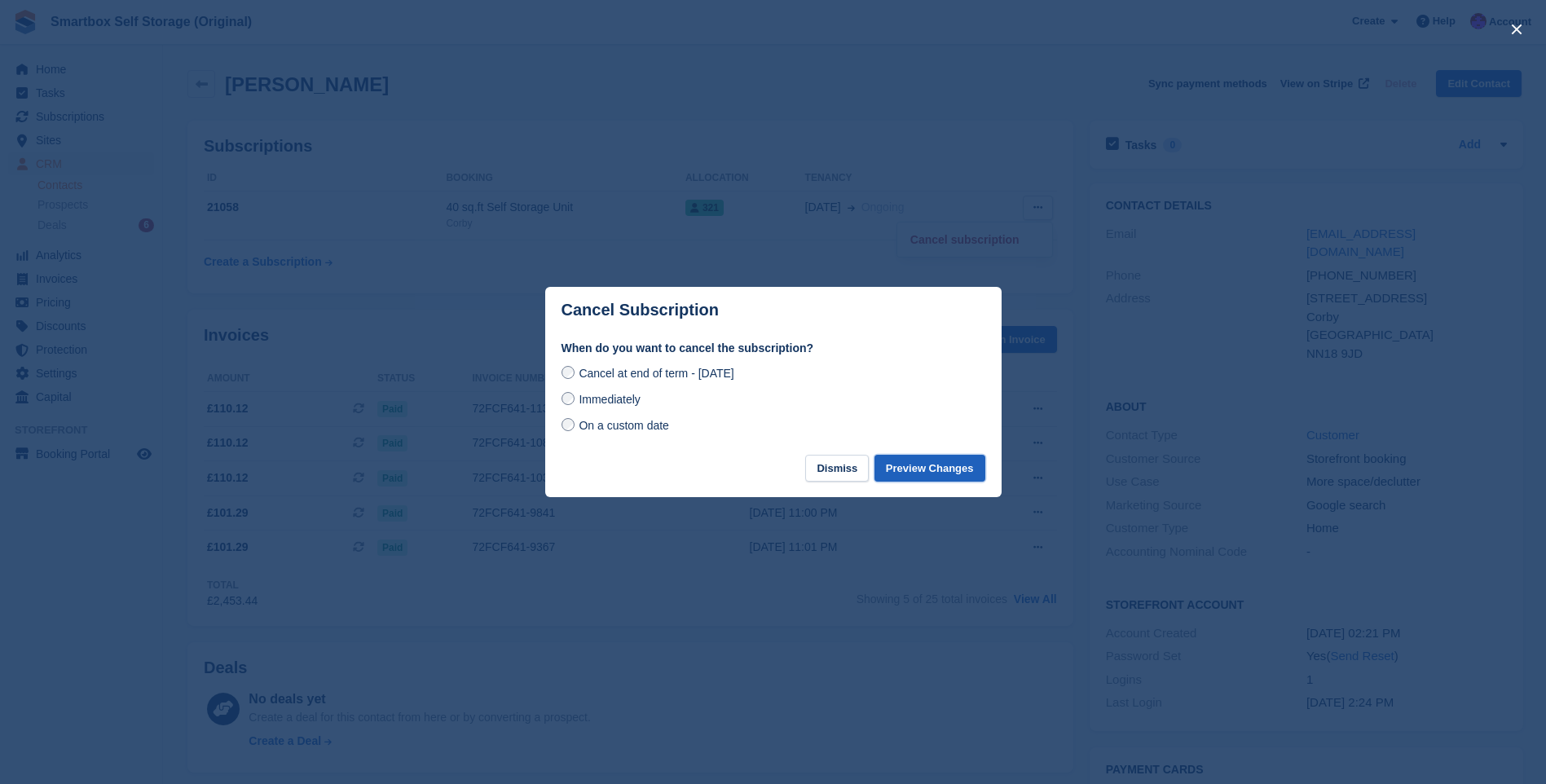 click on "Preview Changes" at bounding box center [930, 468] 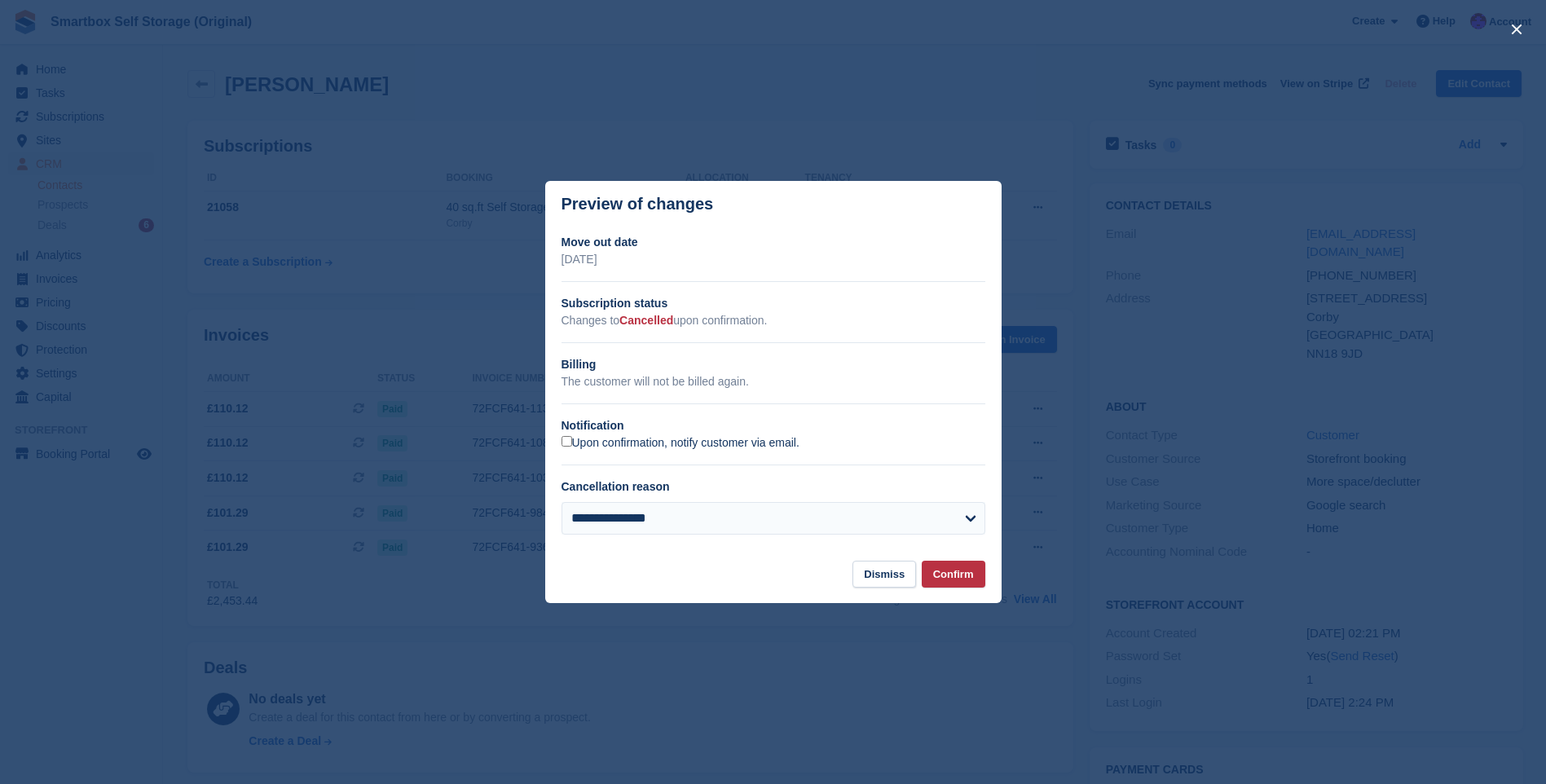 click on "Upon confirmation, notify customer via email." at bounding box center [681, 443] 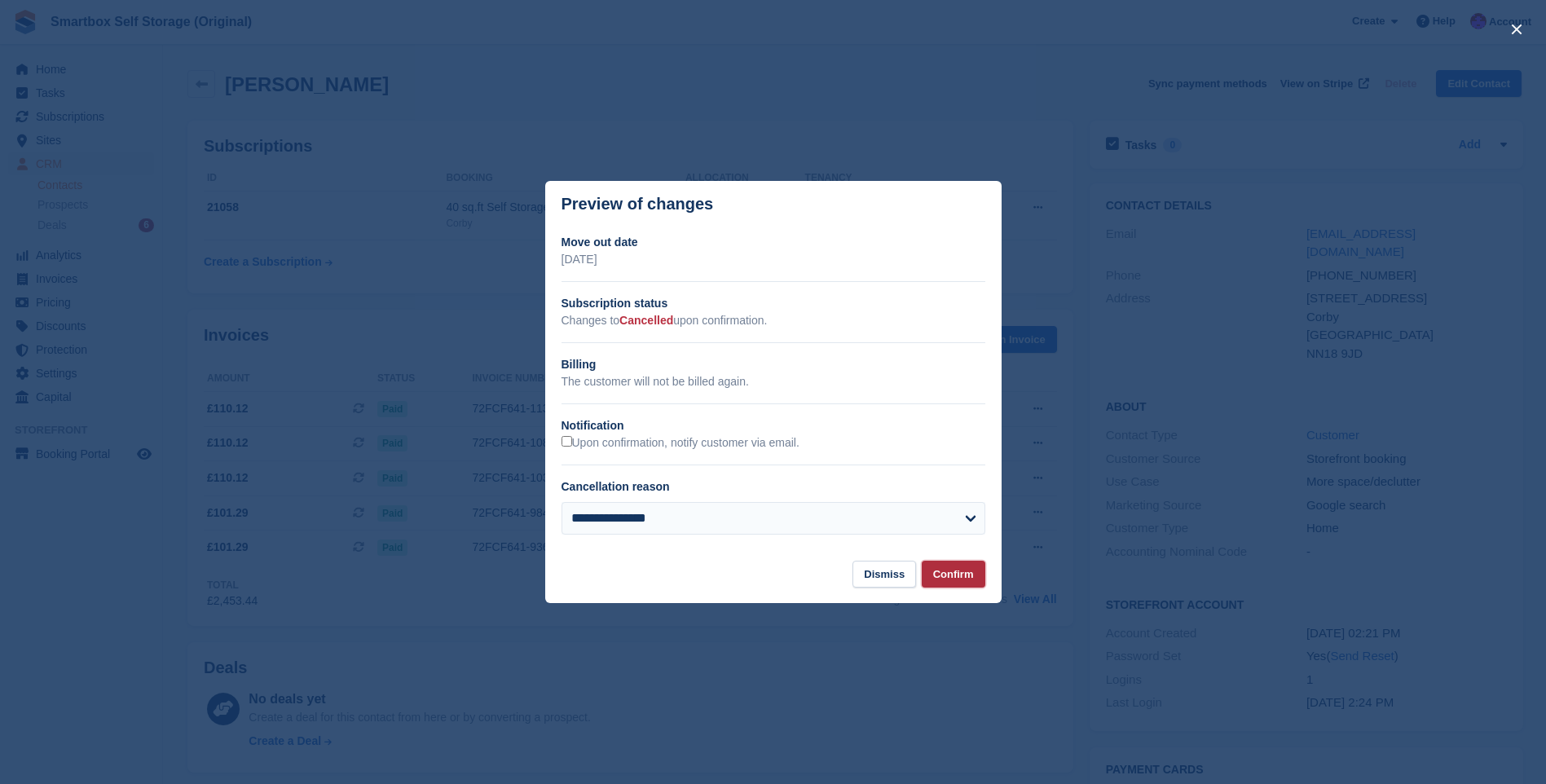 click on "Confirm" at bounding box center (954, 574) 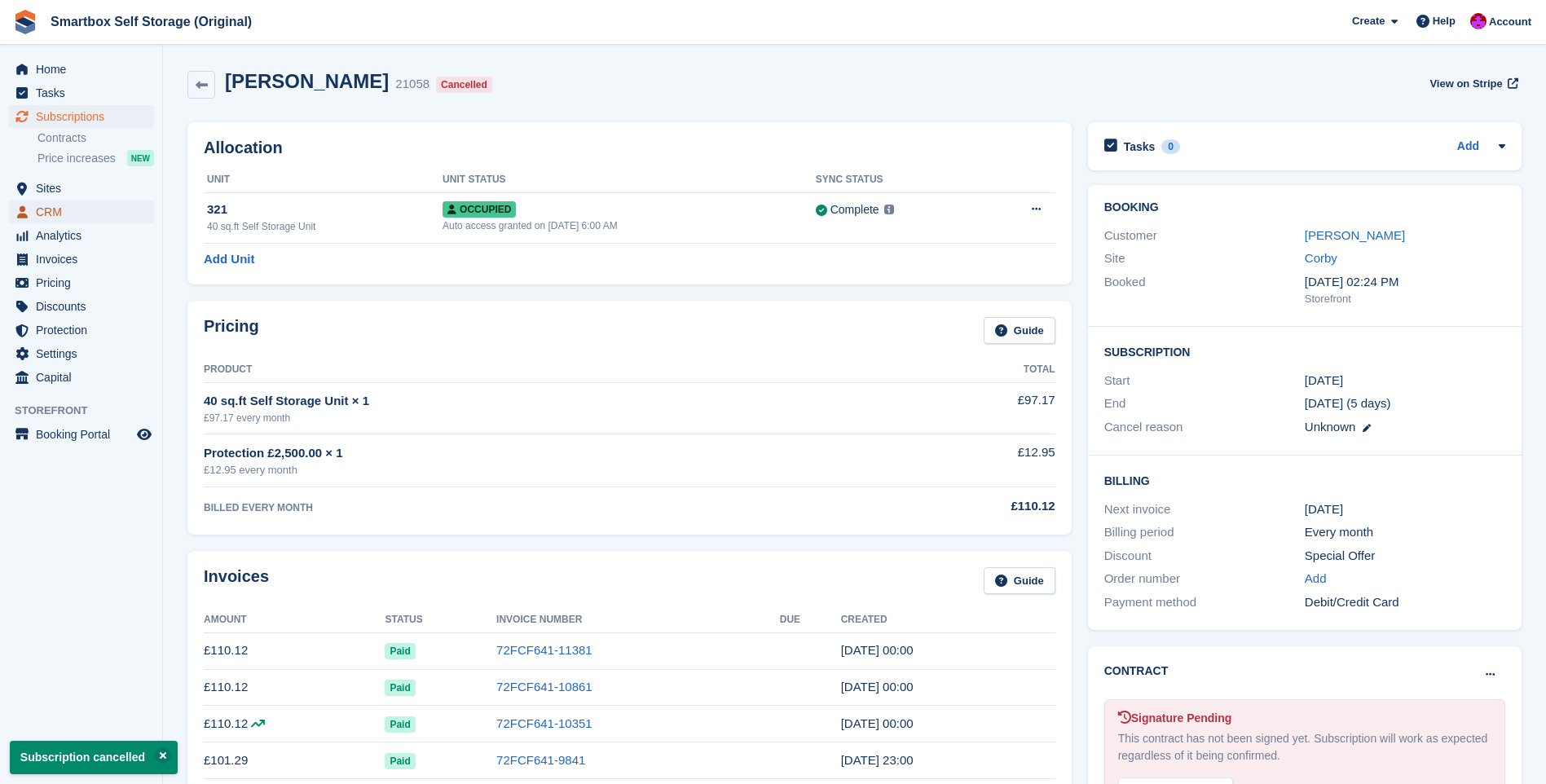 click on "CRM" at bounding box center [85, 212] 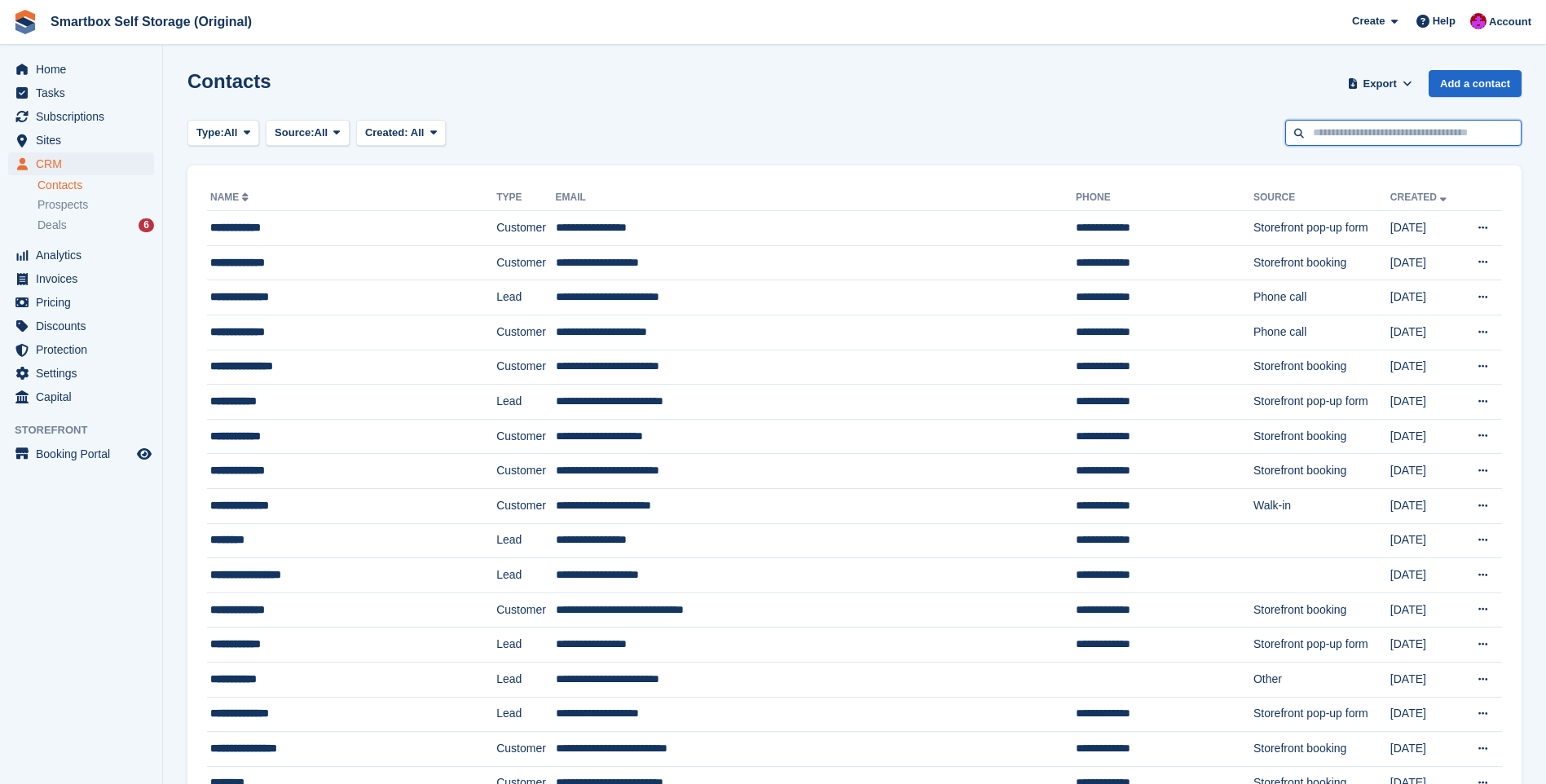 click at bounding box center [1403, 133] 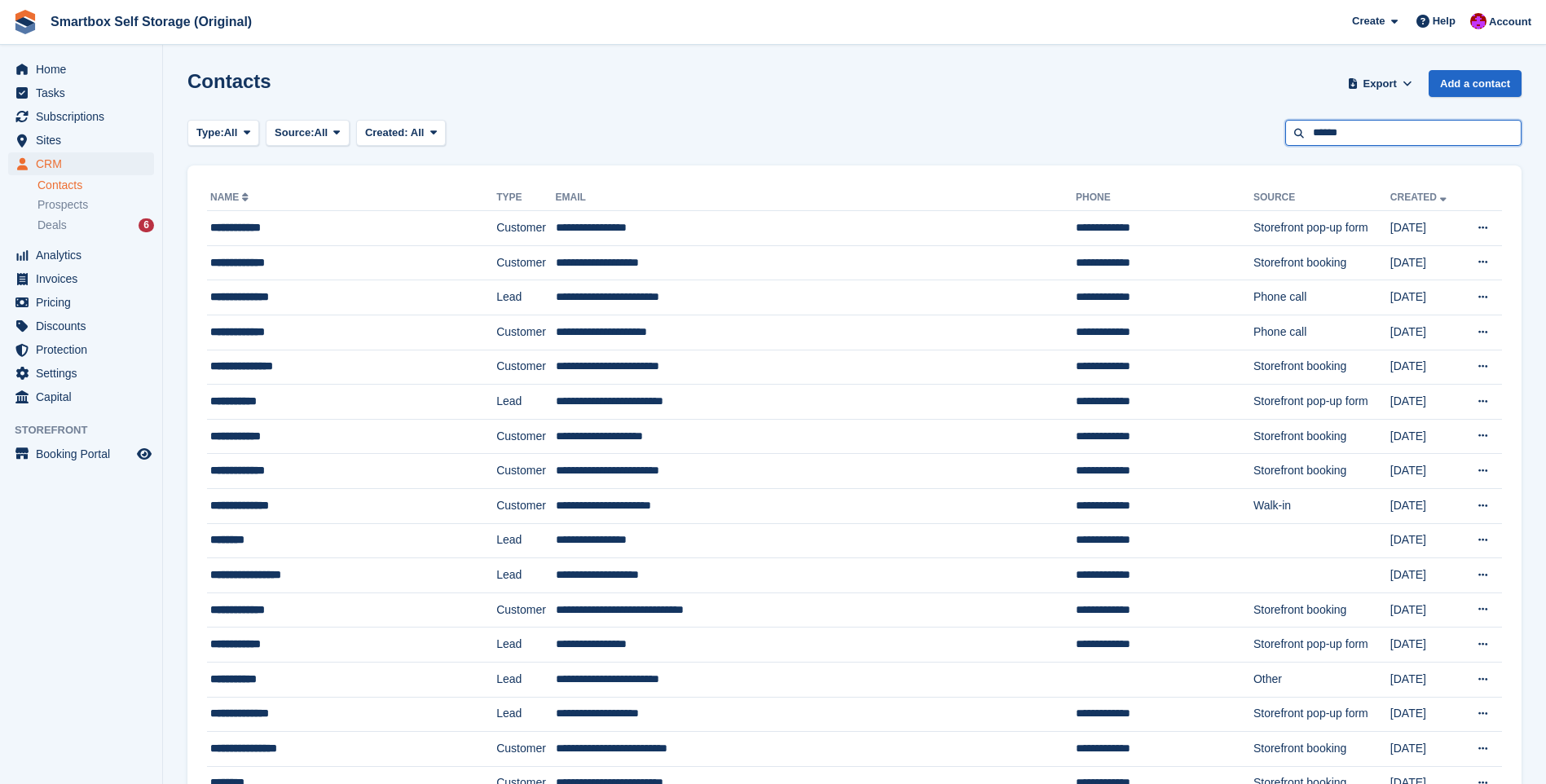 type on "******" 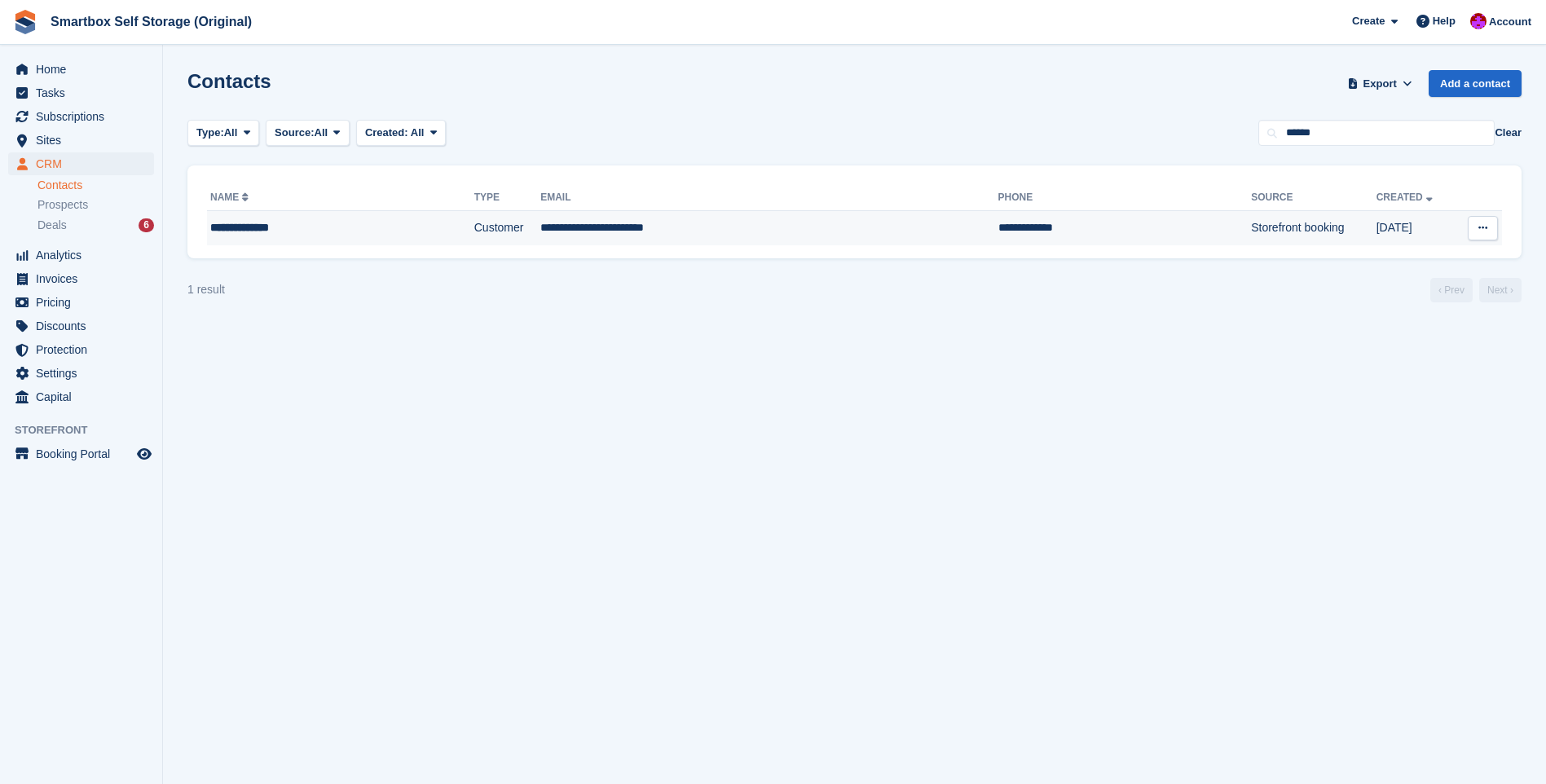 click on "**********" at bounding box center (769, 228) 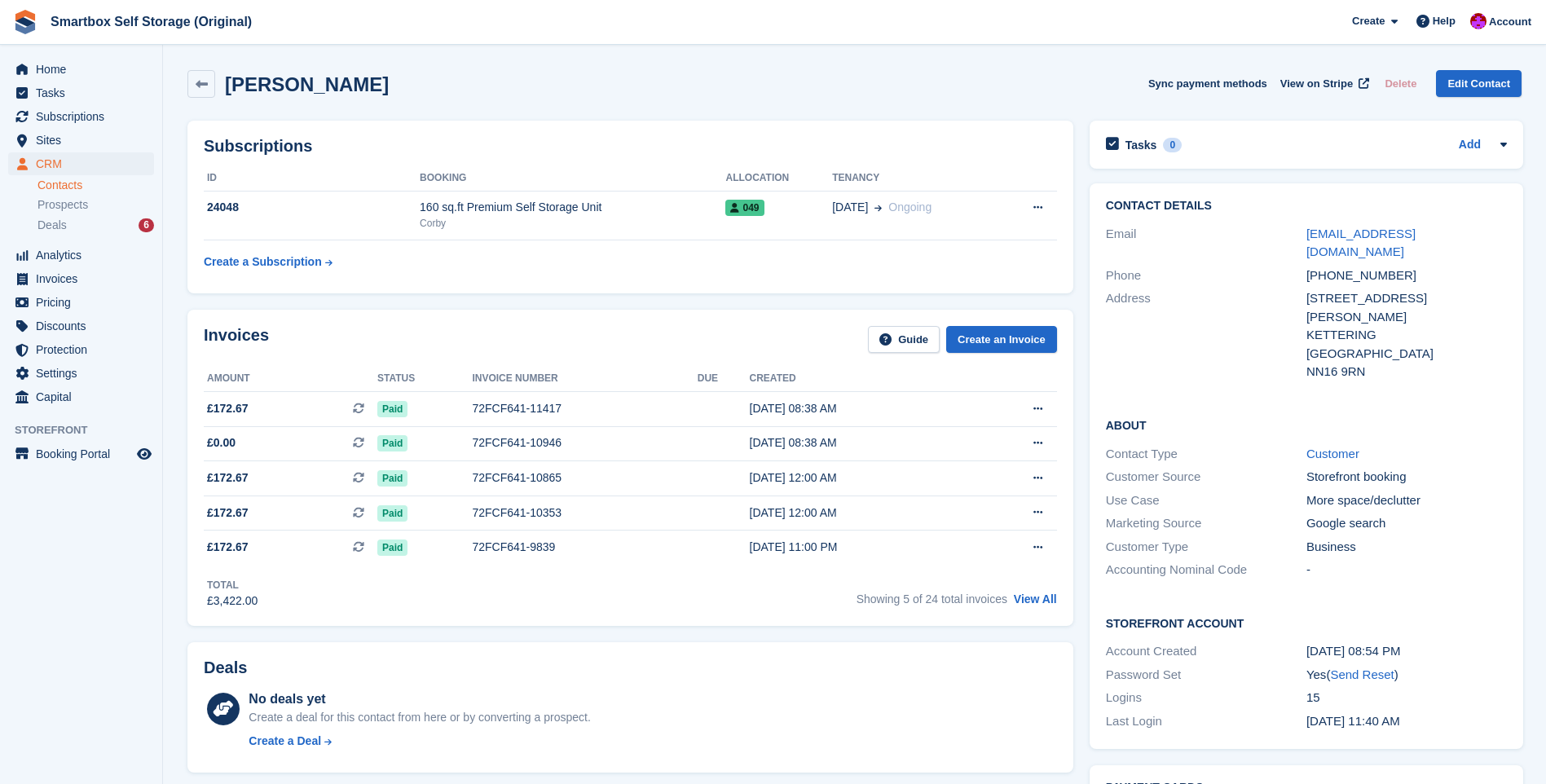 scroll, scrollTop: 0, scrollLeft: 0, axis: both 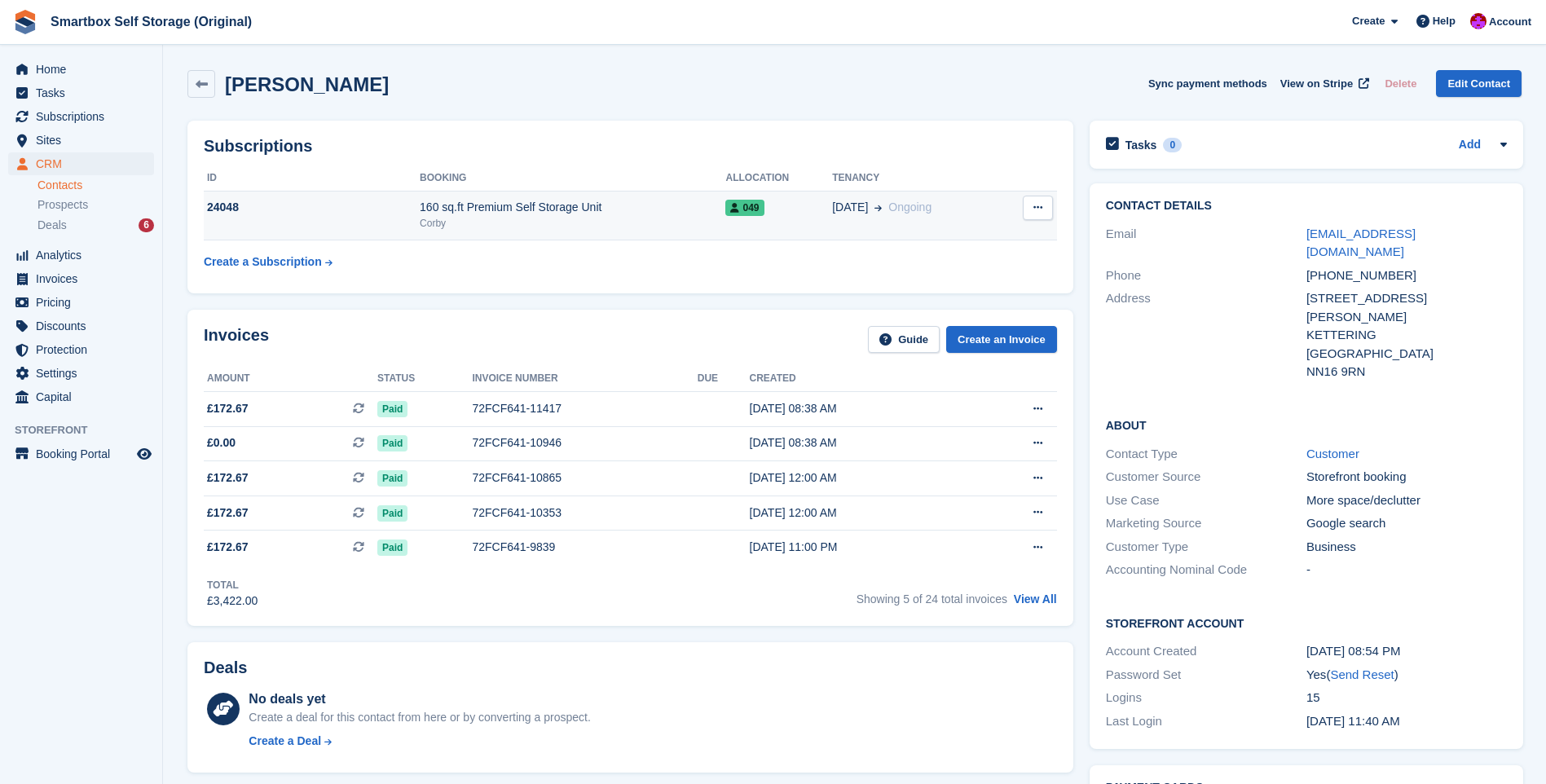 click on "160 sq.ft Premium Self Storage Unit" at bounding box center (572, 207) 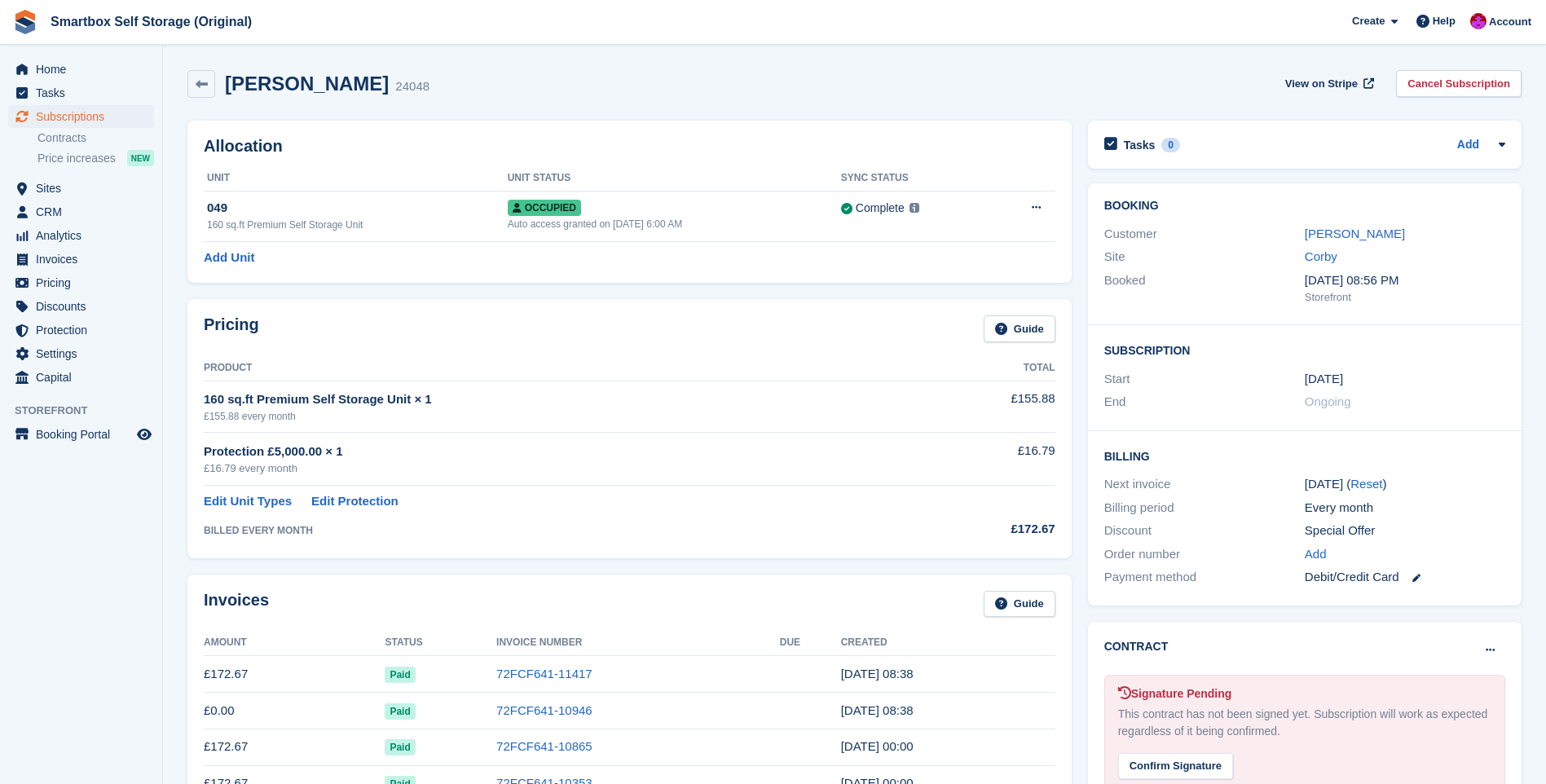 scroll, scrollTop: 0, scrollLeft: 0, axis: both 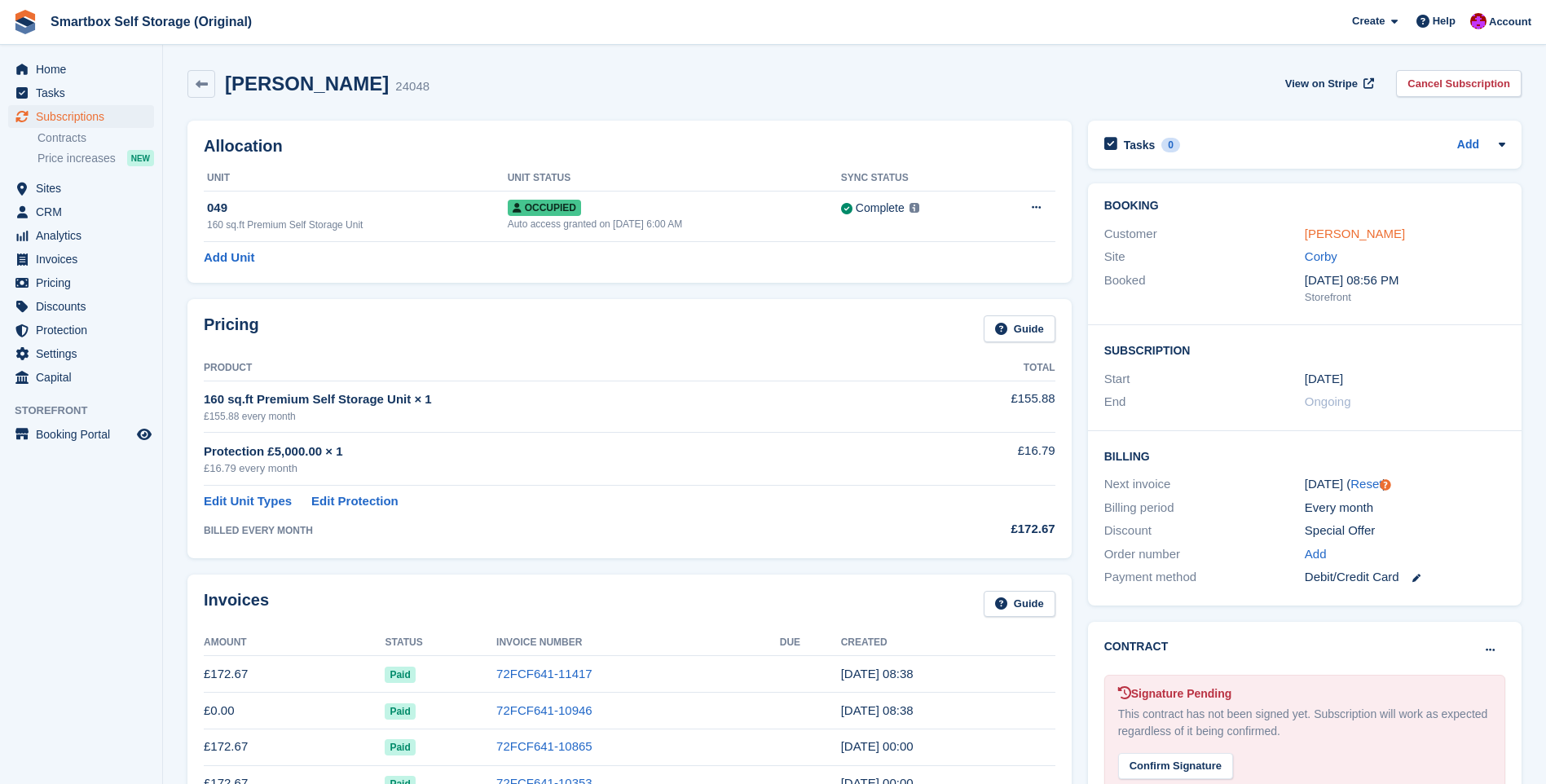 click on "[PERSON_NAME]" at bounding box center (1354, 233) 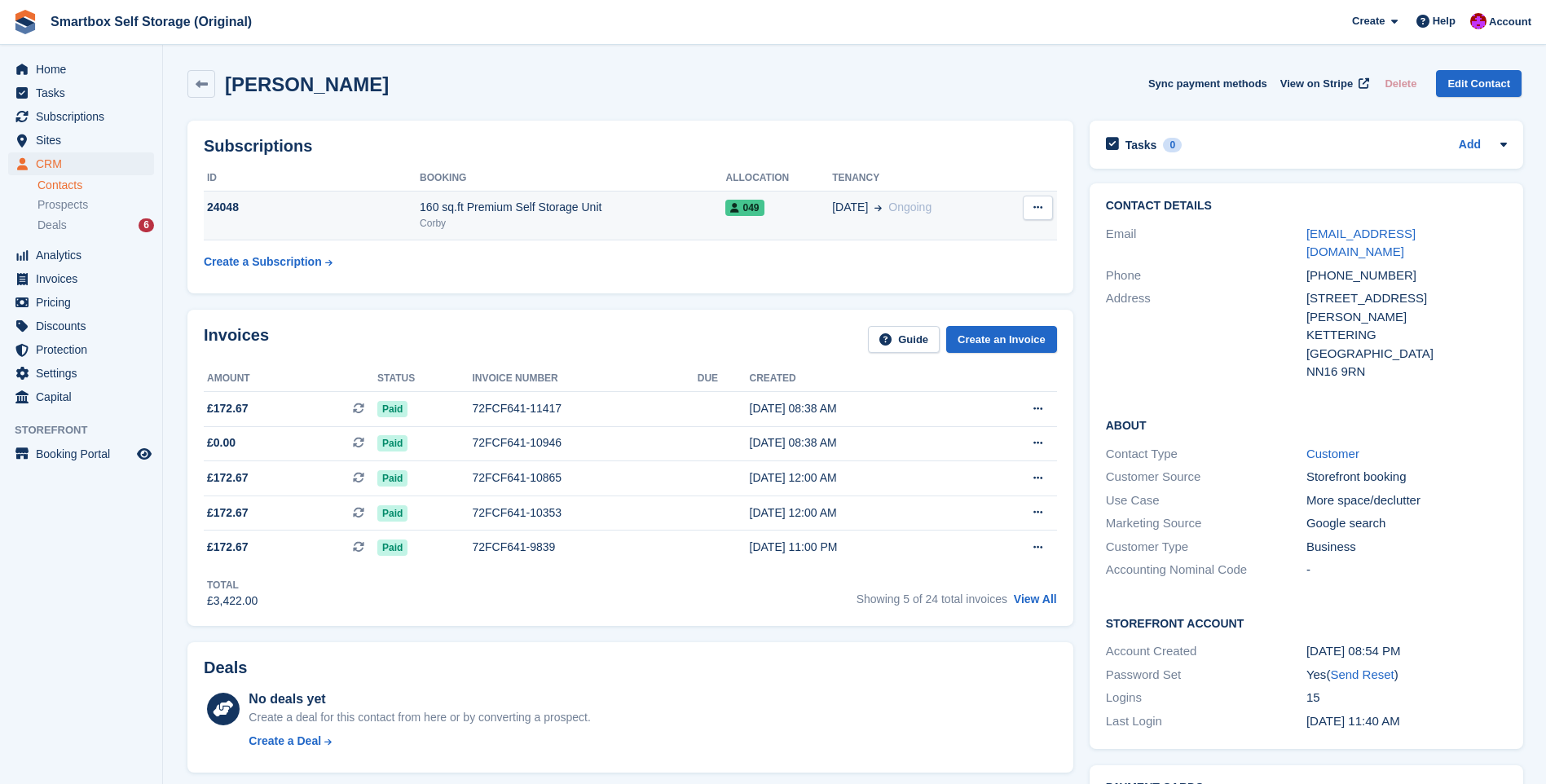 click at bounding box center [1037, 208] 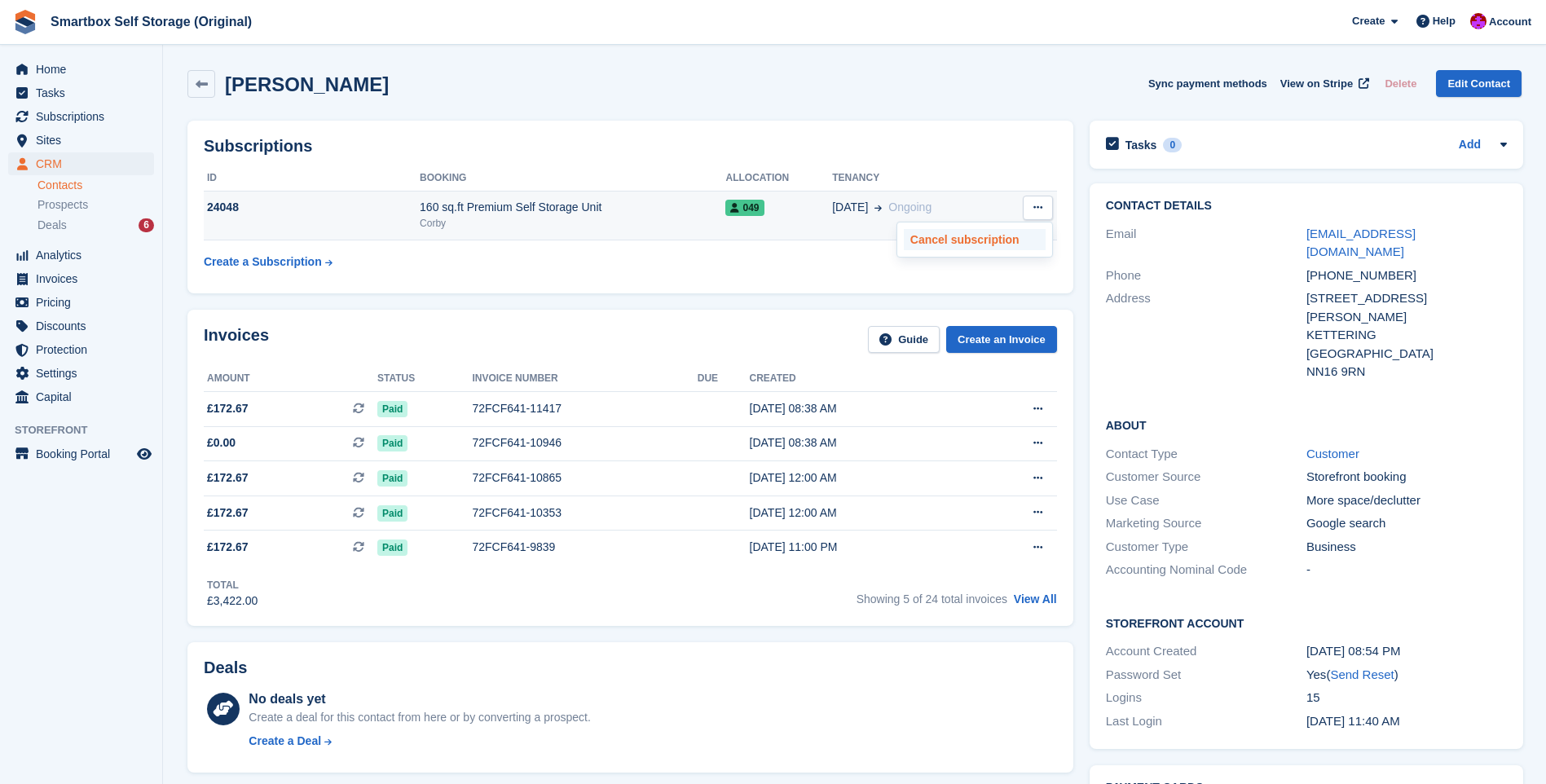 click on "Cancel subscription" at bounding box center [975, 240] 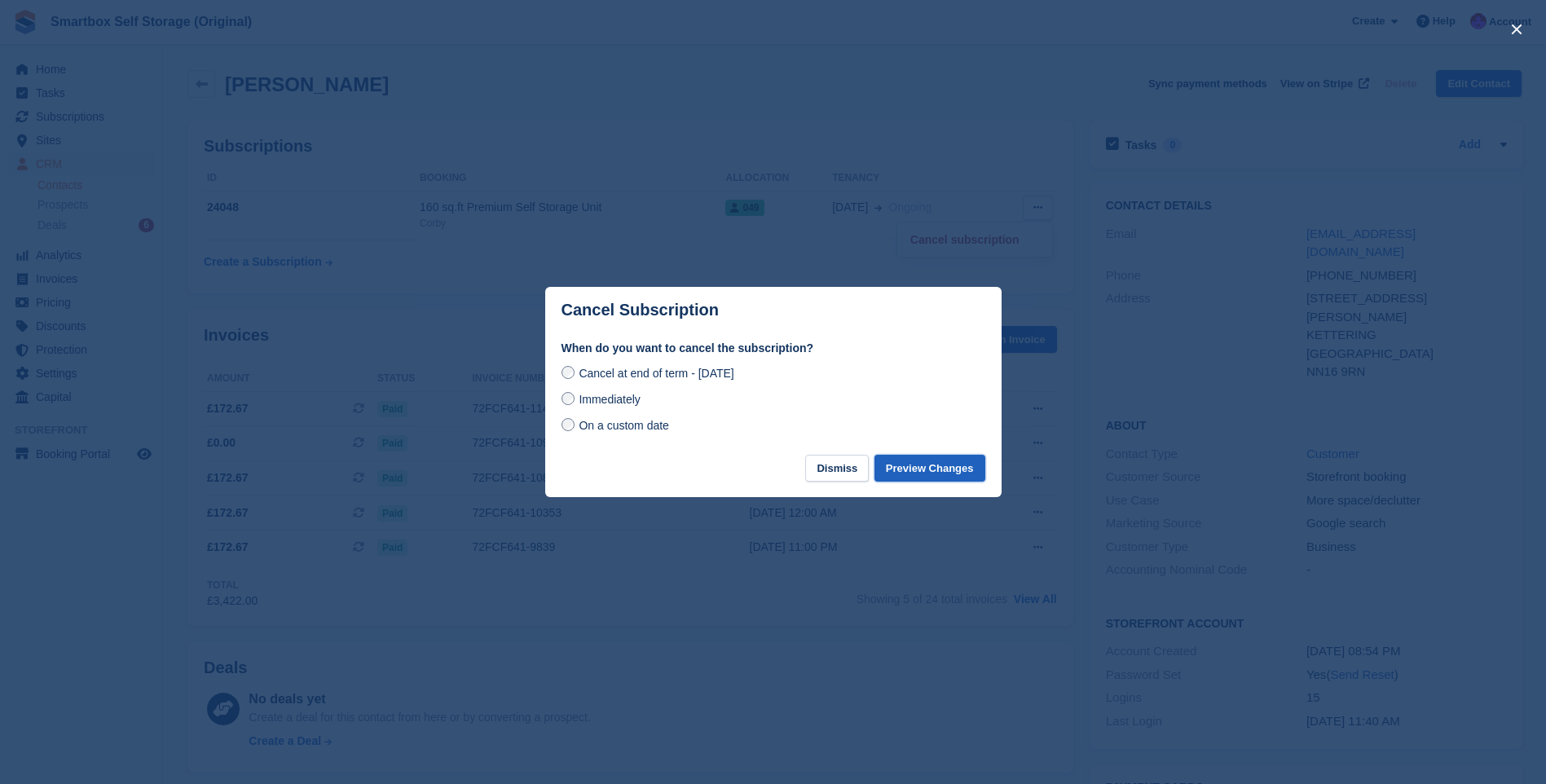 click on "Preview Changes" at bounding box center (930, 468) 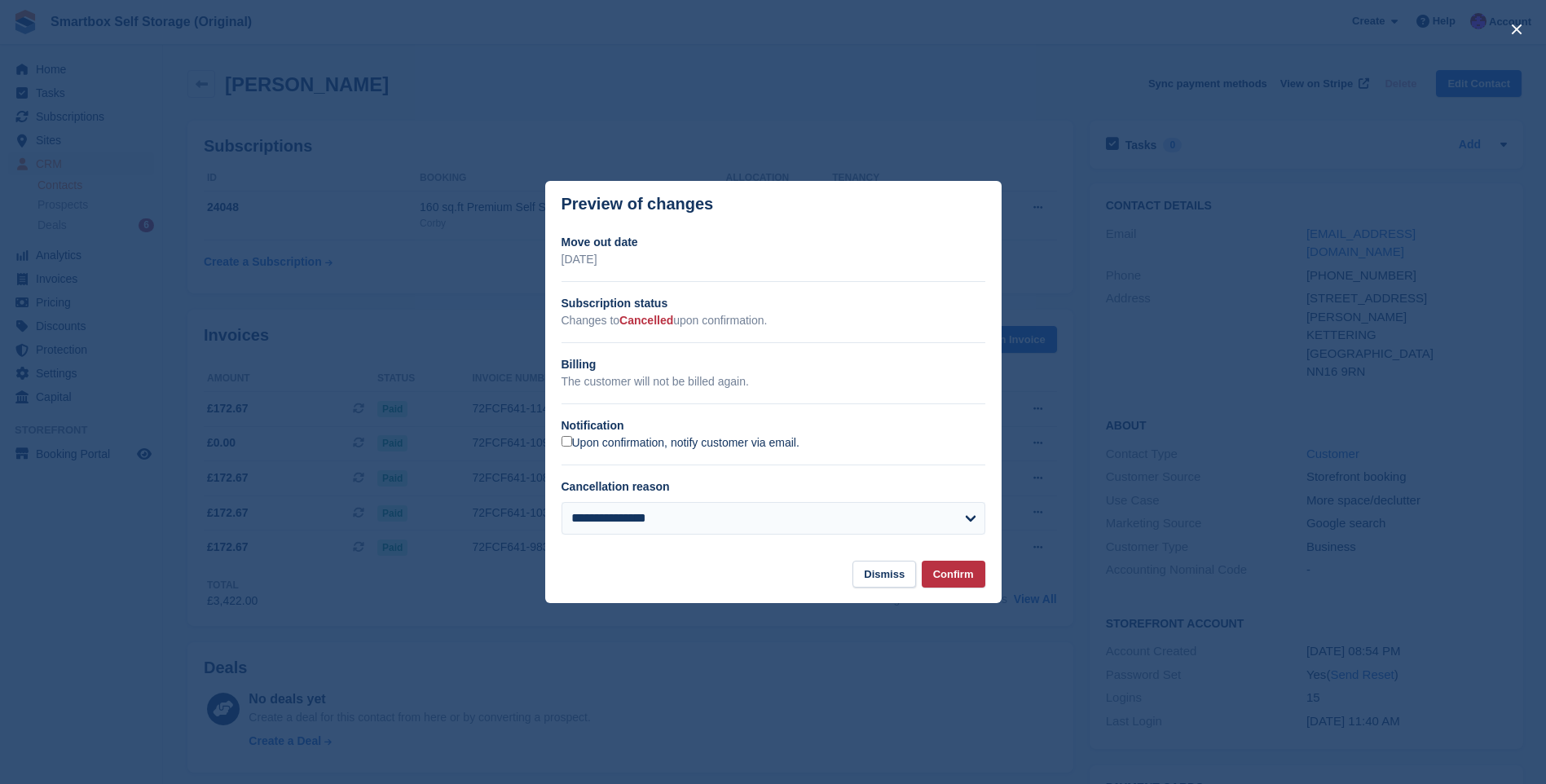 click on "Upon confirmation, notify customer via email." at bounding box center (681, 443) 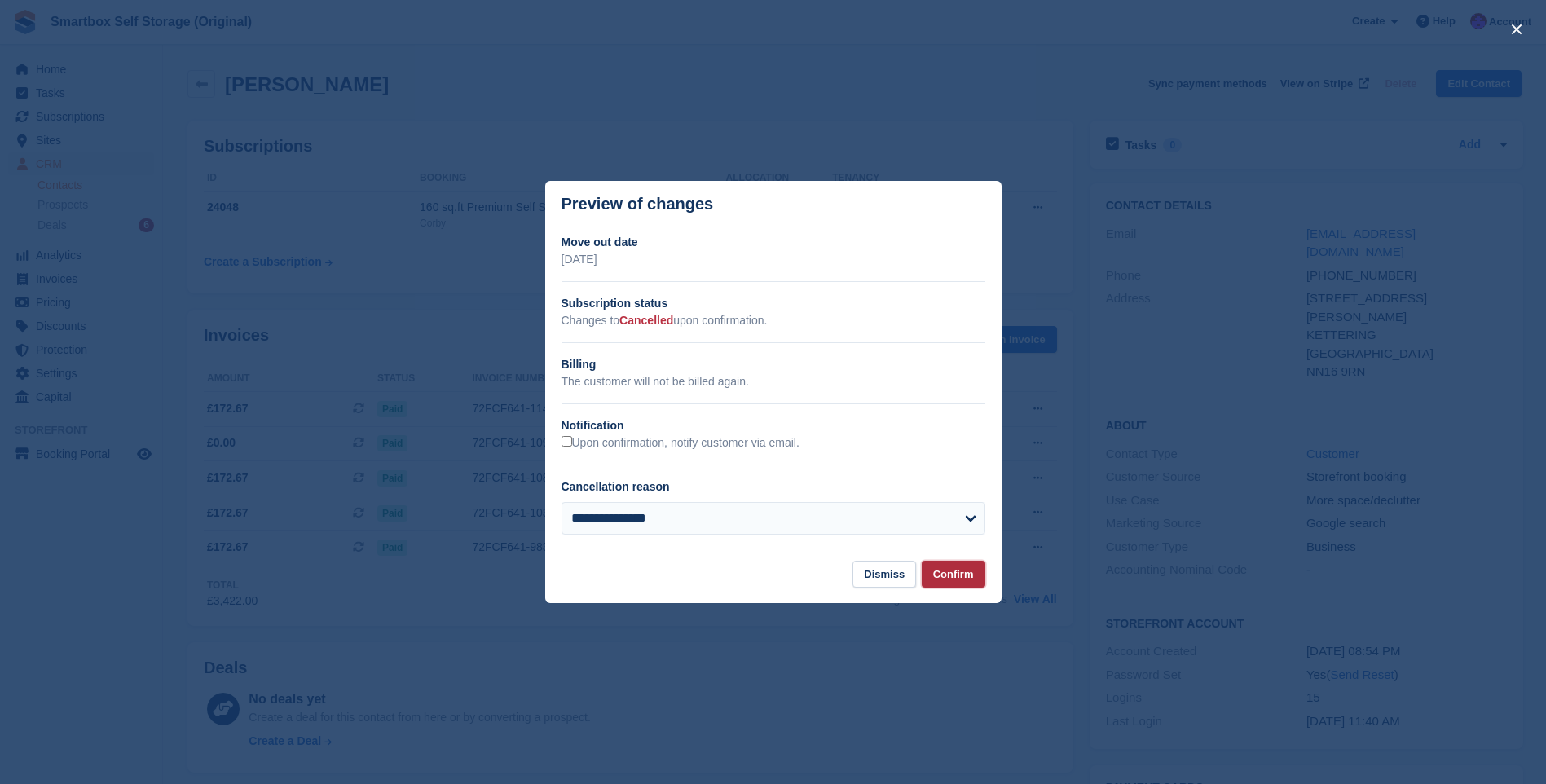 click on "Confirm" at bounding box center (954, 574) 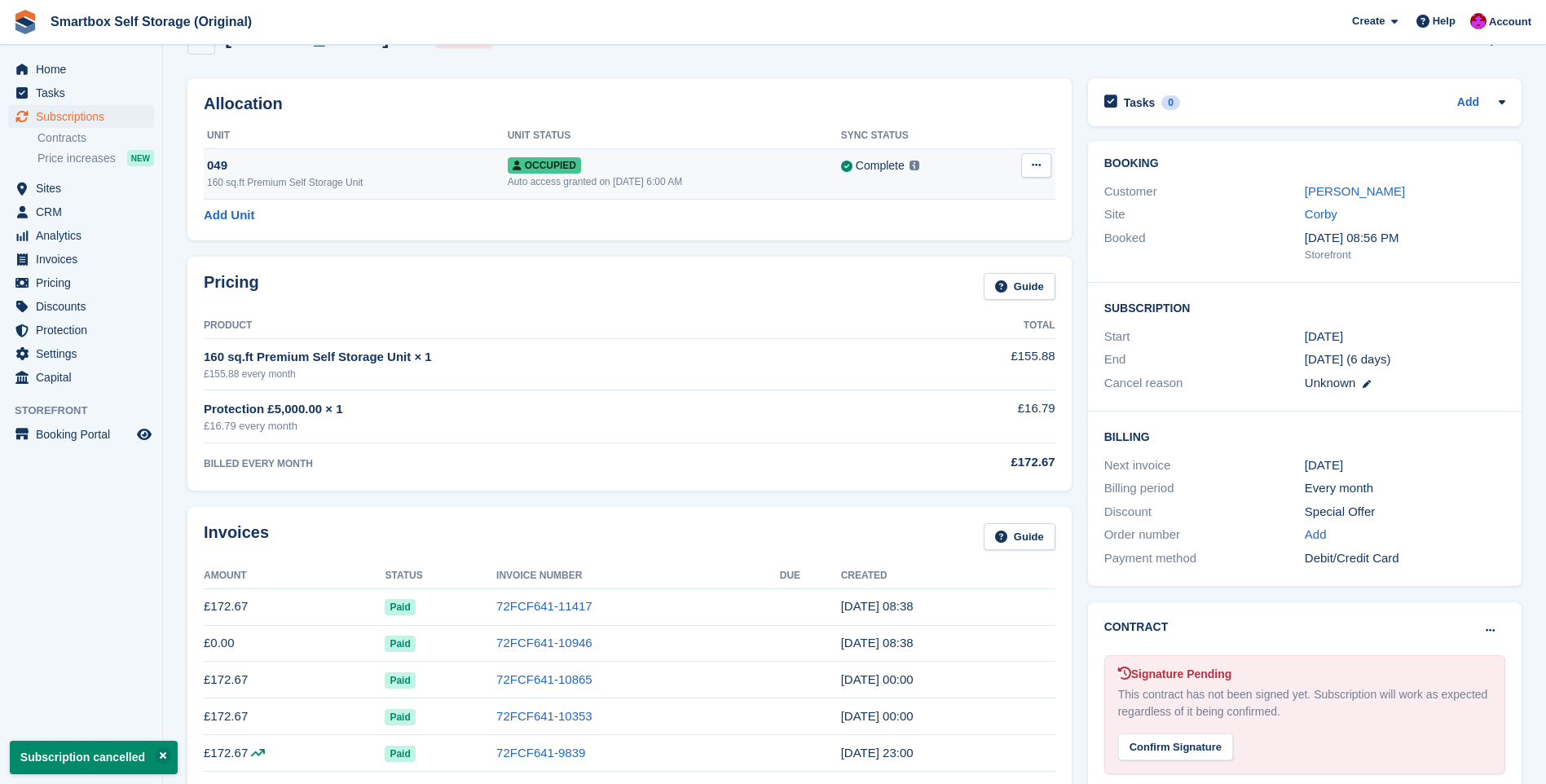 scroll, scrollTop: 81, scrollLeft: 0, axis: vertical 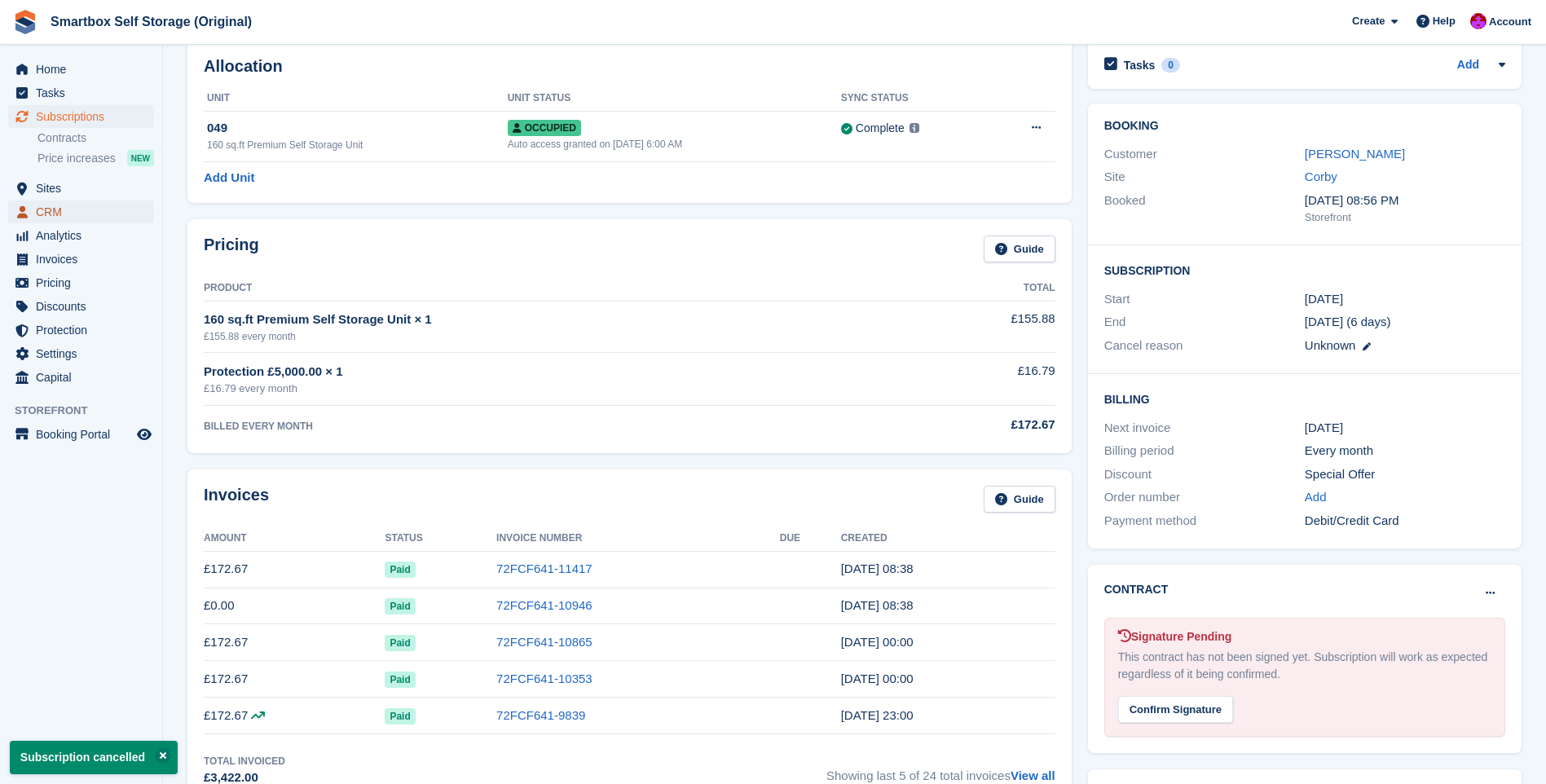 click on "CRM" at bounding box center (81, 212) 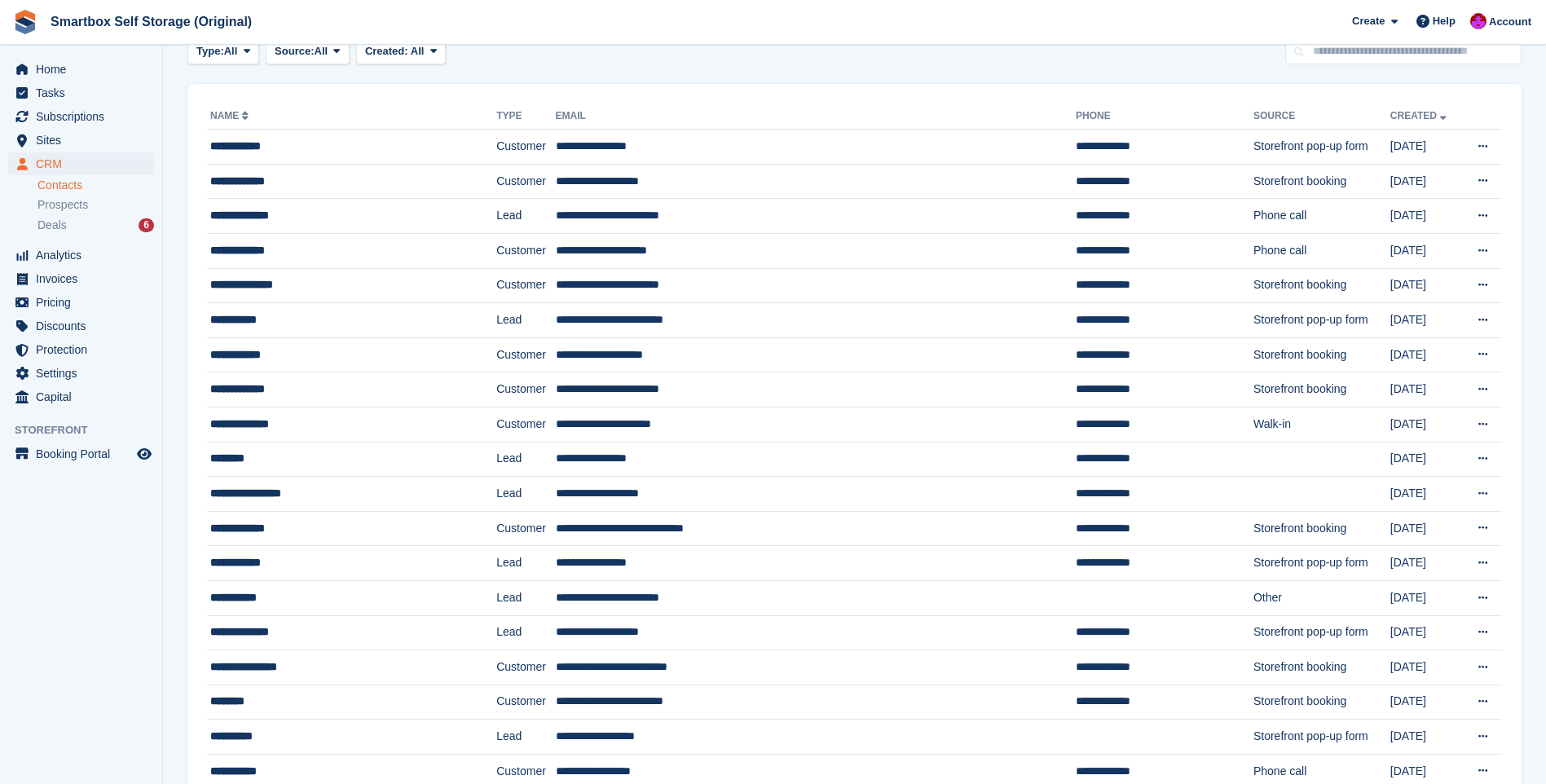 scroll, scrollTop: 0, scrollLeft: 0, axis: both 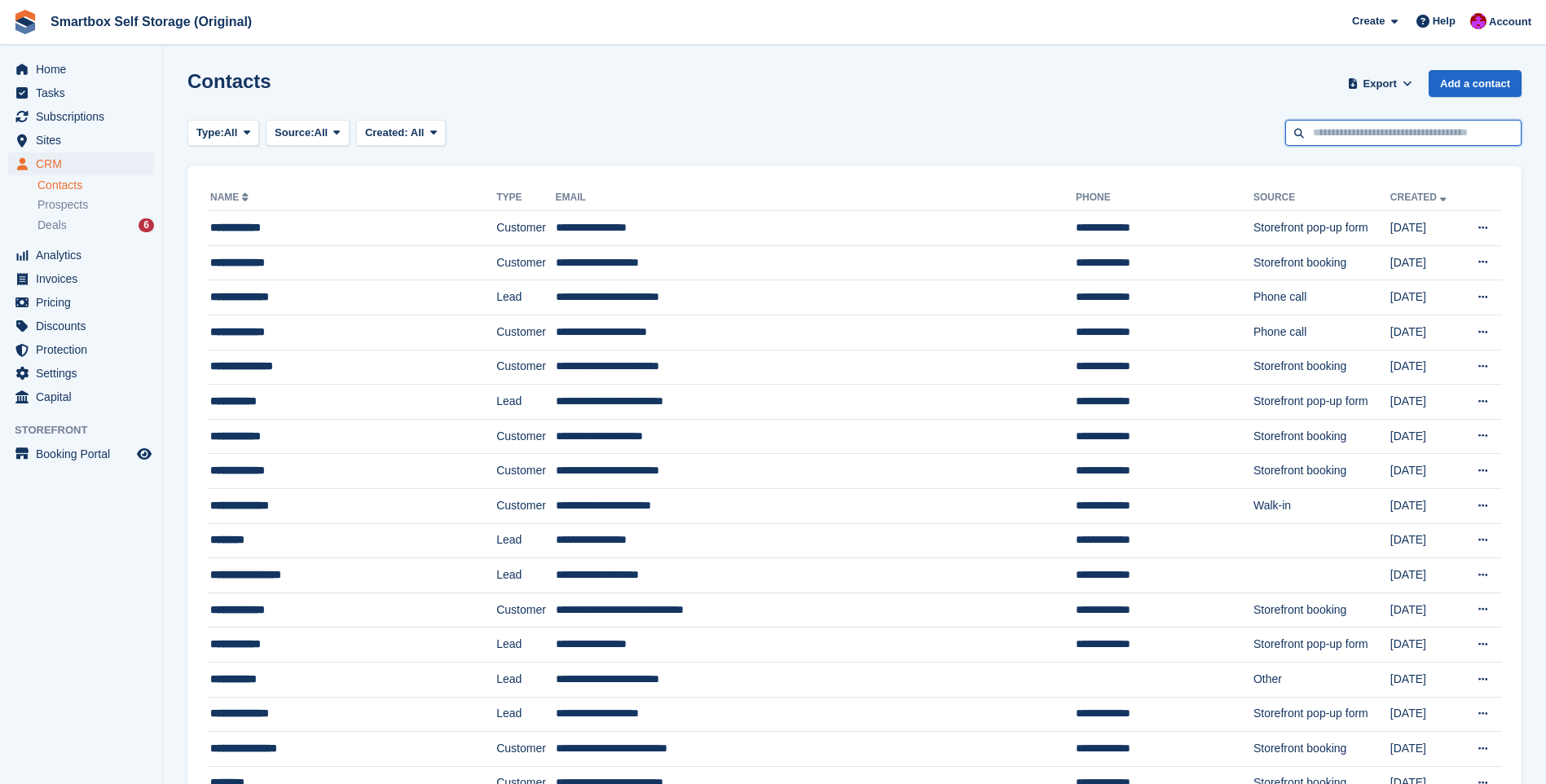 click at bounding box center (1403, 133) 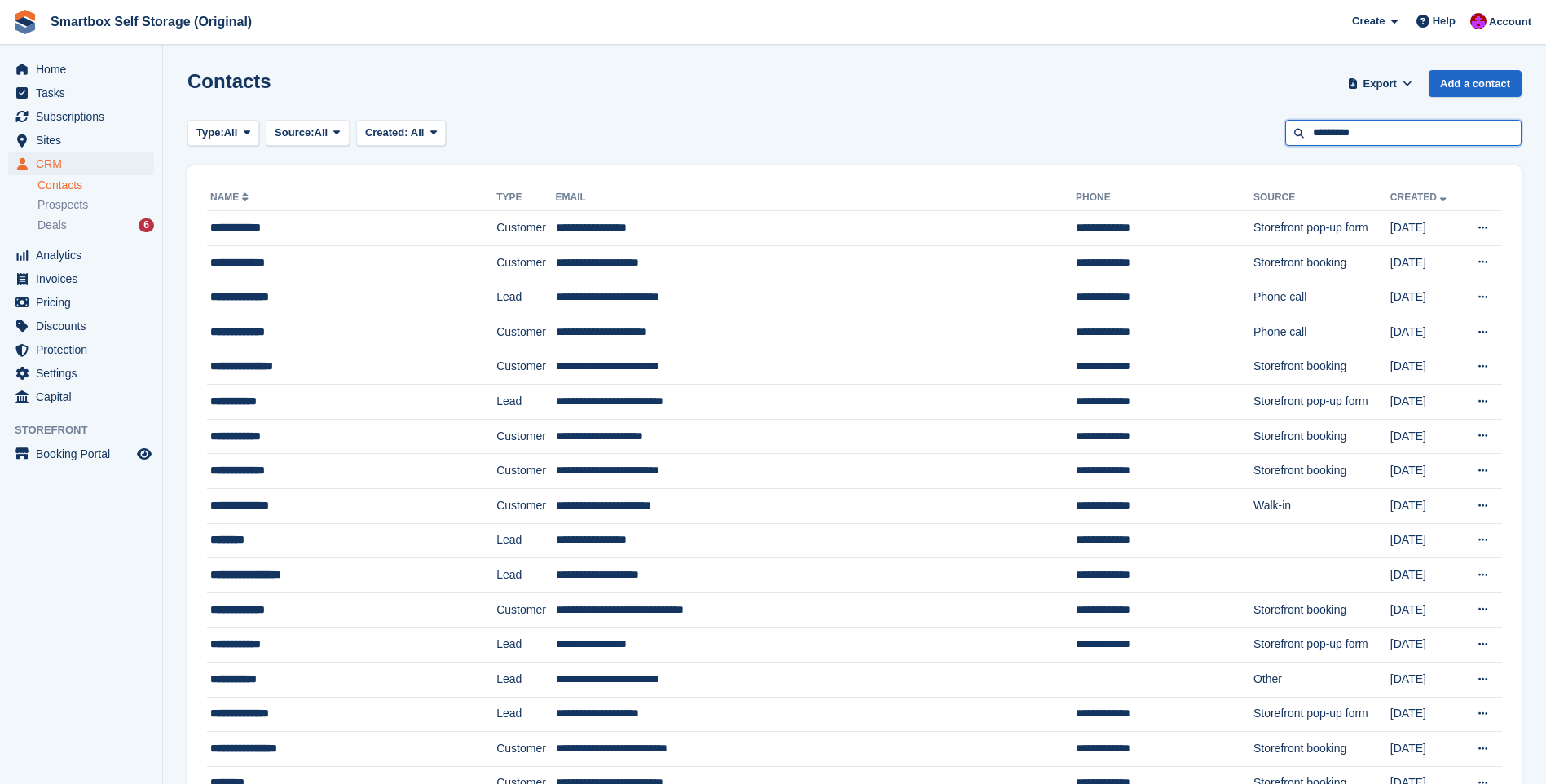type on "*********" 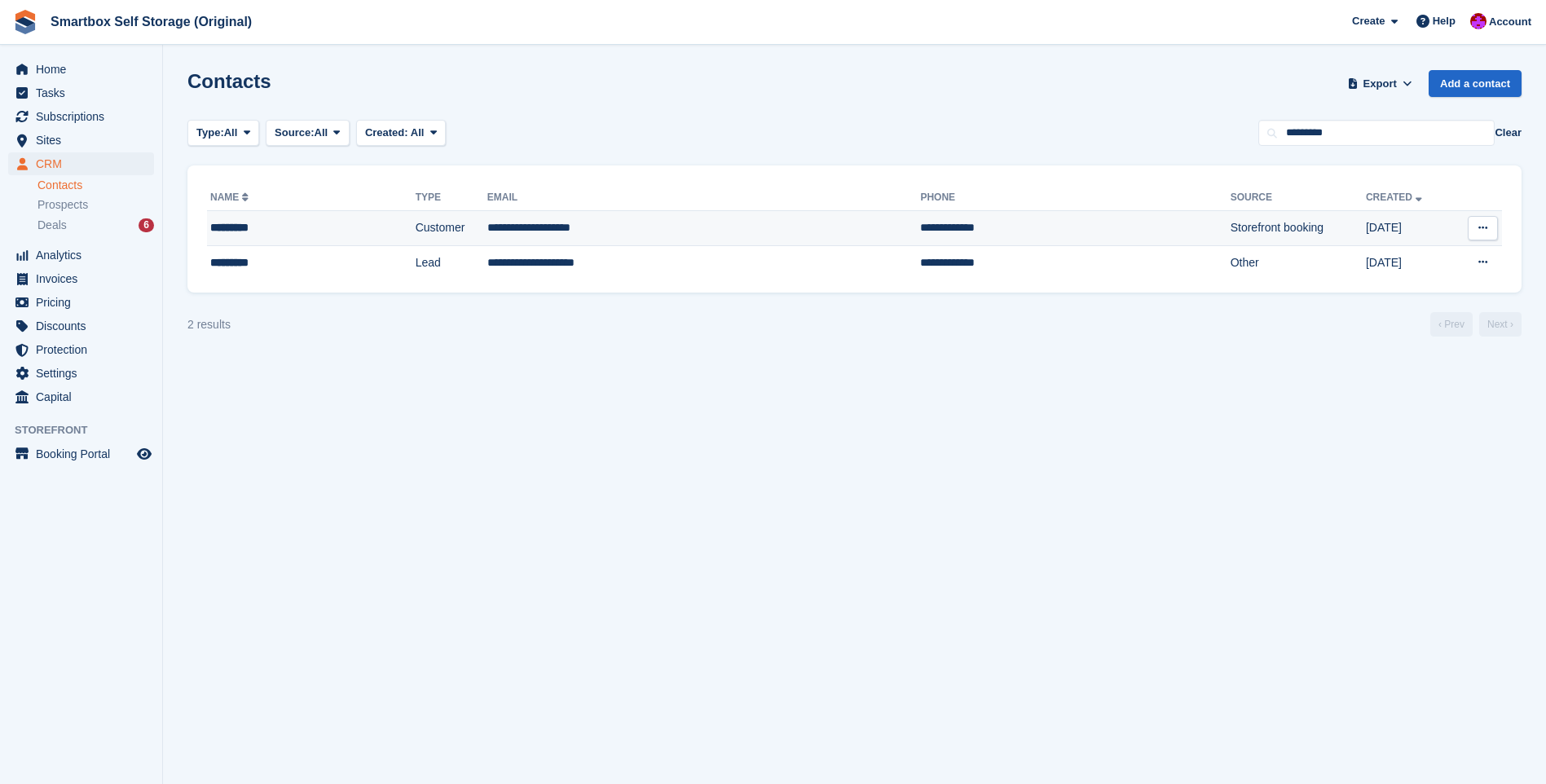 click on "Customer" at bounding box center [451, 228] 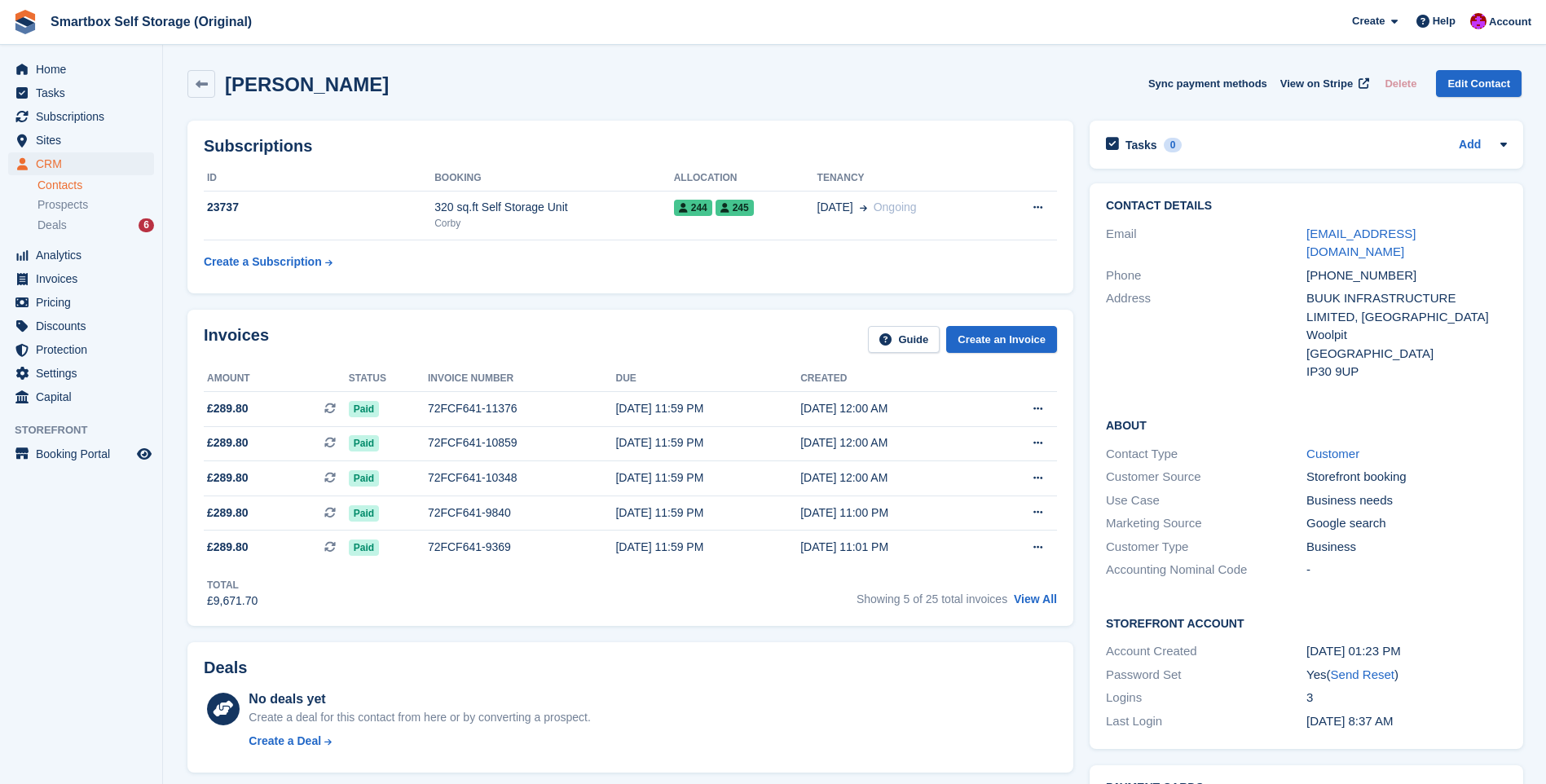scroll, scrollTop: 0, scrollLeft: 0, axis: both 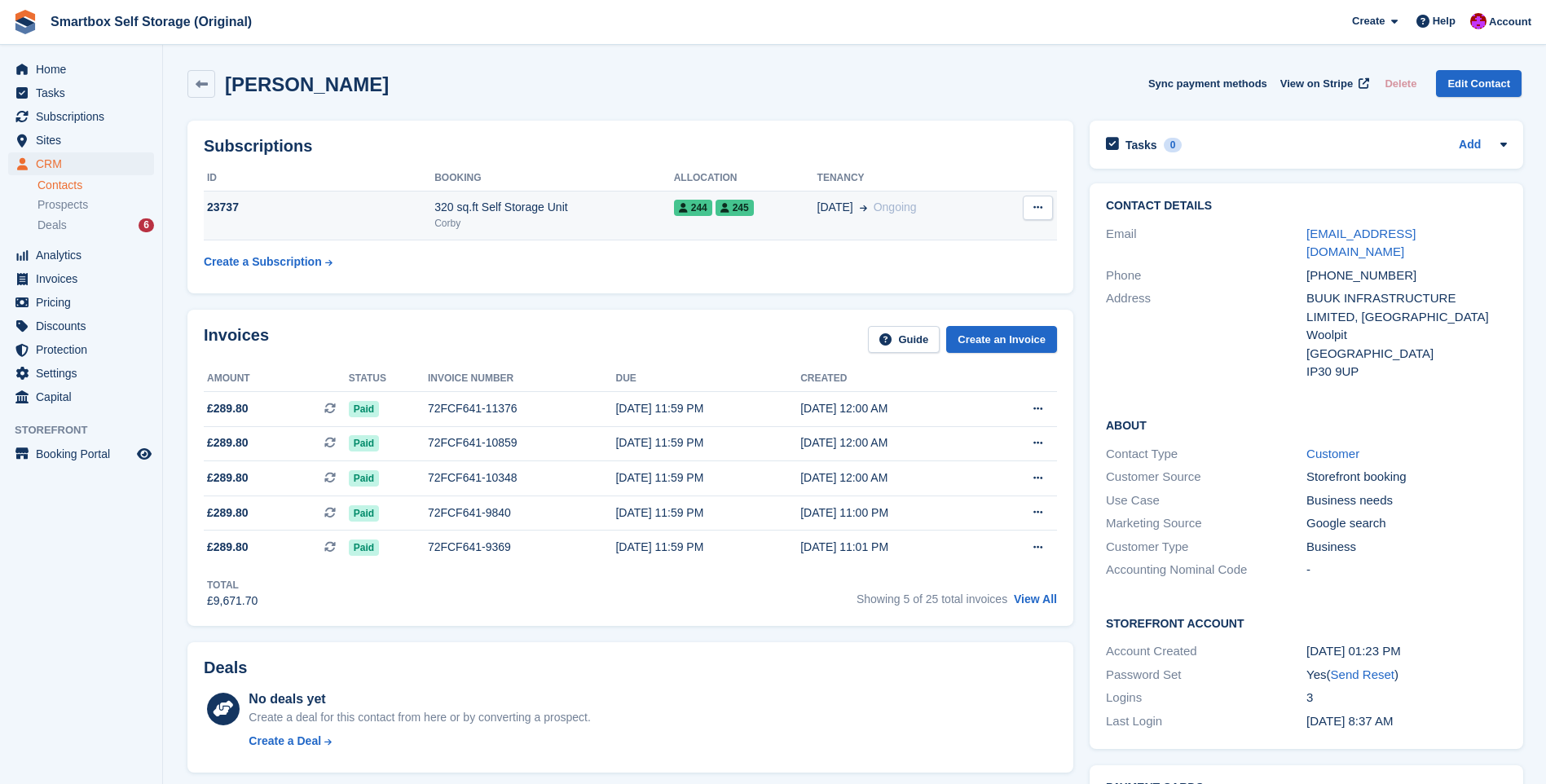 click on "320 sq.ft Self Storage Unit" at bounding box center [554, 207] 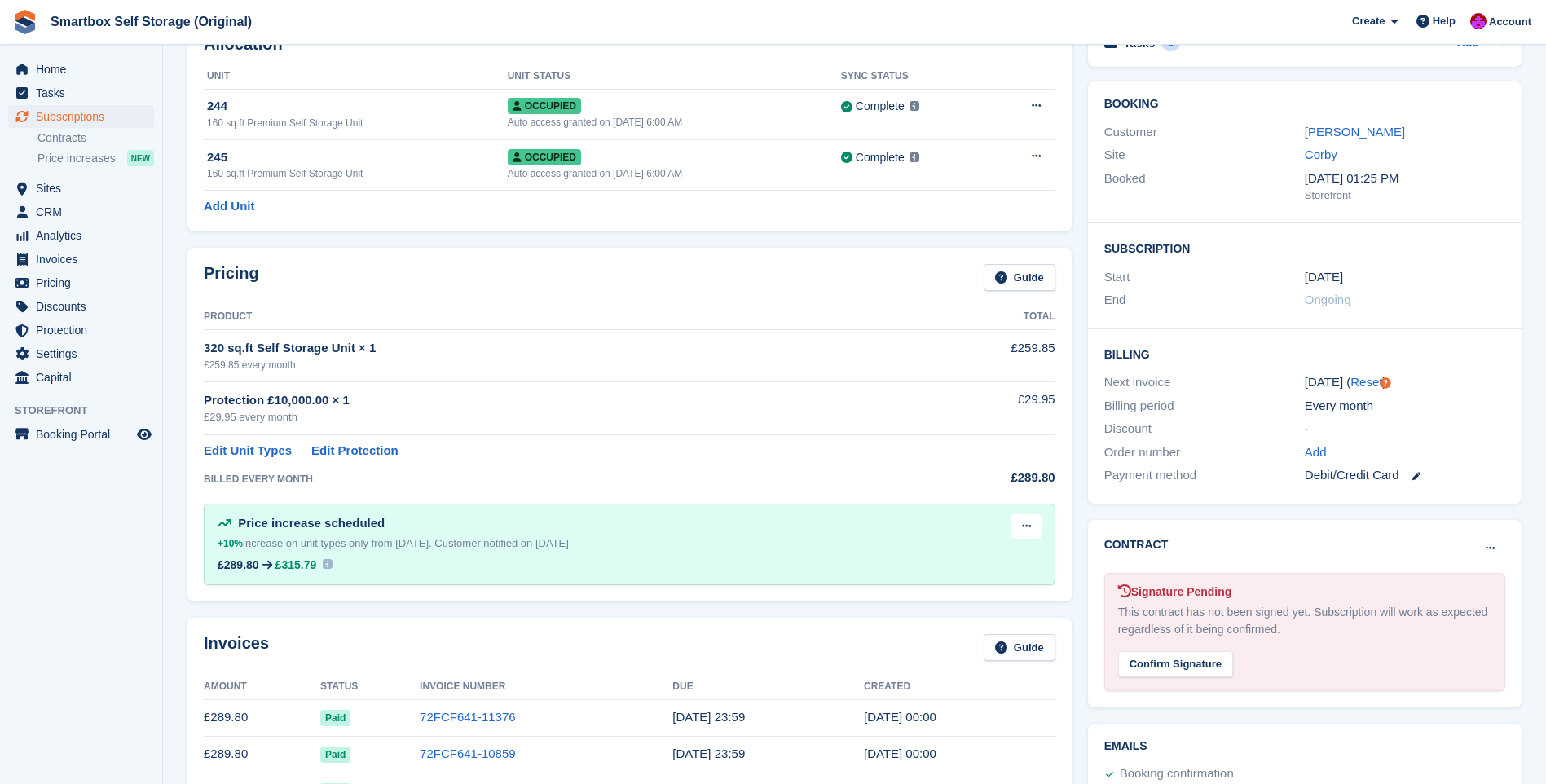scroll, scrollTop: 0, scrollLeft: 0, axis: both 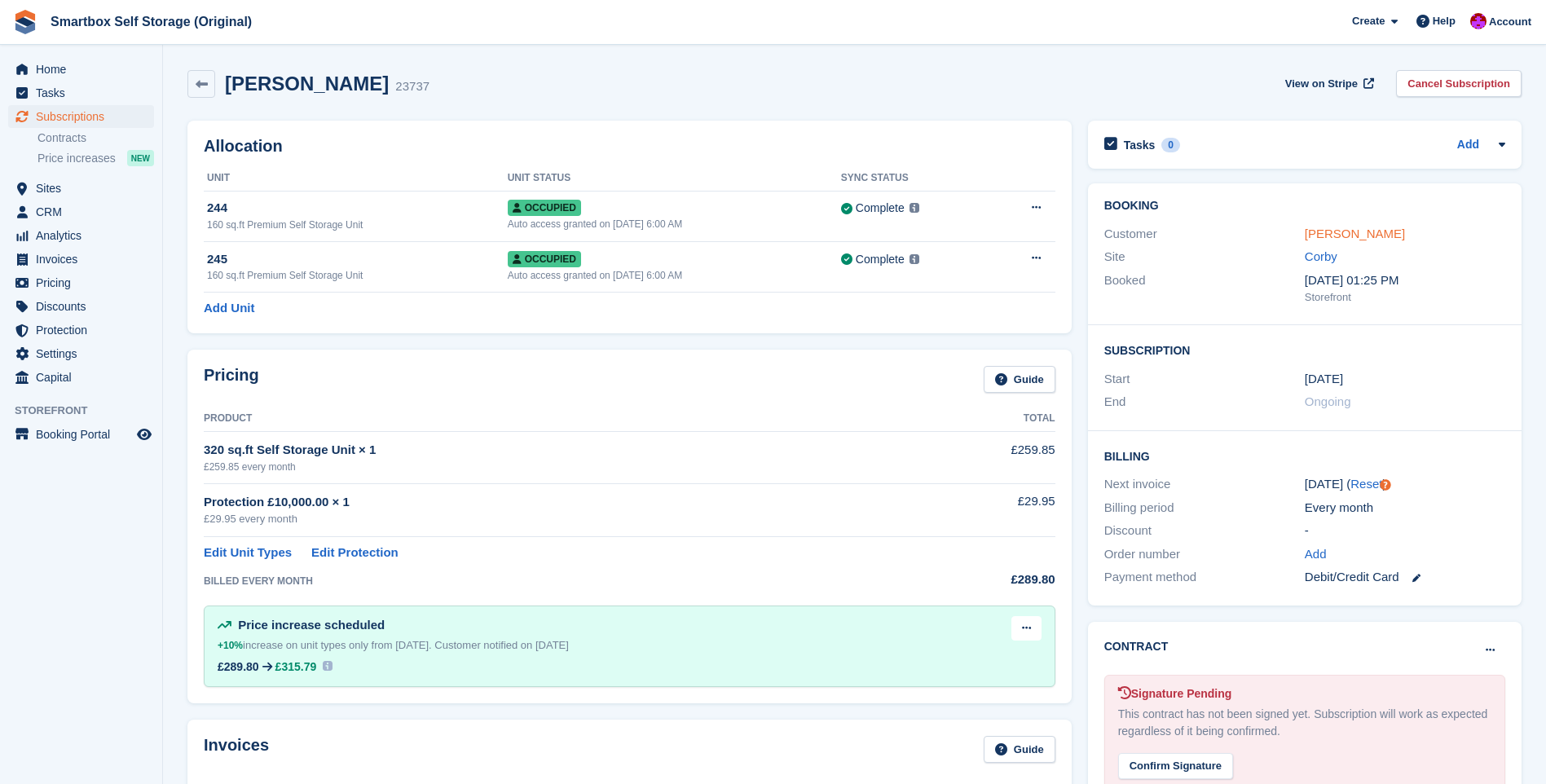 click on "[PERSON_NAME]" at bounding box center [1354, 233] 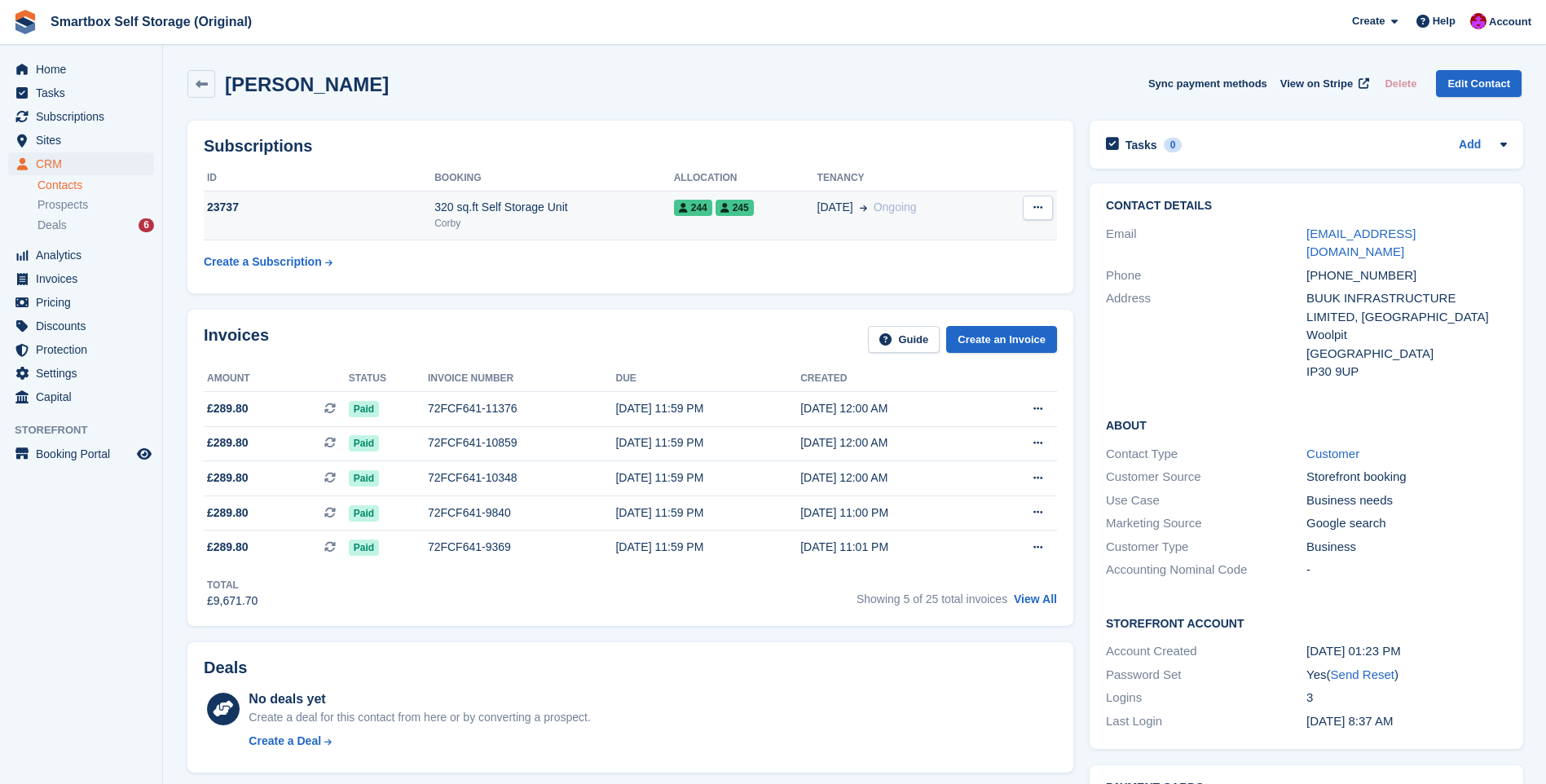 click at bounding box center [1037, 207] 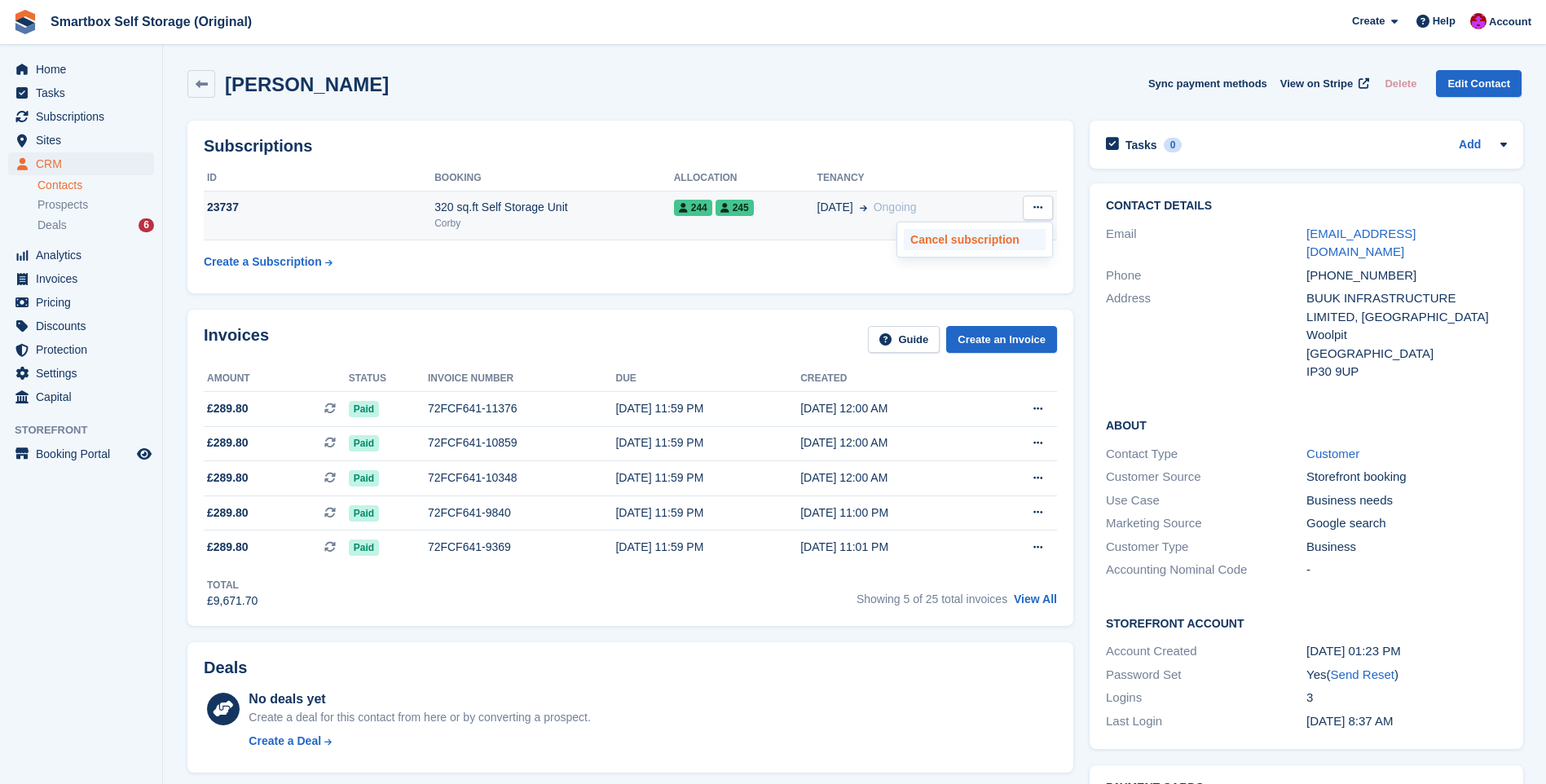 click on "Cancel subscription" at bounding box center [975, 240] 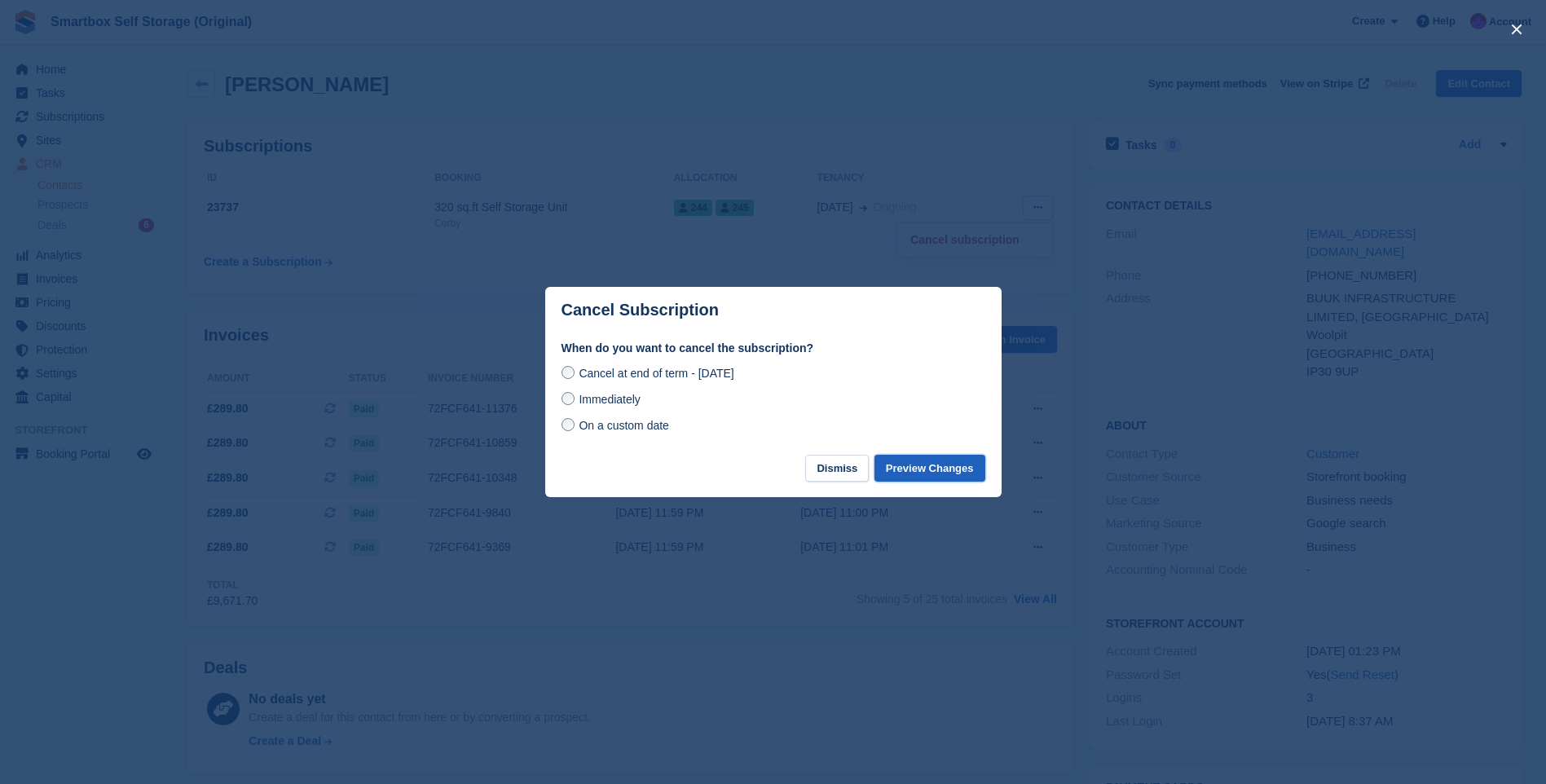 click on "Preview Changes" at bounding box center [930, 468] 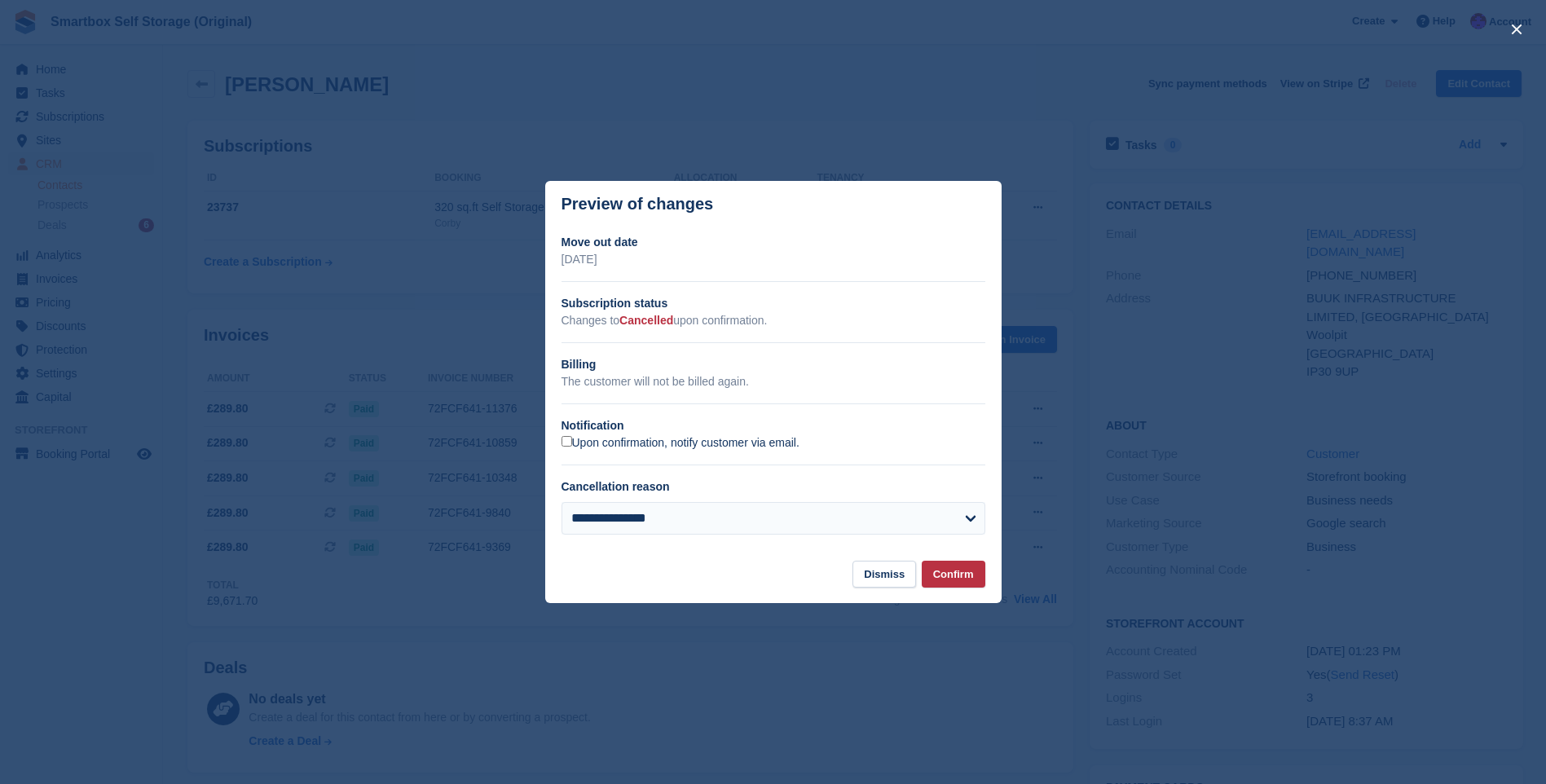 click on "Upon confirmation, notify customer via email." at bounding box center (681, 443) 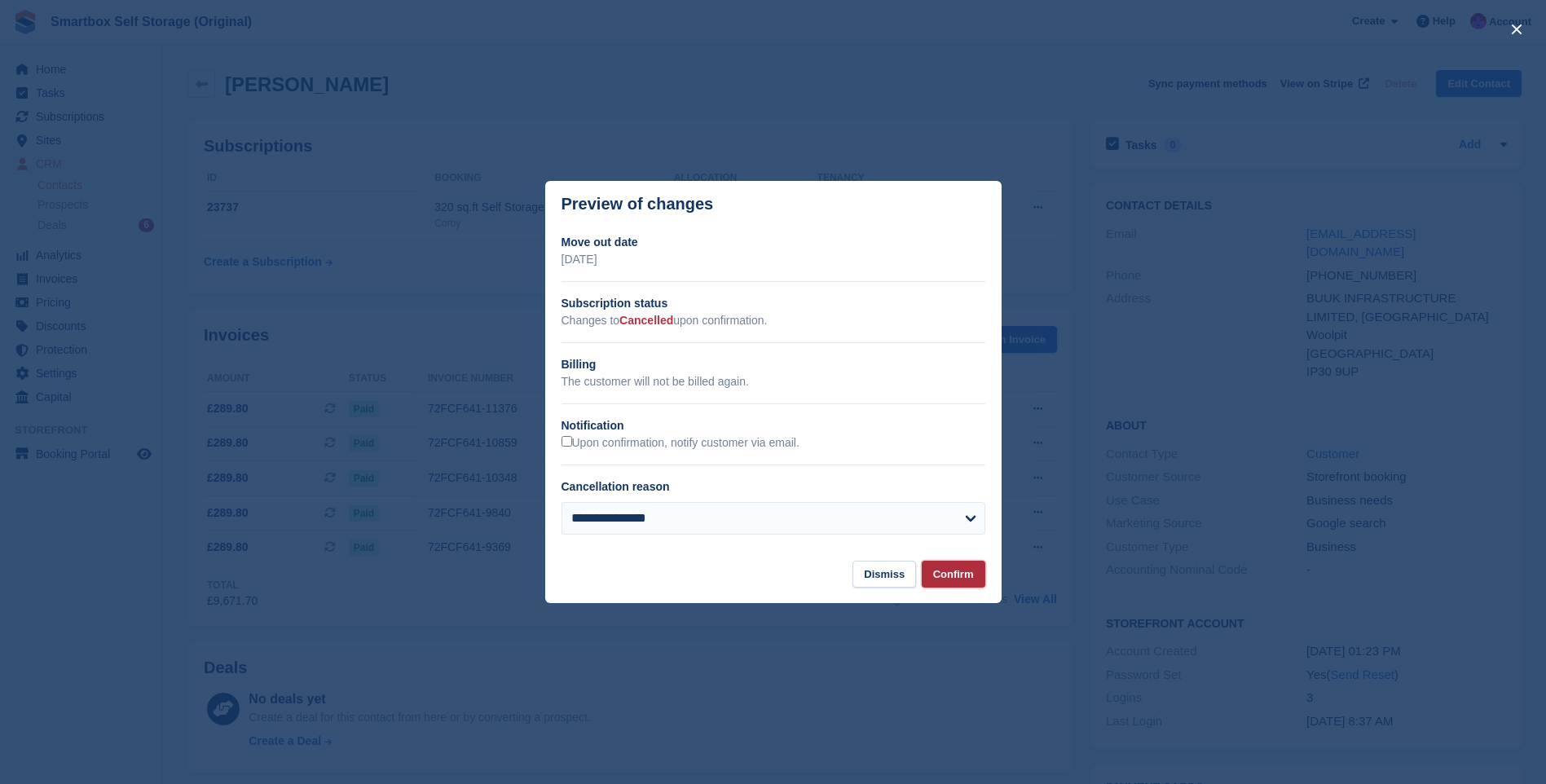 click on "Confirm" at bounding box center [954, 574] 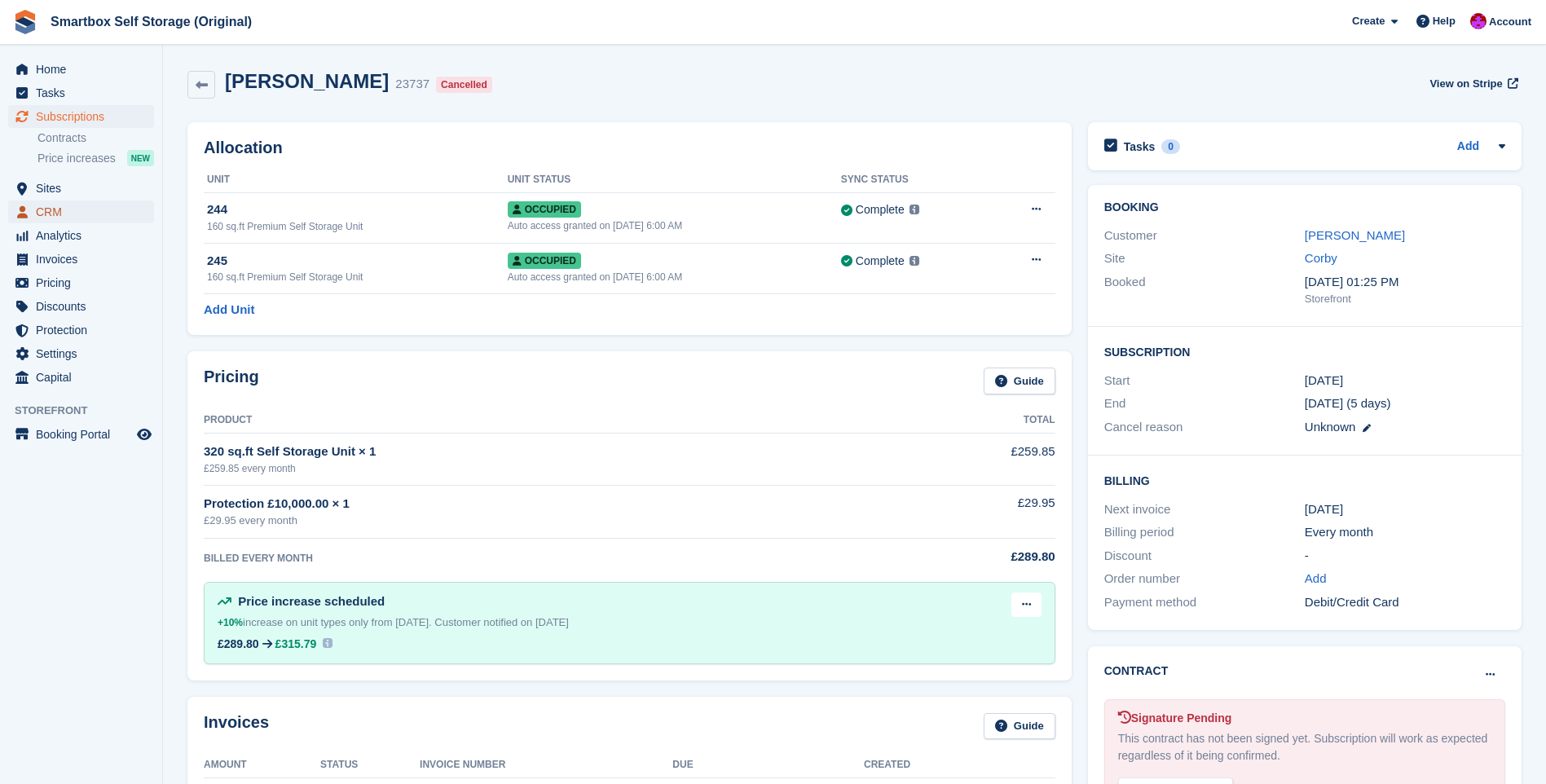 click on "CRM" at bounding box center (85, 212) 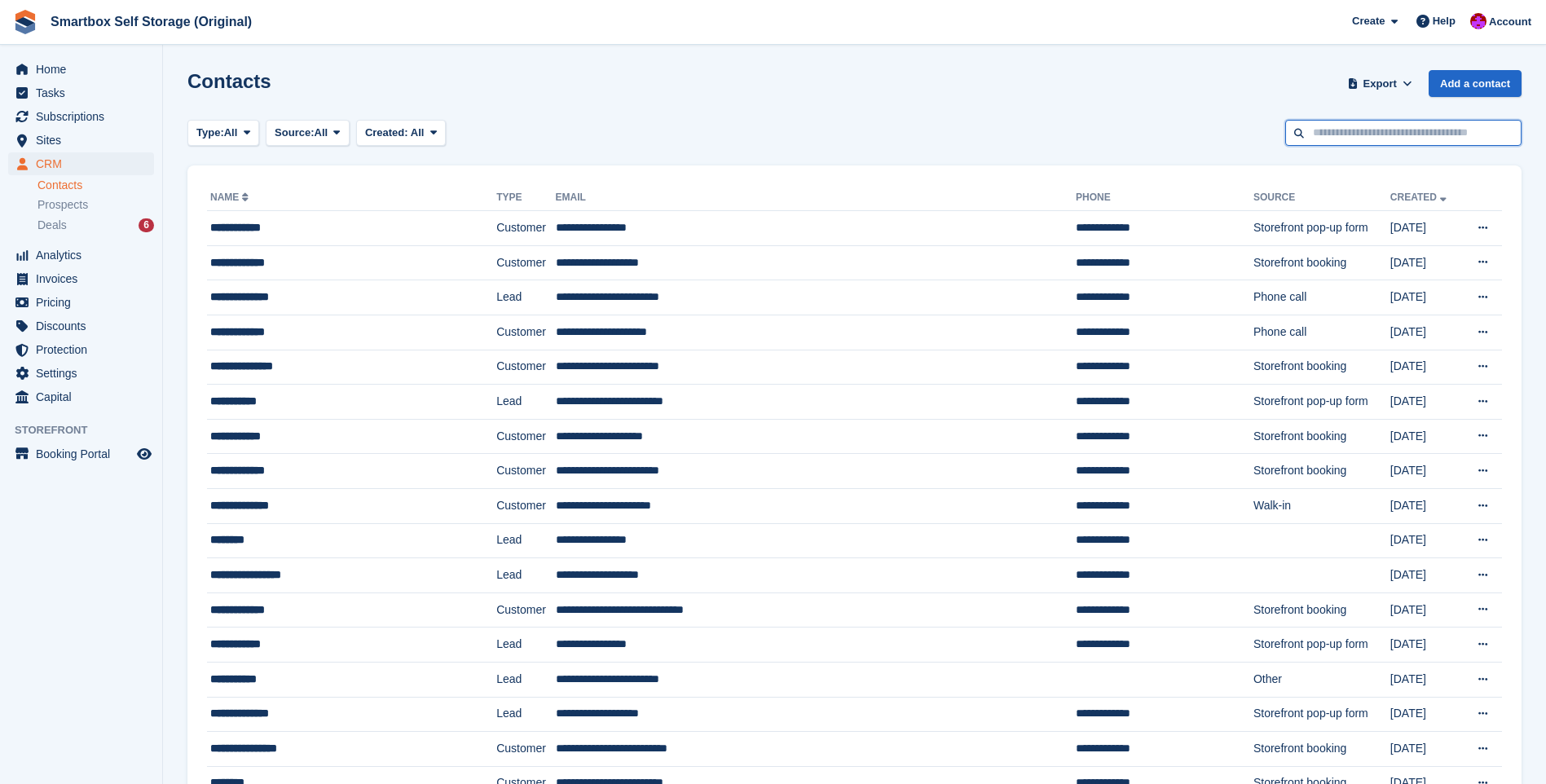 click at bounding box center (1403, 133) 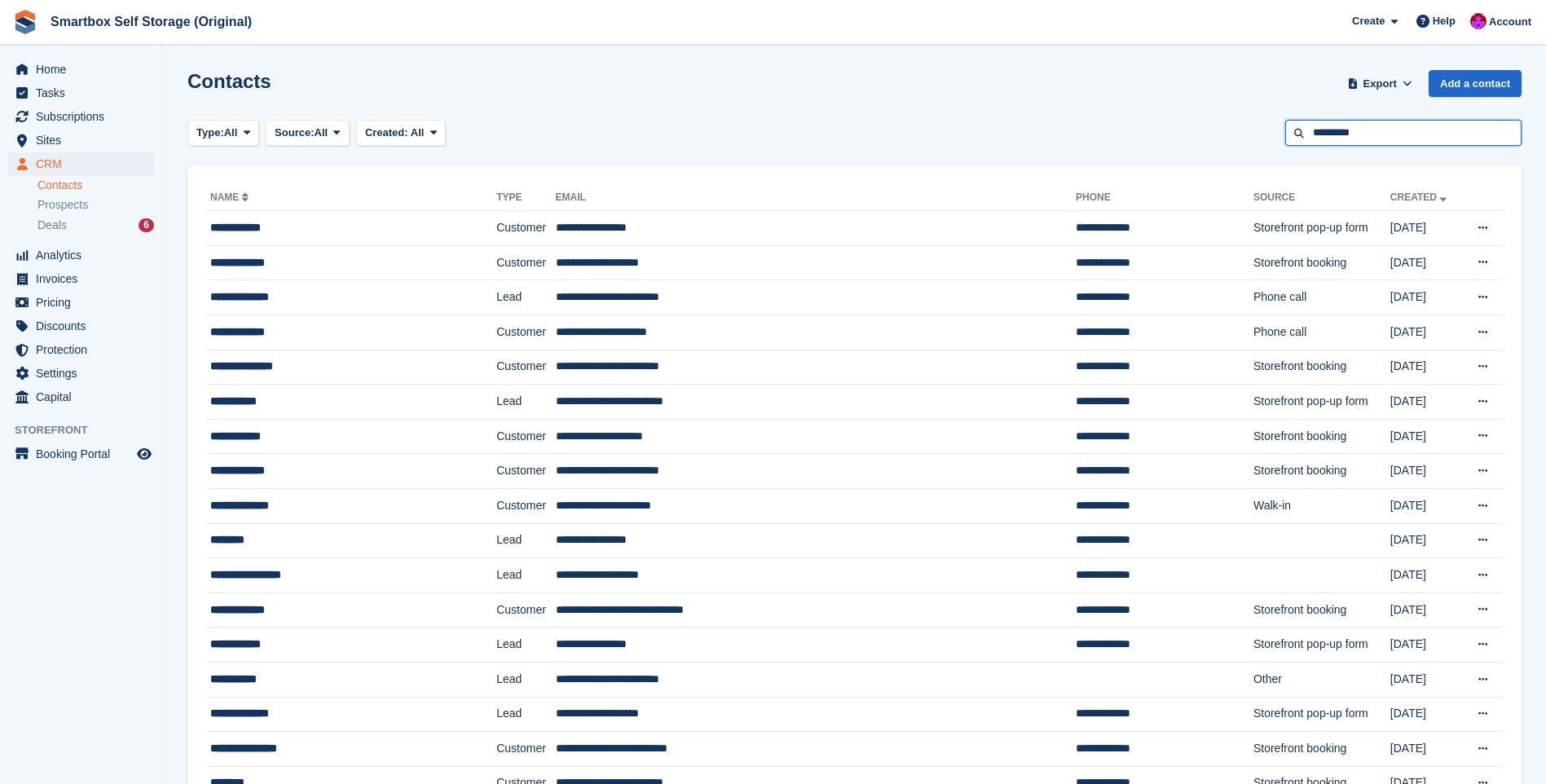 type on "*********" 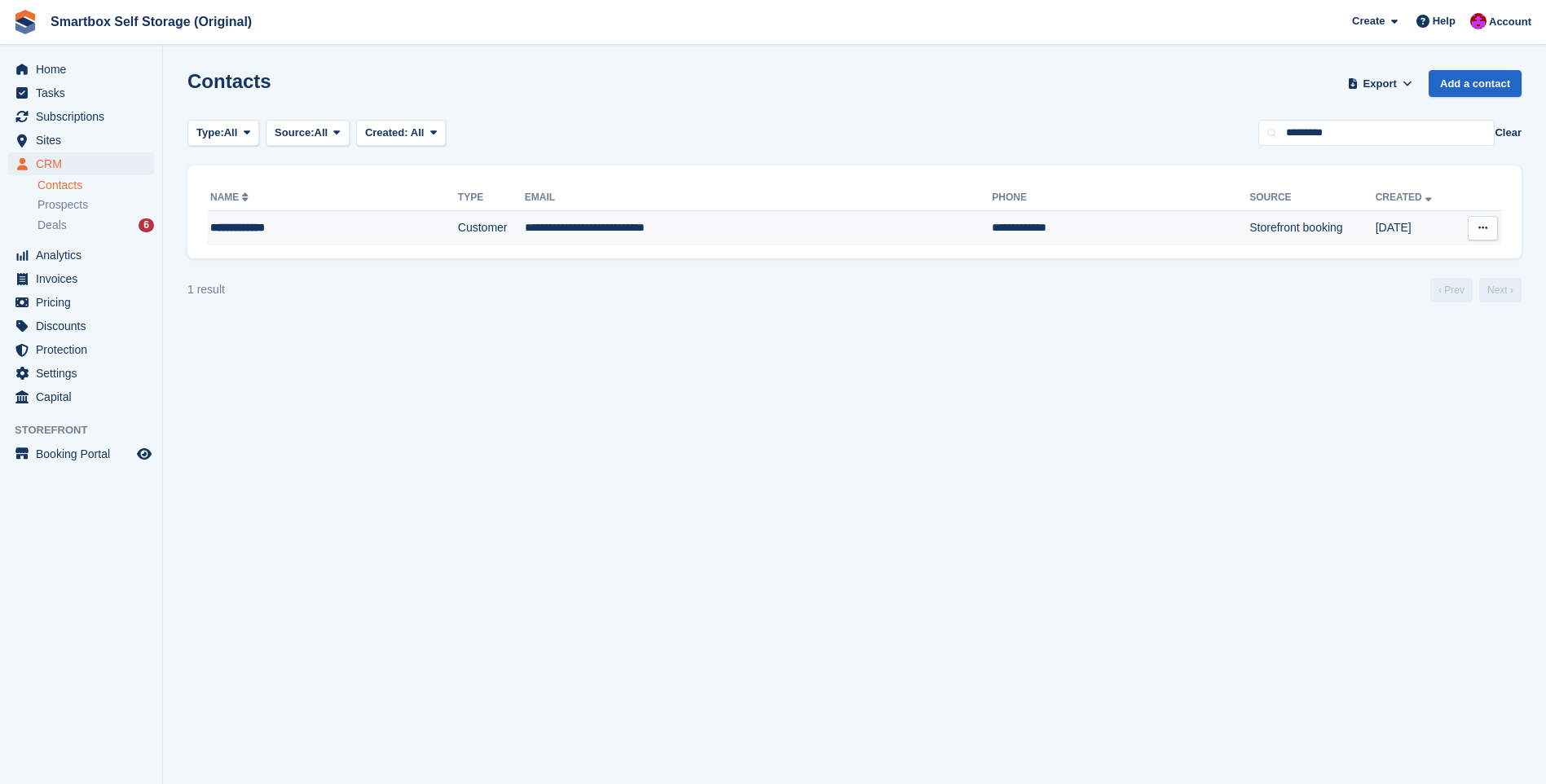 click on "**********" at bounding box center [758, 228] 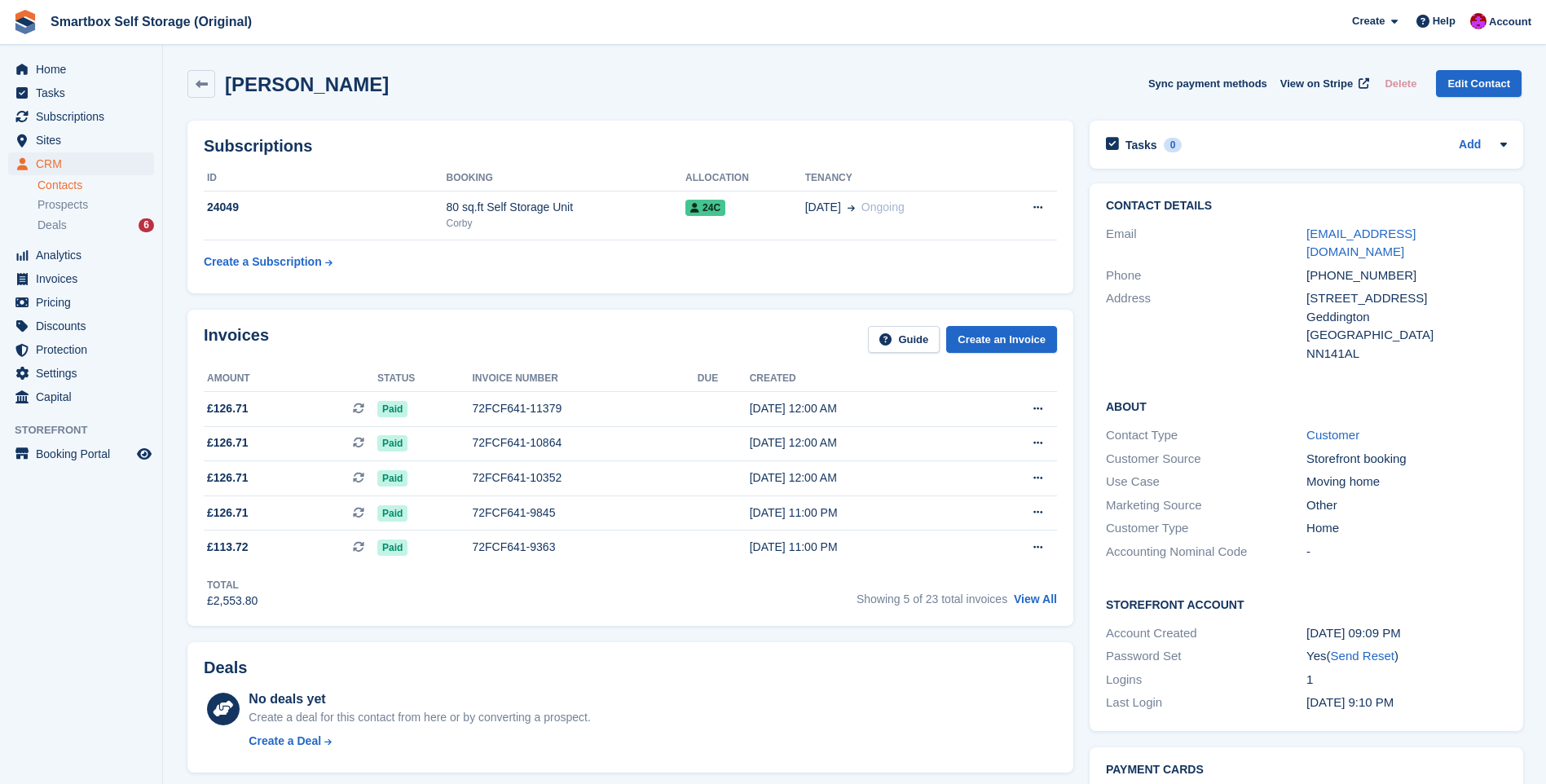 scroll, scrollTop: 0, scrollLeft: 0, axis: both 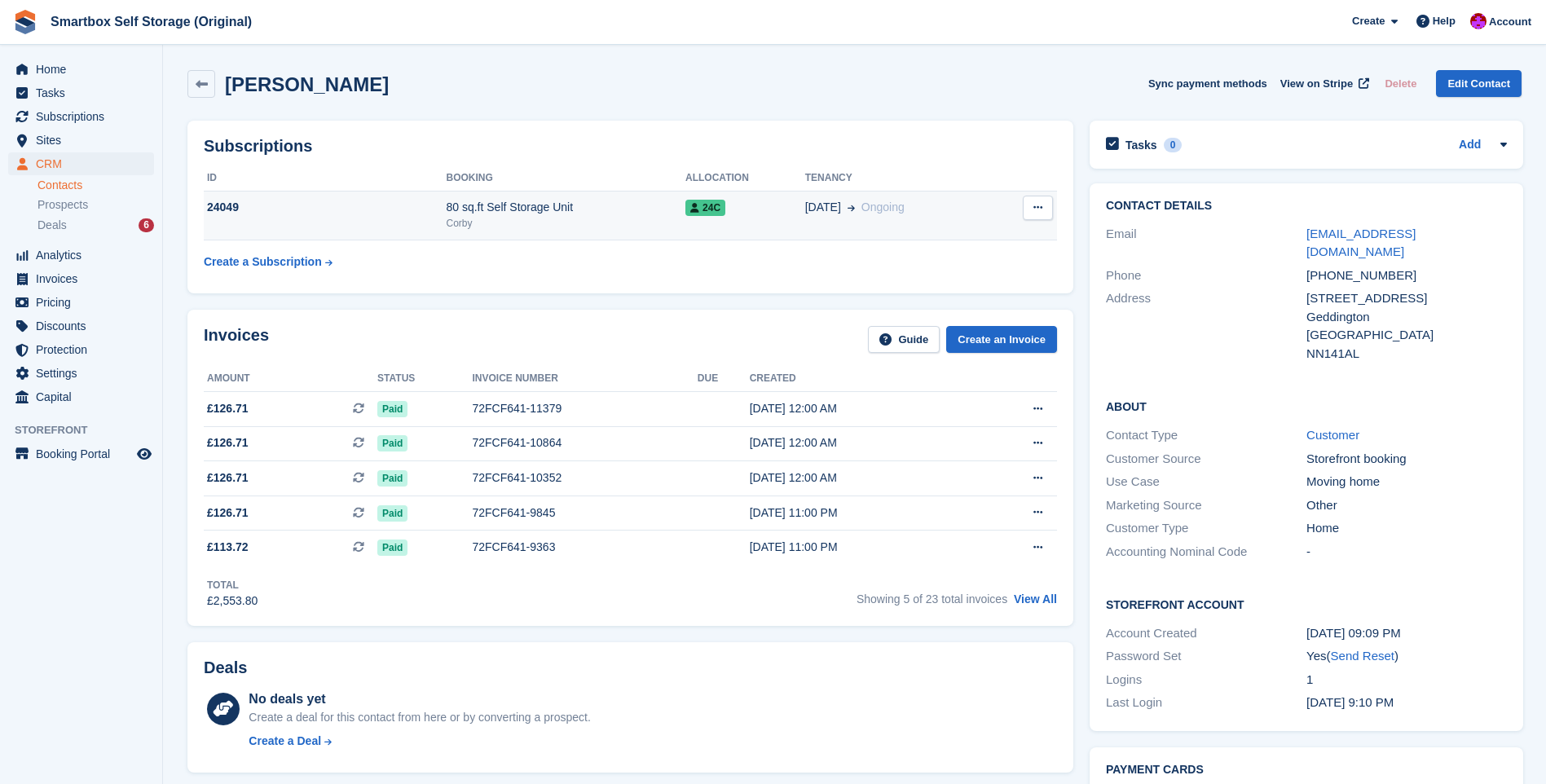 click on "80 sq.ft Self Storage Unit" at bounding box center (566, 207) 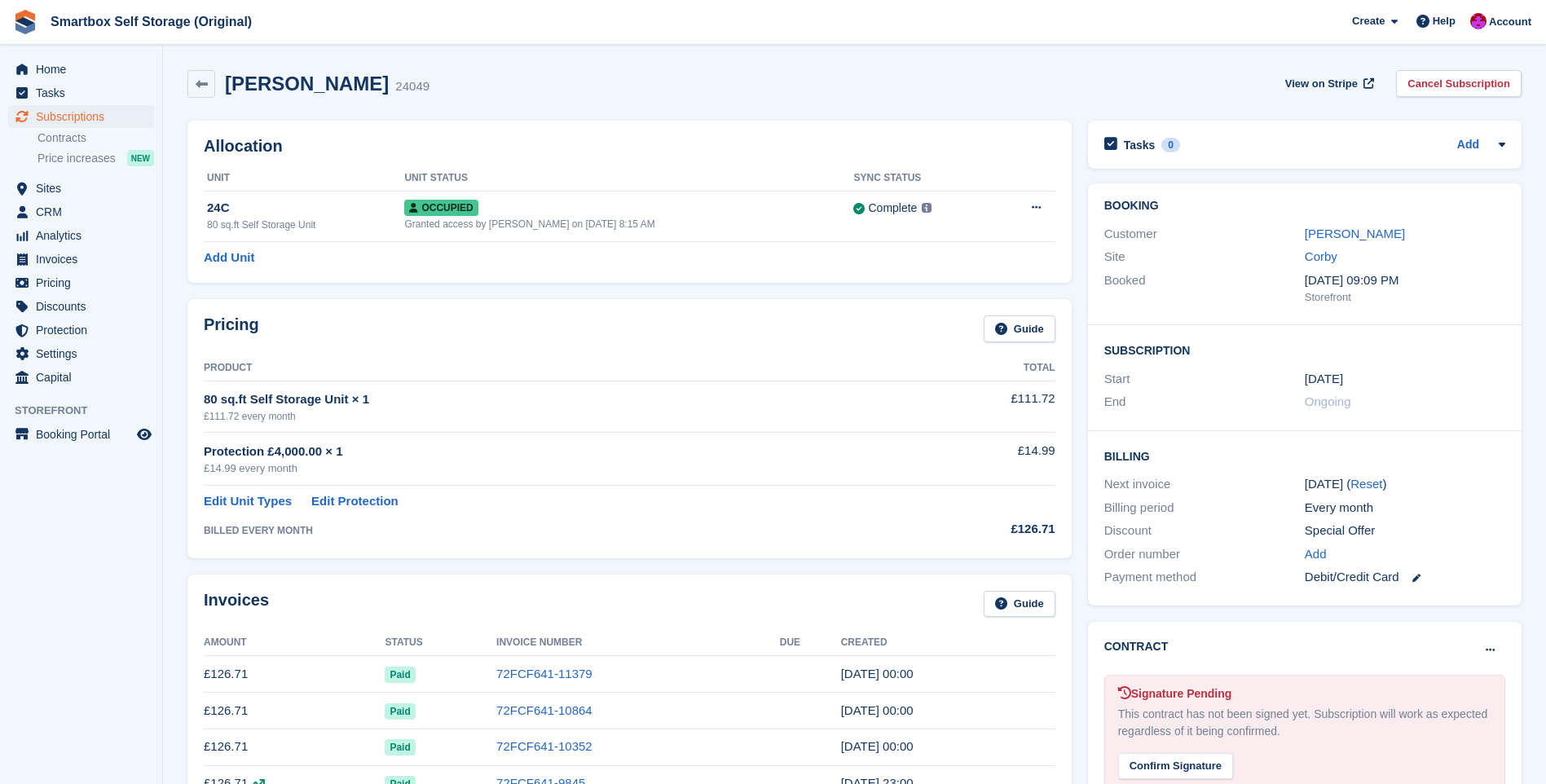 scroll, scrollTop: 0, scrollLeft: 0, axis: both 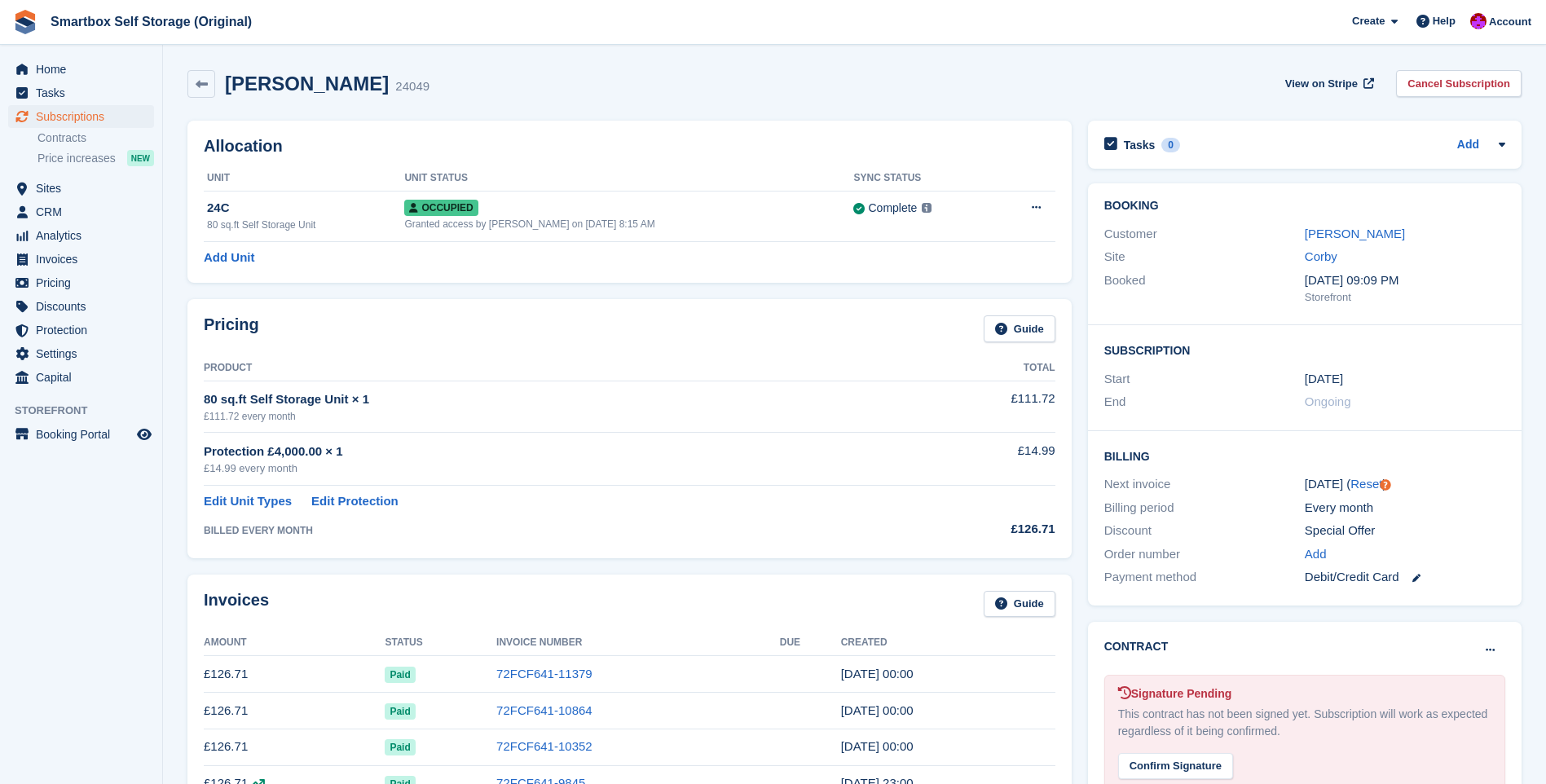 click on "[PERSON_NAME]" at bounding box center (1405, 234) 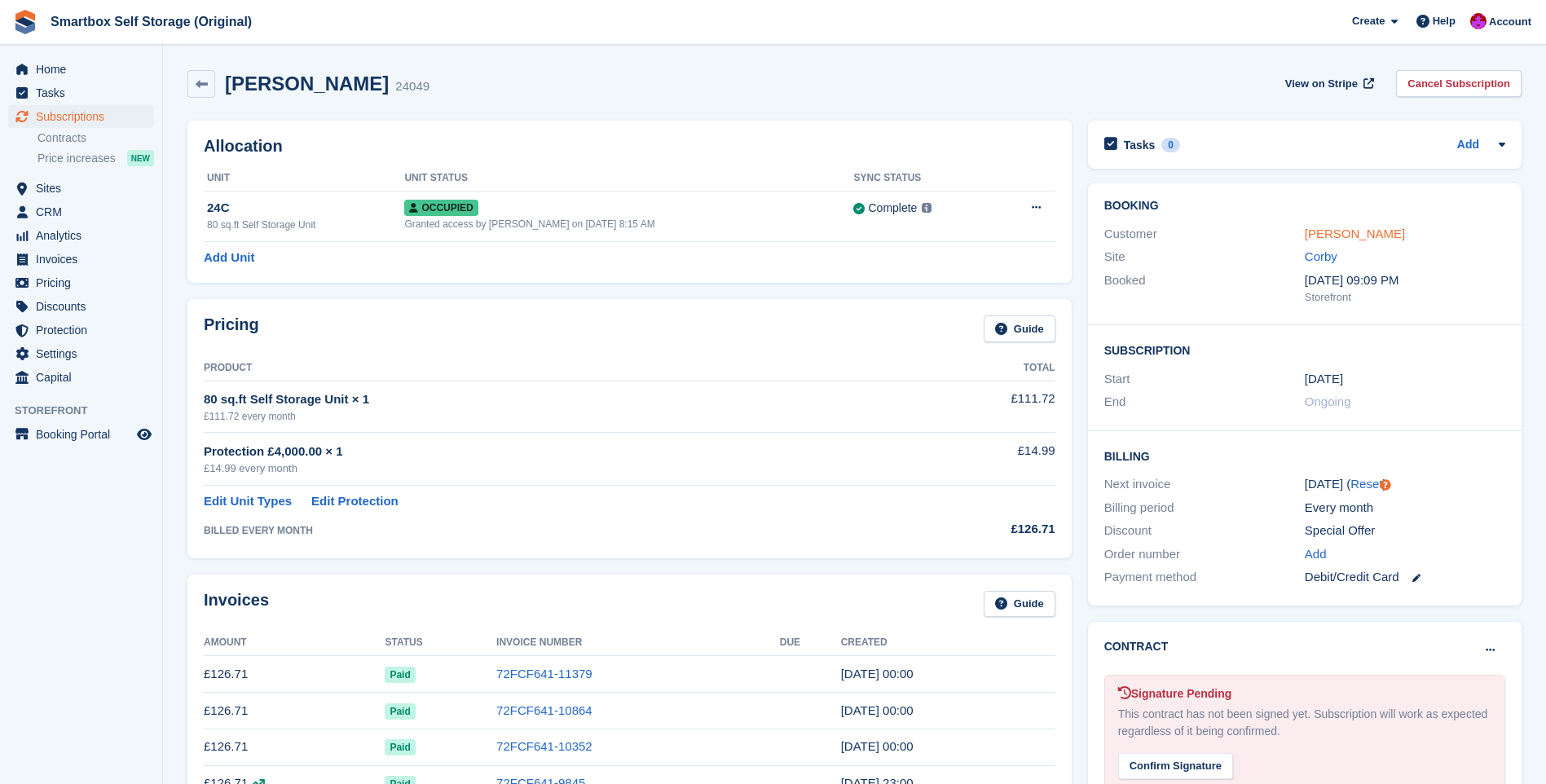 click on "Thomas ONeill" at bounding box center (1354, 233) 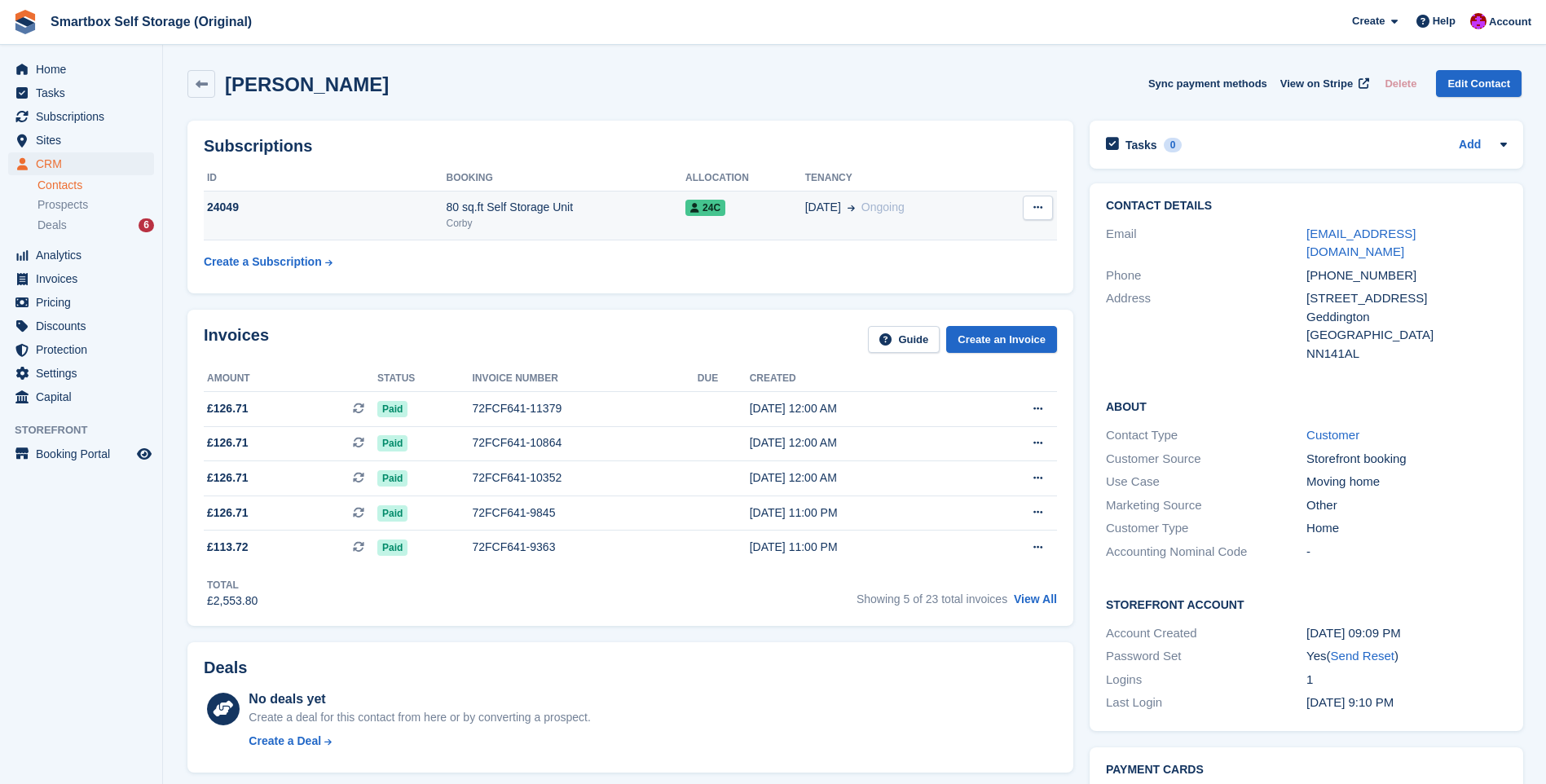 click at bounding box center (1037, 208) 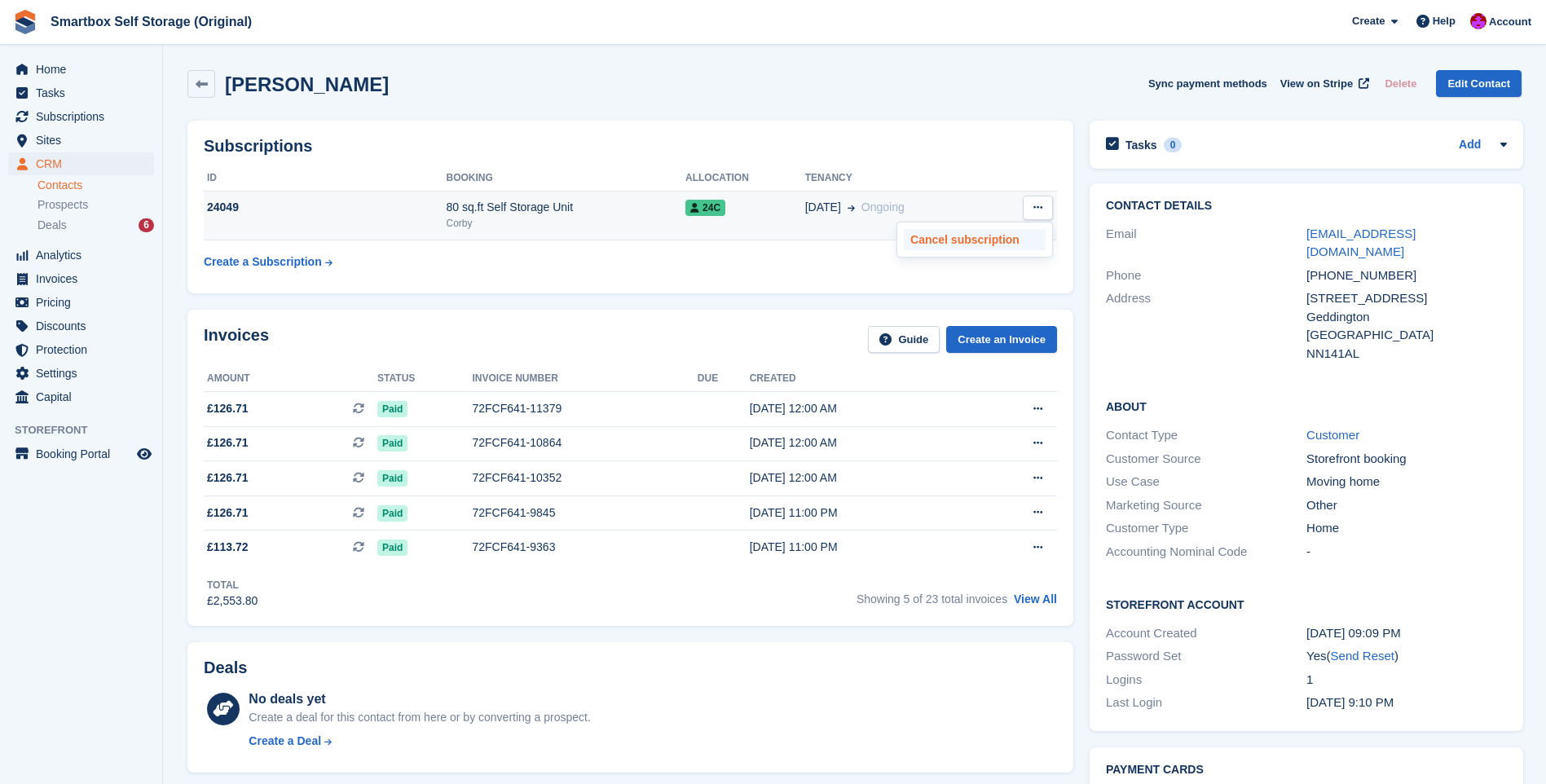 click on "Cancel subscription" at bounding box center (975, 240) 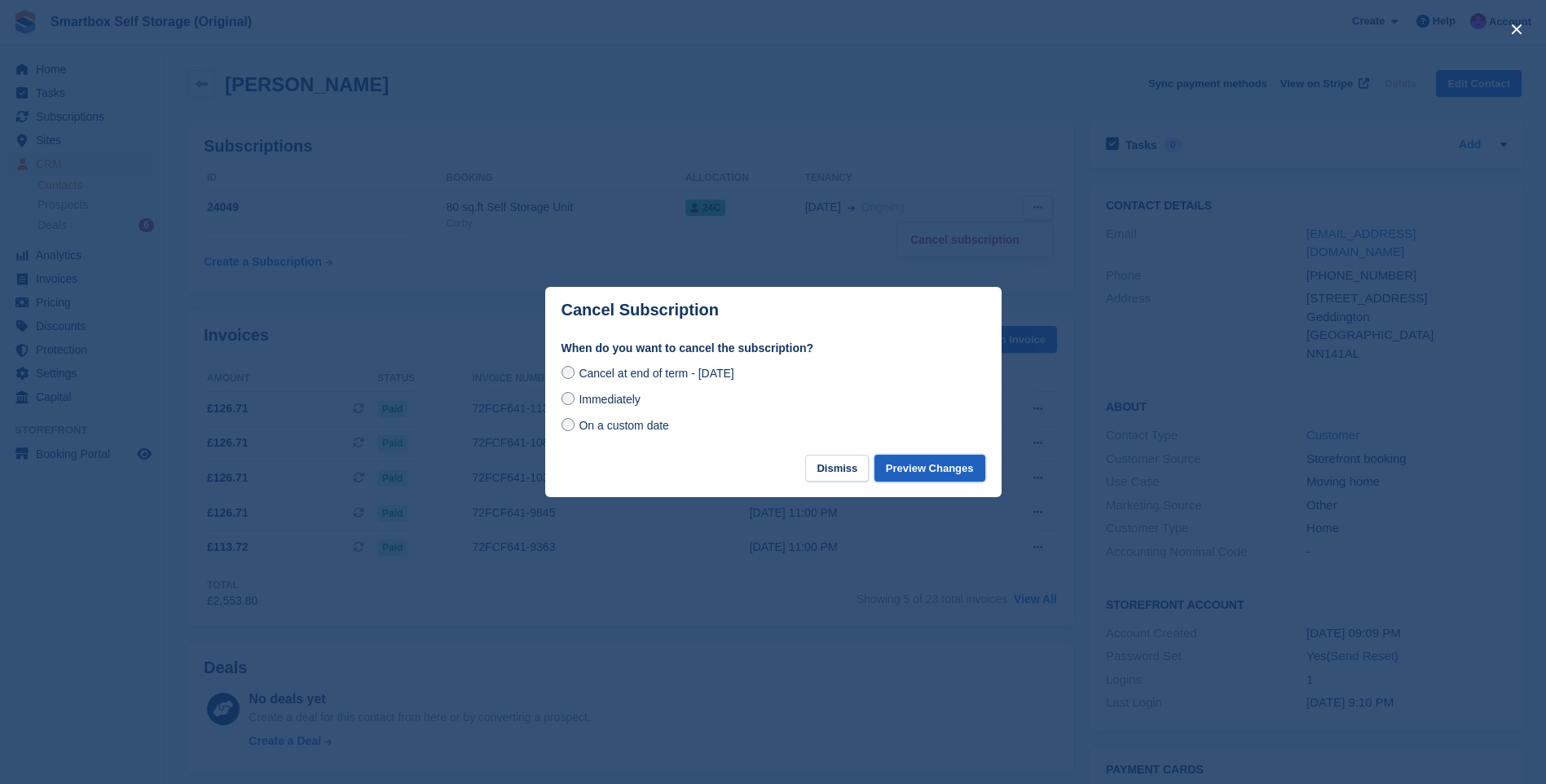 click on "Preview Changes" at bounding box center (930, 468) 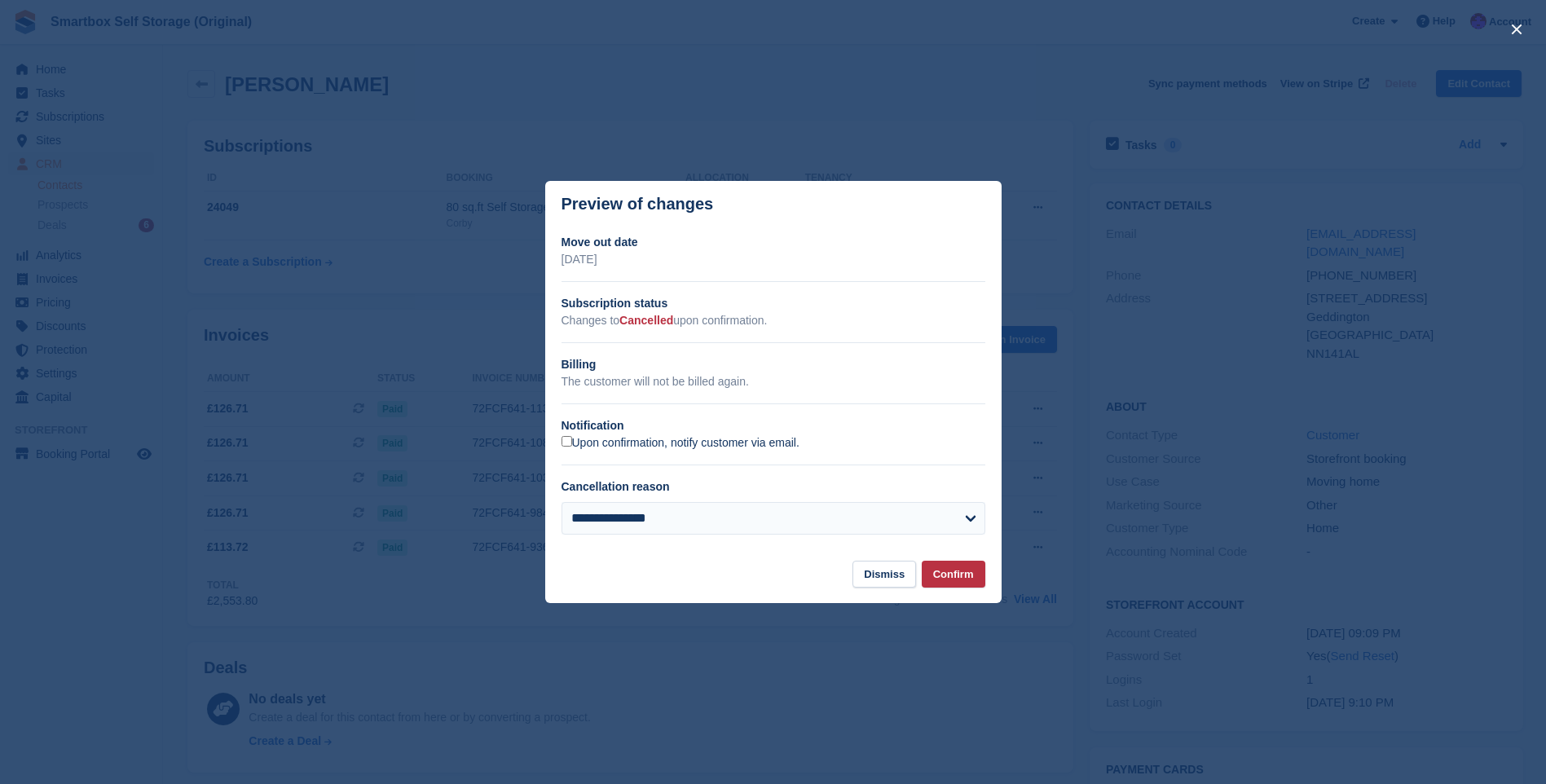 drag, startPoint x: 739, startPoint y: 427, endPoint x: 716, endPoint y: 438, distance: 25.495098 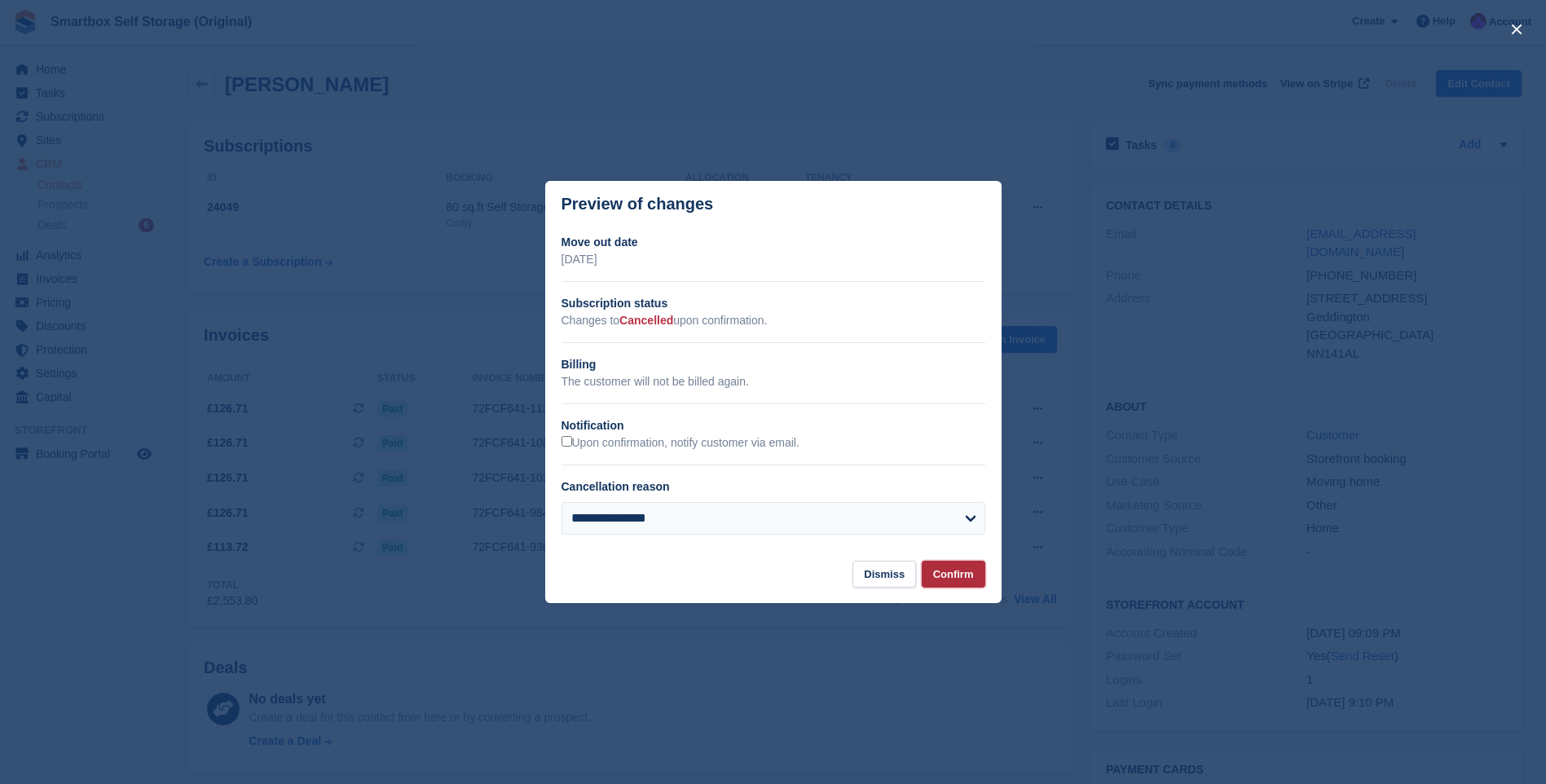 click on "Confirm" at bounding box center [954, 574] 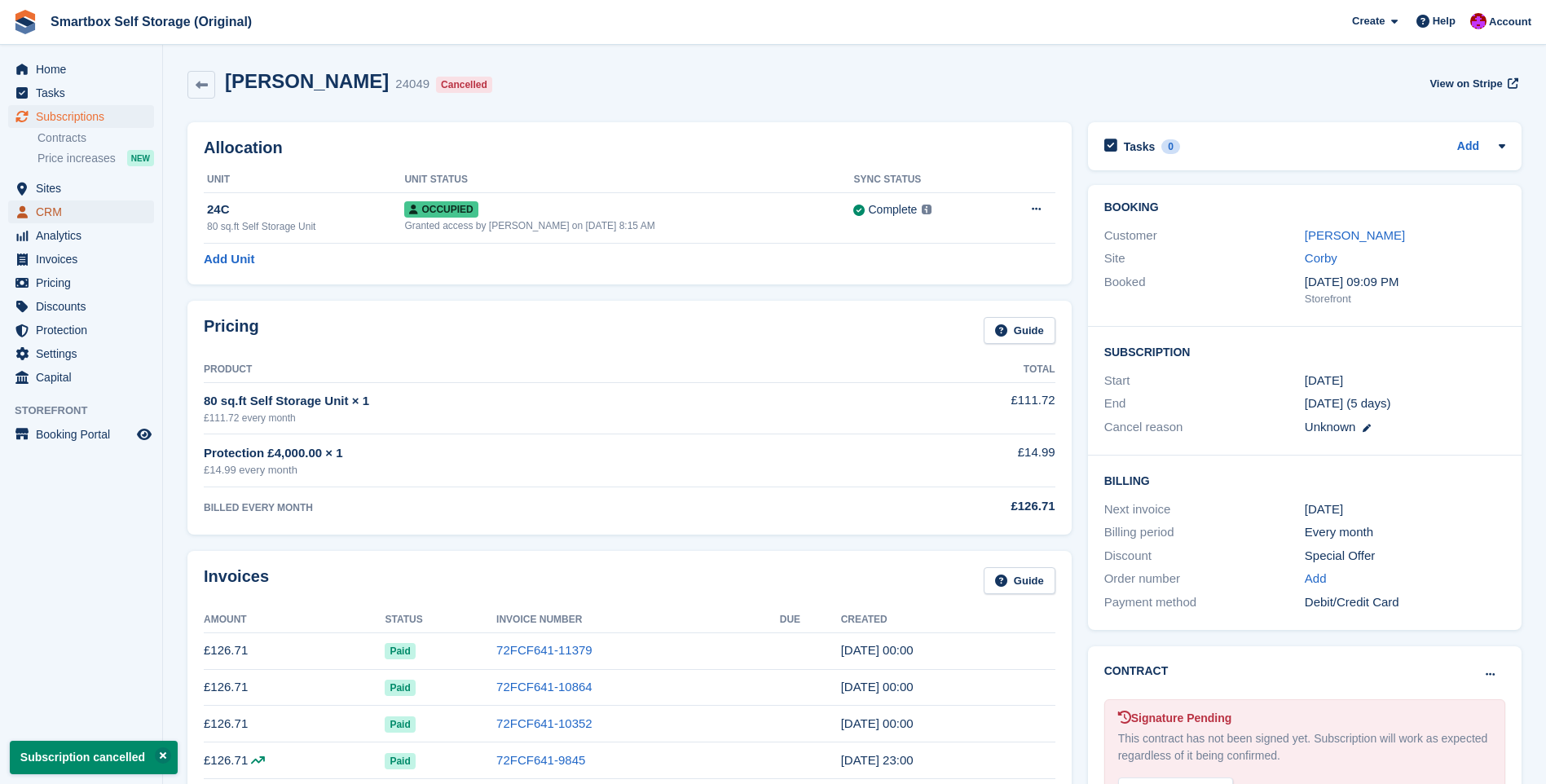 click on "CRM" at bounding box center (85, 212) 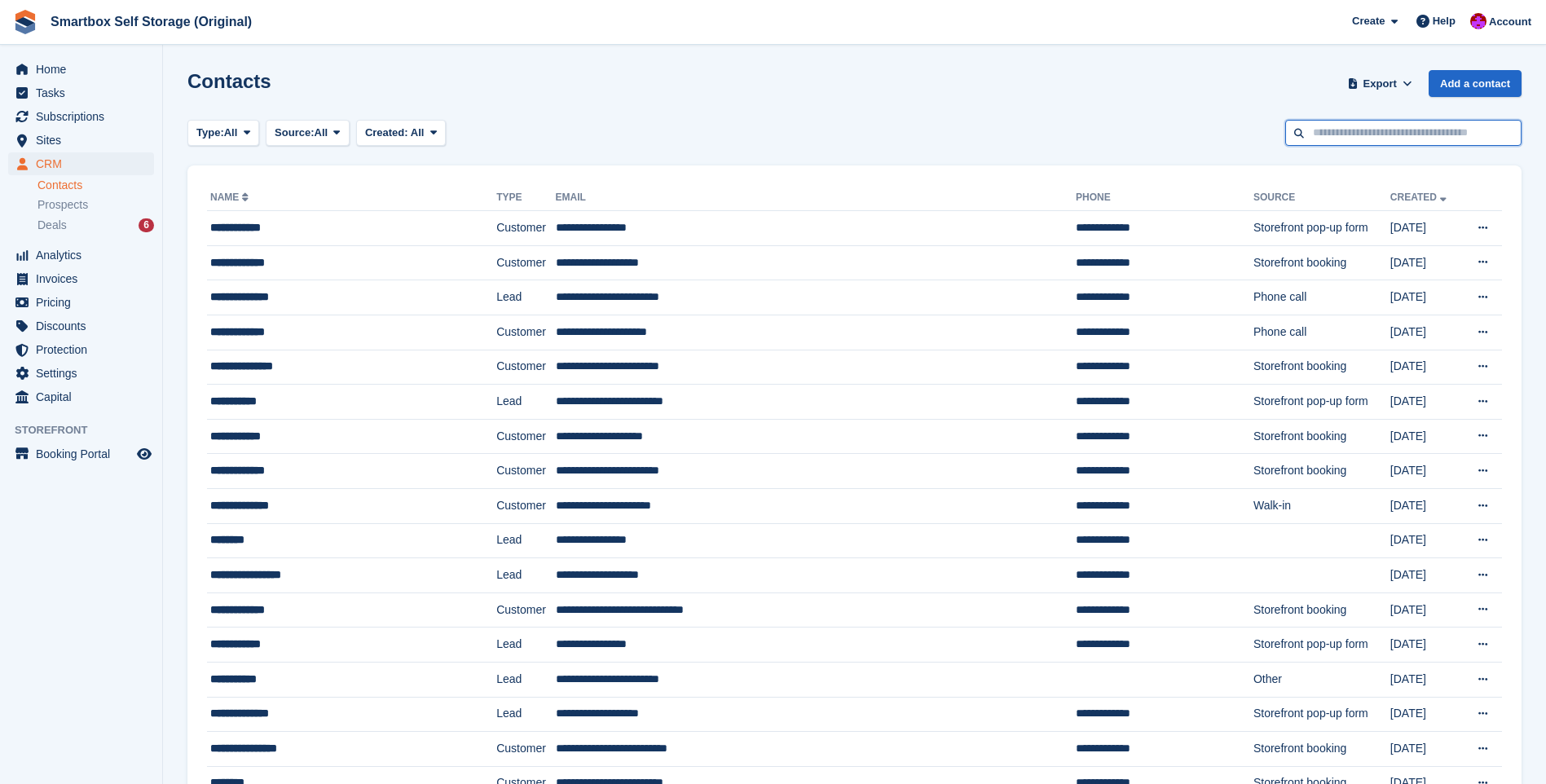 click at bounding box center (1403, 133) 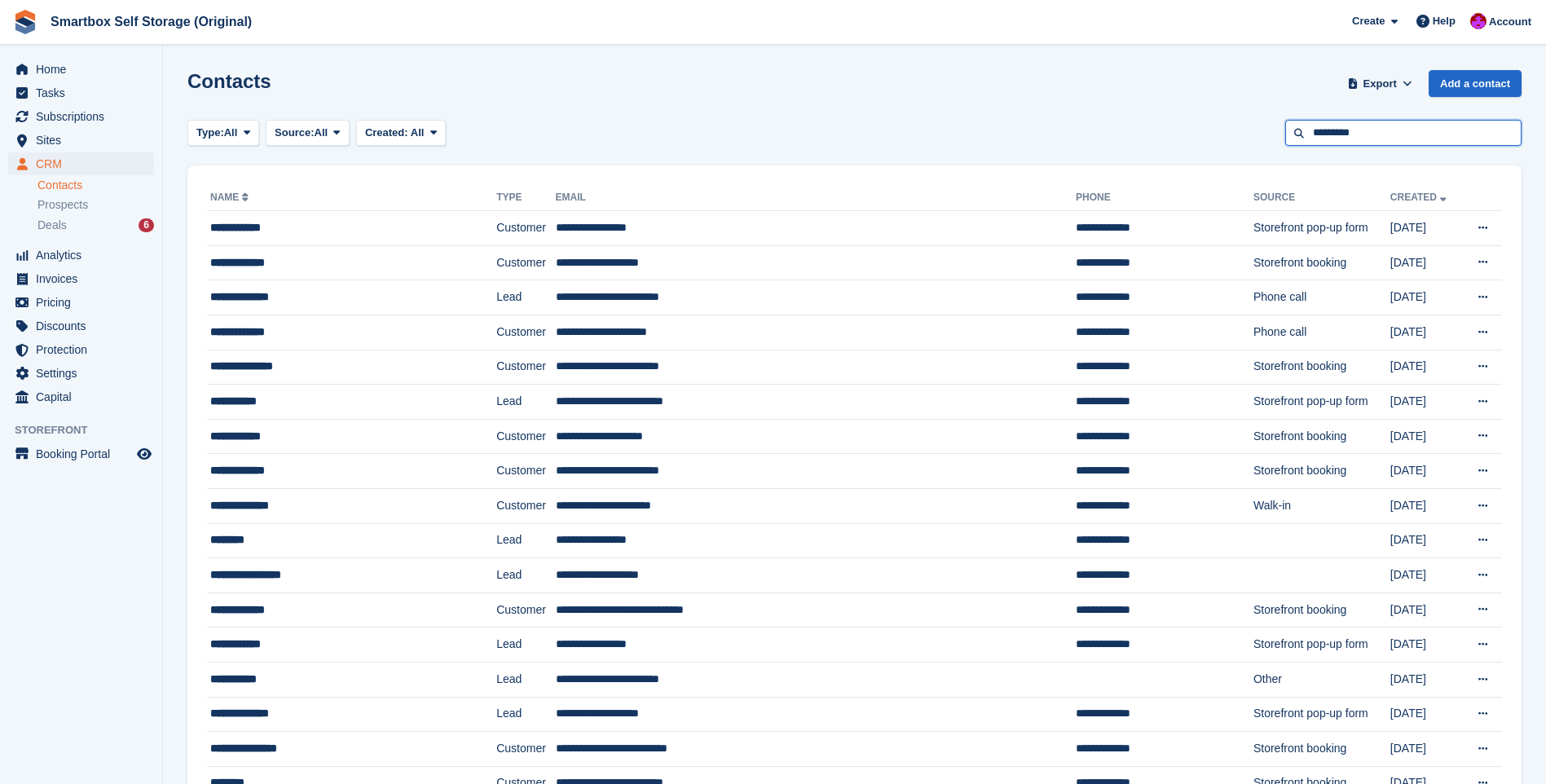 type on "*********" 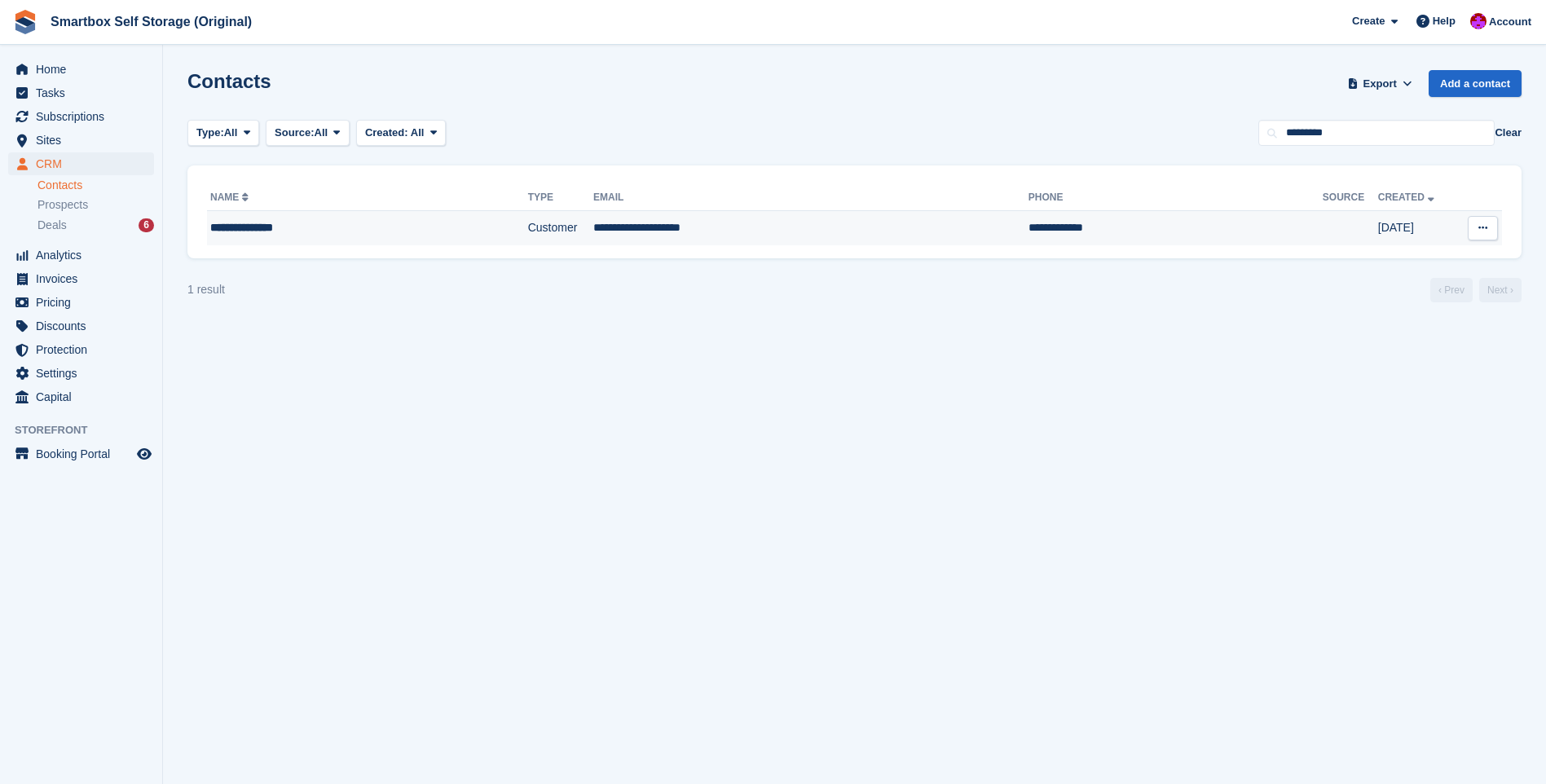 click on "**********" at bounding box center (329, 227) 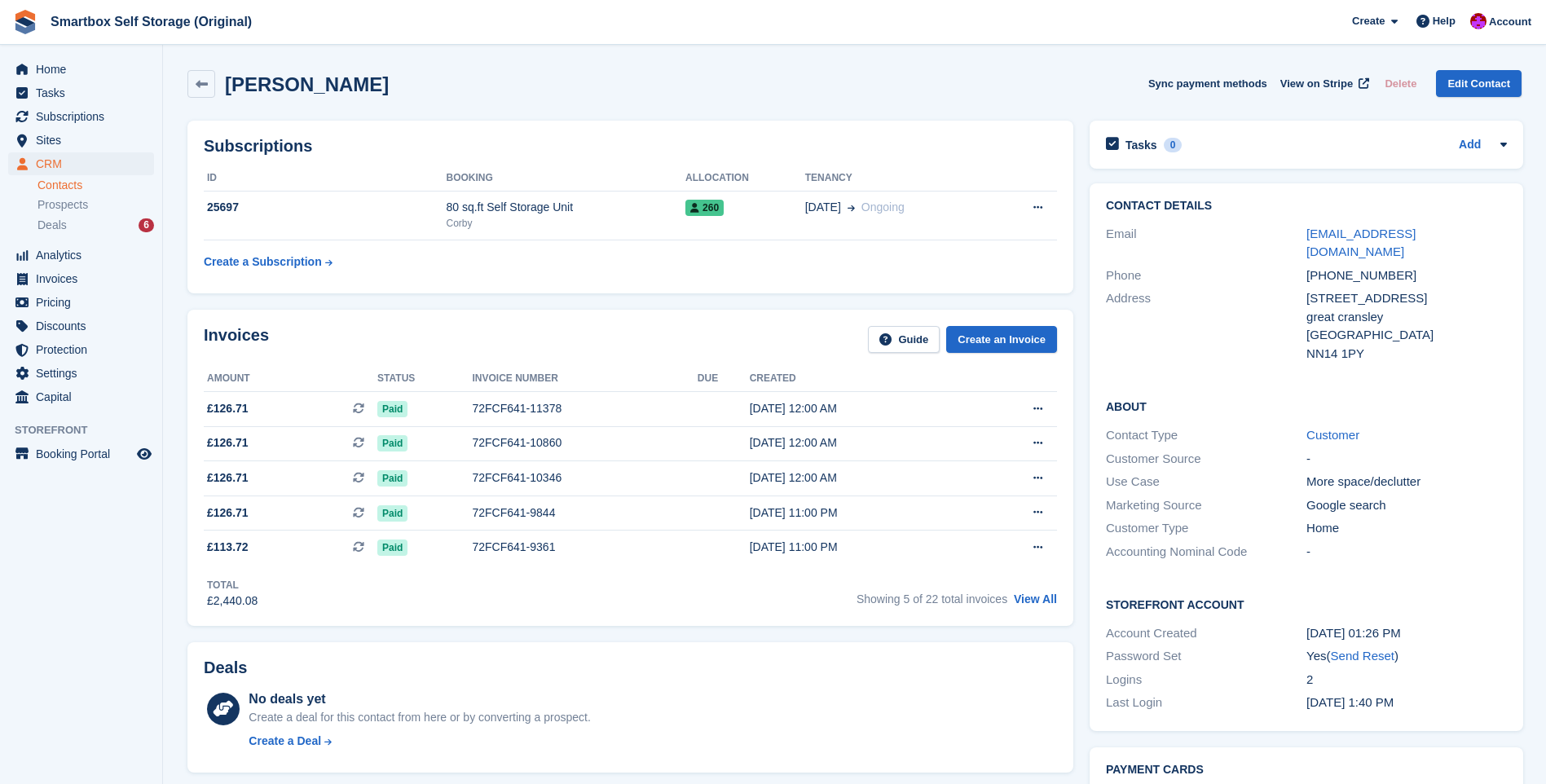 scroll, scrollTop: 0, scrollLeft: 0, axis: both 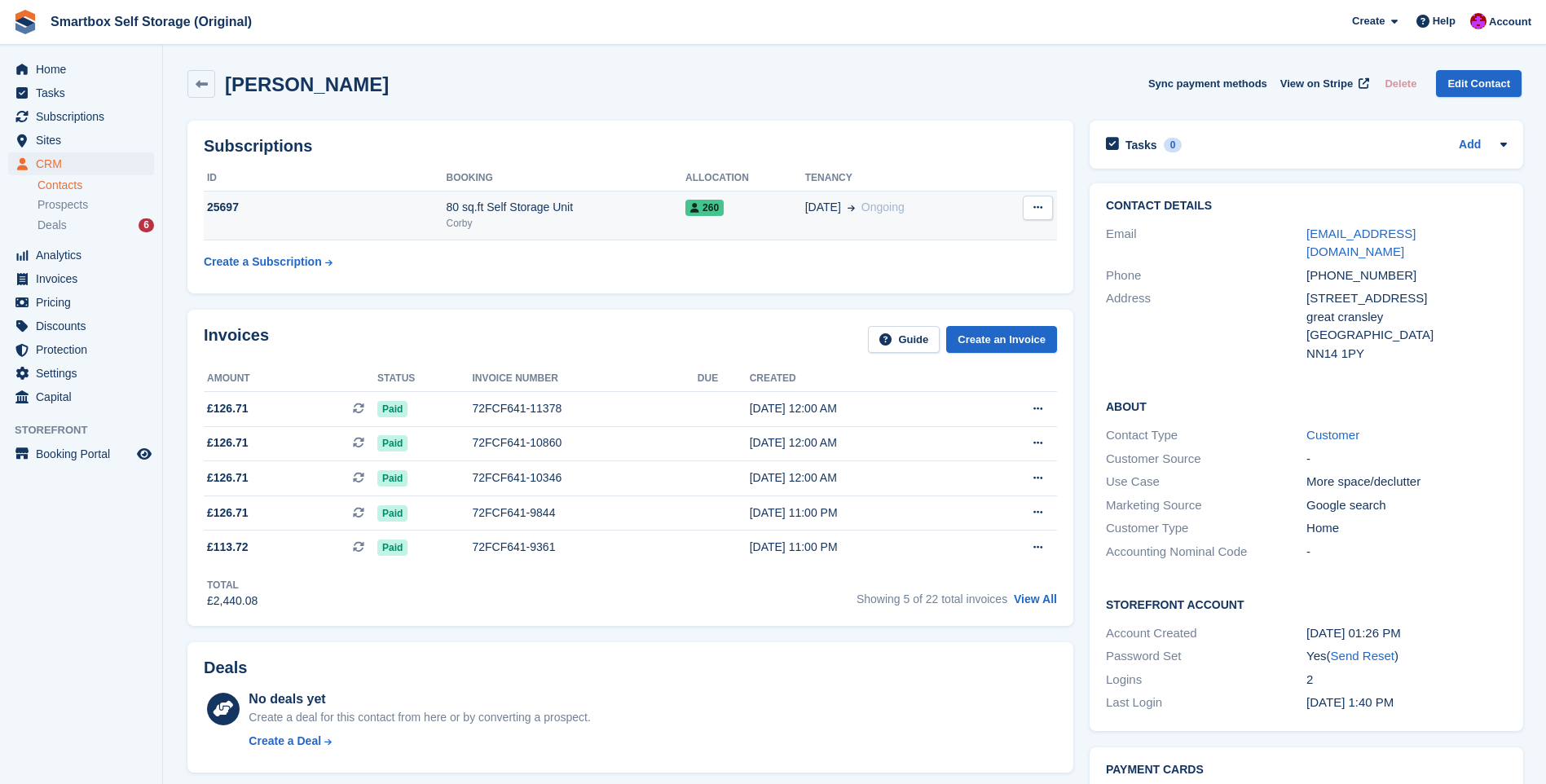 click at bounding box center [1037, 208] 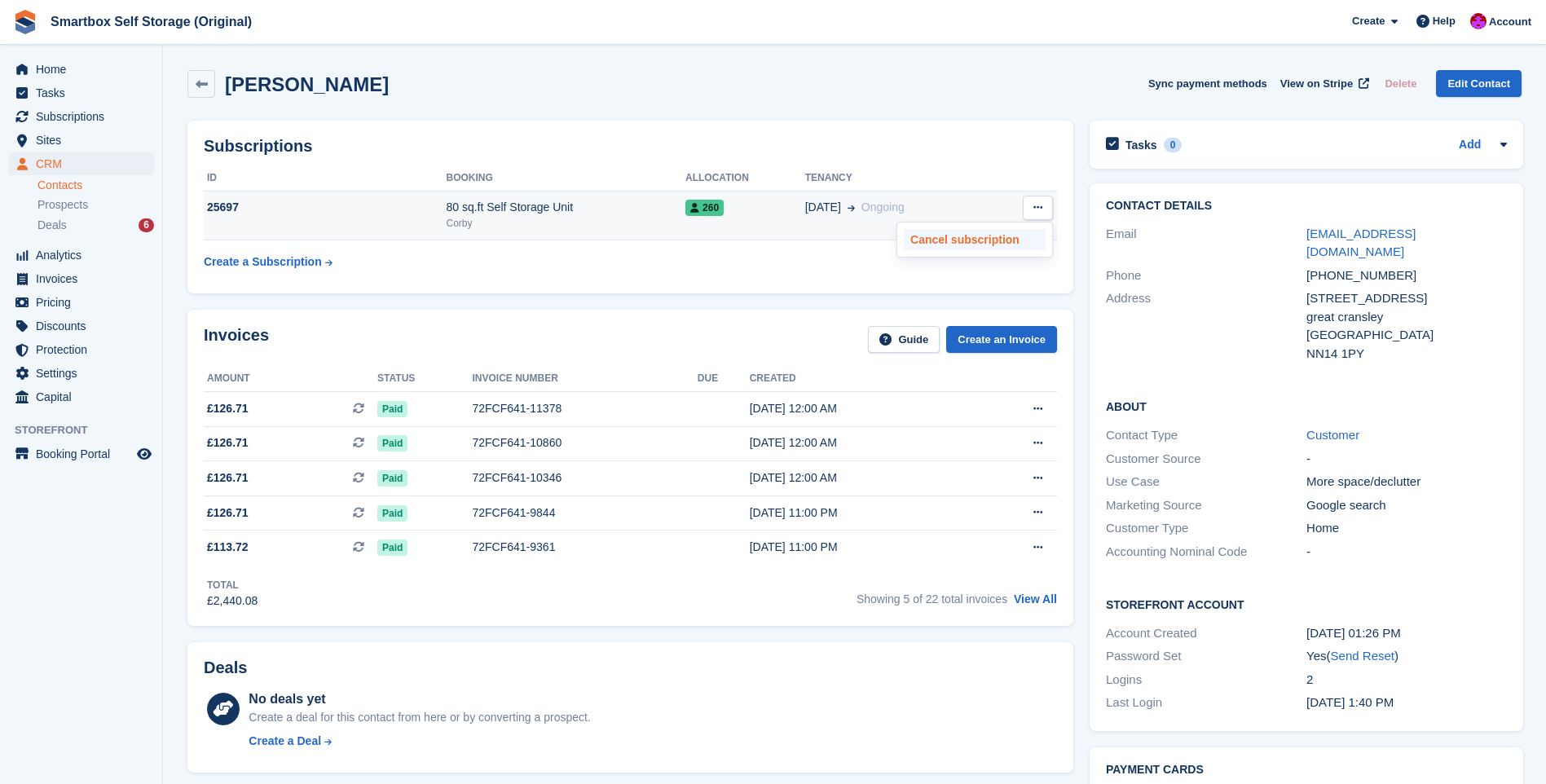 click on "Cancel subscription" at bounding box center (975, 240) 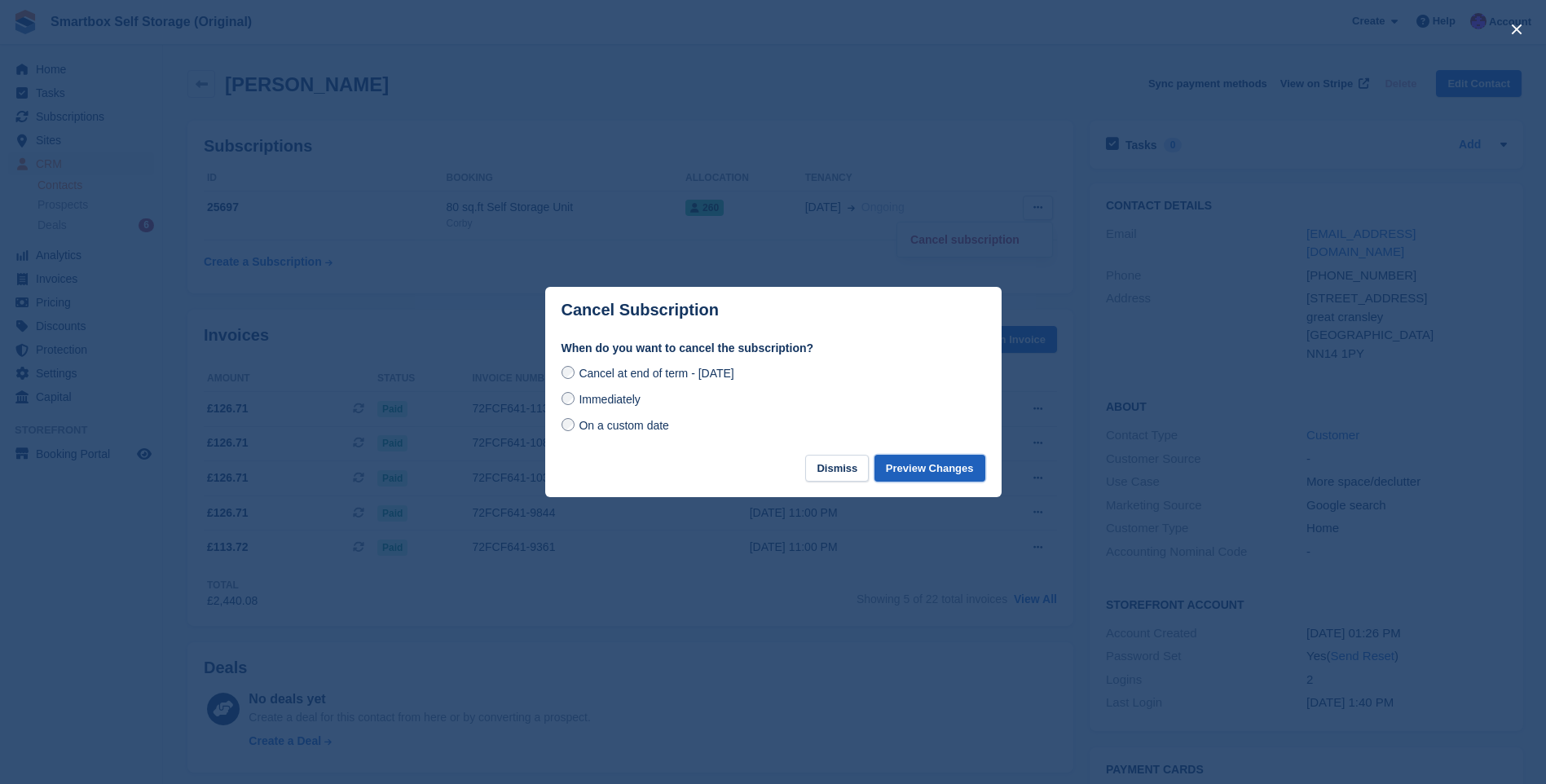 click on "Preview Changes" at bounding box center [930, 468] 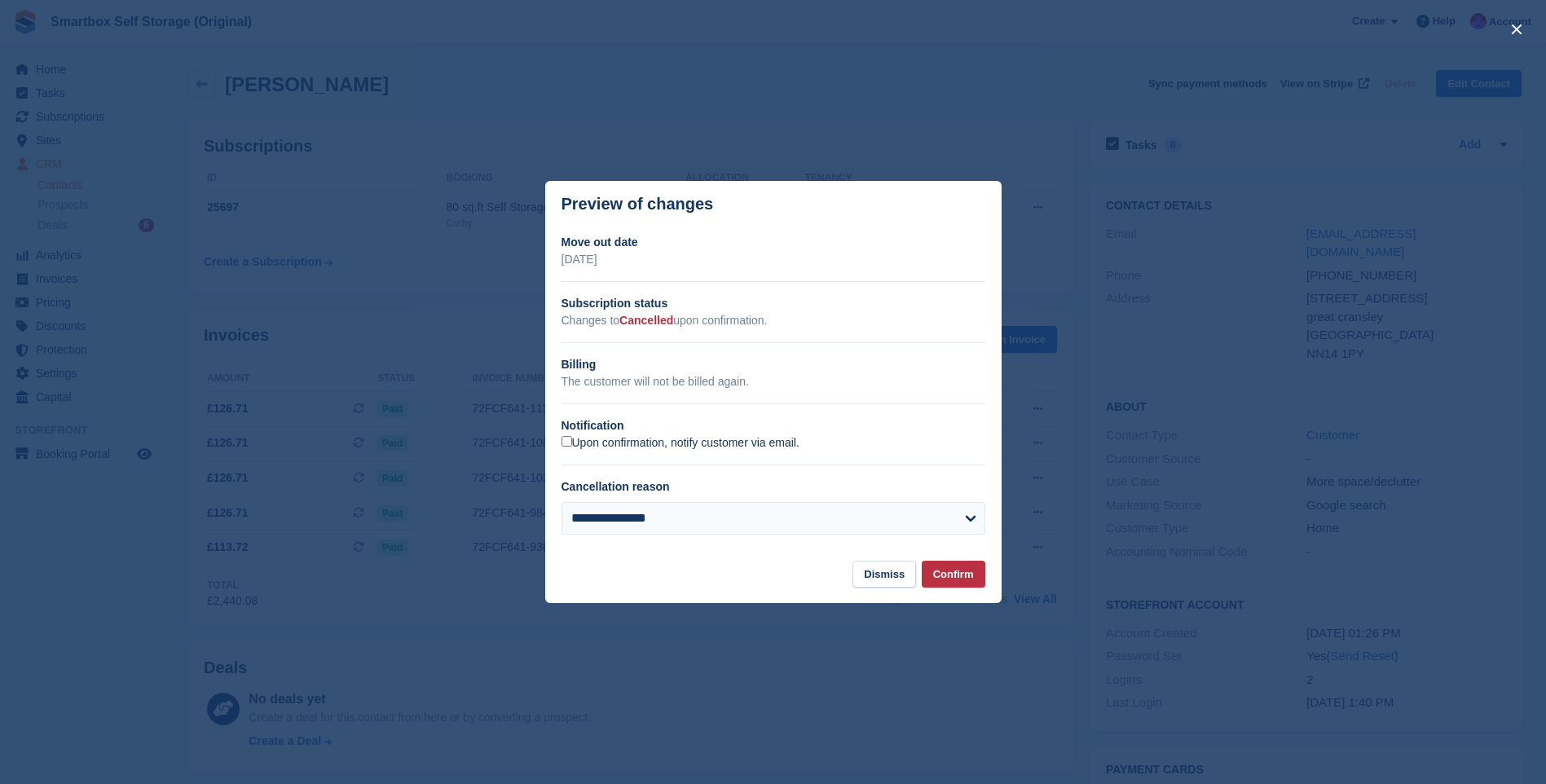 click on "Upon confirmation, notify customer via email." at bounding box center (681, 443) 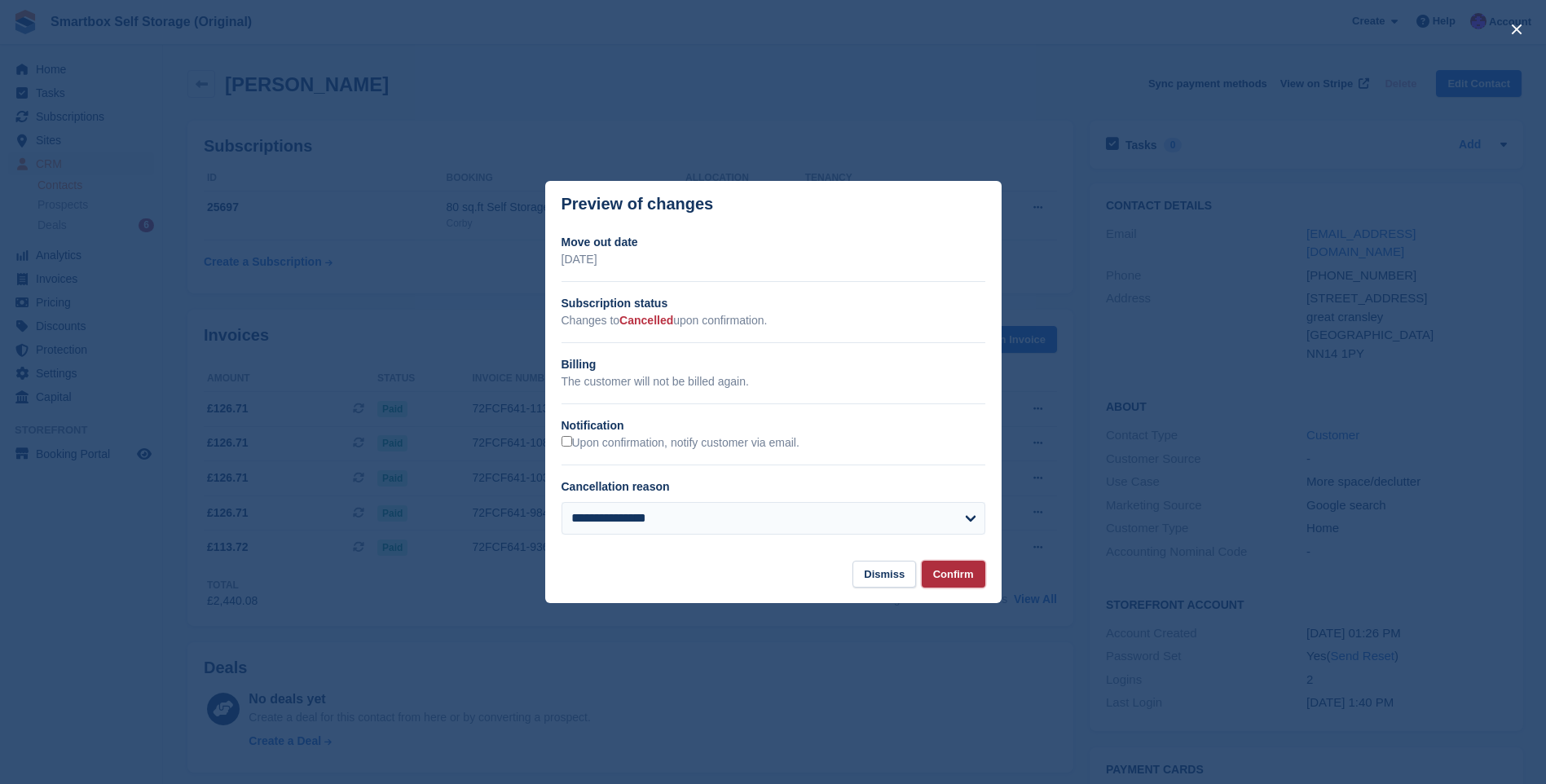 click on "Confirm" at bounding box center (954, 574) 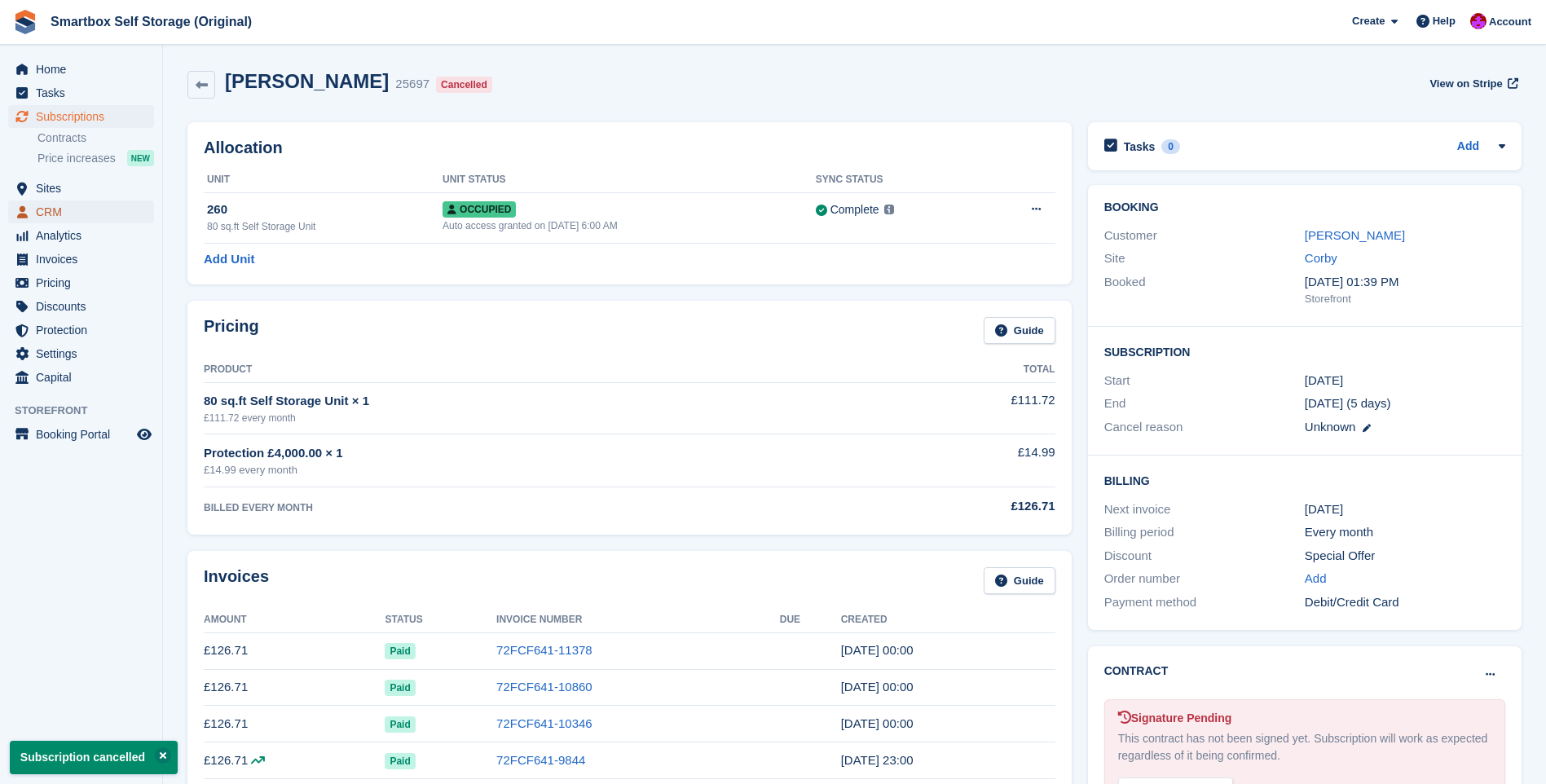 click on "CRM" at bounding box center [85, 212] 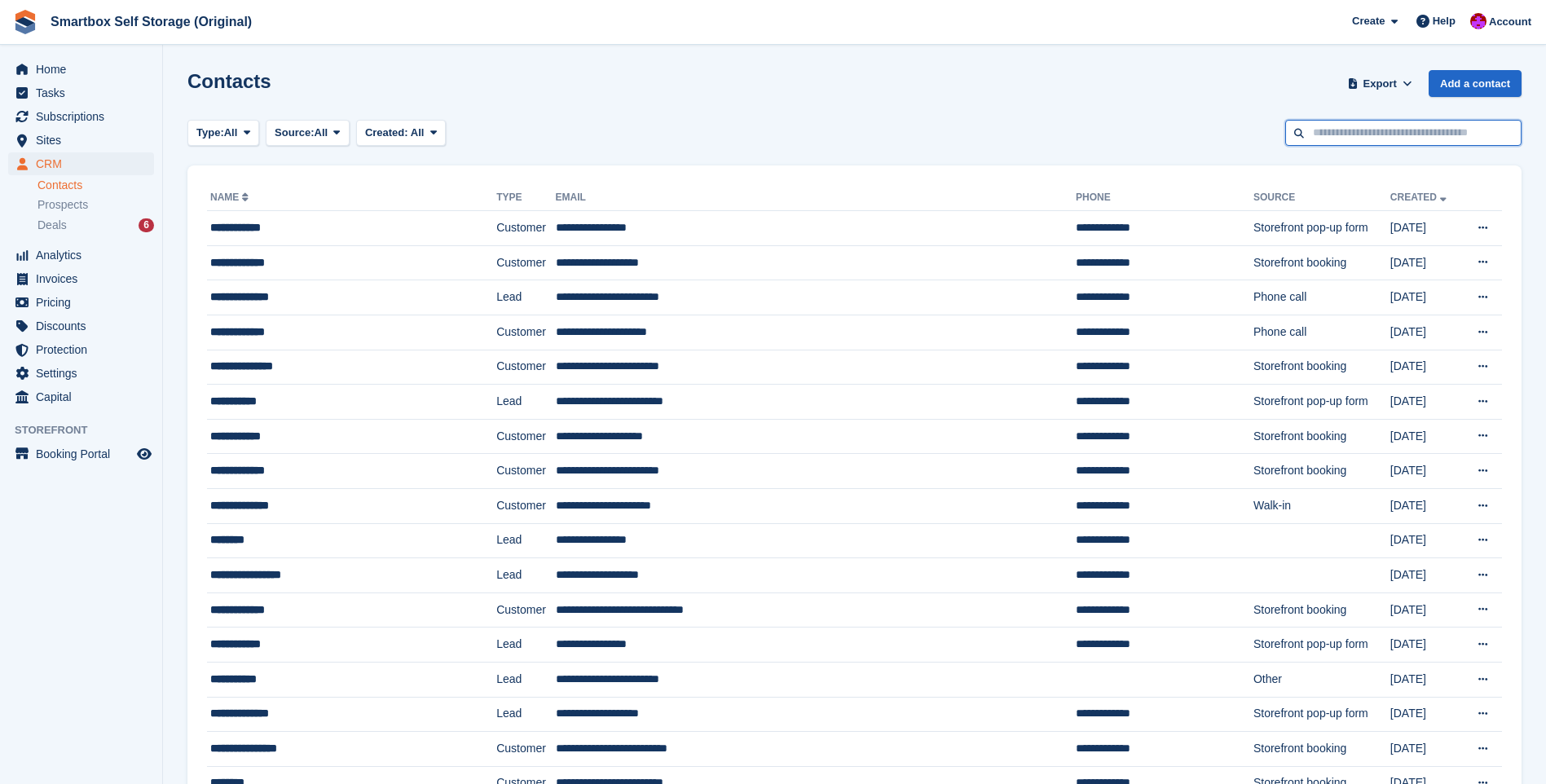 click at bounding box center (1403, 133) 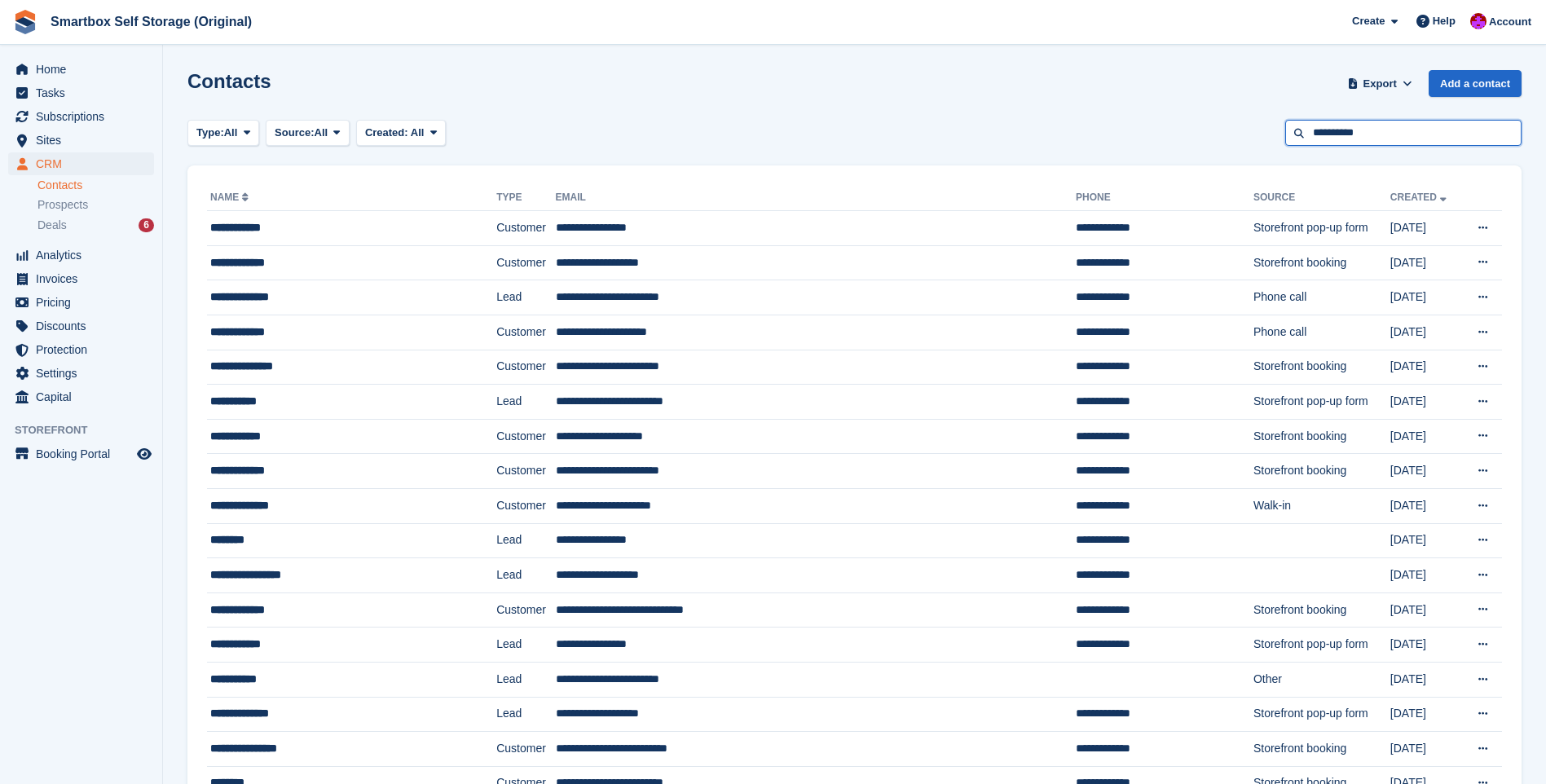 type on "**********" 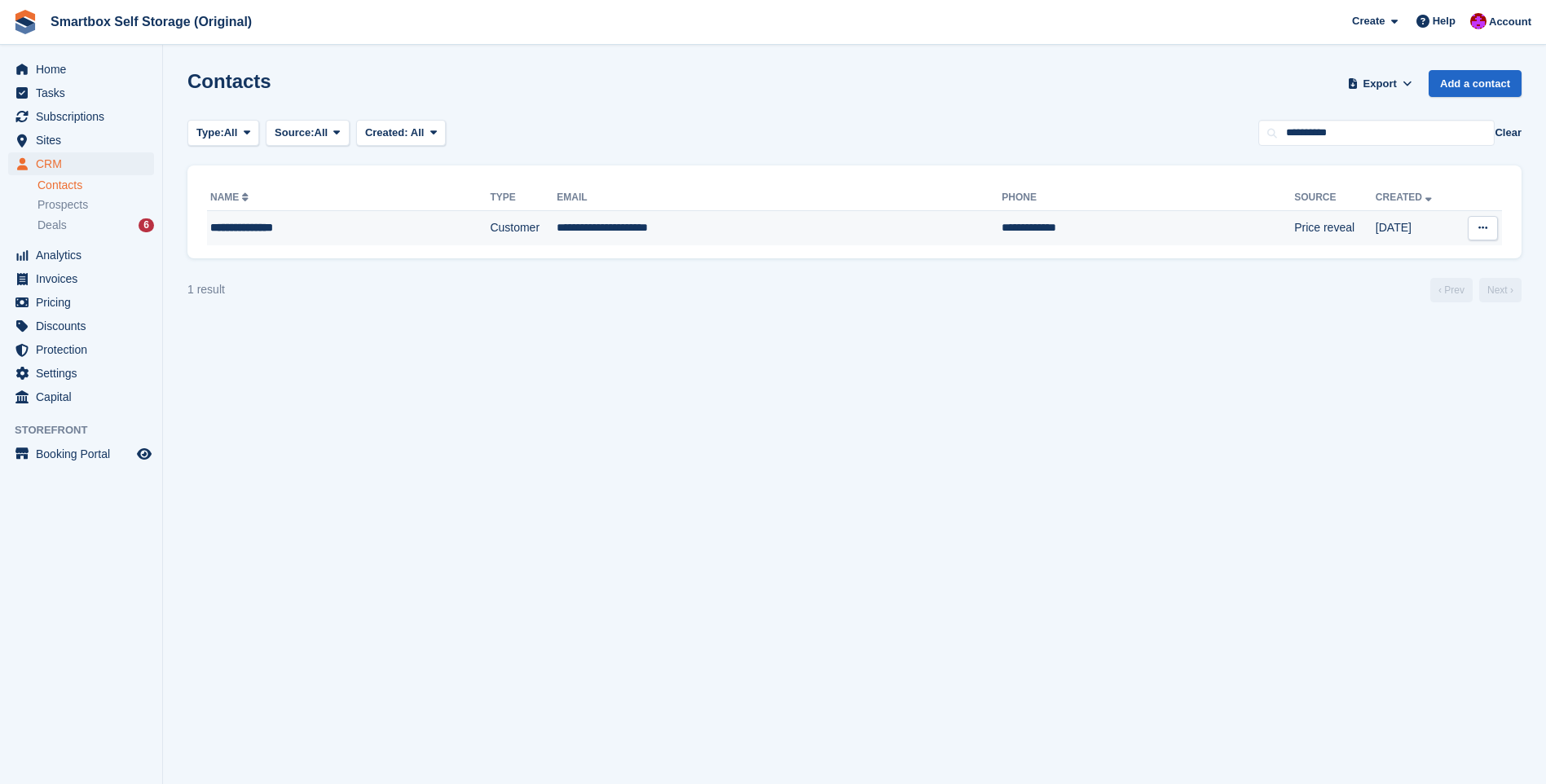 click on "**********" at bounding box center [779, 228] 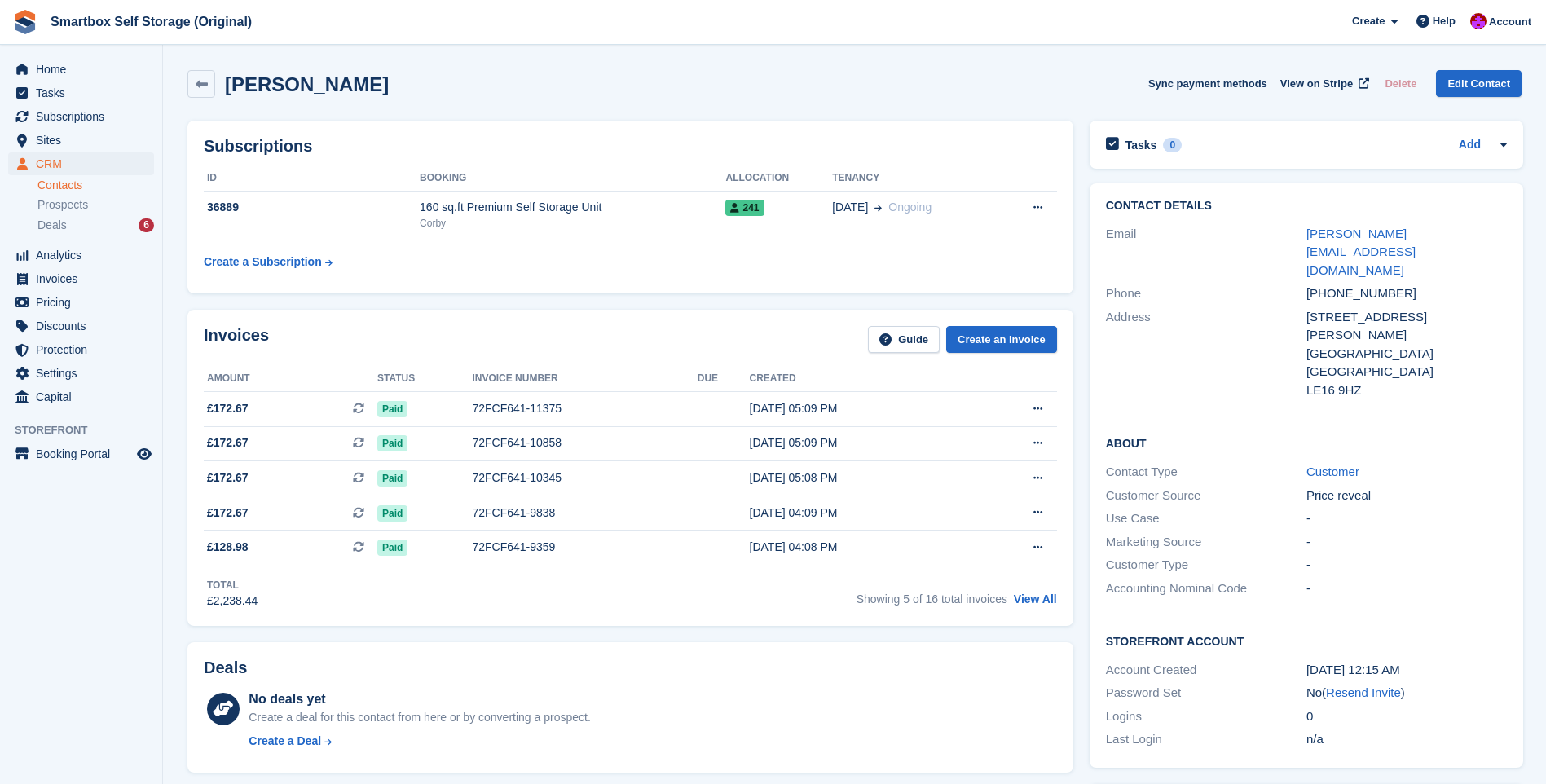 scroll, scrollTop: 0, scrollLeft: 0, axis: both 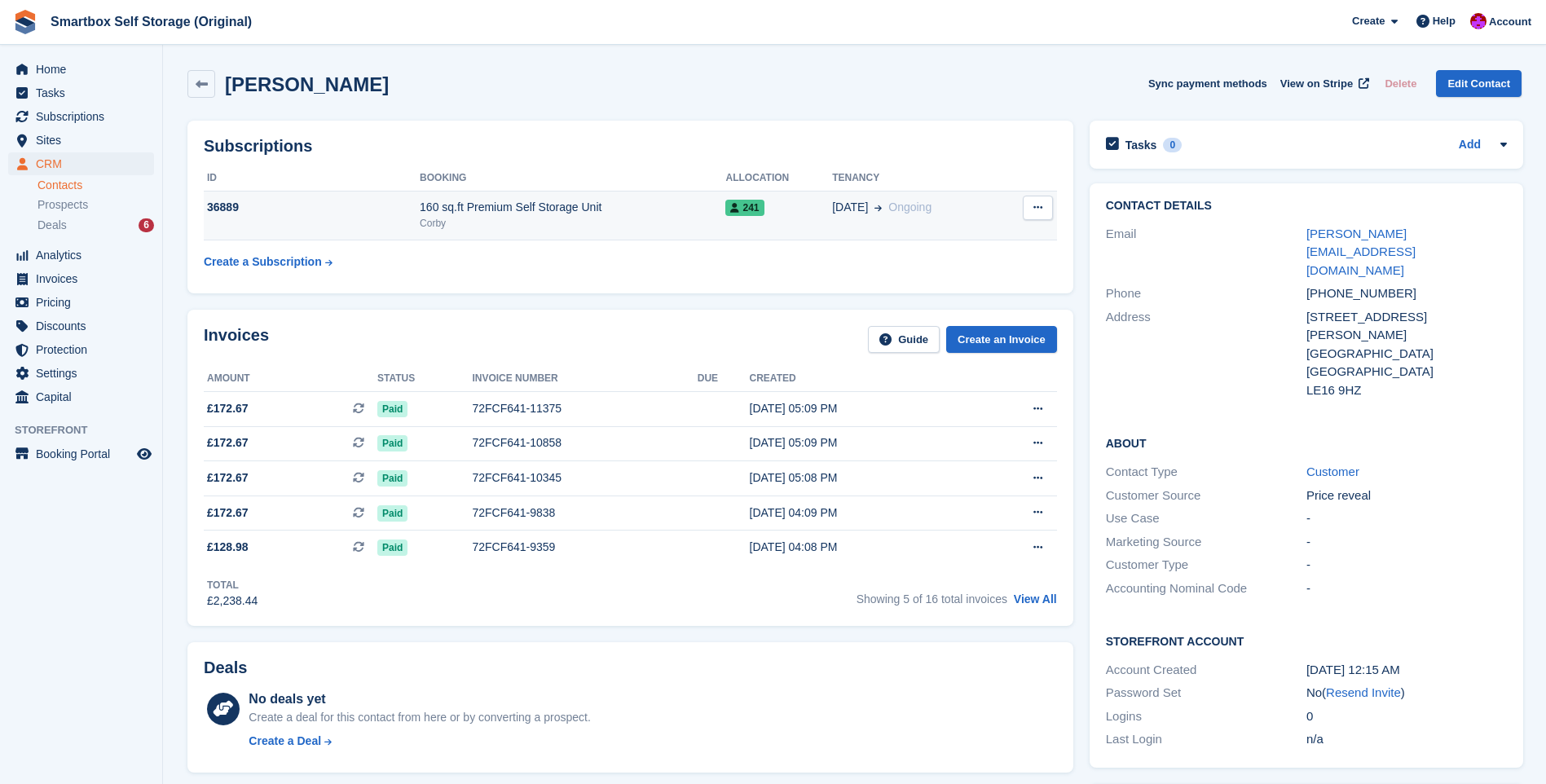 click at bounding box center (1037, 207) 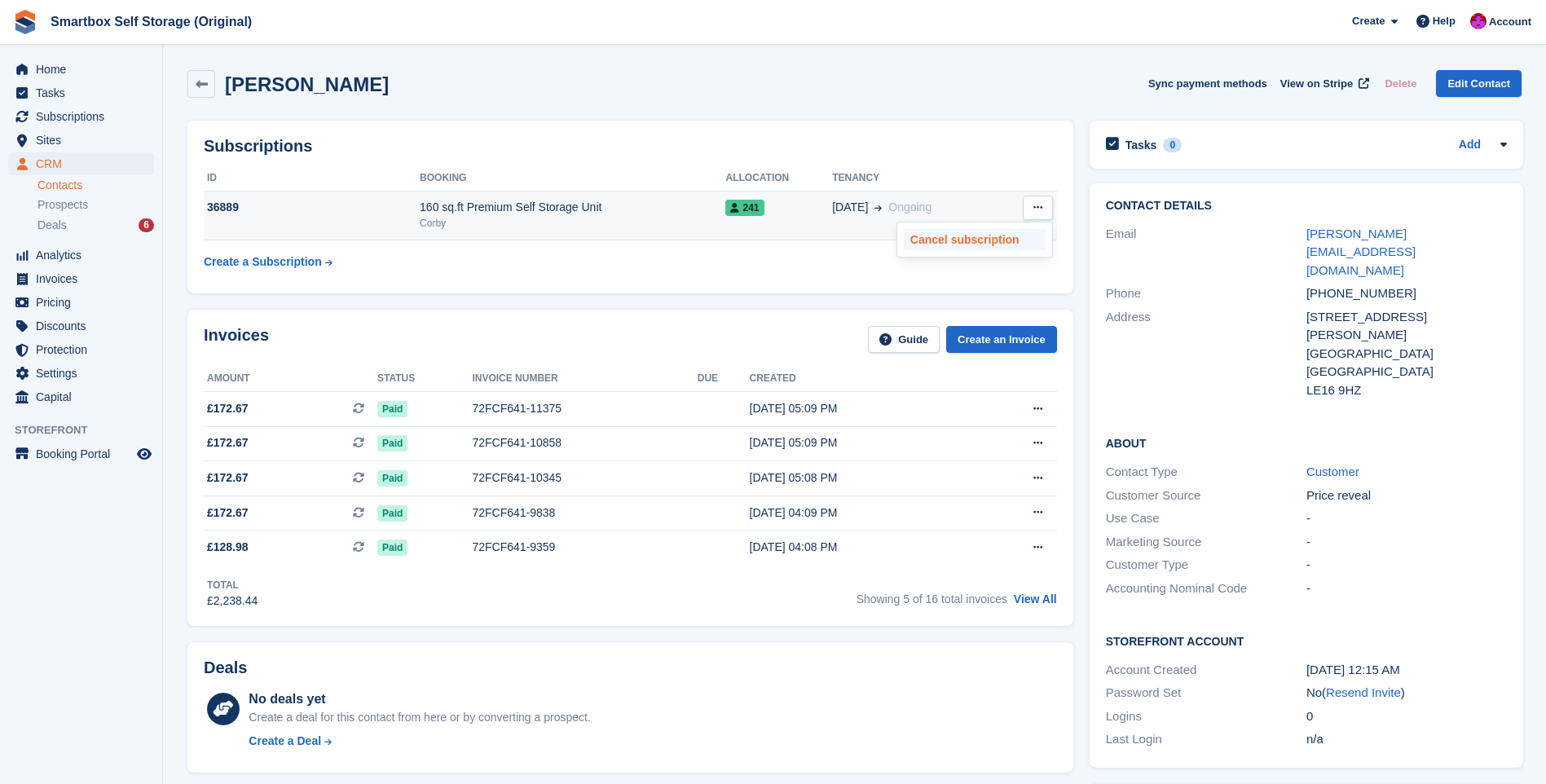 click on "Cancel subscription" at bounding box center [975, 240] 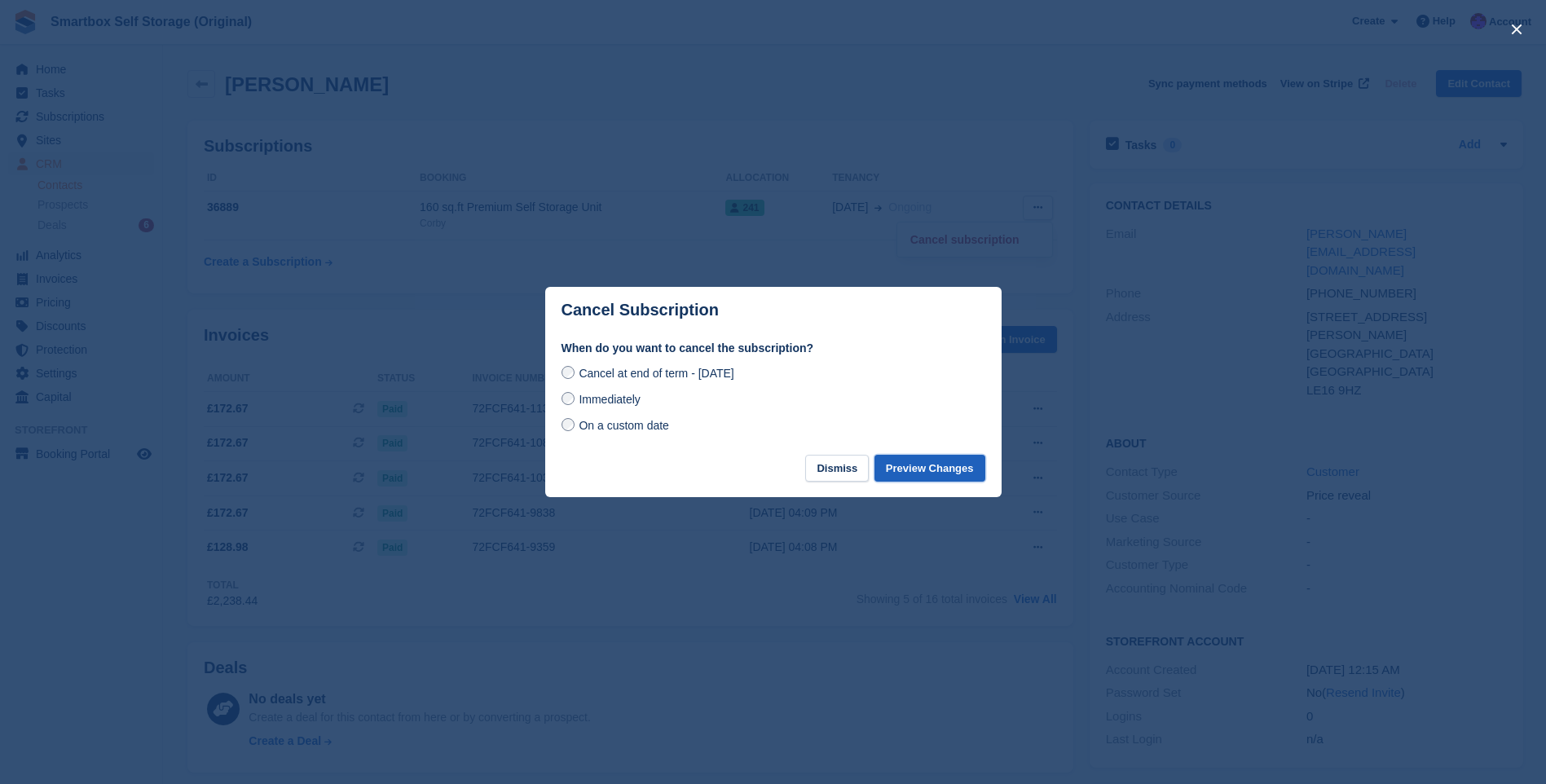 click on "Preview Changes" at bounding box center (930, 468) 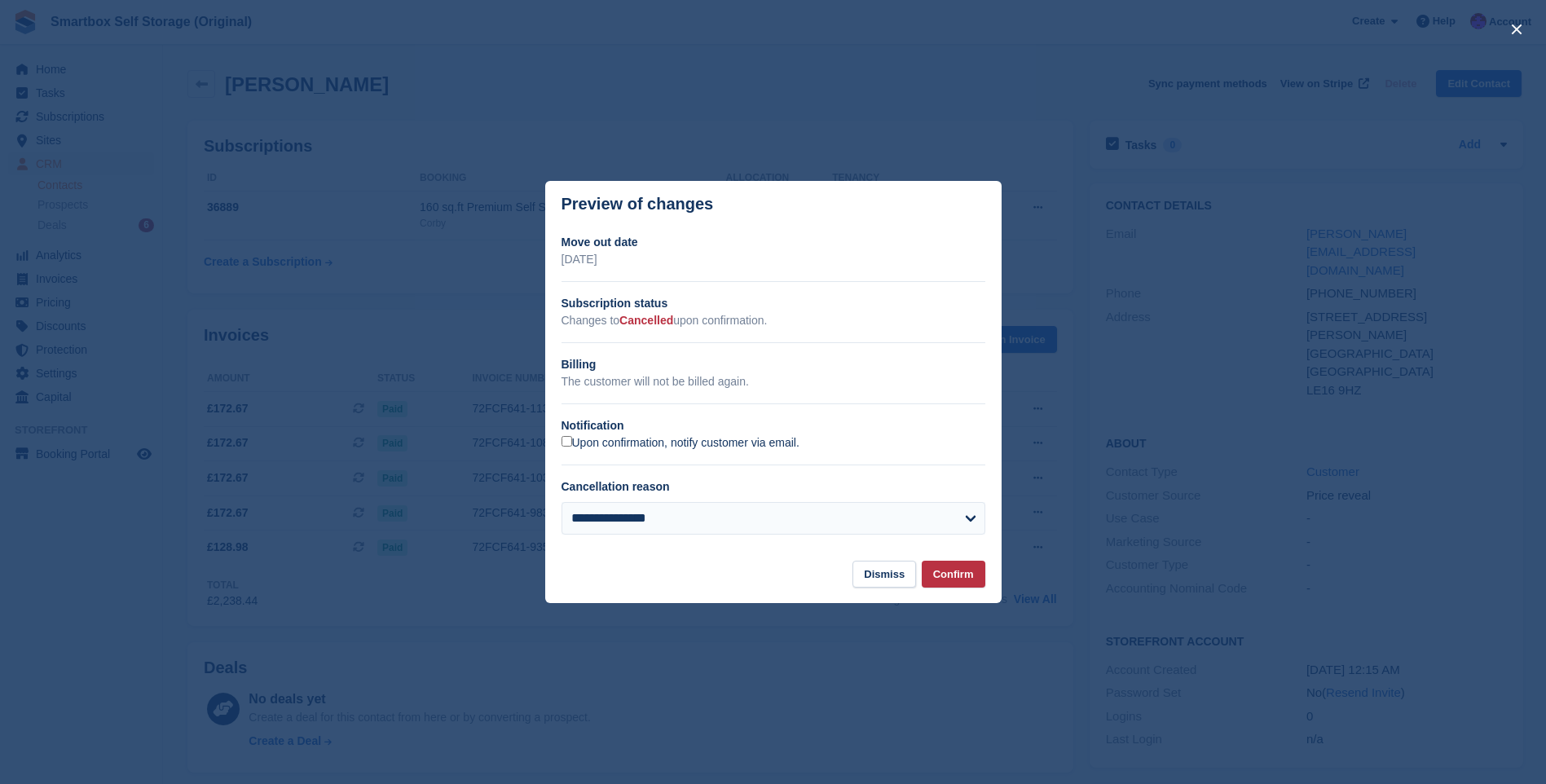 click on "Upon confirmation, notify customer via email." at bounding box center (681, 443) 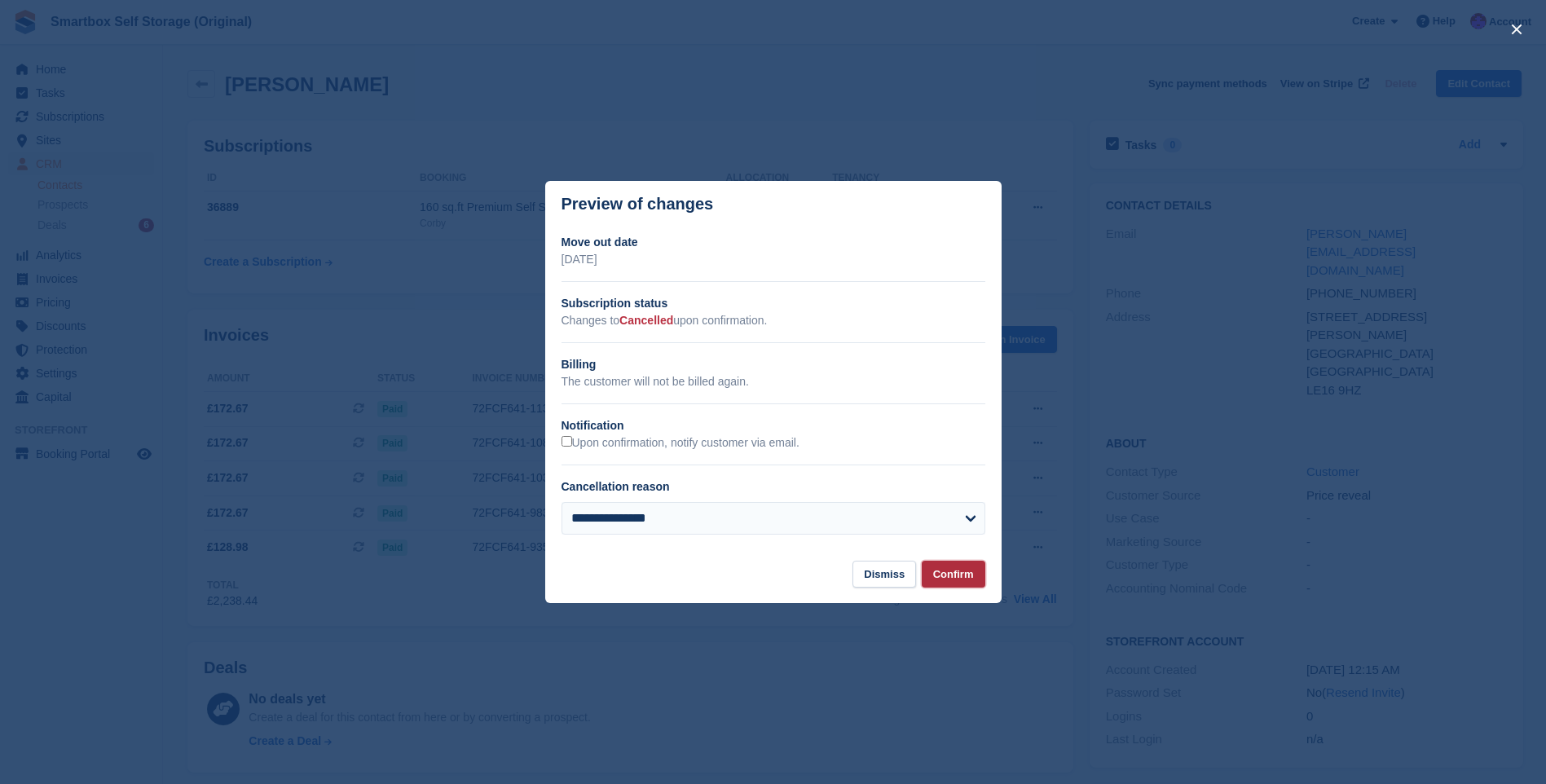 click on "Confirm" at bounding box center [954, 574] 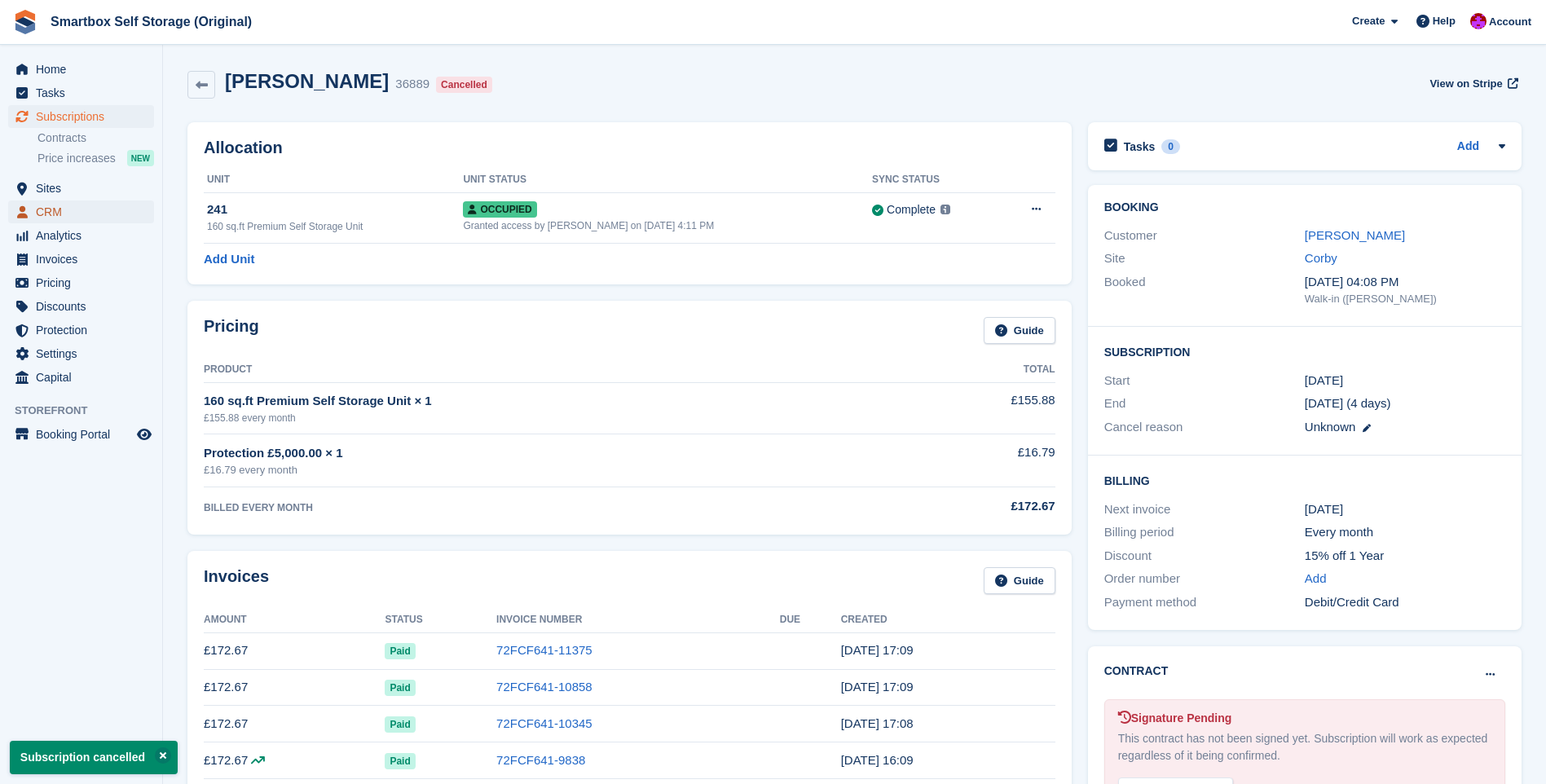 click on "CRM" at bounding box center (85, 212) 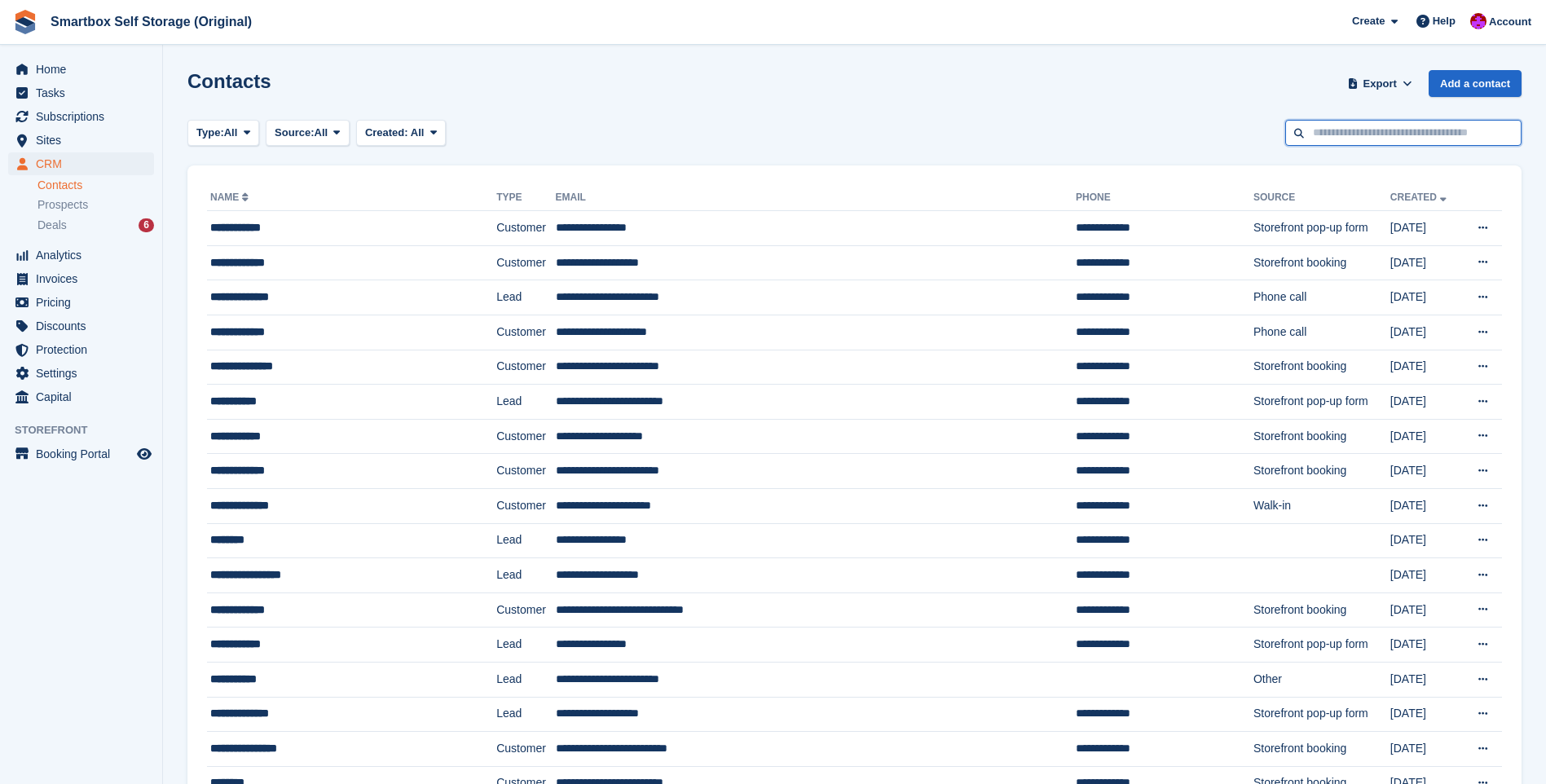 click at bounding box center (1403, 133) 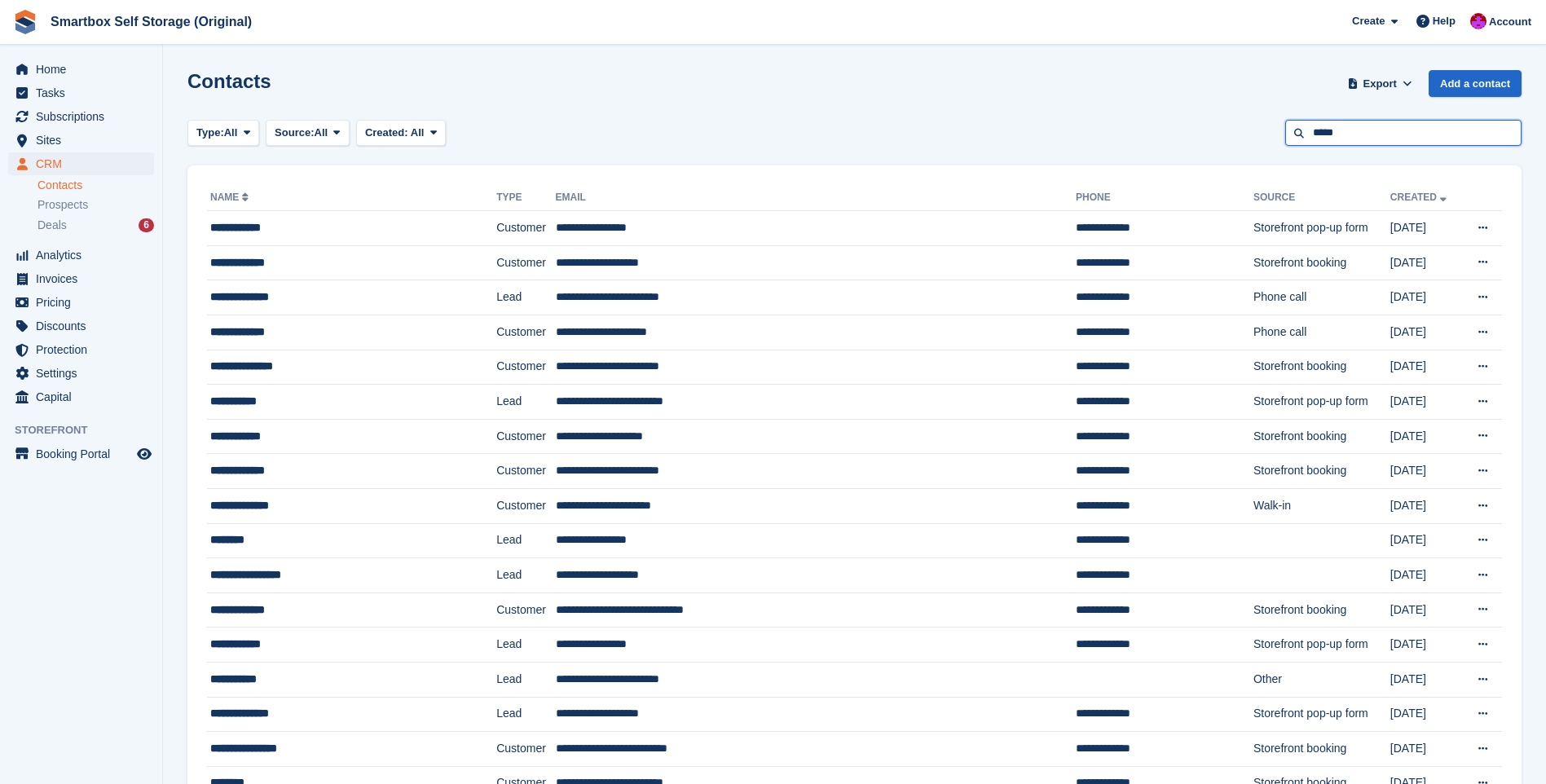 type on "*****" 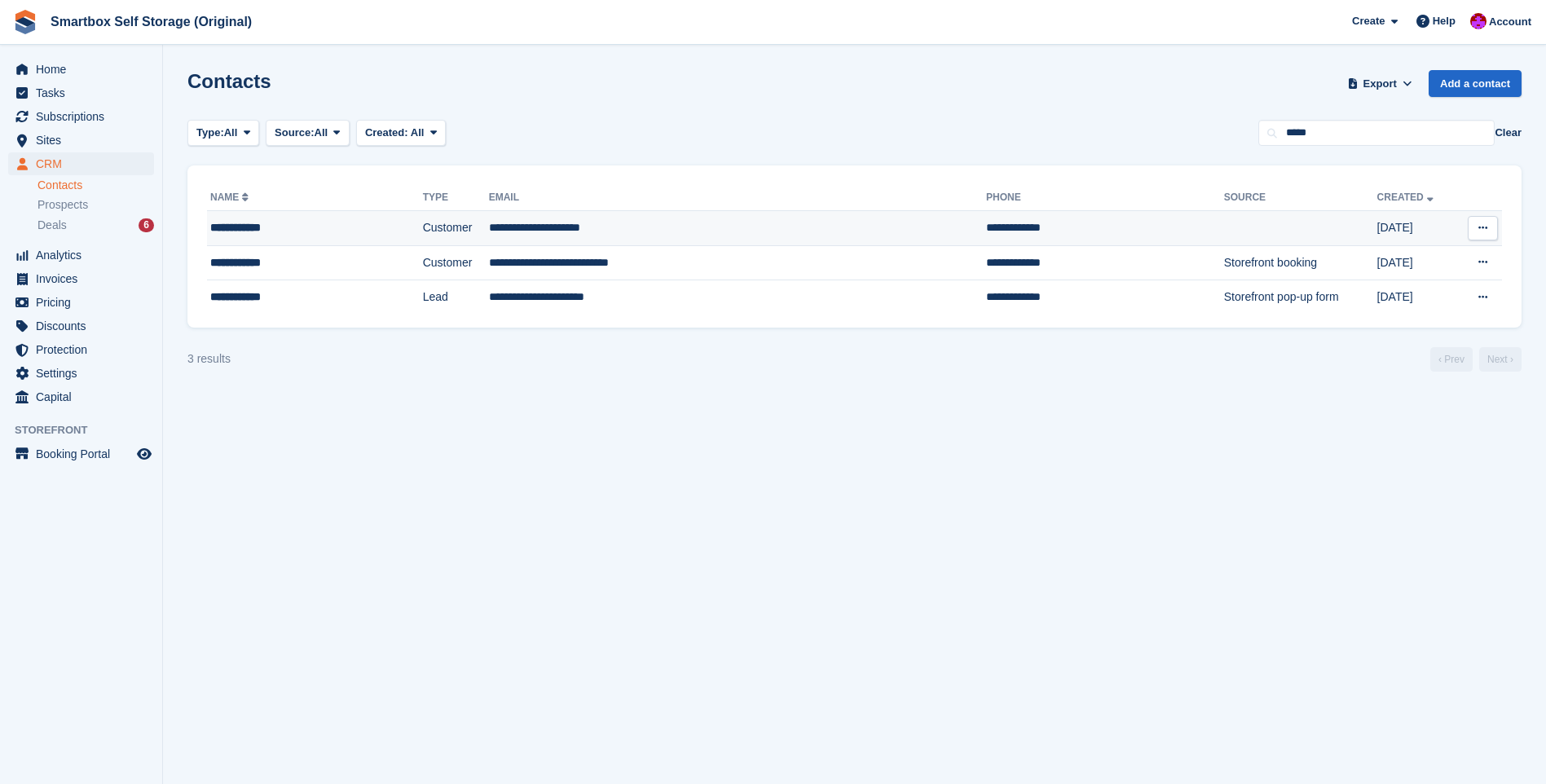 click on "Customer" at bounding box center (456, 228) 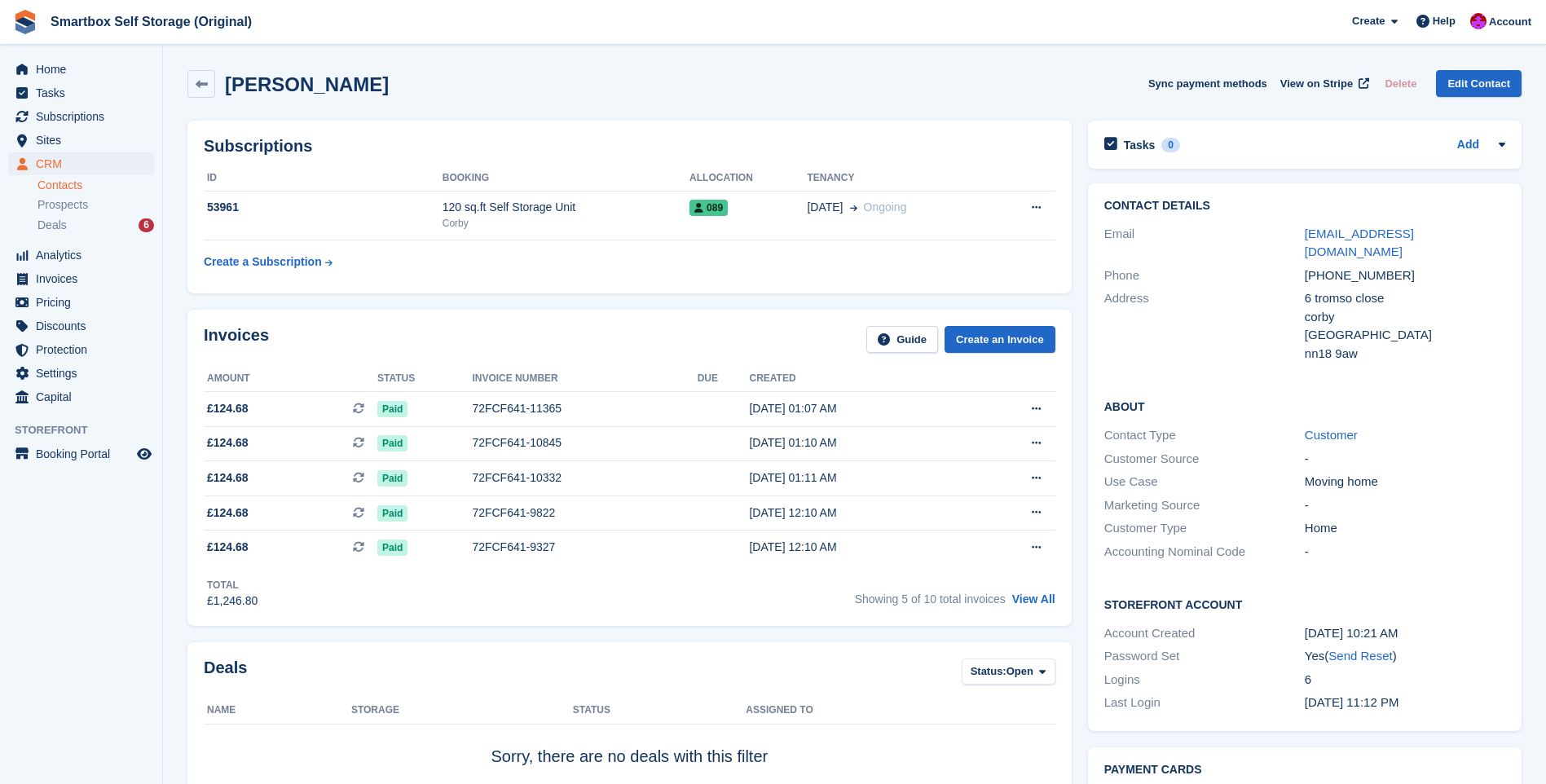scroll, scrollTop: 0, scrollLeft: 0, axis: both 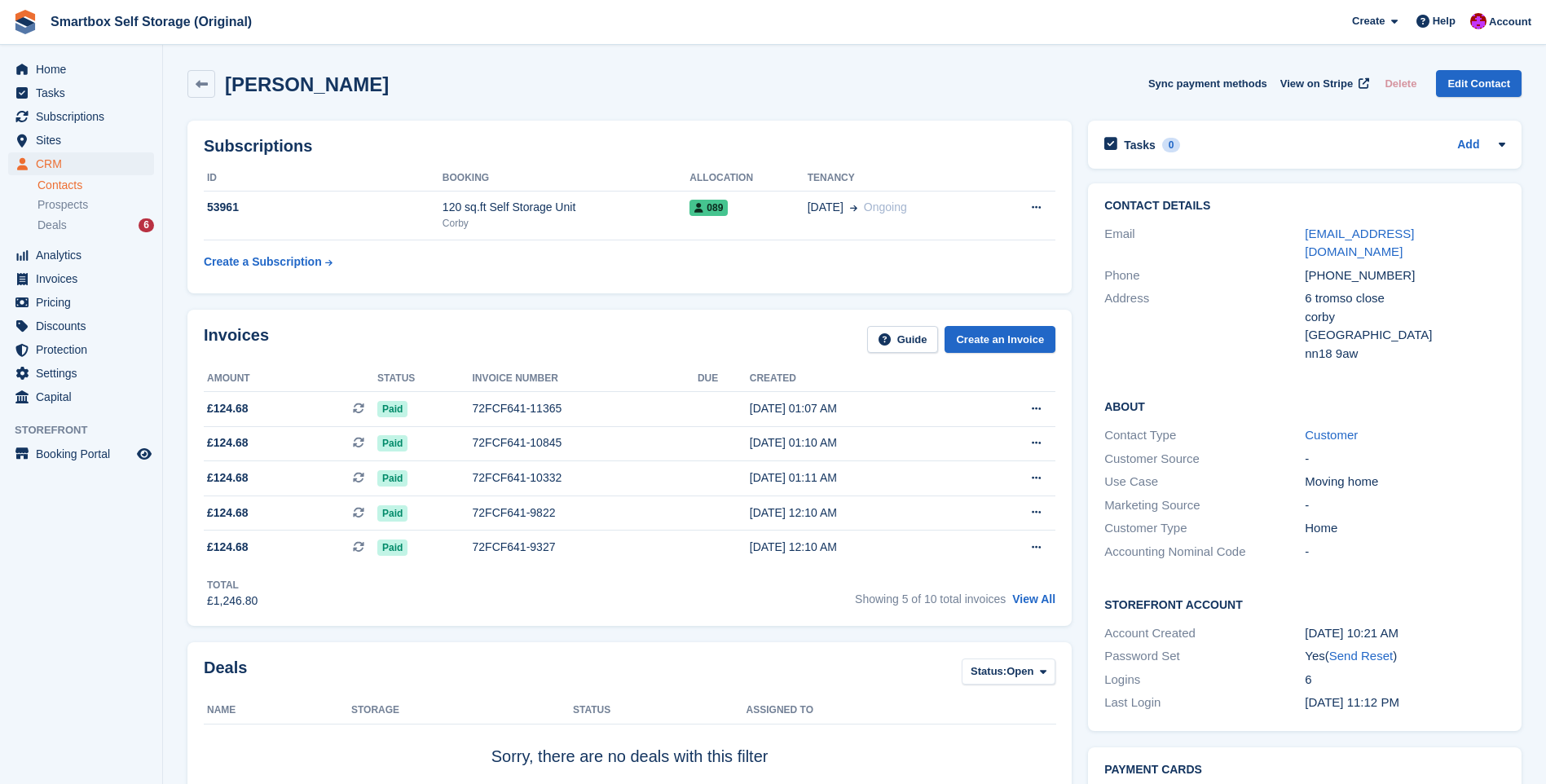 click on "Corby" at bounding box center [566, 223] 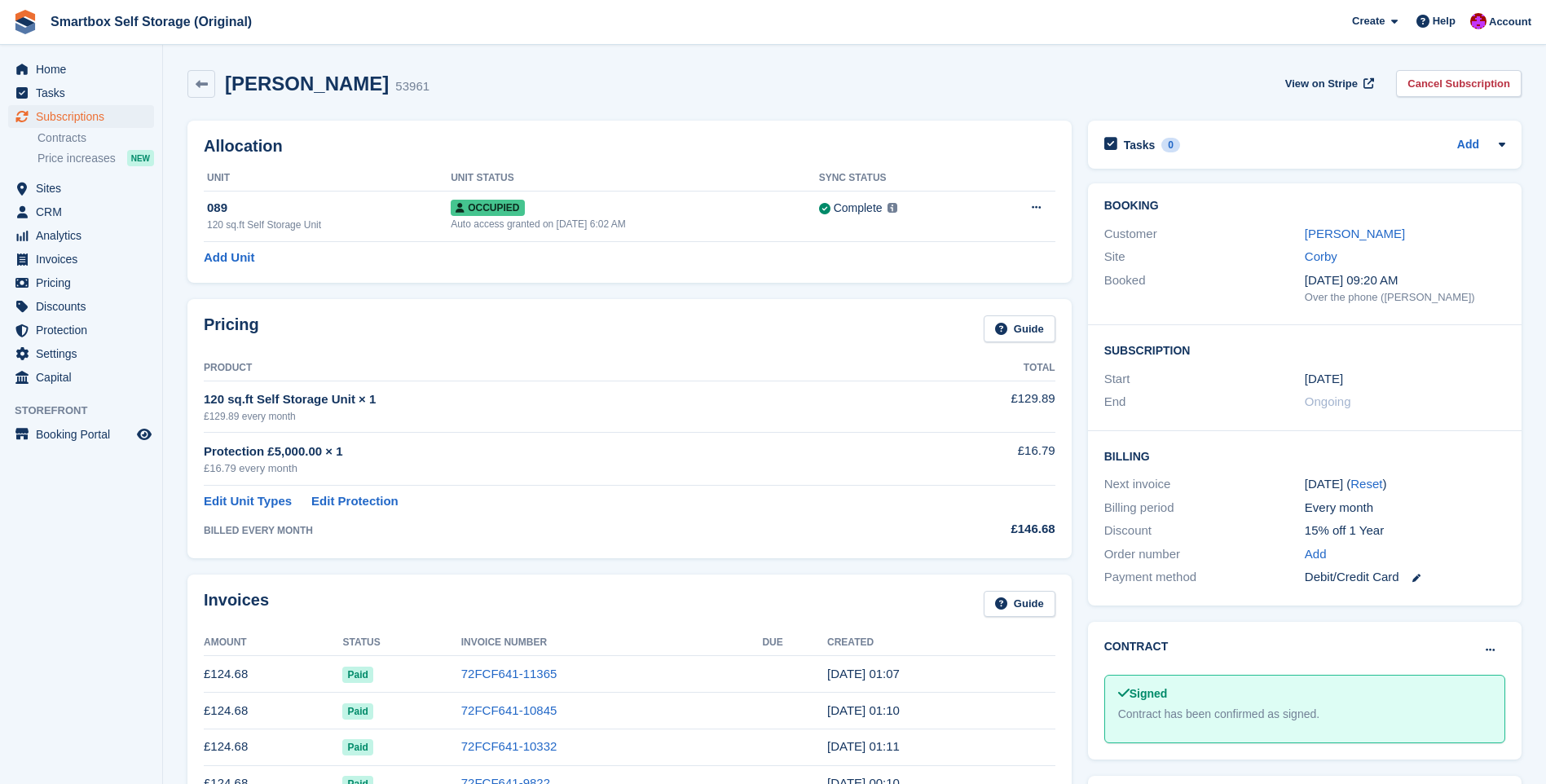 scroll, scrollTop: 0, scrollLeft: 0, axis: both 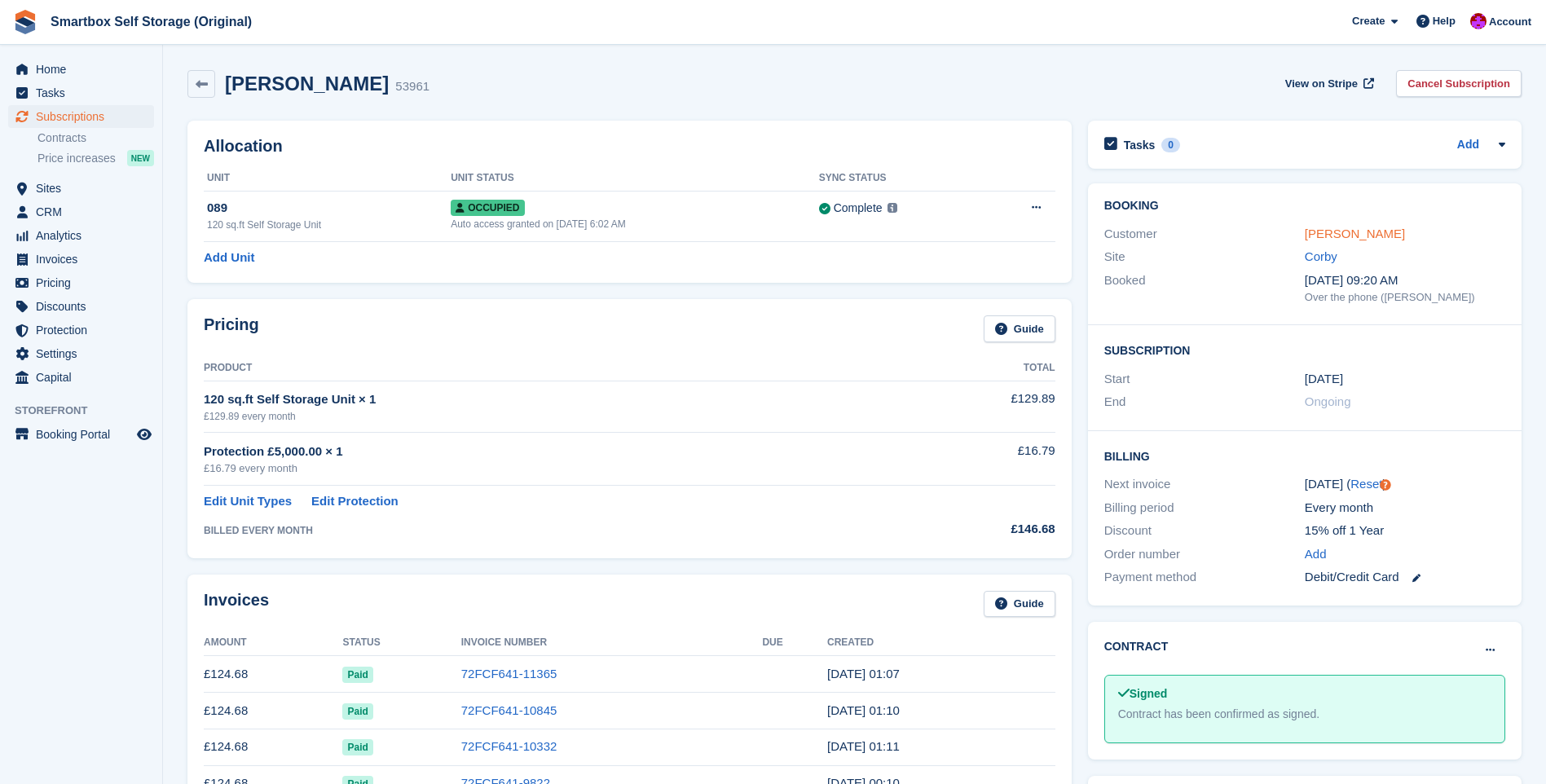 click on "[PERSON_NAME]" at bounding box center [1354, 233] 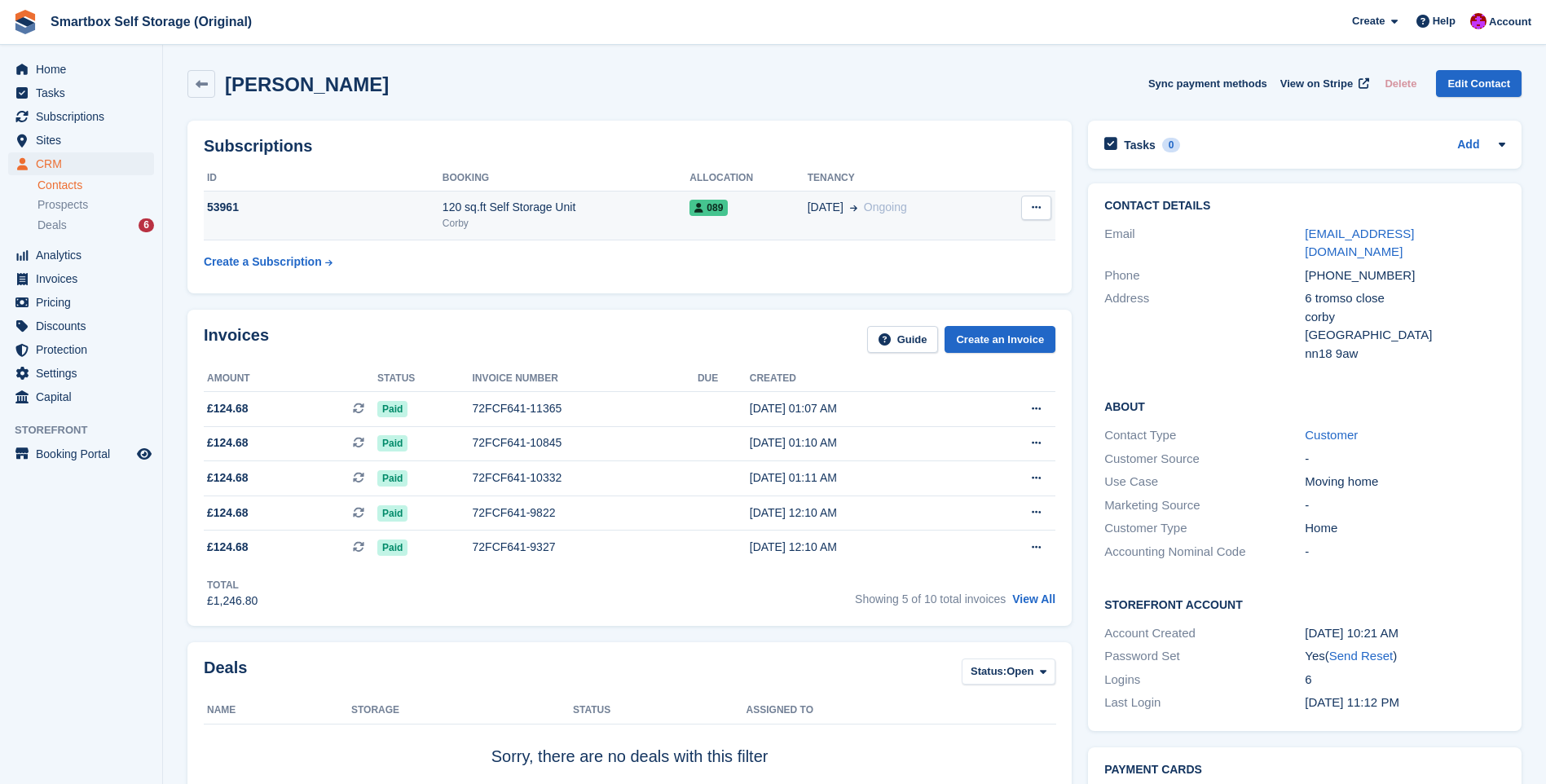 click at bounding box center (1036, 208) 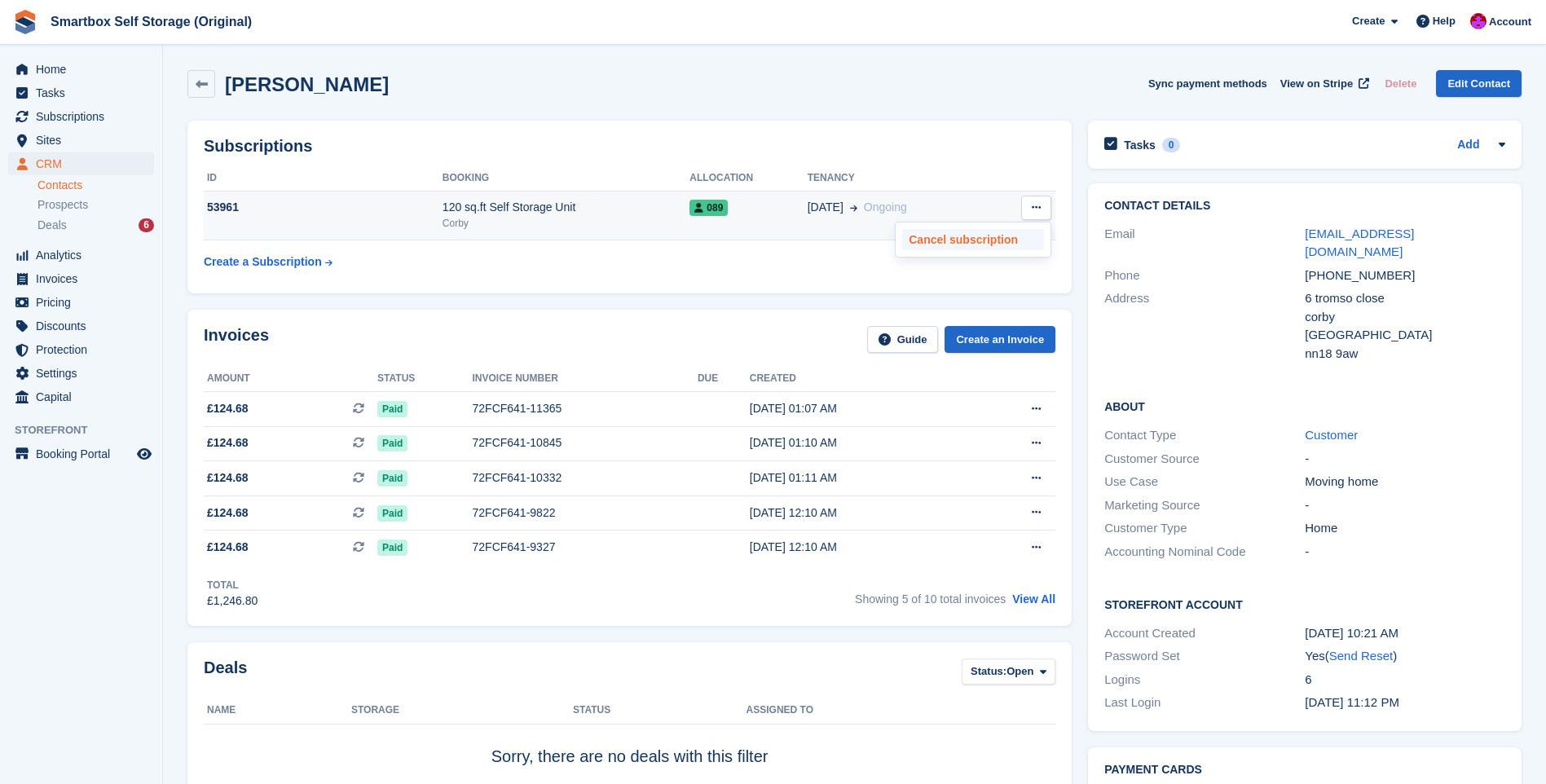 click on "Cancel subscription" at bounding box center [973, 240] 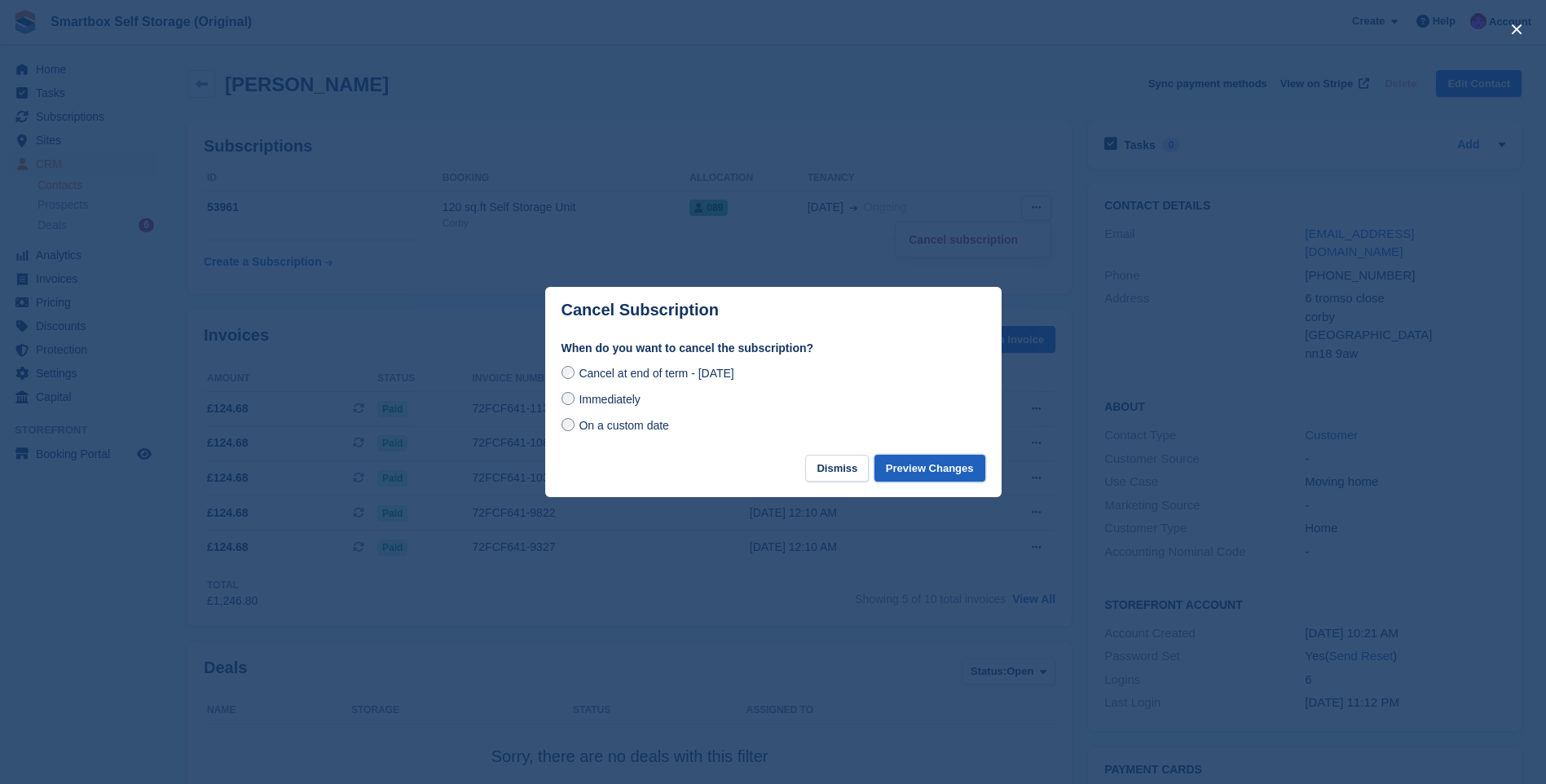 click on "Preview Changes" at bounding box center (930, 468) 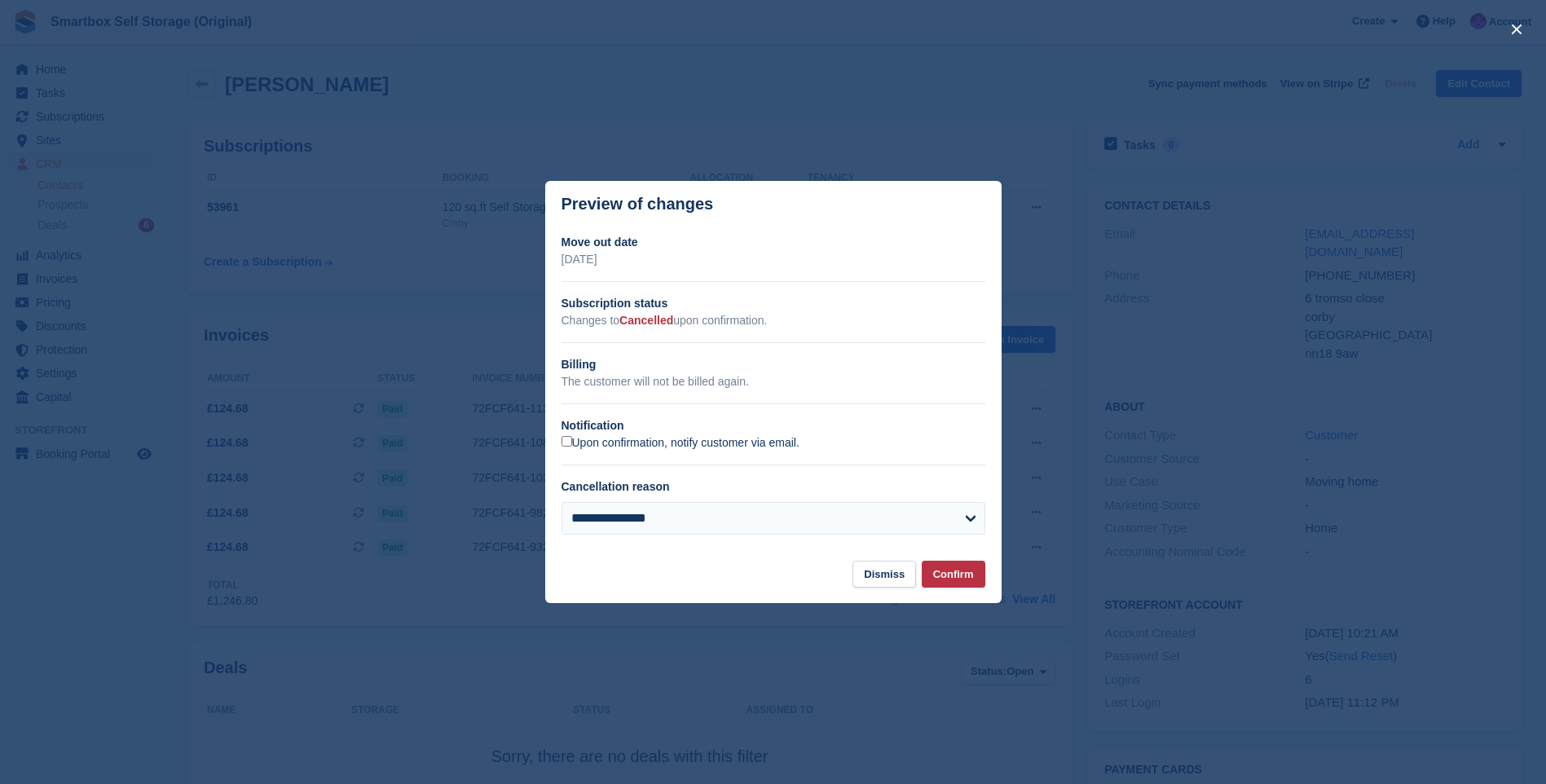 click on "Upon confirmation, notify customer via email." at bounding box center (681, 443) 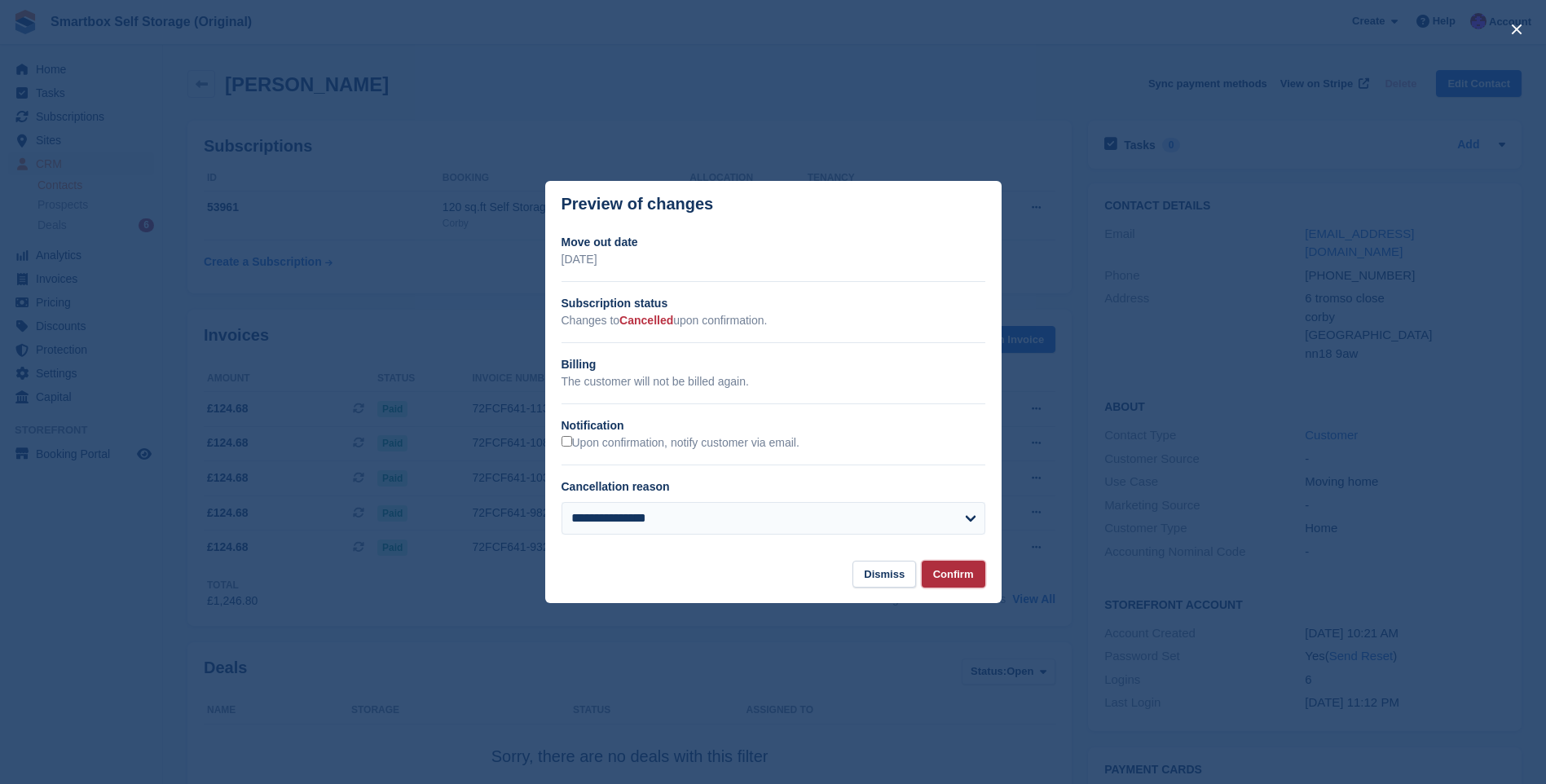 click on "Confirm" at bounding box center [954, 574] 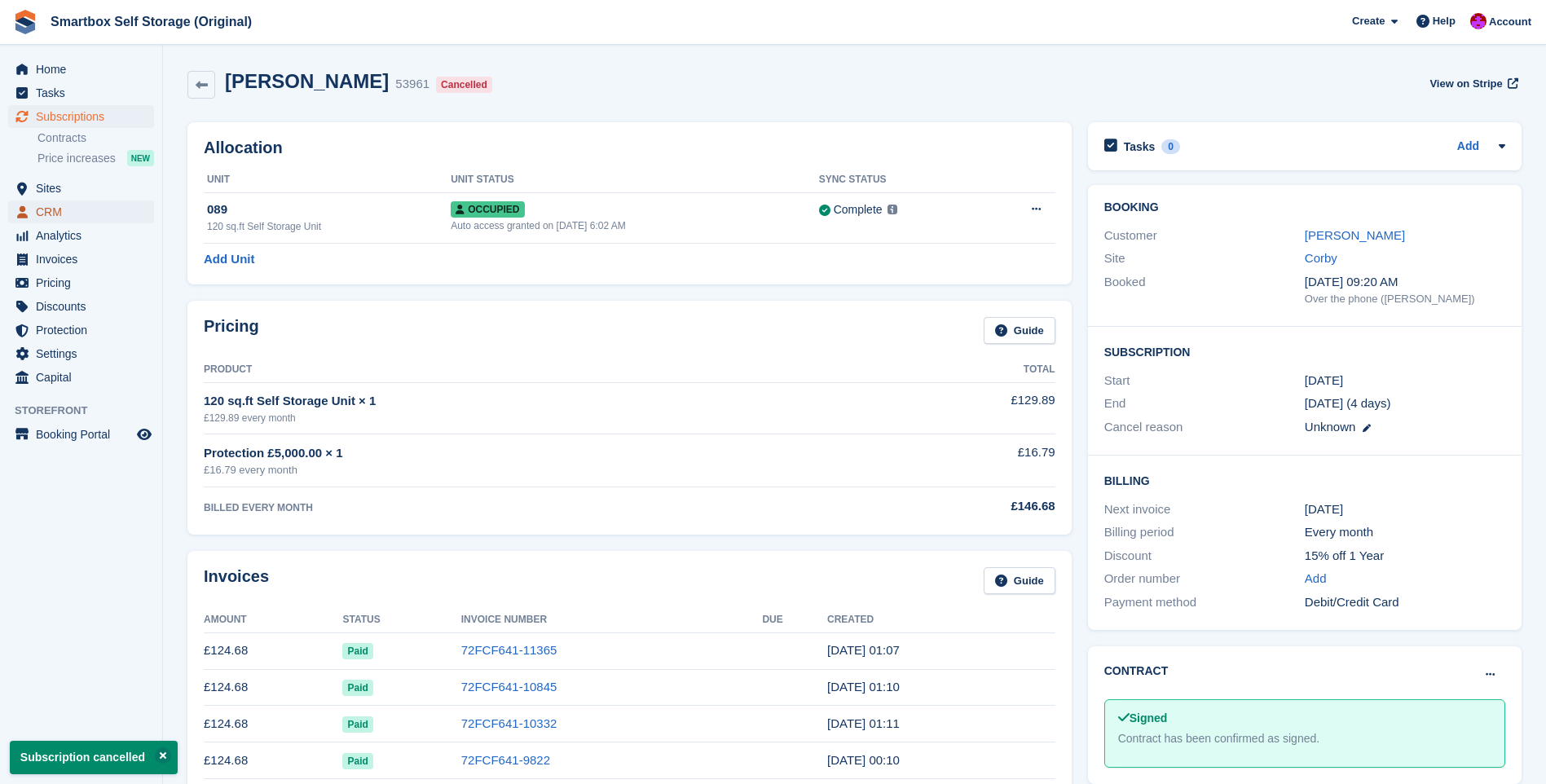 click on "CRM" at bounding box center [85, 212] 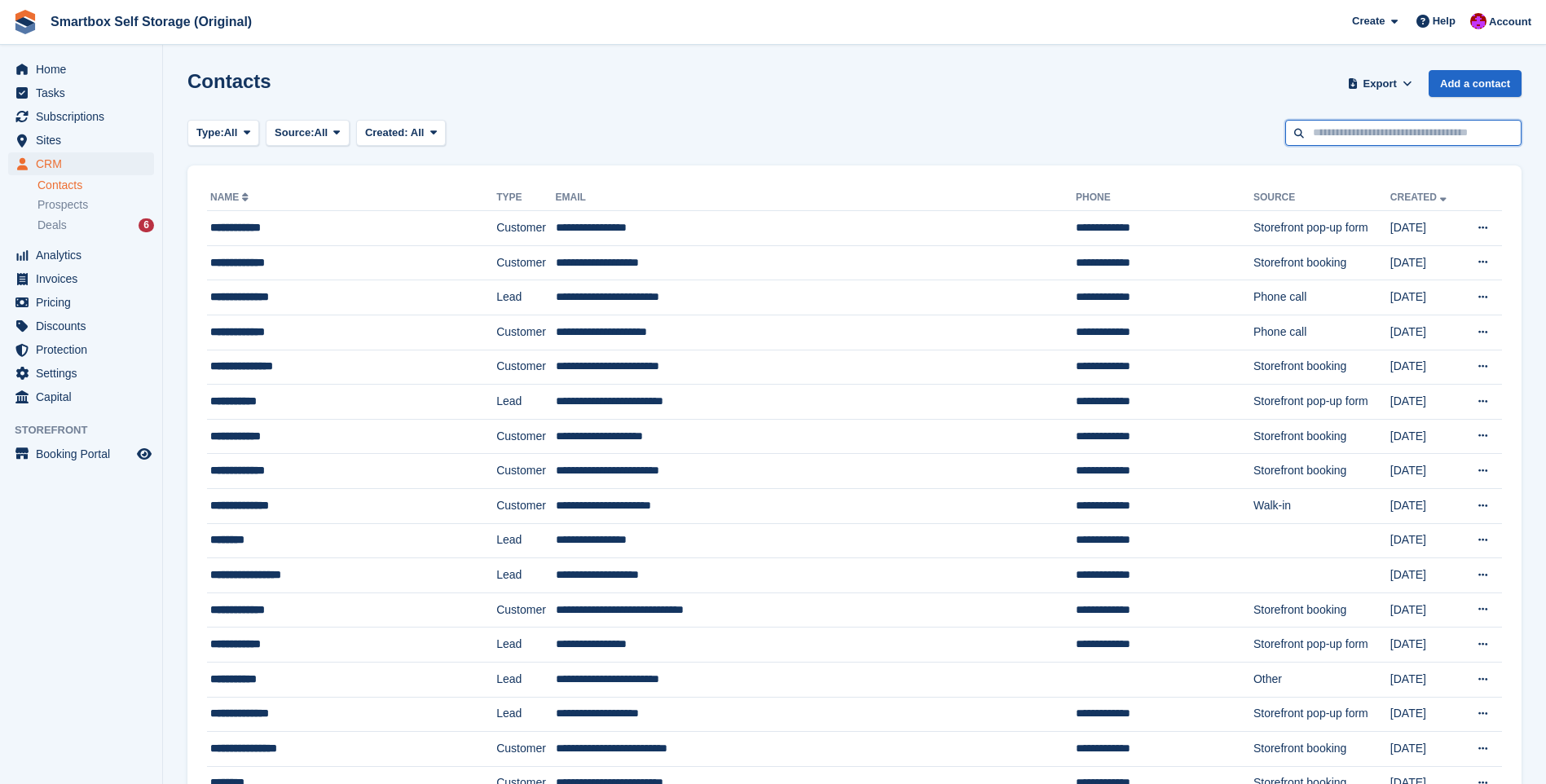click at bounding box center [1403, 133] 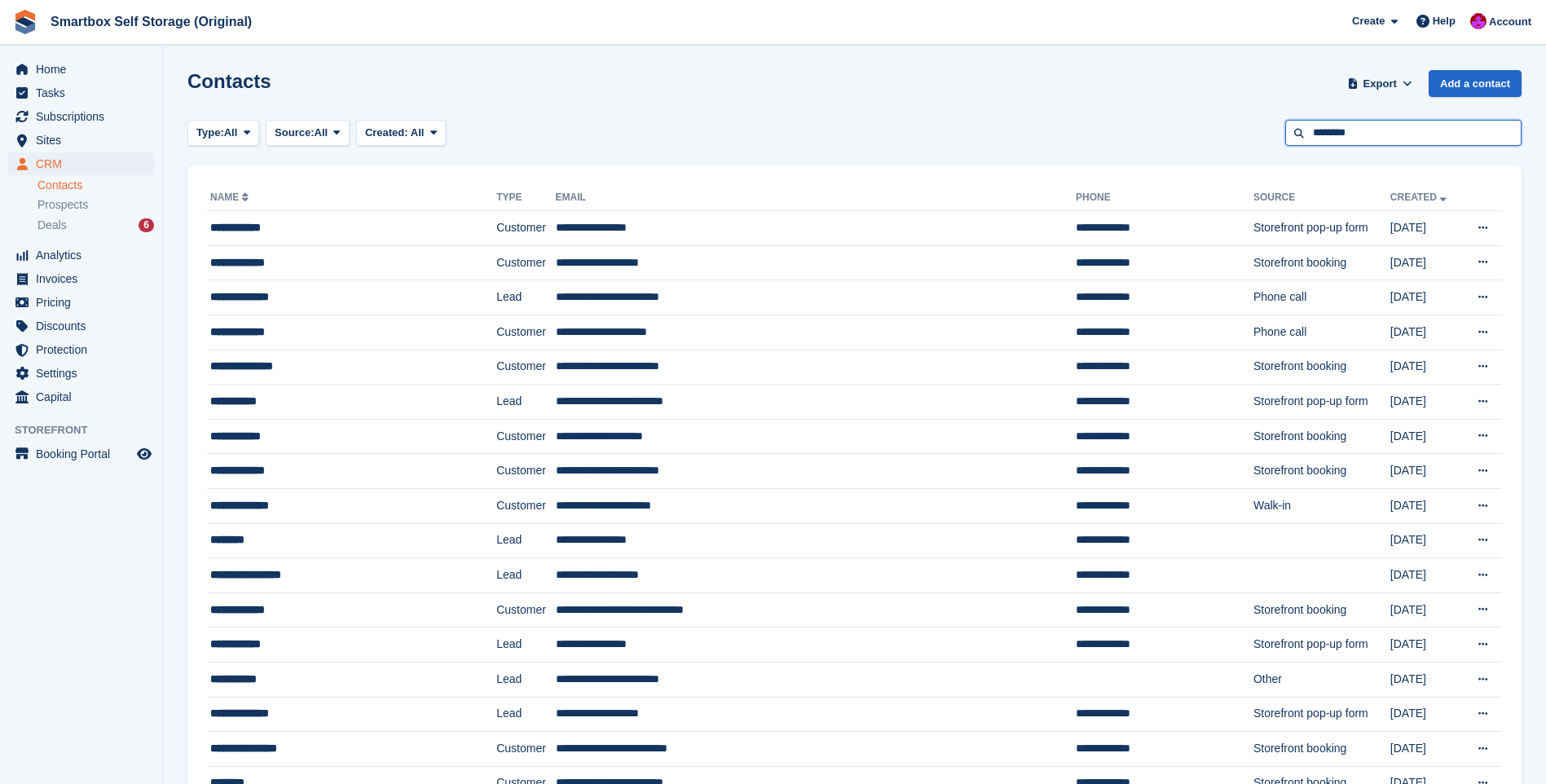 type on "********" 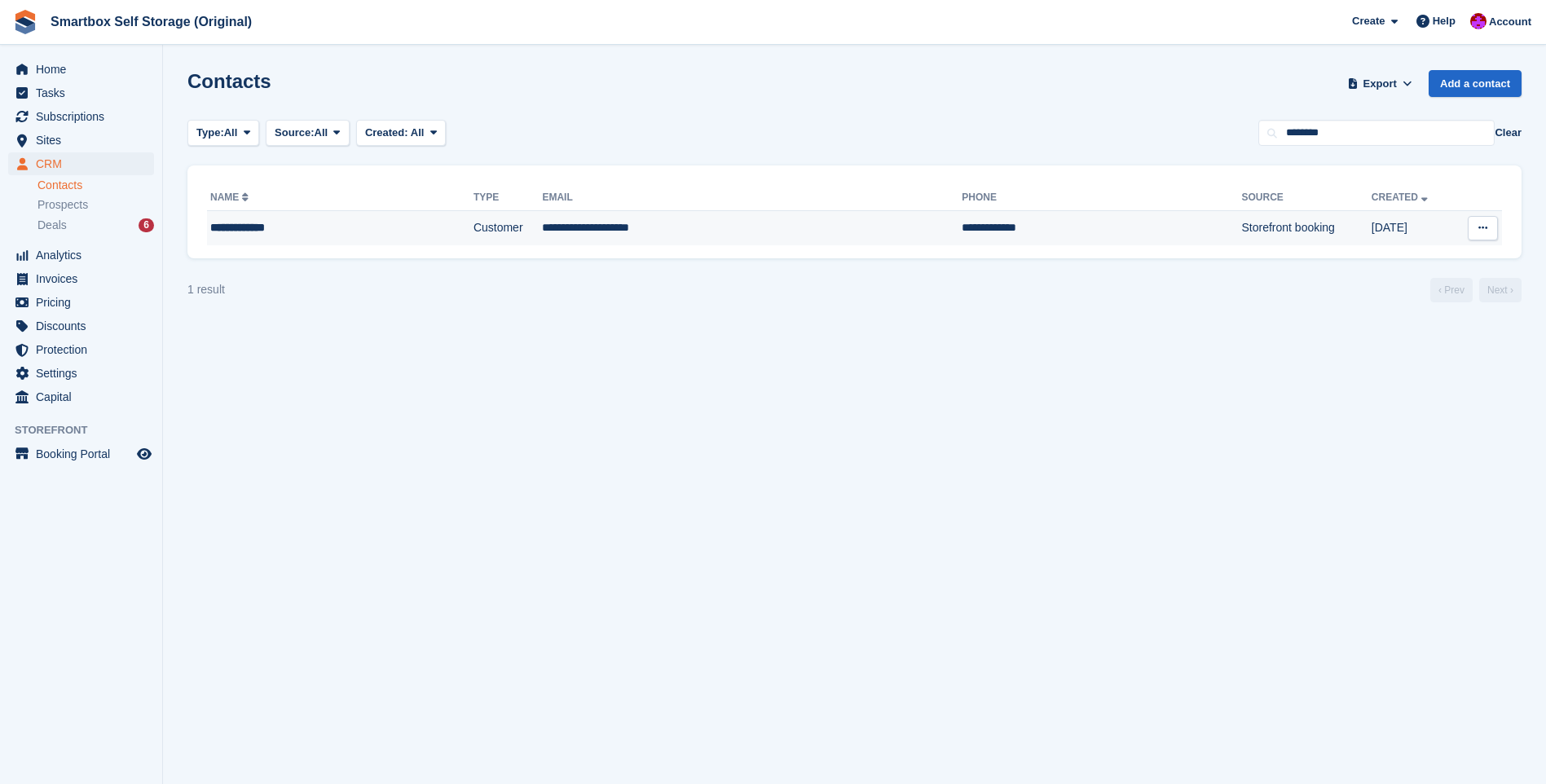 click on "**********" at bounding box center (751, 228) 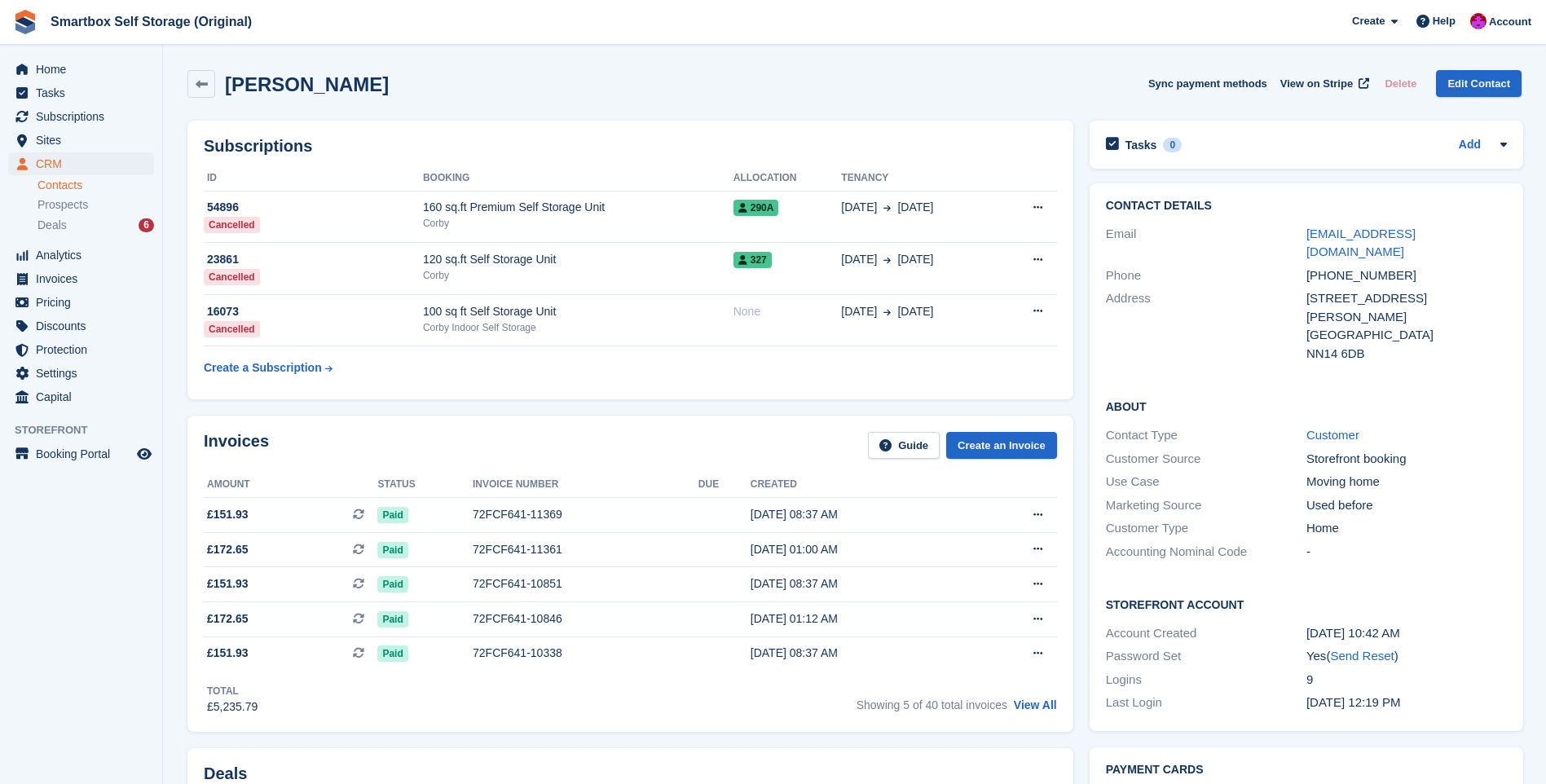 scroll, scrollTop: 0, scrollLeft: 0, axis: both 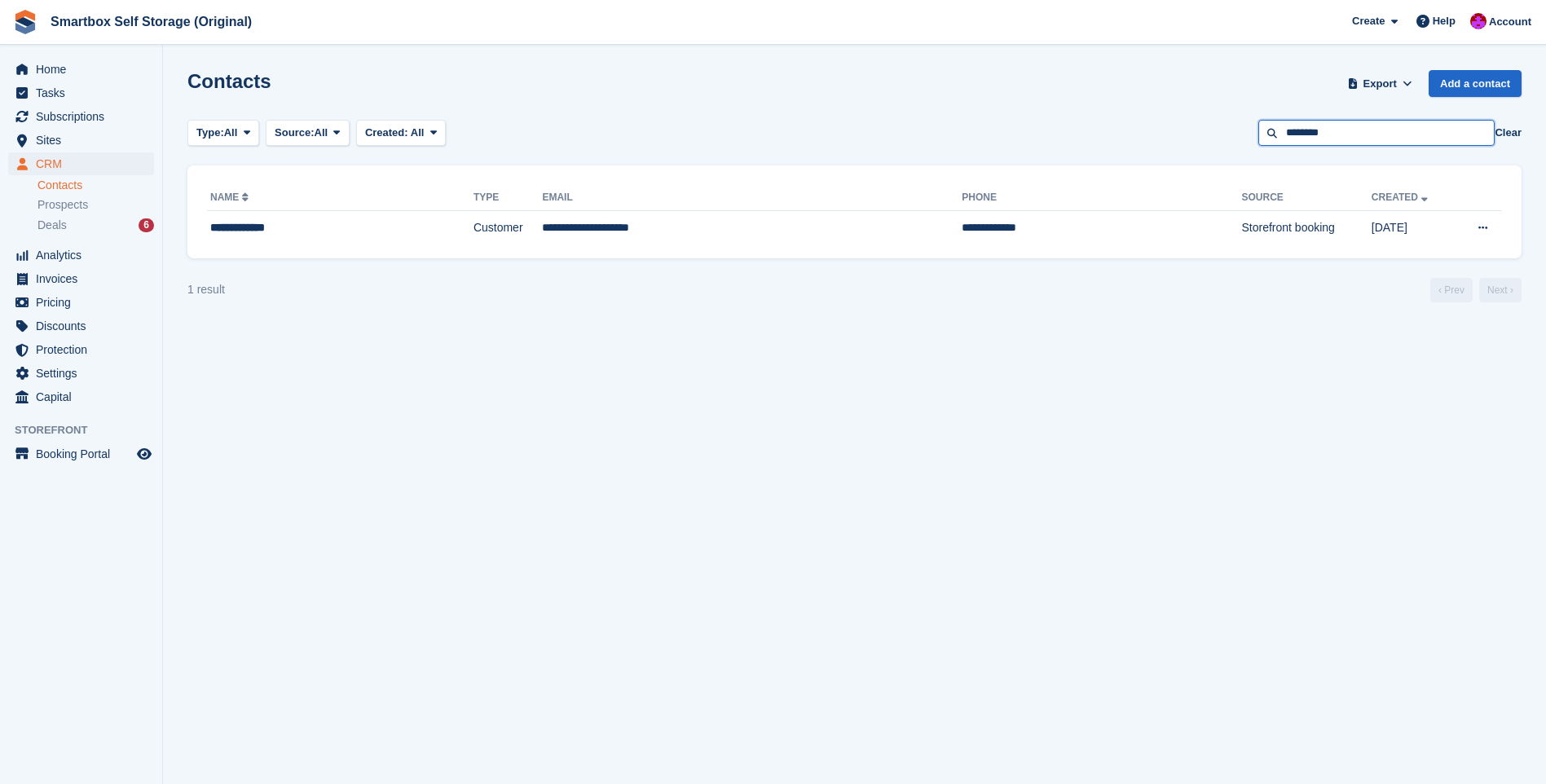 click on "********" at bounding box center (1376, 133) 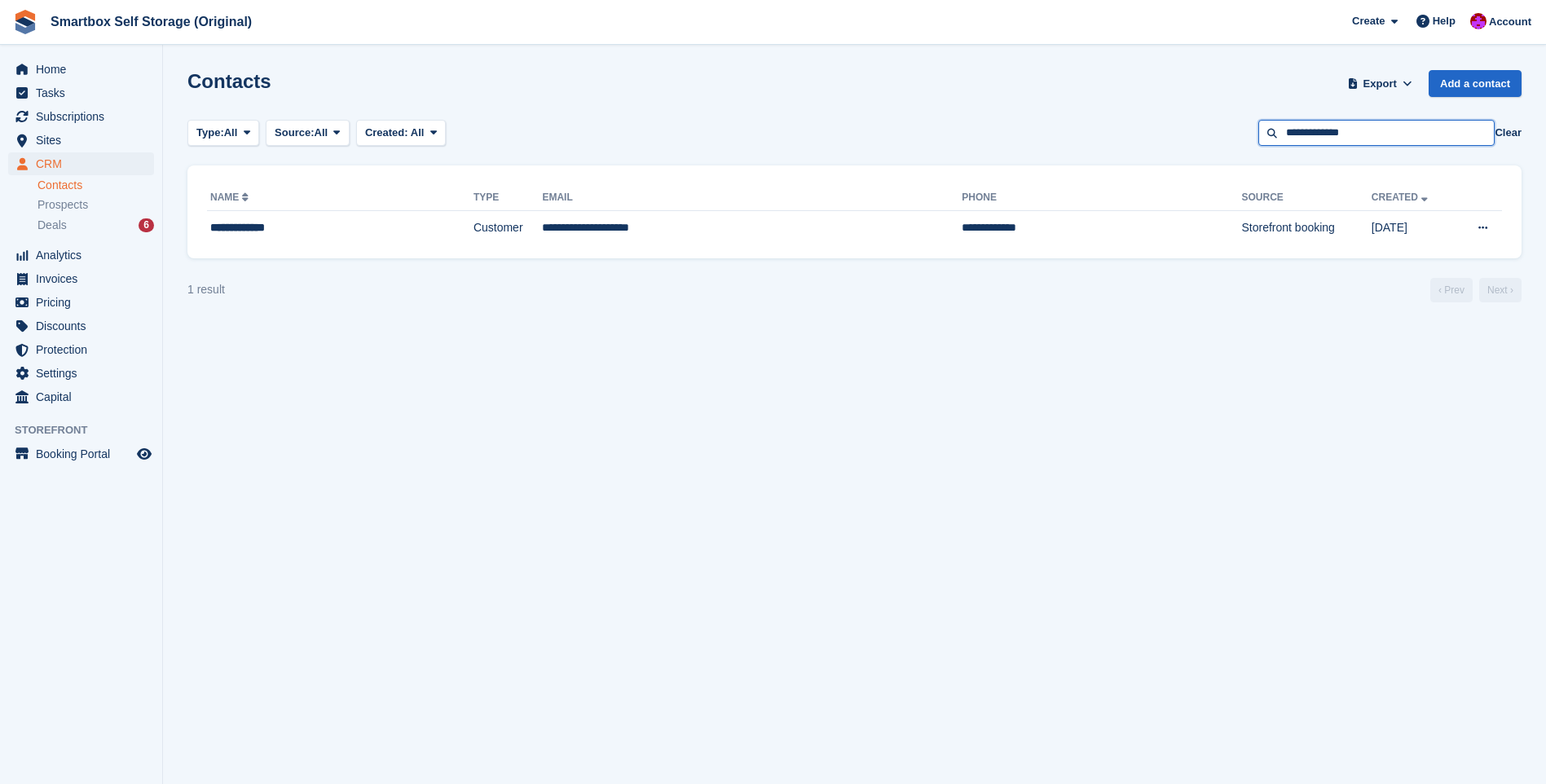 type on "**********" 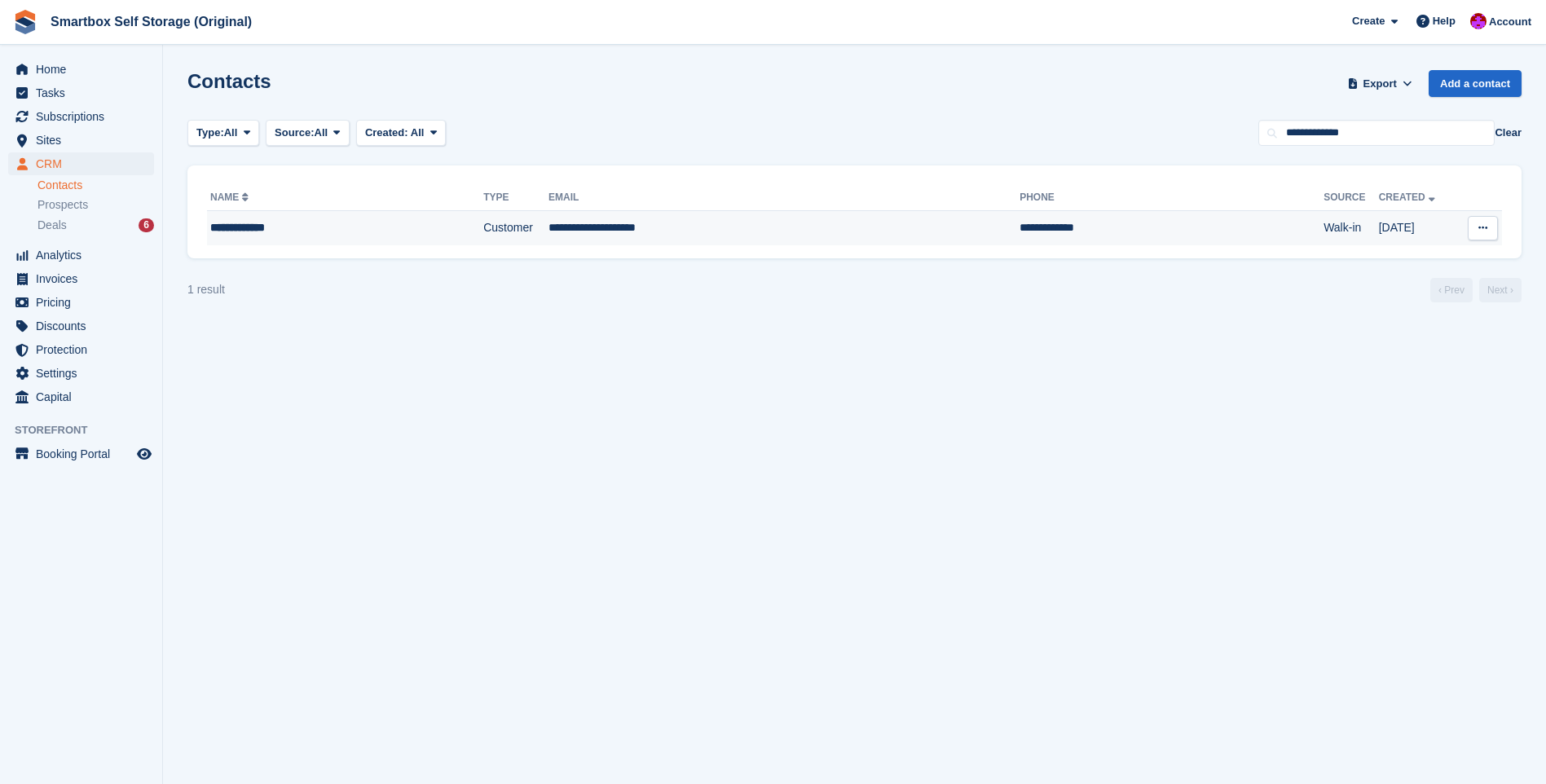 click on "**********" at bounding box center (784, 228) 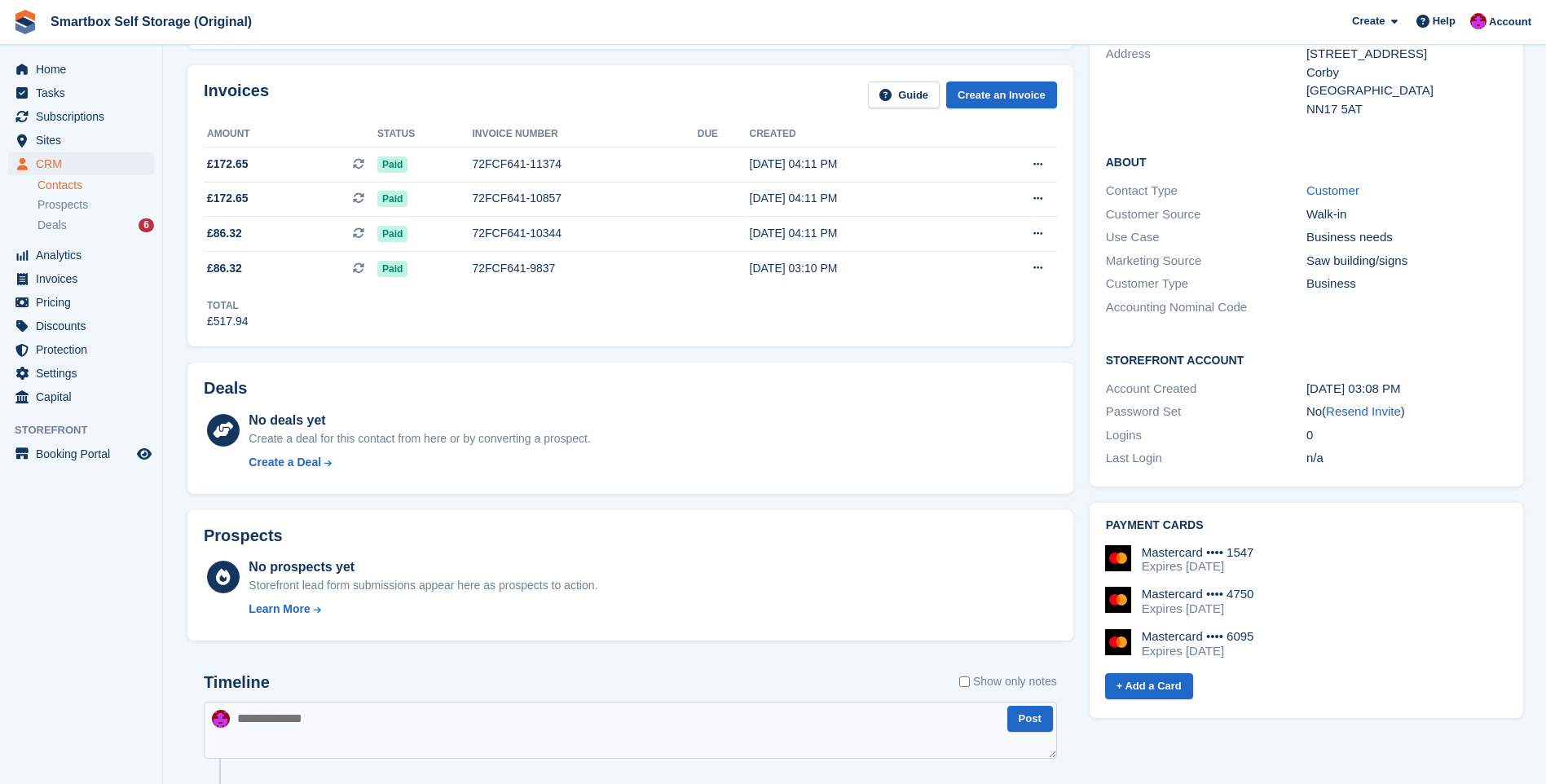 scroll, scrollTop: 0, scrollLeft: 0, axis: both 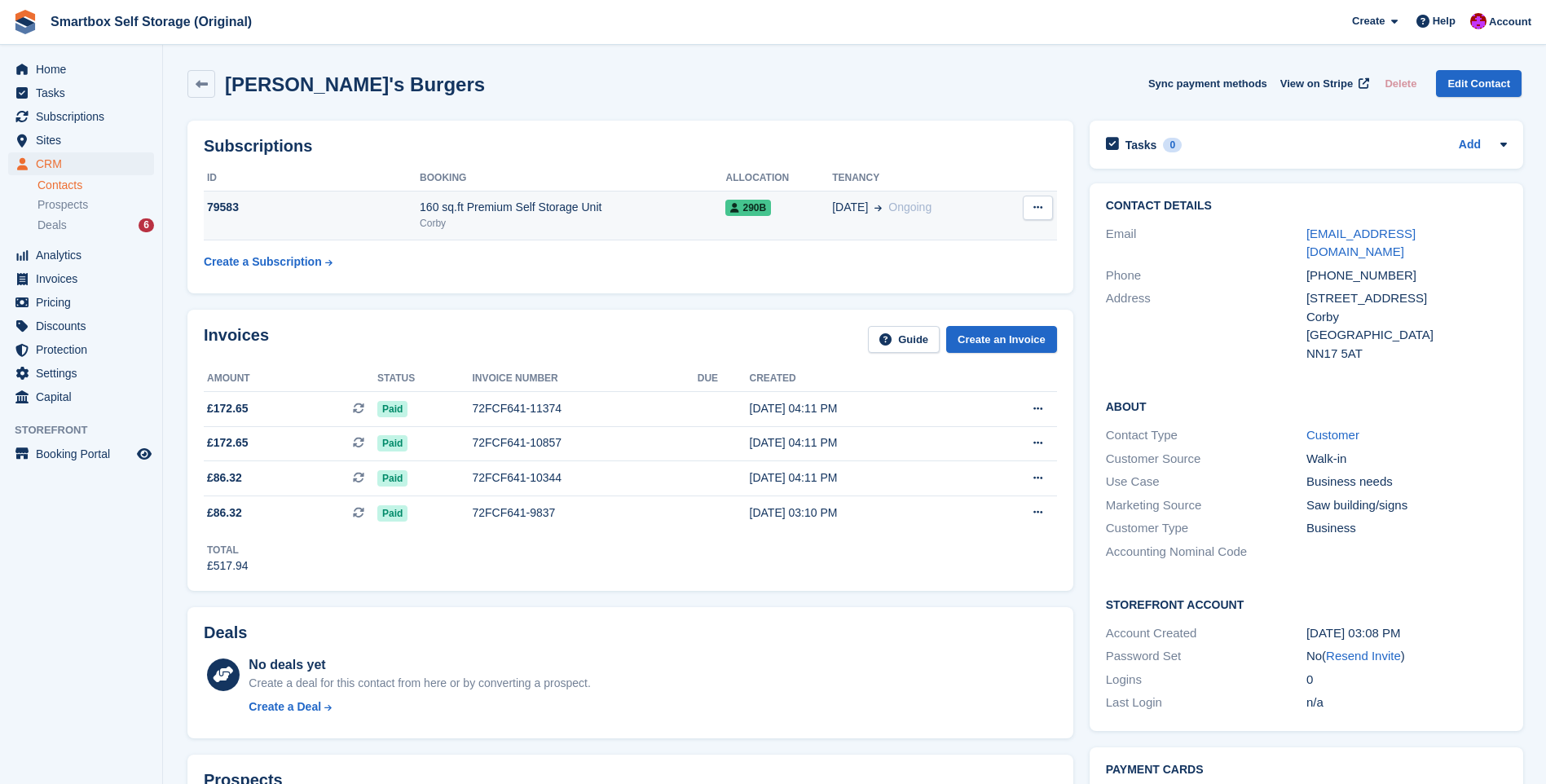 click on "Corby" at bounding box center (572, 223) 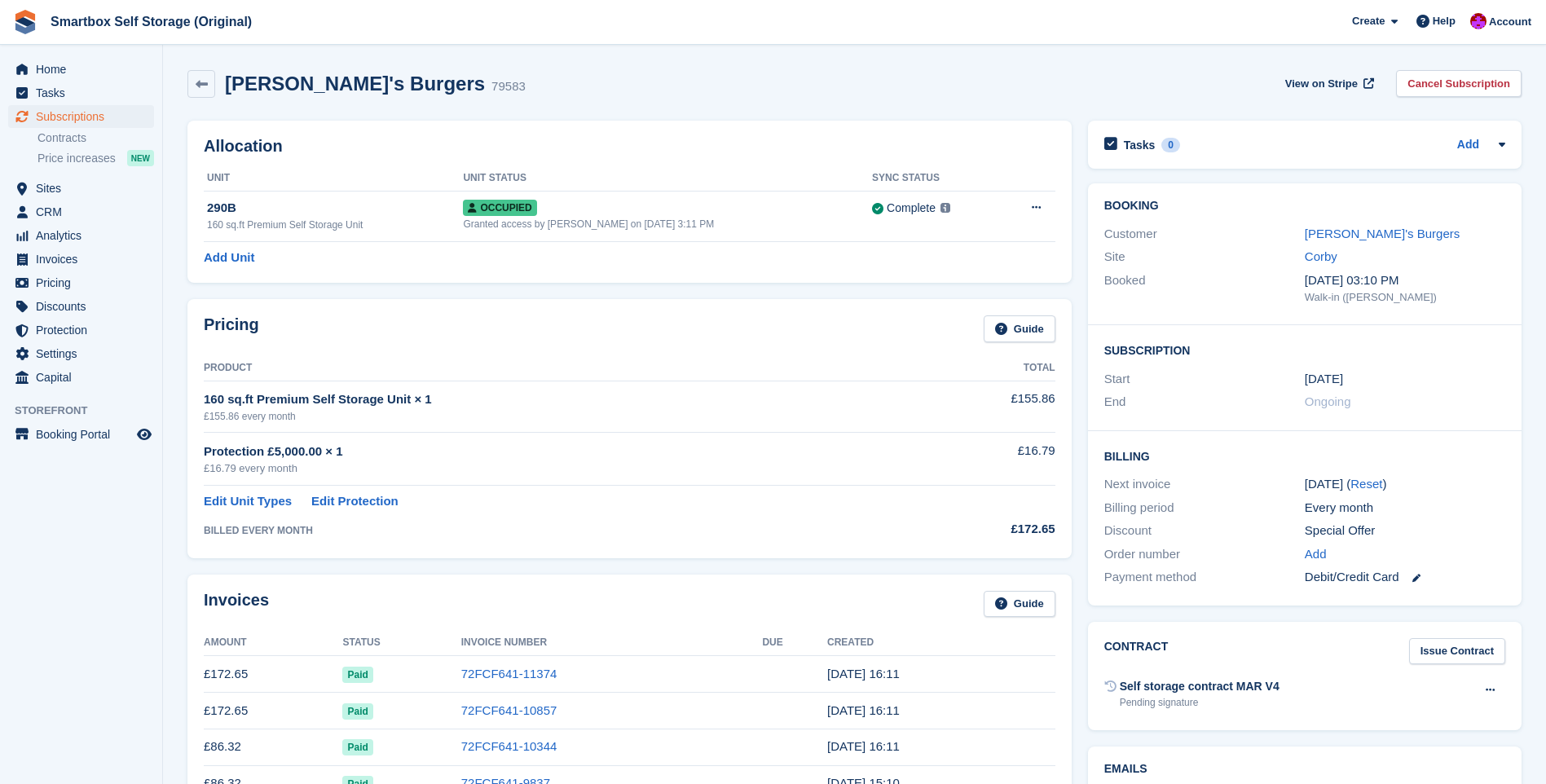 scroll, scrollTop: 0, scrollLeft: 0, axis: both 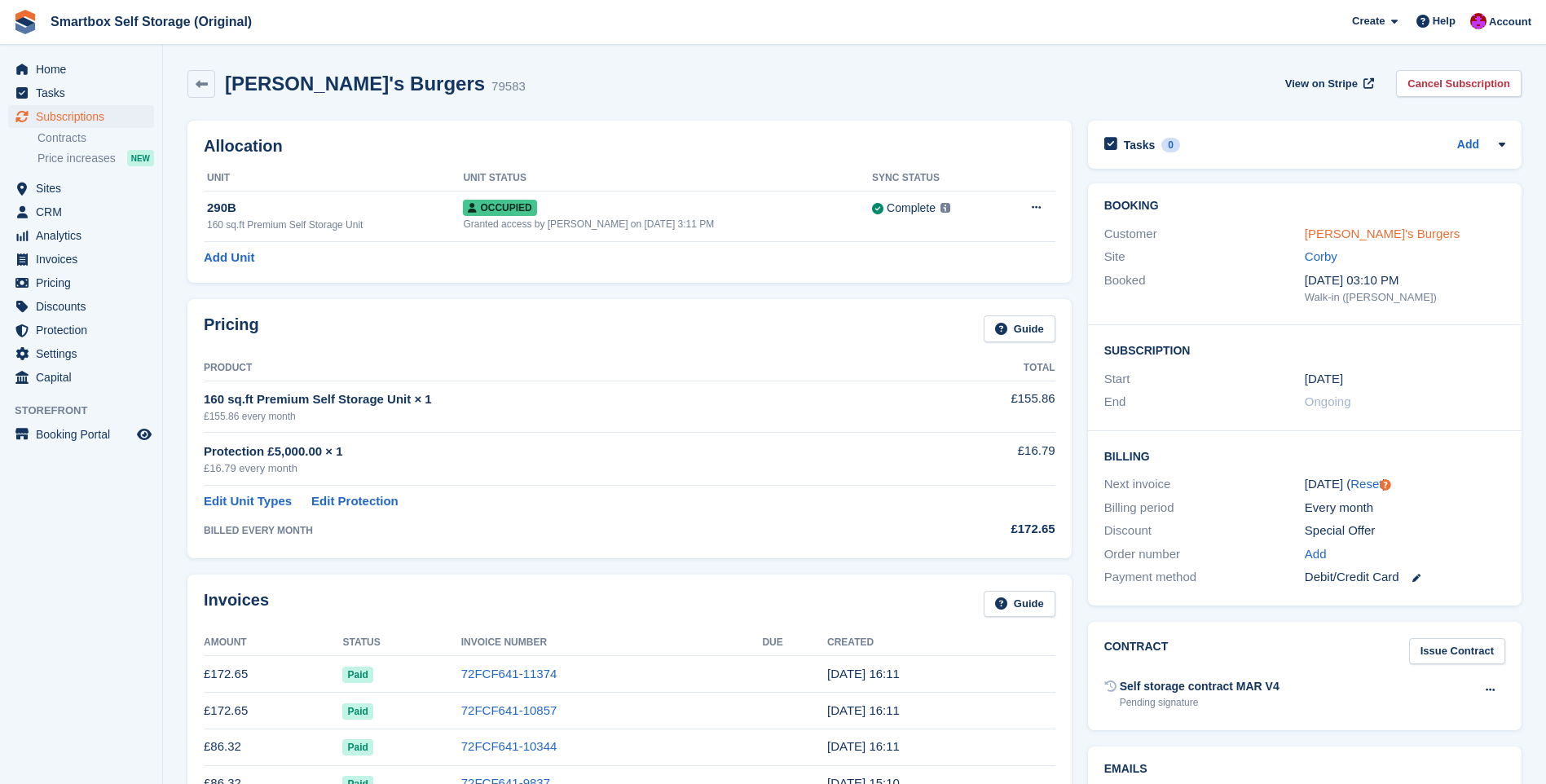 click on "[PERSON_NAME]'s Burgers" at bounding box center [1382, 233] 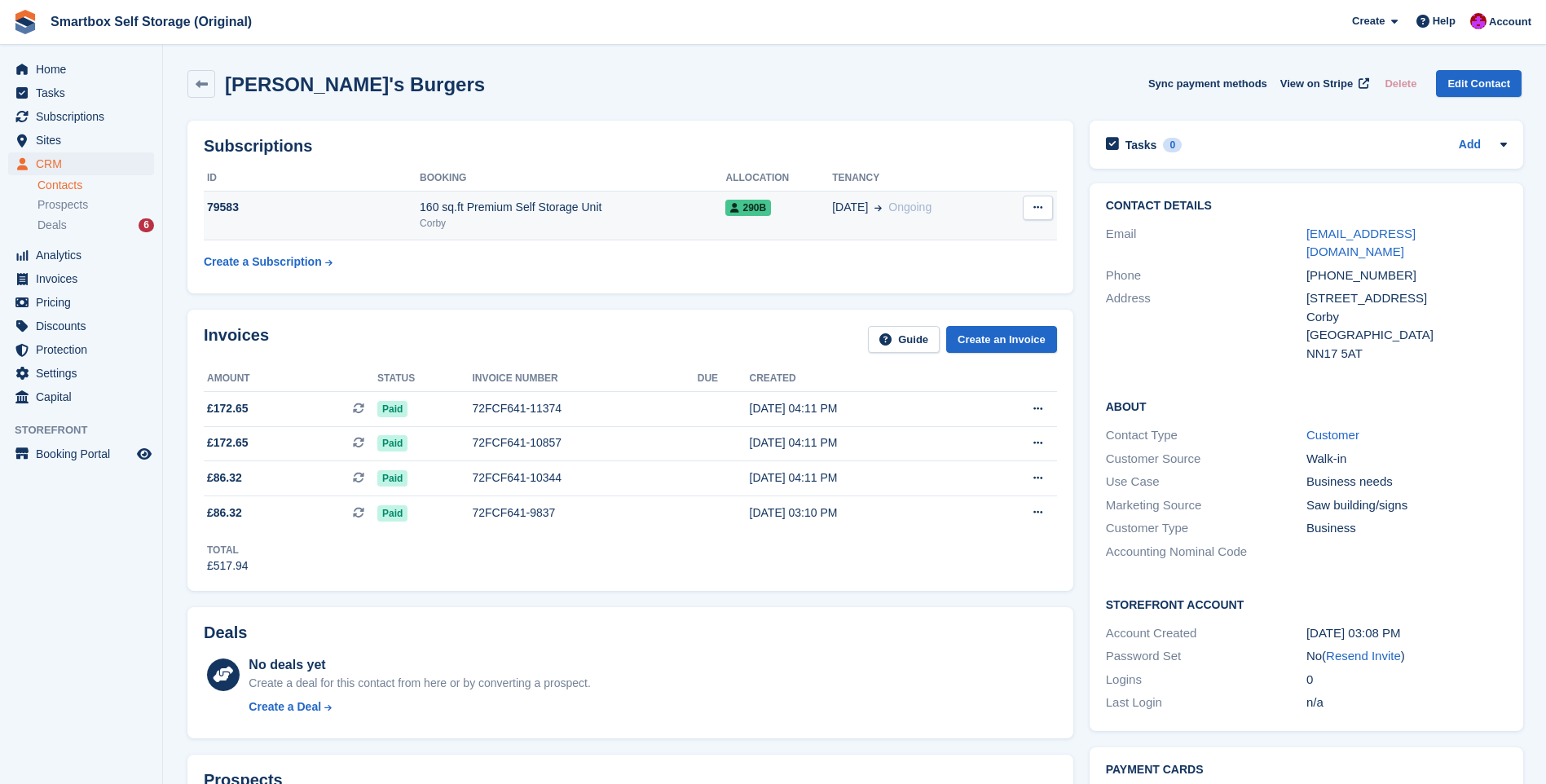 click at bounding box center (1037, 207) 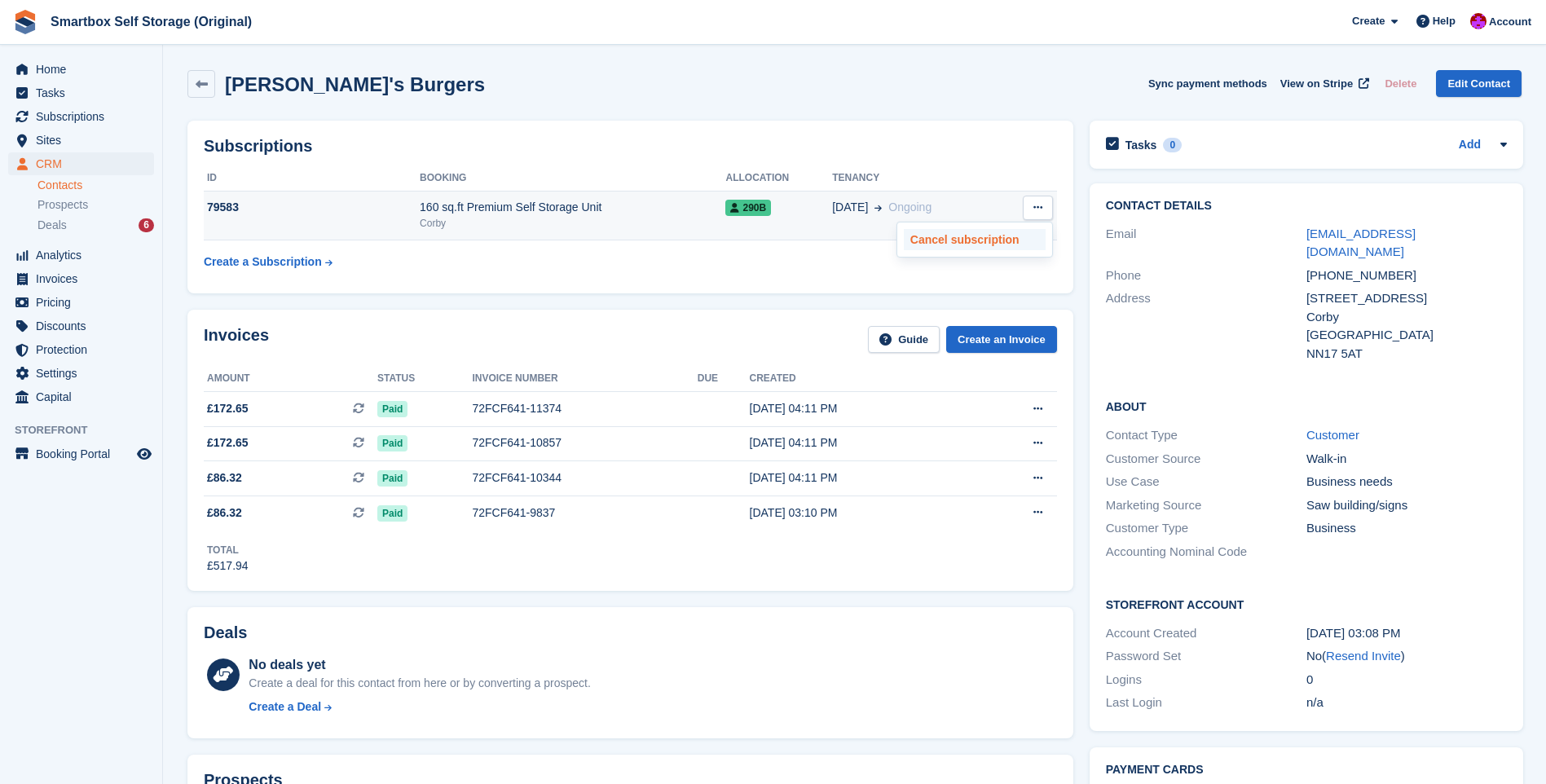 click on "Cancel subscription" at bounding box center (975, 240) 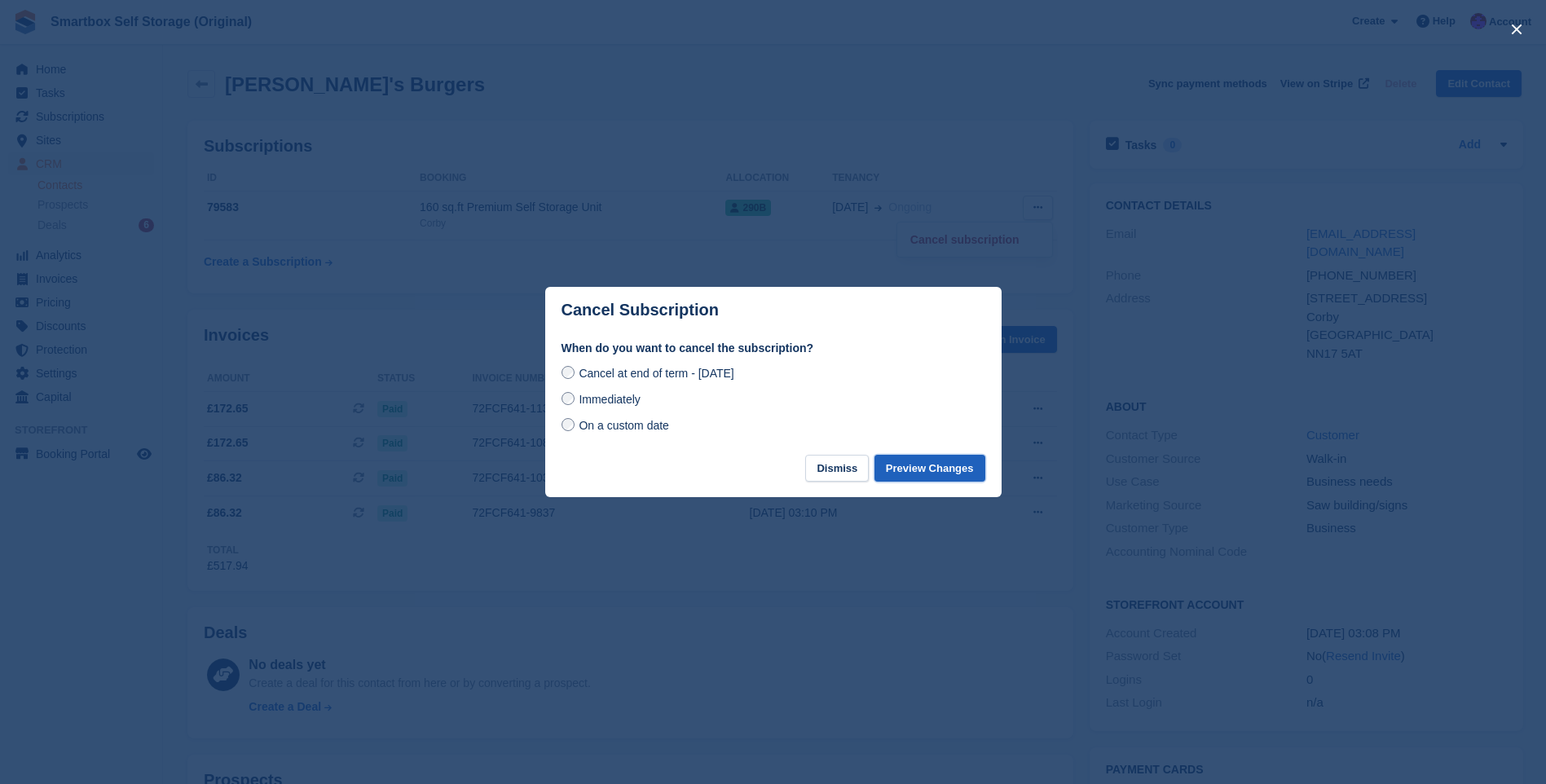 click on "Preview Changes" at bounding box center [930, 468] 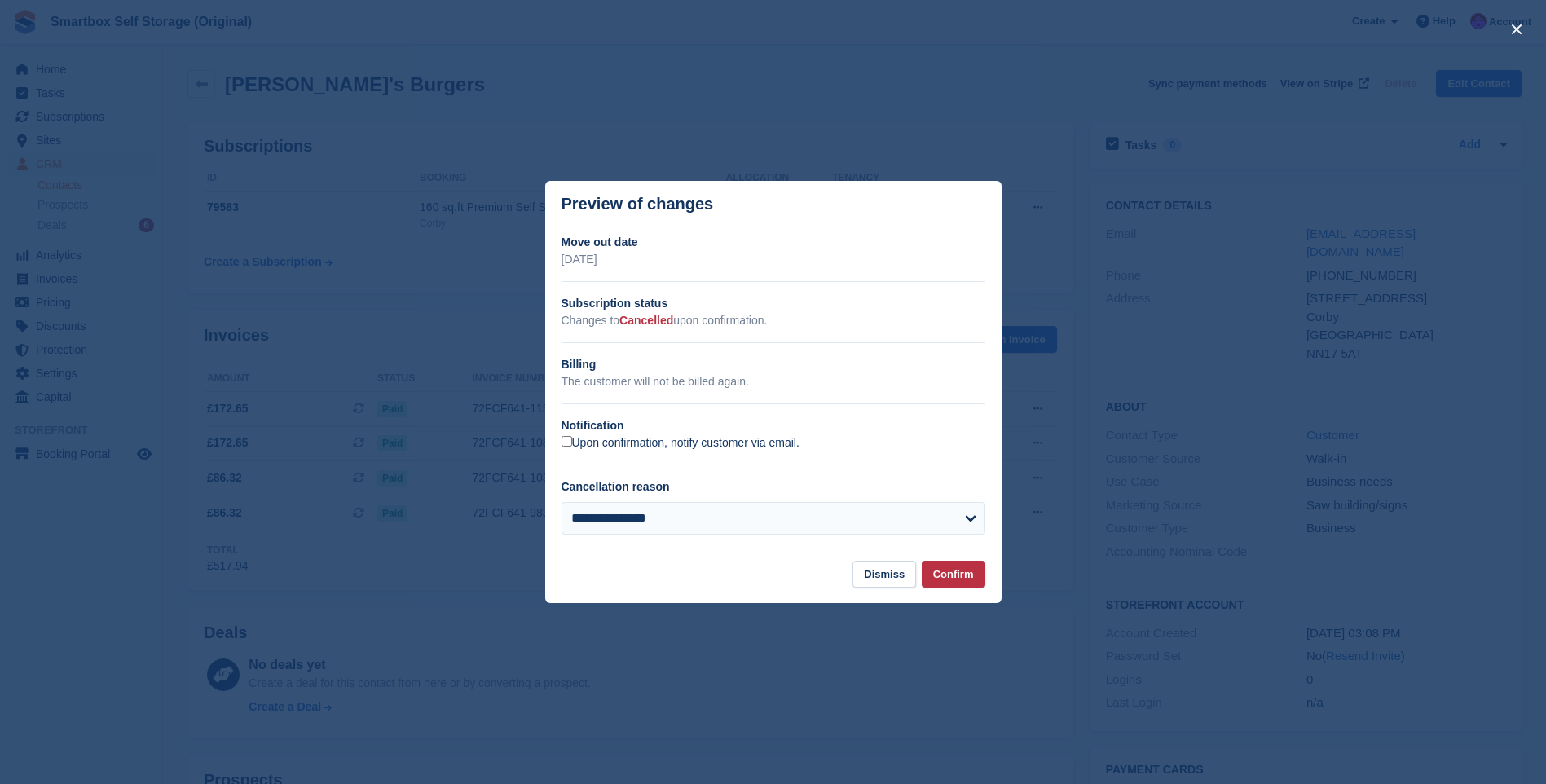 click on "Upon confirmation, notify customer via email." at bounding box center [681, 443] 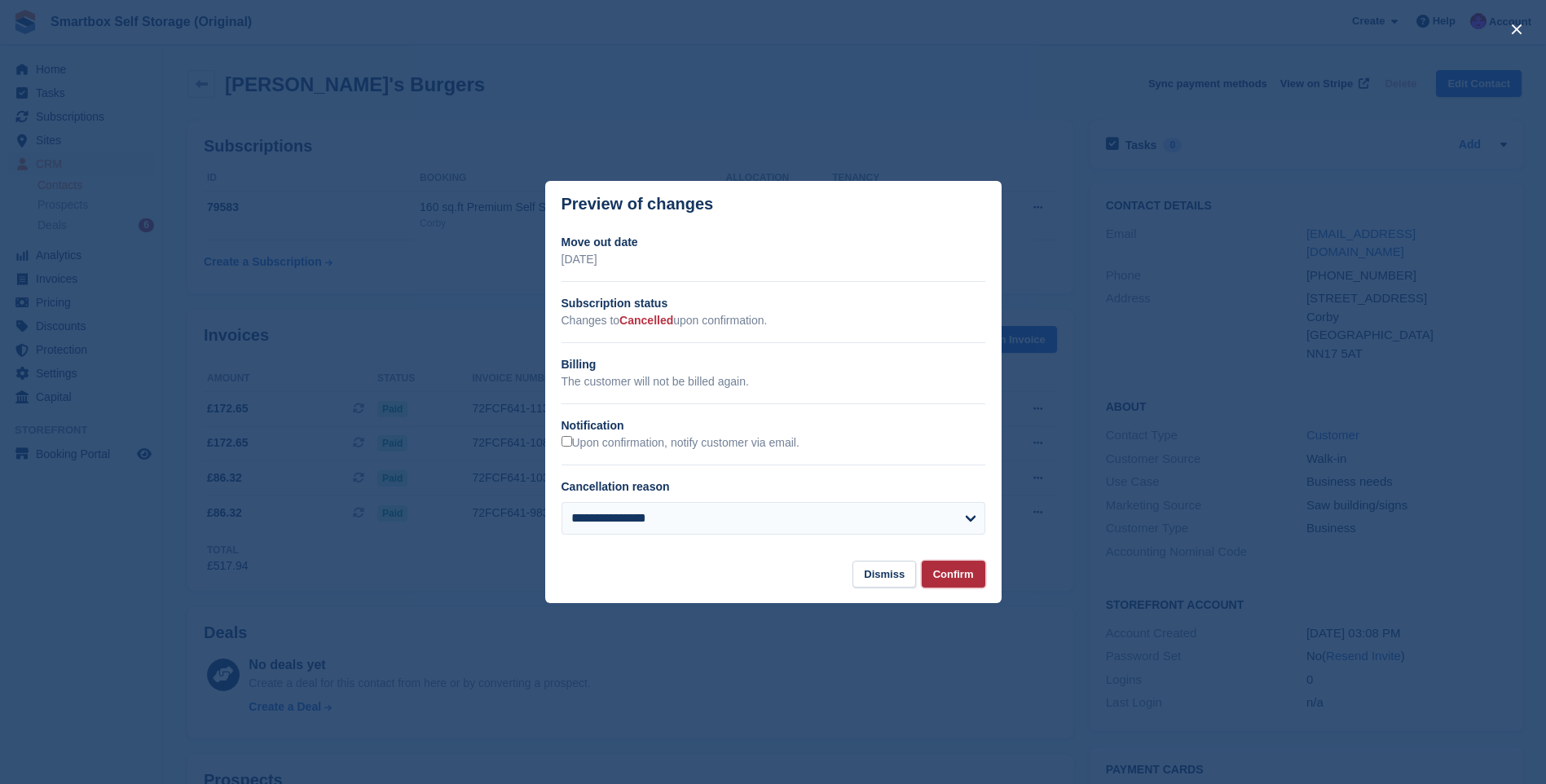 click on "Confirm" at bounding box center (954, 574) 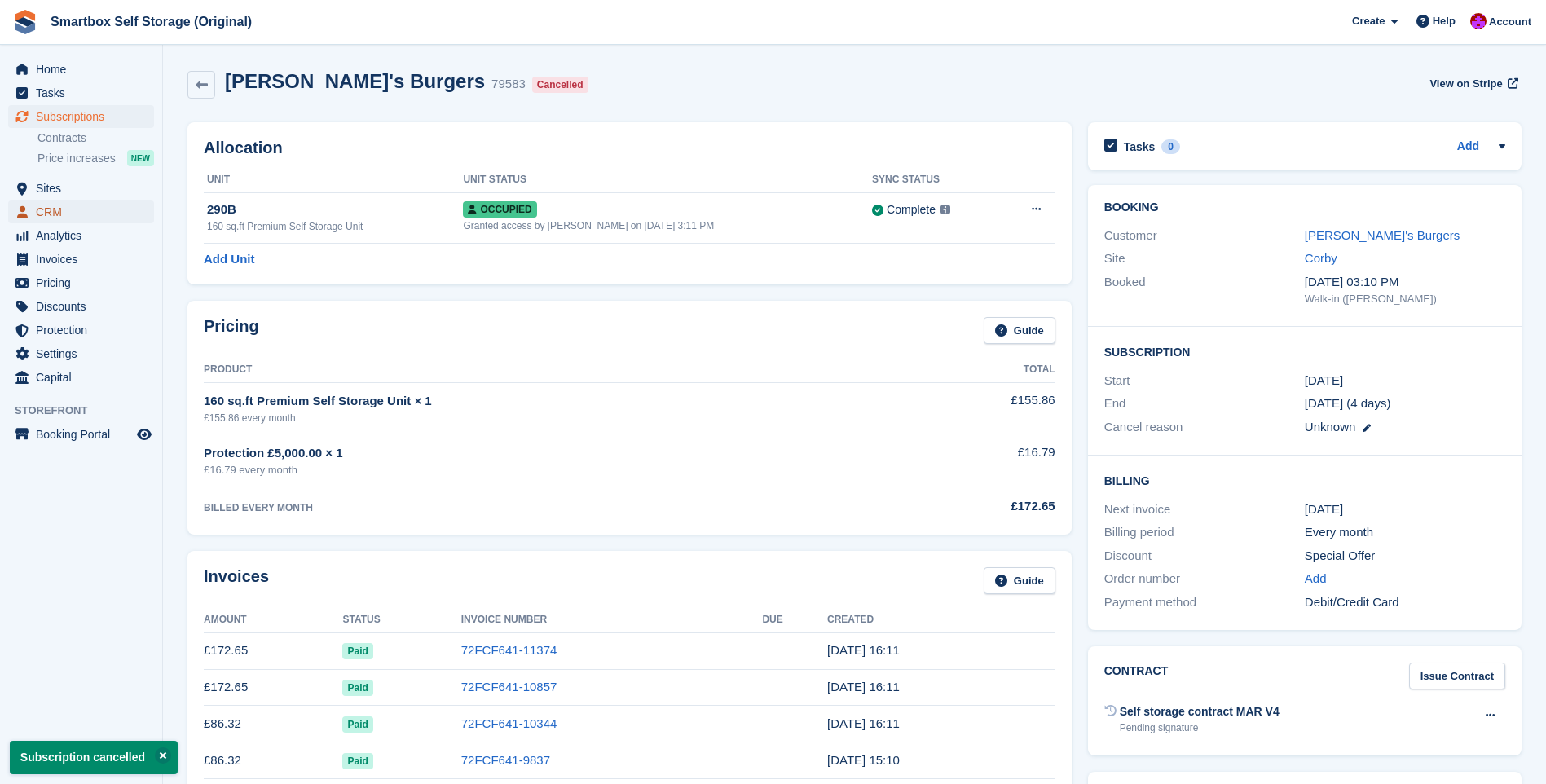 click on "CRM" at bounding box center [85, 212] 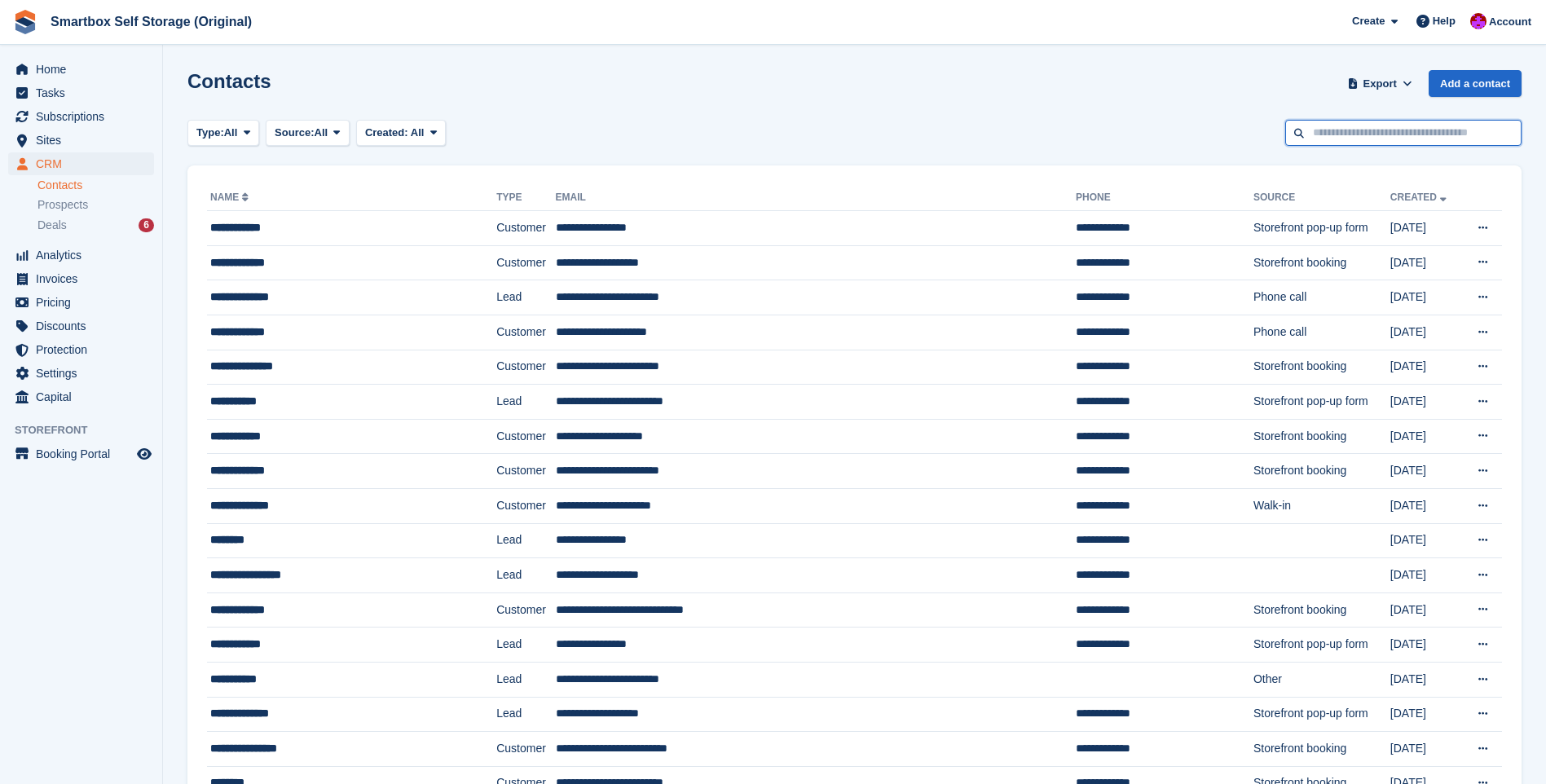 click at bounding box center [1403, 133] 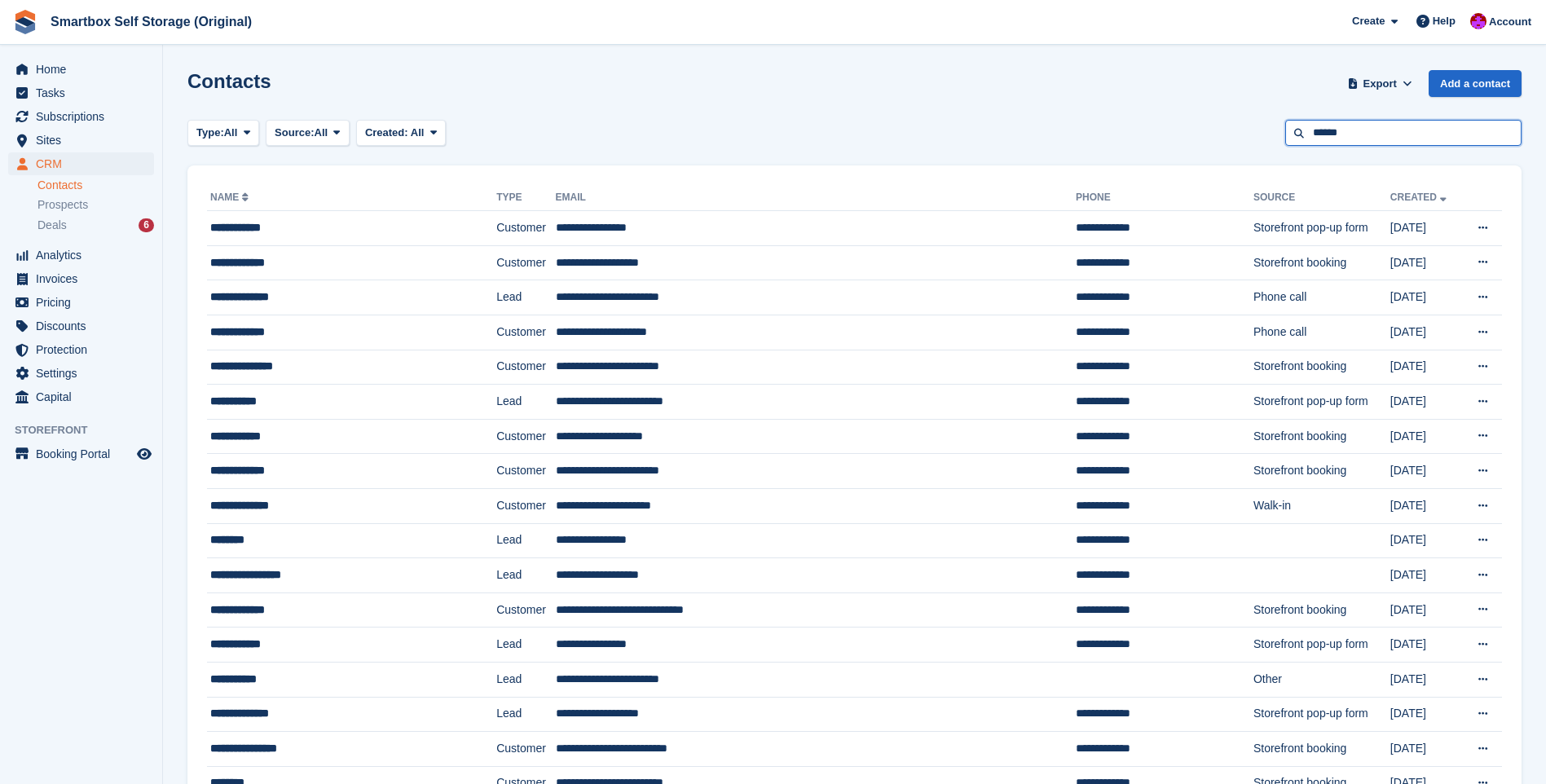 type on "******" 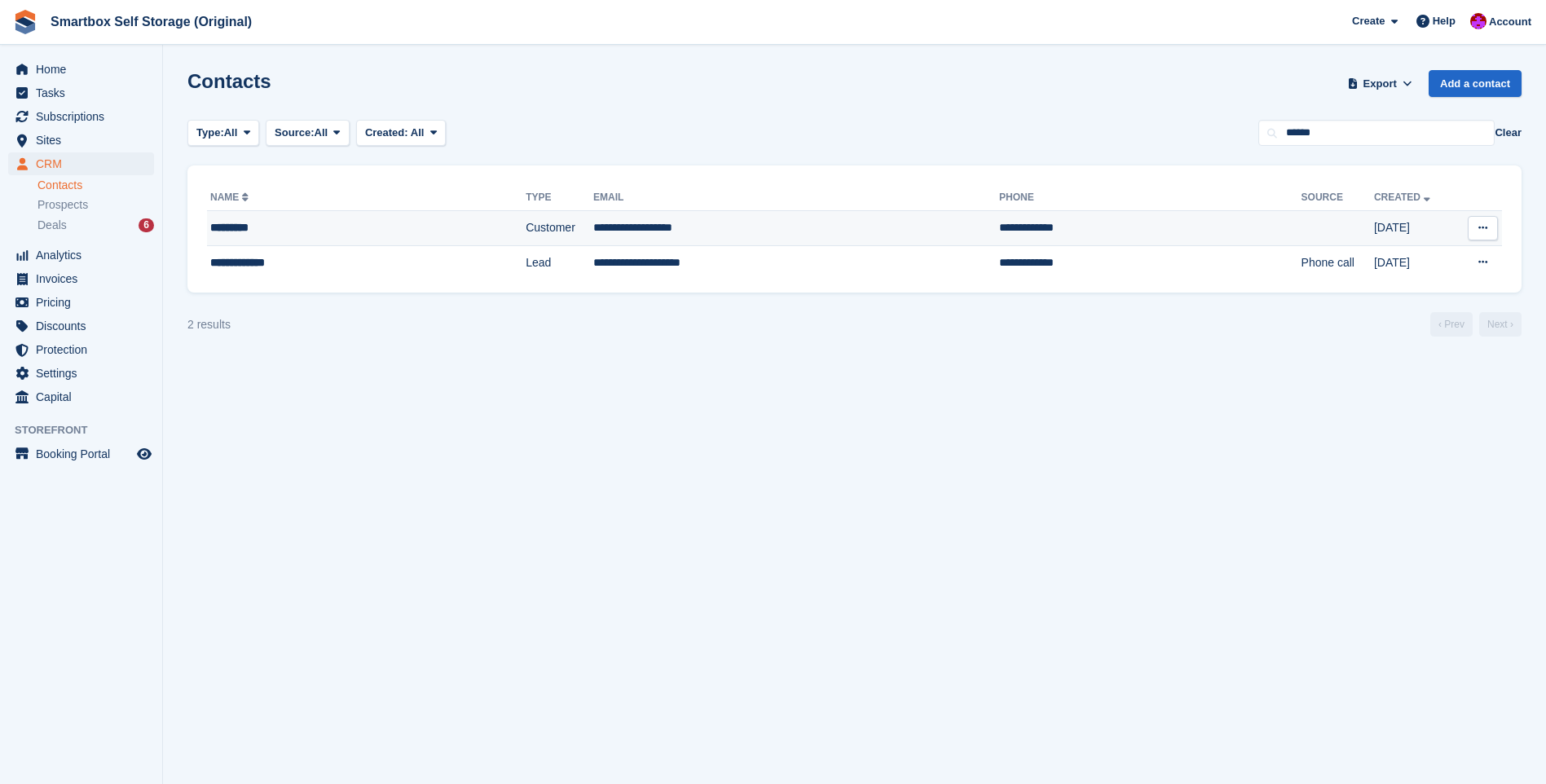 click on "Customer" at bounding box center [559, 228] 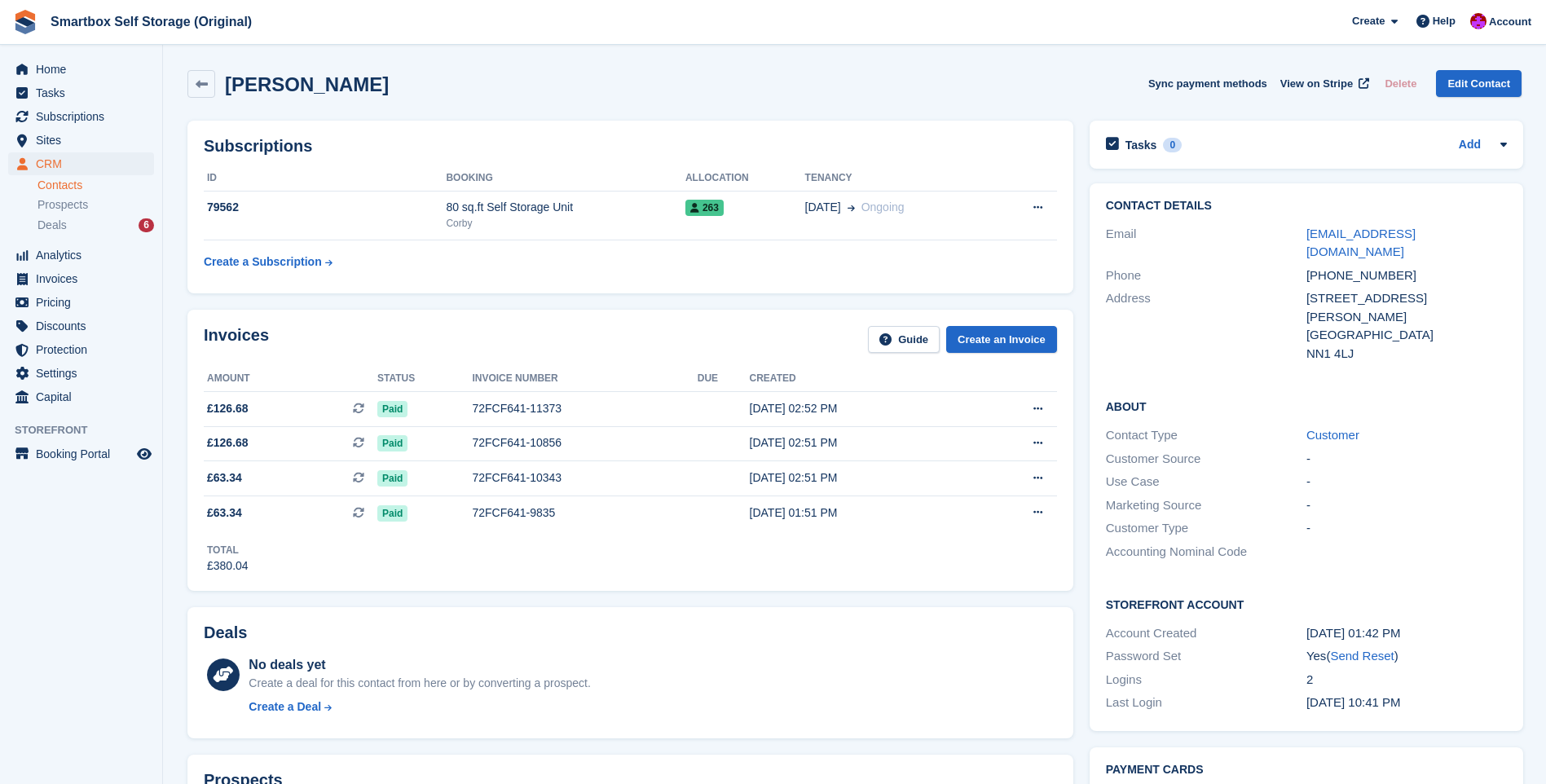 scroll, scrollTop: 0, scrollLeft: 0, axis: both 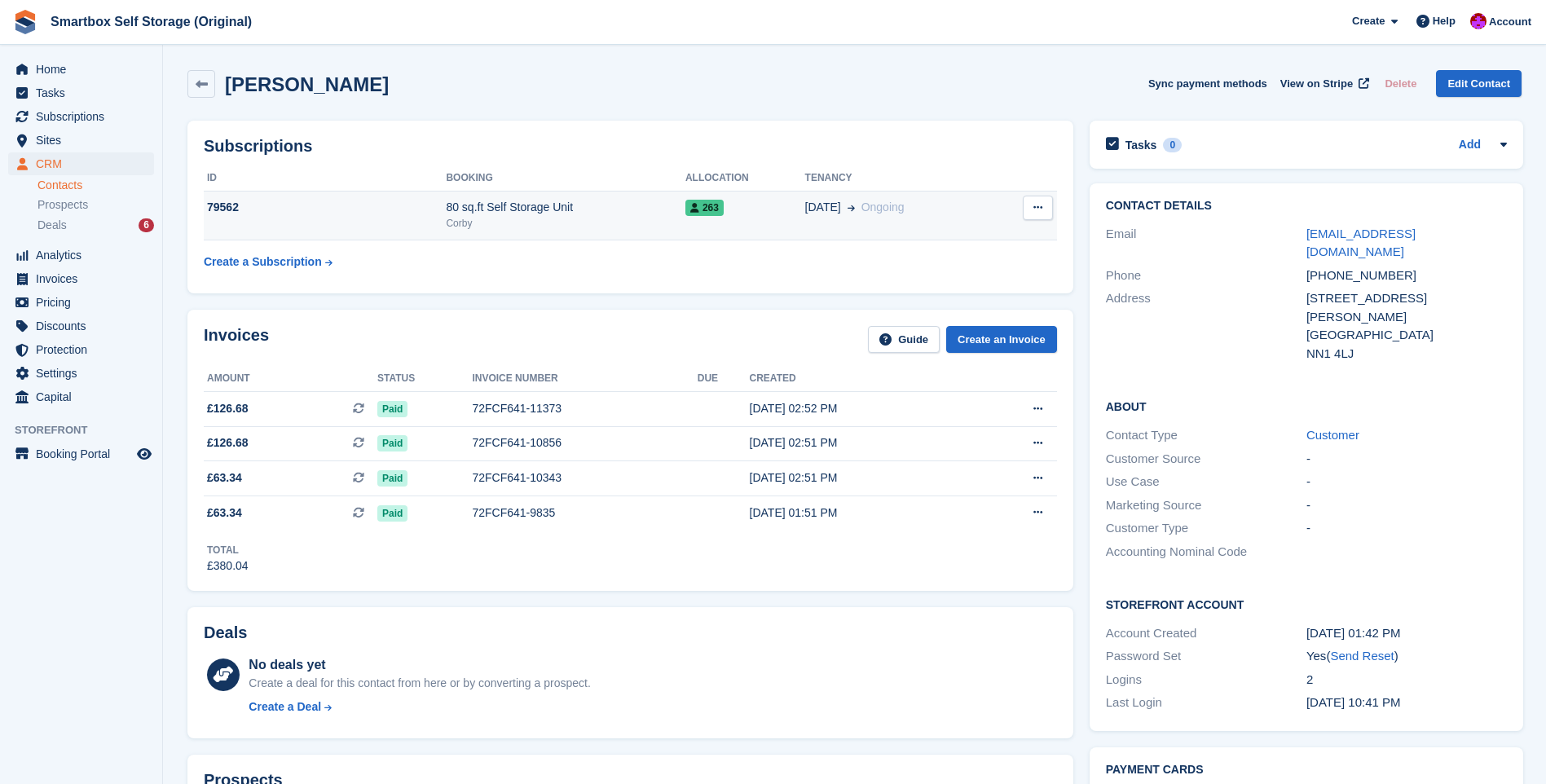 click at bounding box center [1037, 208] 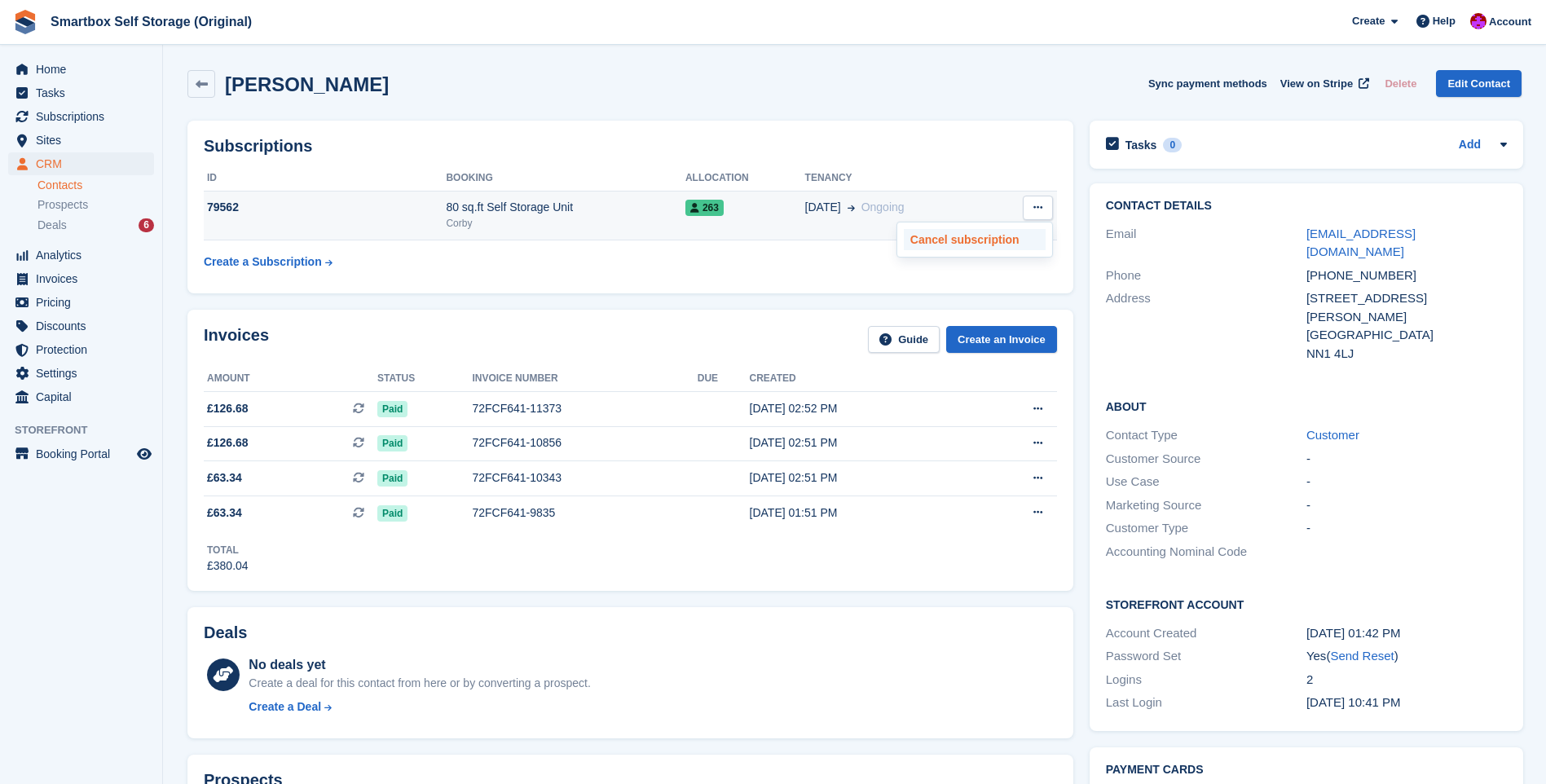 click on "Cancel subscription" at bounding box center [975, 240] 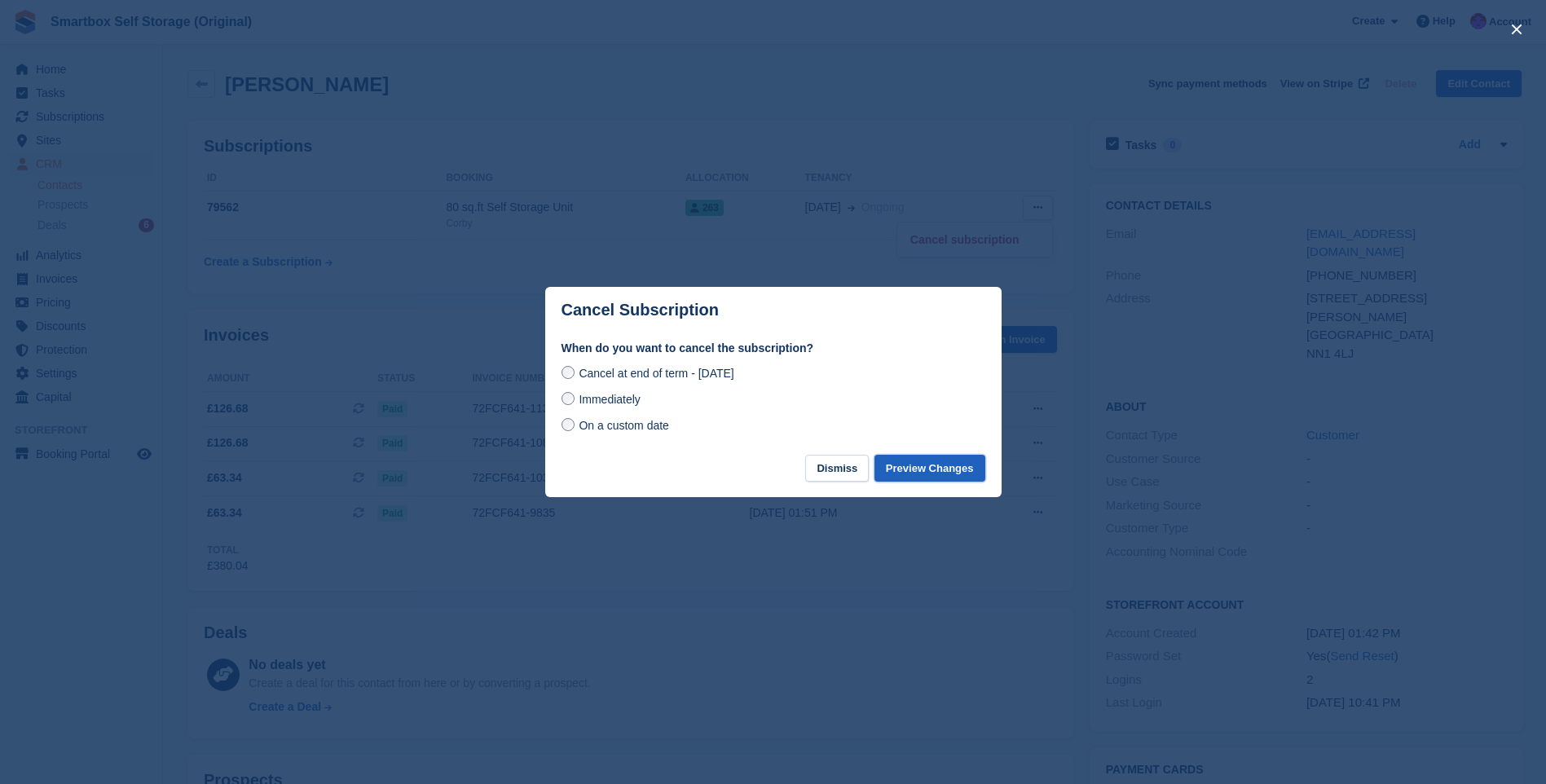 click on "Preview Changes" at bounding box center [930, 468] 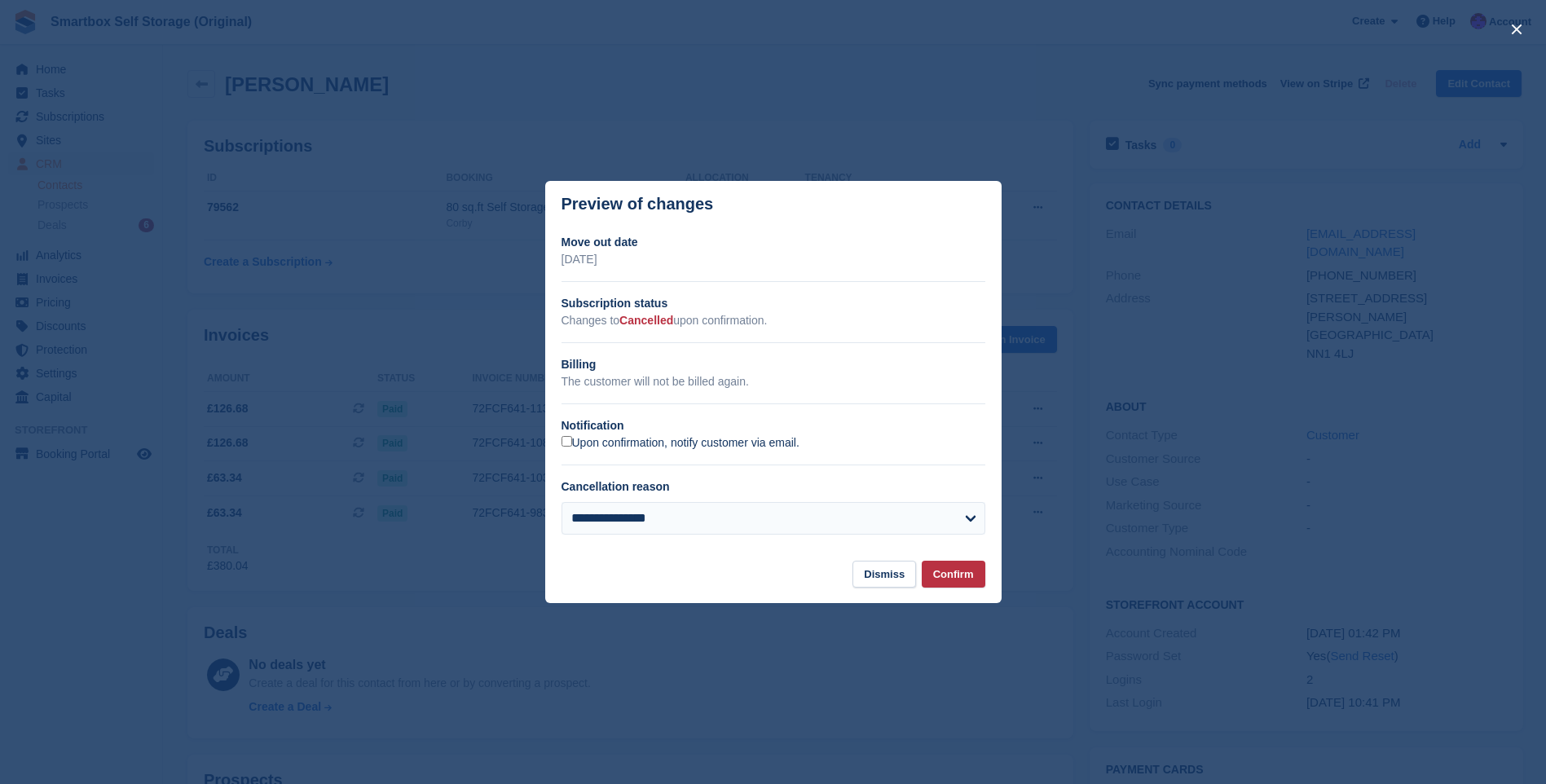 click on "Upon confirmation, notify customer via email." at bounding box center [681, 443] 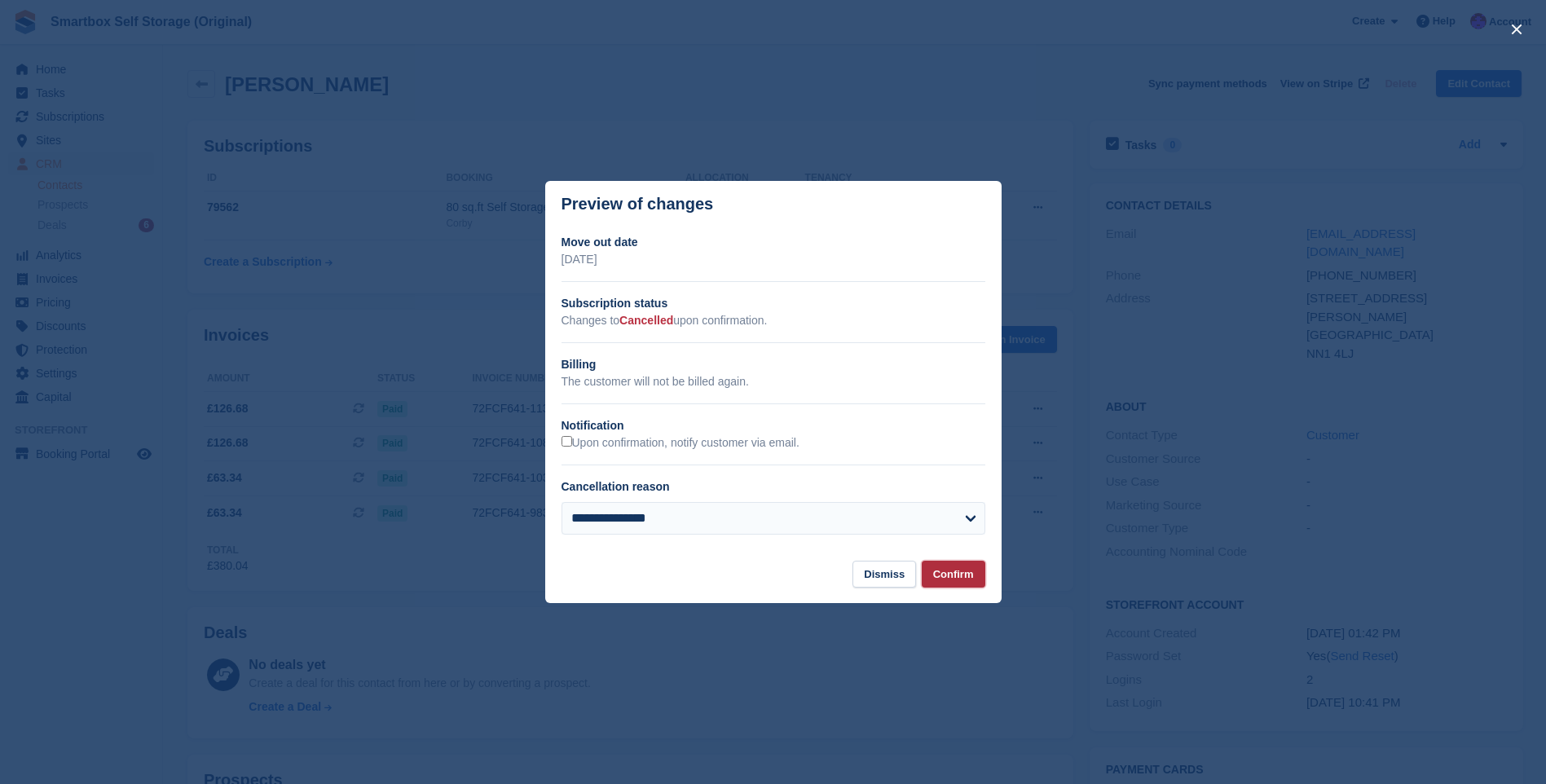 click on "Confirm" at bounding box center [954, 574] 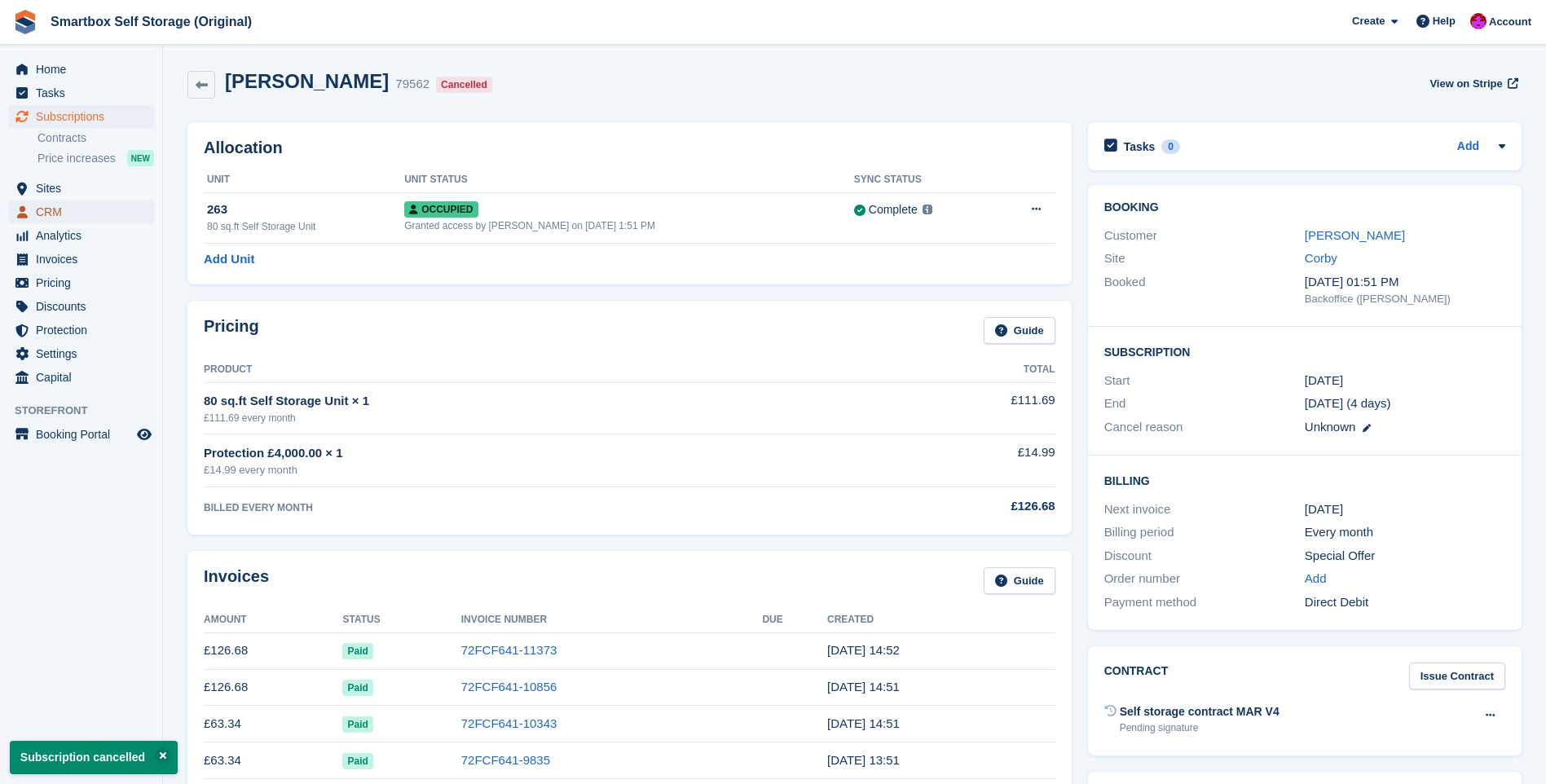 click on "CRM" at bounding box center [85, 212] 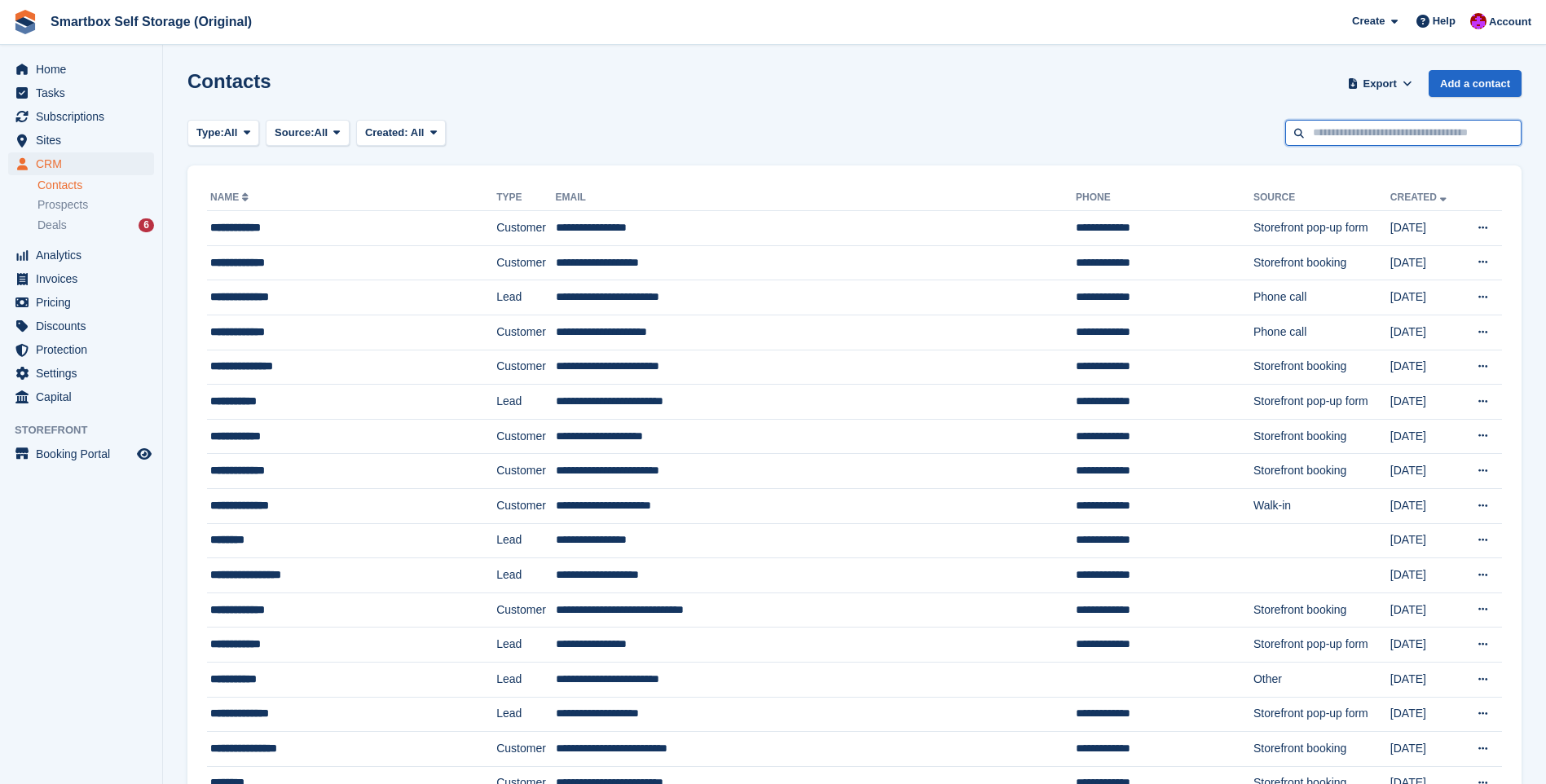 click at bounding box center (1403, 133) 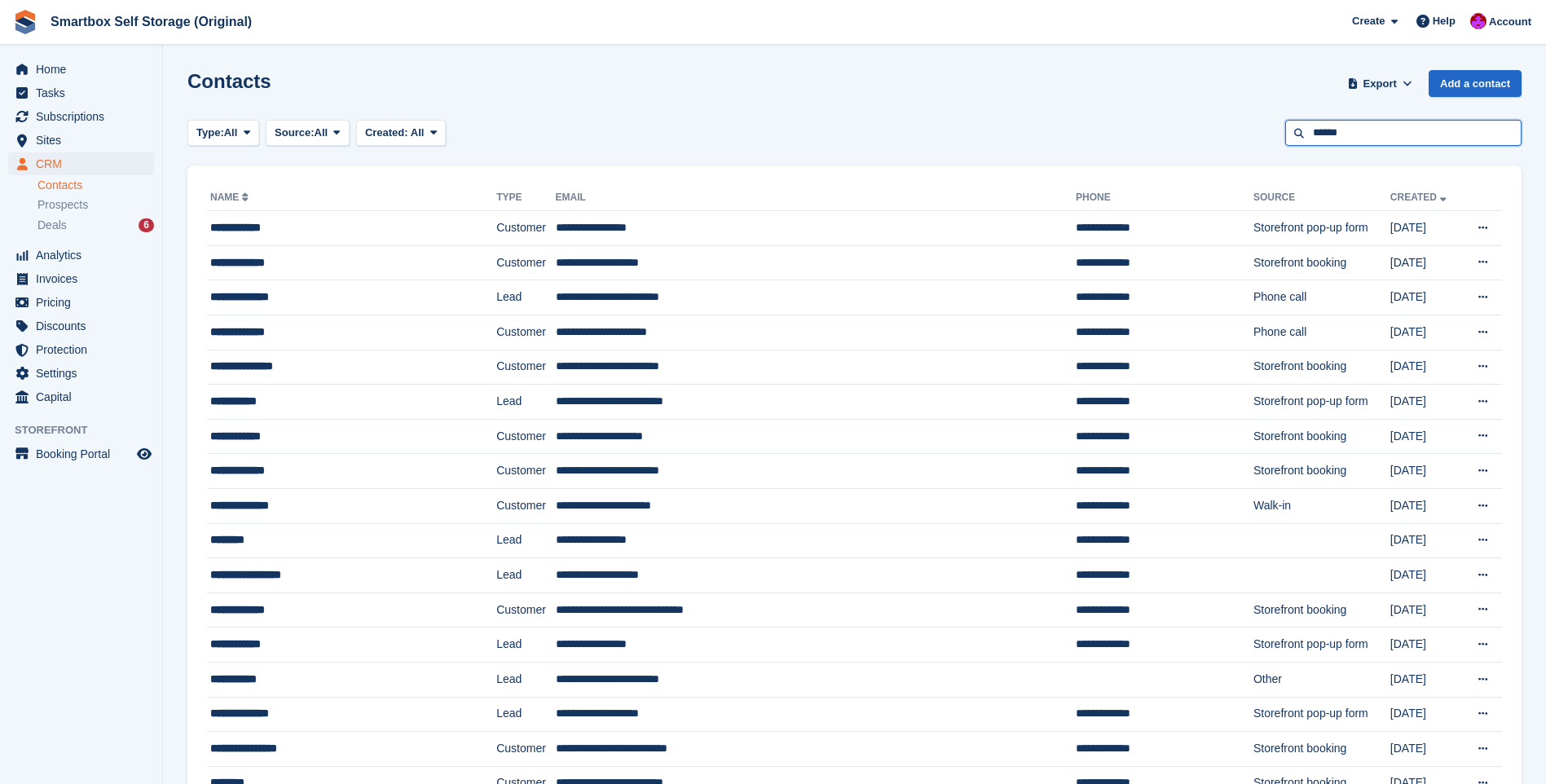 type on "******" 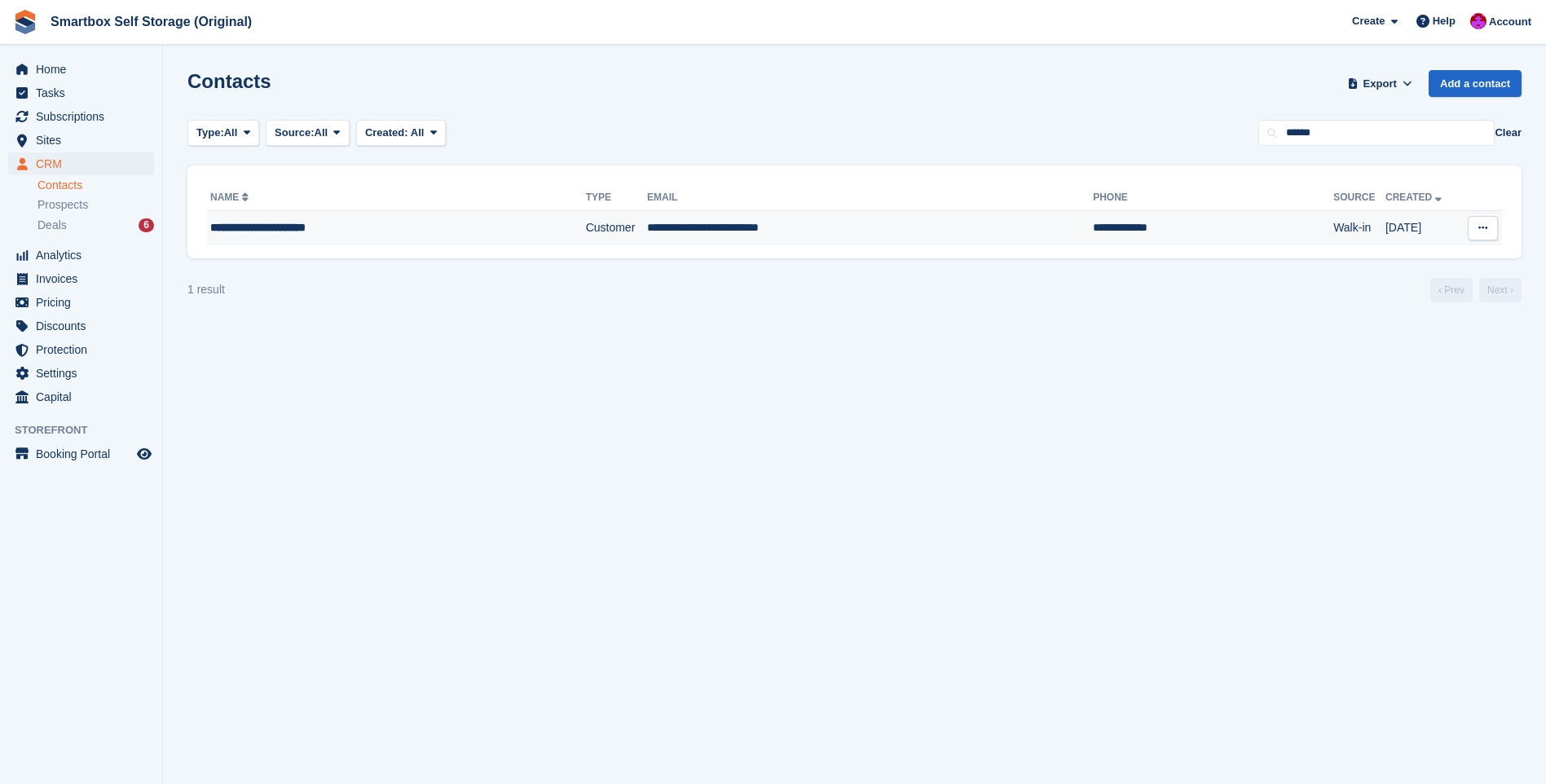 click on "Customer" at bounding box center [616, 228] 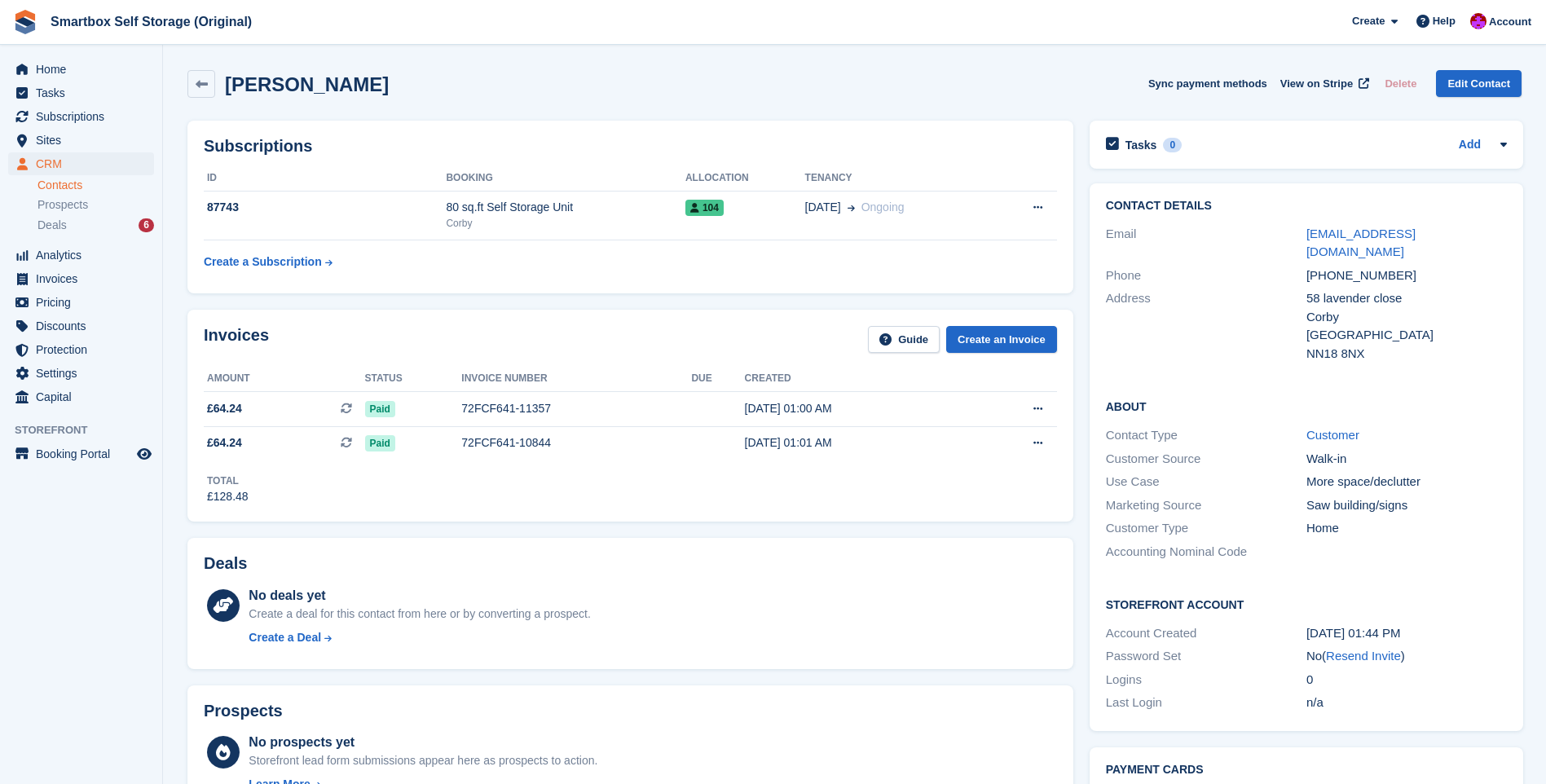 scroll, scrollTop: 0, scrollLeft: 0, axis: both 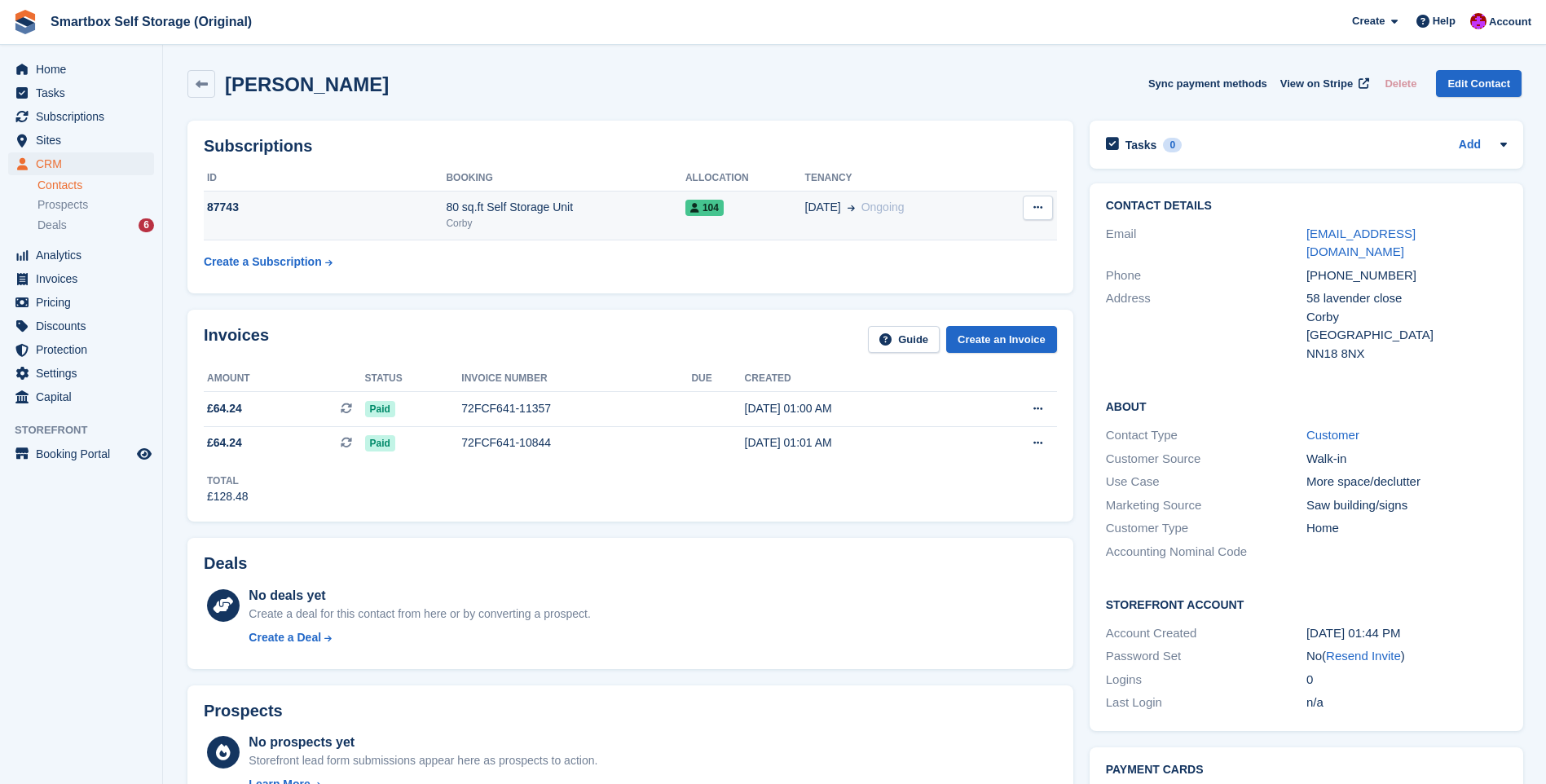 click on "Corby" at bounding box center [566, 223] 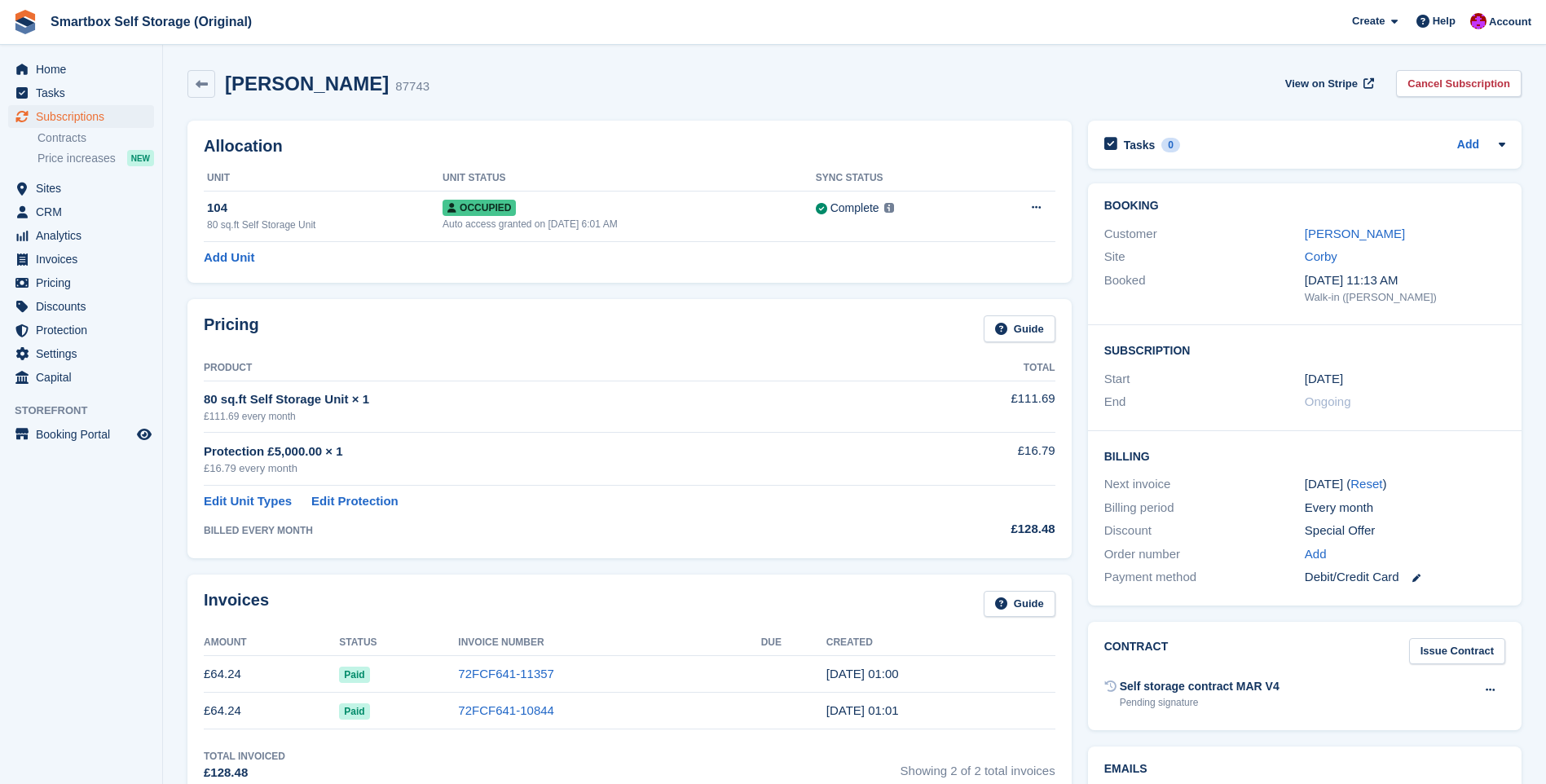 scroll, scrollTop: 0, scrollLeft: 0, axis: both 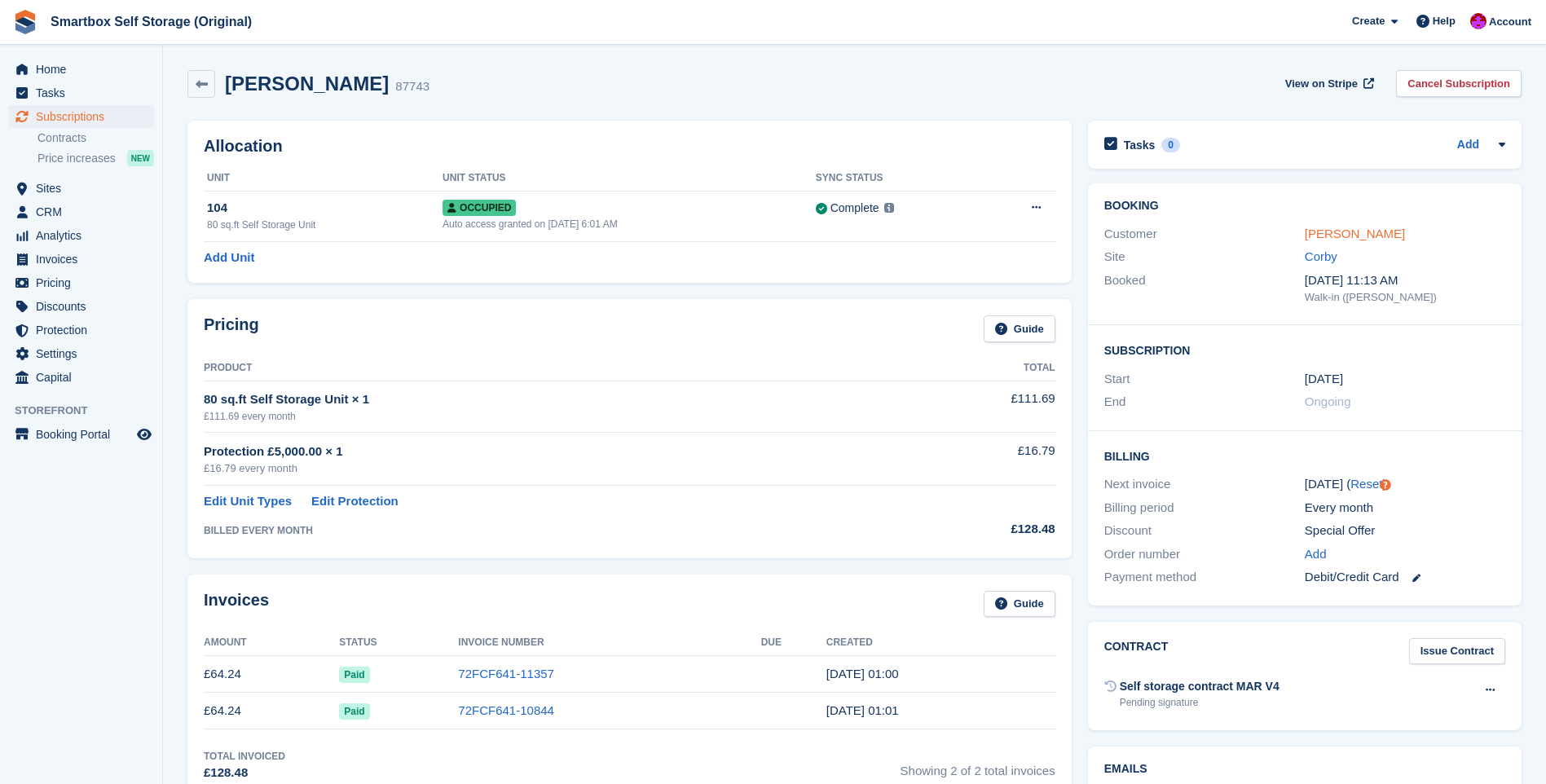 click on "[PERSON_NAME]" at bounding box center (1354, 233) 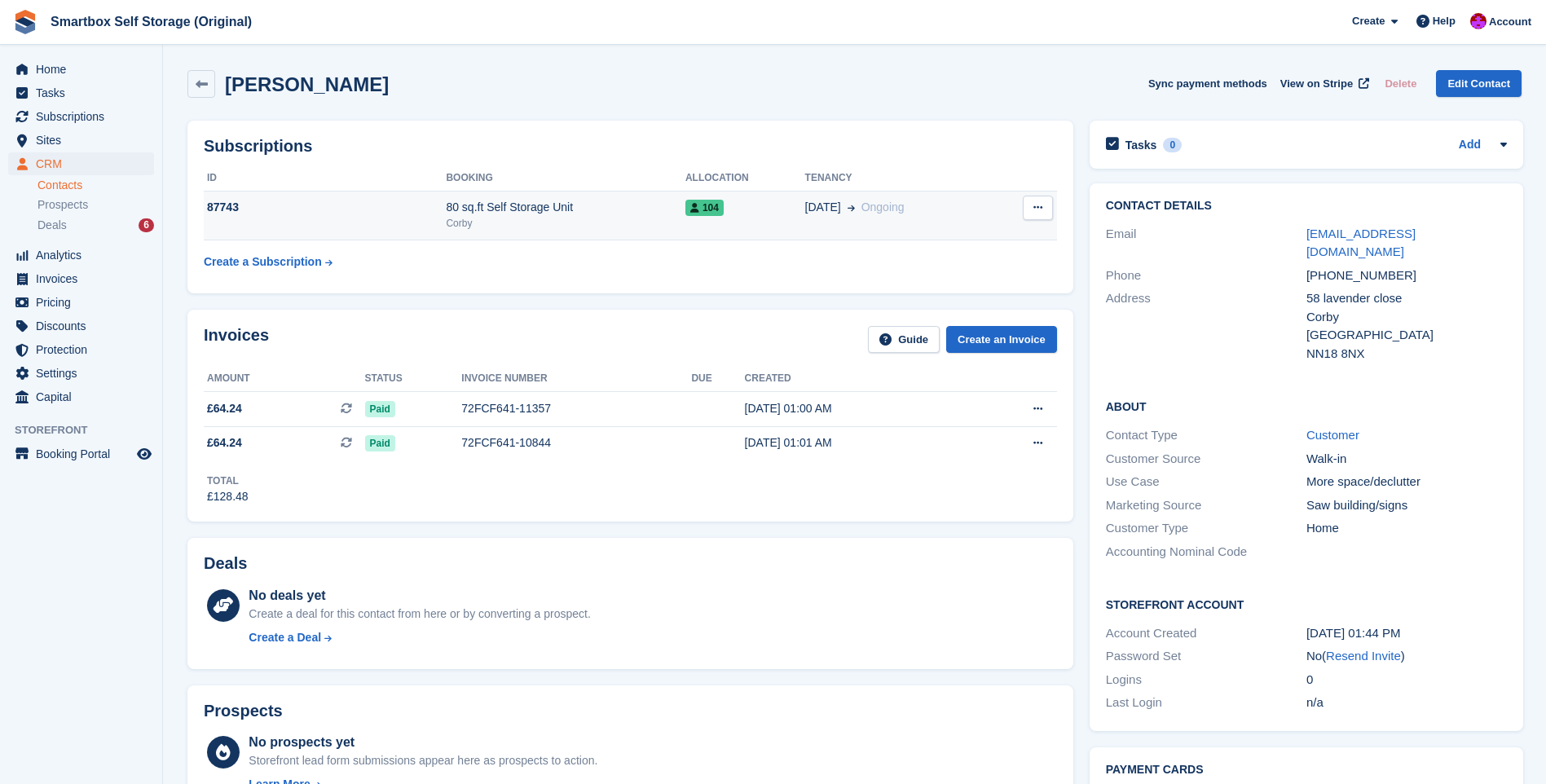 click at bounding box center [1037, 207] 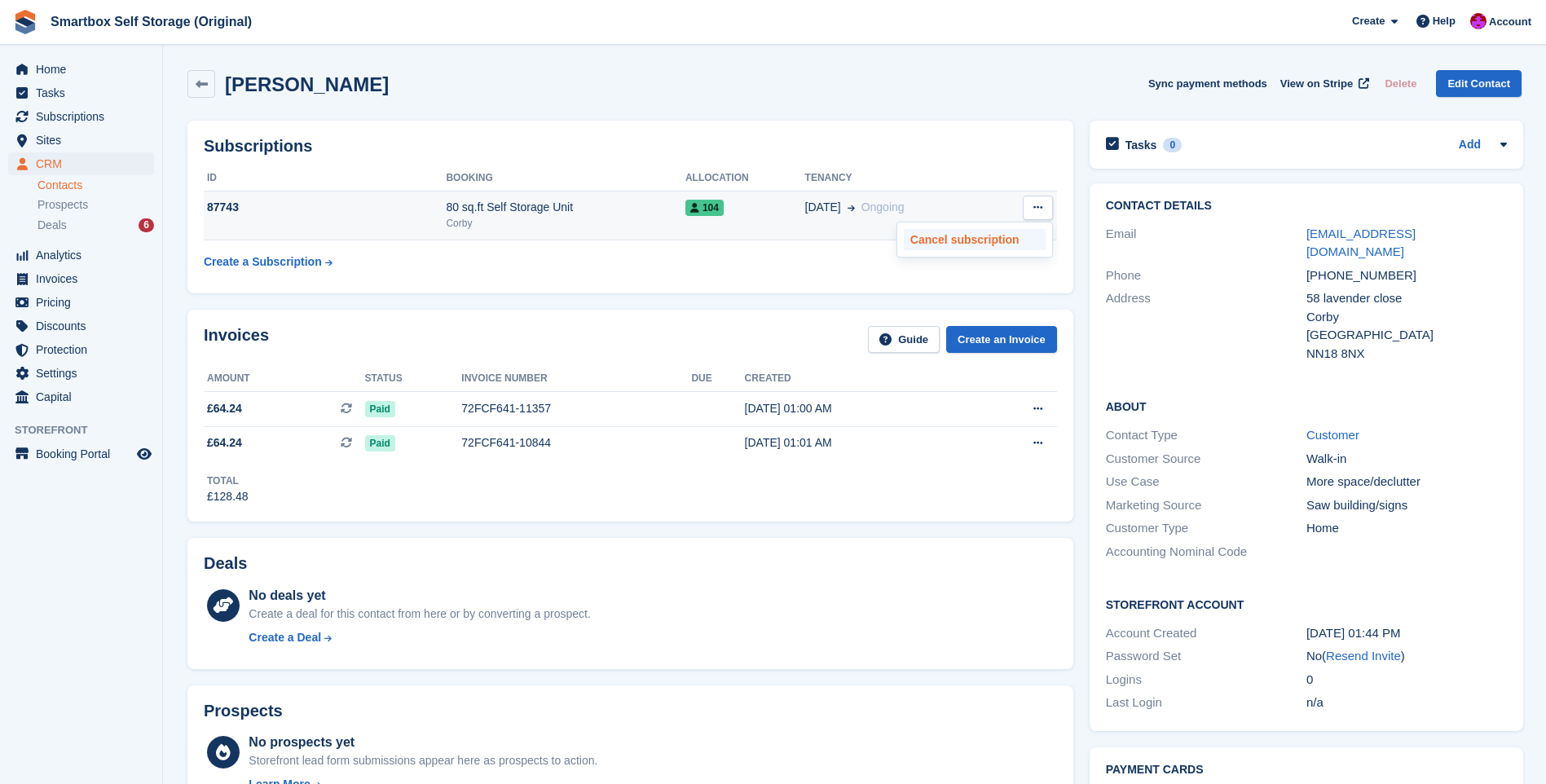 click on "Cancel subscription" at bounding box center [975, 240] 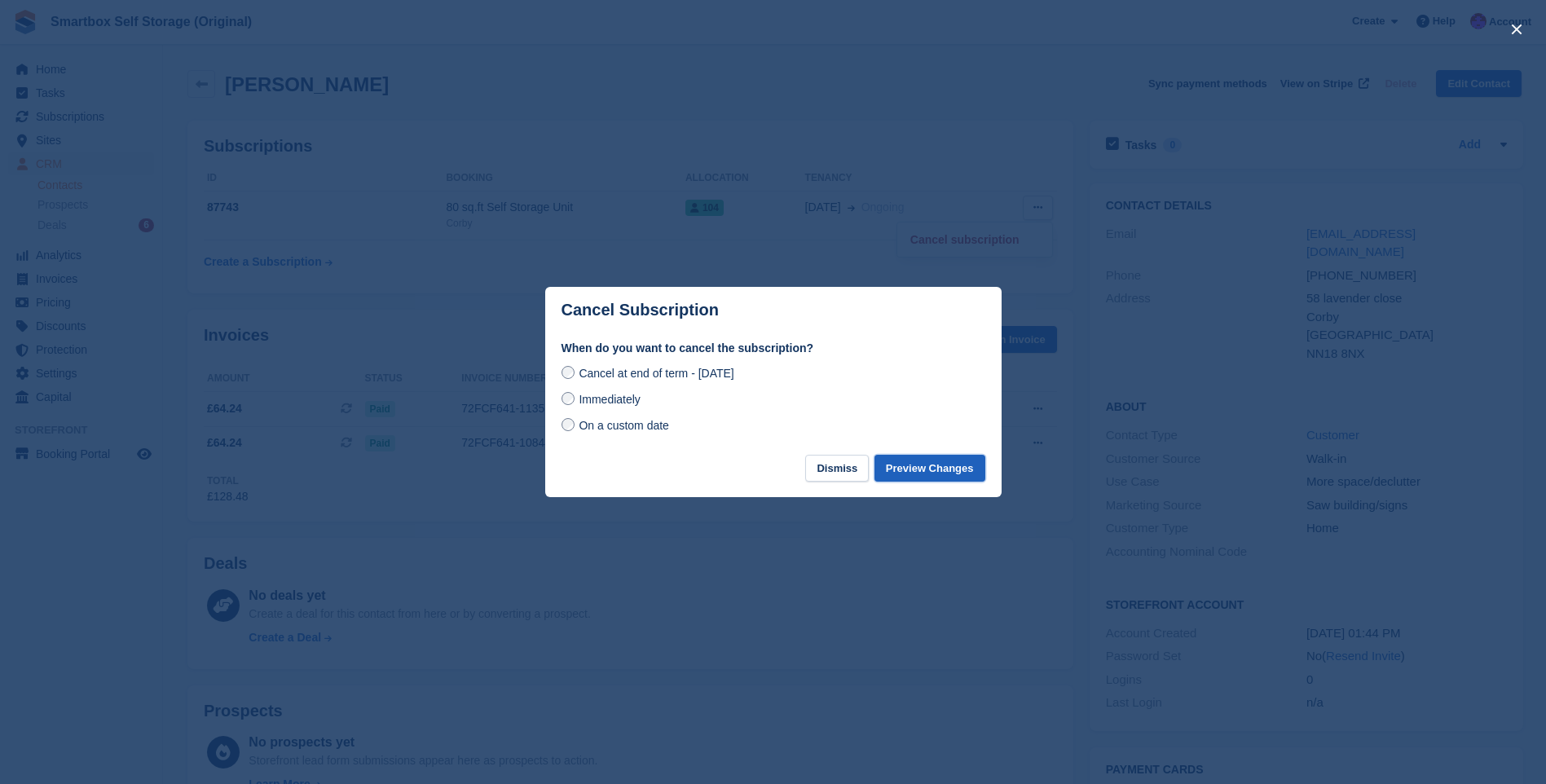 click on "Preview Changes" at bounding box center [930, 468] 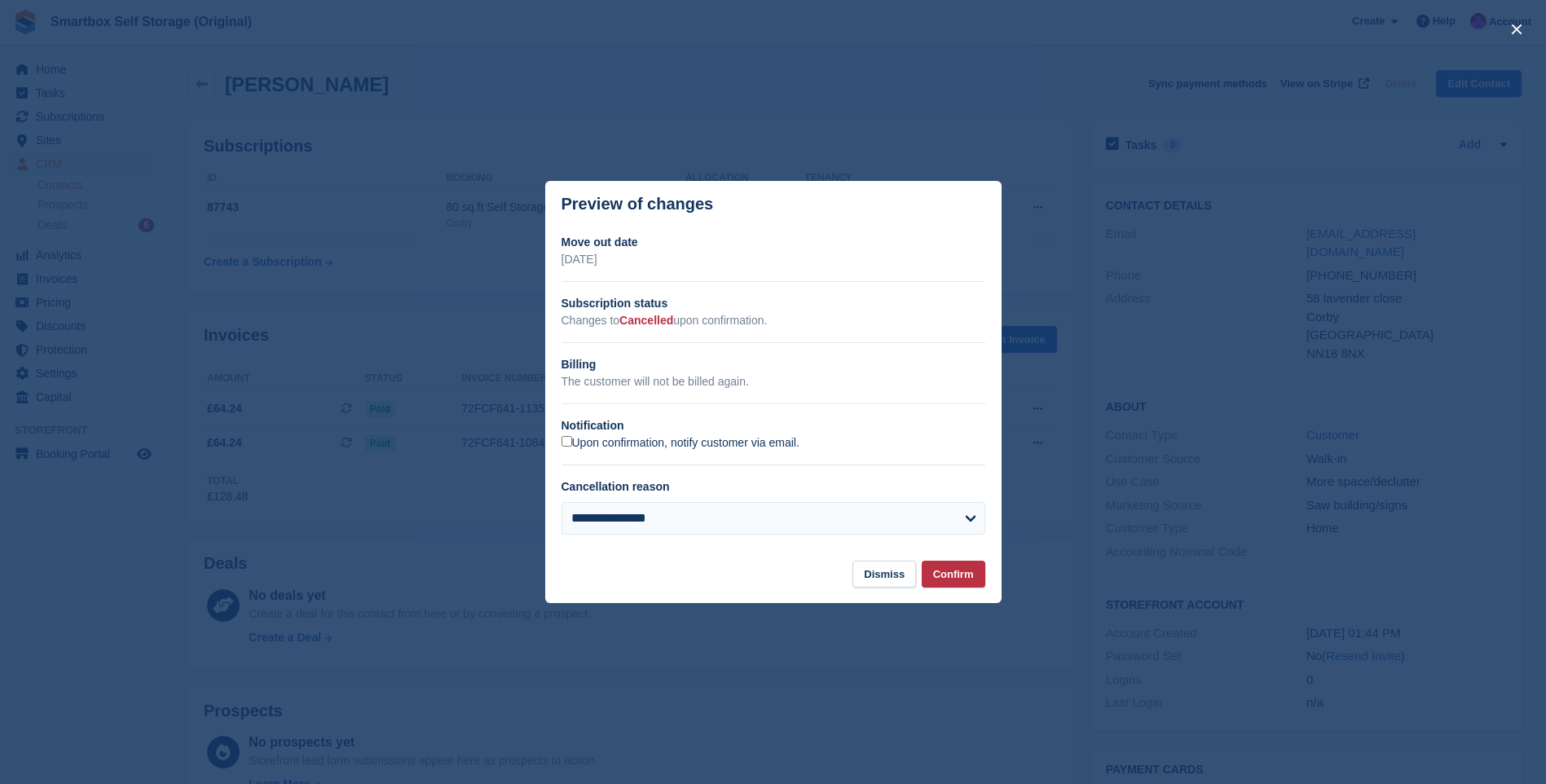 click on "Upon confirmation, notify customer via email." at bounding box center (681, 443) 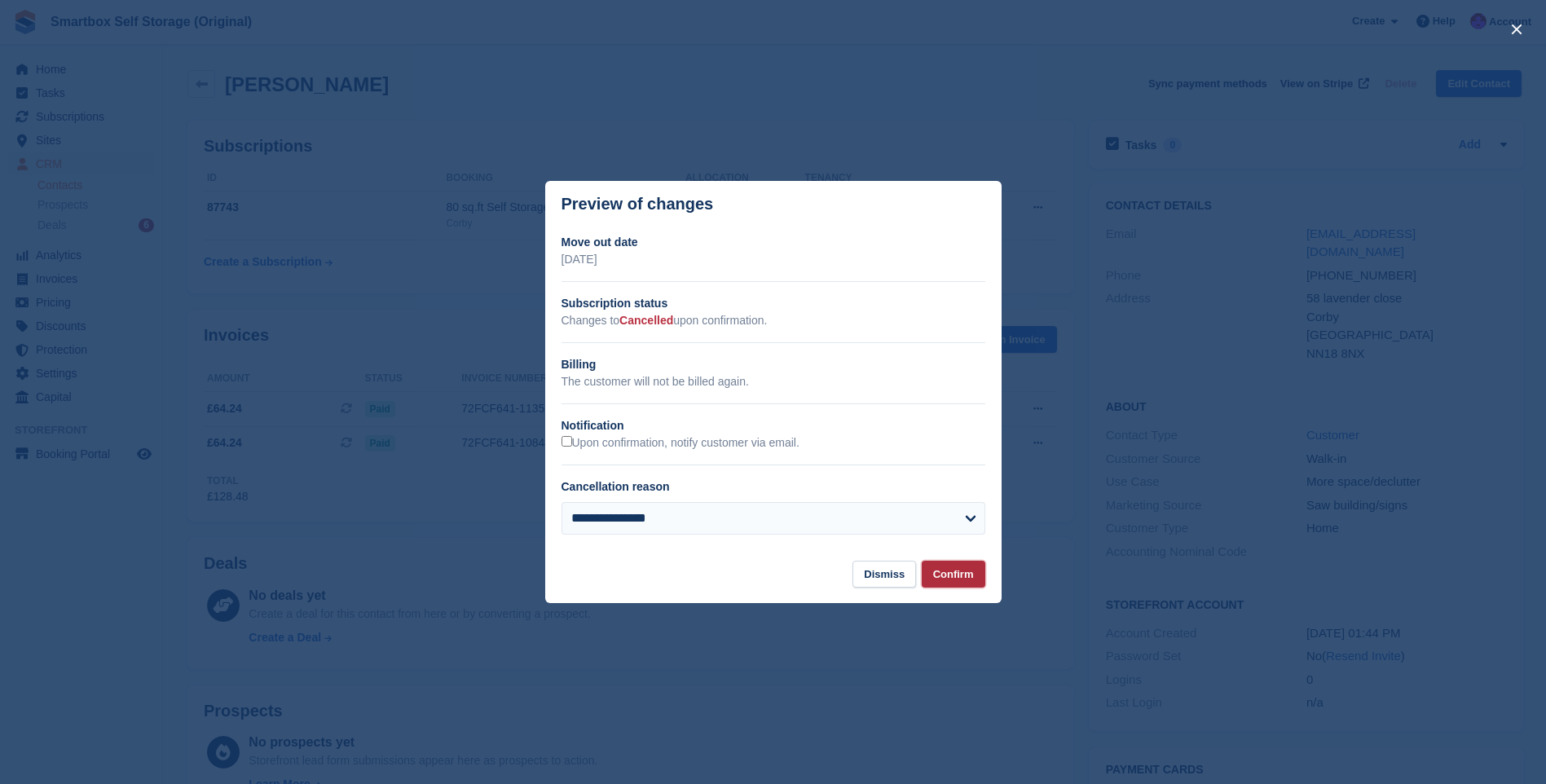 click on "Confirm" at bounding box center [954, 574] 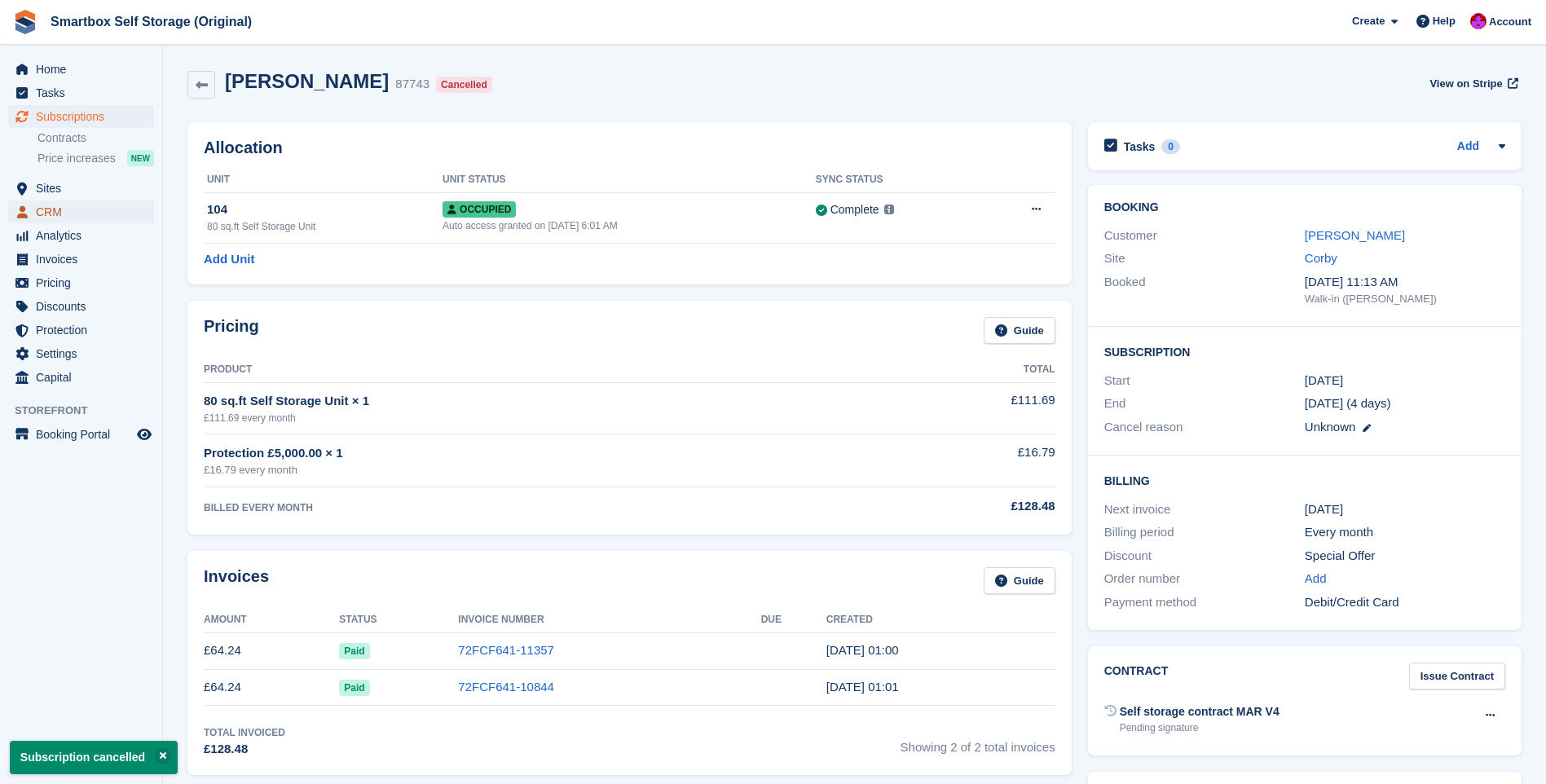 click on "CRM" at bounding box center [85, 212] 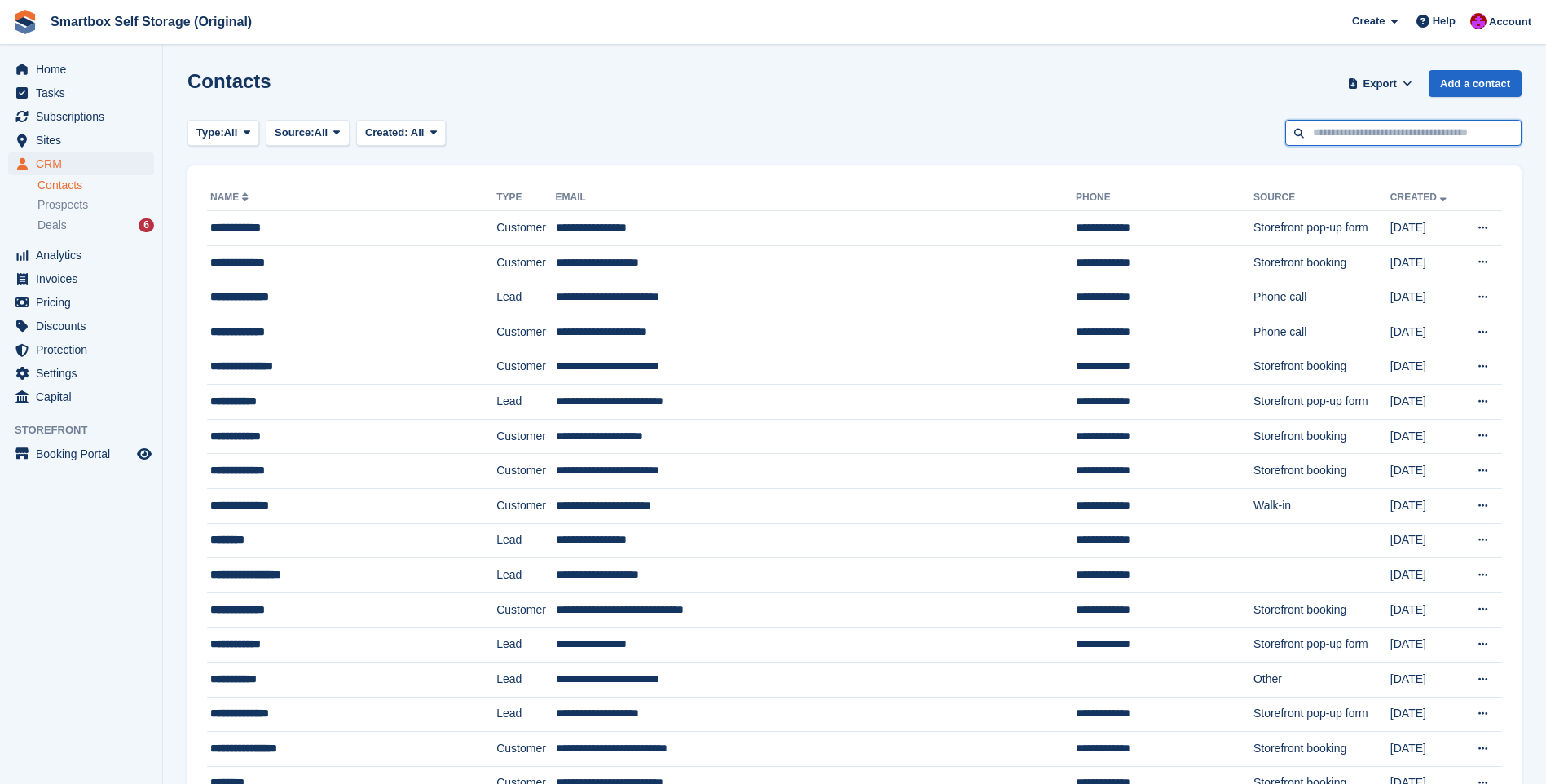 click at bounding box center (1403, 133) 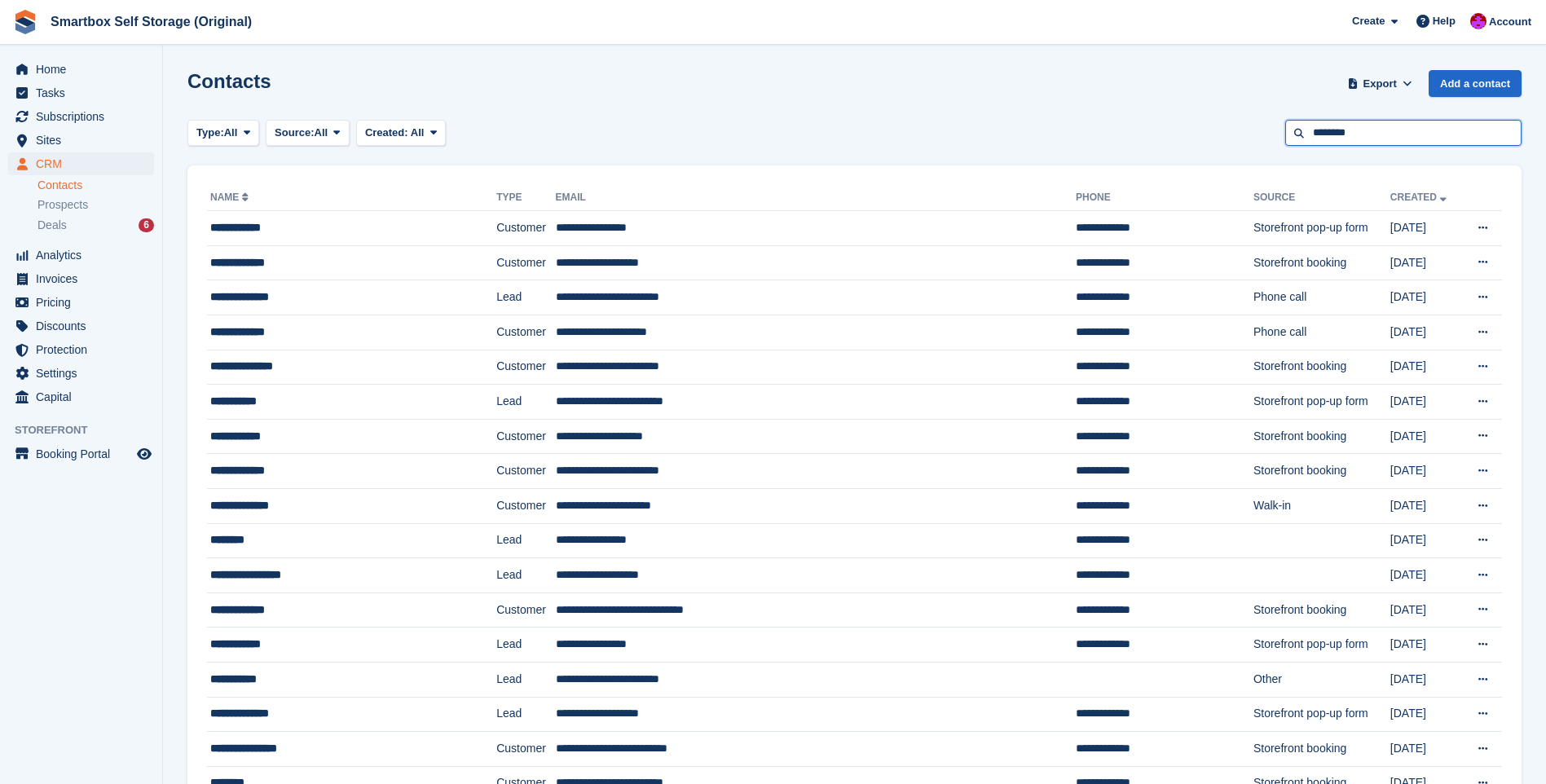 type on "********" 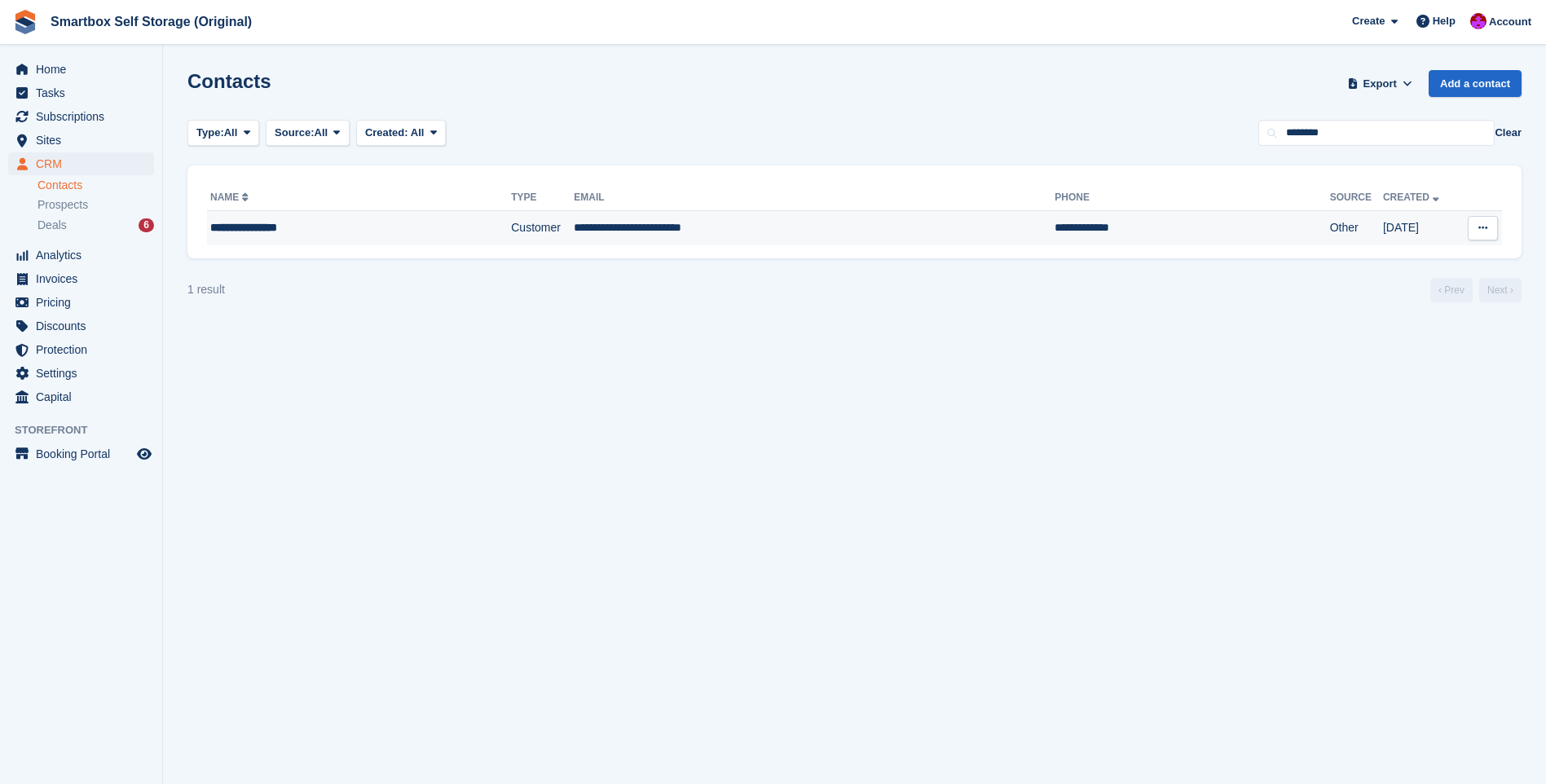 click on "**********" at bounding box center (814, 228) 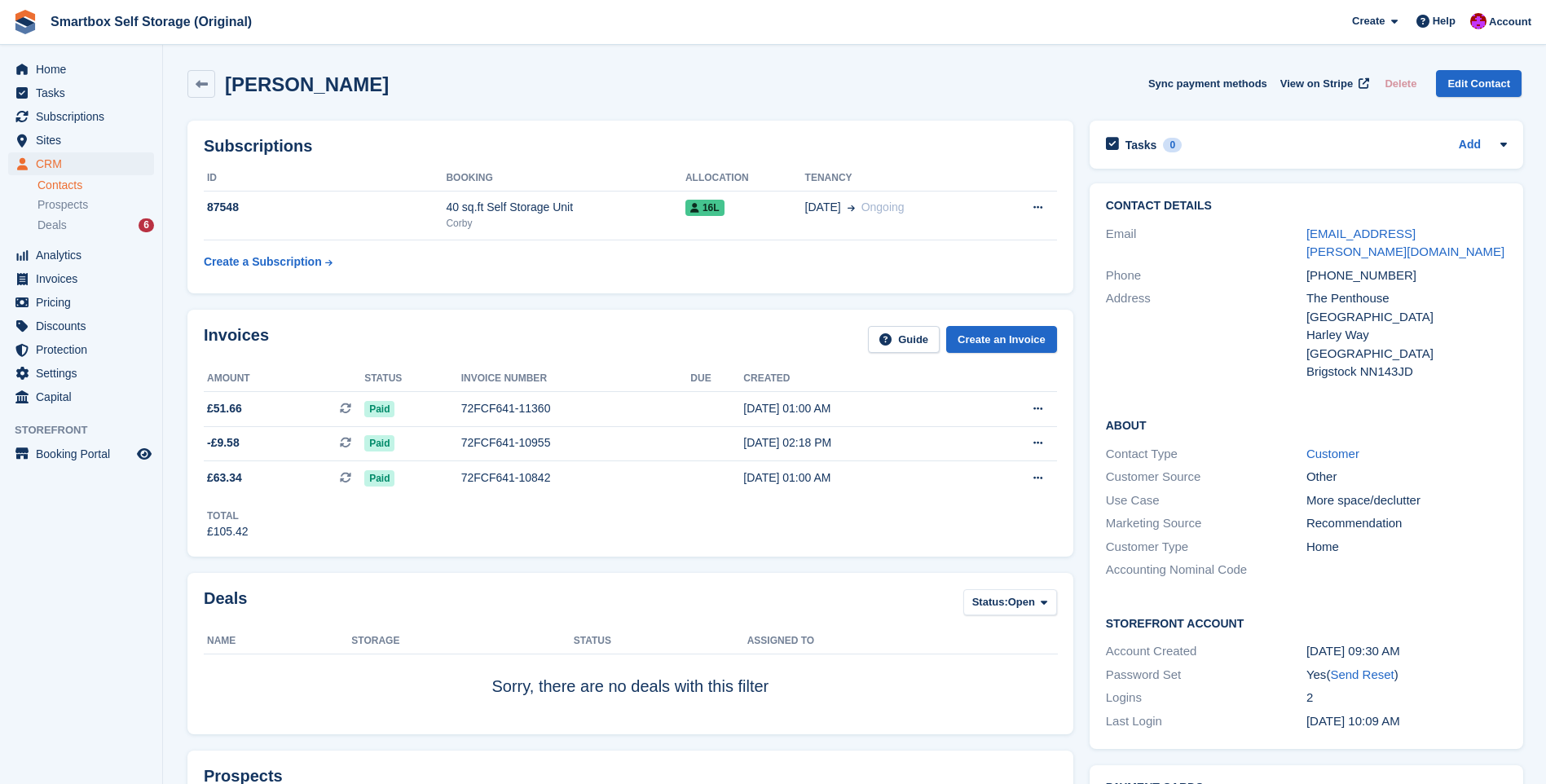scroll, scrollTop: 0, scrollLeft: 0, axis: both 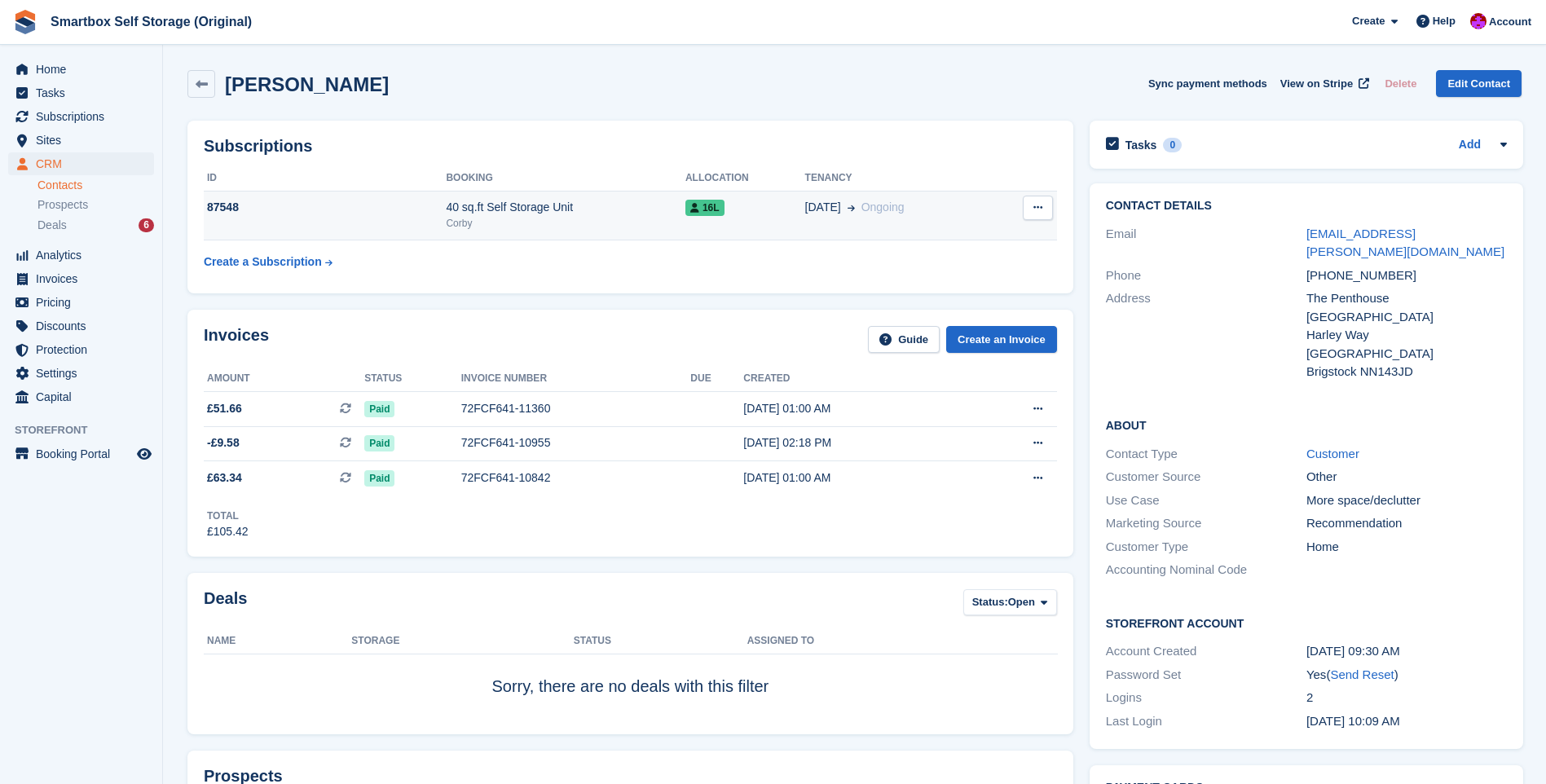click at bounding box center (1037, 207) 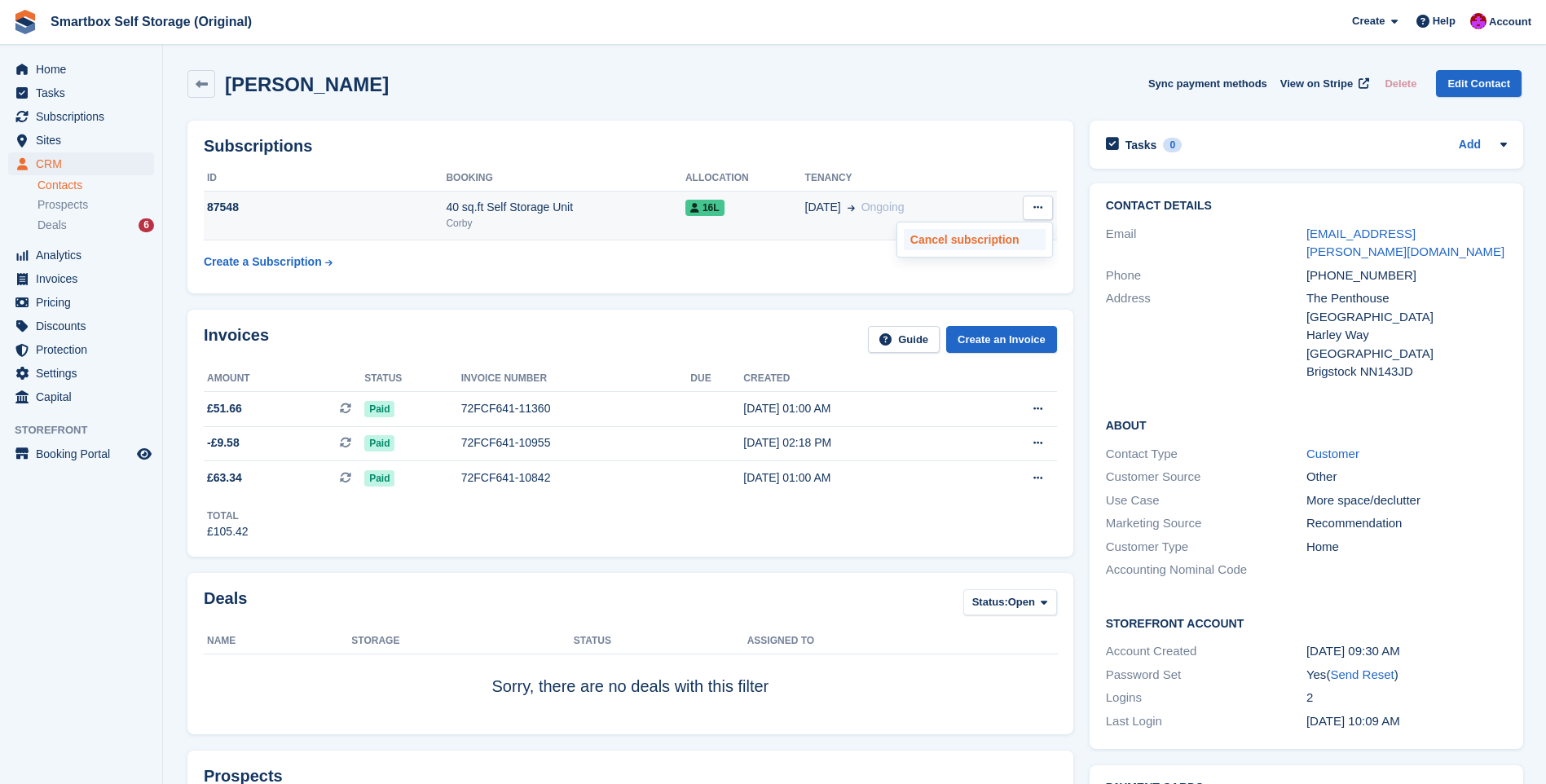 click on "Cancel subscription" at bounding box center (975, 240) 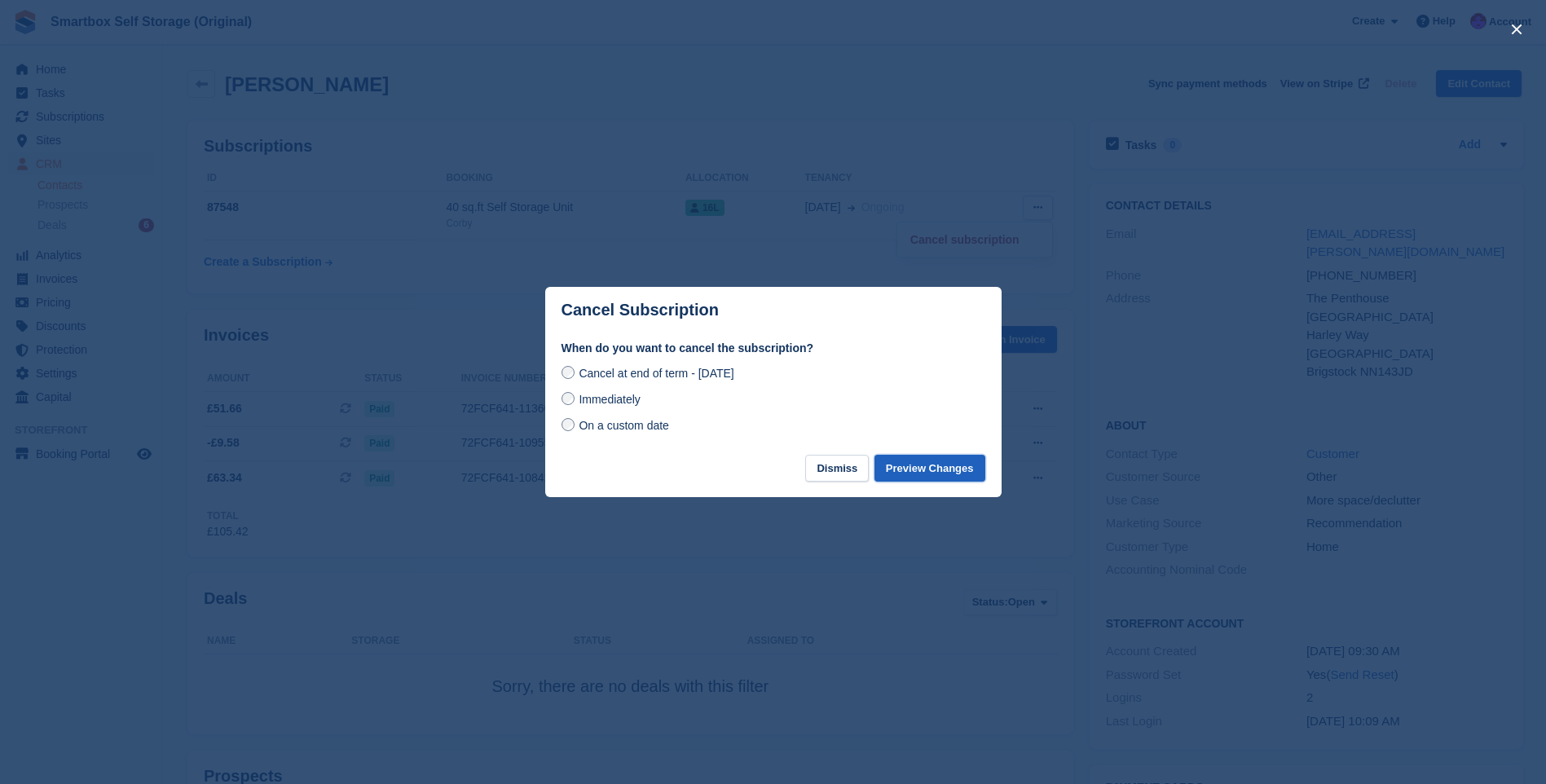 click on "Preview Changes" at bounding box center [930, 468] 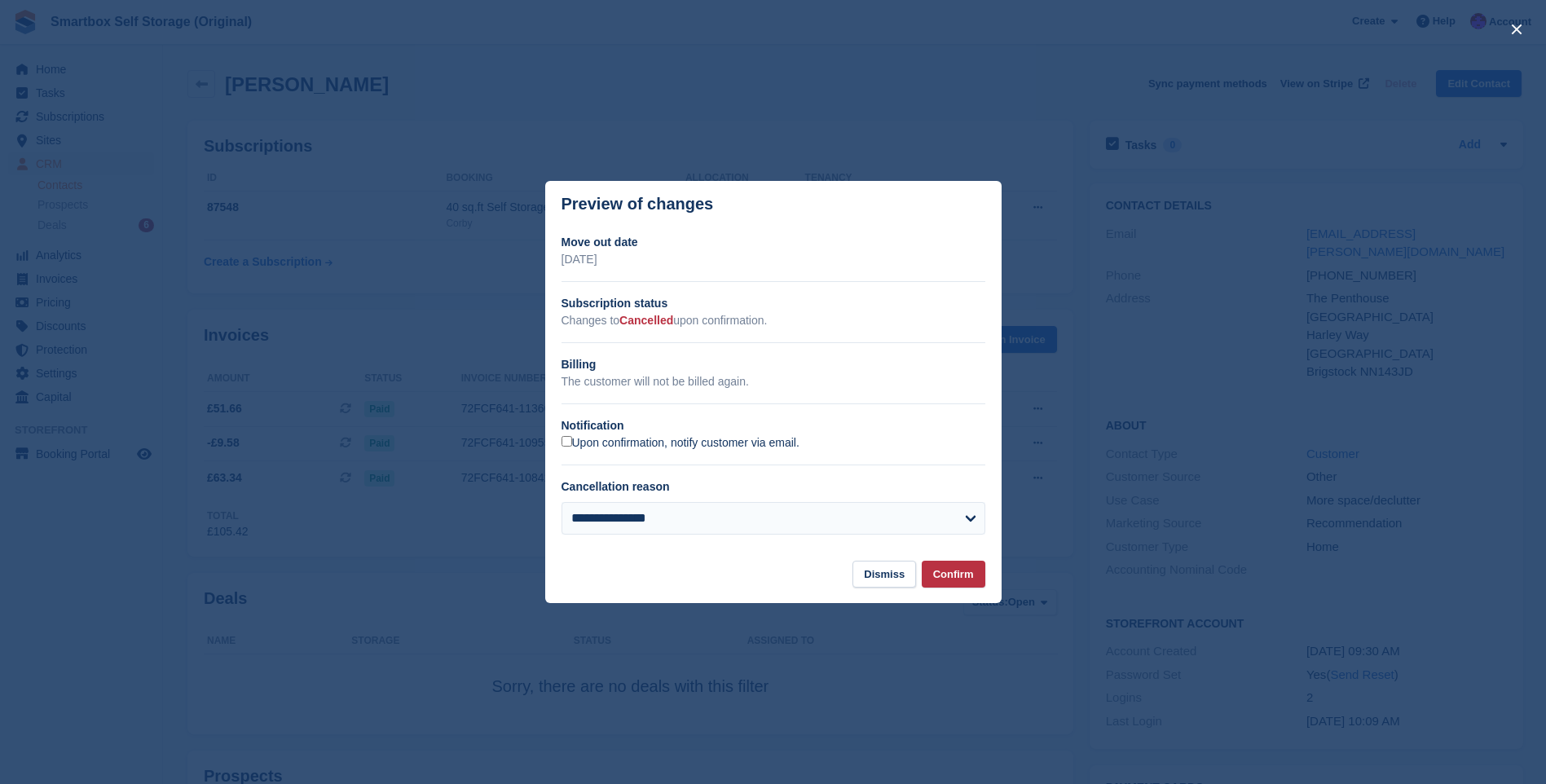 click on "Upon confirmation, notify customer via email." at bounding box center [681, 443] 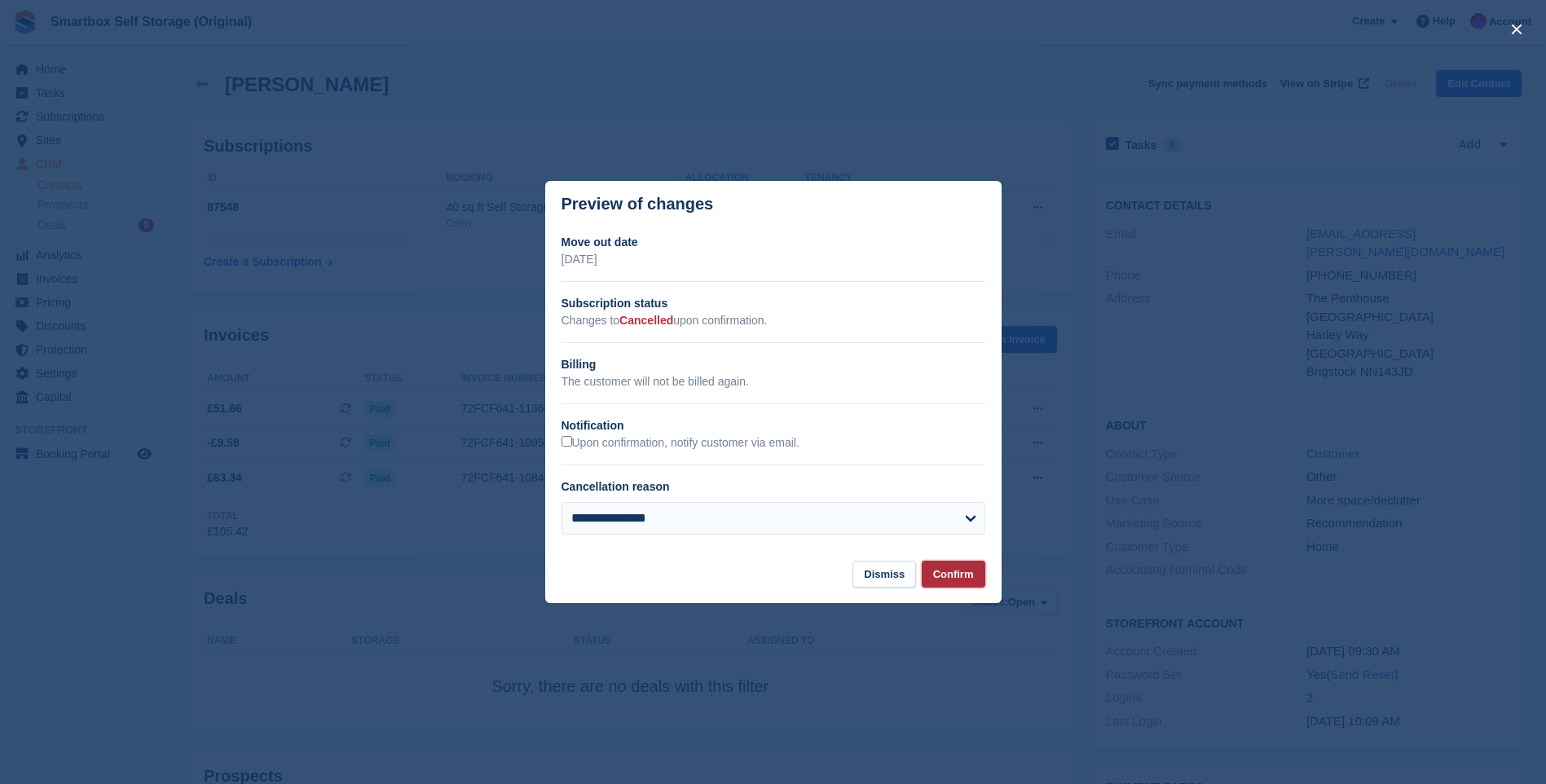 click on "Confirm" at bounding box center [954, 574] 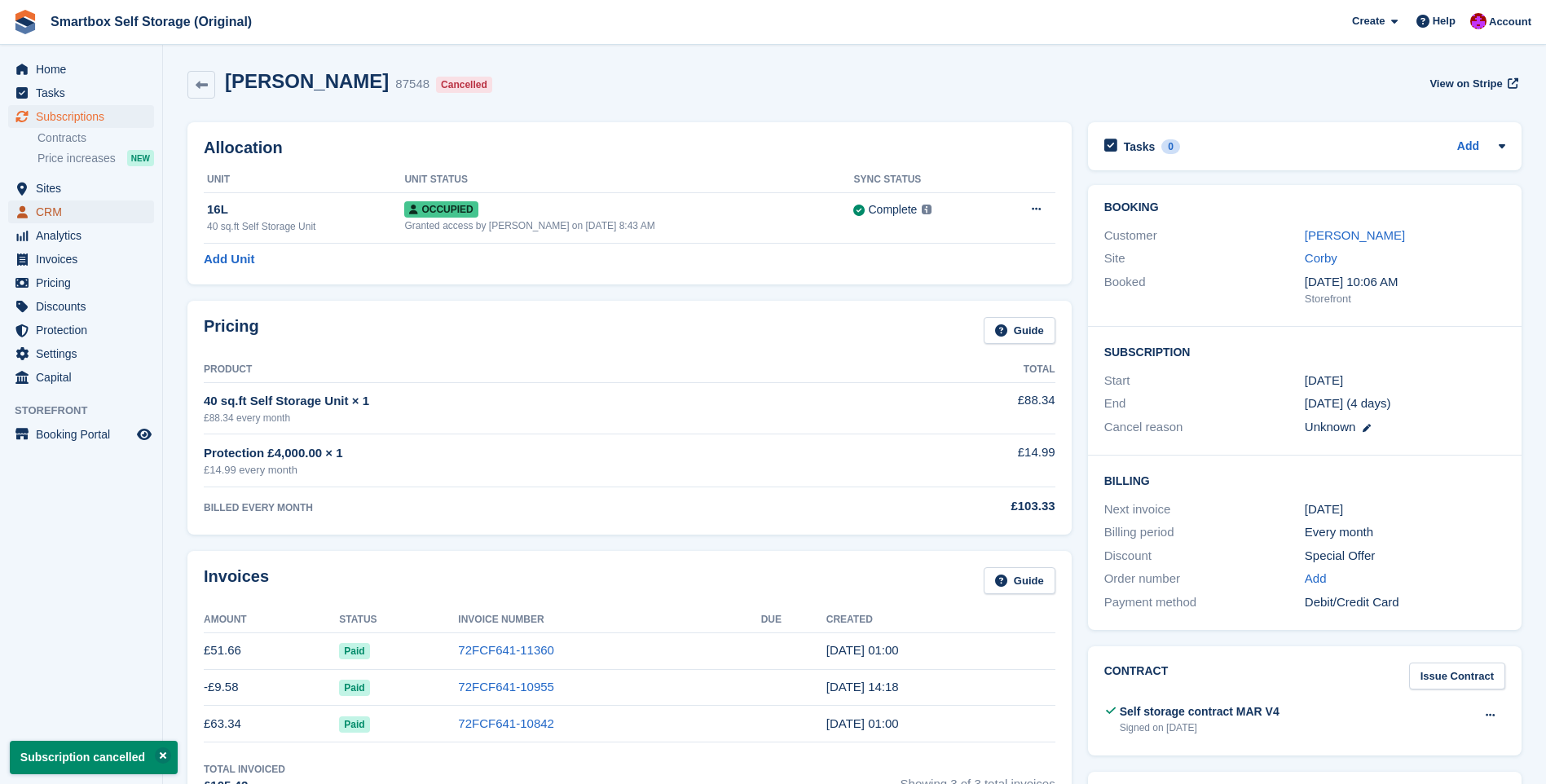 click on "CRM" at bounding box center (85, 212) 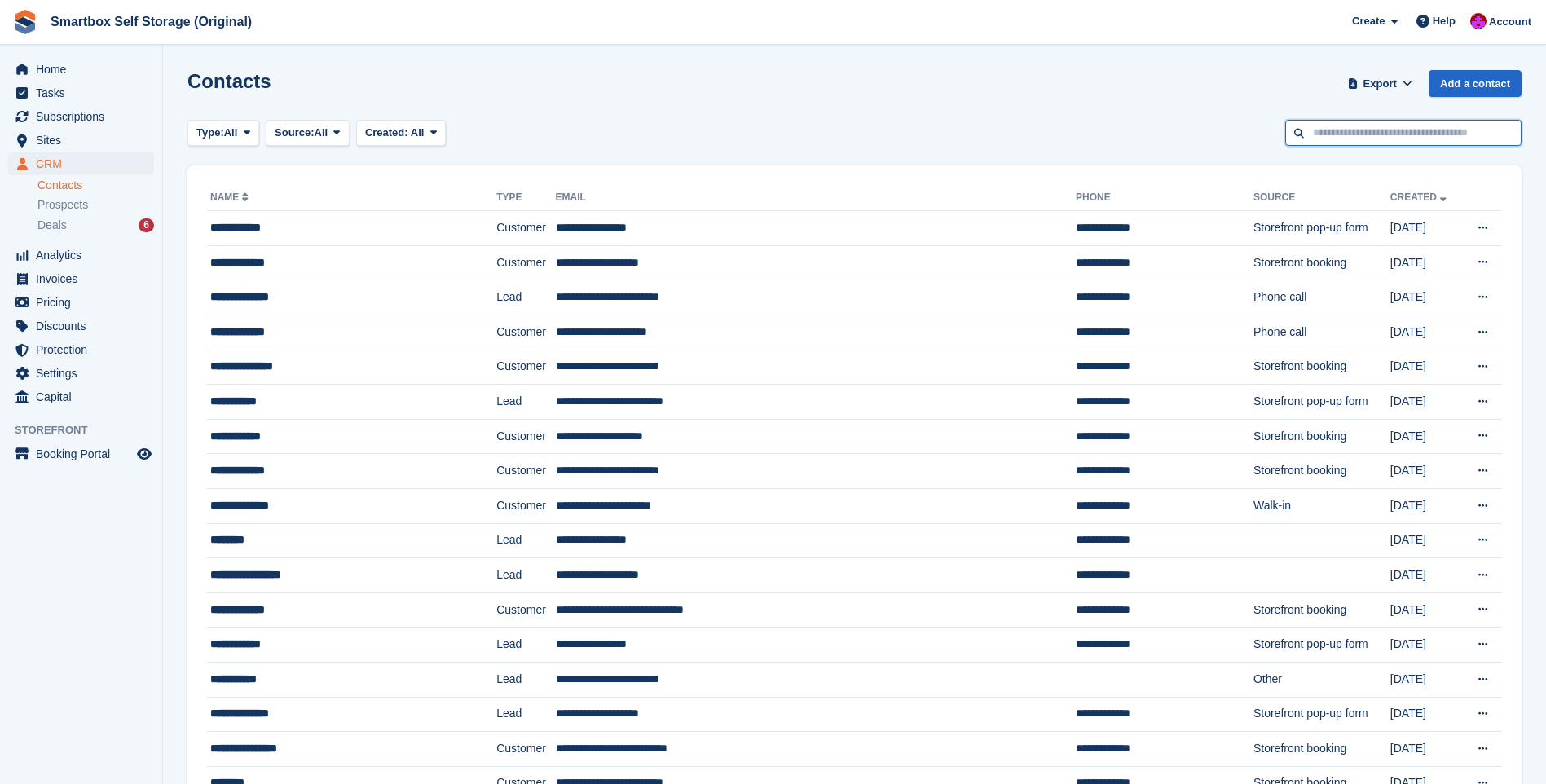 click at bounding box center (1403, 133) 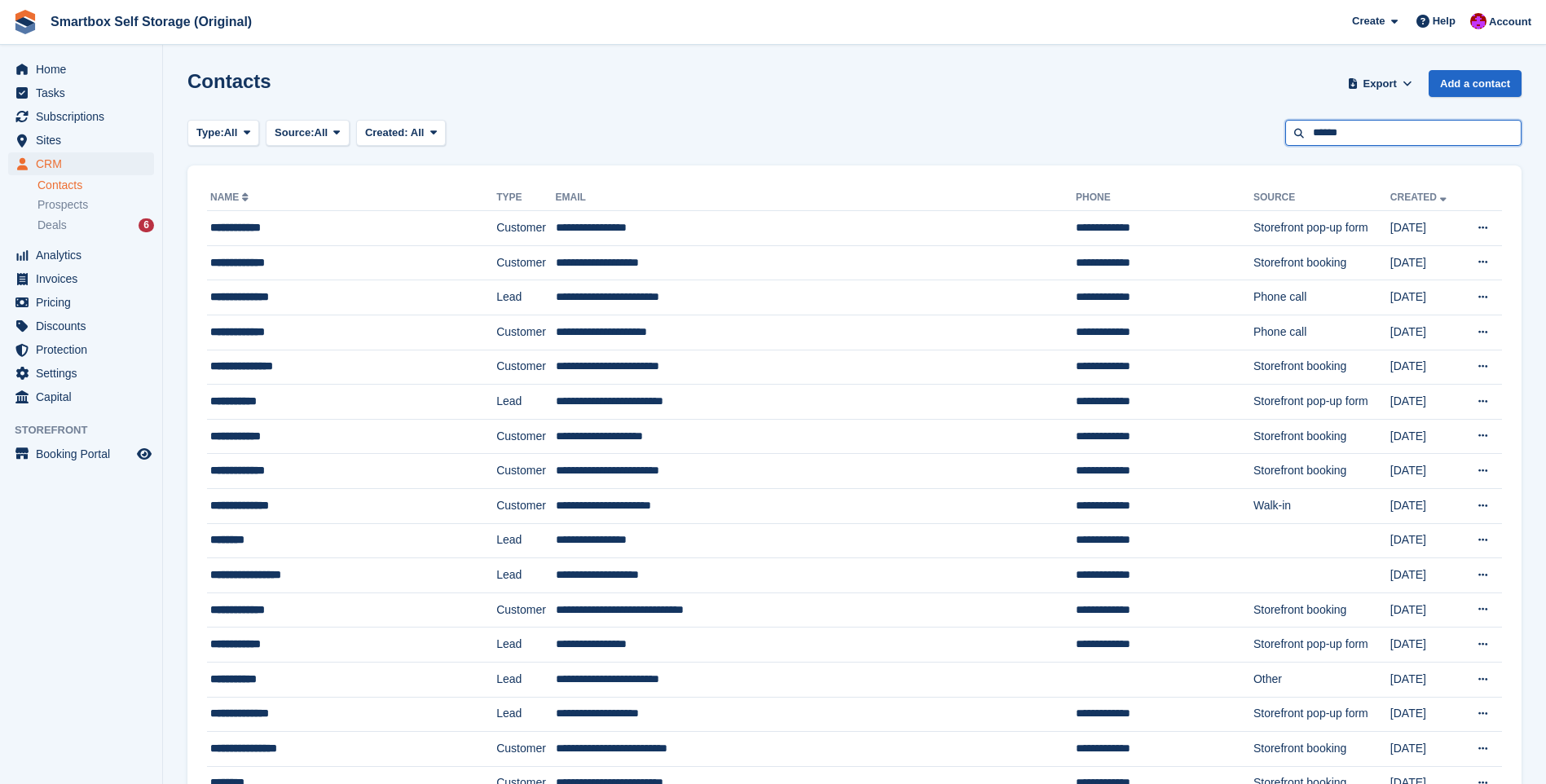 type on "******" 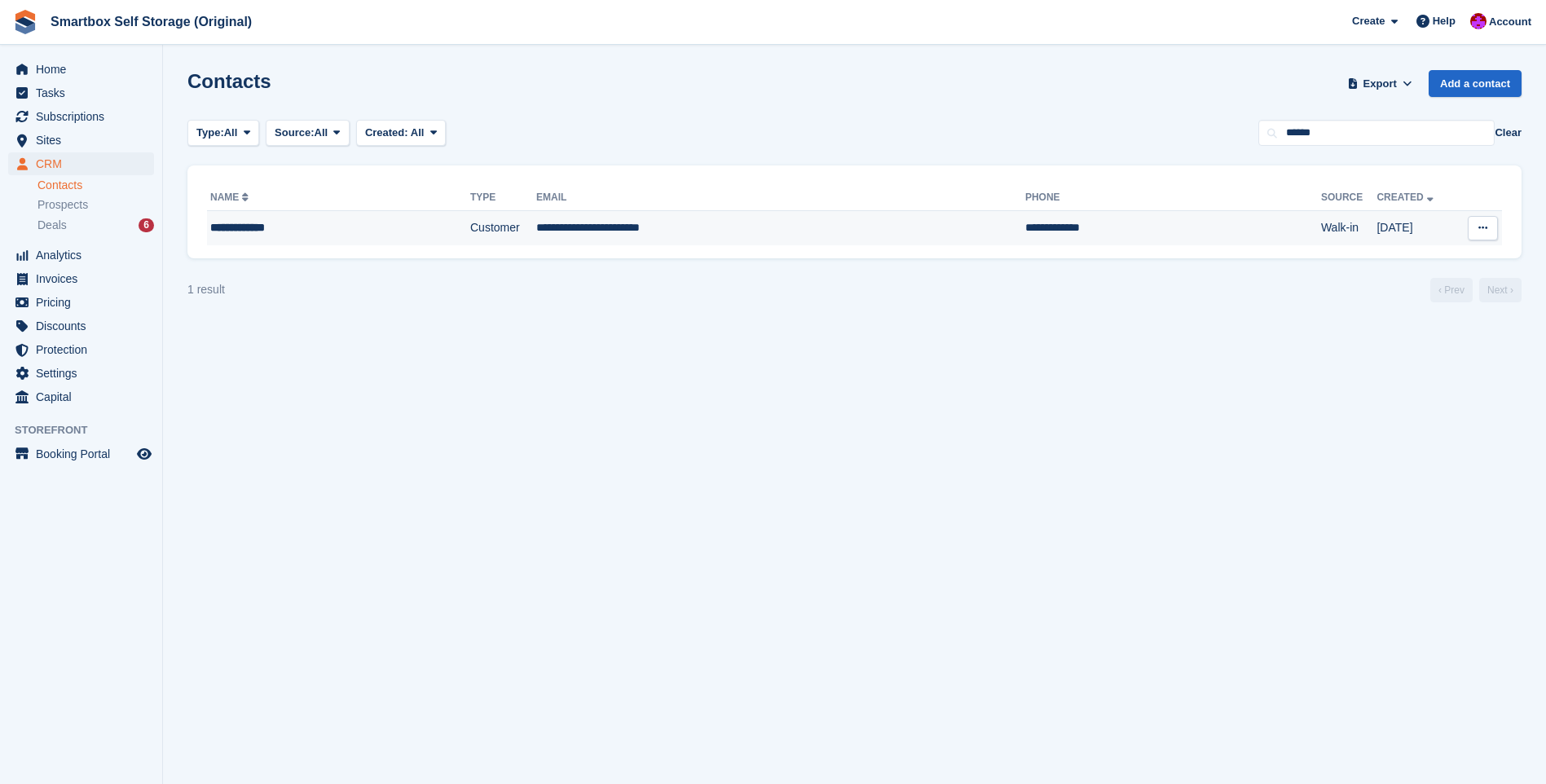 click on "**********" at bounding box center (781, 228) 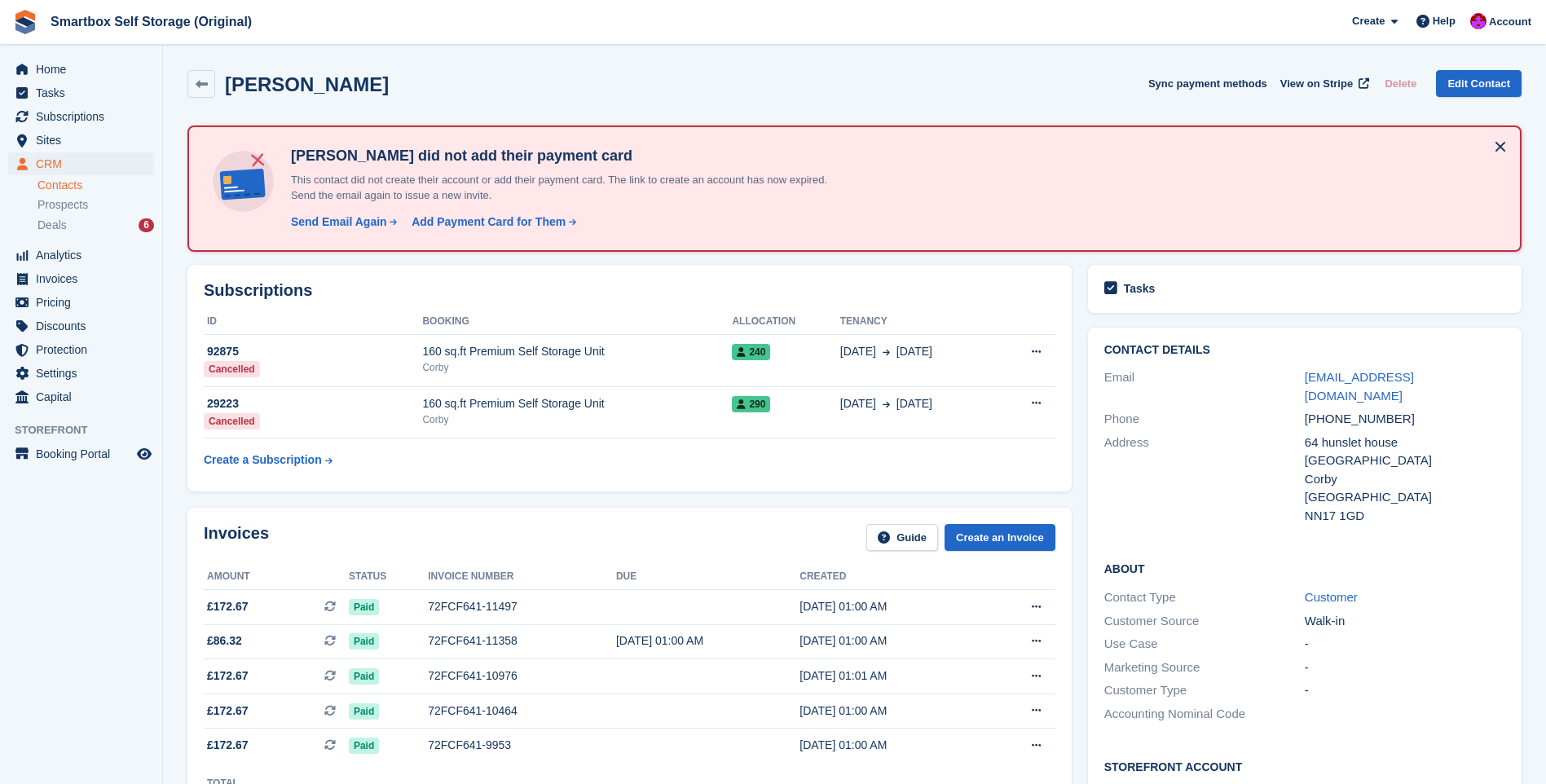 scroll, scrollTop: 0, scrollLeft: 0, axis: both 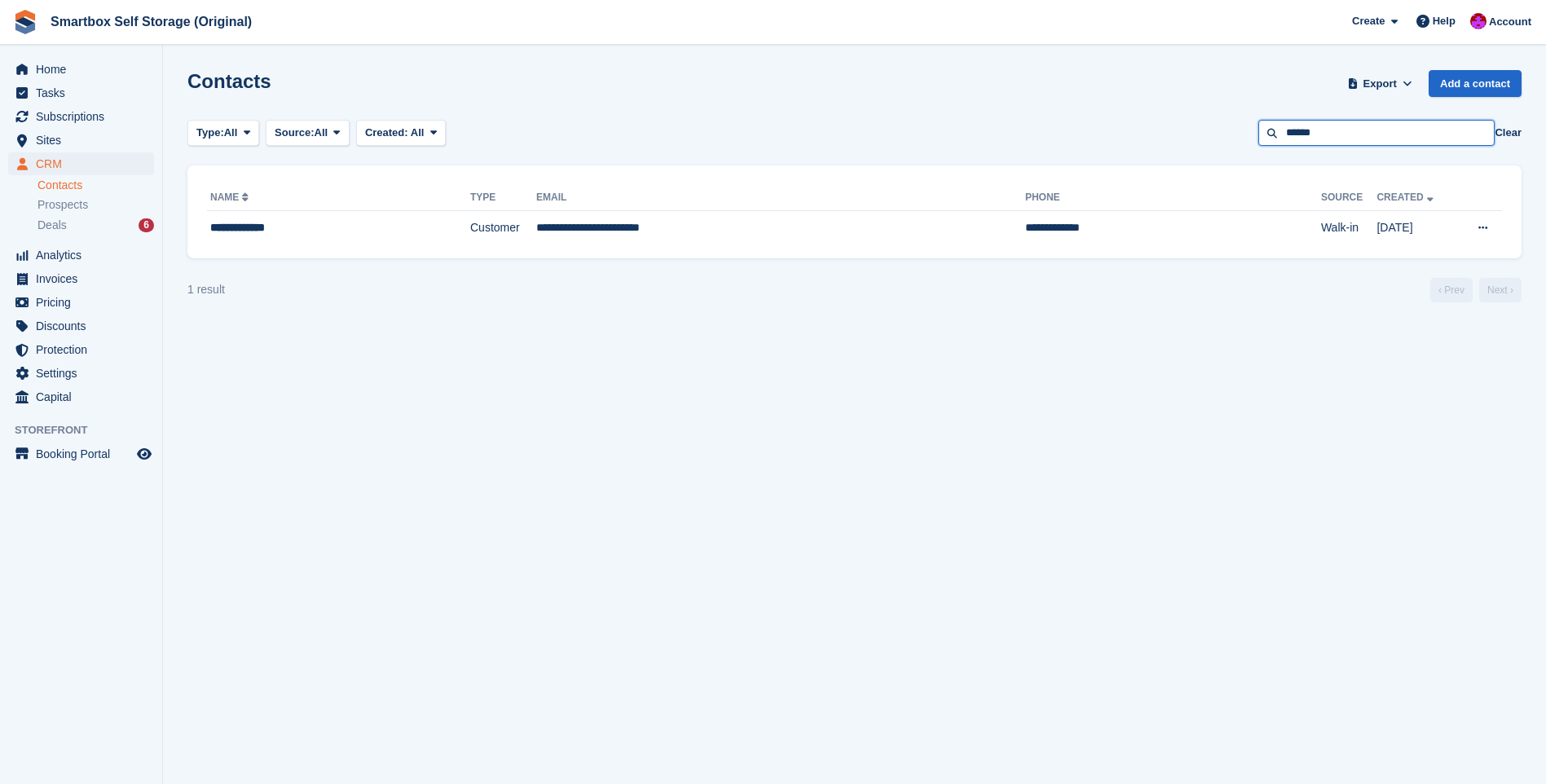 click on "******" at bounding box center (1376, 133) 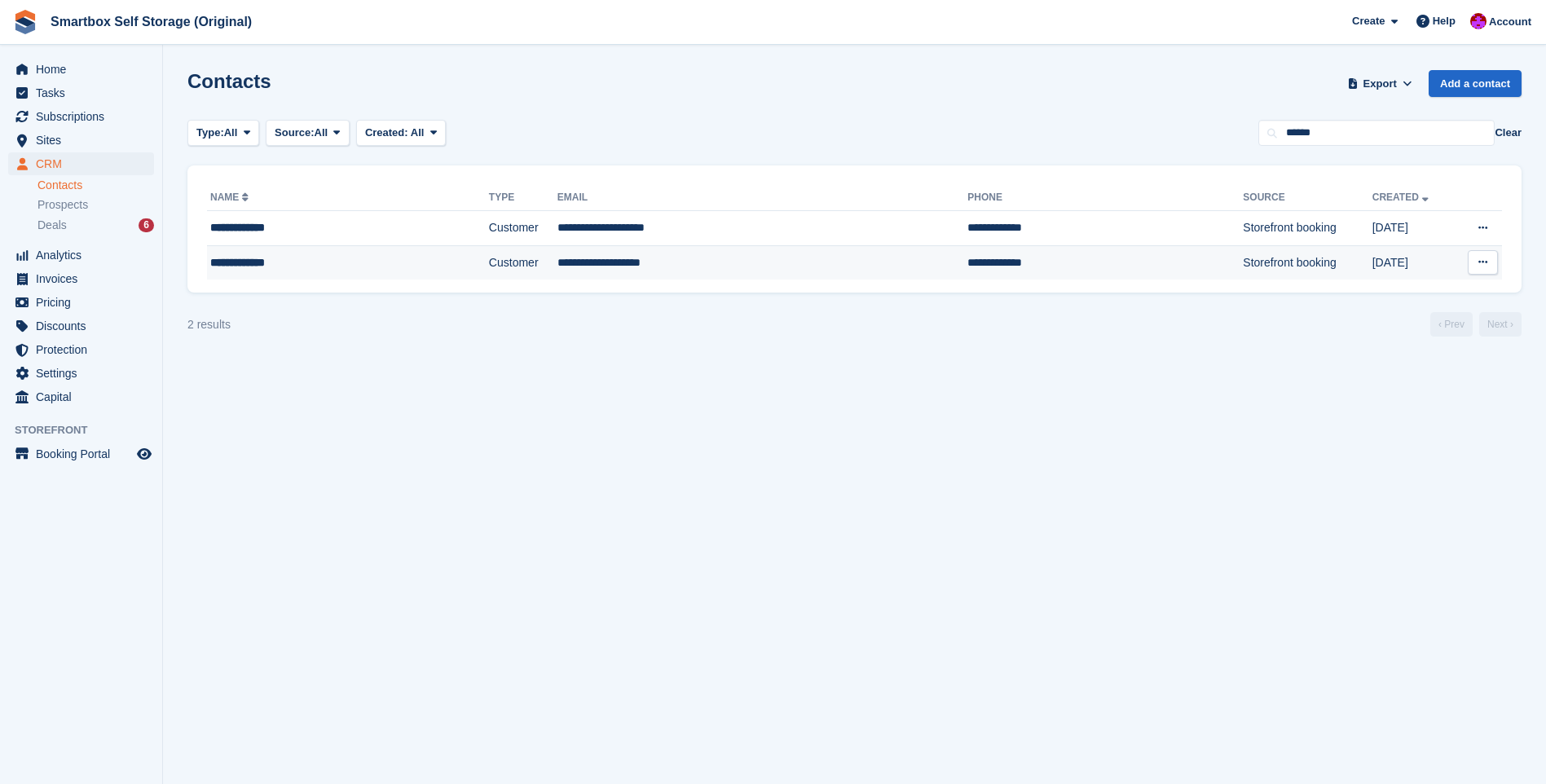 click on "**********" at bounding box center [311, 262] 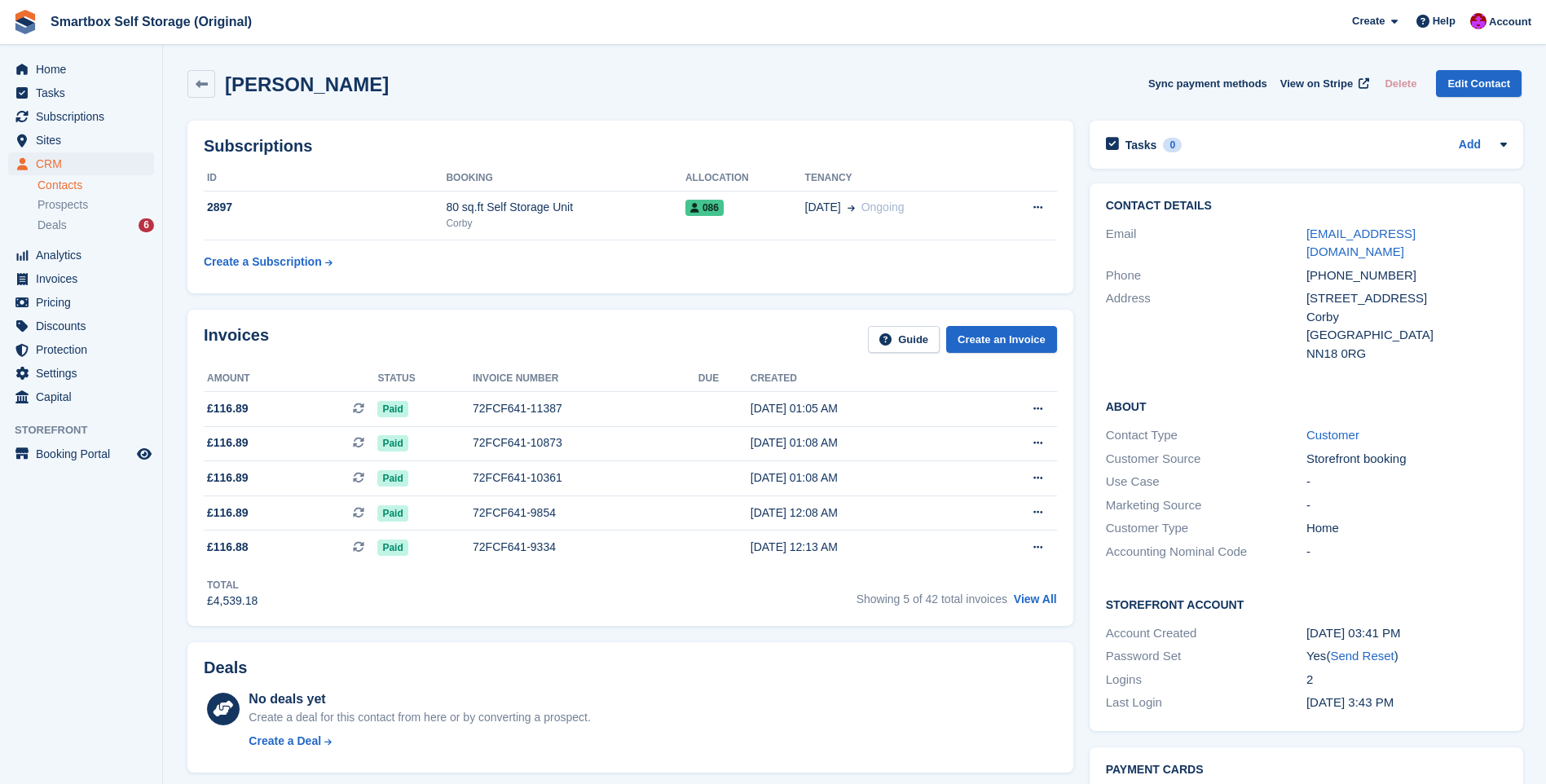scroll, scrollTop: 0, scrollLeft: 0, axis: both 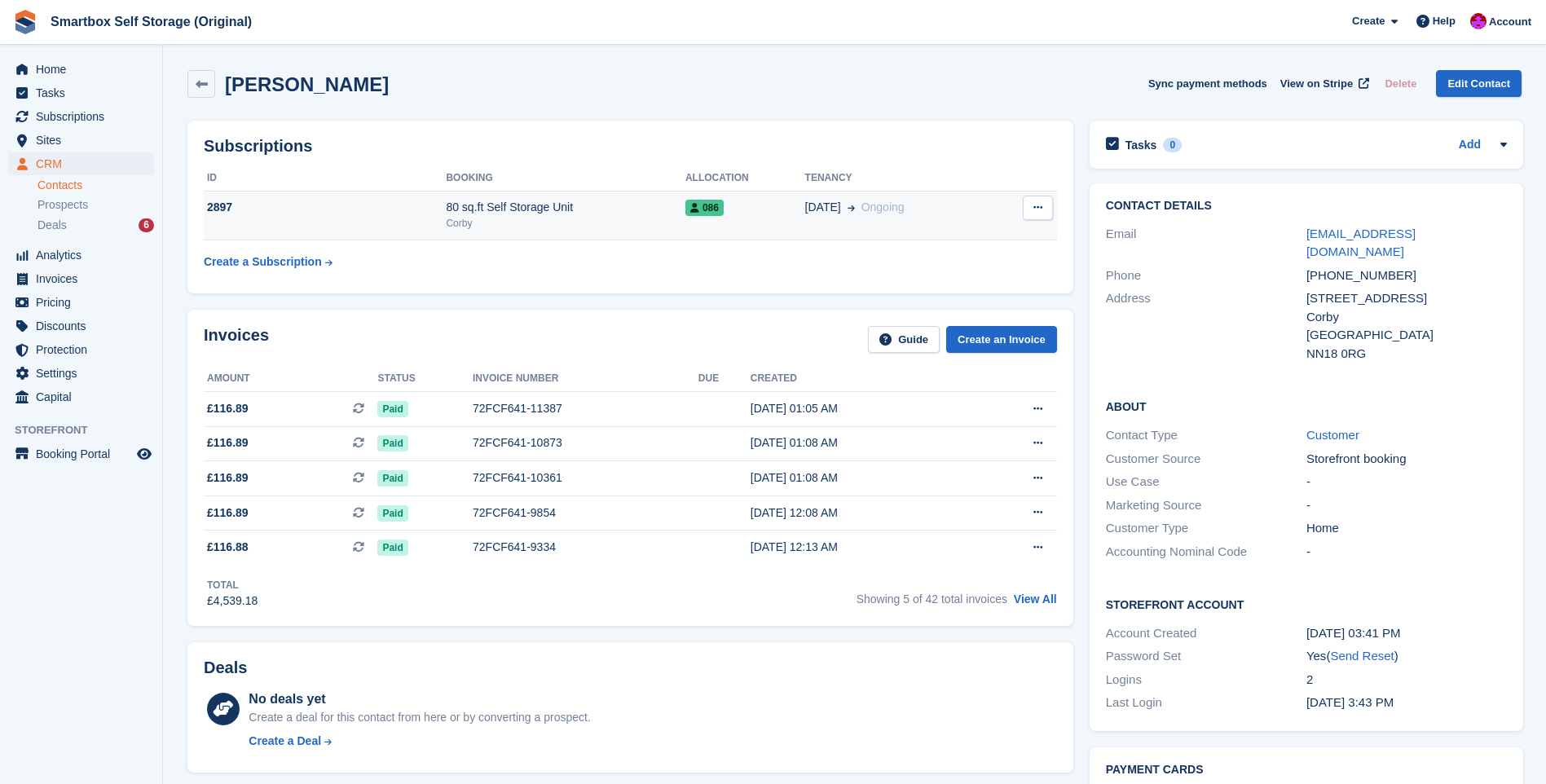 click on "80 sq.ft Self Storage Unit" at bounding box center [566, 207] 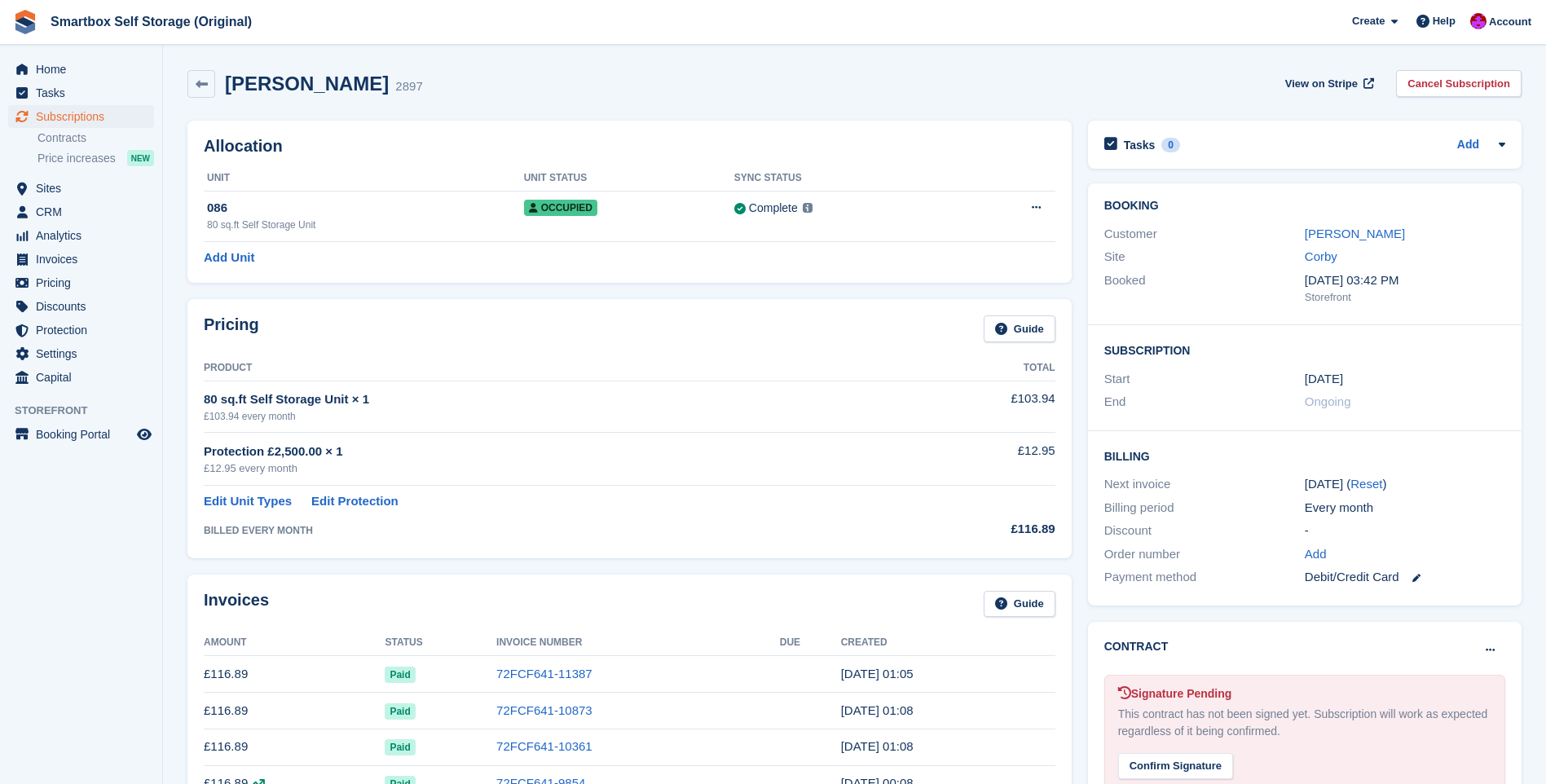 scroll, scrollTop: 0, scrollLeft: 0, axis: both 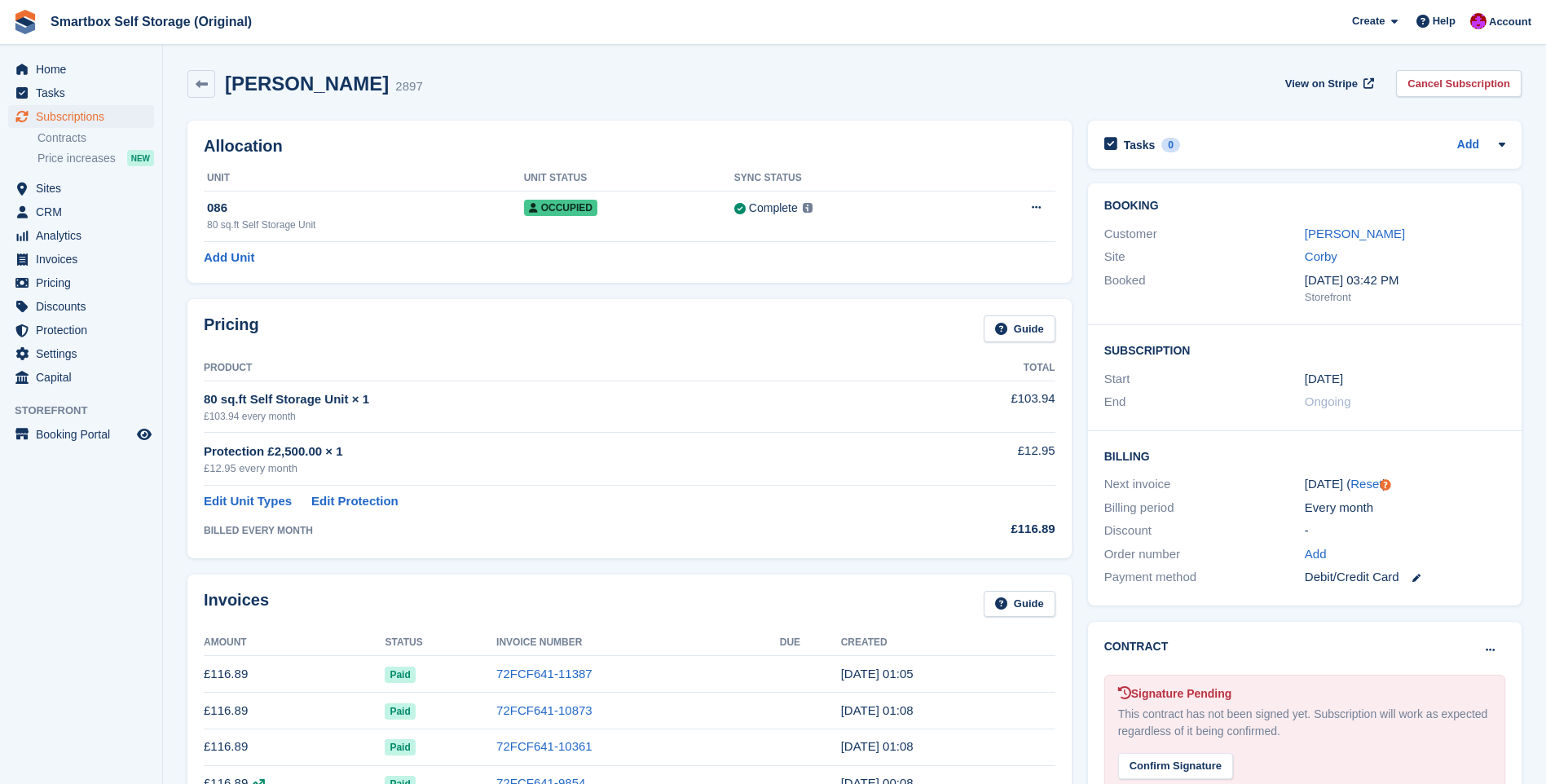 drag, startPoint x: 1320, startPoint y: 235, endPoint x: 1303, endPoint y: 235, distance: 17 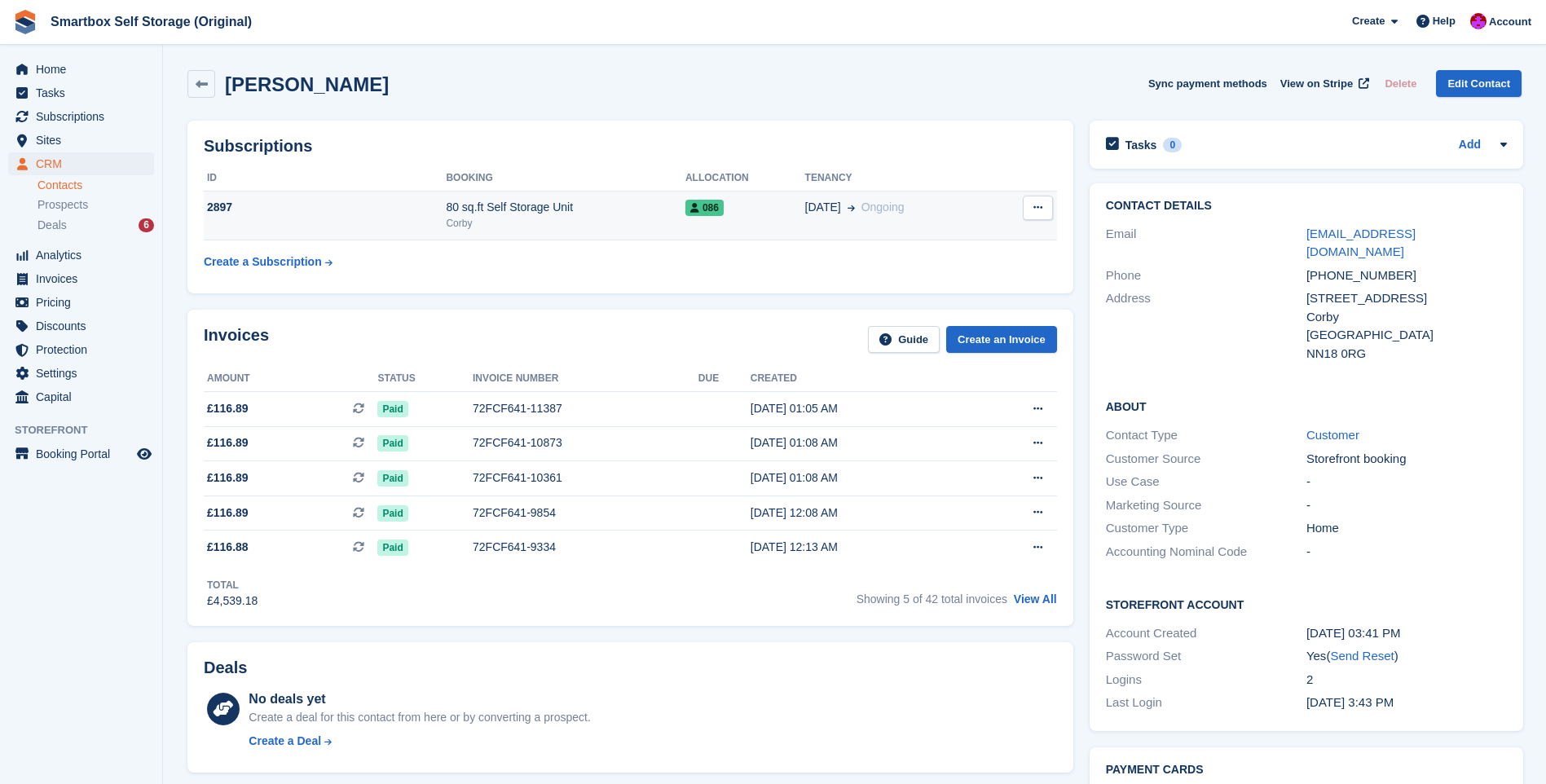 click at bounding box center [1037, 208] 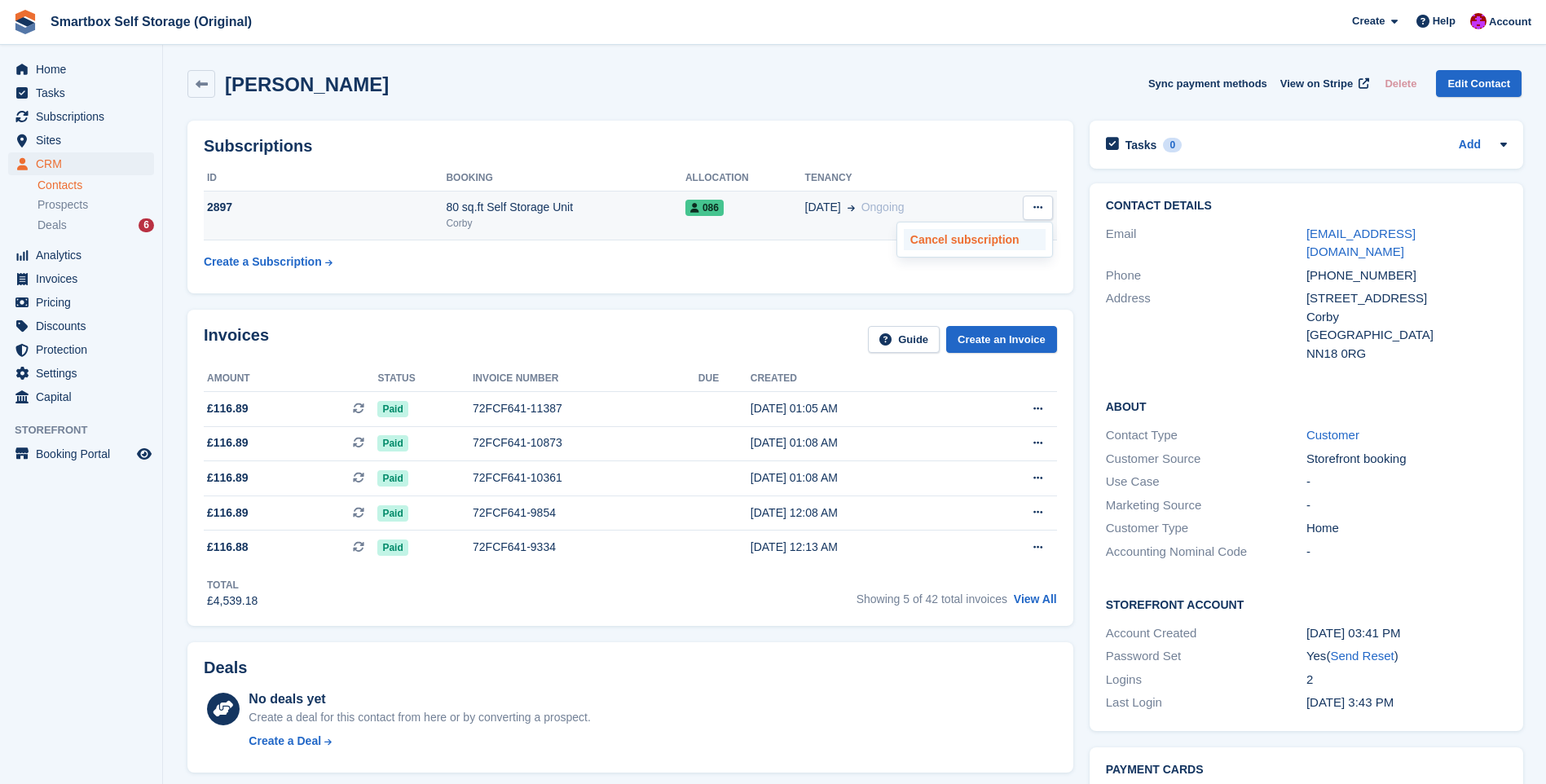 click on "Cancel subscription" at bounding box center (975, 240) 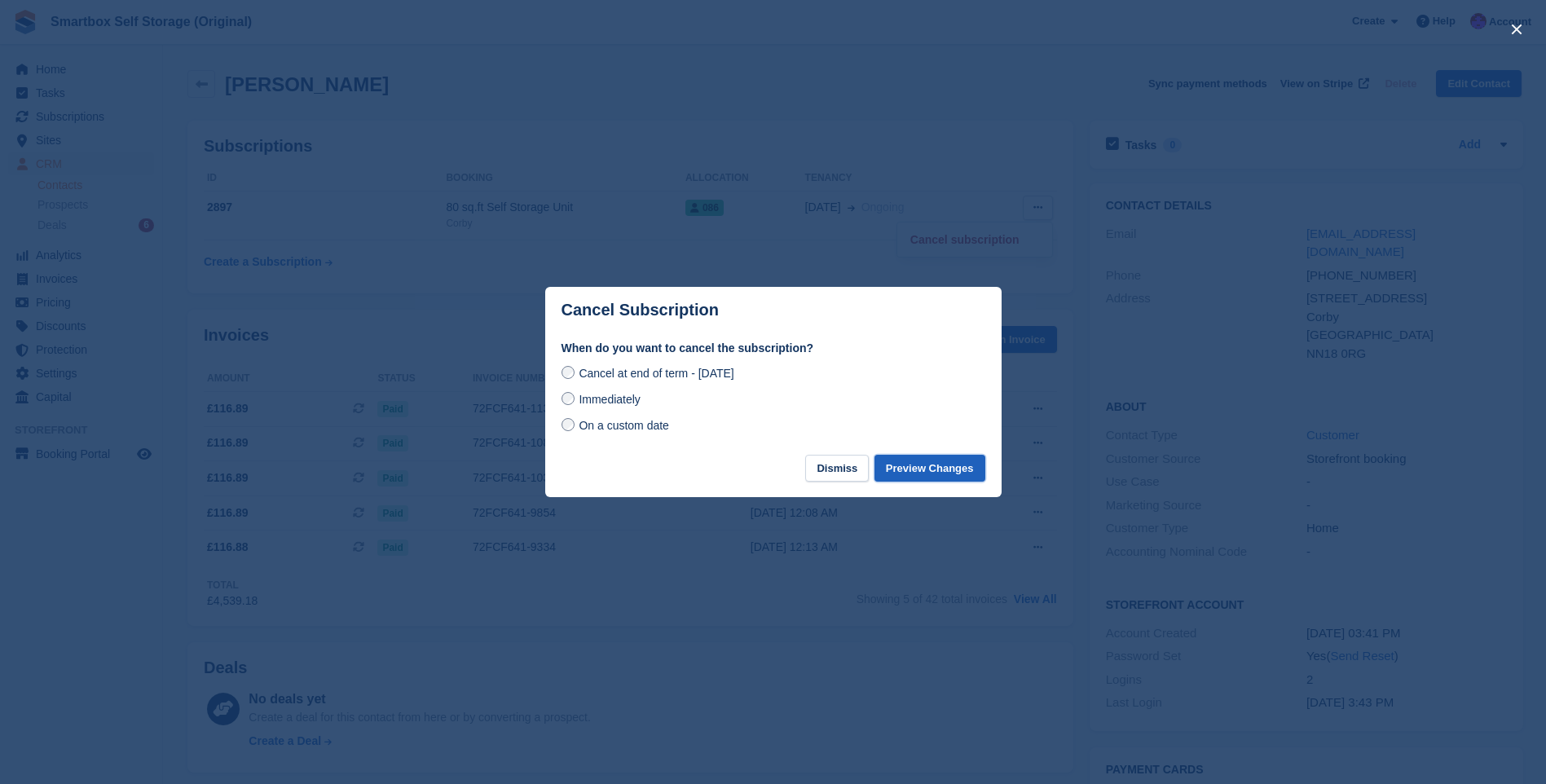 click on "Preview Changes" at bounding box center (930, 468) 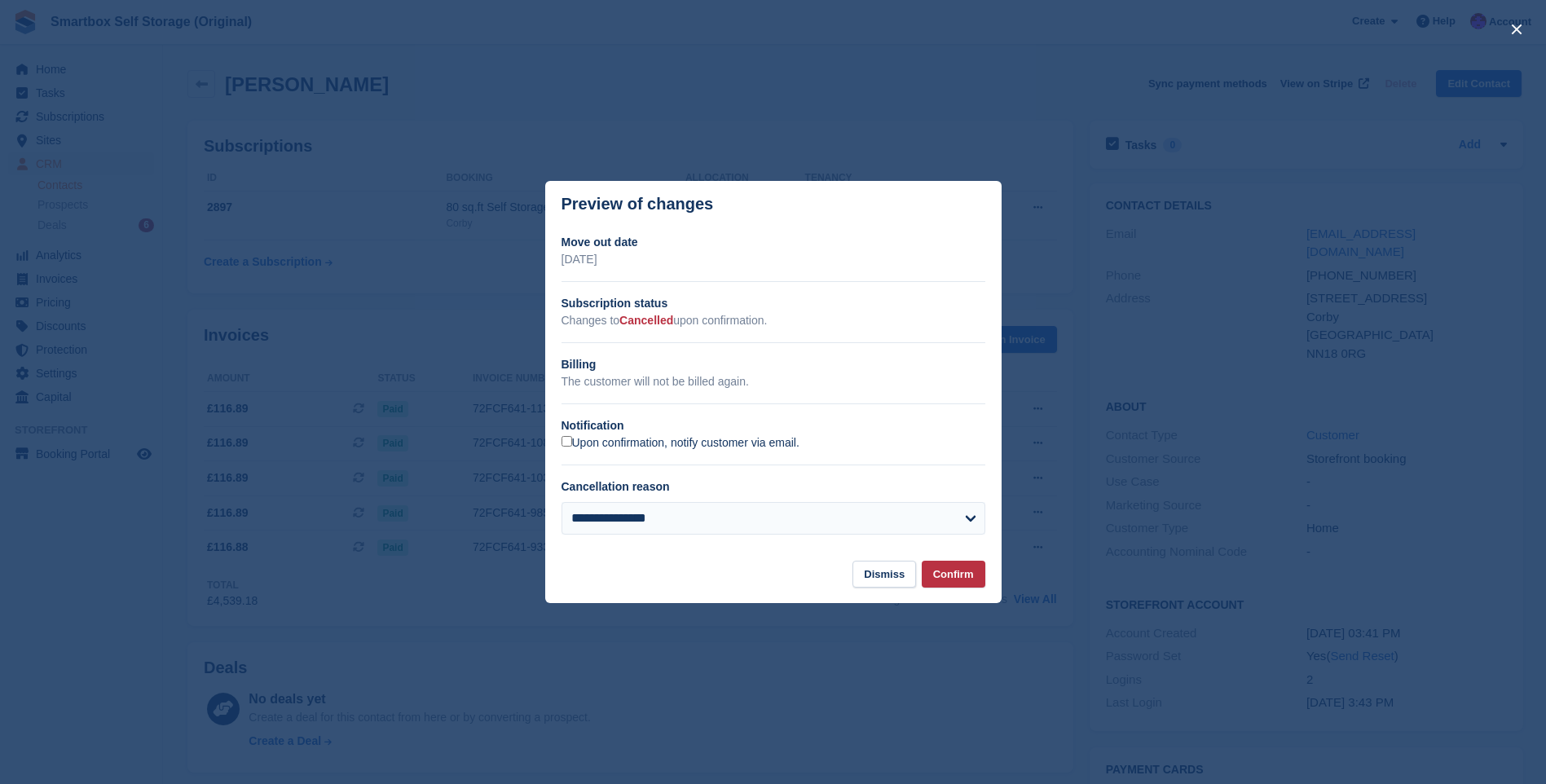 click on "Upon confirmation, notify customer via email." at bounding box center (681, 443) 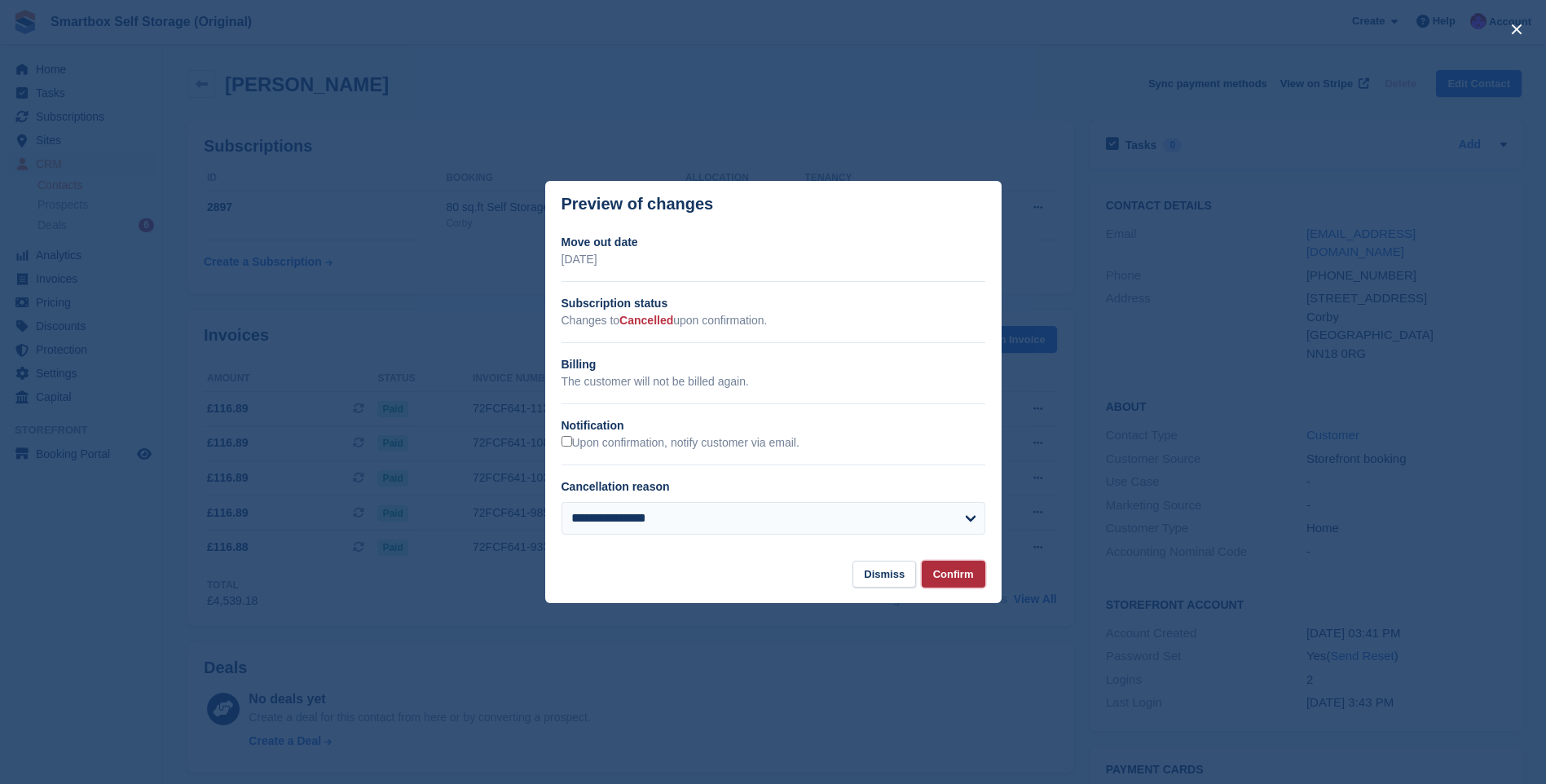 click on "Confirm" at bounding box center (954, 574) 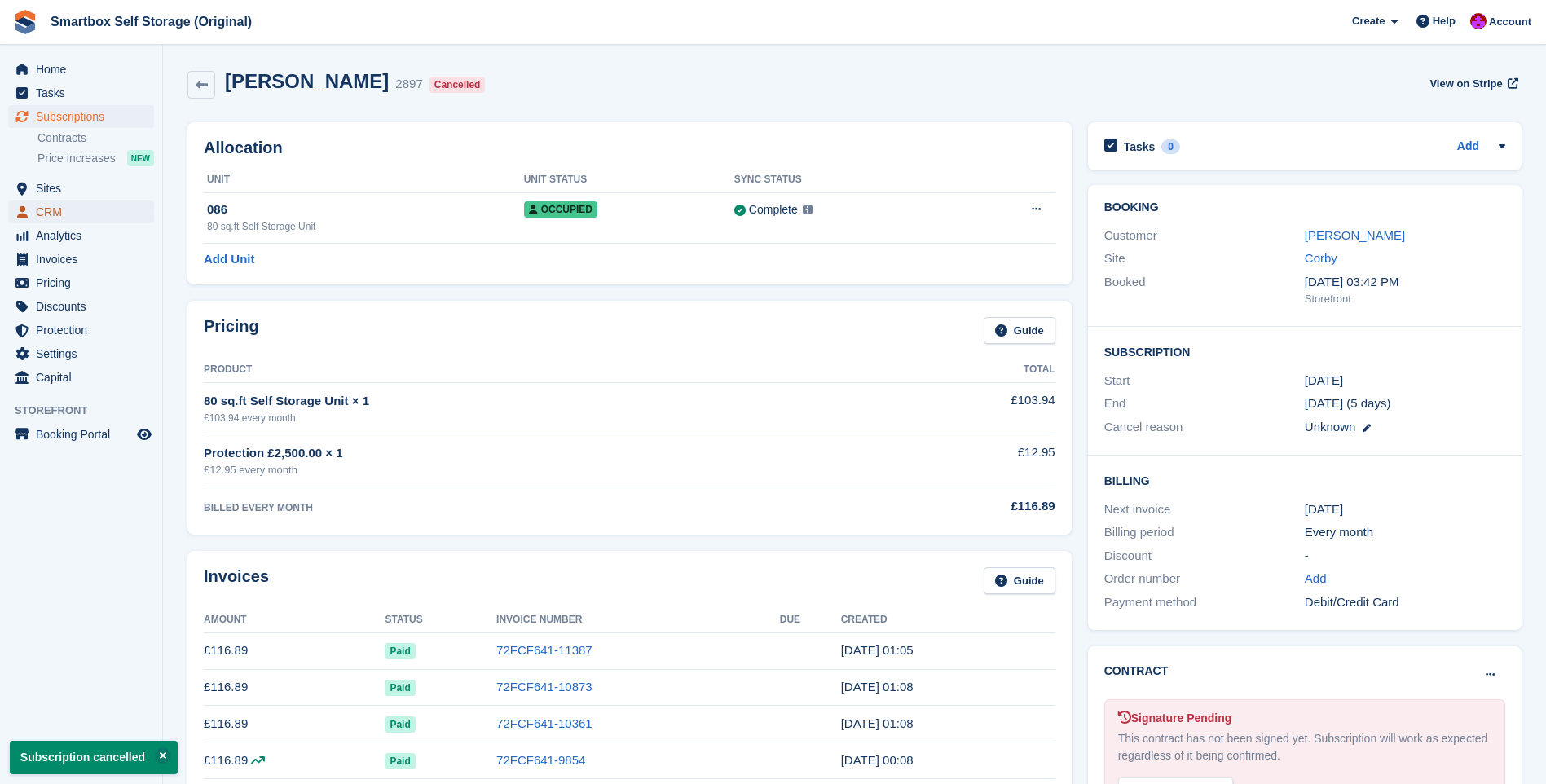 click on "CRM" at bounding box center (85, 212) 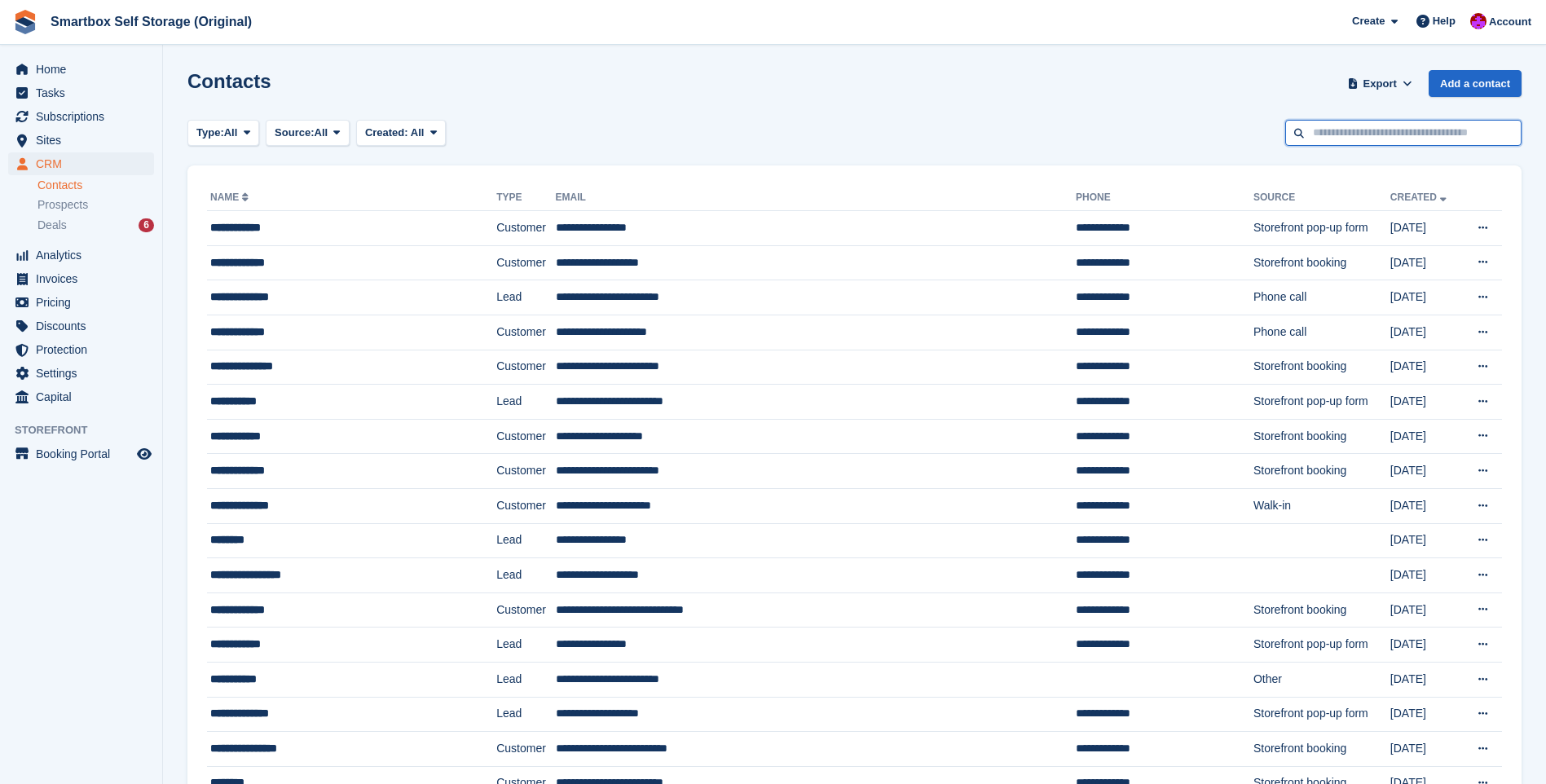 click at bounding box center [1403, 133] 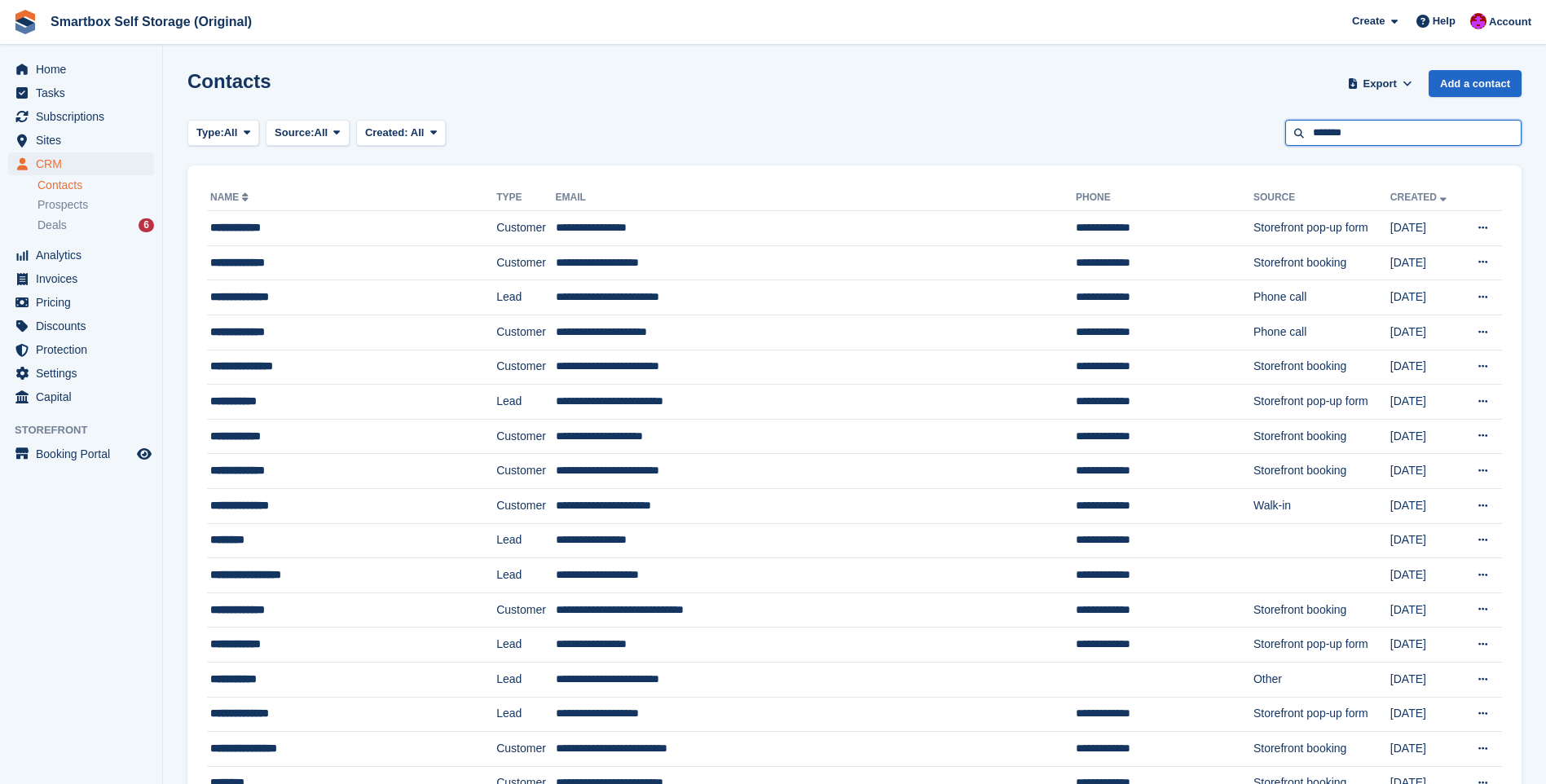 type on "*******" 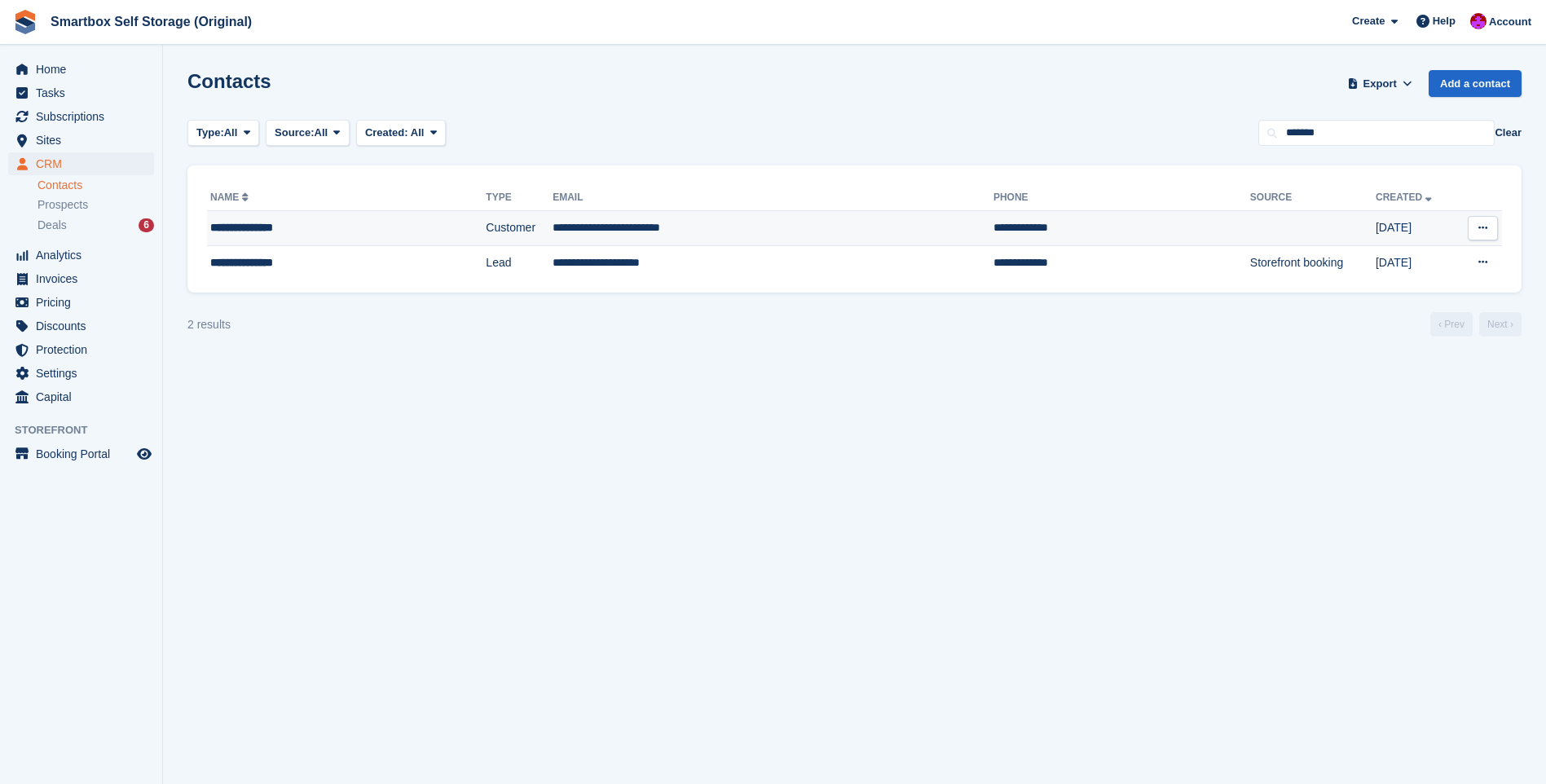 click on "Customer" at bounding box center [519, 228] 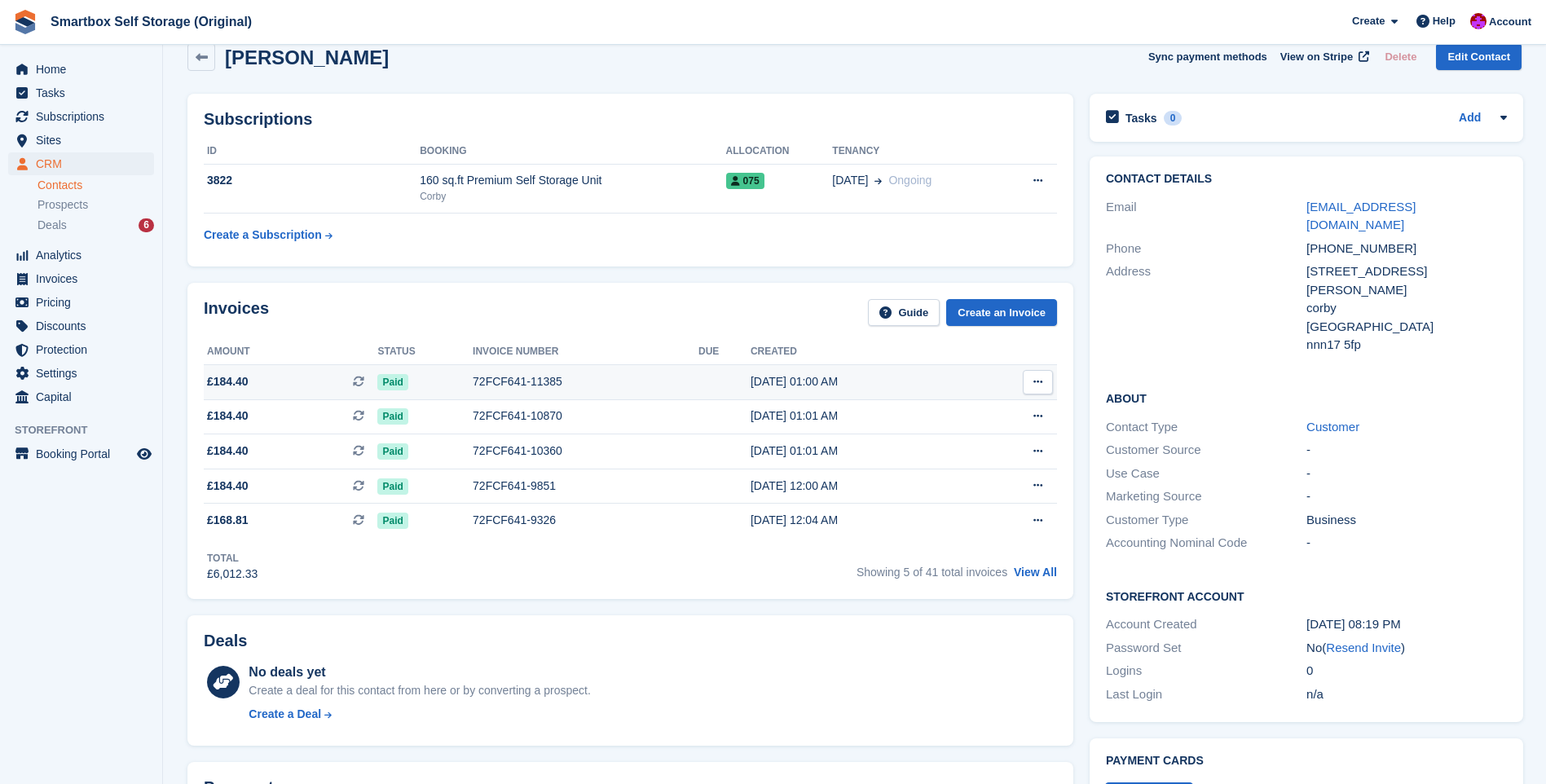 scroll, scrollTop: 0, scrollLeft: 0, axis: both 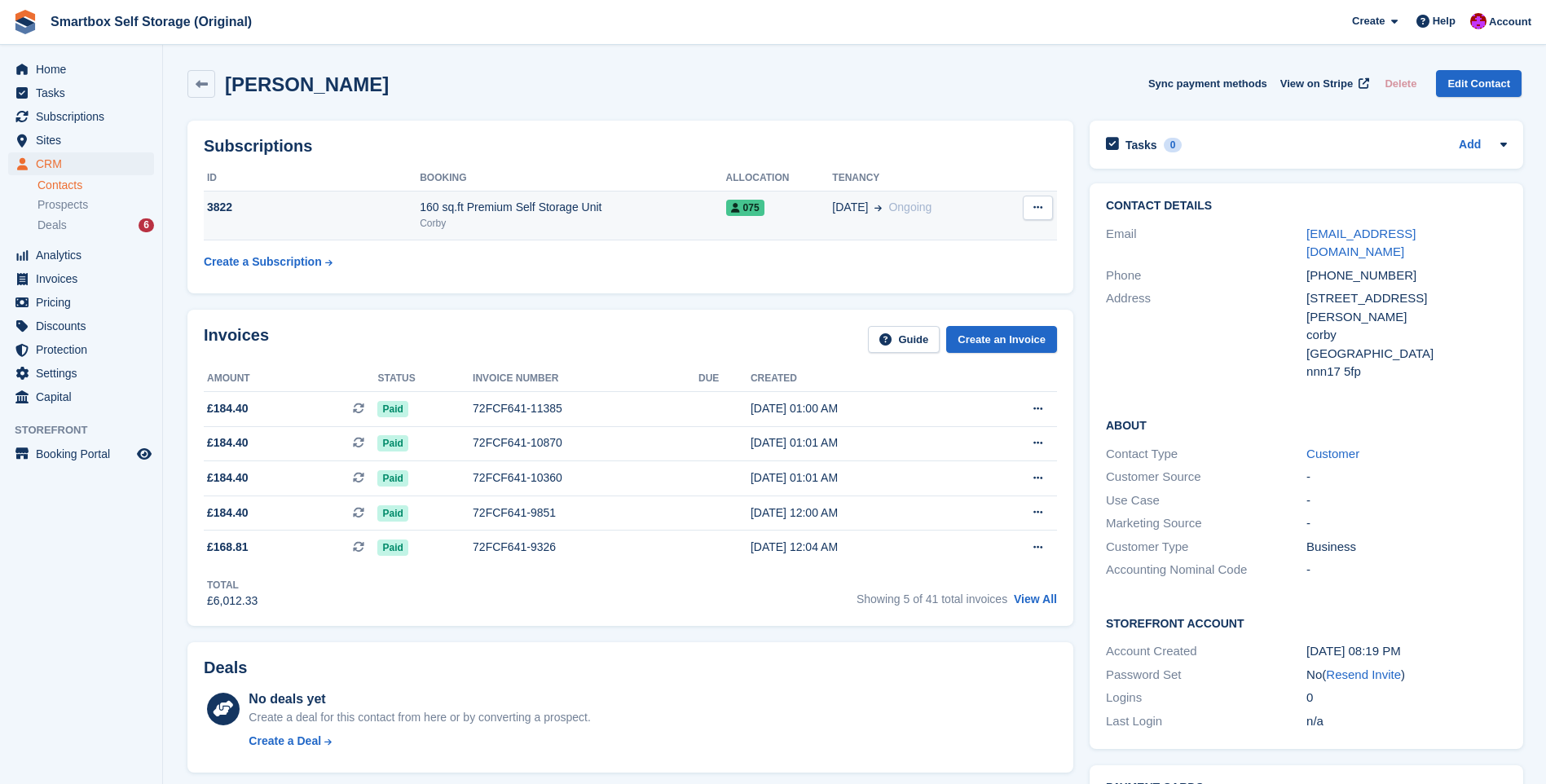 click on "160 sq.ft Premium Self Storage Unit" at bounding box center [572, 207] 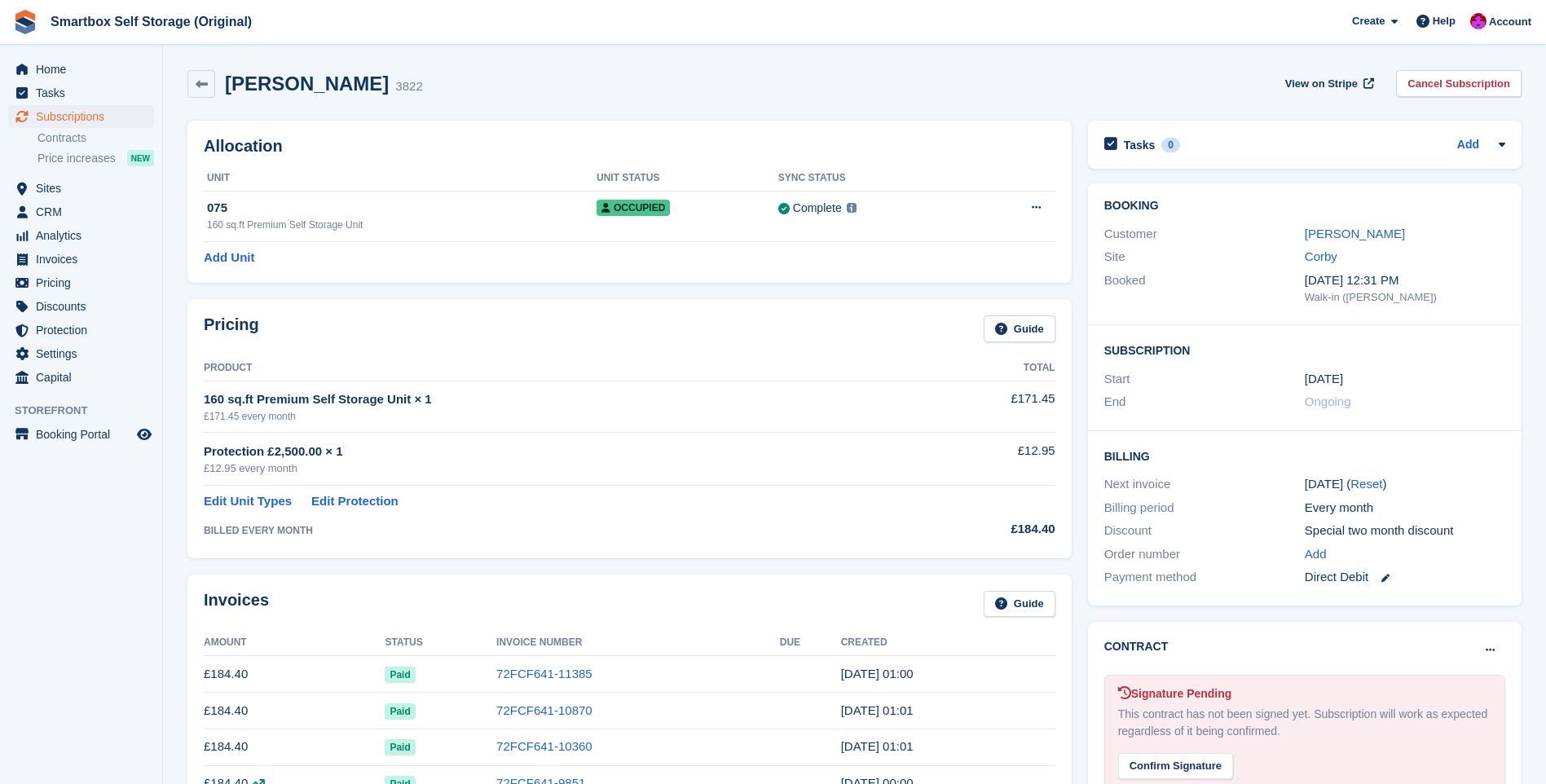 scroll, scrollTop: 0, scrollLeft: 0, axis: both 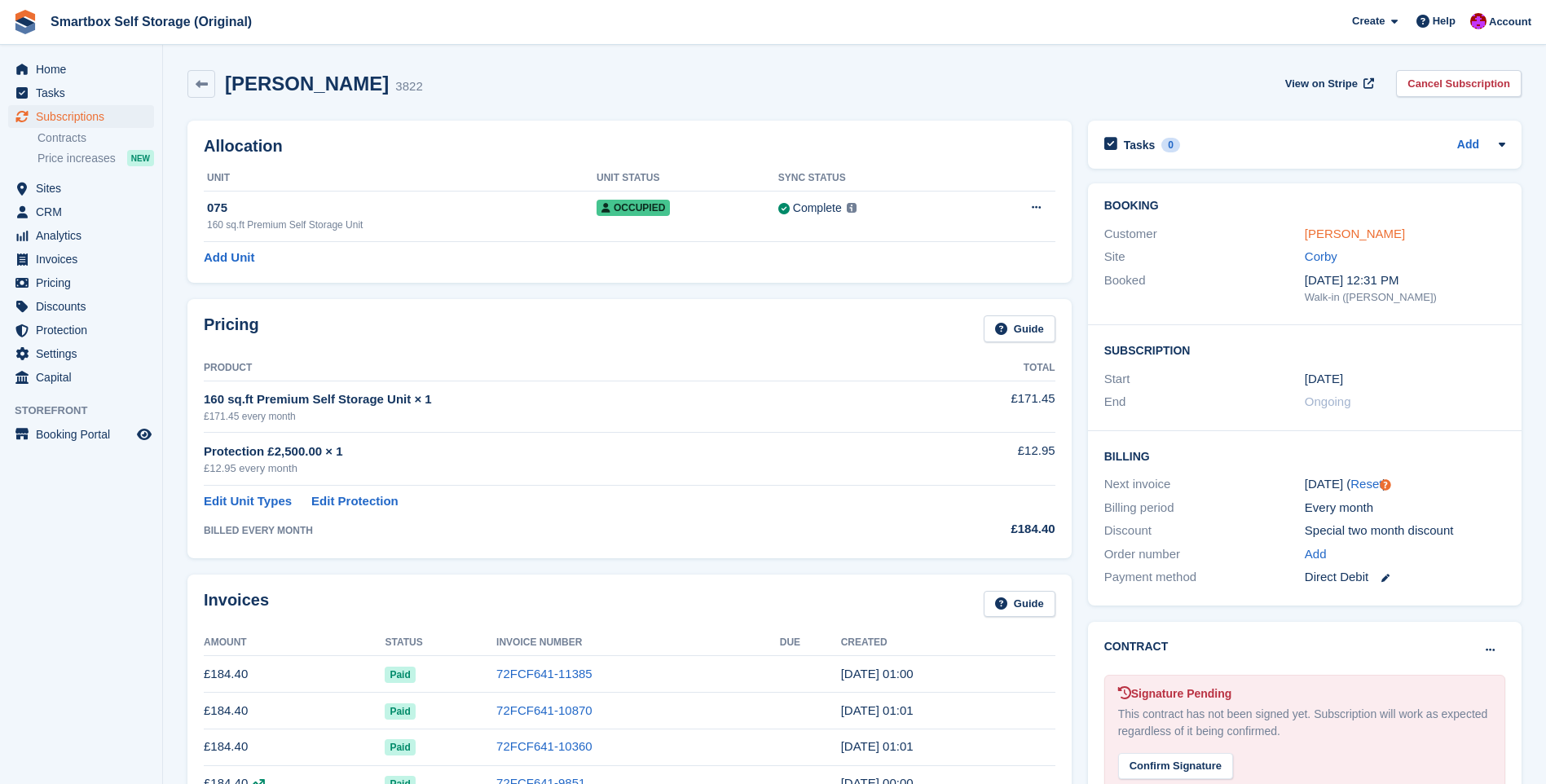 click on "Jamie Proudfoot" at bounding box center (1354, 233) 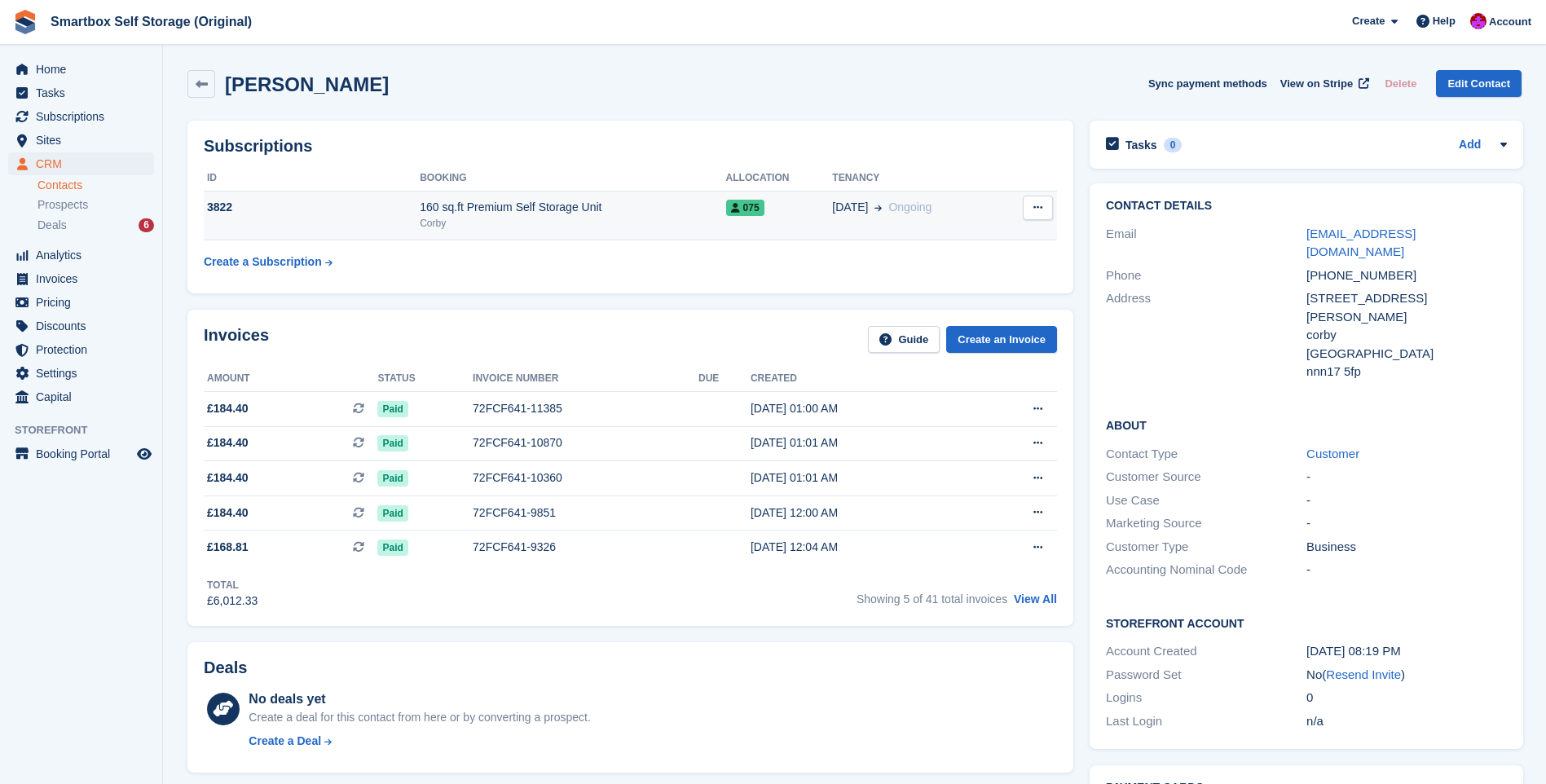 click at bounding box center (1037, 208) 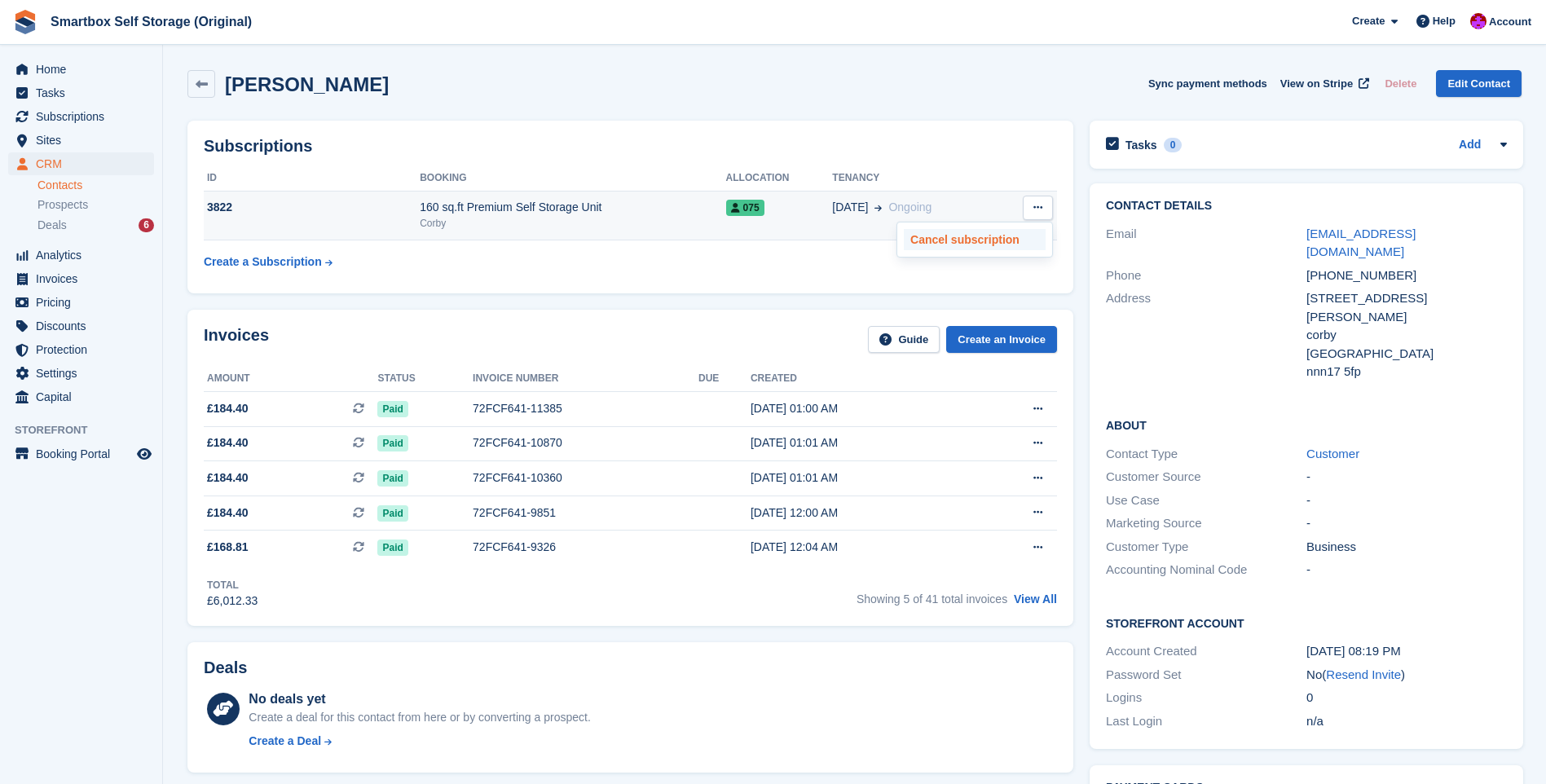 click on "Cancel subscription" at bounding box center [975, 240] 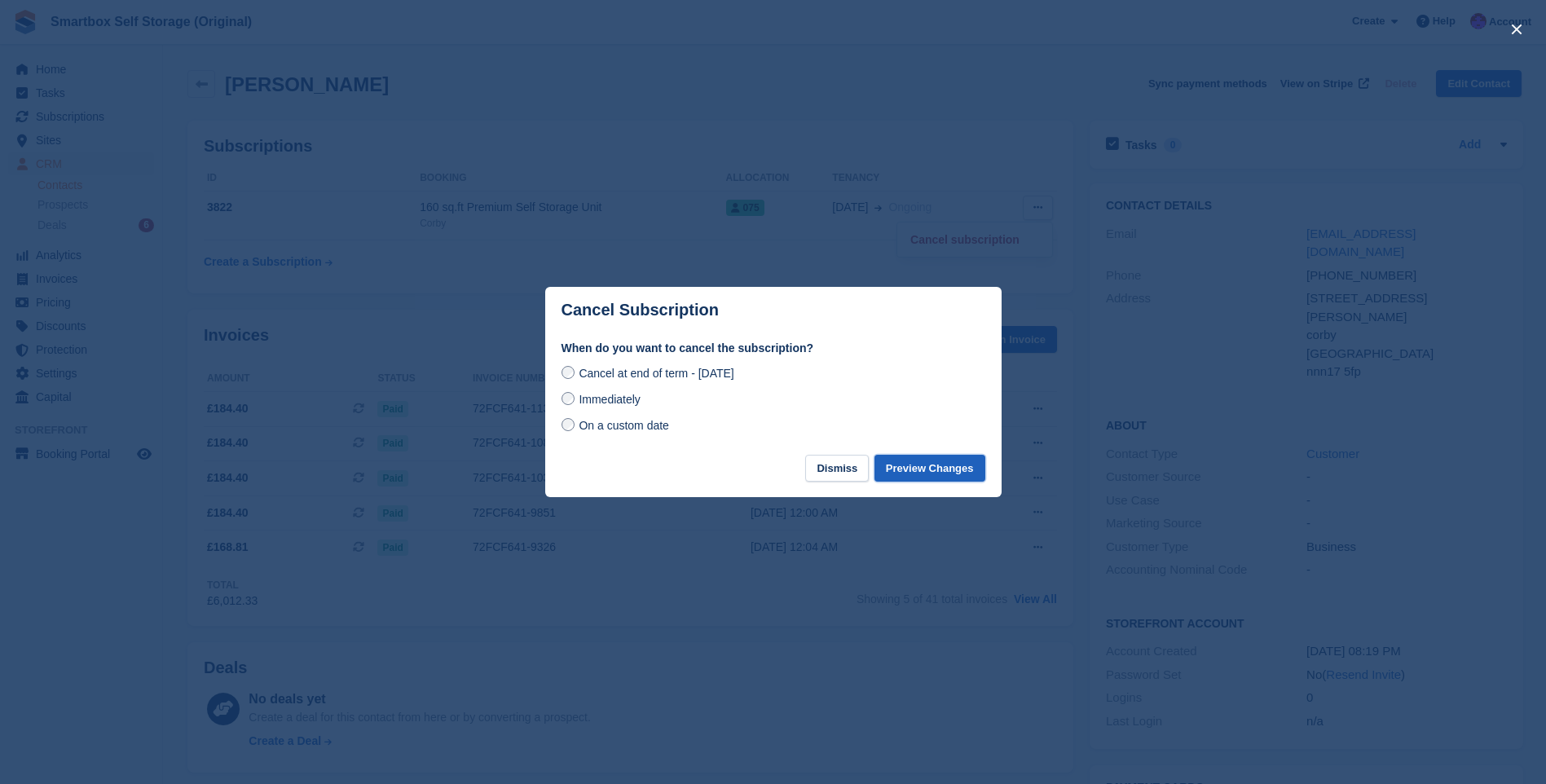 click on "Preview Changes" at bounding box center [930, 468] 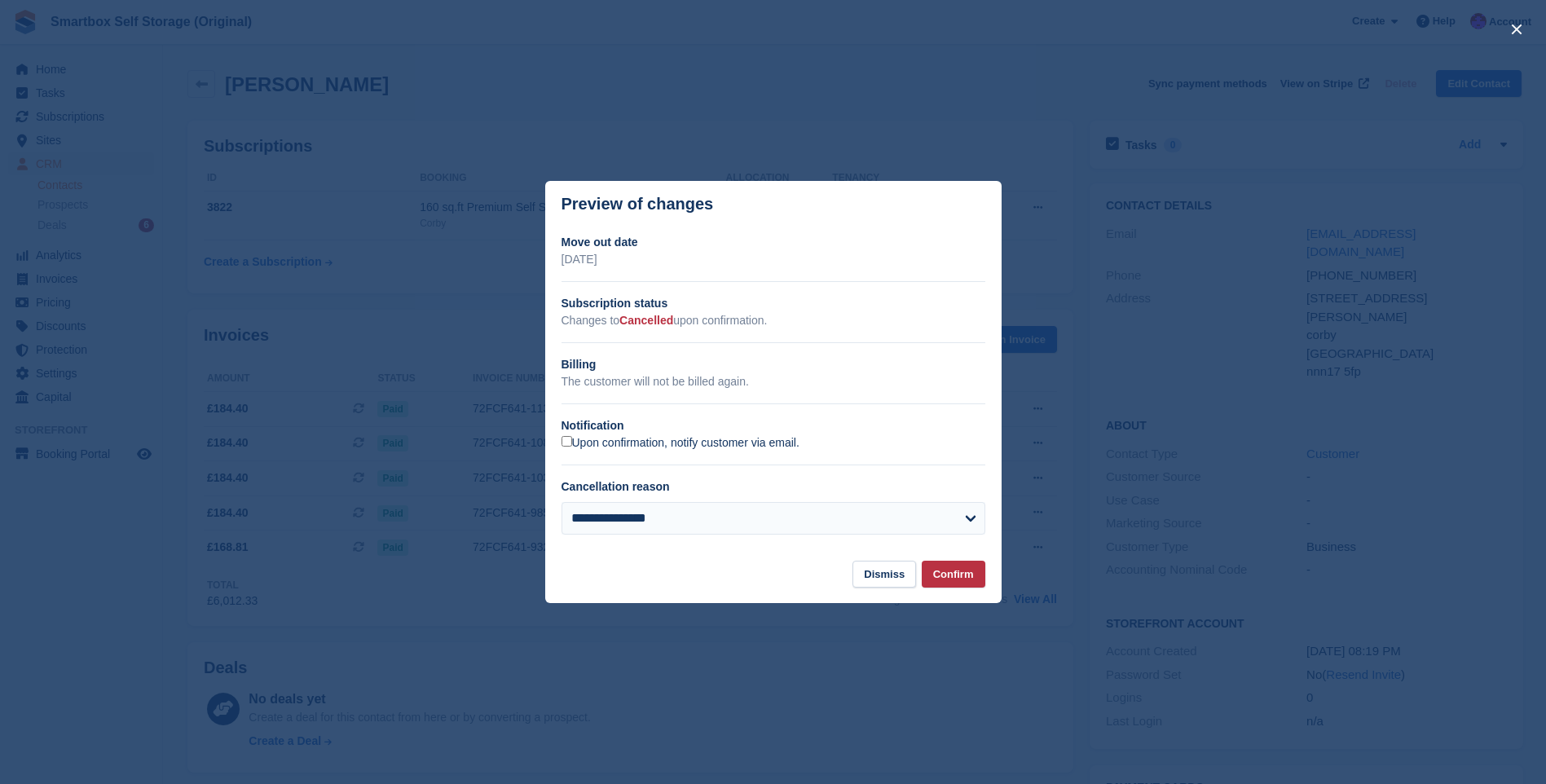 click on "Upon confirmation, notify customer via email." at bounding box center (681, 443) 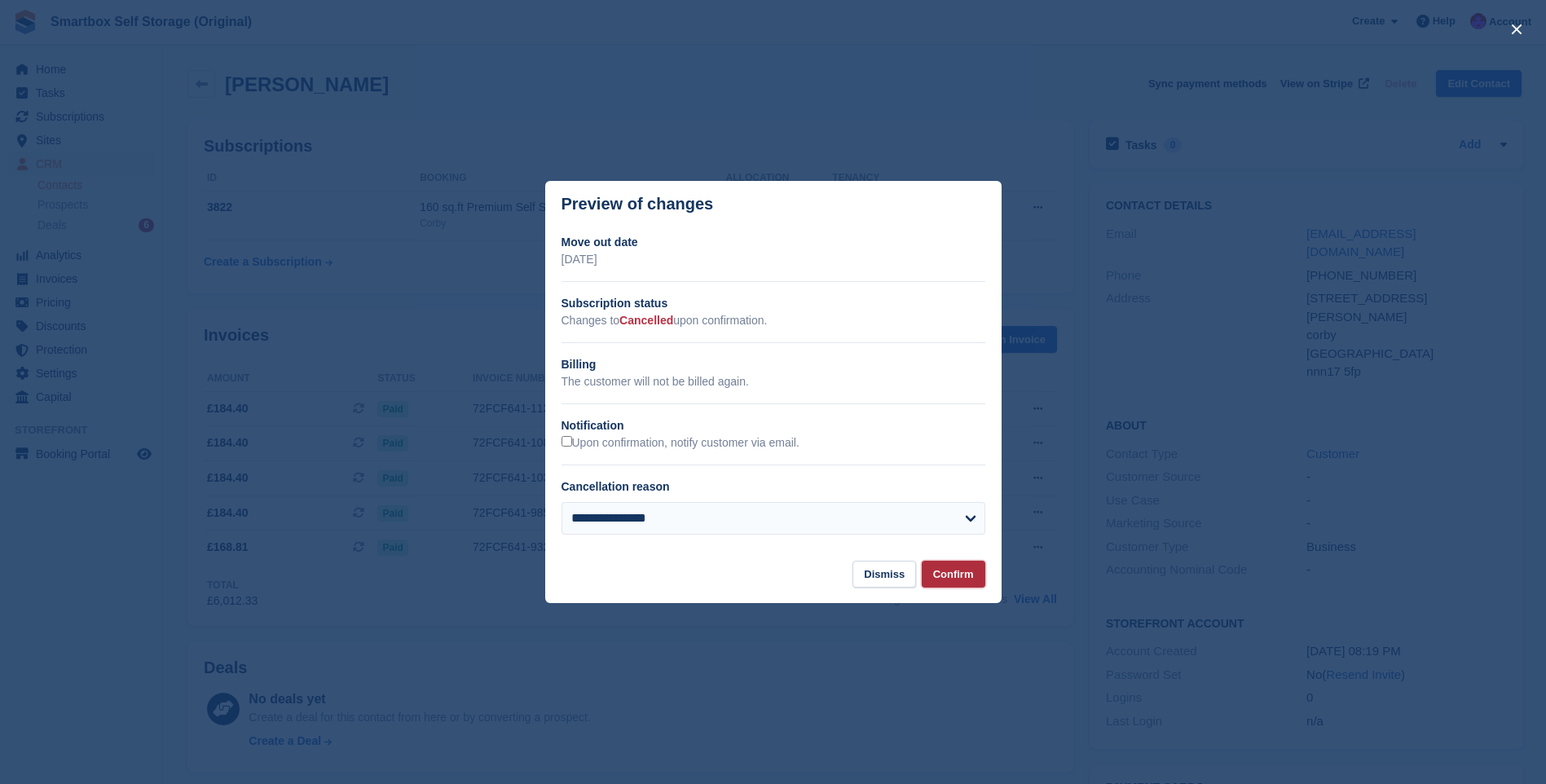 click on "Confirm" at bounding box center (954, 574) 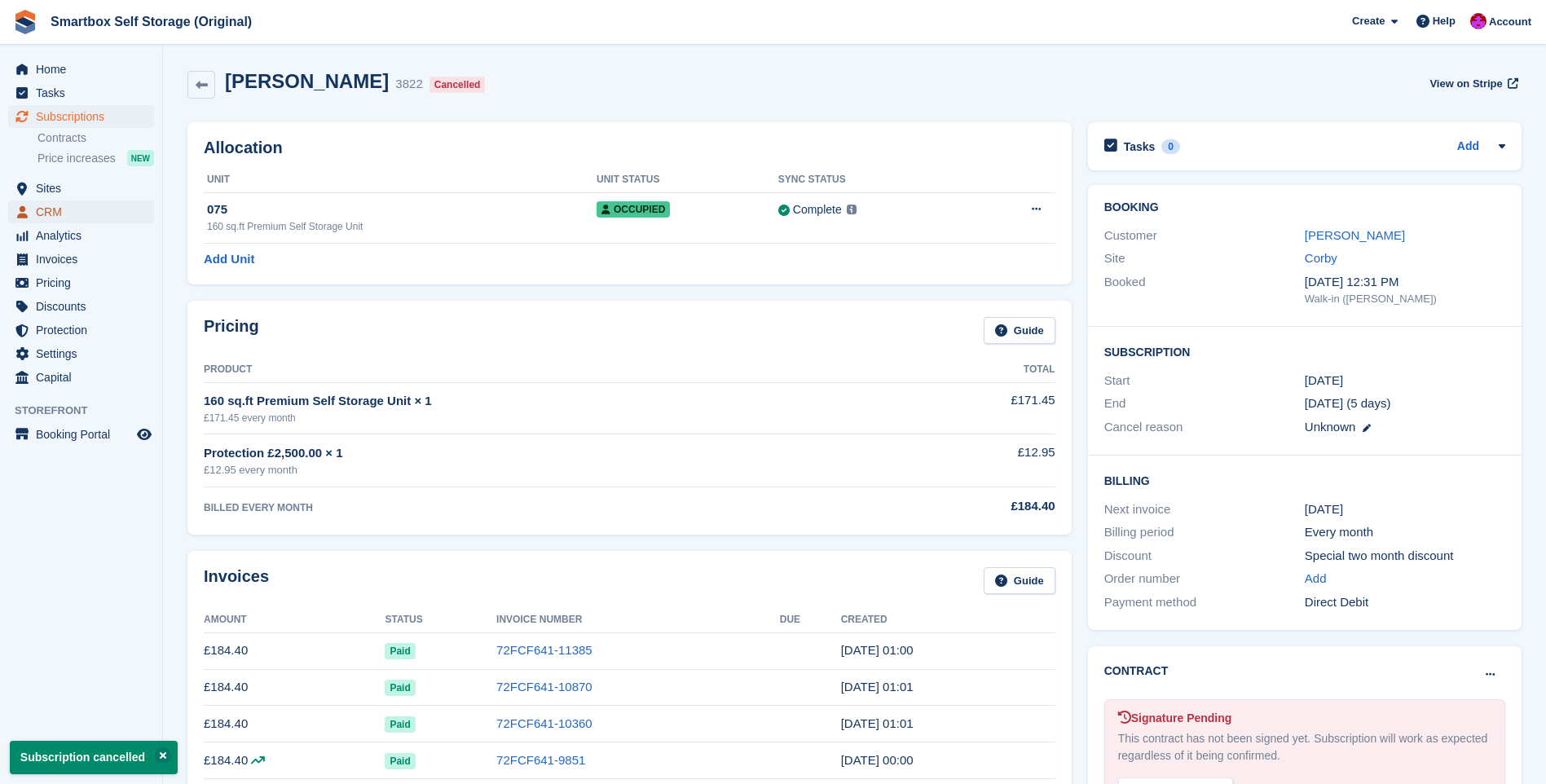 click on "CRM" at bounding box center [85, 212] 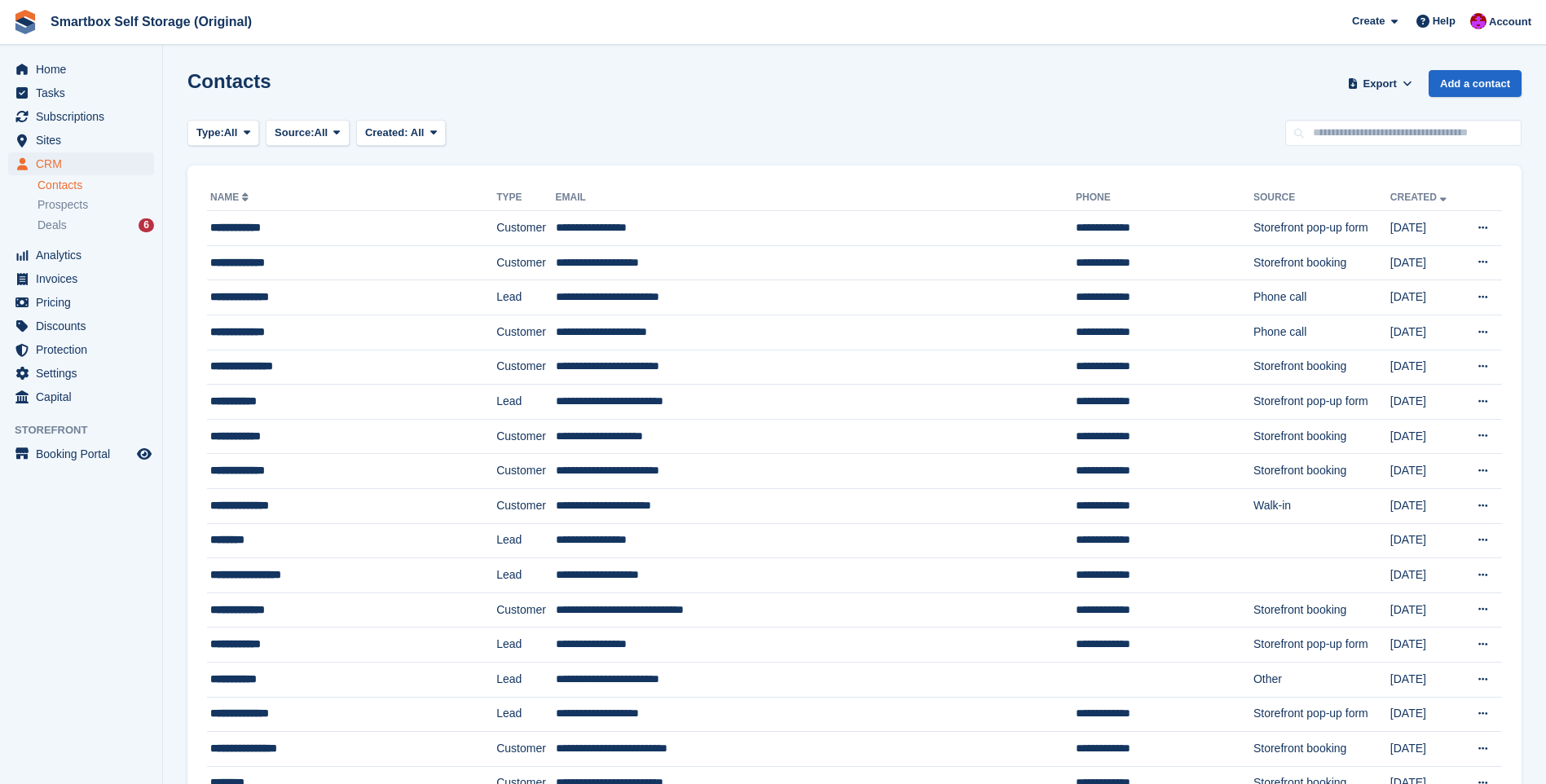 click on "Contacts
Export
Export Contacts
Export a CSV of all Contacts which match the current filters.
Please allow time for large exports.
Start Export
Add a contact
Type:
All
All
Lead
Customer
Source:
All
All
Storefront
Backoffice
Pre-Opening interest
Incomplete booking
Unit type interest
Price reveal
Quote requested
Storefront booking
Storefront pop-up form
External enquiry form
Phone call
Walk-in
Imported Other" at bounding box center (854, 1014) 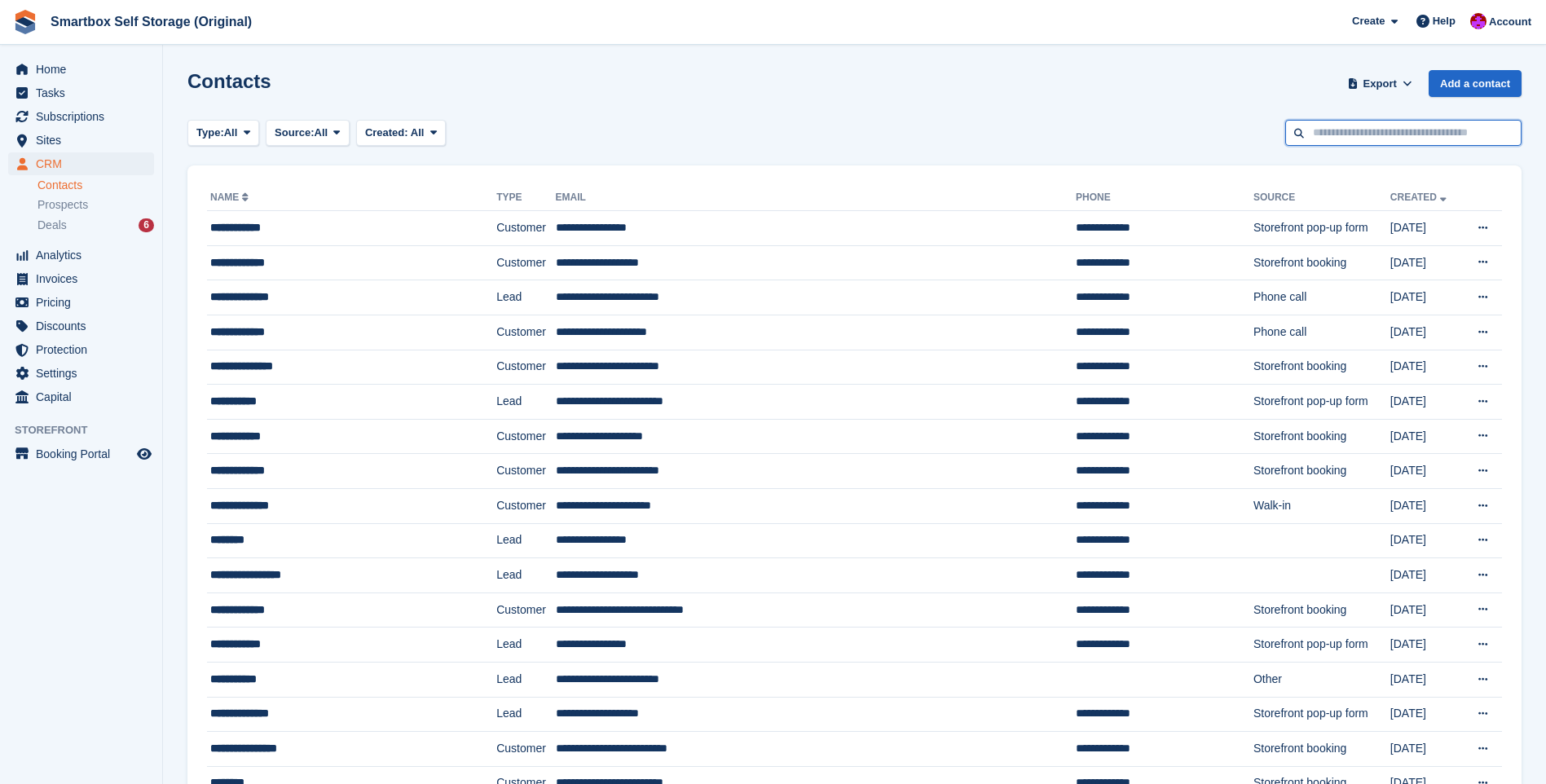 click at bounding box center (1403, 133) 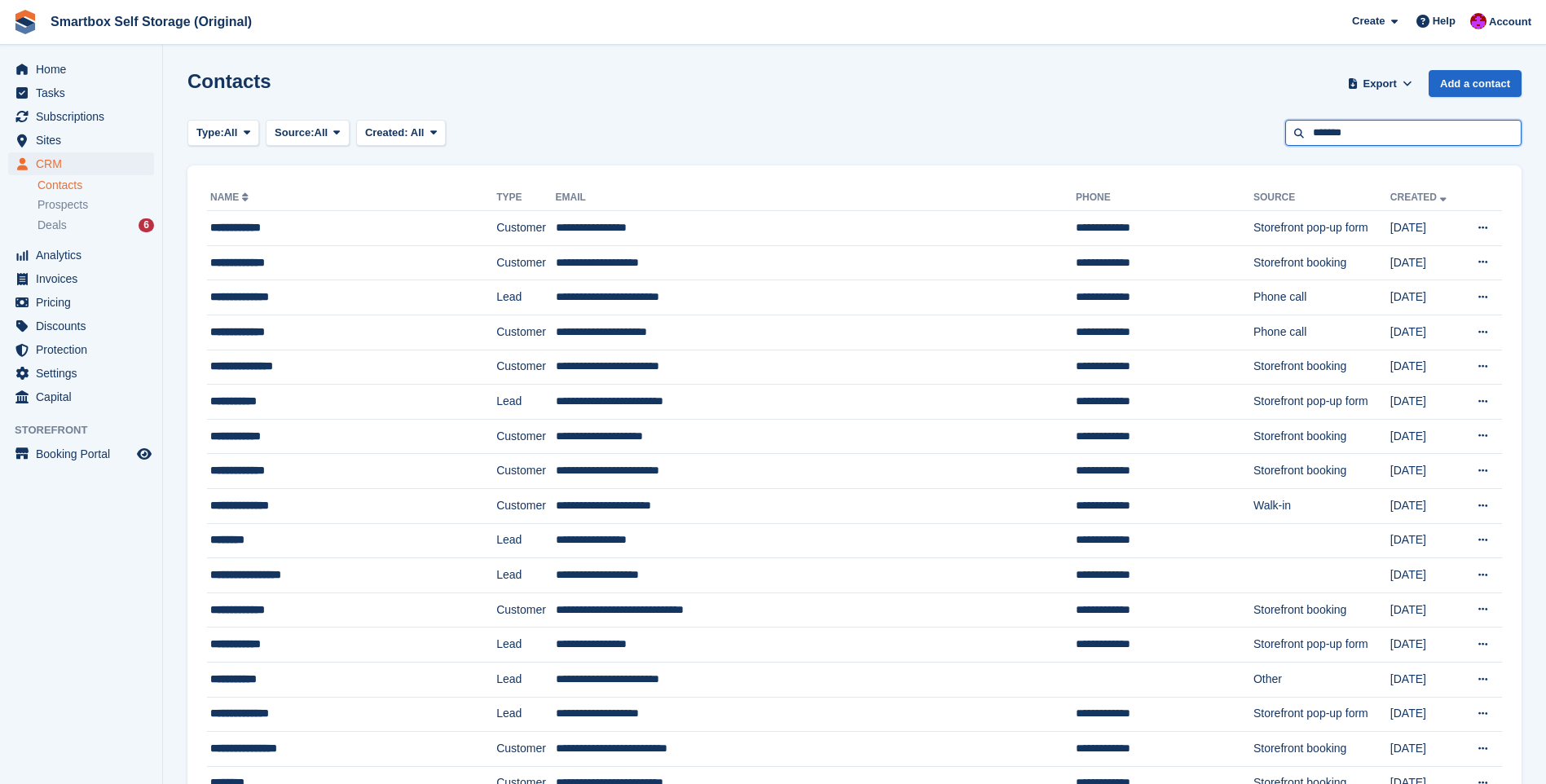 type on "*******" 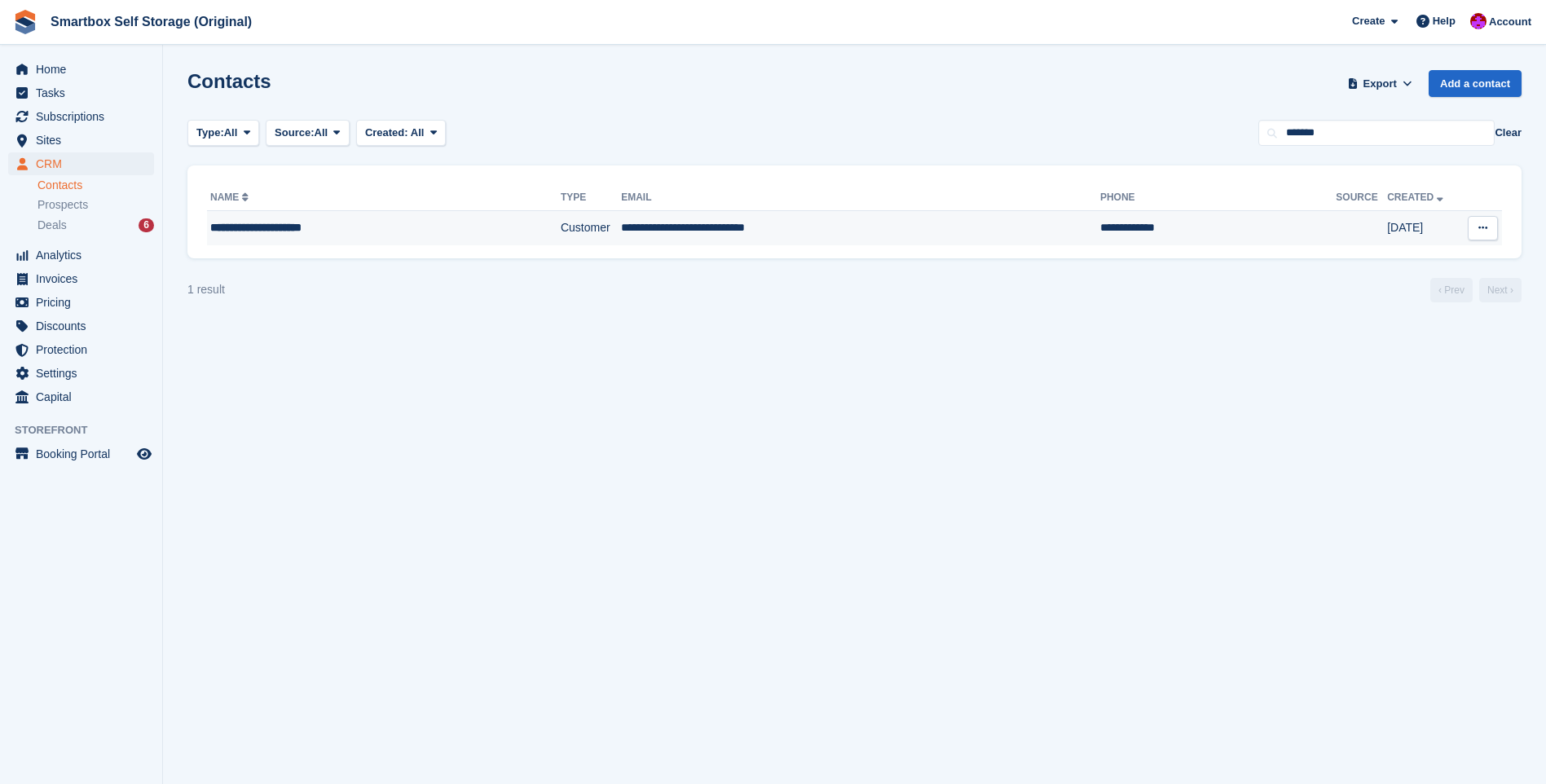 click on "**********" at bounding box center [861, 228] 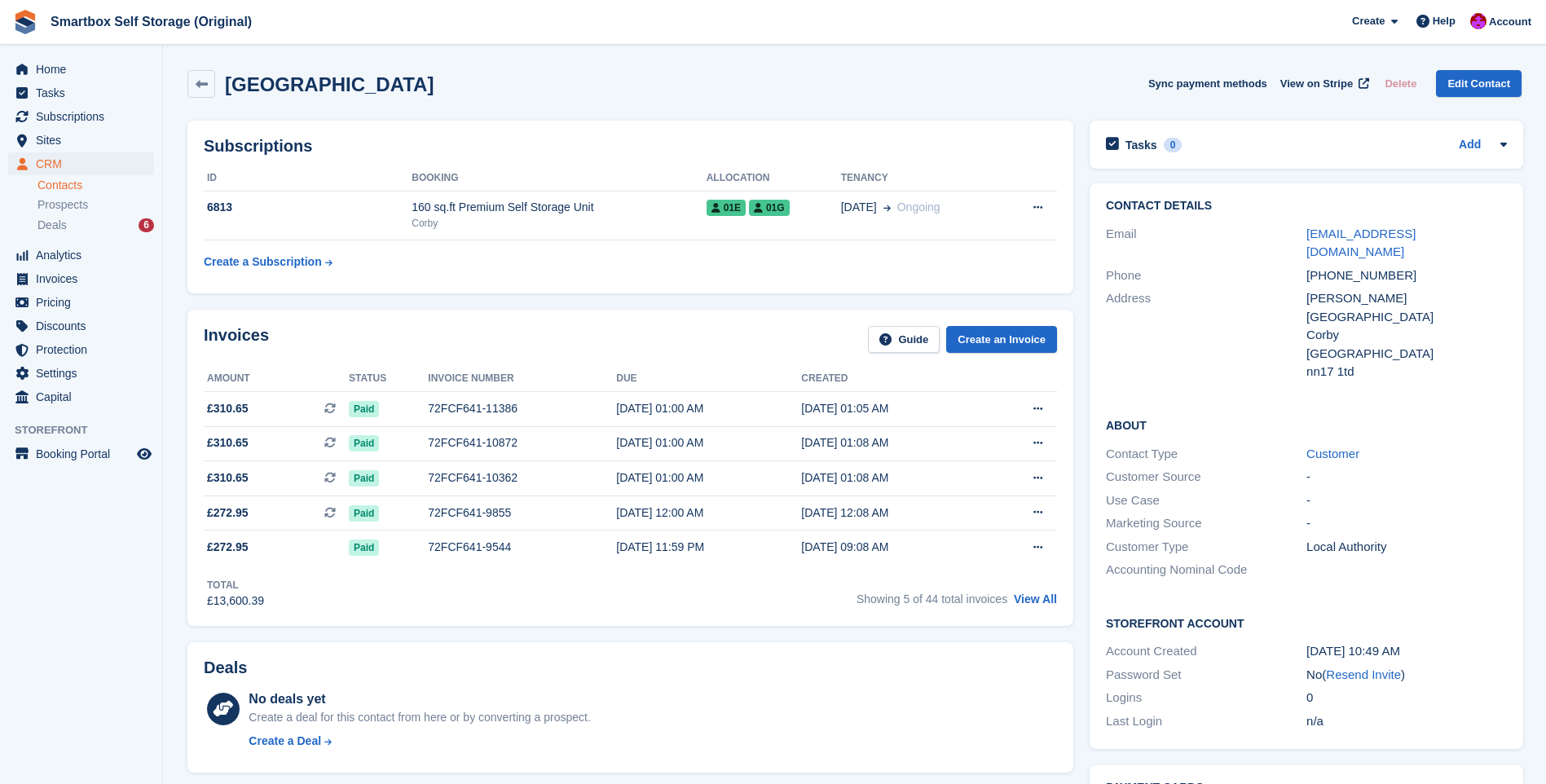 scroll, scrollTop: 0, scrollLeft: 0, axis: both 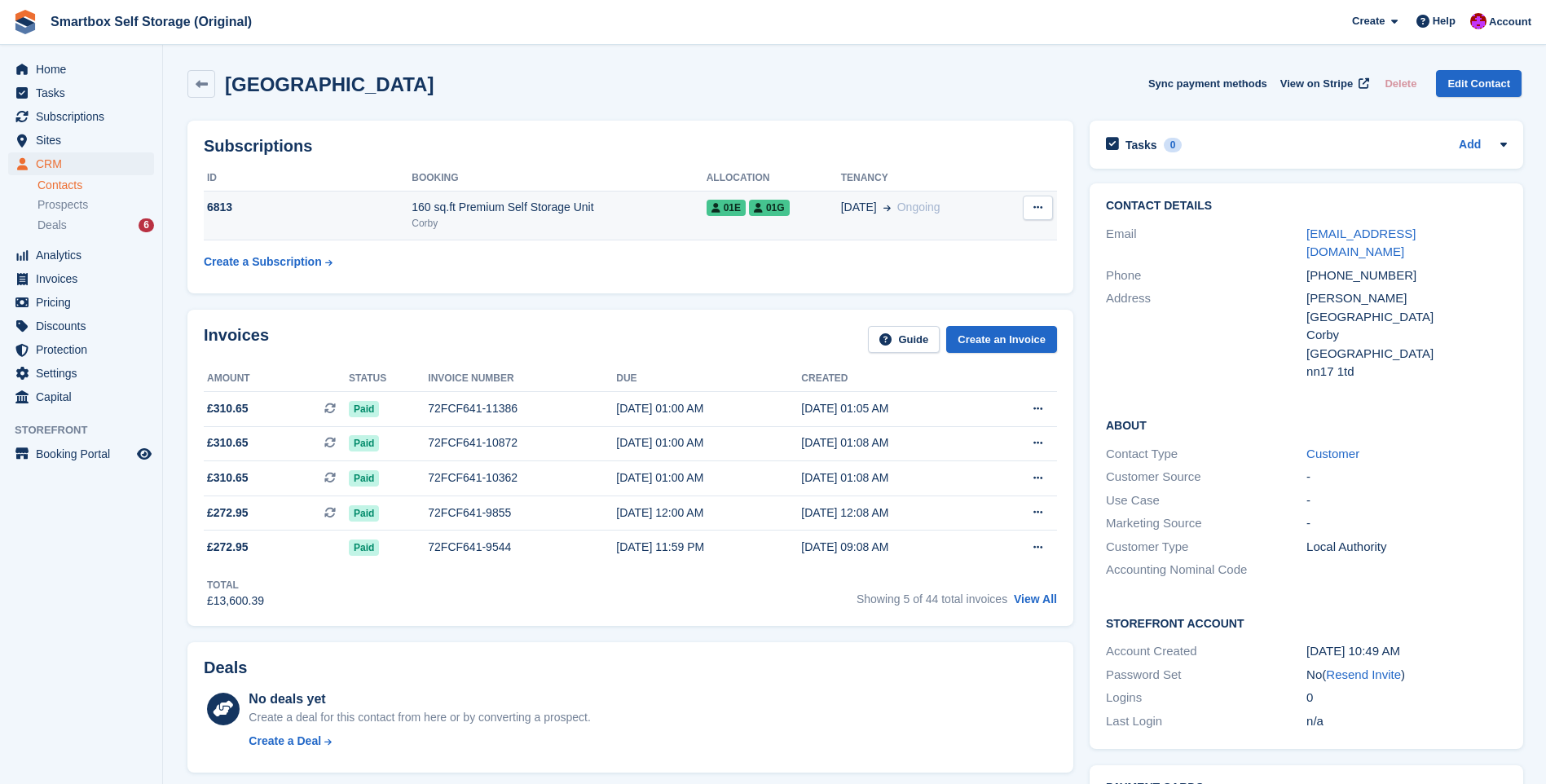 click on "Corby" at bounding box center [558, 223] 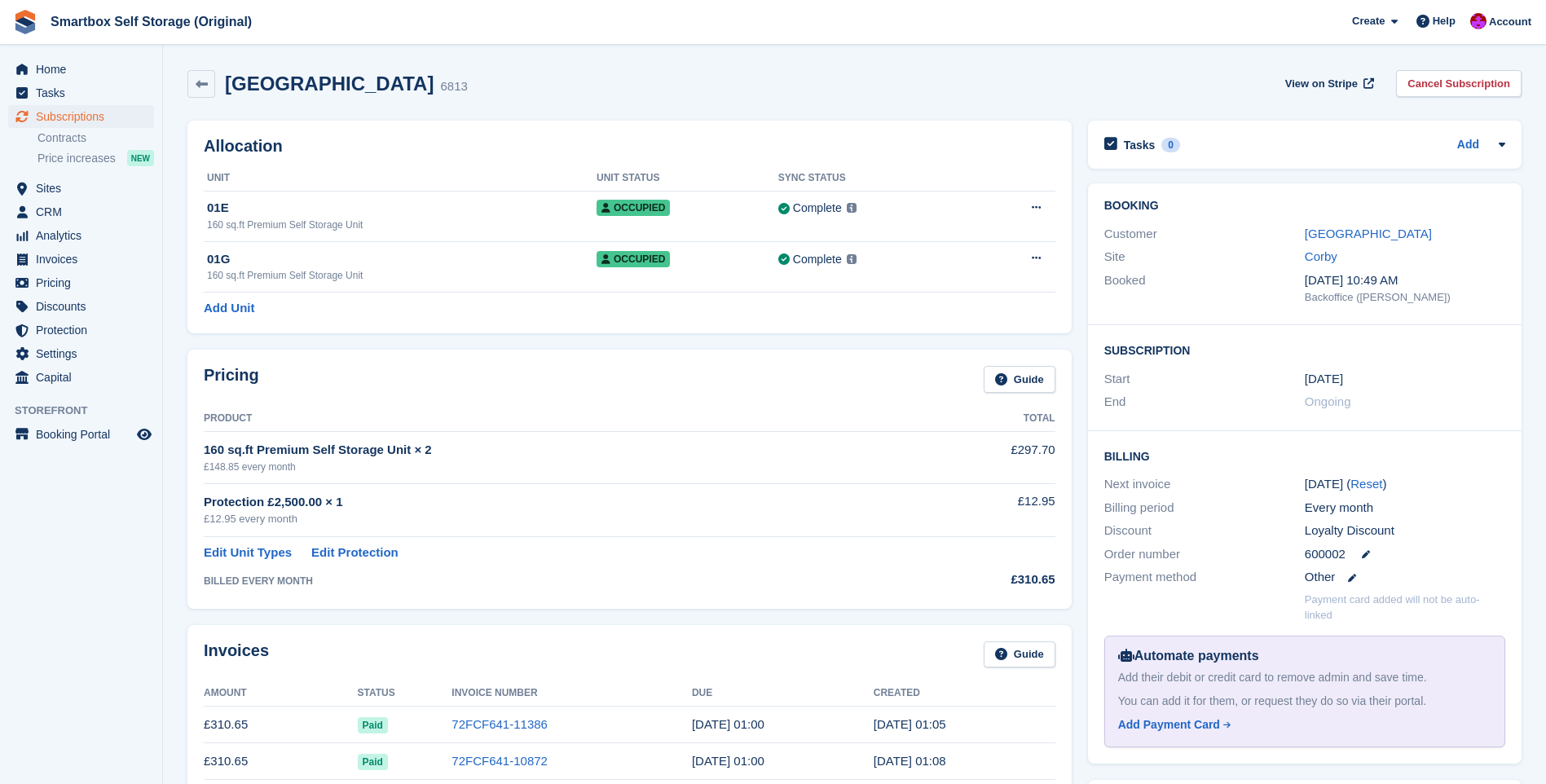 scroll, scrollTop: 0, scrollLeft: 0, axis: both 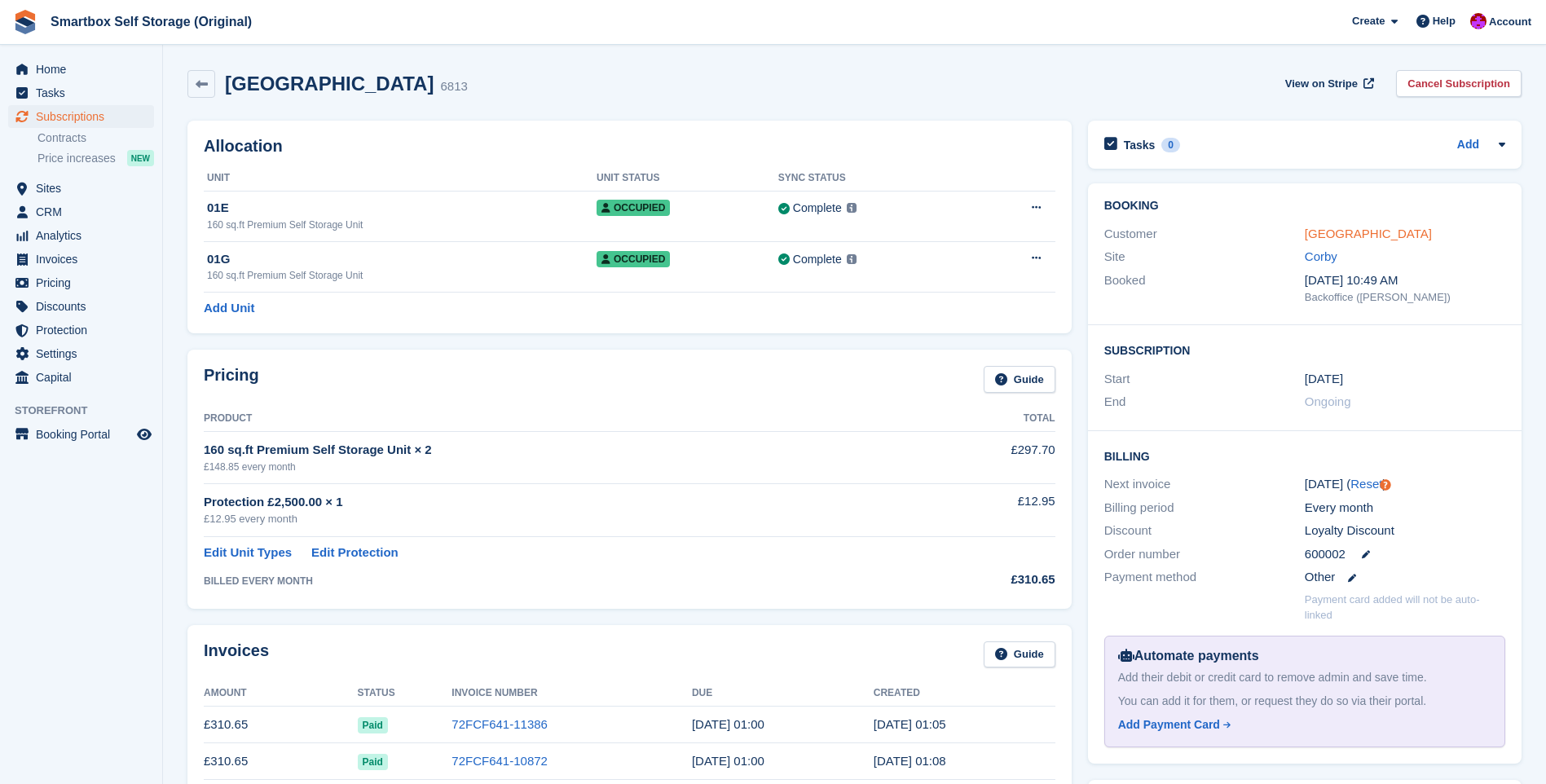 click on "Corby Technical School" at bounding box center [1368, 233] 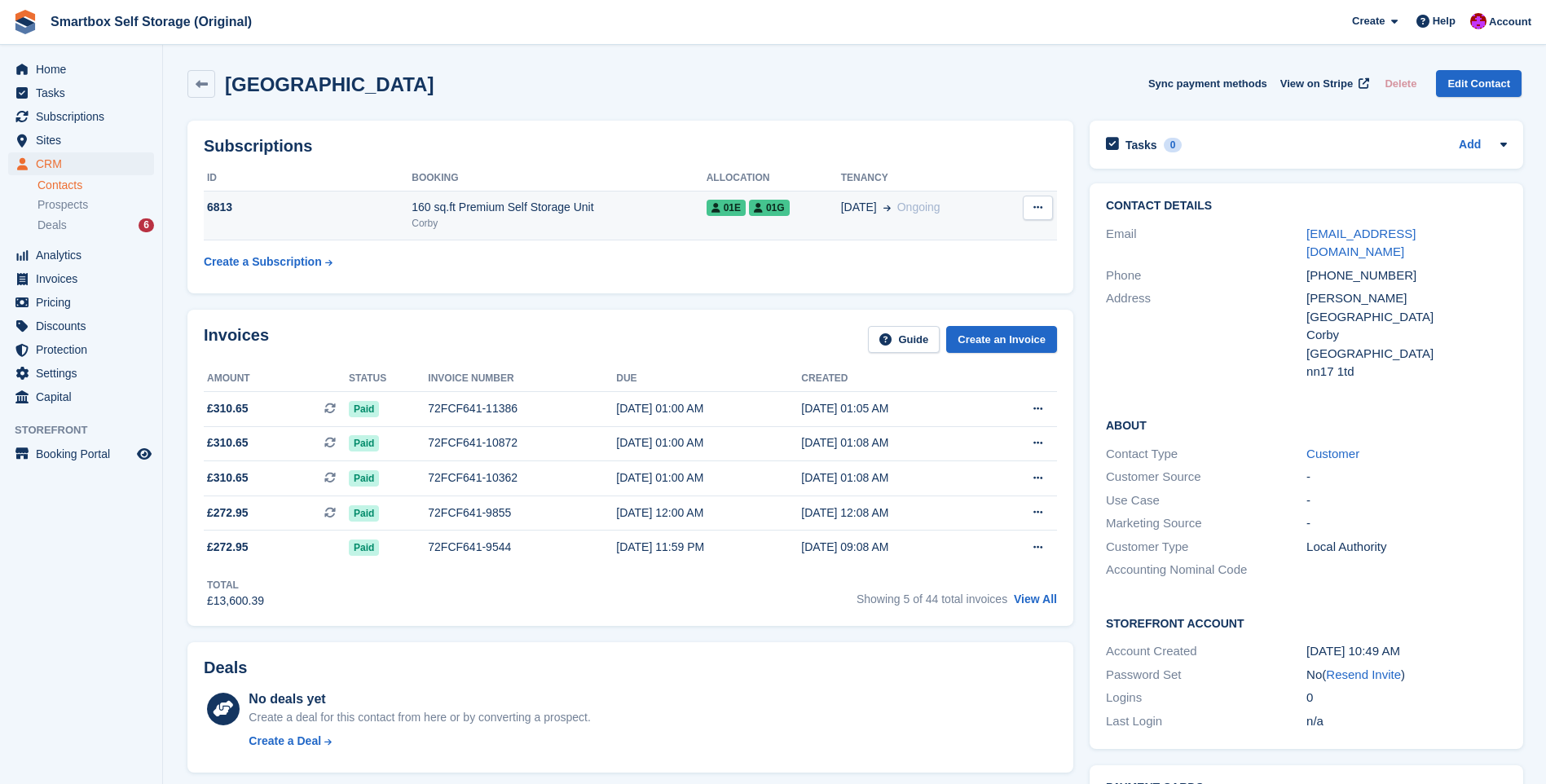 click at bounding box center (1037, 207) 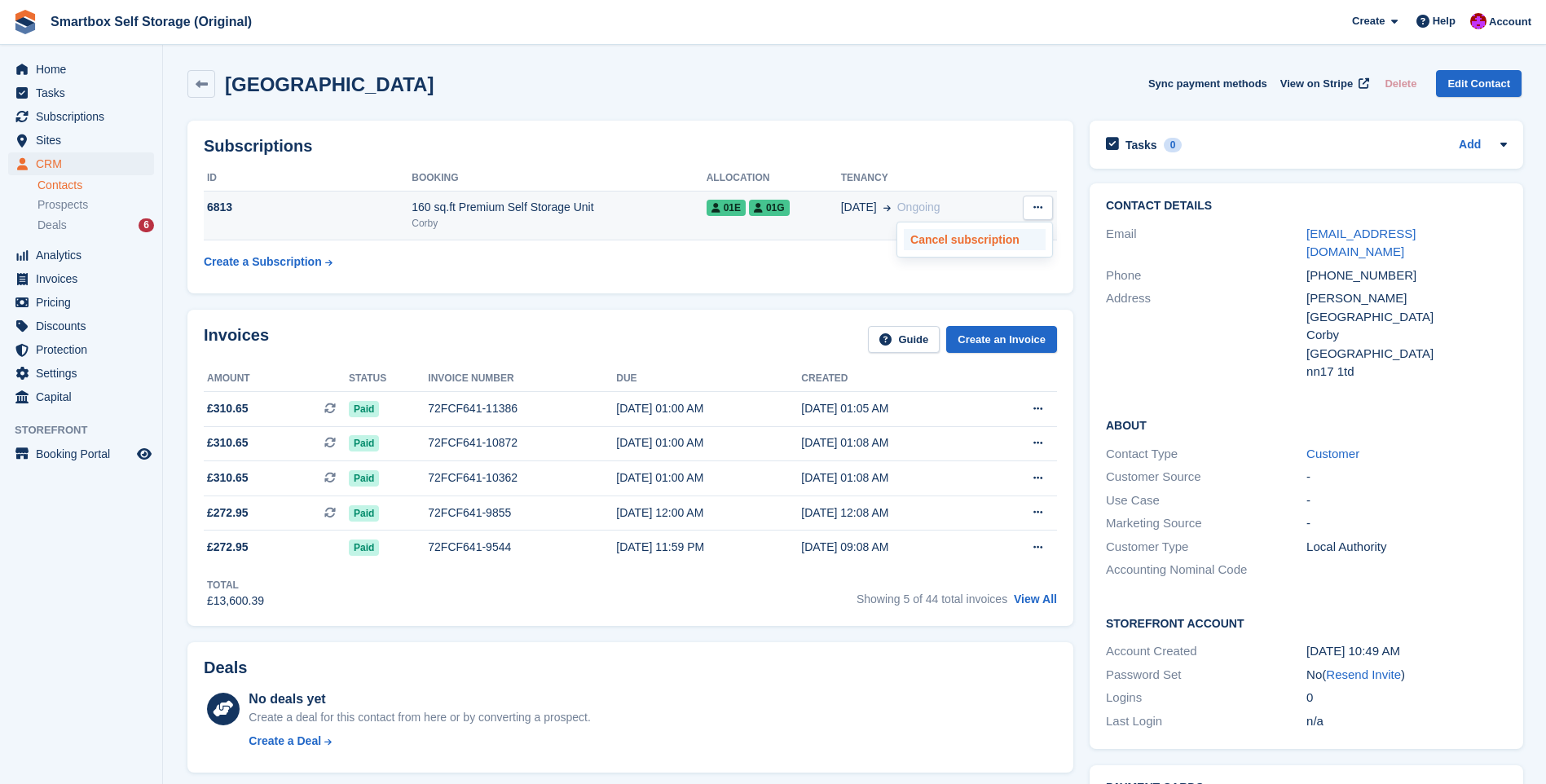 click on "Cancel subscription" at bounding box center [975, 240] 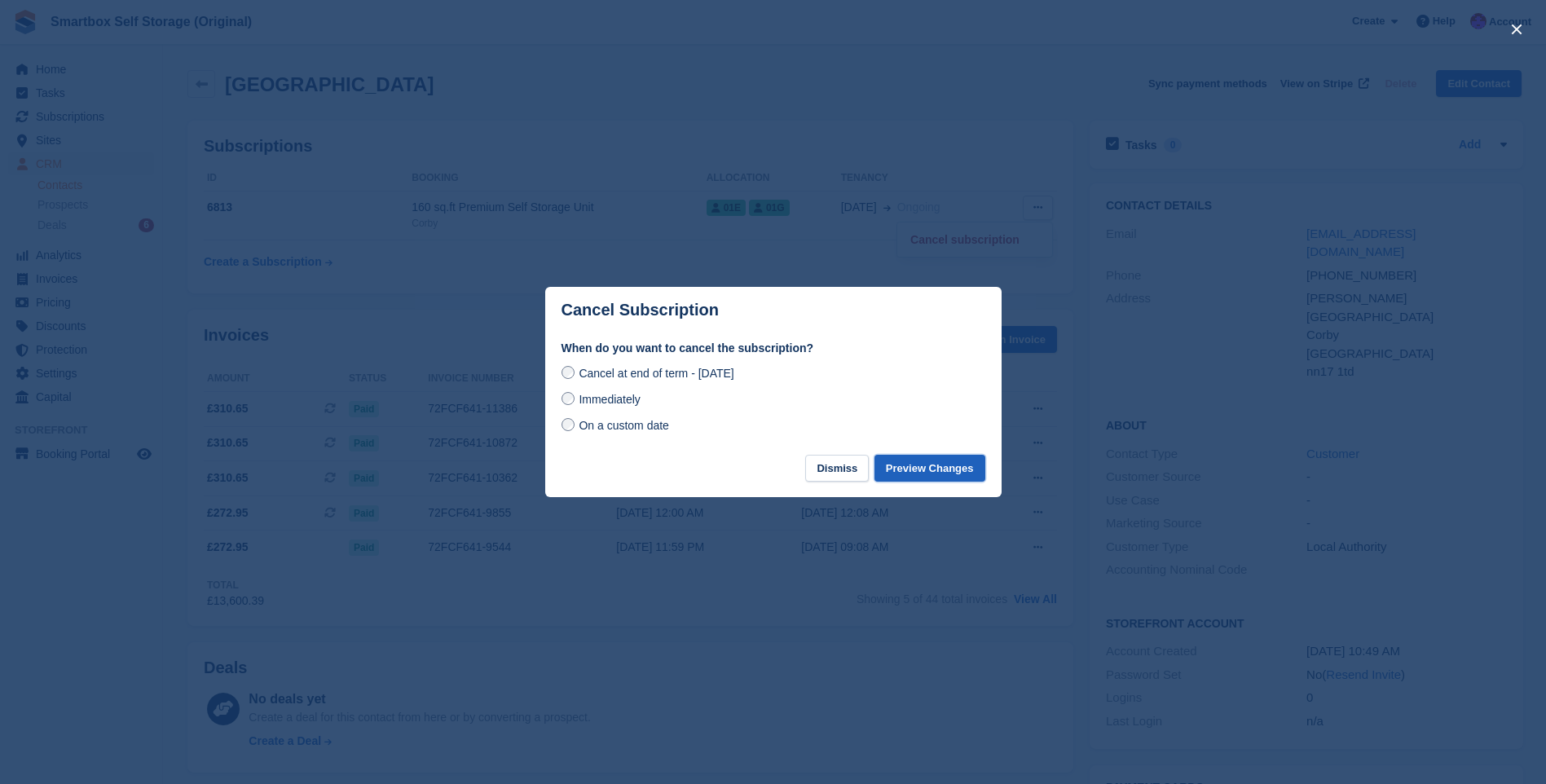click on "Preview Changes" at bounding box center [930, 468] 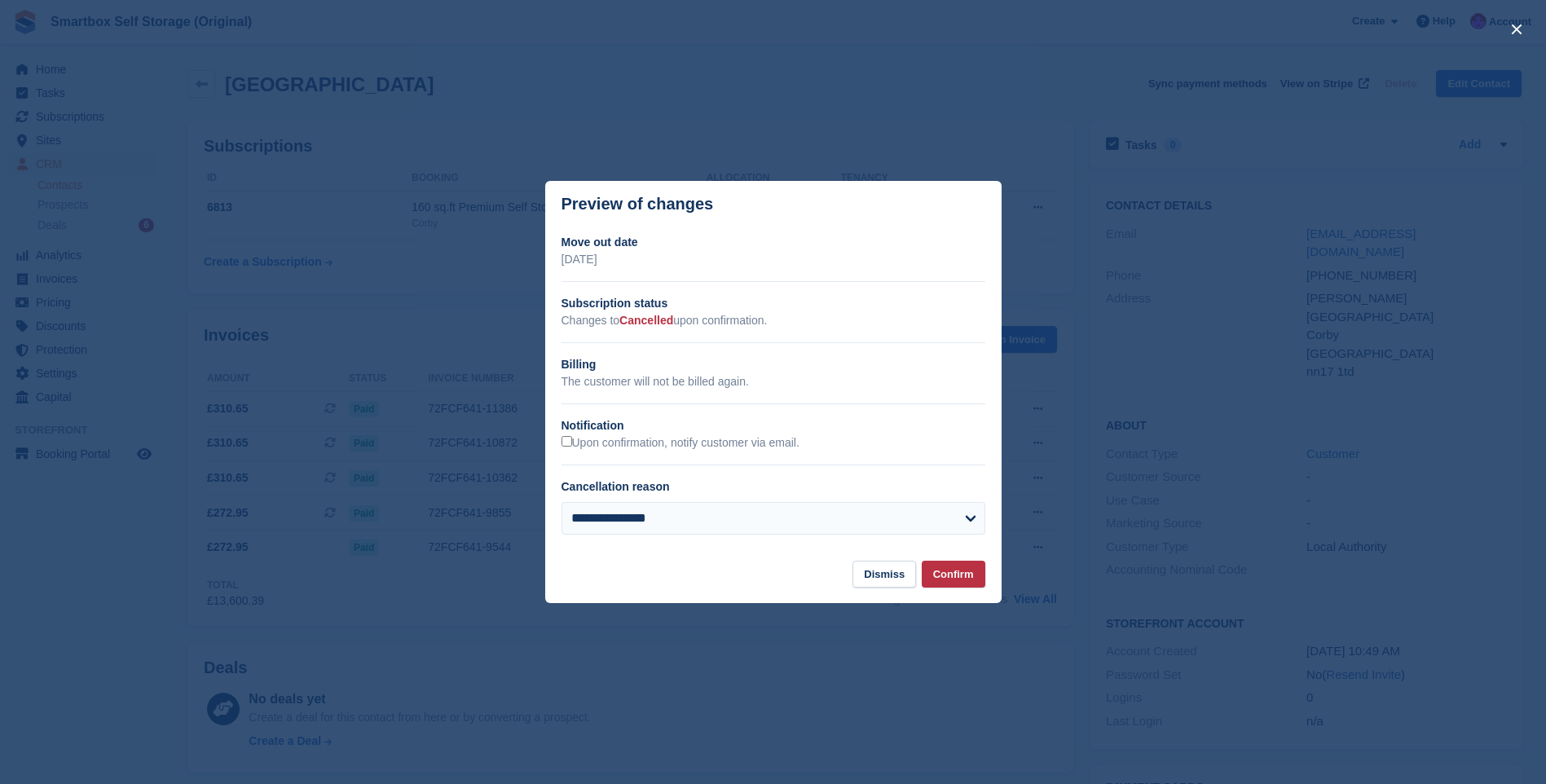 drag, startPoint x: 770, startPoint y: 439, endPoint x: 803, endPoint y: 455, distance: 36.67424 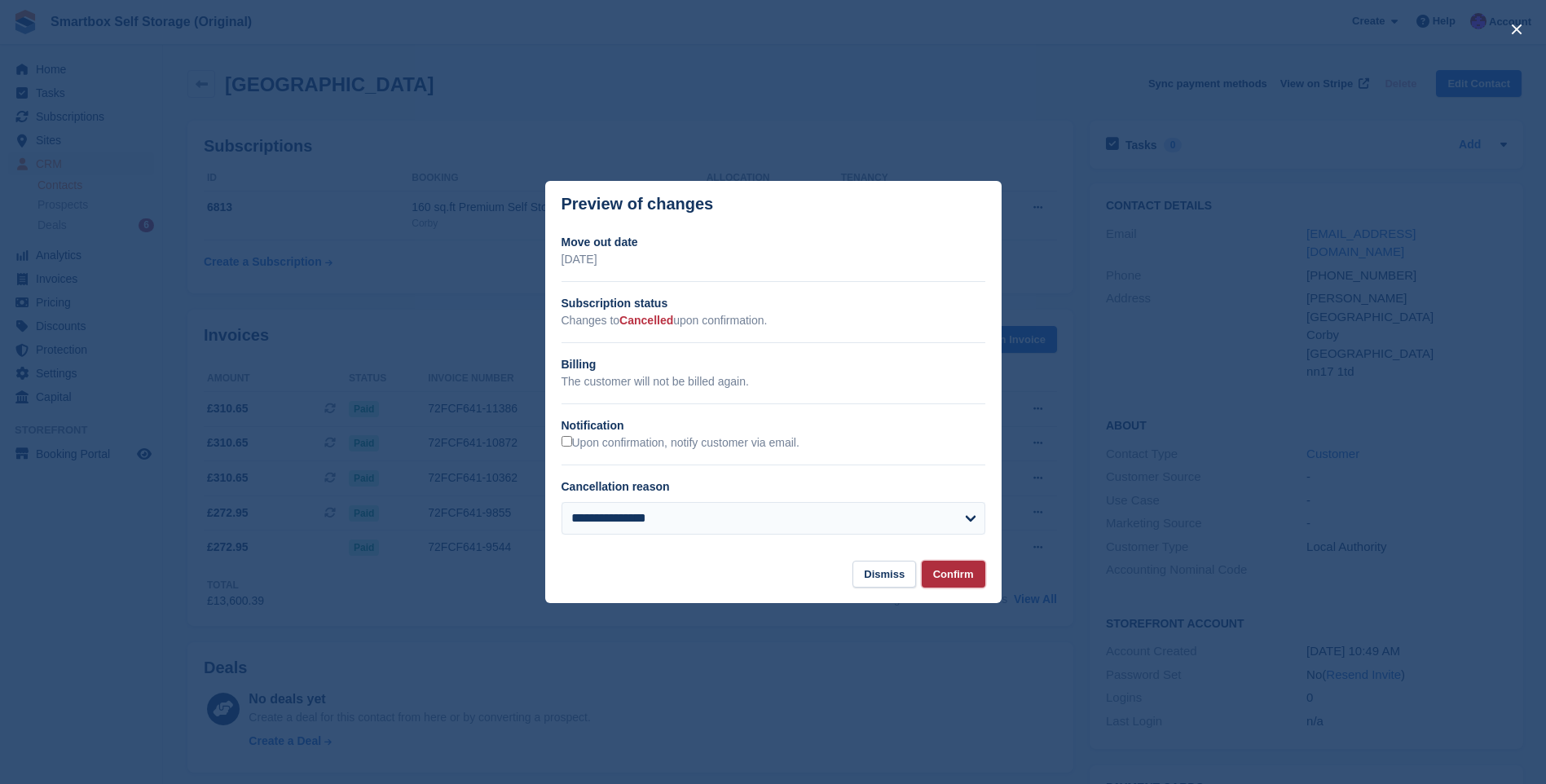click on "Confirm" at bounding box center [954, 574] 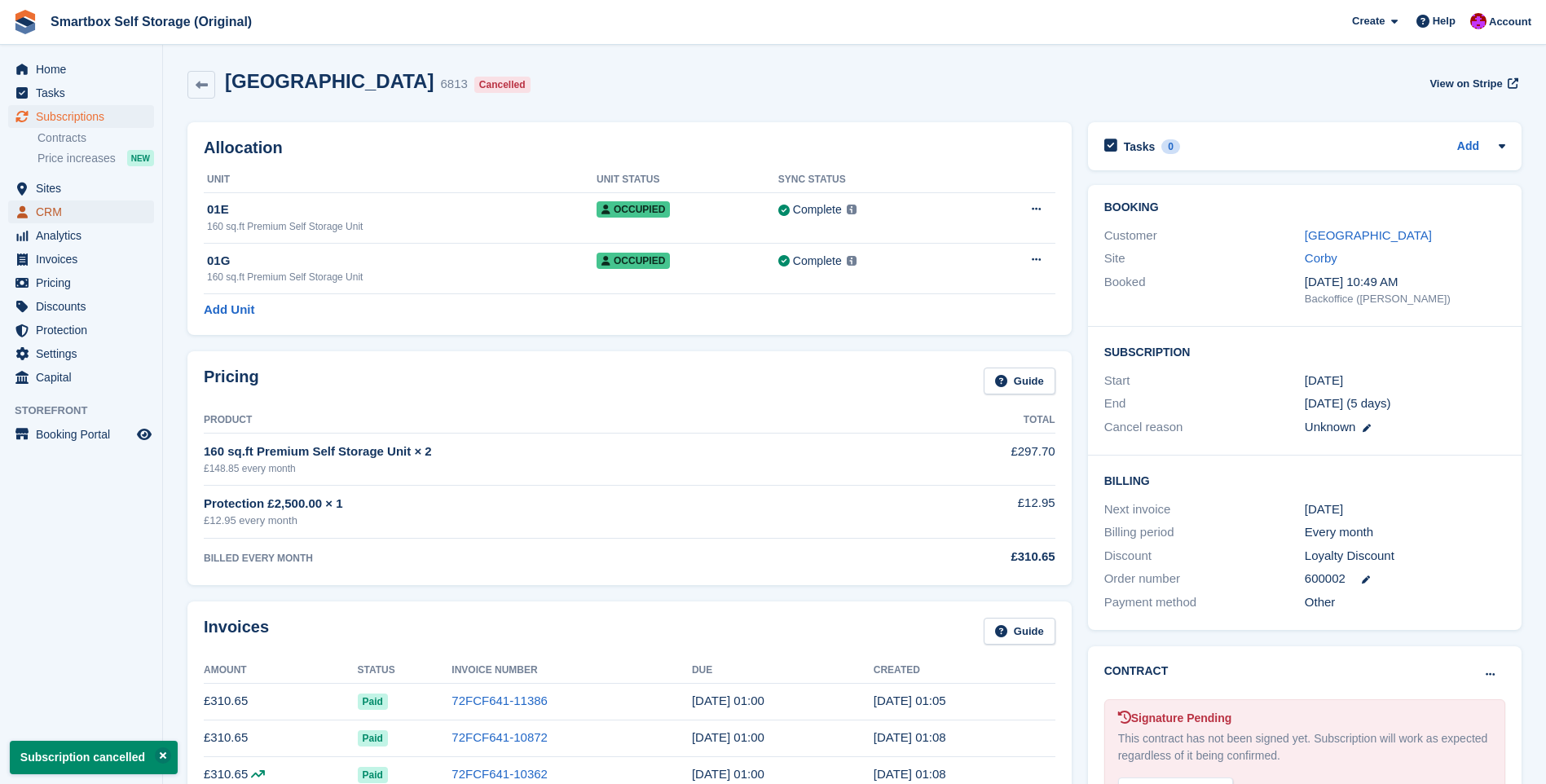 click on "CRM" at bounding box center [85, 212] 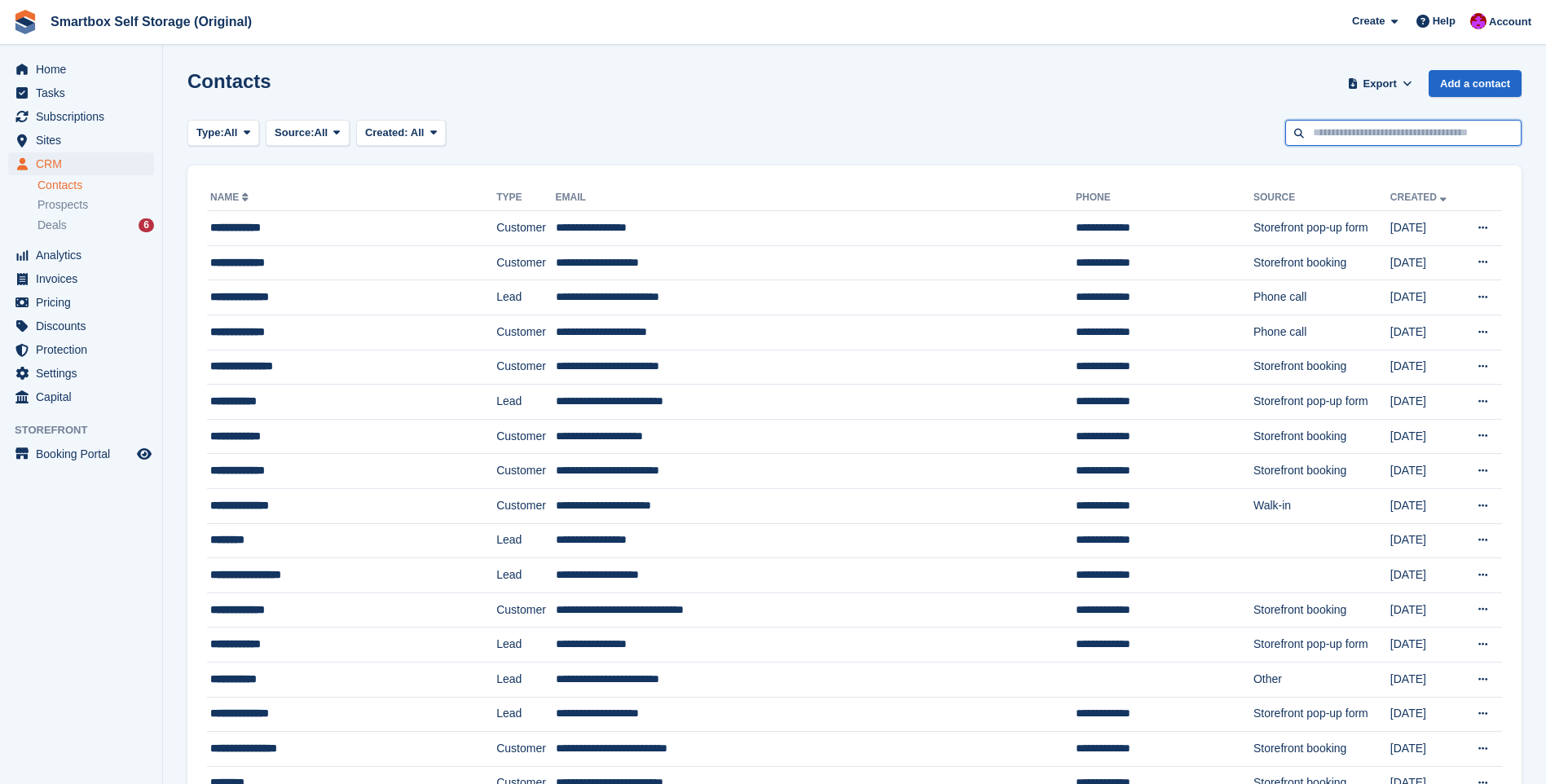 click at bounding box center (1403, 133) 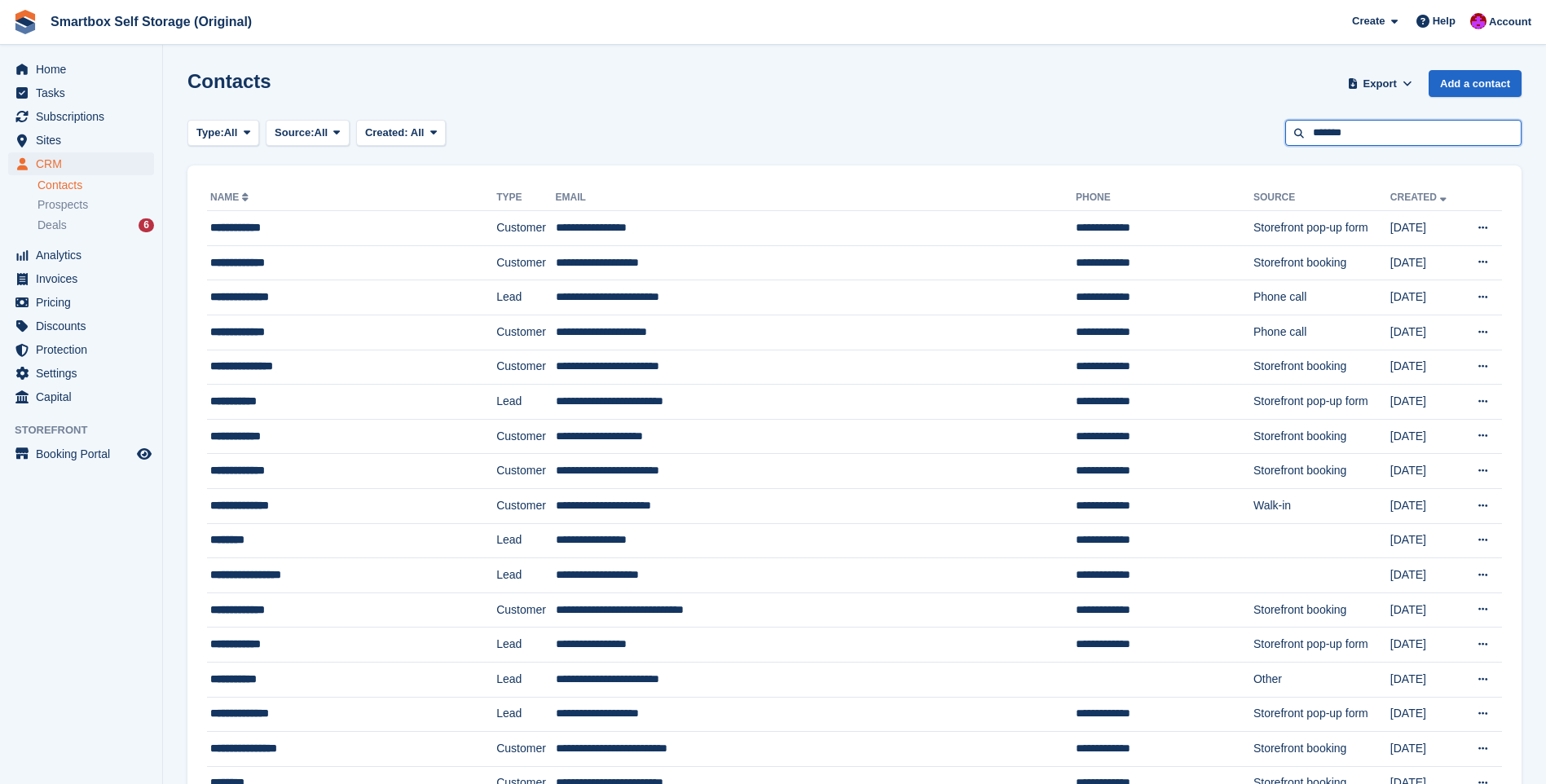 type on "*******" 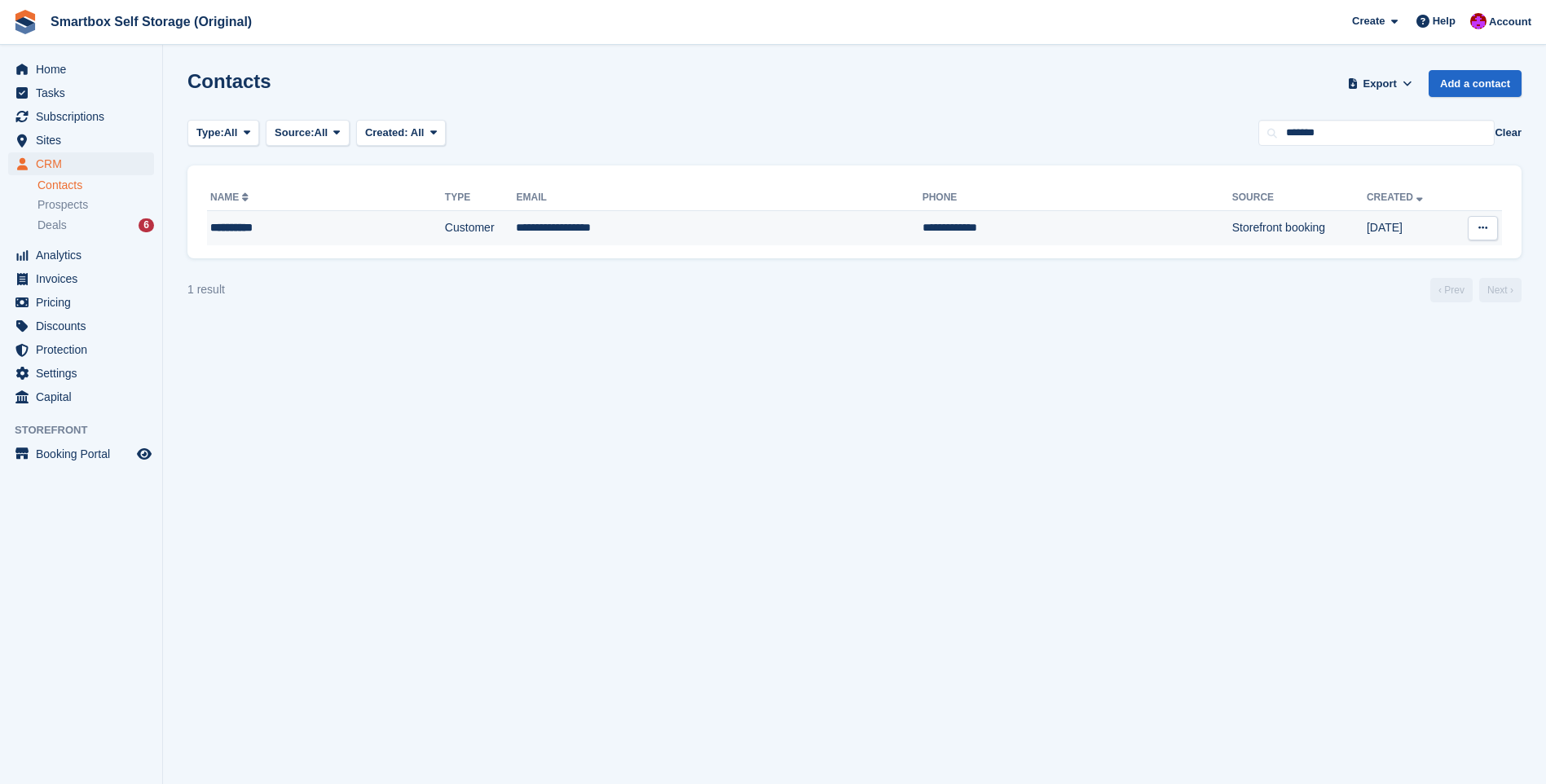 click on "**********" at bounding box center [719, 228] 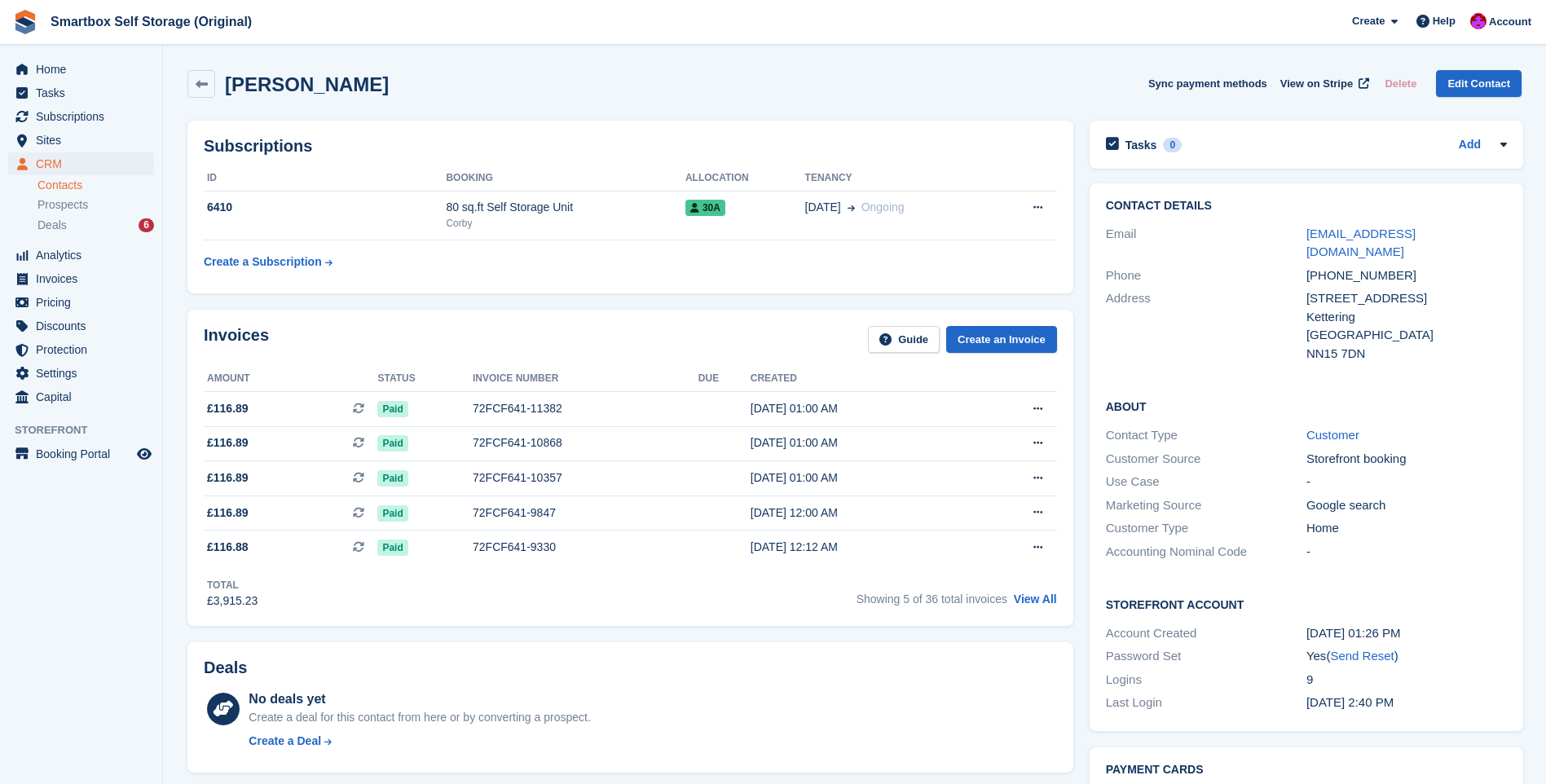 scroll, scrollTop: 0, scrollLeft: 0, axis: both 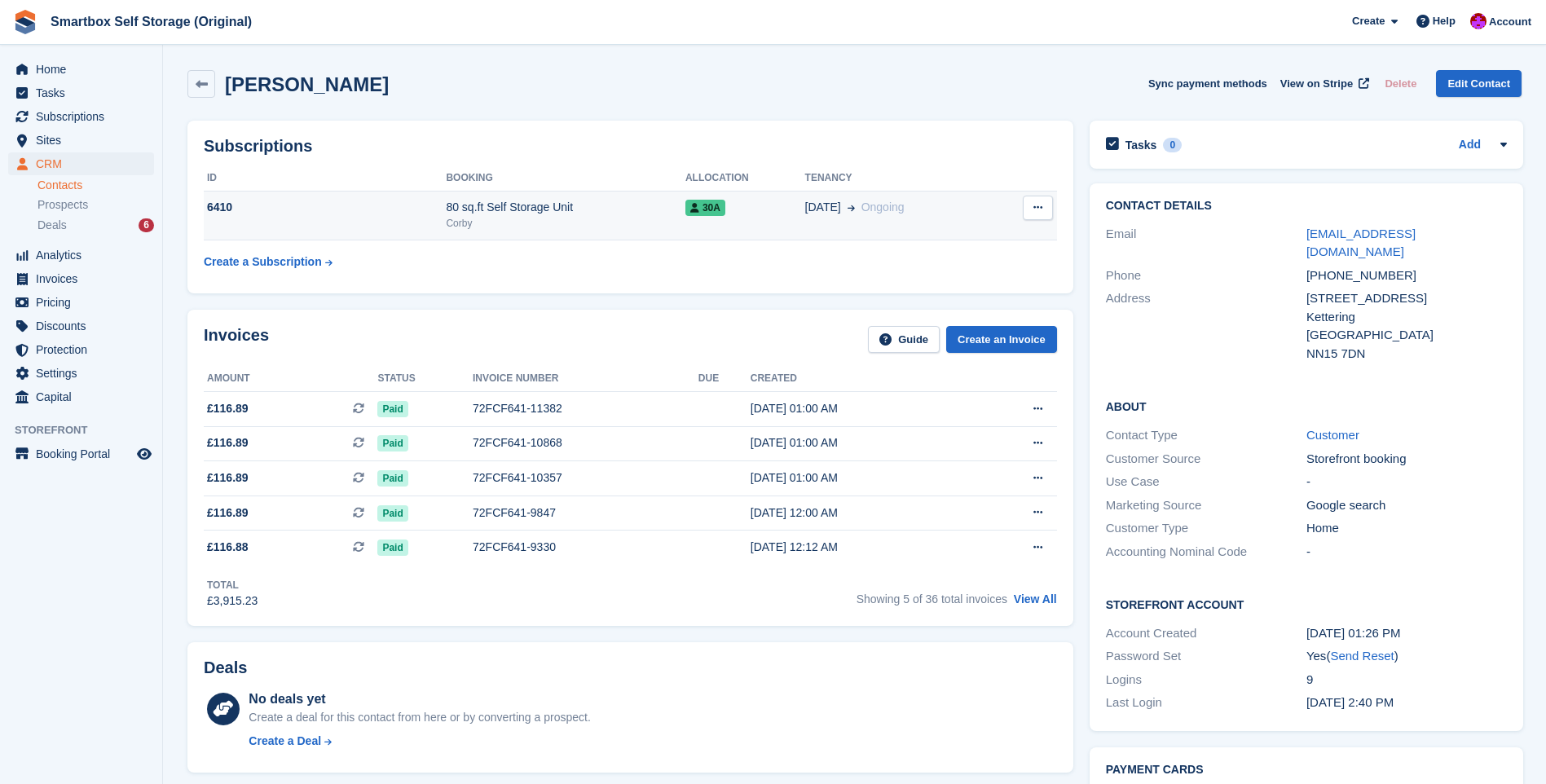 click on "6410" at bounding box center (324, 215) 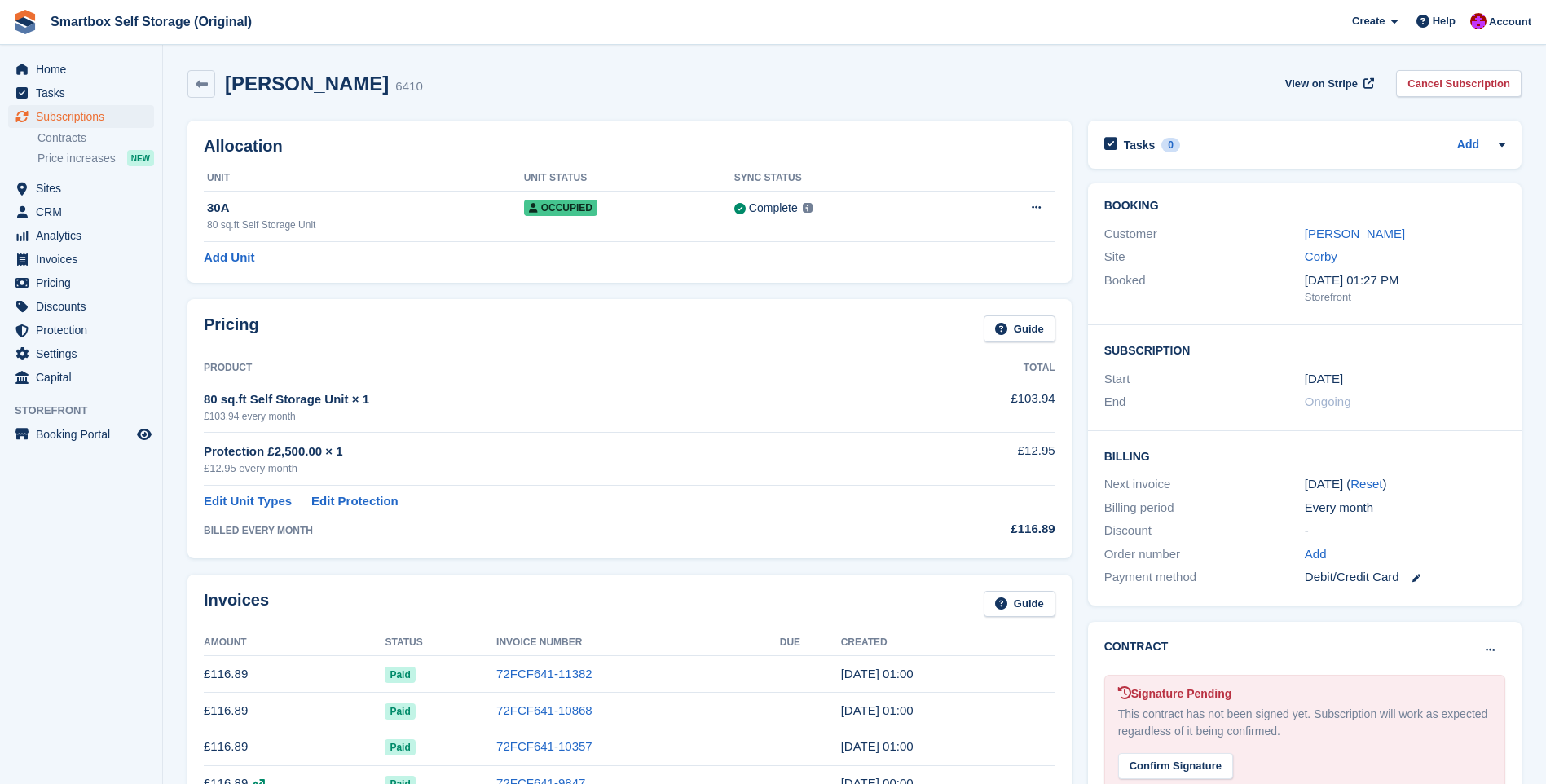scroll, scrollTop: 0, scrollLeft: 0, axis: both 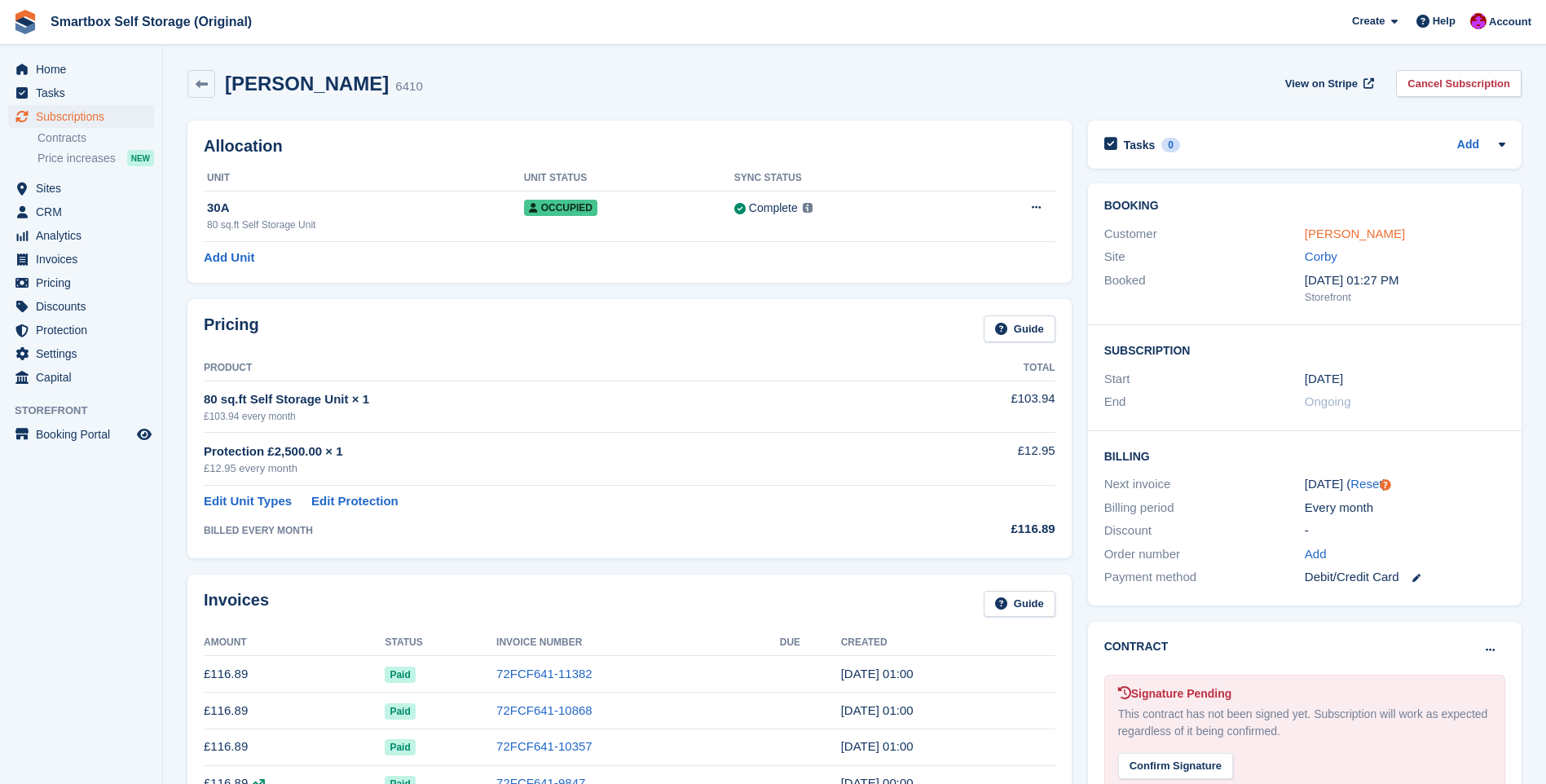 click on "[PERSON_NAME]" at bounding box center (1354, 233) 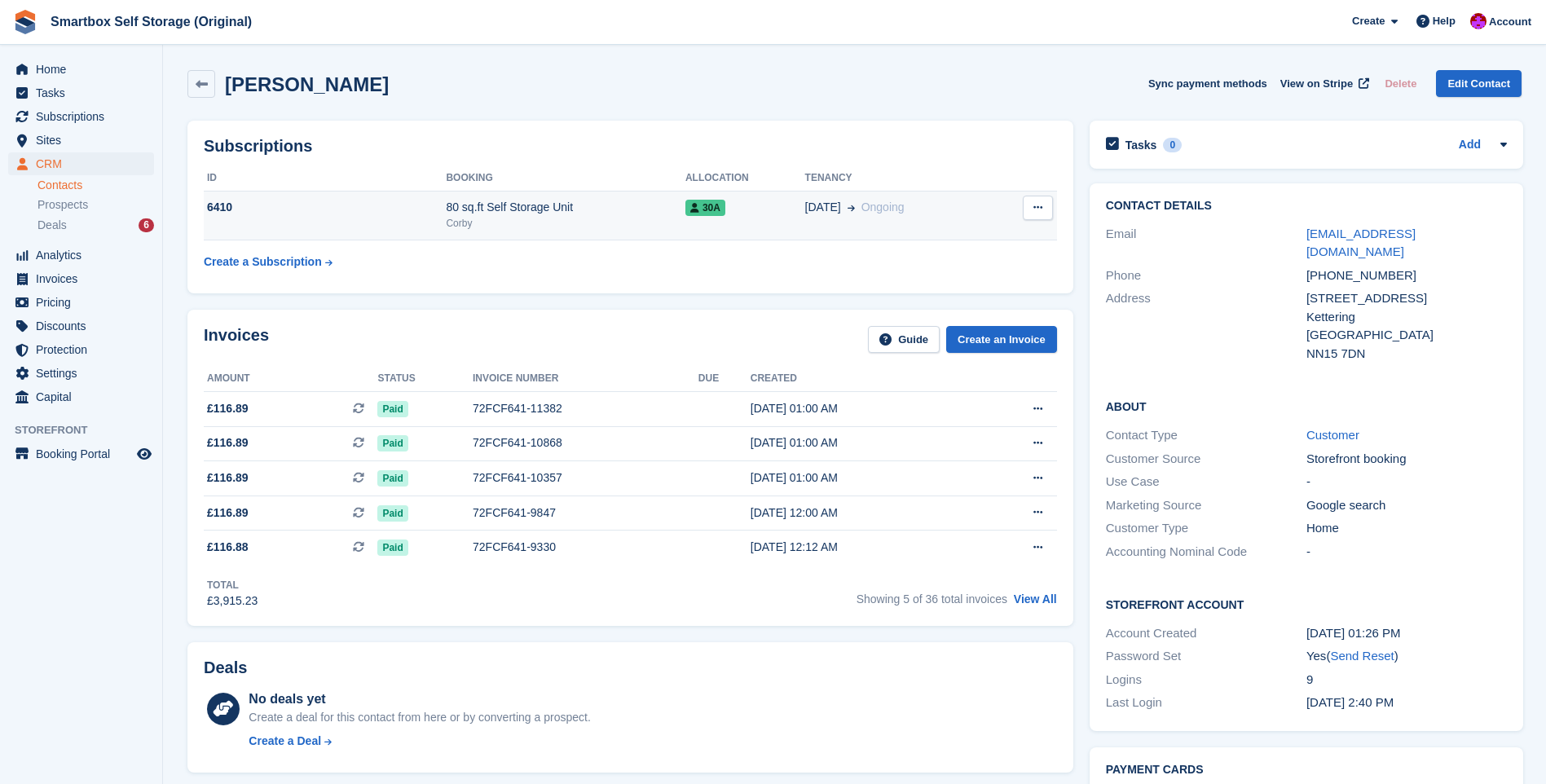 click at bounding box center [1037, 207] 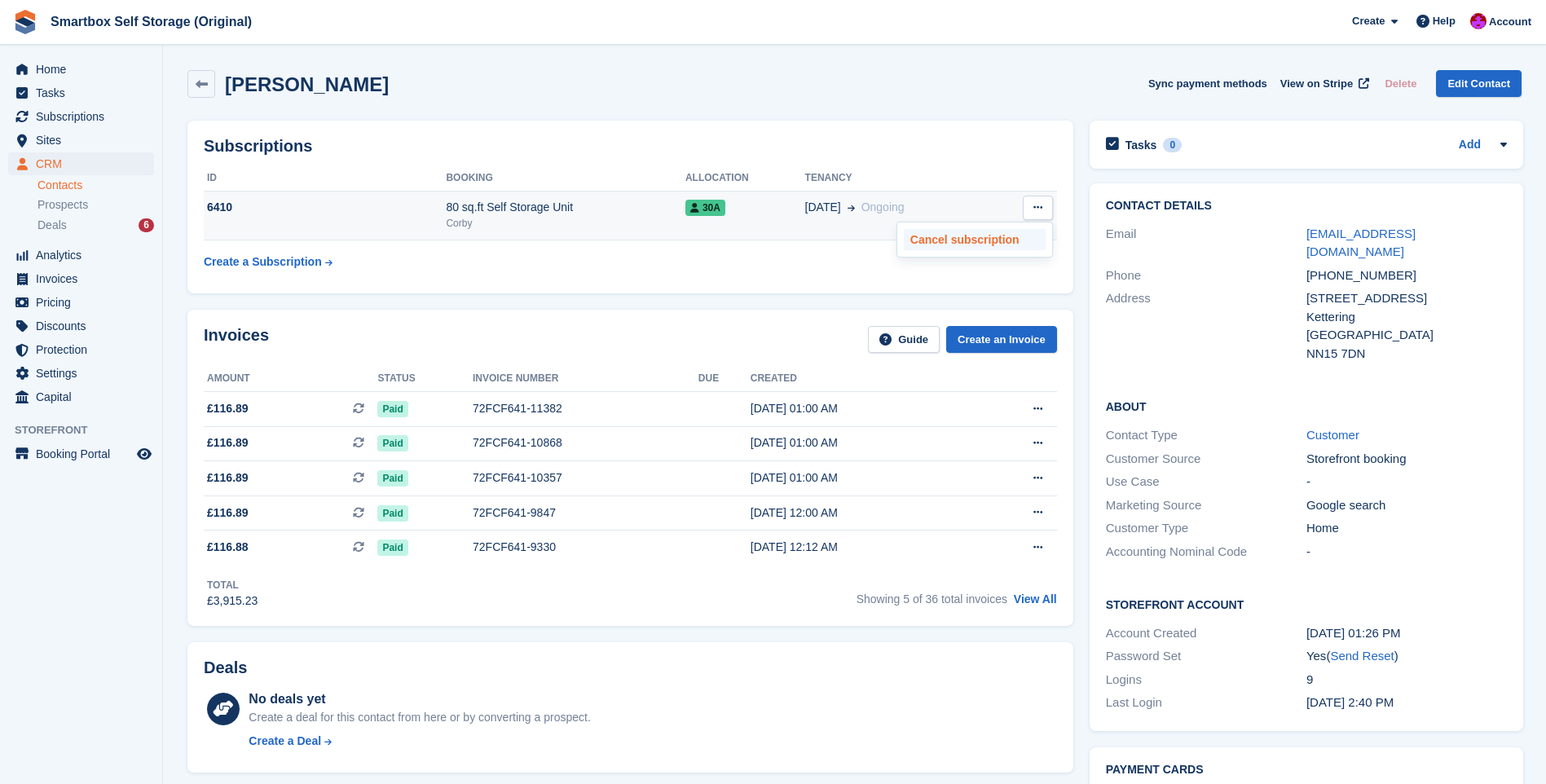 click on "Cancel subscription" at bounding box center [975, 240] 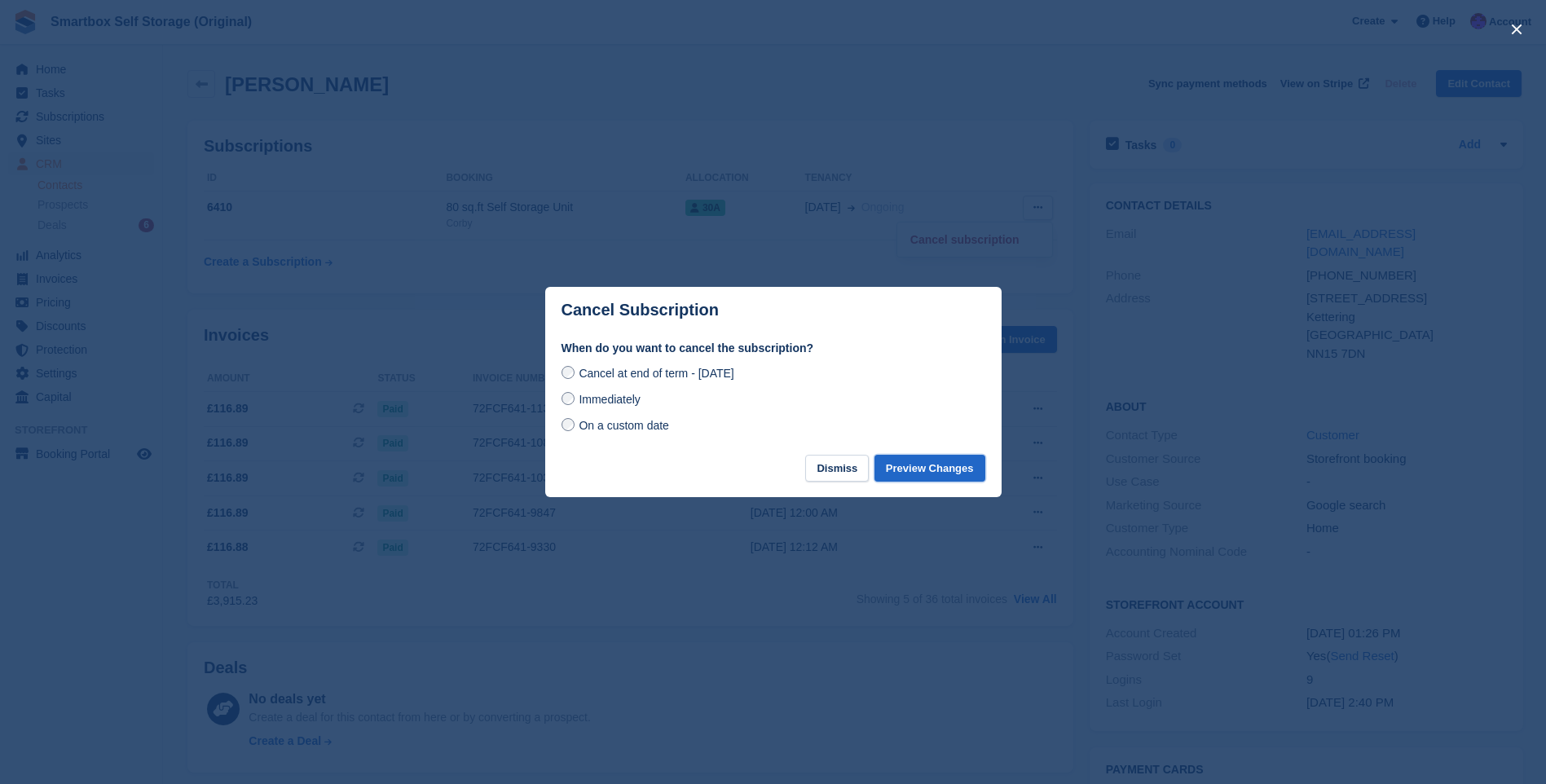 click on "Preview Changes" at bounding box center (930, 468) 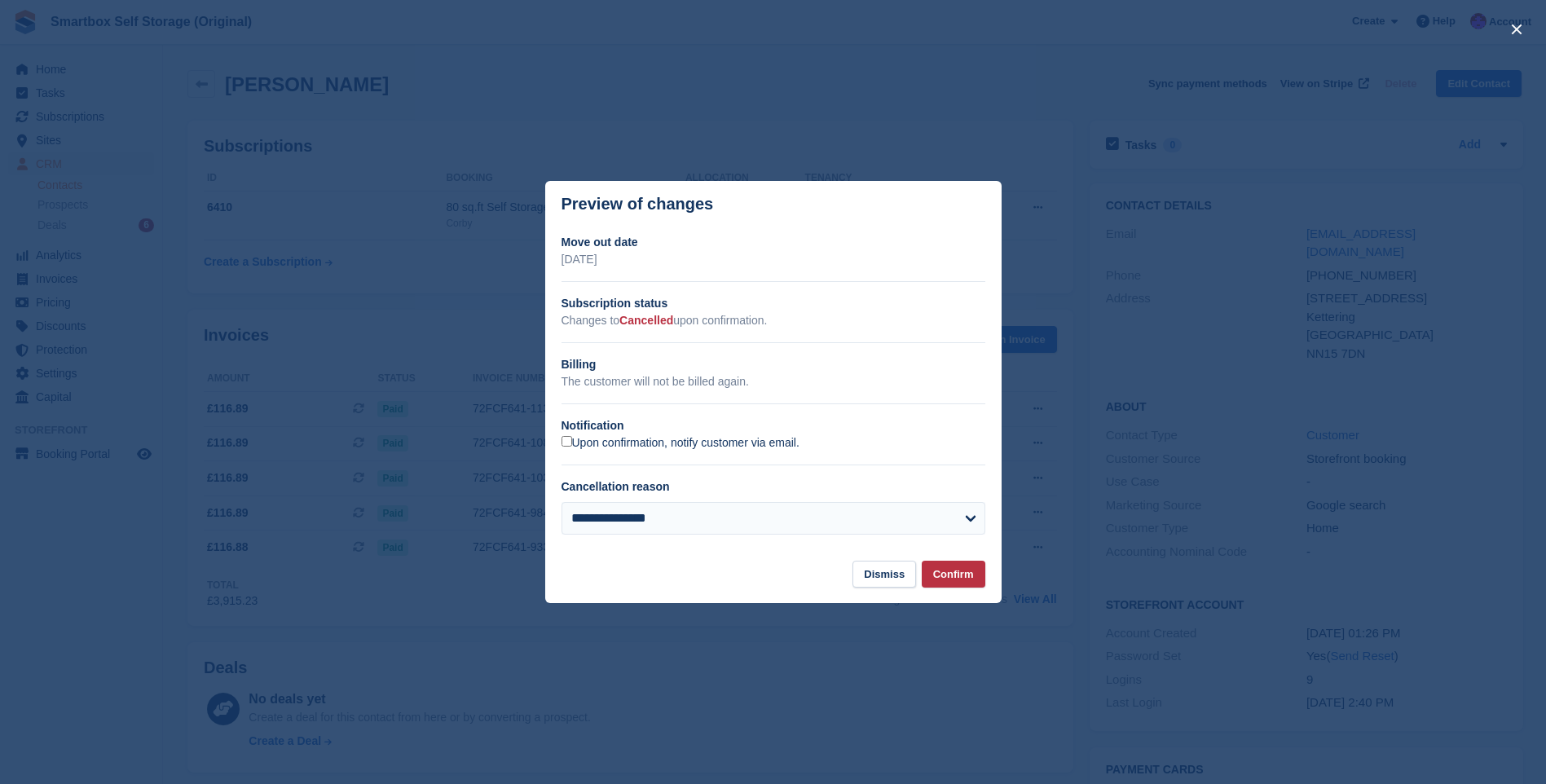 click on "Upon confirmation, notify customer via email." at bounding box center [681, 443] 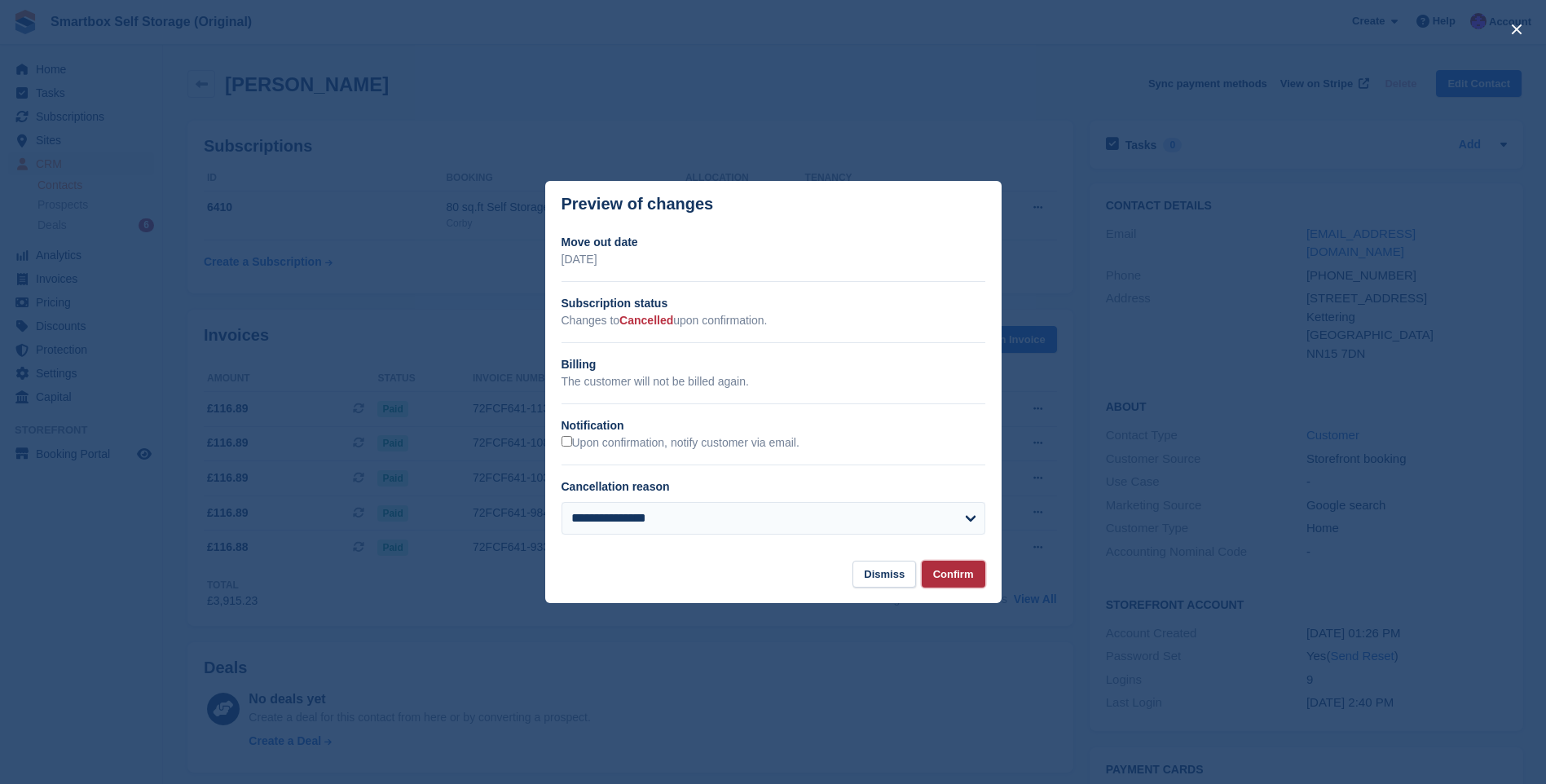 click on "Confirm" at bounding box center (954, 574) 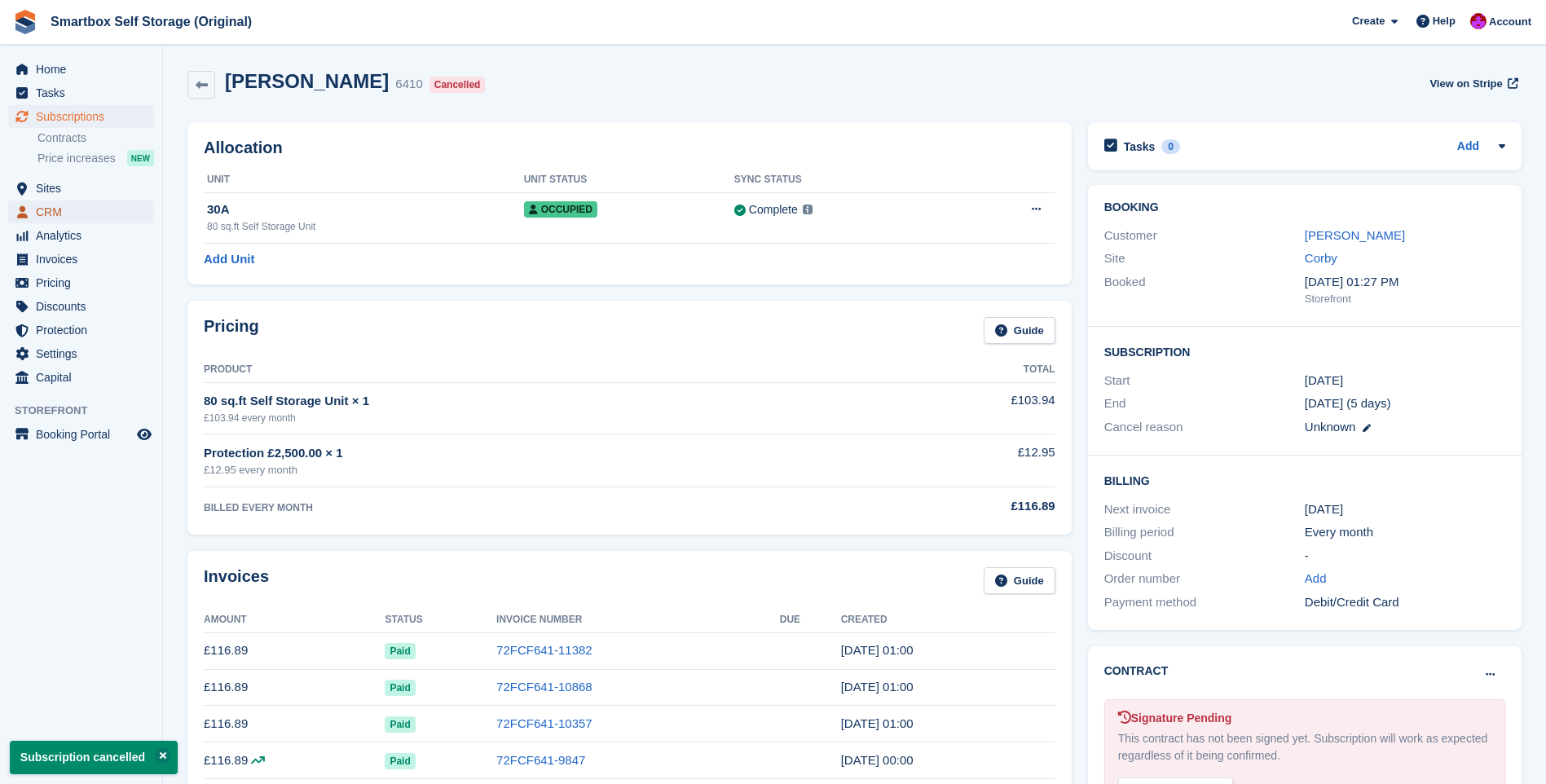 click on "CRM" at bounding box center [85, 212] 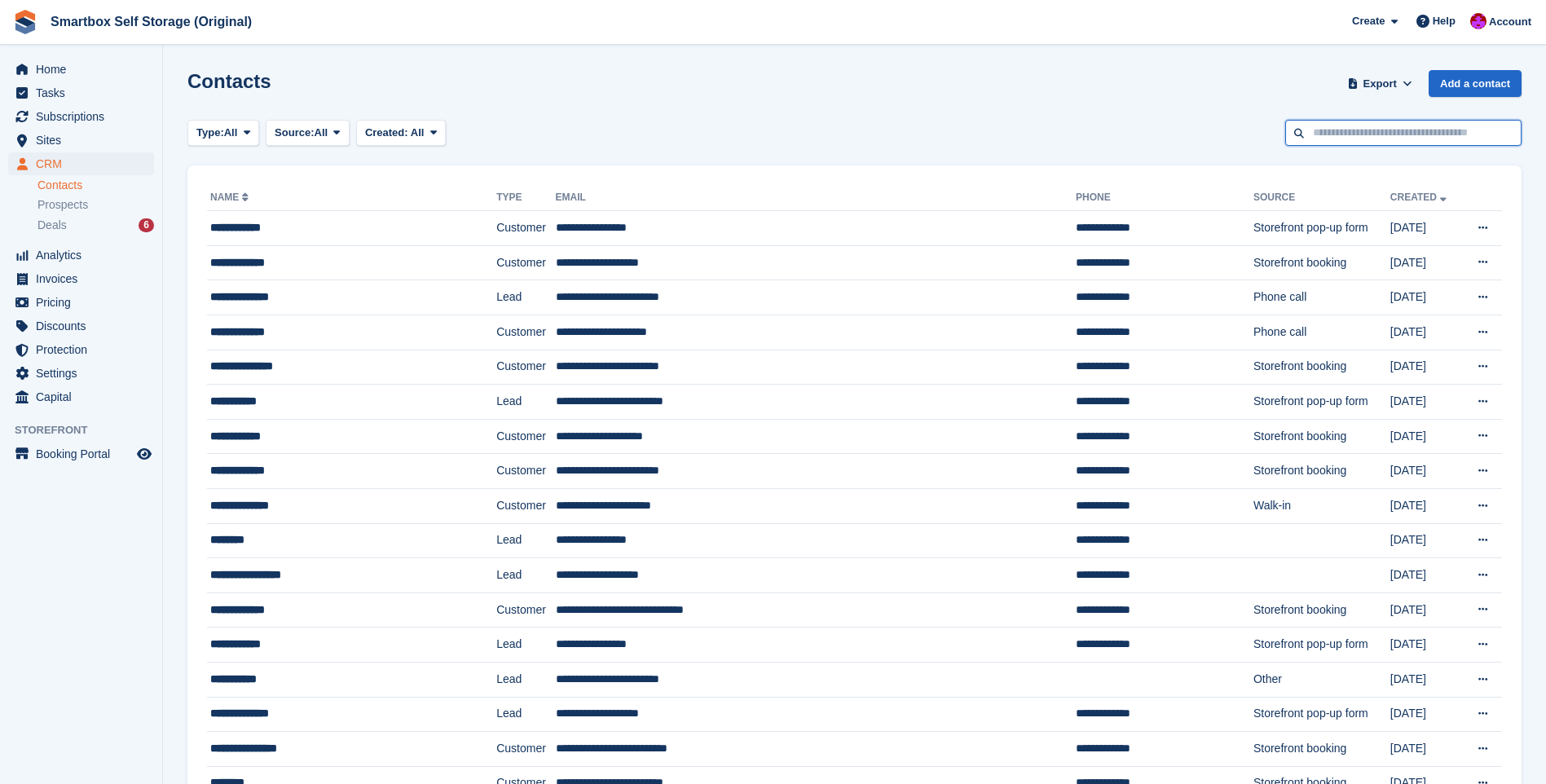 click at bounding box center (1403, 133) 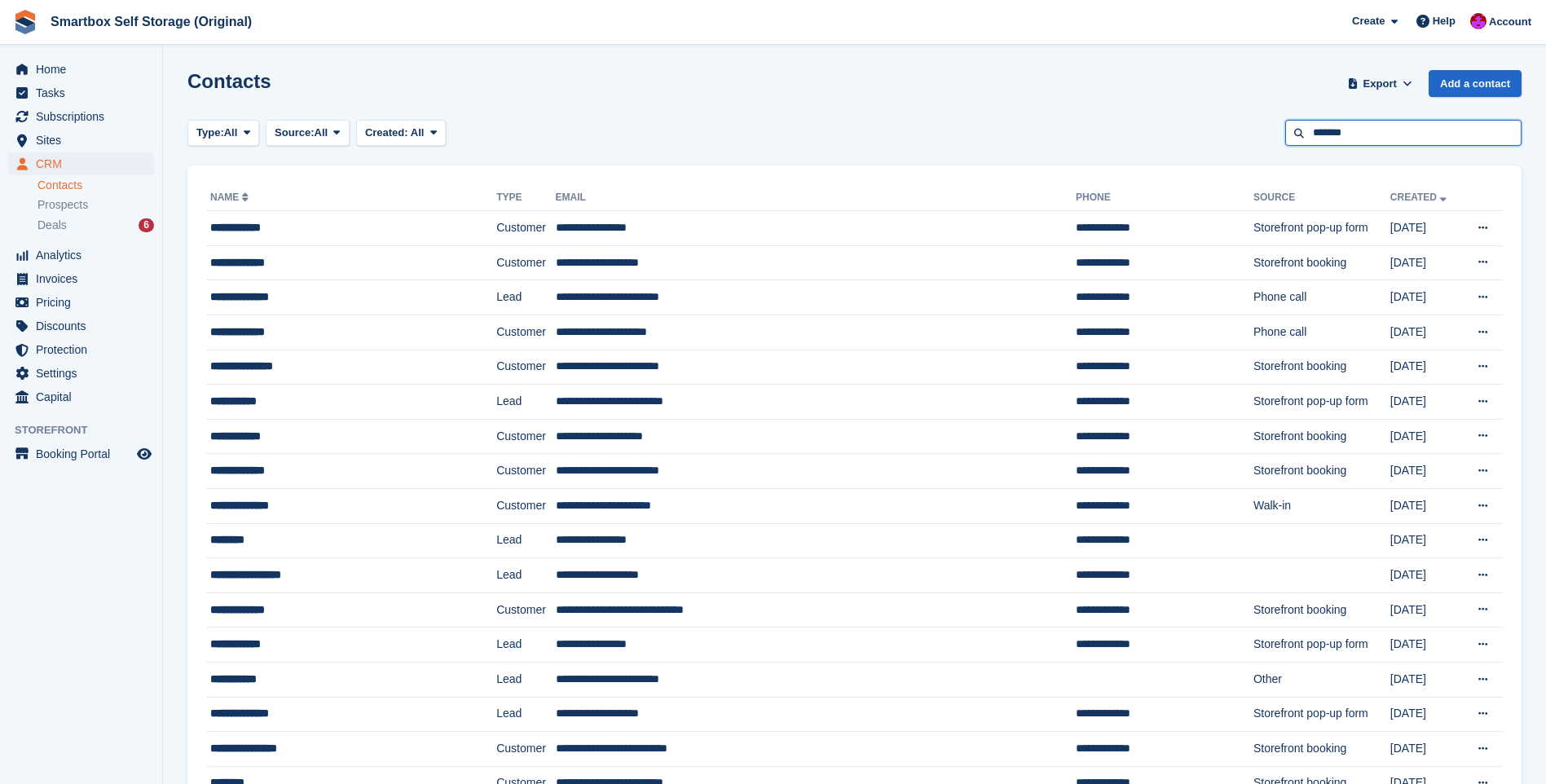 type on "*******" 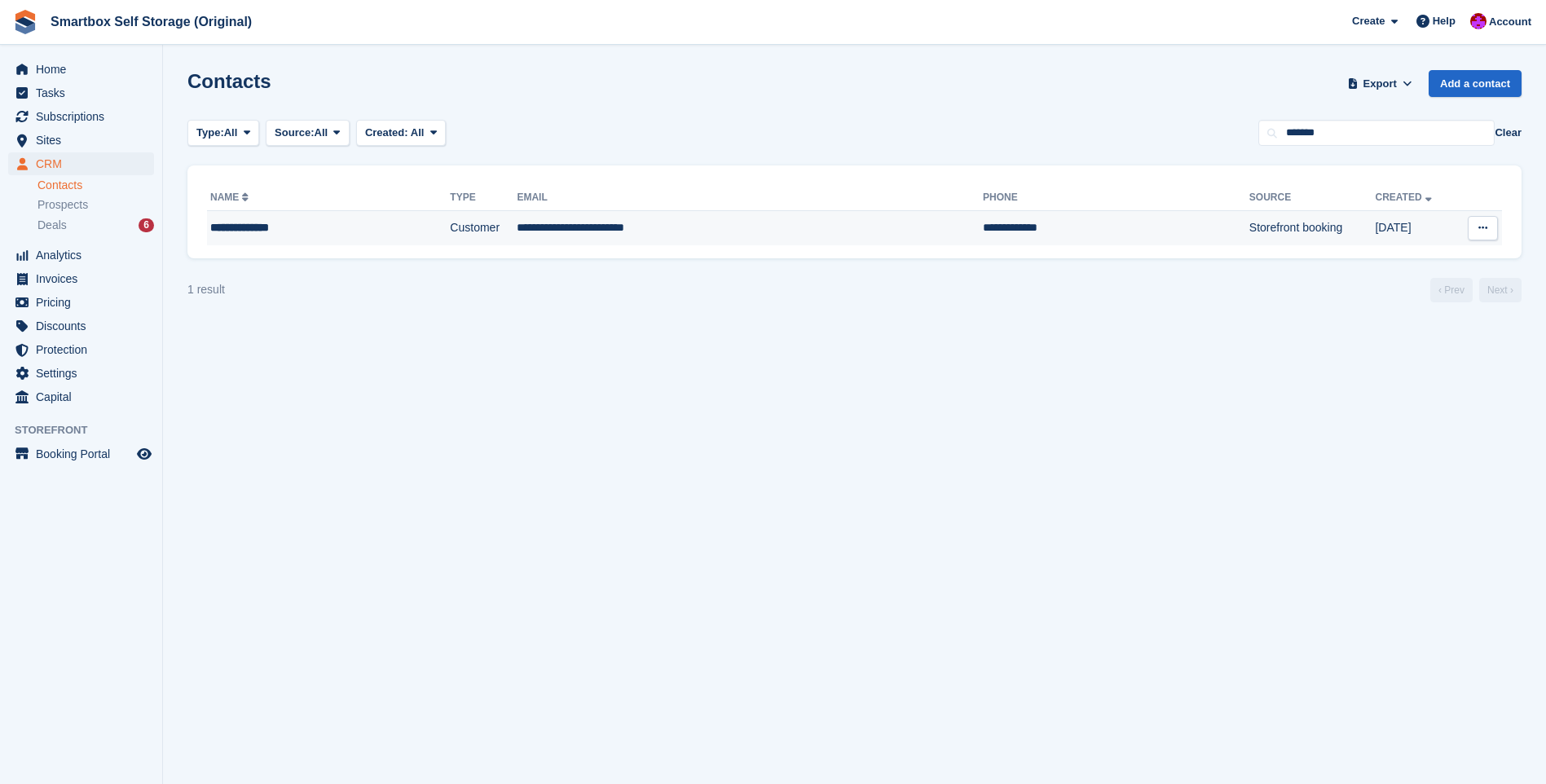 click on "**********" at bounding box center [750, 228] 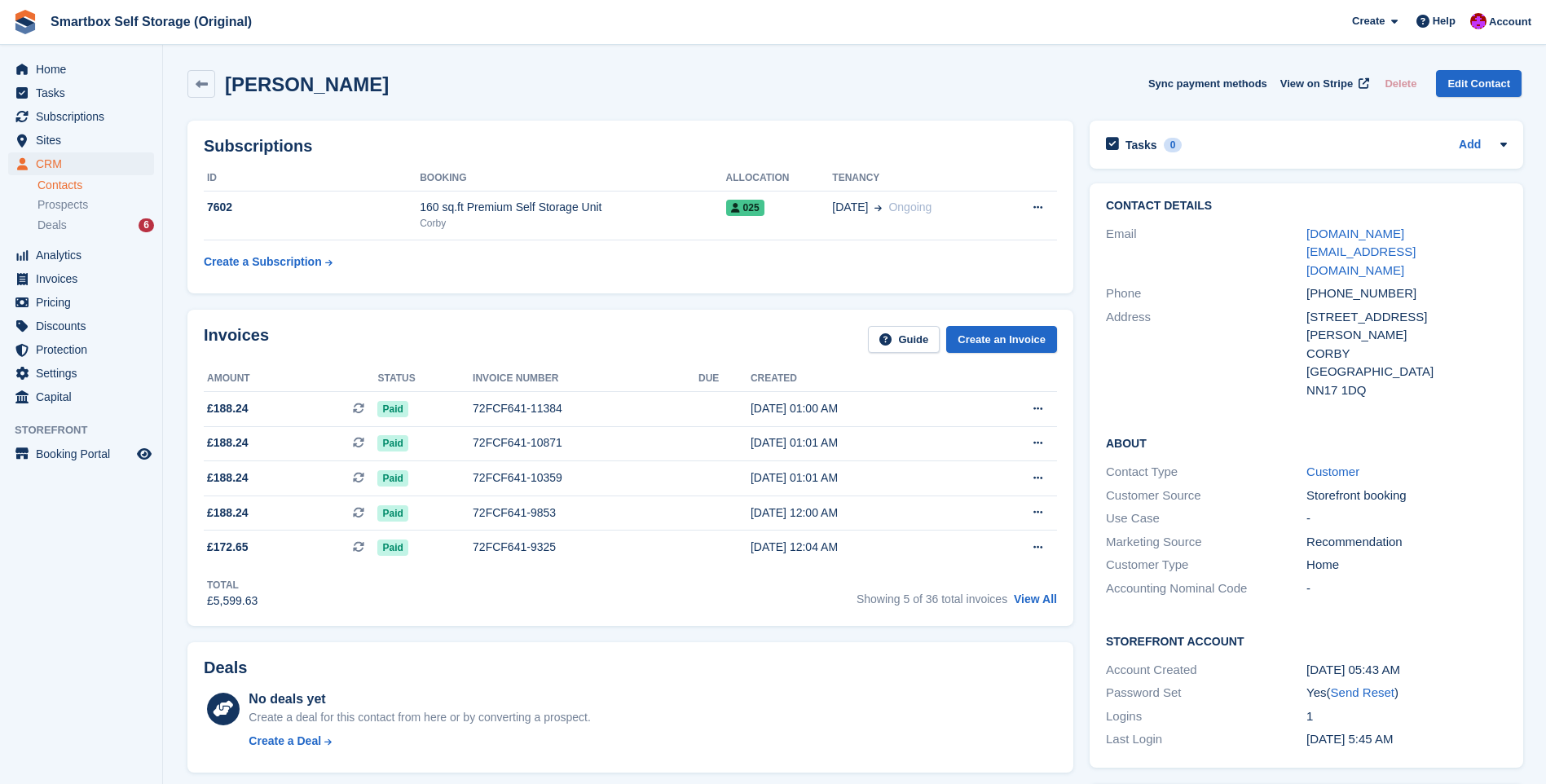 scroll, scrollTop: 0, scrollLeft: 0, axis: both 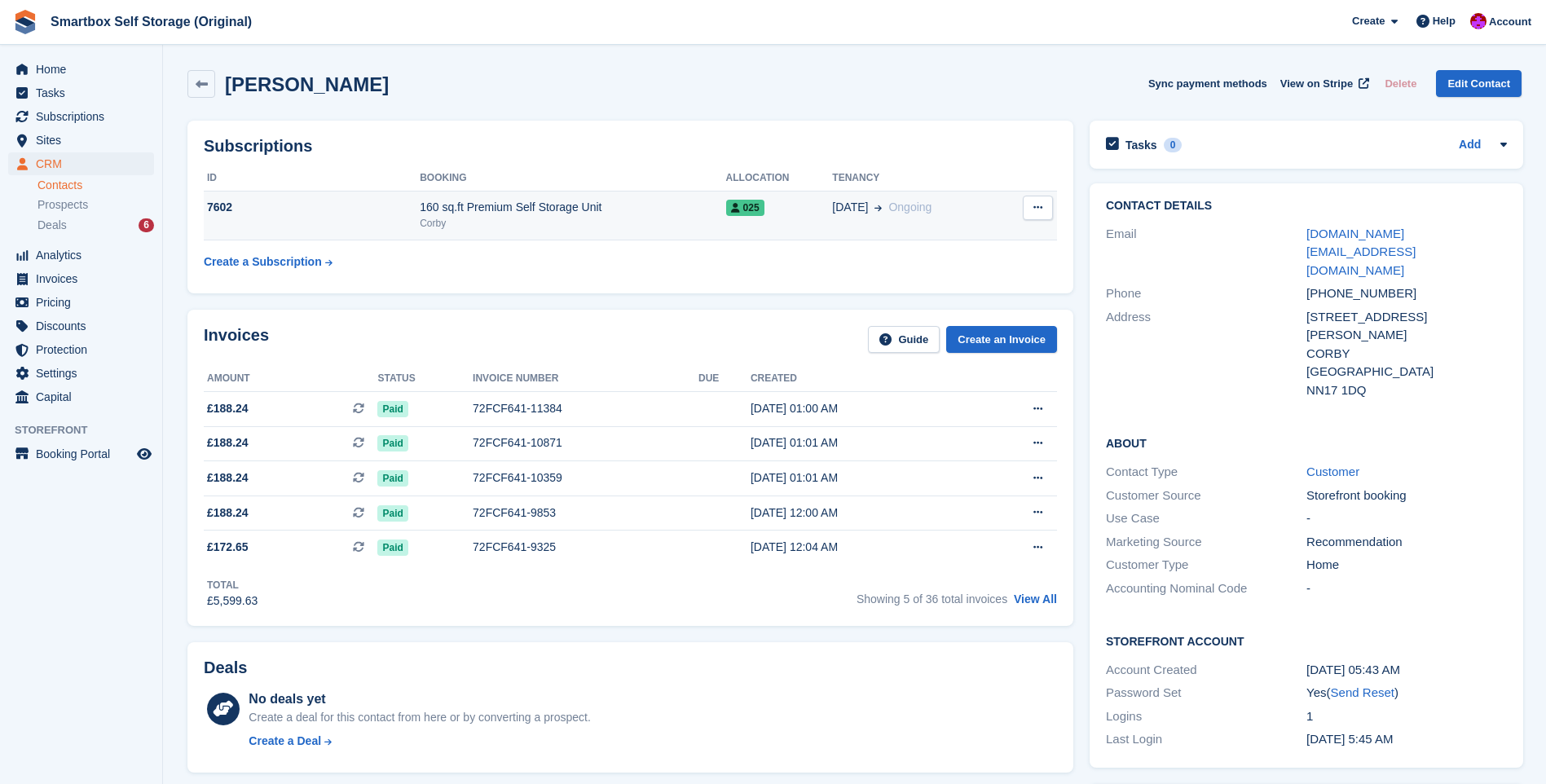 click on "7602" at bounding box center (311, 207) 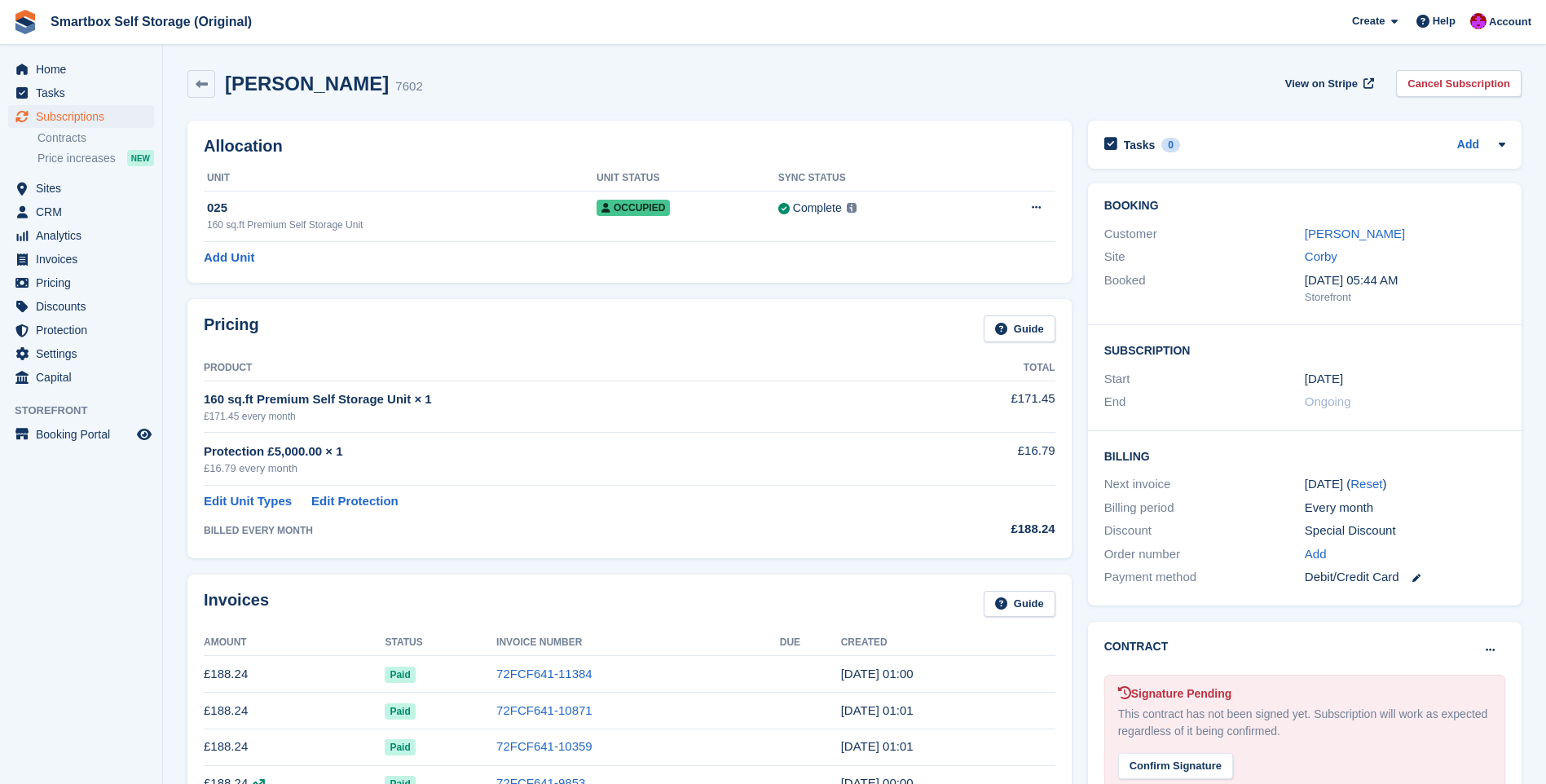 scroll, scrollTop: 0, scrollLeft: 0, axis: both 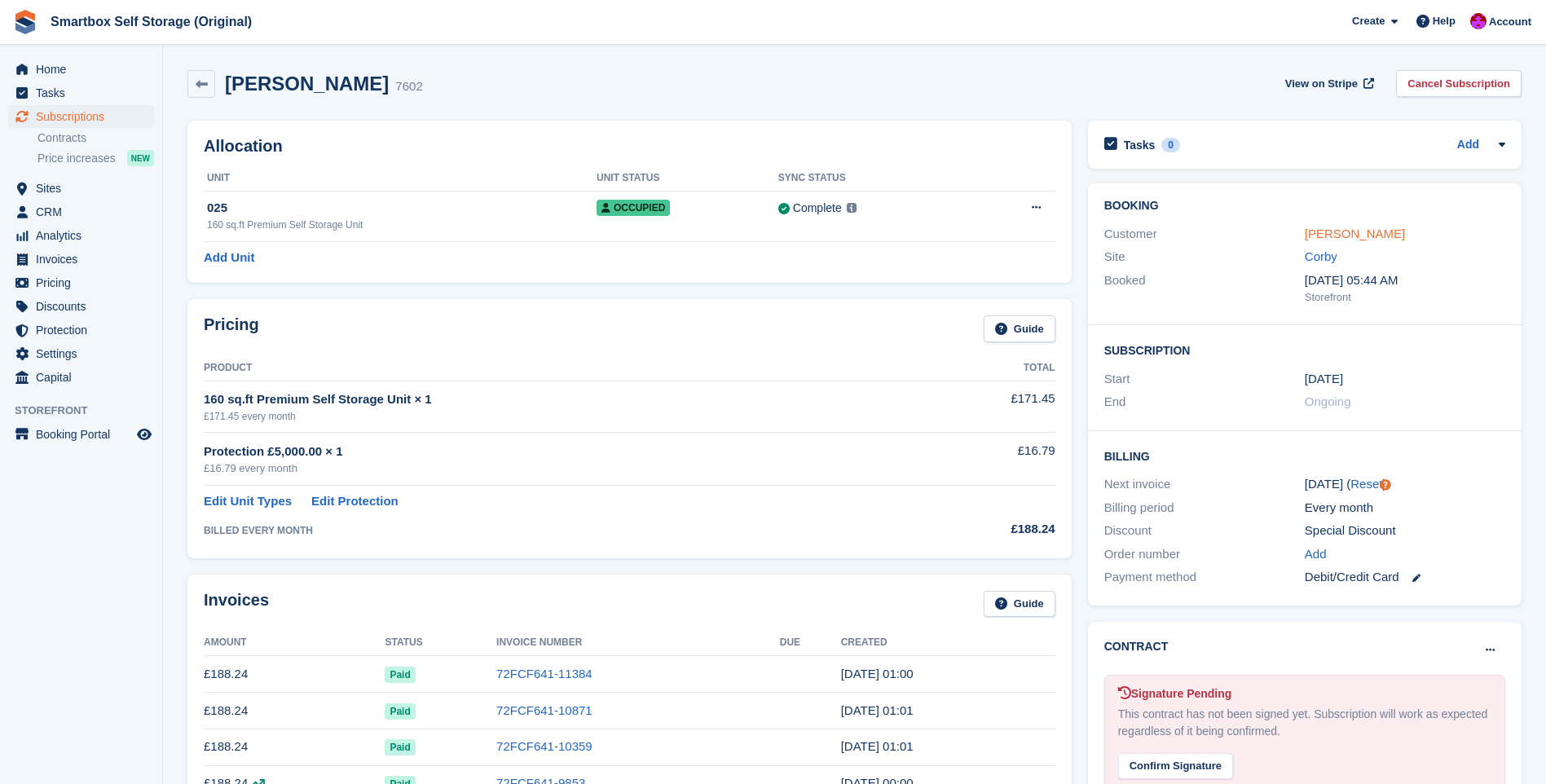 click on "Piotr Kepinski" at bounding box center [1354, 233] 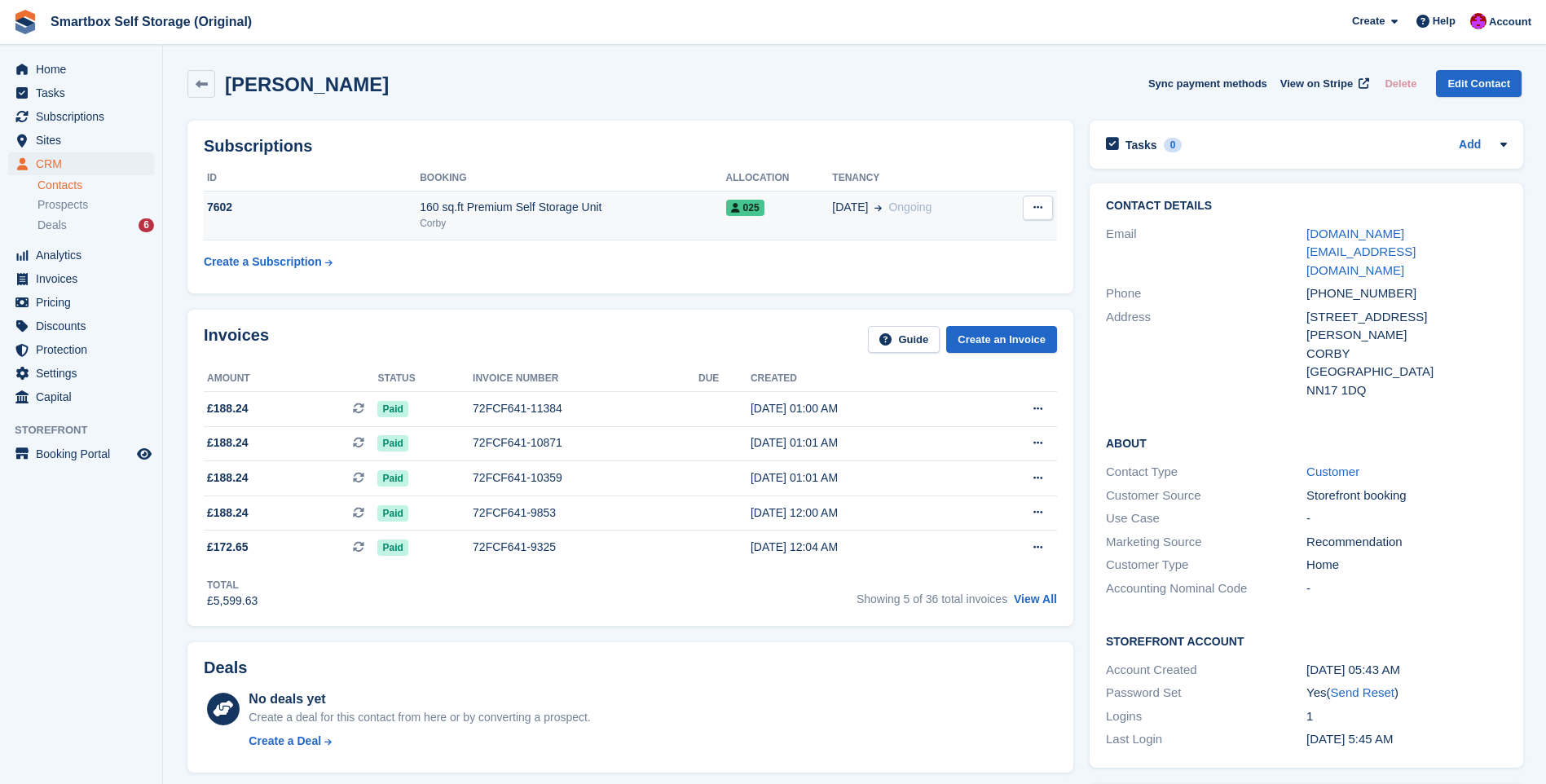 click at bounding box center (1037, 207) 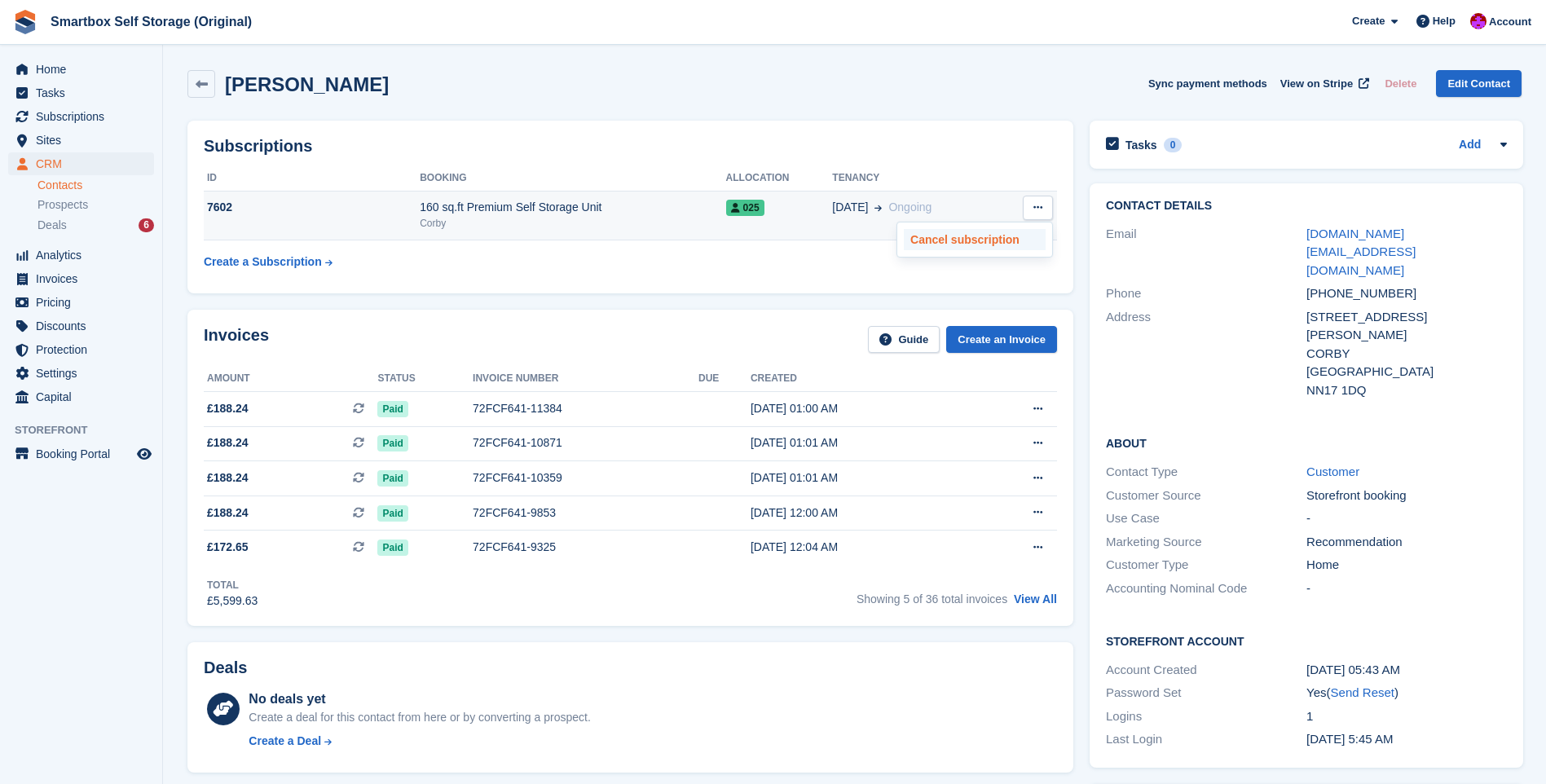 click on "Cancel subscription" at bounding box center (975, 240) 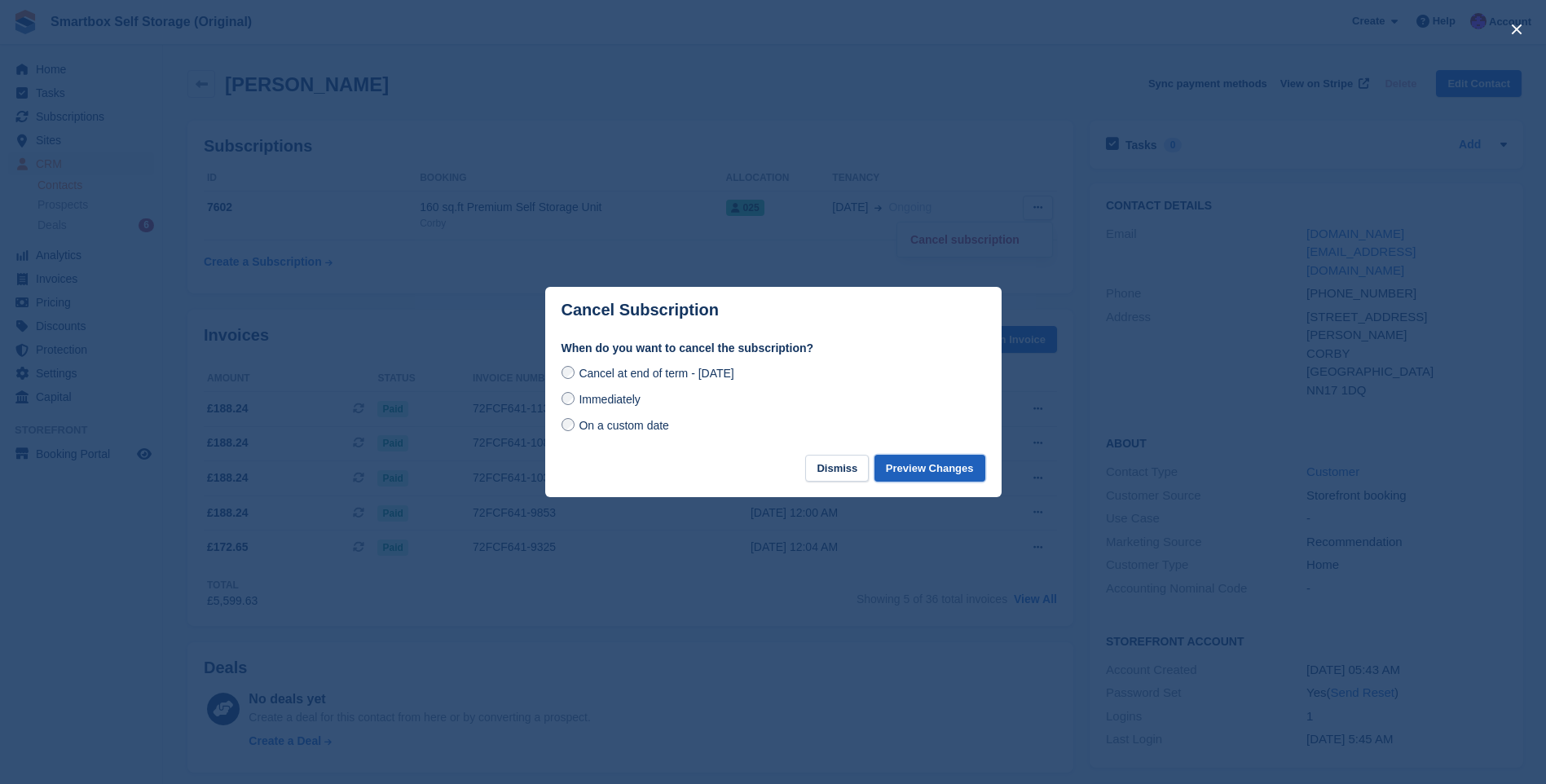 click on "Preview Changes" at bounding box center [930, 468] 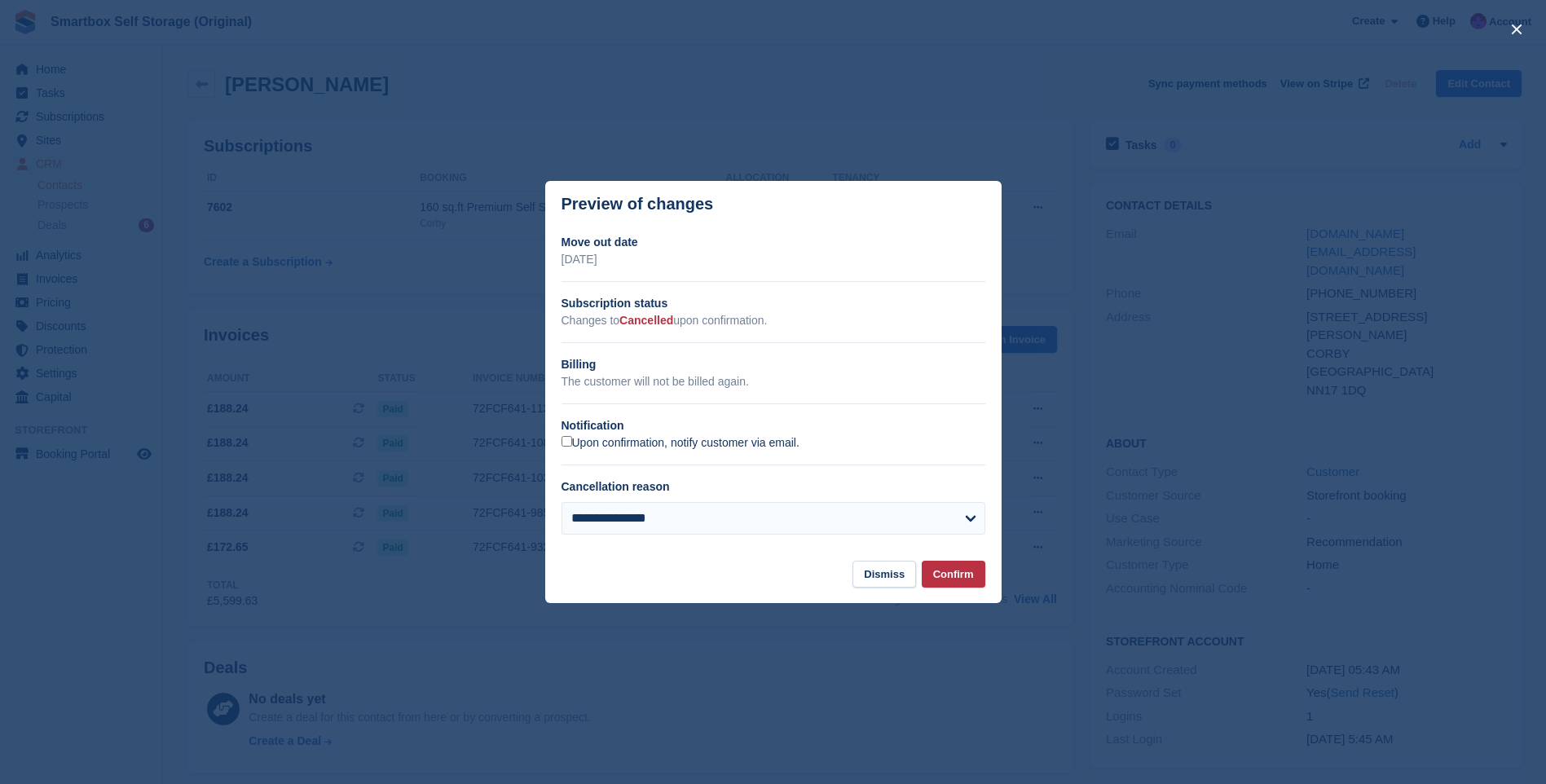 click on "Upon confirmation, notify customer via email." at bounding box center [681, 443] 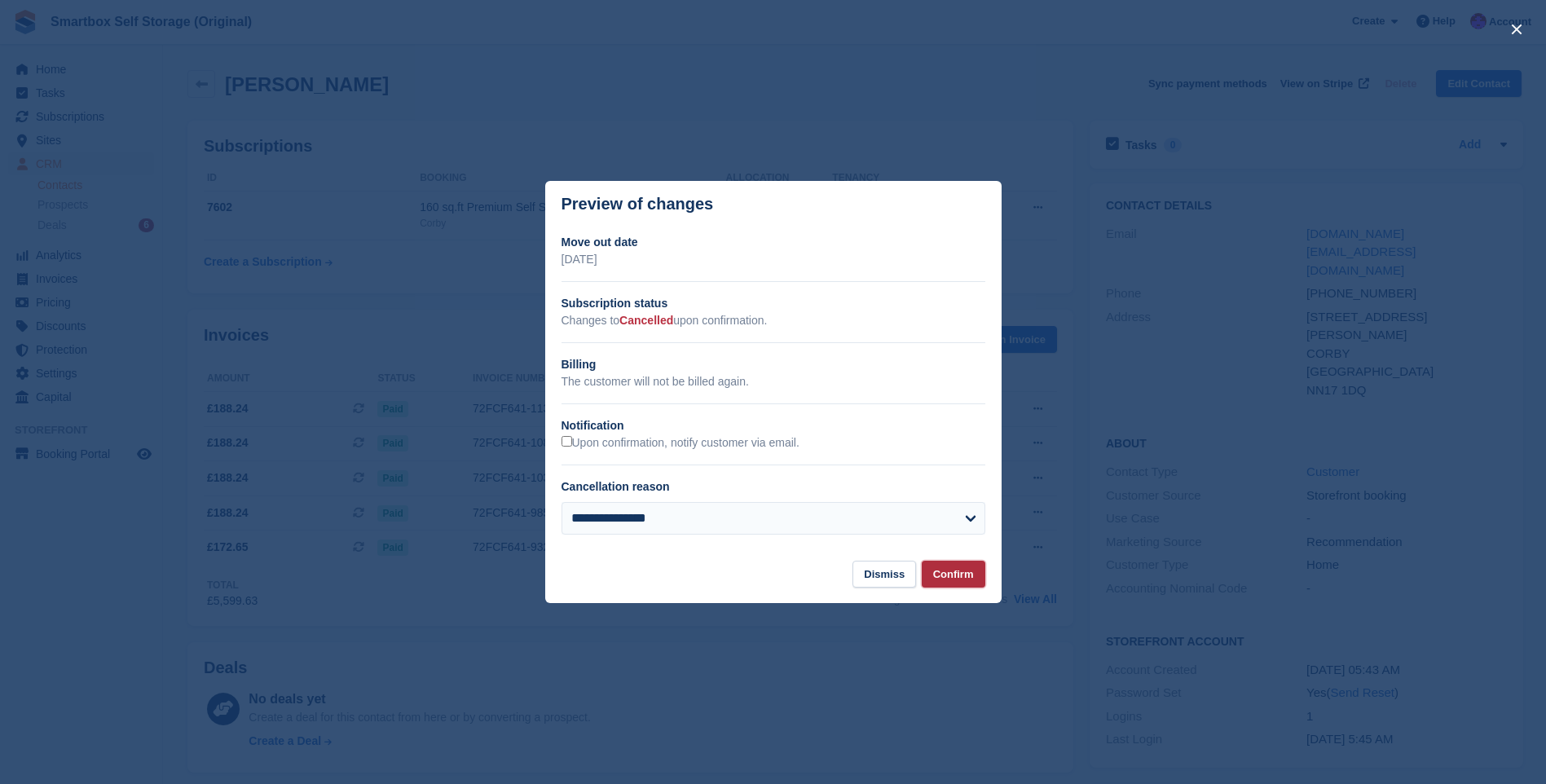 click on "Confirm" at bounding box center [954, 574] 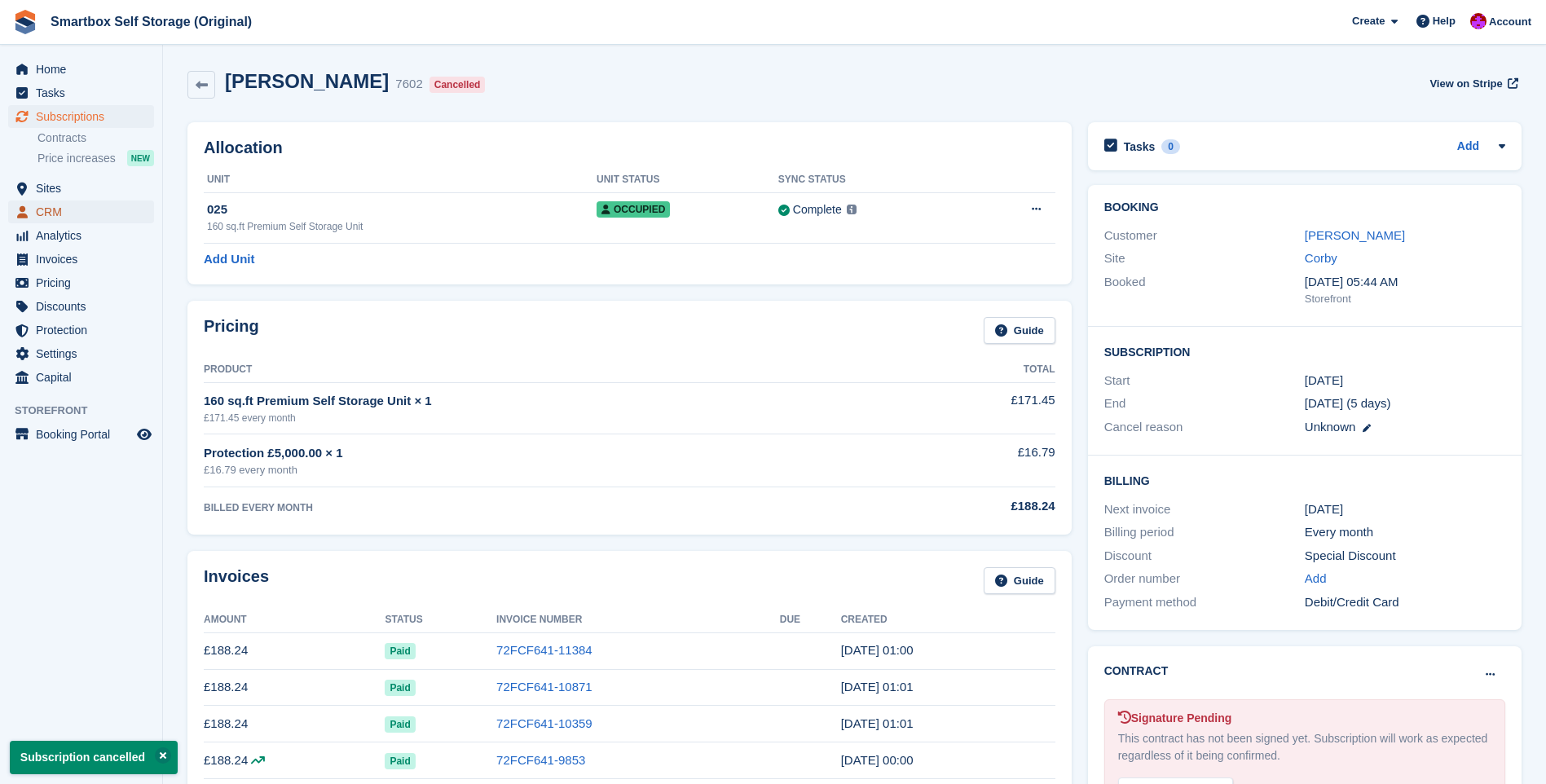 click on "CRM" at bounding box center (85, 212) 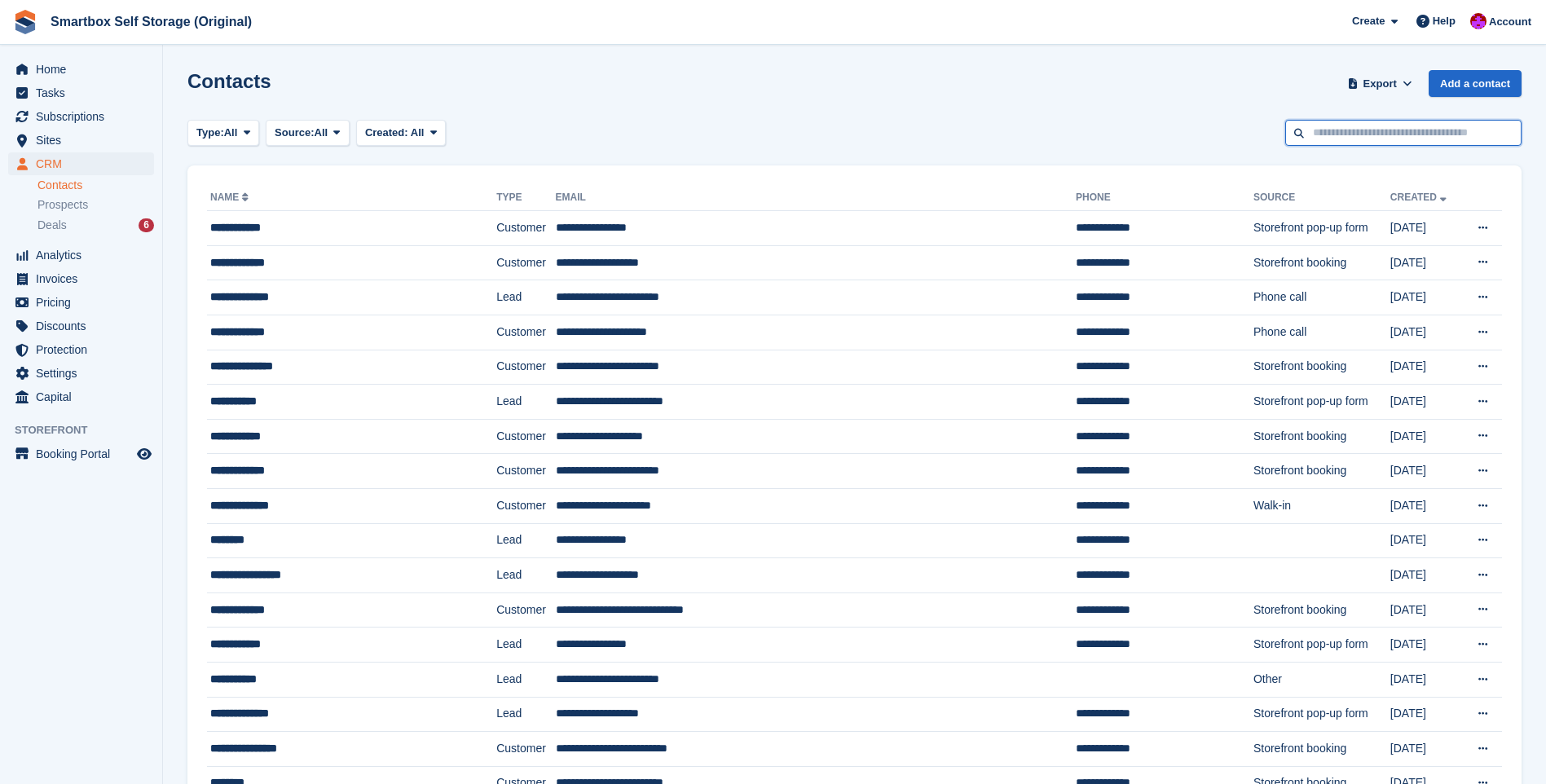 click at bounding box center [1403, 133] 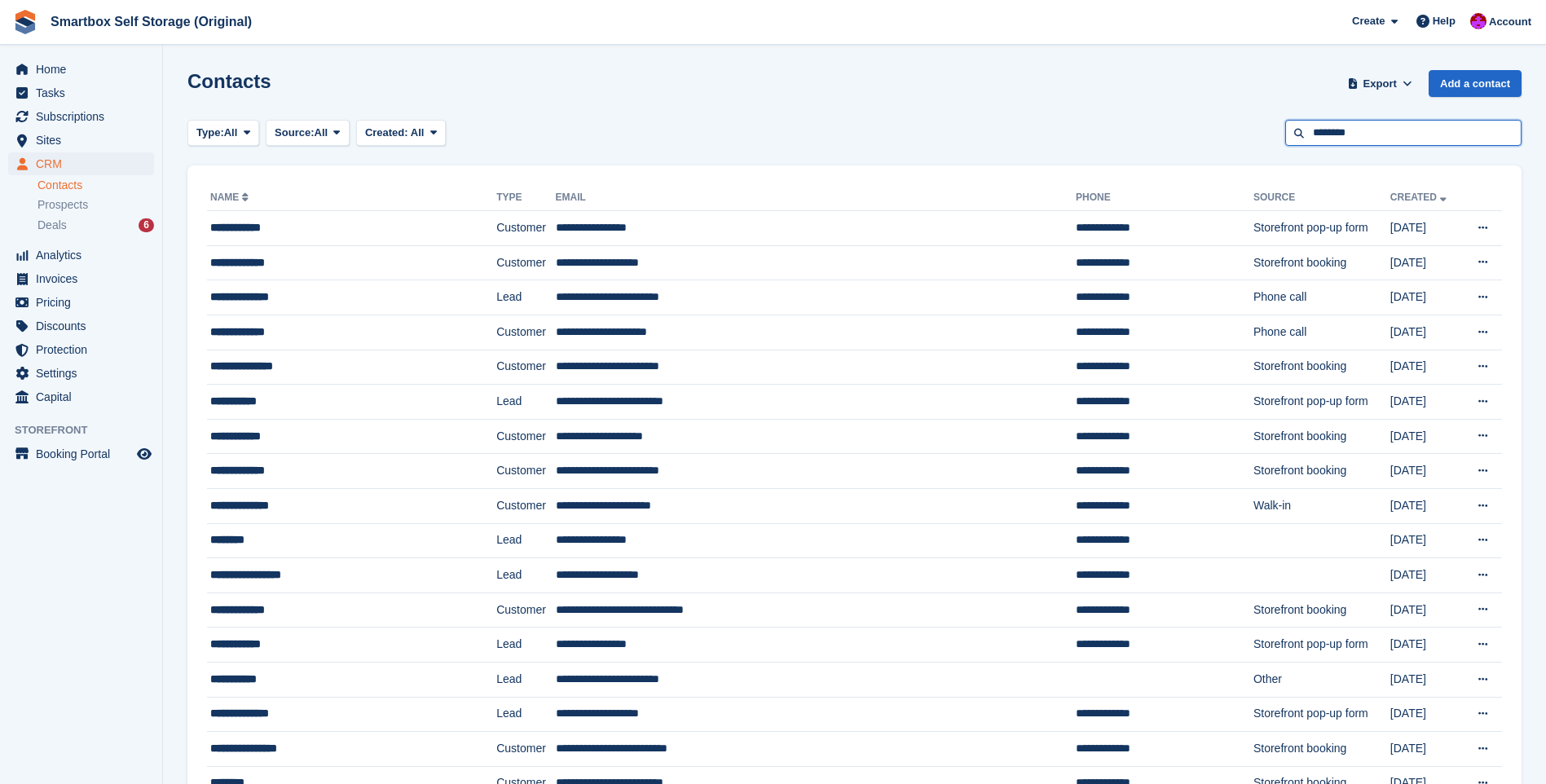 type on "********" 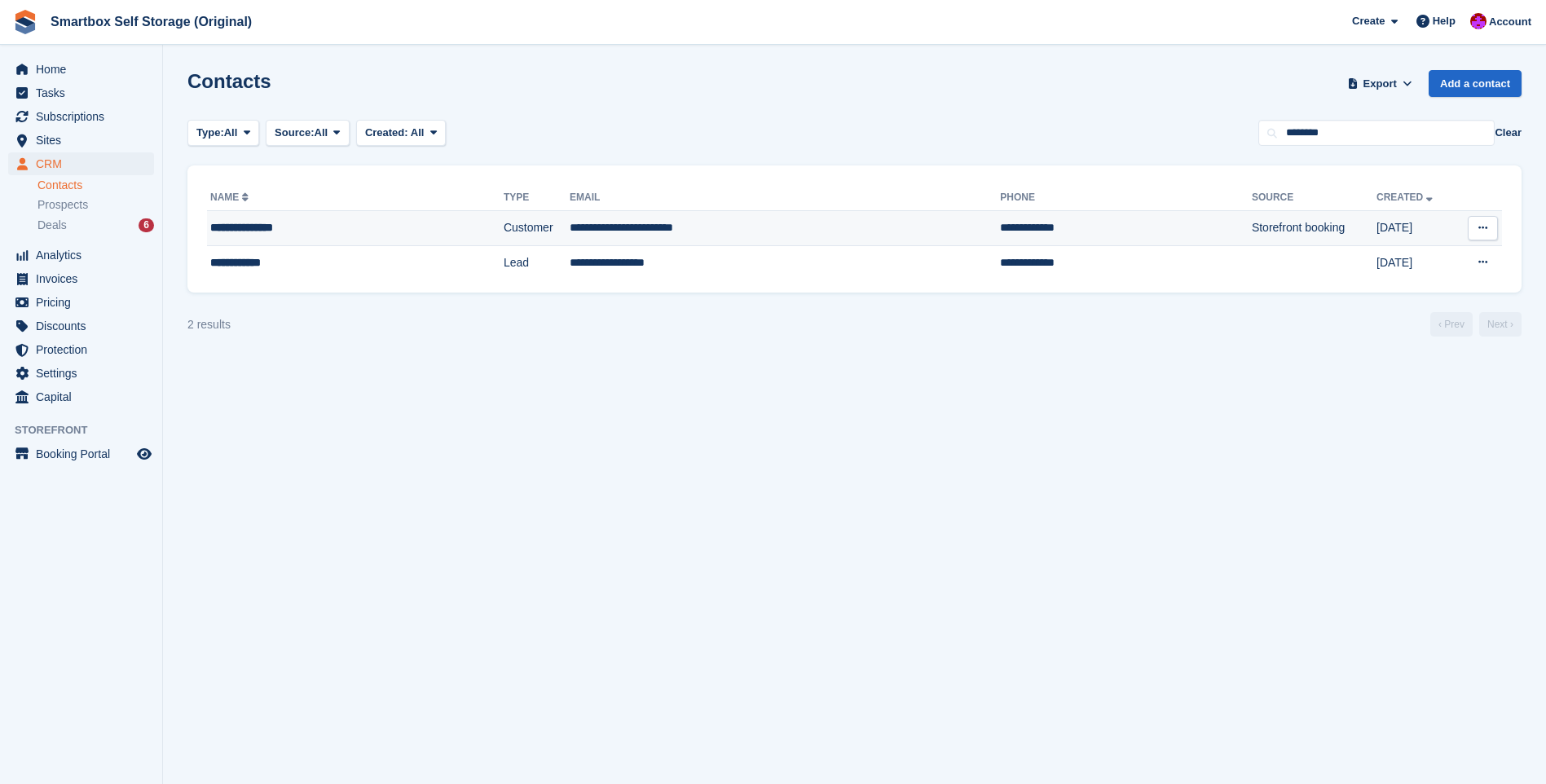 click on "Customer" at bounding box center [536, 228] 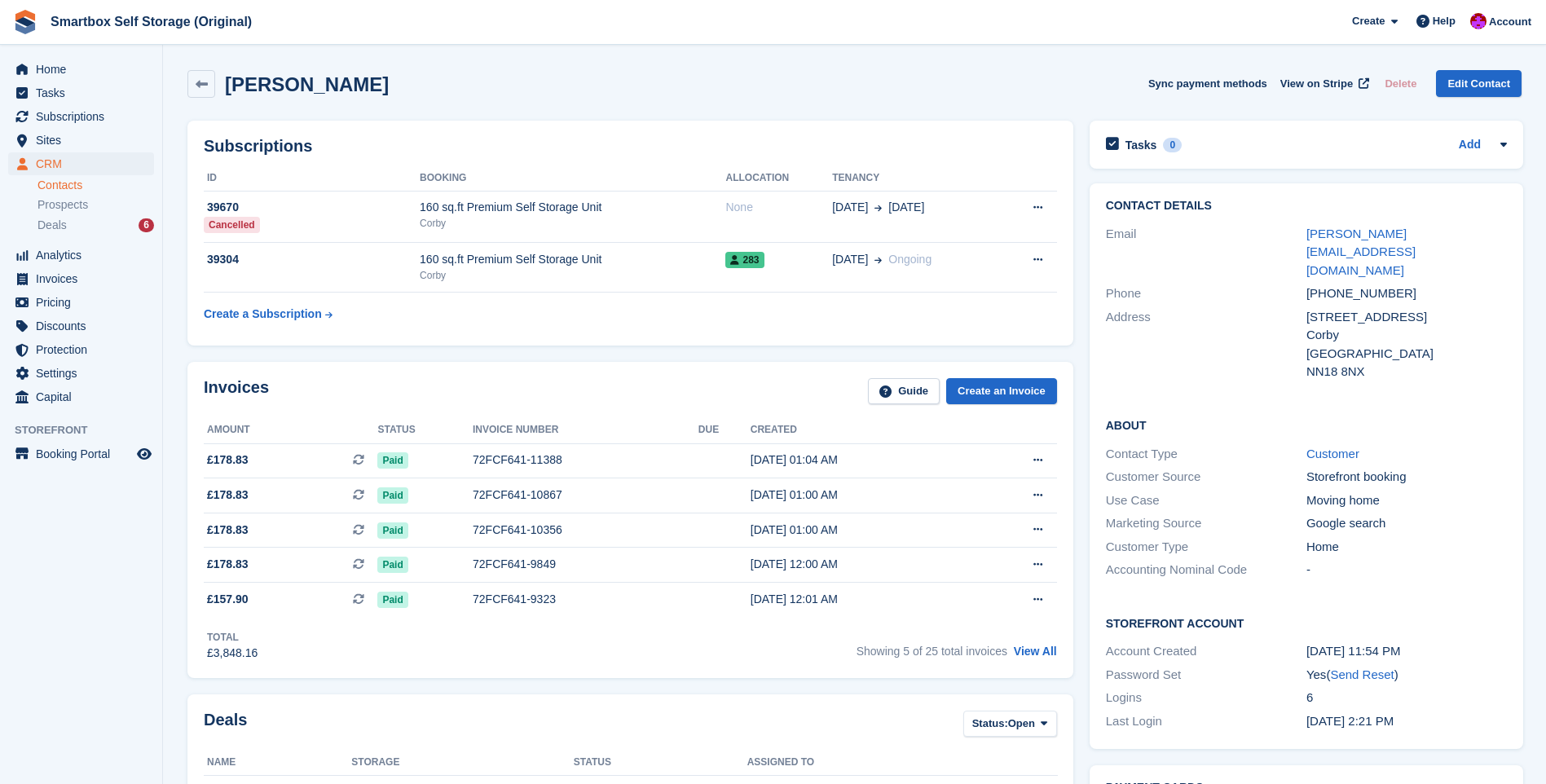 scroll, scrollTop: 0, scrollLeft: 0, axis: both 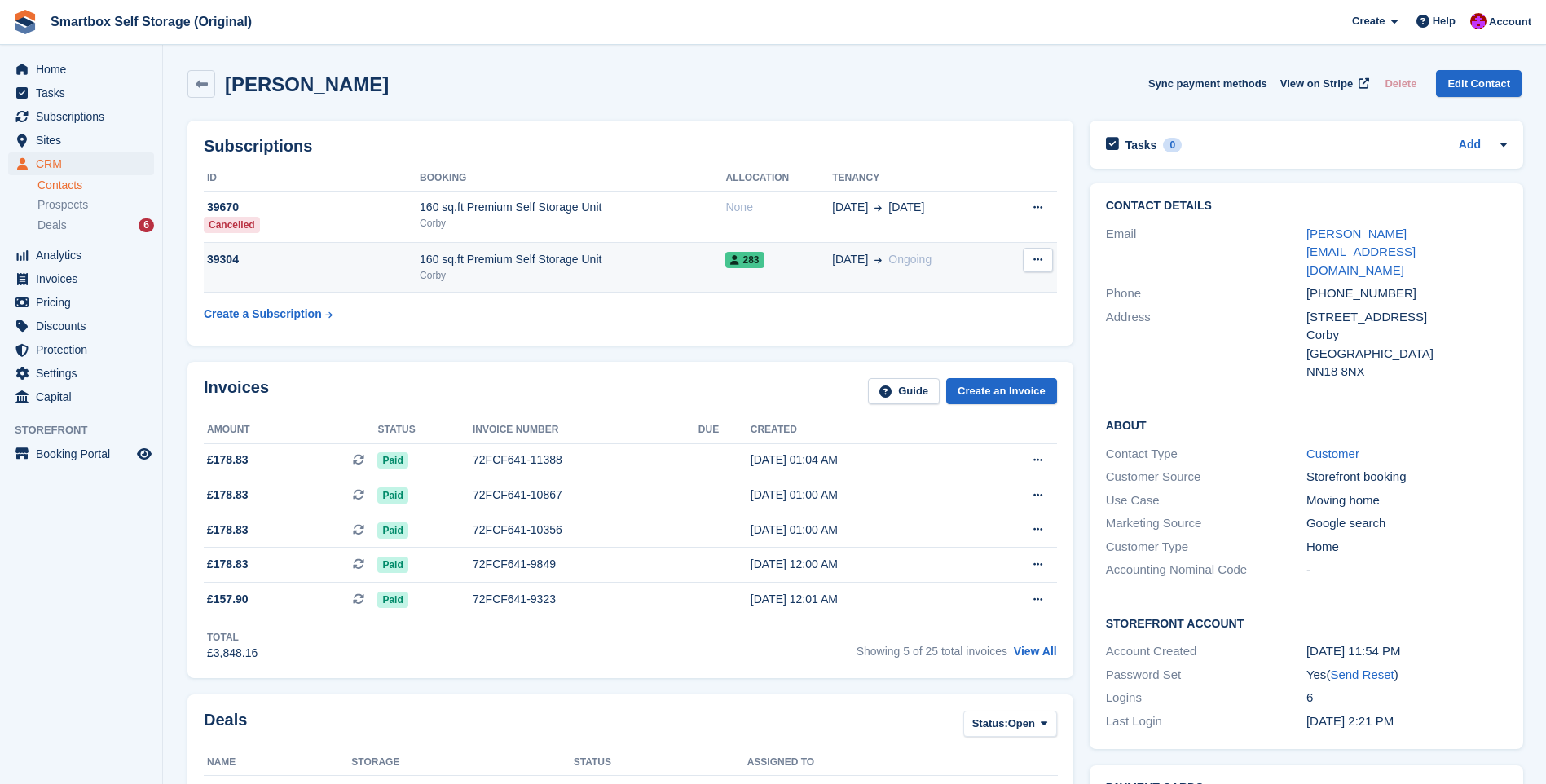 click on "39304" at bounding box center (311, 259) 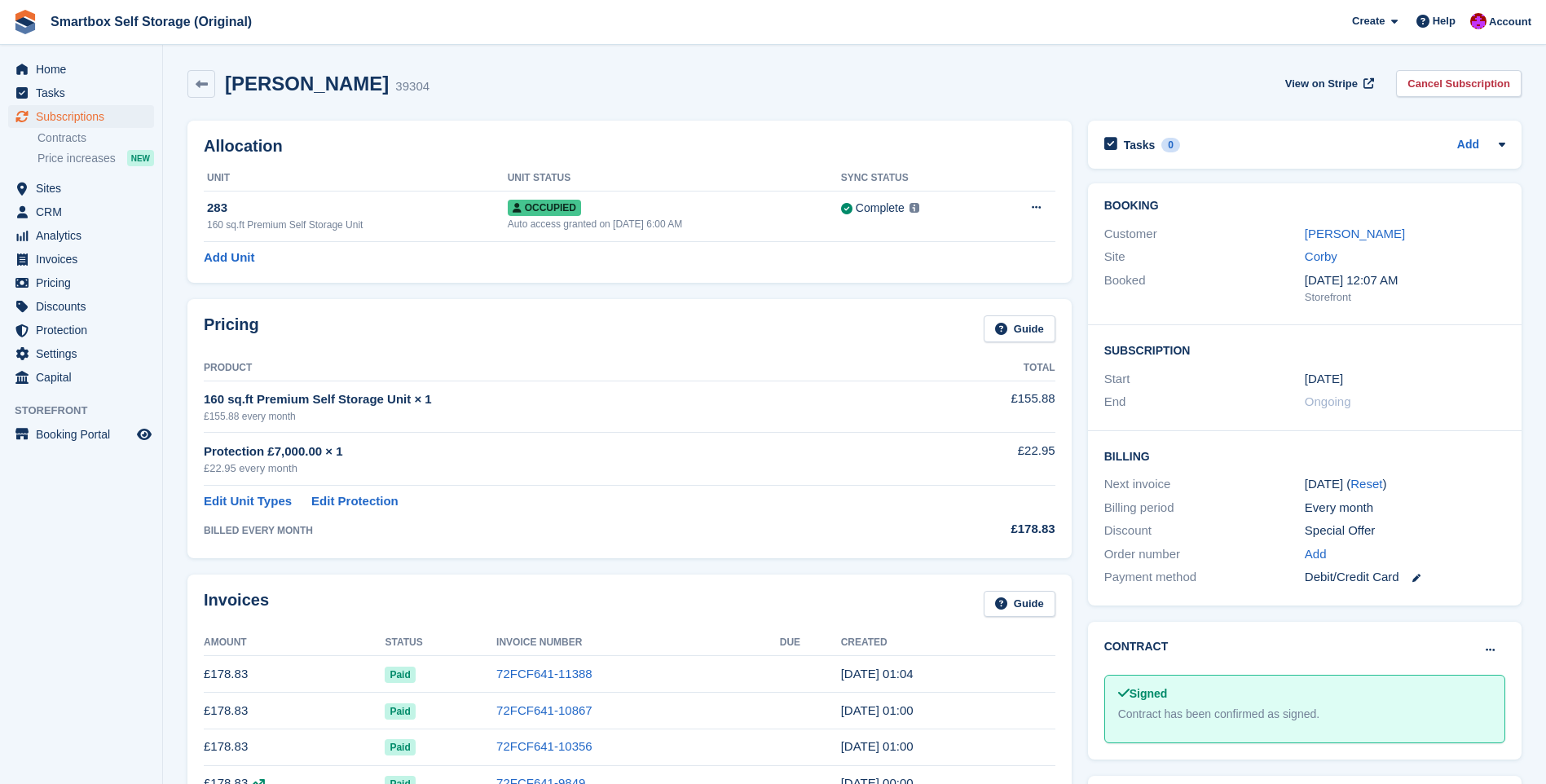 scroll, scrollTop: 0, scrollLeft: 0, axis: both 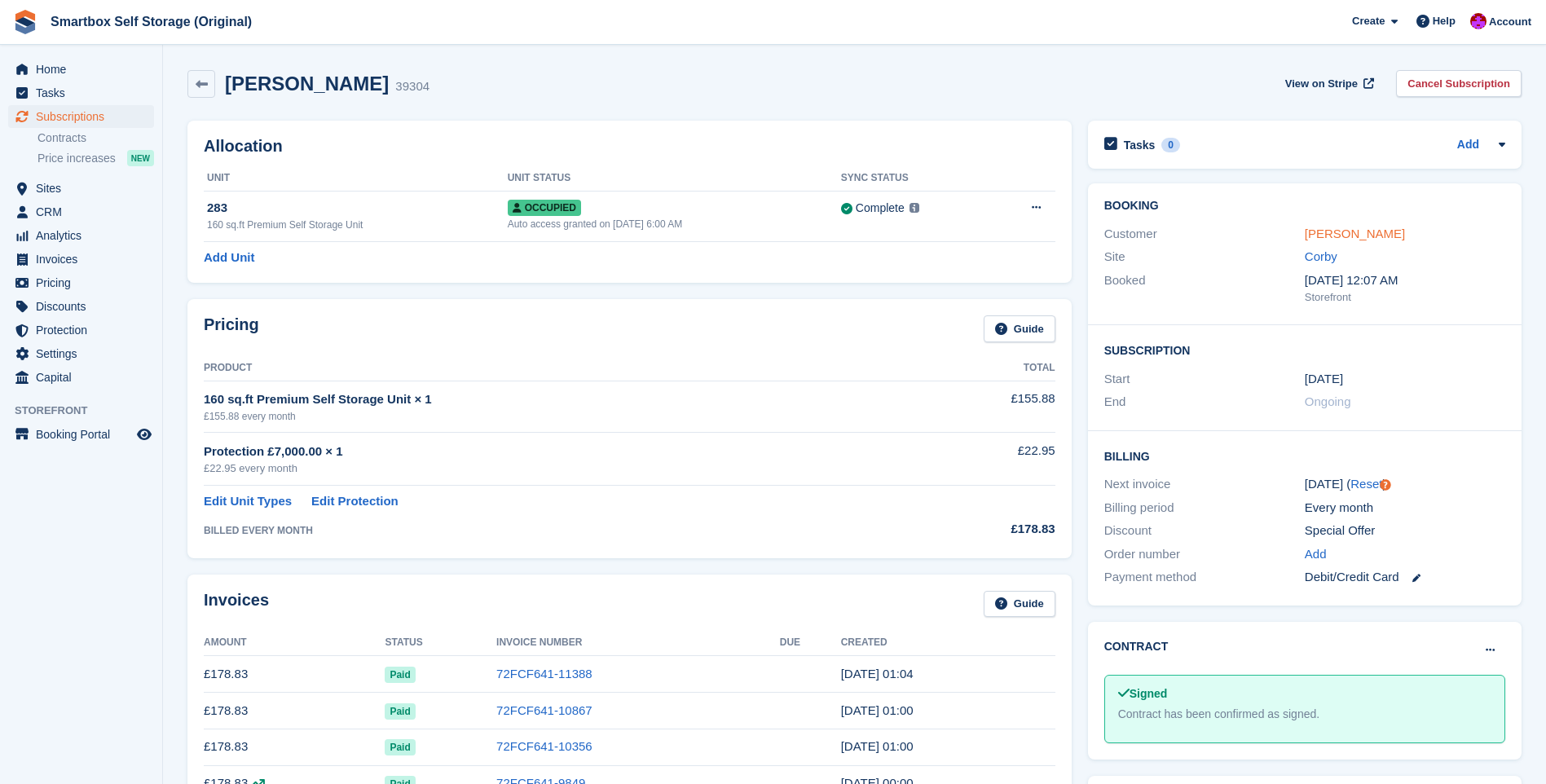 click on "Andrew O'Connor" at bounding box center (1354, 233) 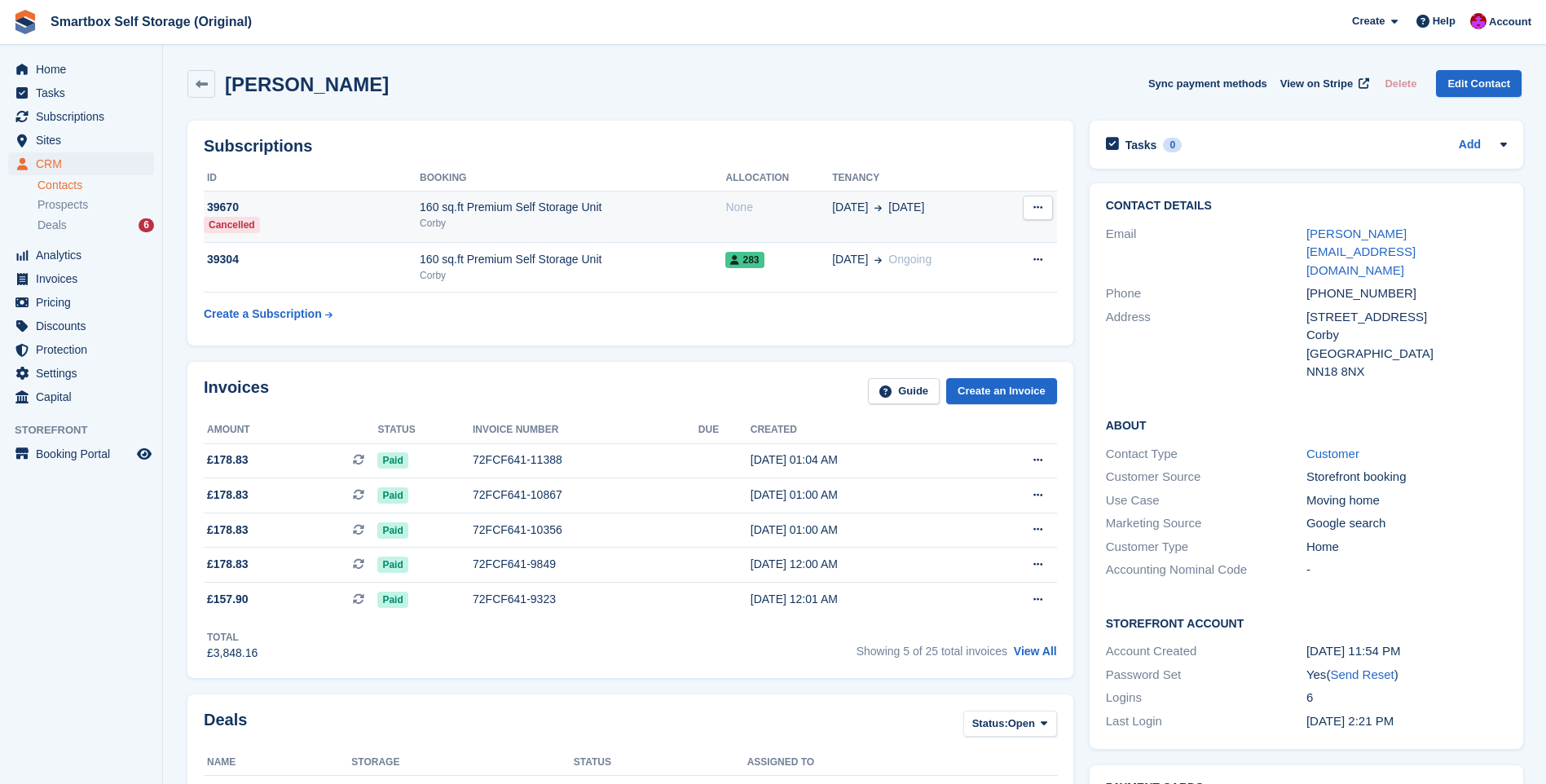 click at bounding box center [1037, 207] 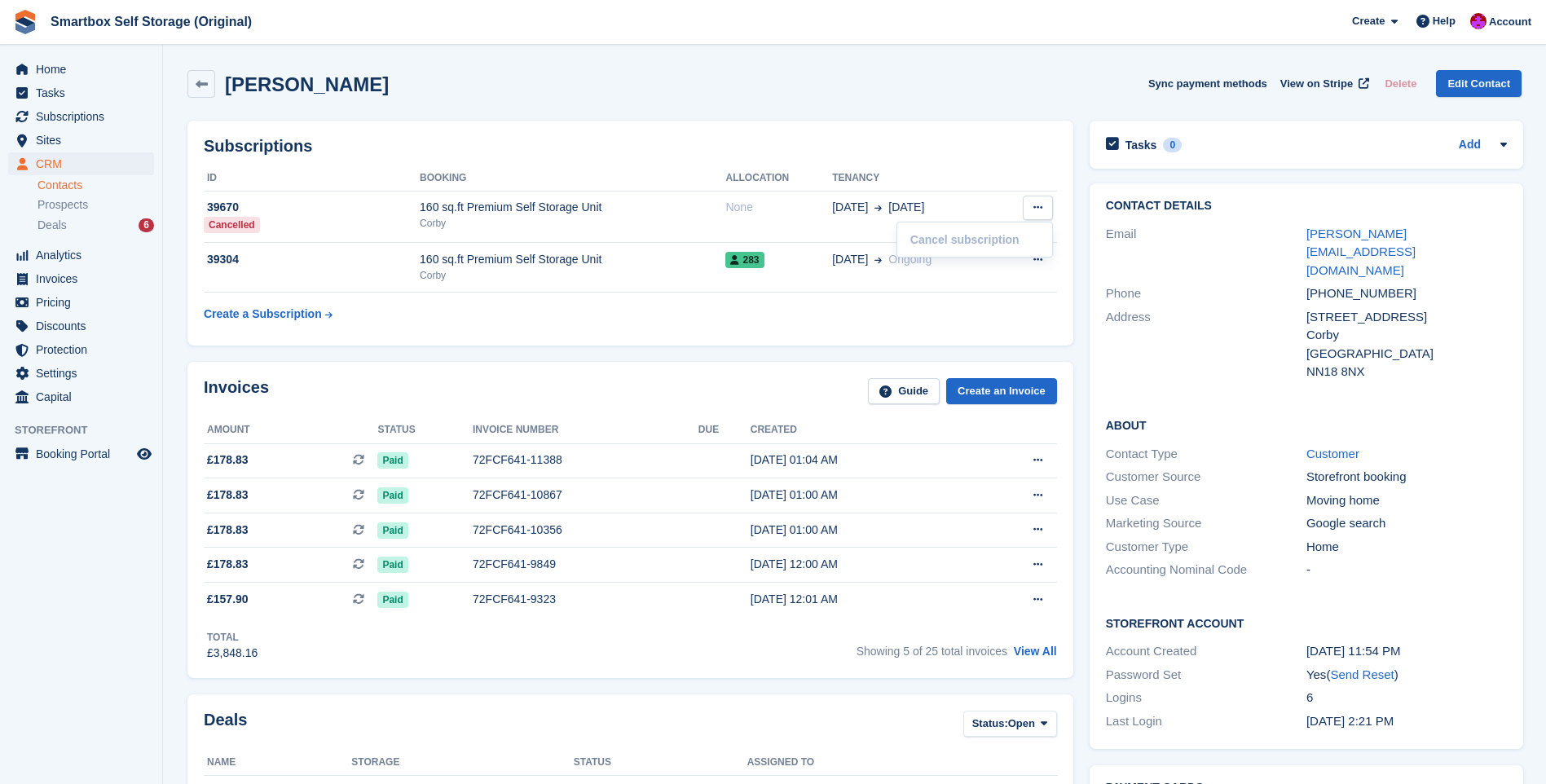 click on "Subscriptions
ID
Booking
Allocation
Tenancy
39670
Cancelled
160 sq.ft Premium Self Storage Unit
Corby
None
03 May
3 Mar" at bounding box center [630, 233] 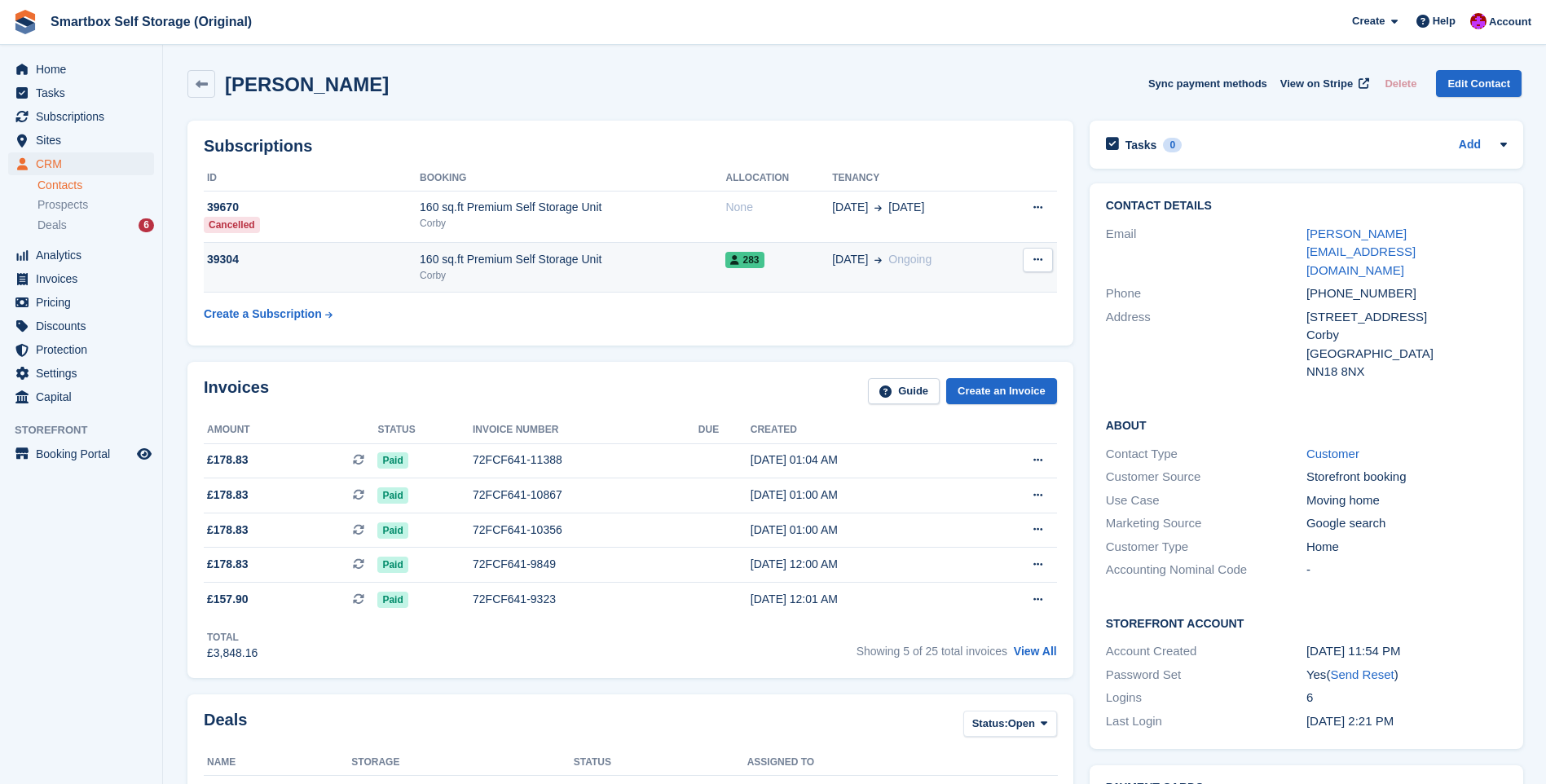 click at bounding box center (1037, 259) 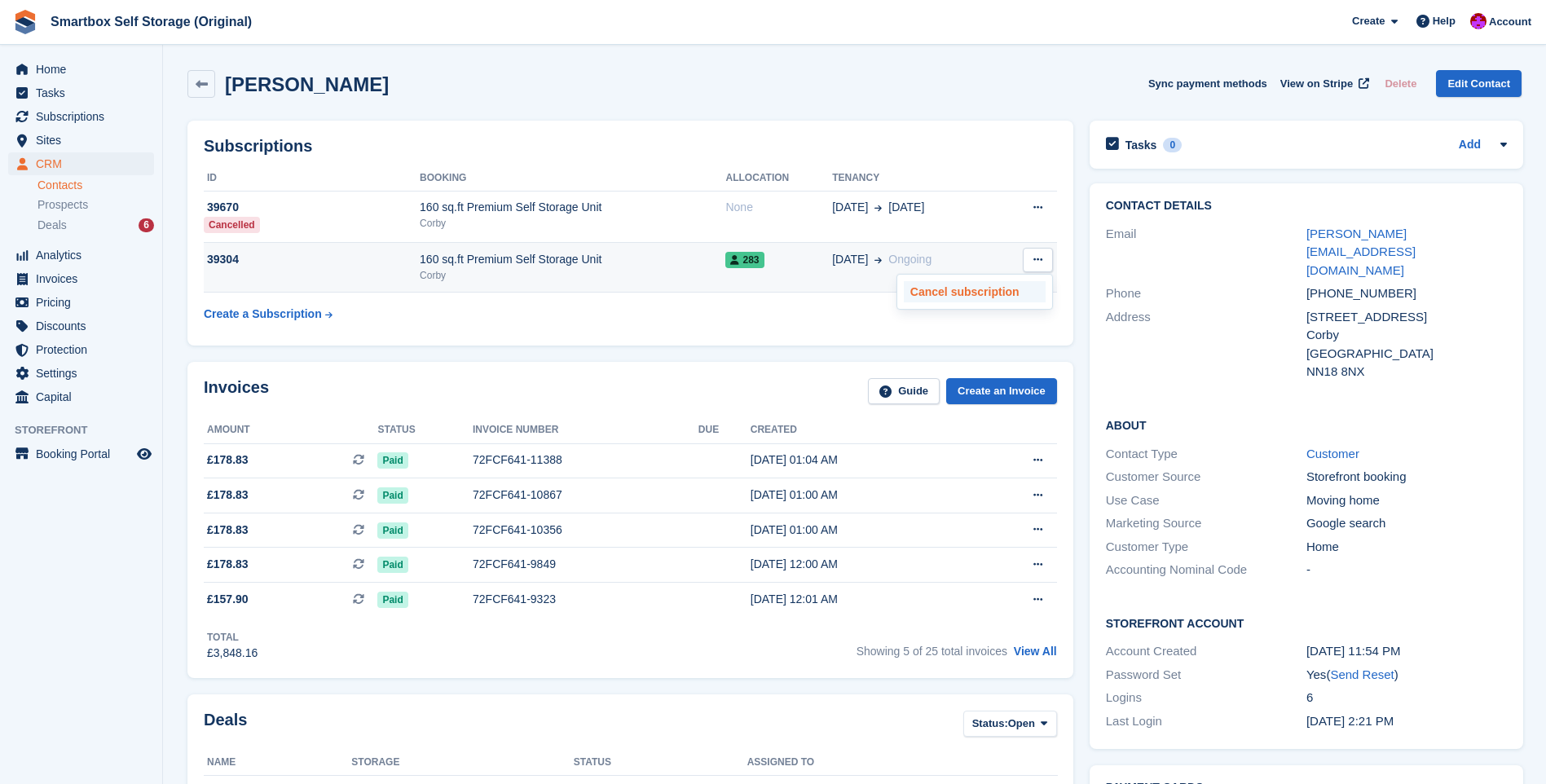 click on "Cancel subscription" at bounding box center [975, 292] 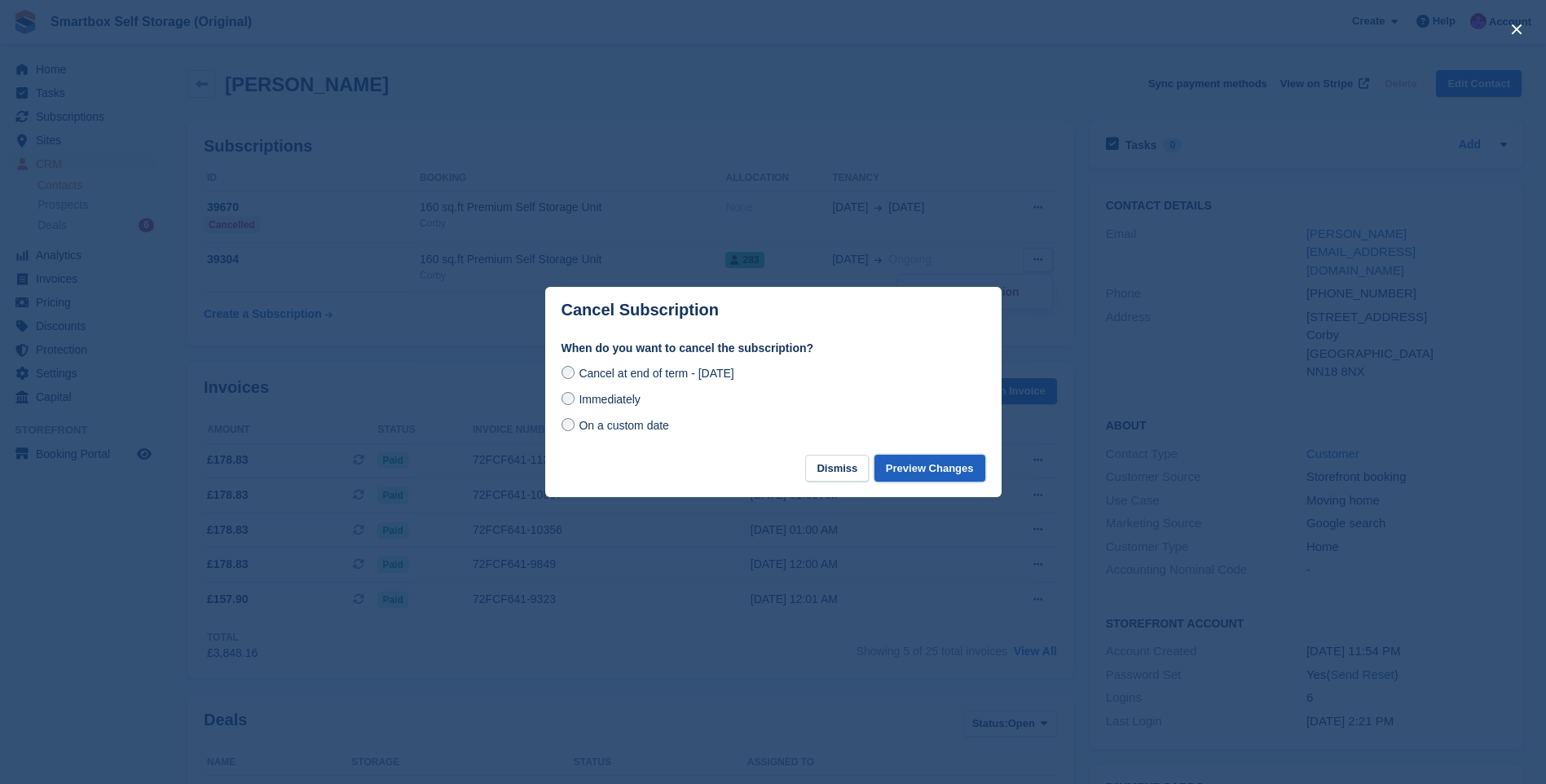 click on "Preview Changes" at bounding box center (930, 468) 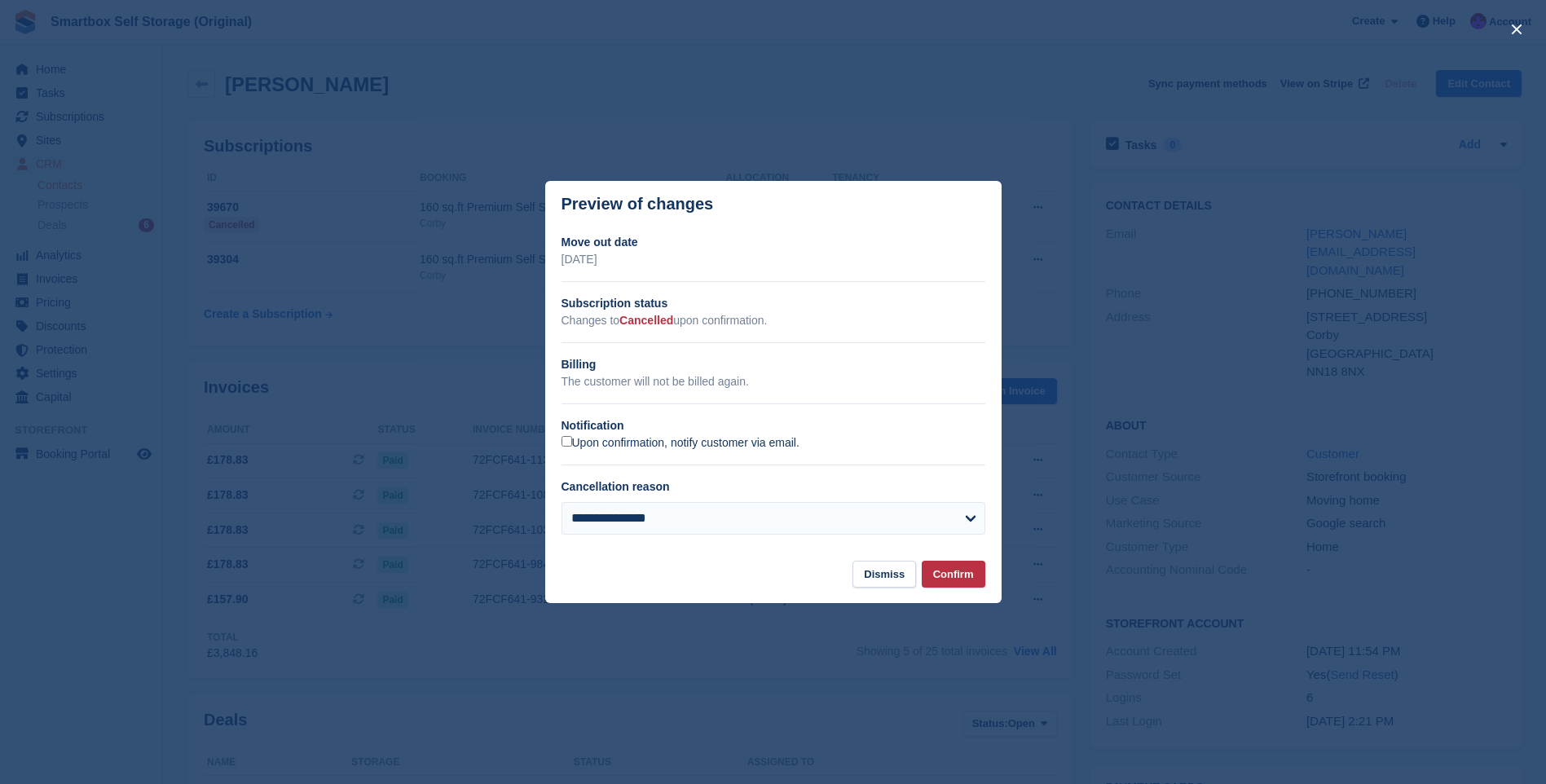 click on "Upon confirmation, notify customer via email." at bounding box center [681, 443] 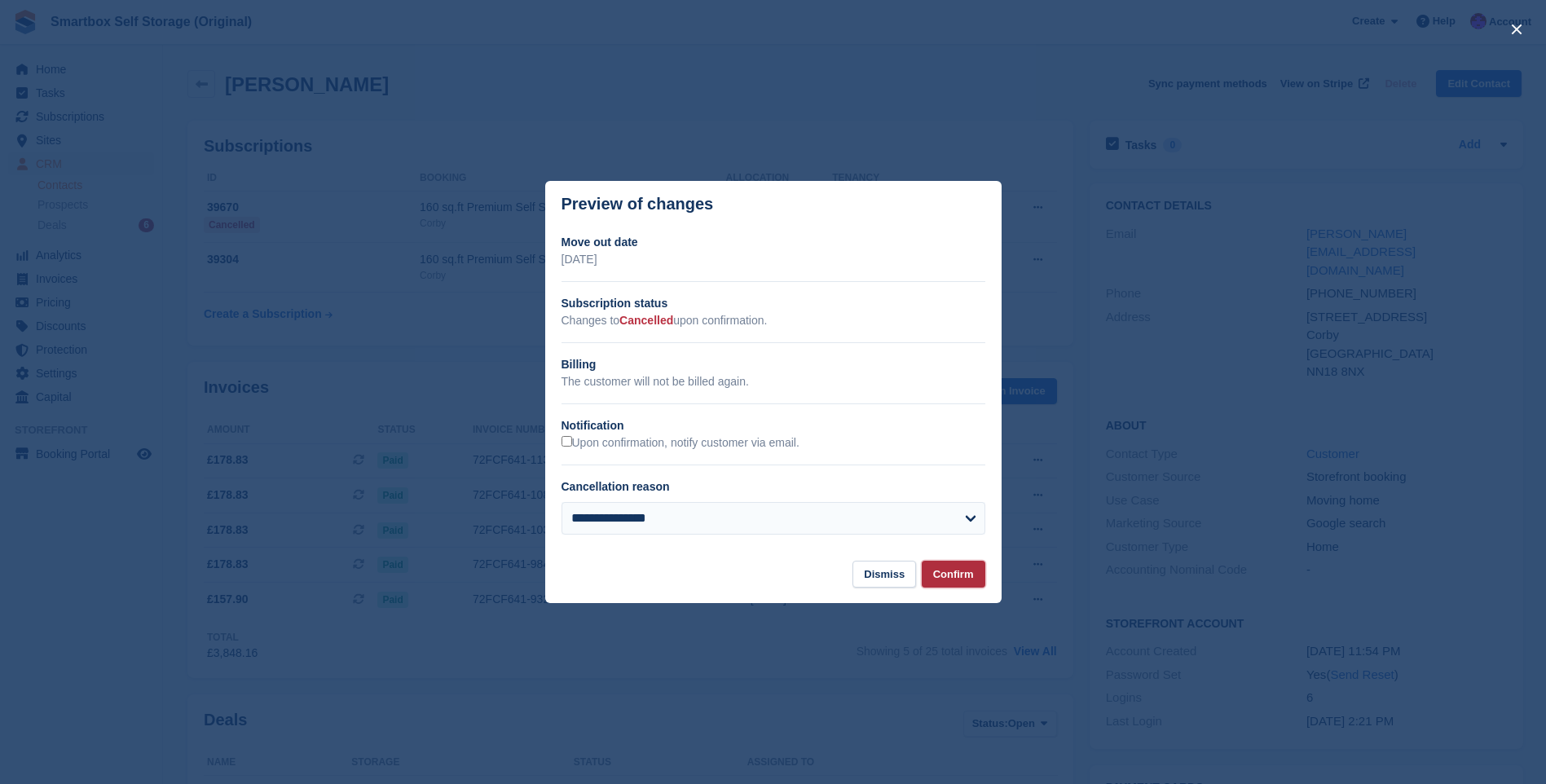 click on "Confirm" at bounding box center [954, 574] 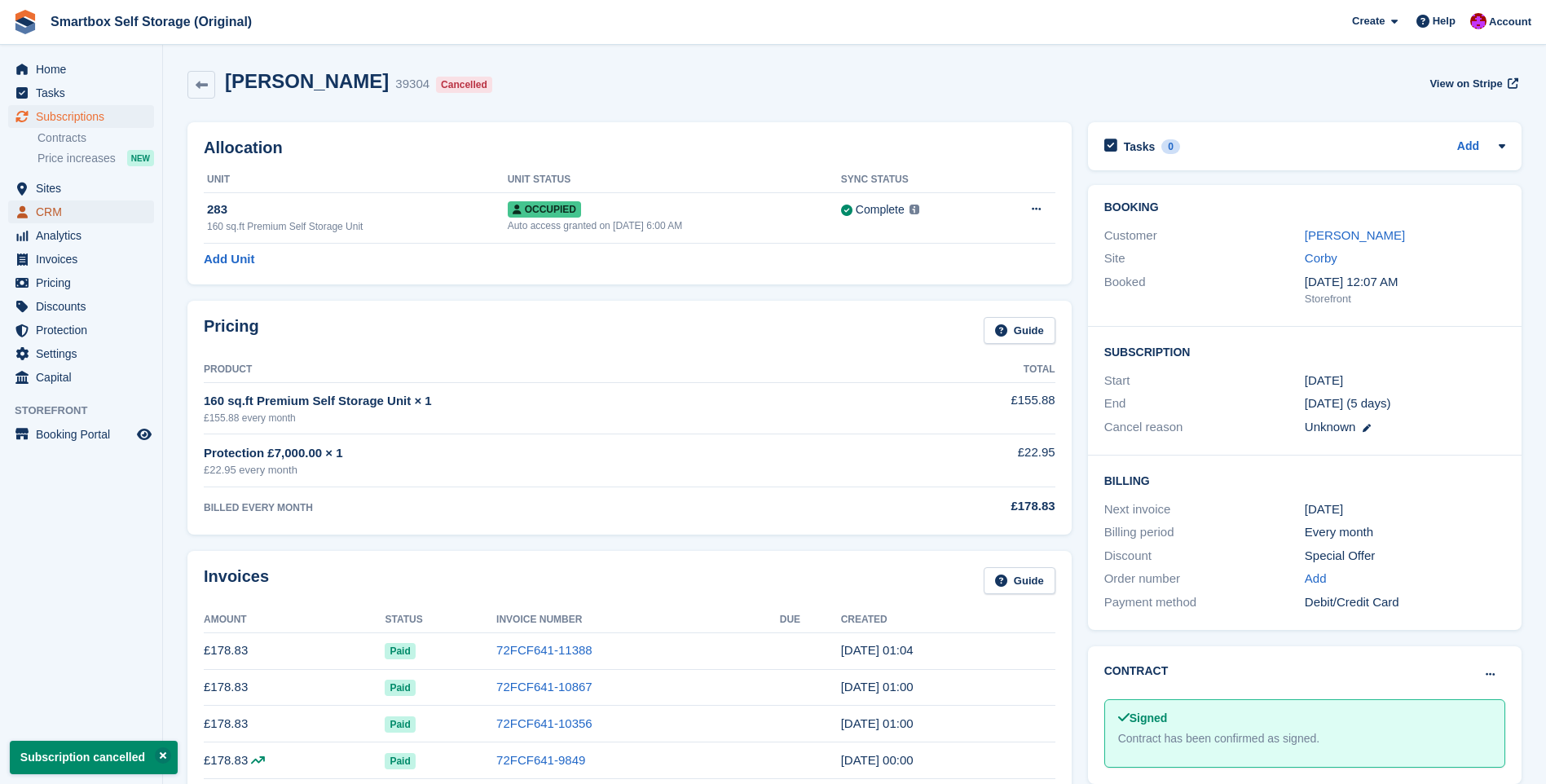 click on "CRM" at bounding box center (85, 212) 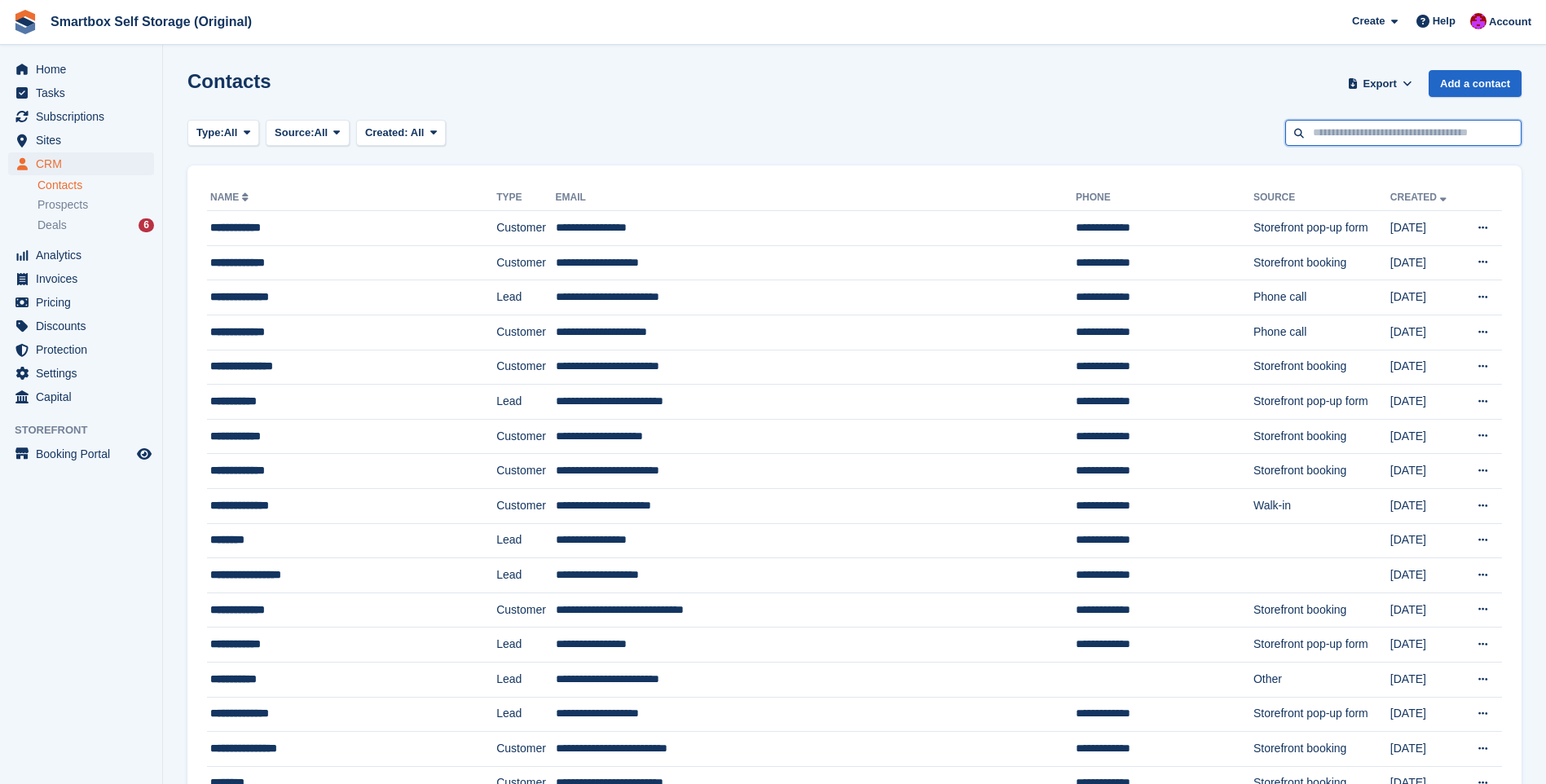 click at bounding box center [1403, 133] 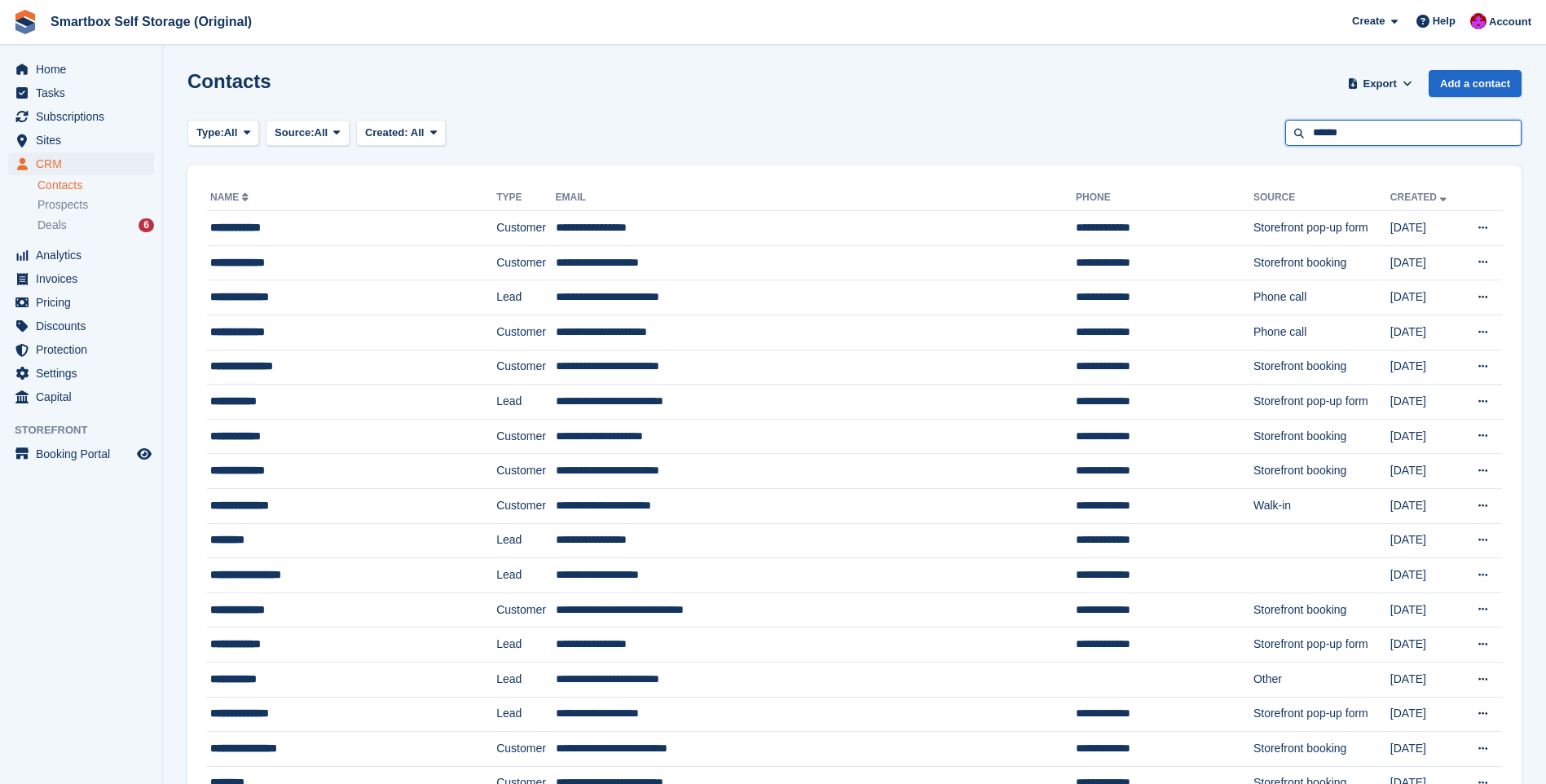 type on "******" 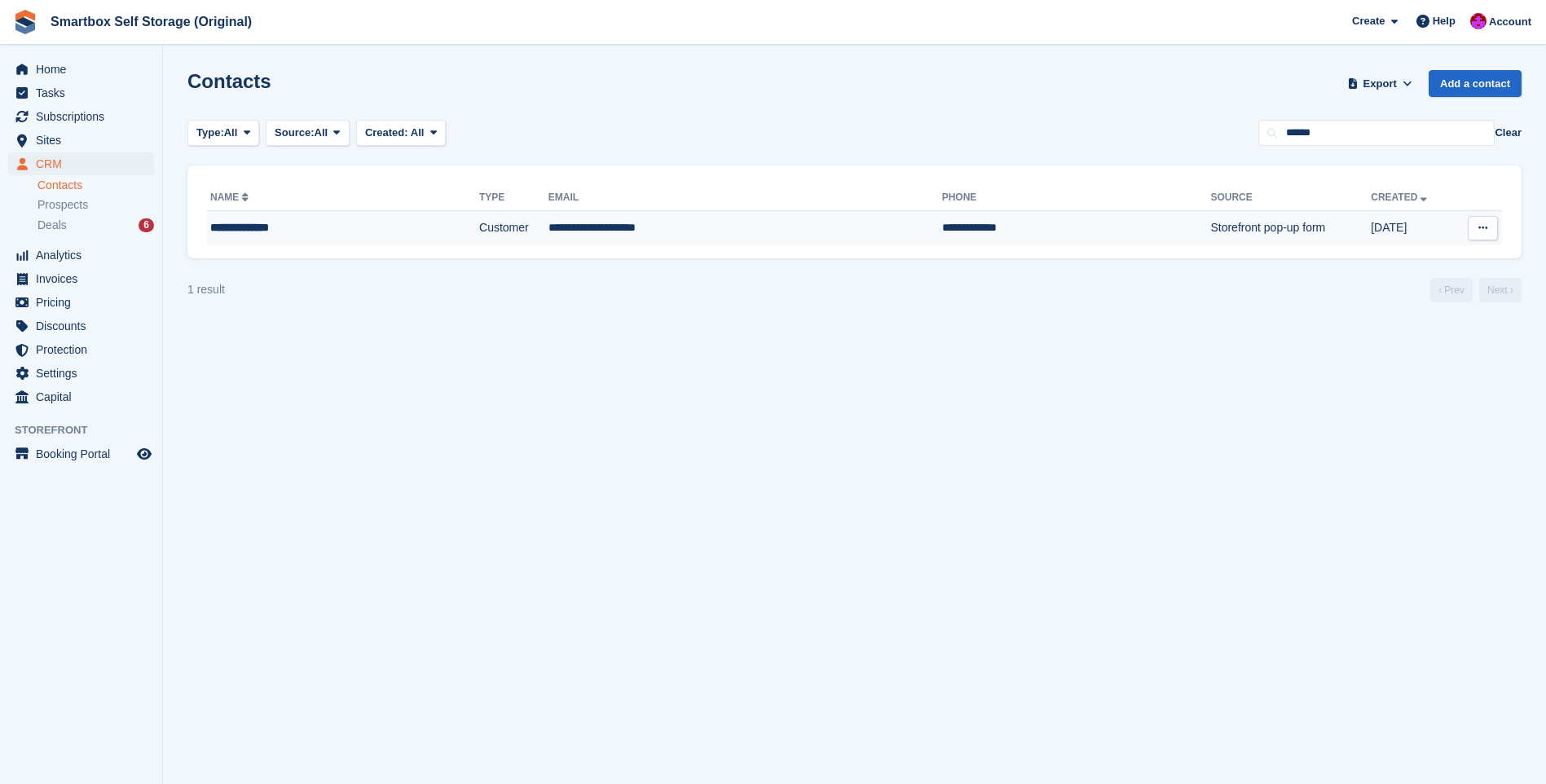click on "**********" at bounding box center [745, 228] 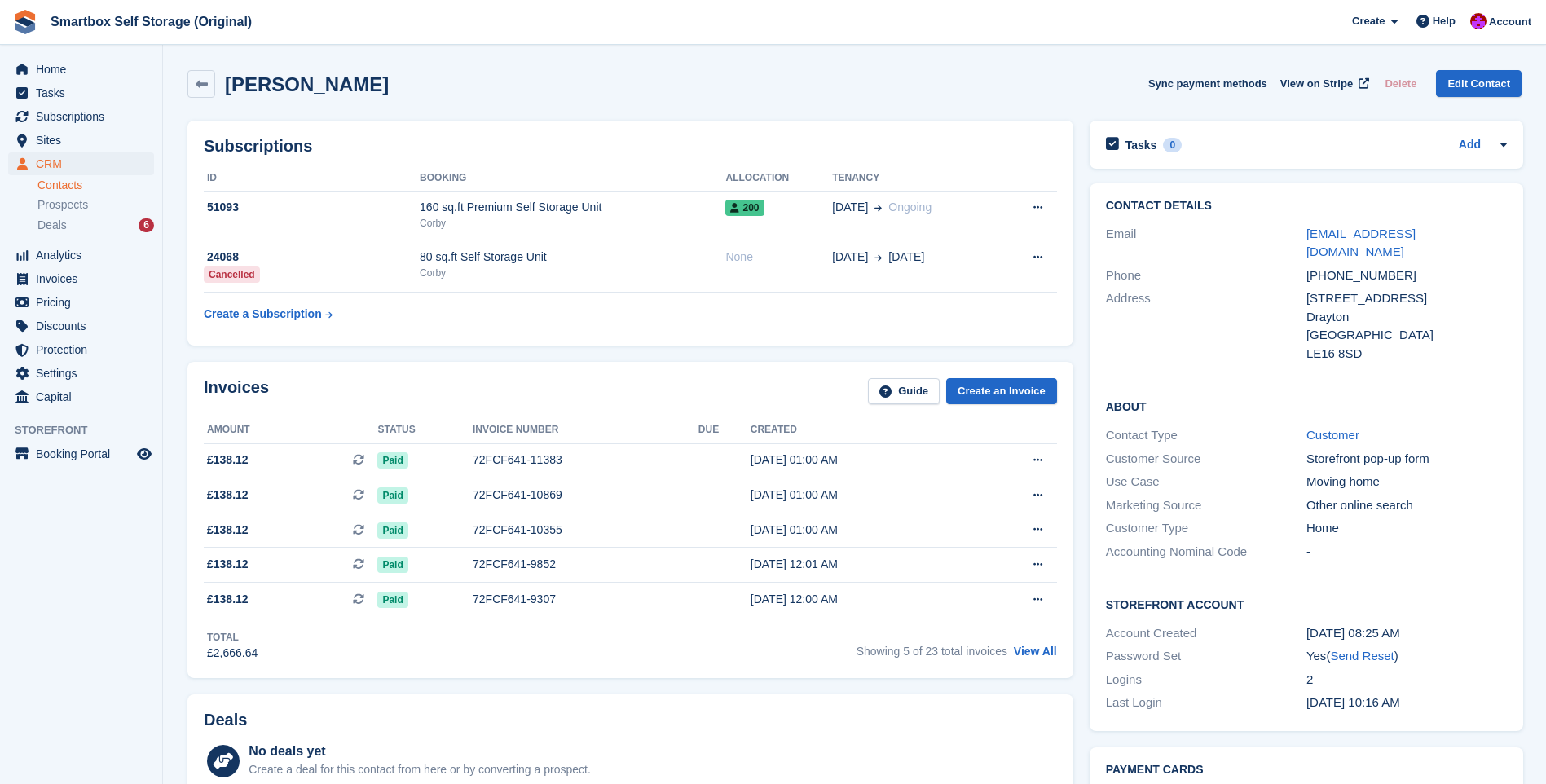 scroll, scrollTop: 0, scrollLeft: 0, axis: both 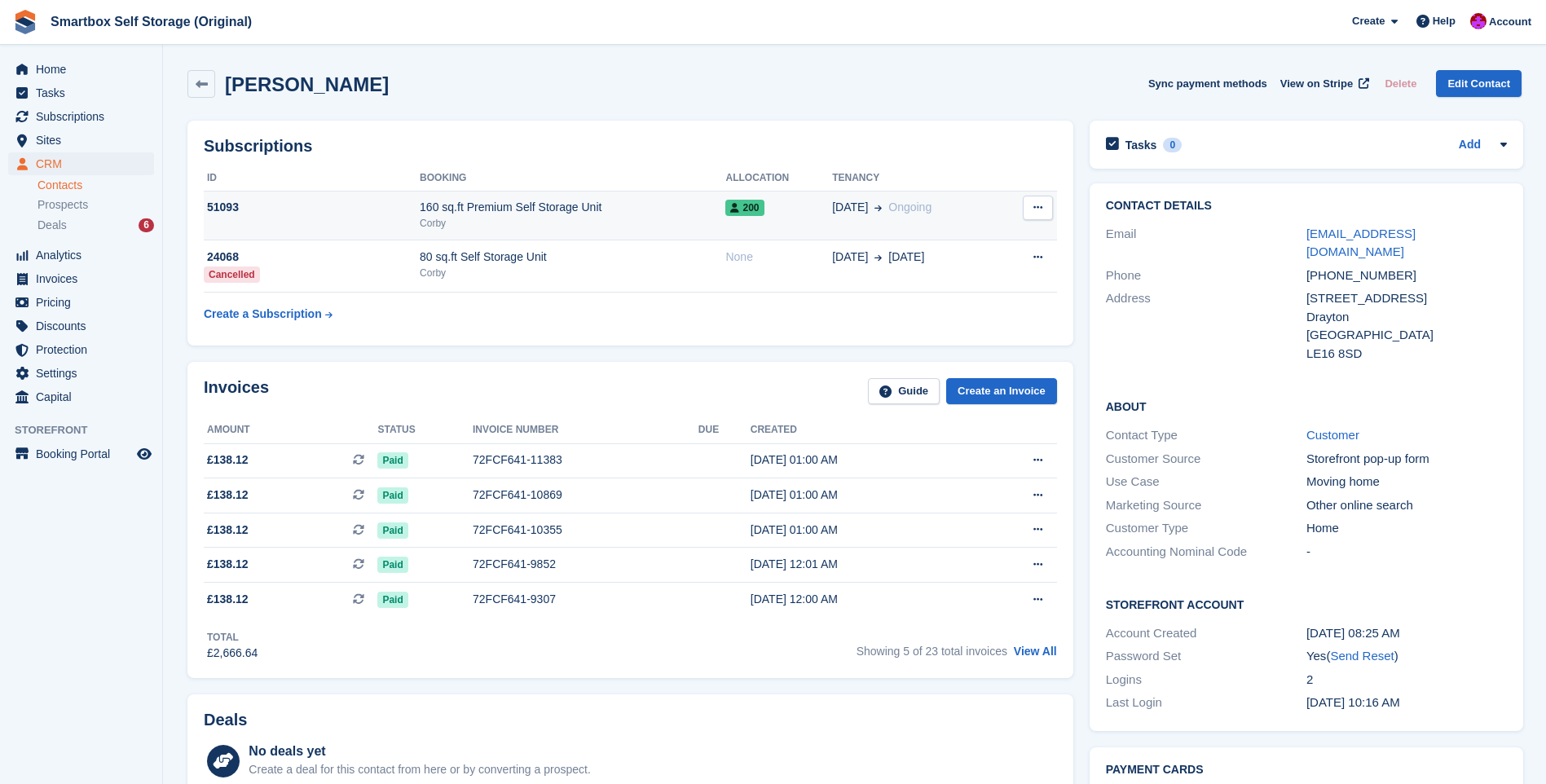 click on "51093" at bounding box center [311, 207] 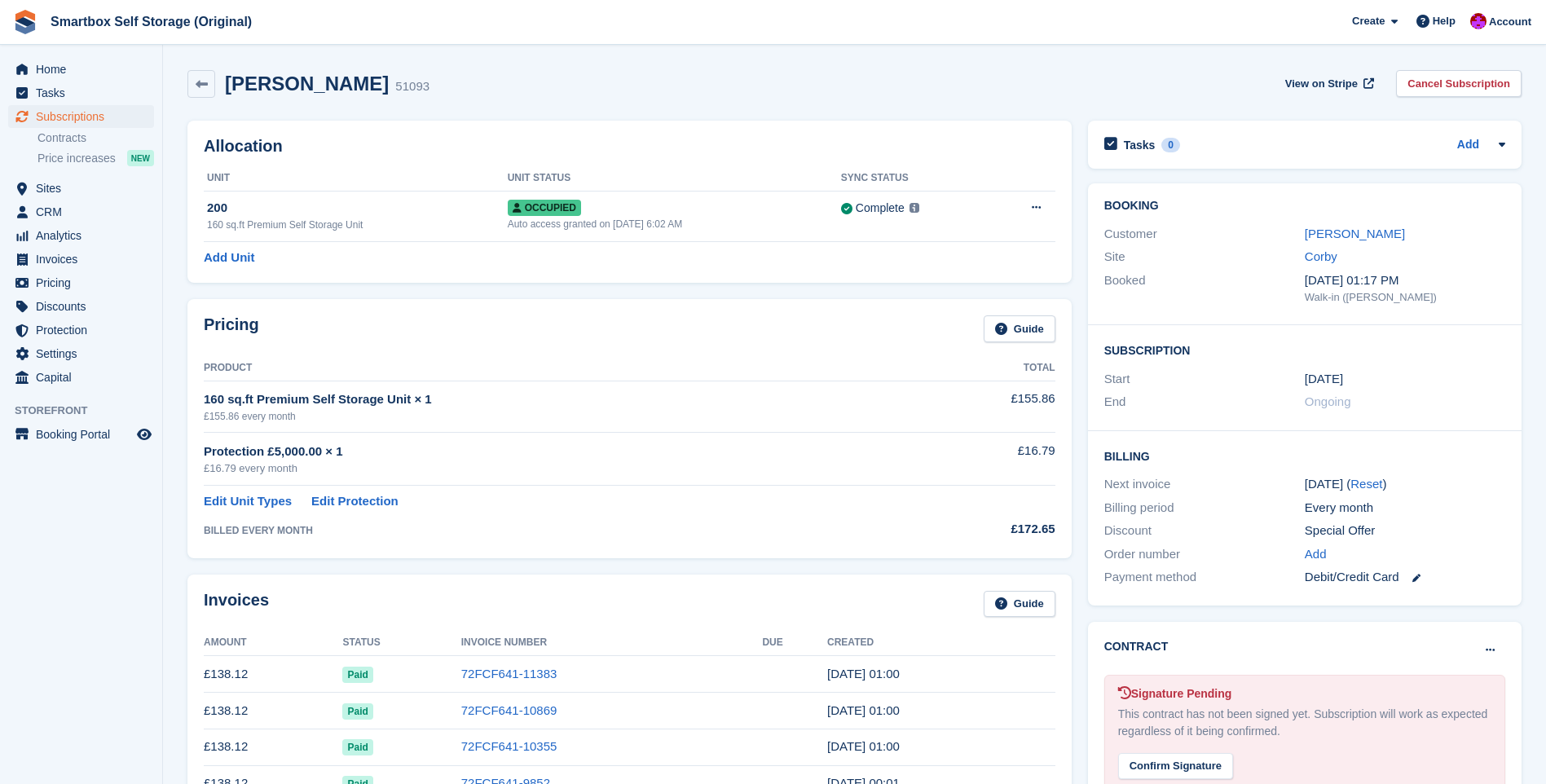 scroll, scrollTop: 0, scrollLeft: 0, axis: both 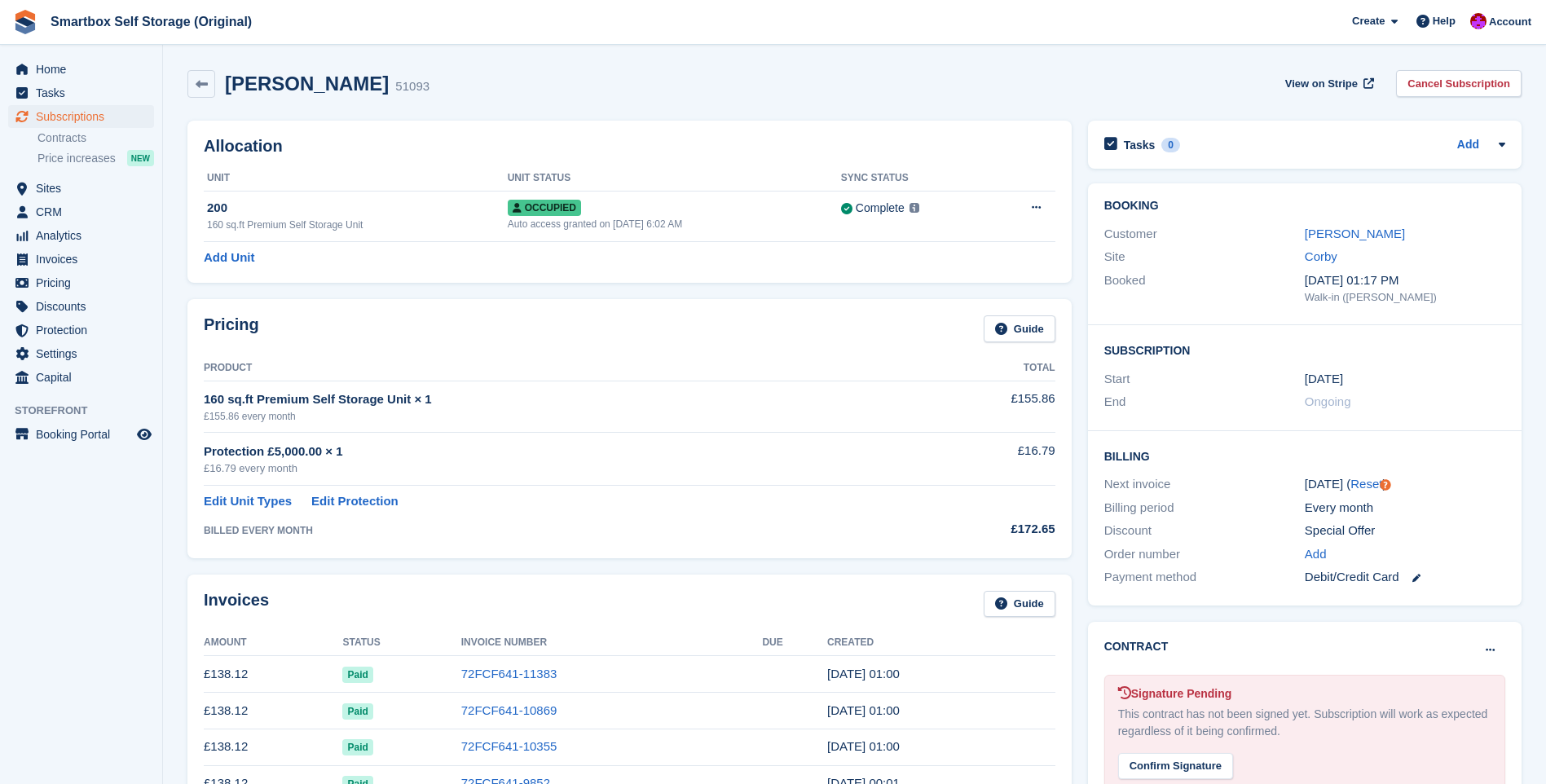 drag, startPoint x: 1334, startPoint y: 235, endPoint x: 1285, endPoint y: 236, distance: 49.0102 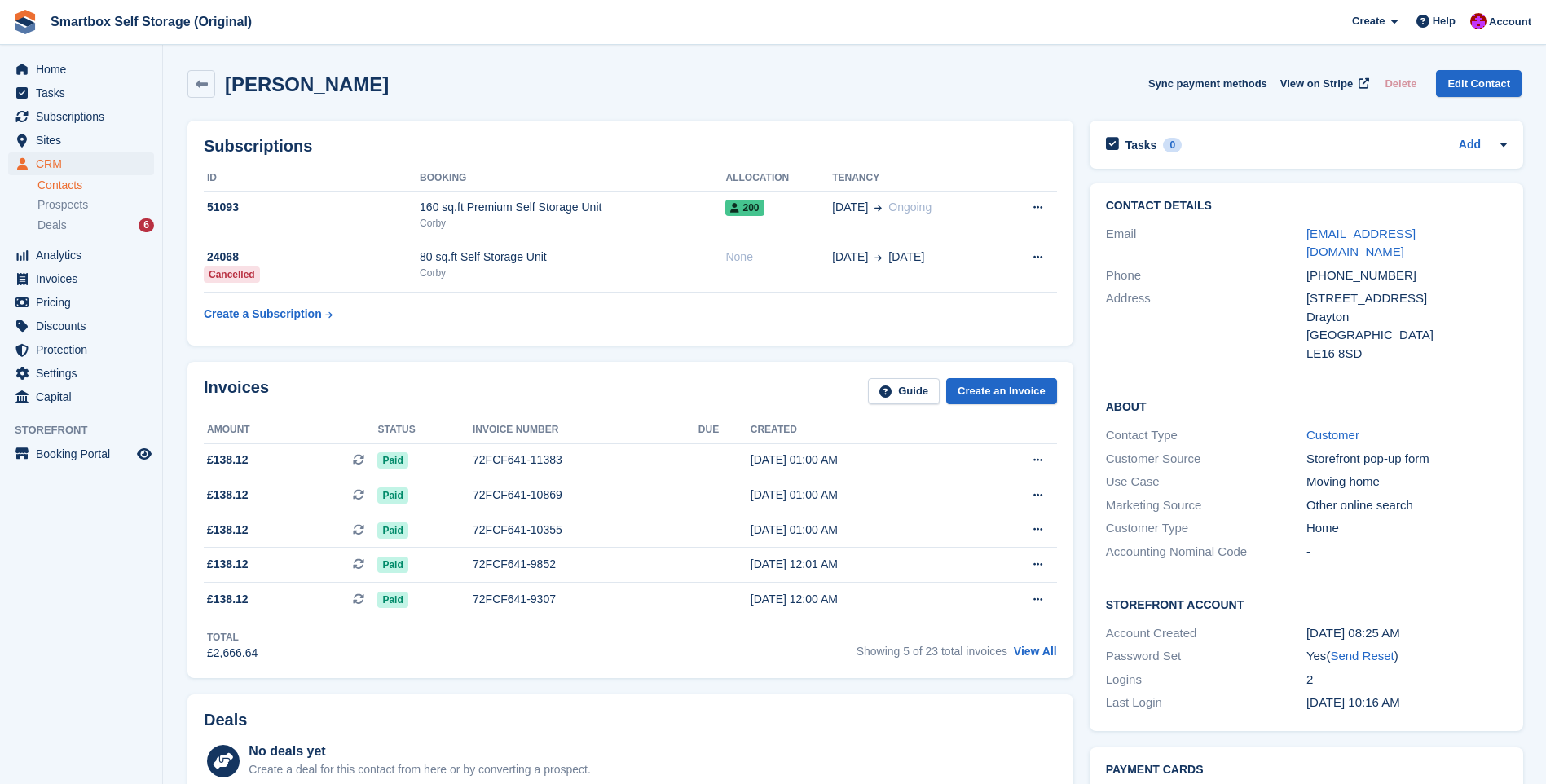 click at bounding box center (1037, 207) 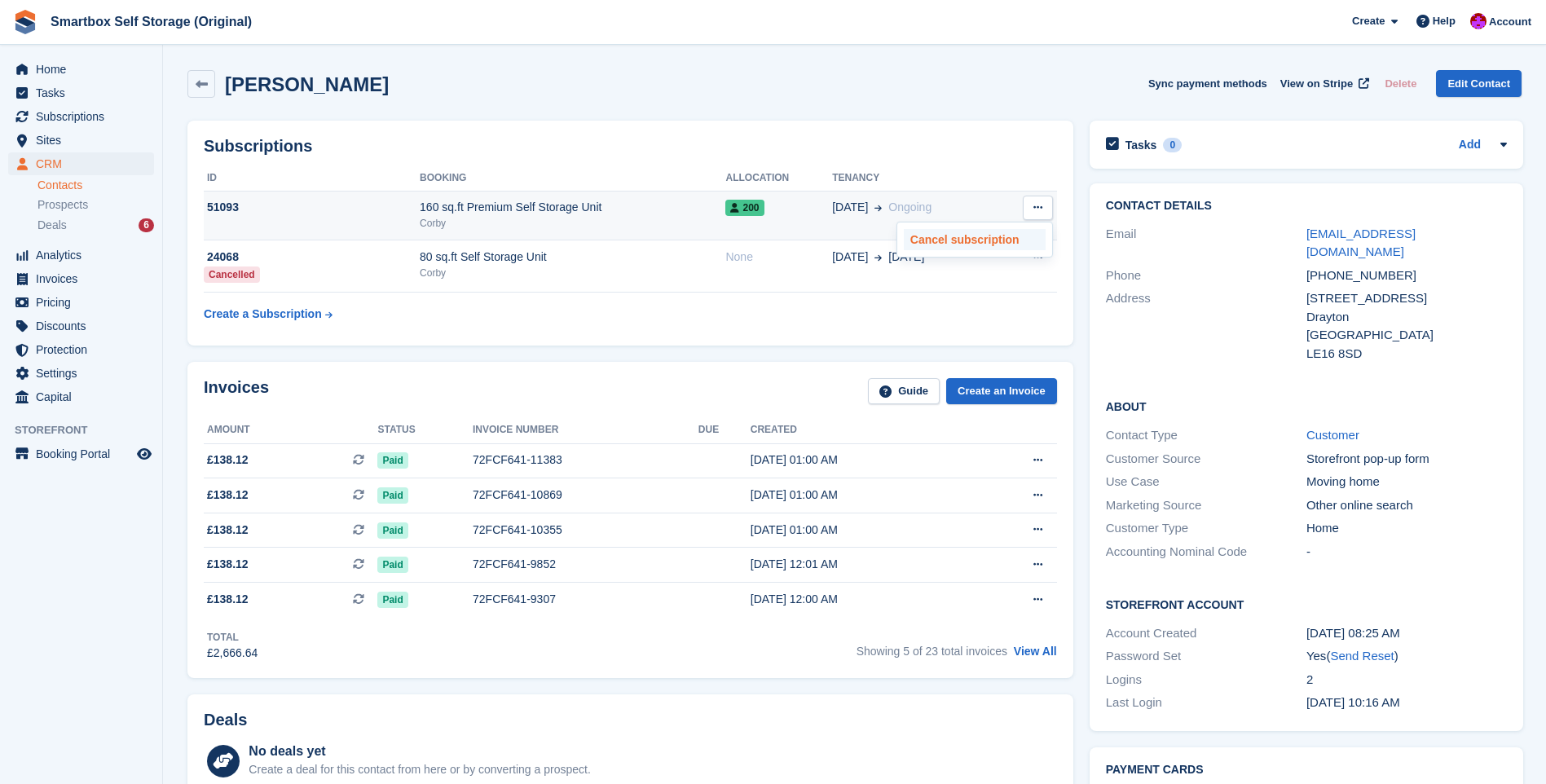 click on "Cancel subscription" at bounding box center (975, 240) 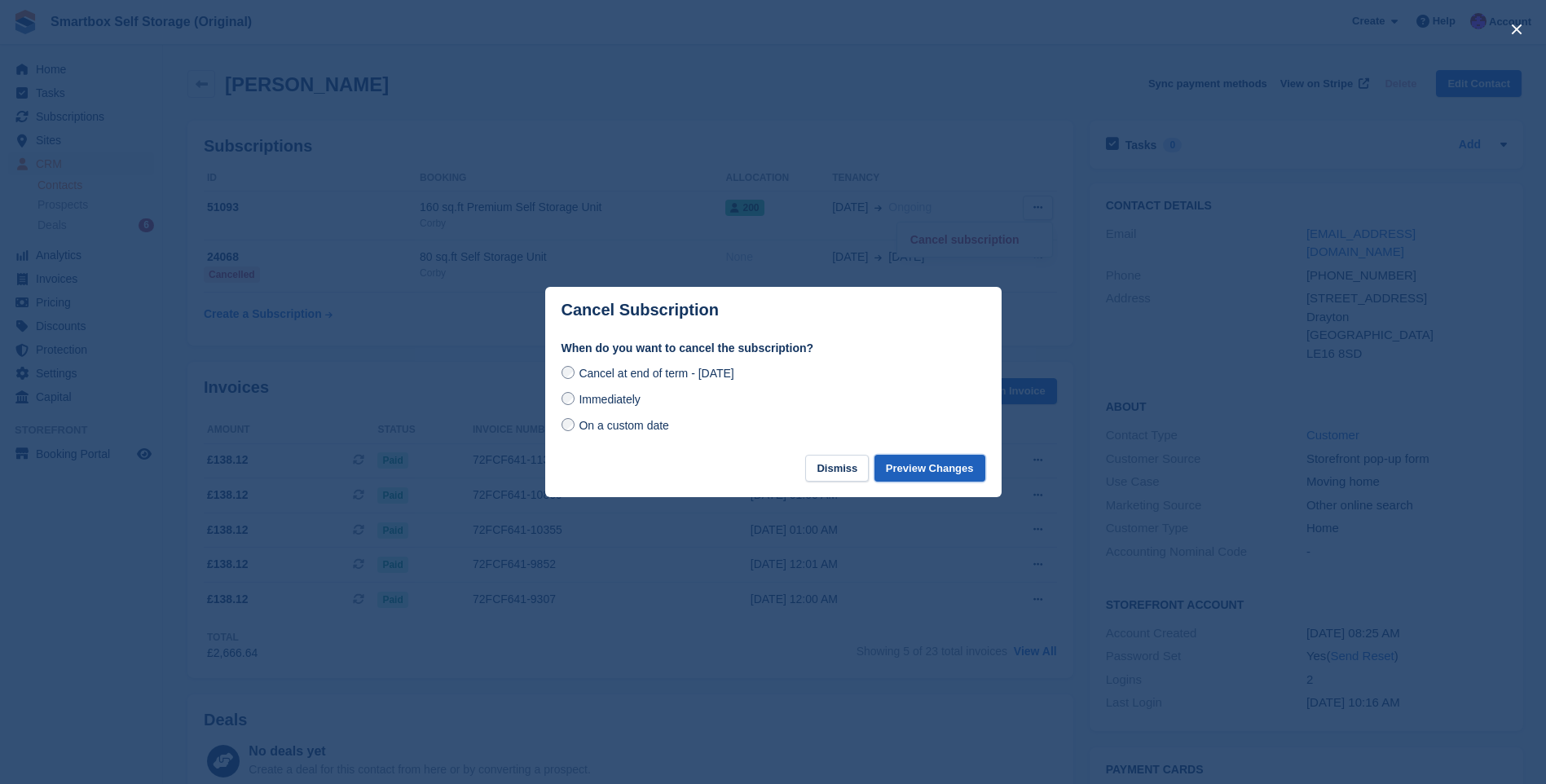 click on "Preview Changes" at bounding box center [930, 468] 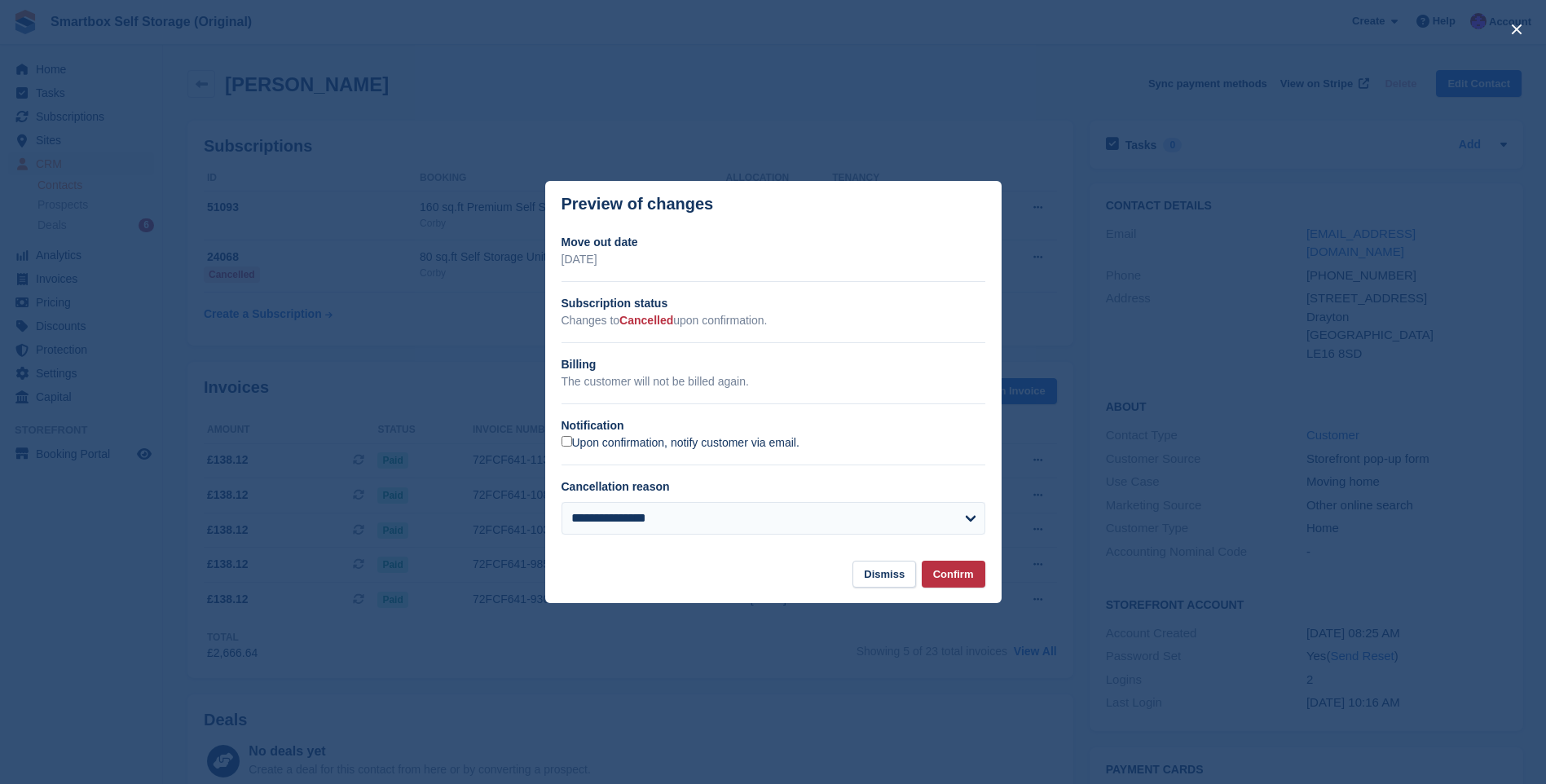 click on "Upon confirmation, notify customer via email." at bounding box center (681, 443) 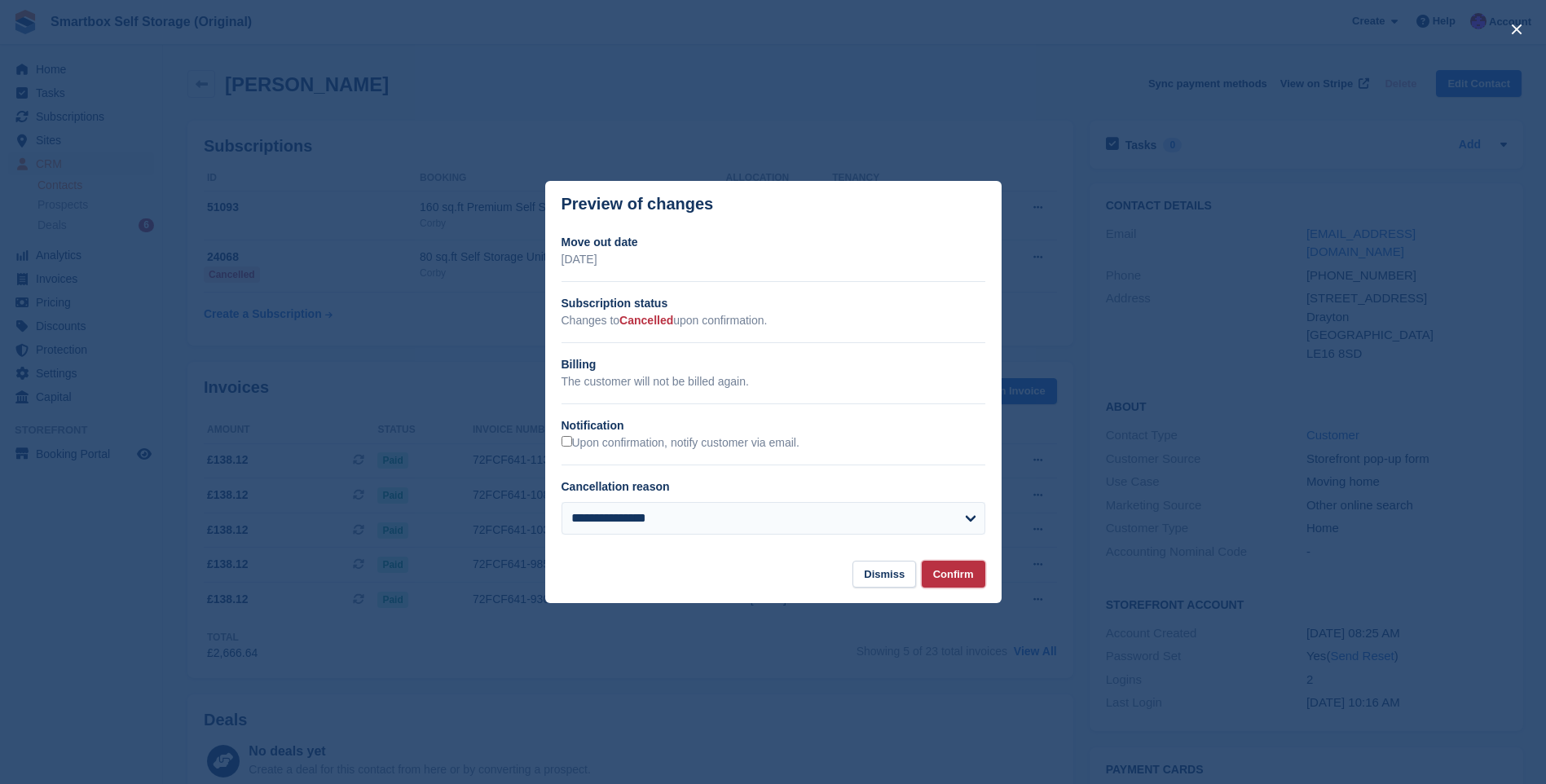 click on "Confirm" at bounding box center [954, 574] 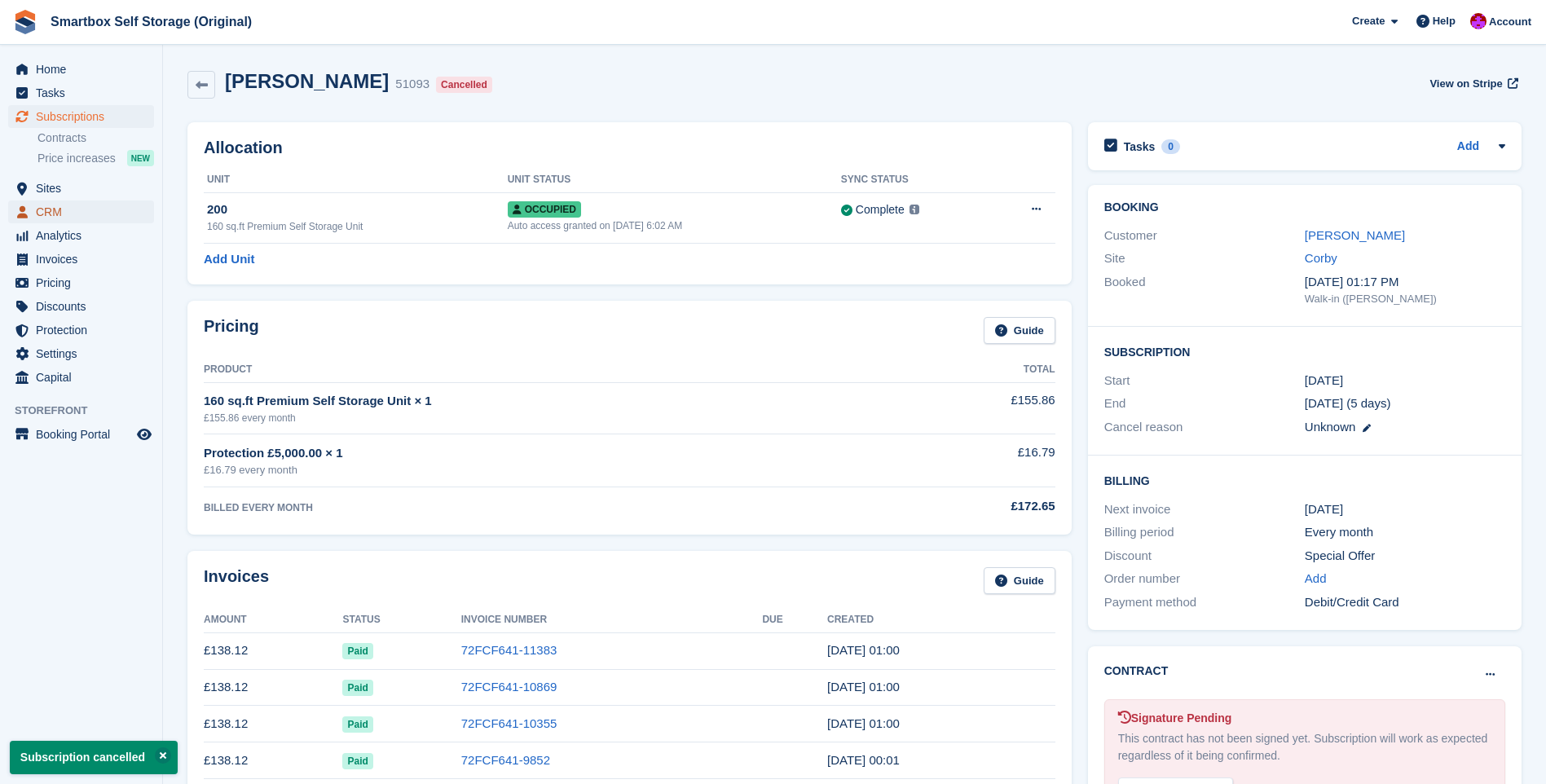 click on "CRM" at bounding box center [85, 212] 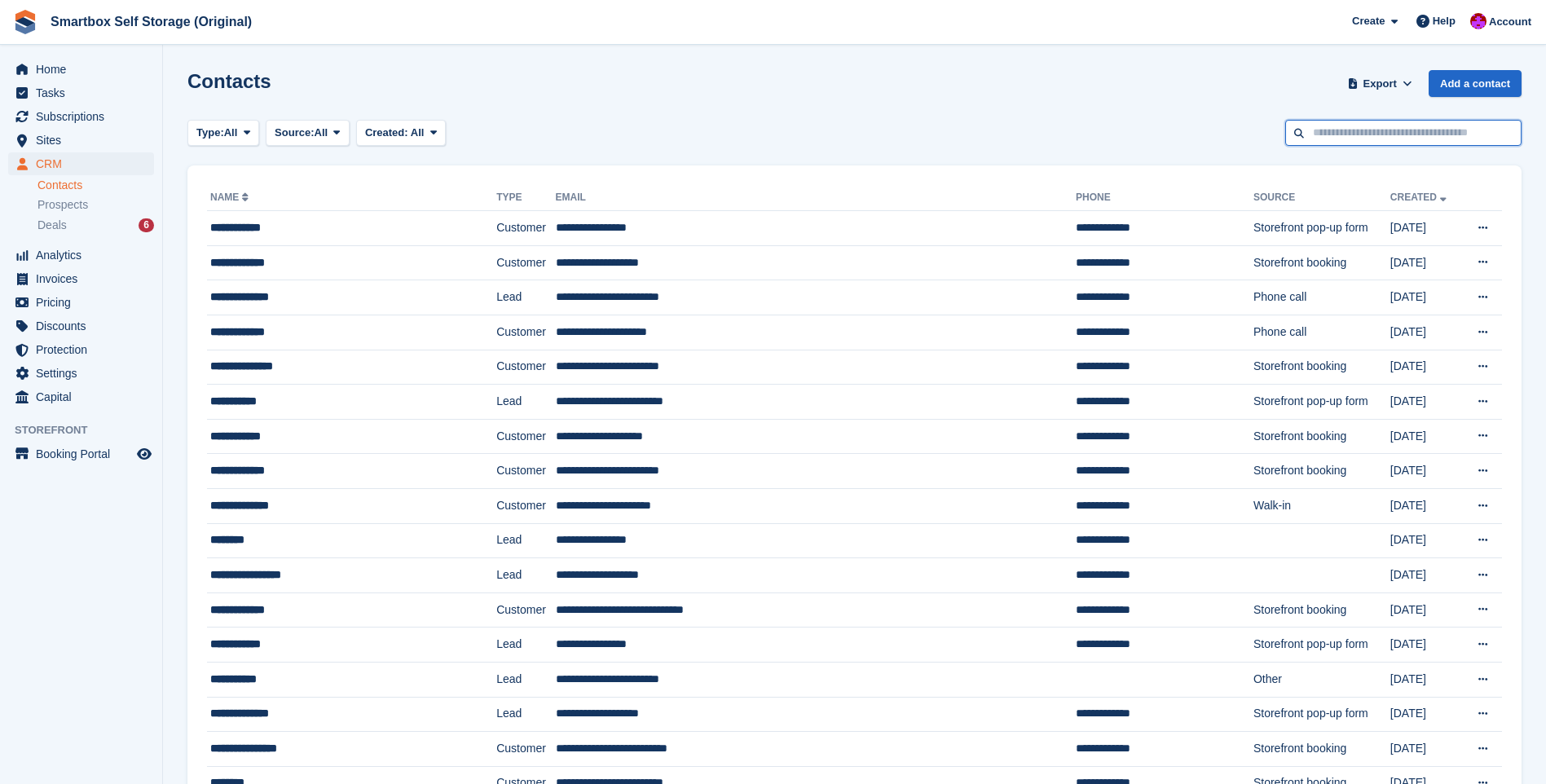 click at bounding box center [1403, 133] 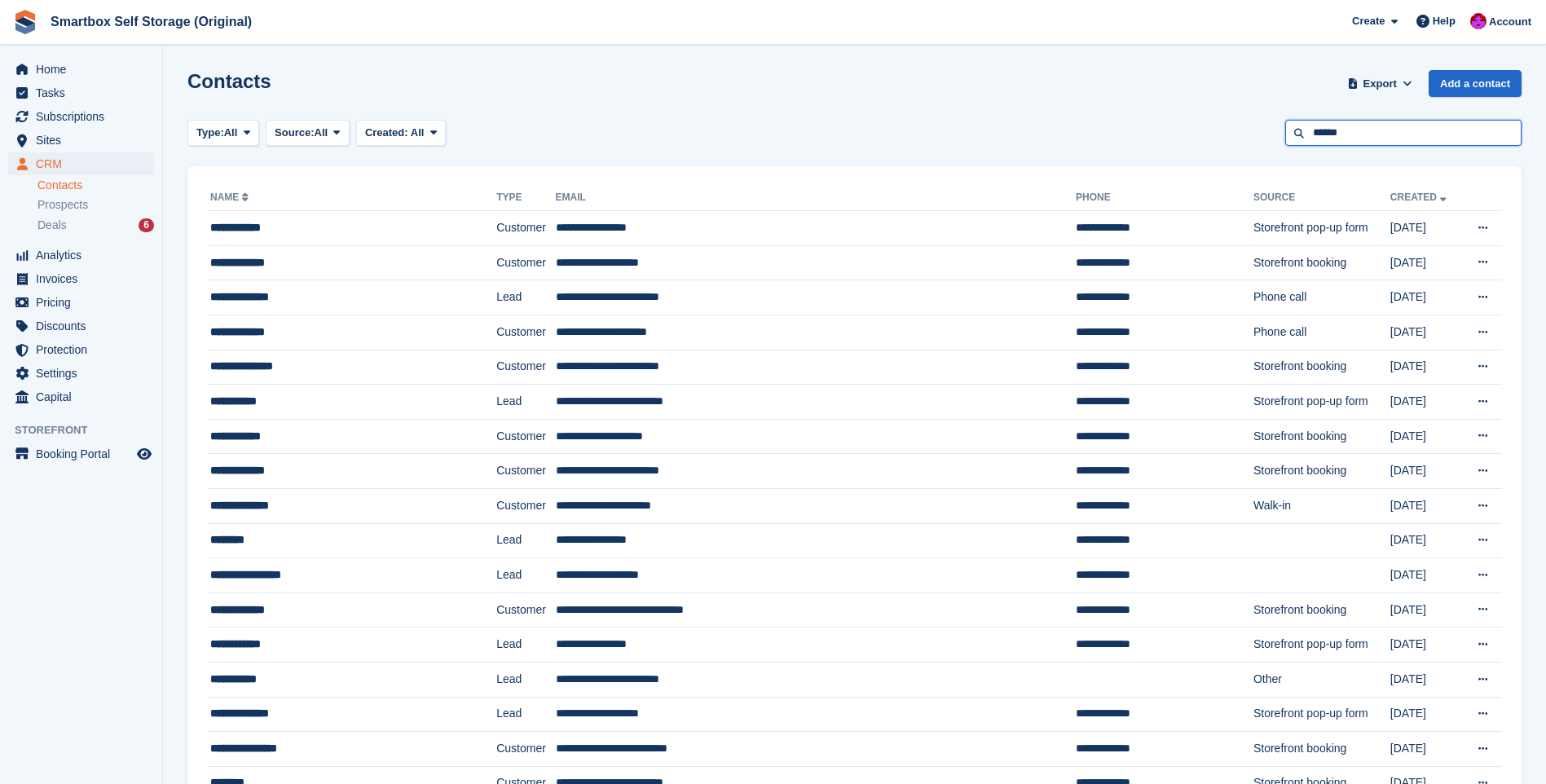 type on "******" 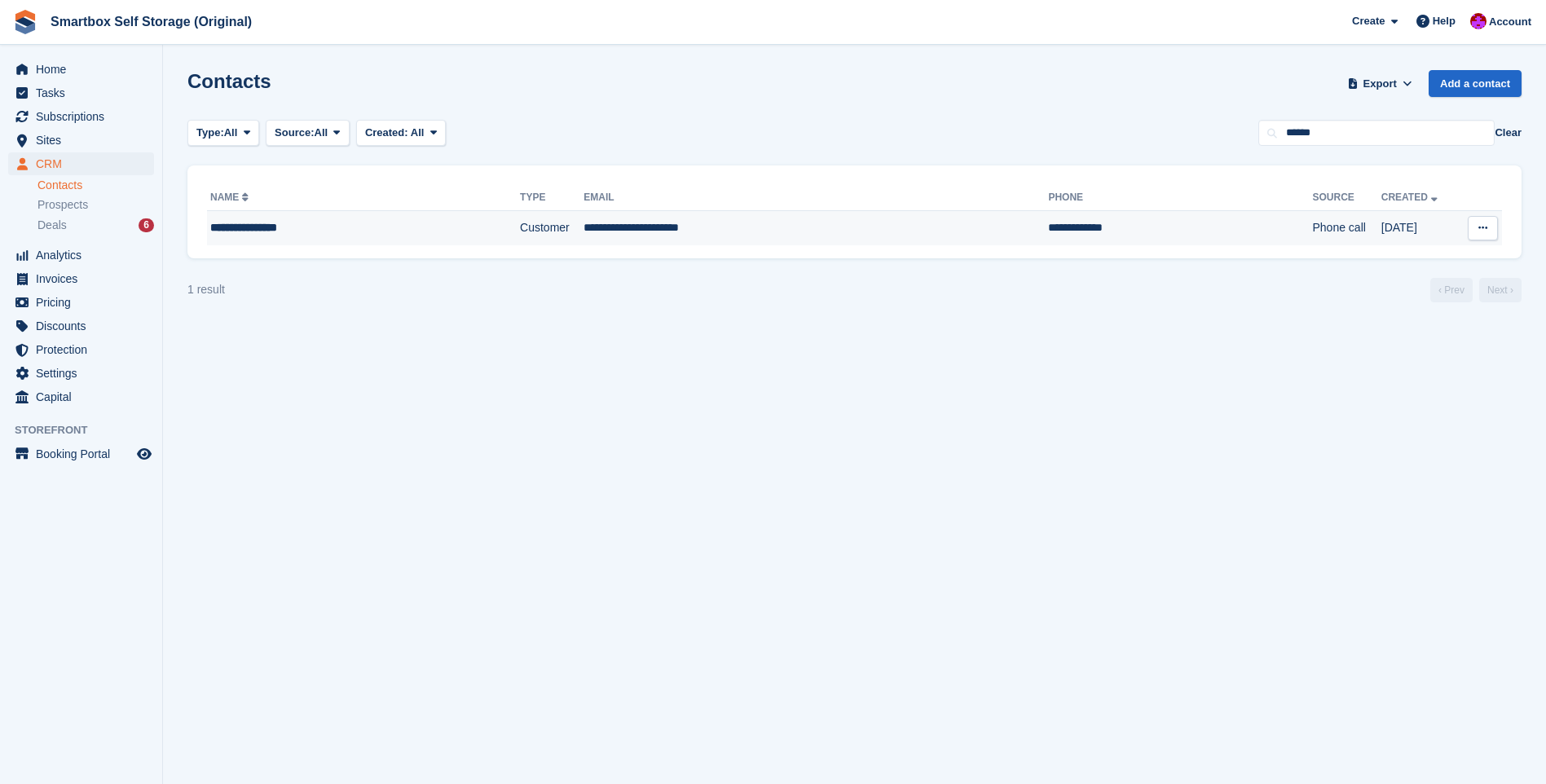 click on "Customer" at bounding box center (552, 228) 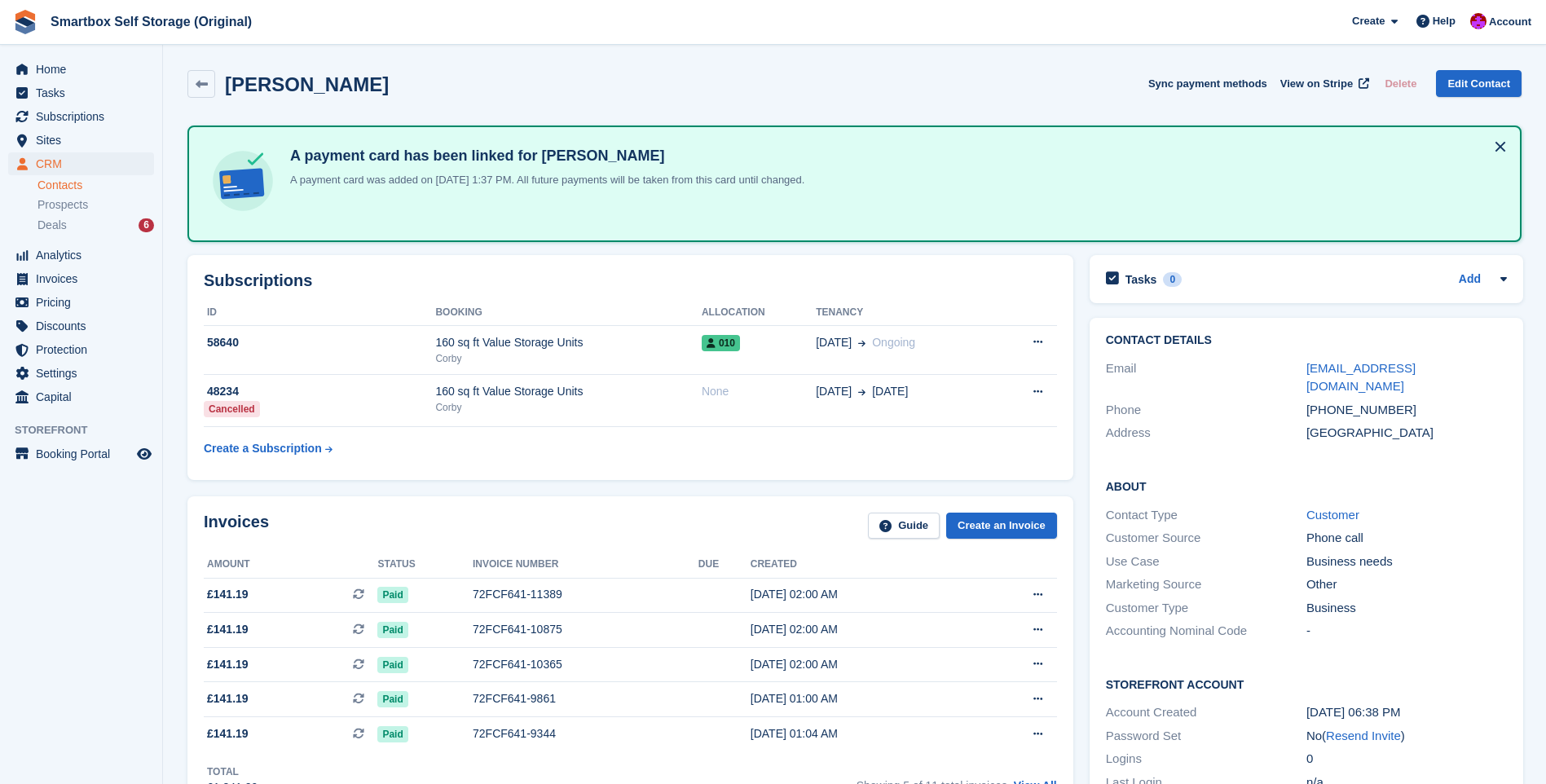 scroll, scrollTop: 0, scrollLeft: 0, axis: both 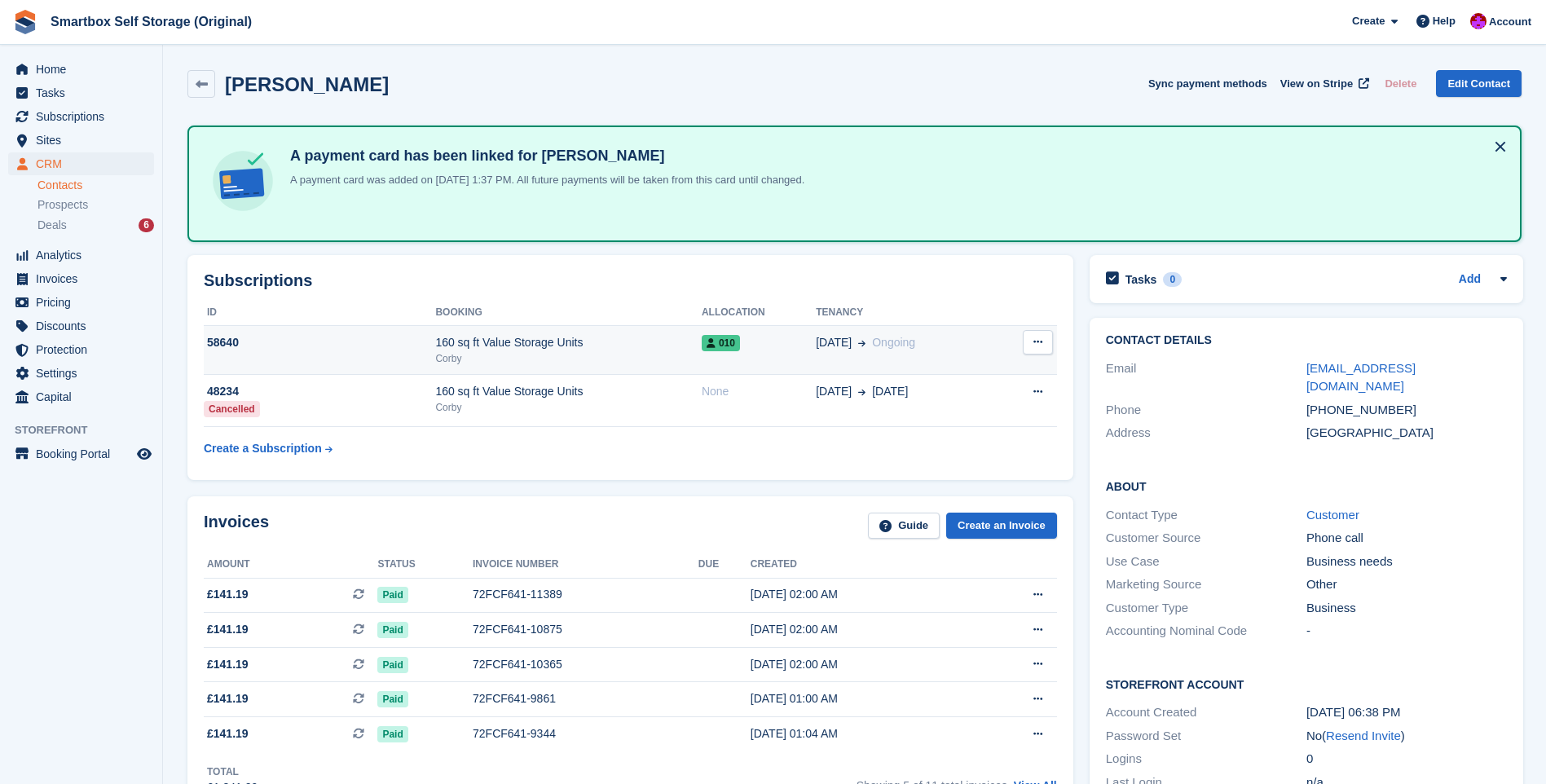 click on "160 sq ft Value Storage Units" at bounding box center [568, 342] 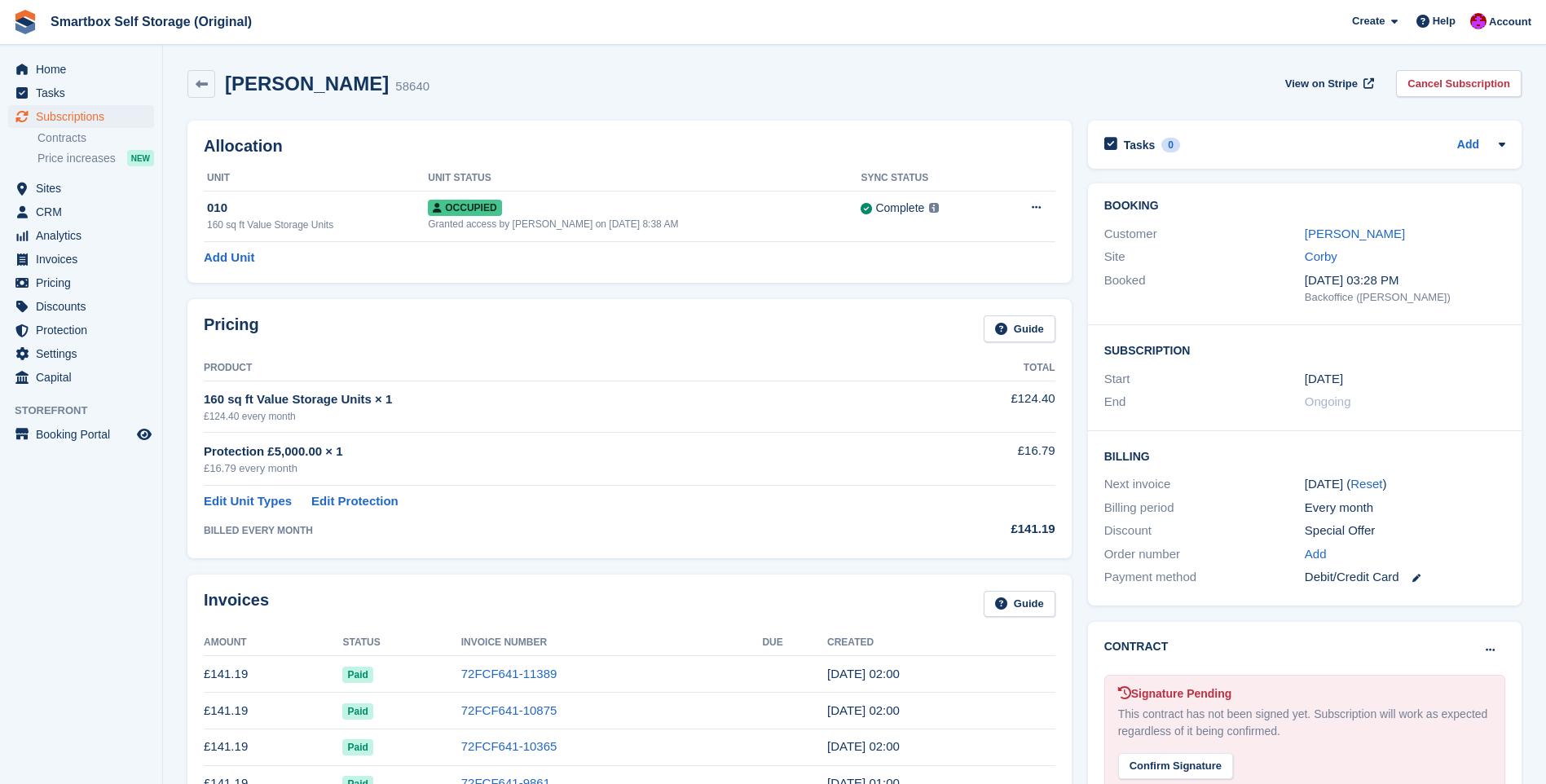 scroll, scrollTop: 0, scrollLeft: 0, axis: both 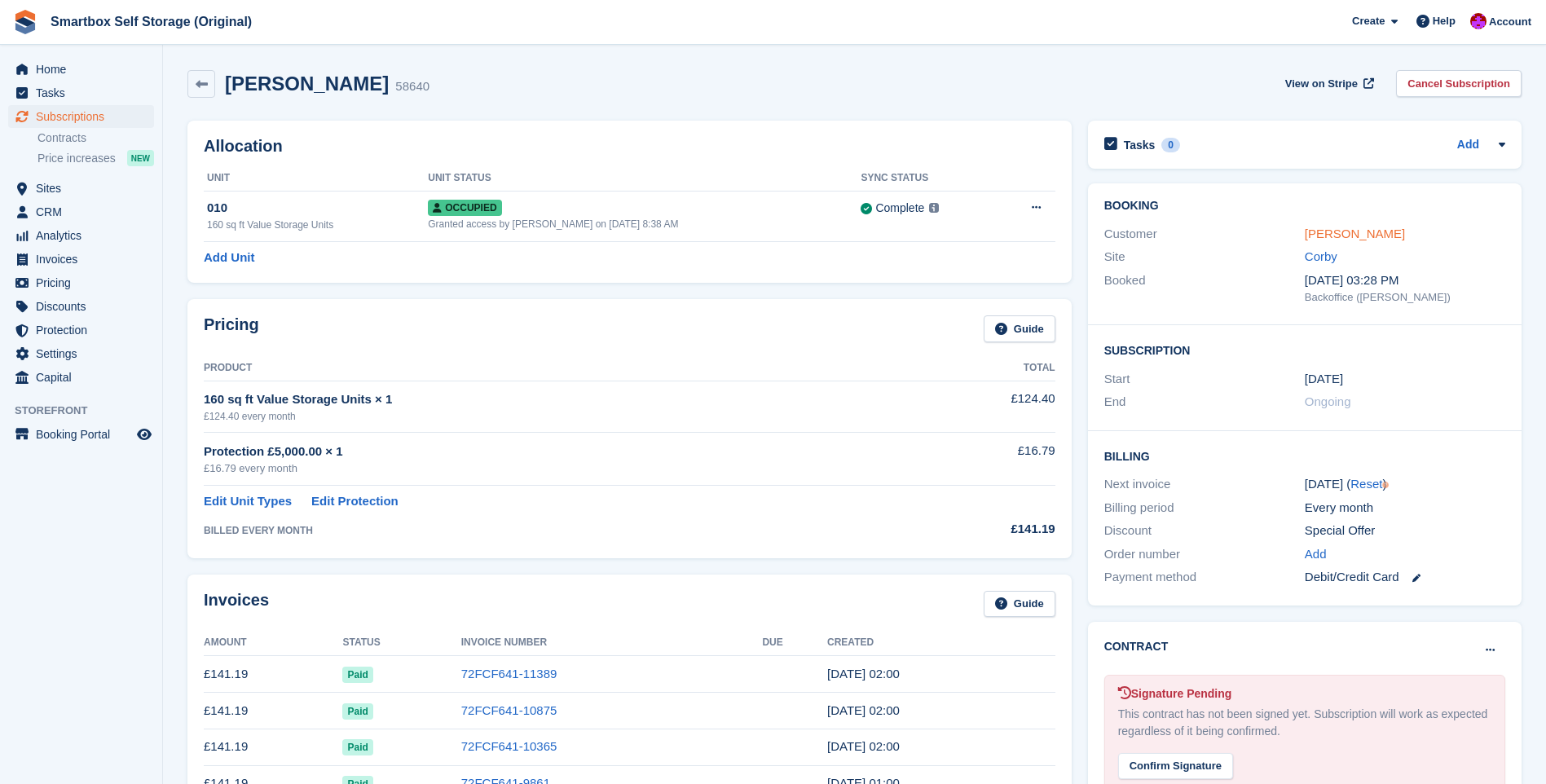 click on "[PERSON_NAME]" at bounding box center [1354, 233] 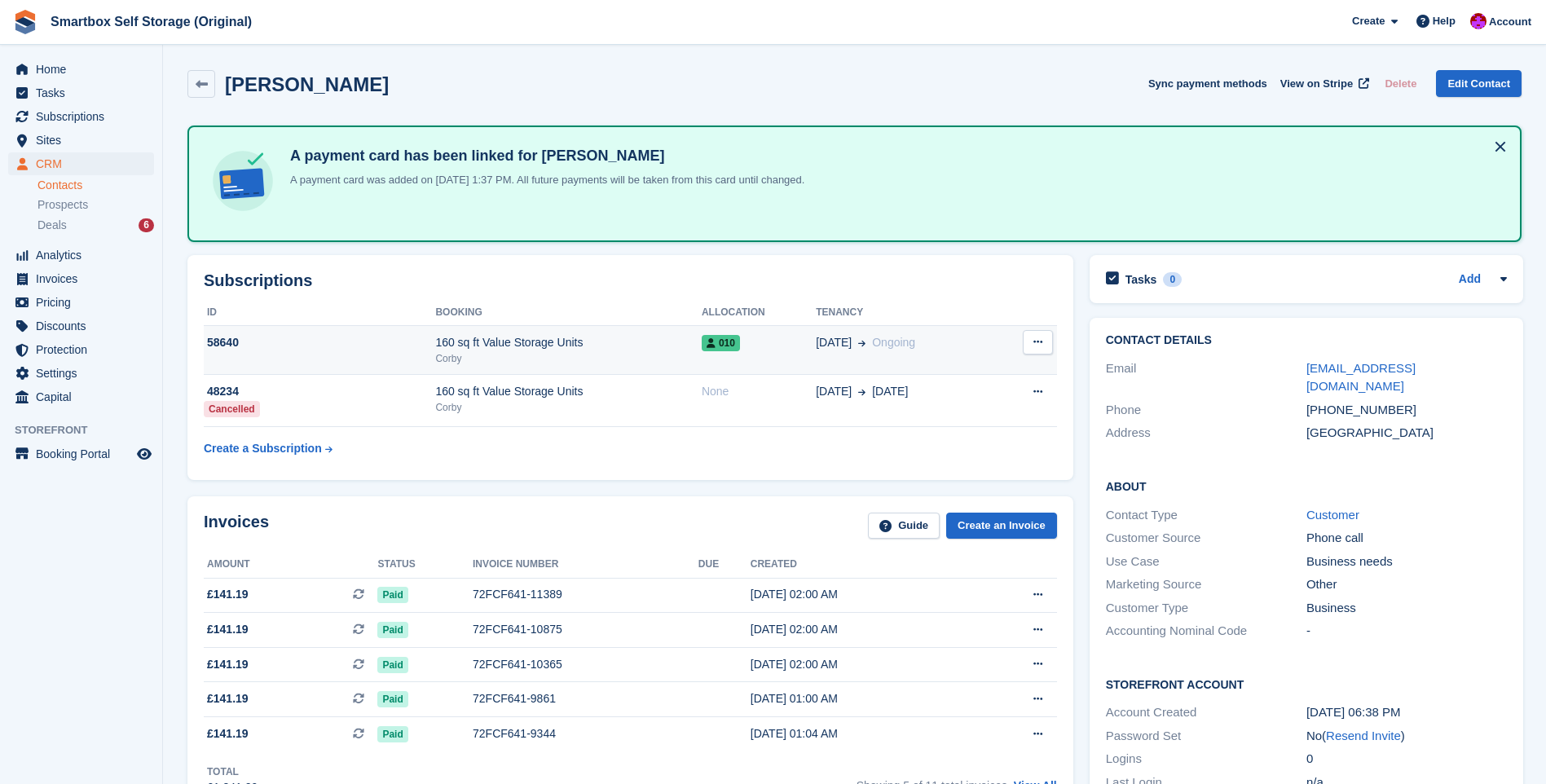 click at bounding box center [1037, 342] 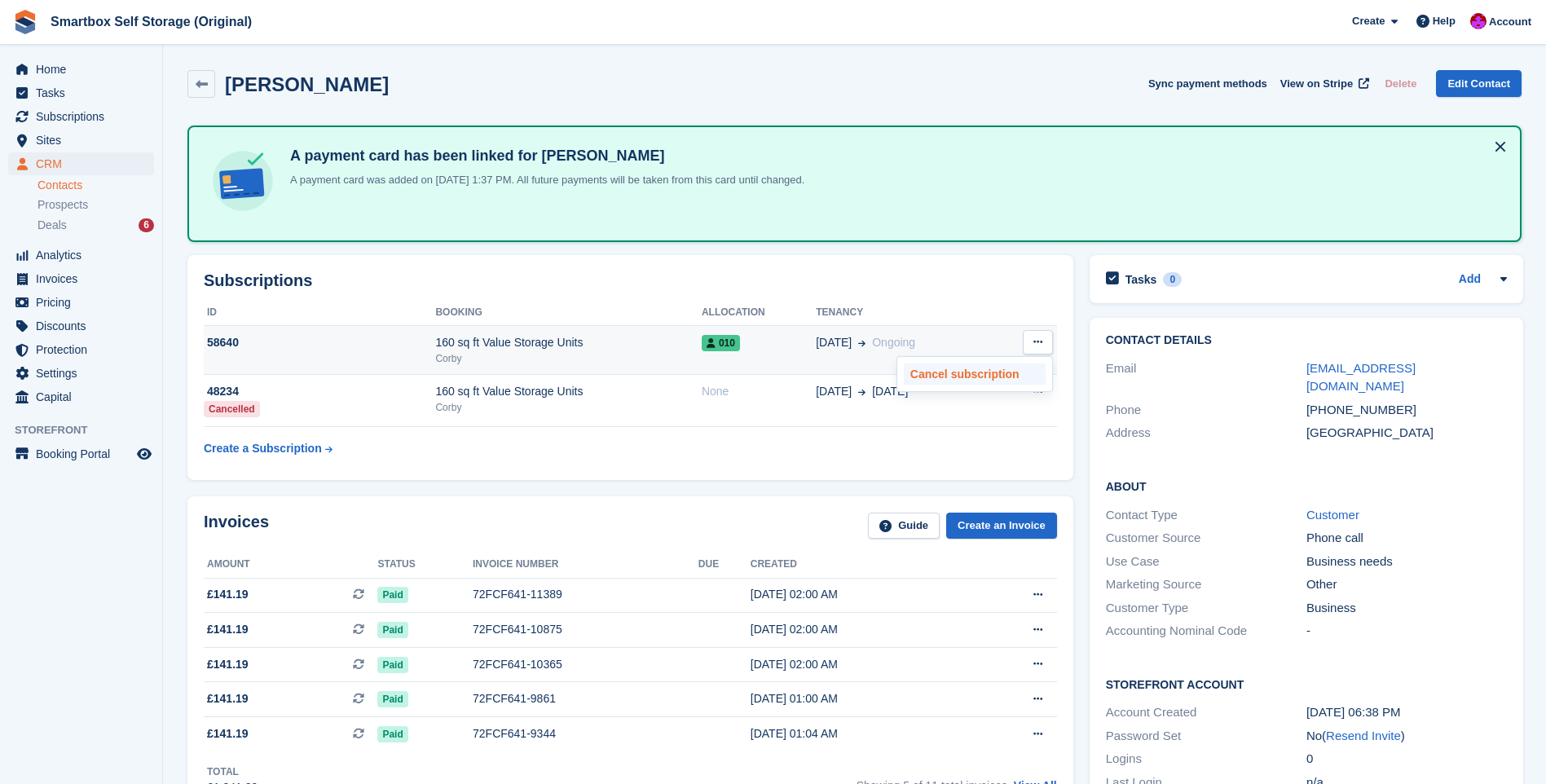 click on "Cancel subscription" at bounding box center (975, 374) 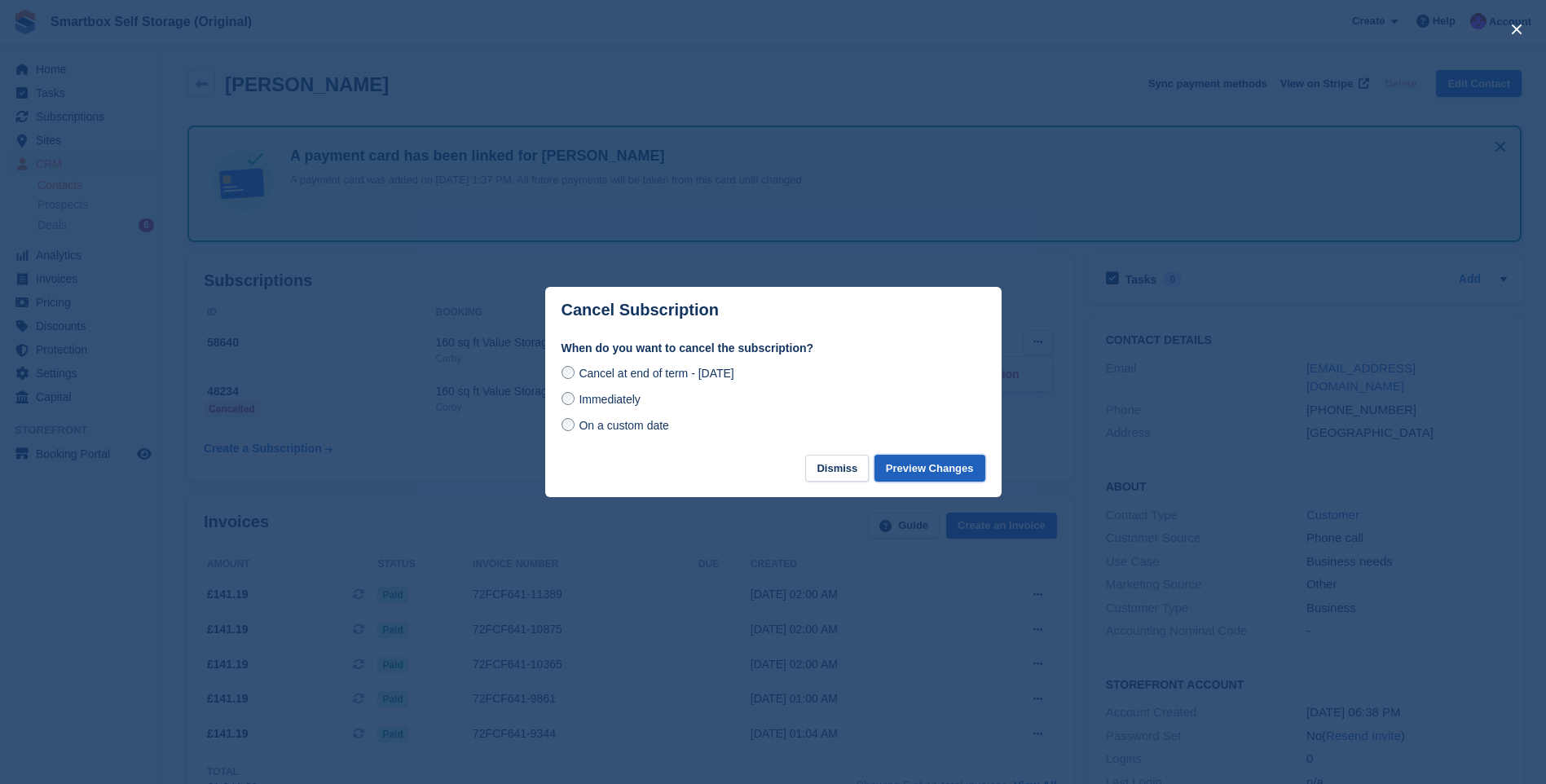 click on "Preview Changes" at bounding box center (930, 468) 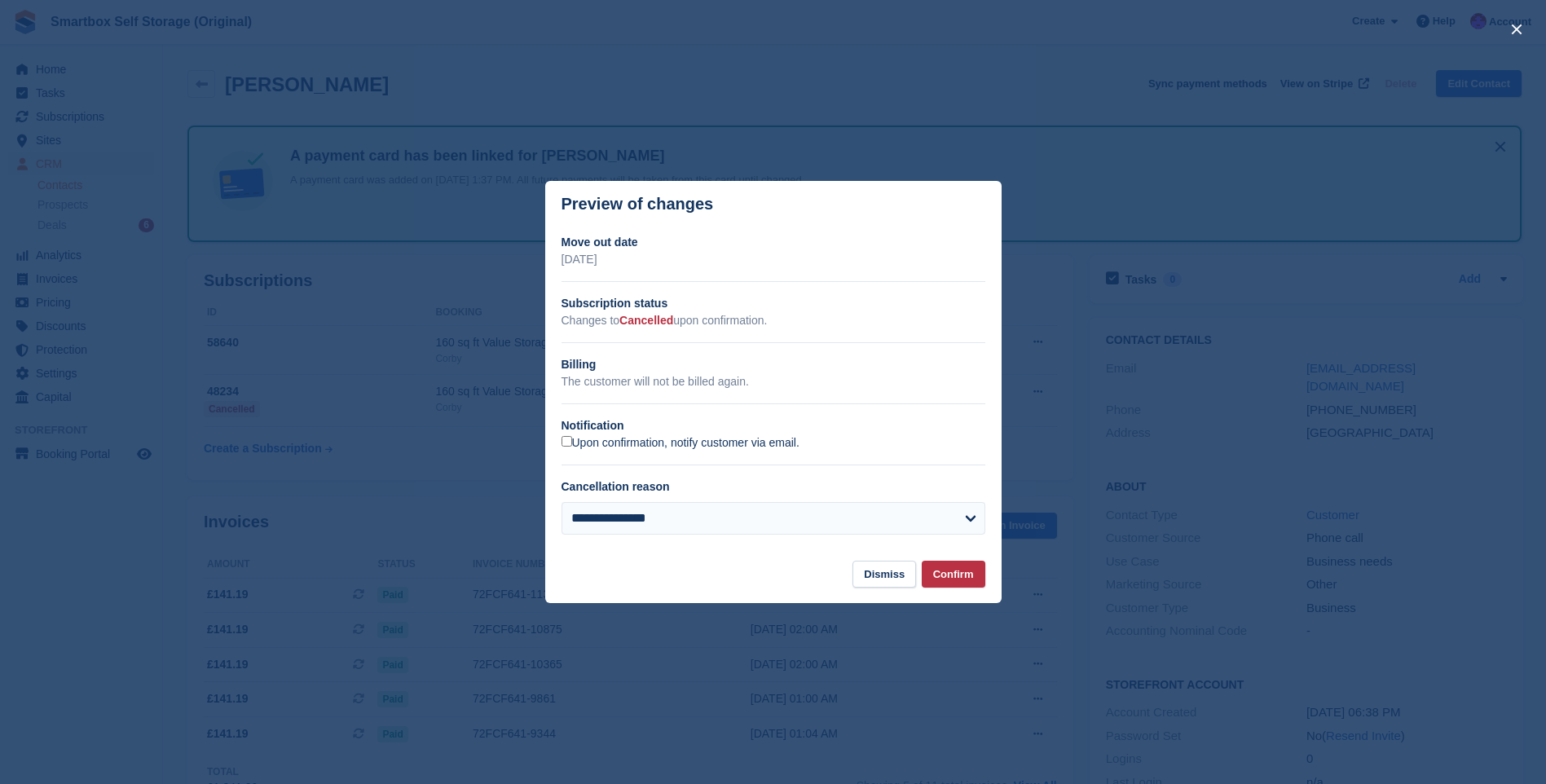 click on "Upon confirmation, notify customer via email." at bounding box center (681, 443) 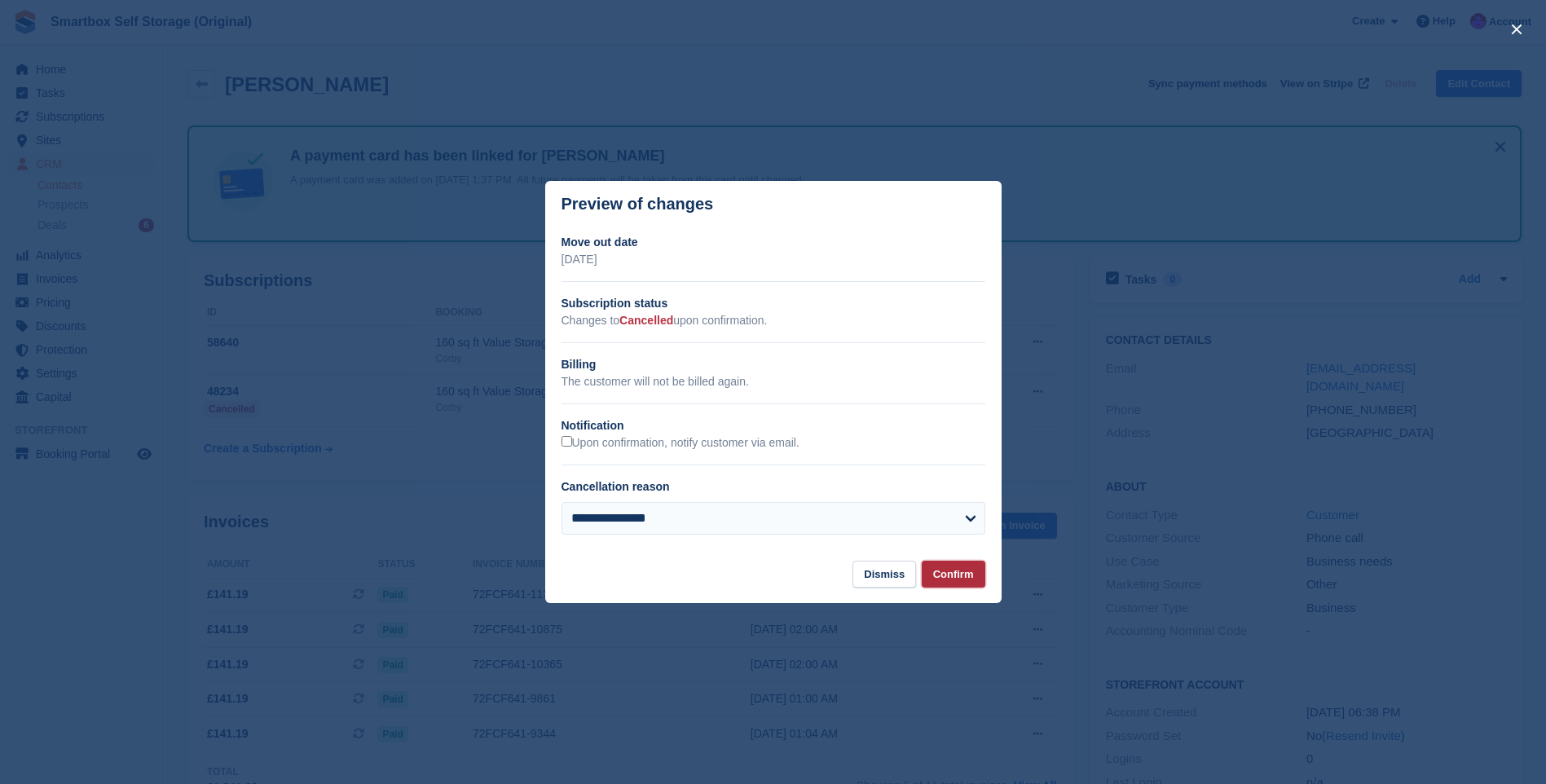 click on "Confirm" at bounding box center [954, 574] 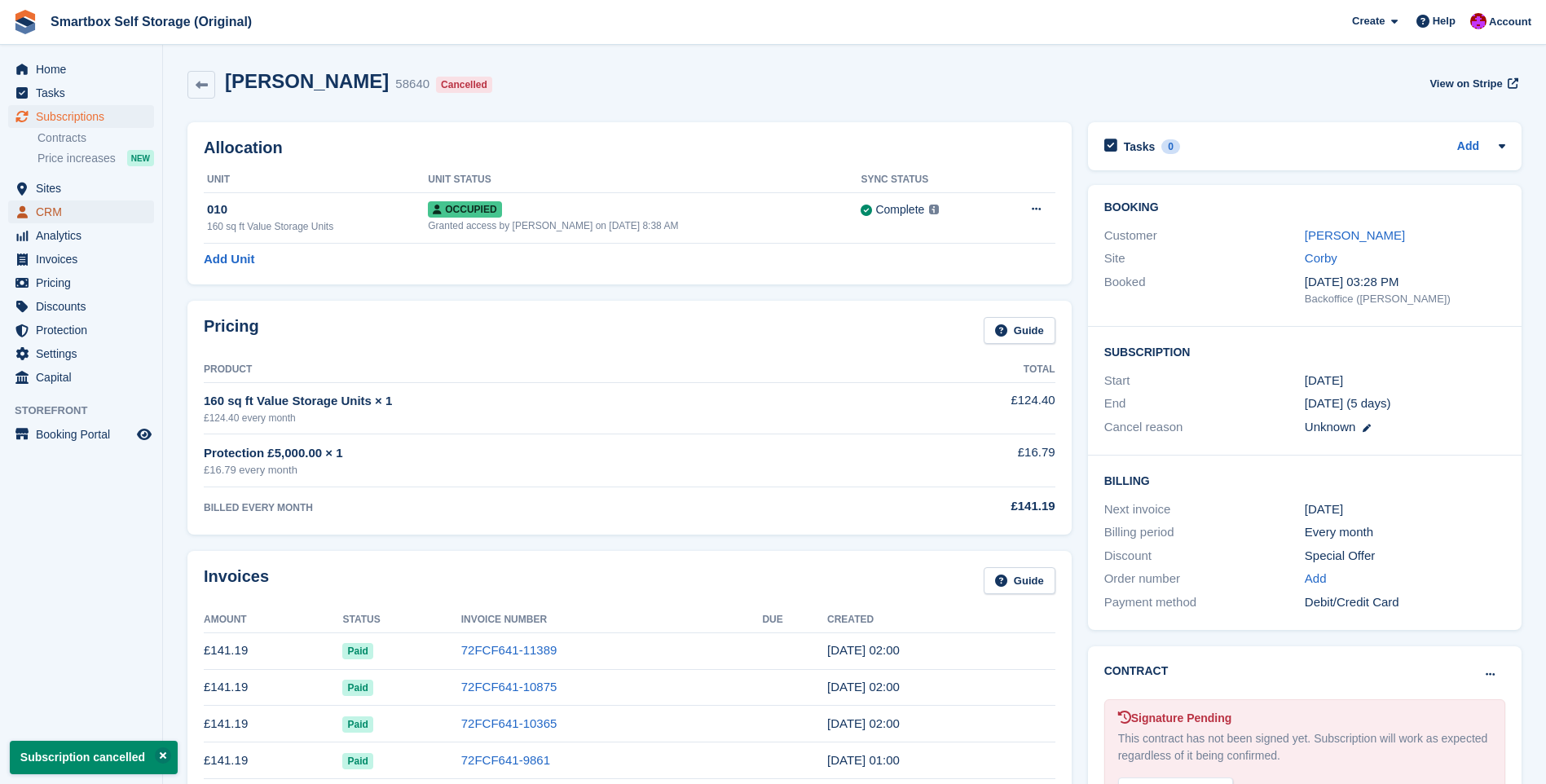 click on "CRM" at bounding box center [85, 212] 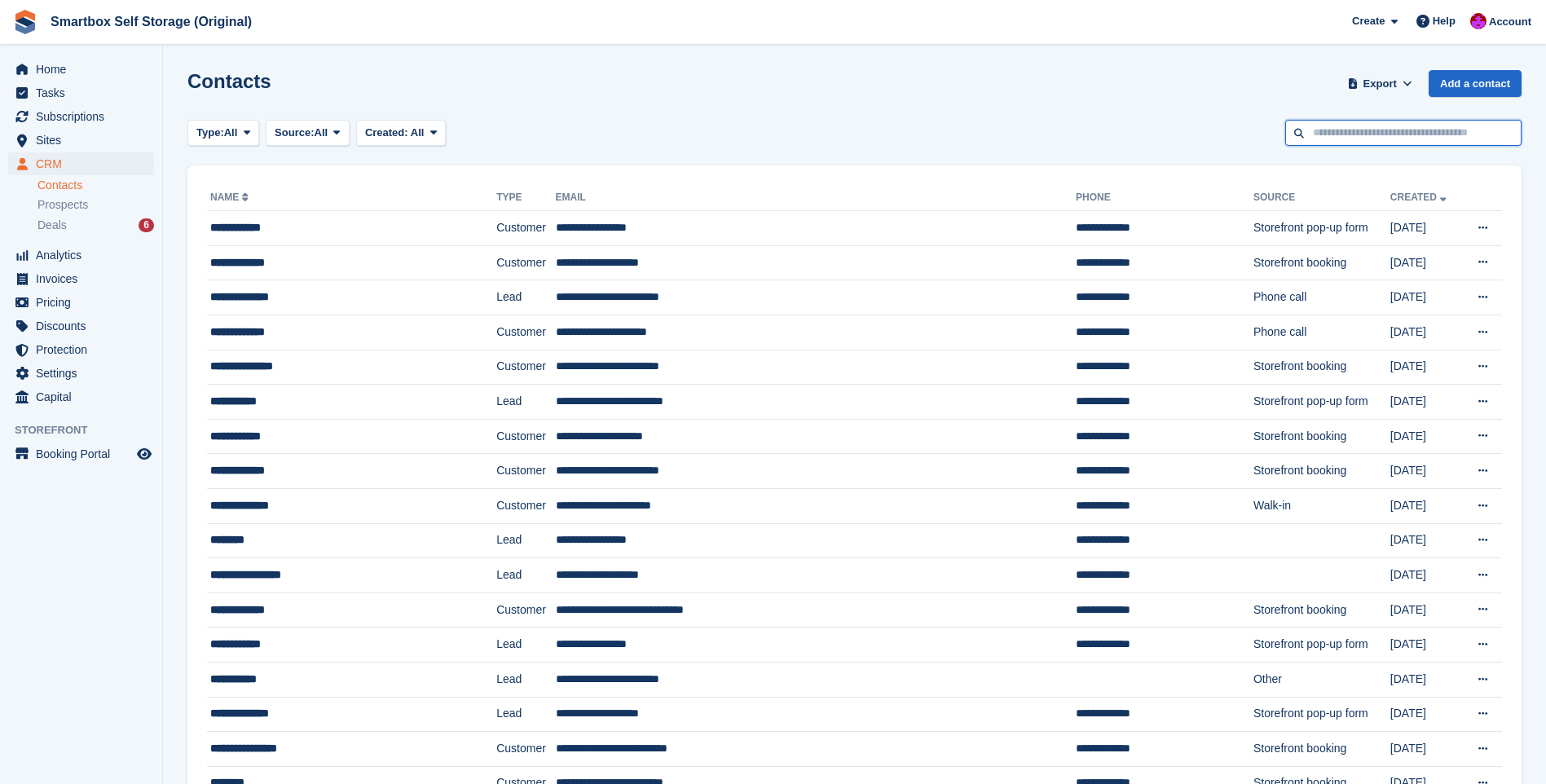click at bounding box center [1403, 133] 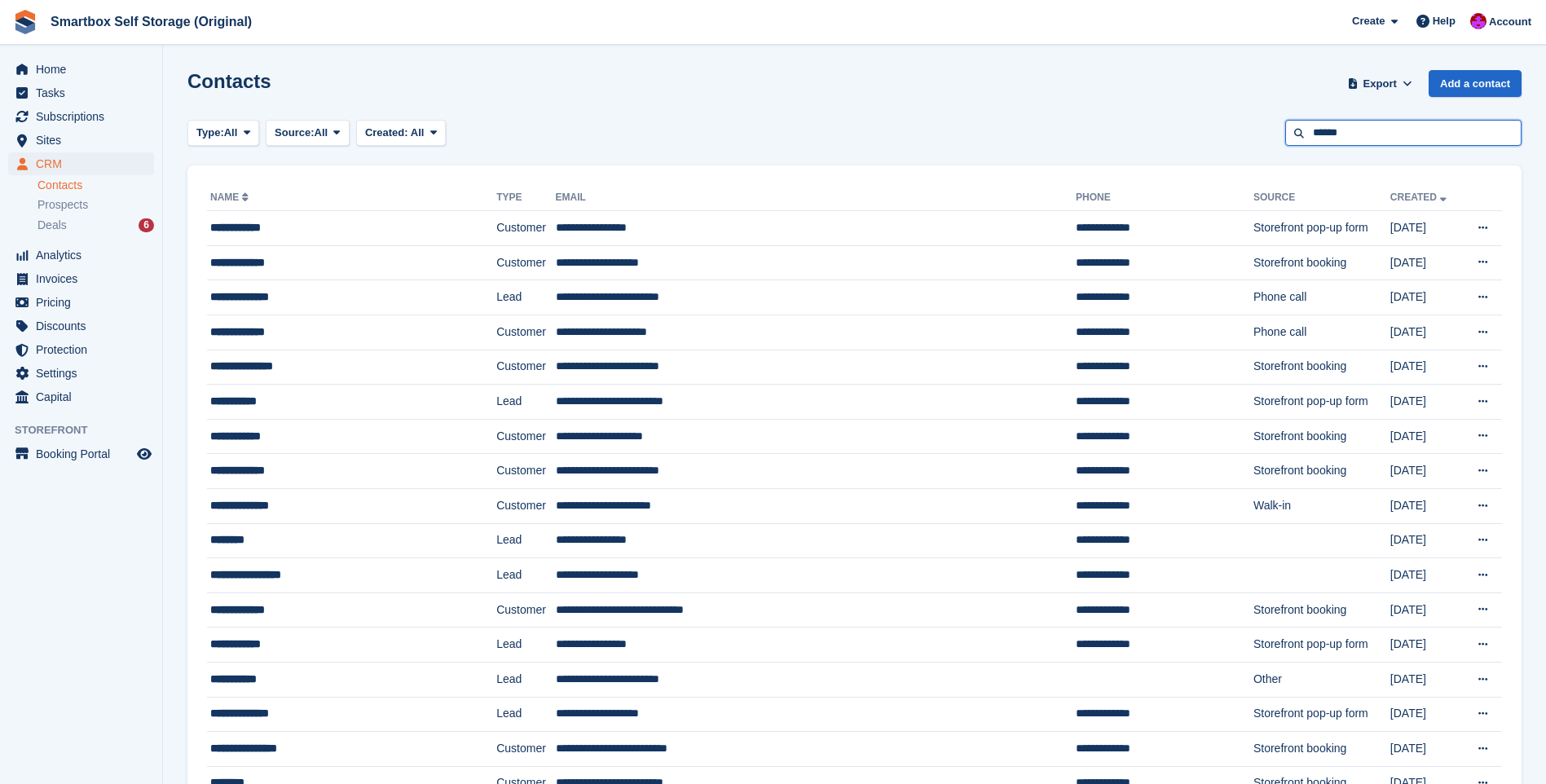 type on "******" 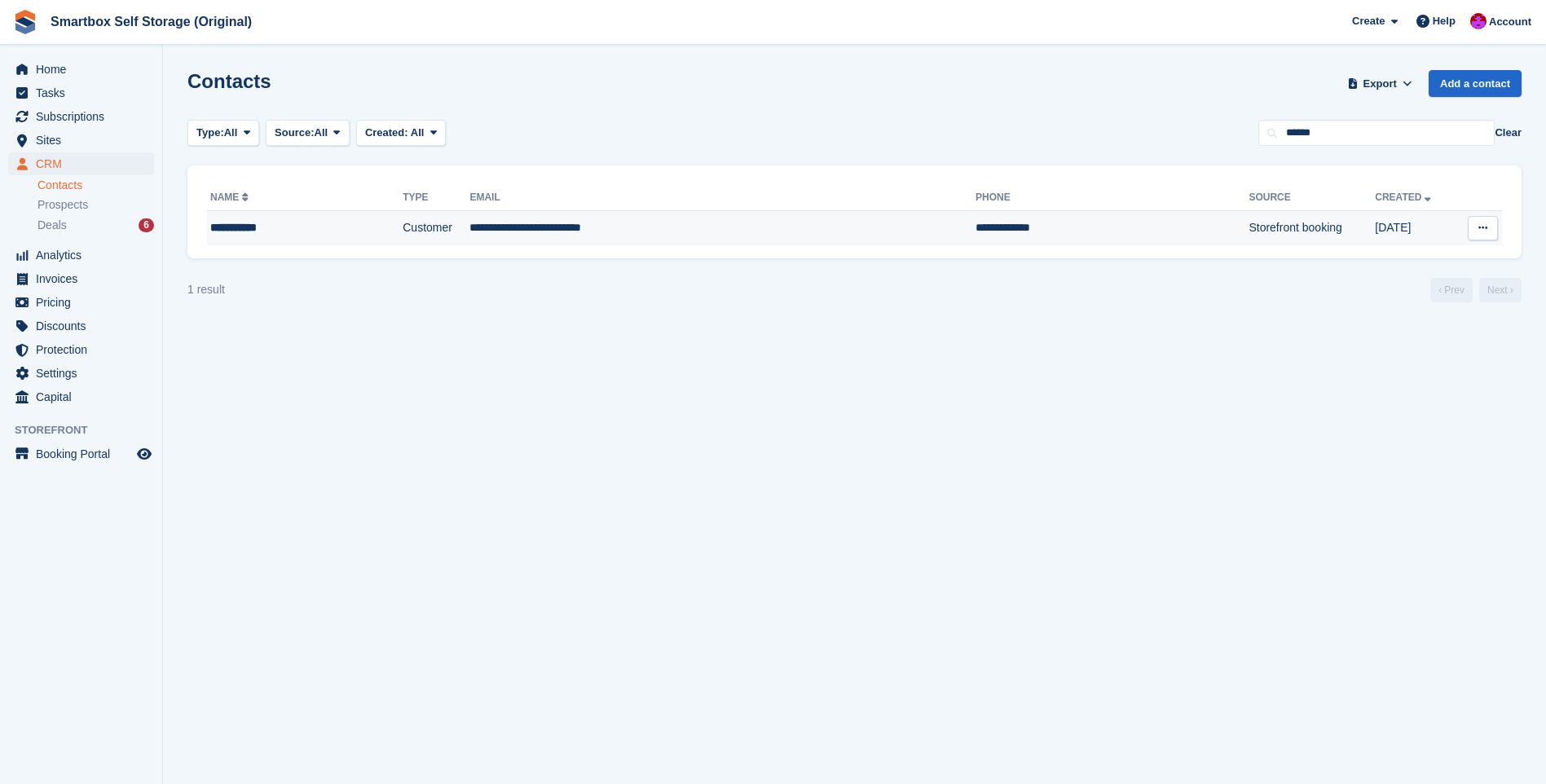 click on "**********" at bounding box center (722, 228) 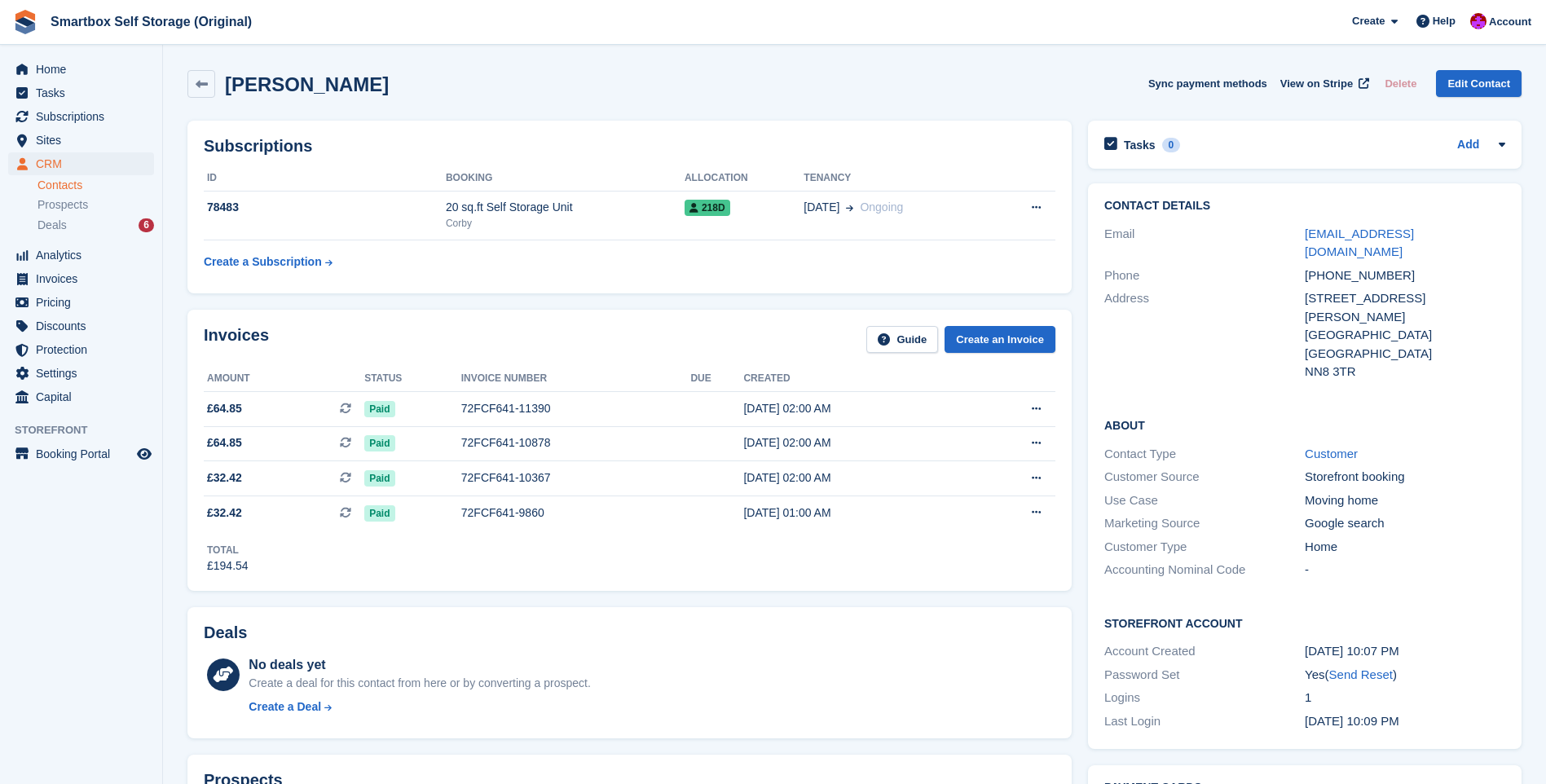 scroll, scrollTop: 0, scrollLeft: 0, axis: both 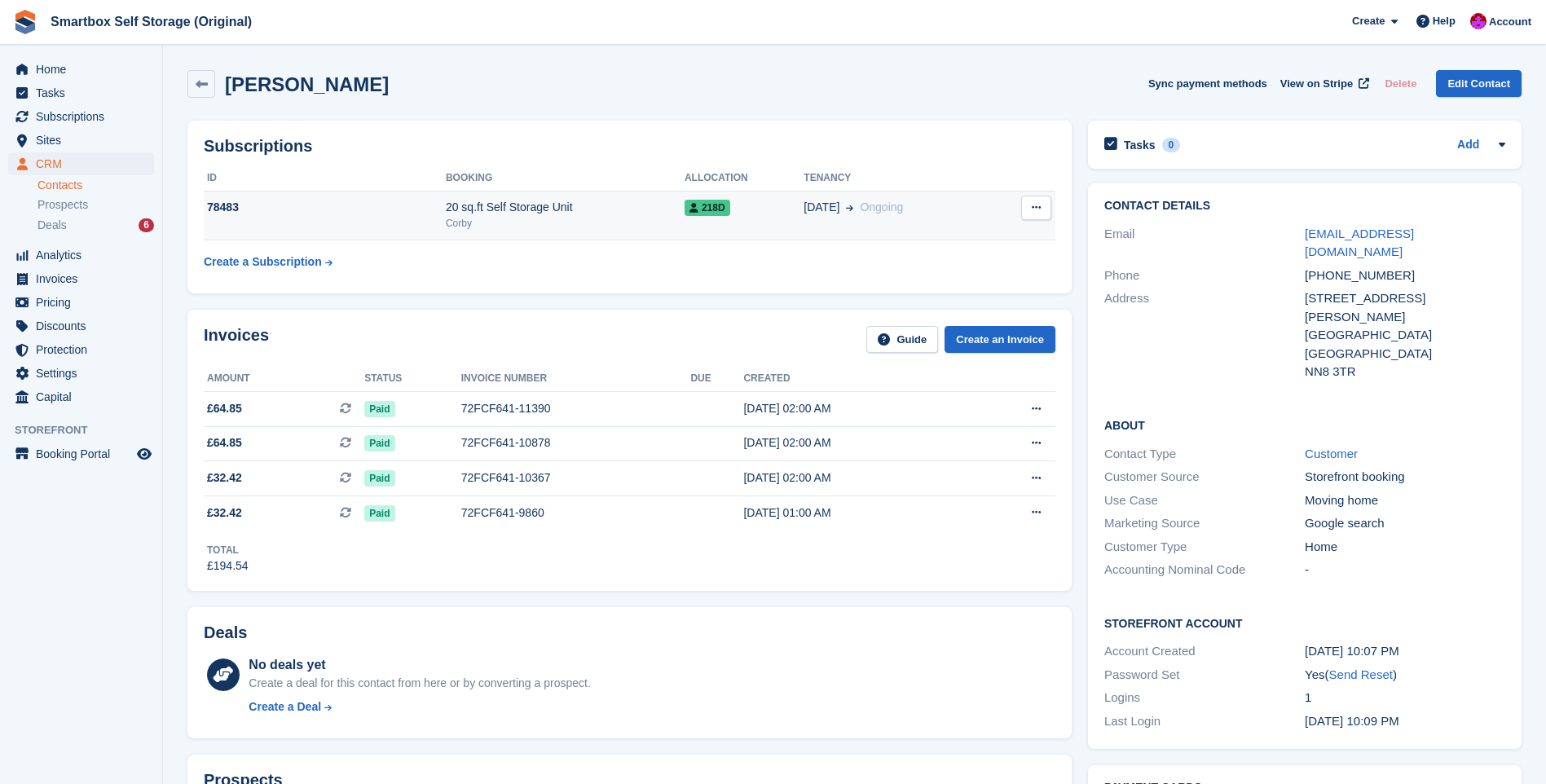 click at bounding box center (1036, 208) 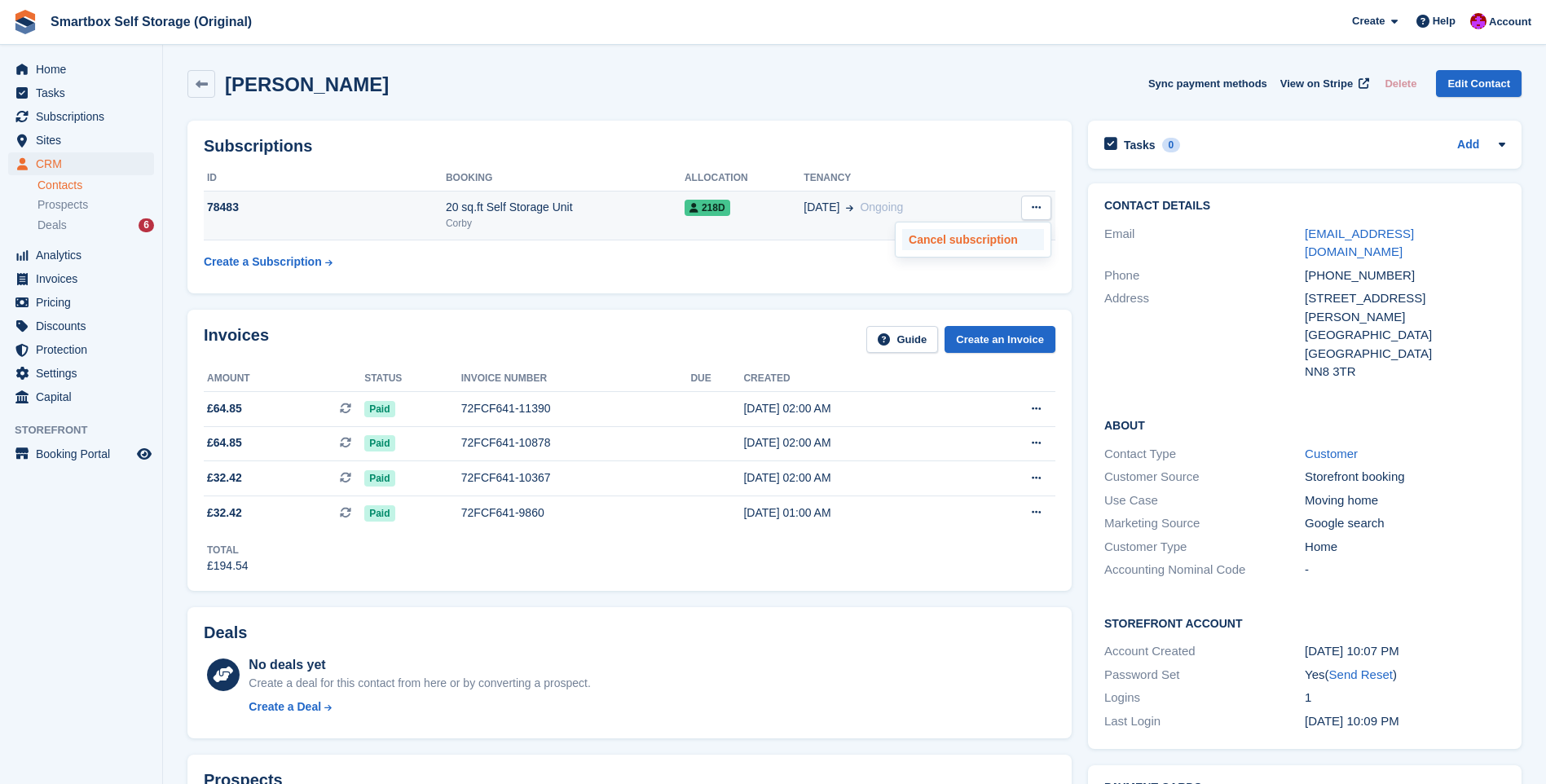 click on "Cancel subscription" at bounding box center (973, 240) 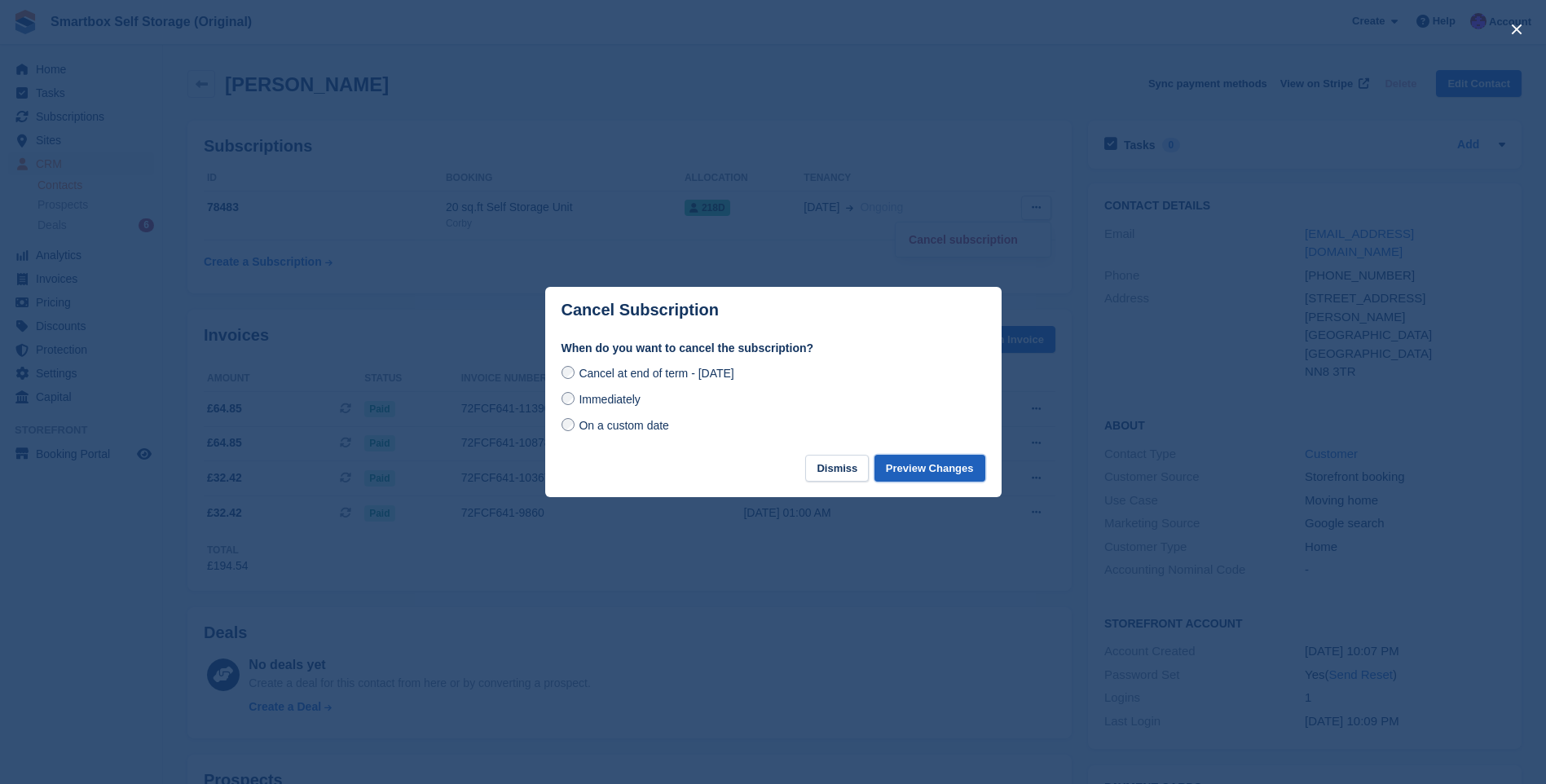 click on "Preview Changes" at bounding box center [930, 468] 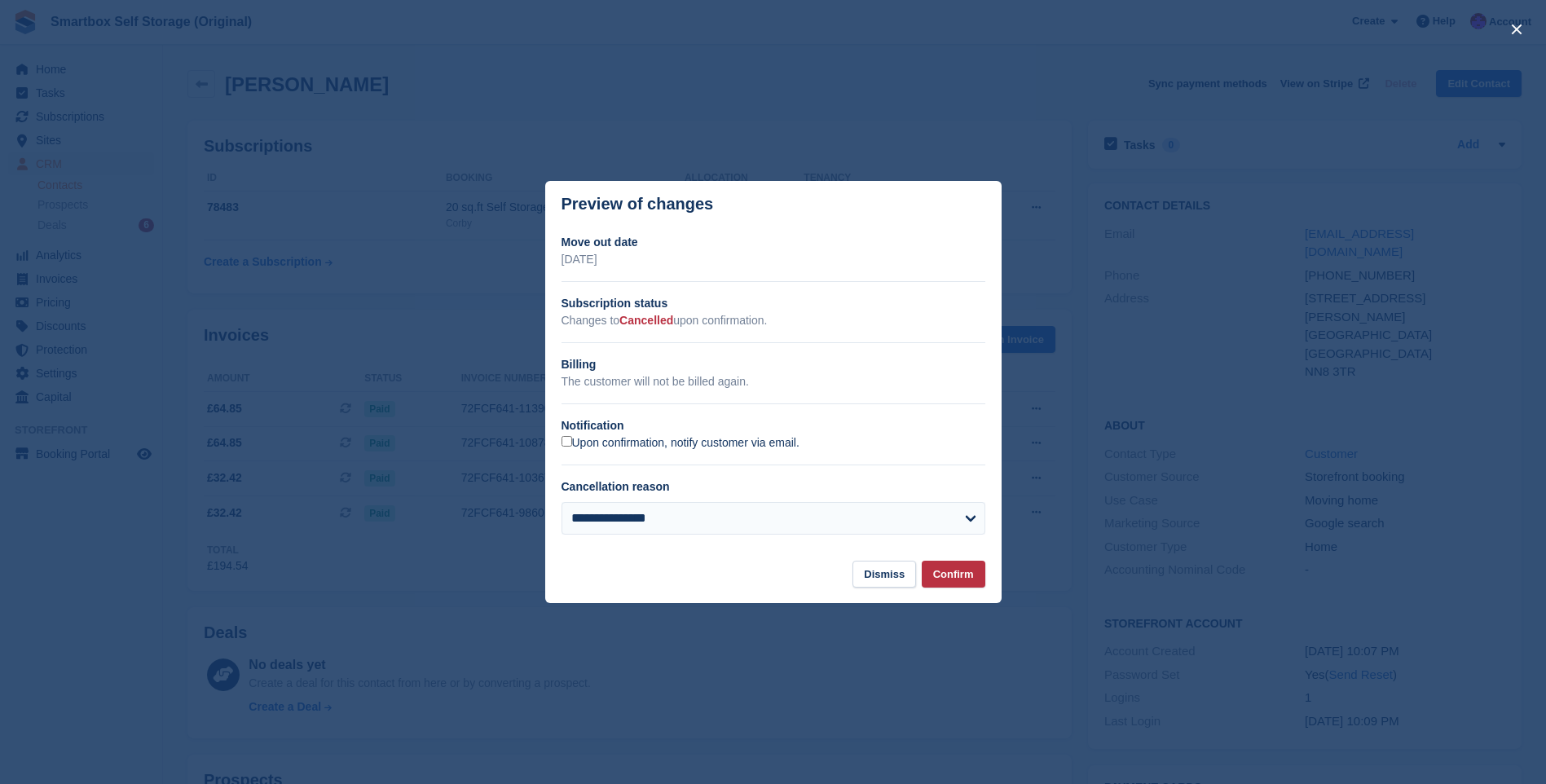 click on "Upon confirmation, notify customer via email." at bounding box center [681, 443] 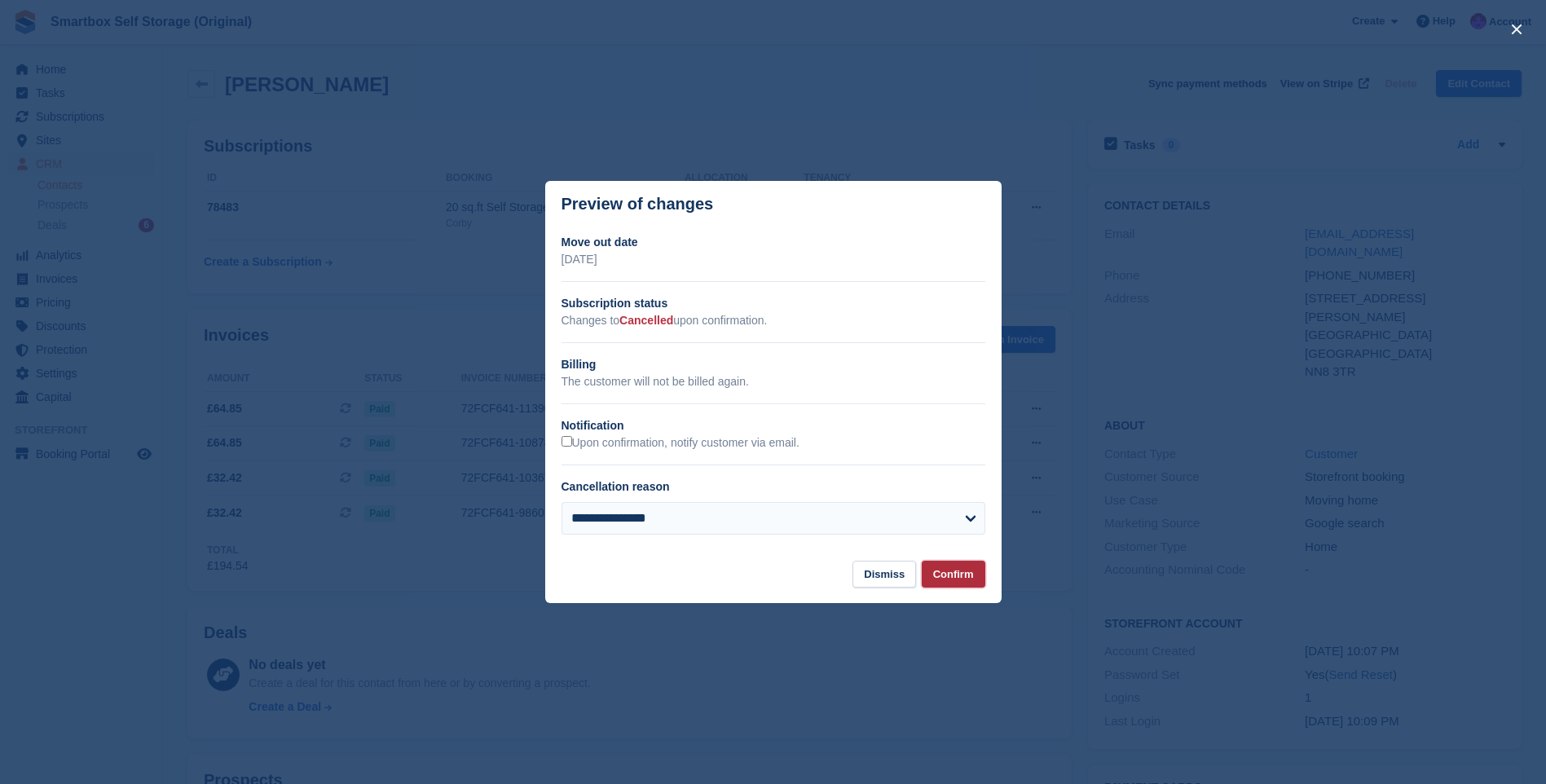 click on "Confirm" at bounding box center (954, 574) 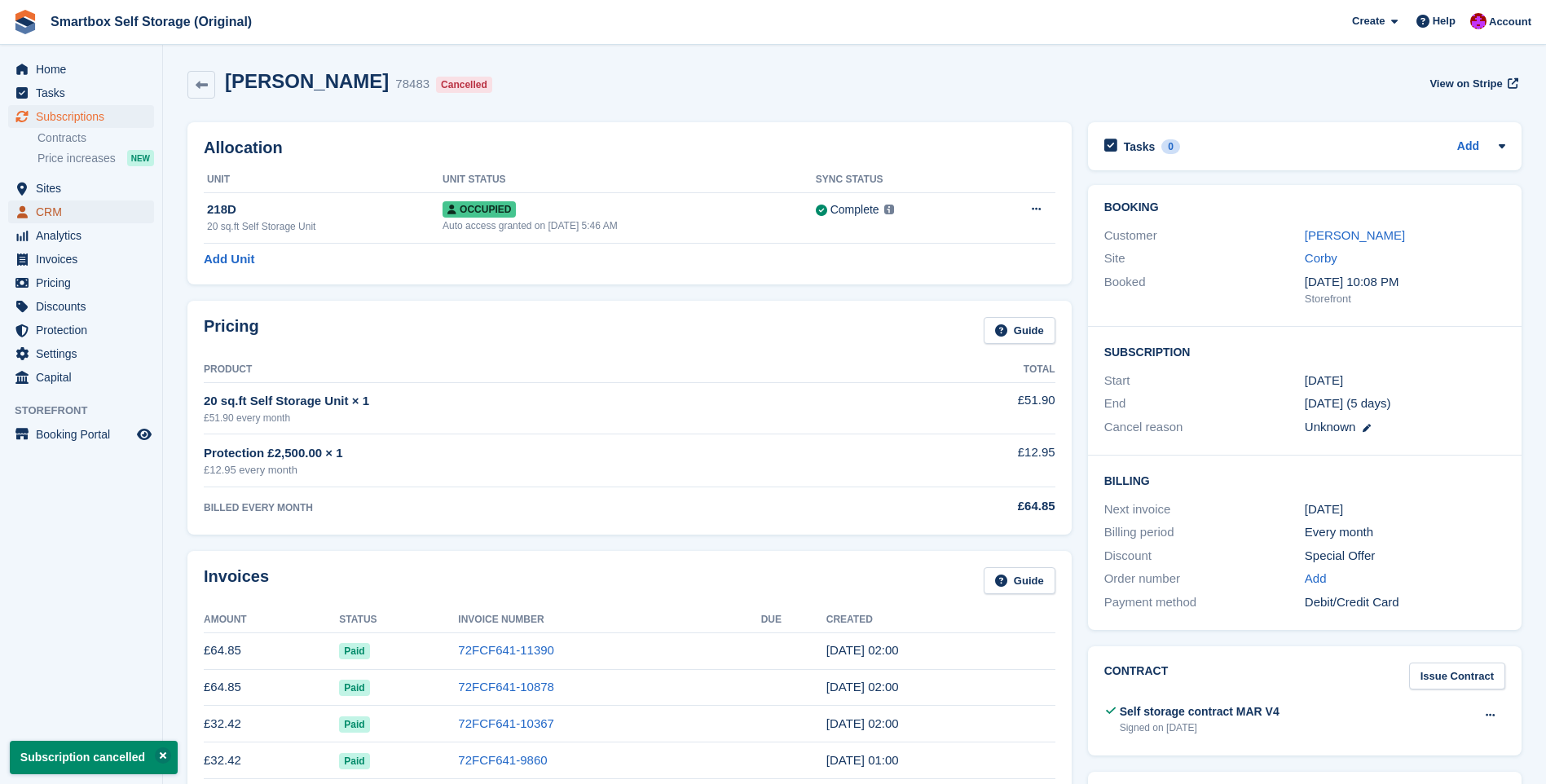 click on "CRM" at bounding box center [85, 212] 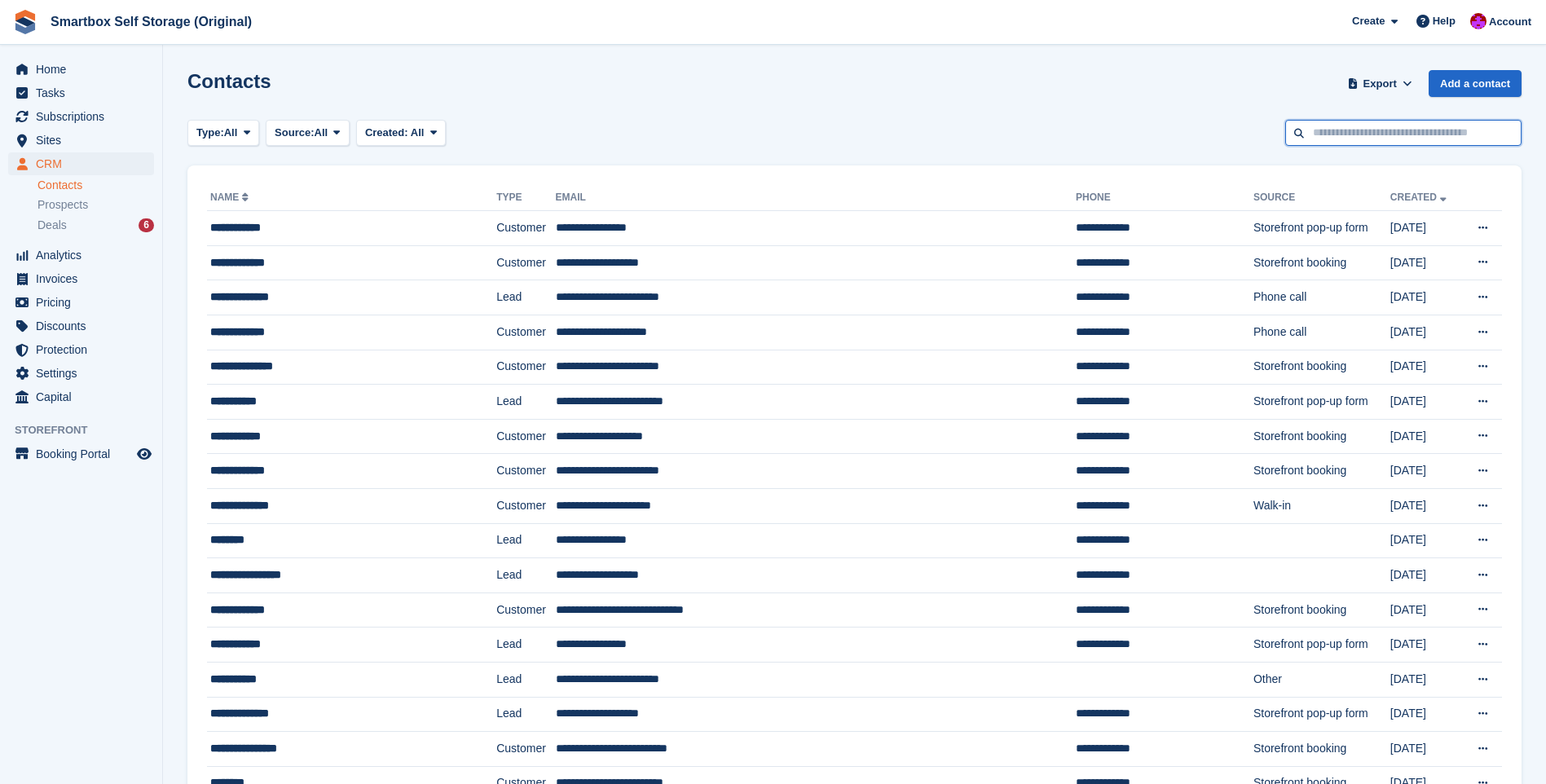 click at bounding box center (1403, 133) 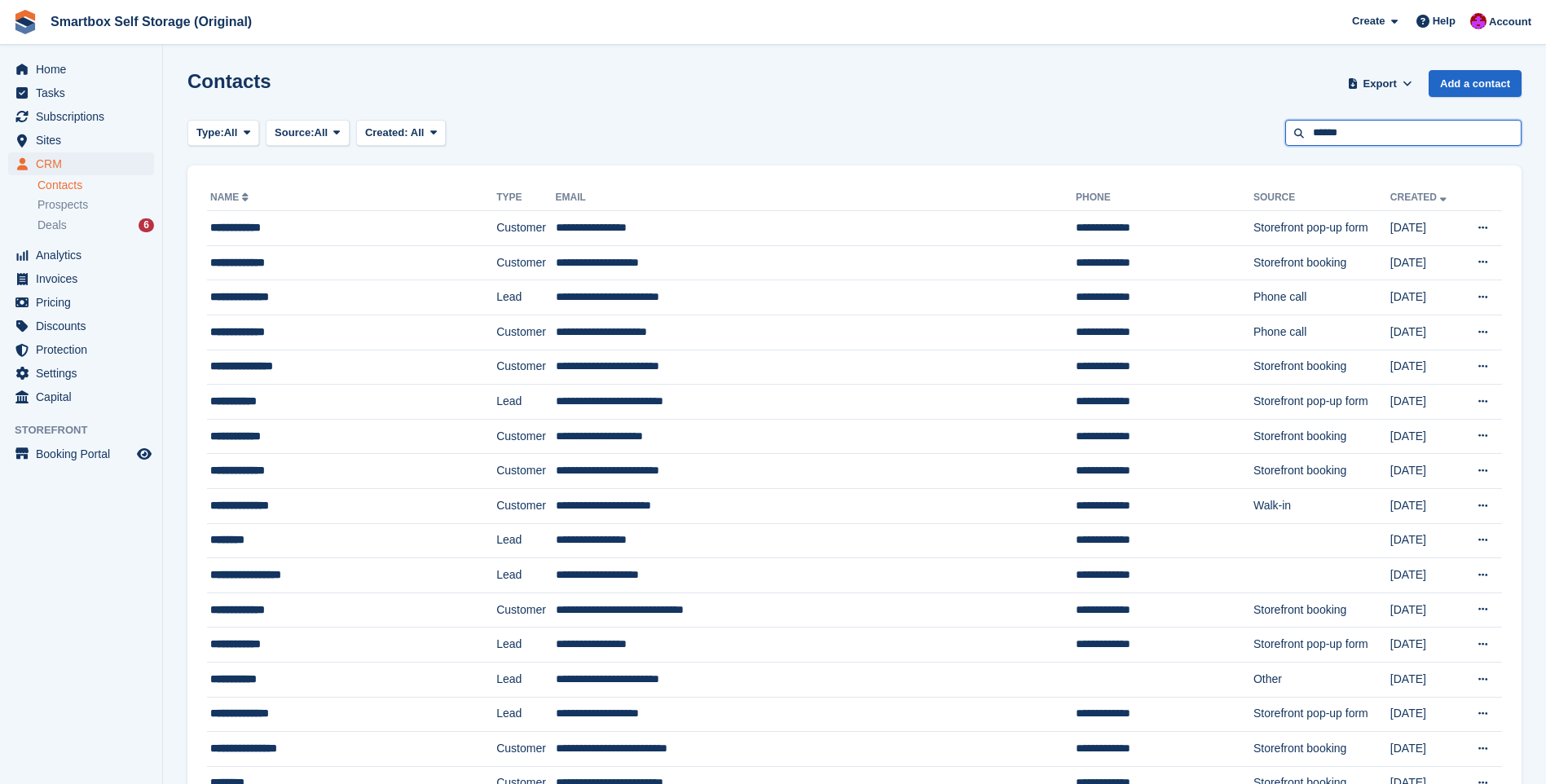 type on "******" 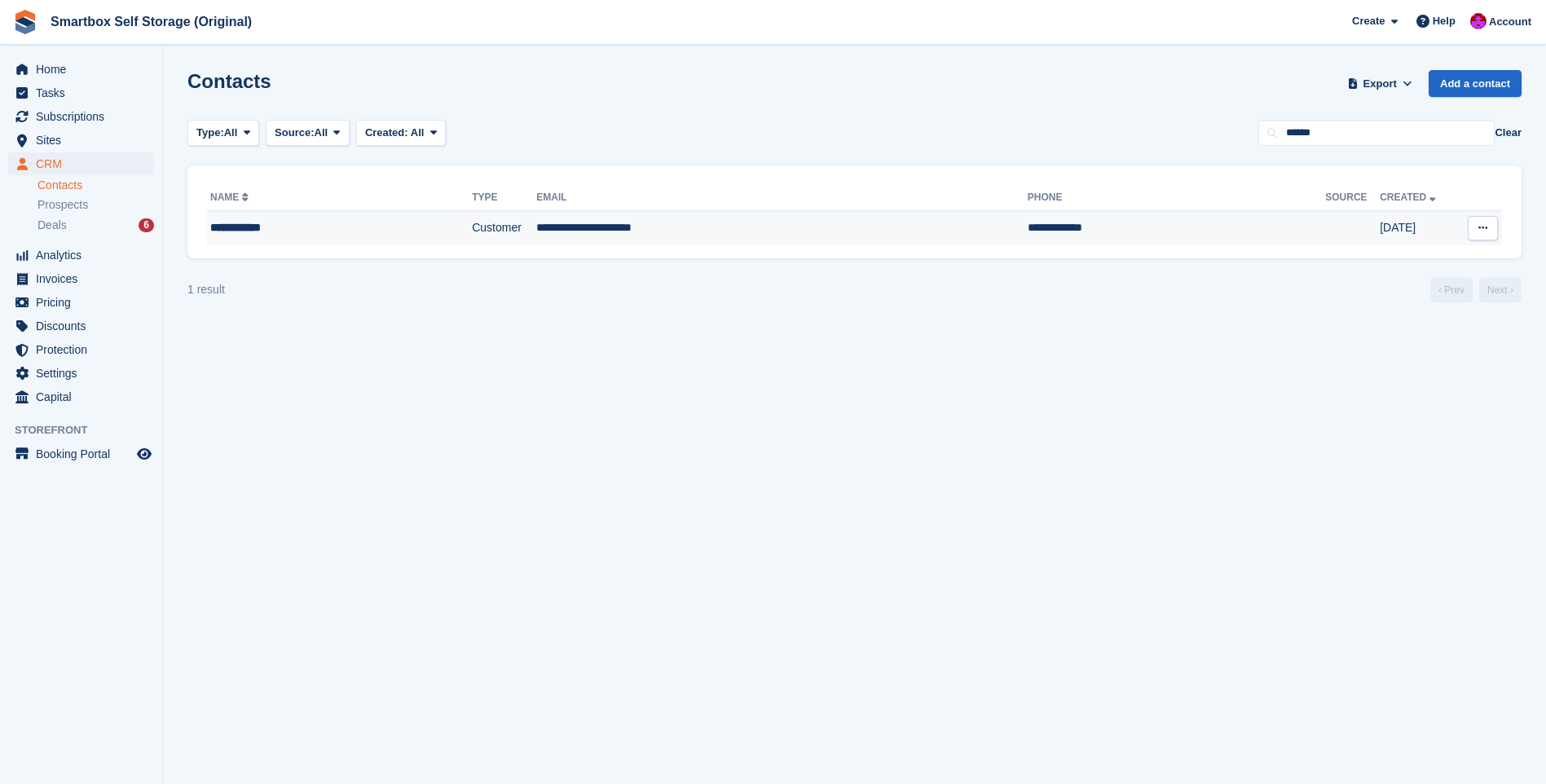 click on "Customer" at bounding box center [504, 228] 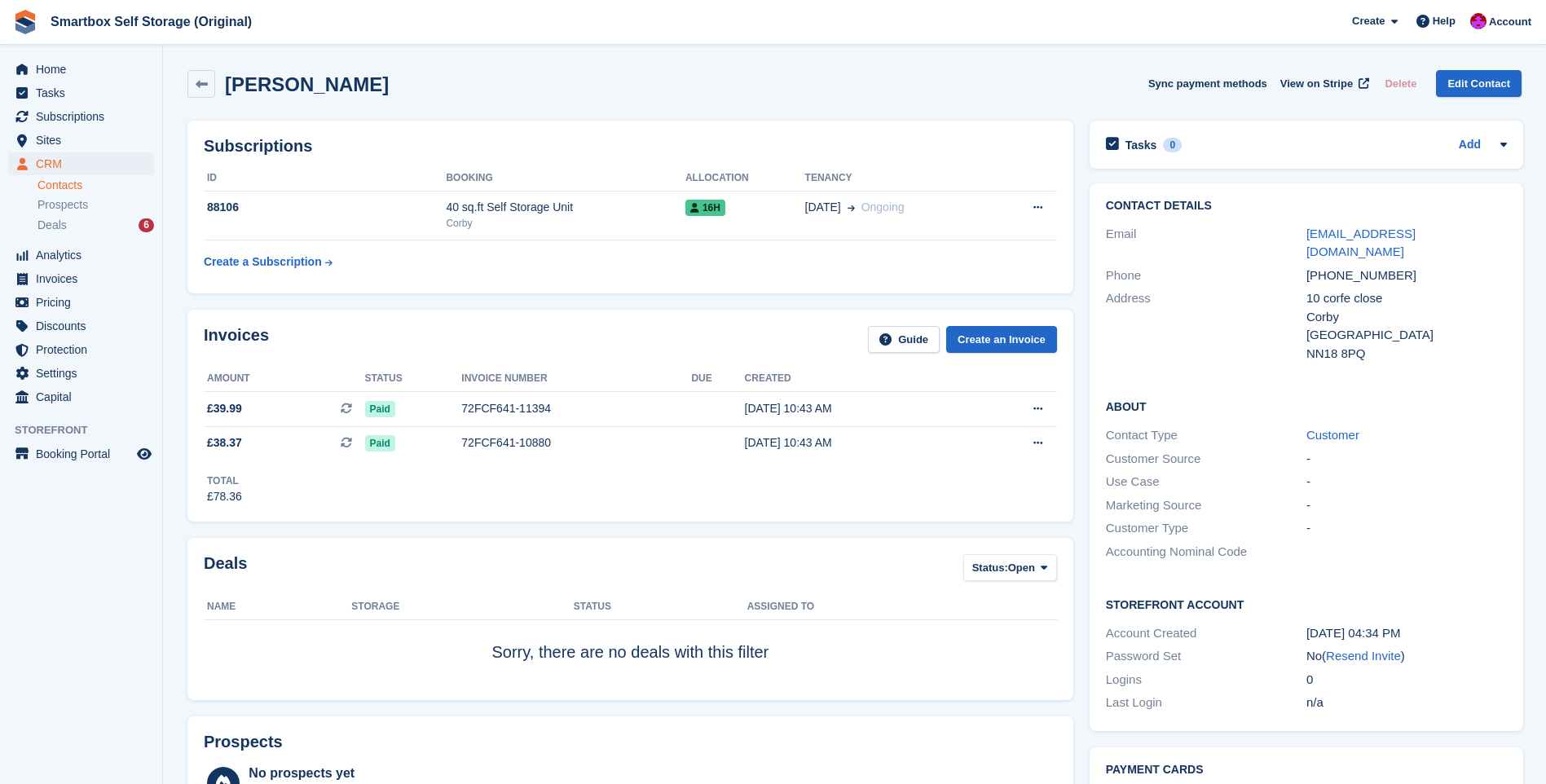 scroll, scrollTop: 0, scrollLeft: 0, axis: both 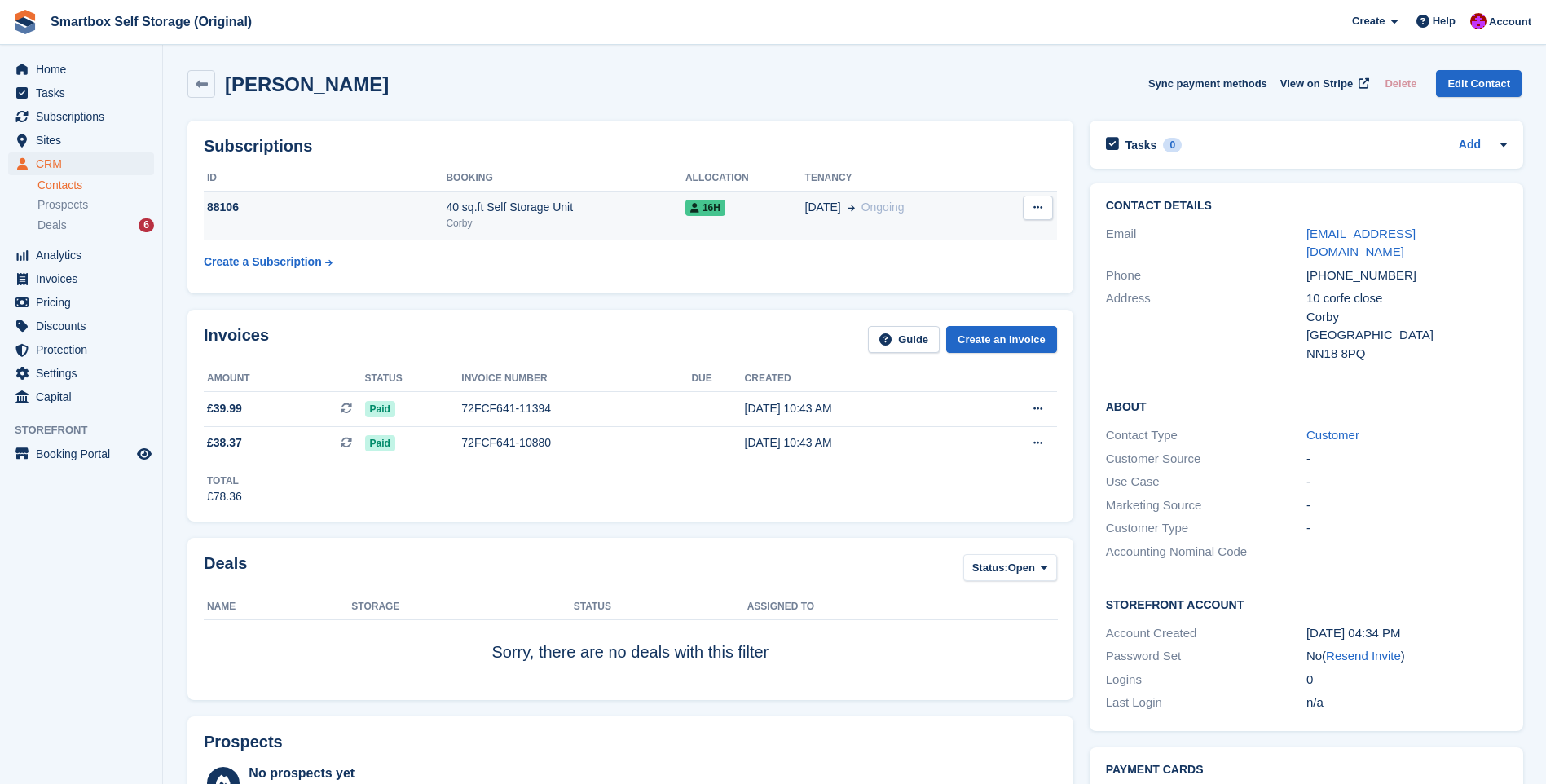 click on "88106" at bounding box center (324, 215) 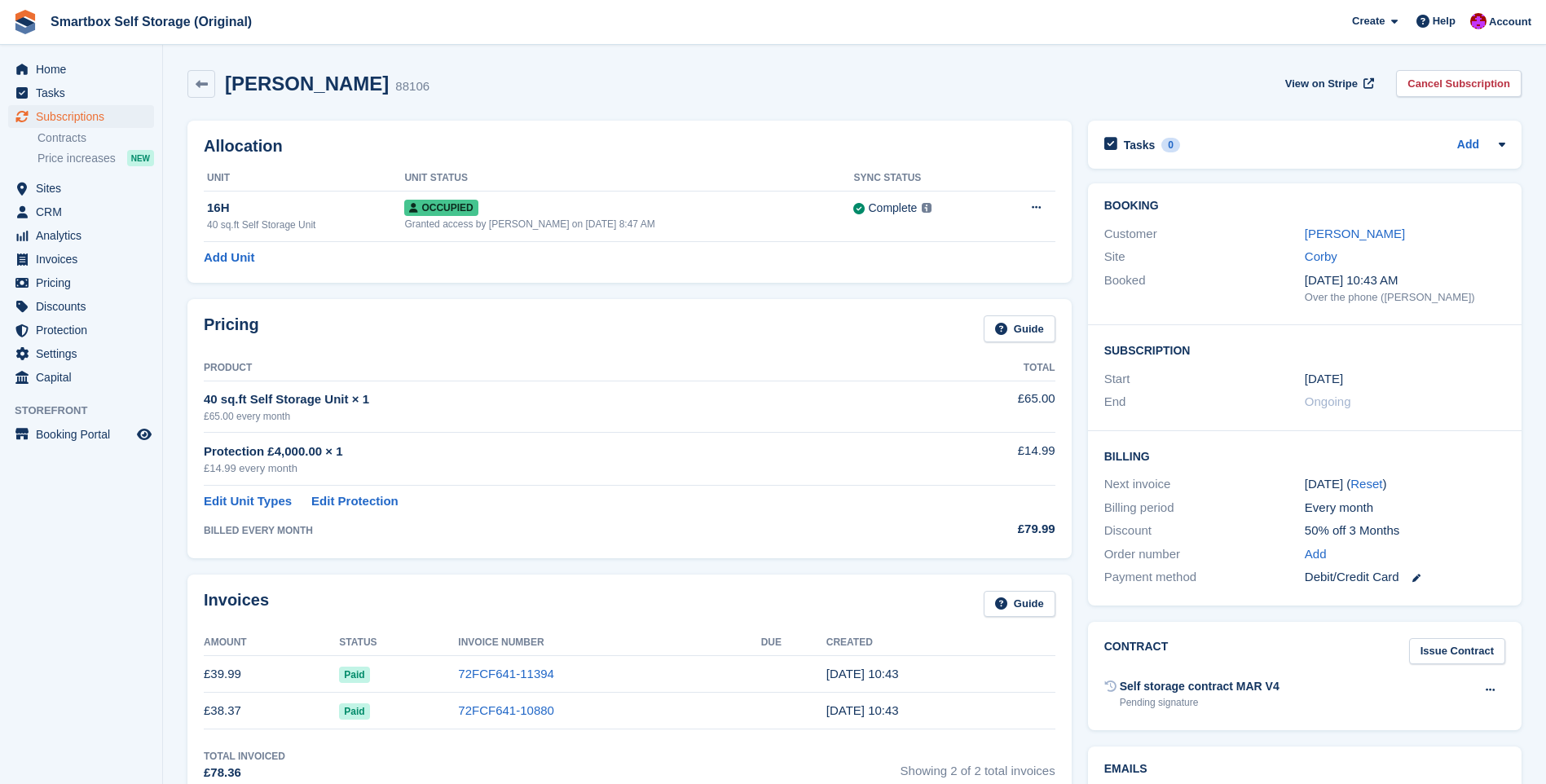 scroll, scrollTop: 0, scrollLeft: 0, axis: both 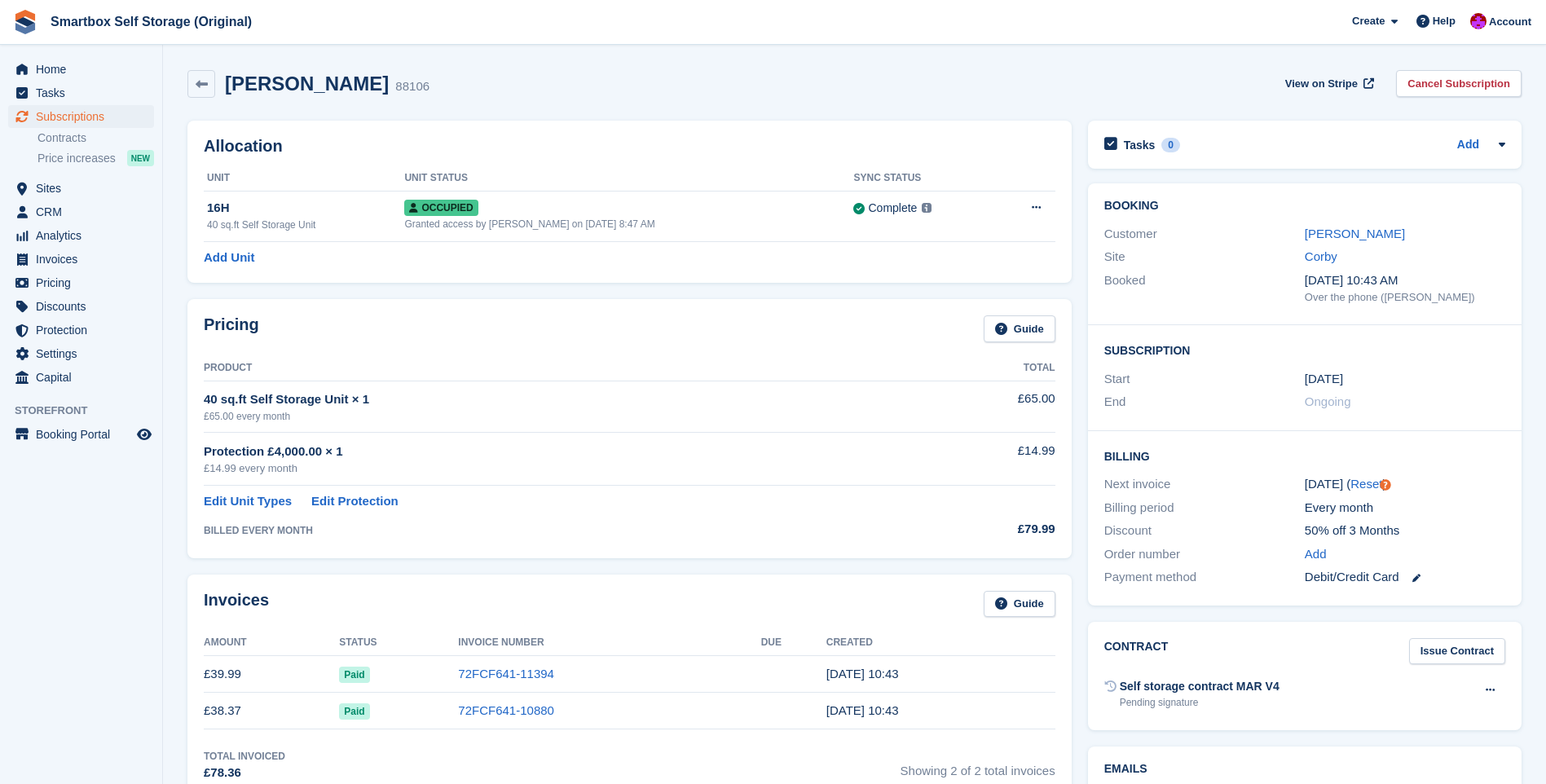 click on "Customer
Gael Edwards" at bounding box center [1305, 234] 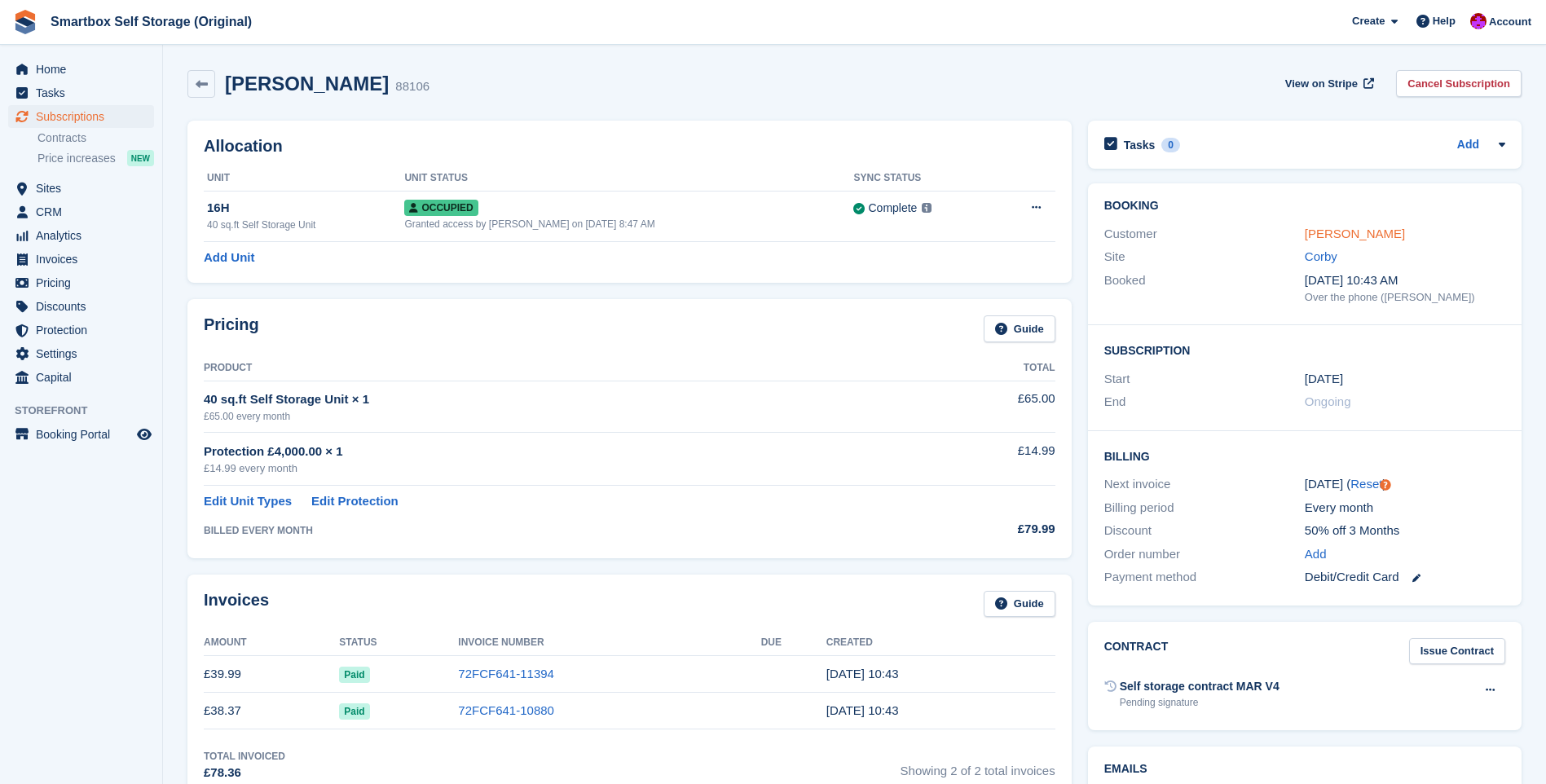 click on "Gael Edwards" at bounding box center [1354, 233] 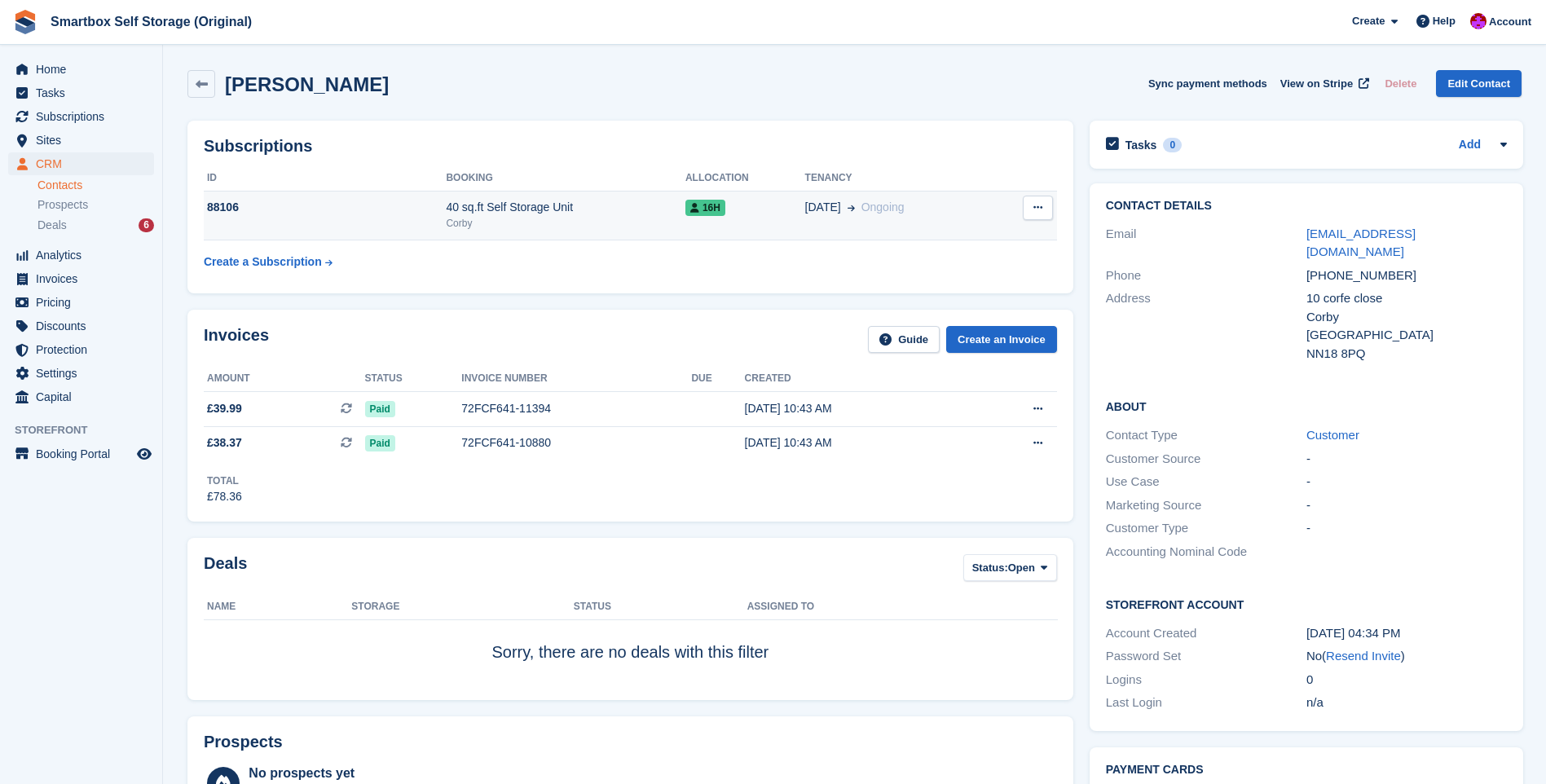 click at bounding box center [1037, 207] 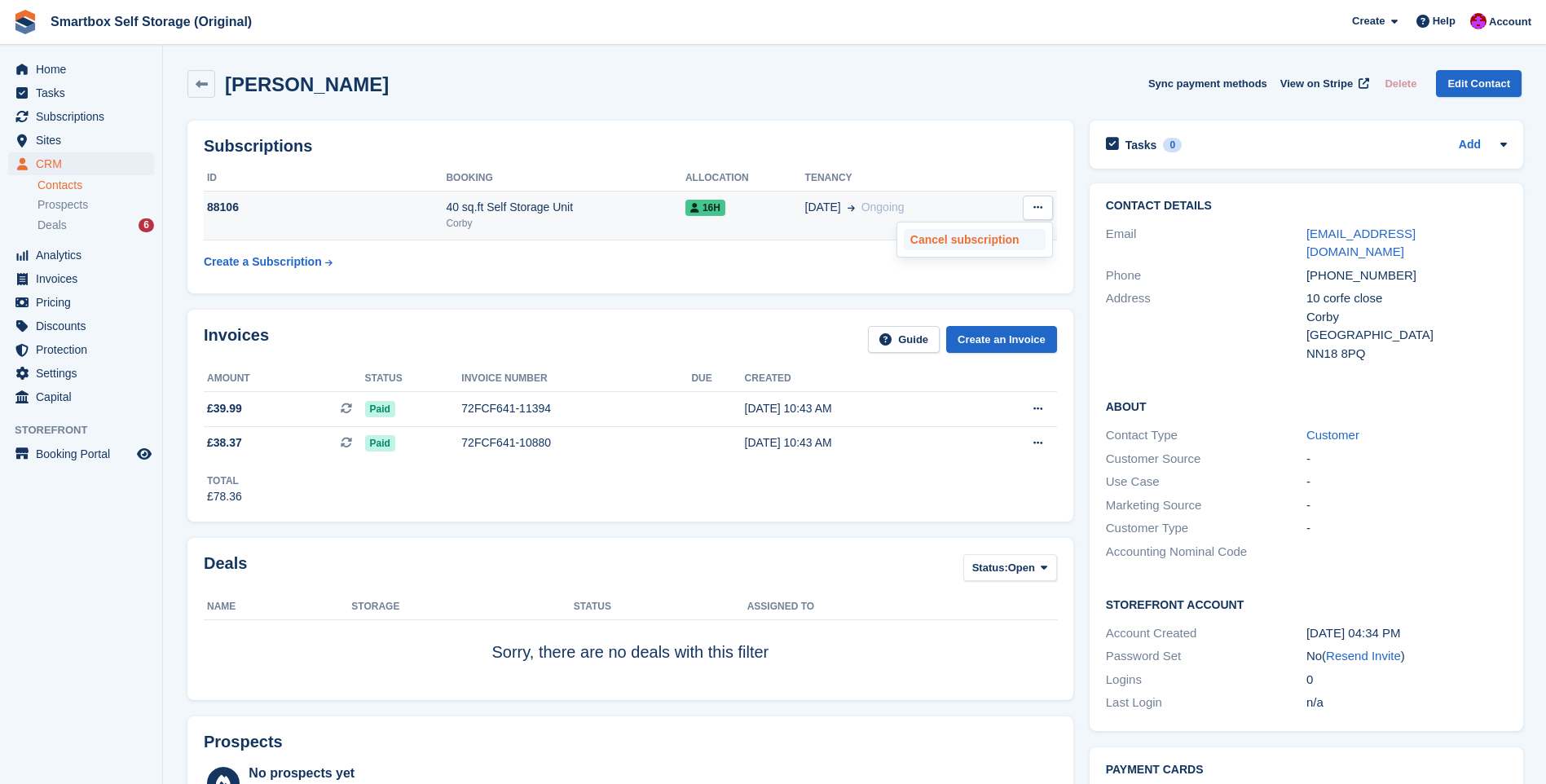 click on "Cancel subscription" at bounding box center [975, 240] 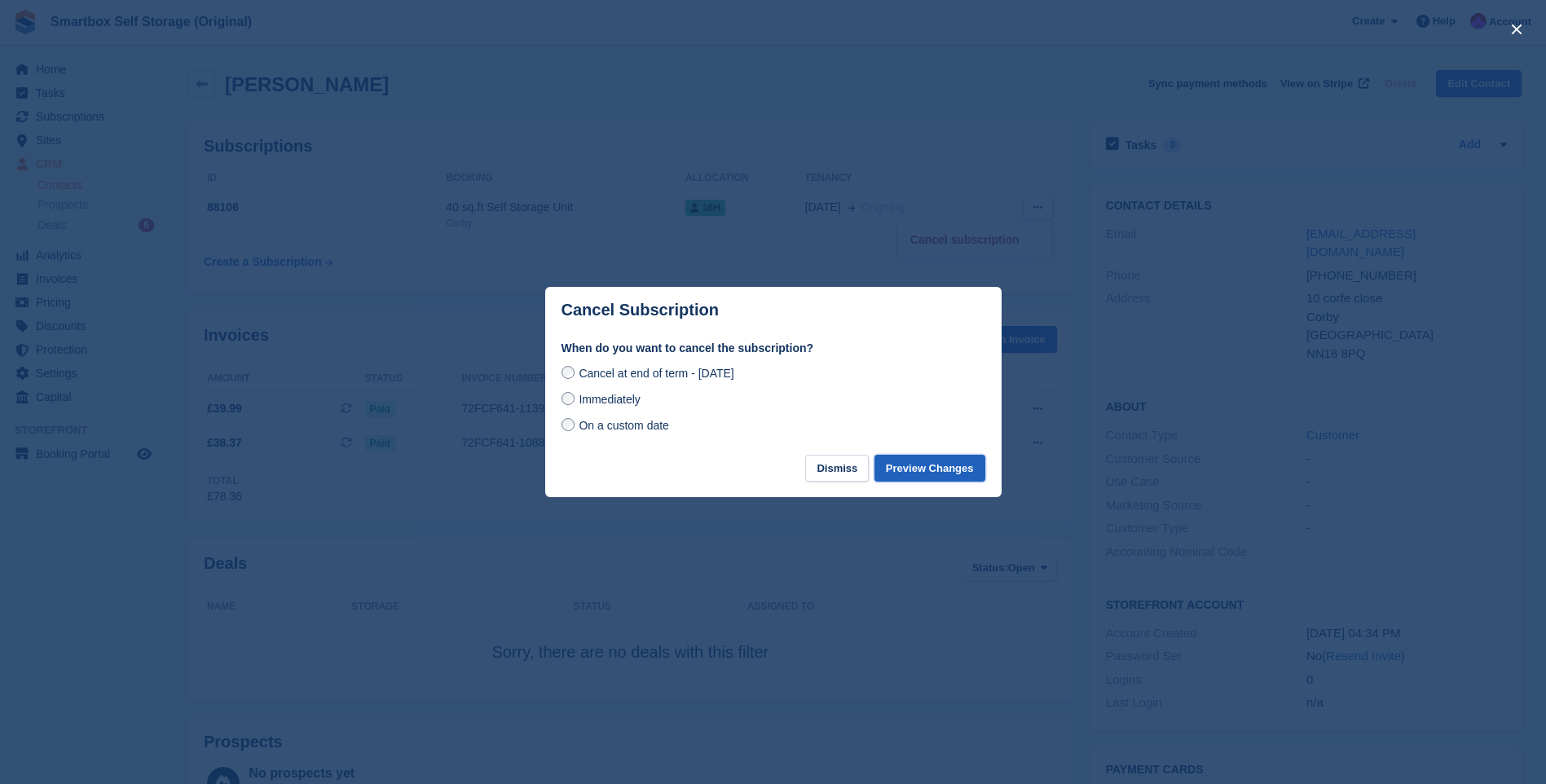 click on "Preview Changes" at bounding box center (930, 468) 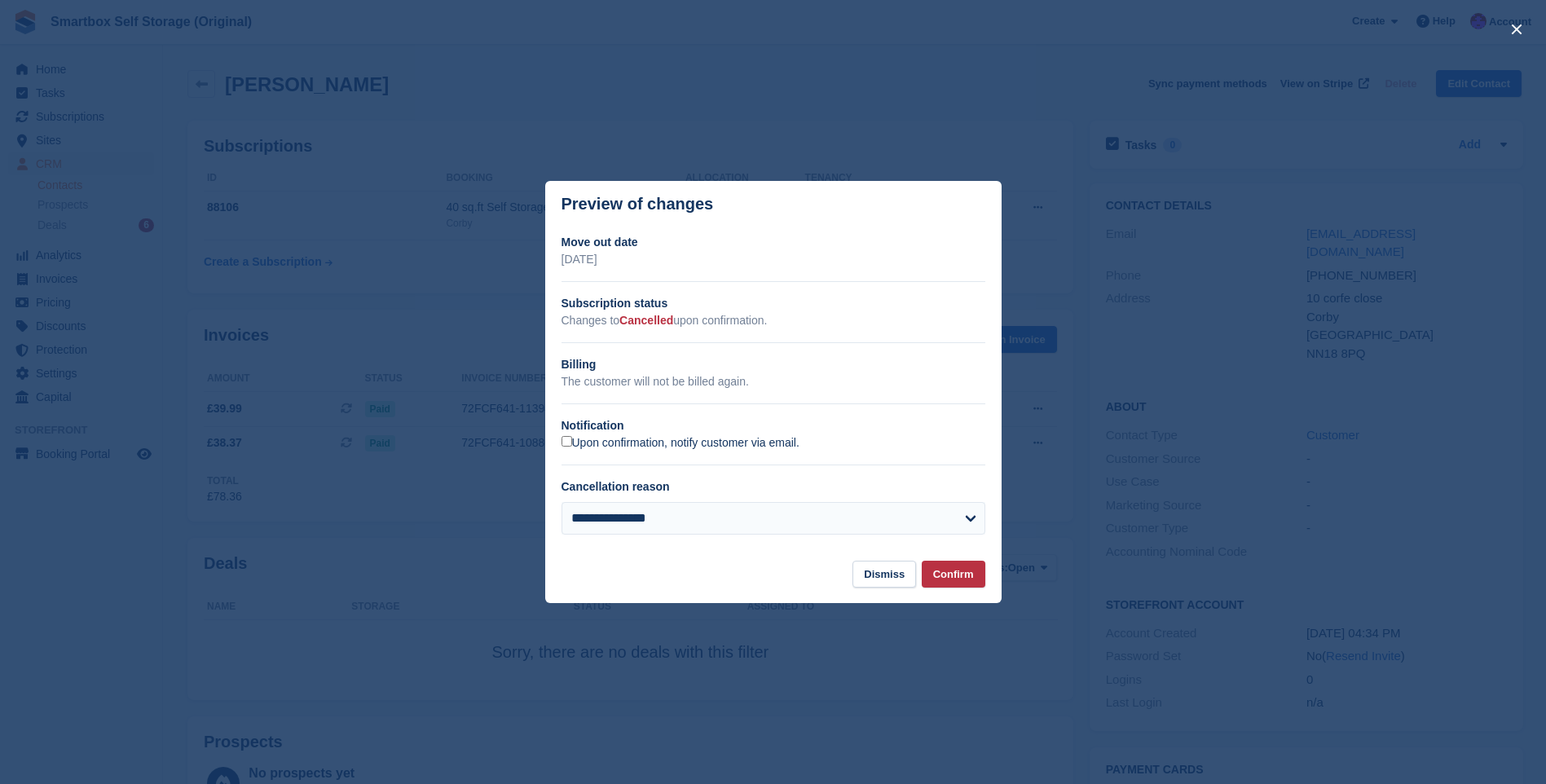 click on "Upon confirmation, notify customer via email." at bounding box center [681, 443] 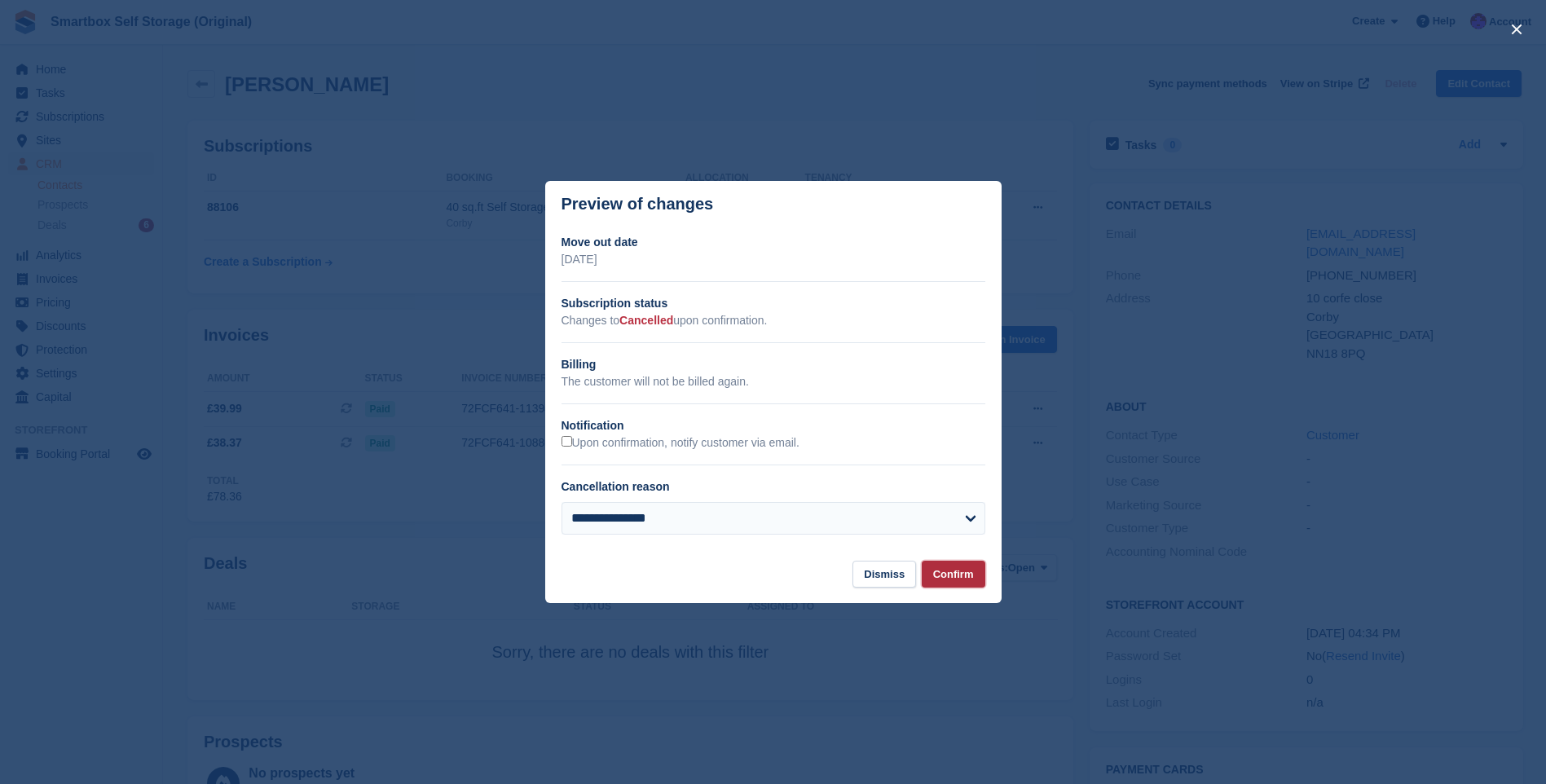 click on "Confirm" at bounding box center [954, 574] 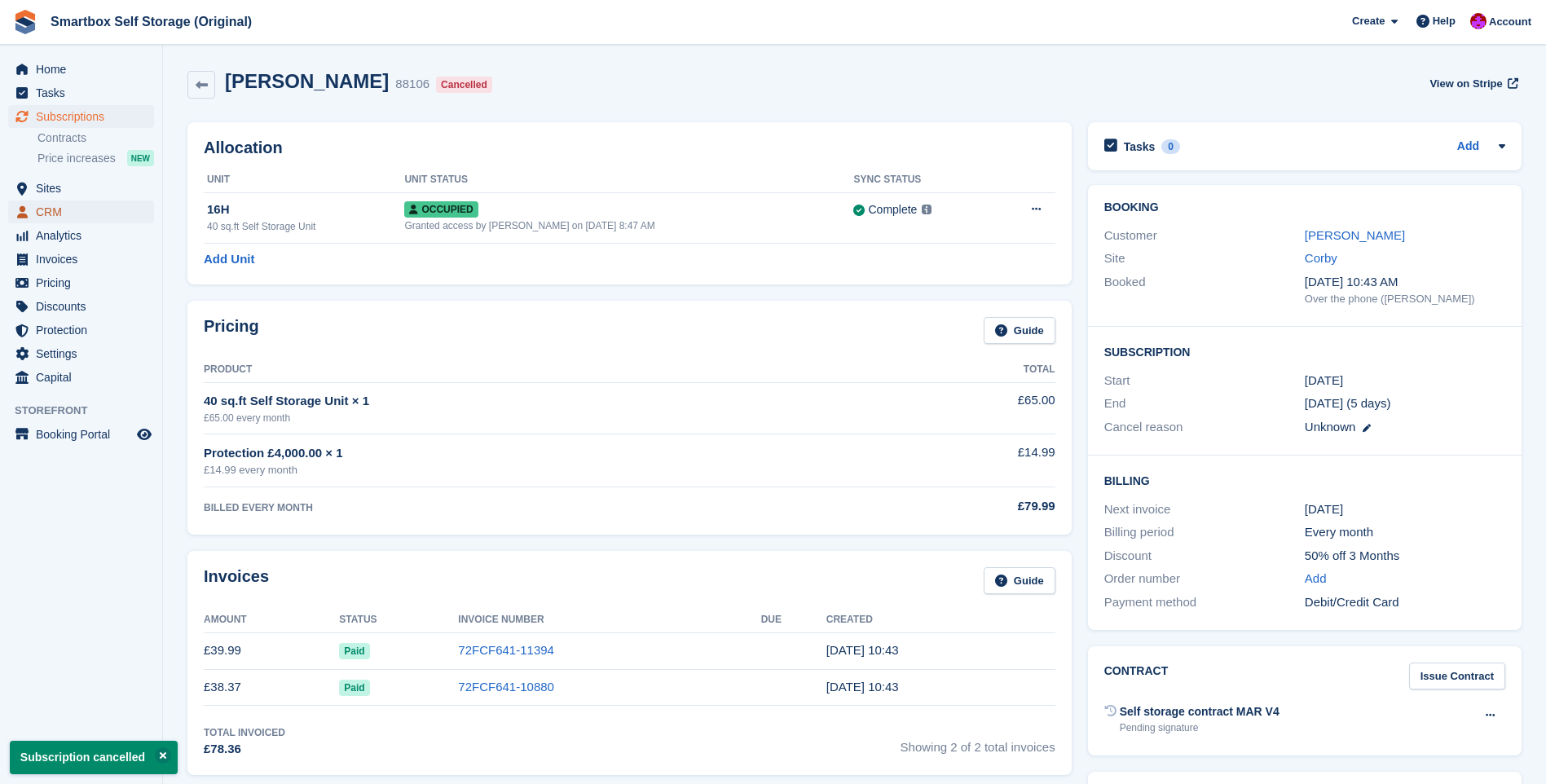 click on "CRM" at bounding box center [85, 212] 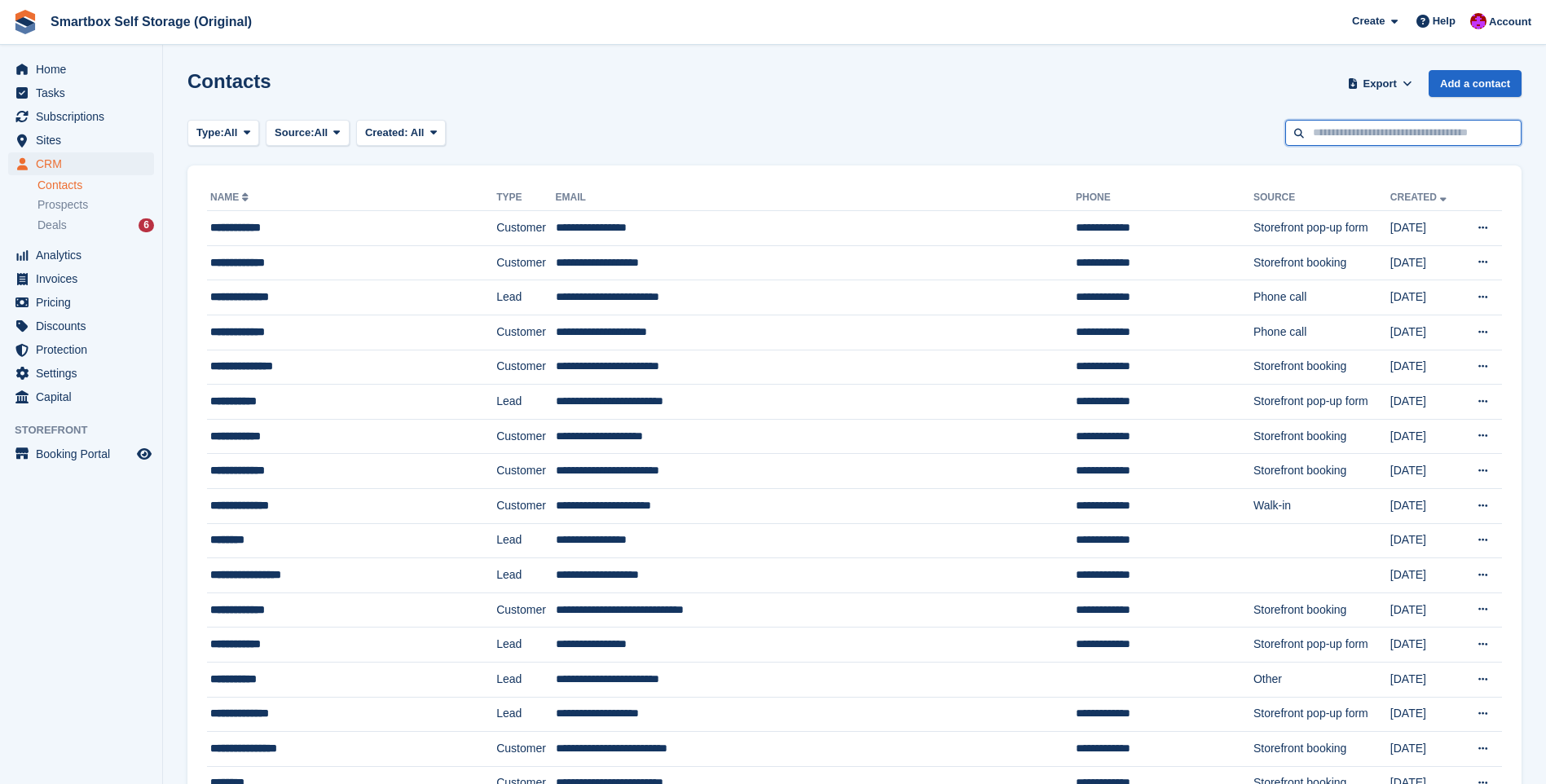 click at bounding box center (1403, 133) 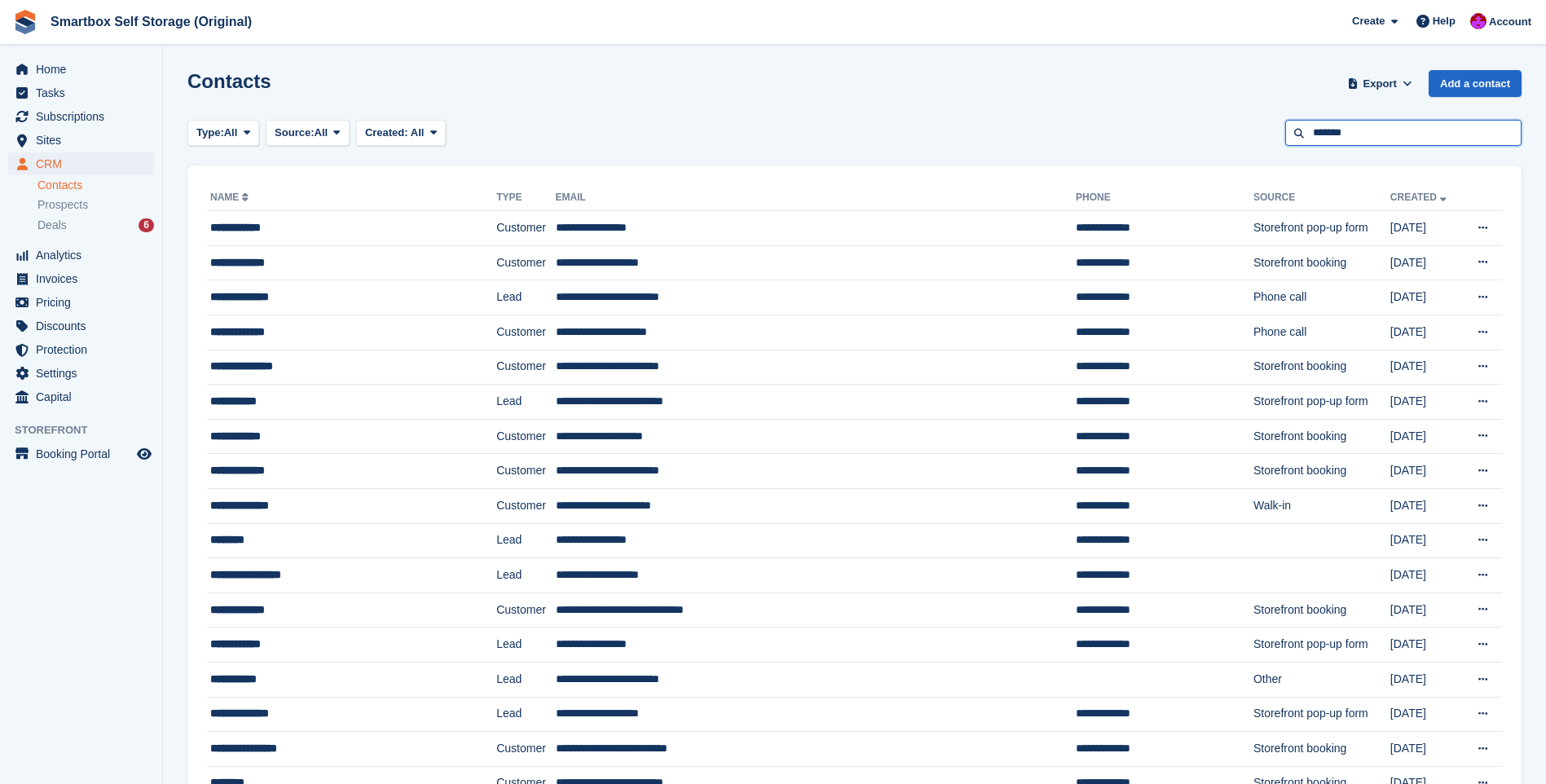 type on "*******" 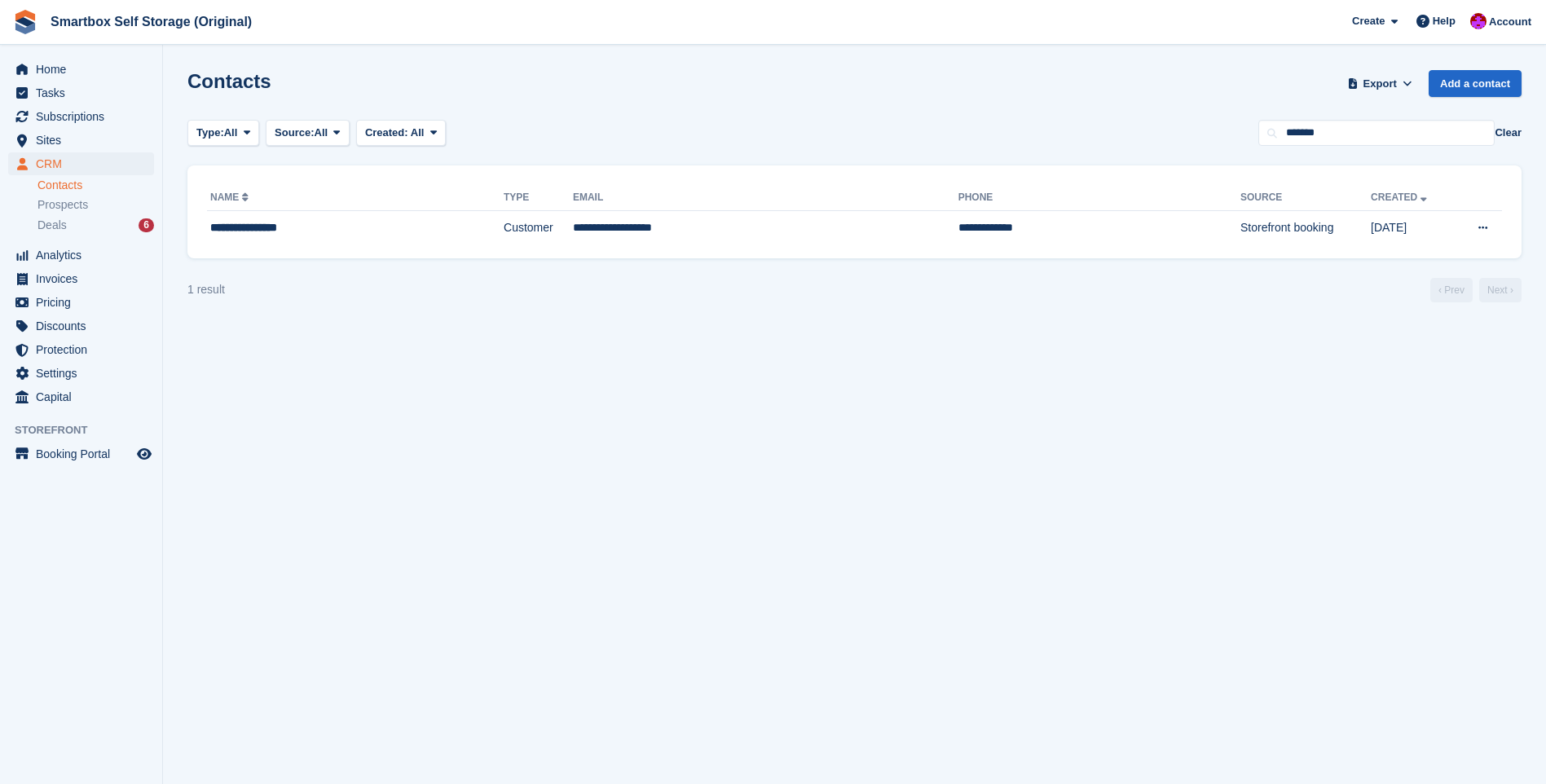 click on "Phone" at bounding box center [1099, 198] 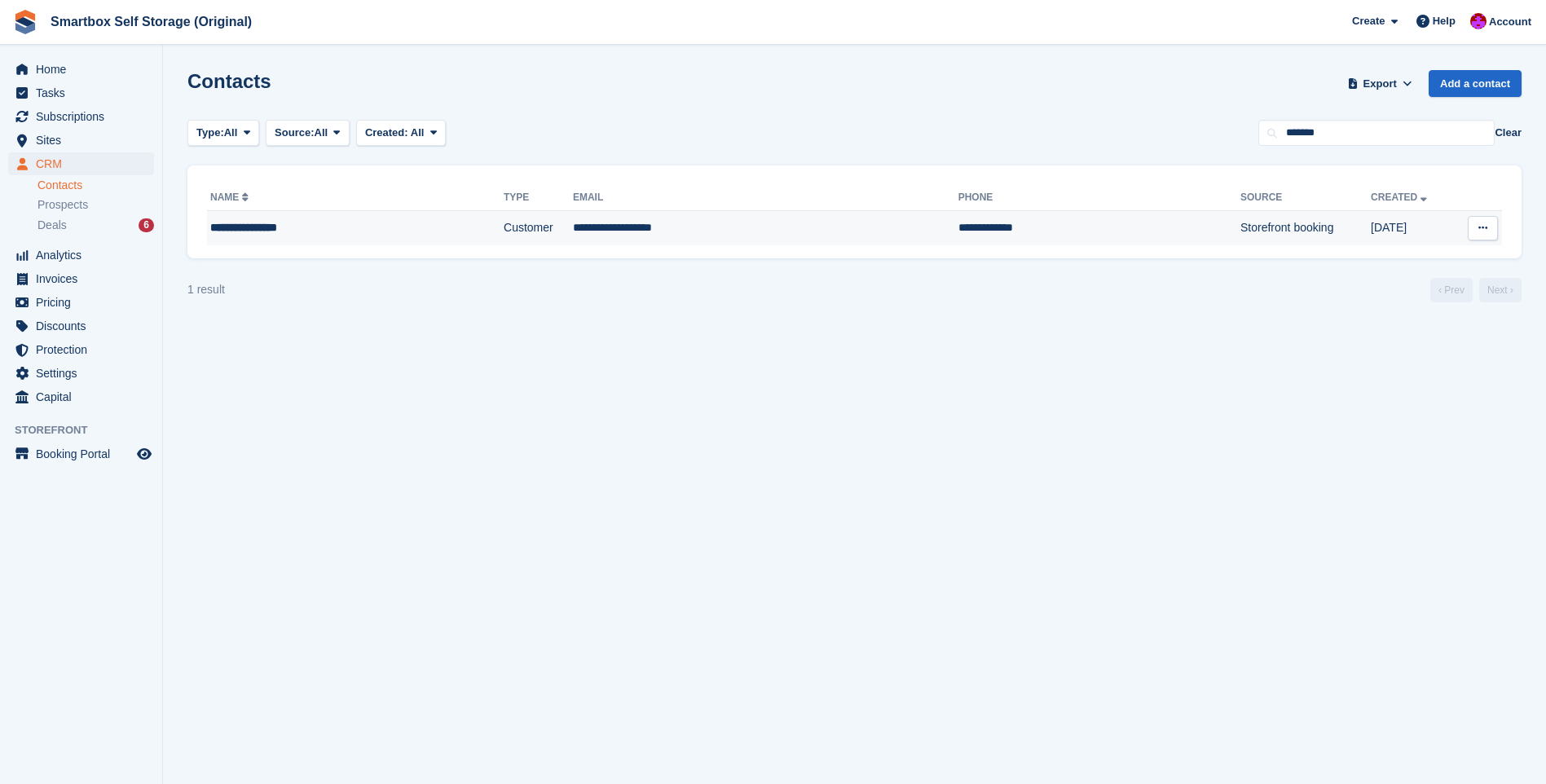 click on "**********" at bounding box center (1099, 228) 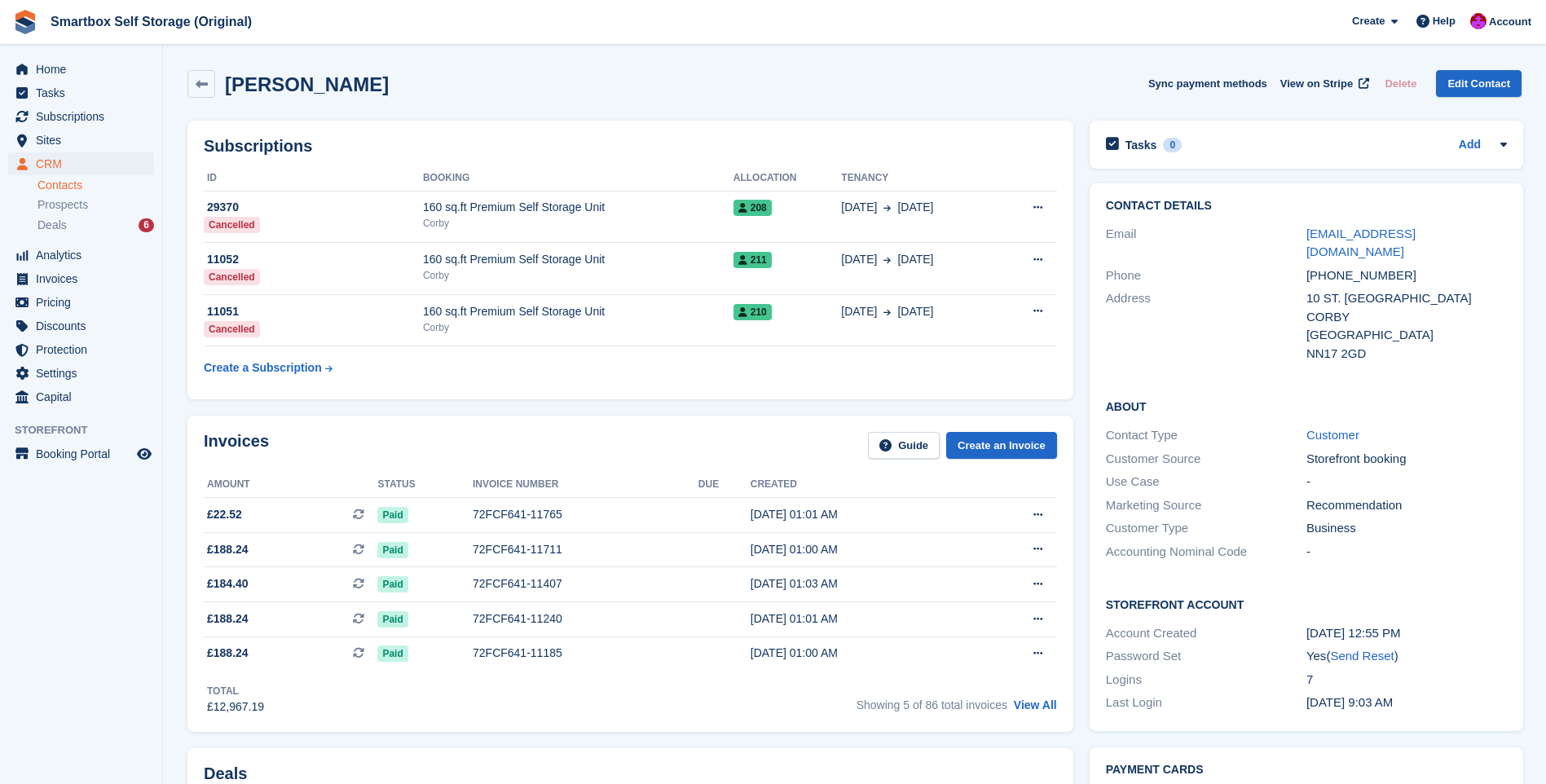 scroll, scrollTop: 0, scrollLeft: 0, axis: both 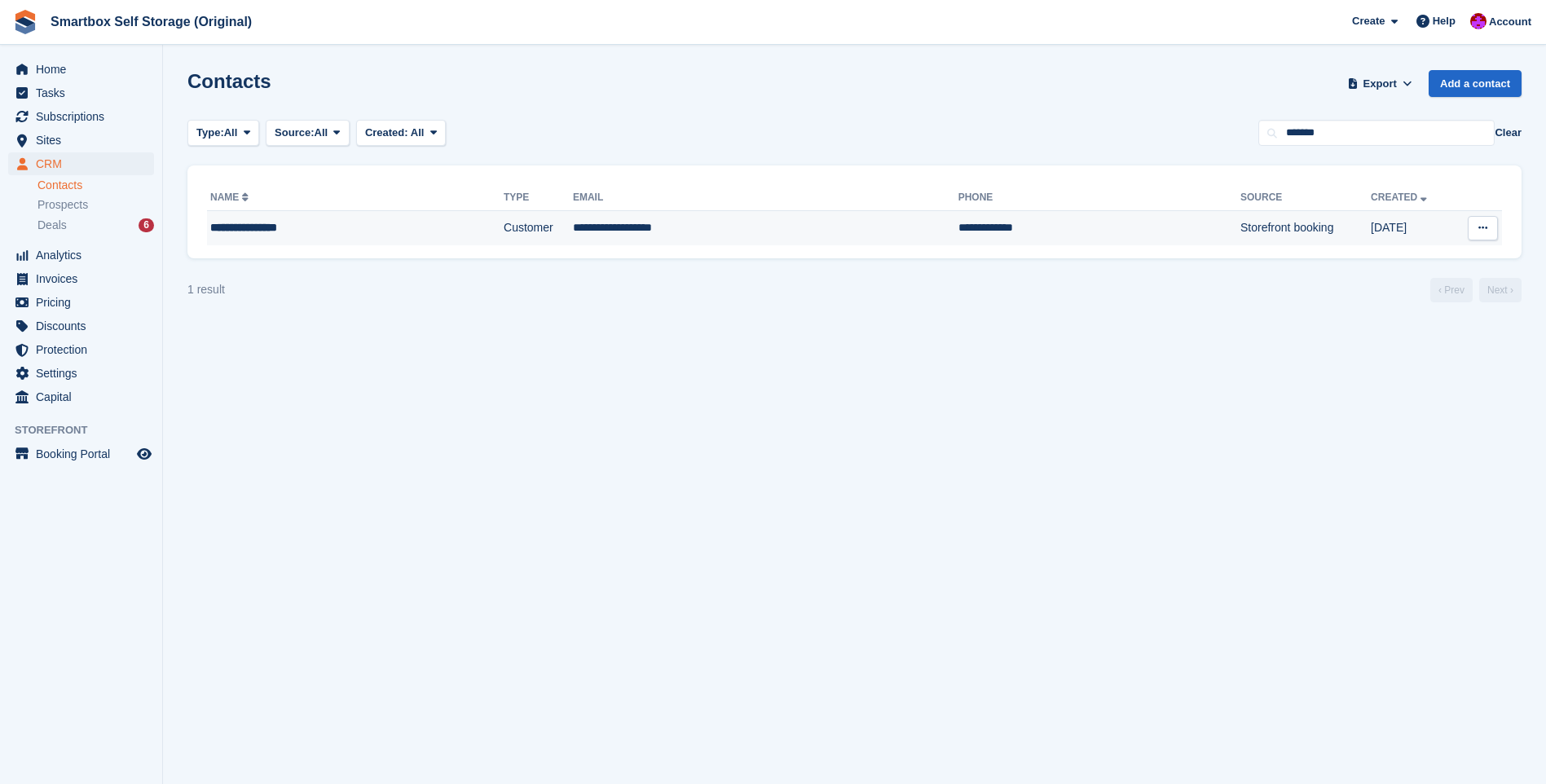 click on "**********" at bounding box center [355, 228] 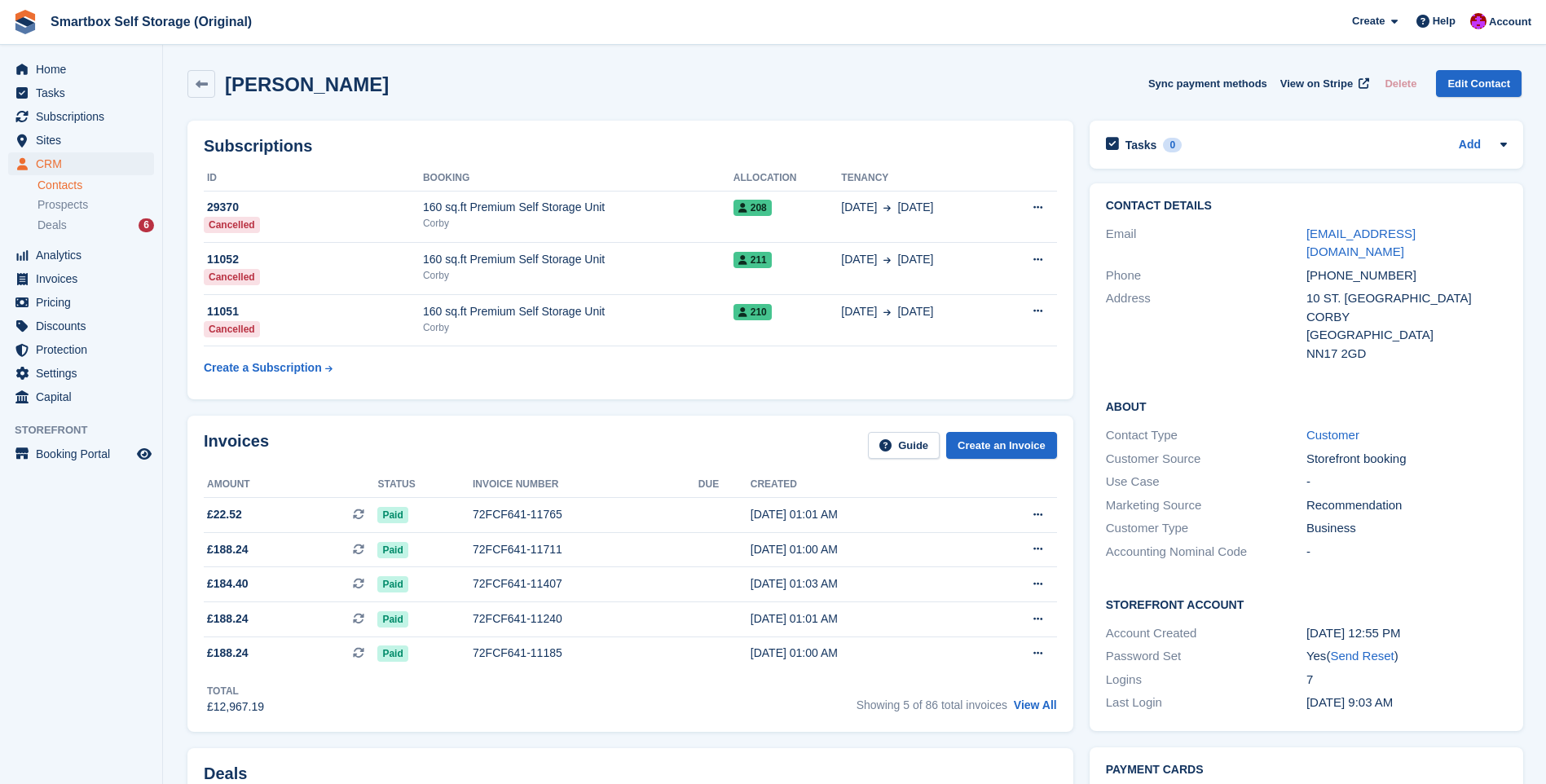 scroll, scrollTop: 0, scrollLeft: 0, axis: both 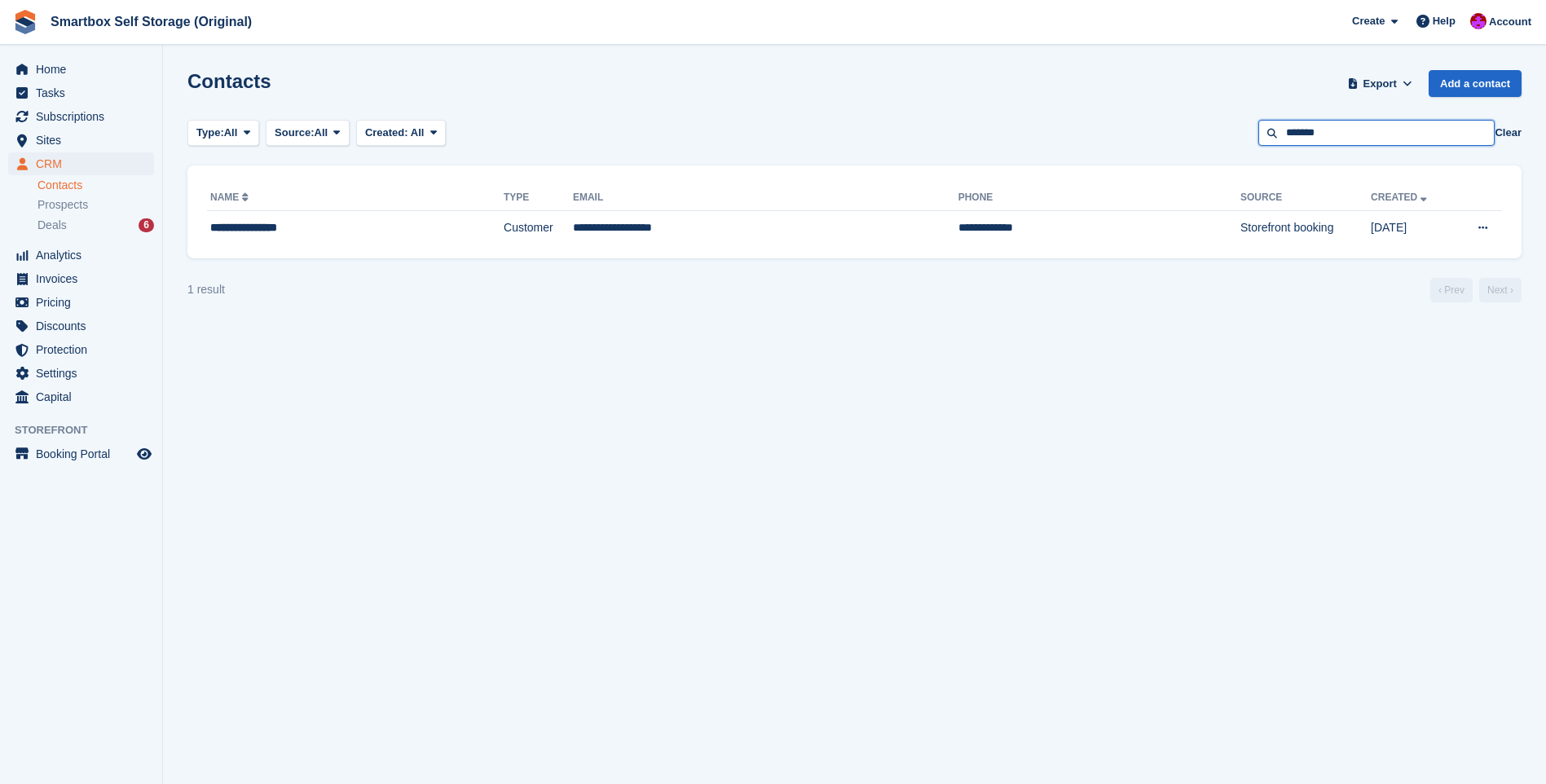 click on "*******" at bounding box center [1376, 133] 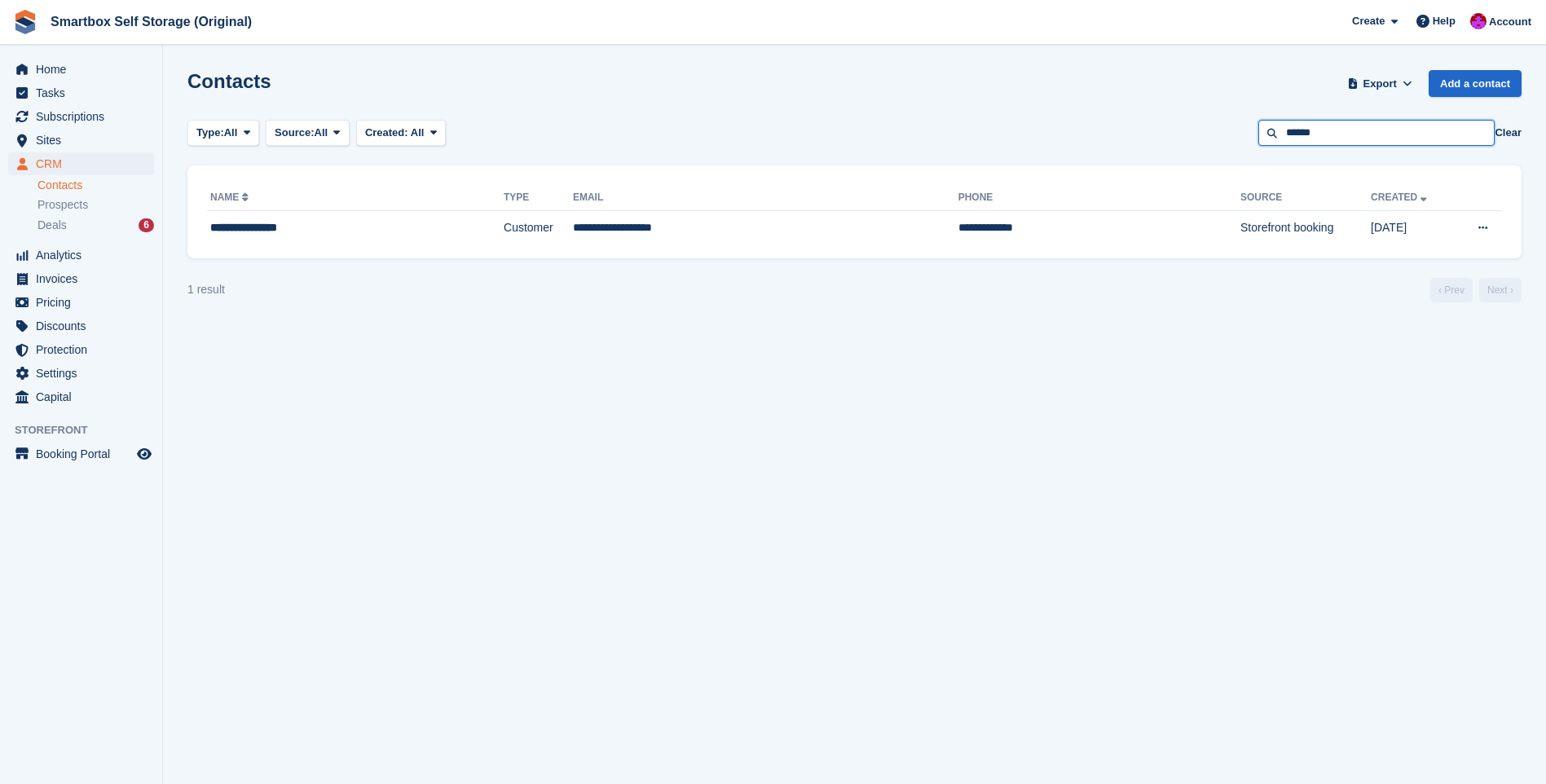 type on "******" 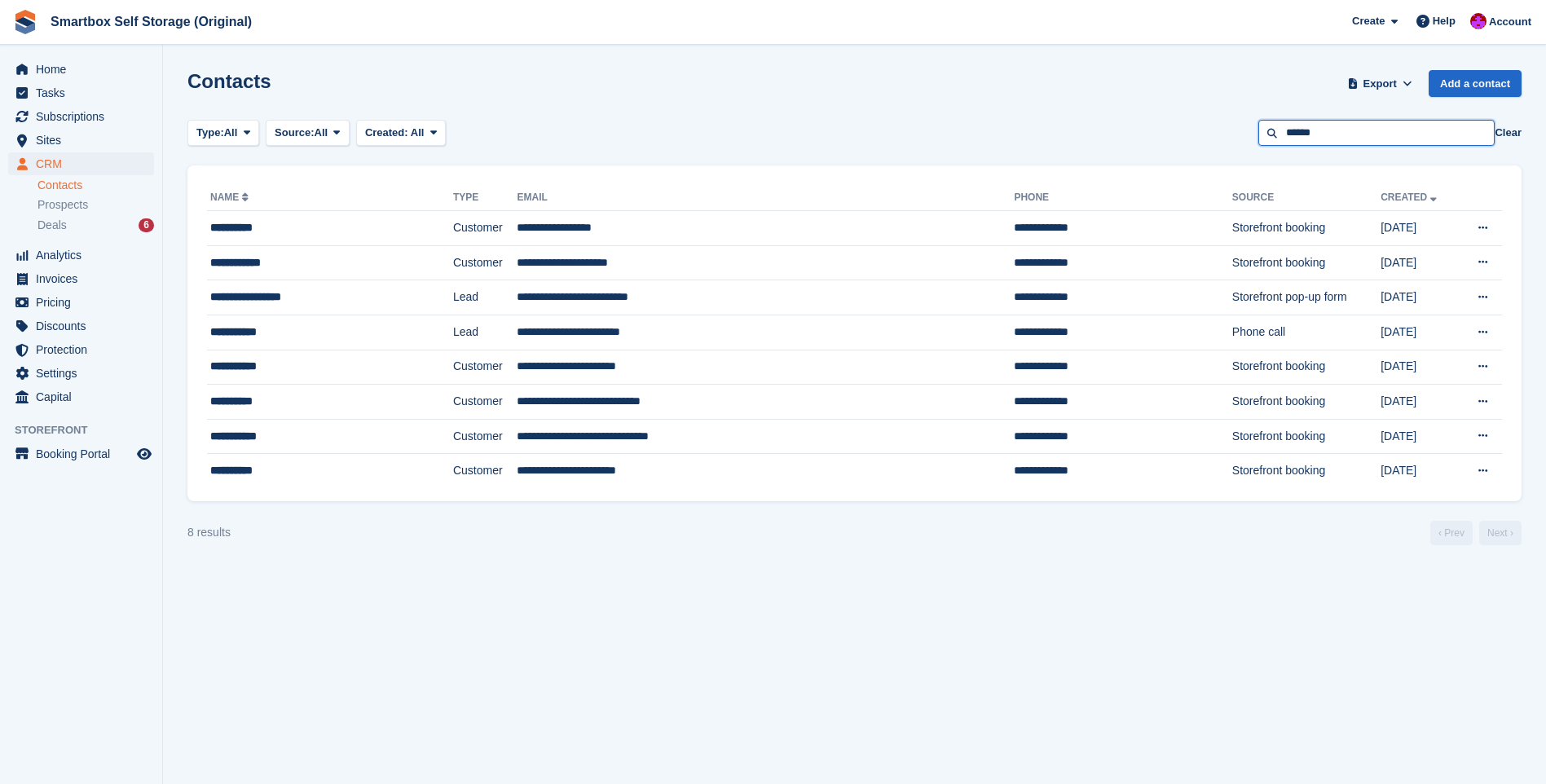 click on "******" at bounding box center (1376, 133) 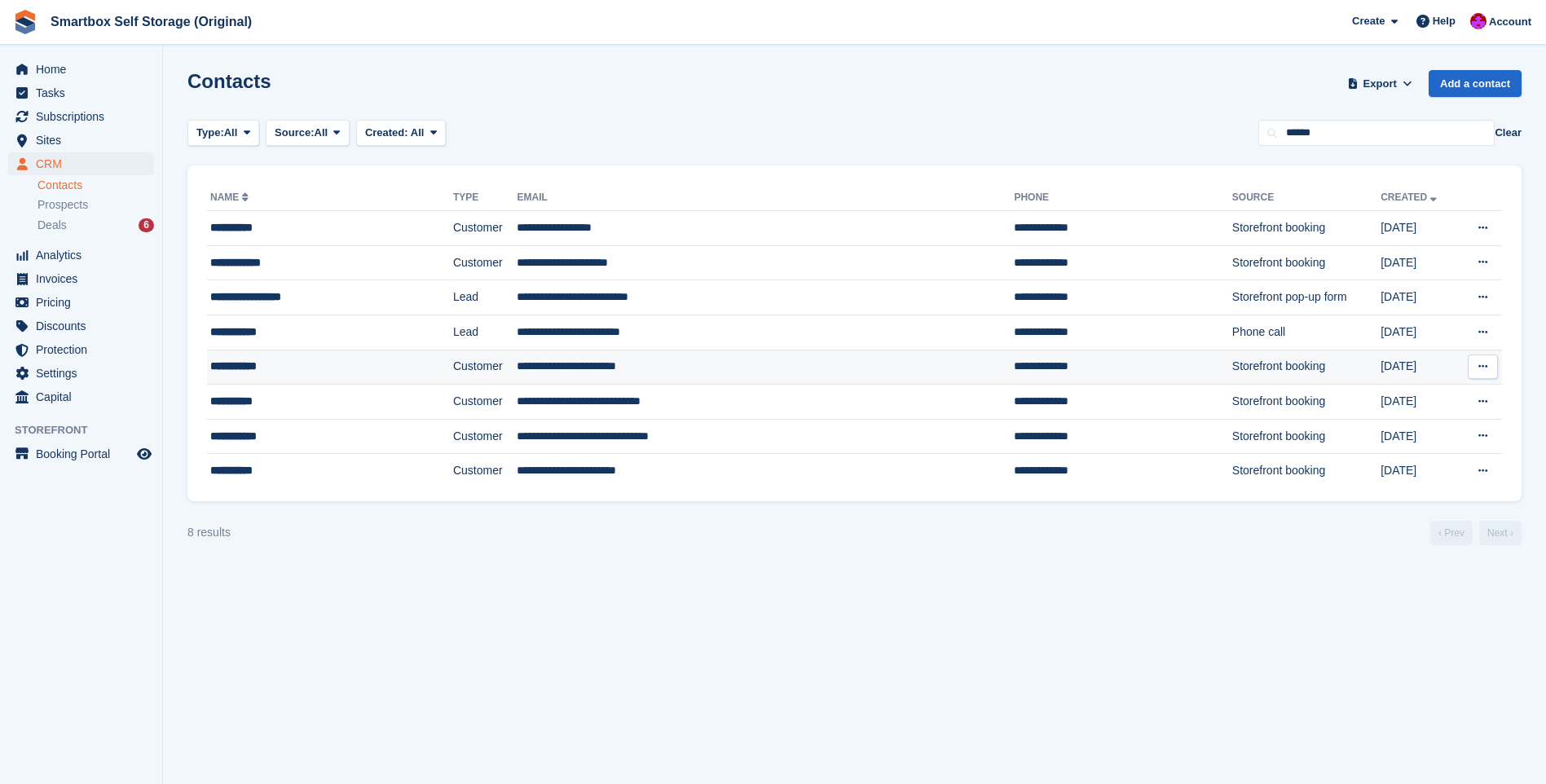 click on "**********" at bounding box center (303, 366) 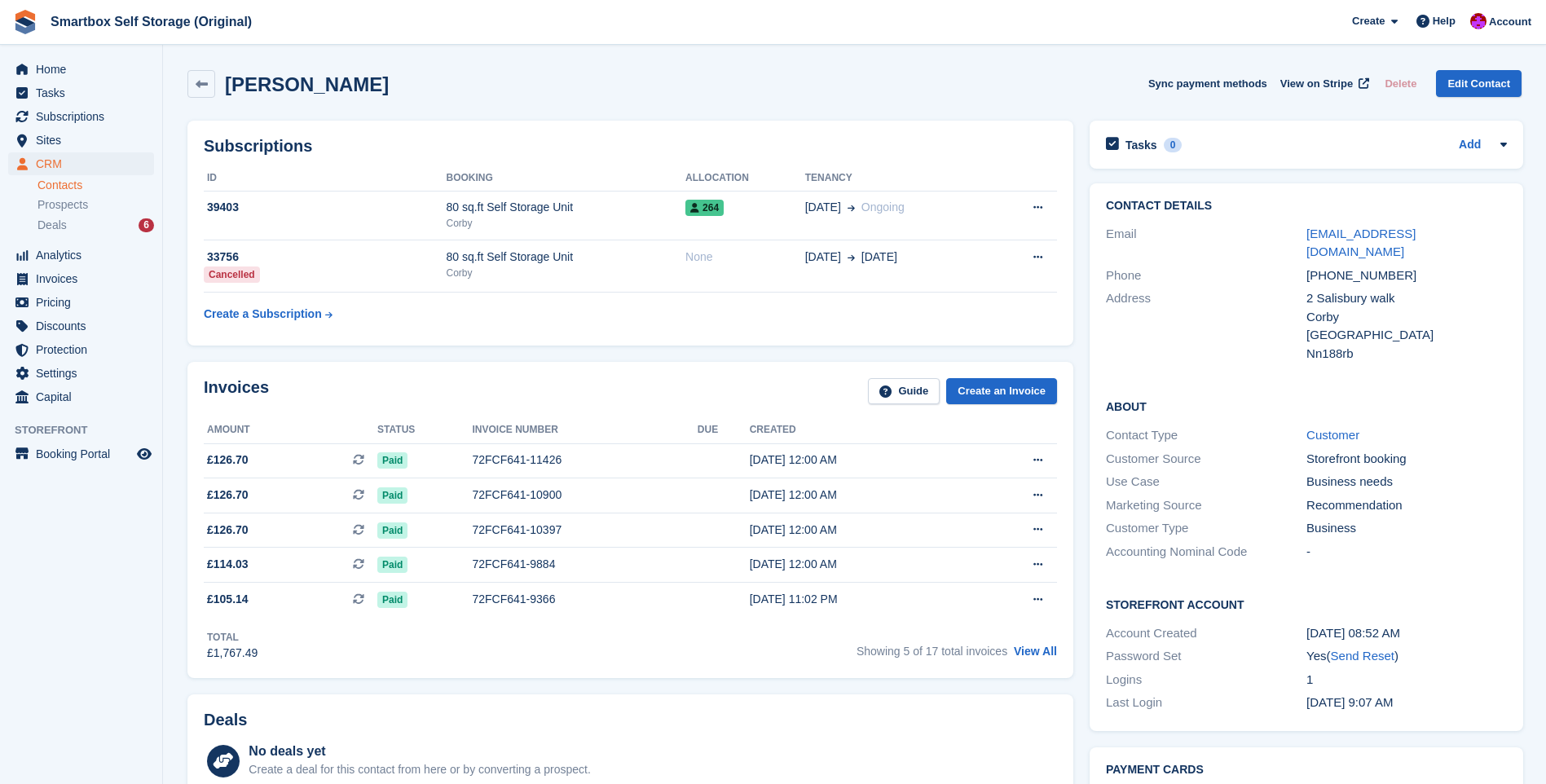 scroll, scrollTop: 0, scrollLeft: 0, axis: both 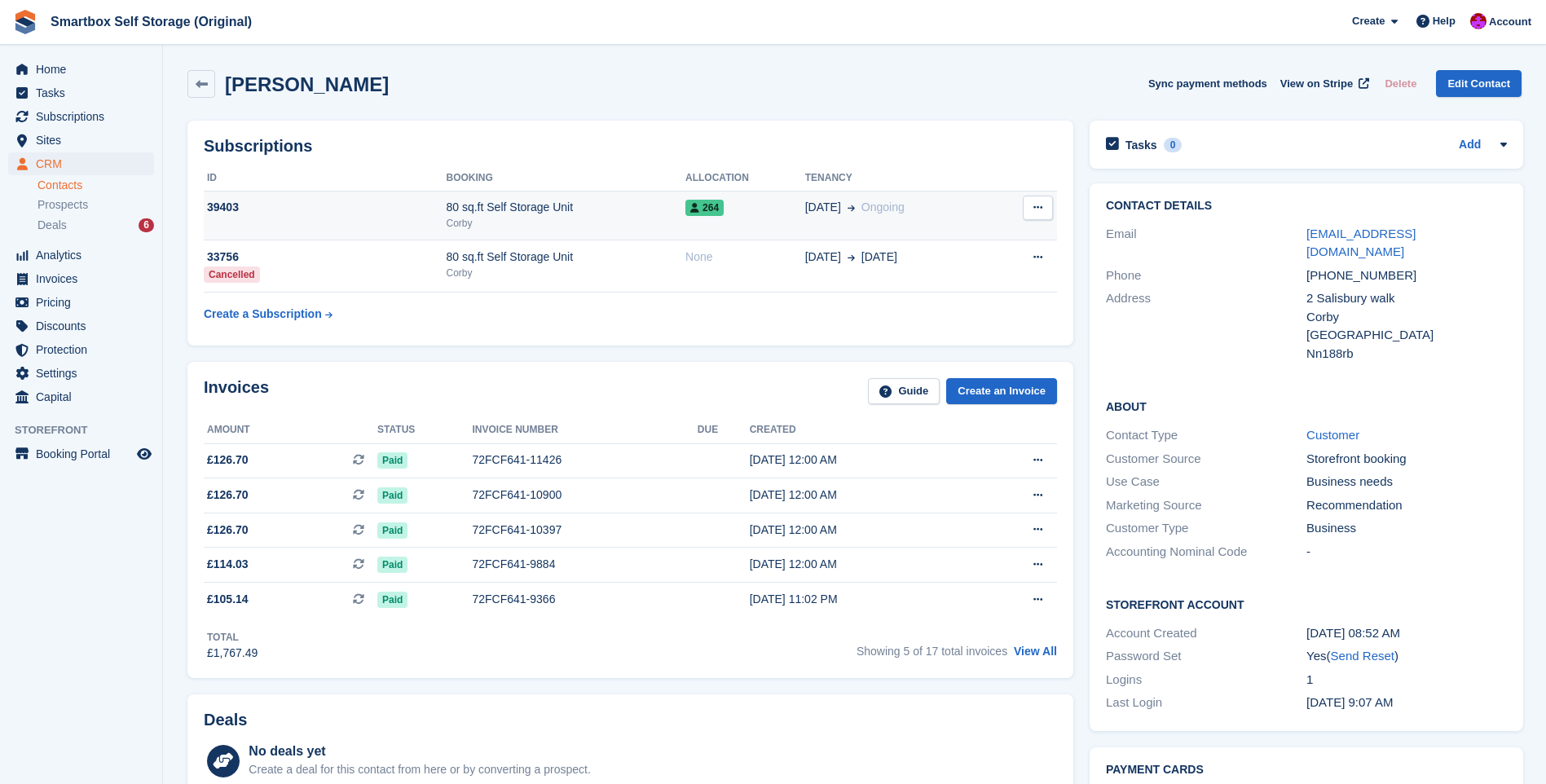 click on "39403" at bounding box center (324, 215) 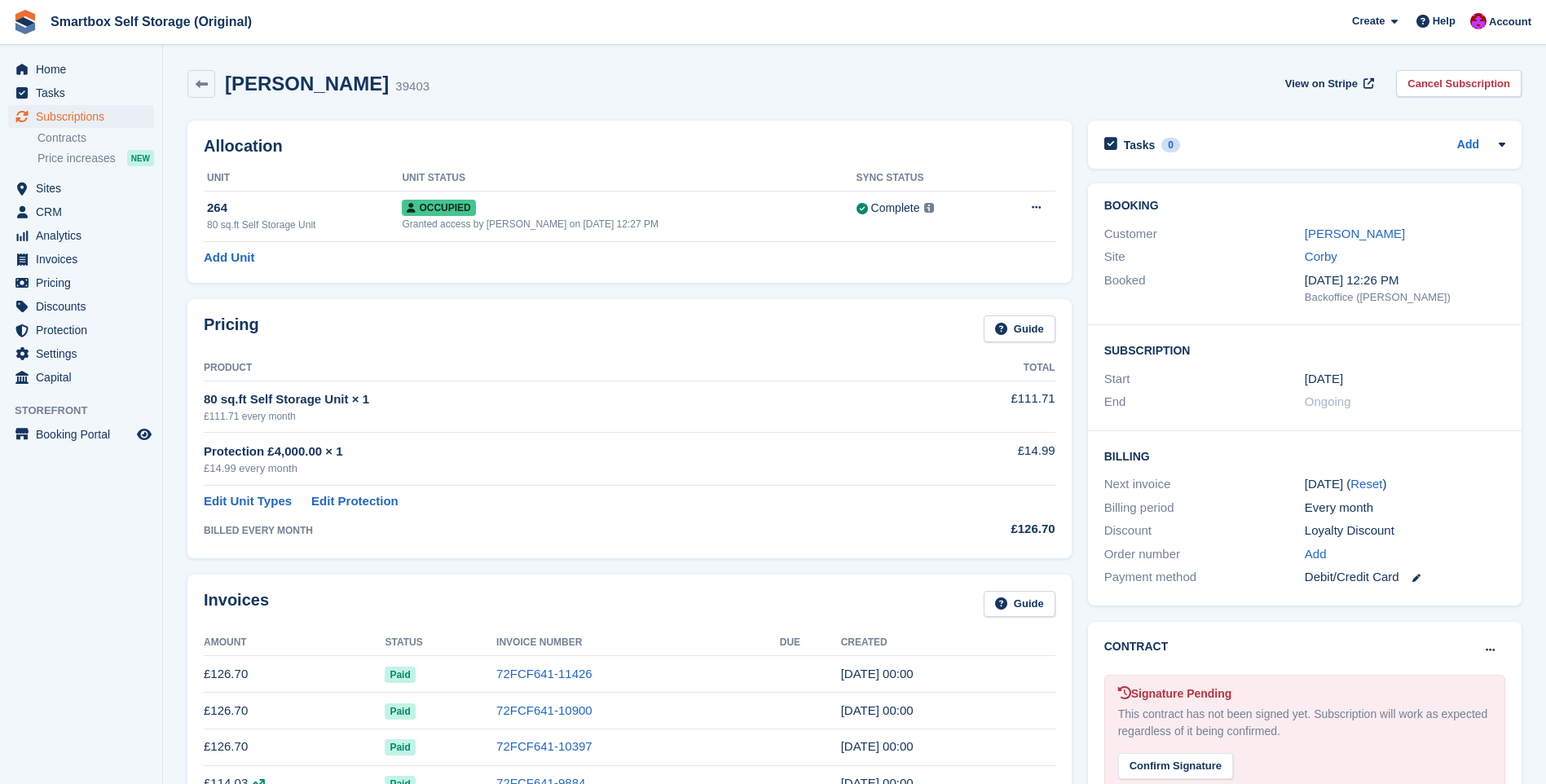 scroll, scrollTop: 0, scrollLeft: 0, axis: both 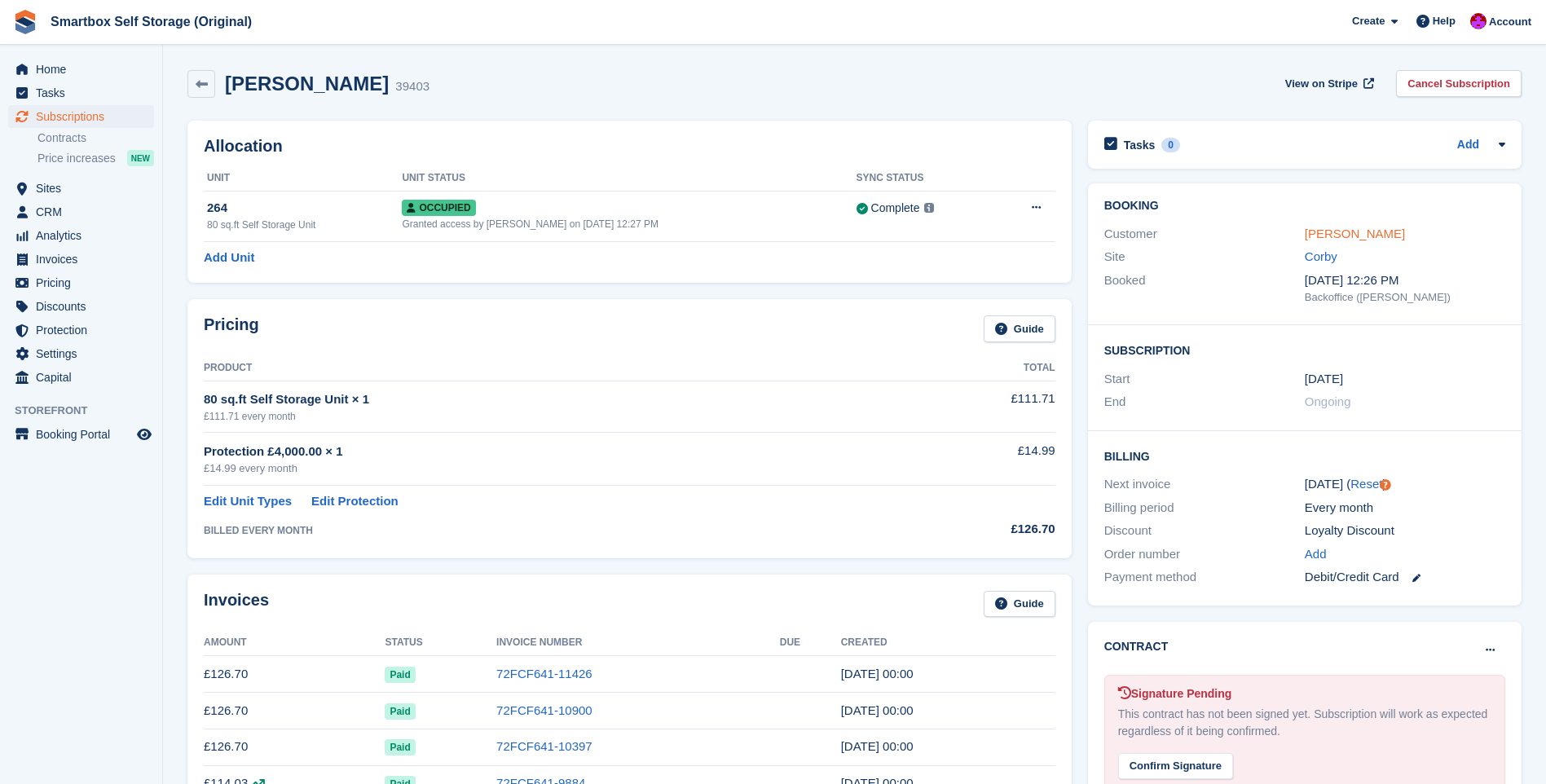 click on "Paul church" at bounding box center (1354, 233) 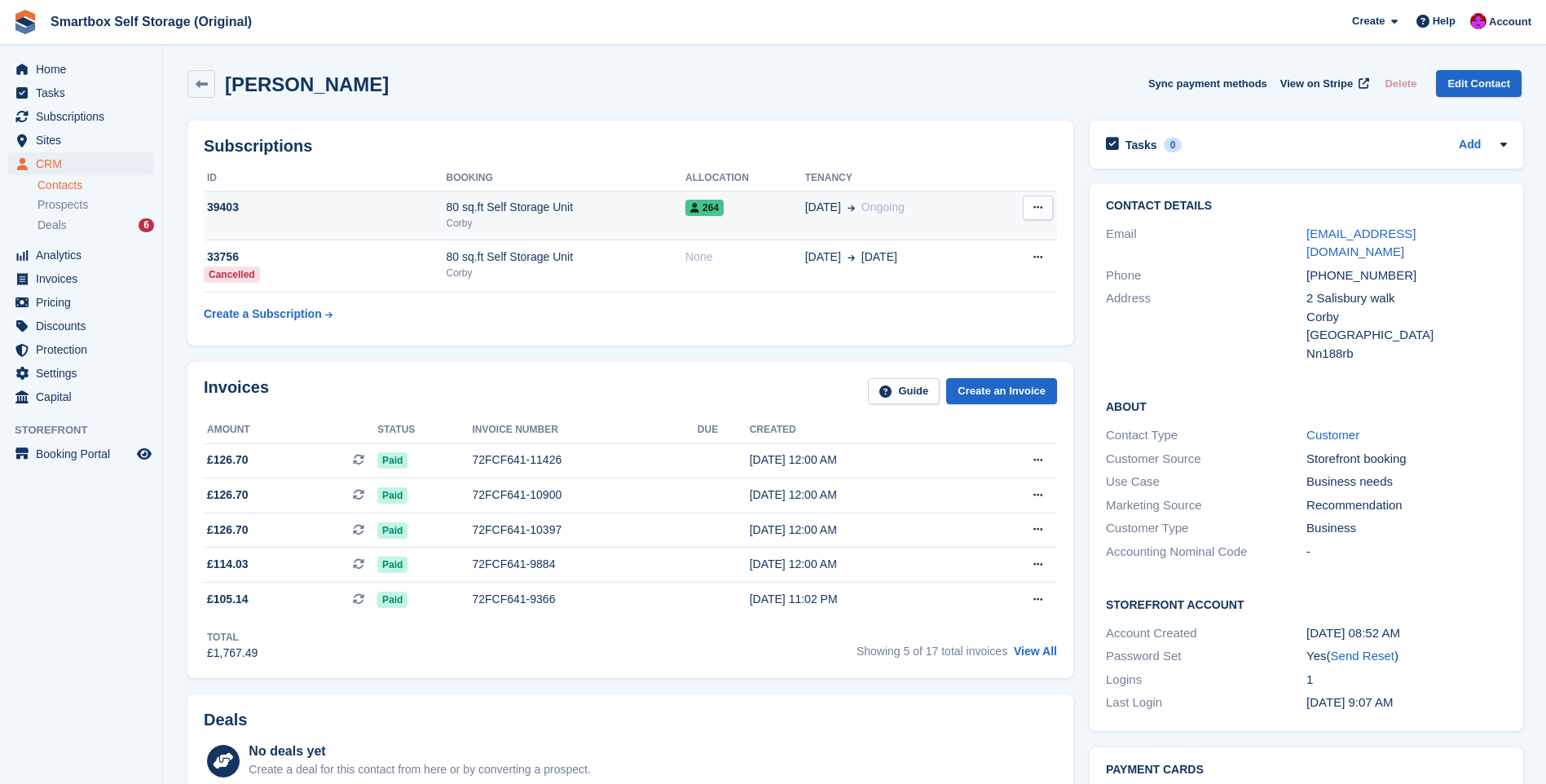 click at bounding box center (1037, 207) 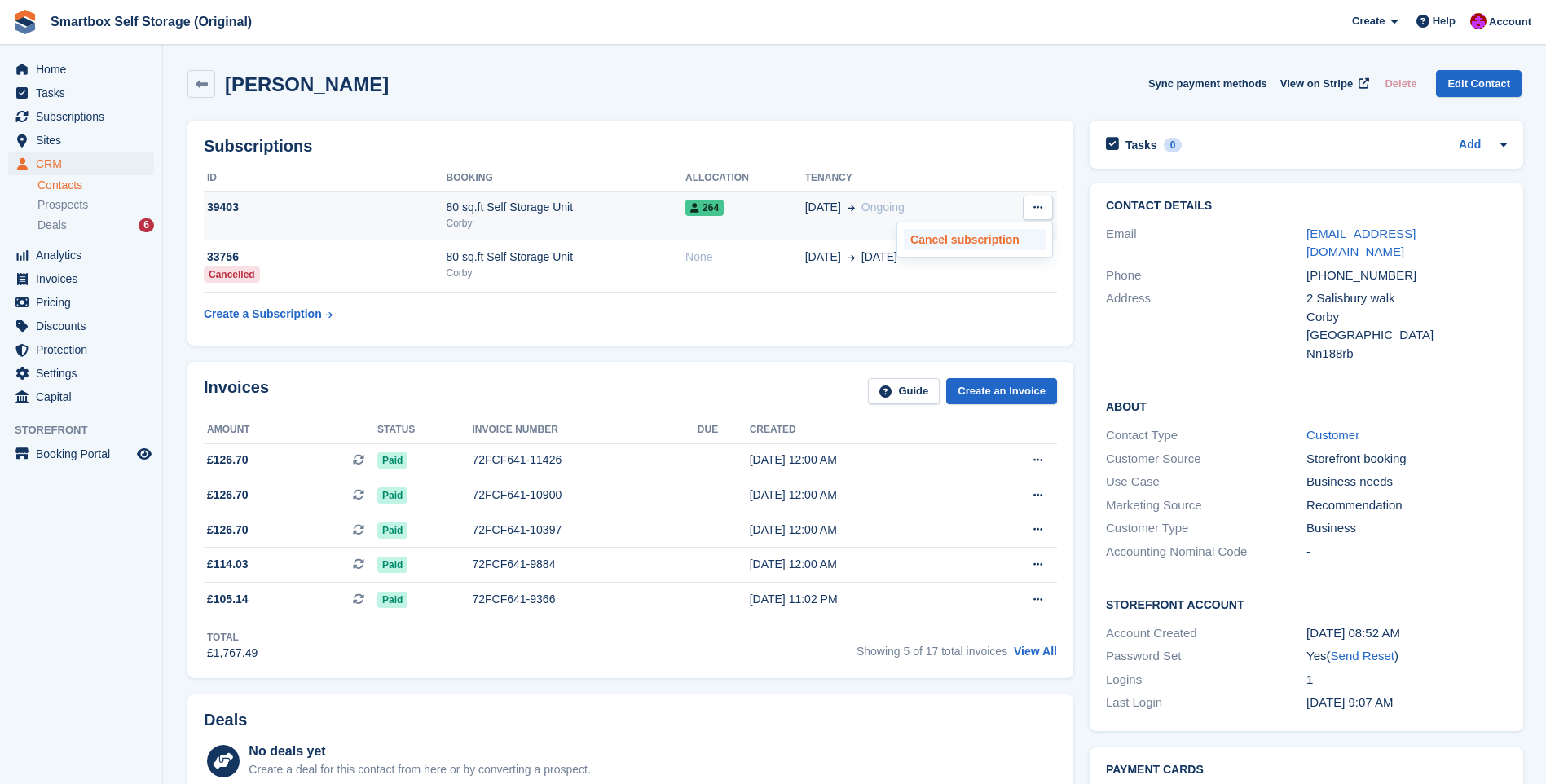 click on "Cancel subscription" at bounding box center (975, 240) 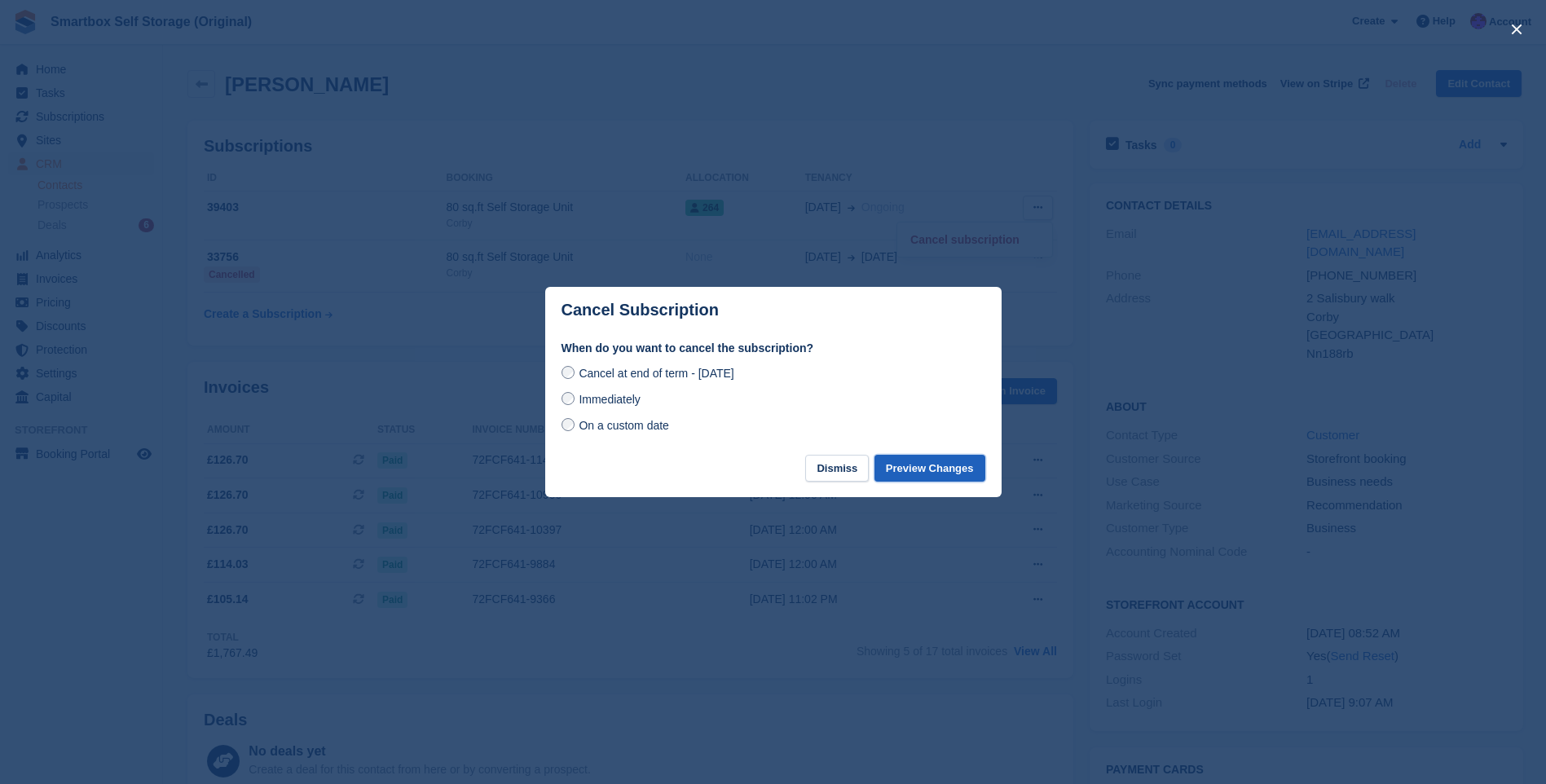 click on "Preview Changes" at bounding box center [930, 468] 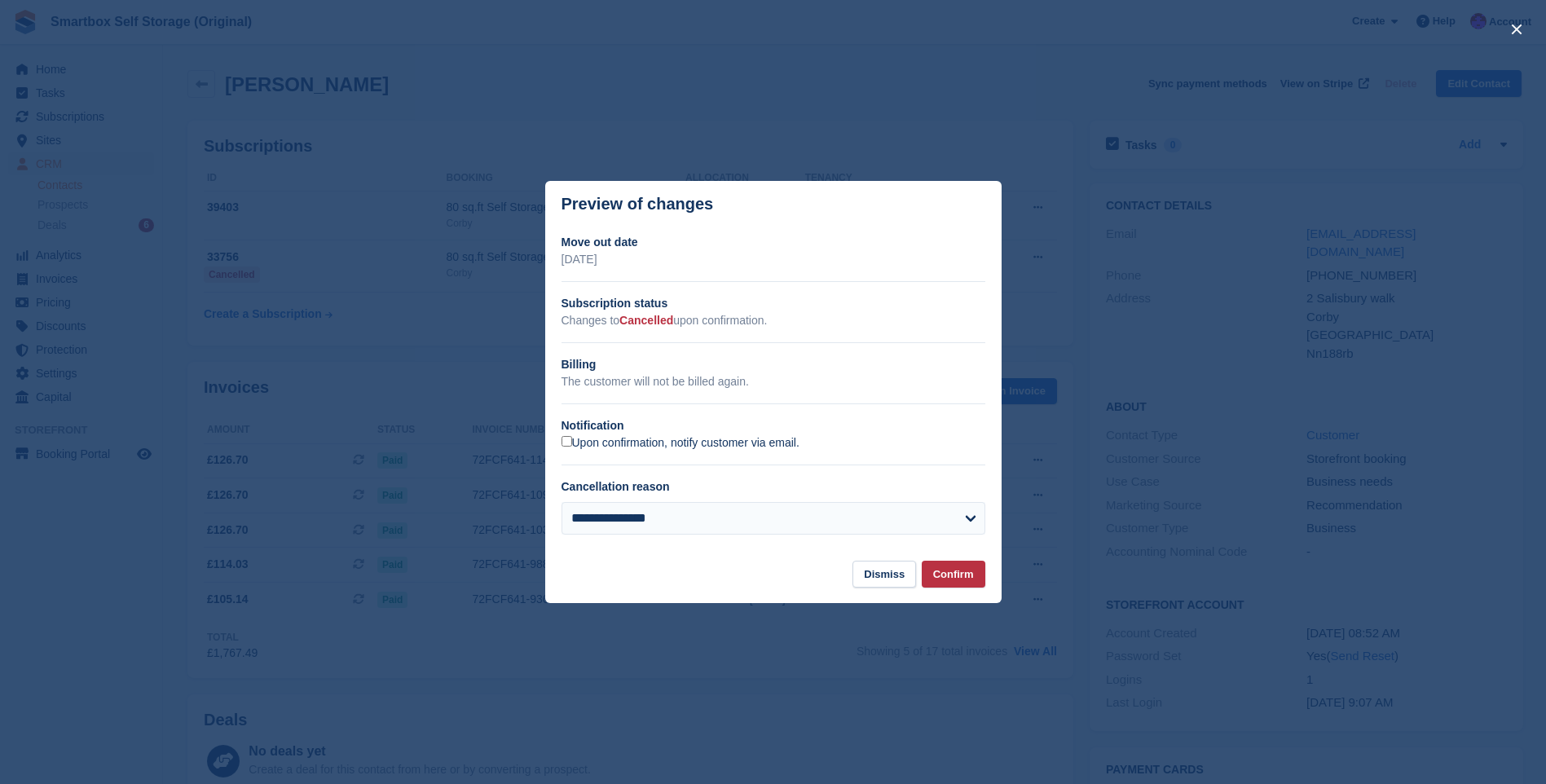 click on "Upon confirmation, notify customer via email." at bounding box center [681, 443] 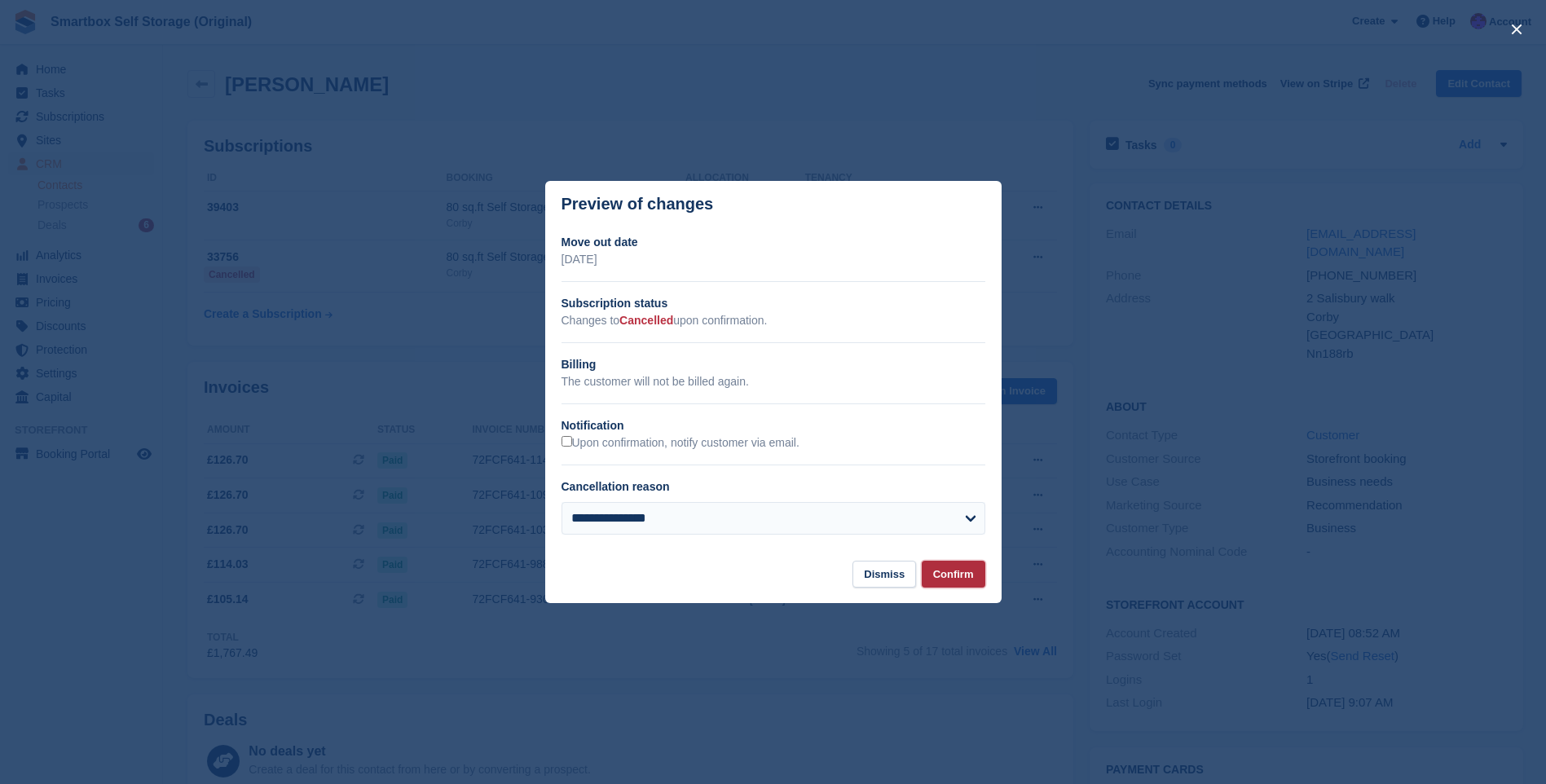 click on "Confirm" at bounding box center [954, 574] 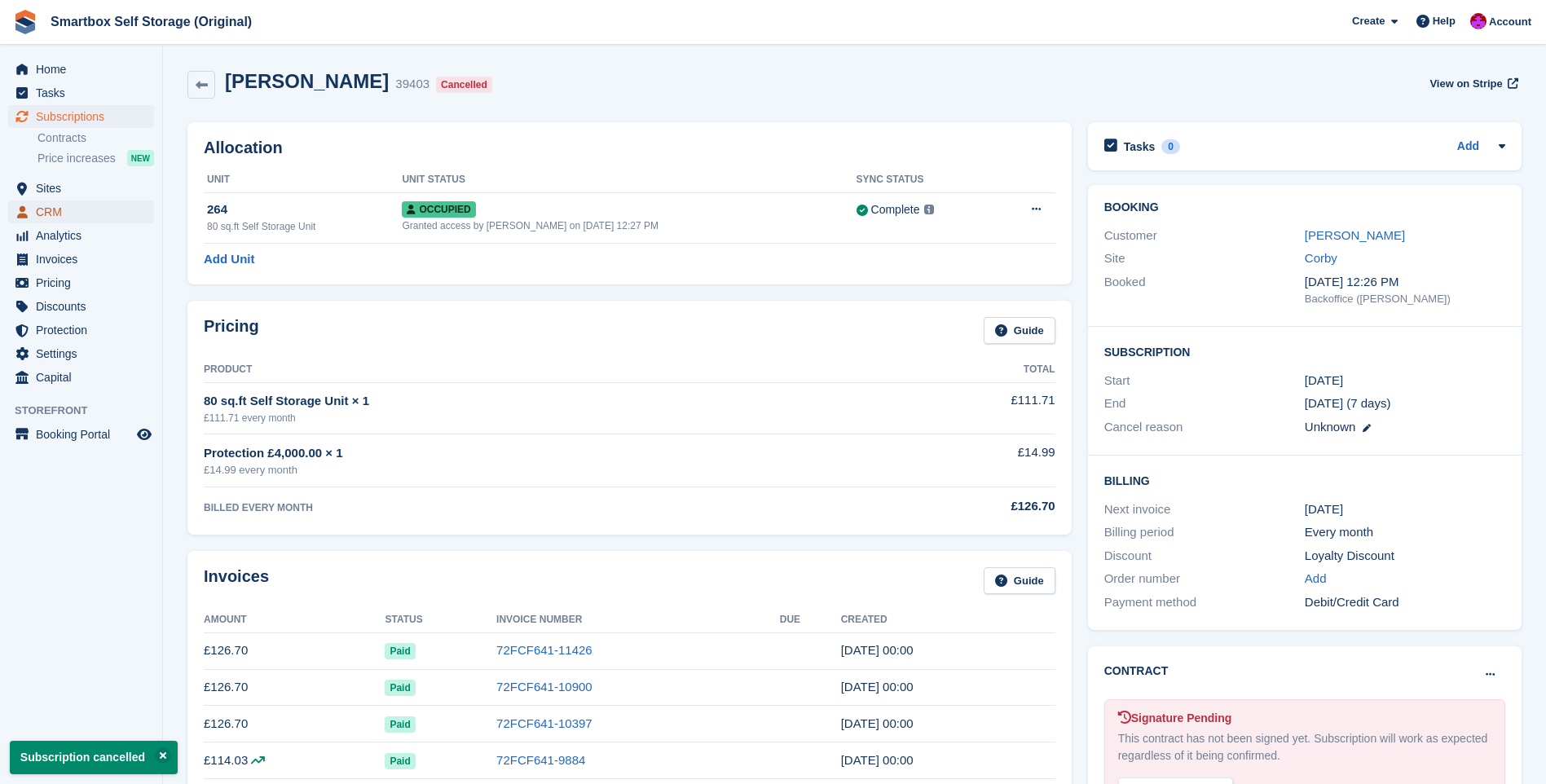 click on "CRM" at bounding box center [85, 212] 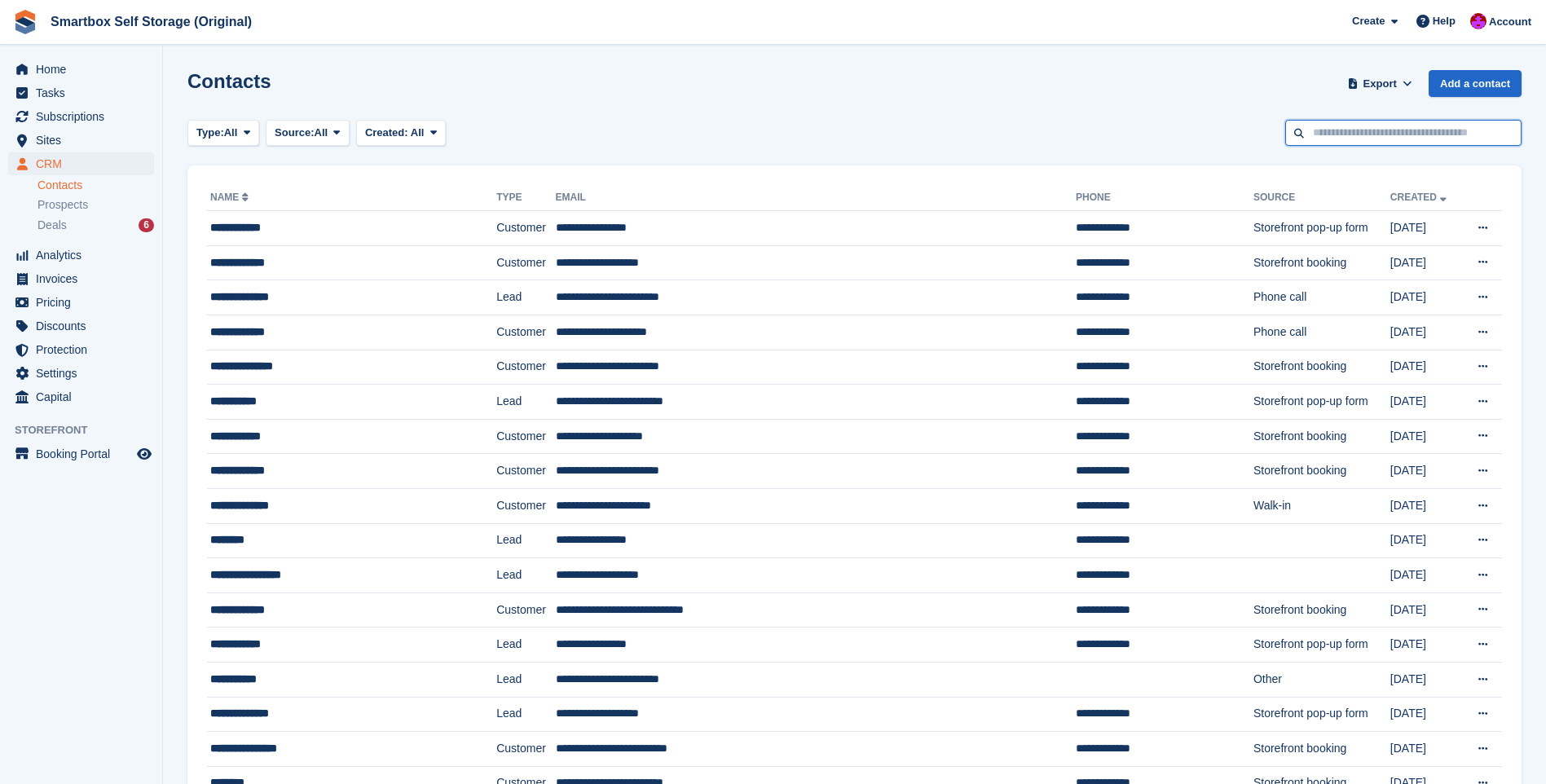 click at bounding box center (1403, 133) 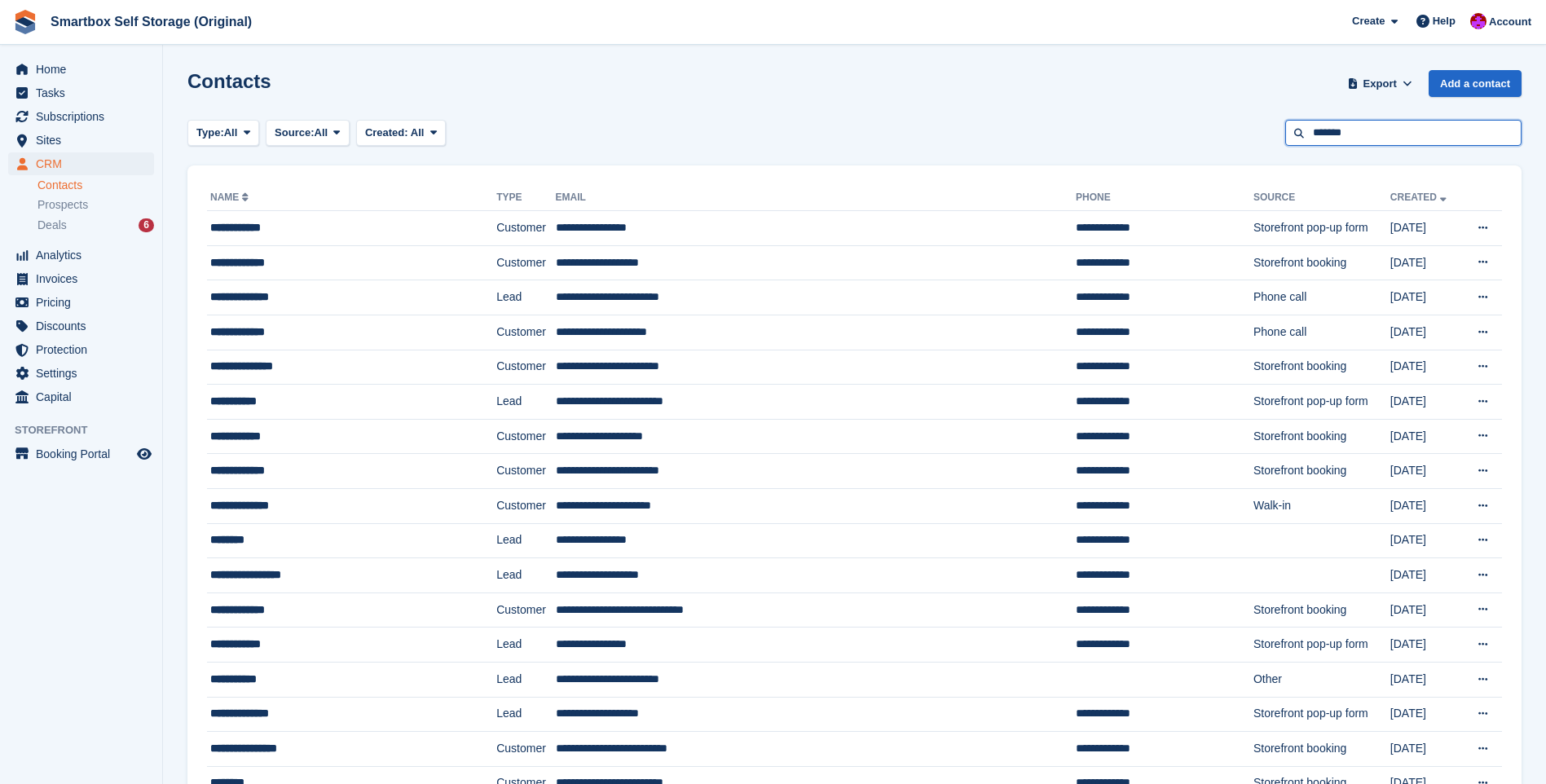 type on "*******" 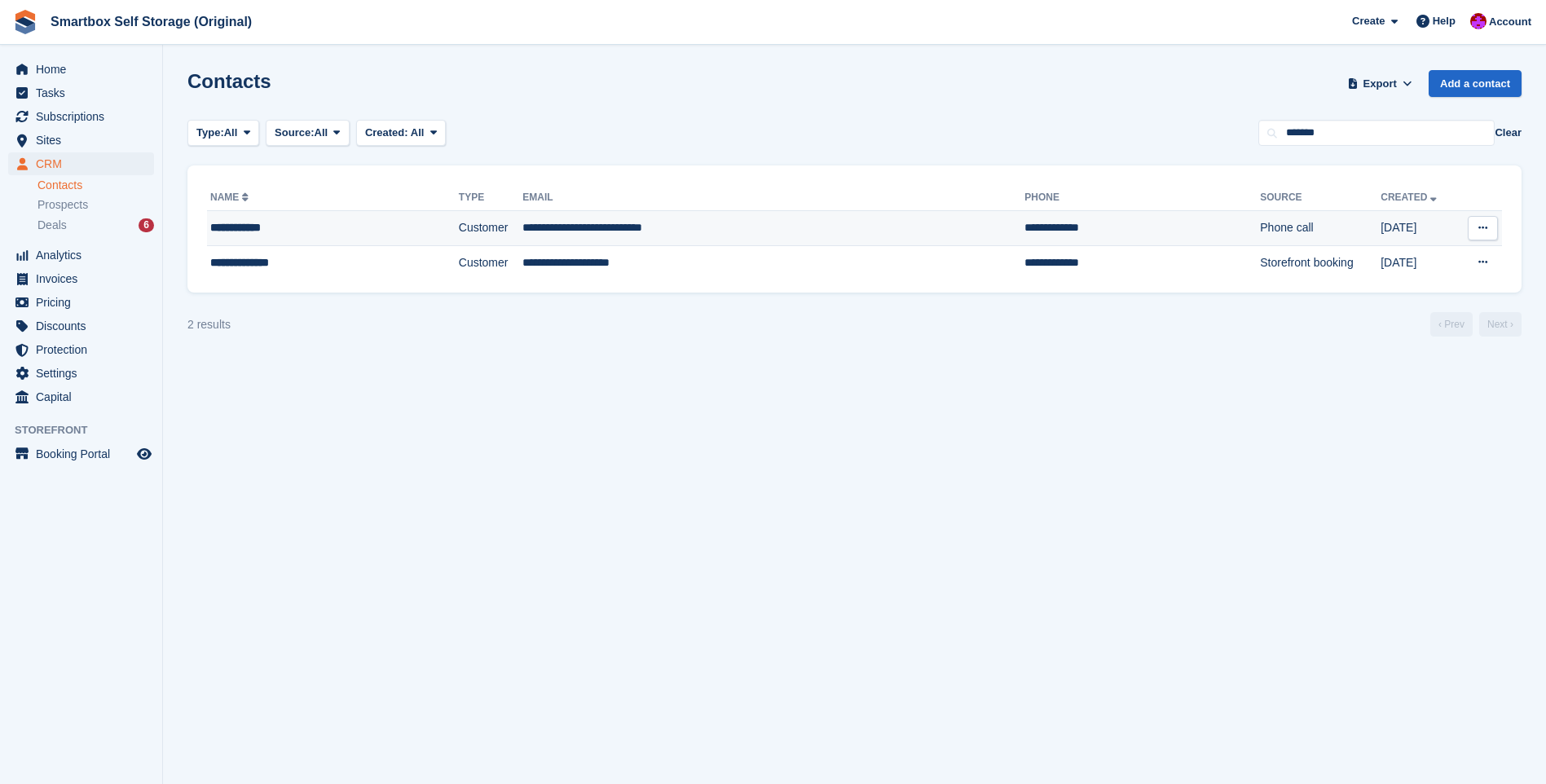 click on "Customer" at bounding box center [491, 228] 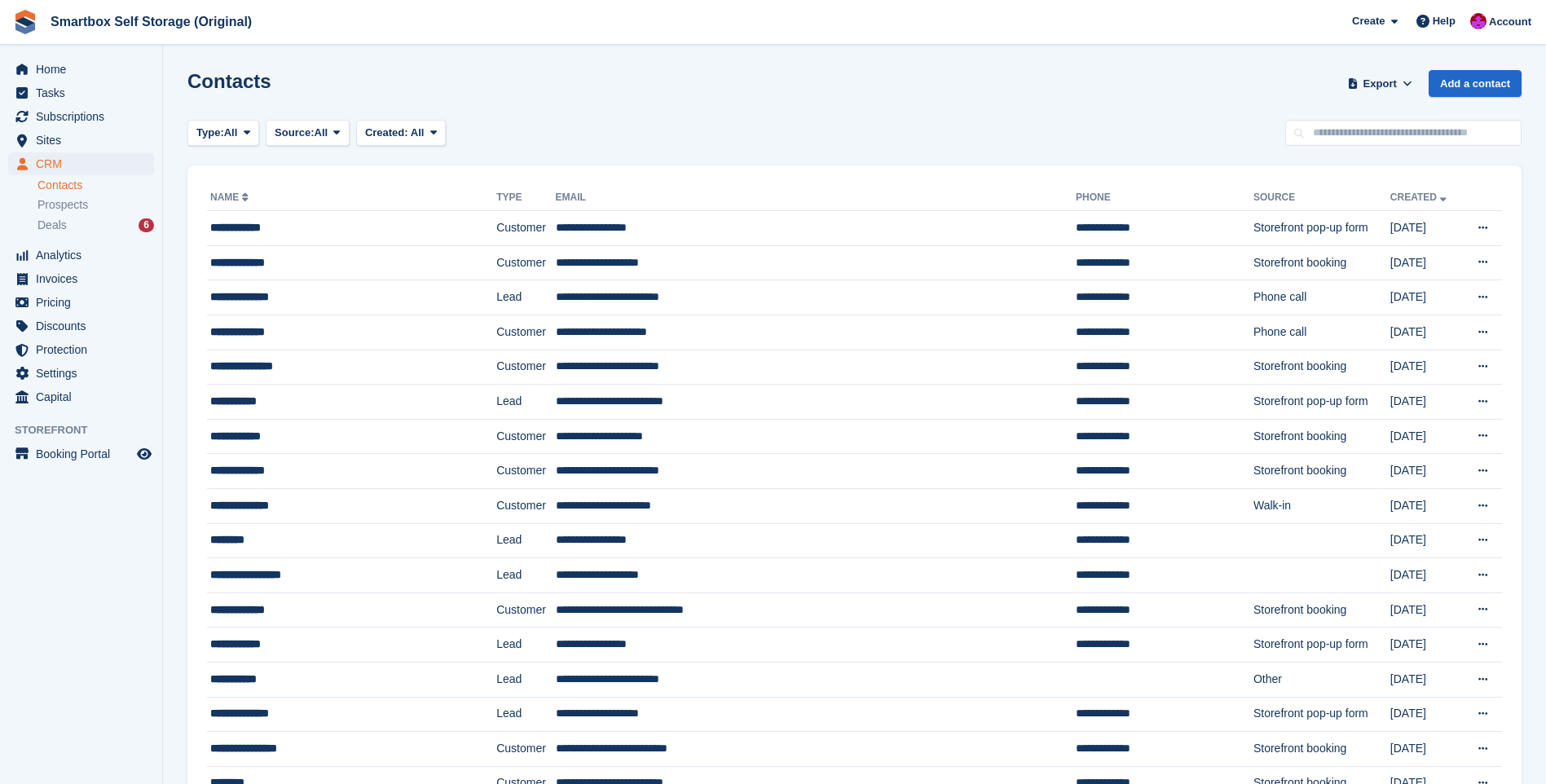scroll, scrollTop: 0, scrollLeft: 0, axis: both 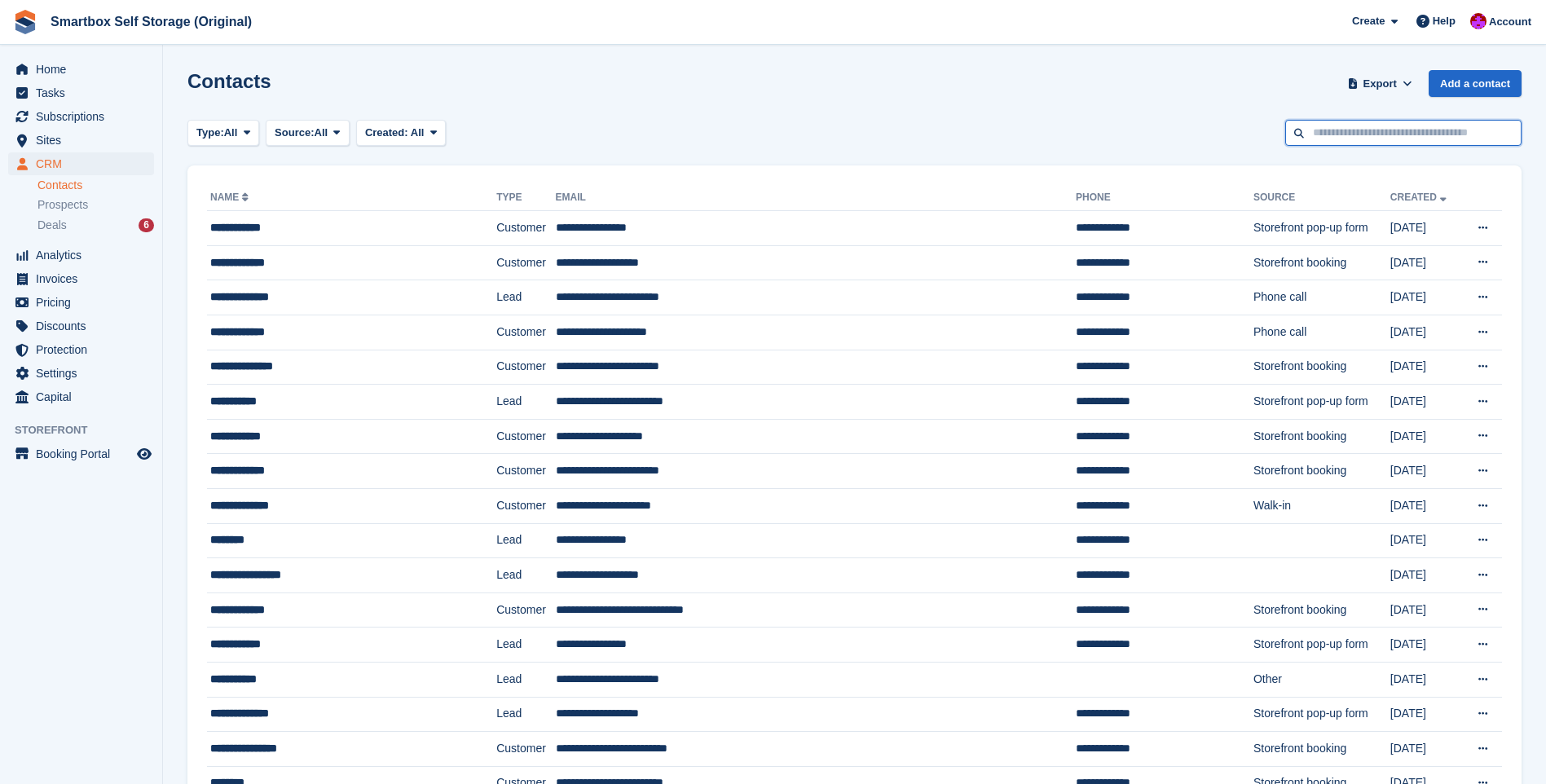 click at bounding box center [1403, 133] 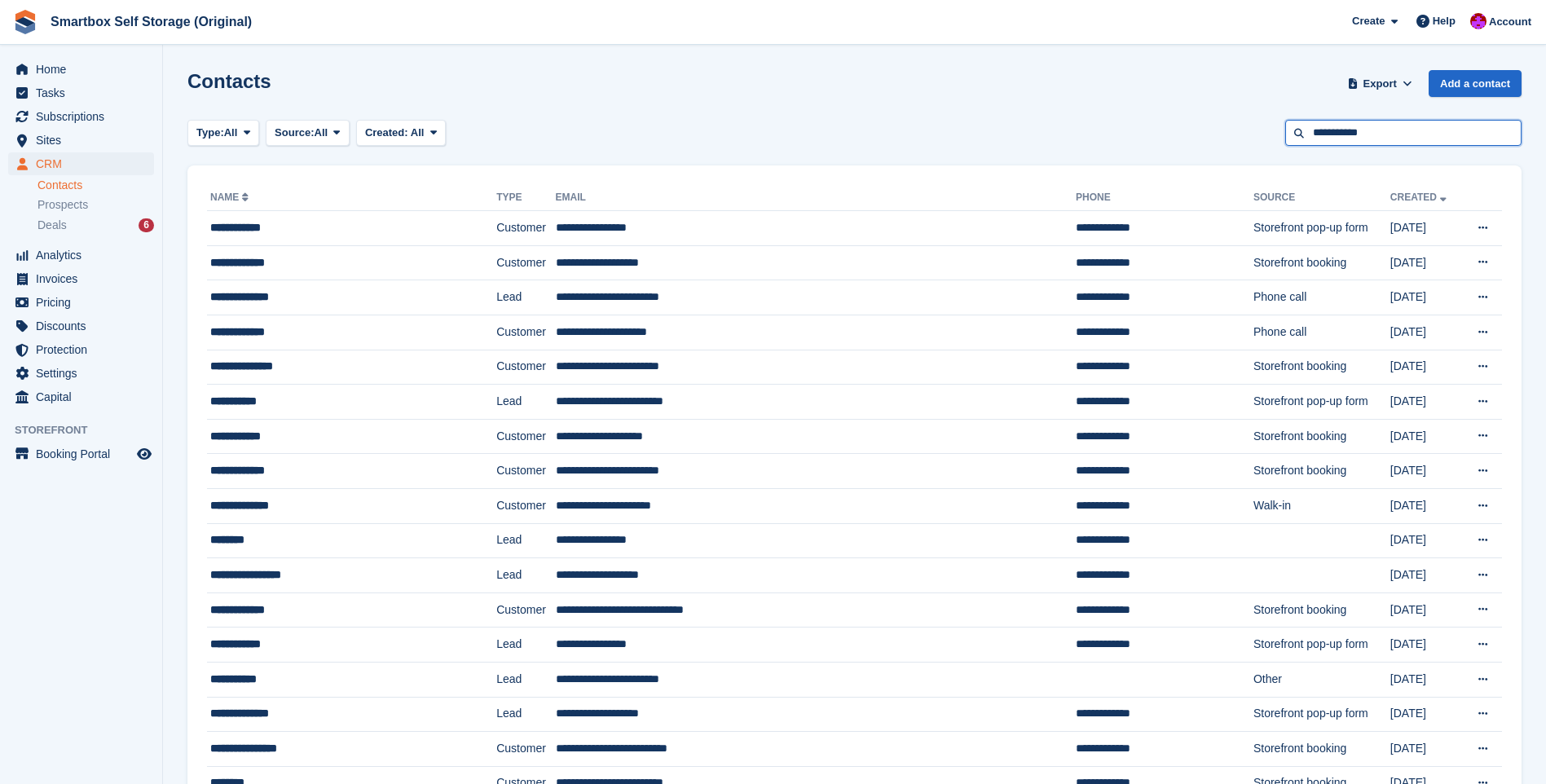 type on "**********" 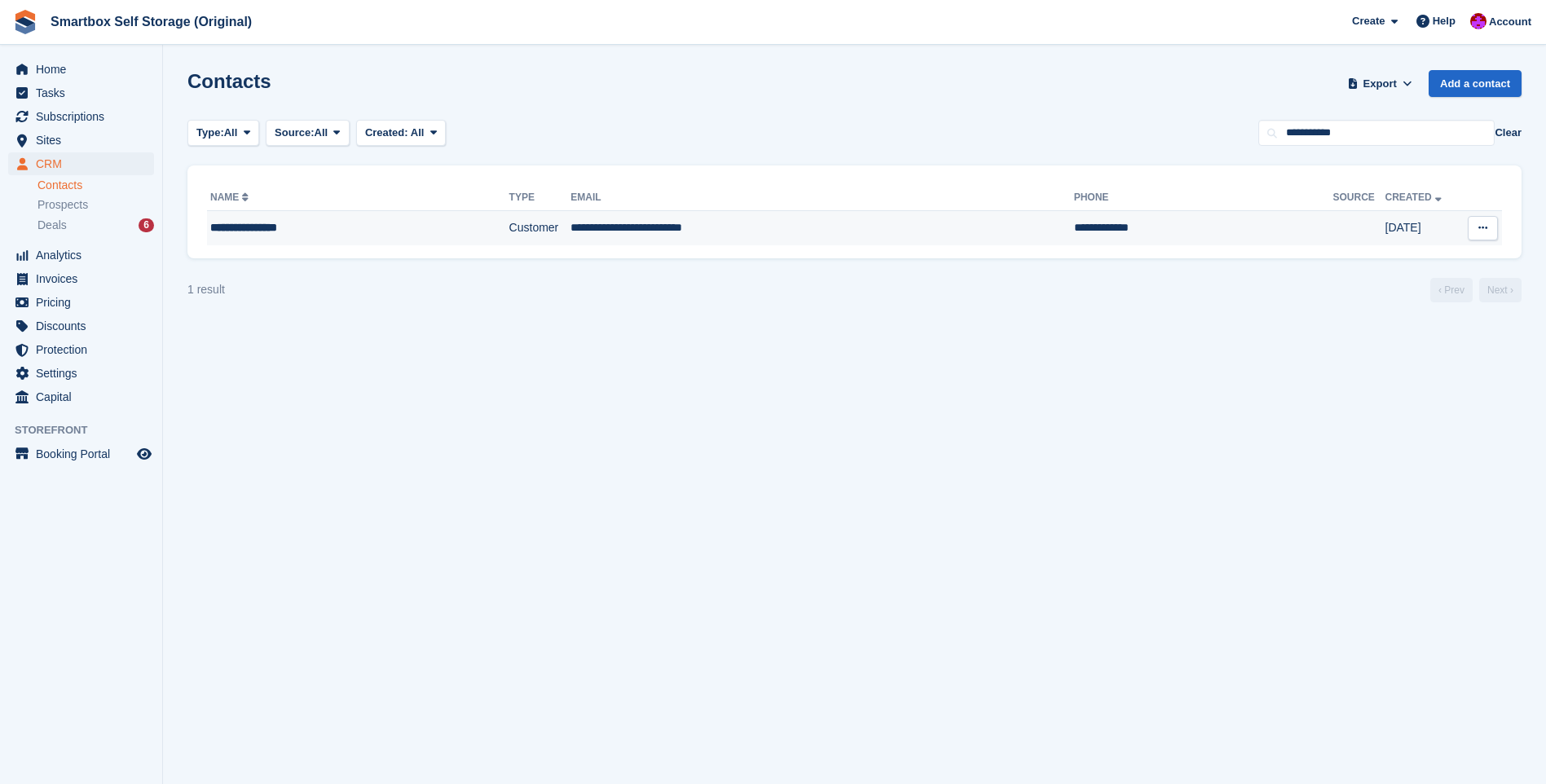 click on "**********" at bounding box center (821, 228) 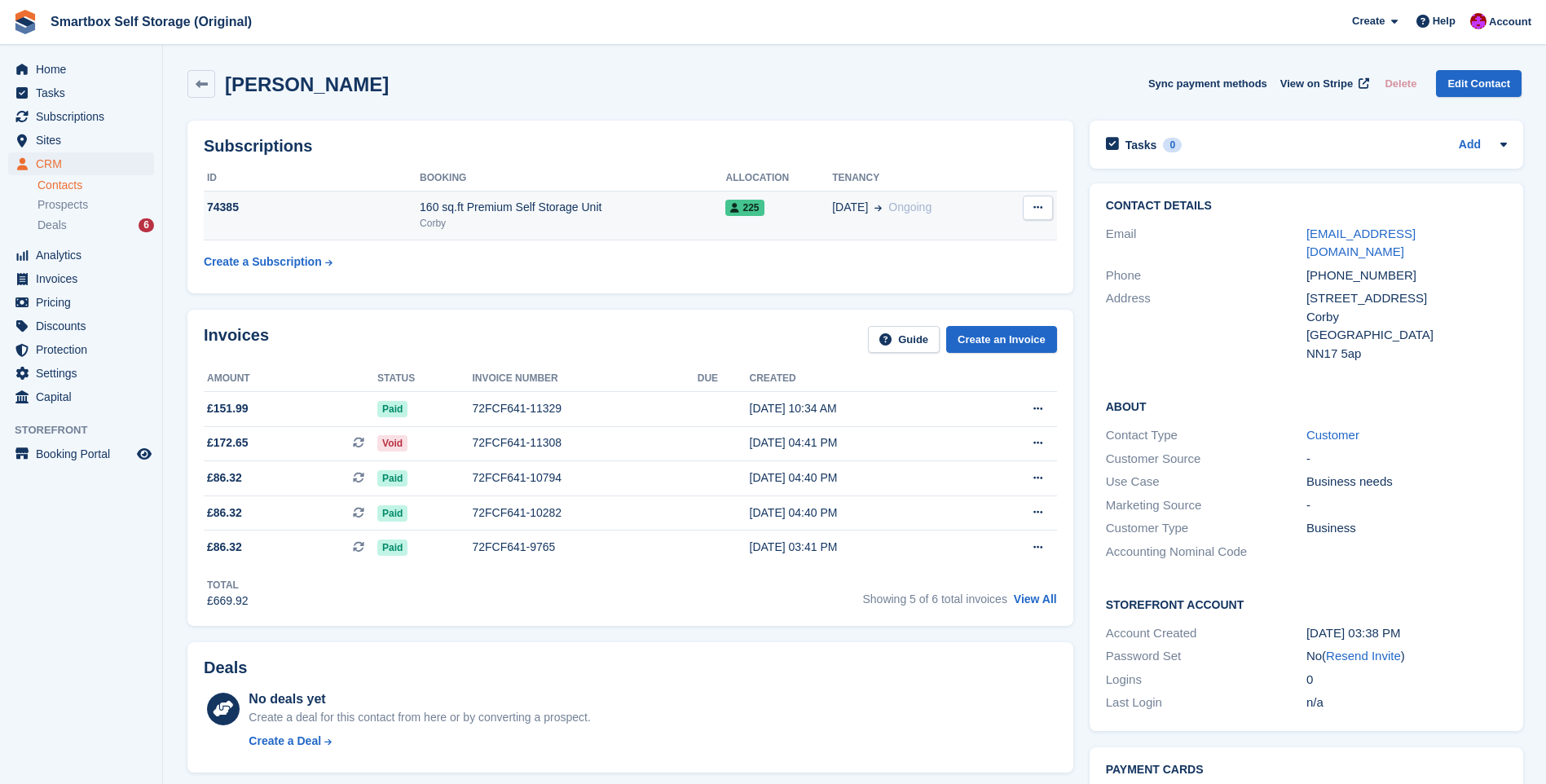 scroll, scrollTop: 0, scrollLeft: 0, axis: both 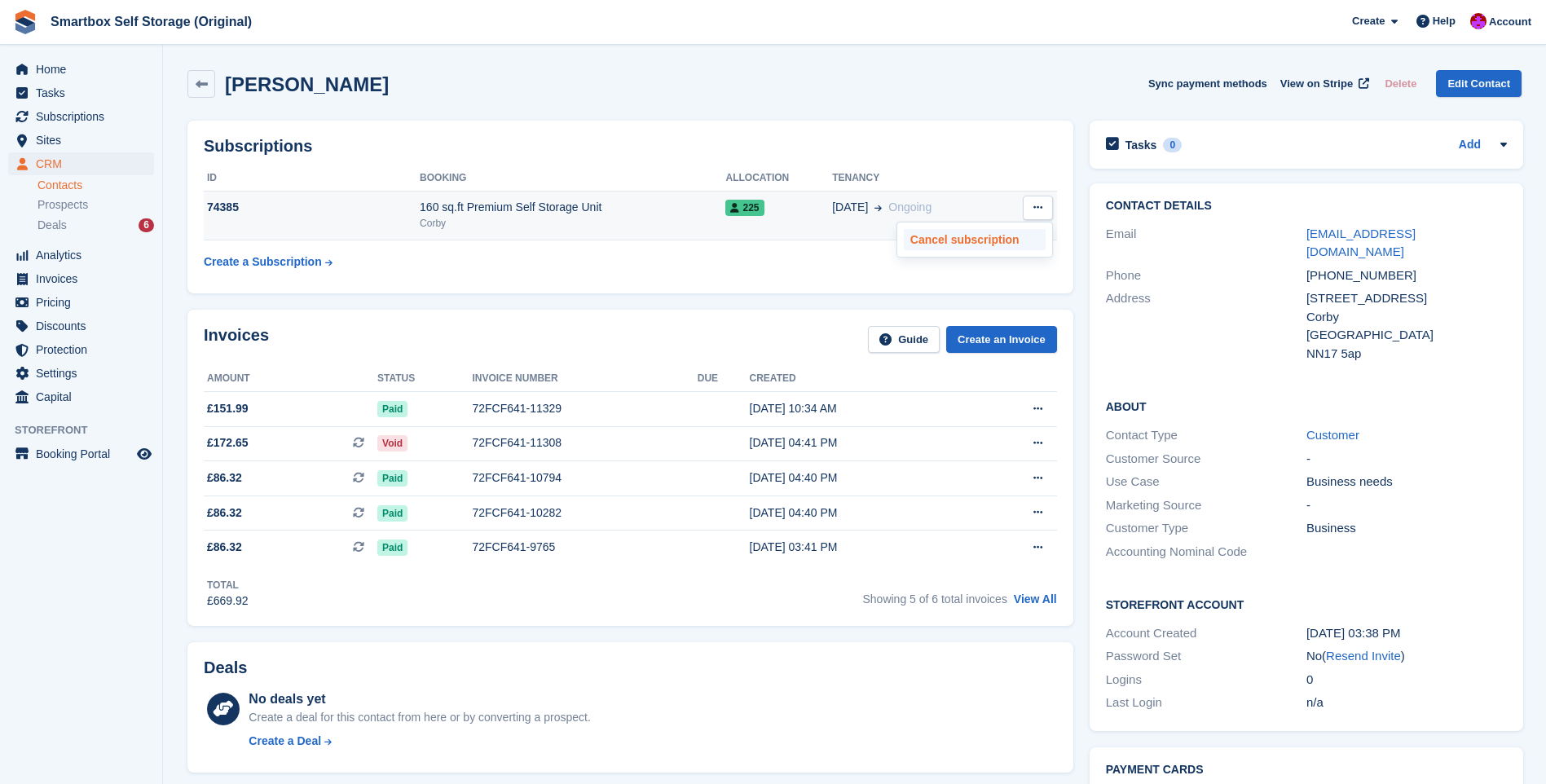 click on "Cancel subscription" at bounding box center [975, 240] 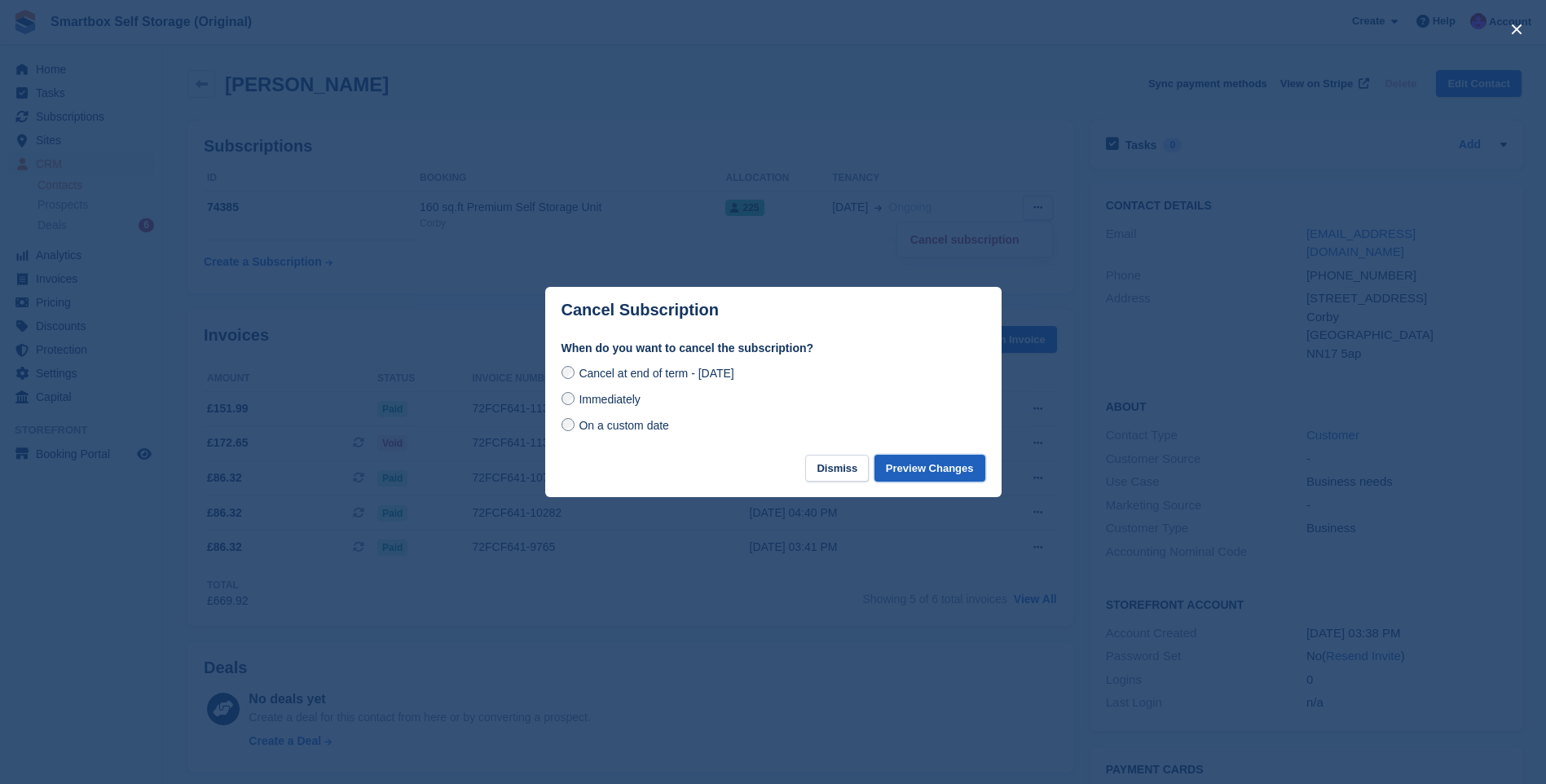 click on "Preview Changes" at bounding box center [930, 468] 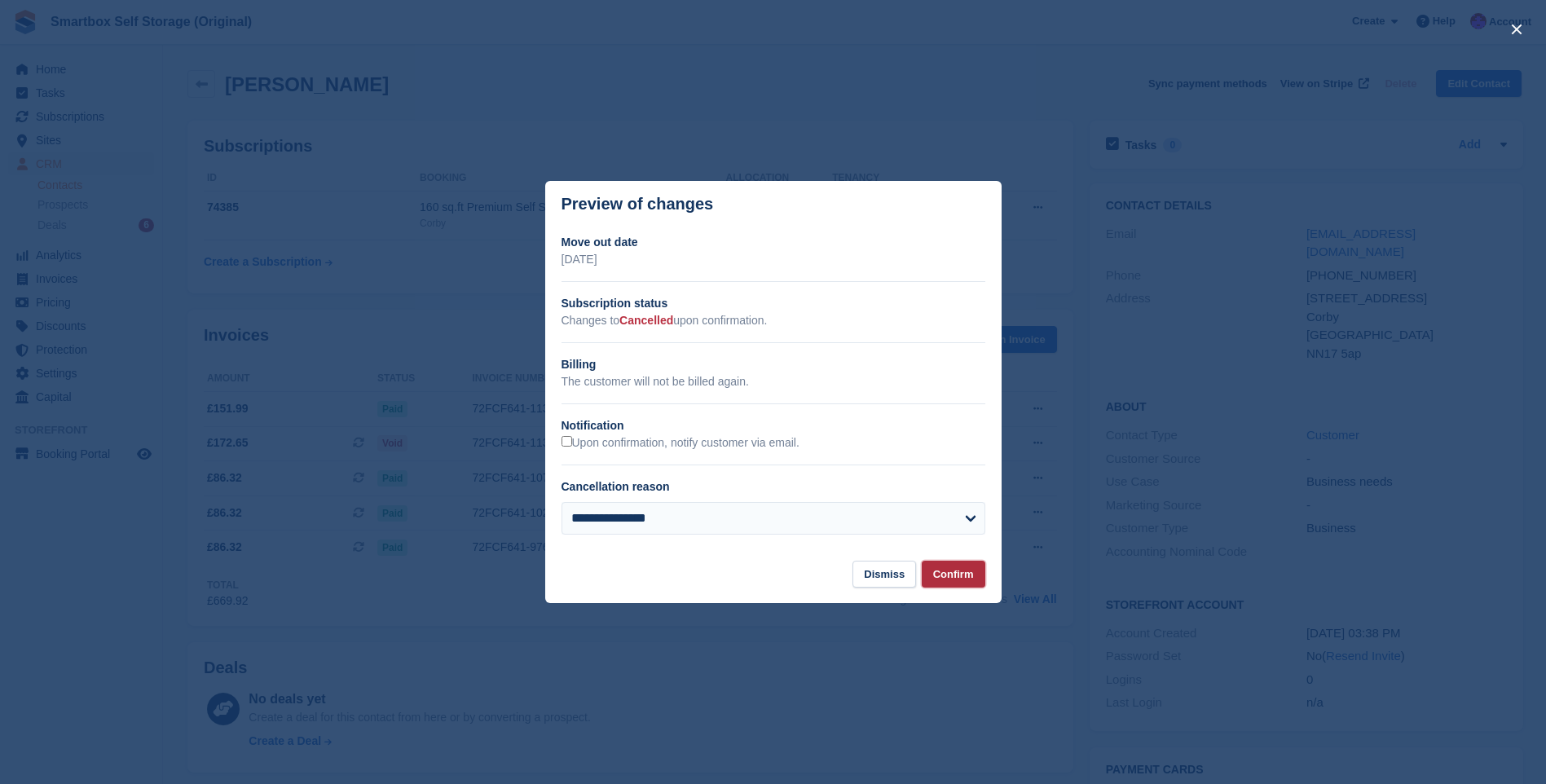 click on "Confirm" at bounding box center [954, 574] 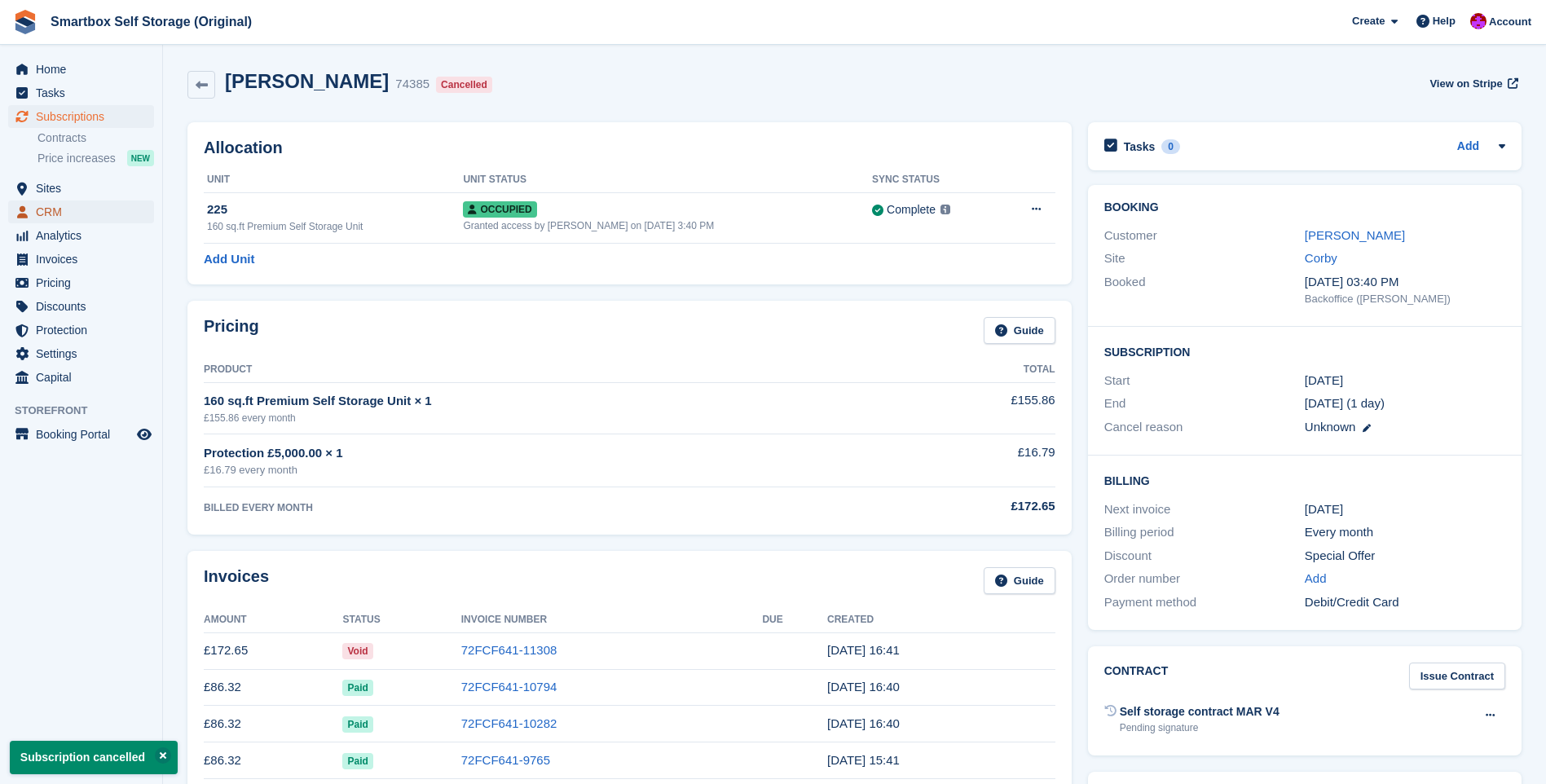 click on "CRM" at bounding box center (85, 212) 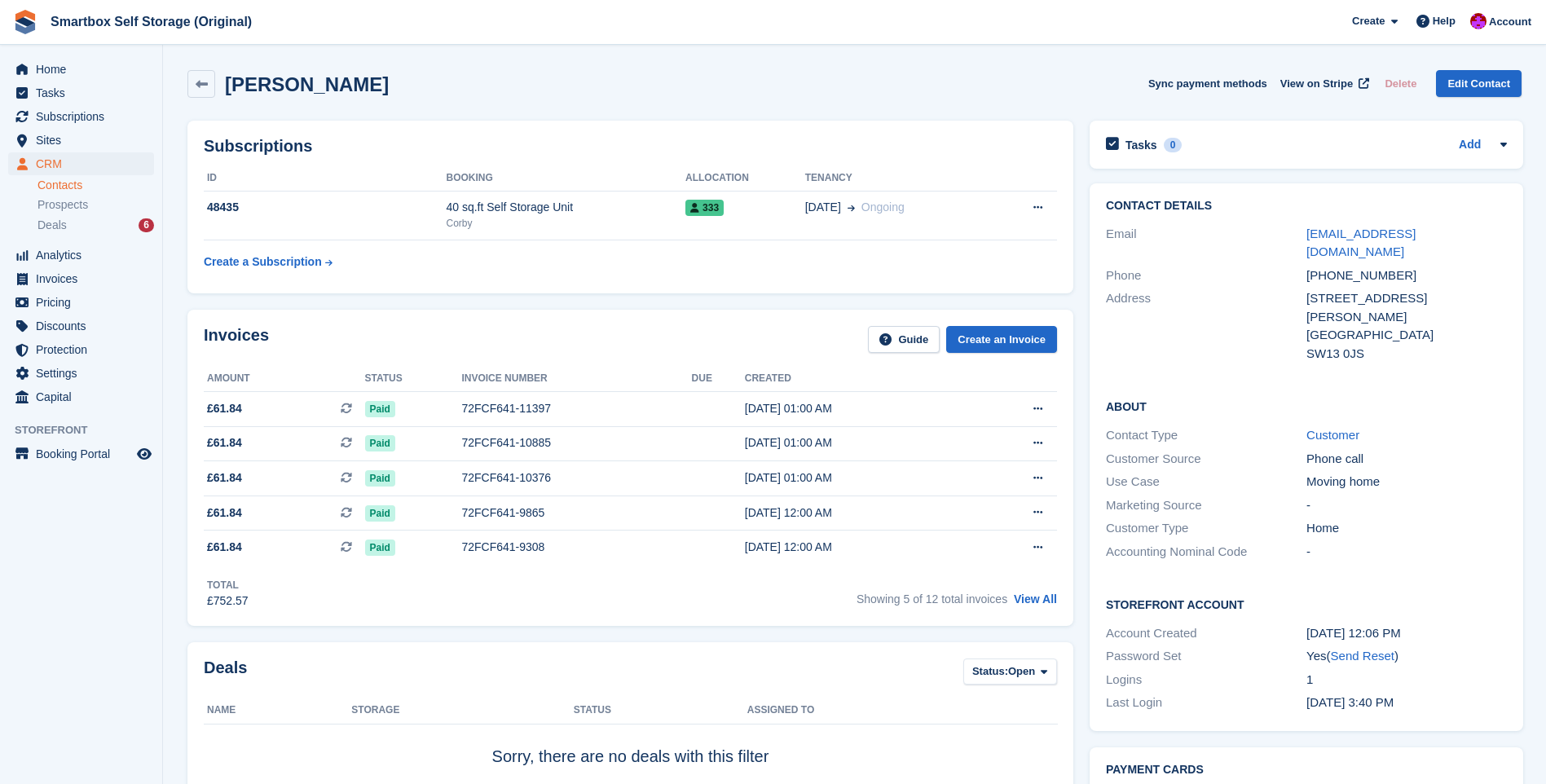 scroll, scrollTop: 0, scrollLeft: 0, axis: both 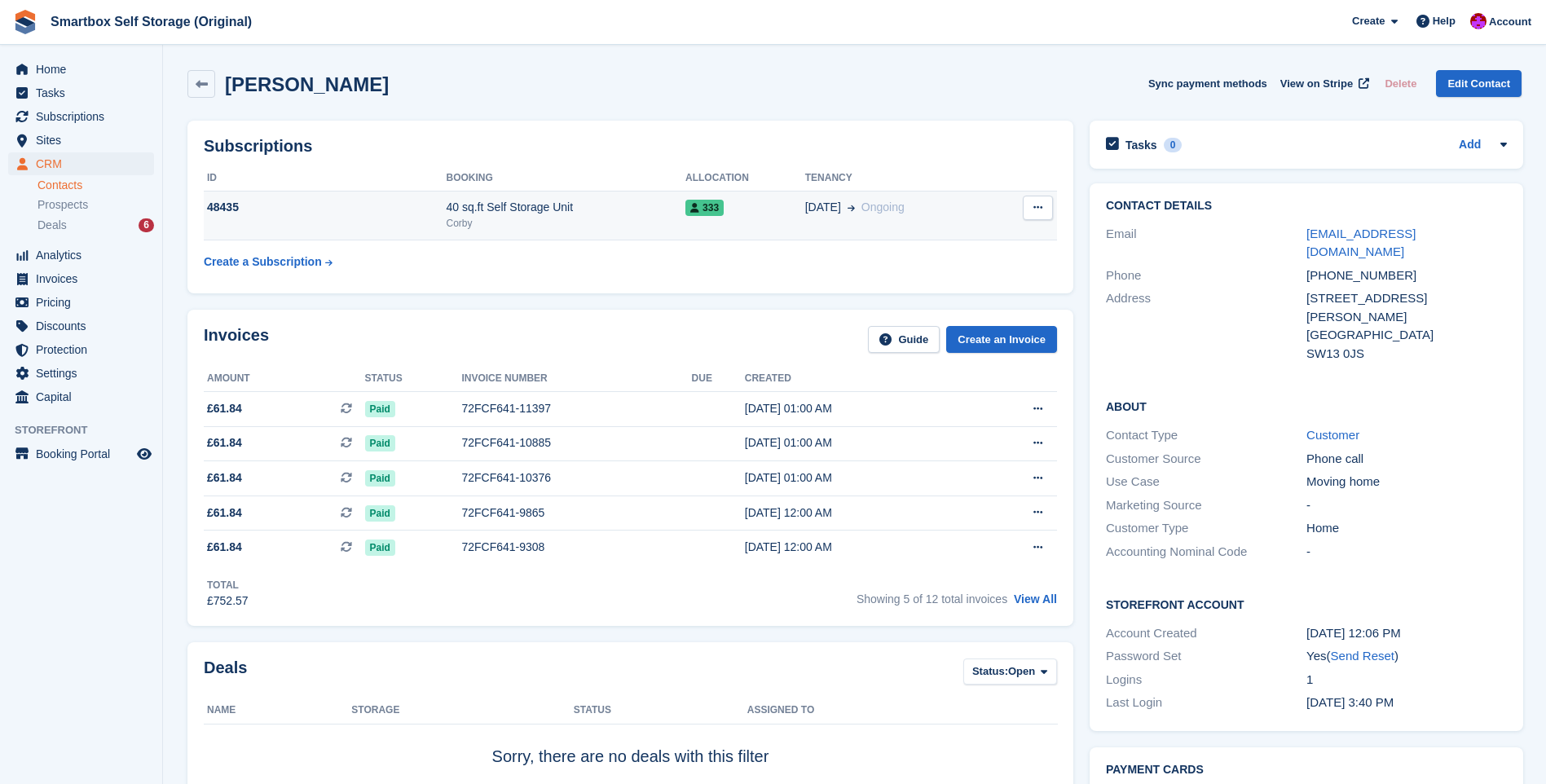 click on "48435" at bounding box center (324, 207) 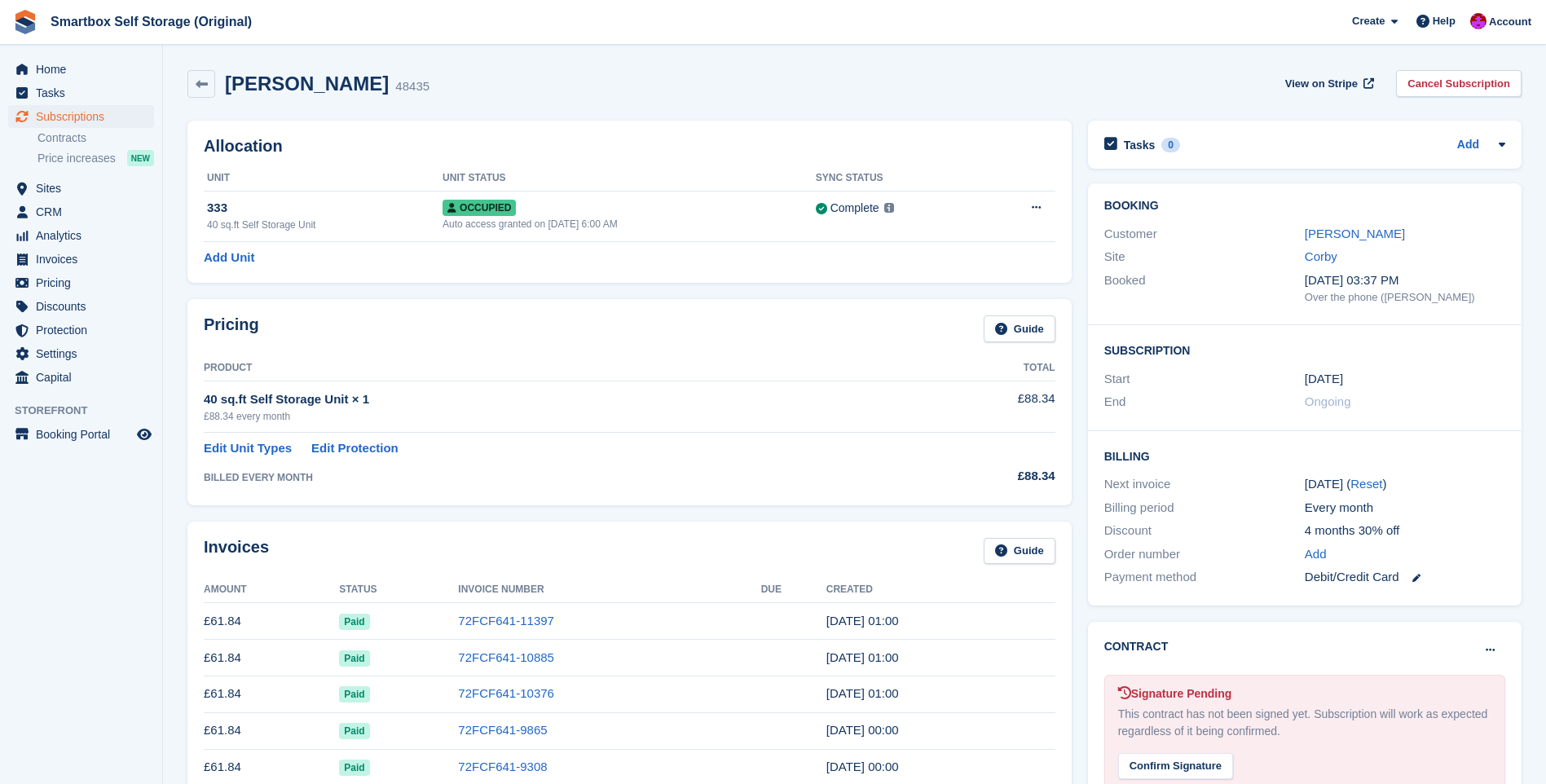 scroll, scrollTop: 0, scrollLeft: 0, axis: both 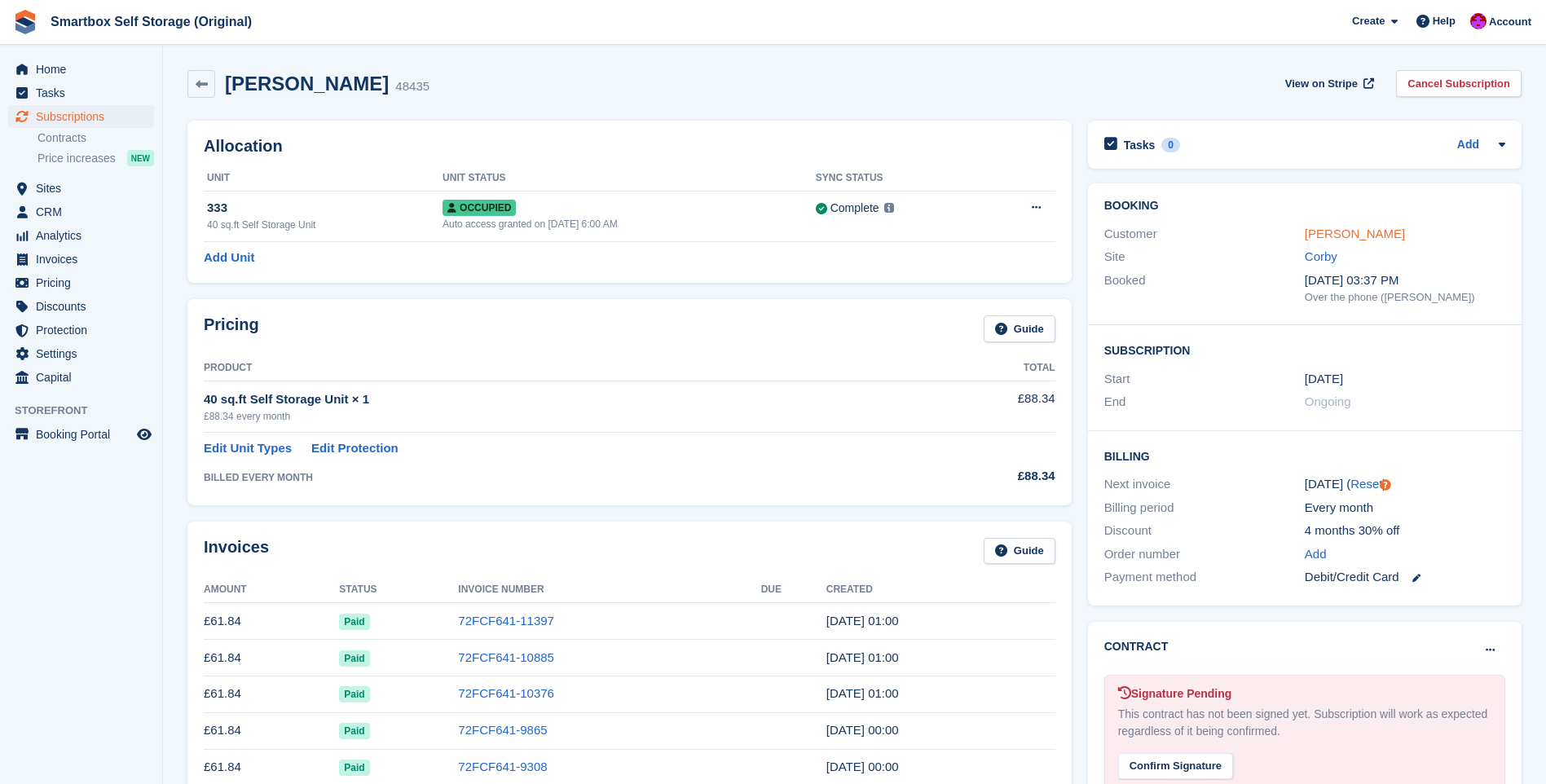click on "James Latham" at bounding box center (1354, 233) 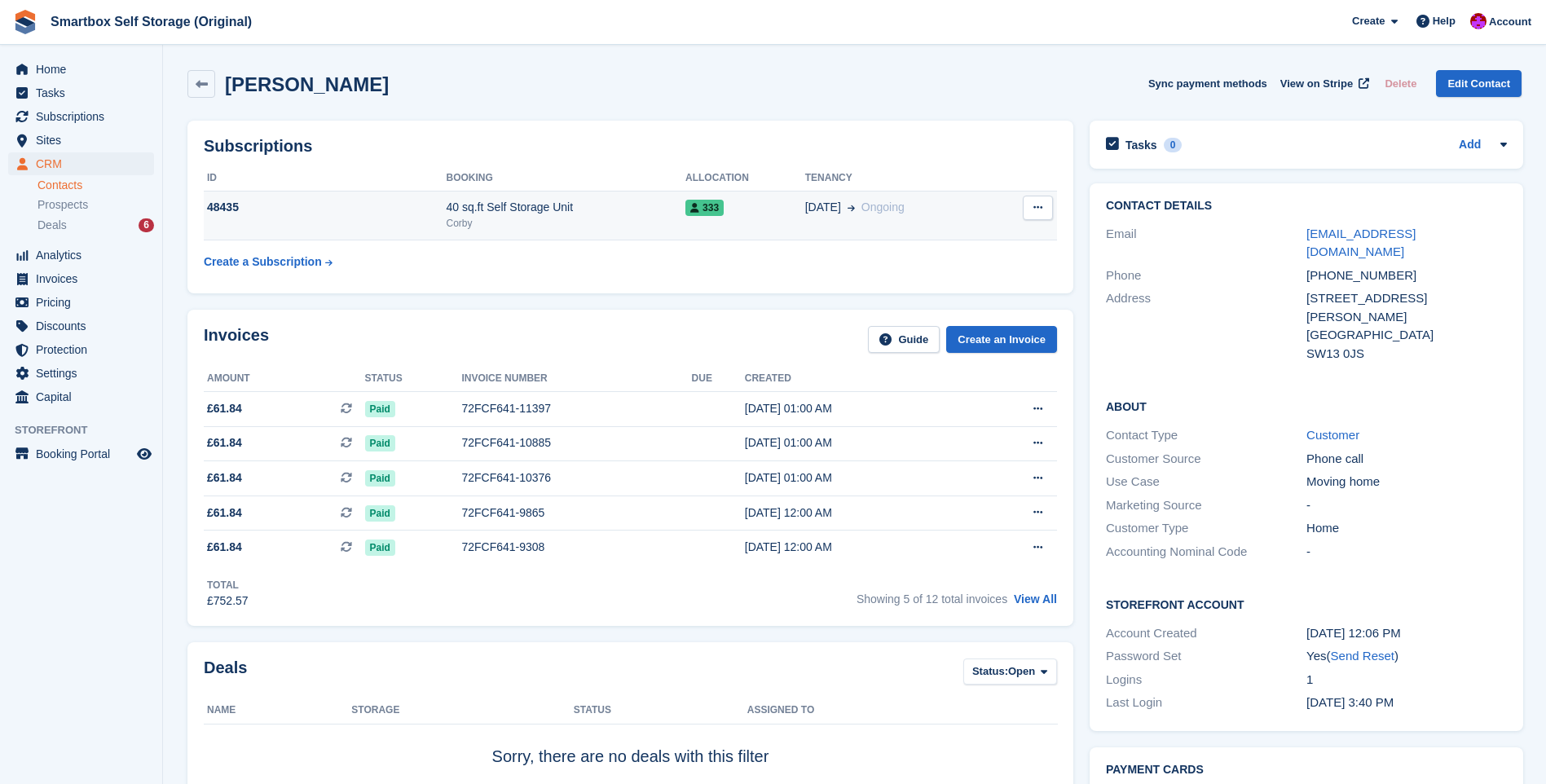 click at bounding box center (1037, 207) 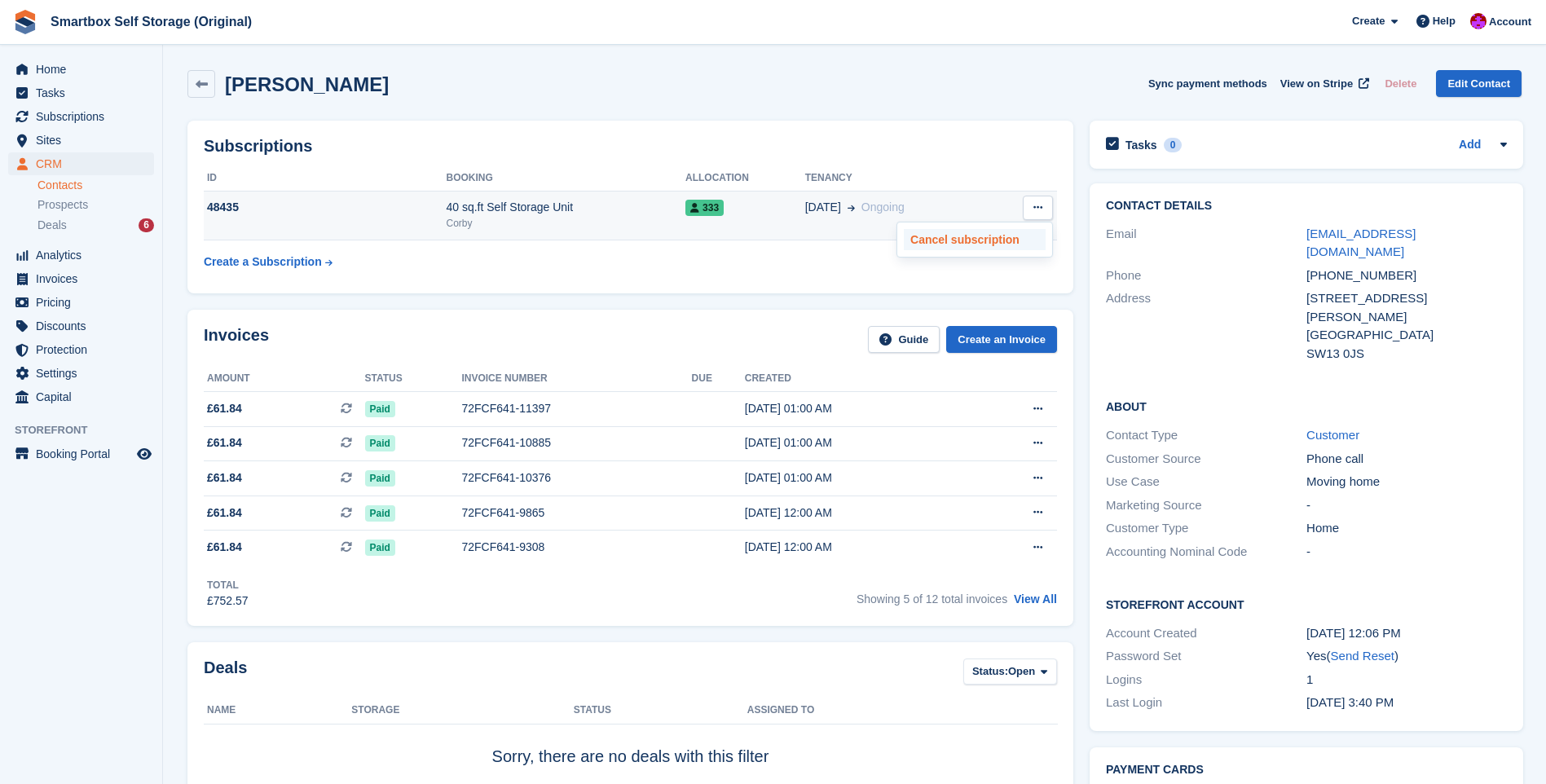 click on "Cancel subscription" at bounding box center [975, 240] 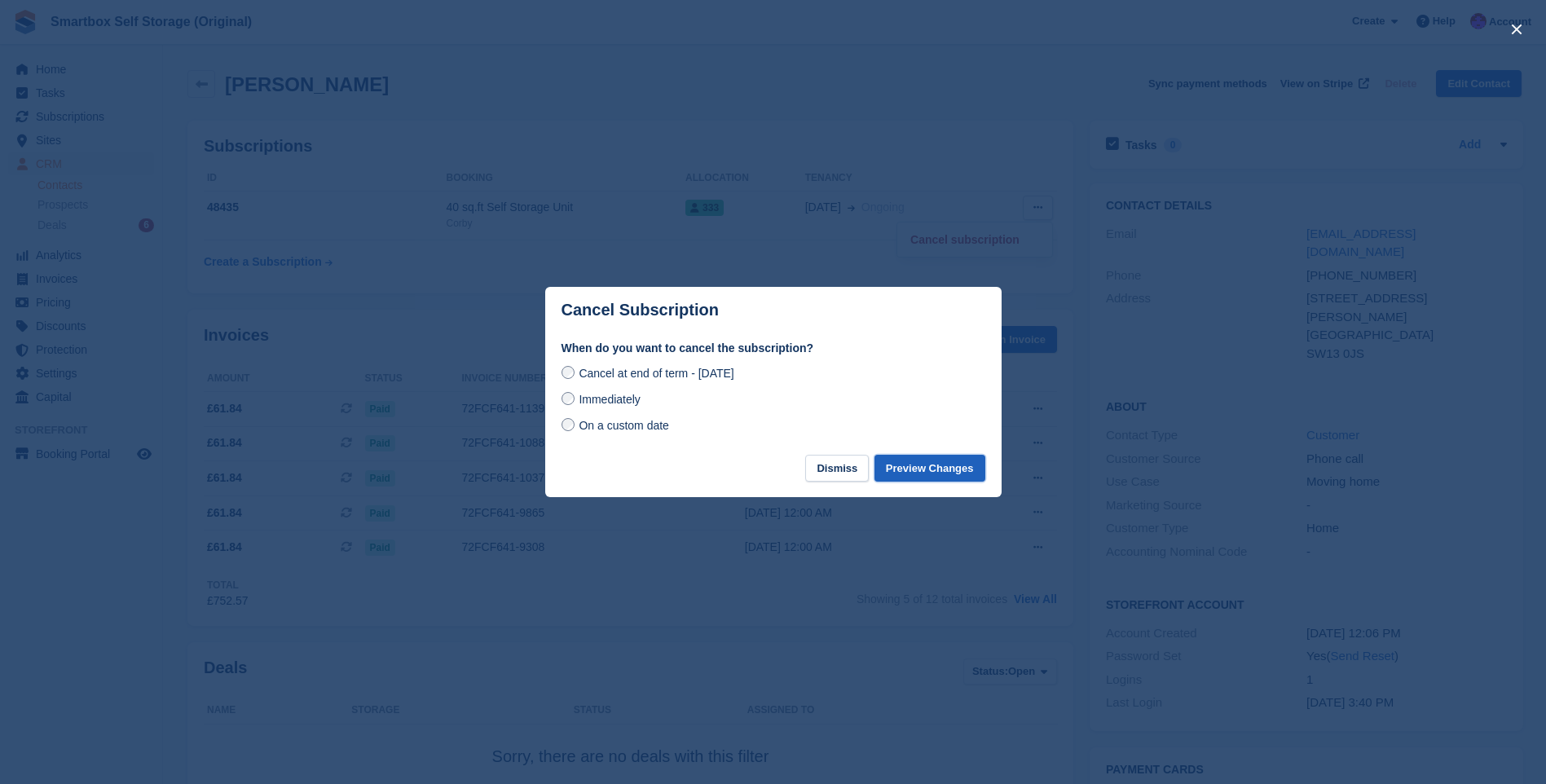 click on "Preview Changes" at bounding box center (930, 468) 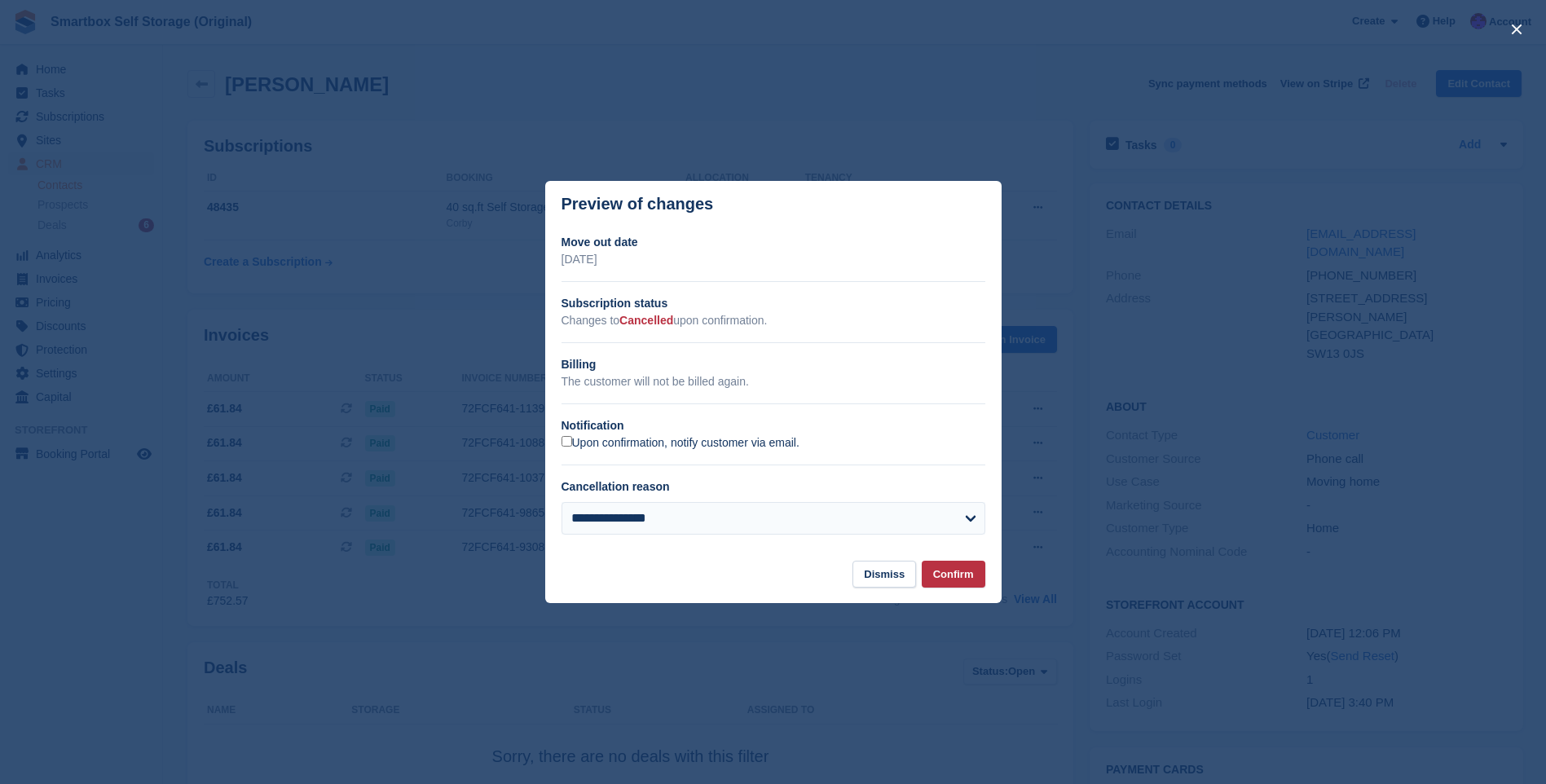 click on "Upon confirmation, notify customer via email." at bounding box center (681, 443) 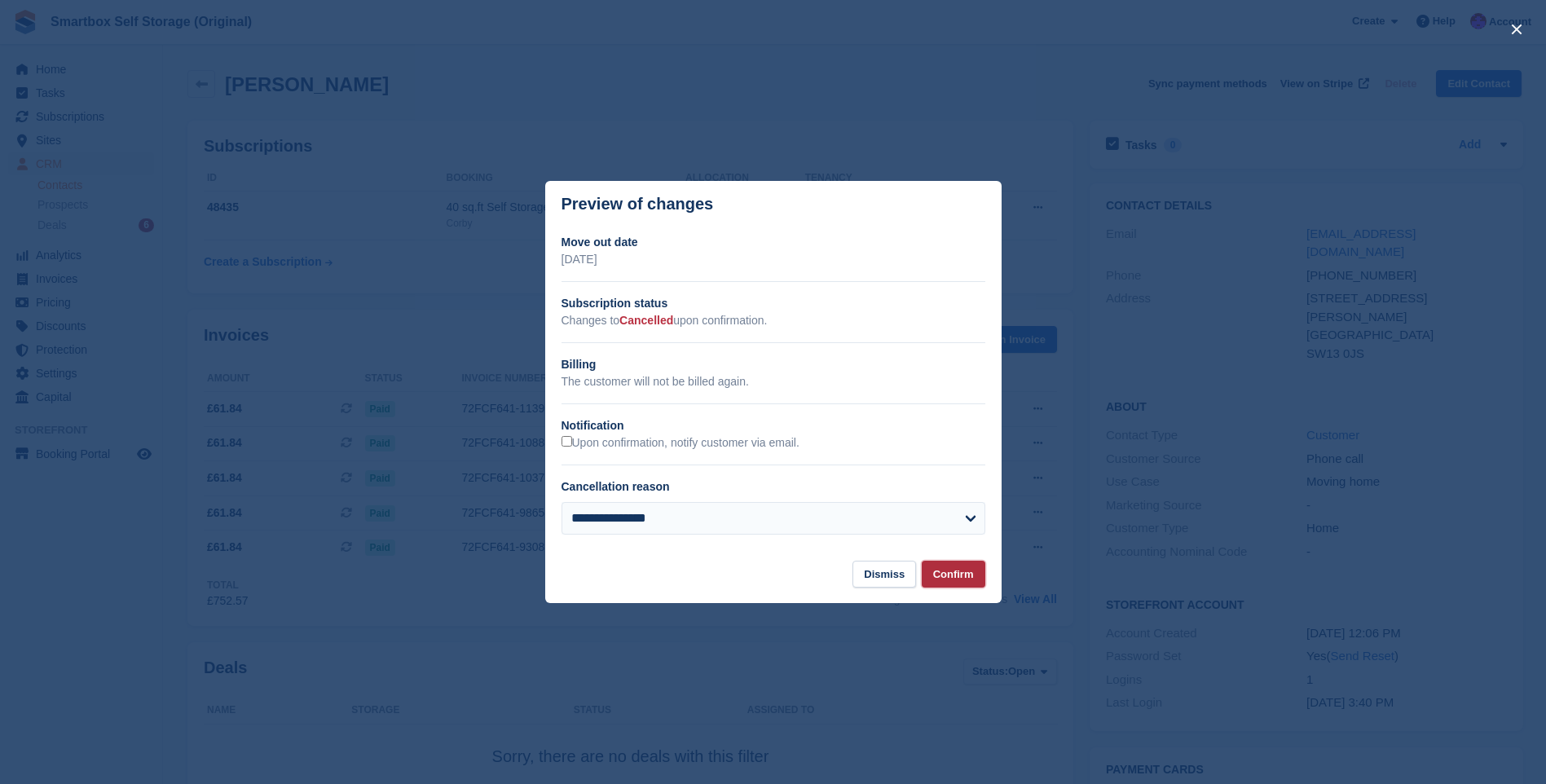 click on "Confirm" at bounding box center [954, 574] 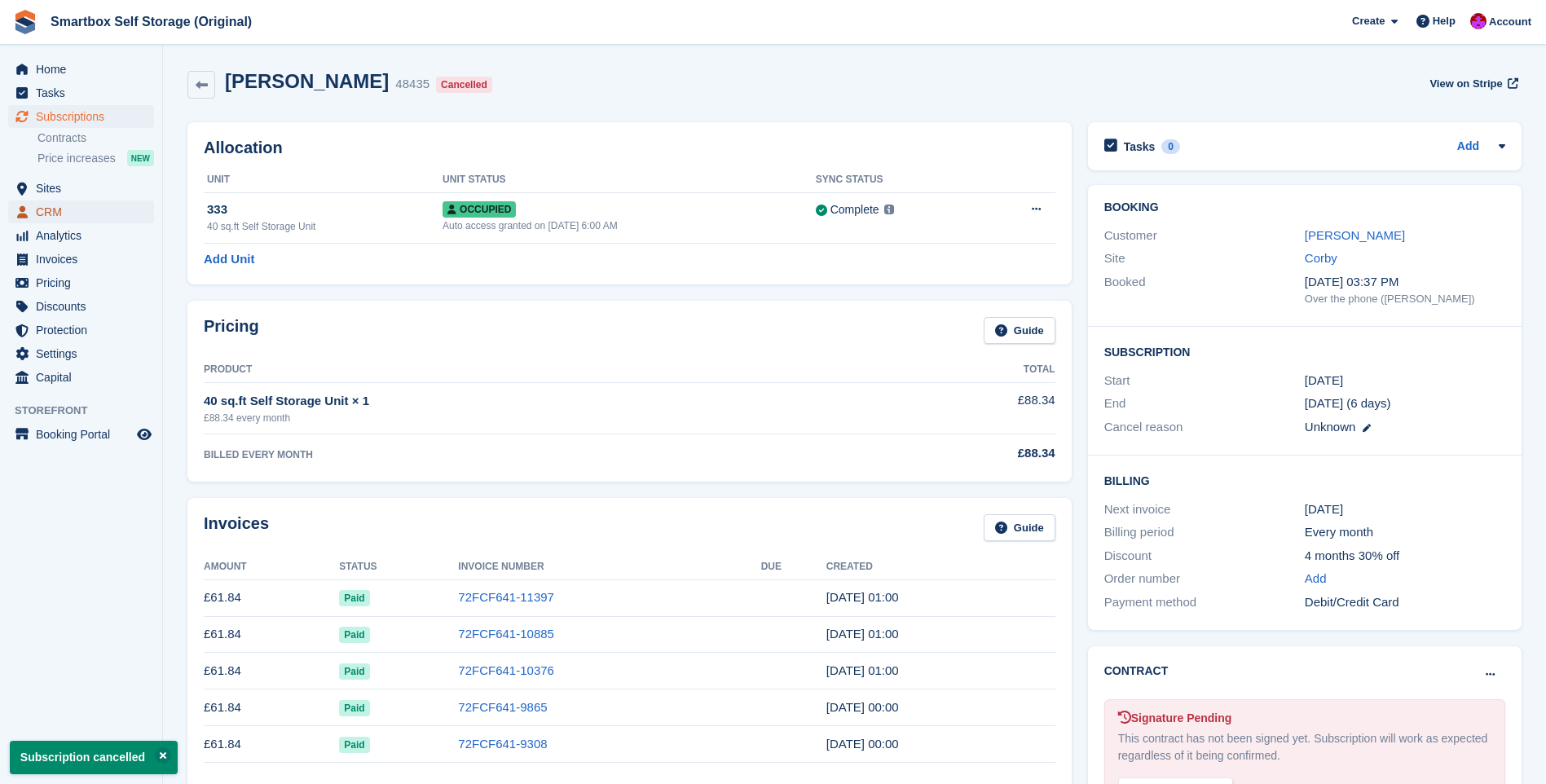 click on "CRM" at bounding box center (85, 212) 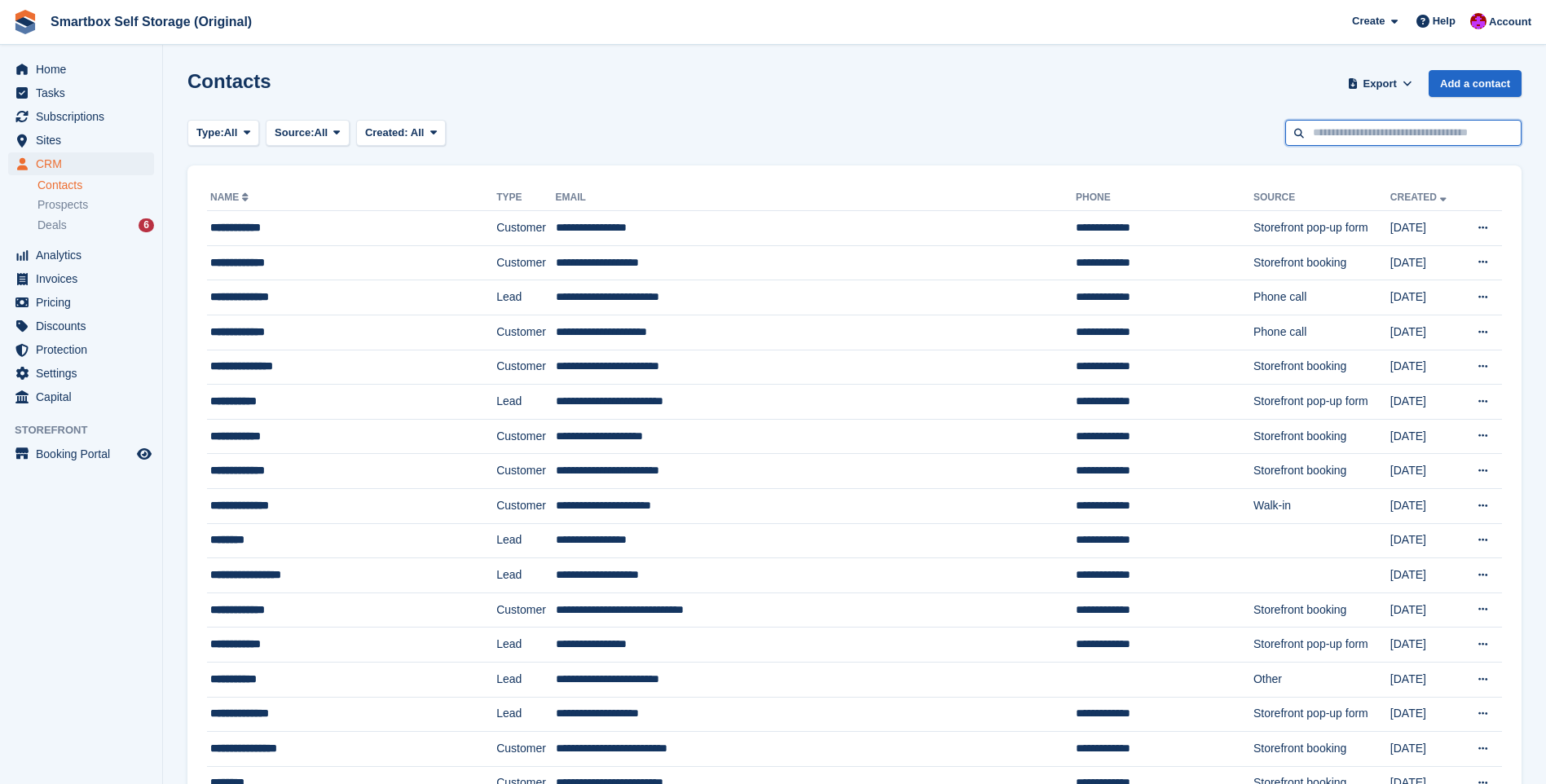 click at bounding box center [1403, 133] 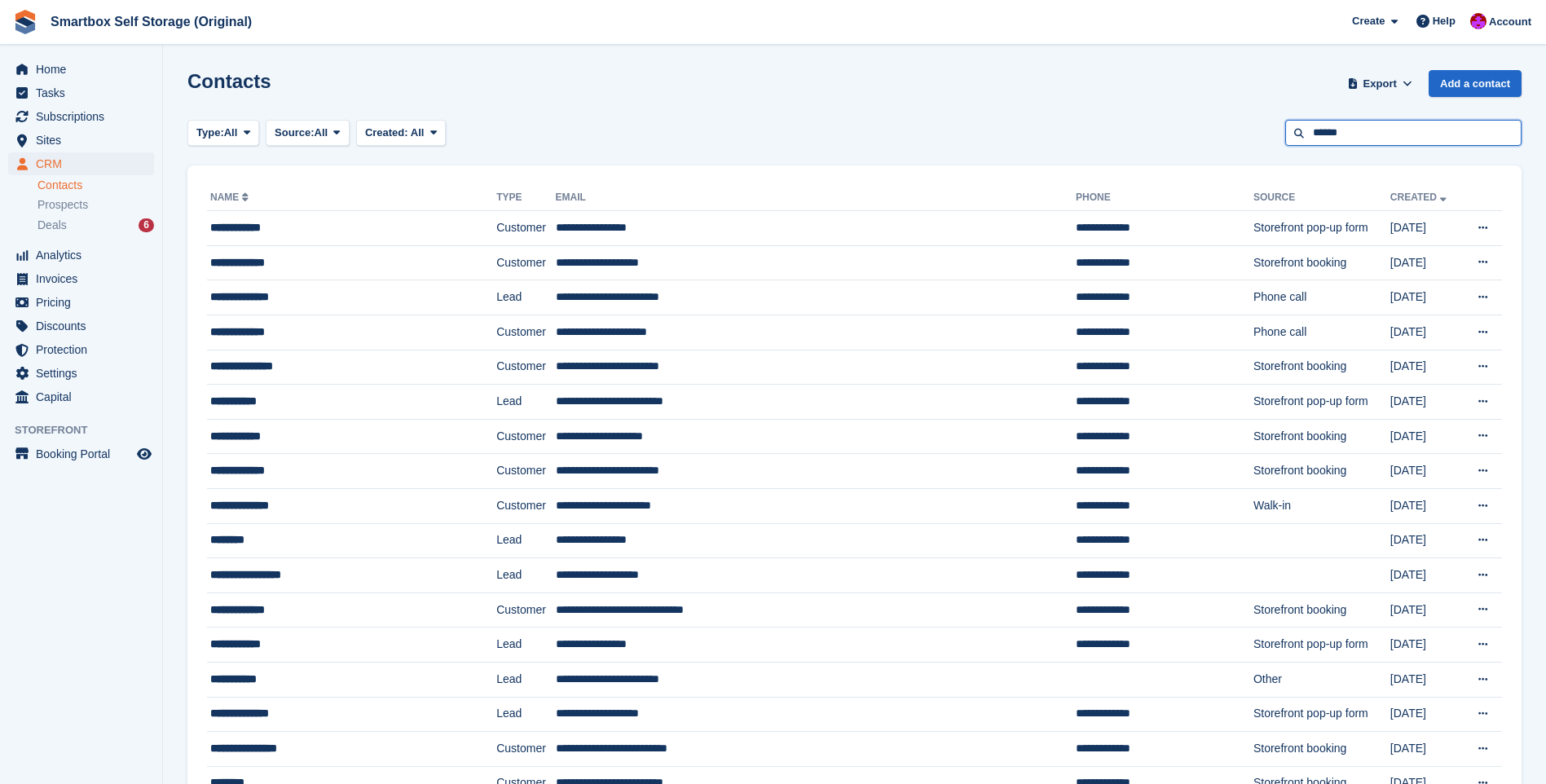 type on "******" 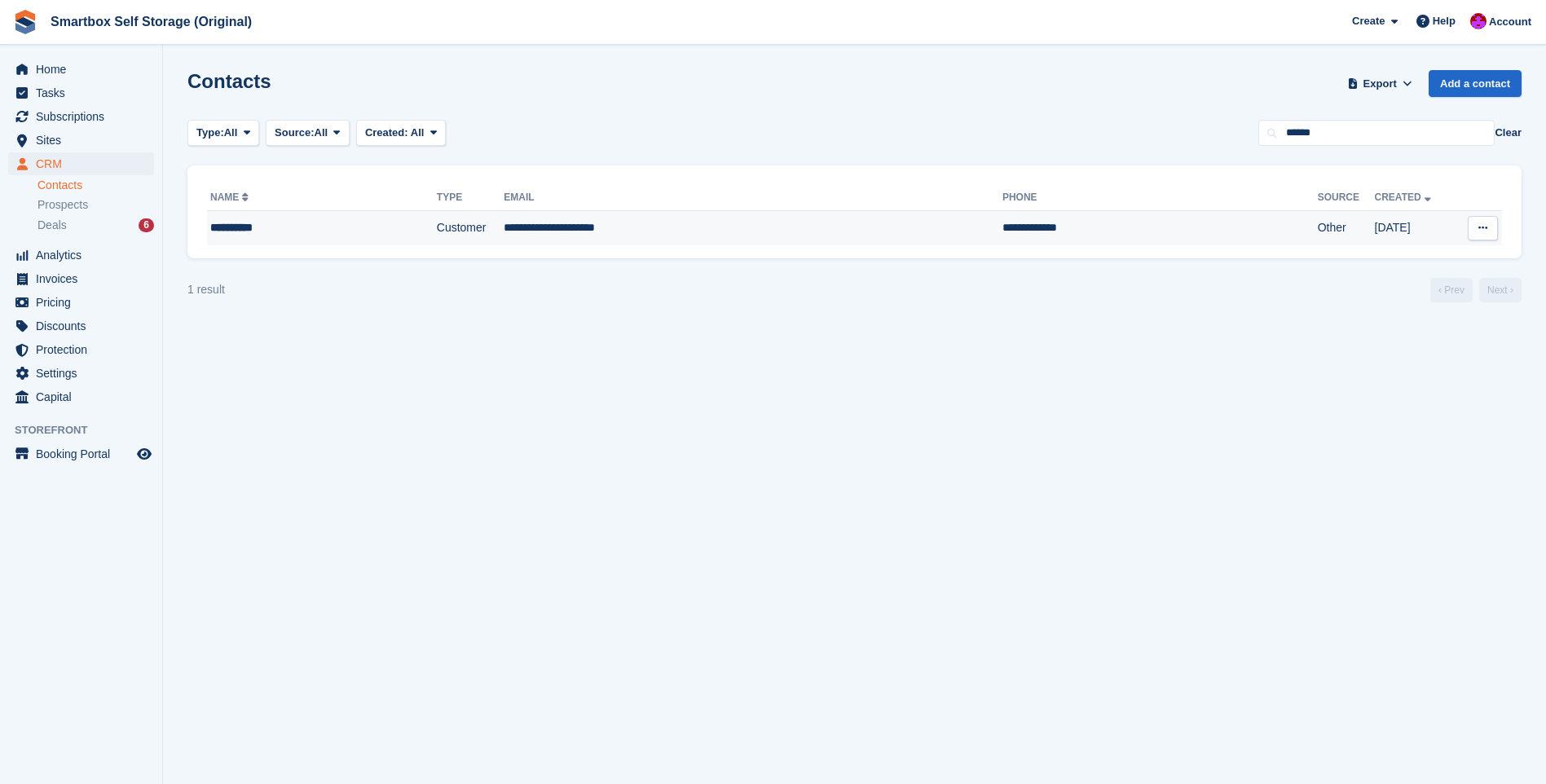 click on "**********" at bounding box center [753, 228] 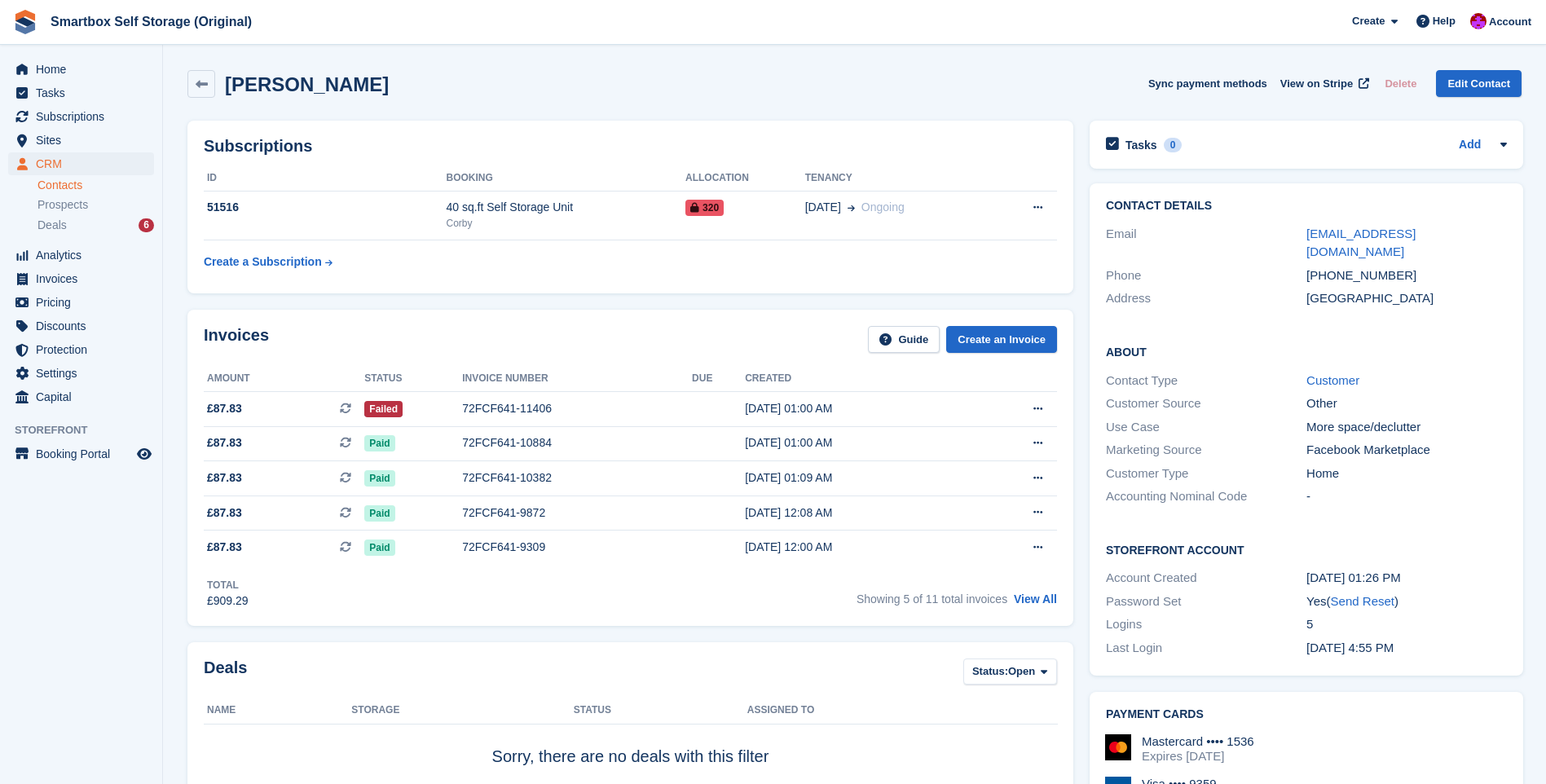 scroll, scrollTop: 0, scrollLeft: 0, axis: both 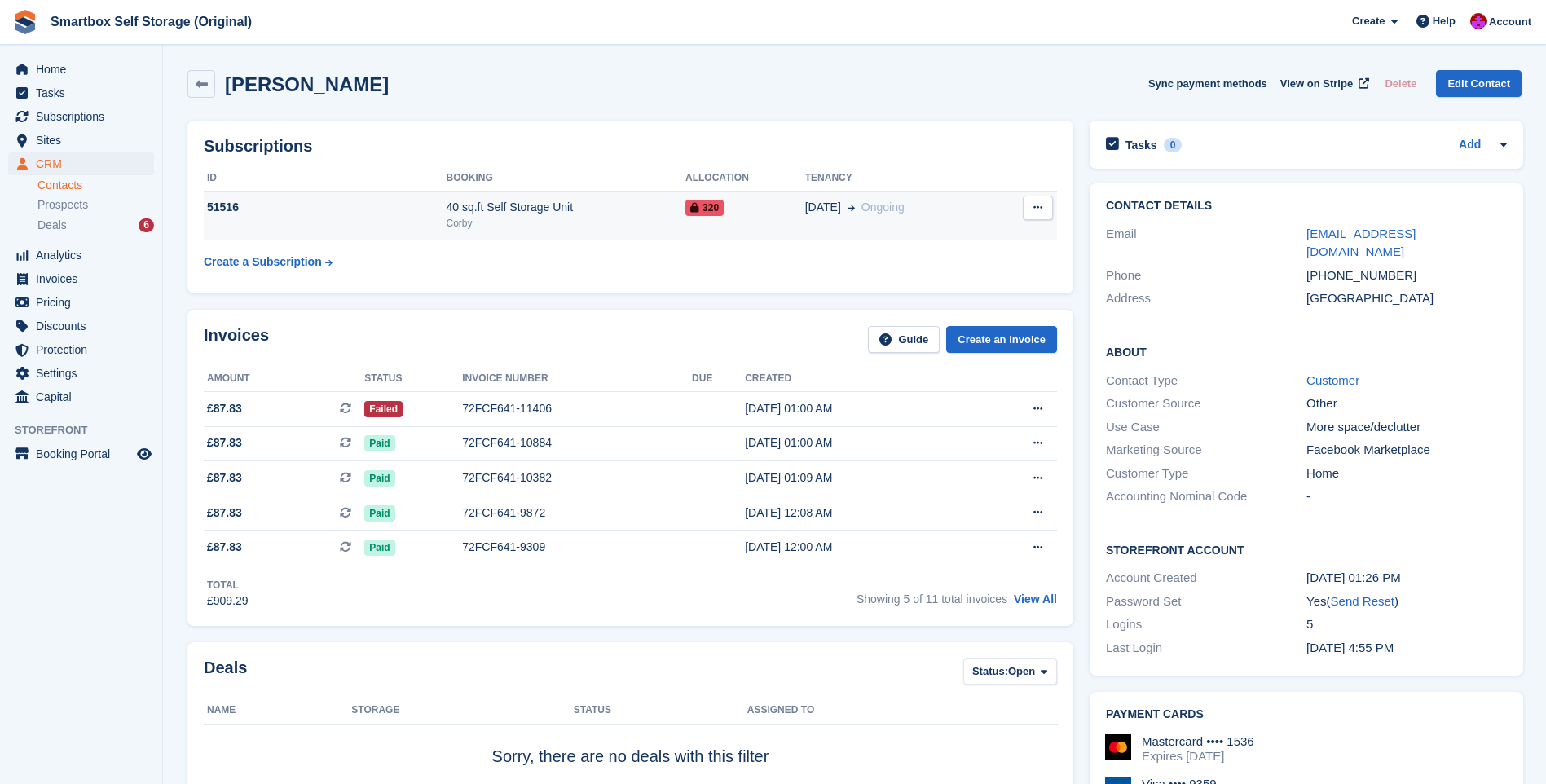 drag, startPoint x: 327, startPoint y: 207, endPoint x: 209, endPoint y: 203, distance: 118.06778 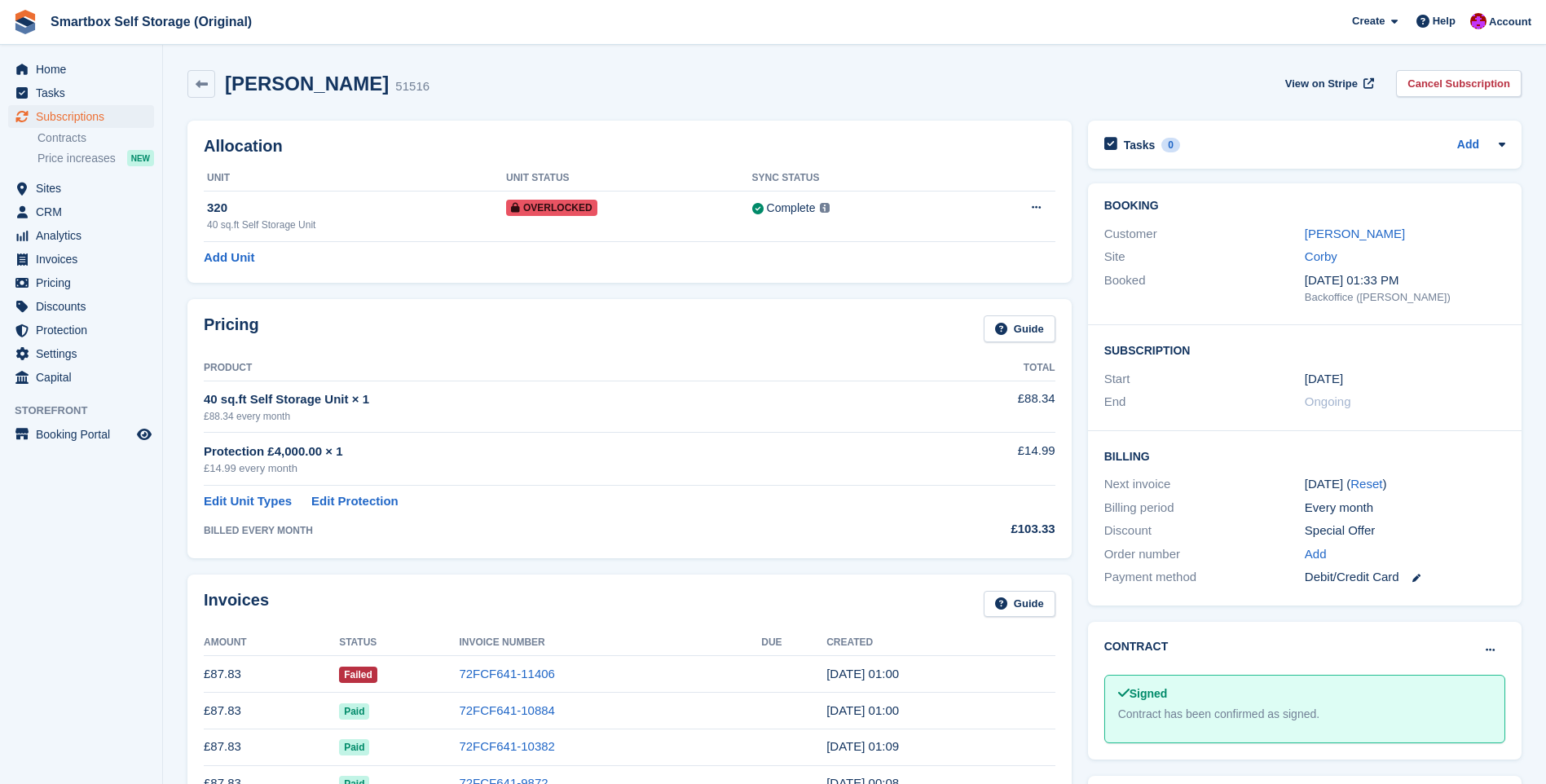 scroll, scrollTop: 0, scrollLeft: 0, axis: both 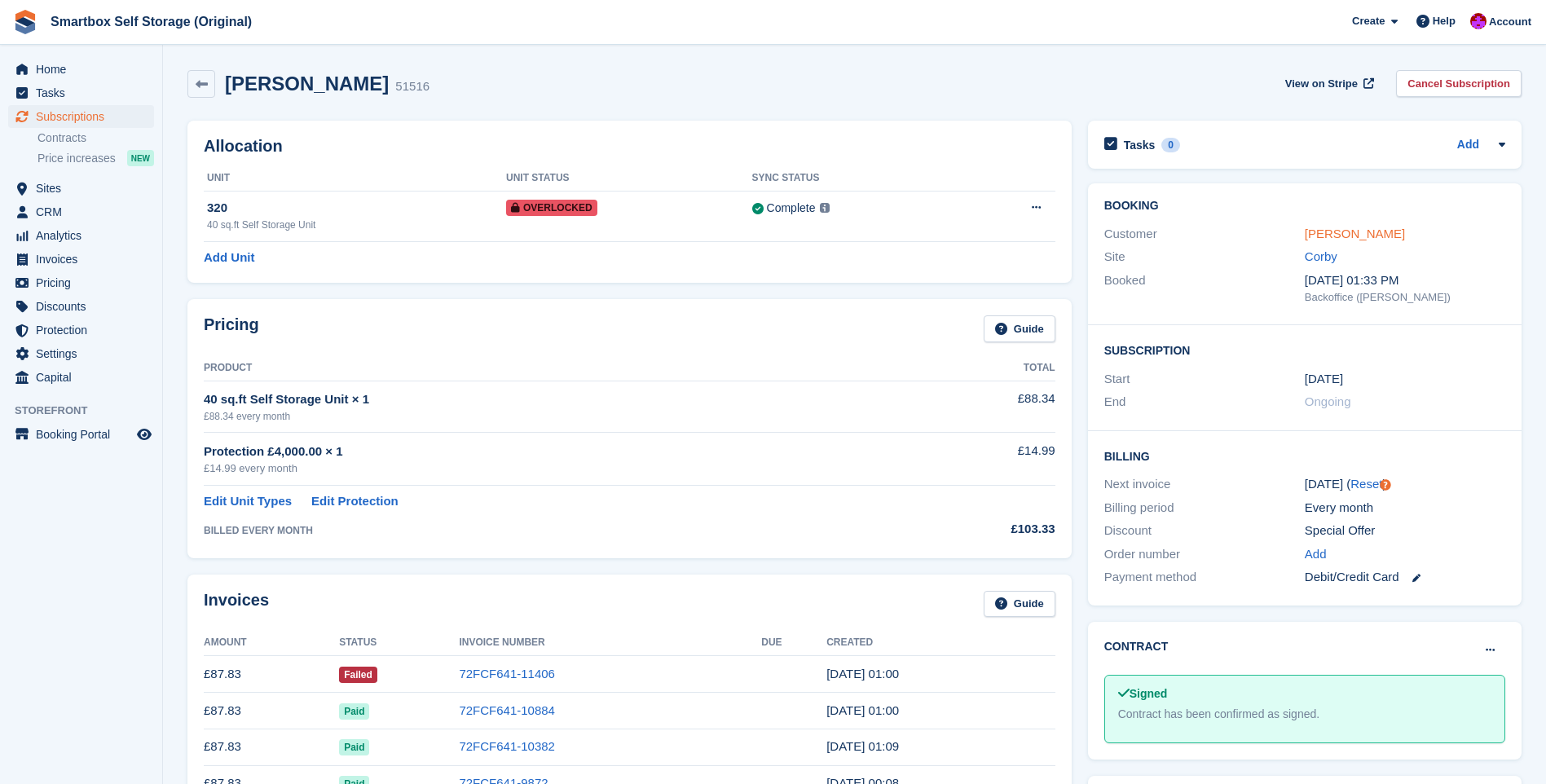 drag, startPoint x: 1335, startPoint y: 236, endPoint x: 1322, endPoint y: 237, distance: 13.0384 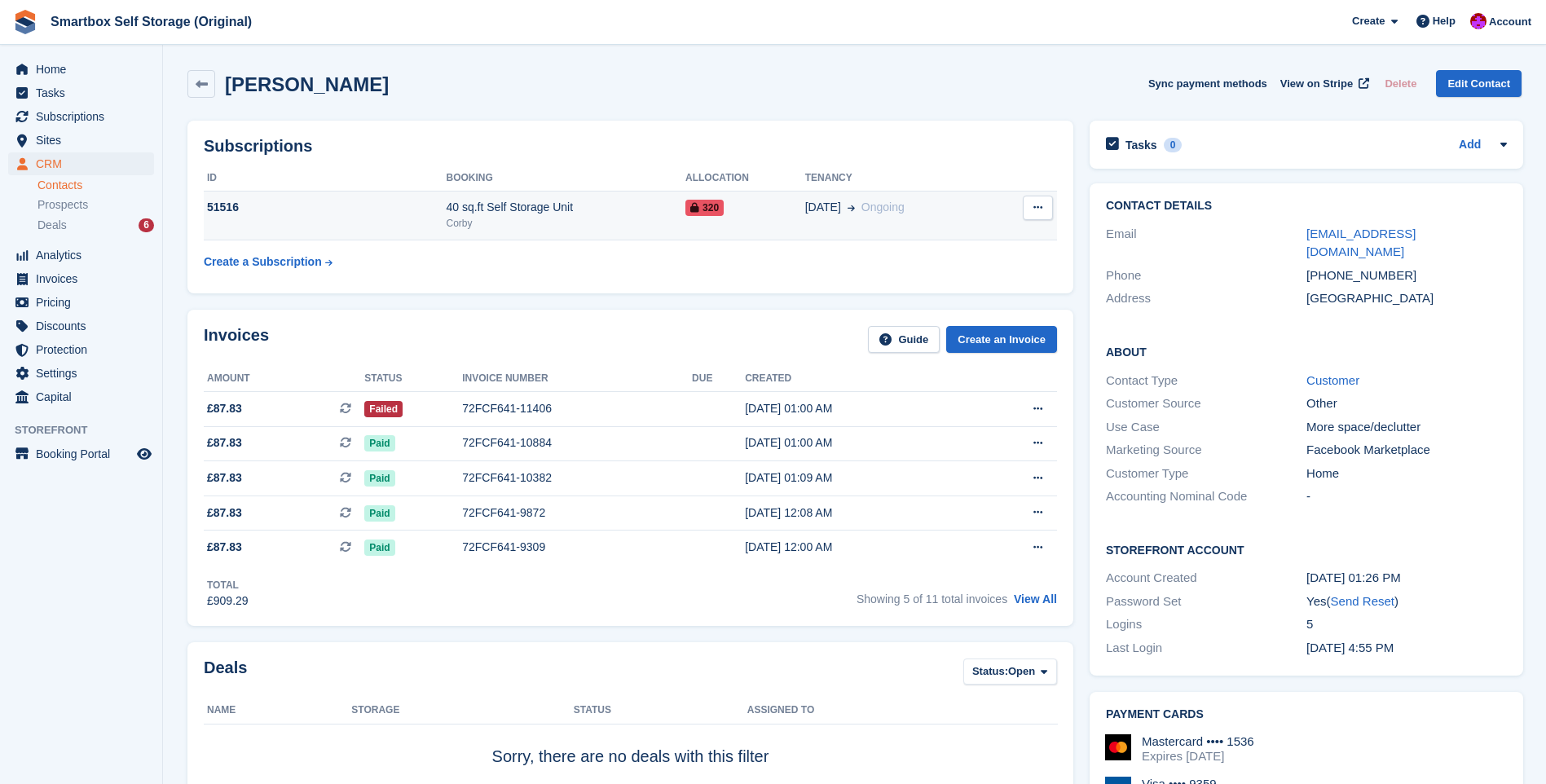 click at bounding box center [1037, 207] 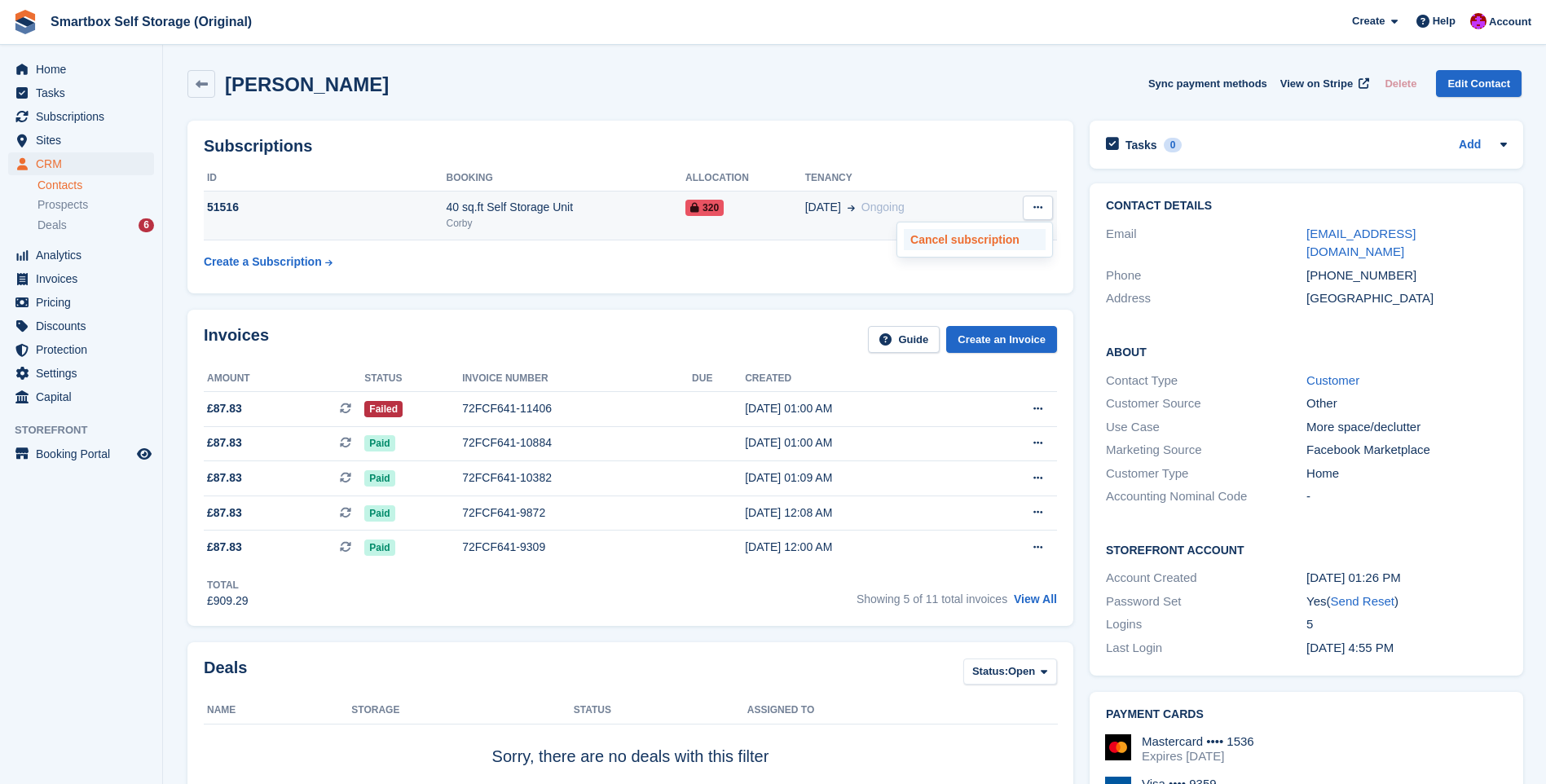 click on "Cancel subscription" at bounding box center (975, 240) 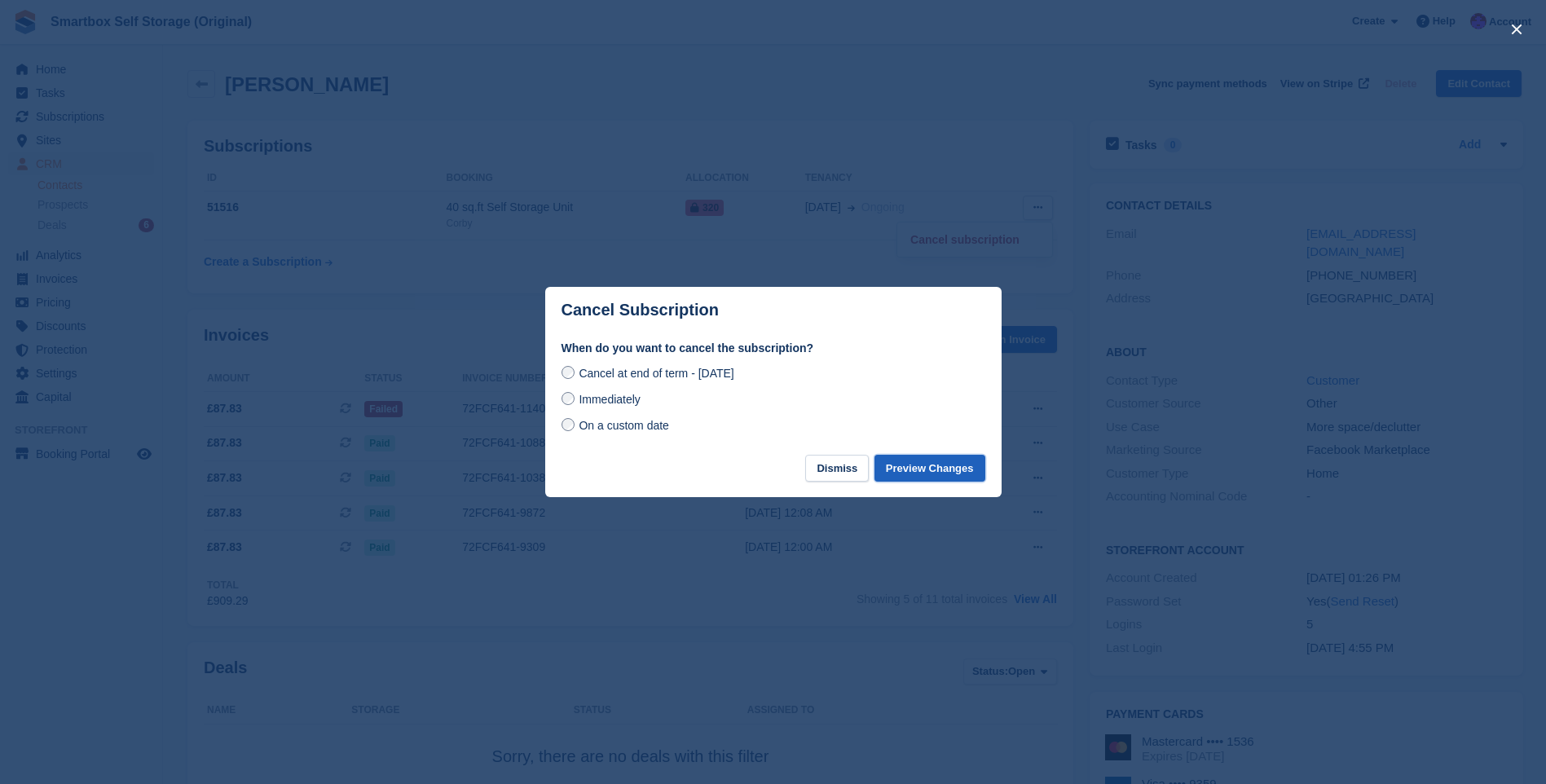 click on "Preview Changes" at bounding box center (930, 468) 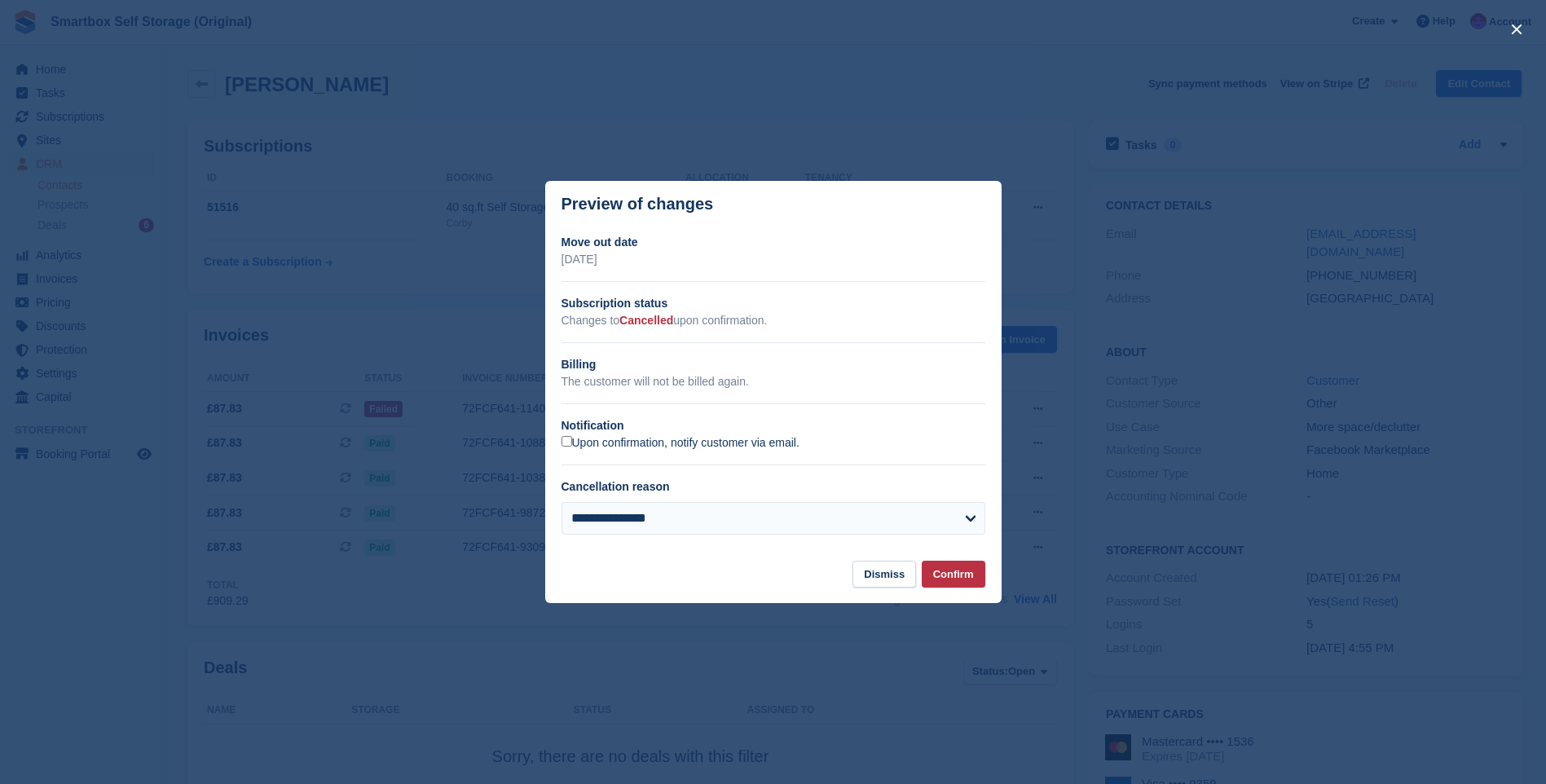 click on "Upon confirmation, notify customer via email." at bounding box center [681, 443] 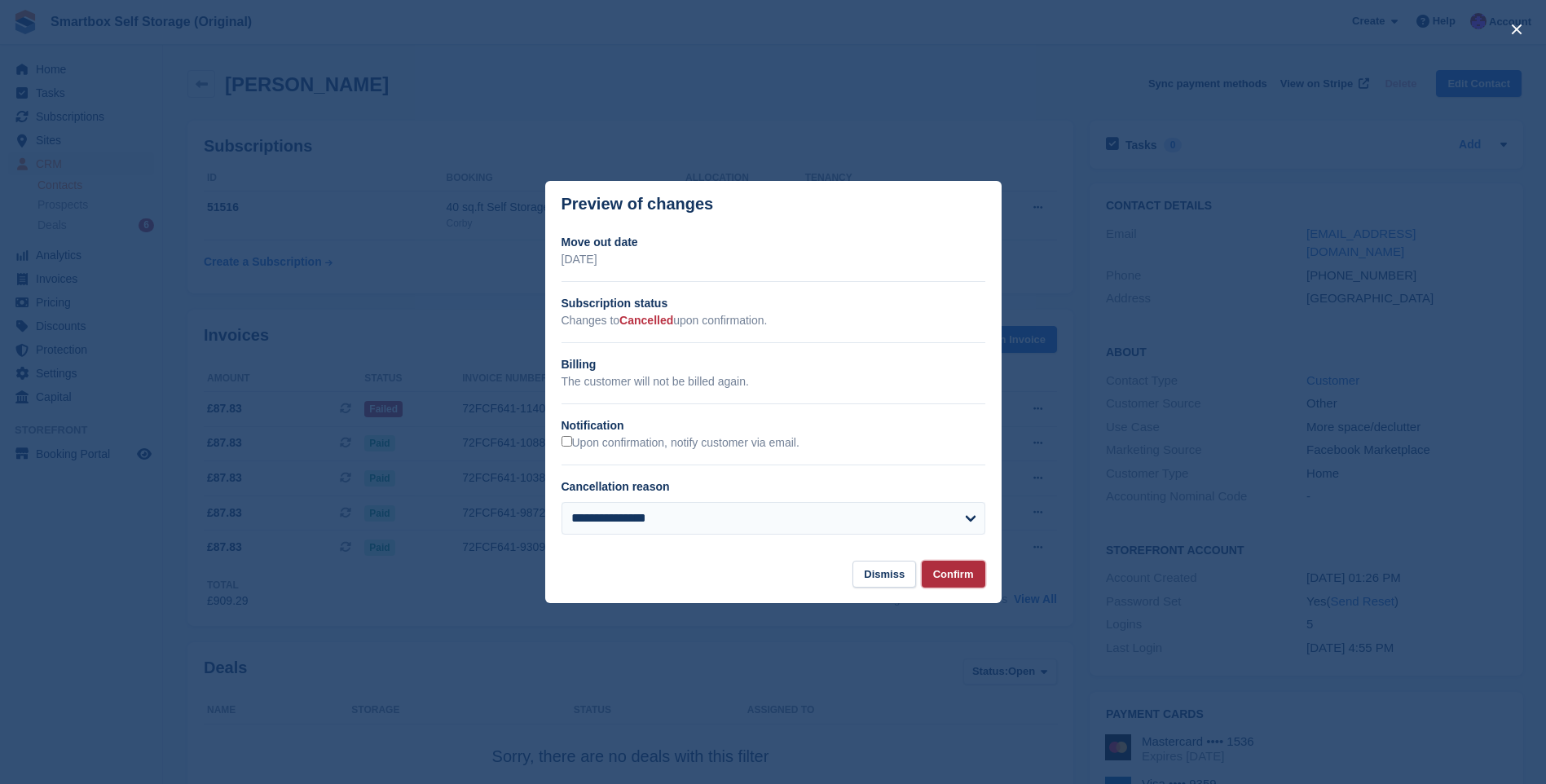 click on "Confirm" at bounding box center (954, 574) 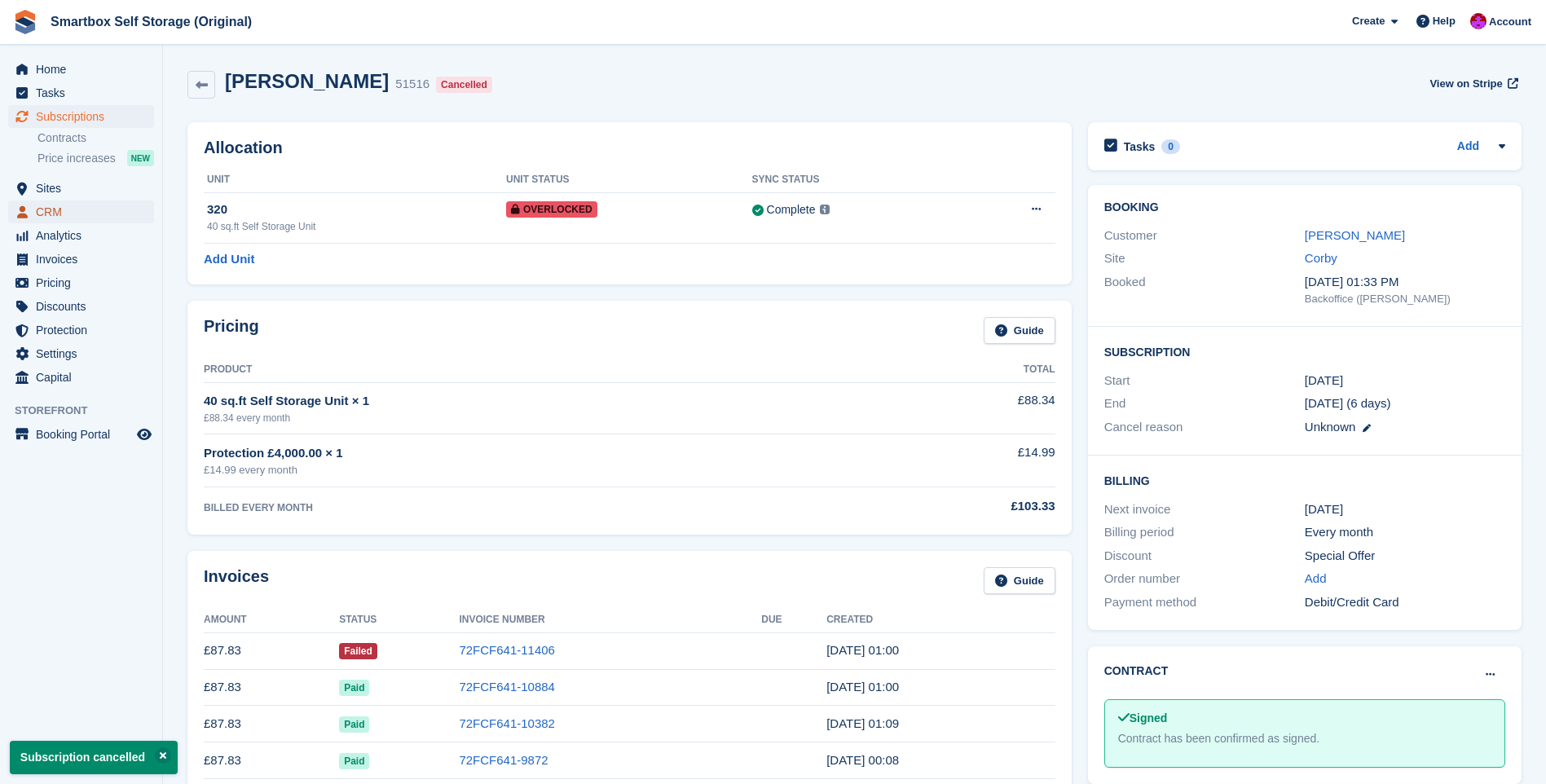 drag, startPoint x: 74, startPoint y: 215, endPoint x: 21, endPoint y: 223, distance: 53.60037 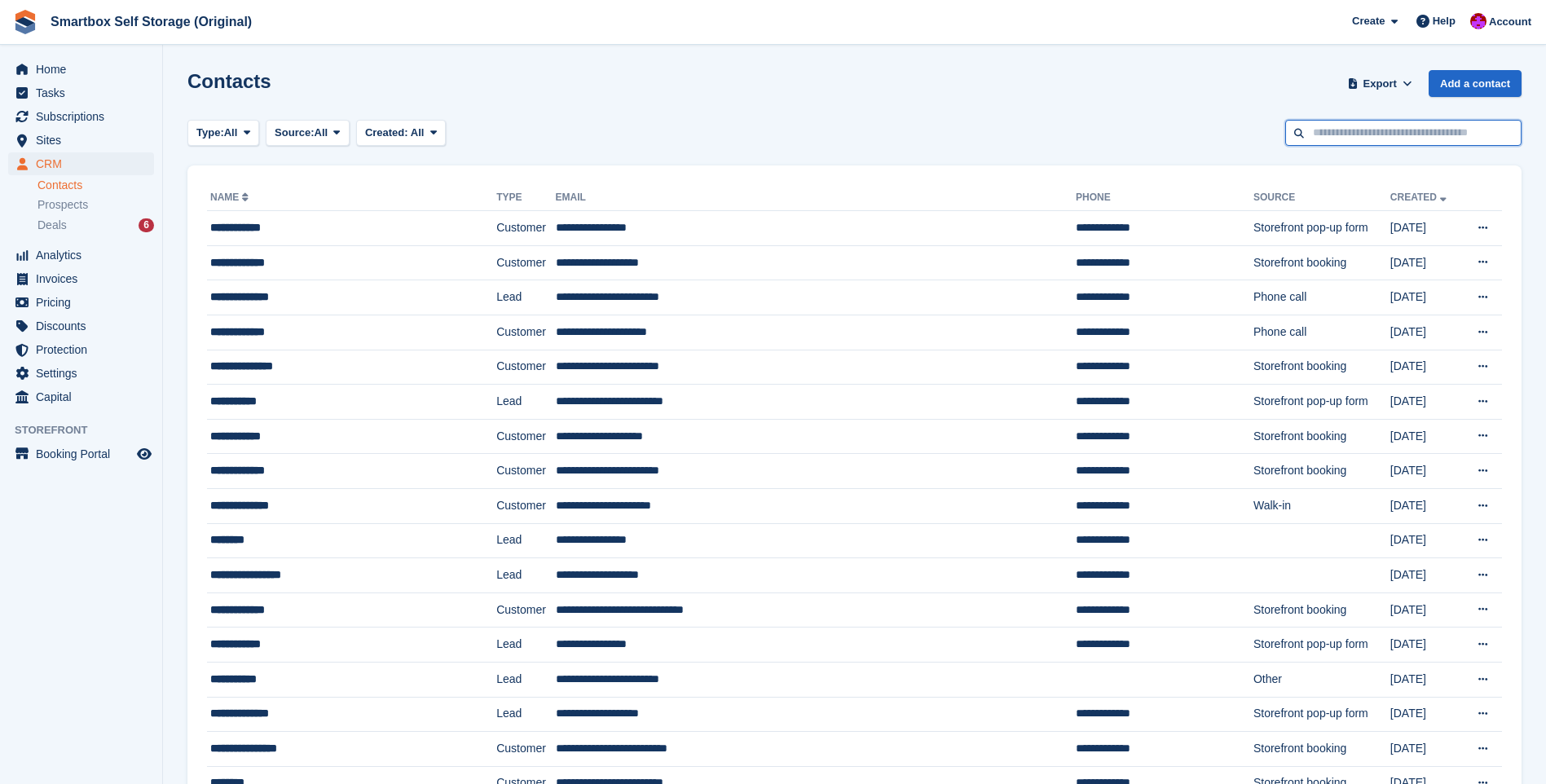 click at bounding box center [1403, 133] 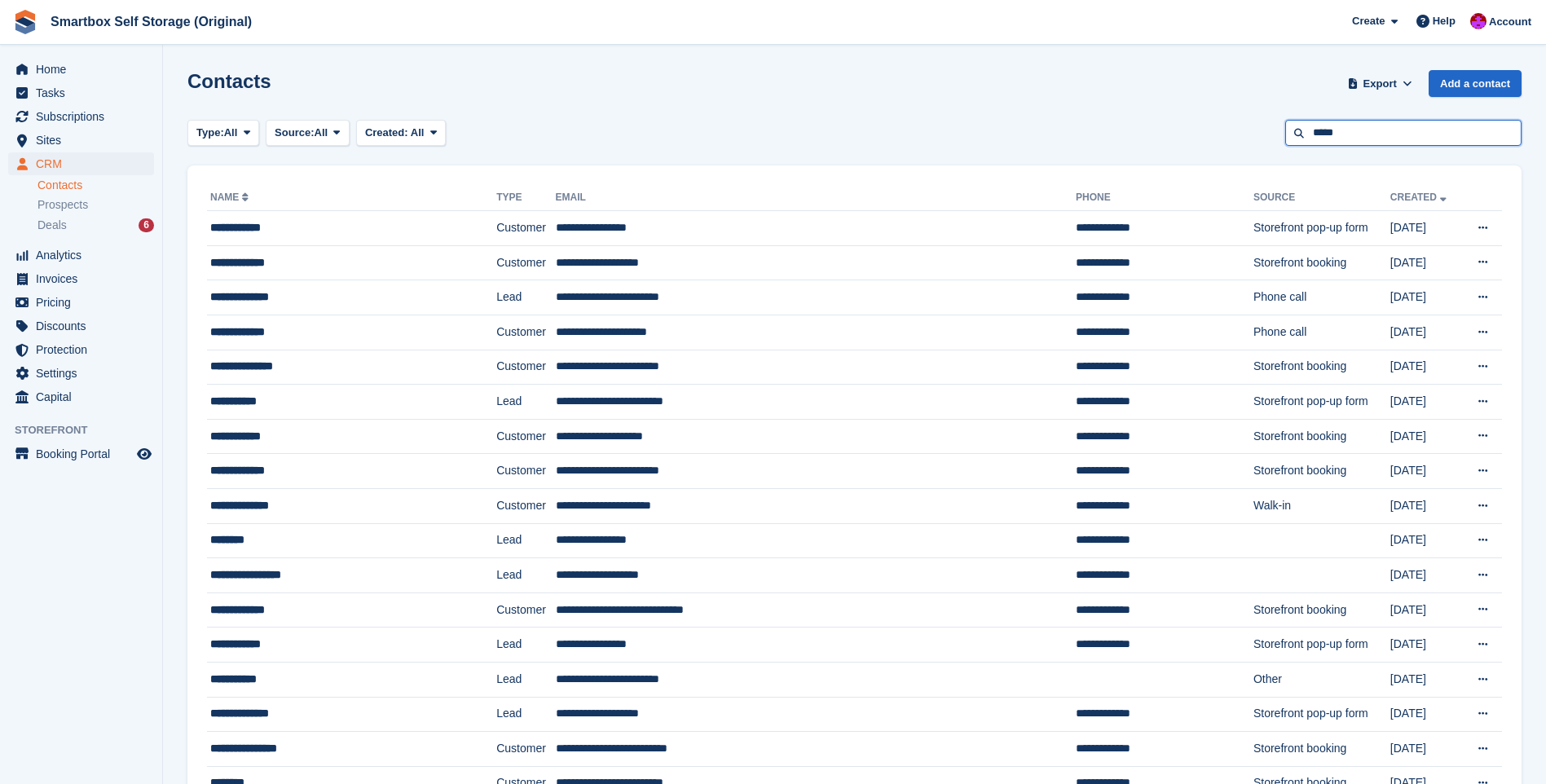 type on "*****" 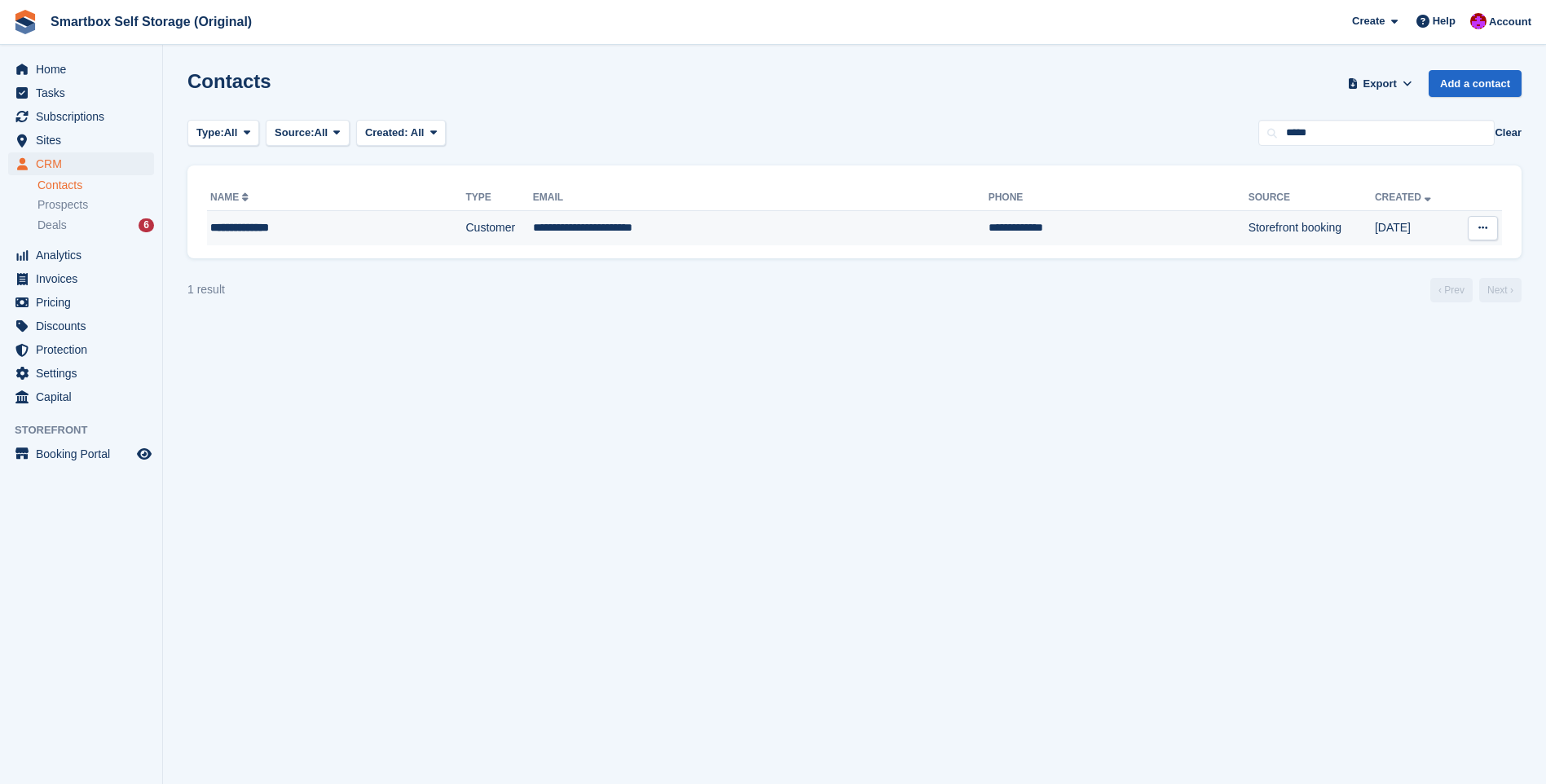 click on "Customer" at bounding box center (499, 228) 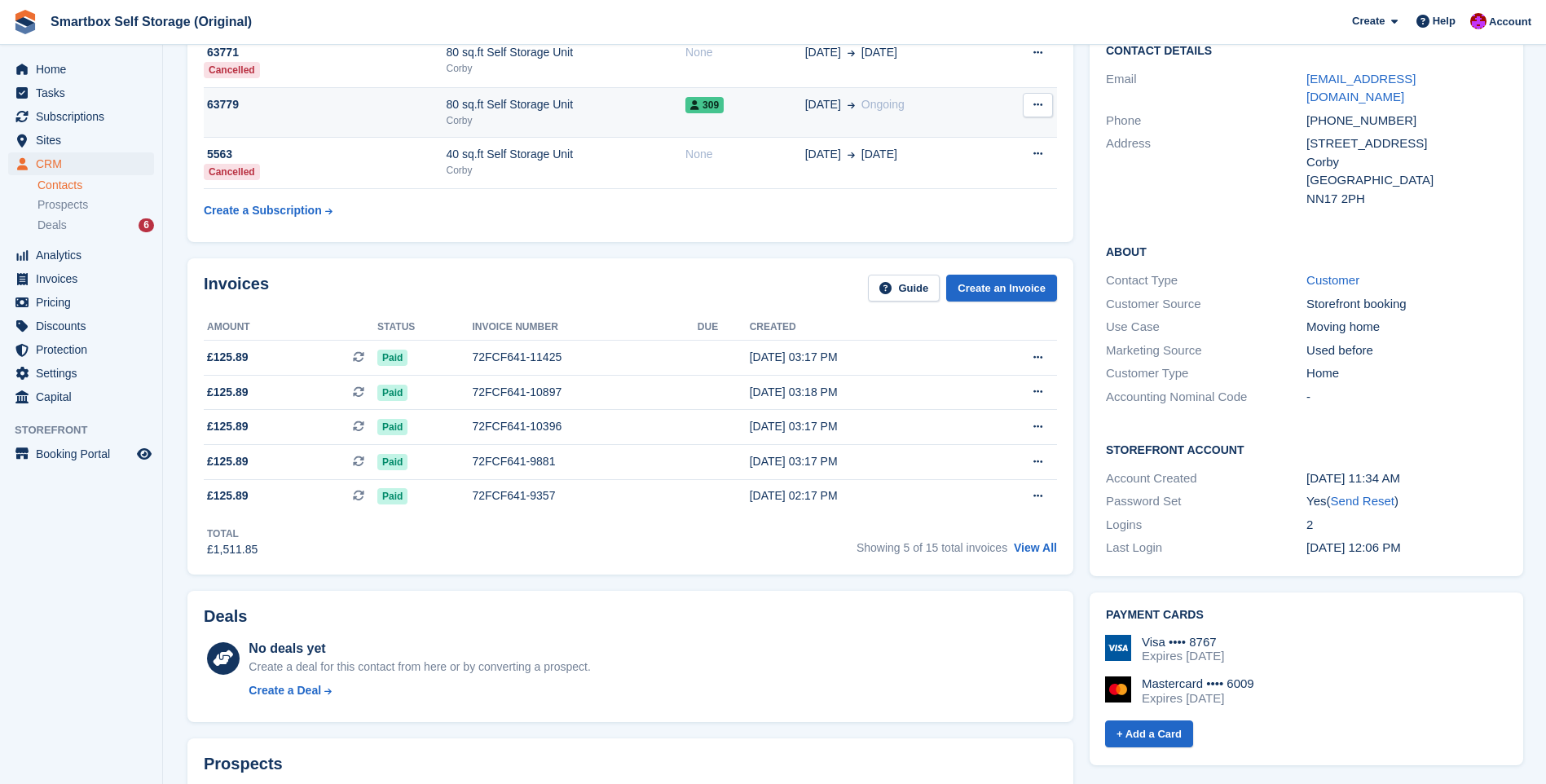 scroll, scrollTop: 0, scrollLeft: 0, axis: both 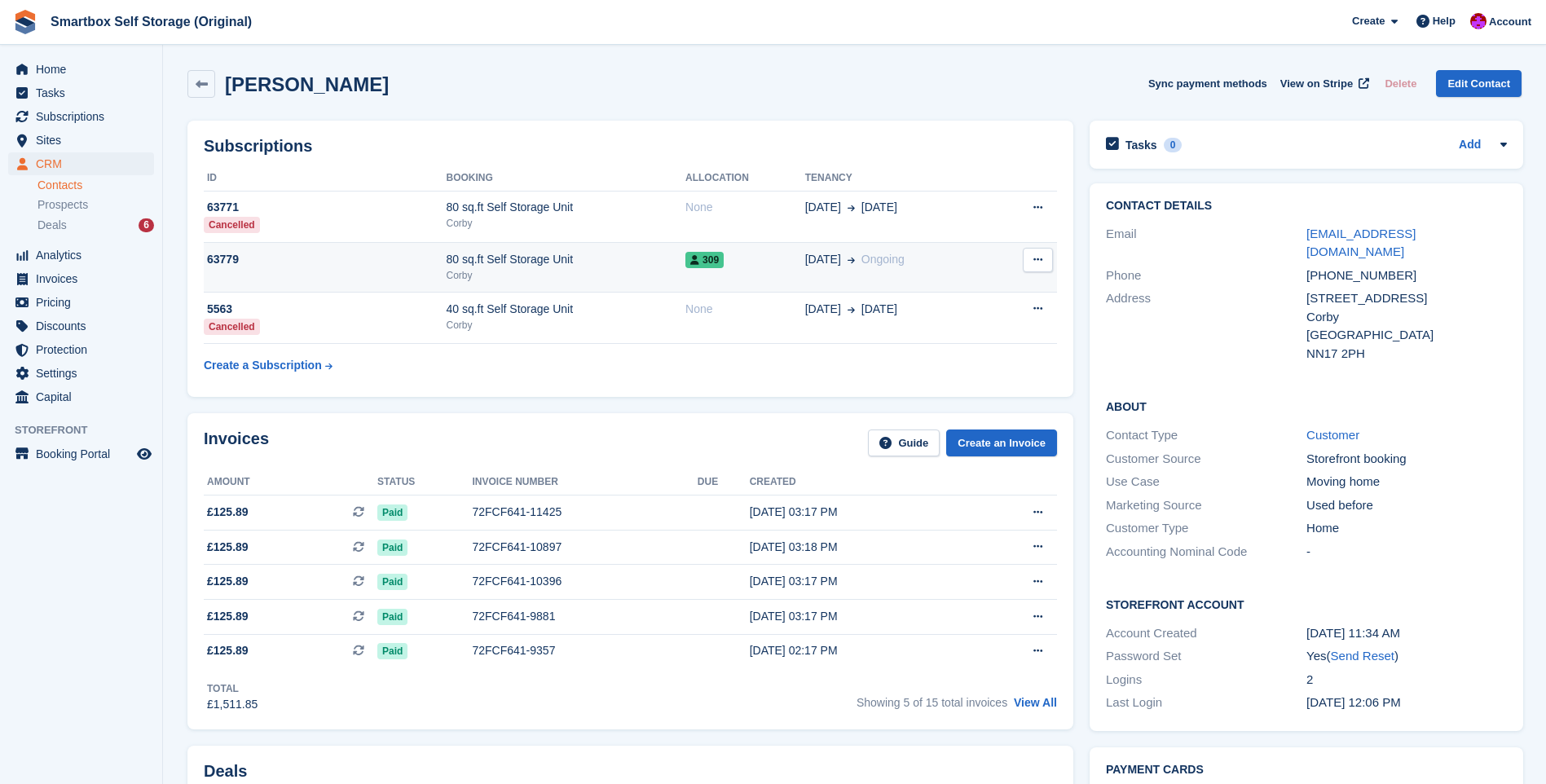 click on "80 sq.ft Self Storage Unit" at bounding box center (566, 259) 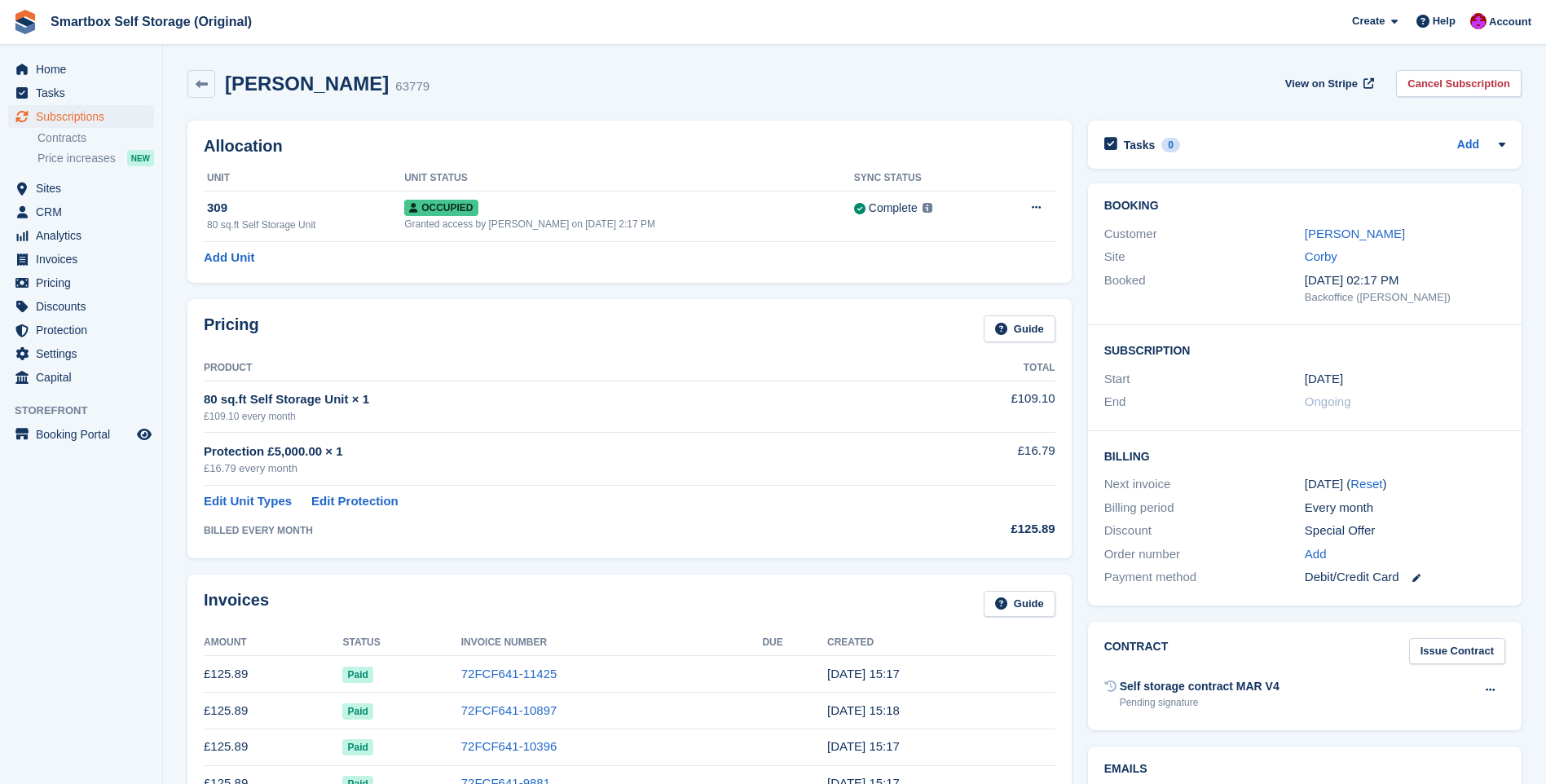 scroll, scrollTop: 0, scrollLeft: 0, axis: both 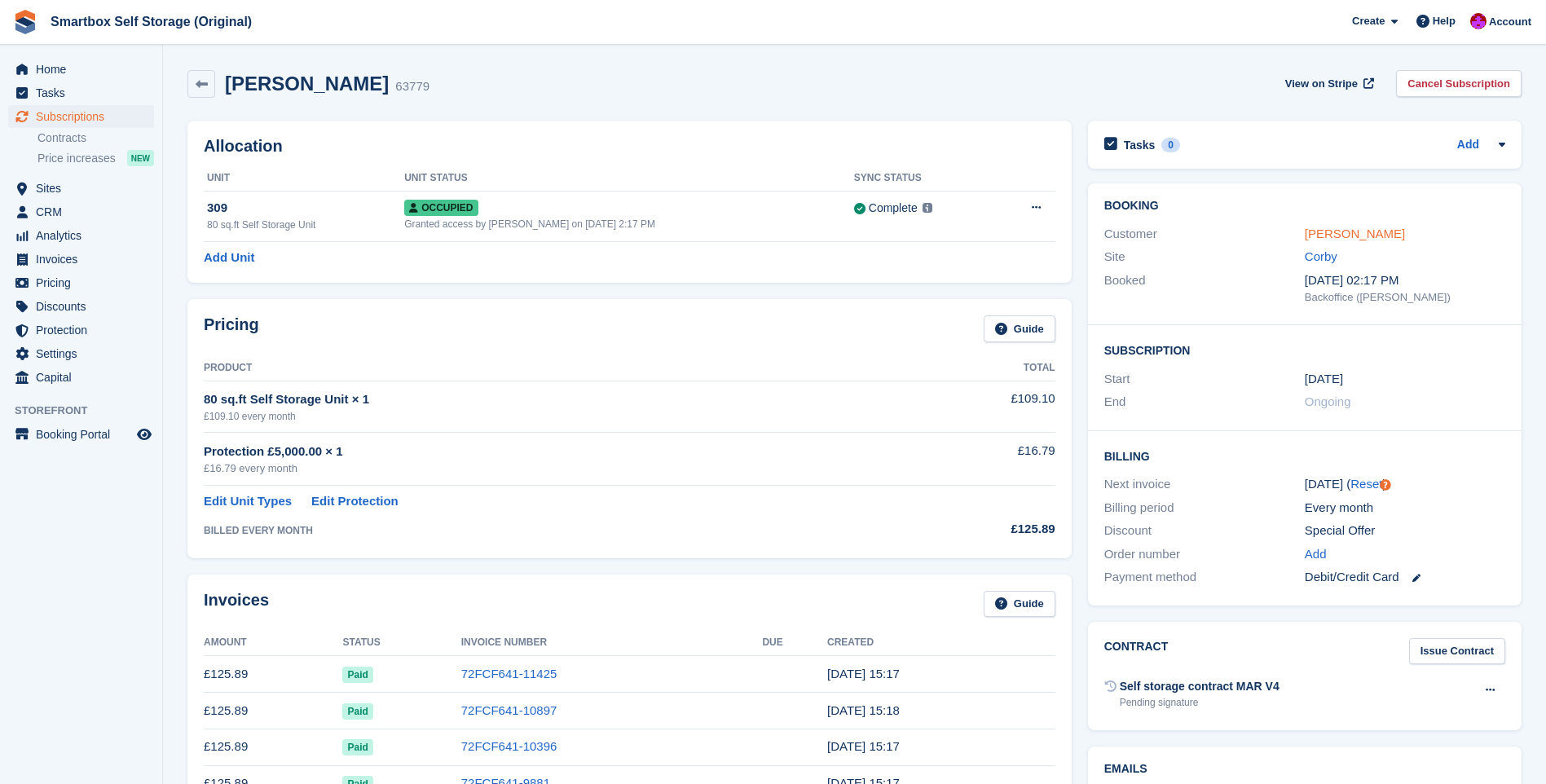 click on "[PERSON_NAME]" at bounding box center (1354, 233) 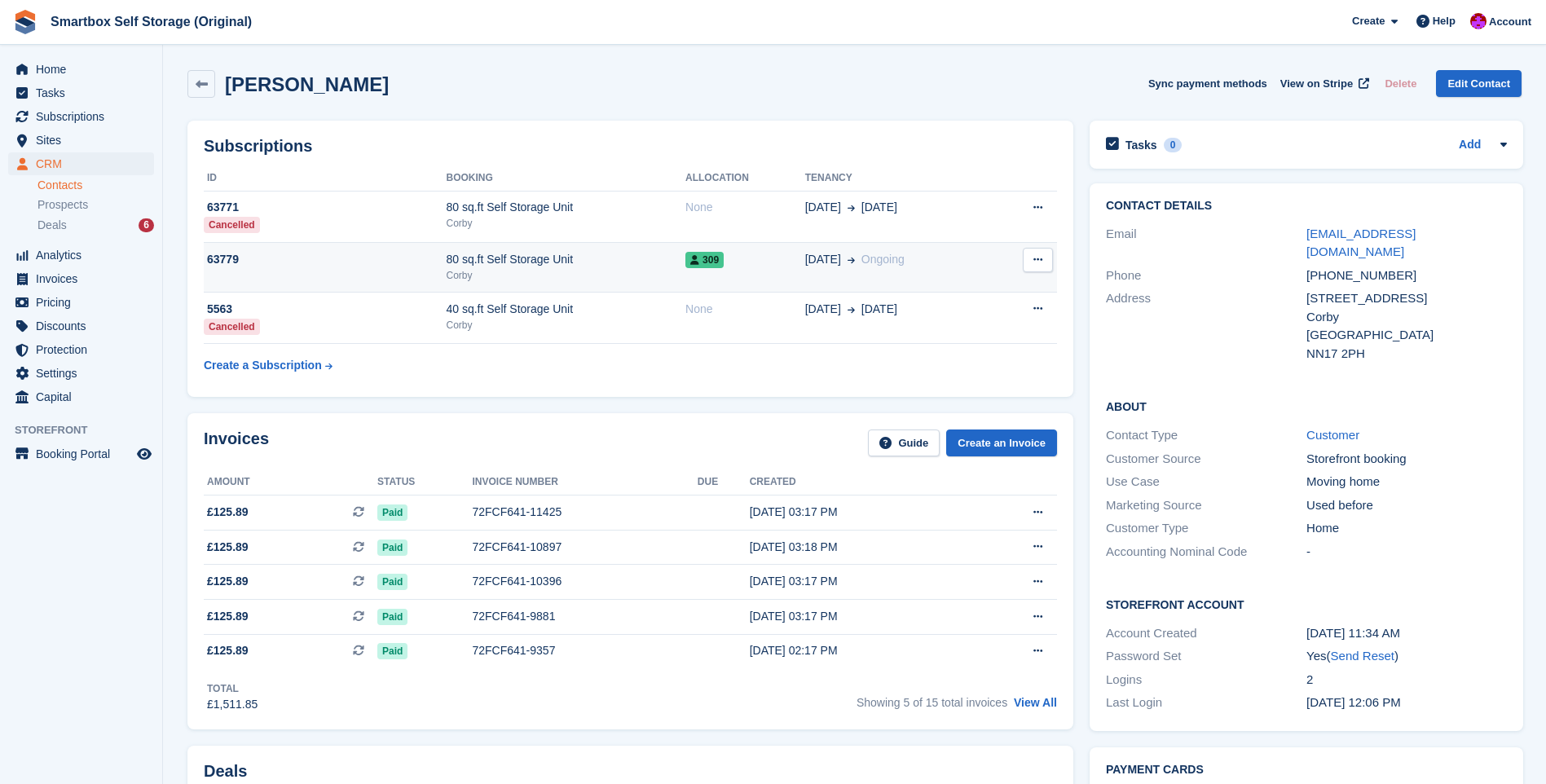 click at bounding box center (1037, 259) 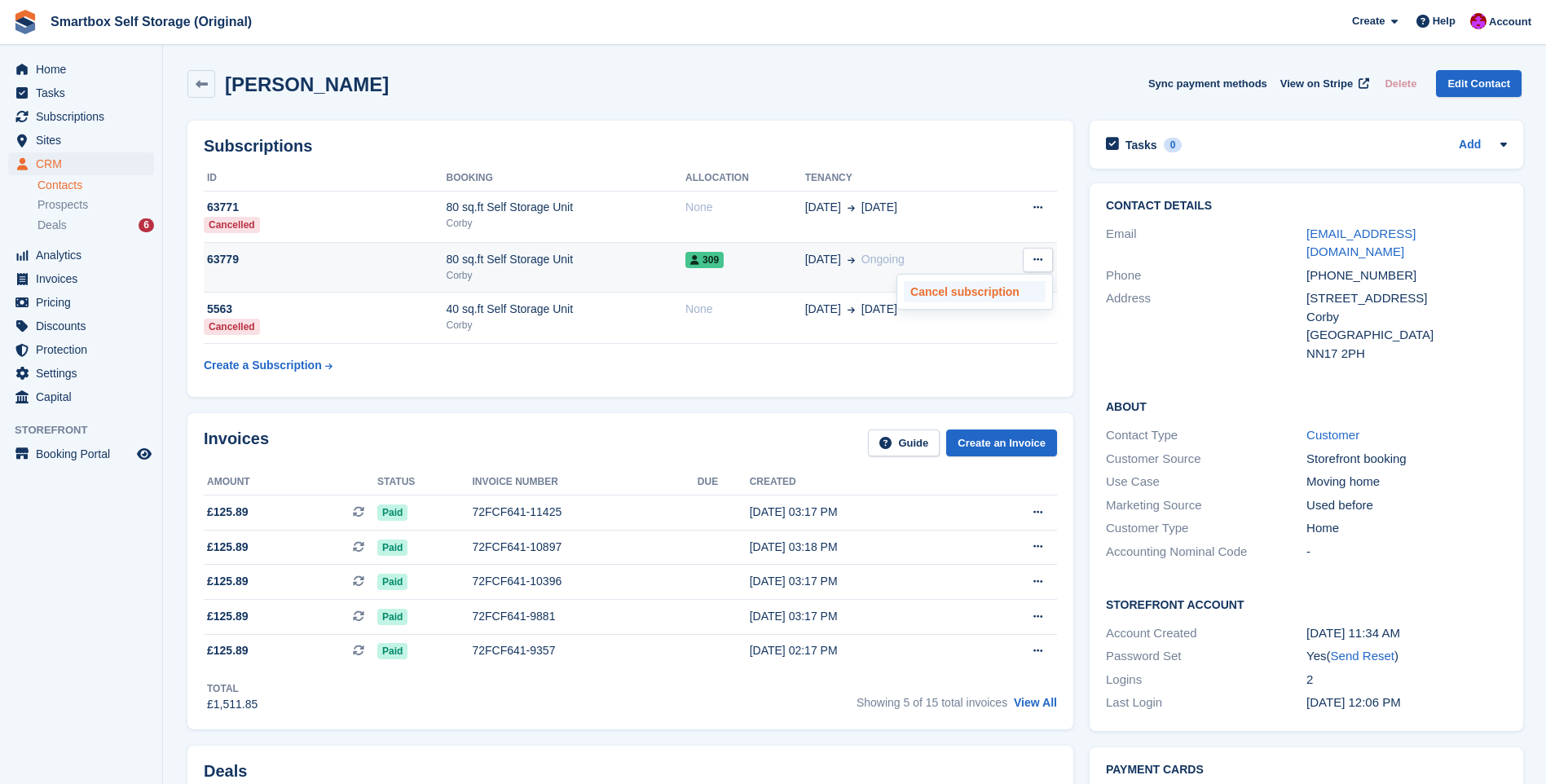 click on "Cancel subscription" at bounding box center (975, 292) 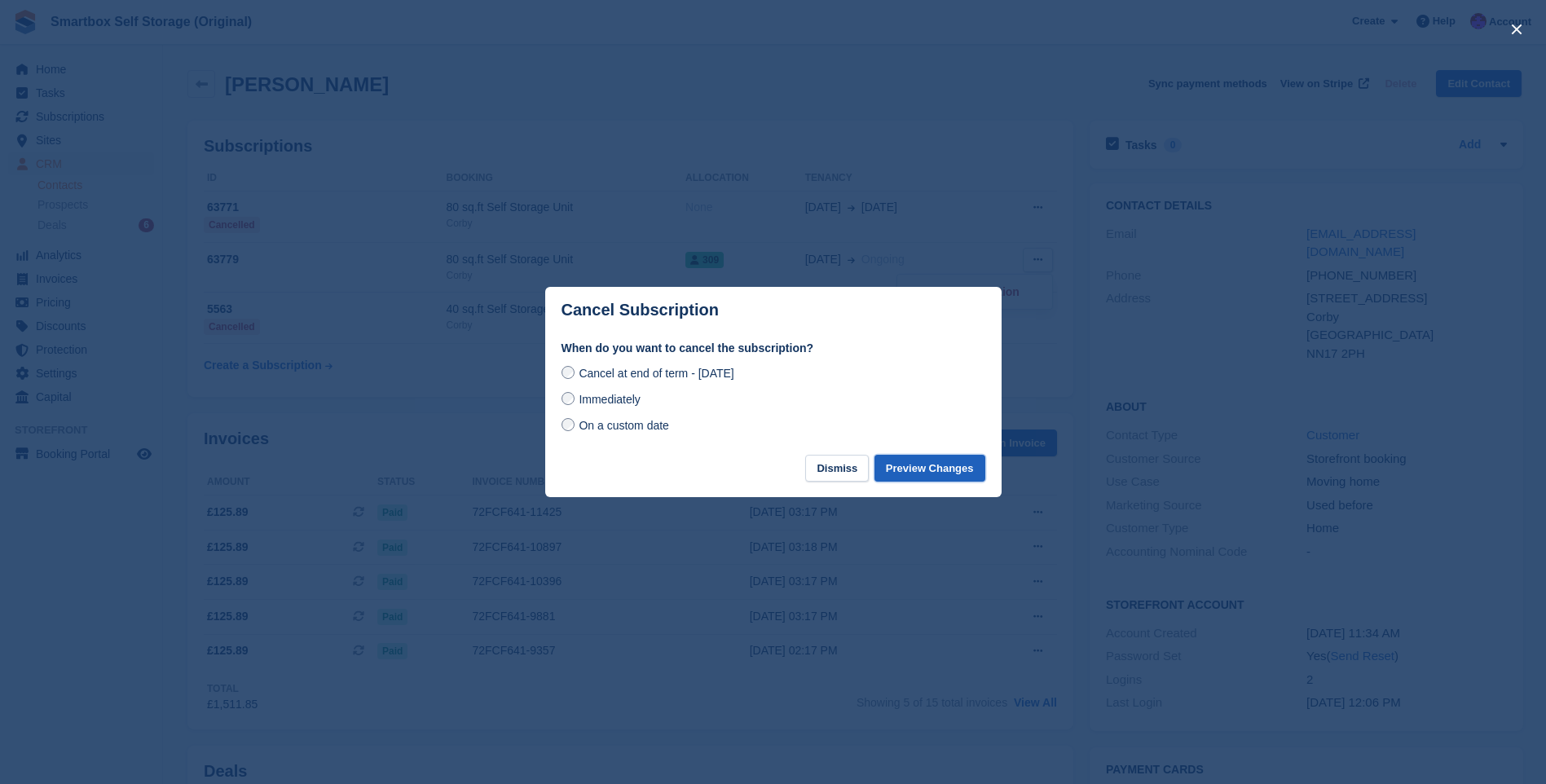 click on "Preview Changes" at bounding box center [930, 468] 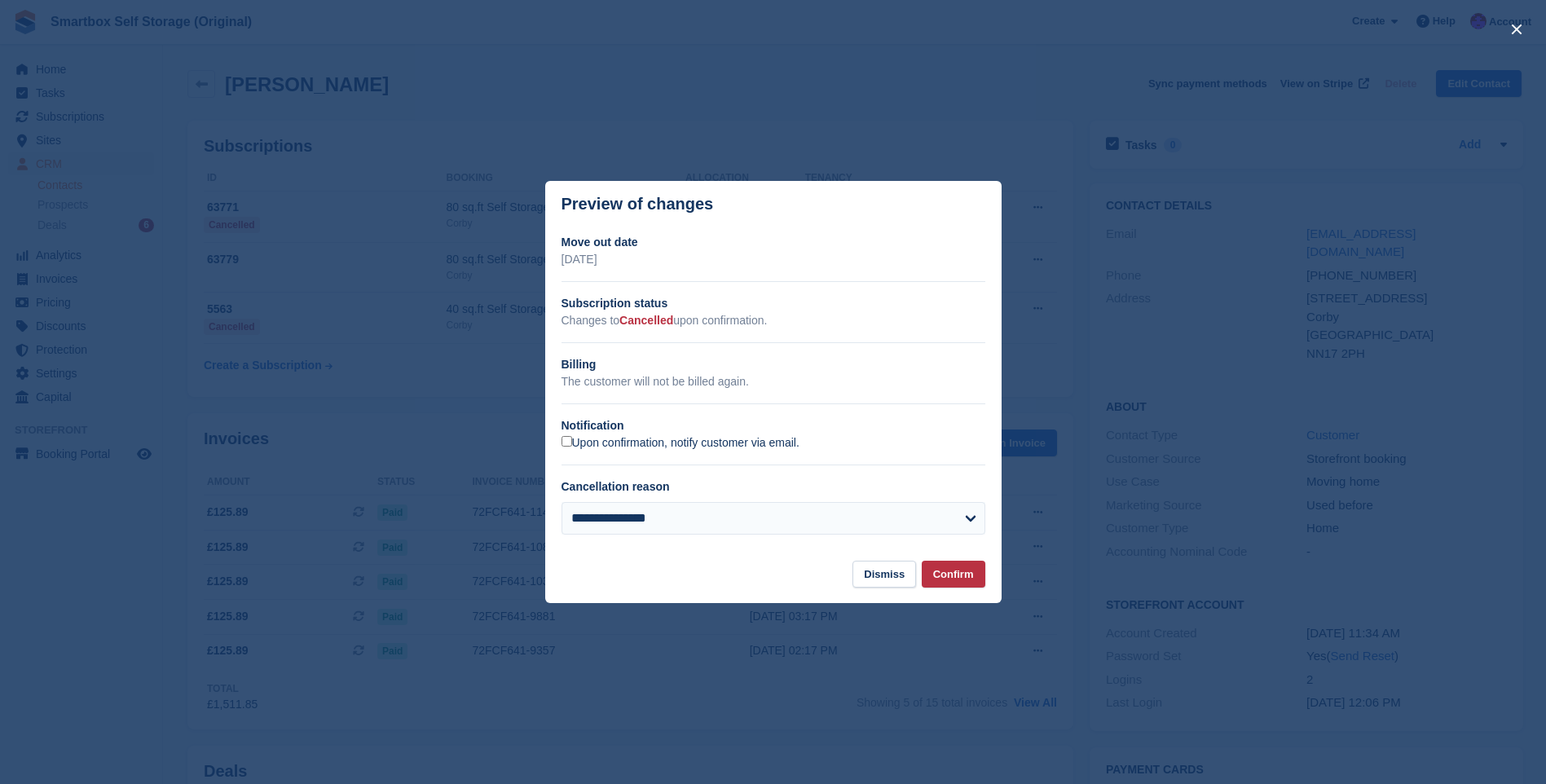 click on "Upon confirmation, notify customer via email." at bounding box center [681, 443] 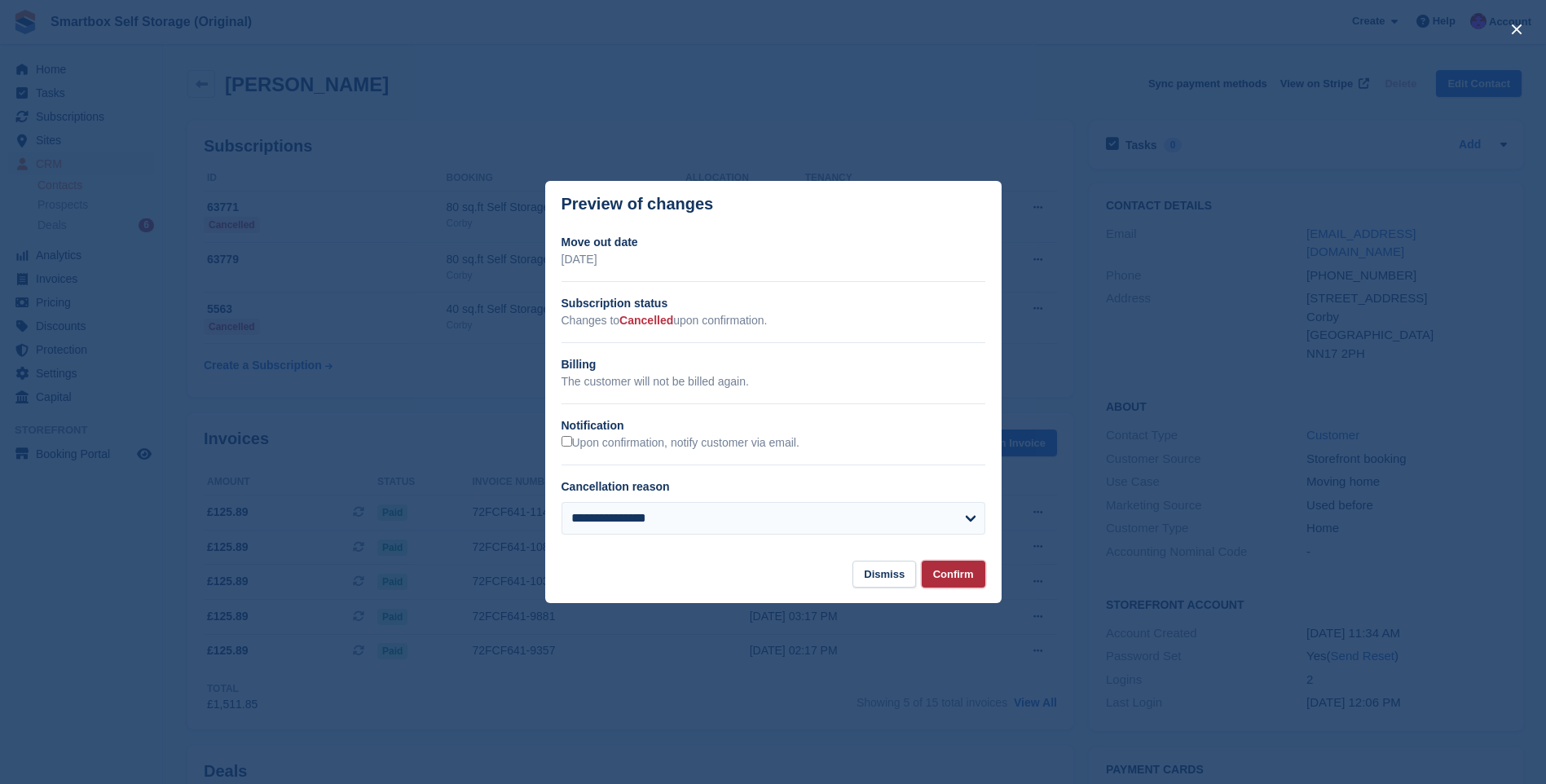 click on "Confirm" at bounding box center [954, 574] 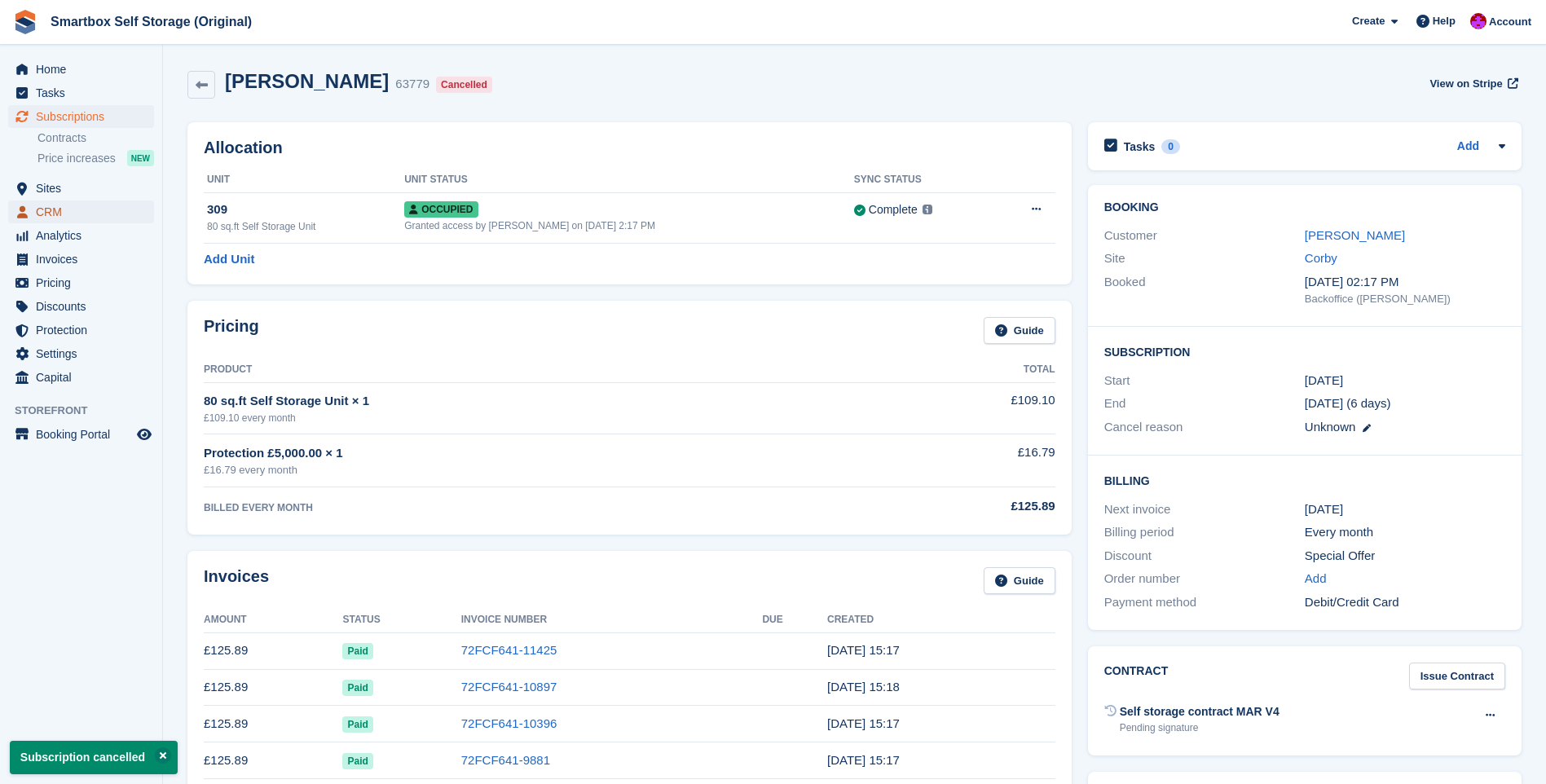 click on "CRM" at bounding box center (85, 212) 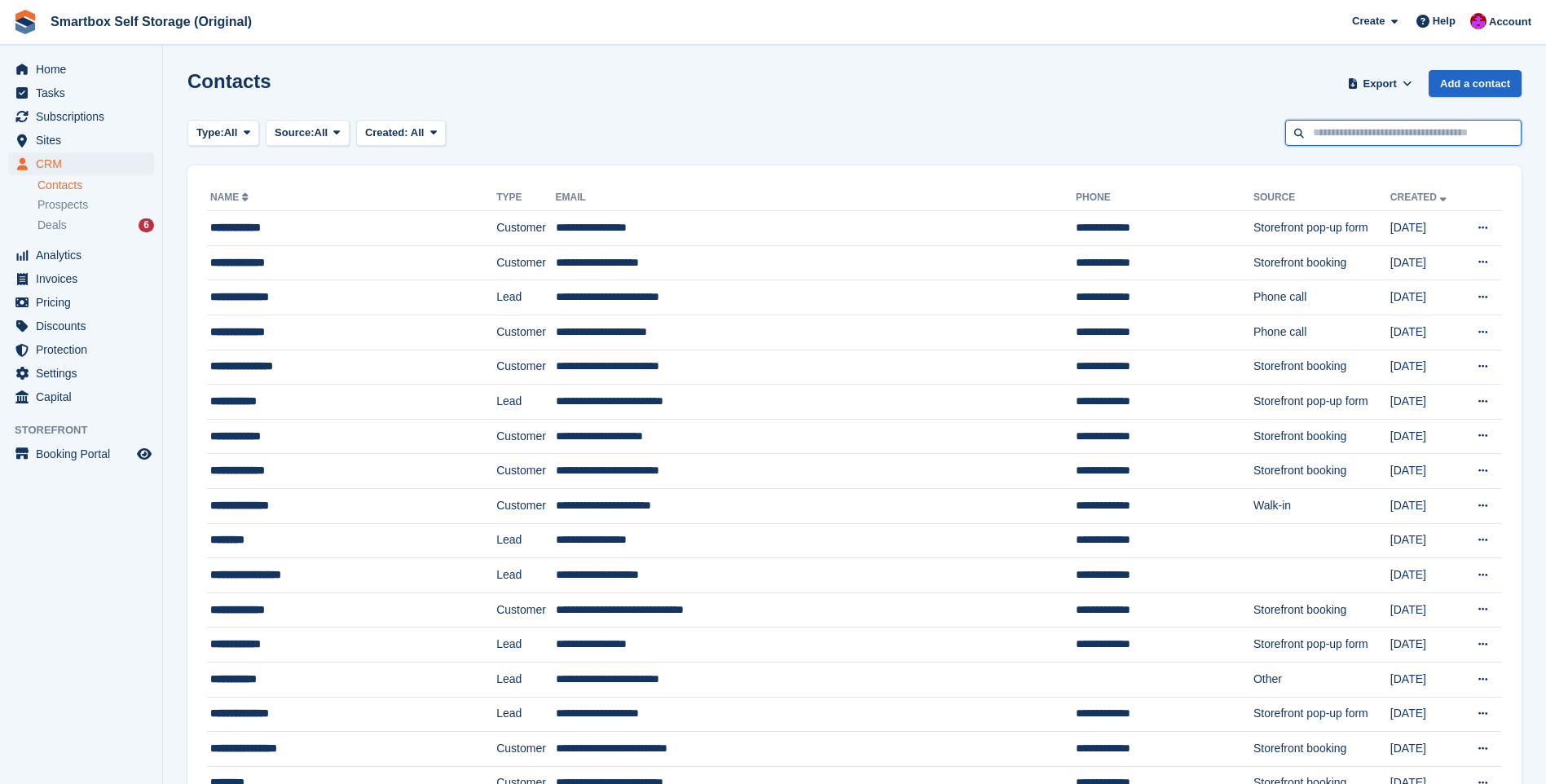 click at bounding box center (1403, 133) 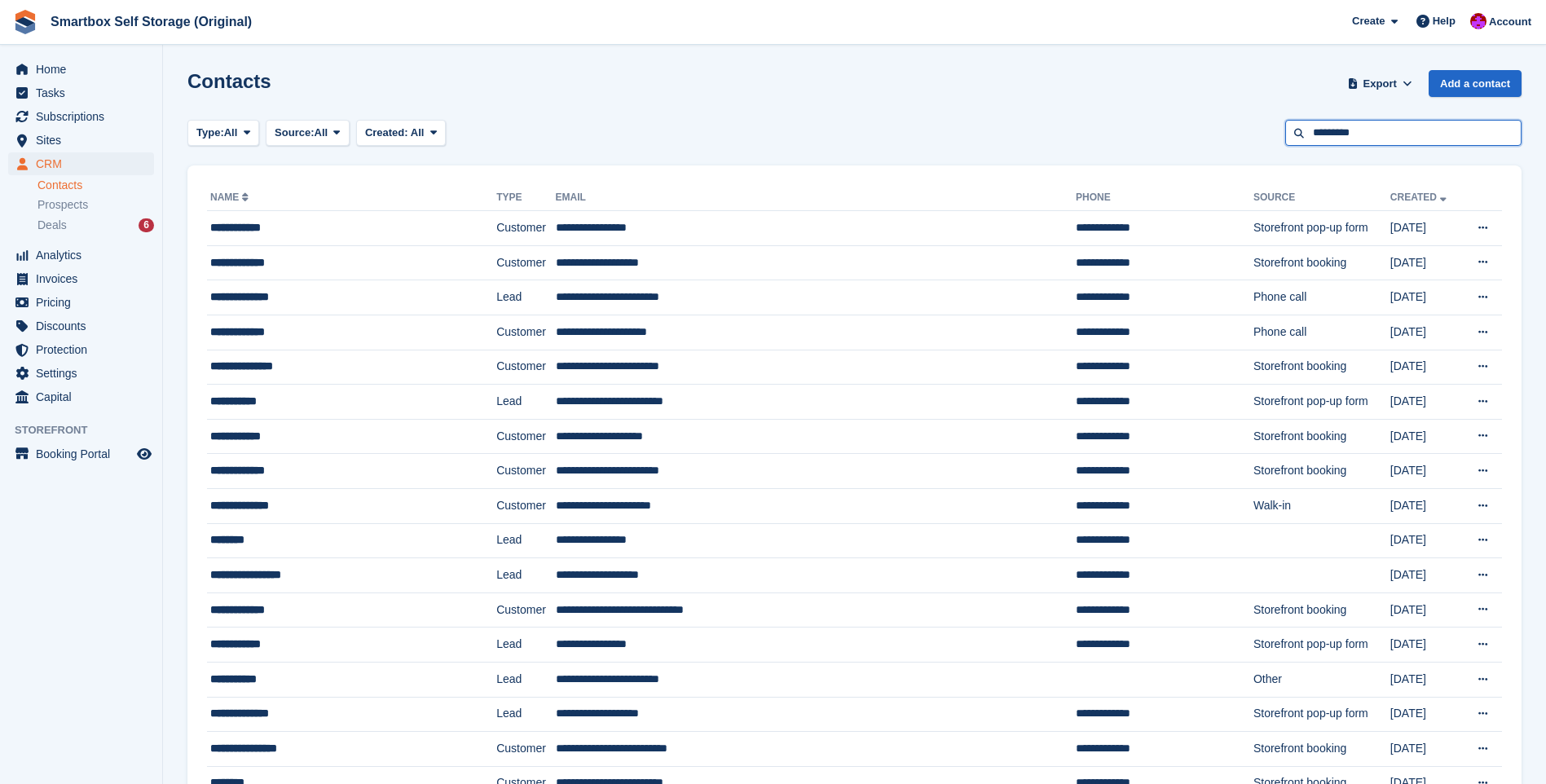 type on "*********" 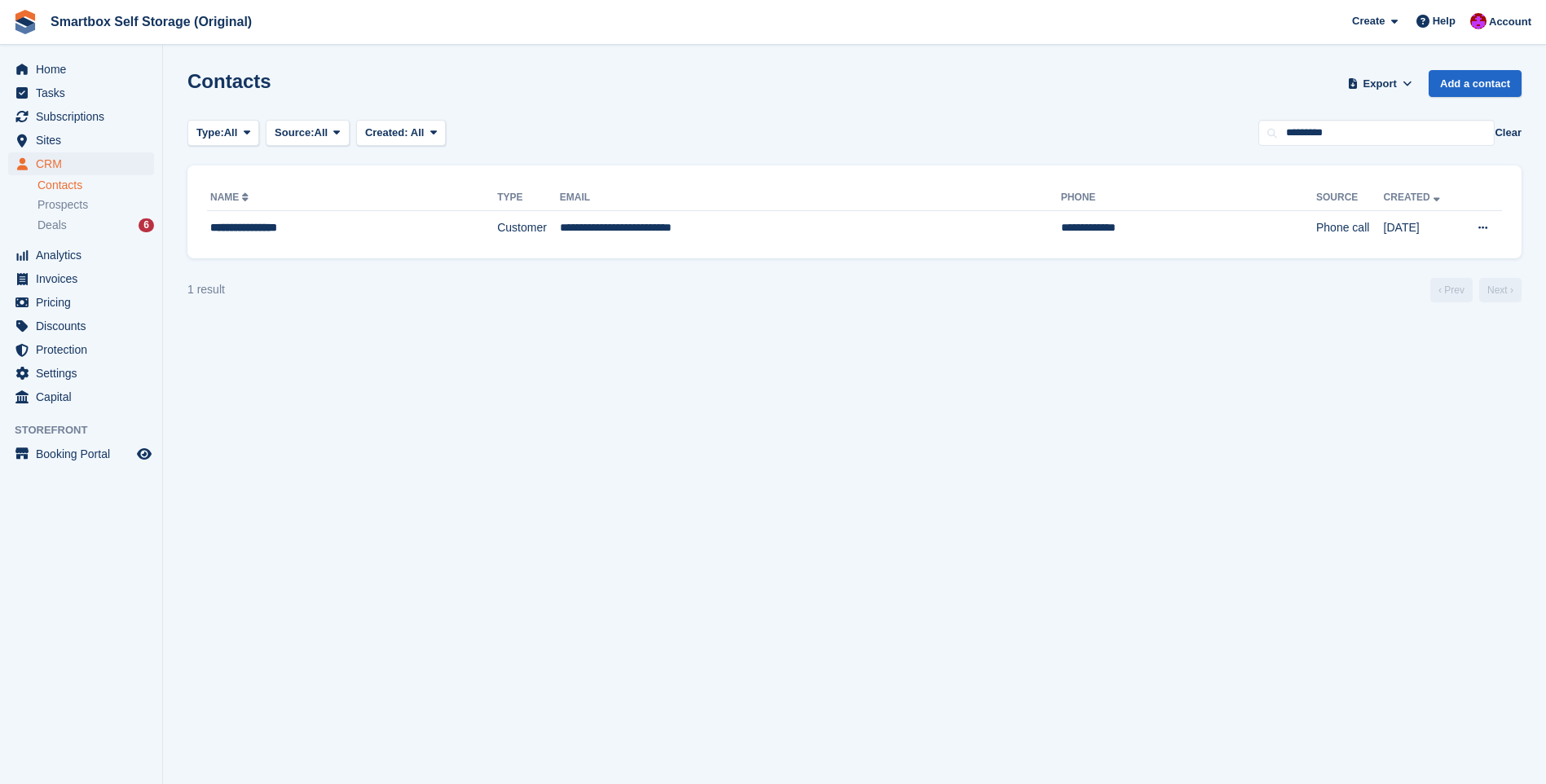 click on "Email" at bounding box center [810, 198] 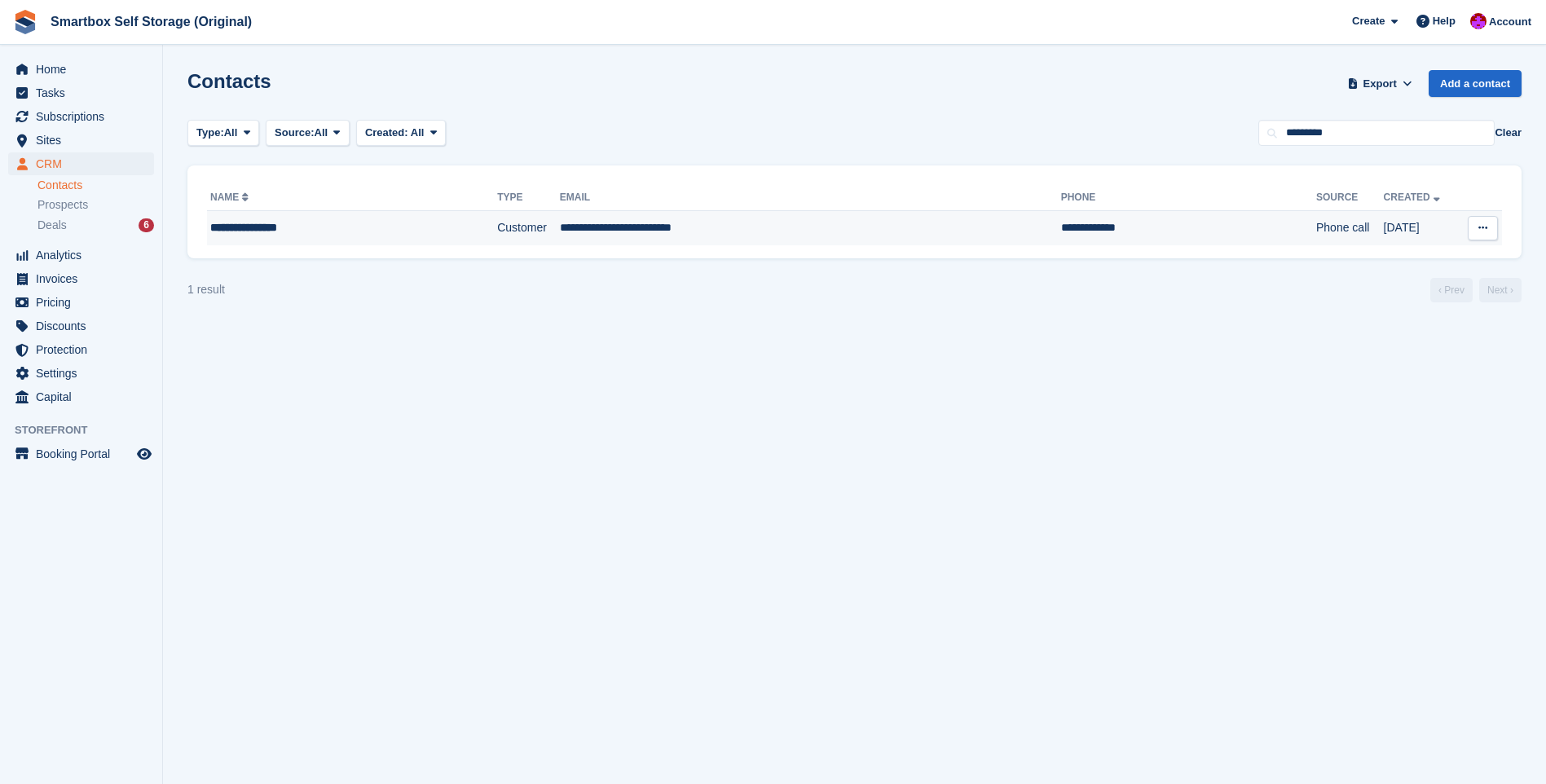 click on "**********" at bounding box center [810, 228] 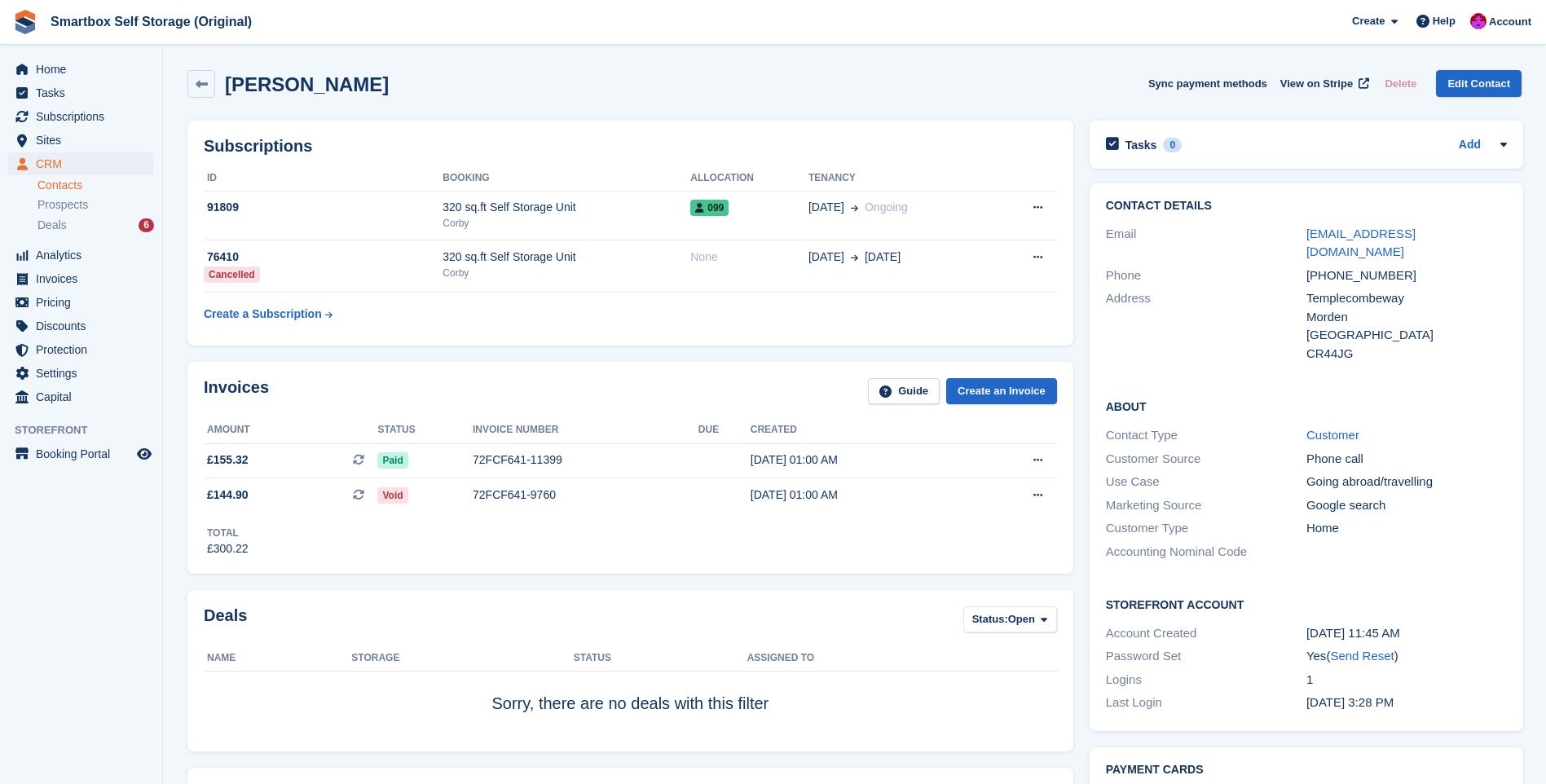 scroll, scrollTop: 0, scrollLeft: 0, axis: both 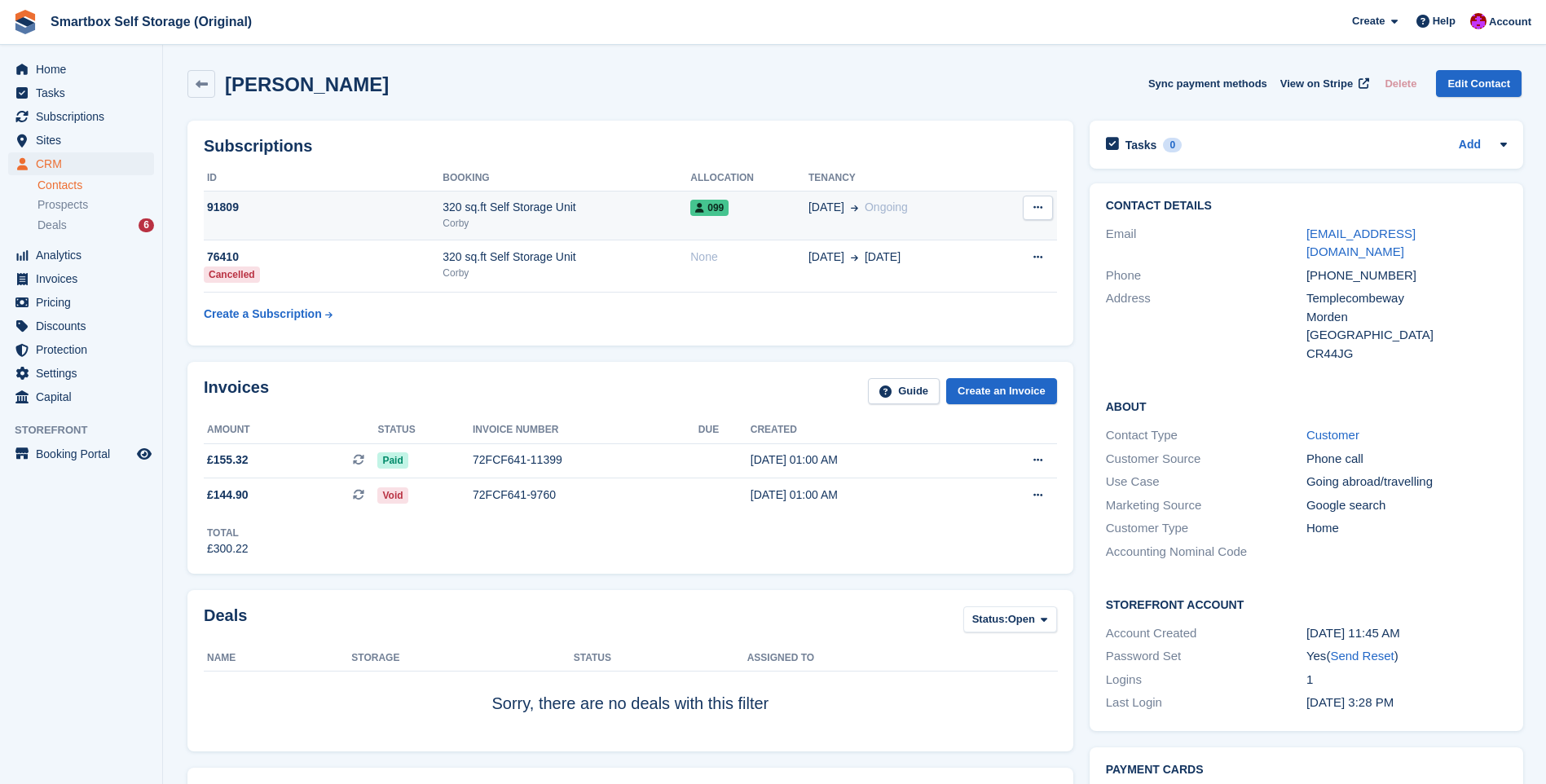 click on "Corby" at bounding box center (566, 223) 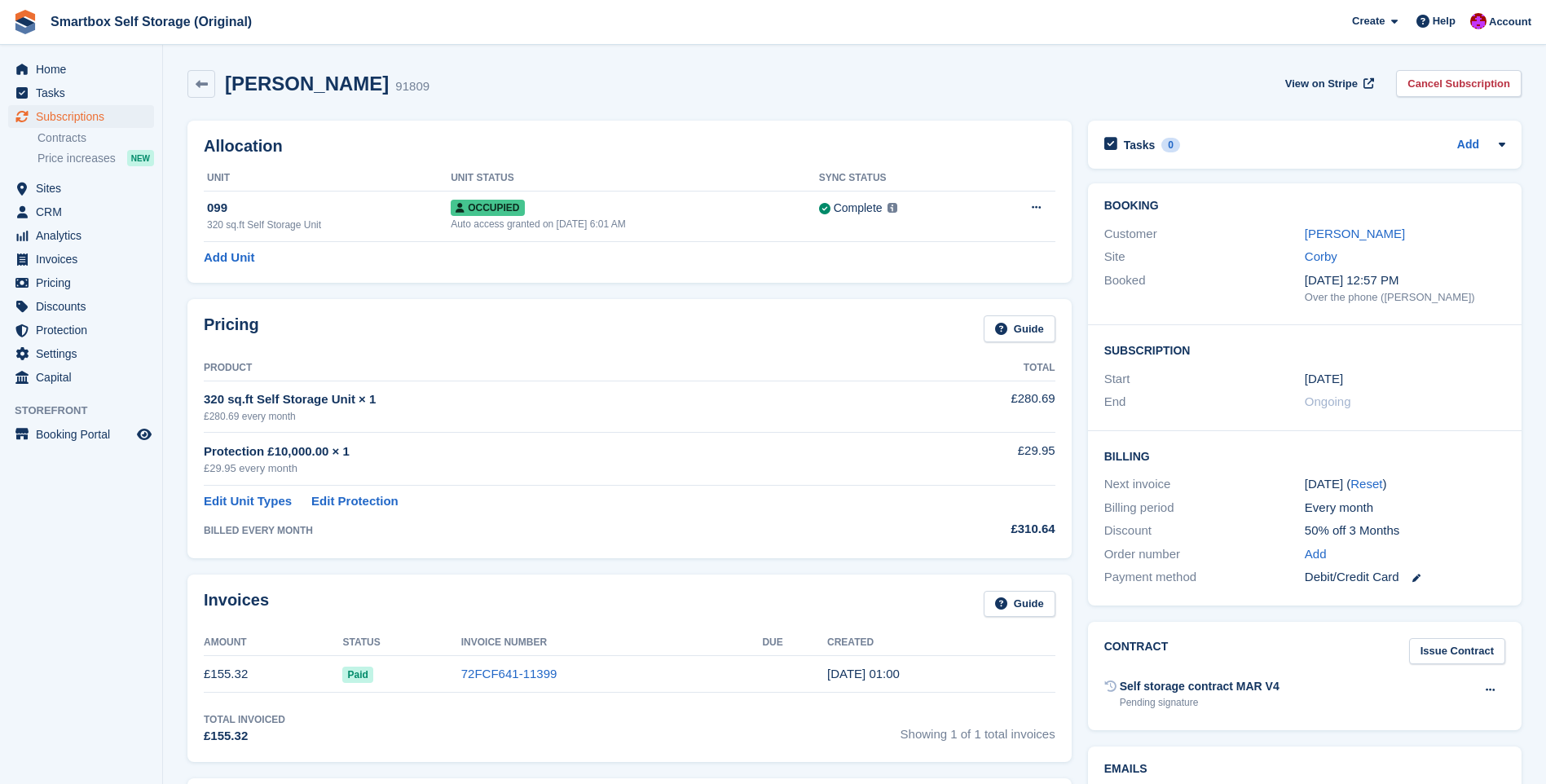scroll, scrollTop: 0, scrollLeft: 0, axis: both 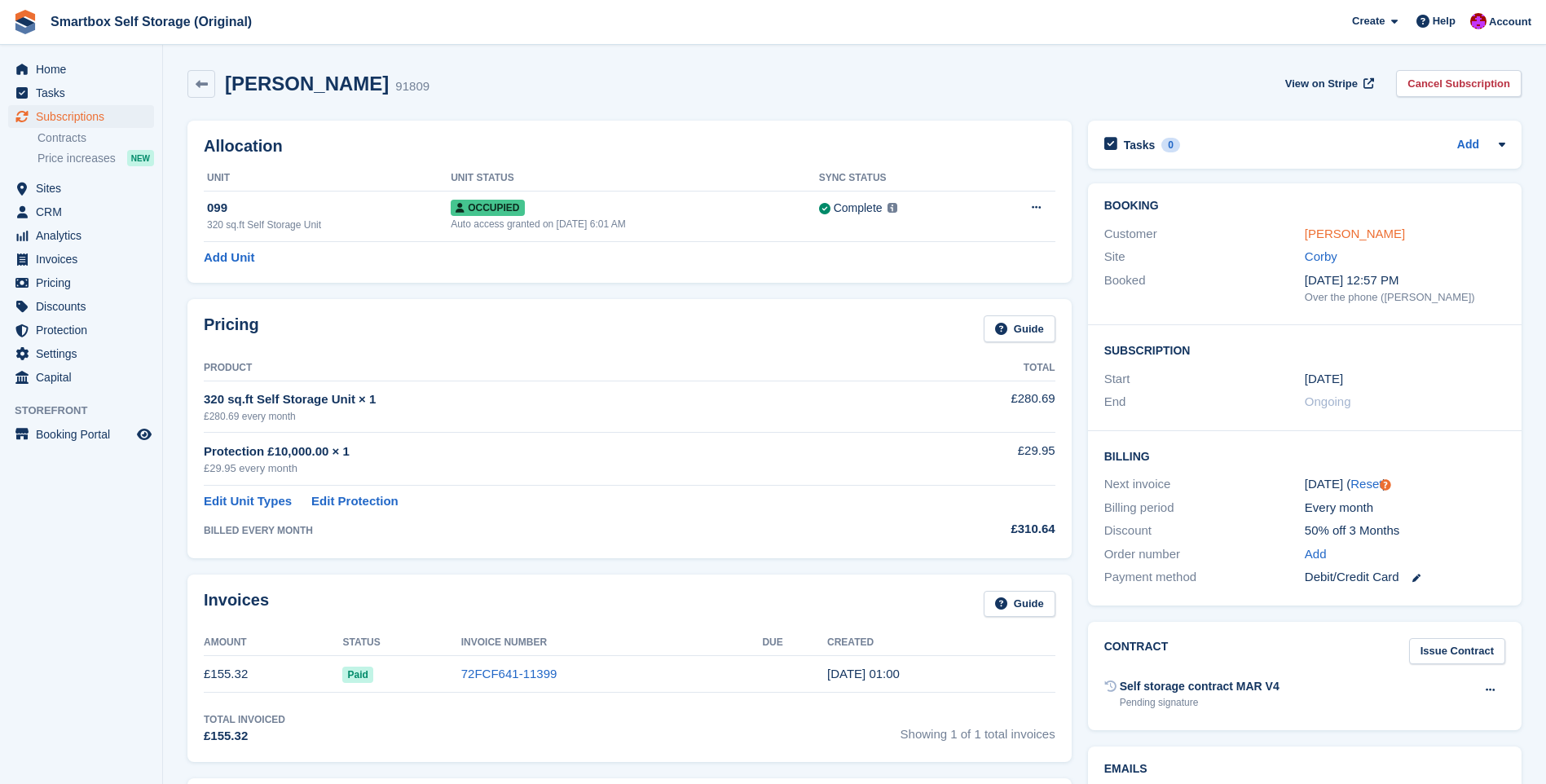 click on "Charles Robinson" at bounding box center [1354, 233] 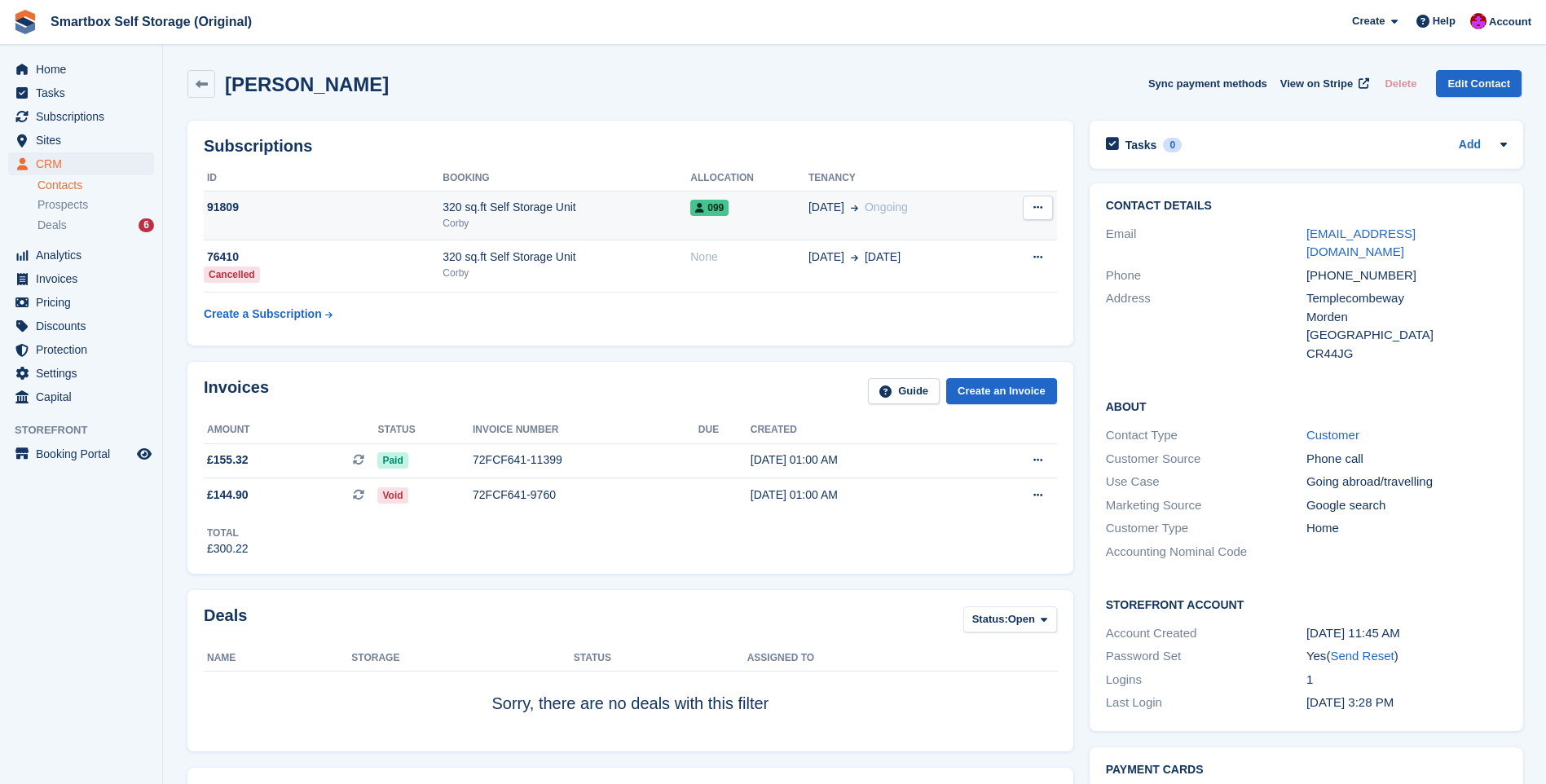 click at bounding box center (1037, 207) 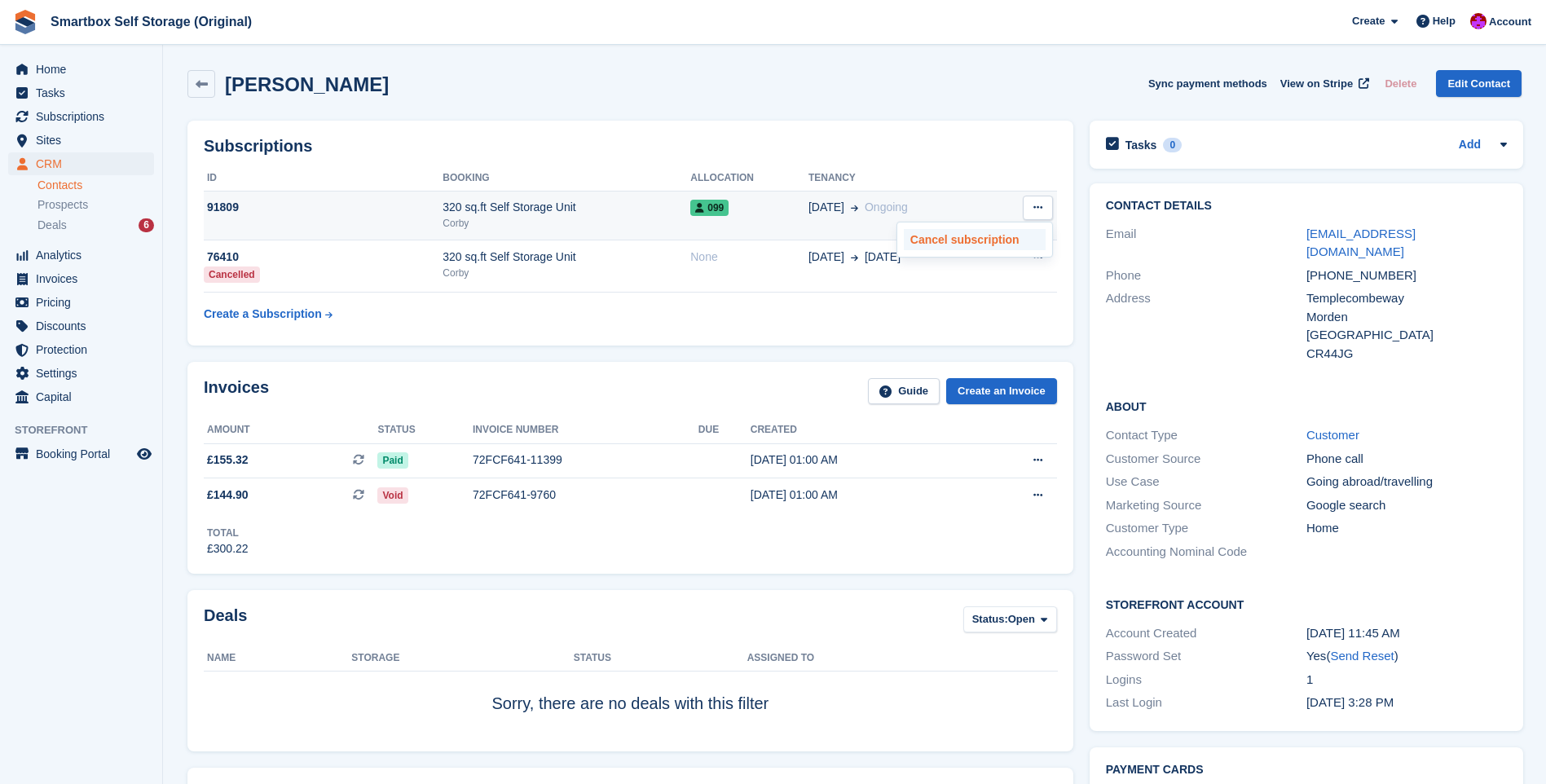 click on "Cancel subscription" at bounding box center (975, 240) 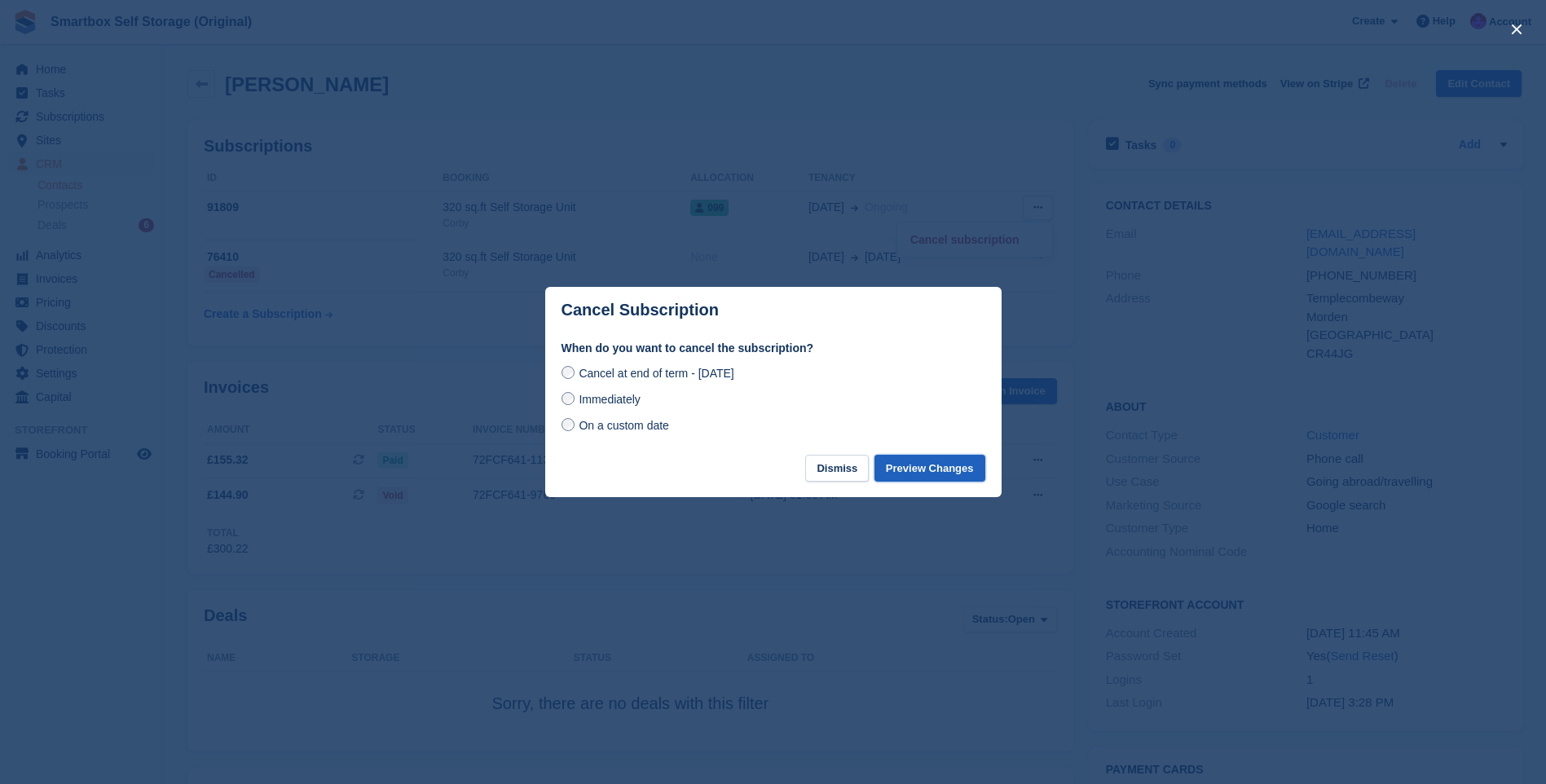 click on "Preview Changes" at bounding box center (930, 468) 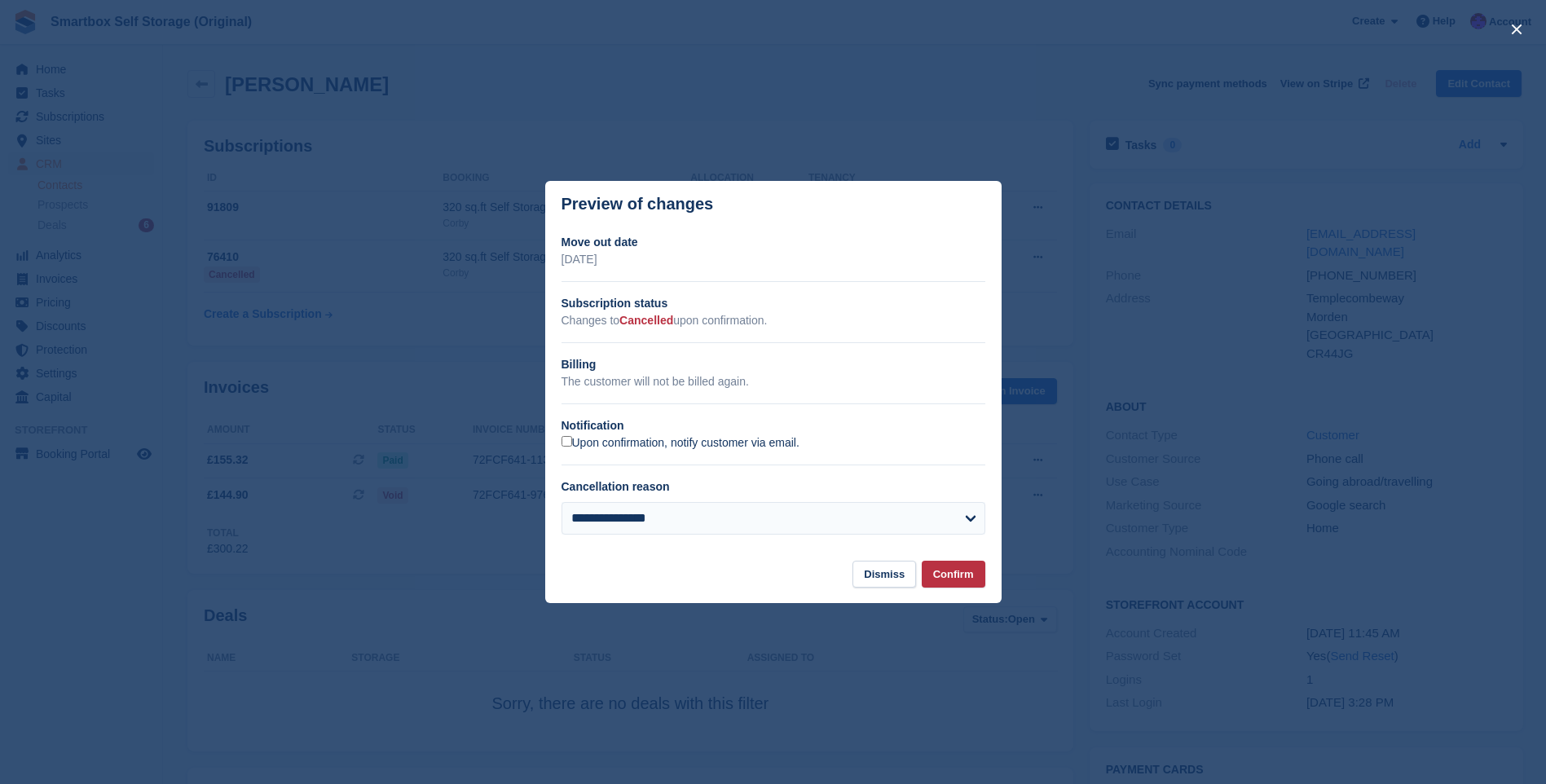 click on "Upon confirmation, notify customer via email." at bounding box center [681, 443] 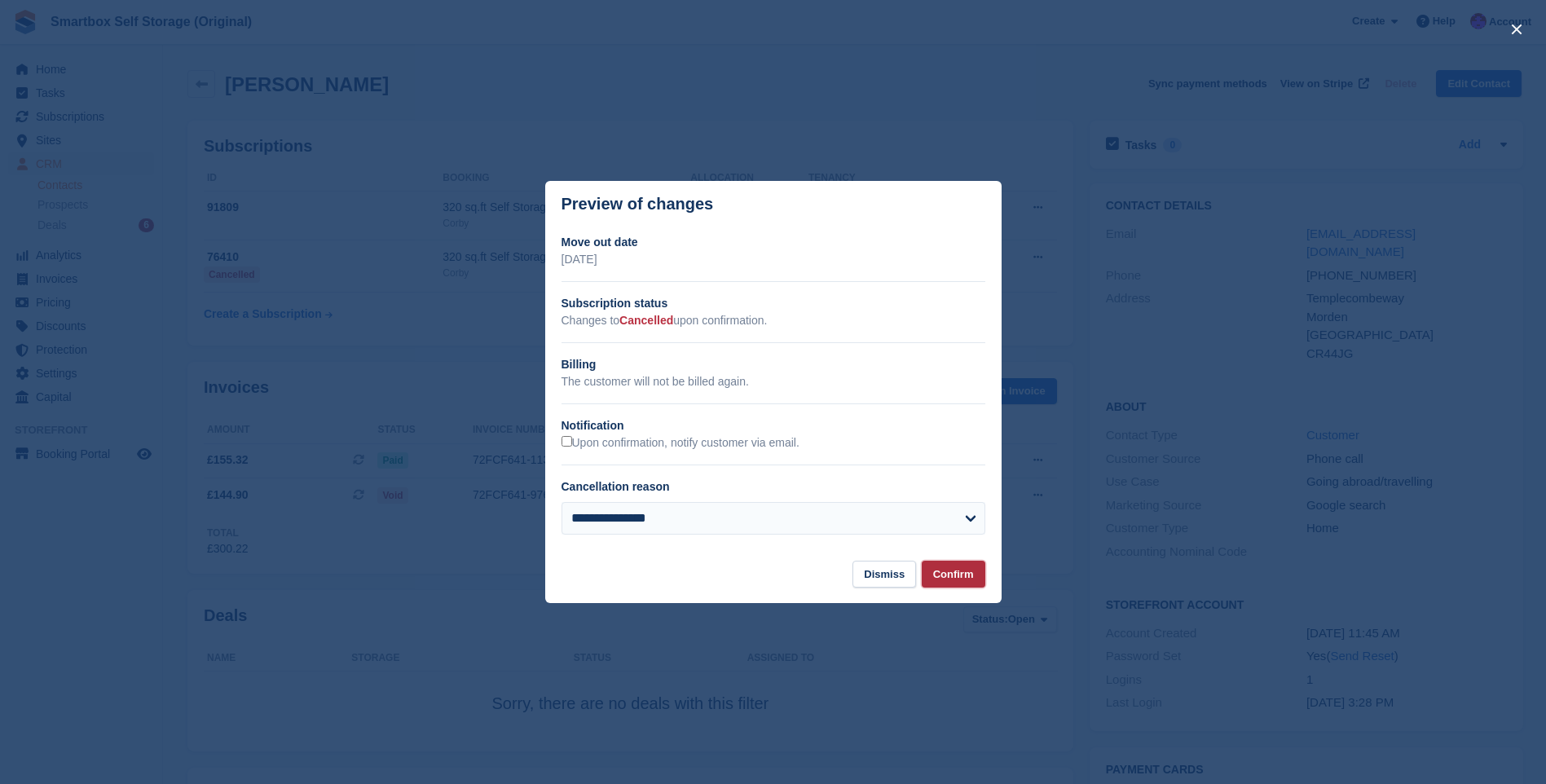 click on "Confirm" at bounding box center [954, 574] 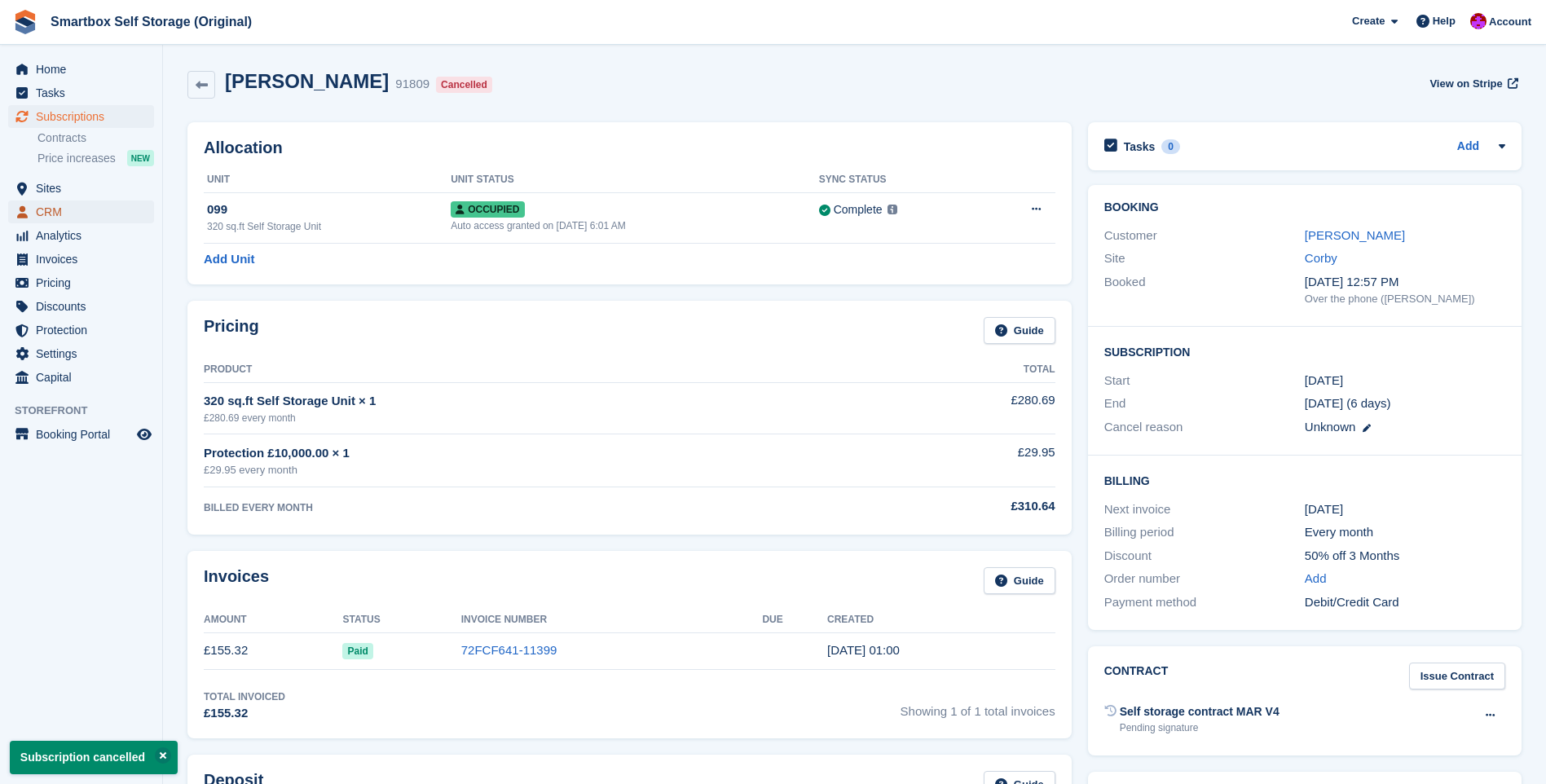 click on "CRM" at bounding box center [85, 212] 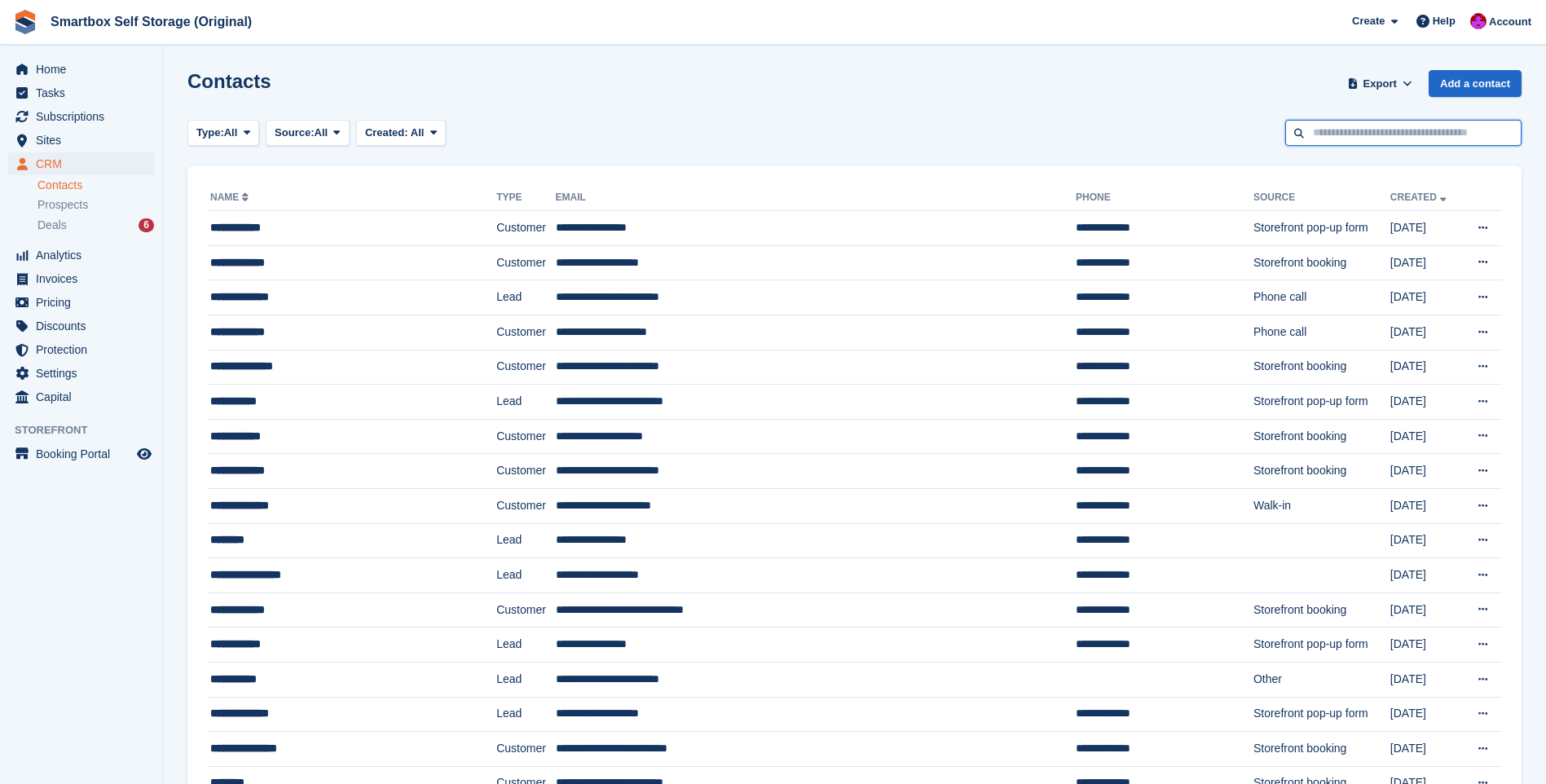 click at bounding box center (1403, 133) 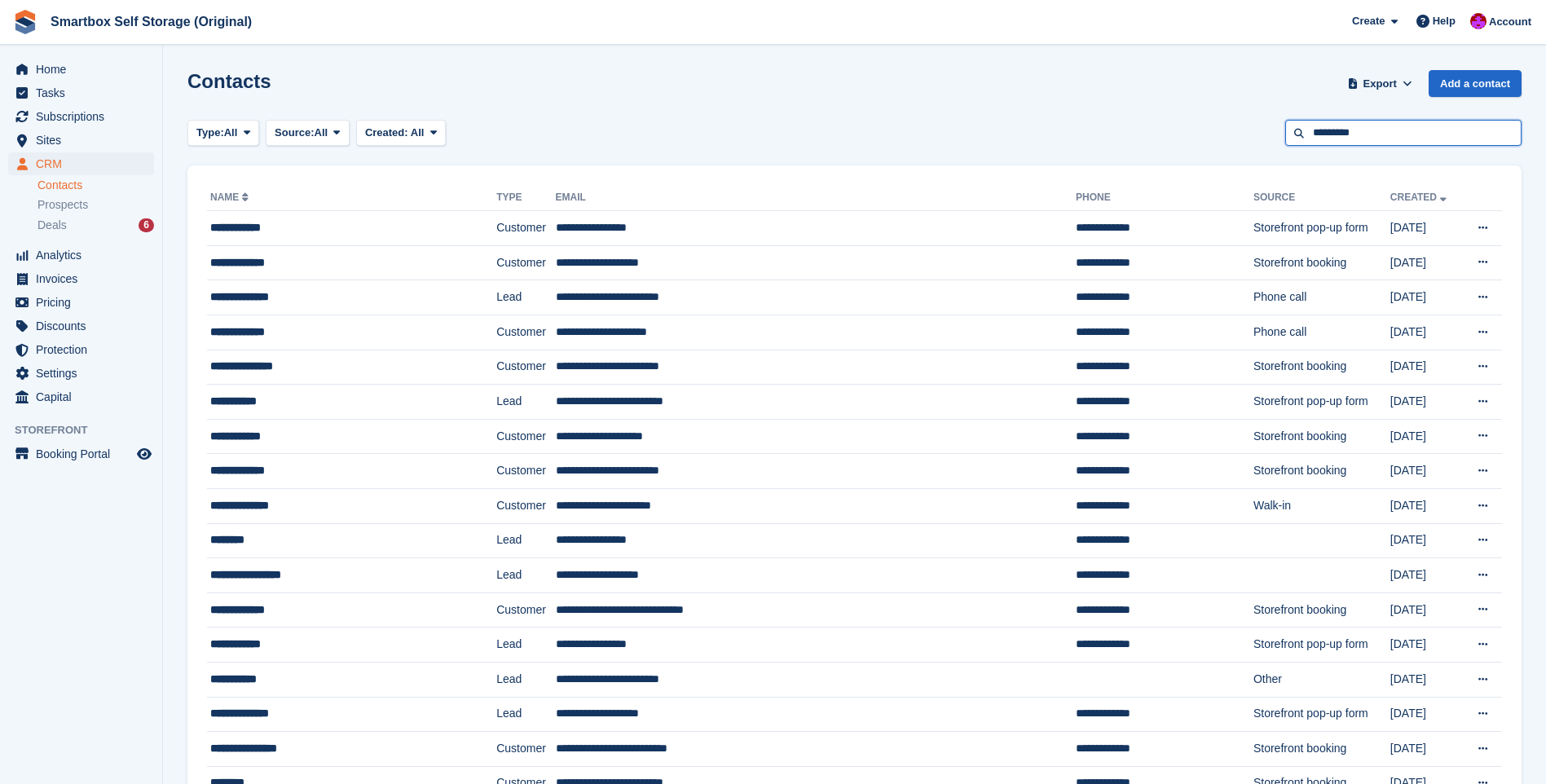 type on "*********" 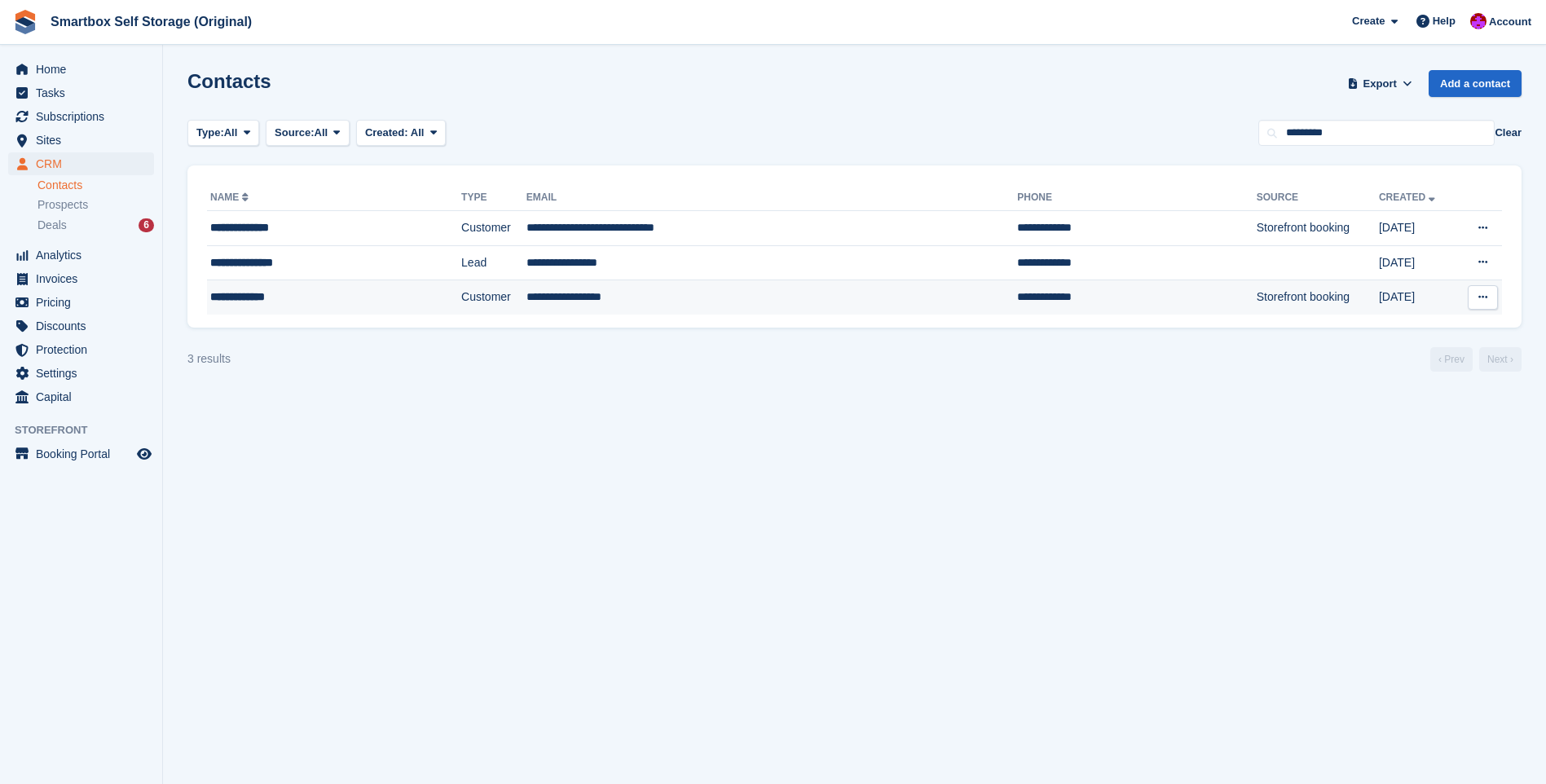 click on "**********" at bounding box center (772, 297) 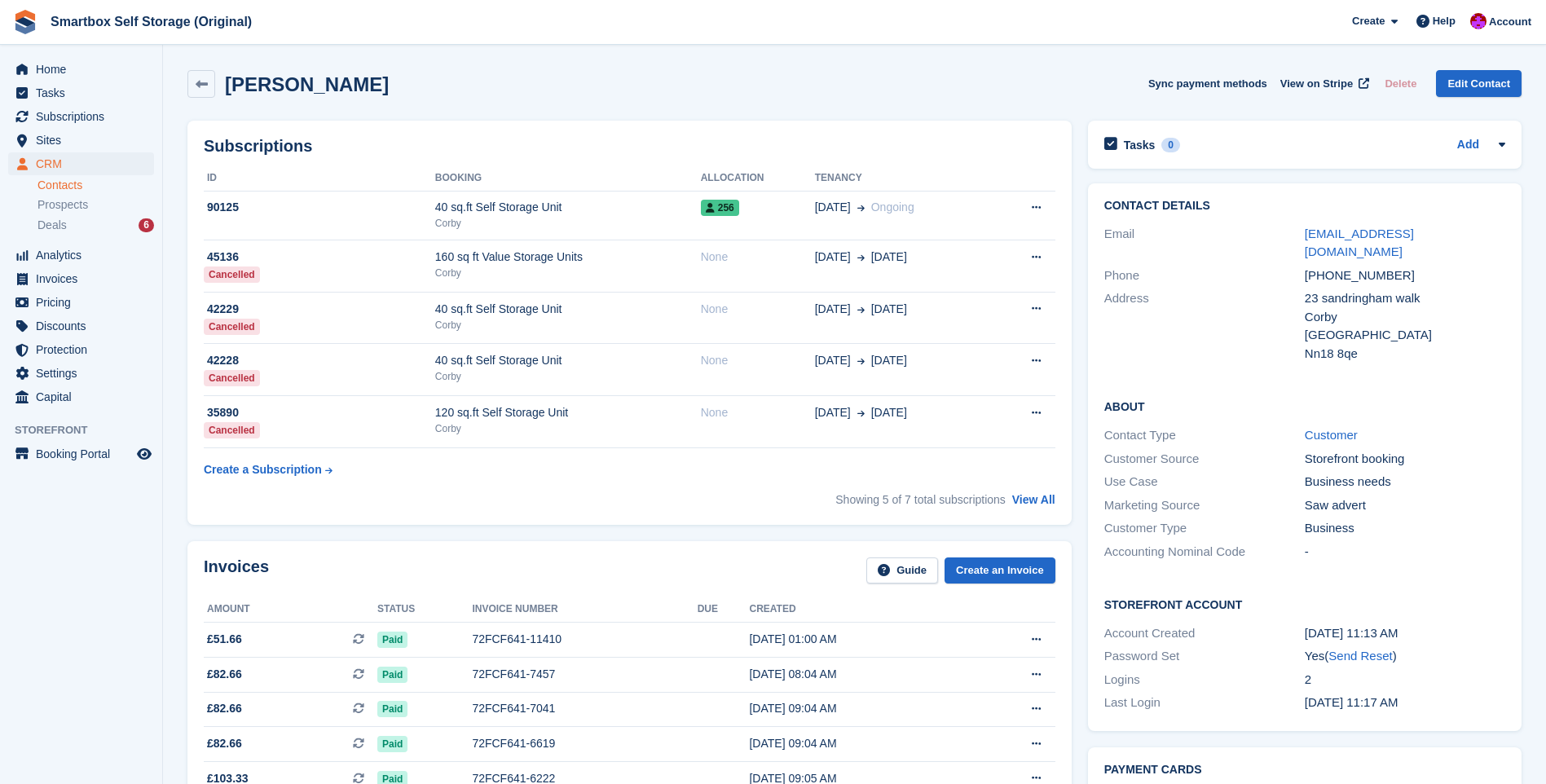 scroll, scrollTop: 0, scrollLeft: 0, axis: both 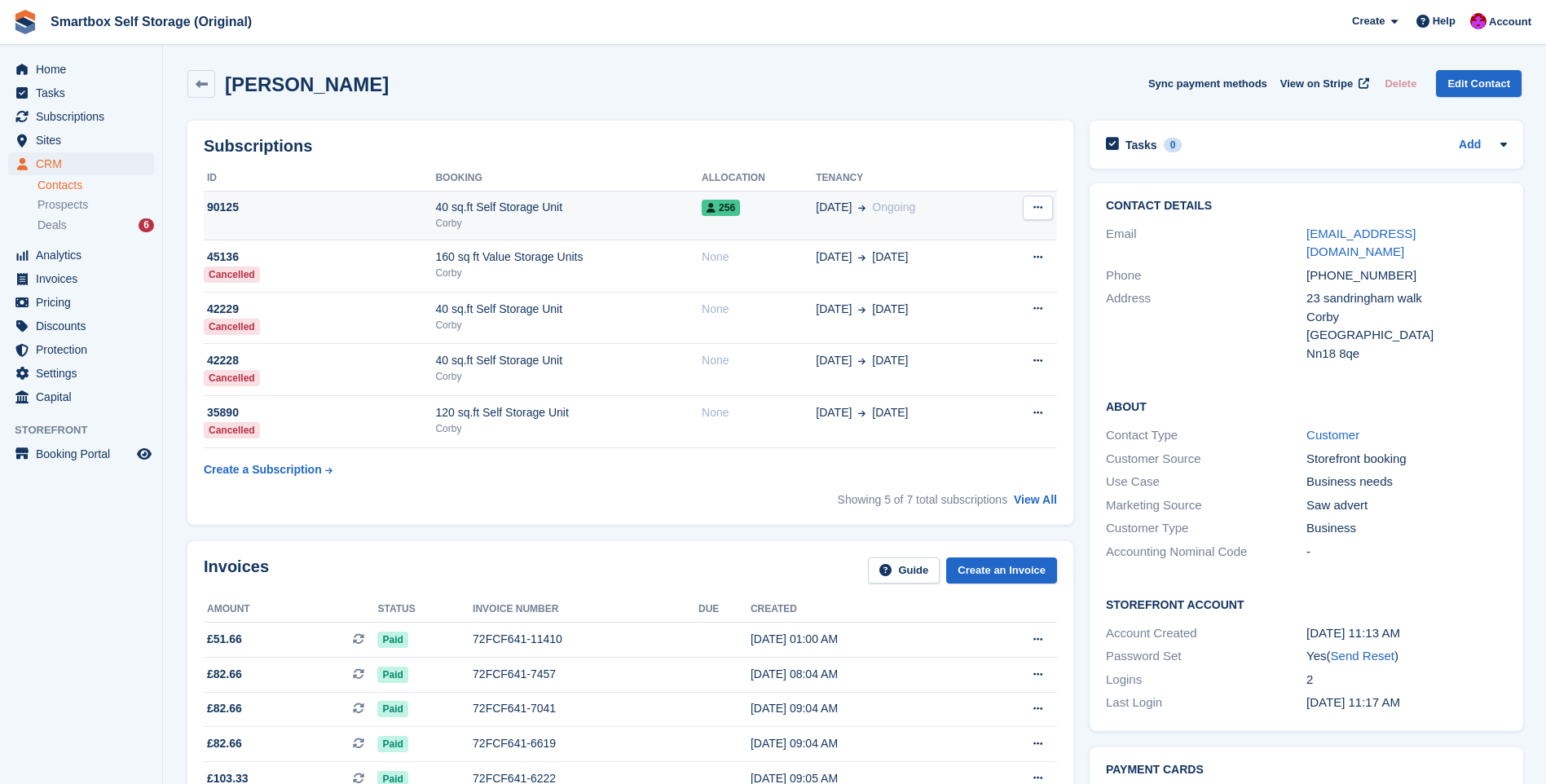 click on "90125" at bounding box center [319, 207] 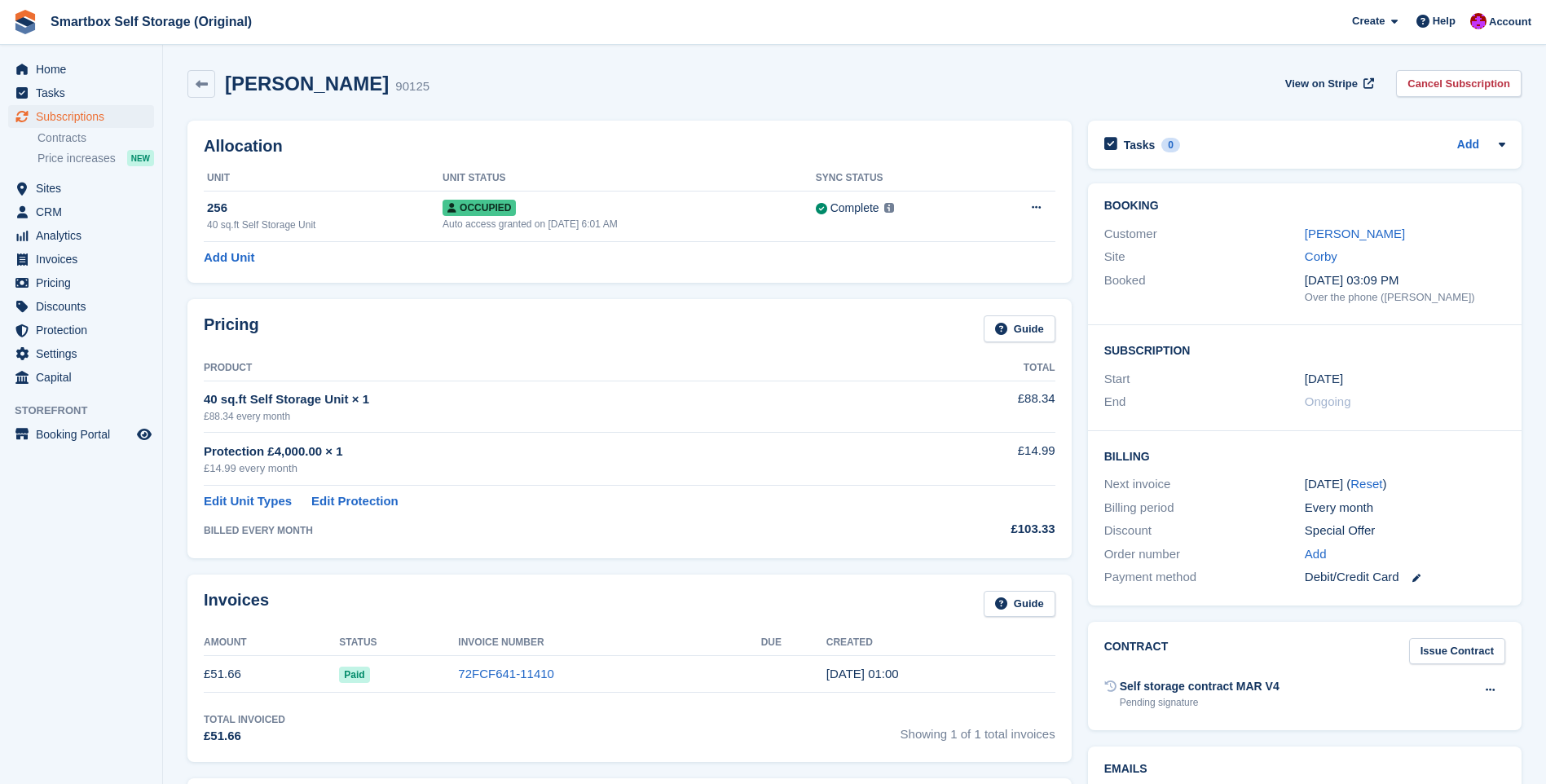 scroll, scrollTop: 0, scrollLeft: 0, axis: both 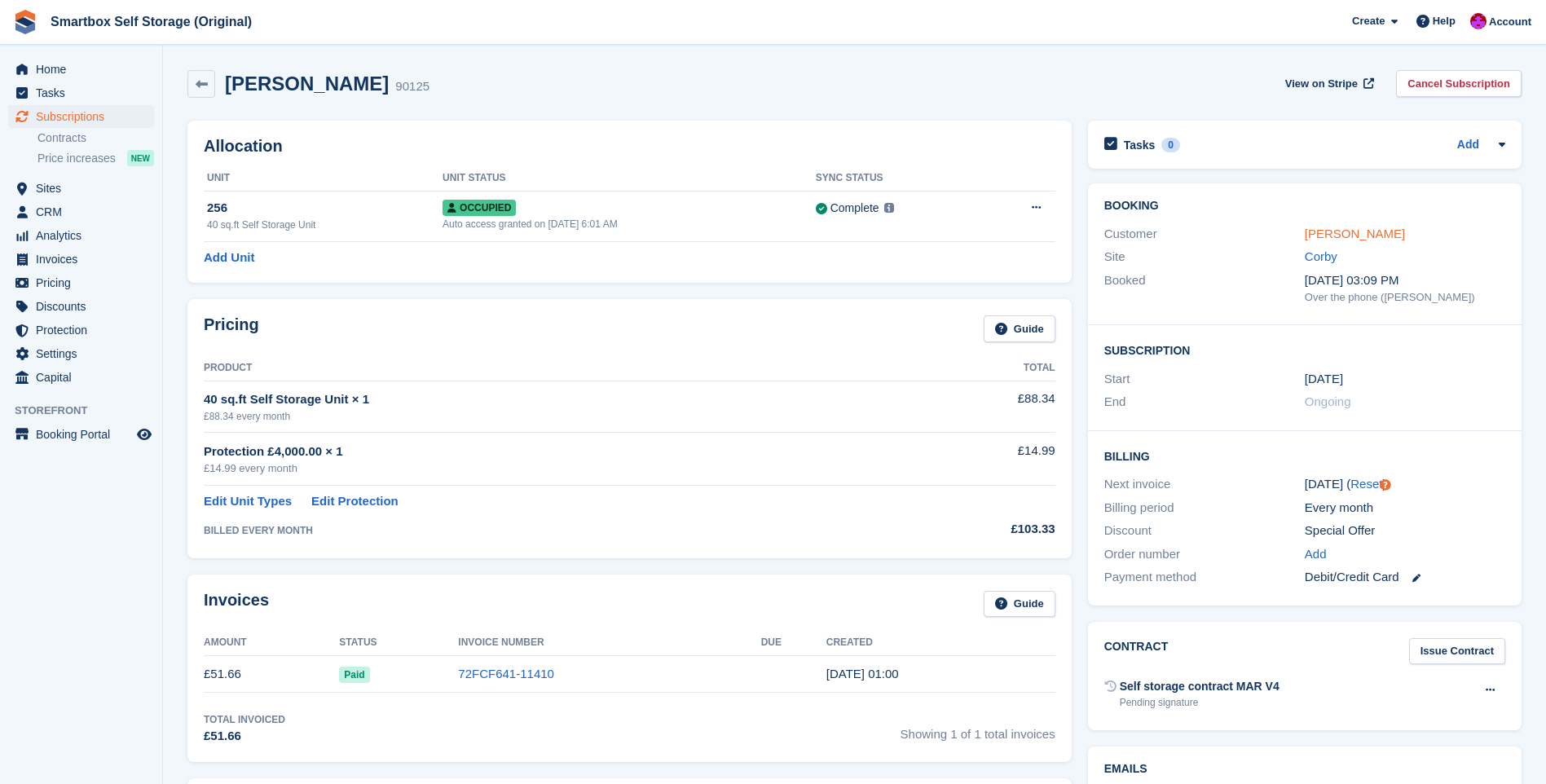 click on "[PERSON_NAME]" at bounding box center (1354, 233) 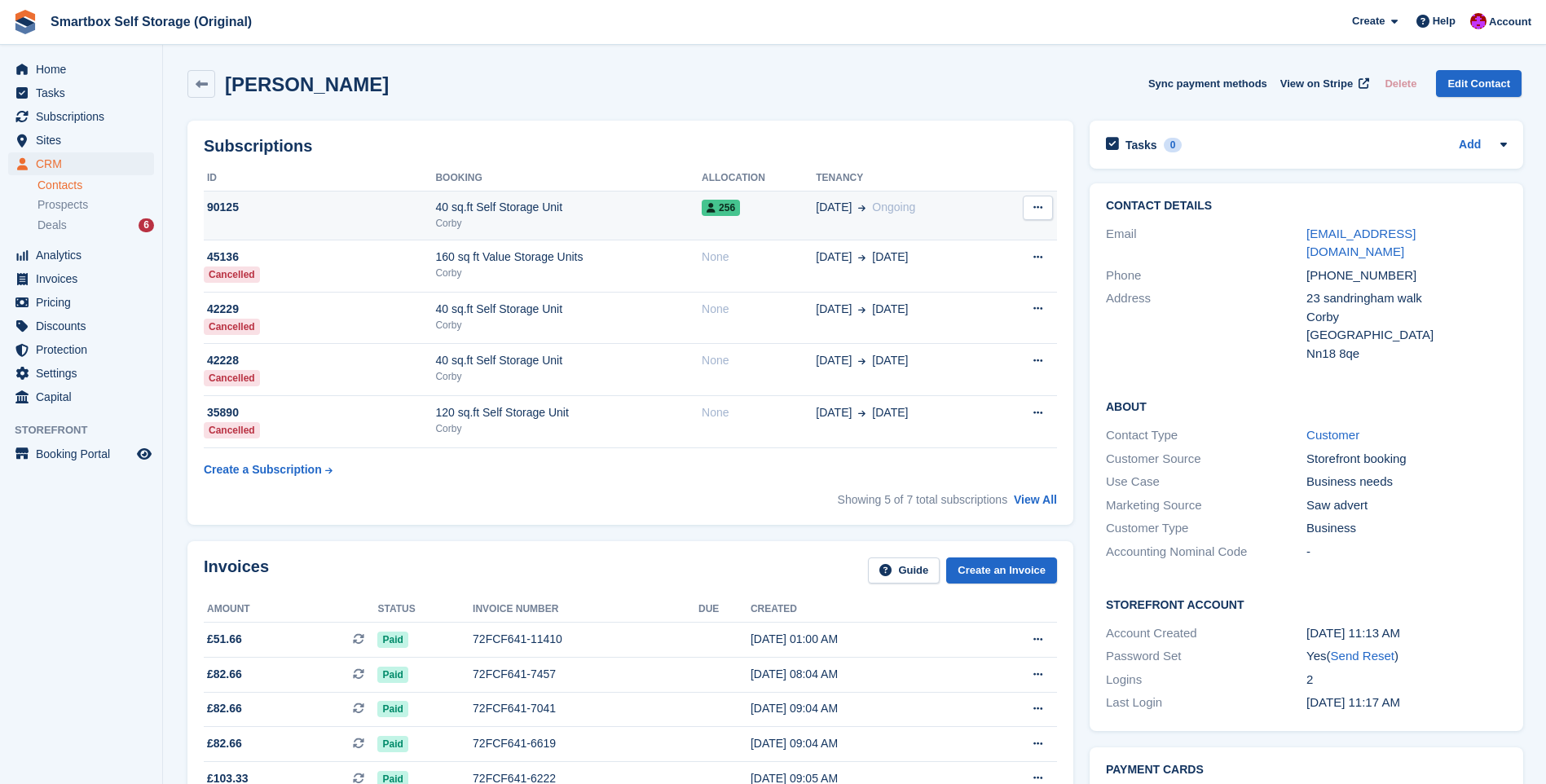 click at bounding box center [1037, 207] 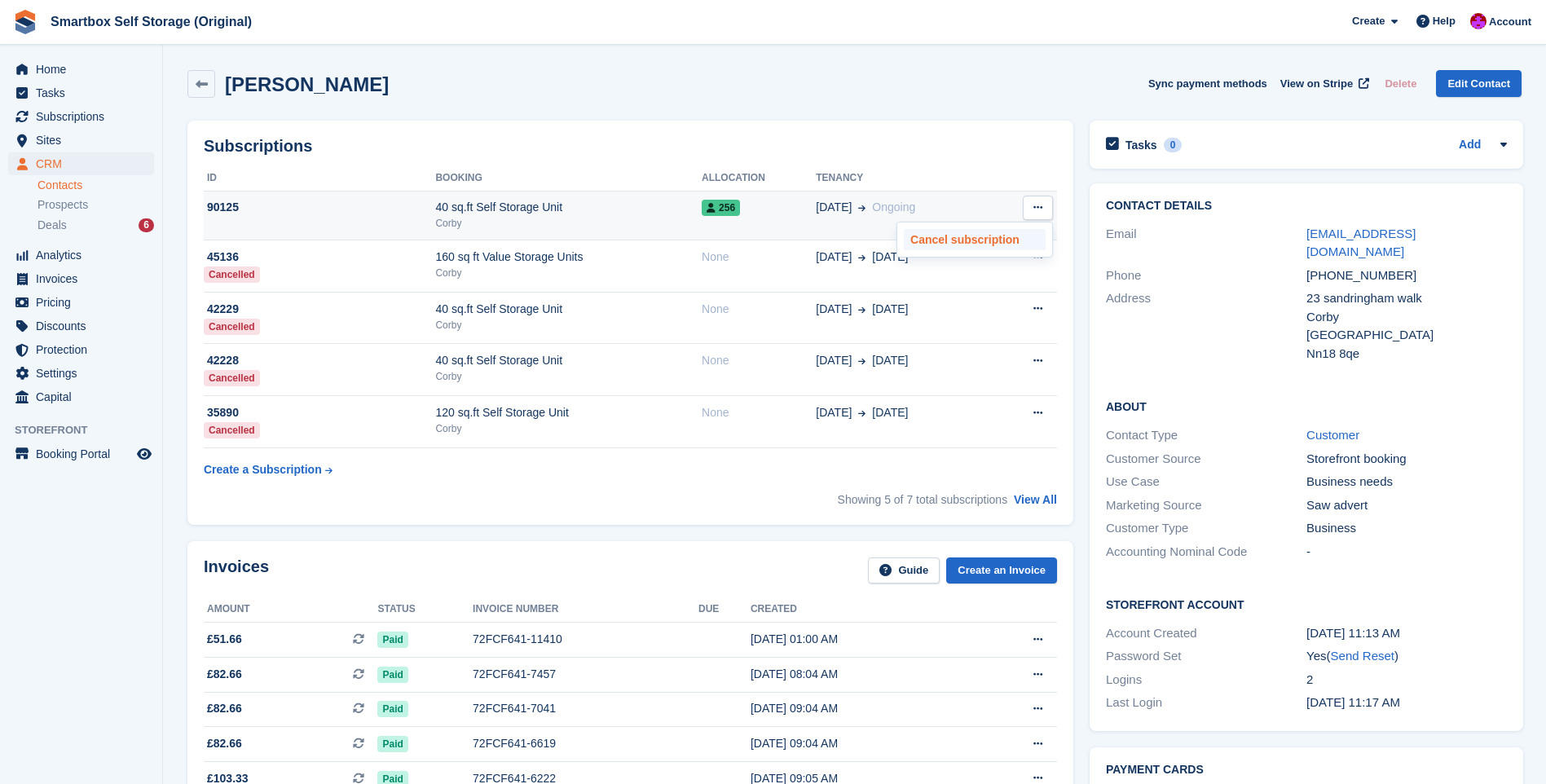 click on "Cancel subscription" at bounding box center (975, 240) 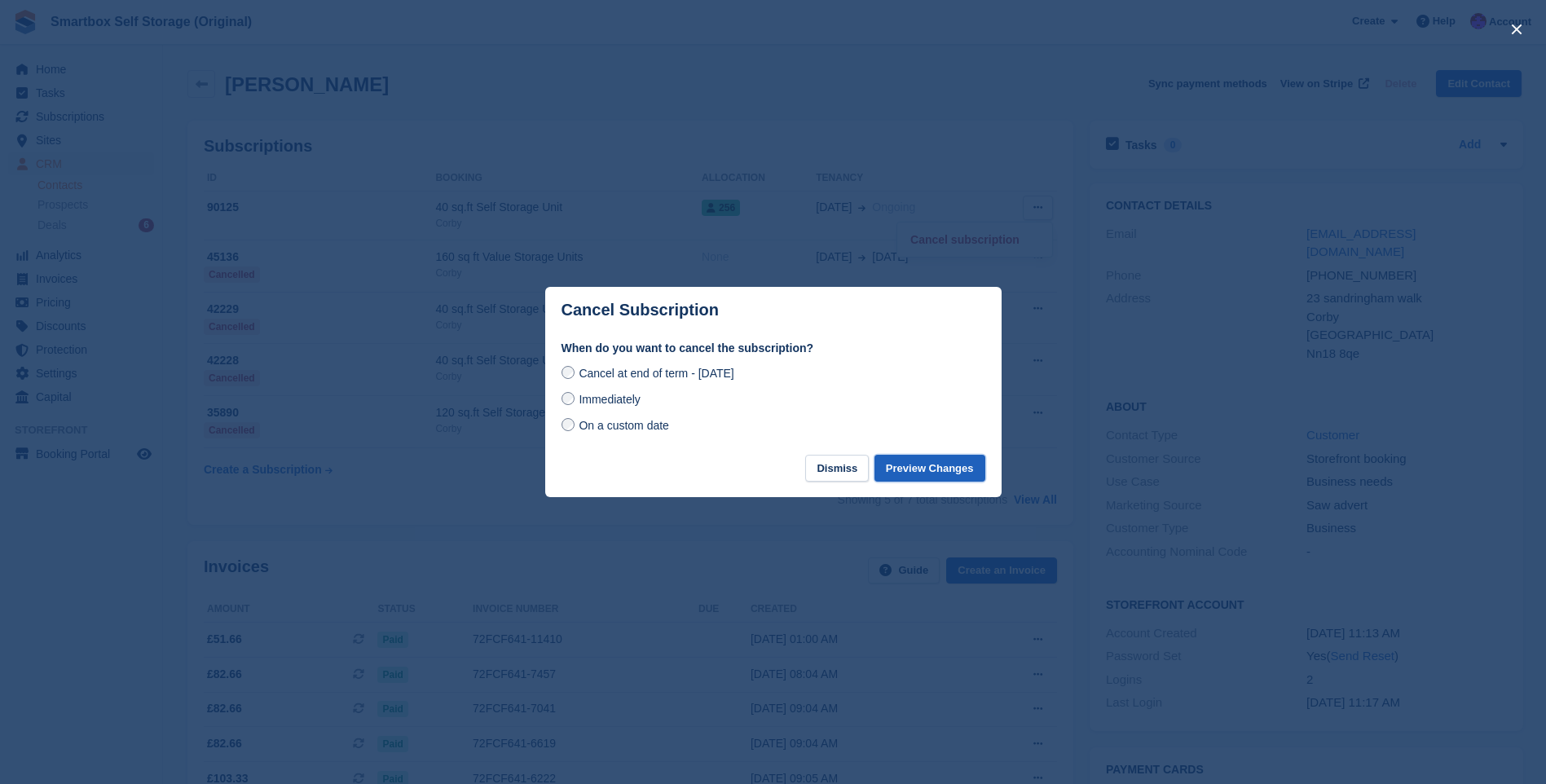 click on "Preview Changes" at bounding box center [930, 468] 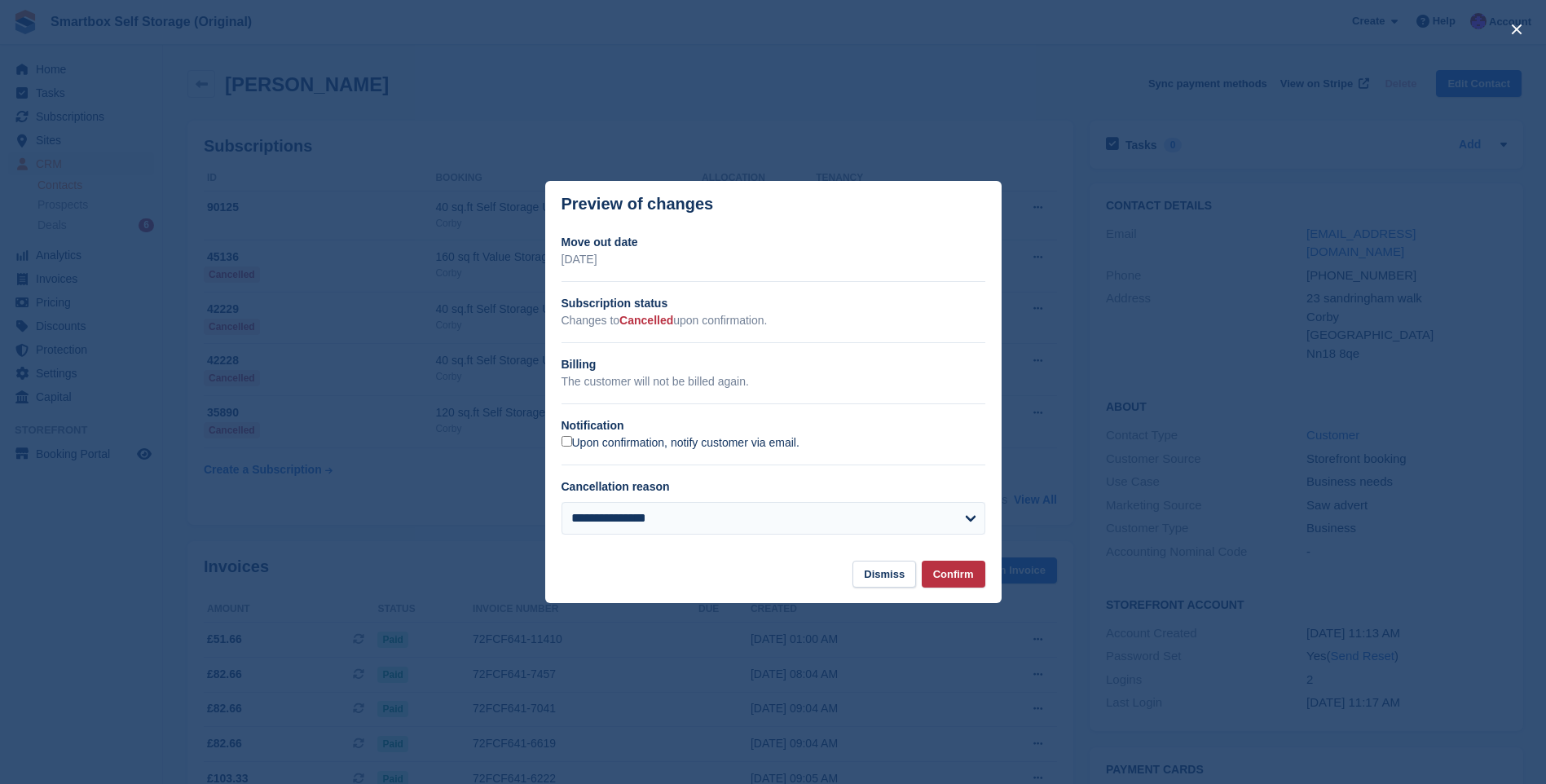 click on "Upon confirmation, notify customer via email." at bounding box center (681, 443) 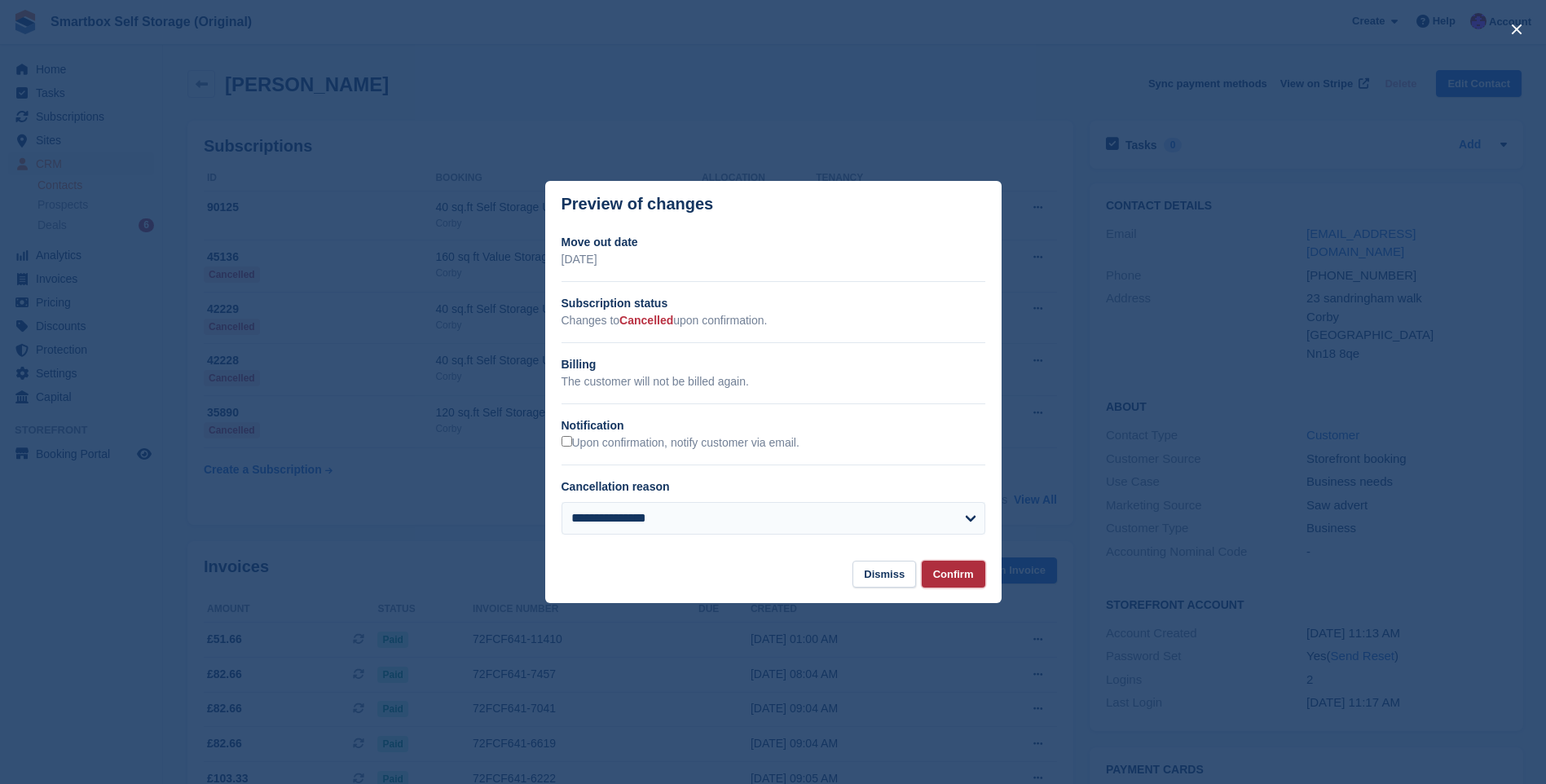 click on "Confirm" at bounding box center (954, 574) 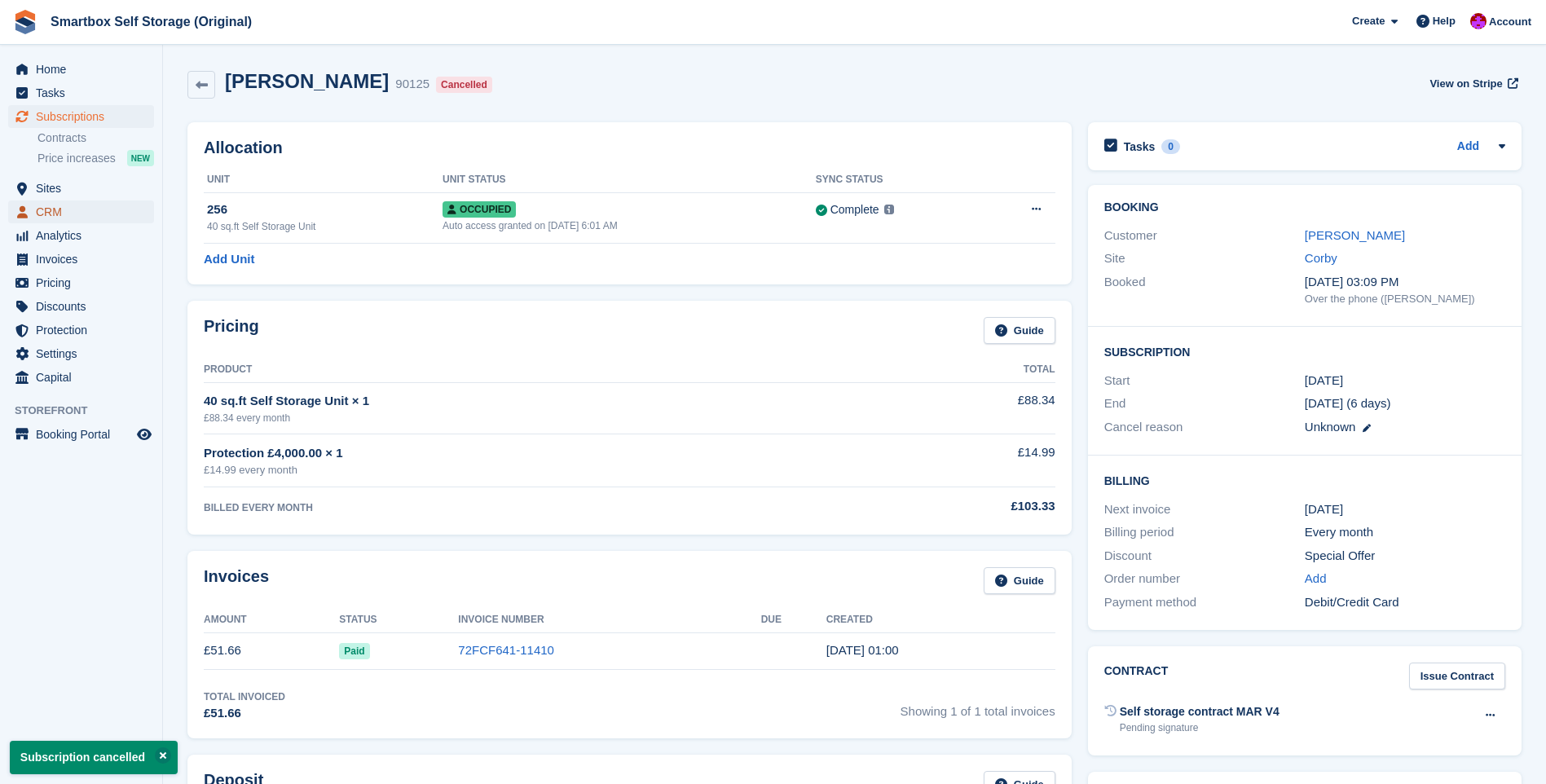 click on "CRM" at bounding box center [85, 212] 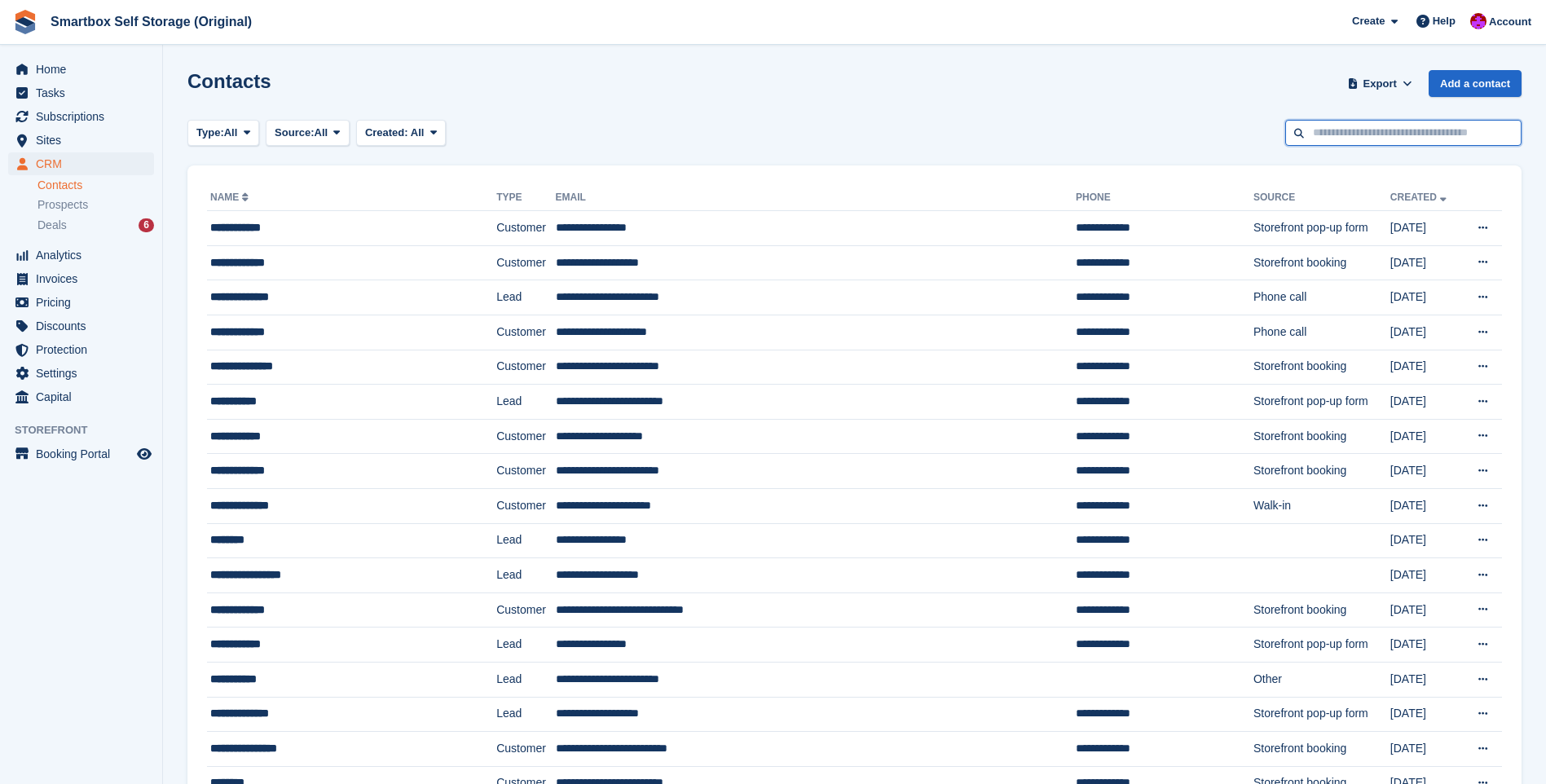 click at bounding box center (1403, 133) 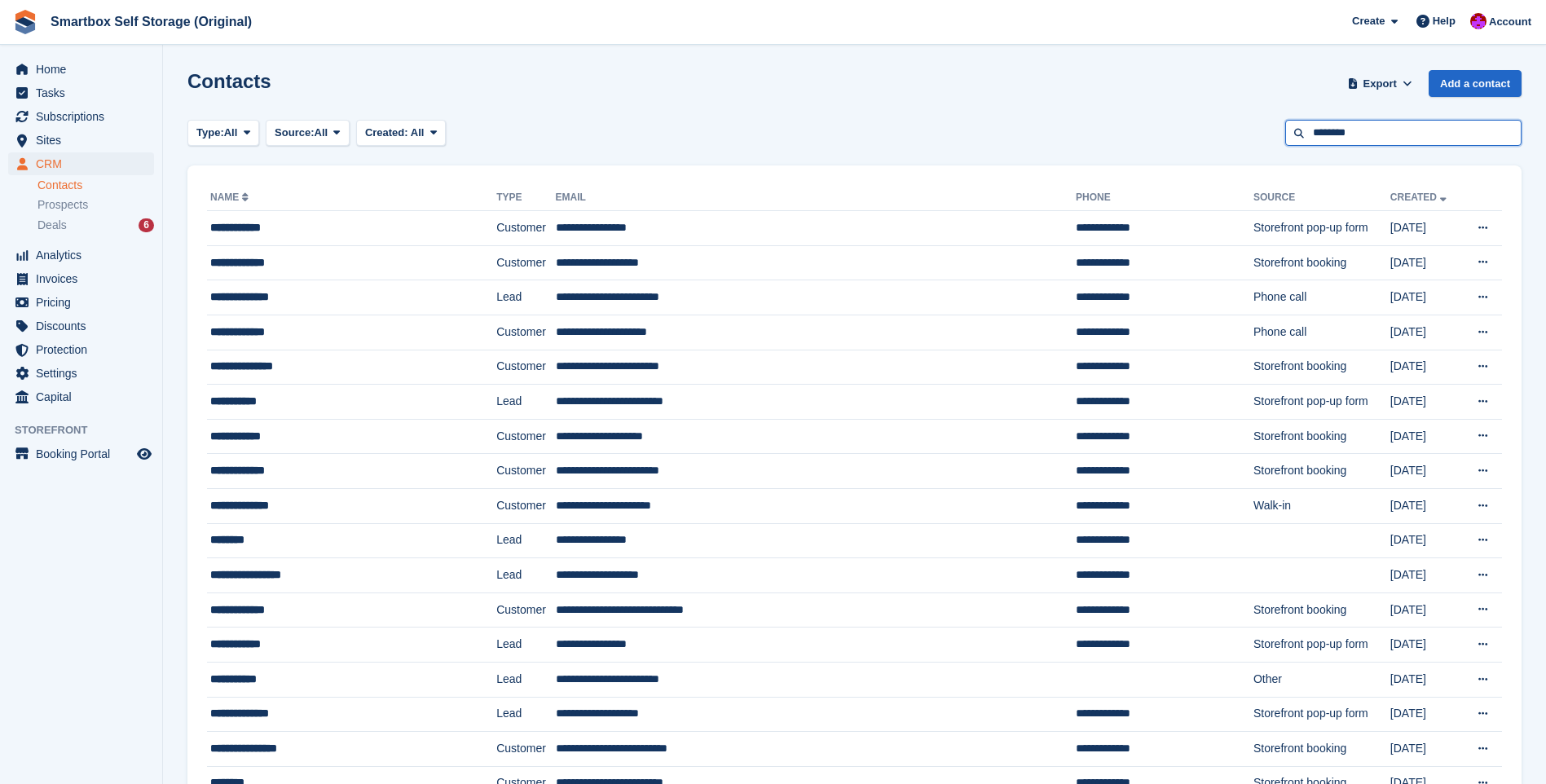 type on "********" 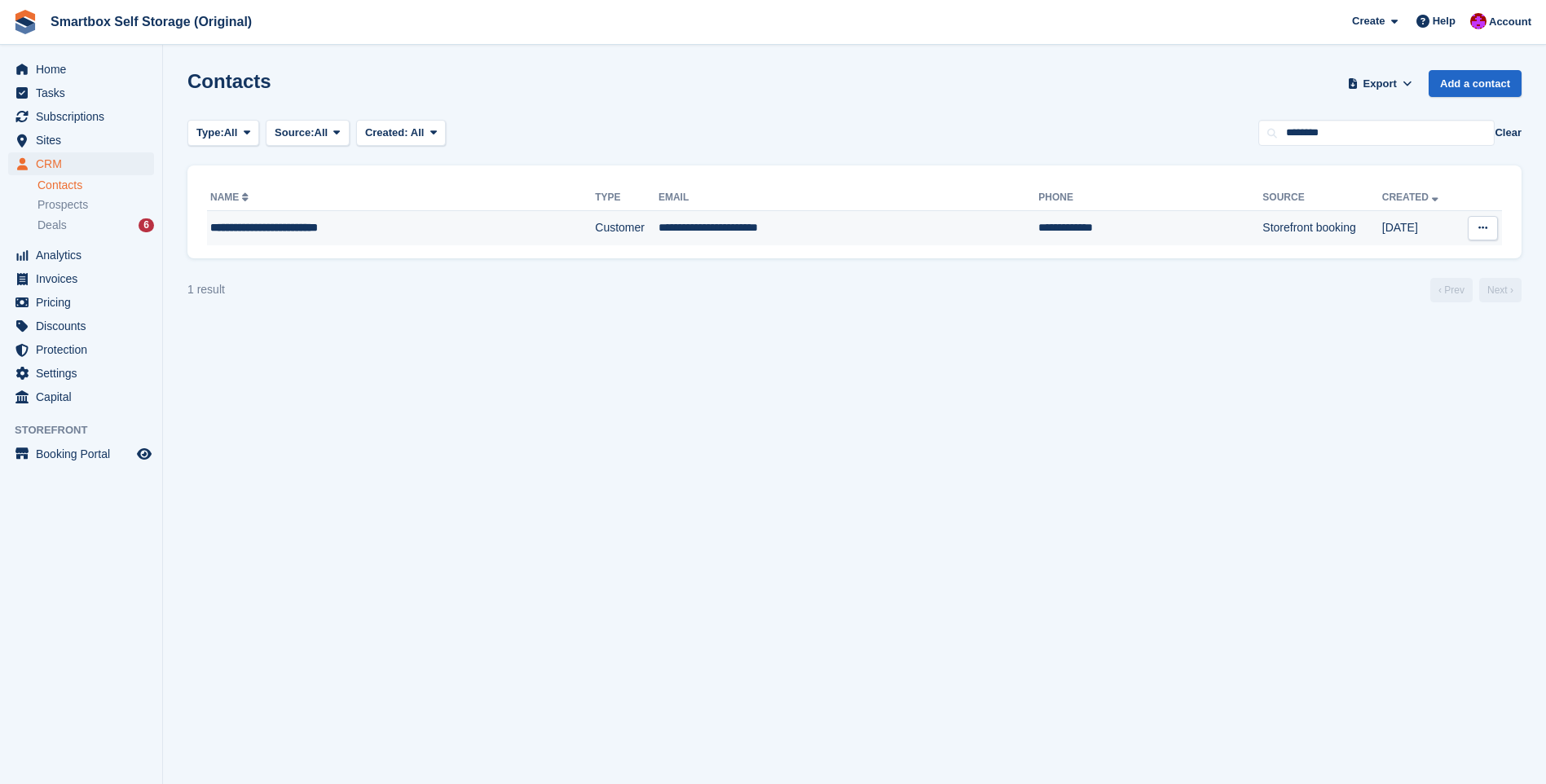 click on "Customer" at bounding box center (627, 228) 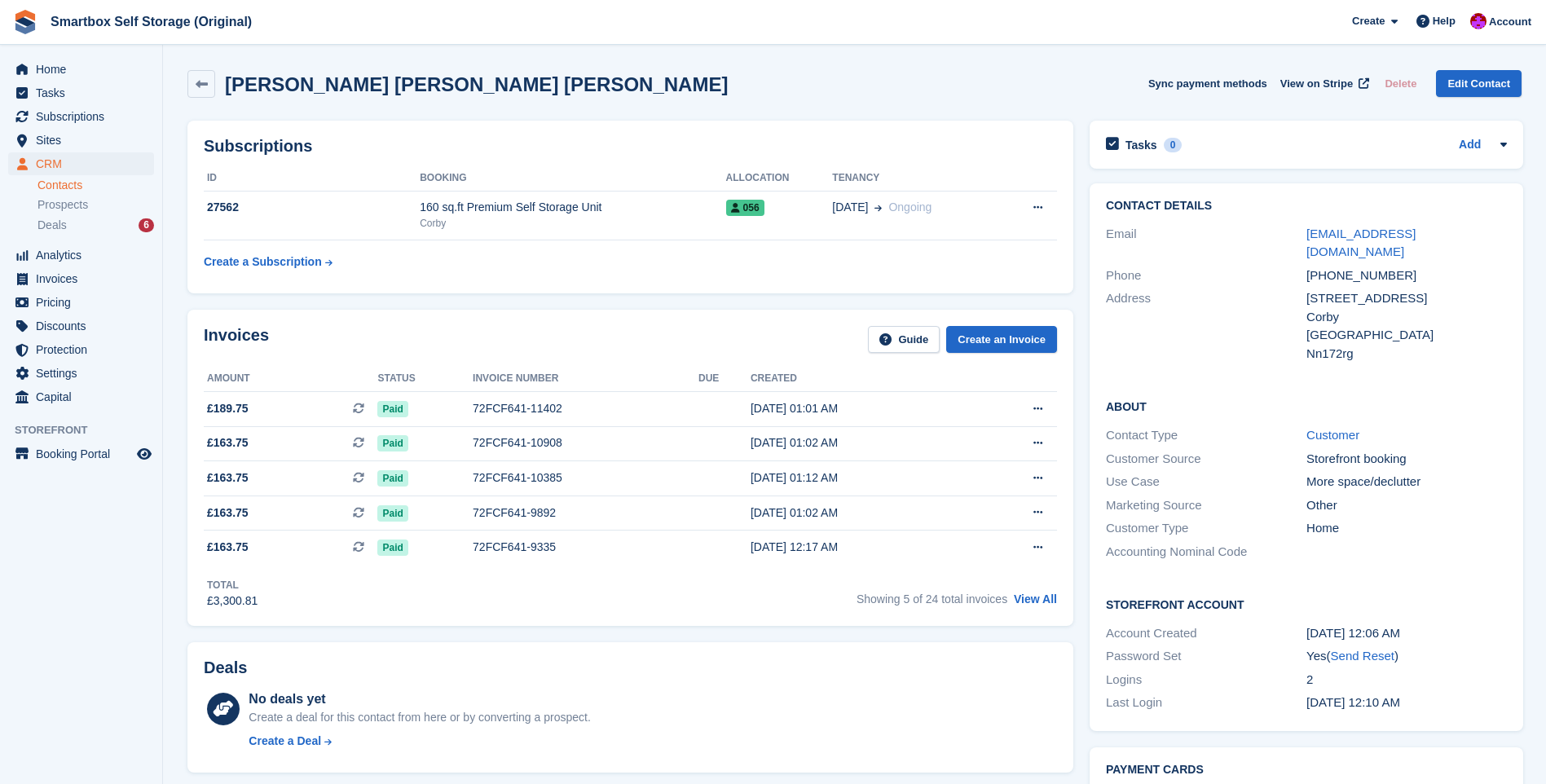 scroll, scrollTop: 0, scrollLeft: 0, axis: both 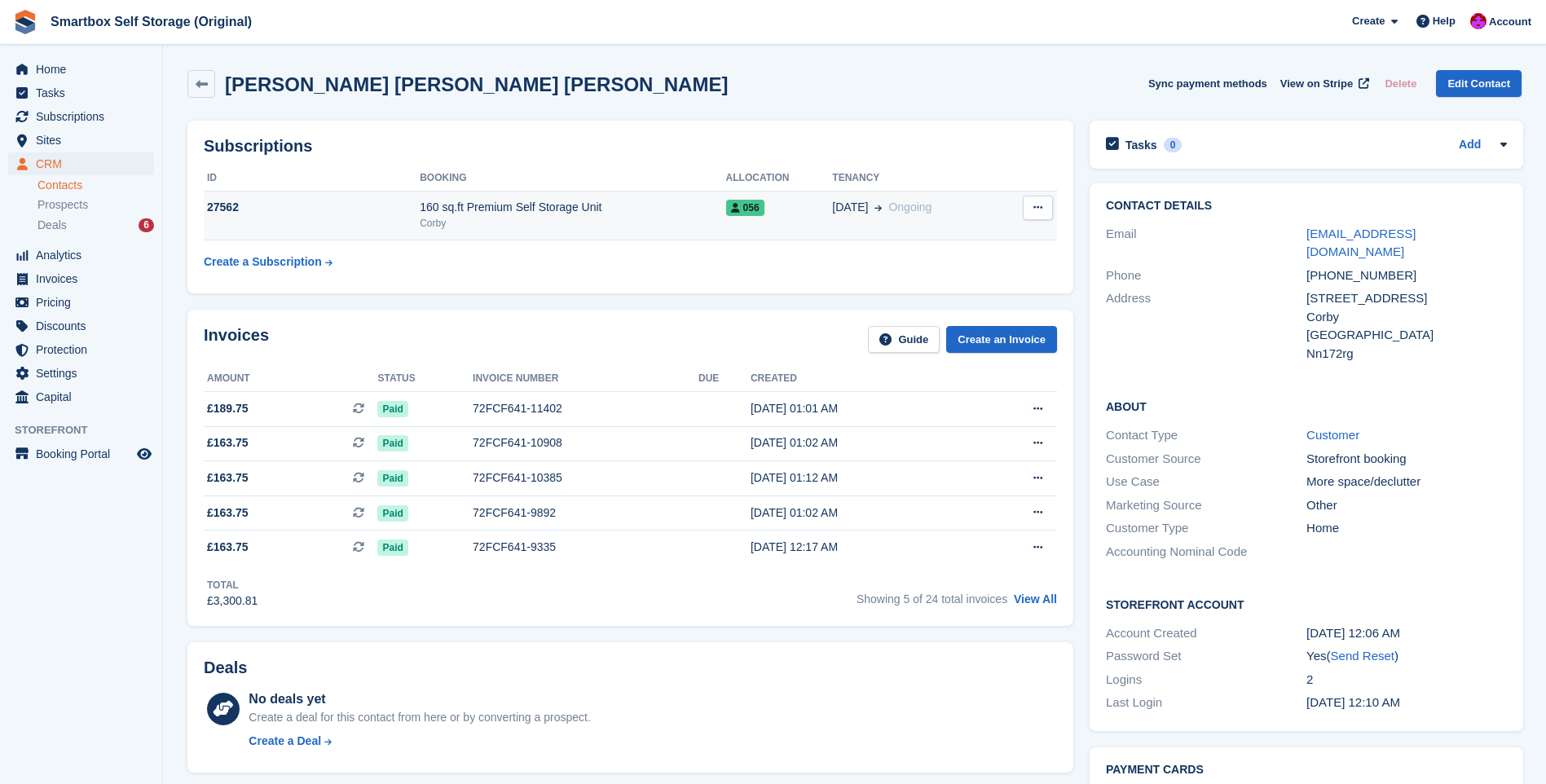 click on "160 sq.ft Premium Self Storage Unit" at bounding box center [572, 207] 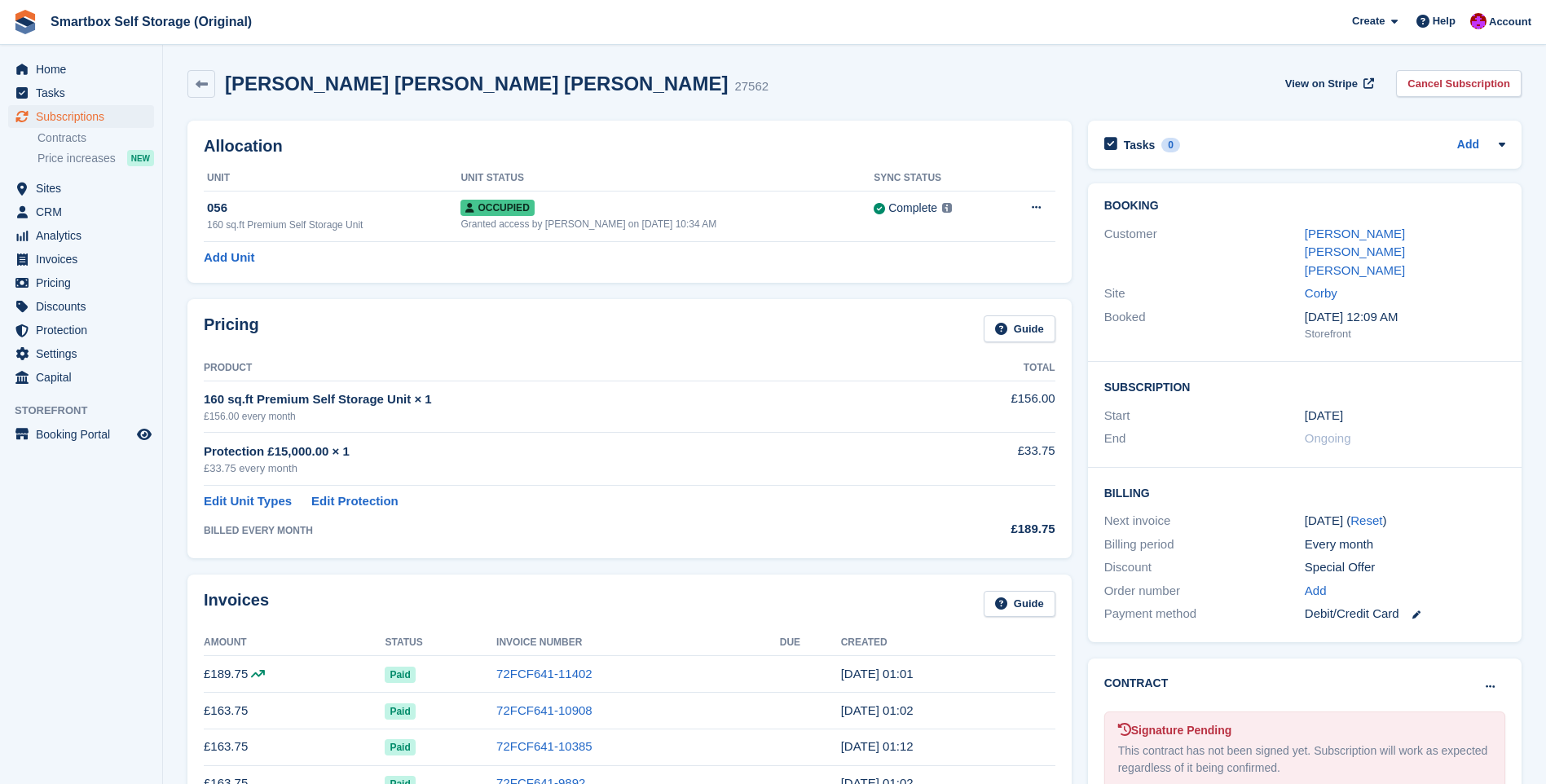 scroll, scrollTop: 0, scrollLeft: 0, axis: both 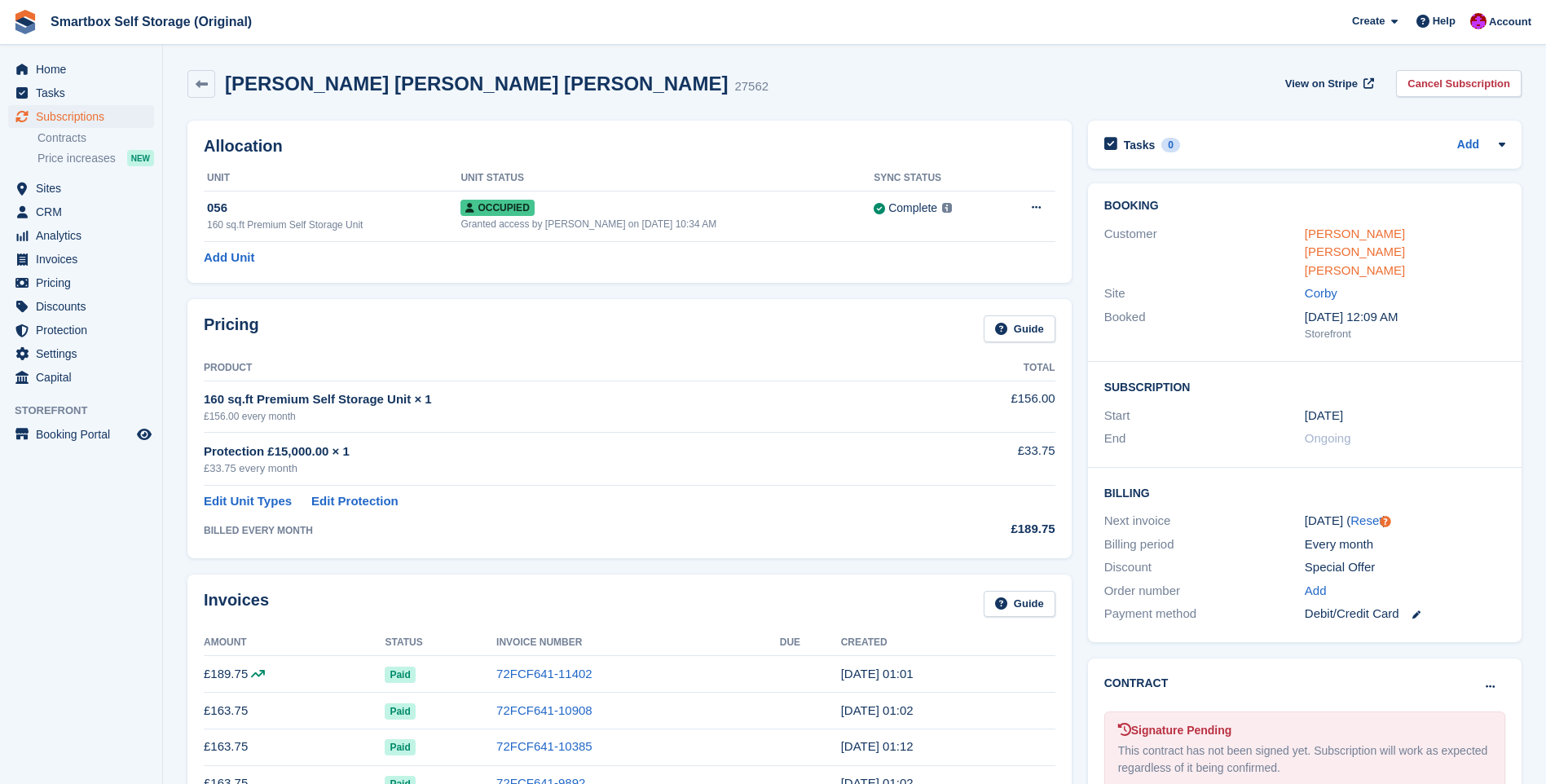 drag, startPoint x: 1388, startPoint y: 231, endPoint x: 1376, endPoint y: 230, distance: 12.041595 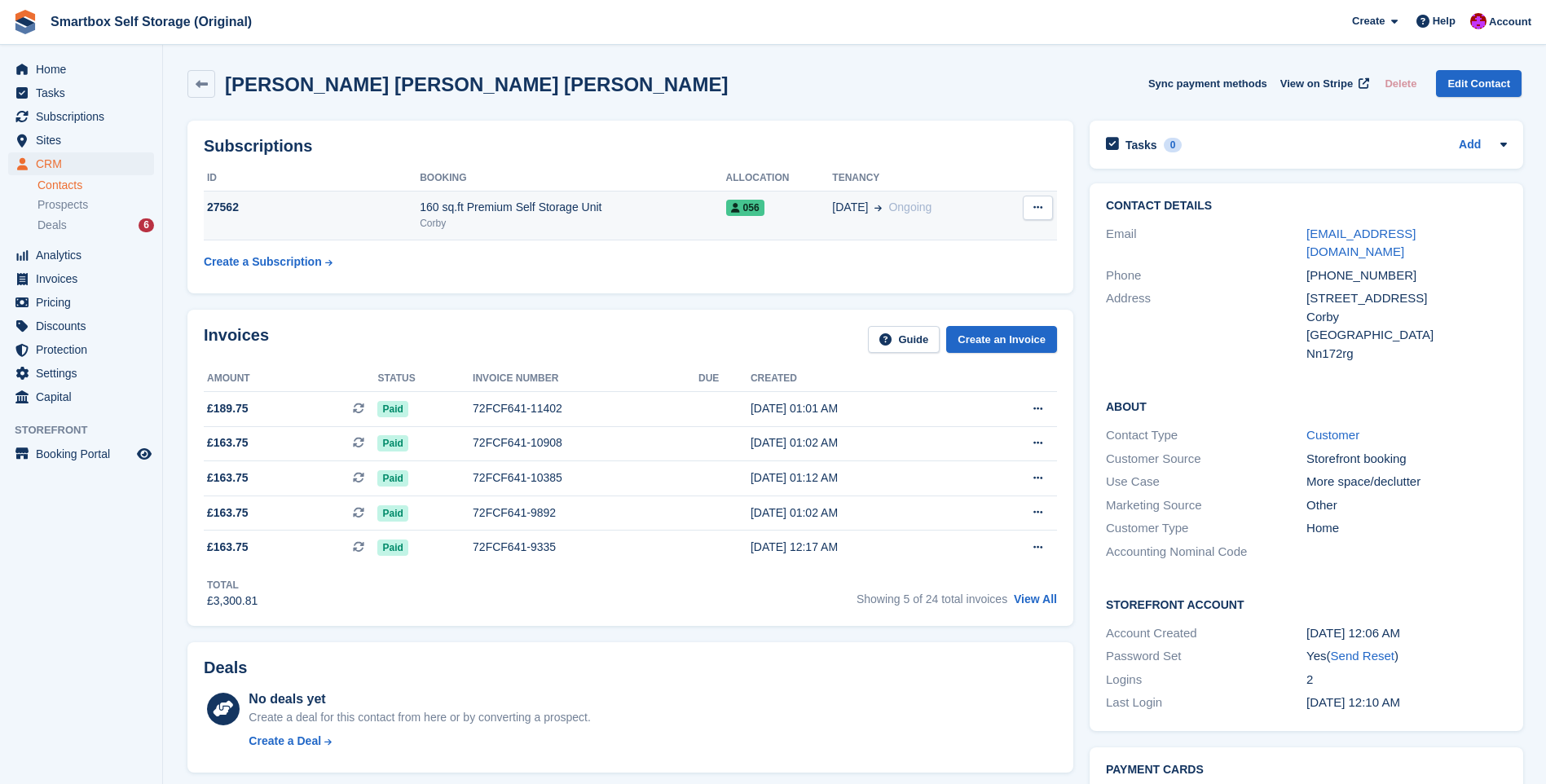 click at bounding box center (1037, 207) 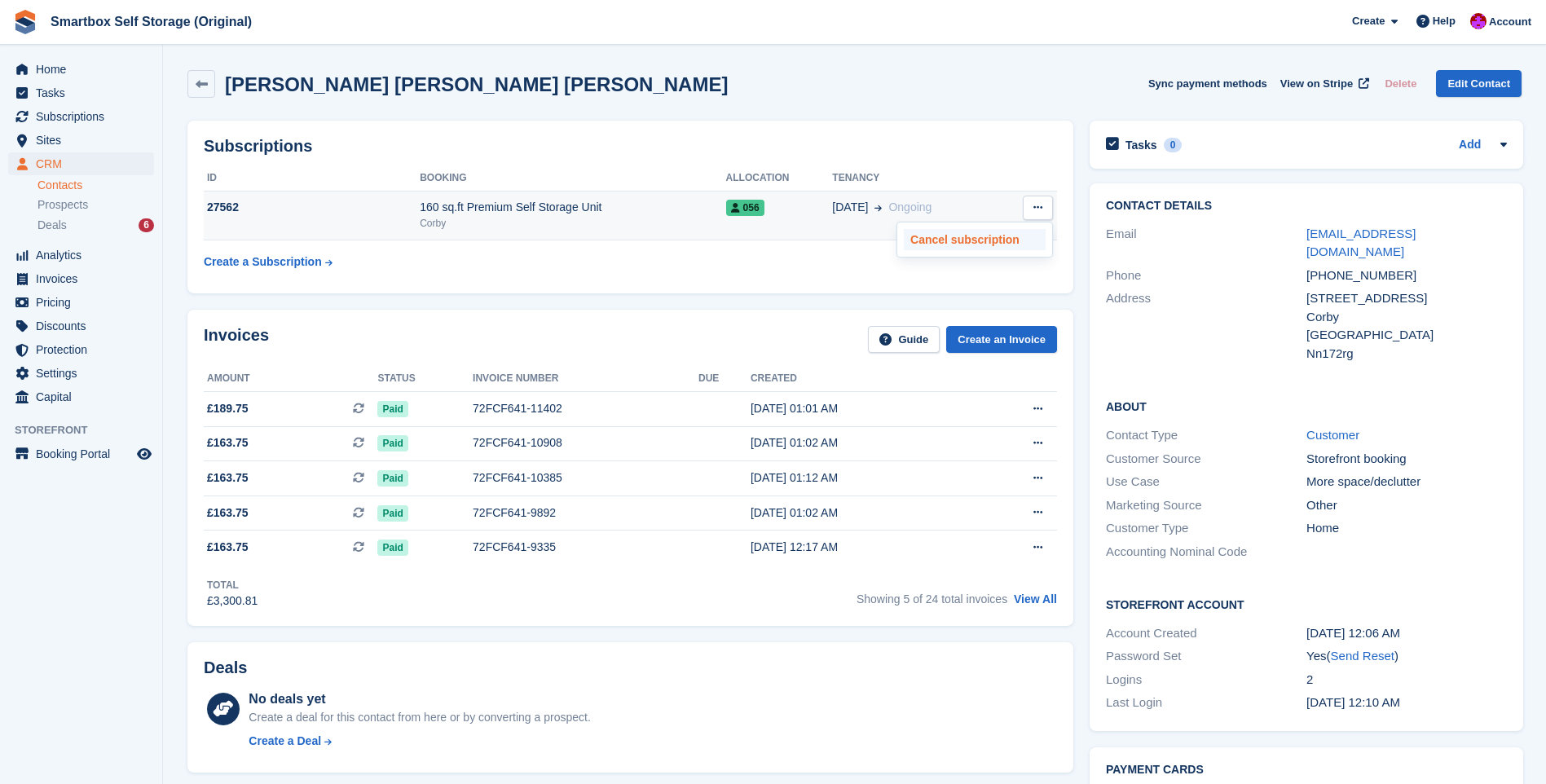 click on "Cancel subscription" at bounding box center (975, 240) 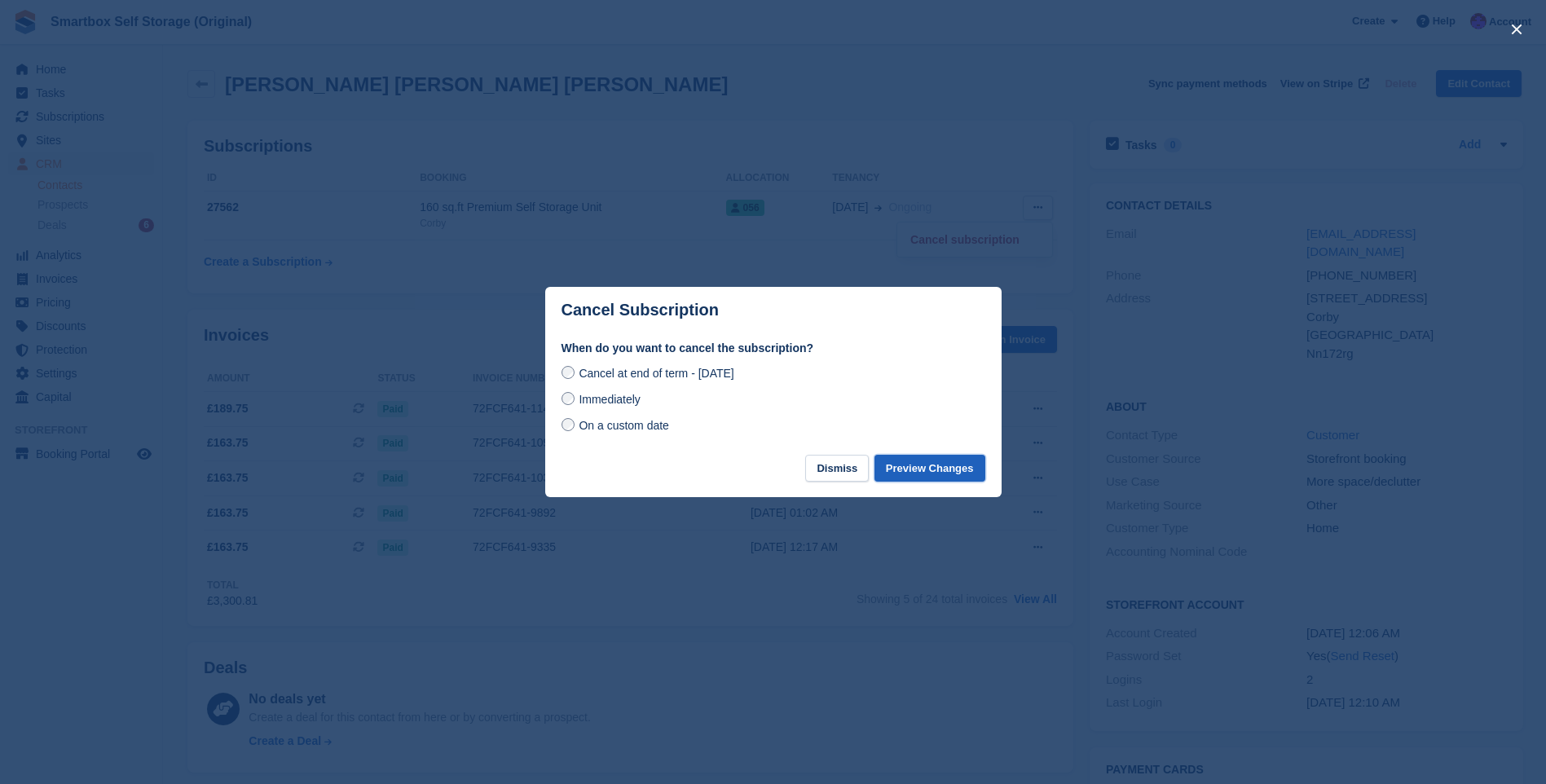 click on "Preview Changes" at bounding box center (930, 468) 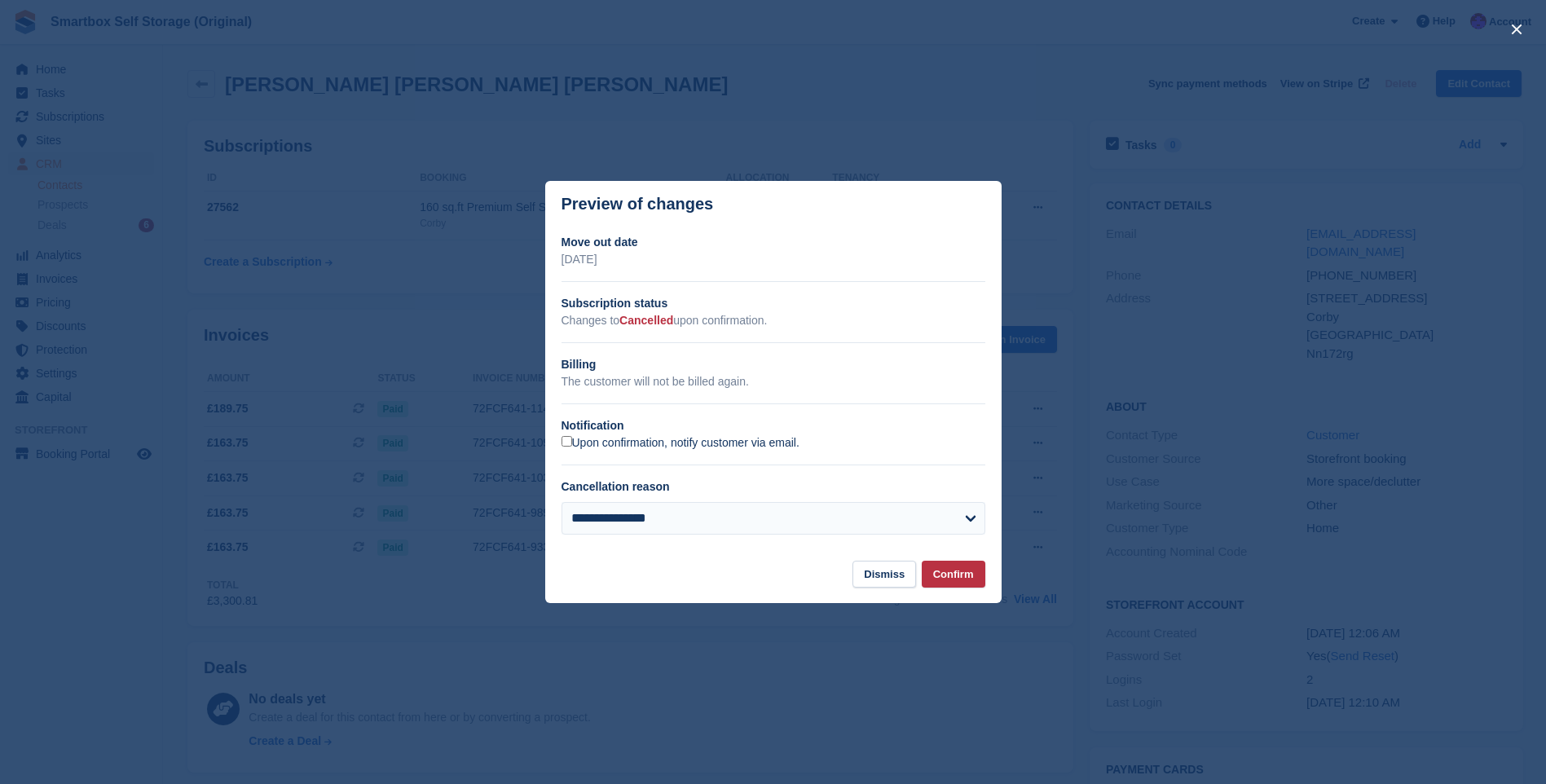 click on "Upon confirmation, notify customer via email." at bounding box center [681, 443] 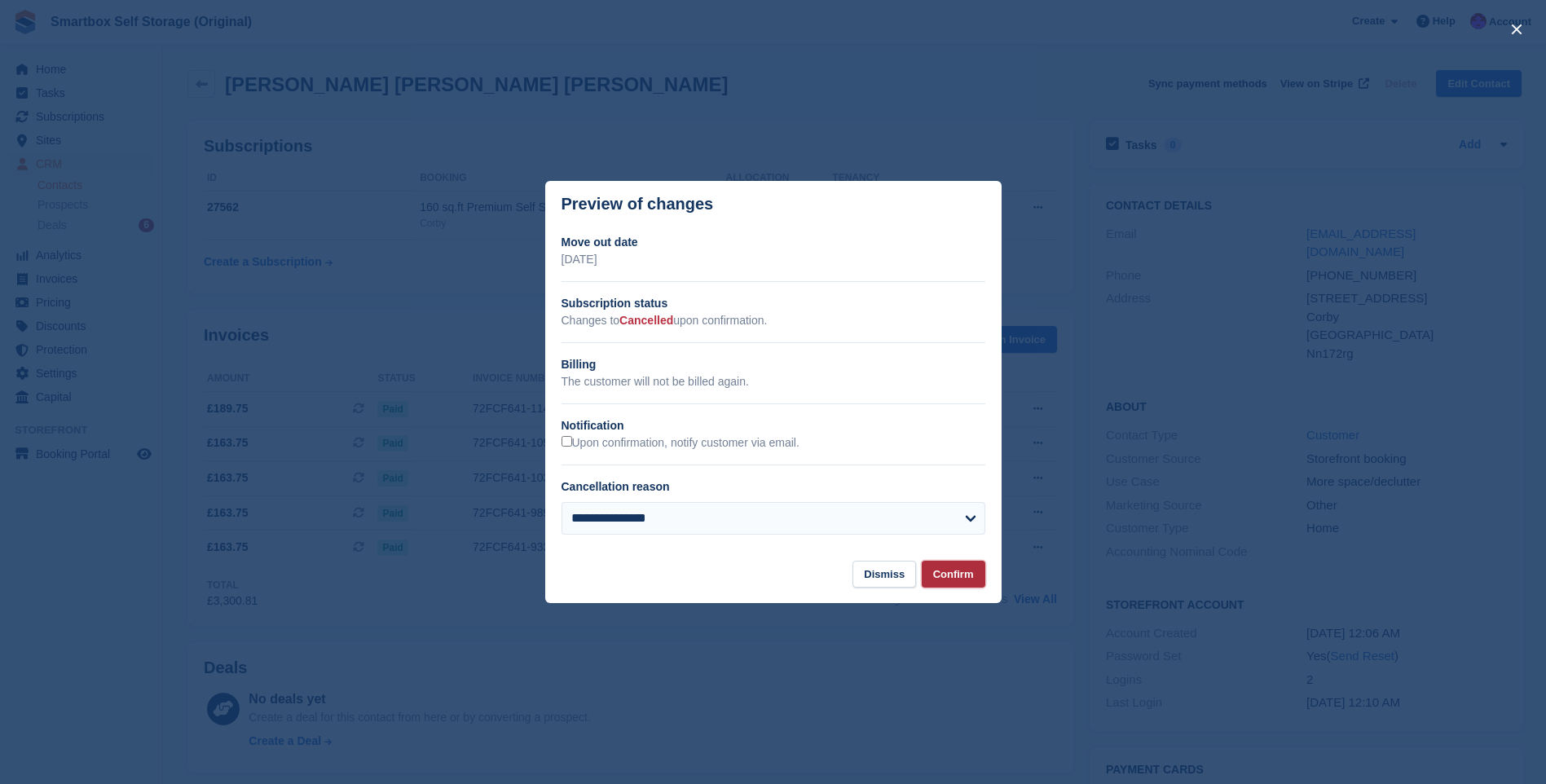 click on "Confirm" at bounding box center (954, 574) 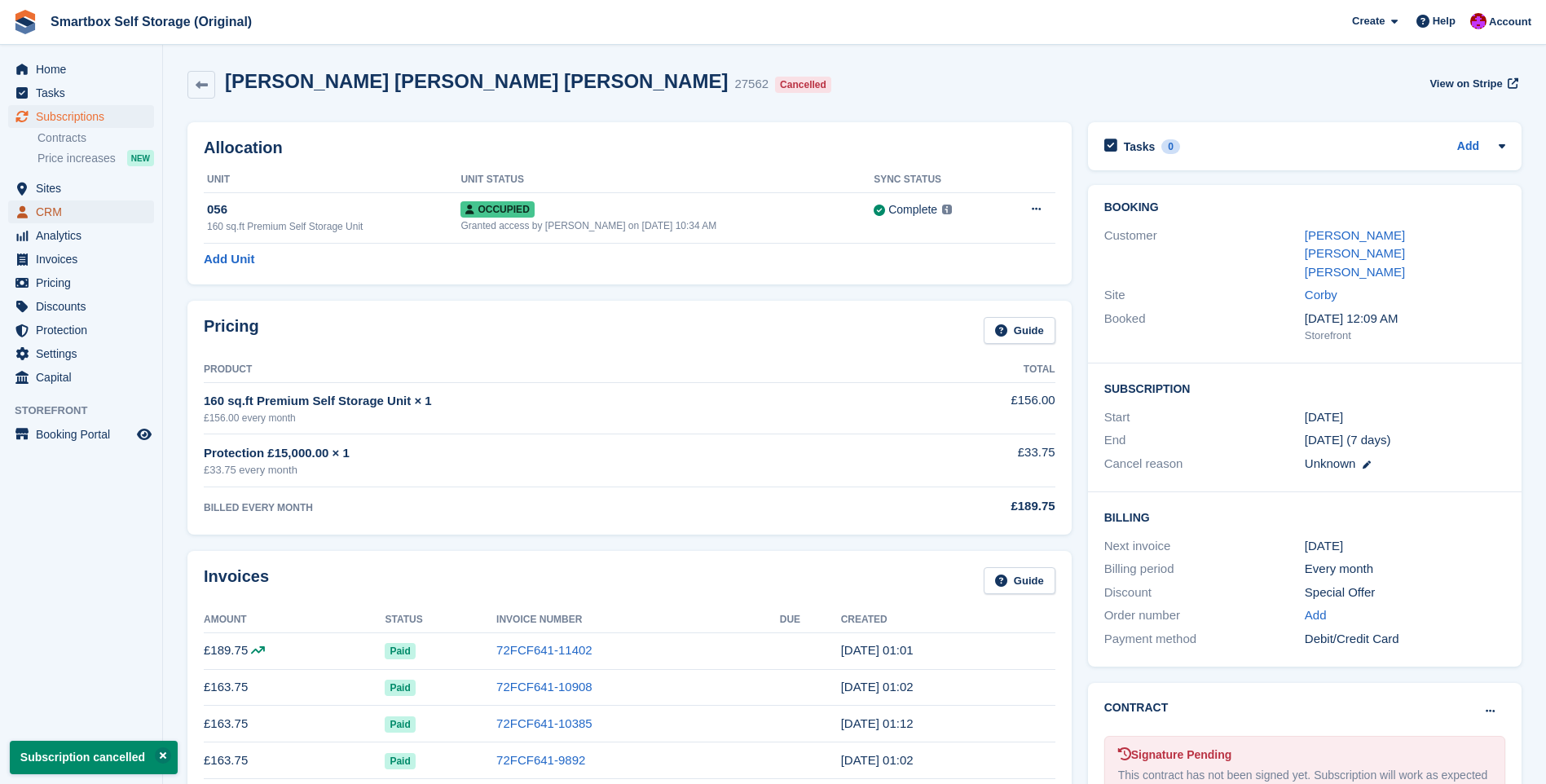 click on "CRM" at bounding box center (85, 212) 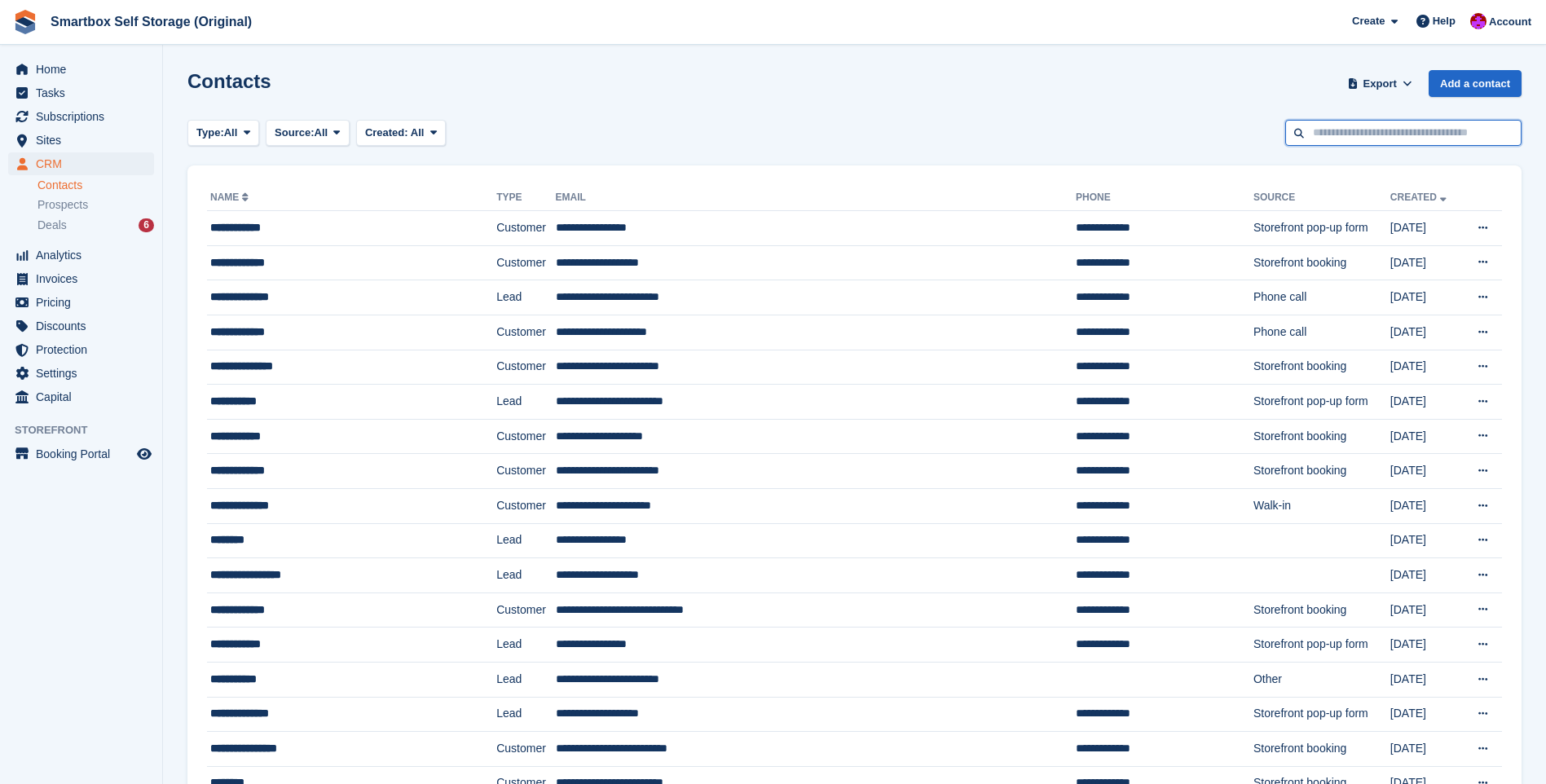 click at bounding box center (1403, 133) 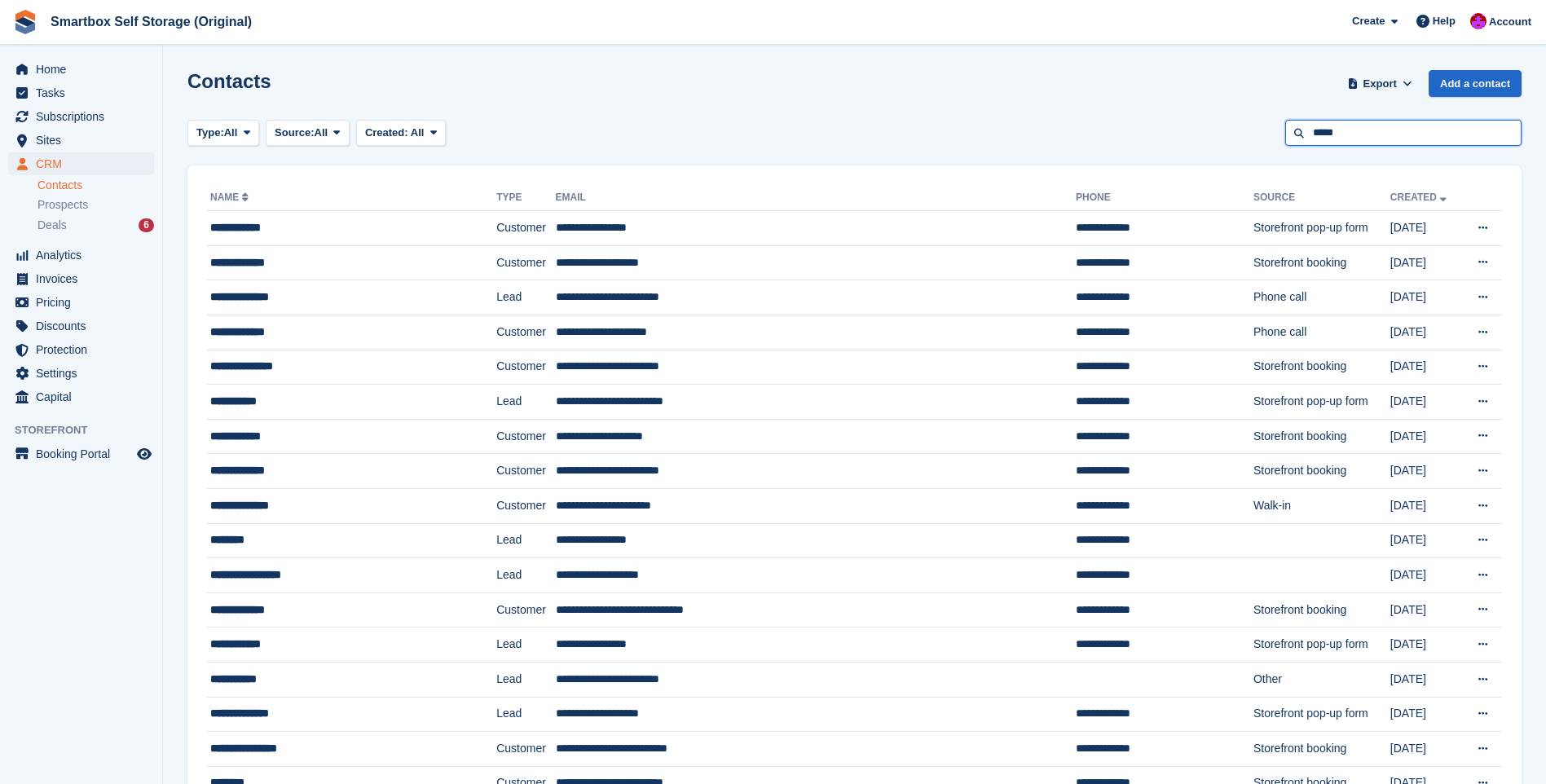 type on "*****" 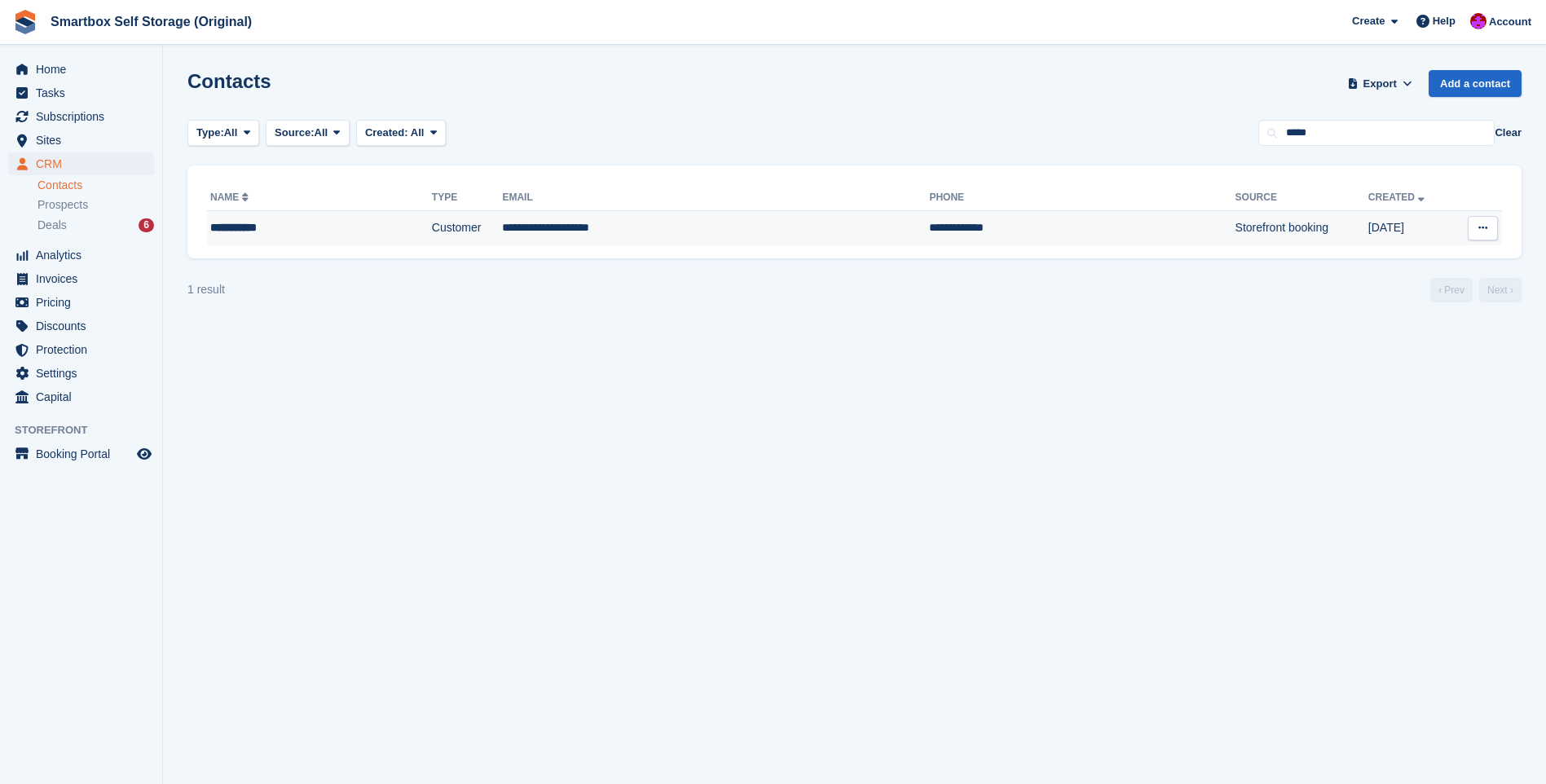 click on "Customer" at bounding box center (467, 228) 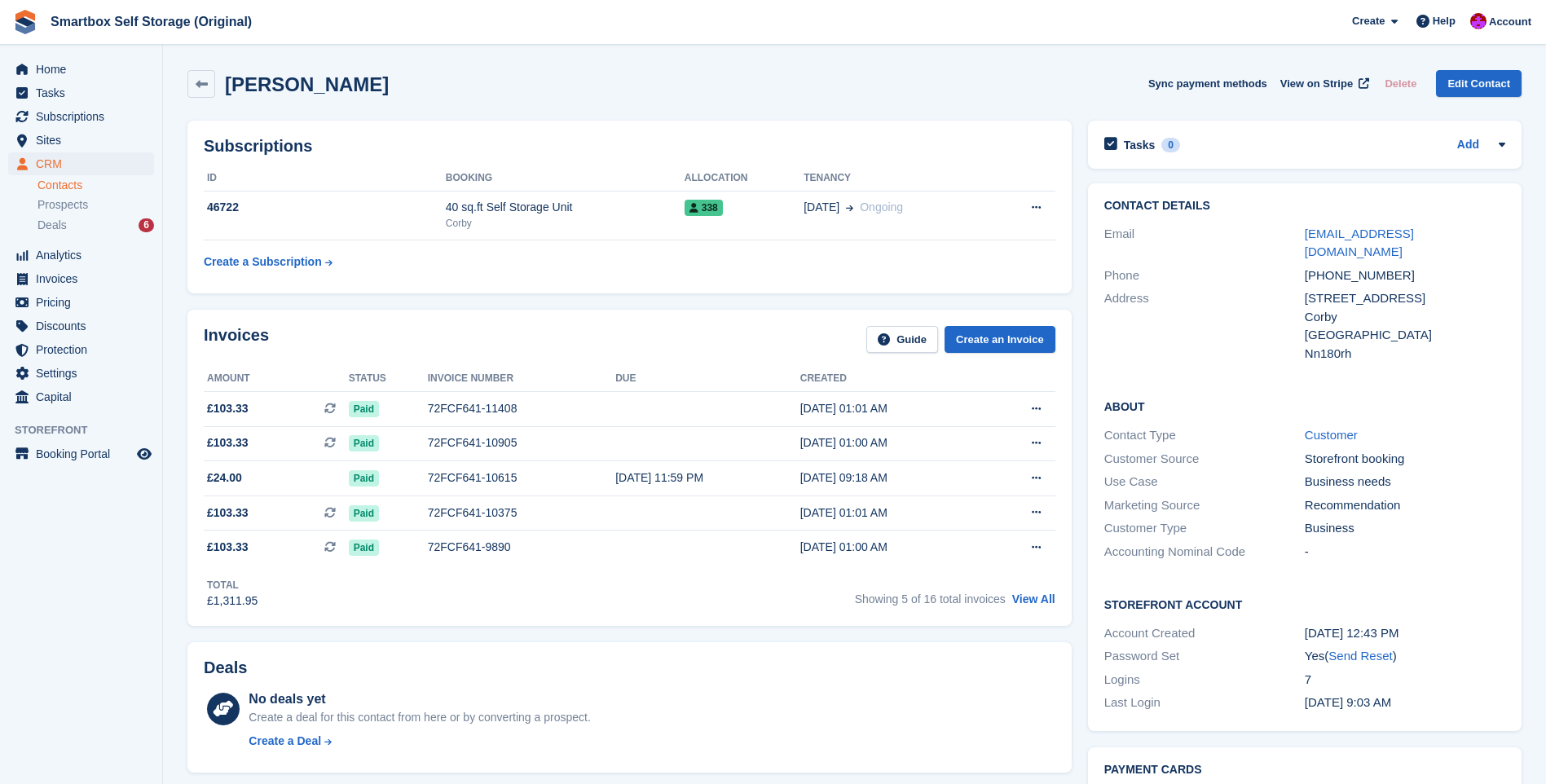 click on "46722" at bounding box center (324, 207) 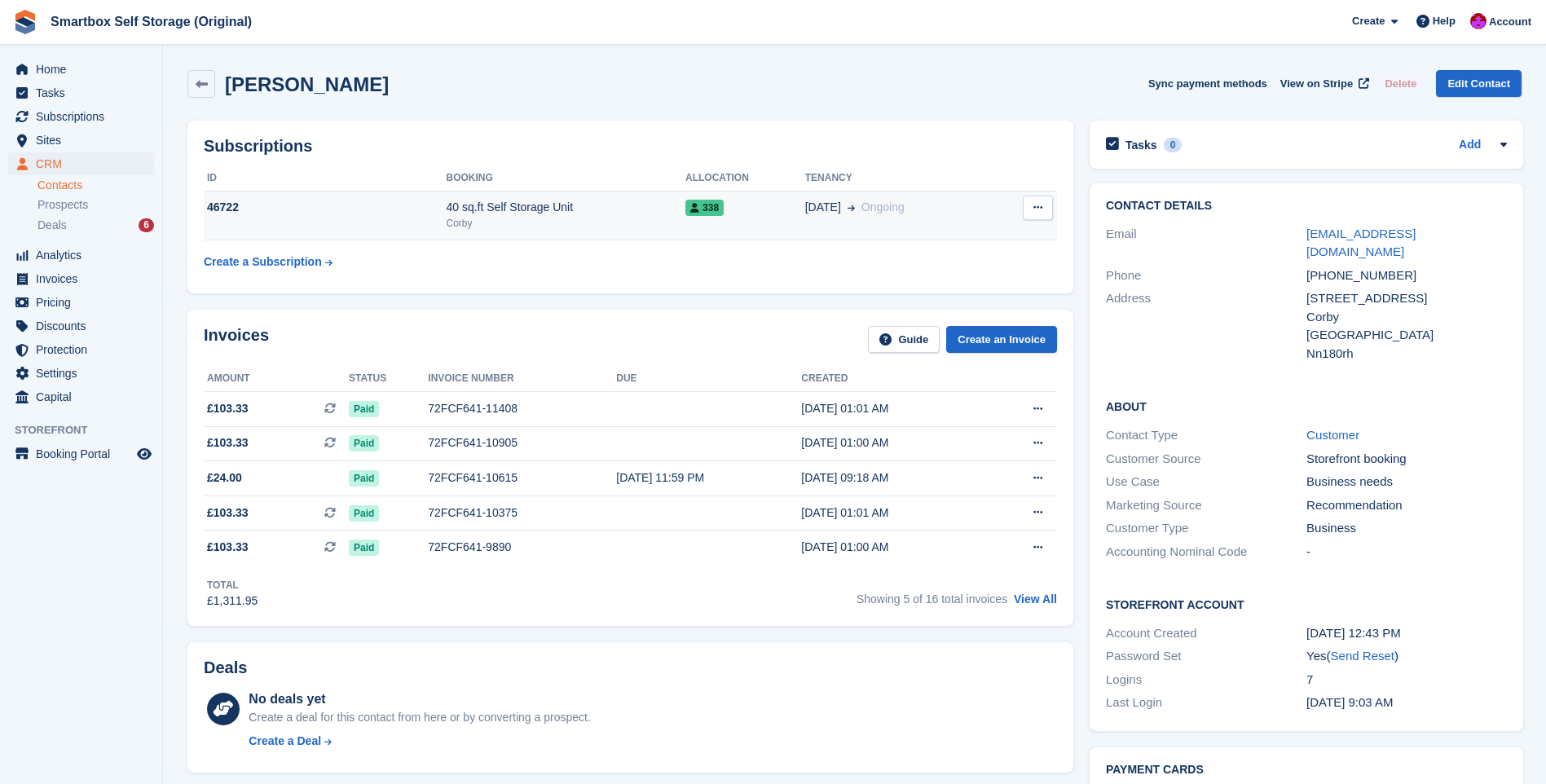 scroll, scrollTop: 0, scrollLeft: 0, axis: both 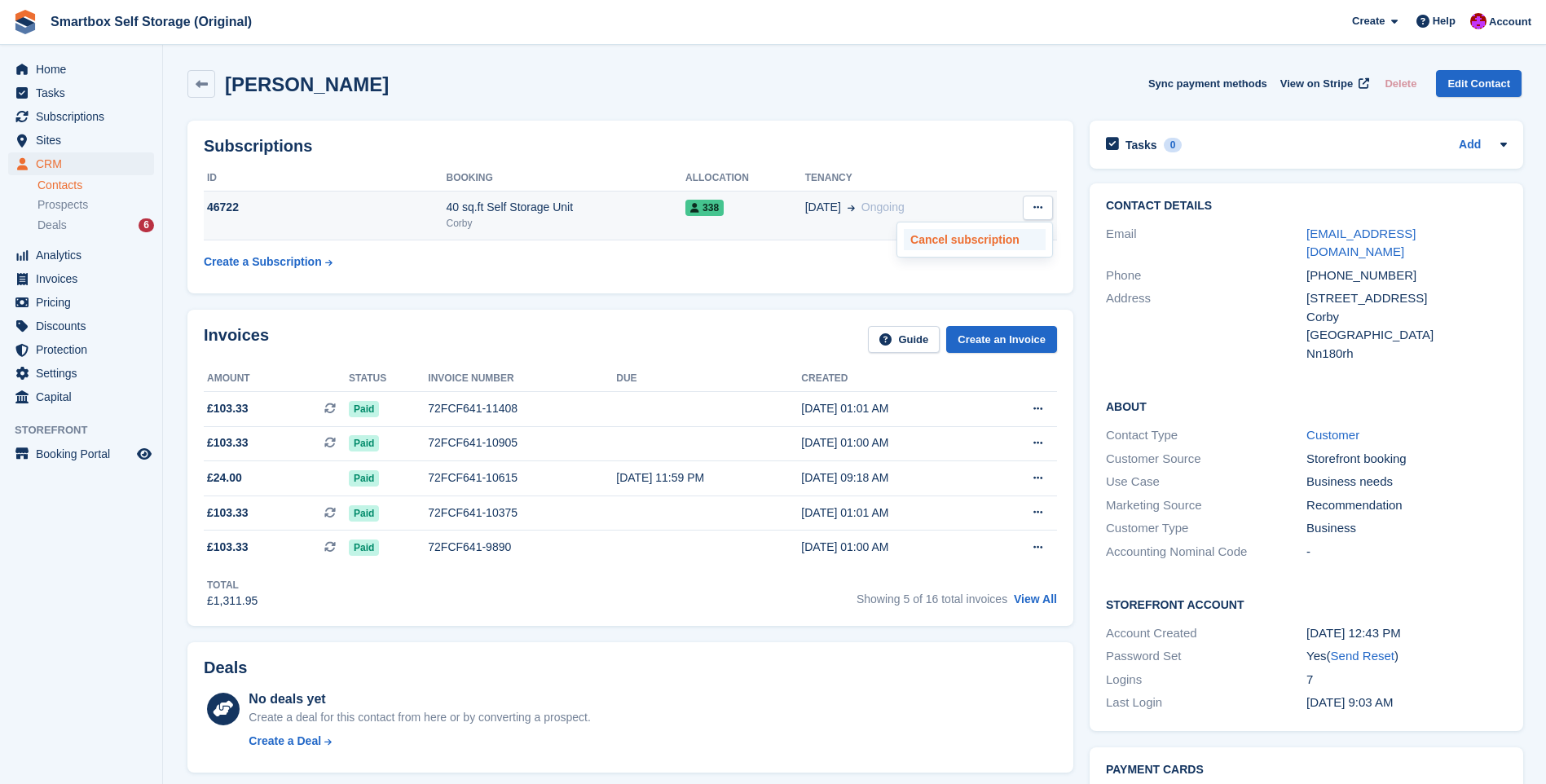 click on "Cancel subscription" at bounding box center (975, 240) 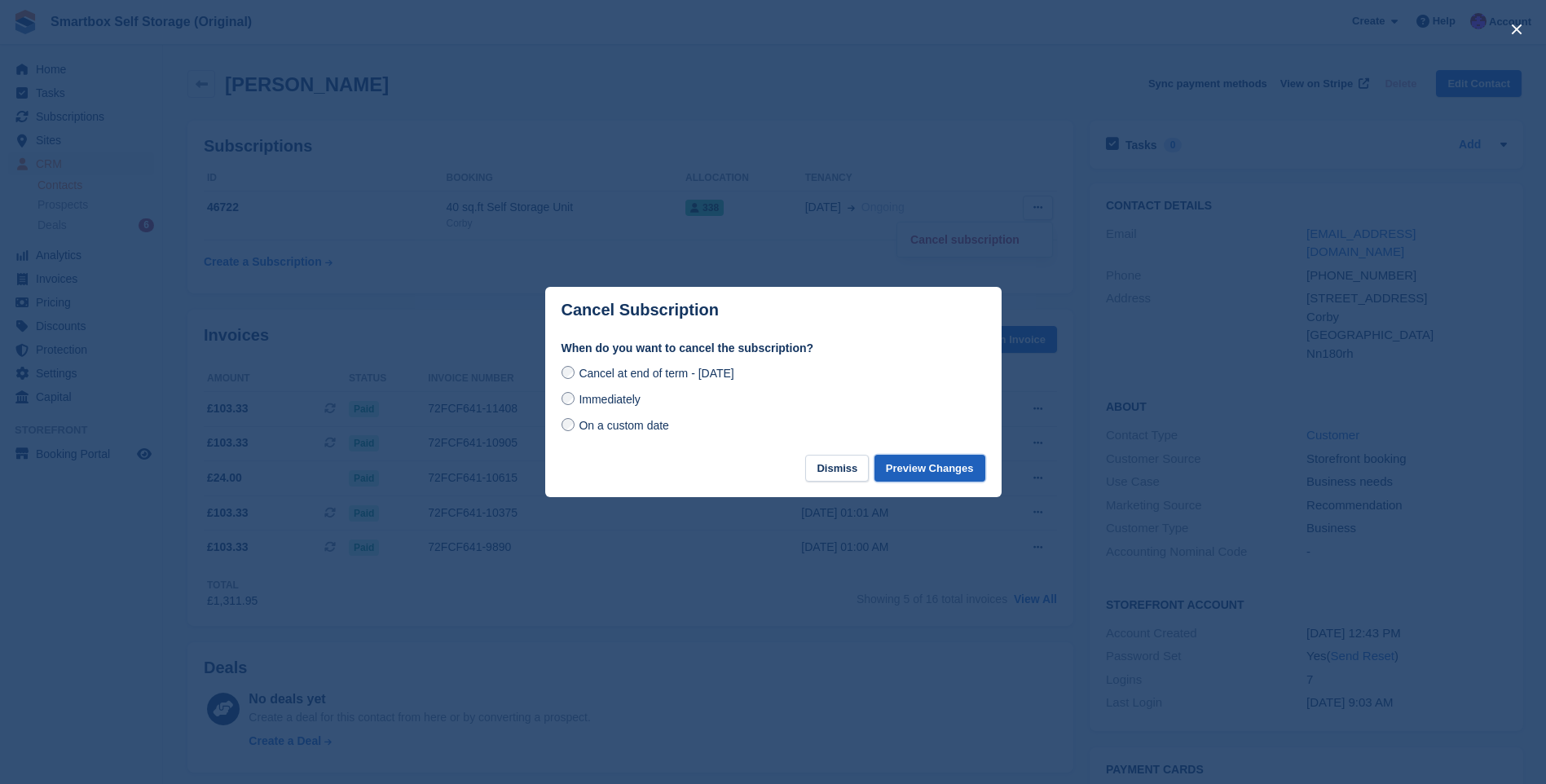 click on "Preview Changes" at bounding box center [930, 468] 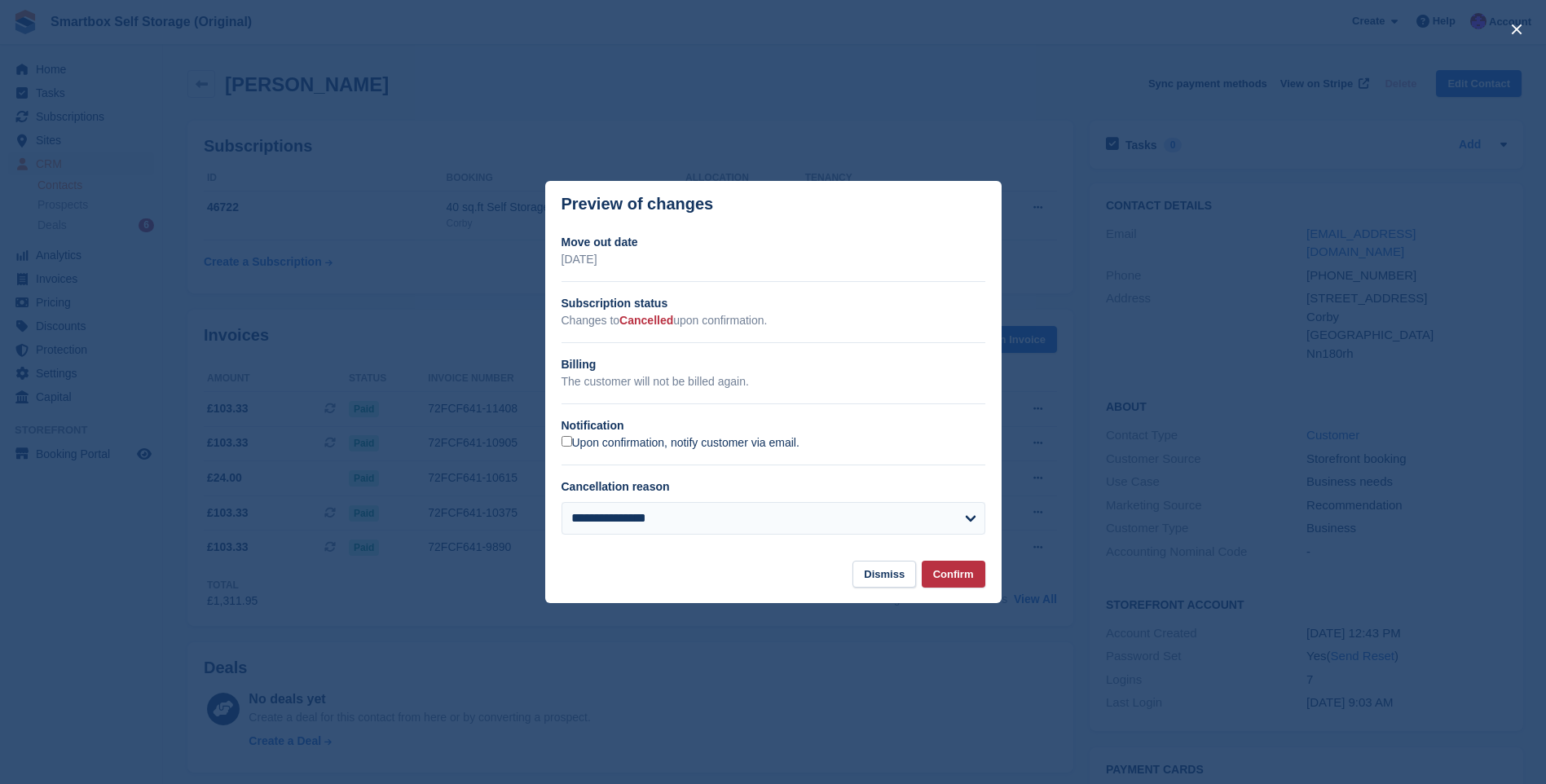 click on "Upon confirmation, notify customer via email." at bounding box center (681, 443) 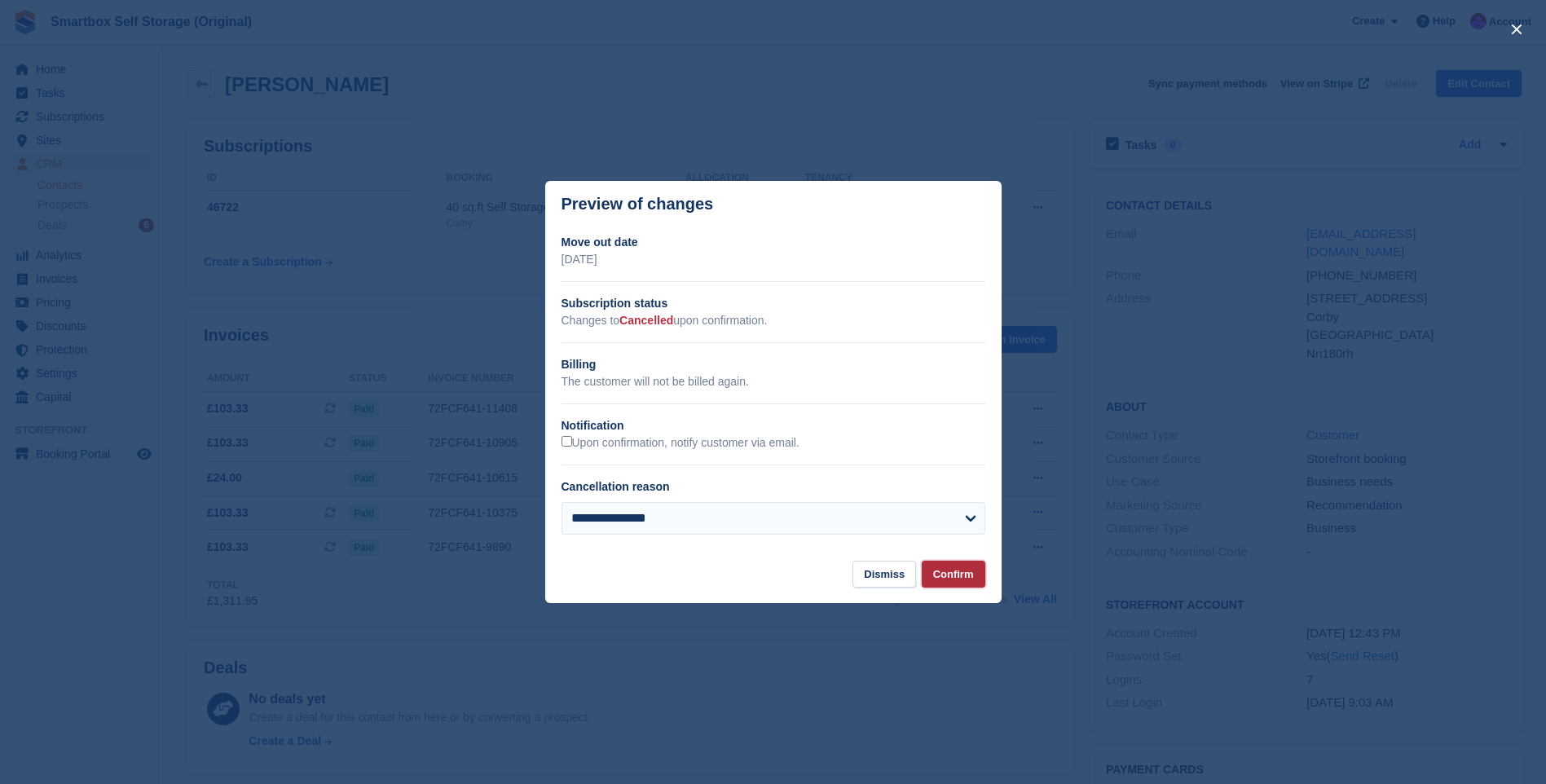 click on "Confirm" at bounding box center (954, 574) 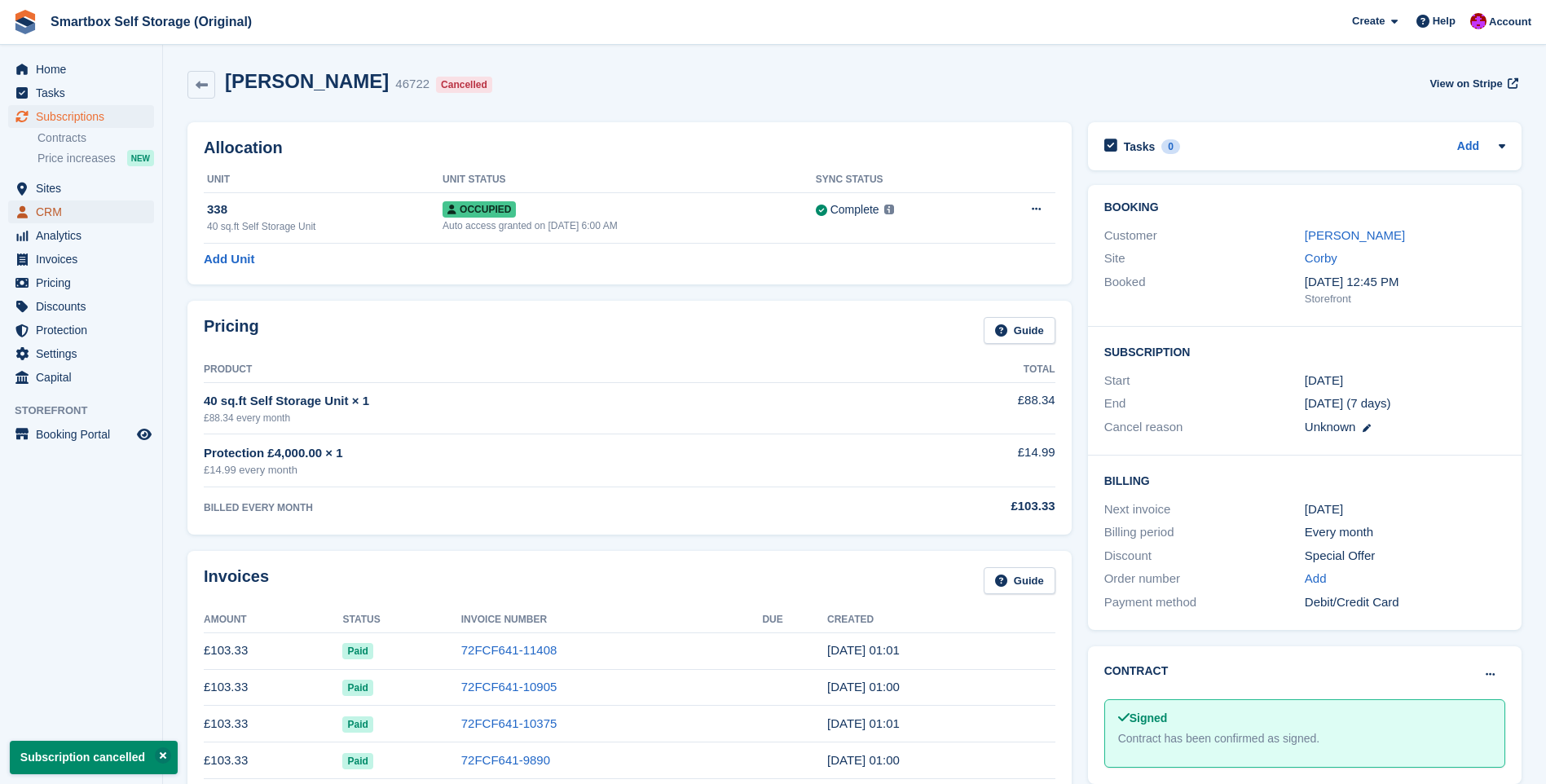 click on "CRM" at bounding box center [85, 212] 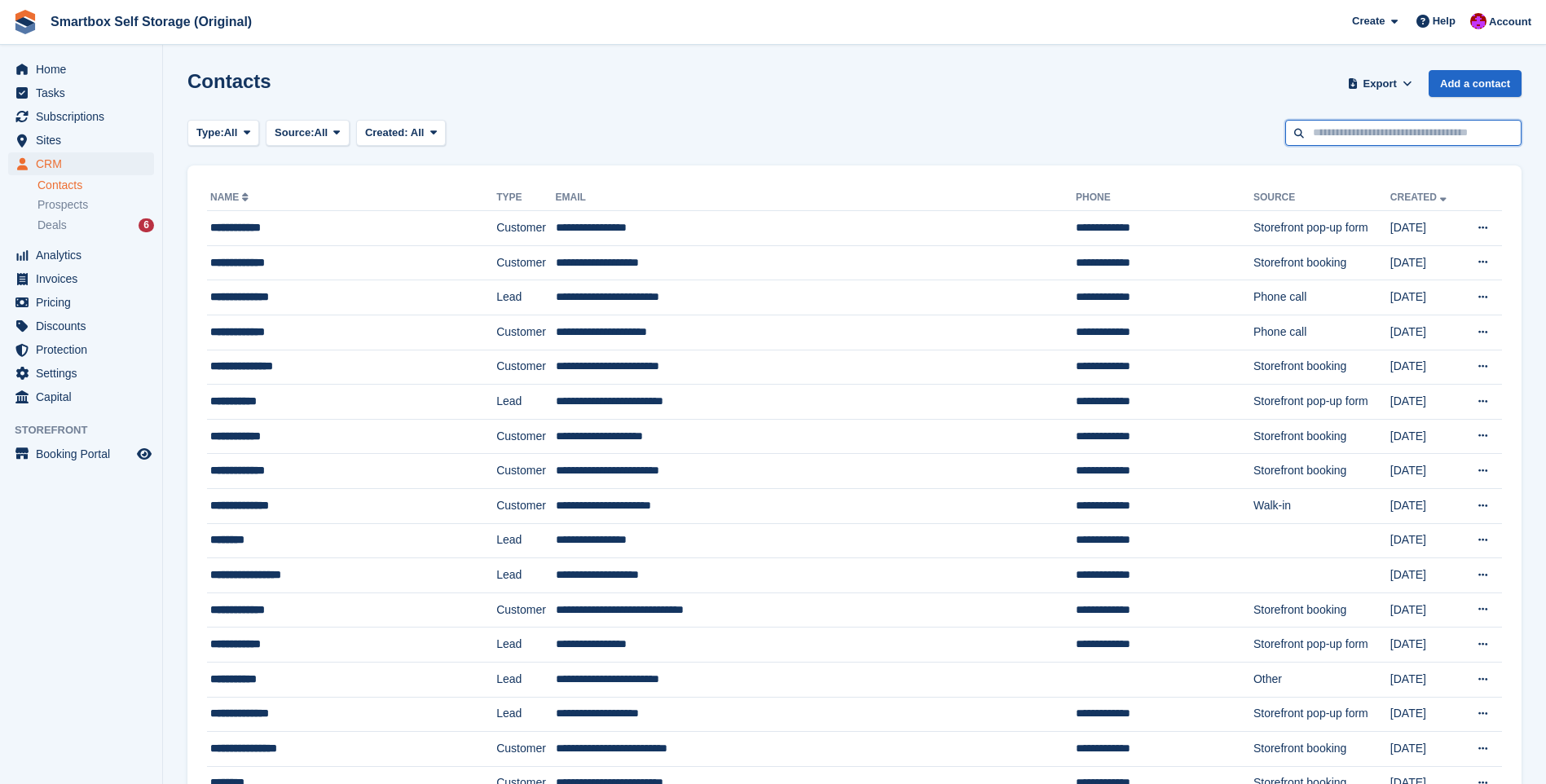 click at bounding box center (1403, 133) 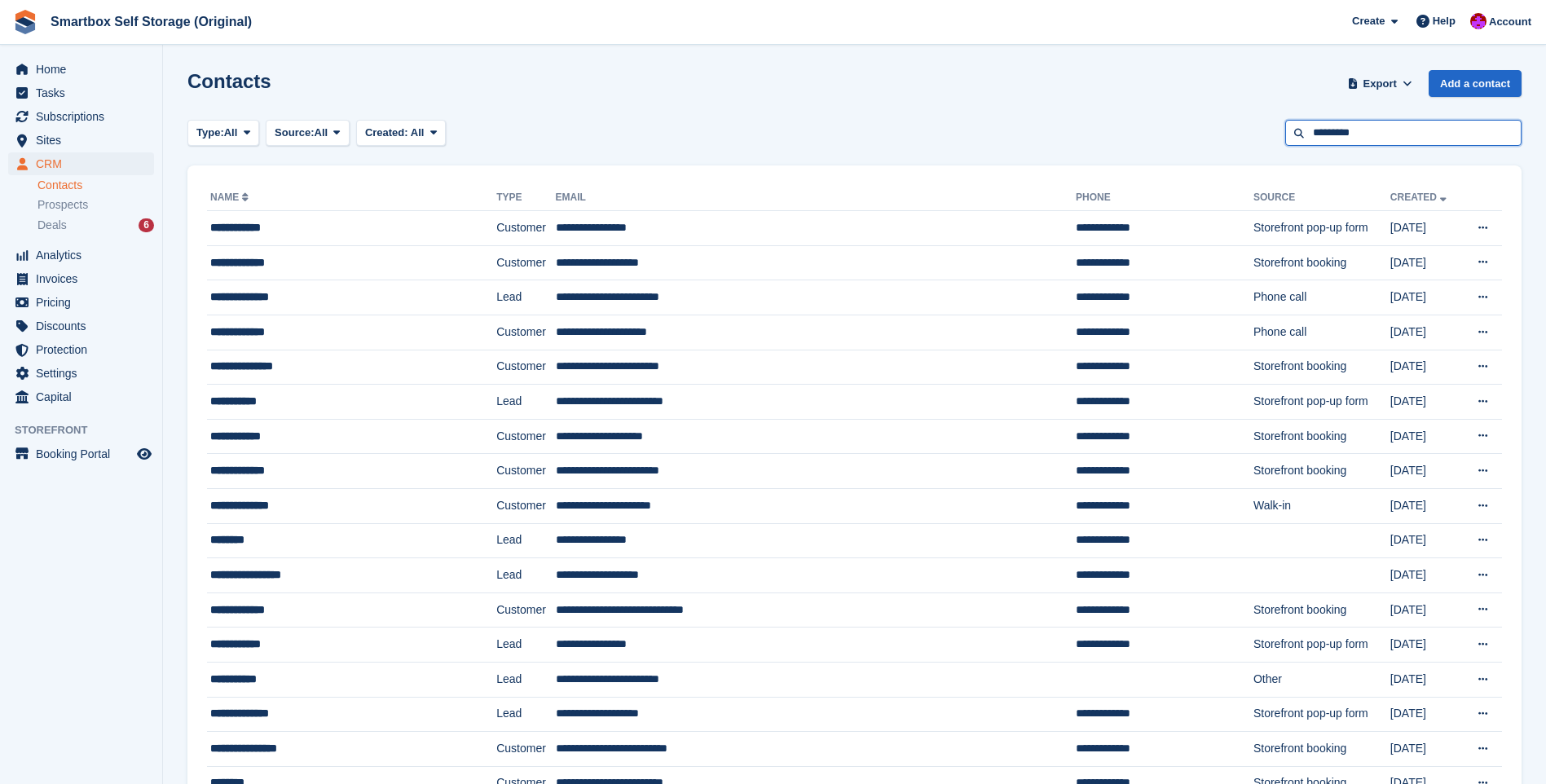 type on "*********" 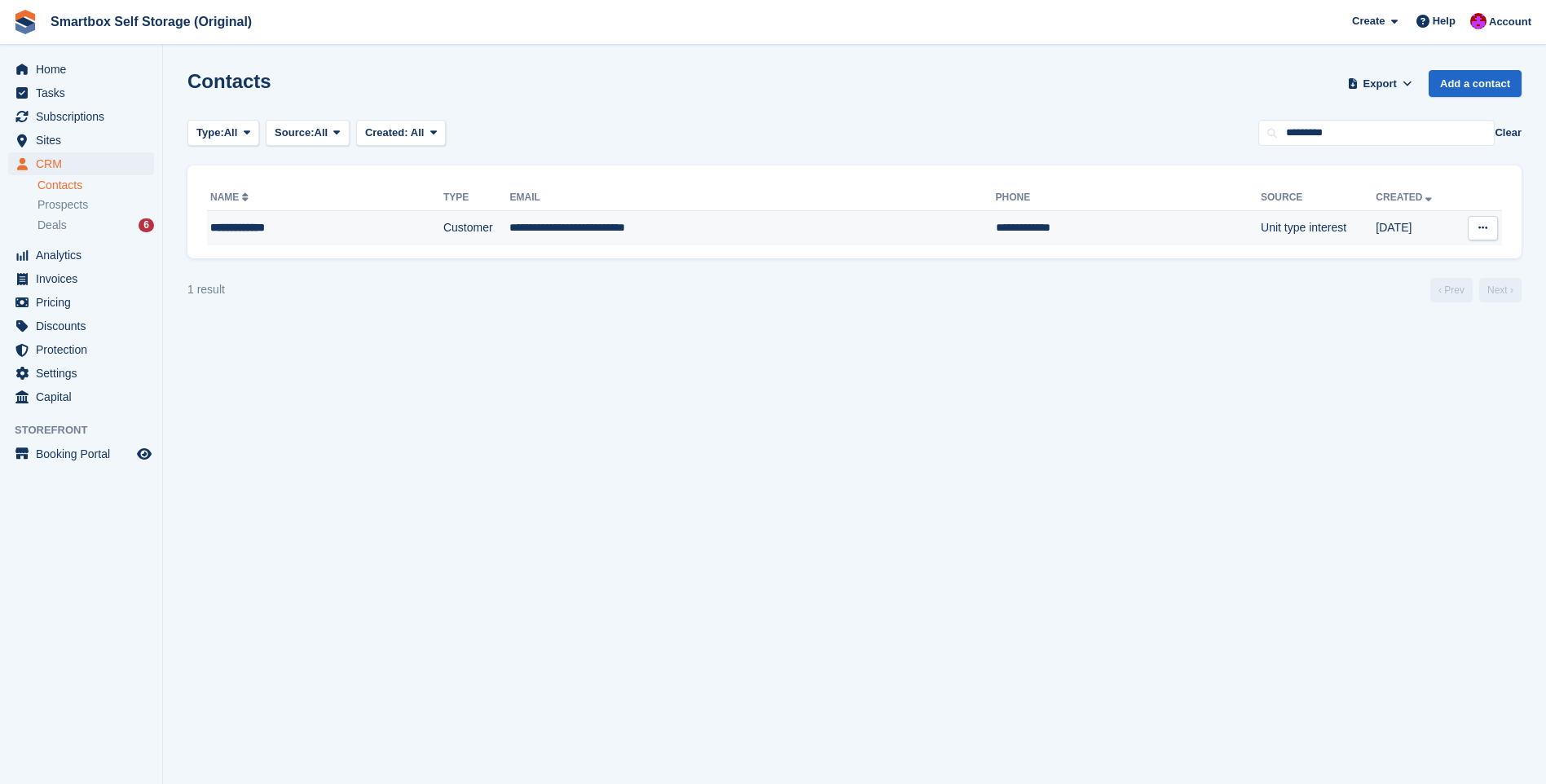 click on "**********" at bounding box center [752, 228] 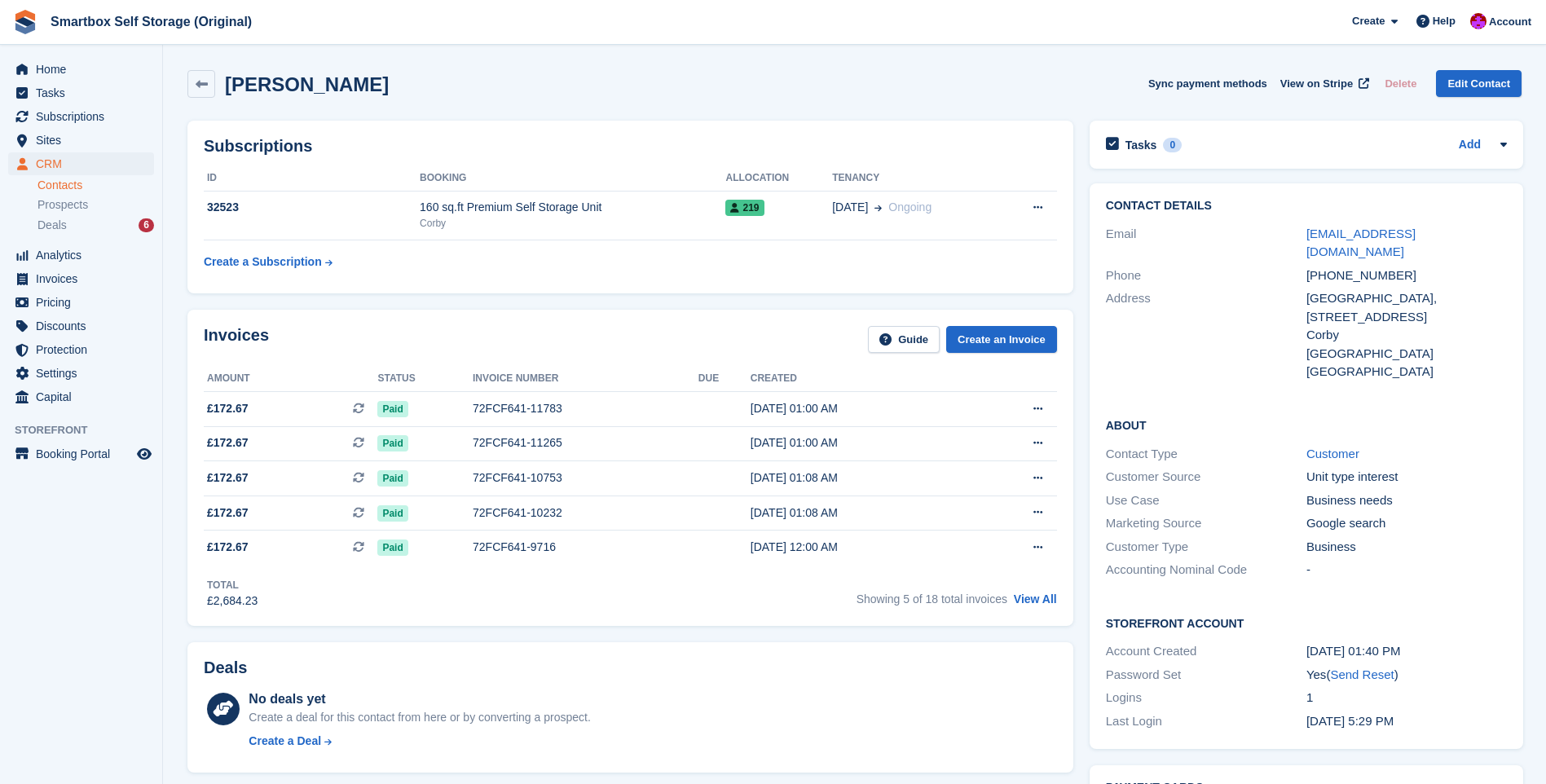 scroll, scrollTop: 0, scrollLeft: 0, axis: both 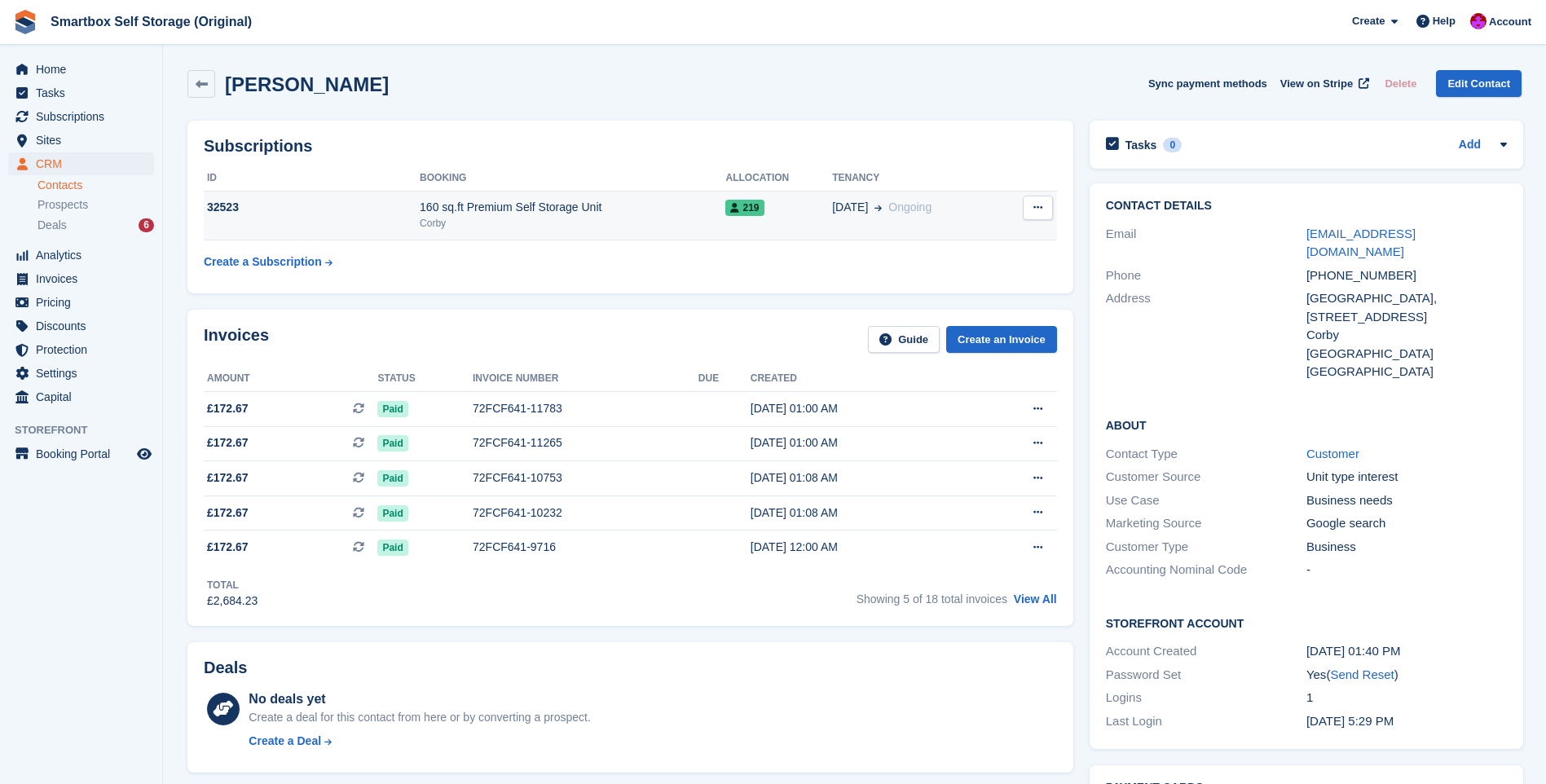 click on "160 sq.ft Premium Self Storage Unit
Corby" at bounding box center (572, 215) 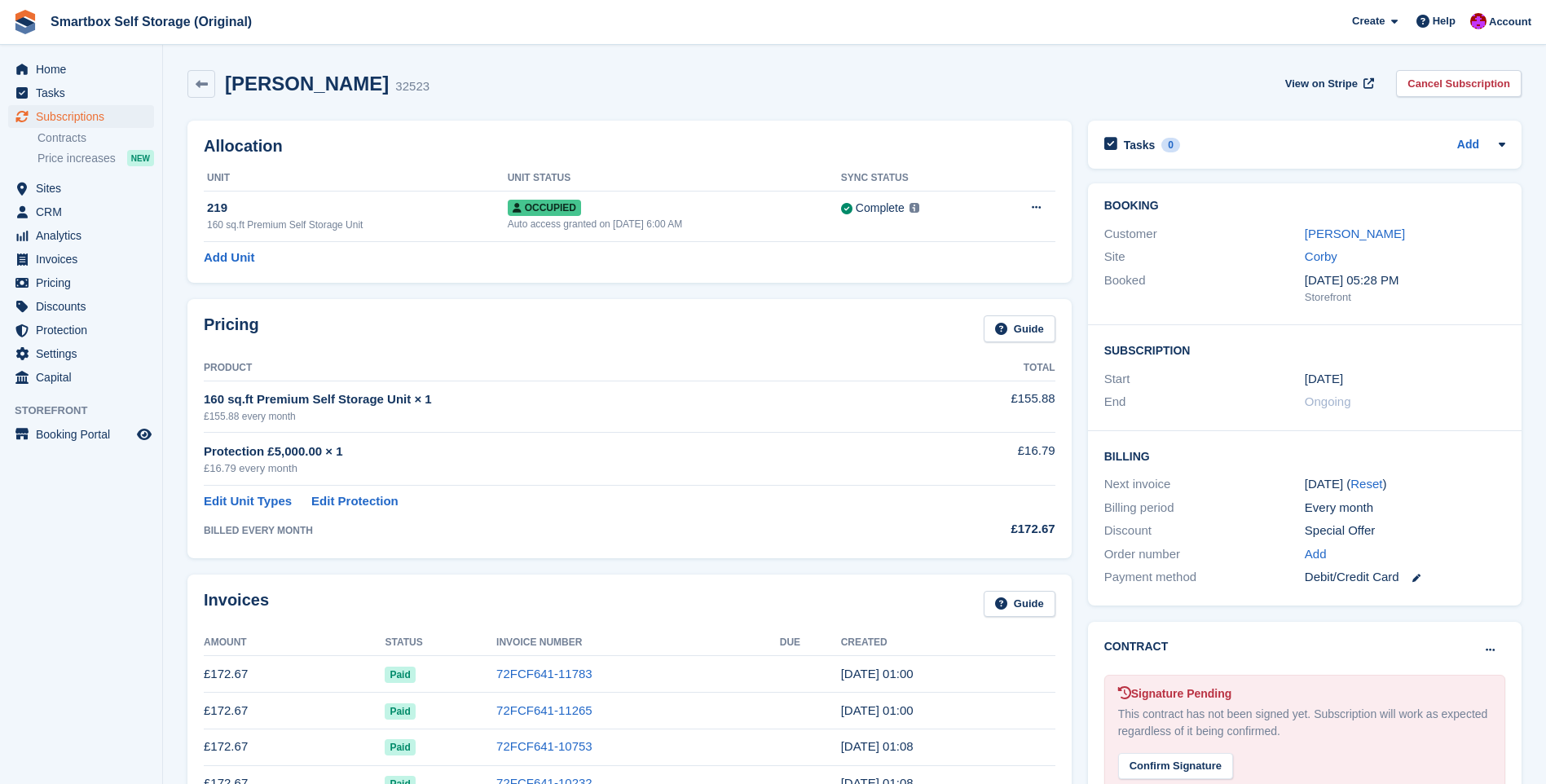 scroll, scrollTop: 0, scrollLeft: 0, axis: both 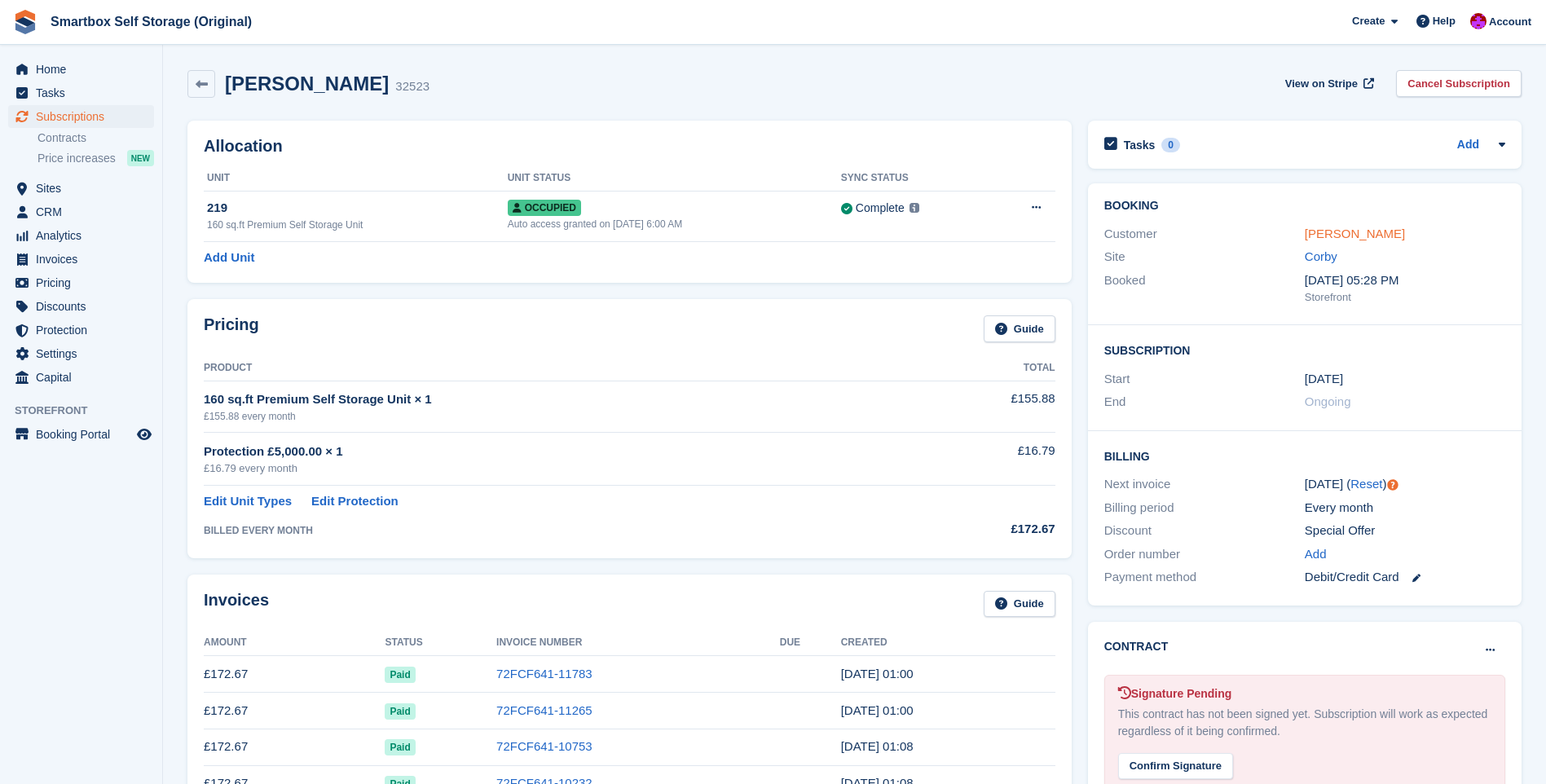 click on "Rachael Allan" at bounding box center (1405, 234) 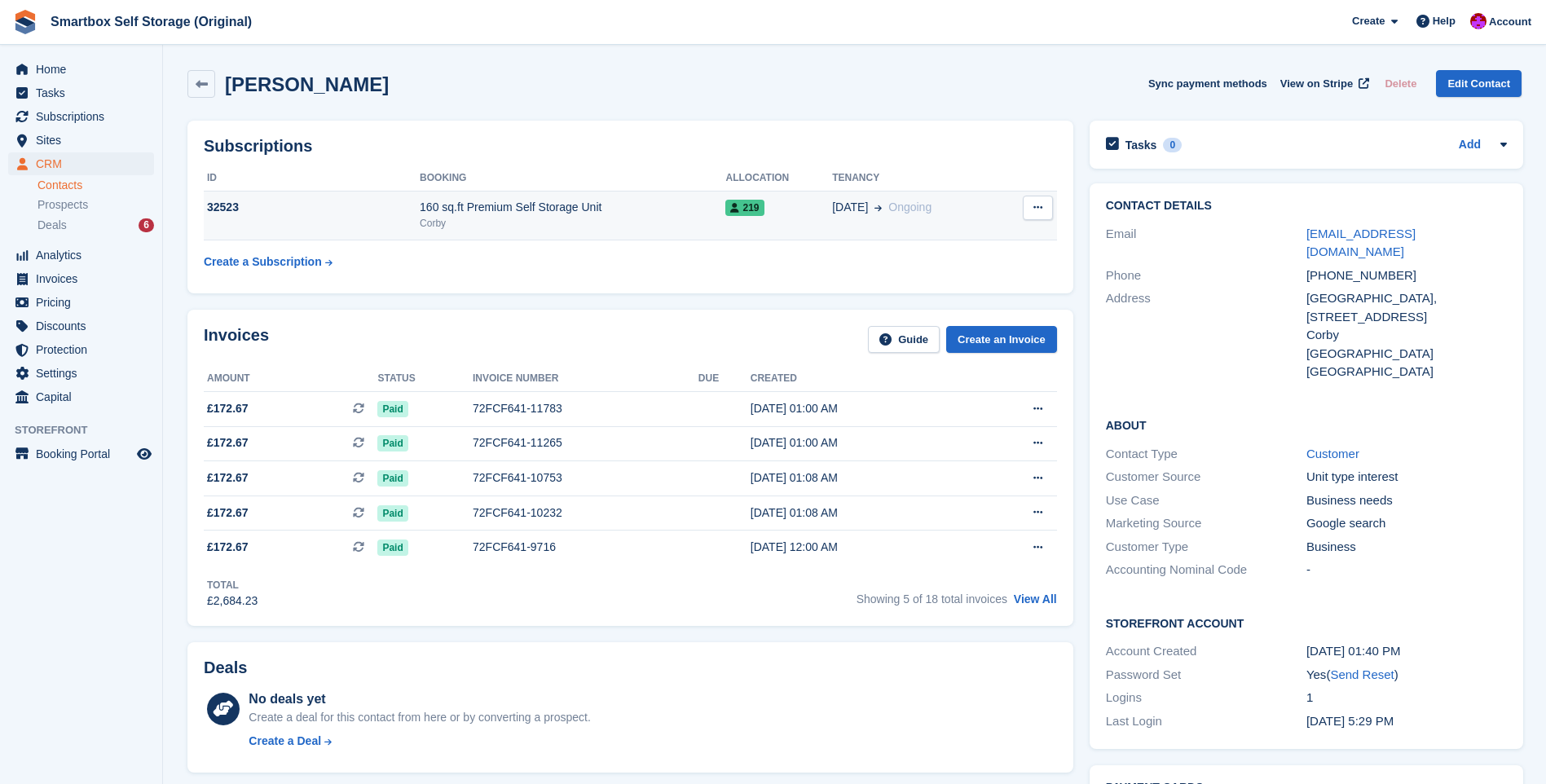 click at bounding box center (1037, 207) 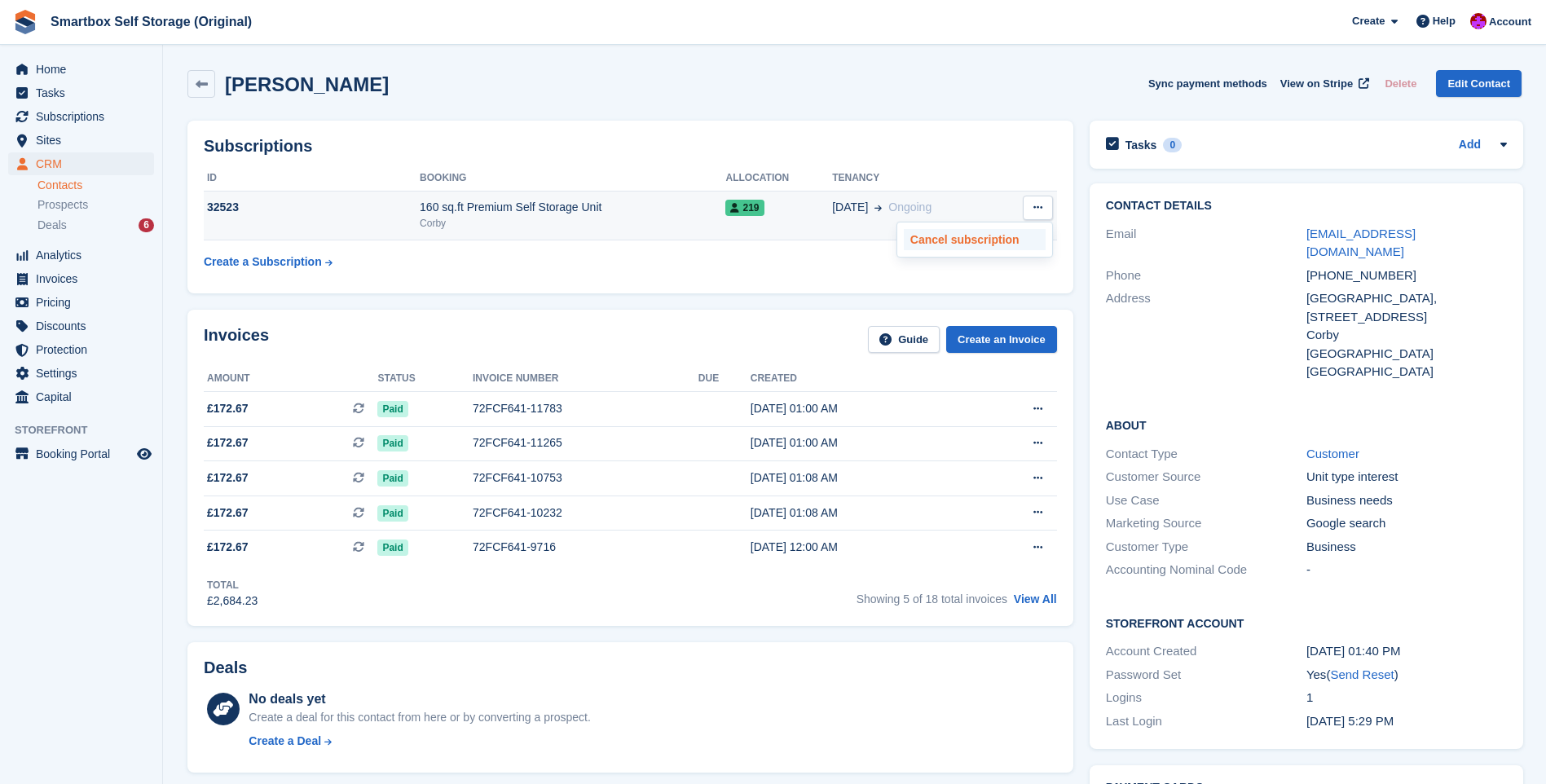 click on "Cancel subscription" at bounding box center (975, 240) 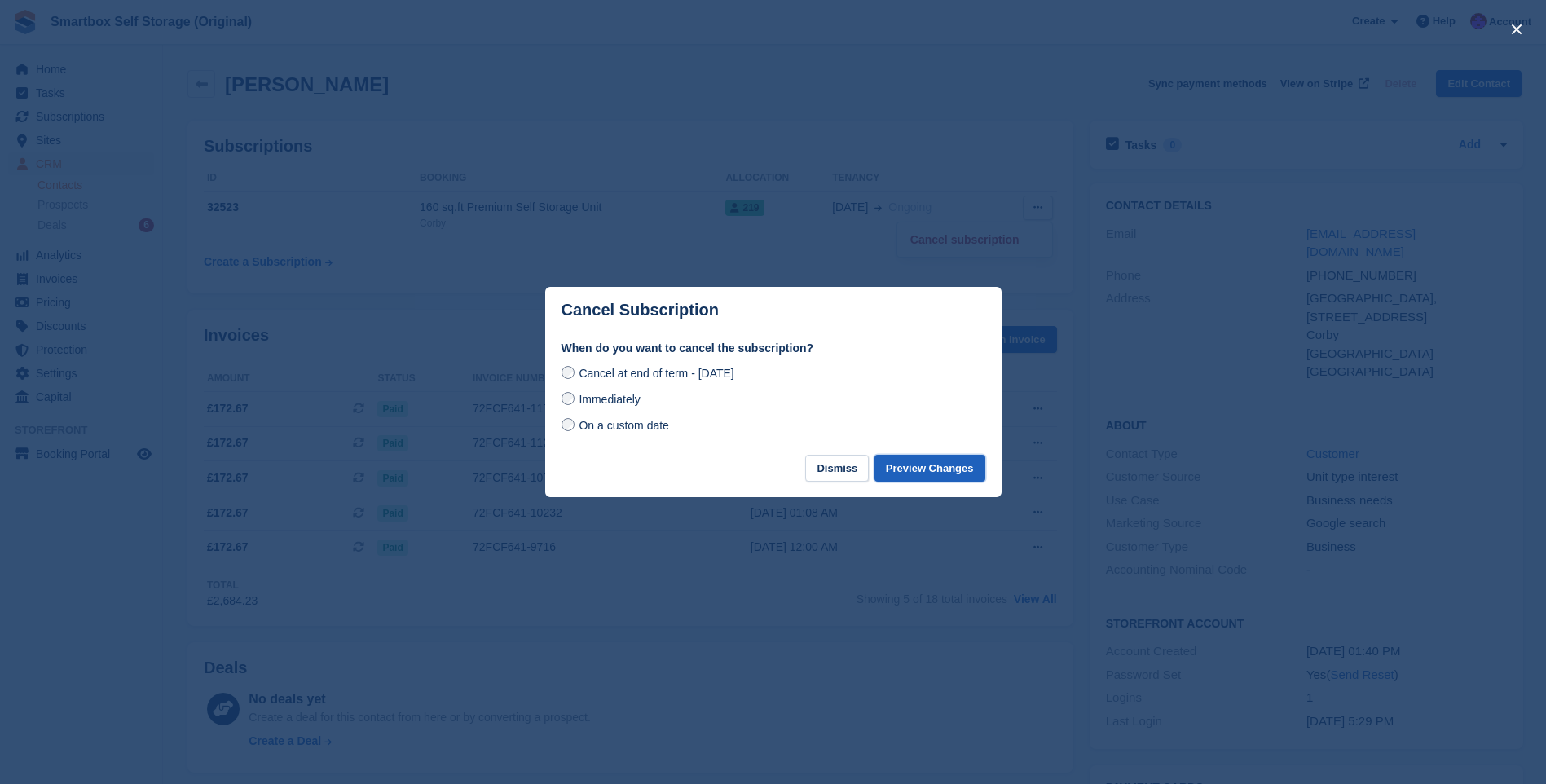 click on "Preview Changes" at bounding box center (930, 468) 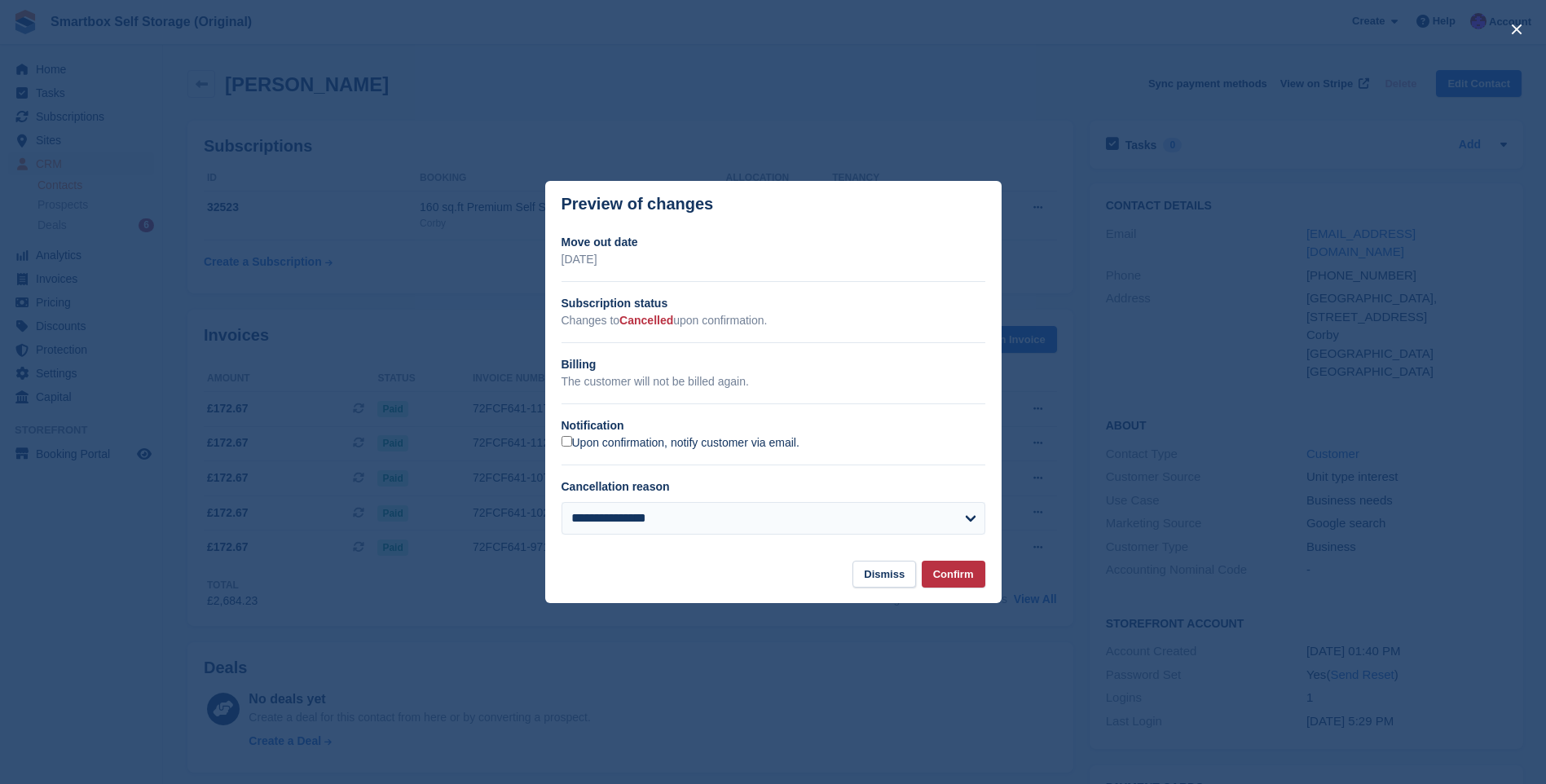 click on "Upon confirmation, notify customer via email." at bounding box center [681, 443] 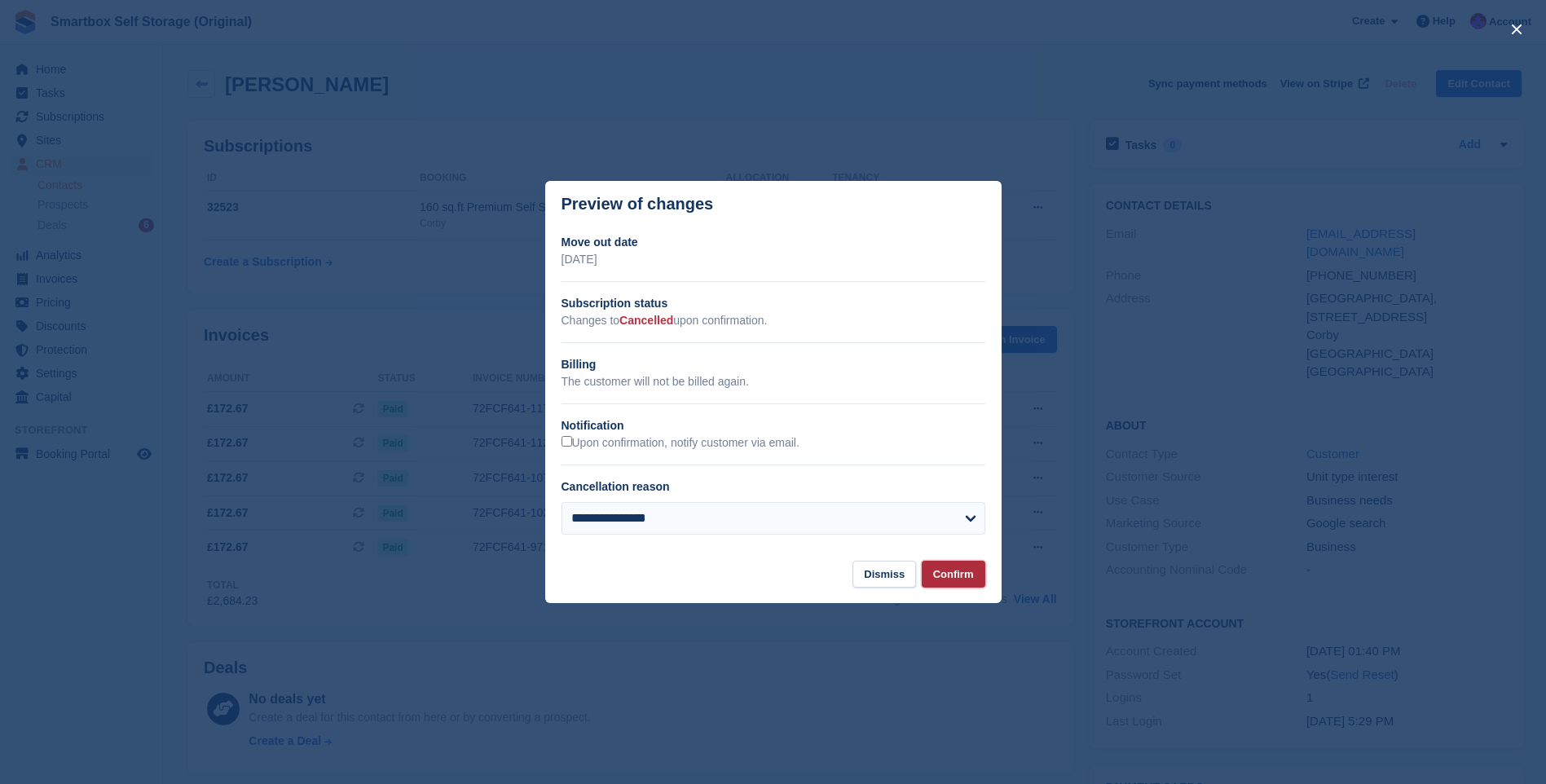 click on "Confirm" at bounding box center [954, 574] 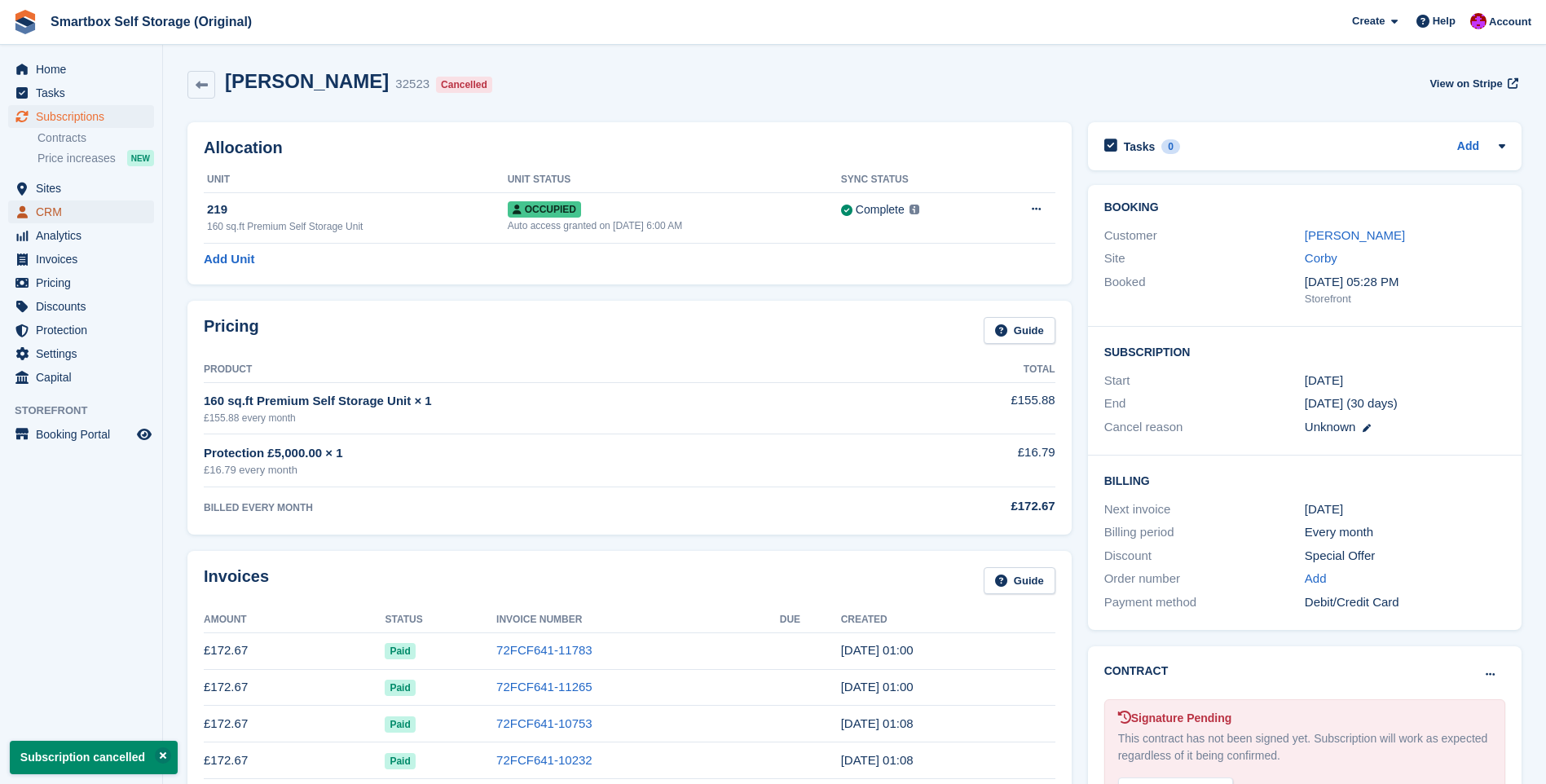 click on "CRM" at bounding box center [85, 212] 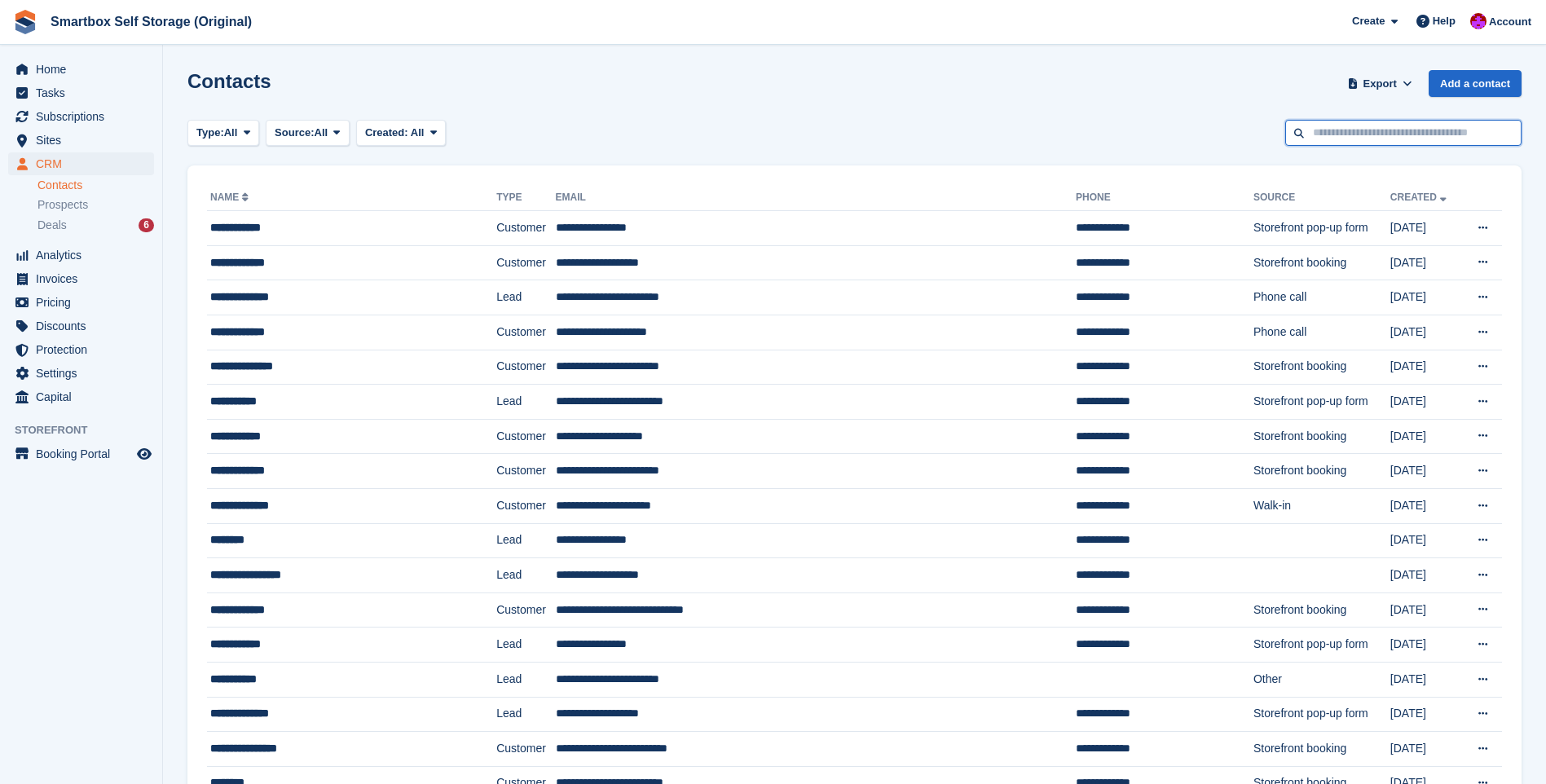 click at bounding box center [1403, 133] 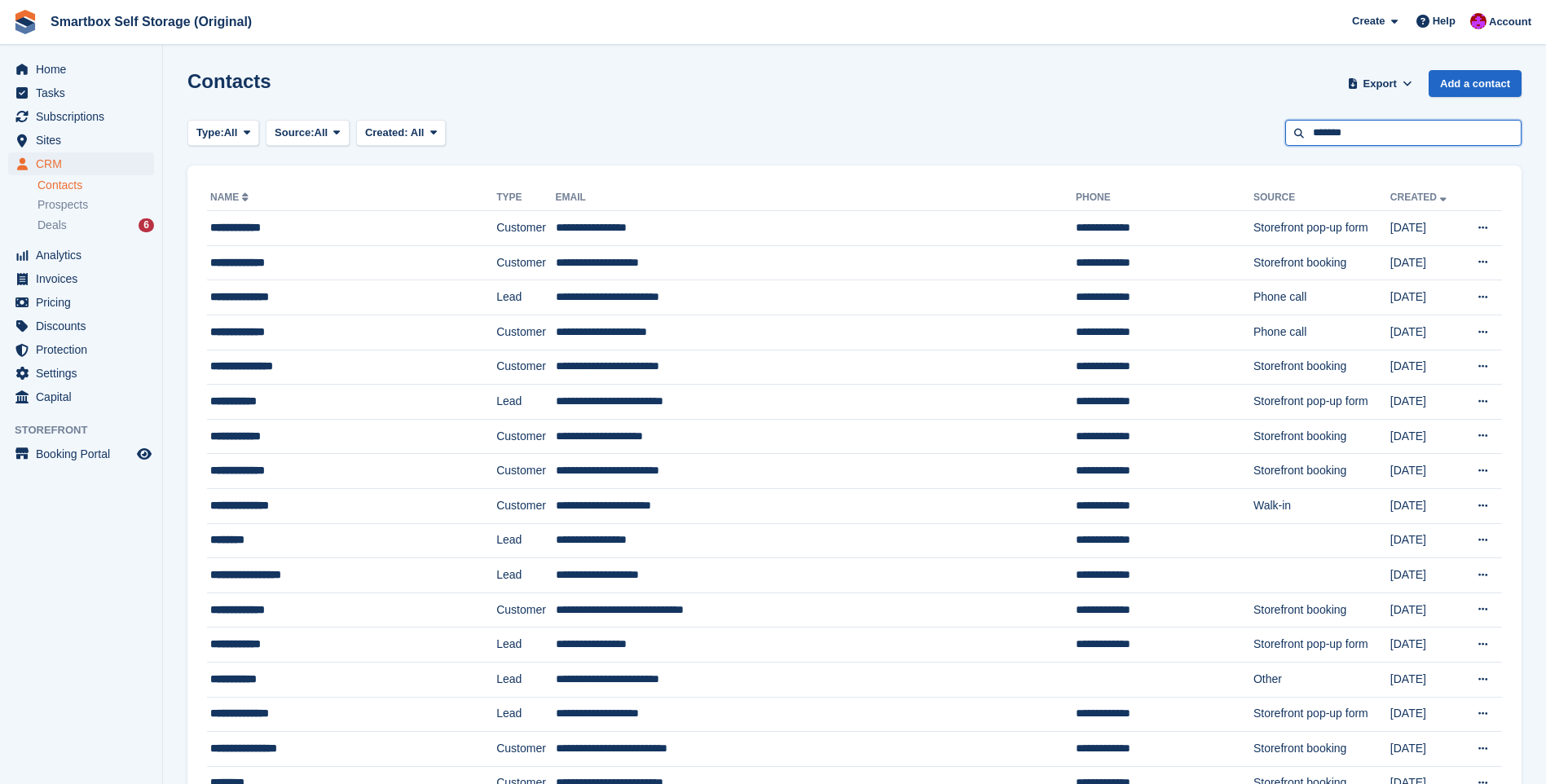 type on "*******" 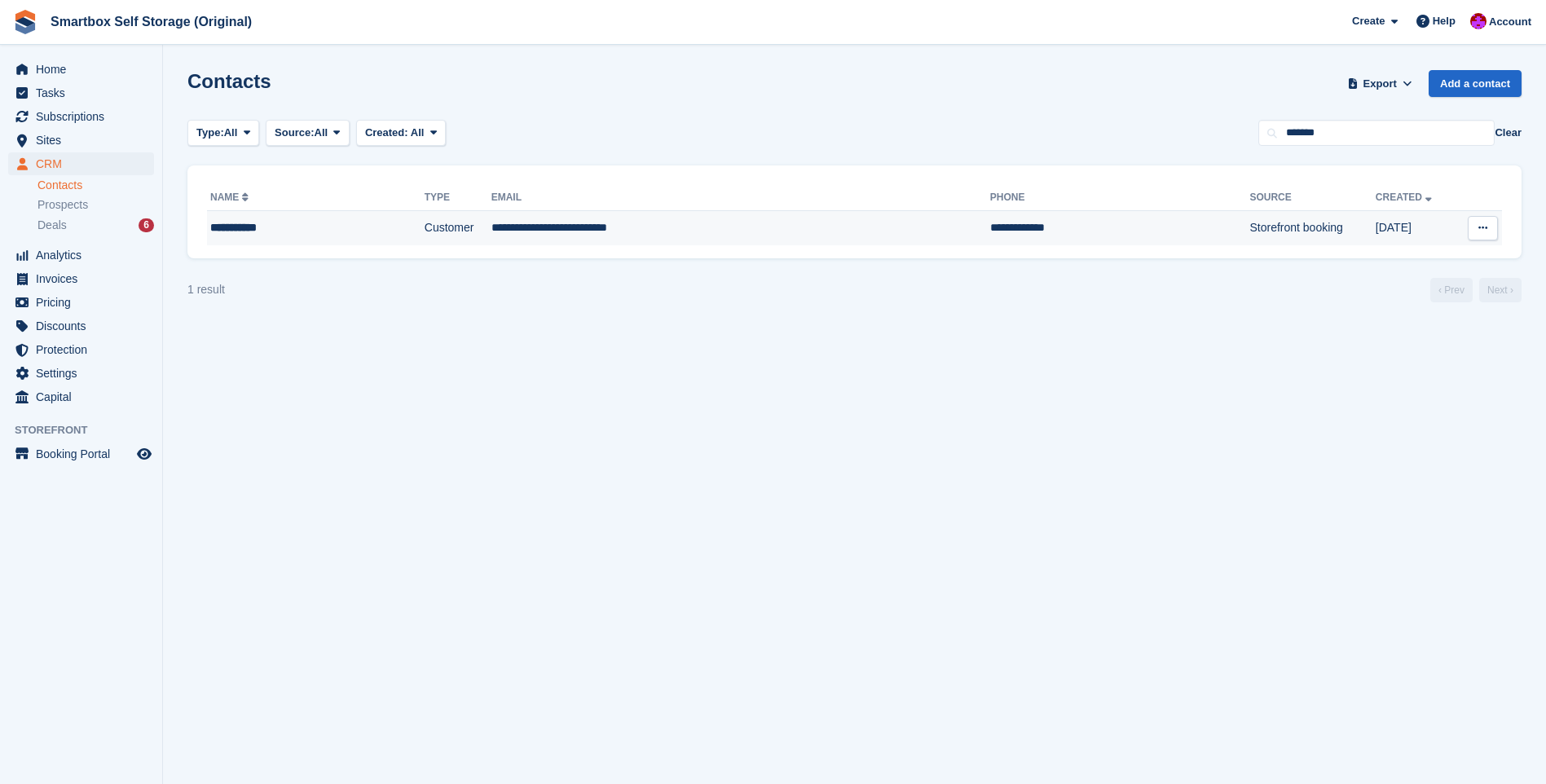 click on "**********" at bounding box center [741, 228] 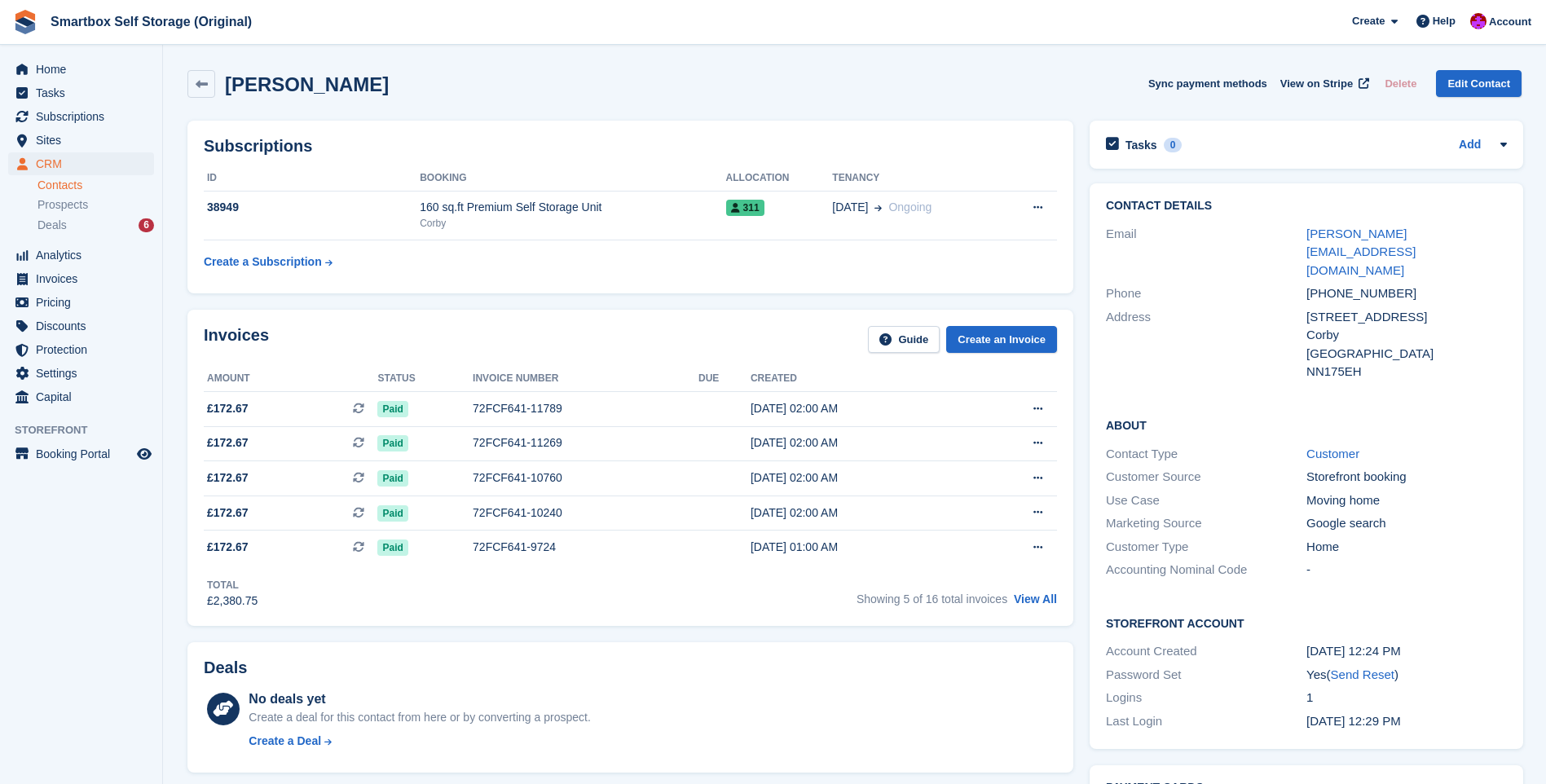 scroll, scrollTop: 0, scrollLeft: 0, axis: both 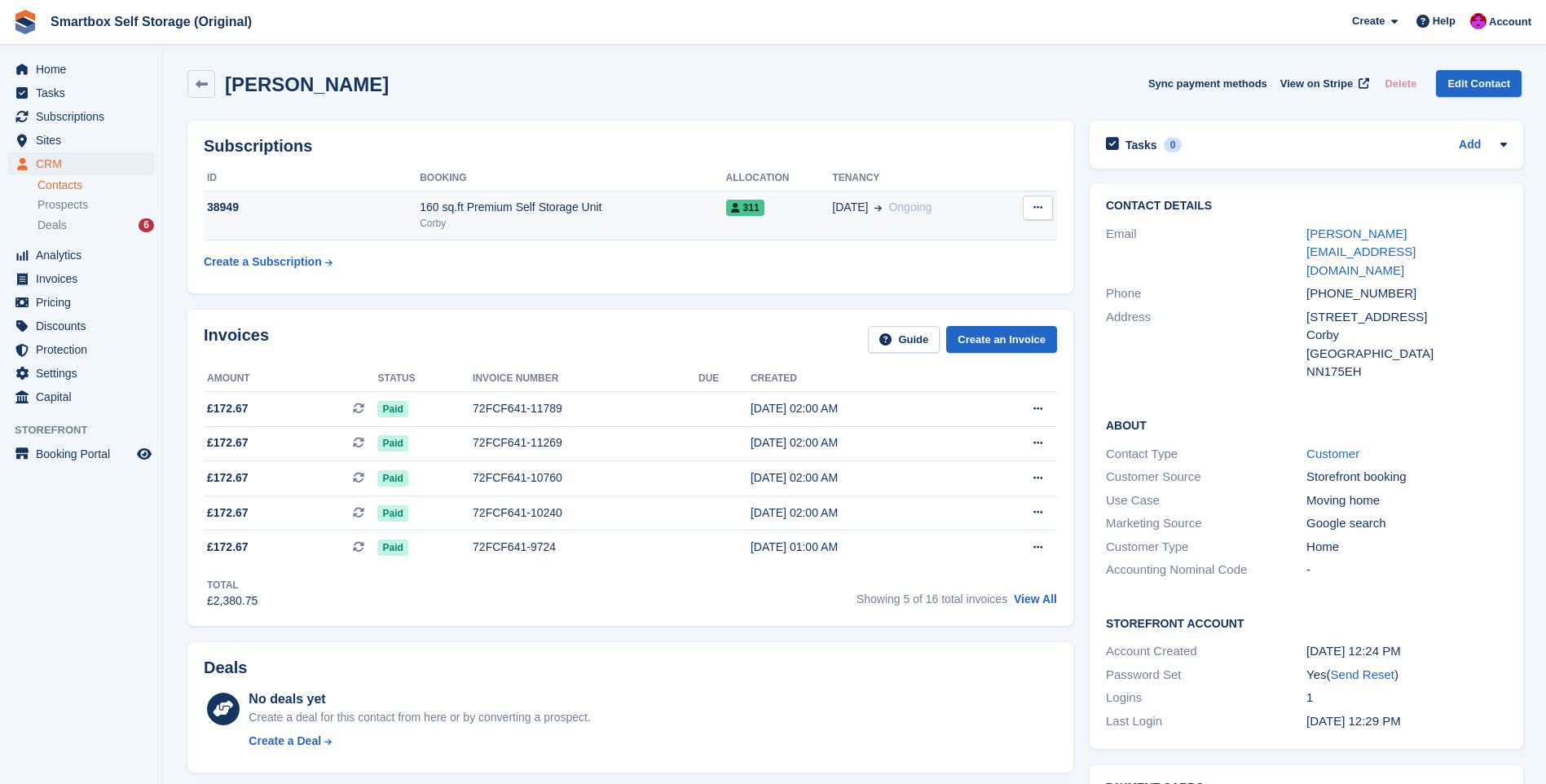 click at bounding box center [1037, 207] 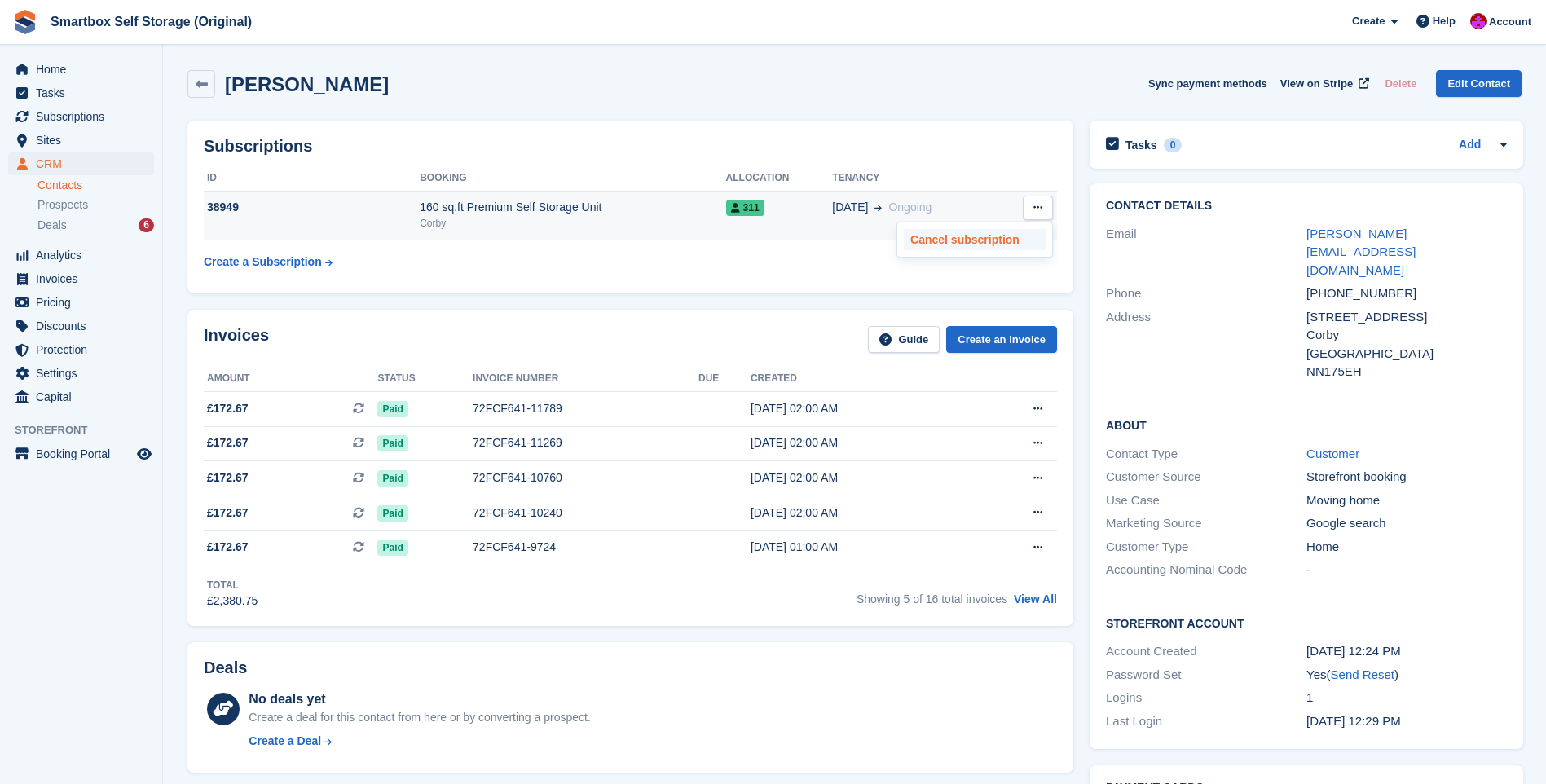 click on "Cancel subscription" at bounding box center [975, 240] 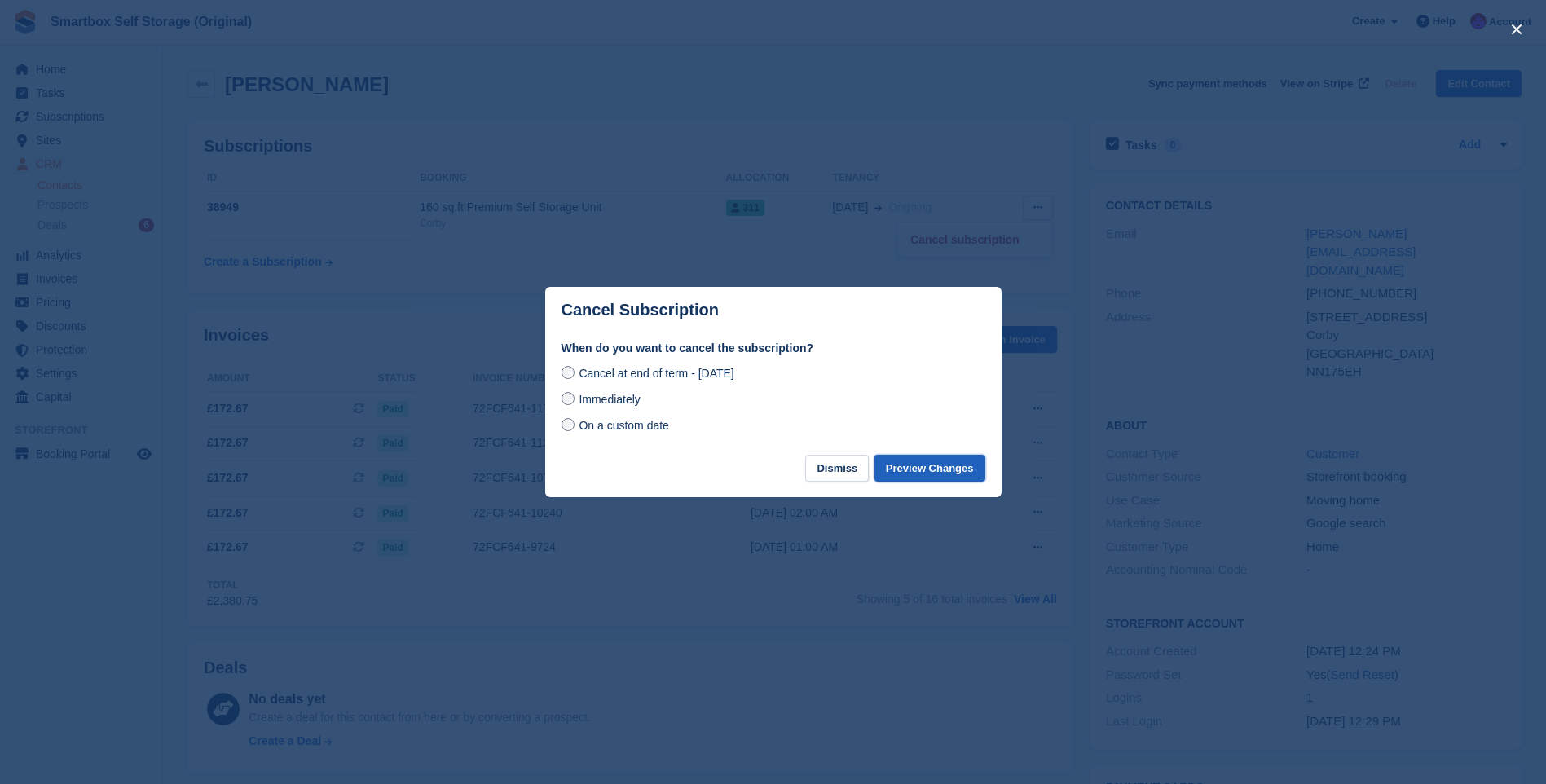 click on "Preview Changes" at bounding box center [930, 468] 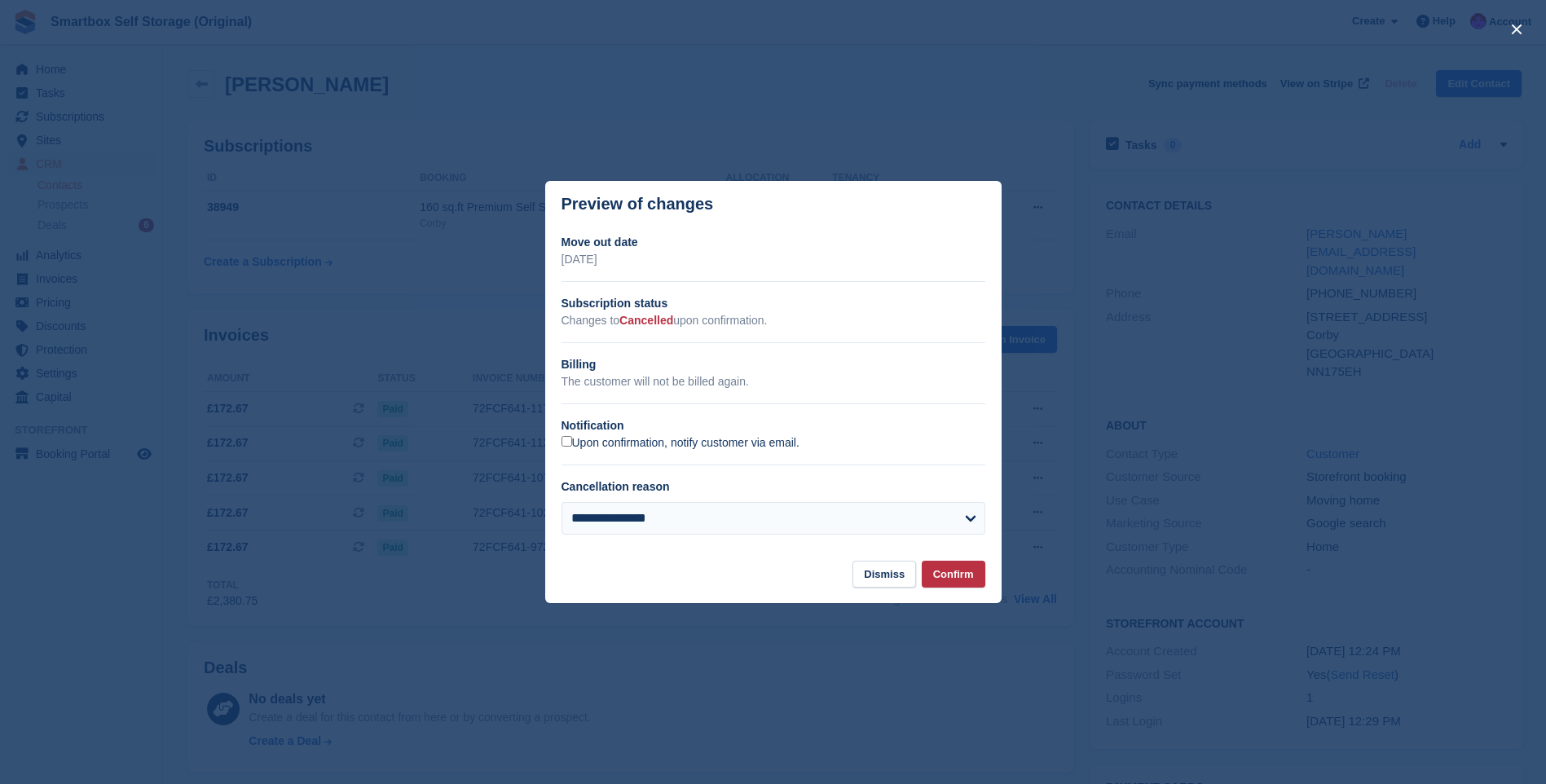 click on "Upon confirmation, notify customer via email." at bounding box center [681, 443] 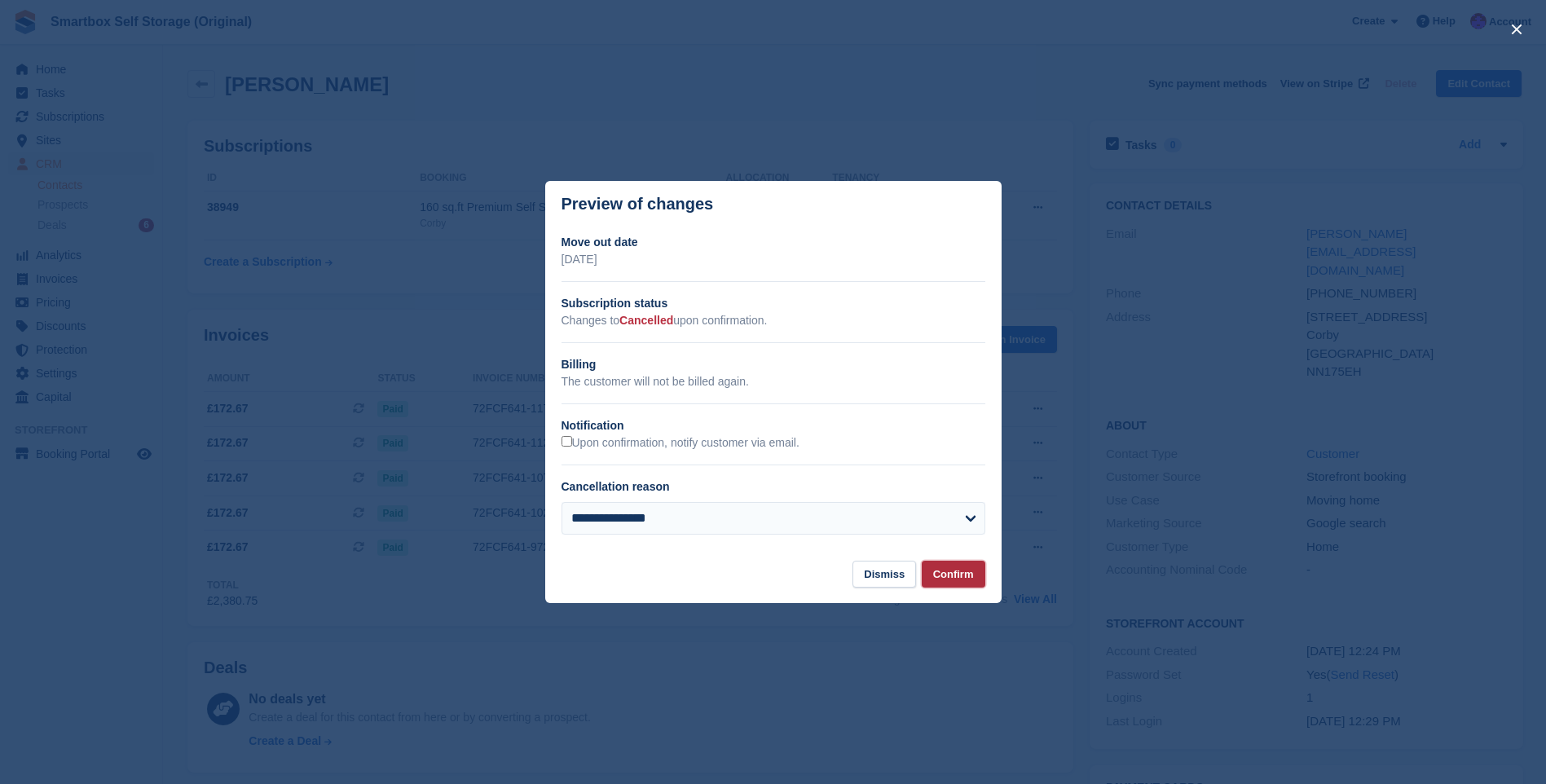click on "Confirm" at bounding box center (954, 574) 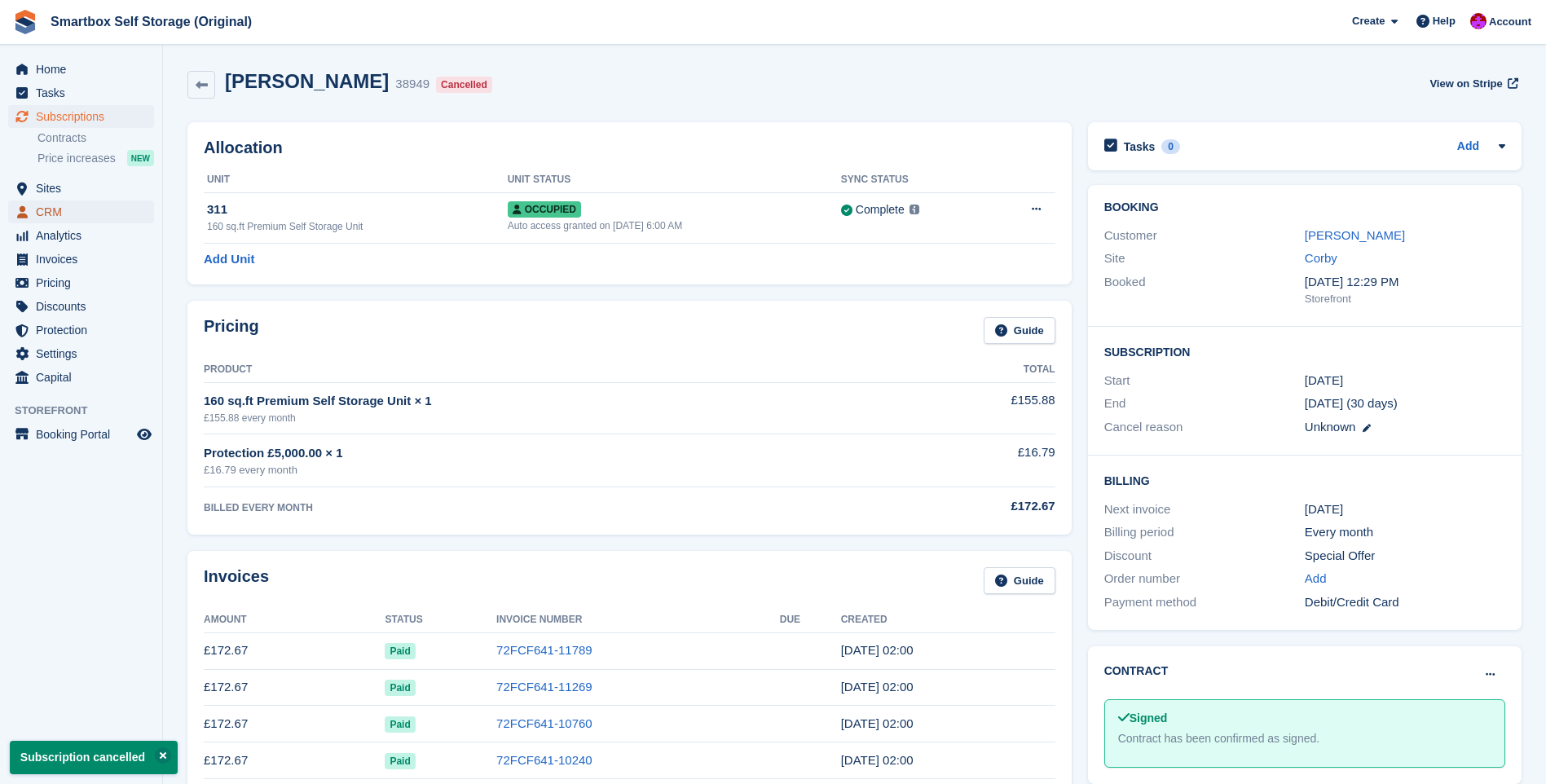 click on "CRM" at bounding box center (85, 212) 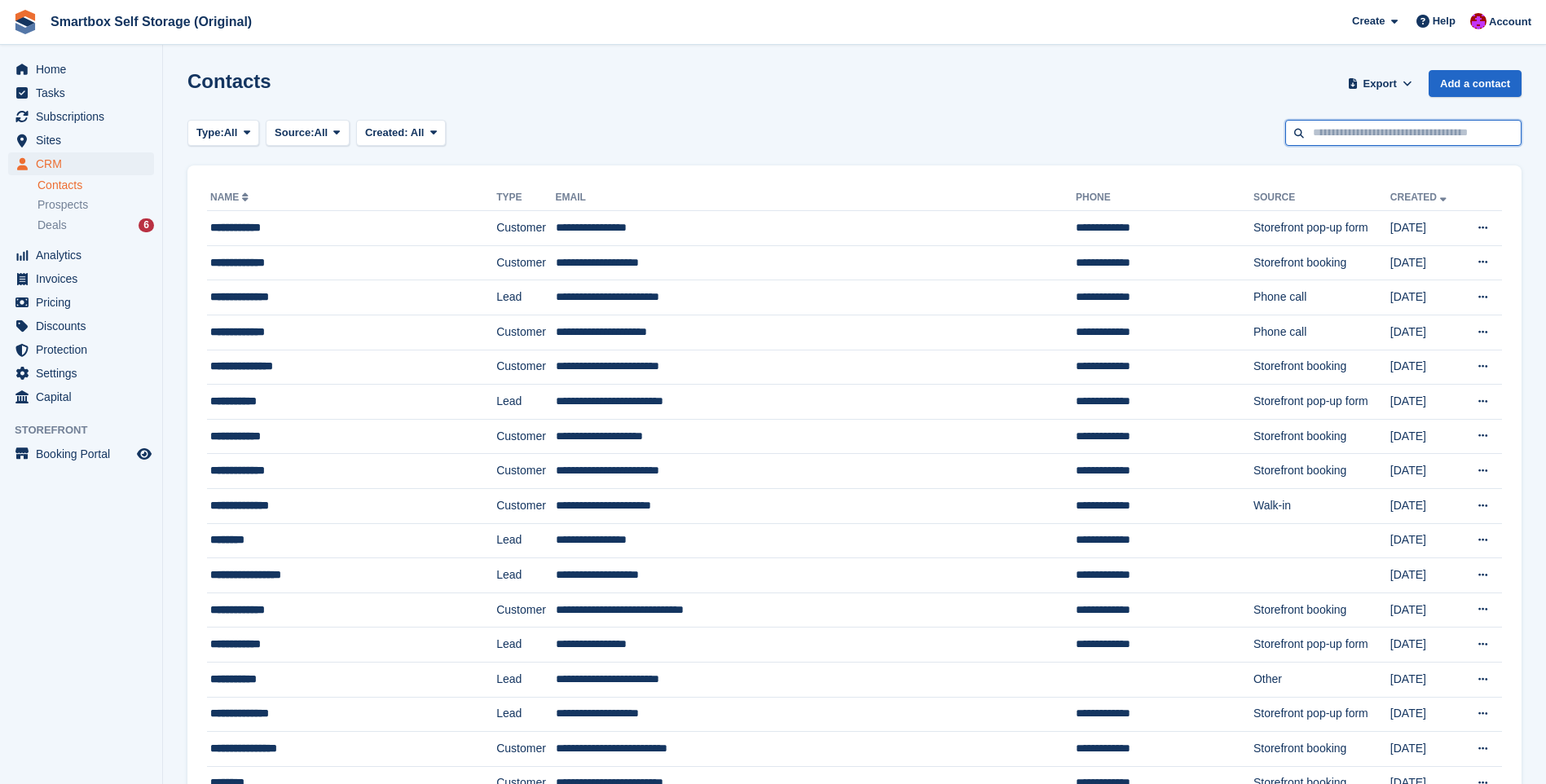 click at bounding box center [1403, 133] 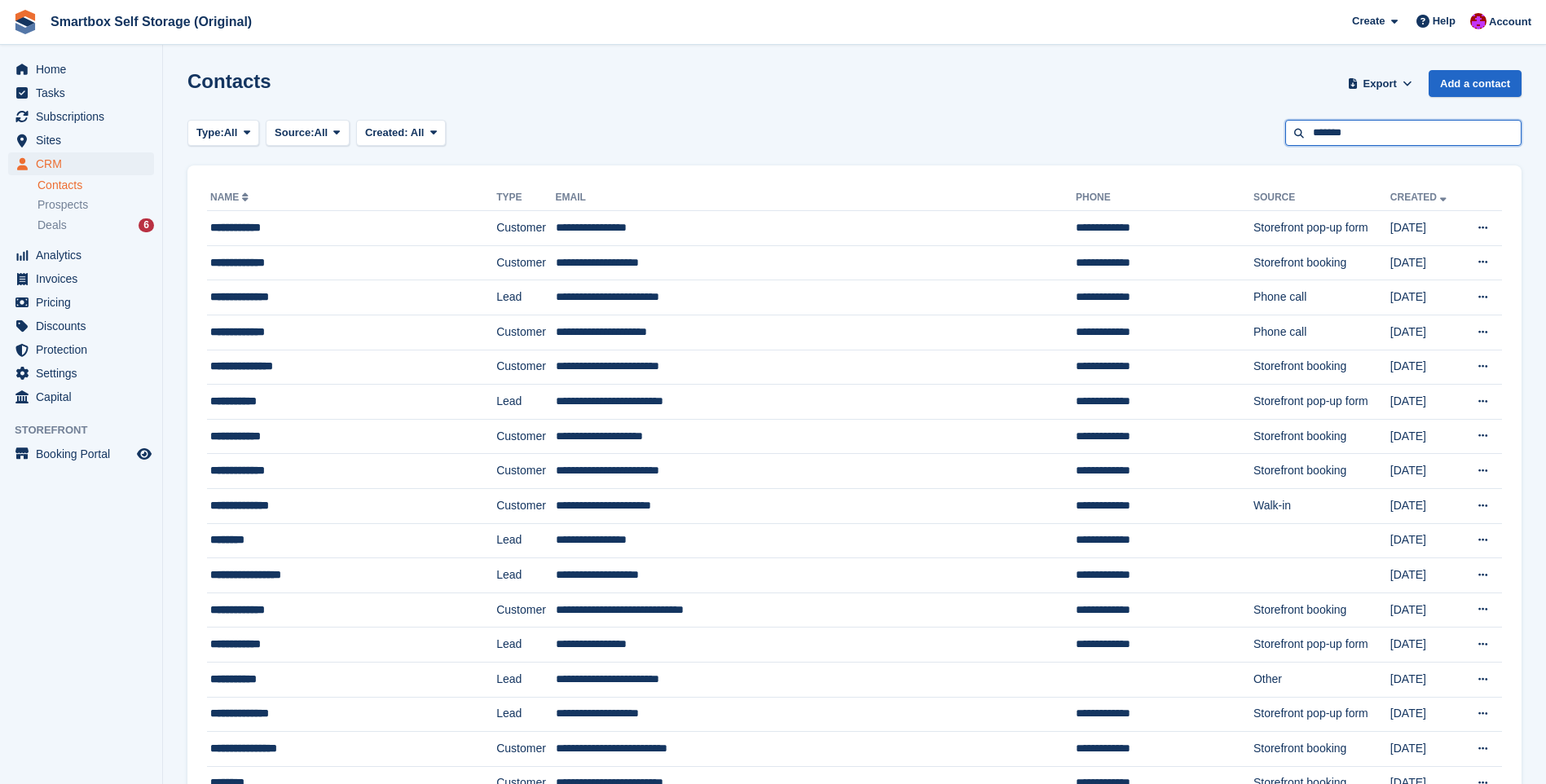 type on "*******" 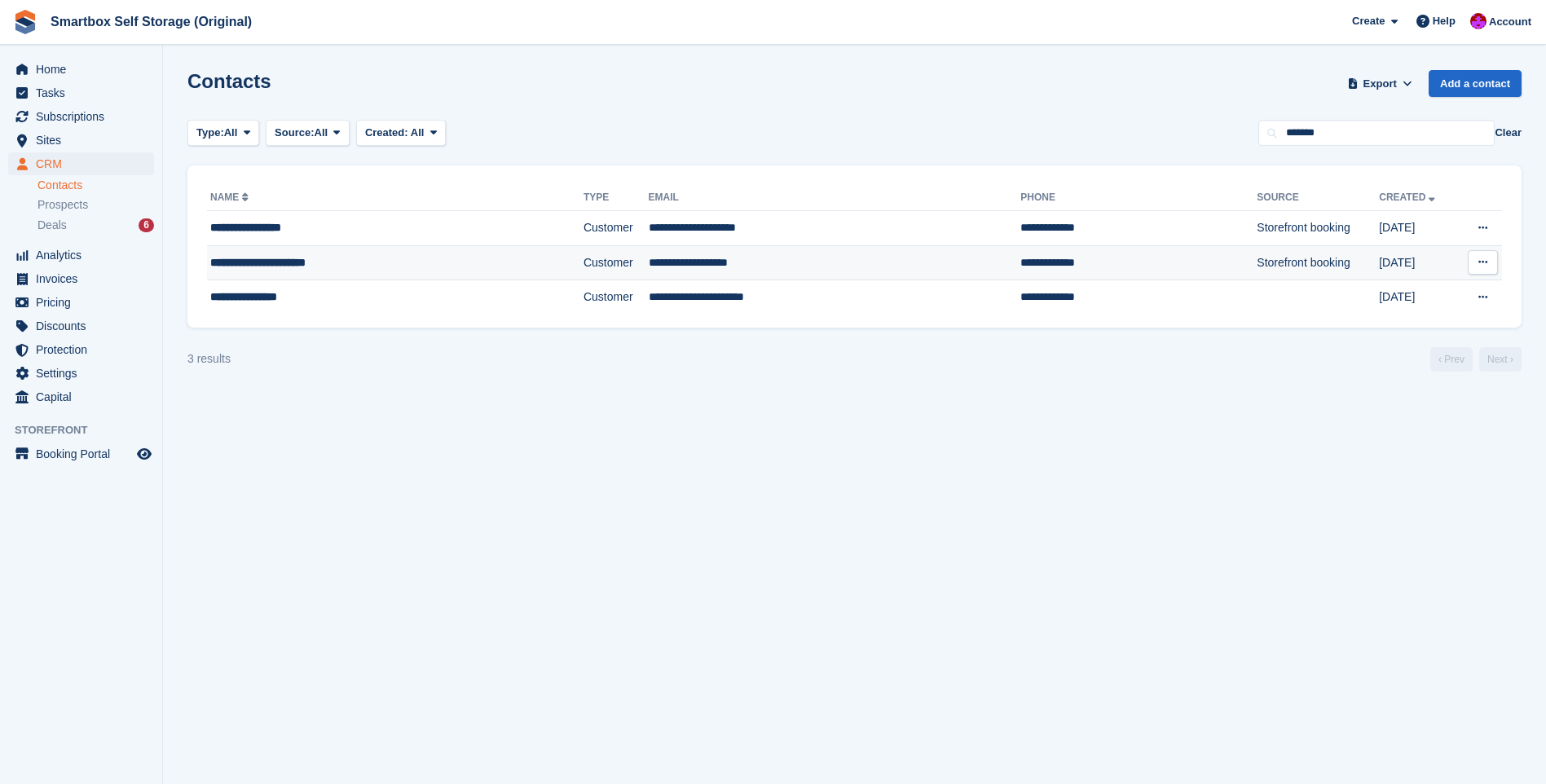 click on "**********" at bounding box center [352, 262] 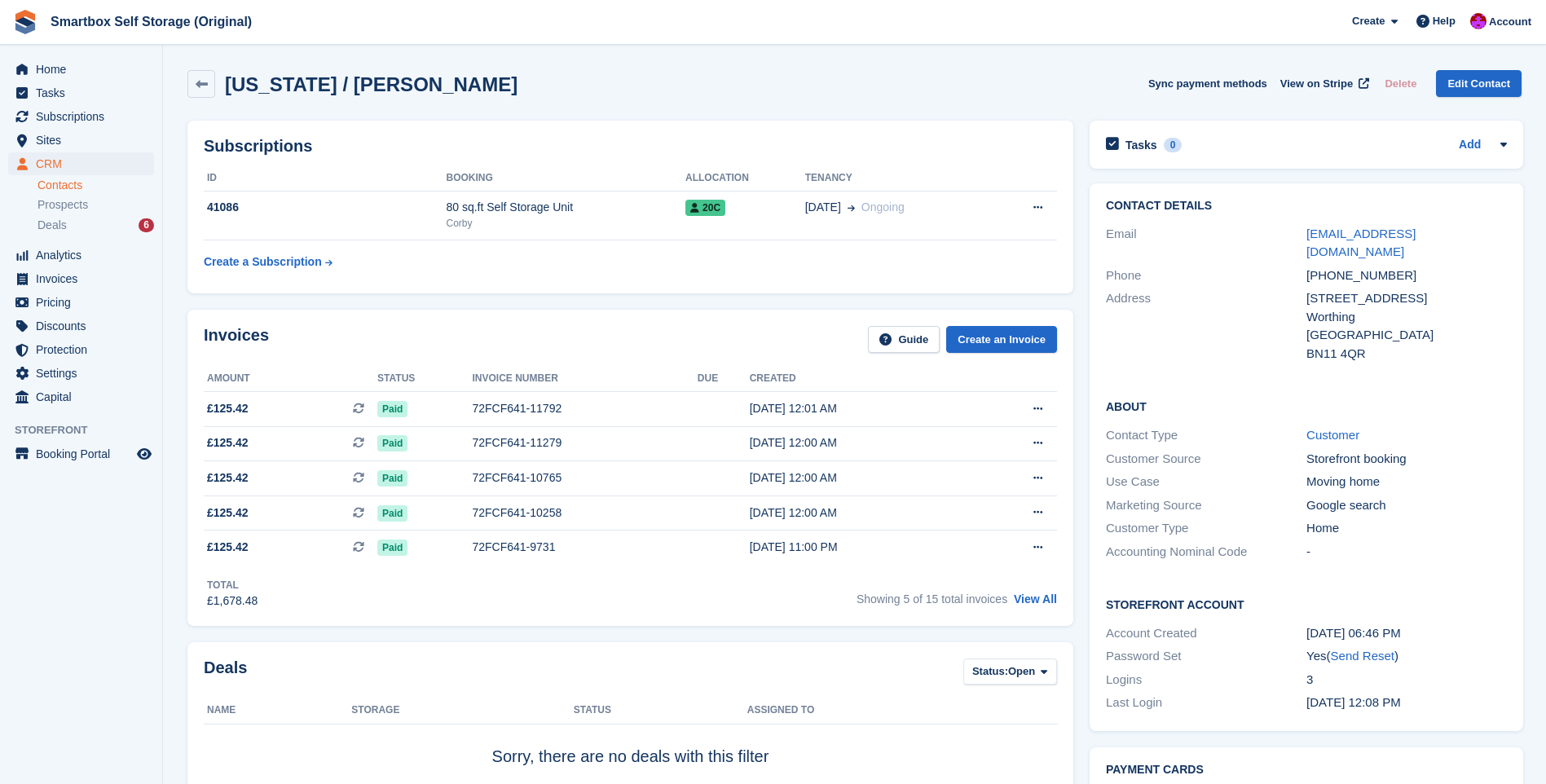 scroll, scrollTop: 0, scrollLeft: 0, axis: both 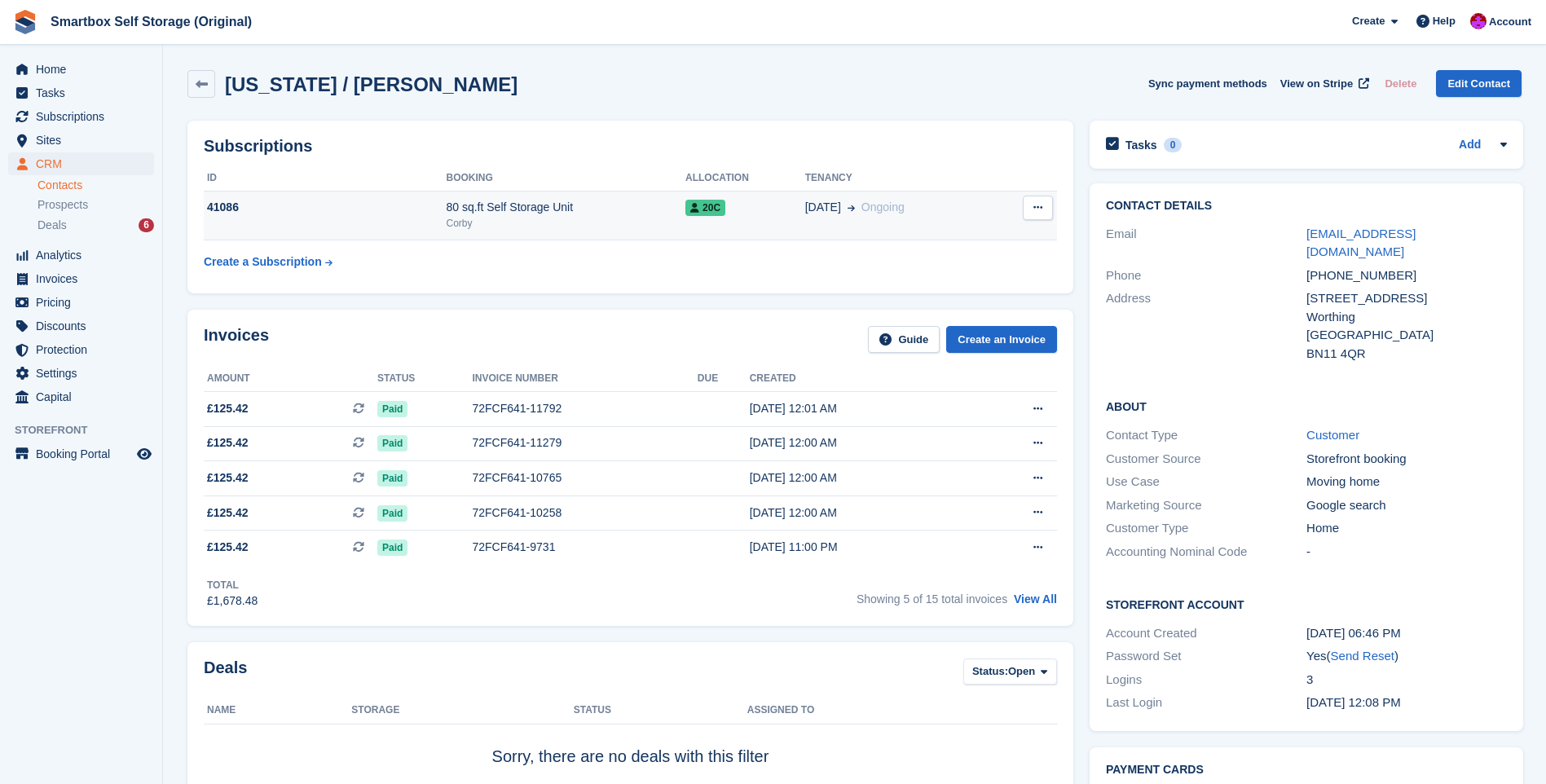 click on "41086" at bounding box center (324, 207) 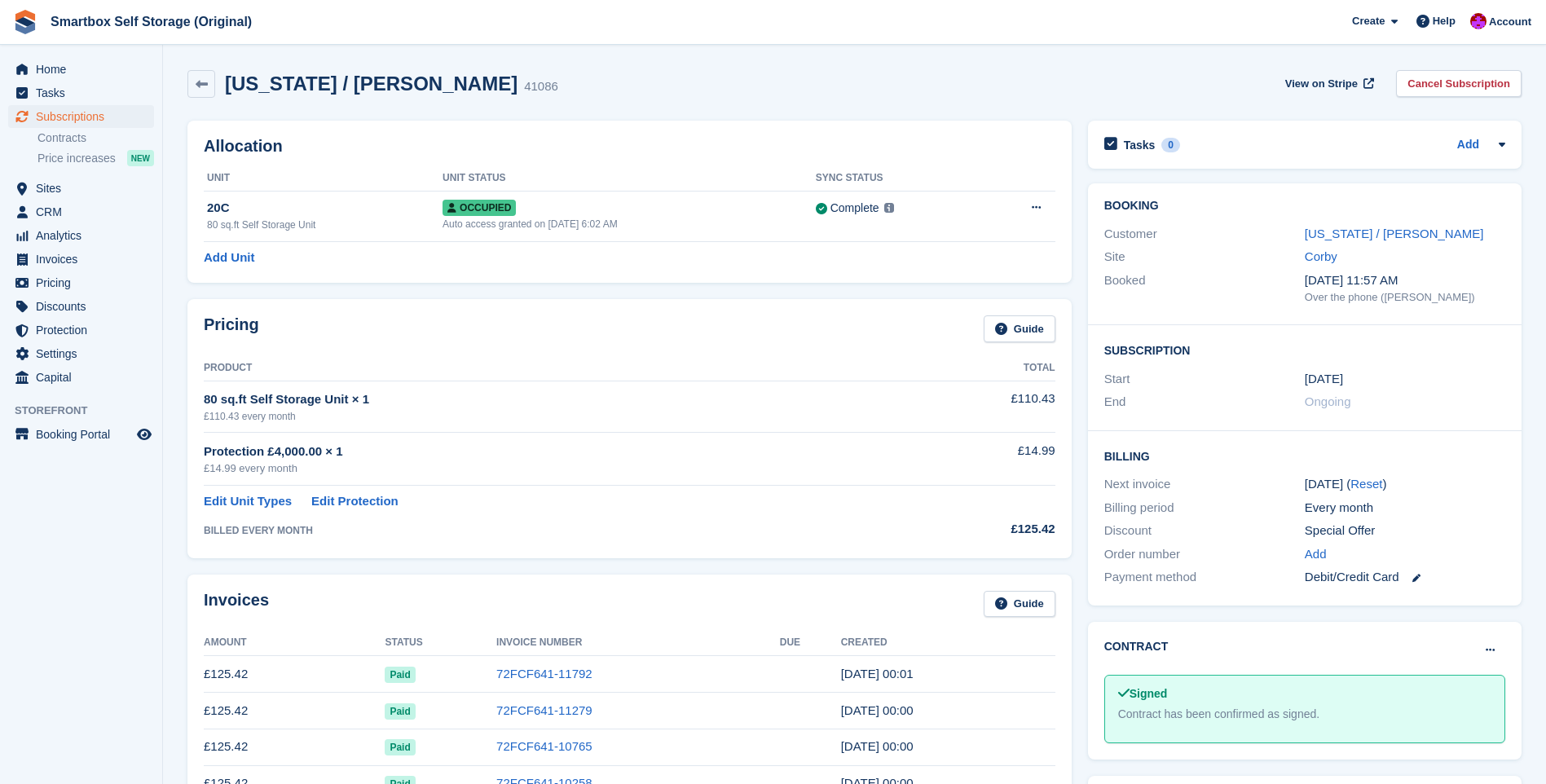 scroll, scrollTop: 0, scrollLeft: 0, axis: both 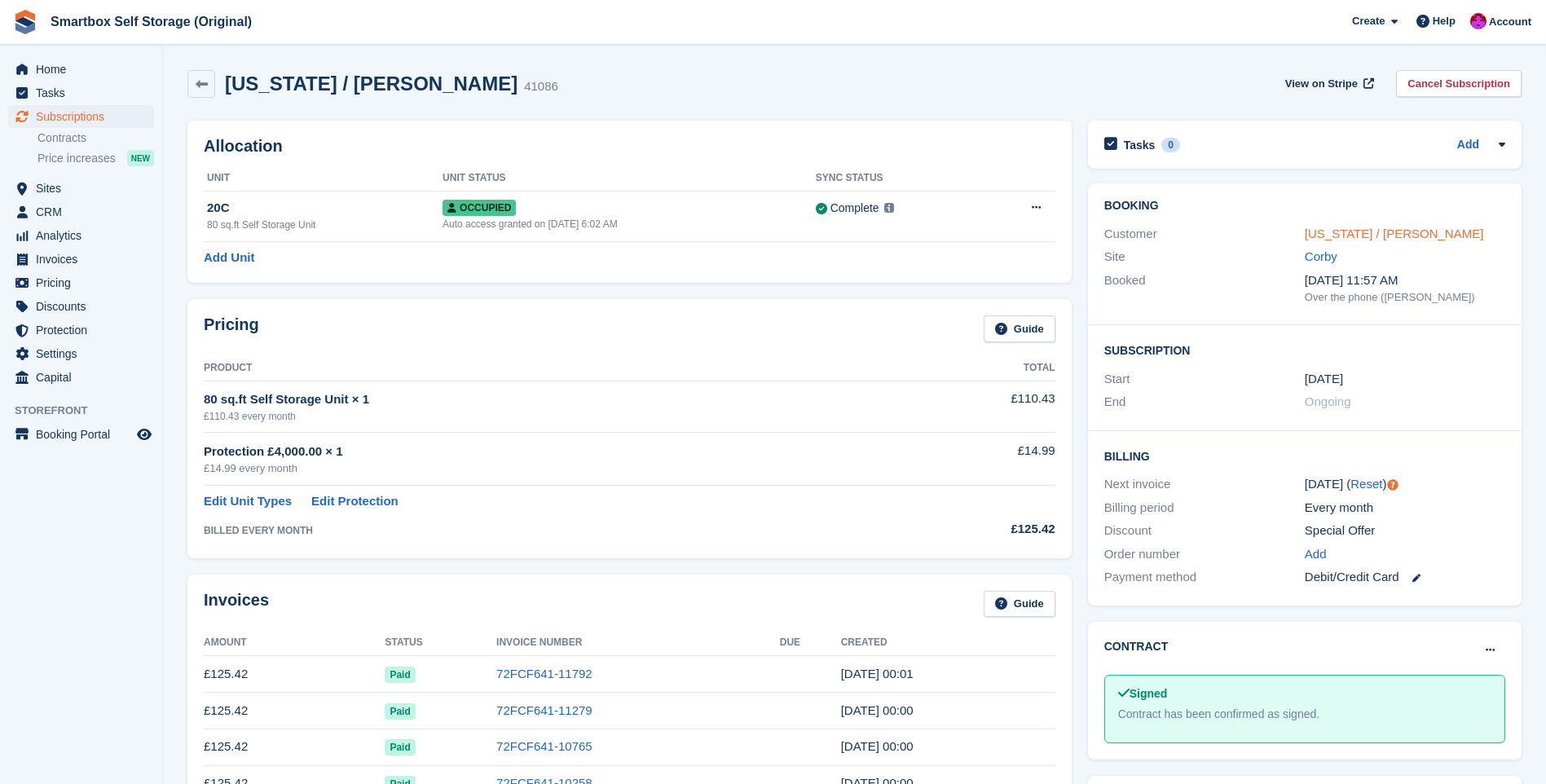 click on "[US_STATE] / [PERSON_NAME]" at bounding box center (1394, 233) 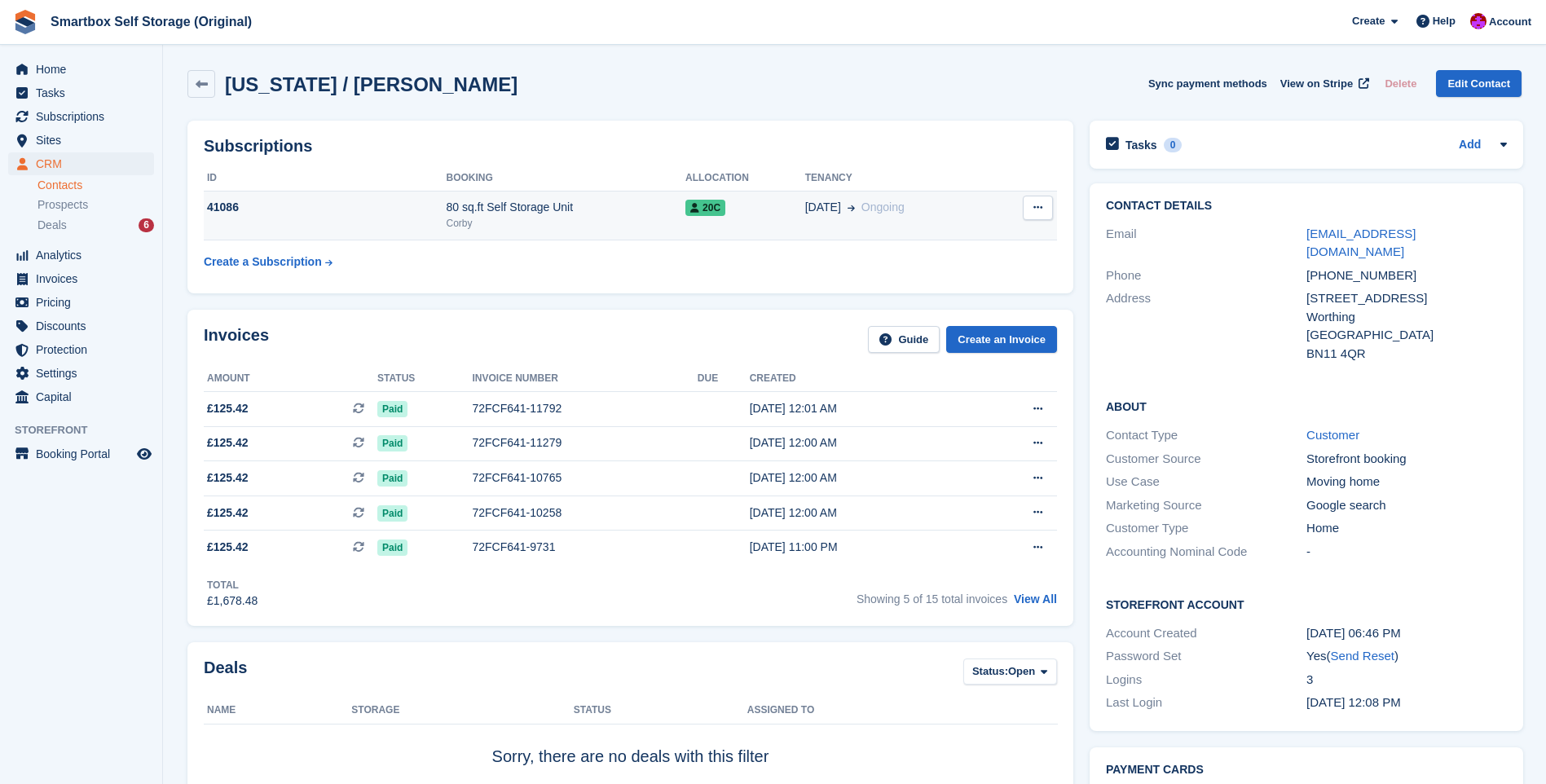 click at bounding box center [1037, 208] 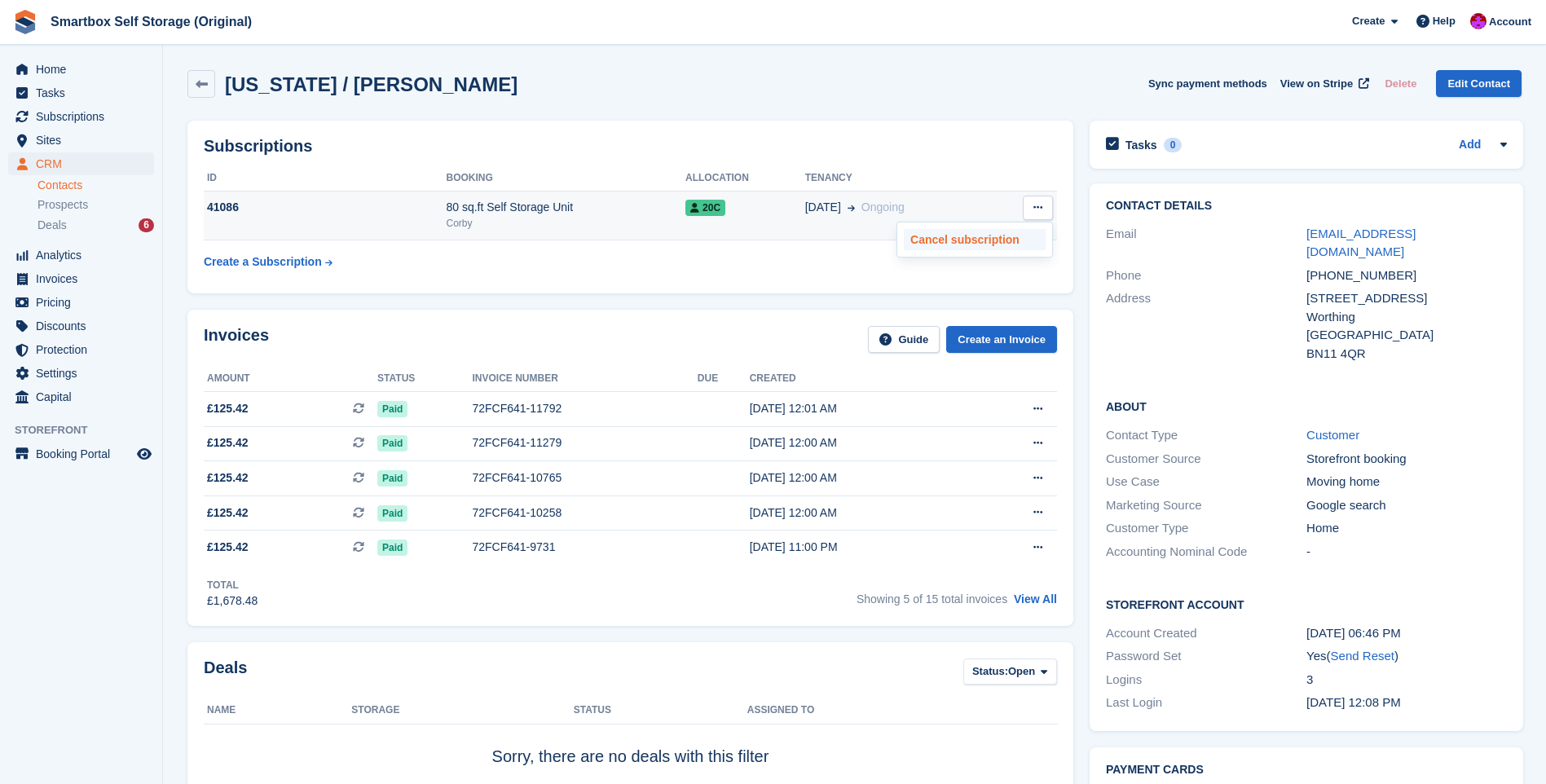 click on "Cancel subscription" at bounding box center [975, 240] 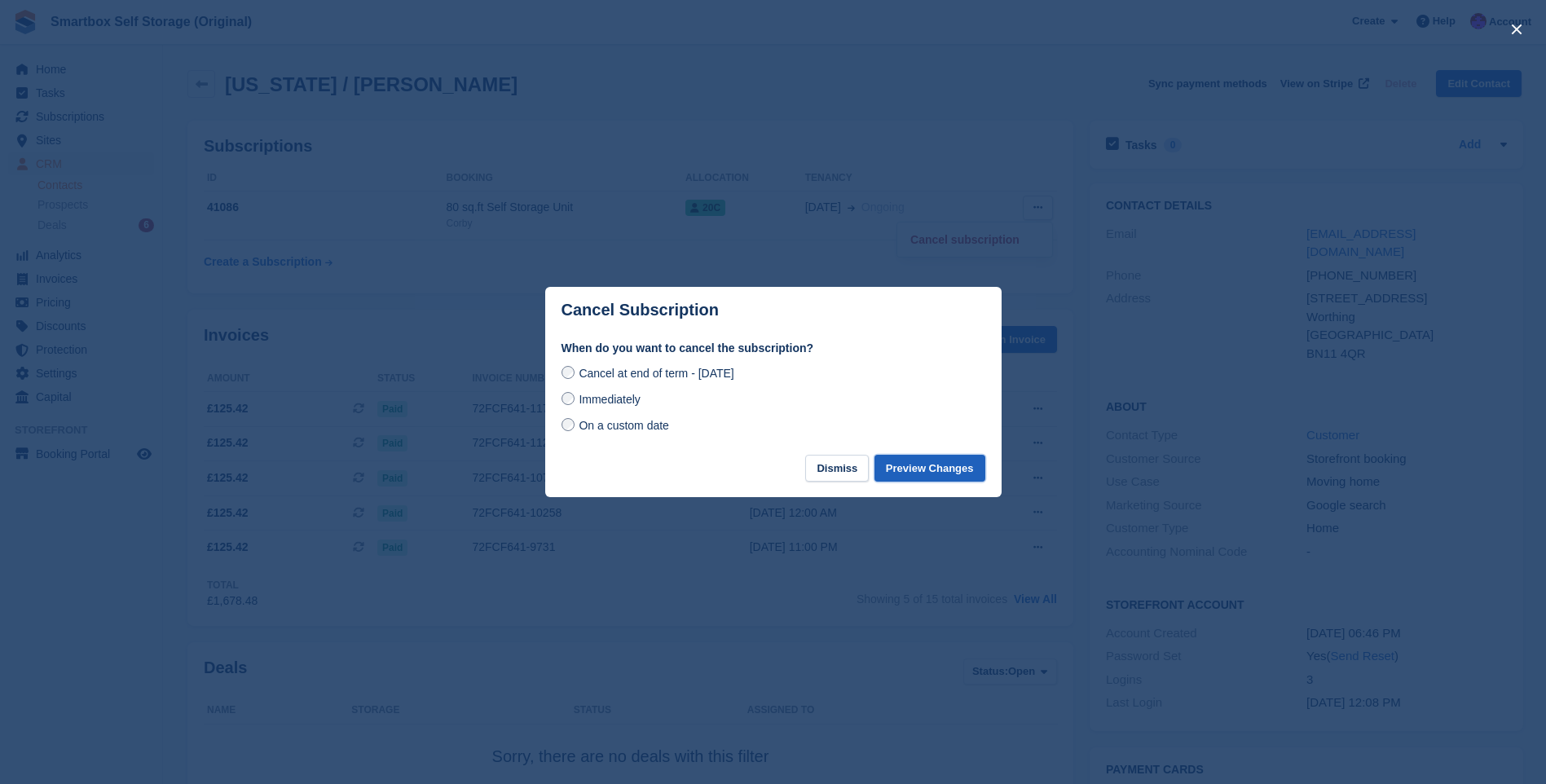 click on "Preview Changes" at bounding box center [930, 468] 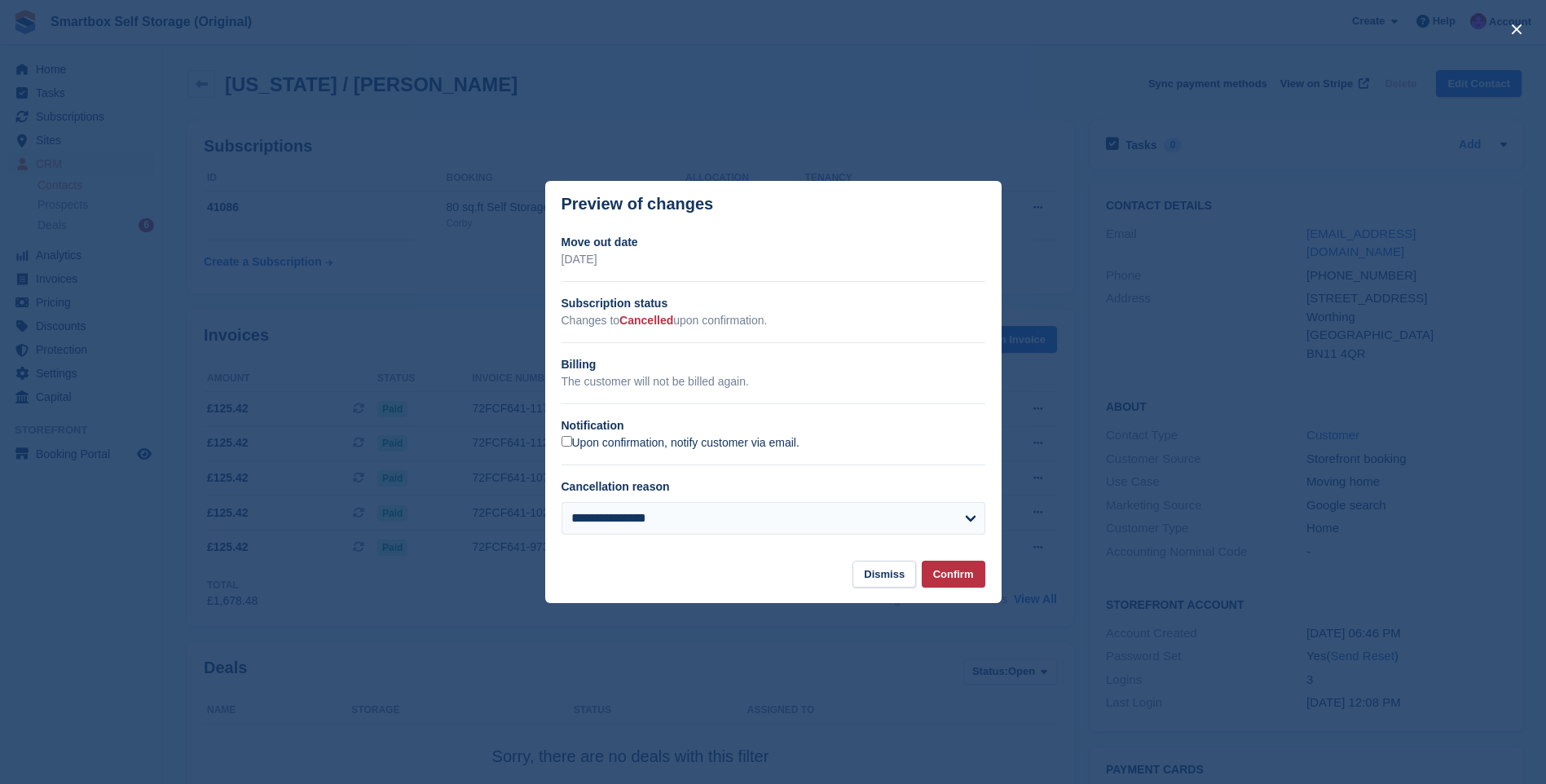 click on "Upon confirmation, notify customer via email." at bounding box center [681, 443] 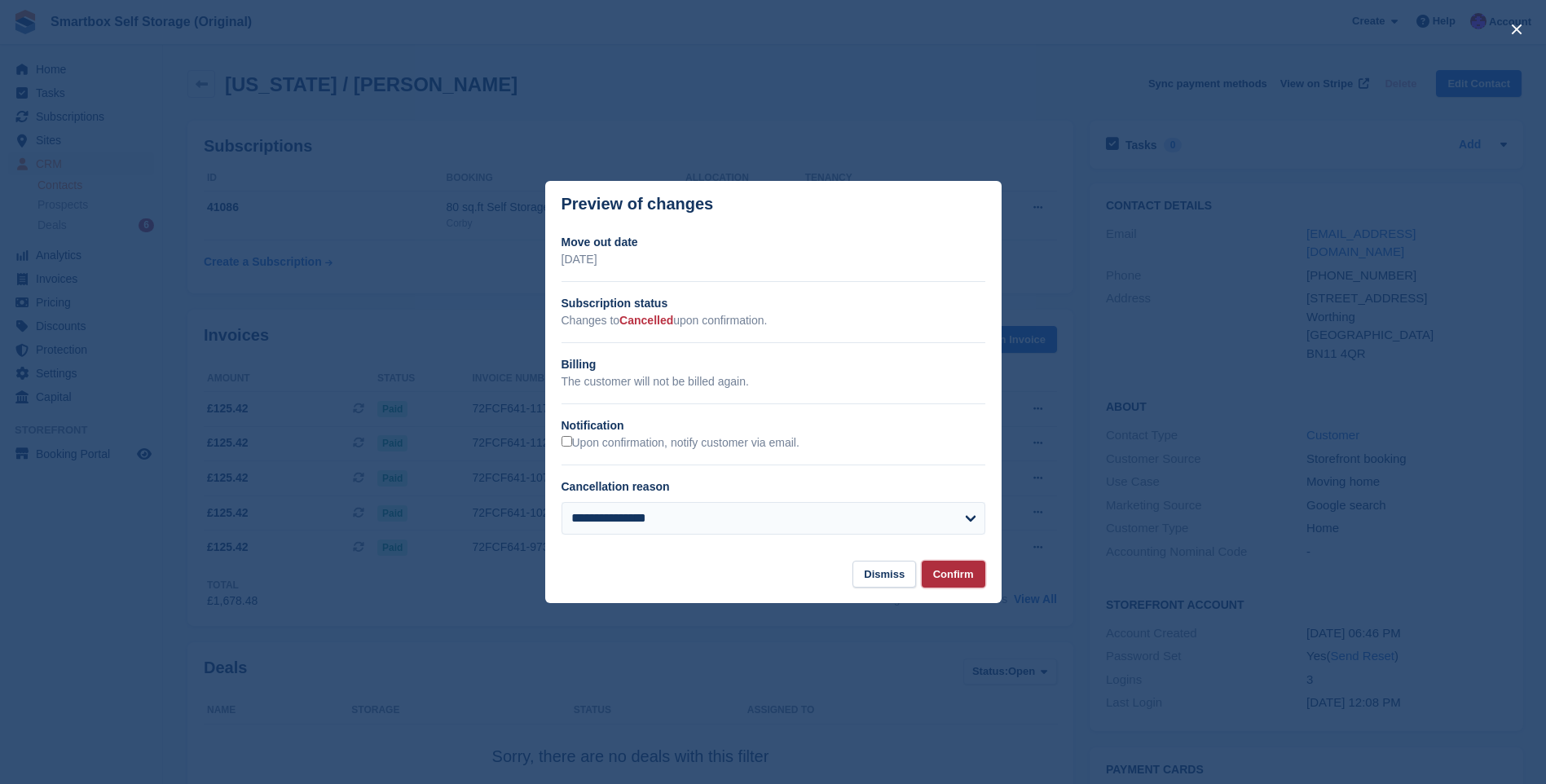 click on "Confirm" at bounding box center [954, 574] 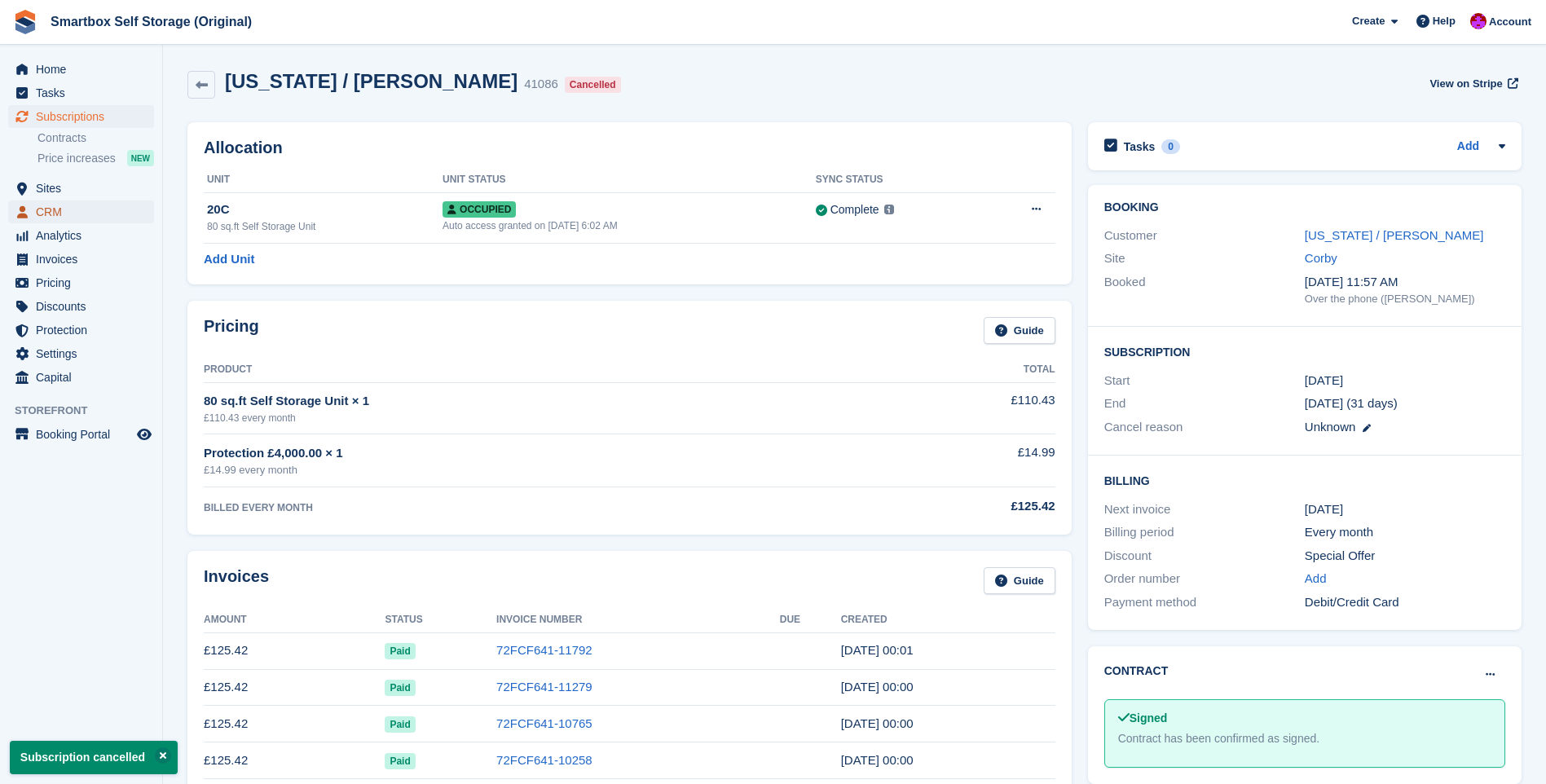 click on "CRM" at bounding box center [85, 212] 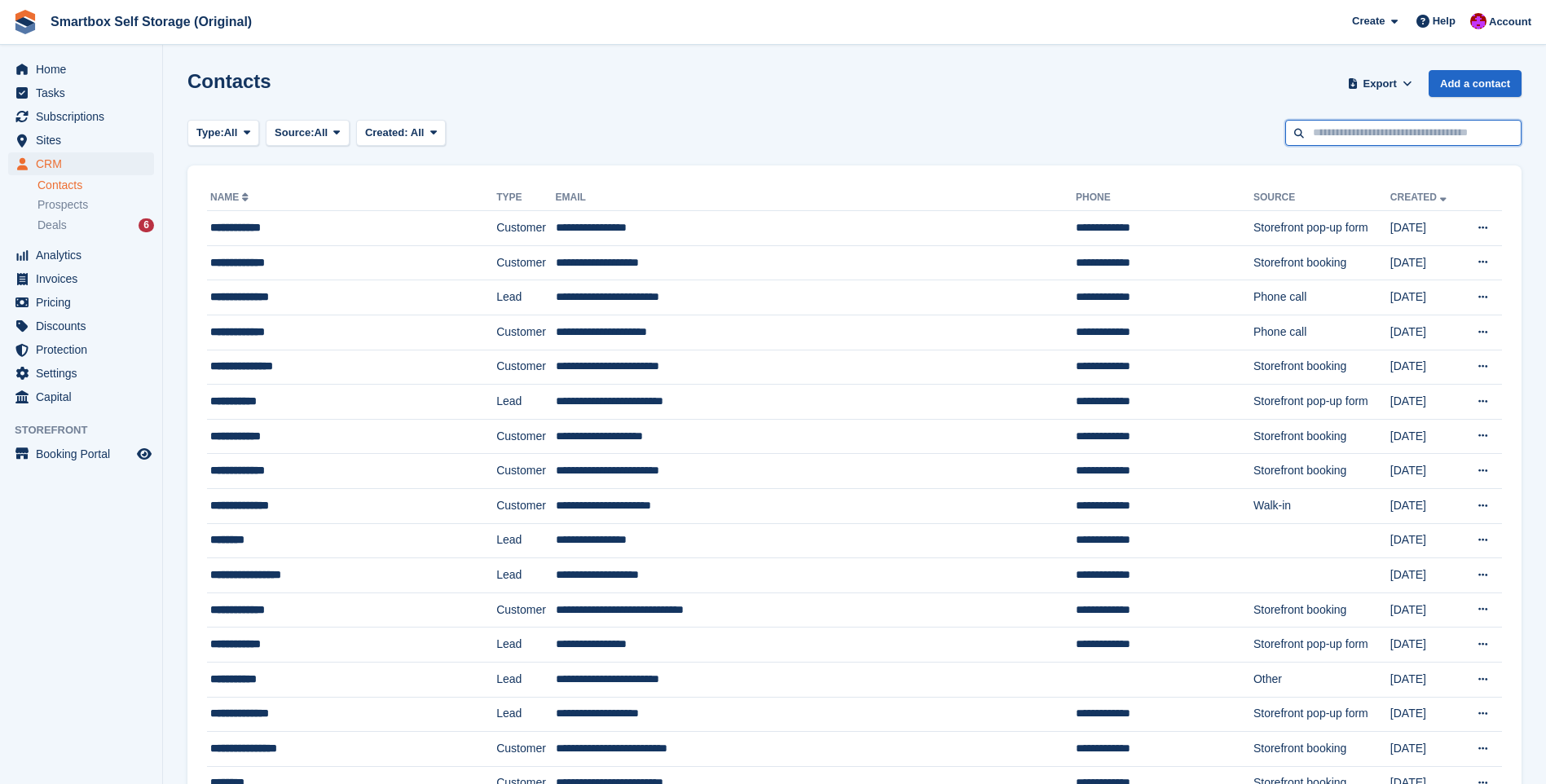 click at bounding box center [1403, 133] 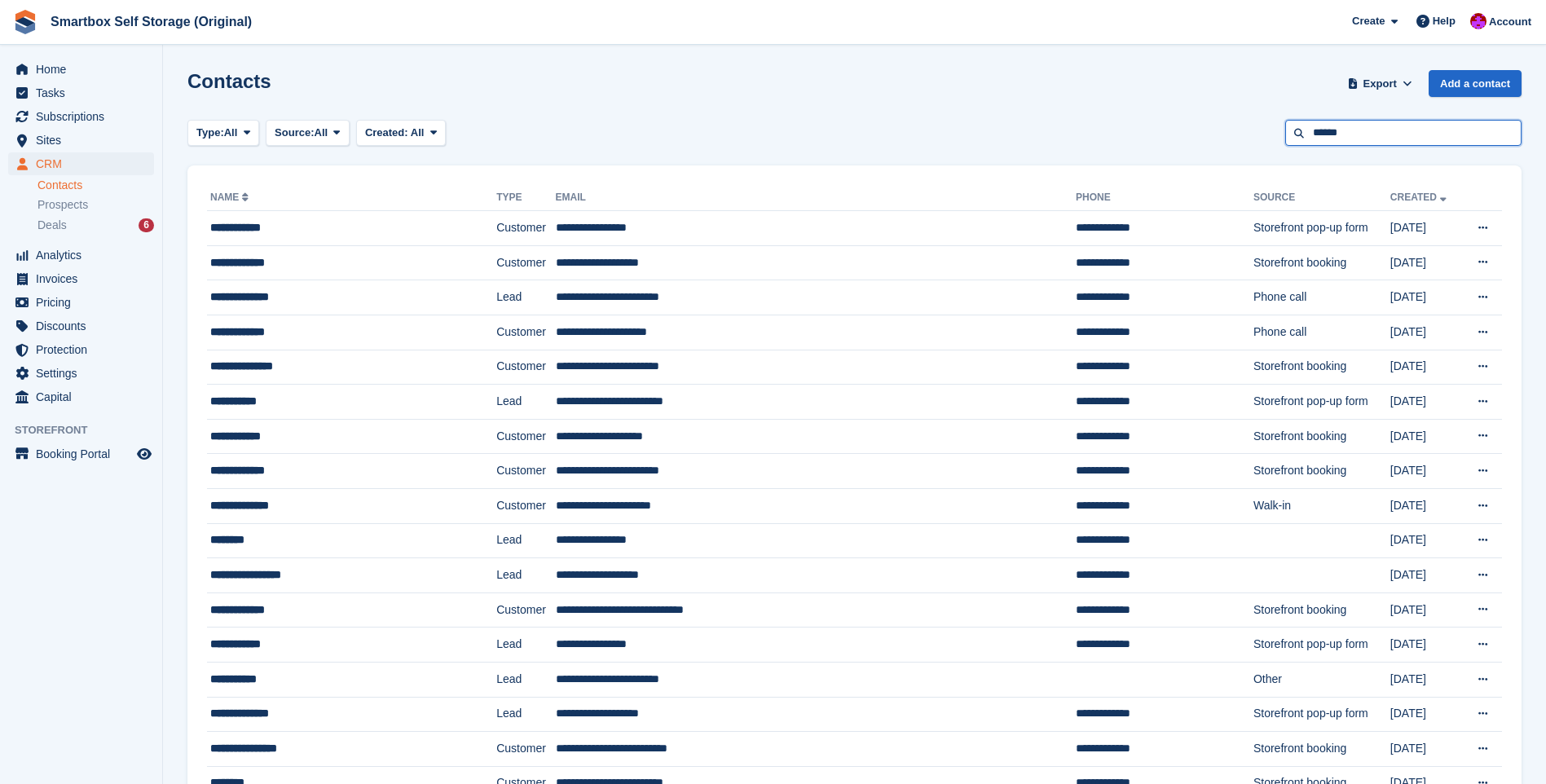 type on "******" 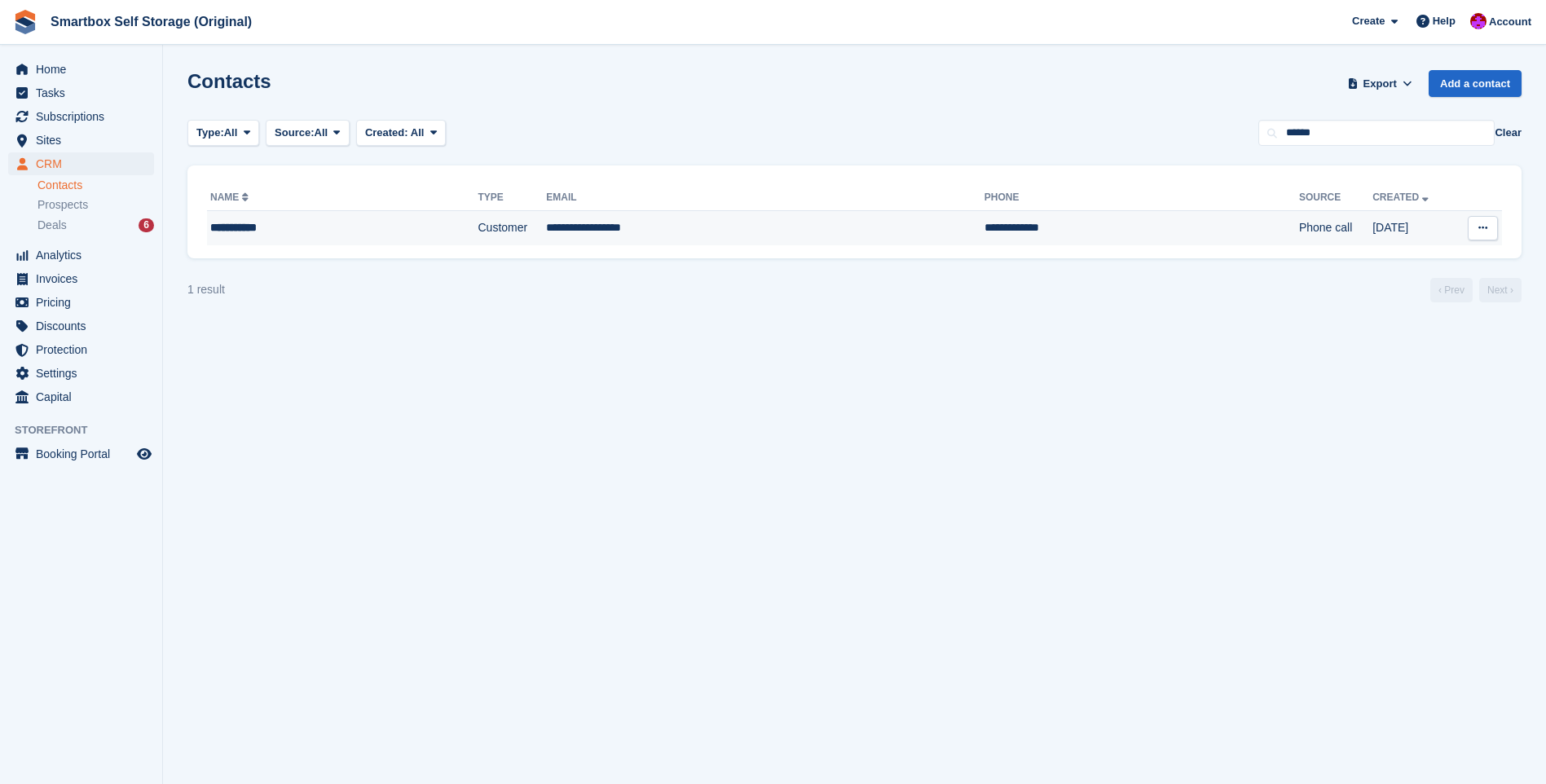 click on "**********" at bounding box center (1142, 228) 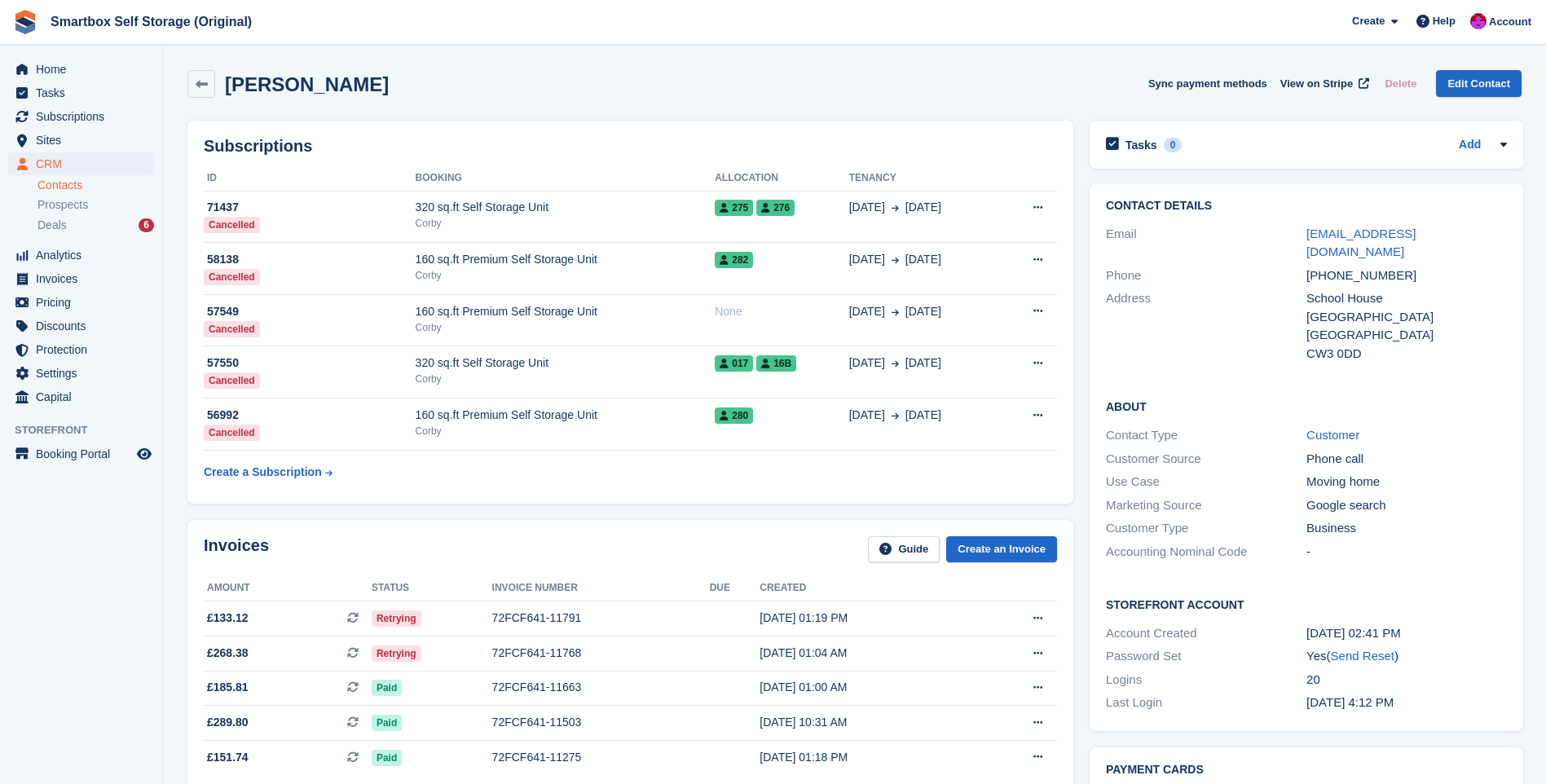 scroll, scrollTop: 0, scrollLeft: 0, axis: both 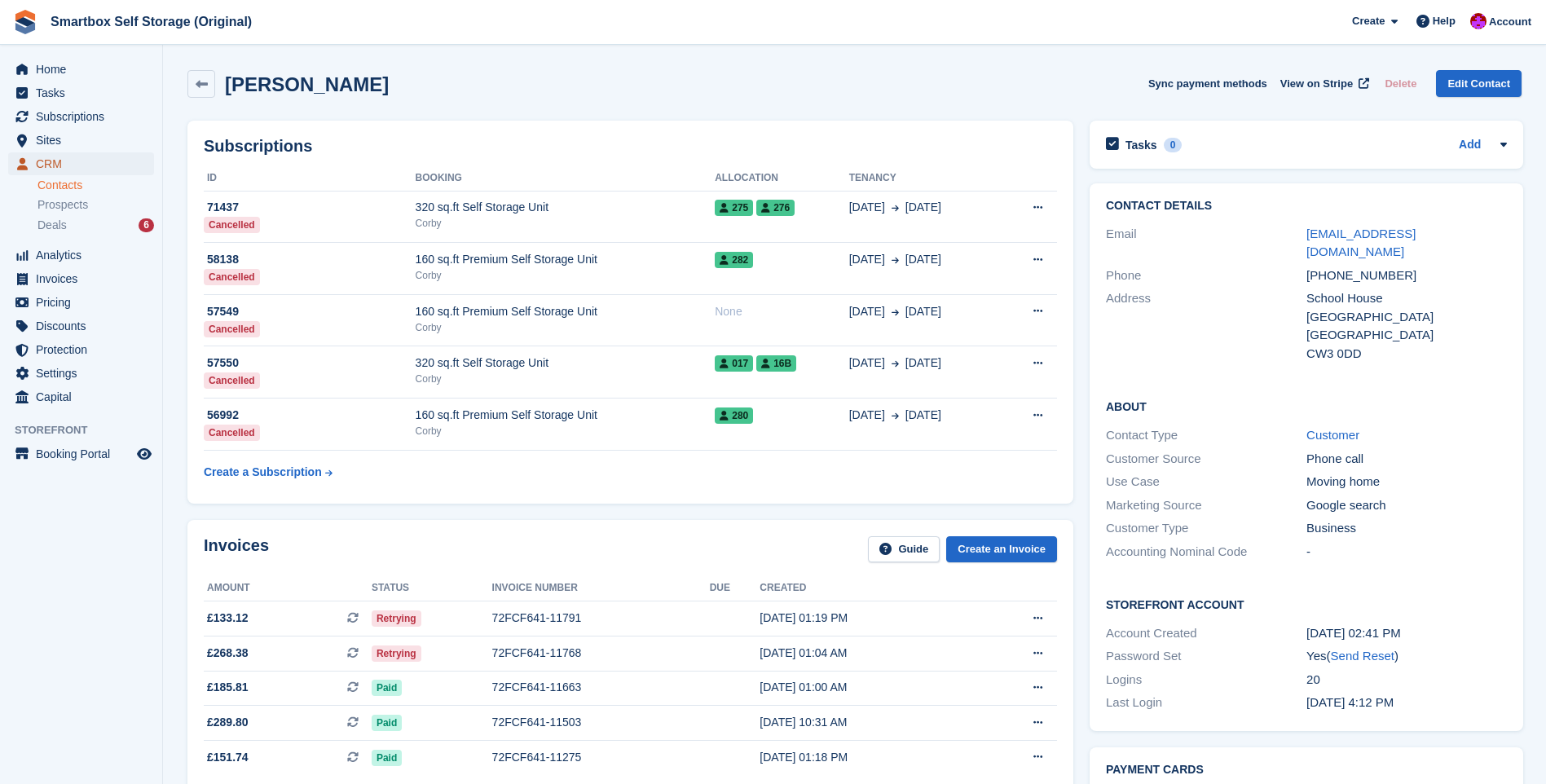 click on "CRM" at bounding box center [85, 164] 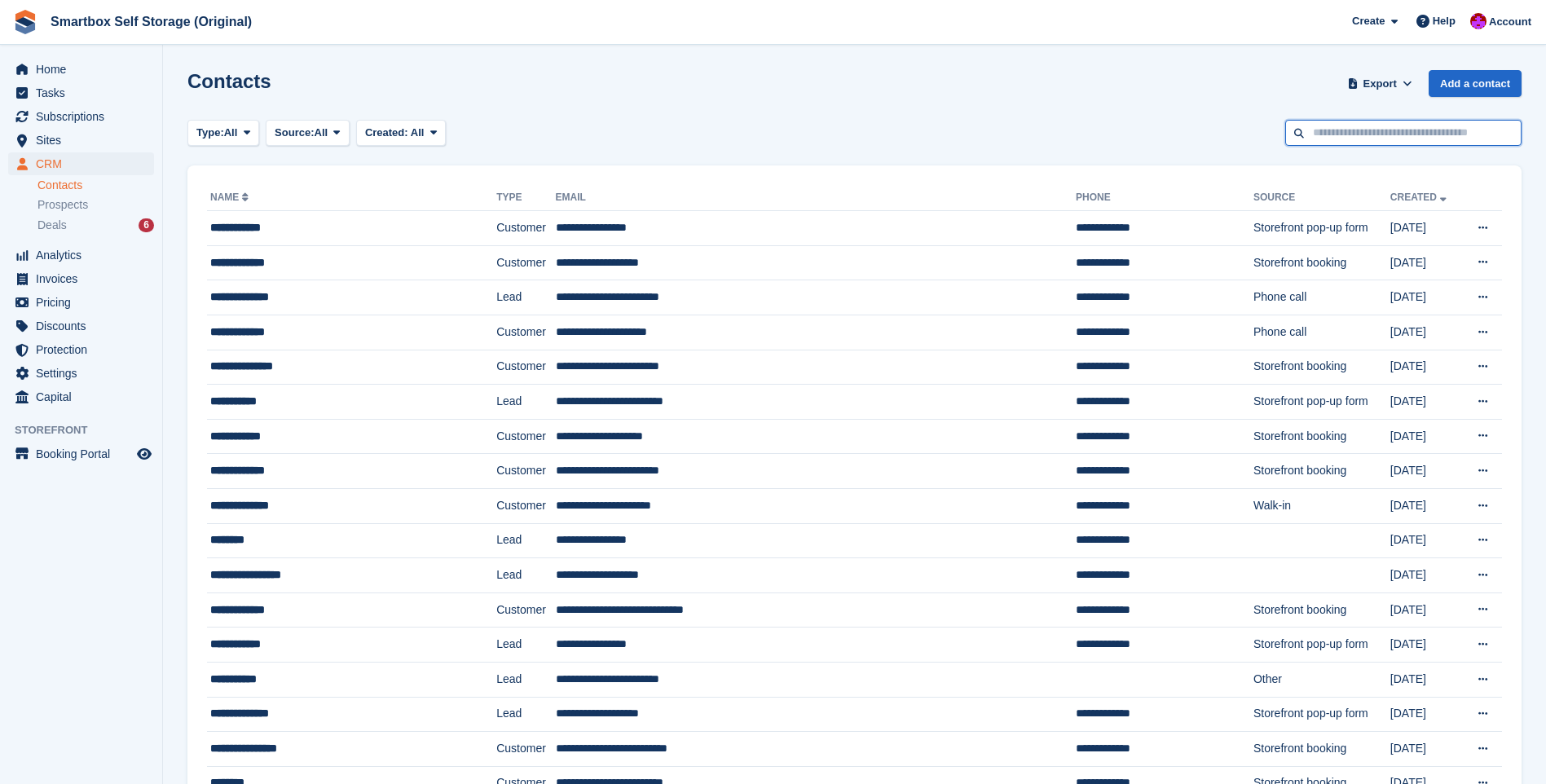 click at bounding box center [1403, 133] 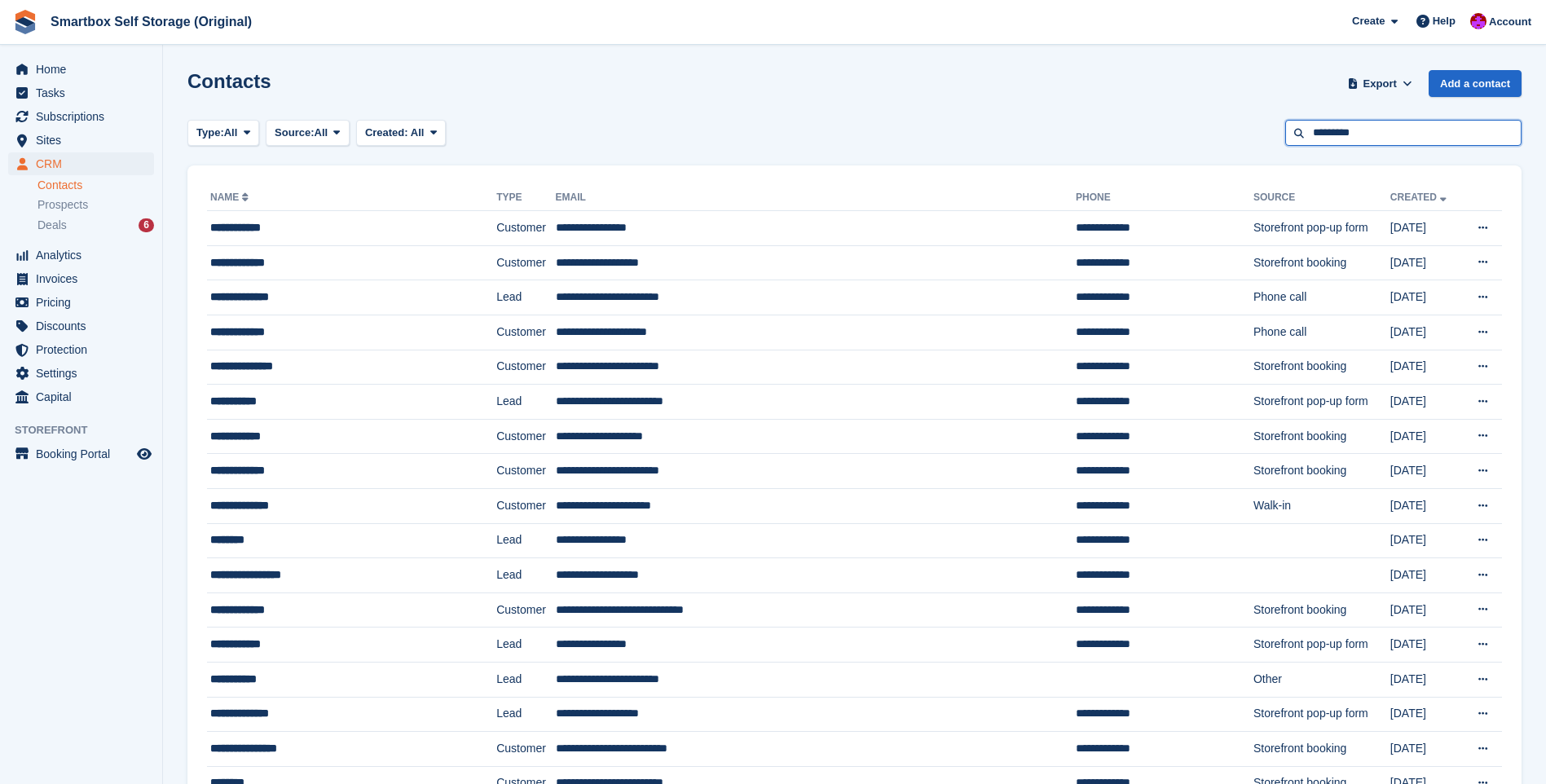 type on "*********" 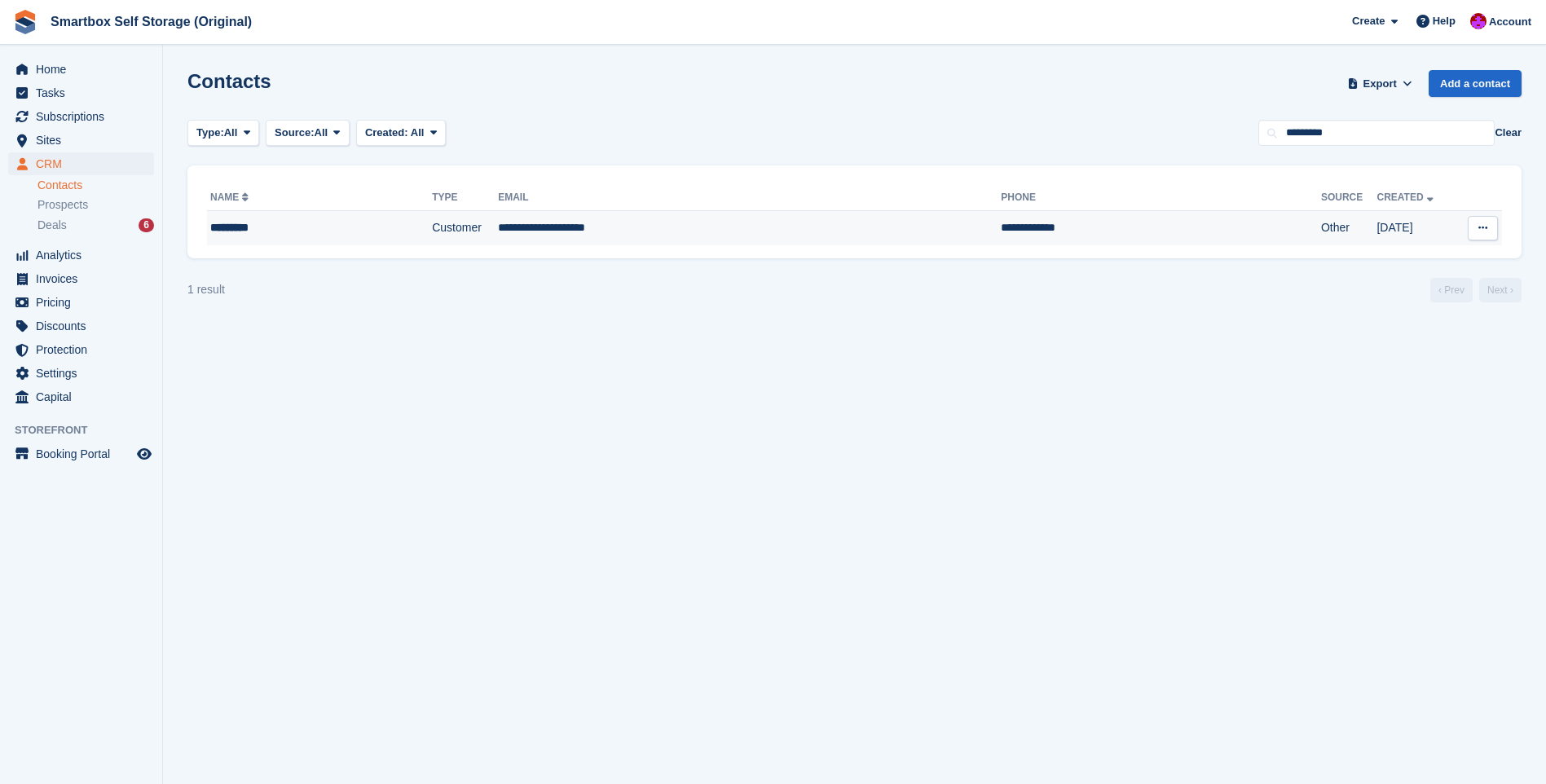 click on "**********" at bounding box center (749, 228) 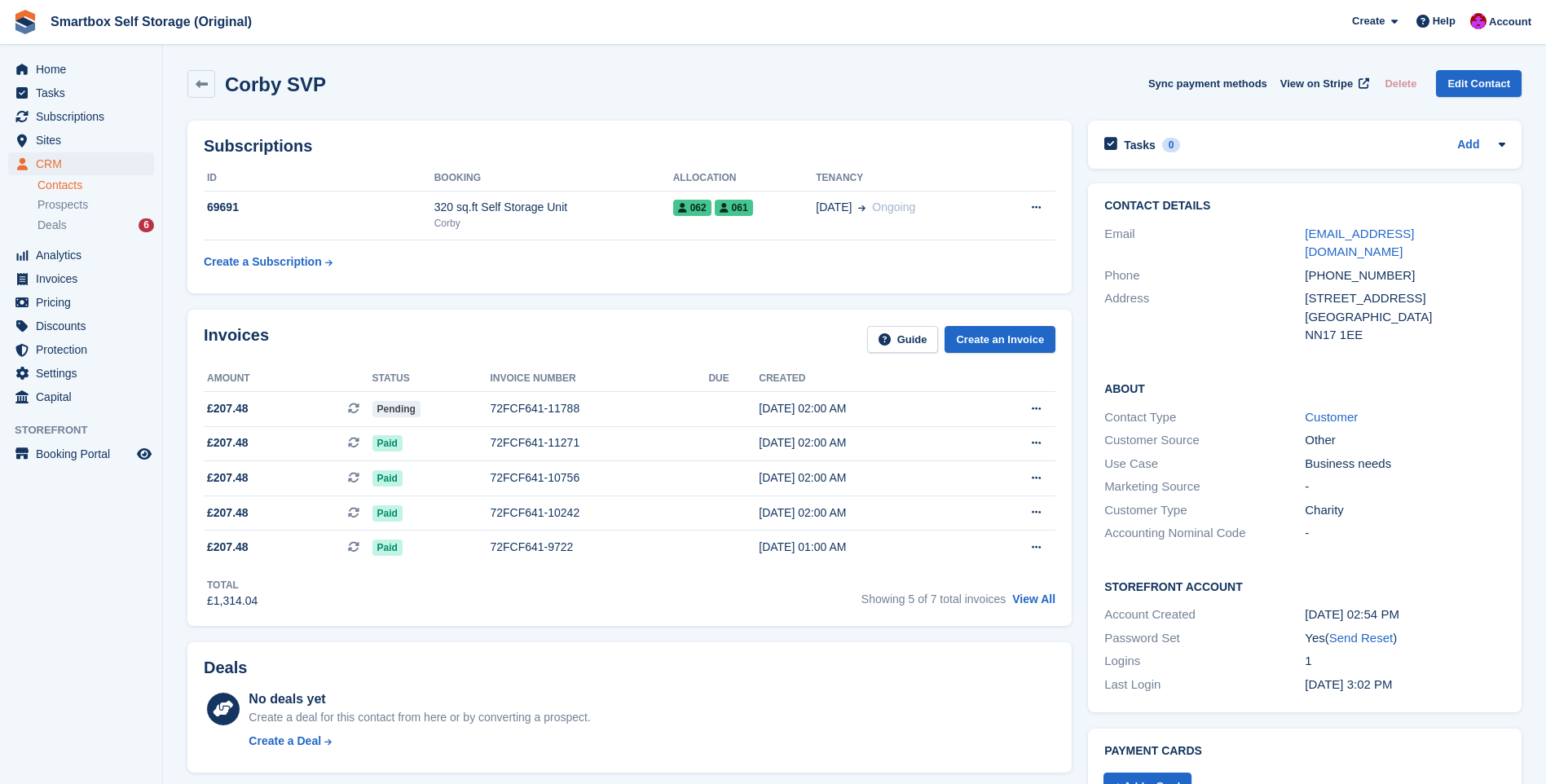scroll, scrollTop: 0, scrollLeft: 0, axis: both 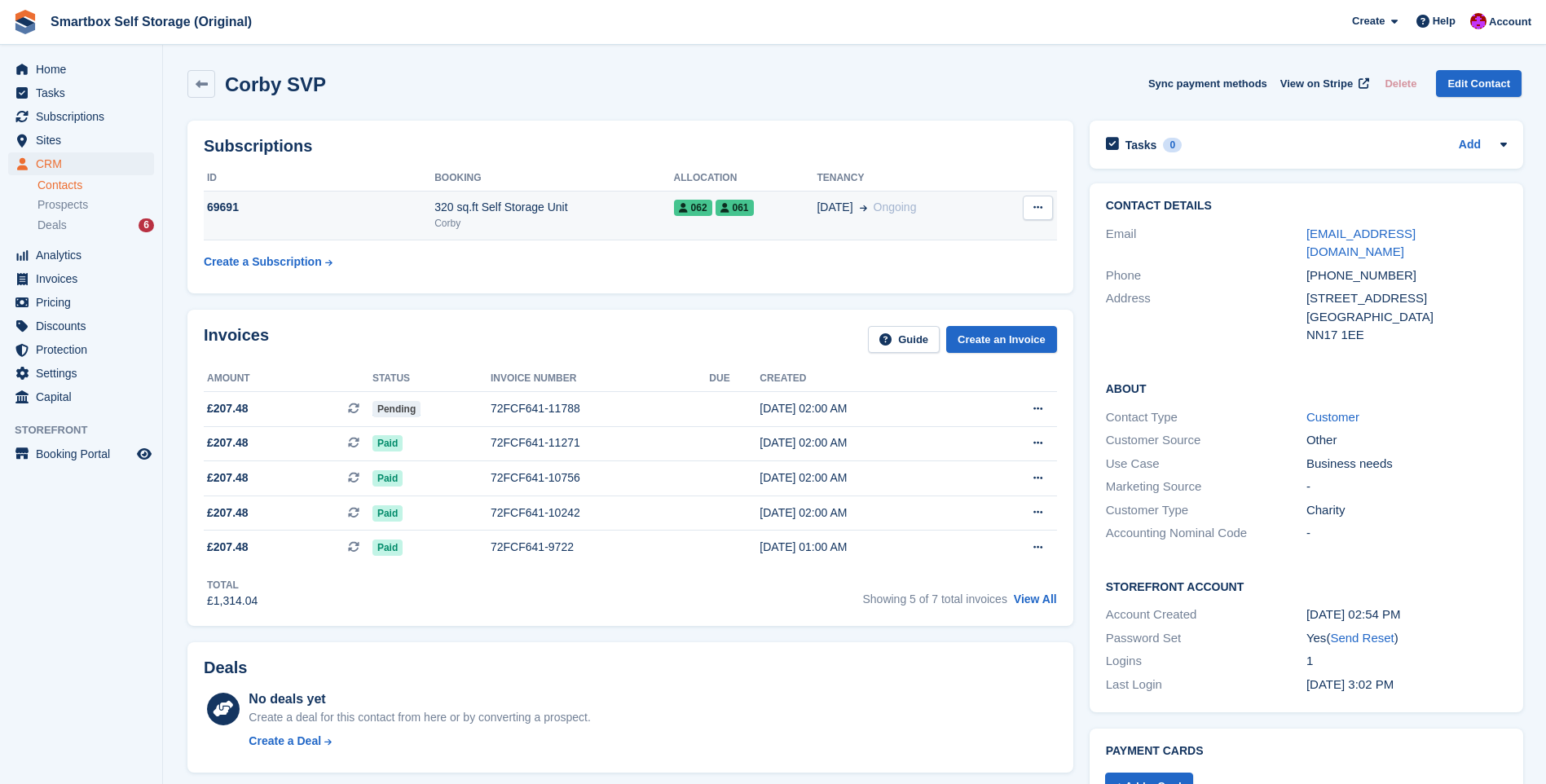 click on "320 sq.ft Self Storage Unit" at bounding box center [553, 207] 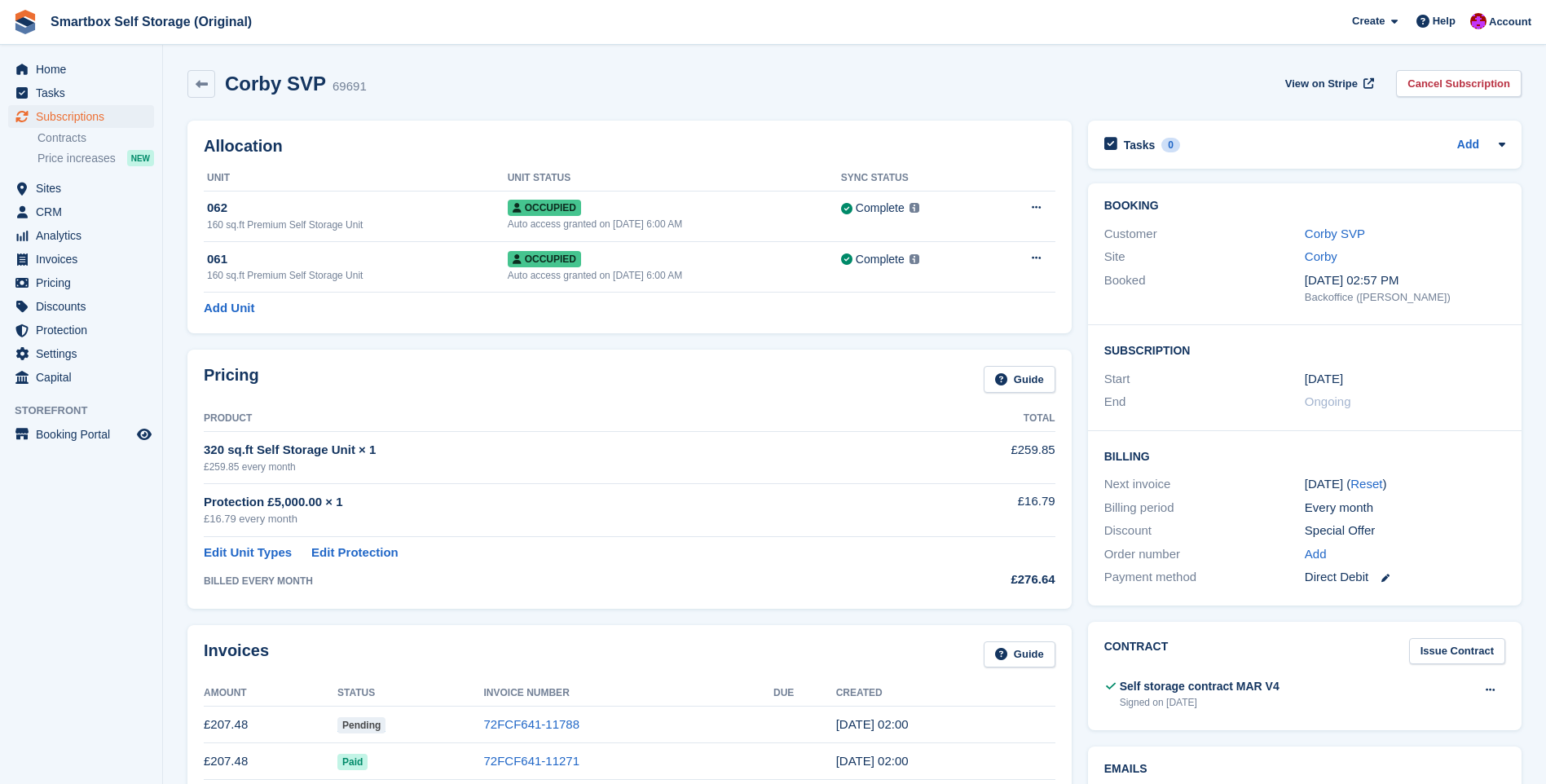 scroll, scrollTop: 0, scrollLeft: 0, axis: both 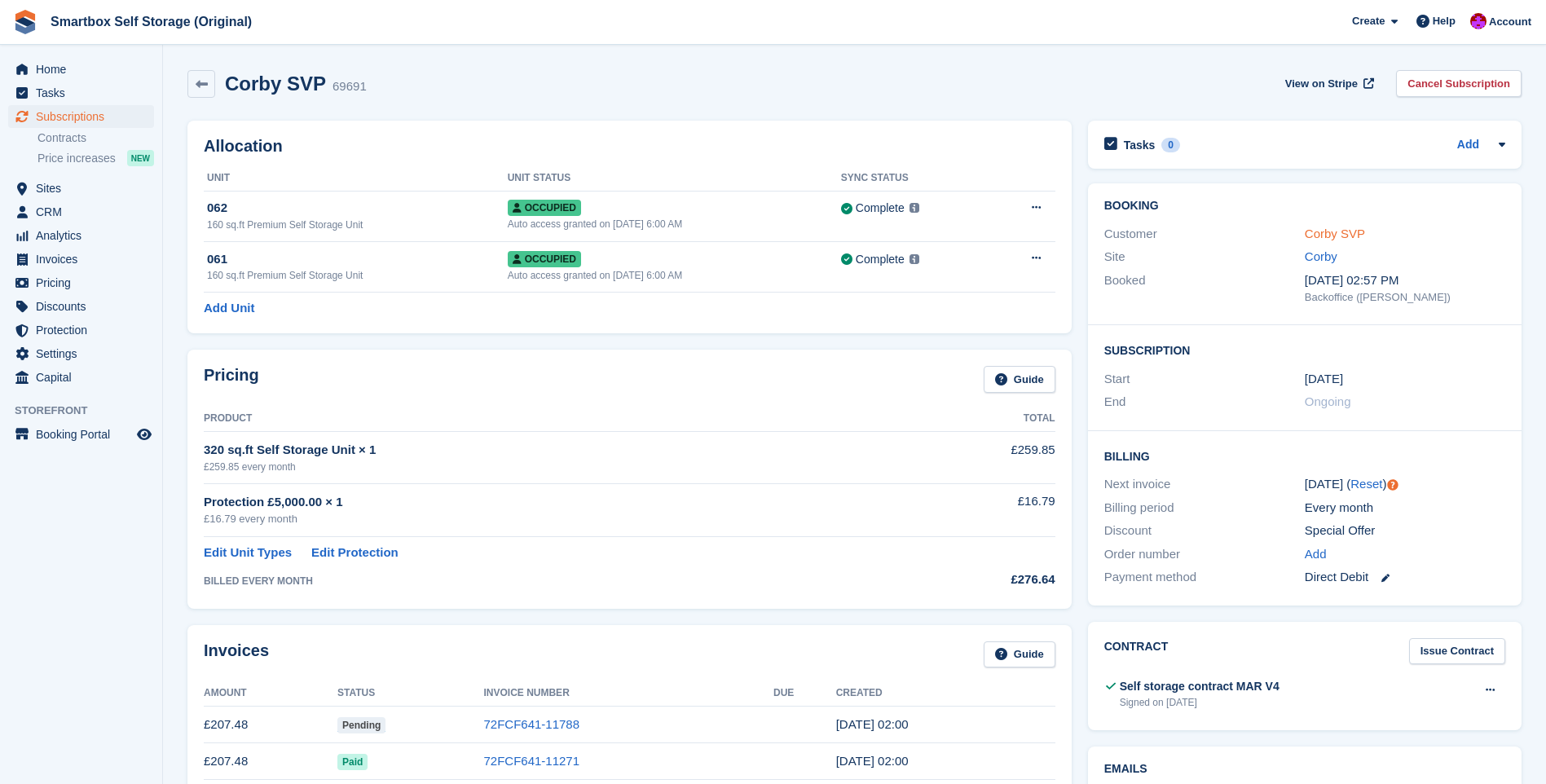 drag, startPoint x: 1327, startPoint y: 236, endPoint x: 1309, endPoint y: 236, distance: 18 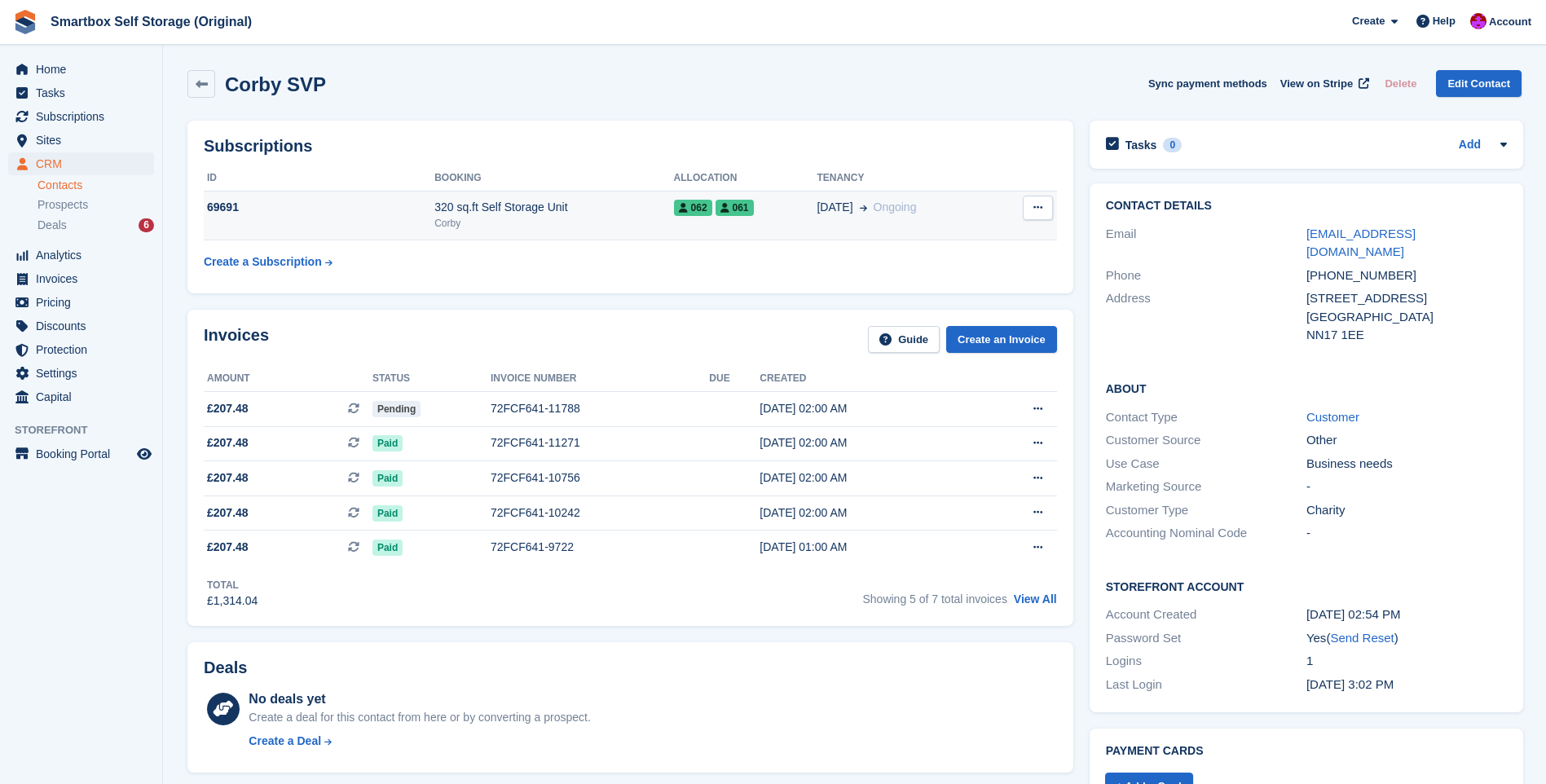 click at bounding box center (1037, 207) 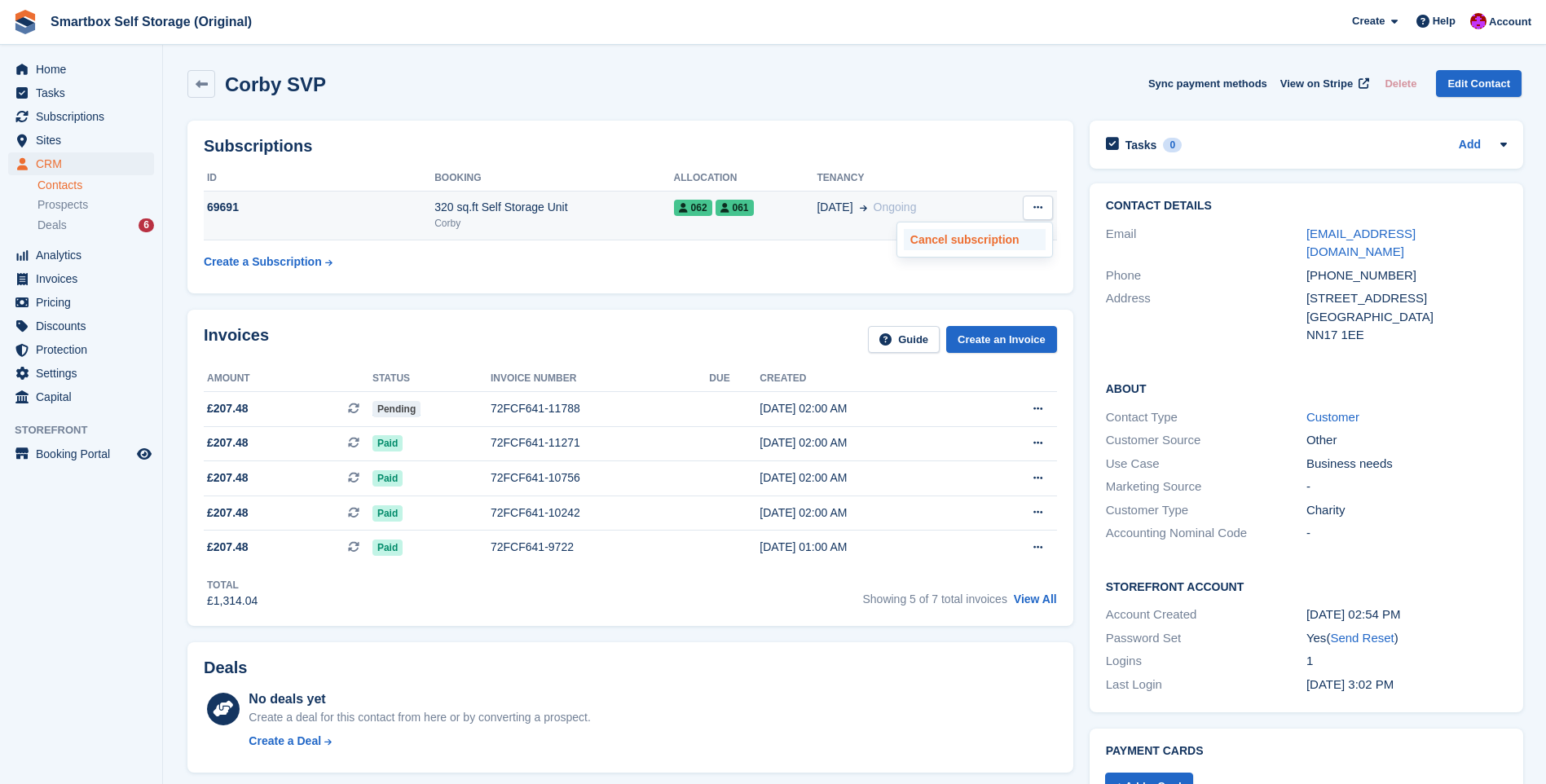 click on "Cancel subscription" at bounding box center (975, 240) 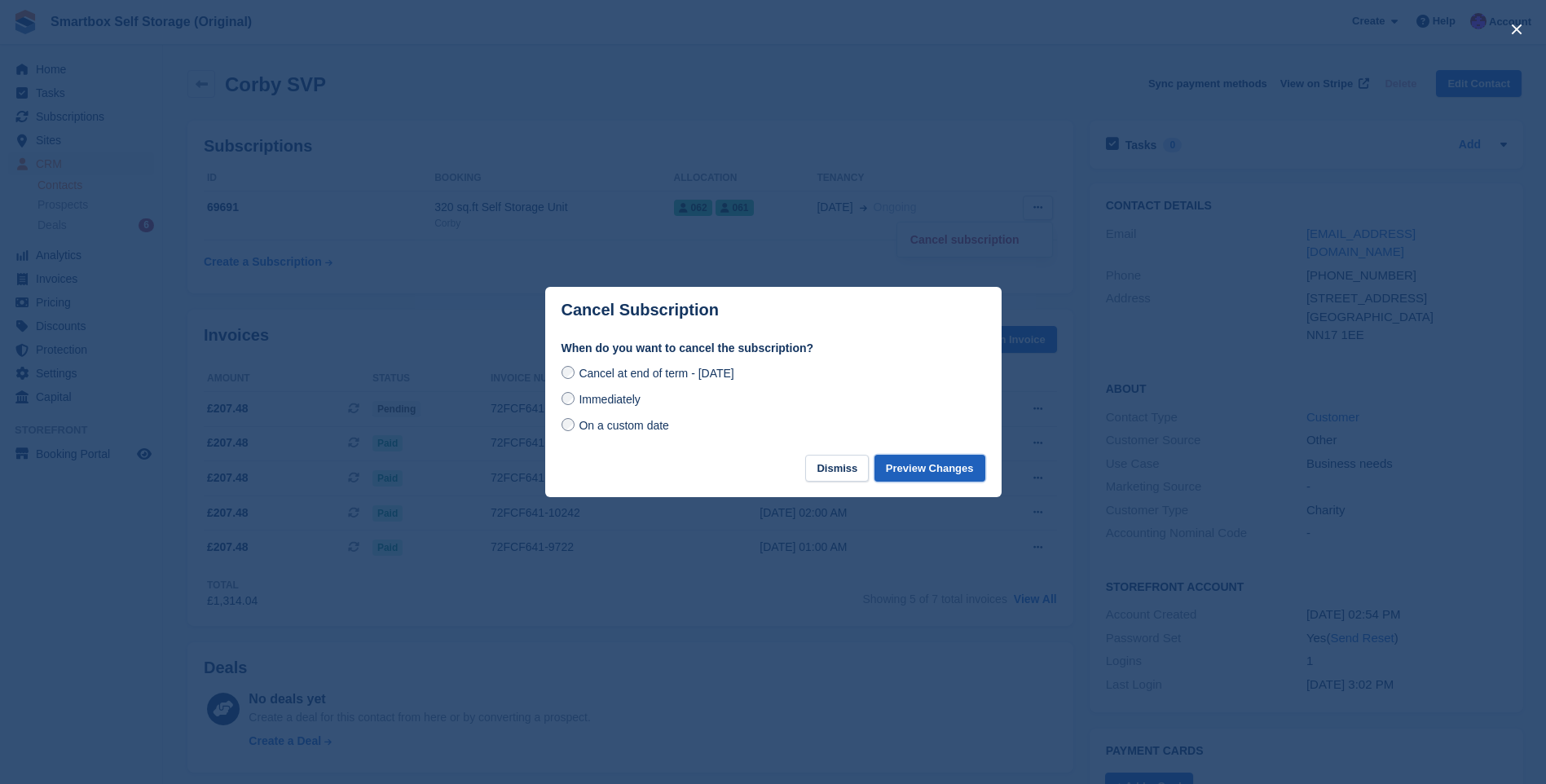 click on "Preview Changes" at bounding box center (930, 468) 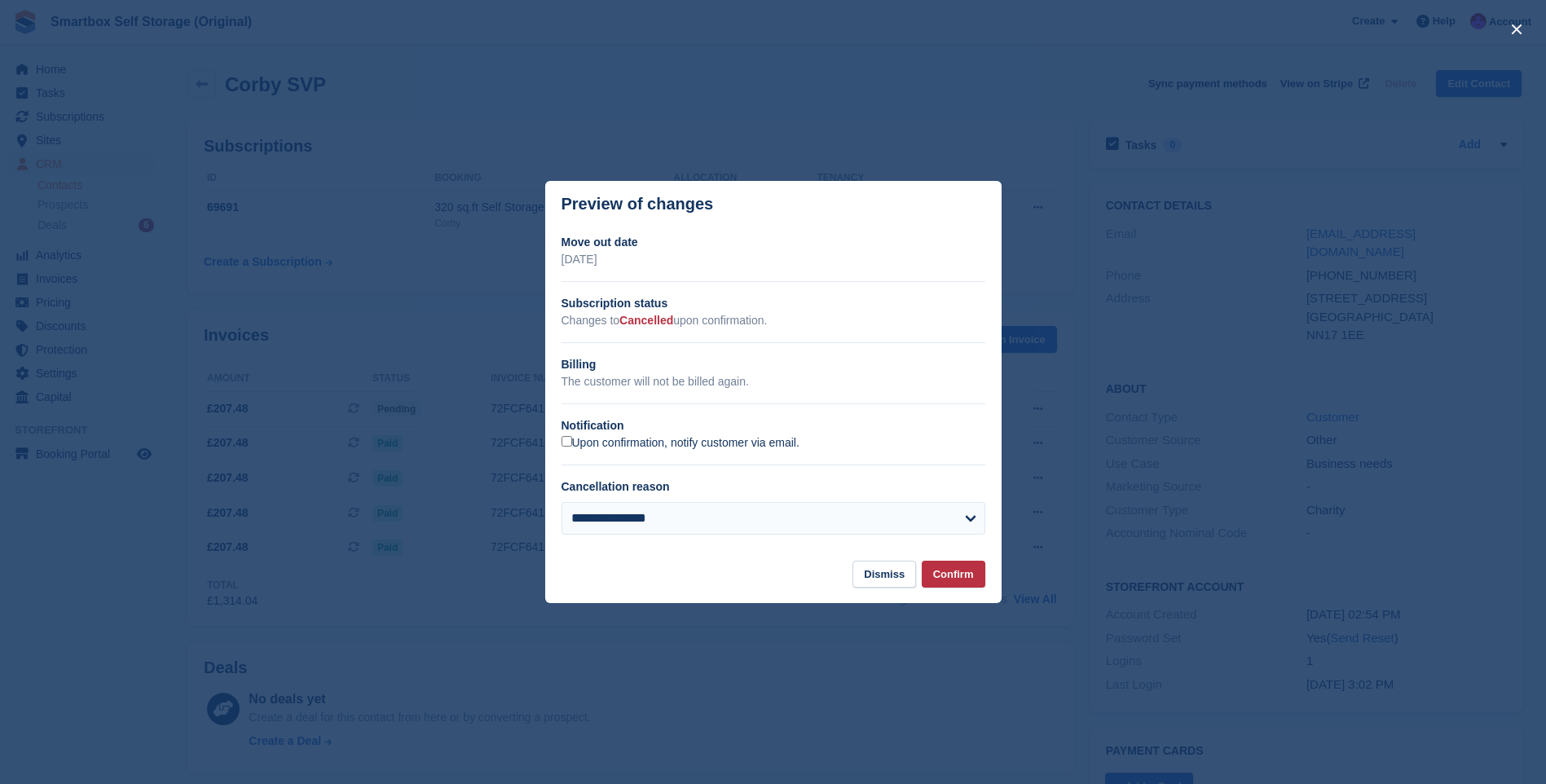 click on "Upon confirmation, notify customer via email." at bounding box center [681, 443] 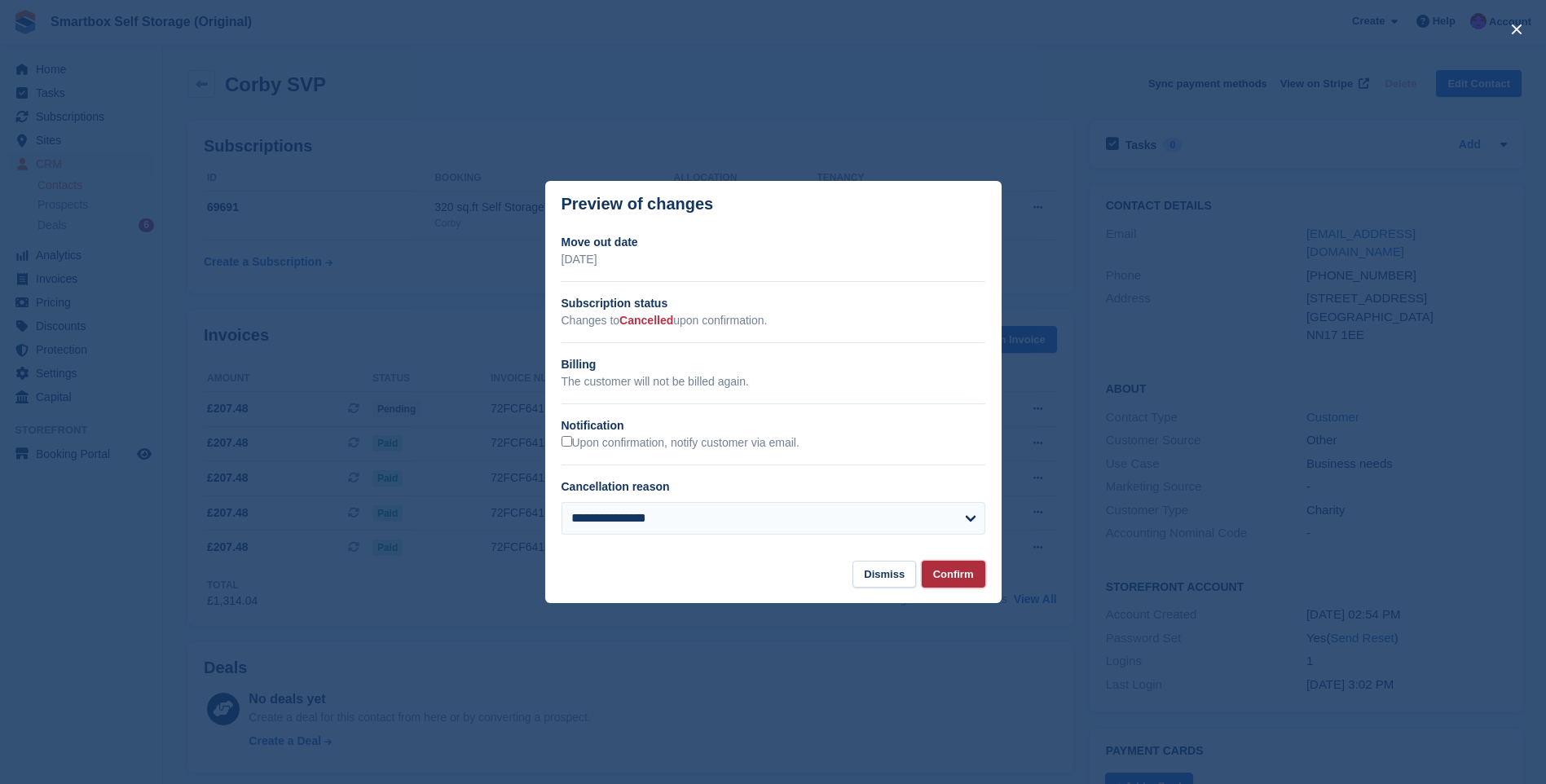 click on "Confirm" at bounding box center [954, 574] 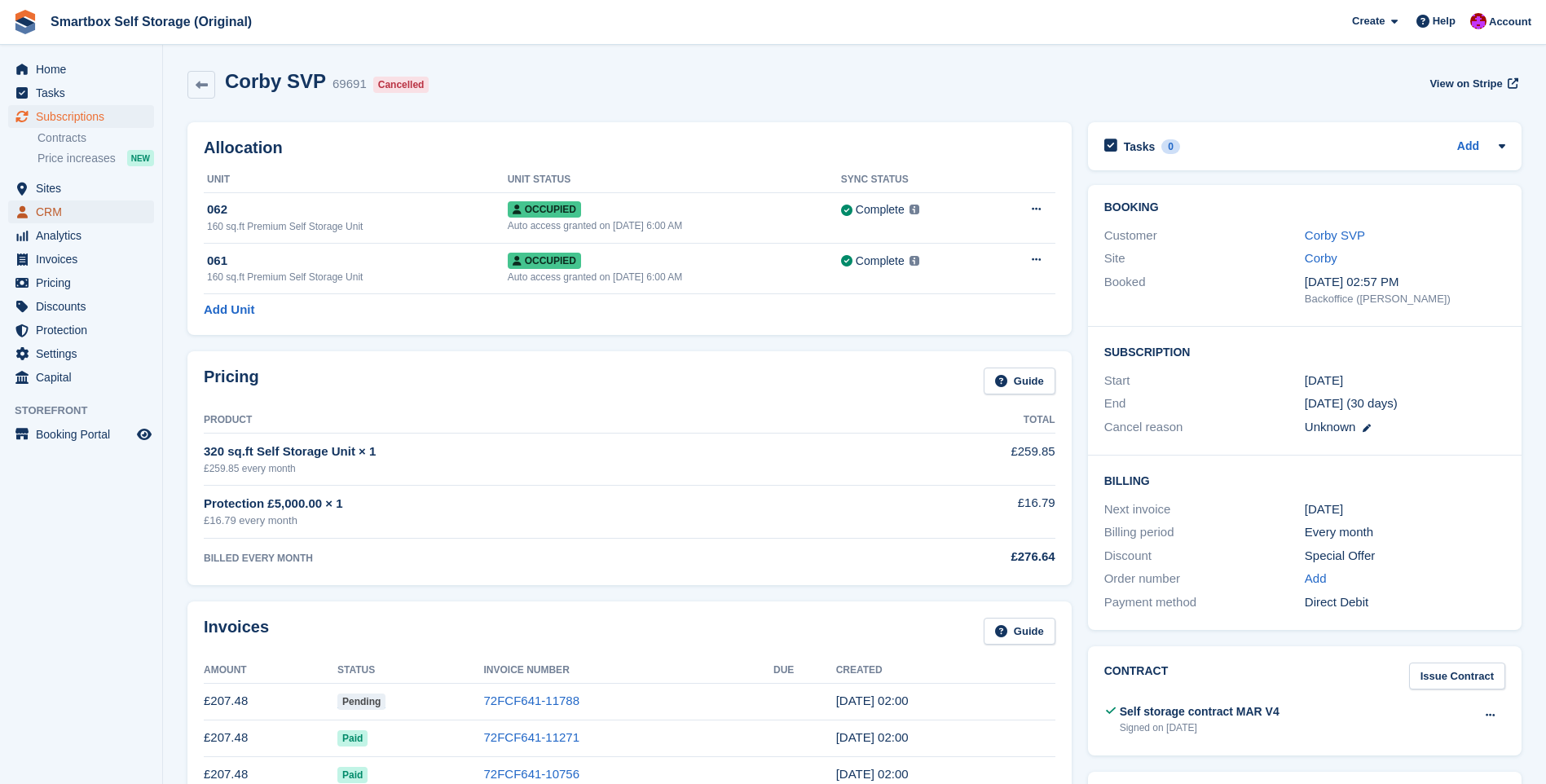click on "CRM" at bounding box center (85, 212) 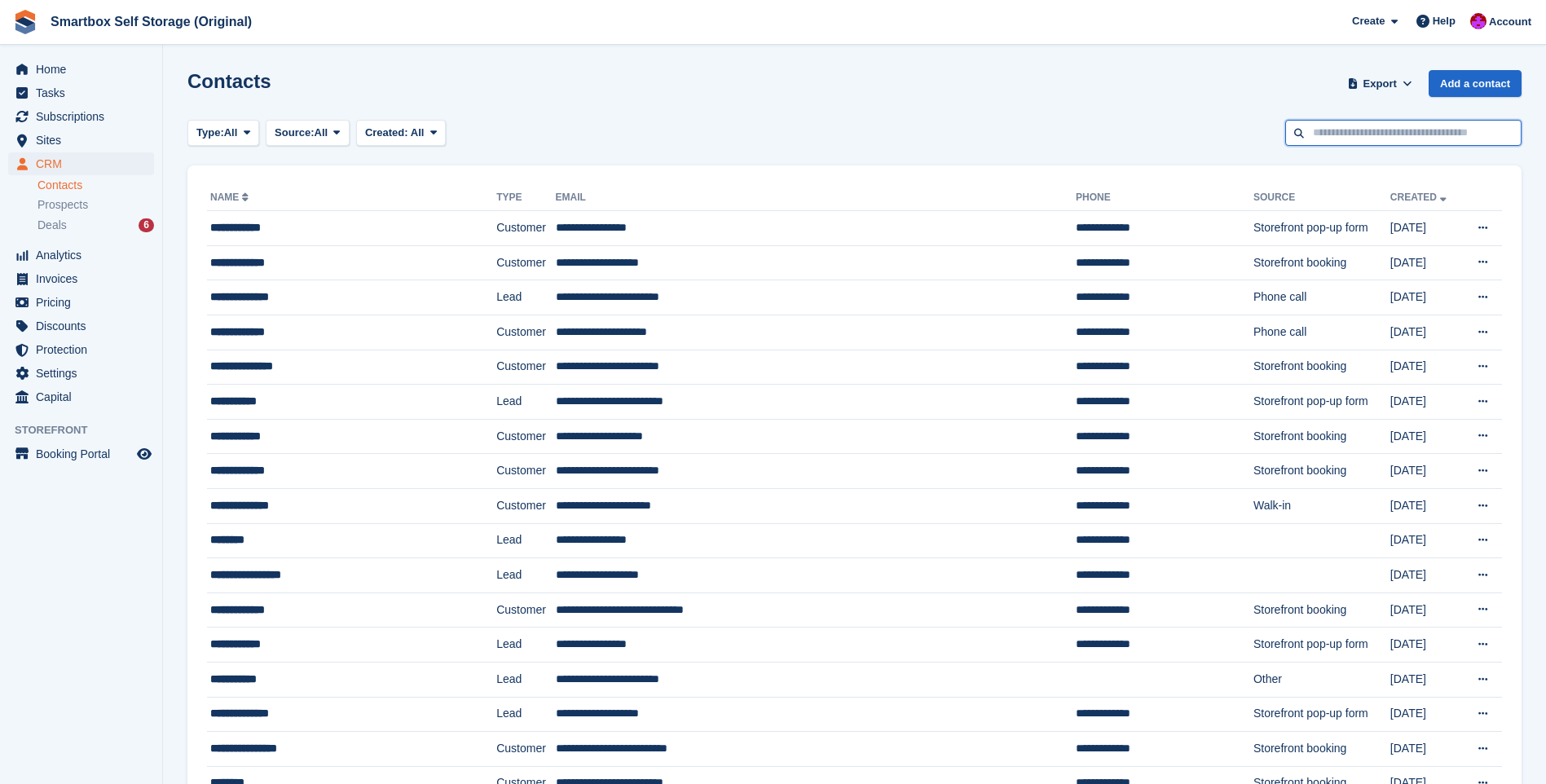 click at bounding box center [1403, 133] 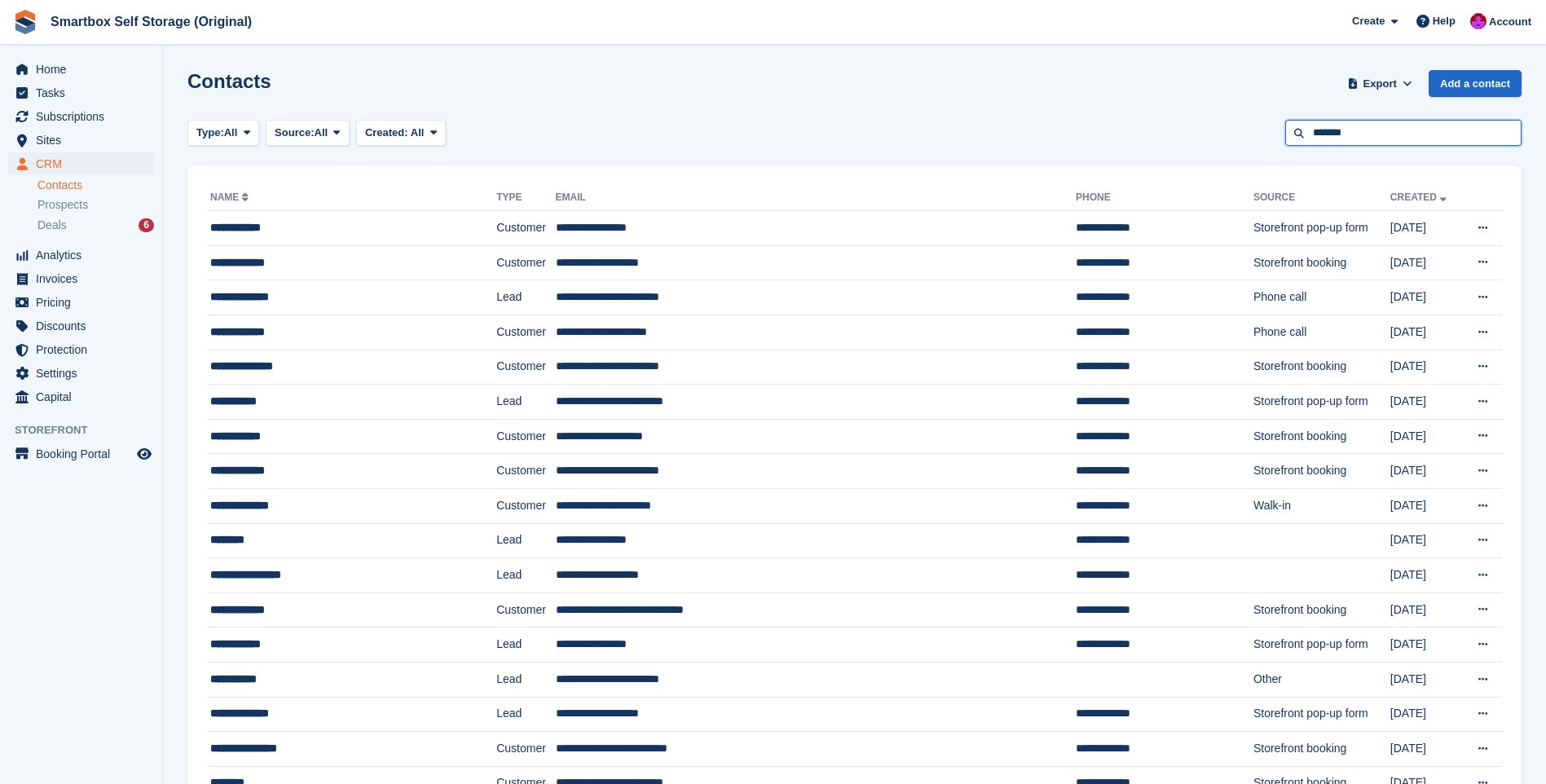 type on "*******" 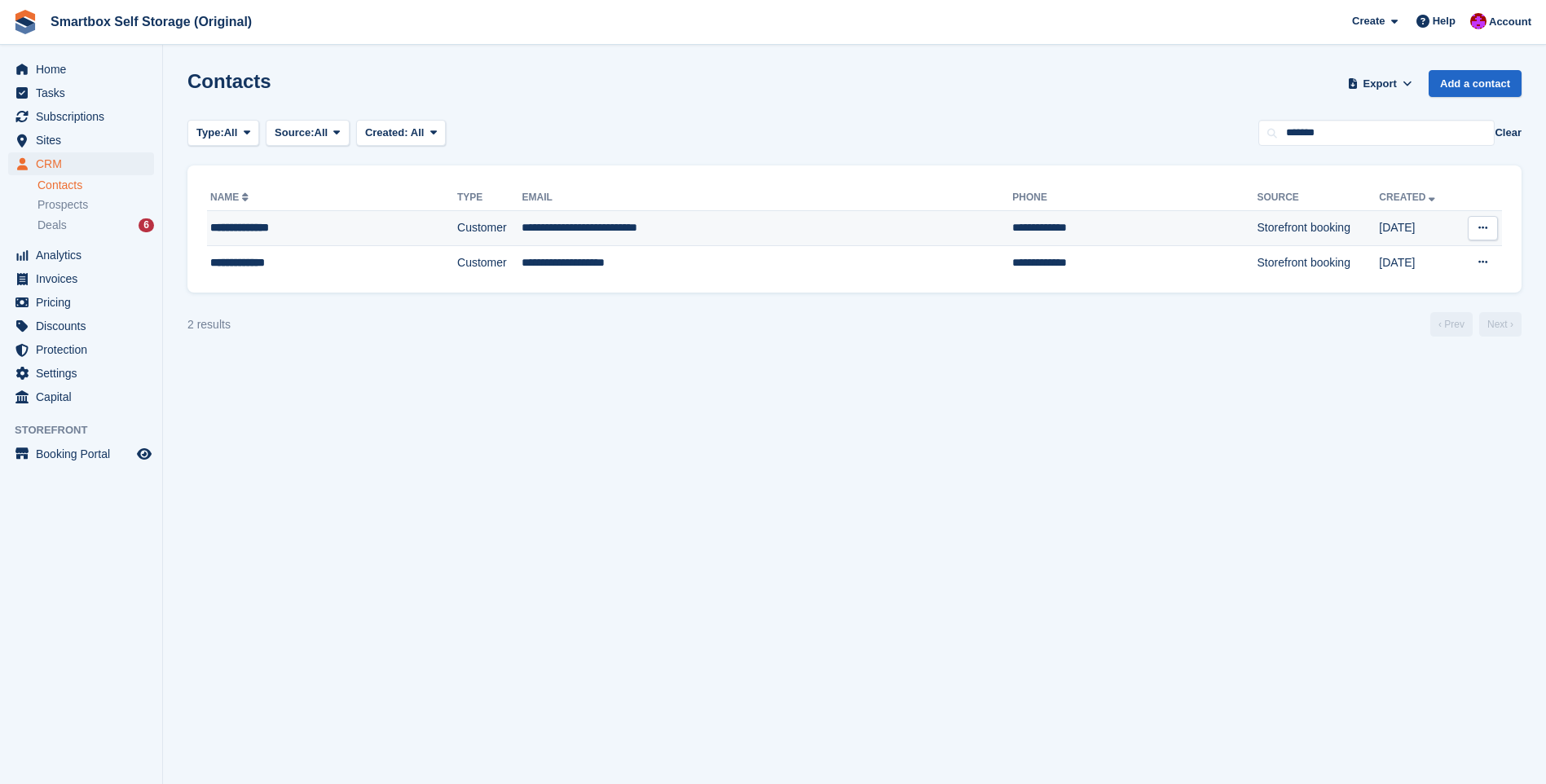 click on "Customer" at bounding box center (489, 228) 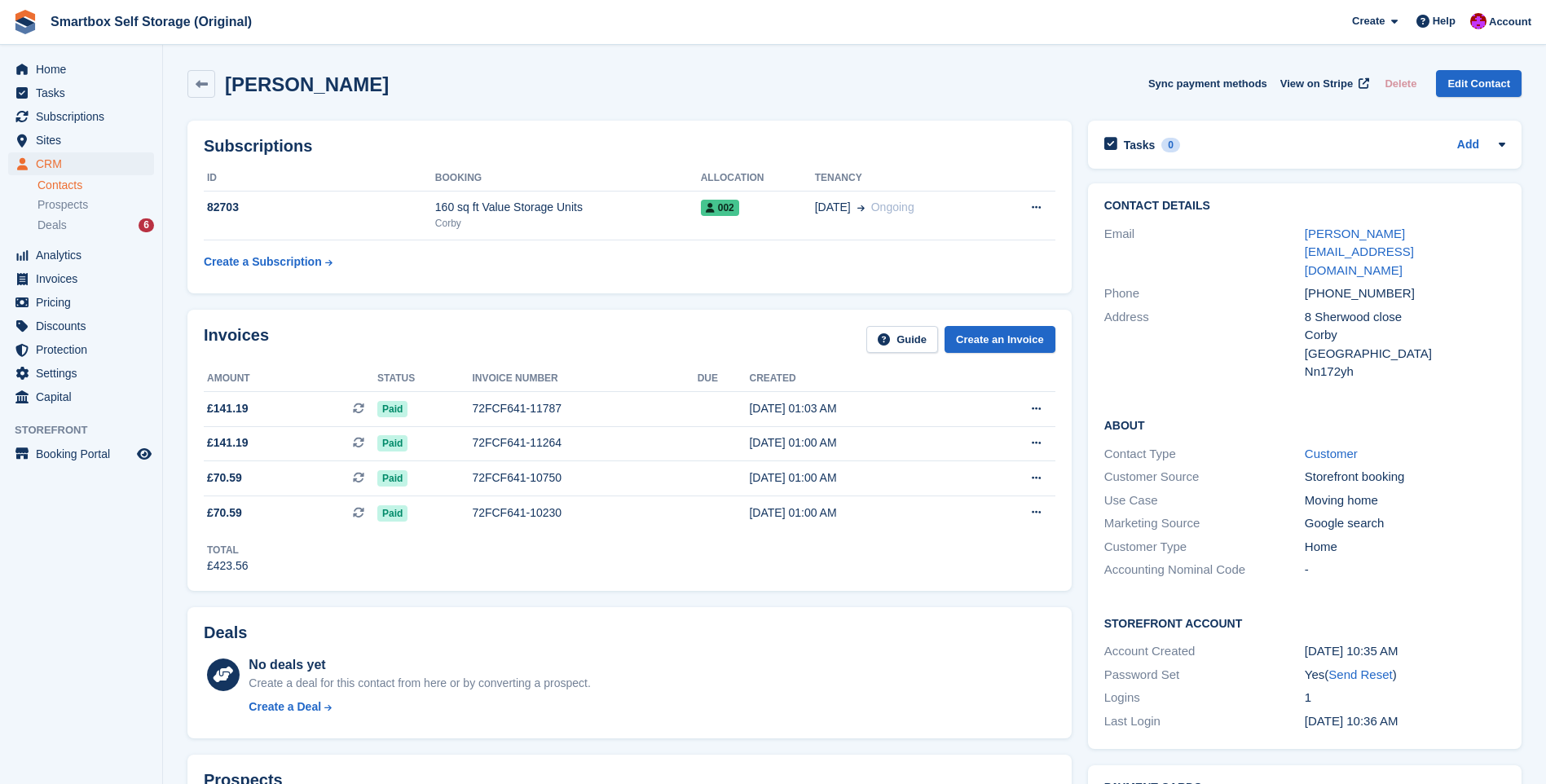 scroll, scrollTop: 0, scrollLeft: 0, axis: both 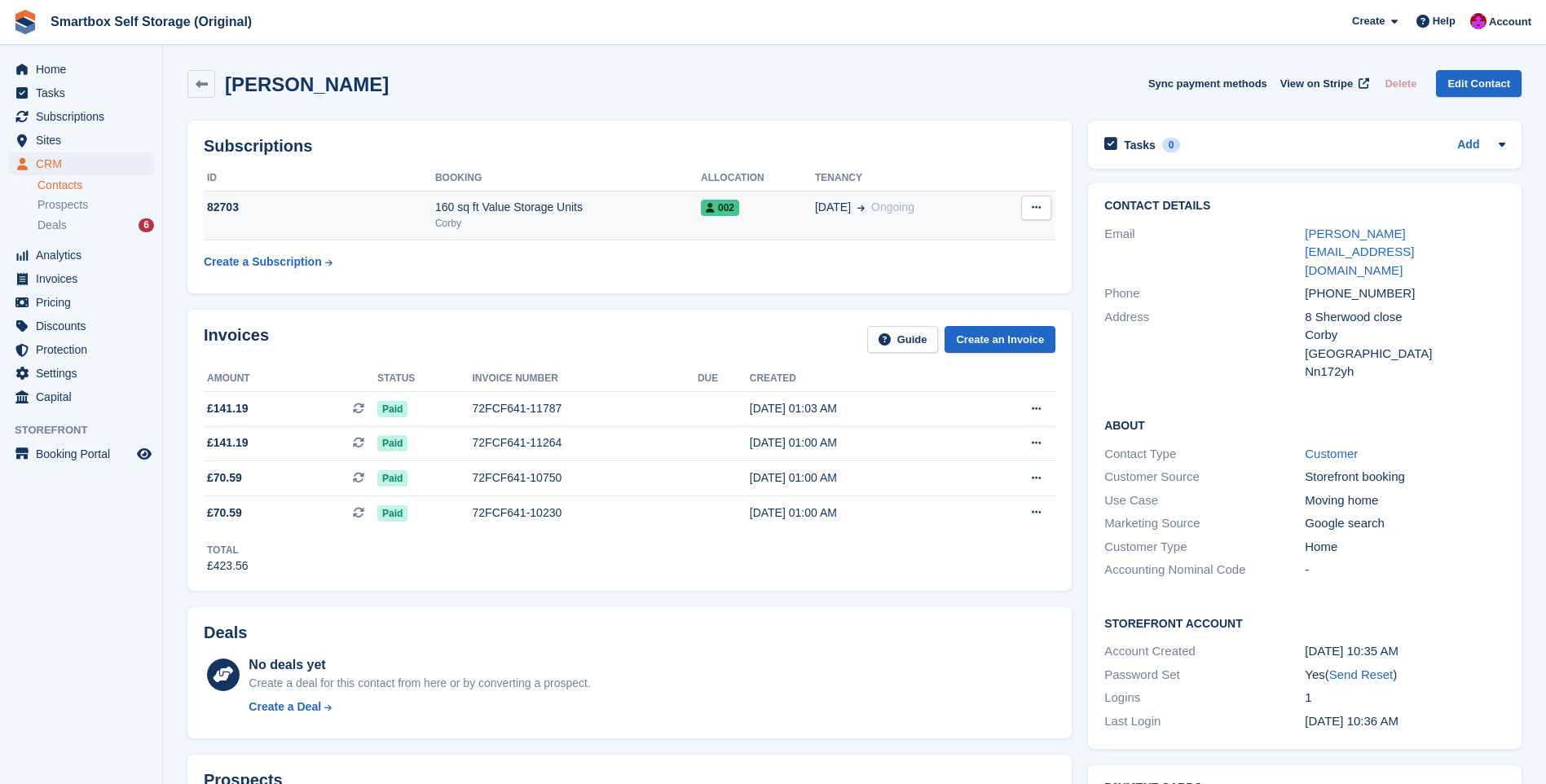 click at bounding box center [1036, 208] 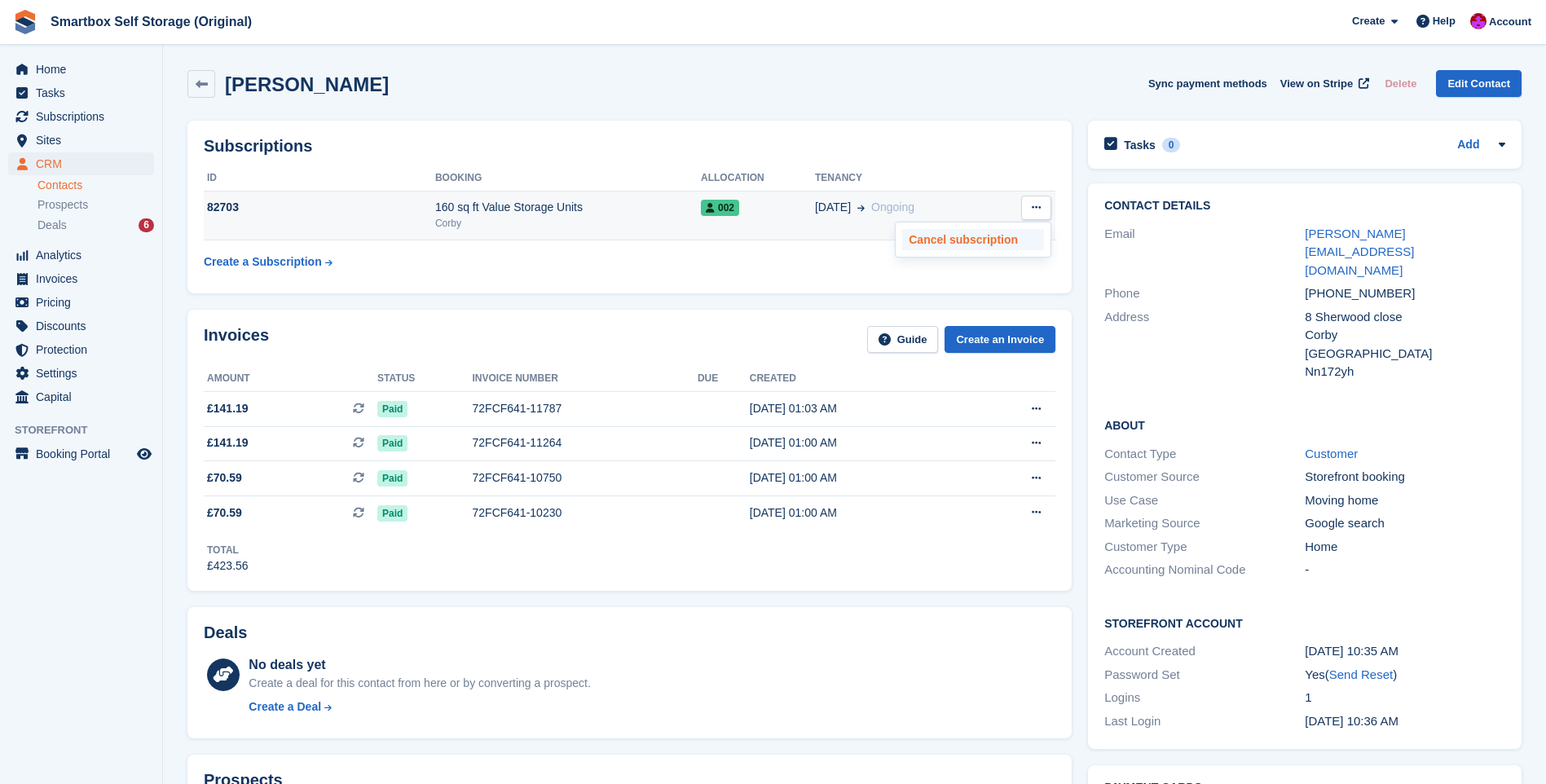 click on "Cancel subscription" at bounding box center [973, 240] 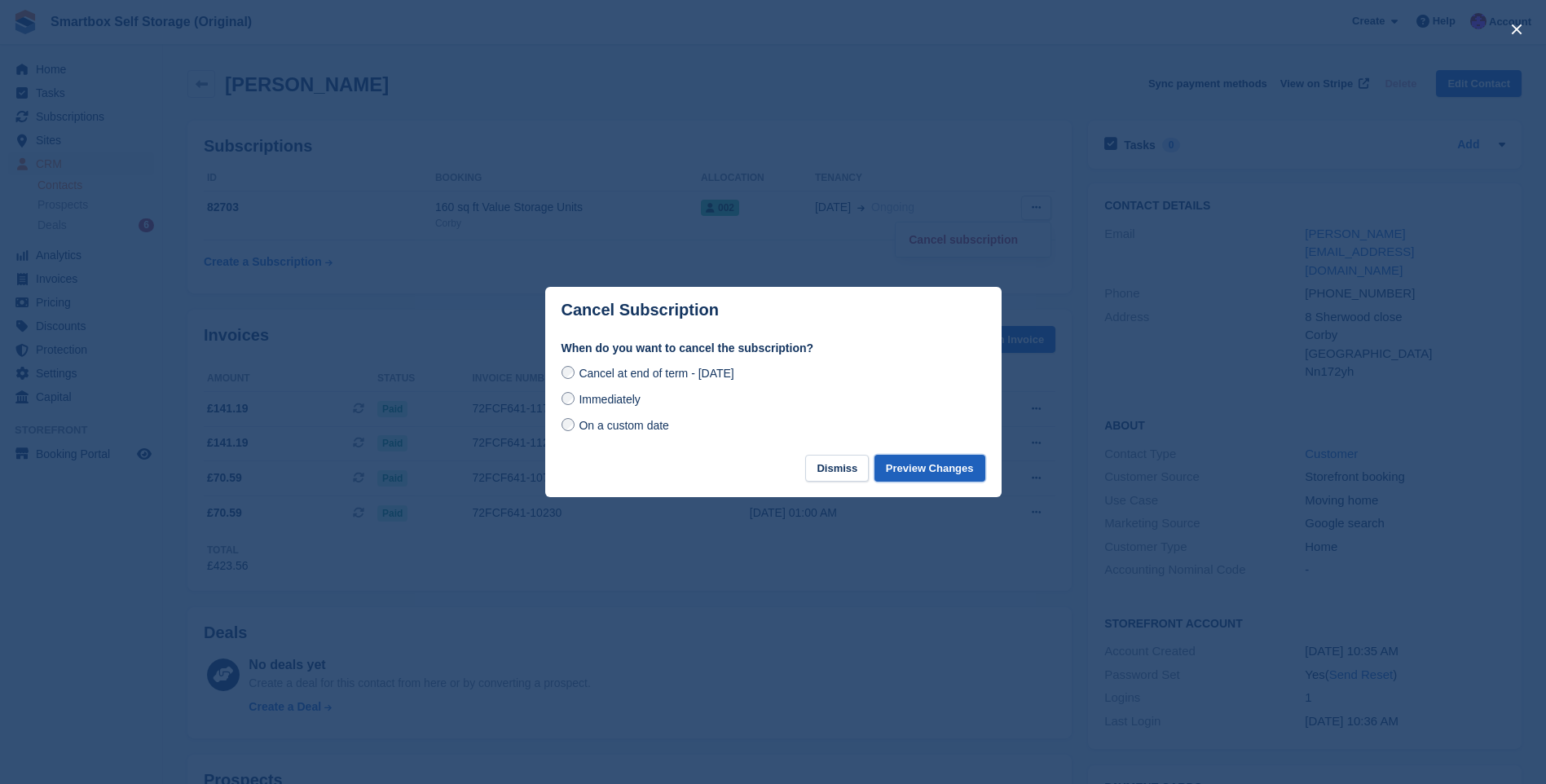 click on "Preview Changes" at bounding box center [930, 468] 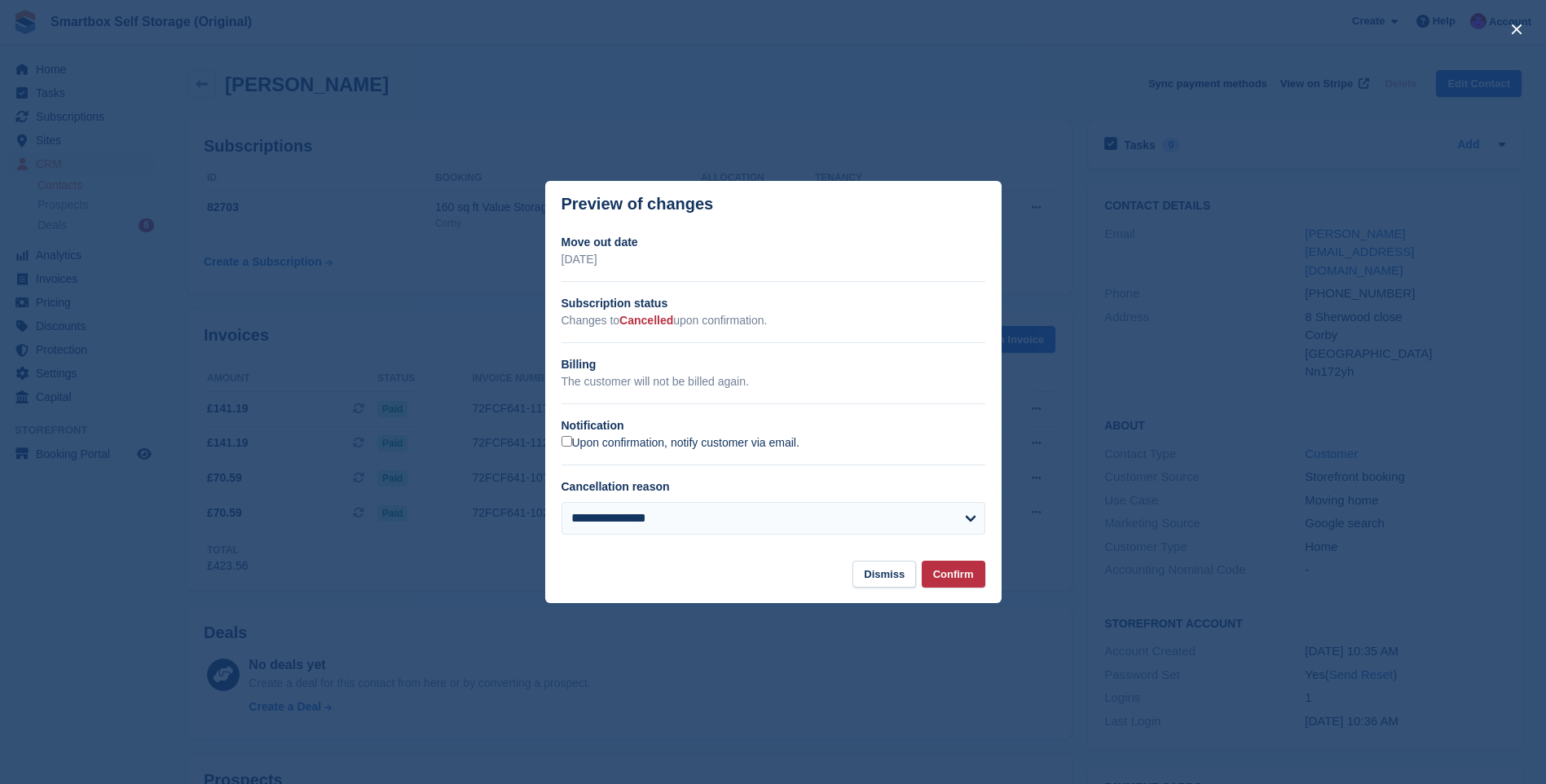 click on "Upon confirmation, notify customer via email." at bounding box center (681, 443) 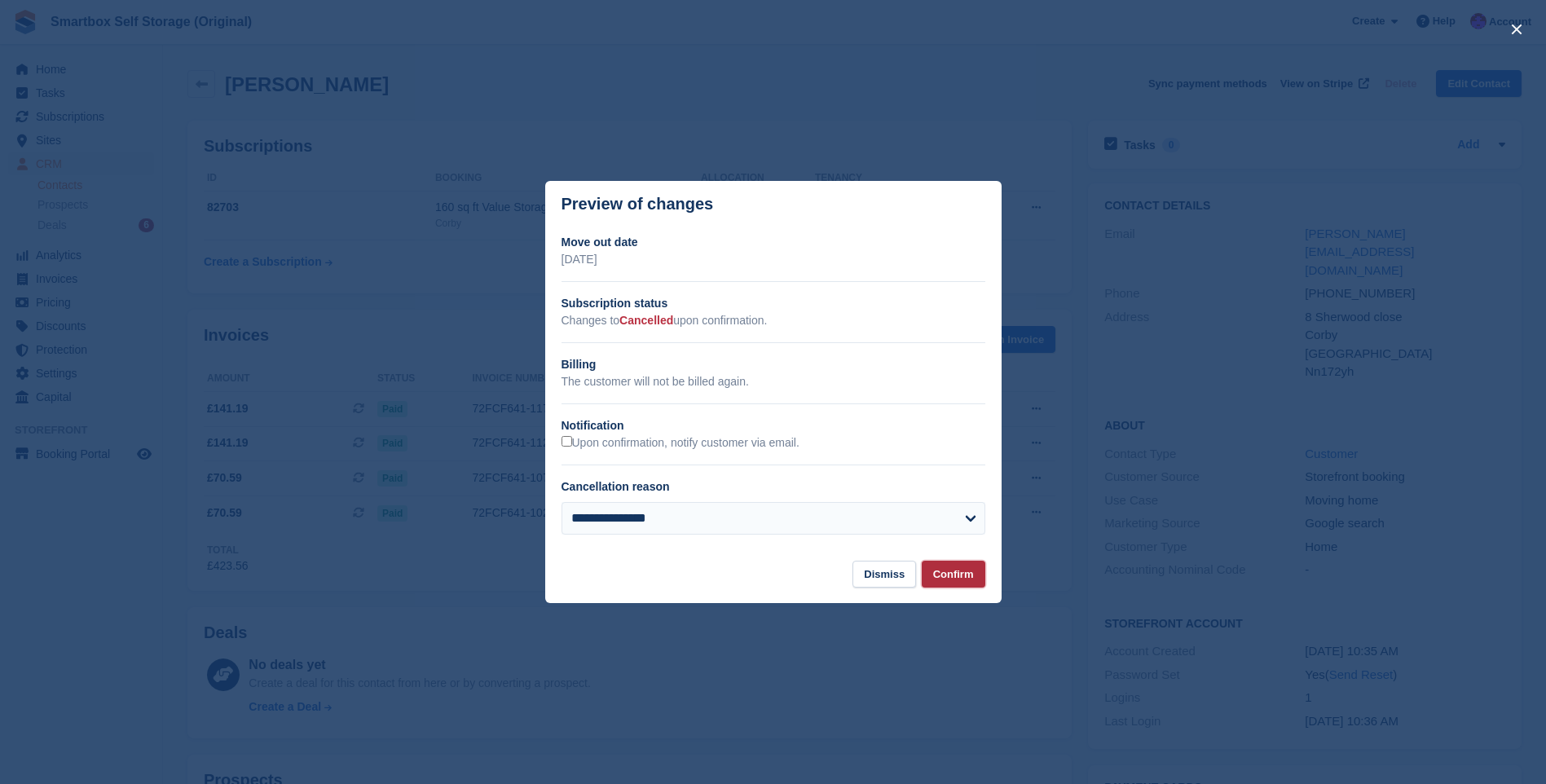 click on "Confirm" at bounding box center [954, 574] 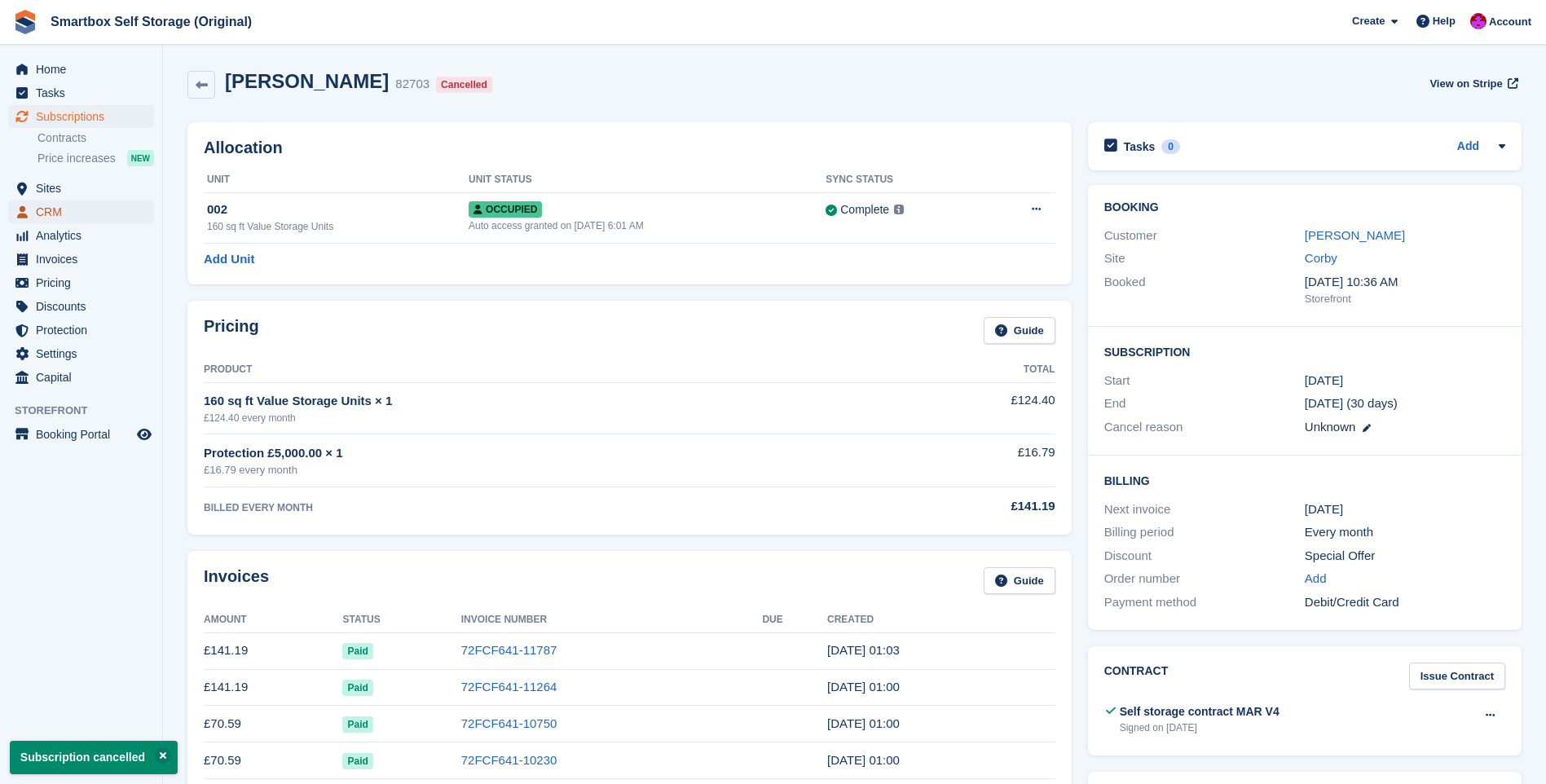 click on "CRM" at bounding box center (85, 212) 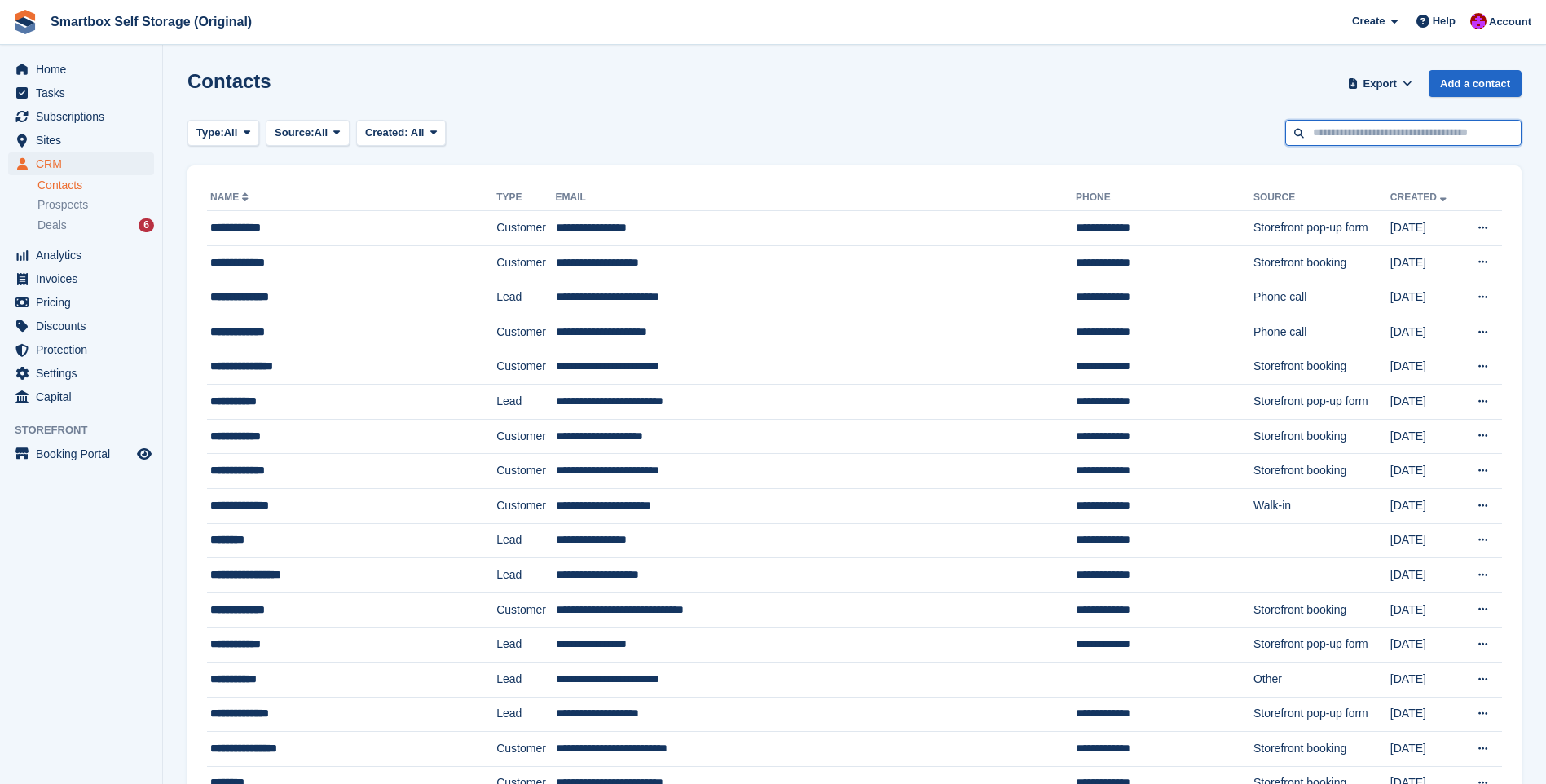 click at bounding box center (1403, 133) 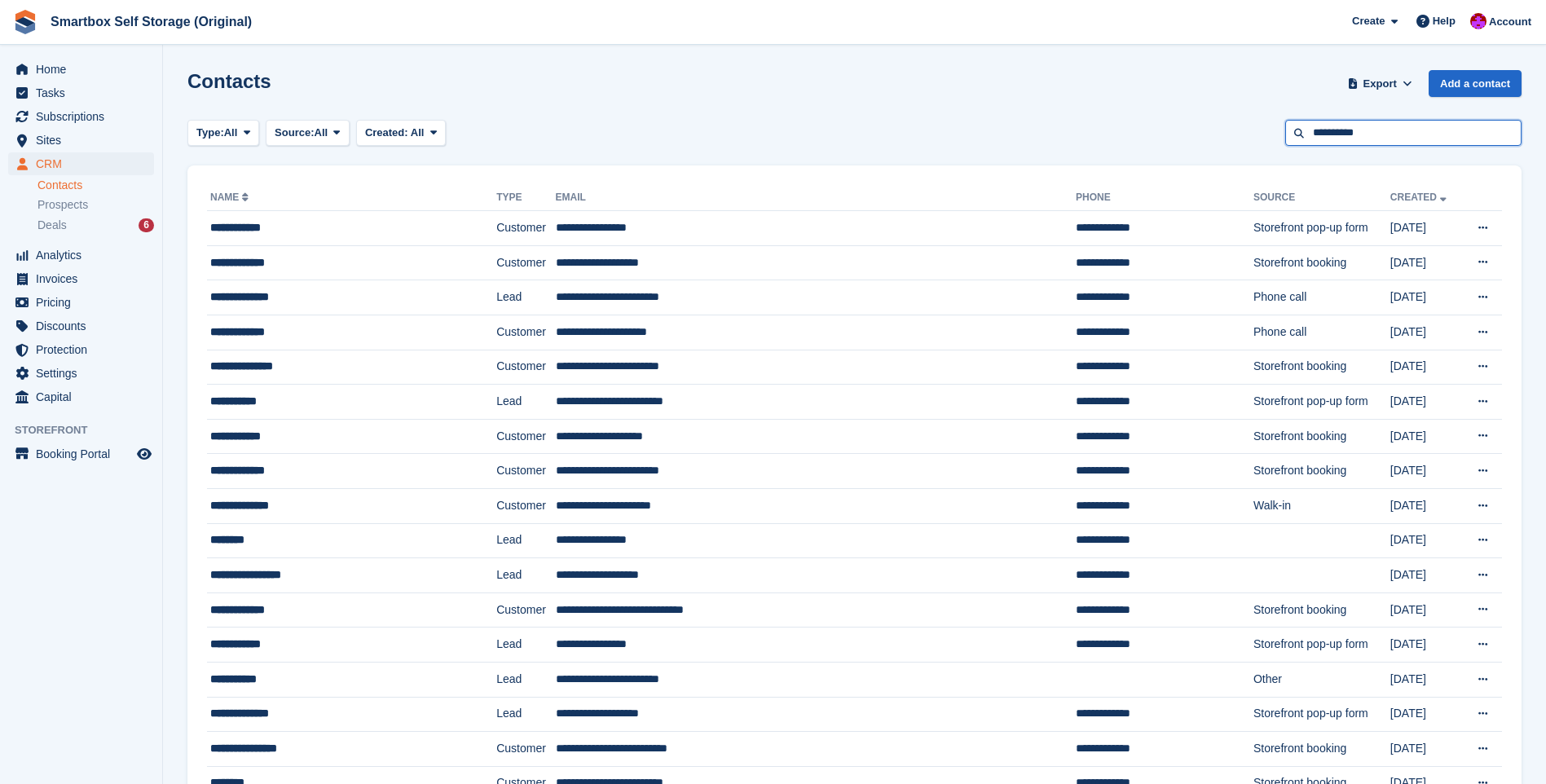 type on "**********" 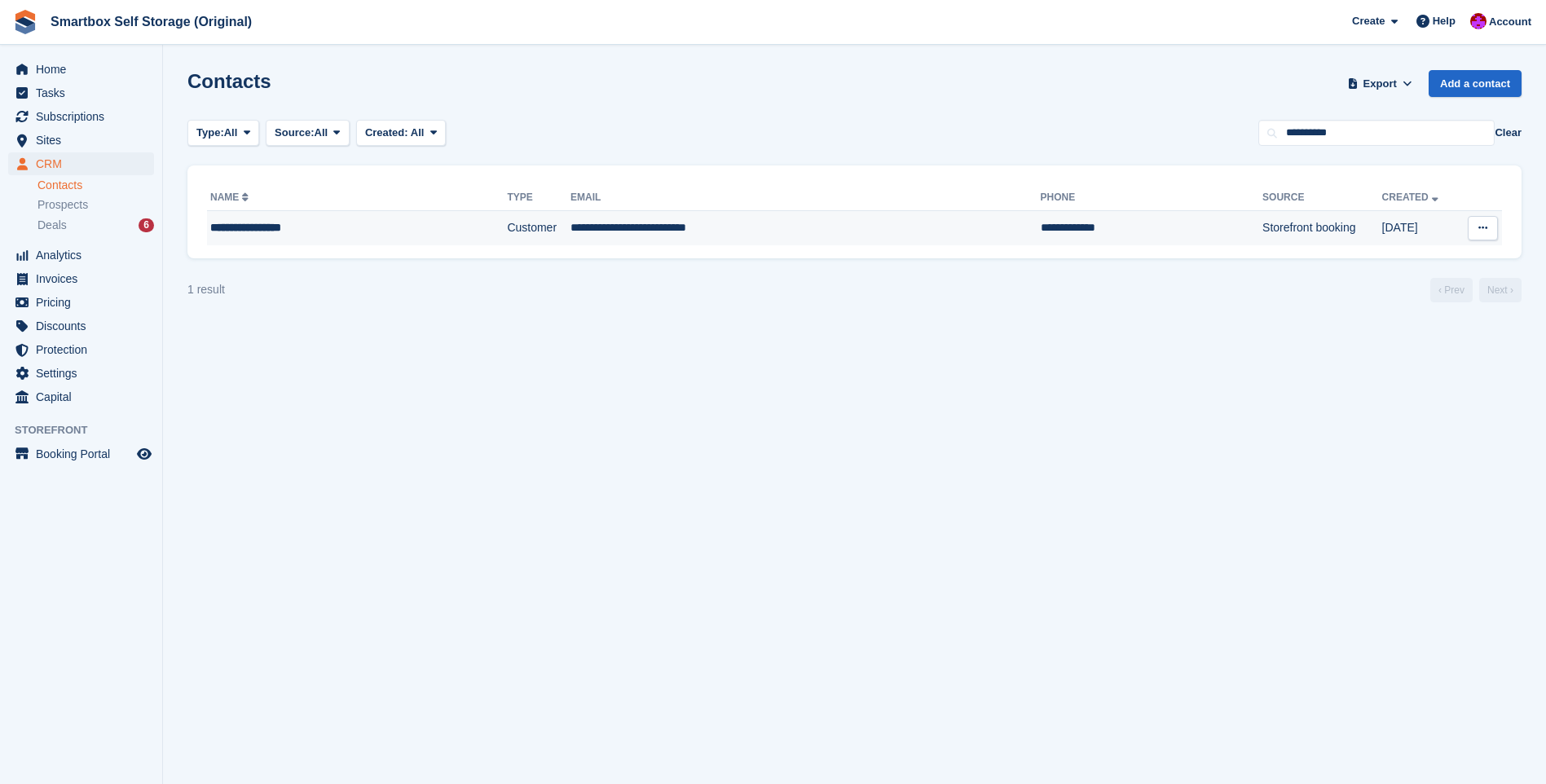 click on "**********" at bounding box center [805, 228] 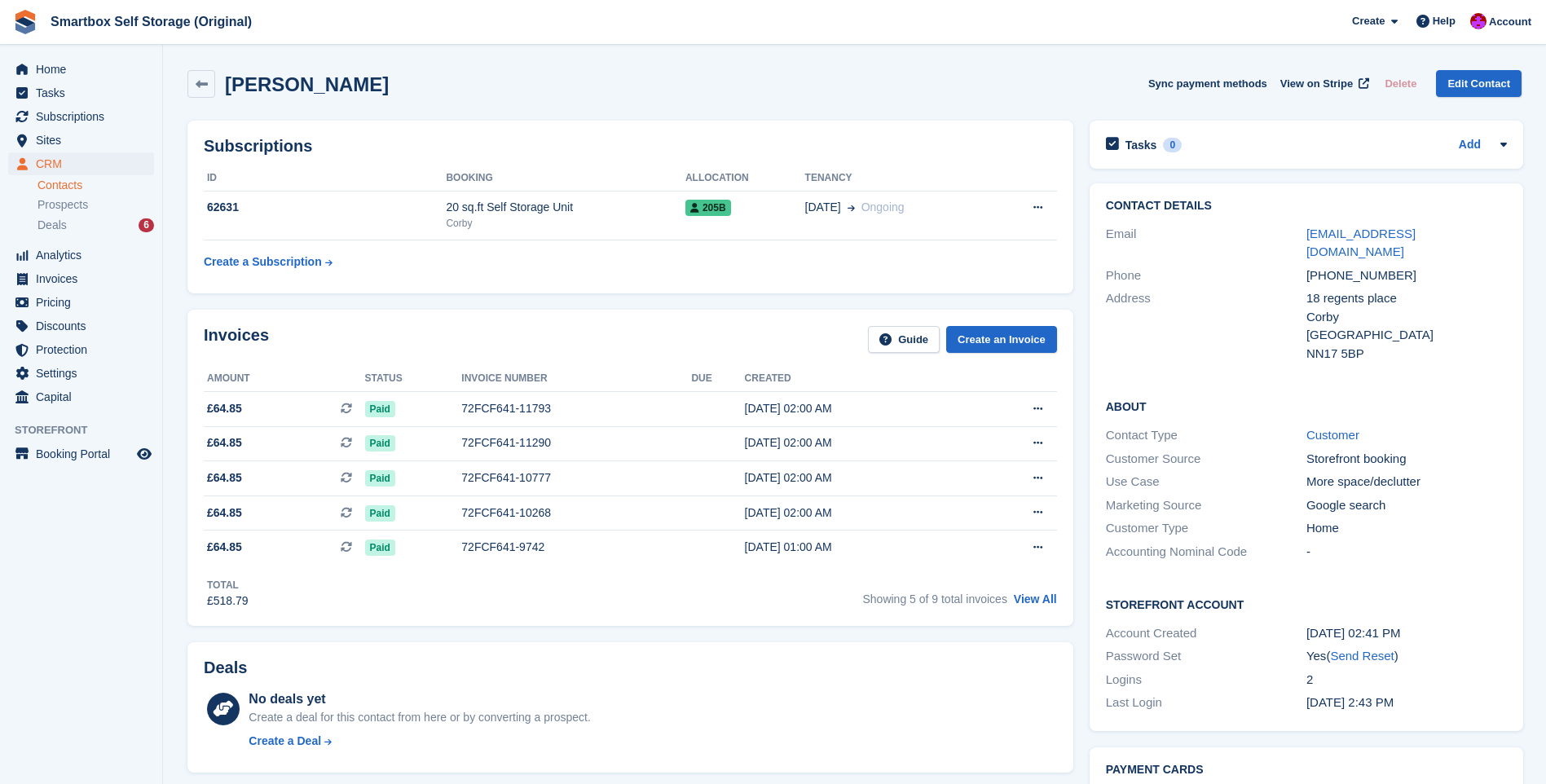 scroll, scrollTop: 0, scrollLeft: 0, axis: both 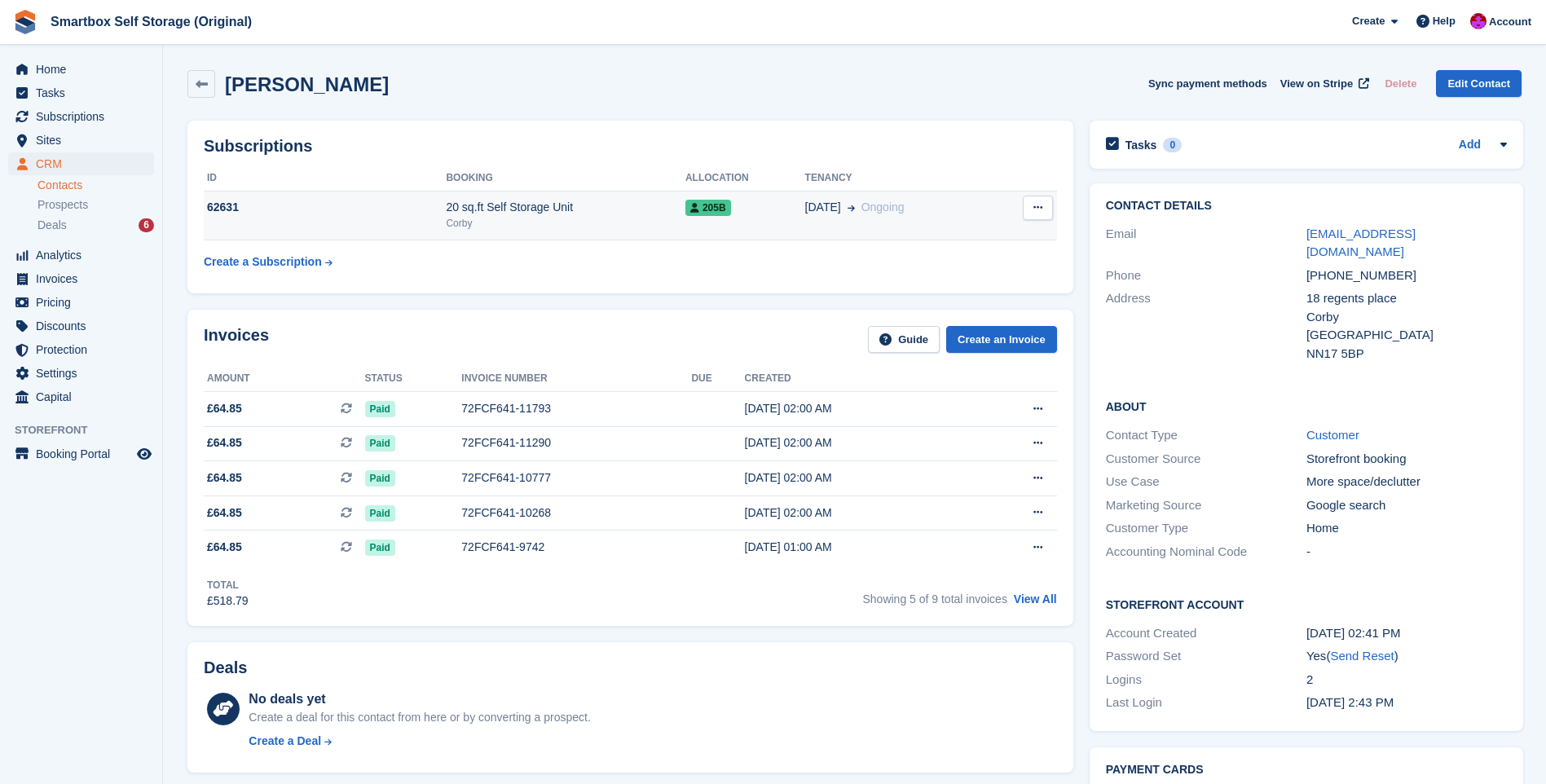 click at bounding box center [1037, 208] 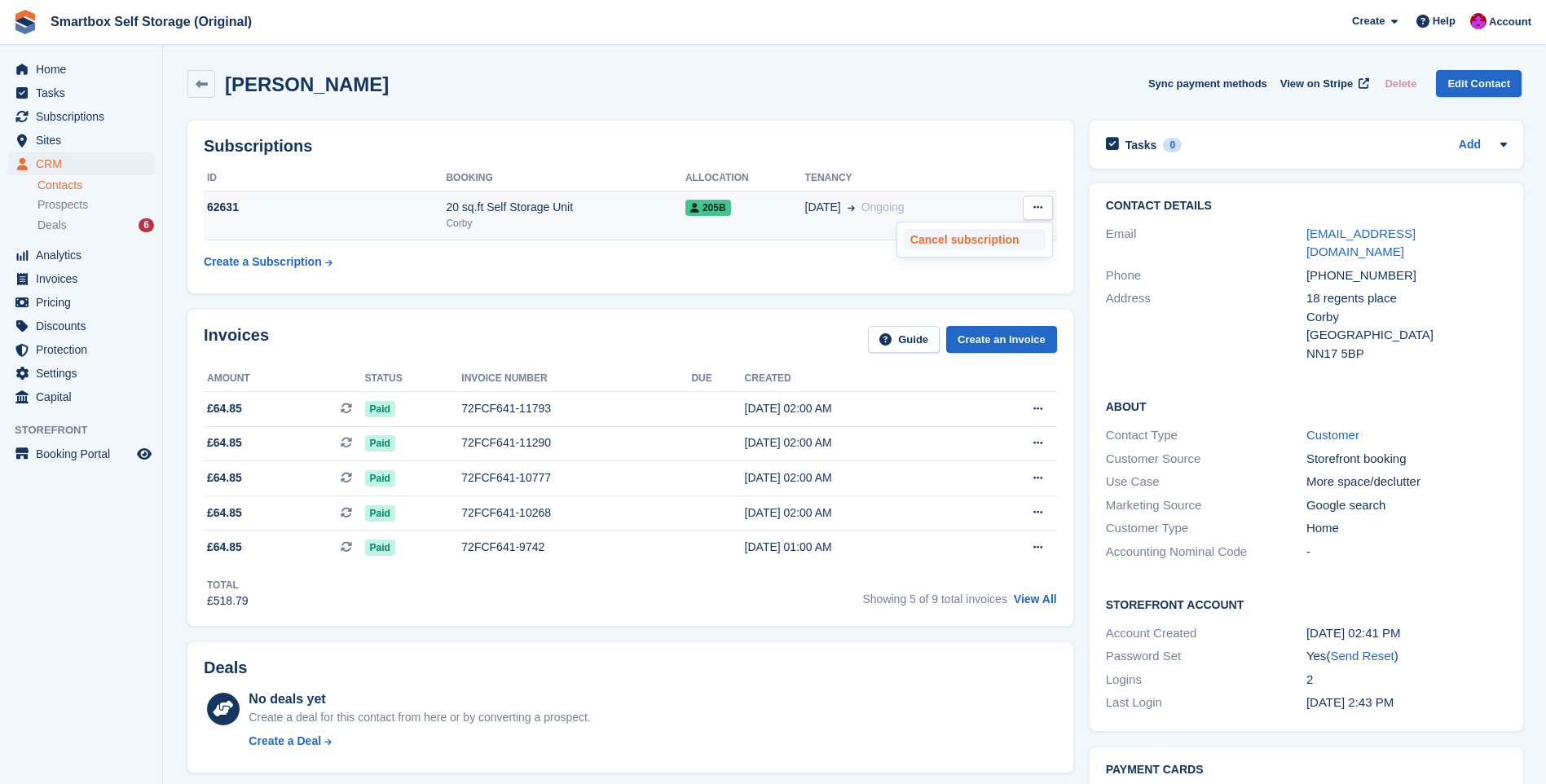 click on "Cancel subscription" at bounding box center (975, 240) 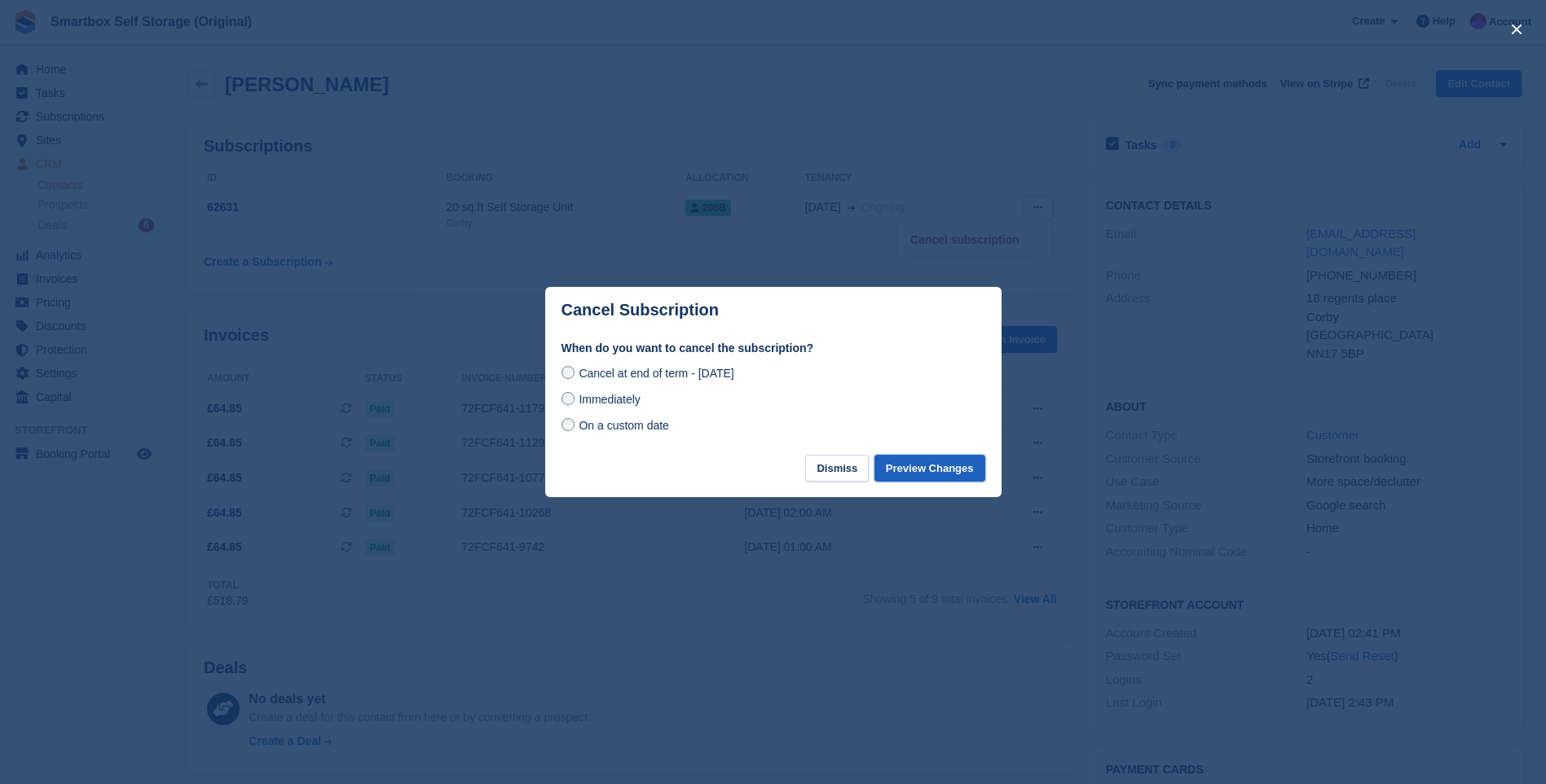click on "Preview Changes" at bounding box center [930, 468] 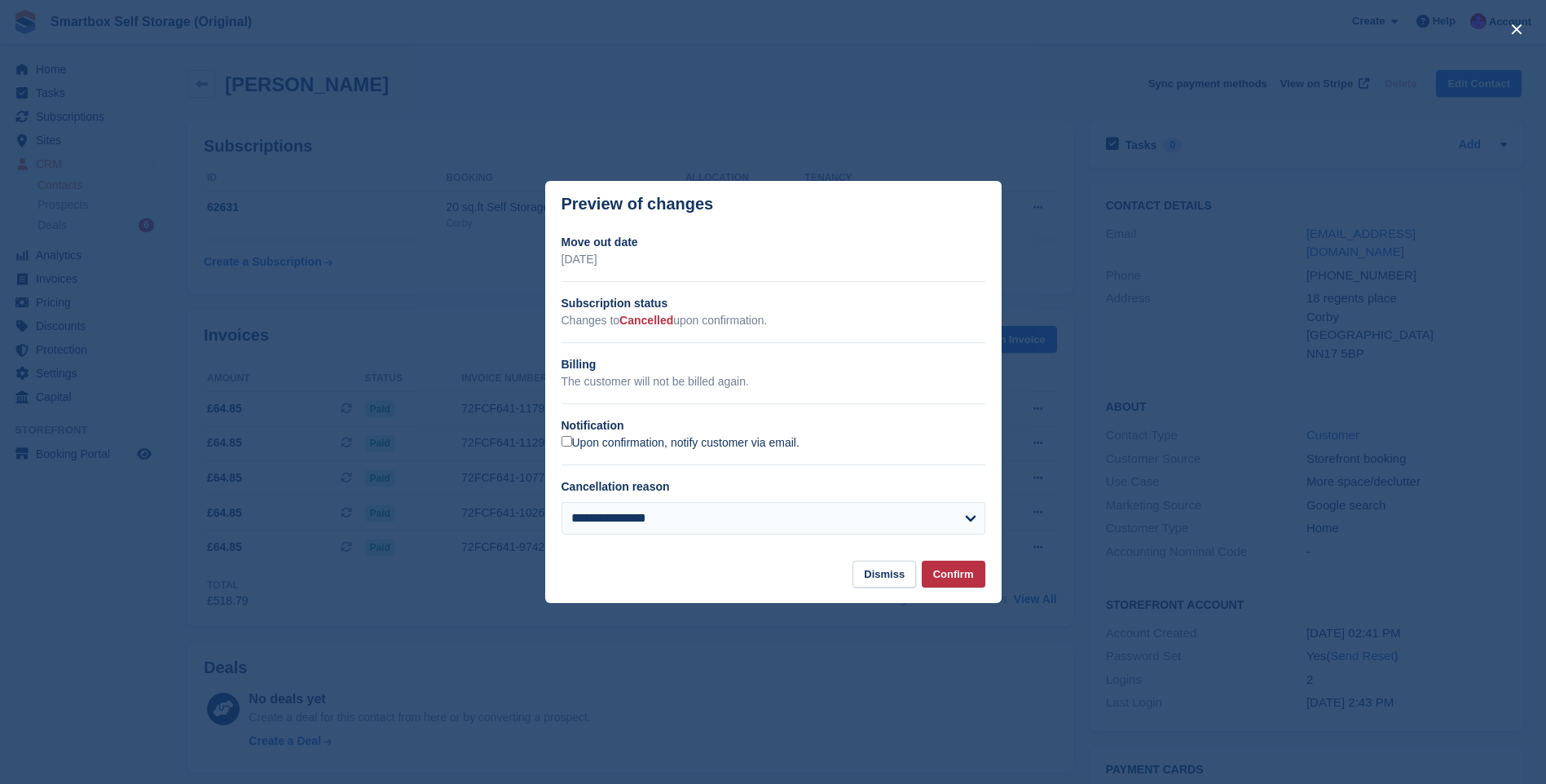 click on "Upon confirmation, notify customer via email." at bounding box center [681, 443] 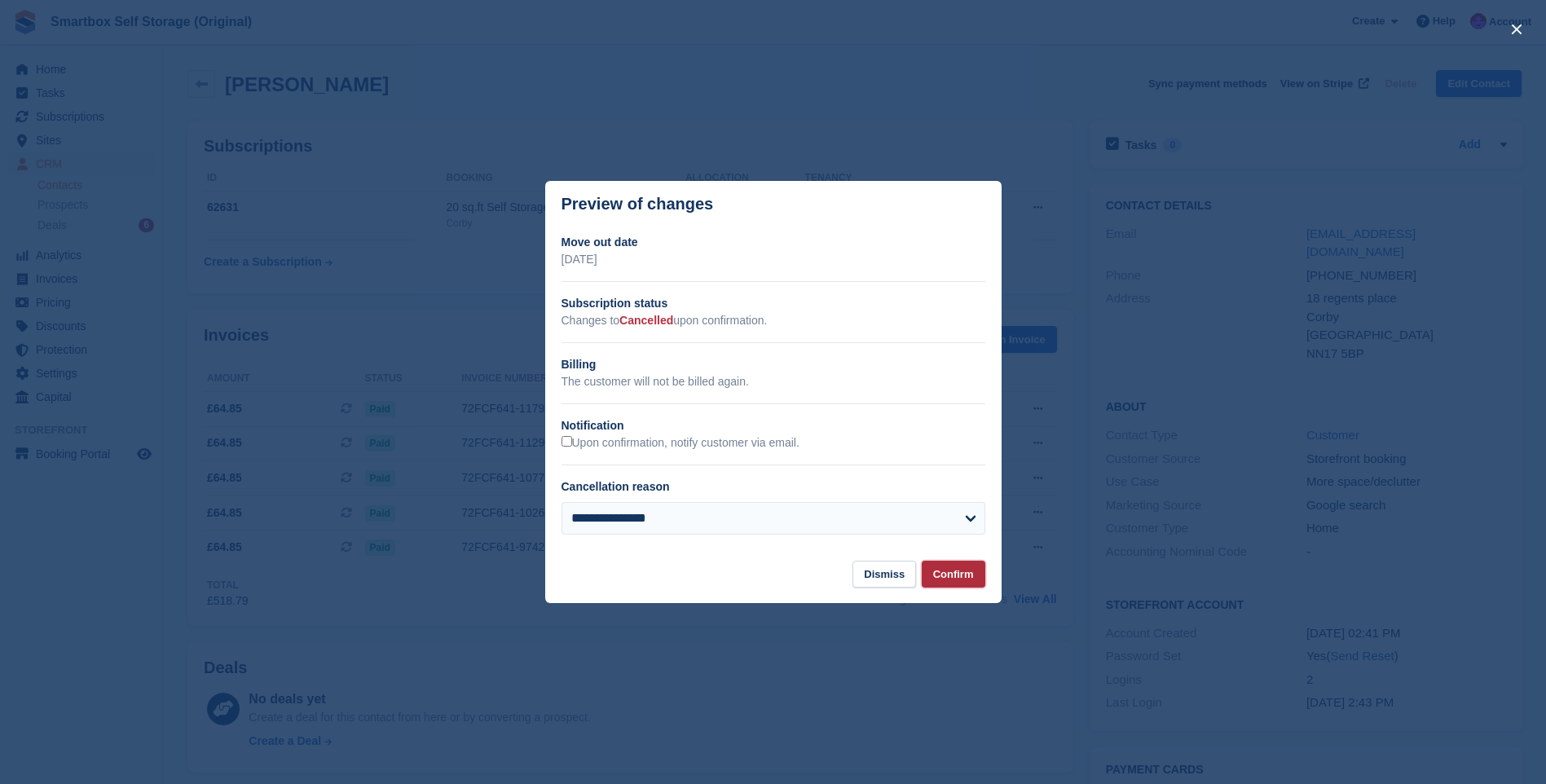 click on "Confirm" at bounding box center (954, 574) 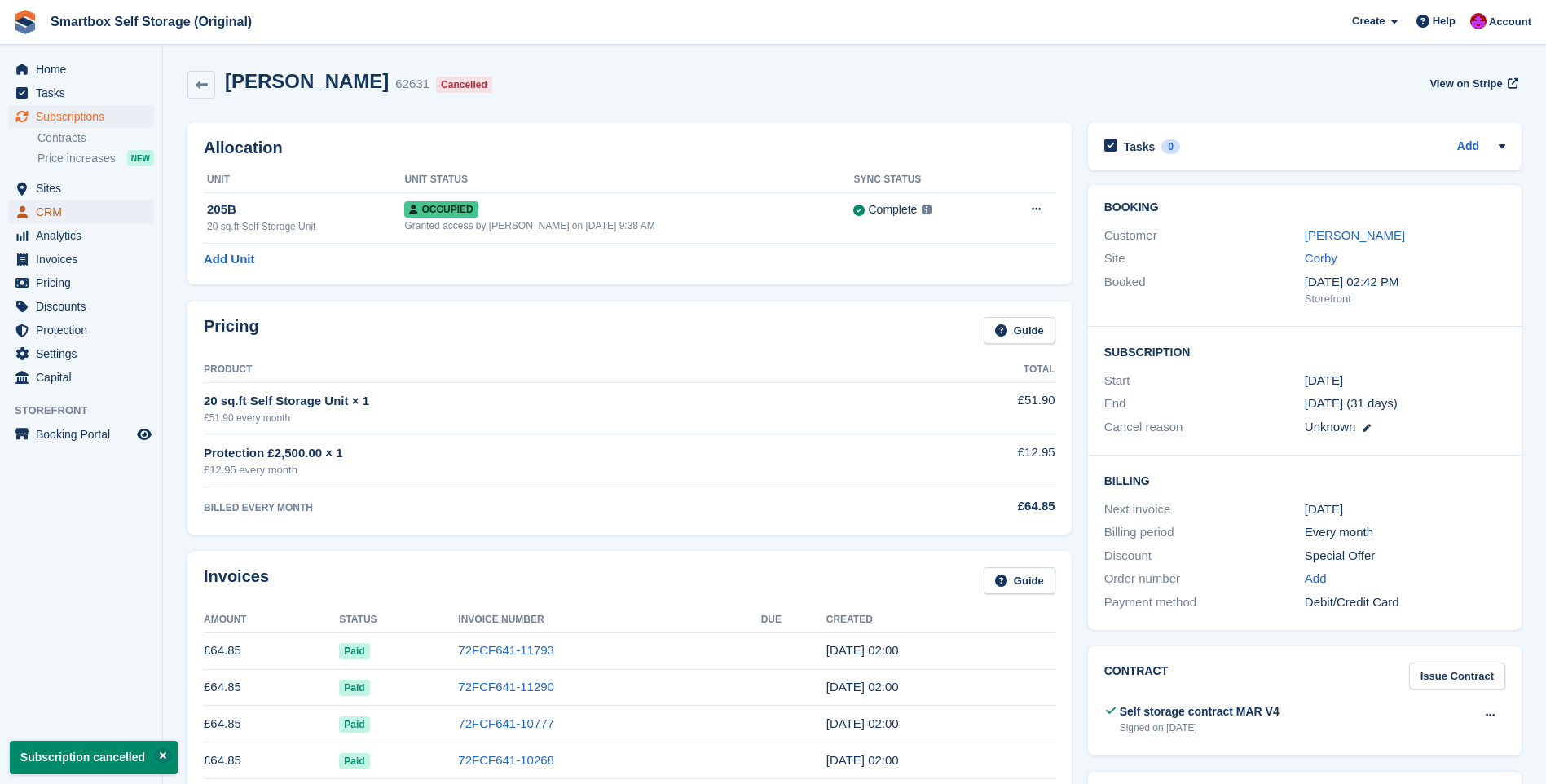 click on "CRM" at bounding box center (85, 212) 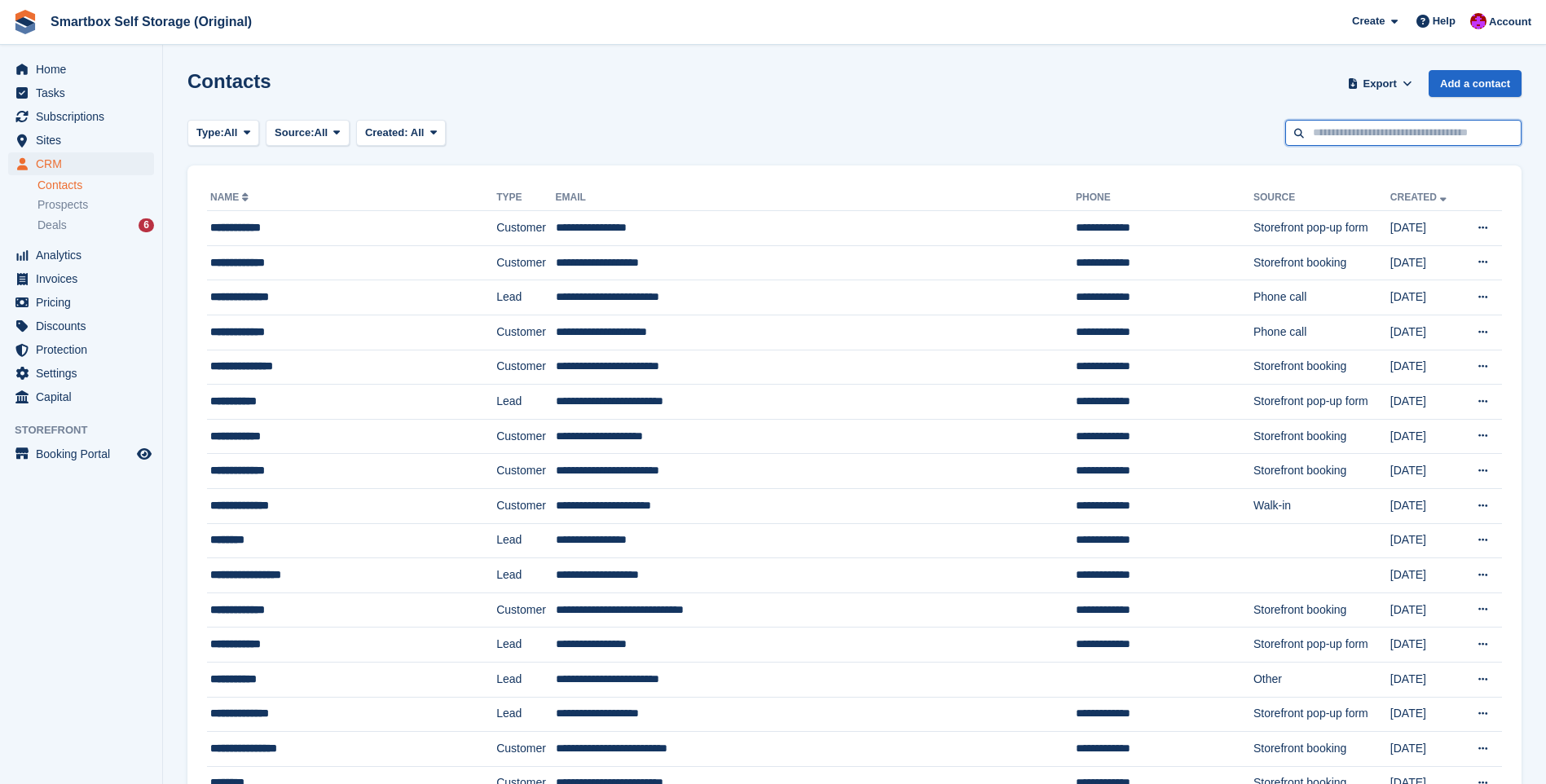 click at bounding box center (1403, 133) 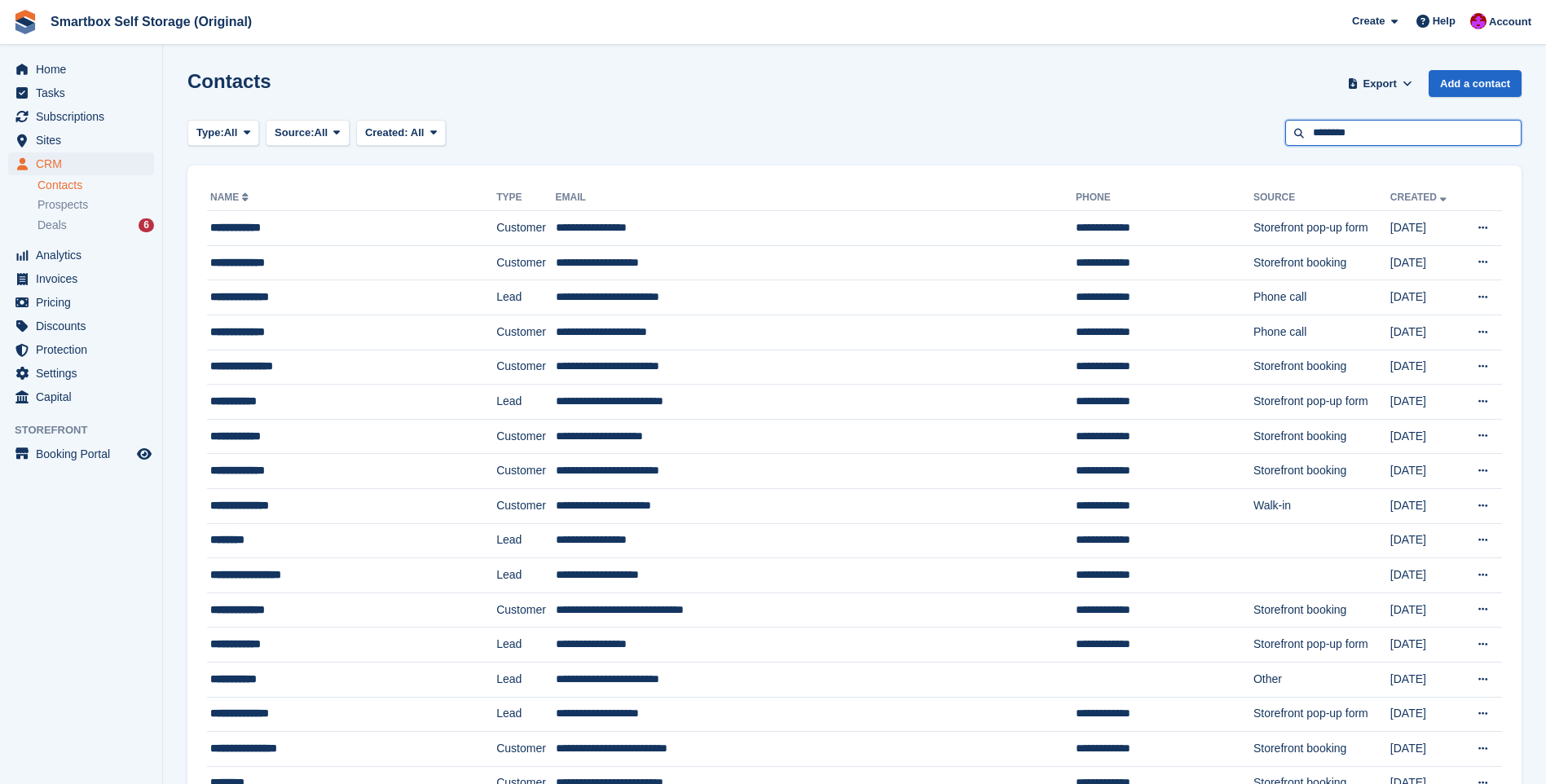 type on "********" 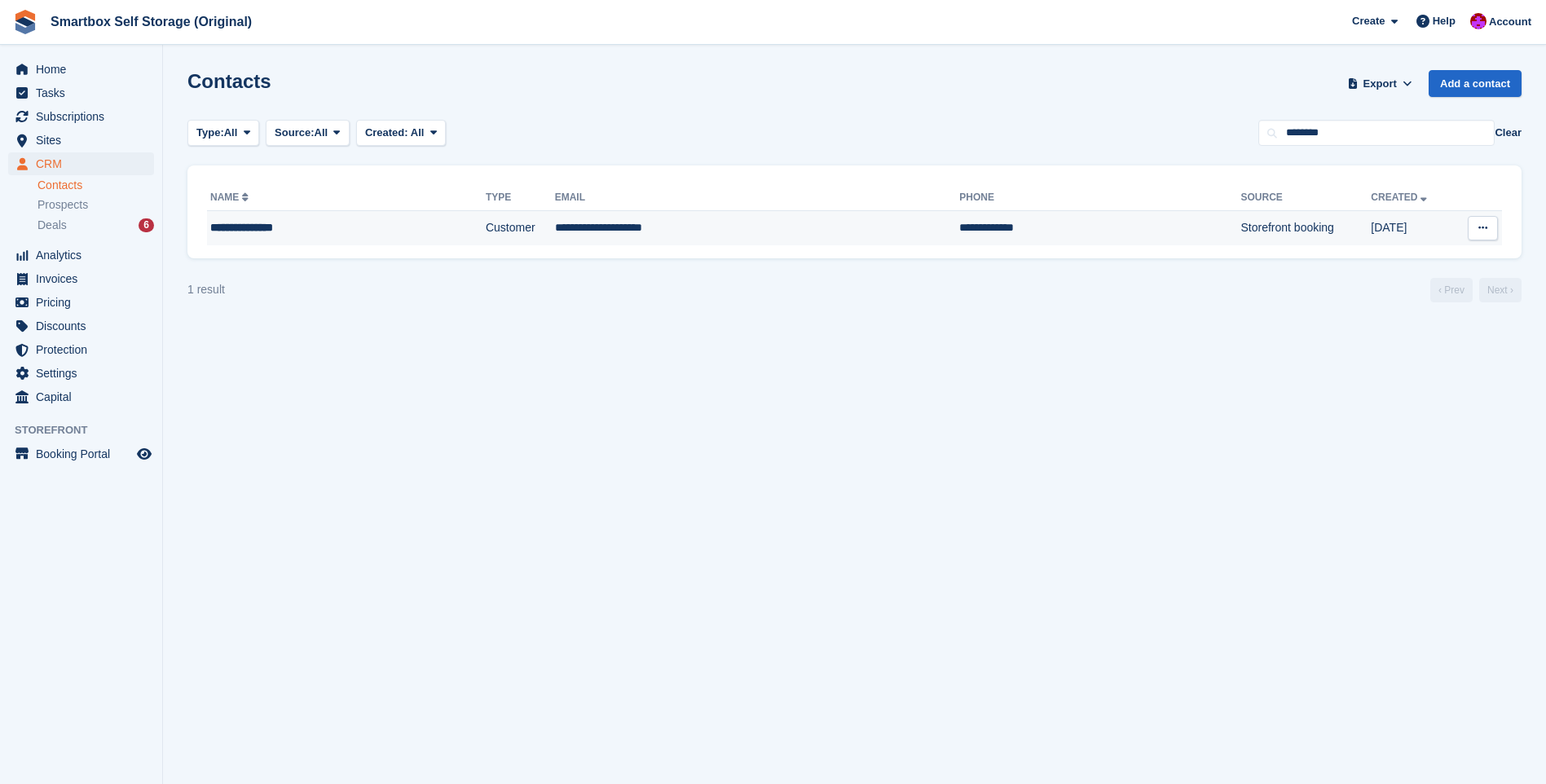 click on "**********" at bounding box center (1099, 228) 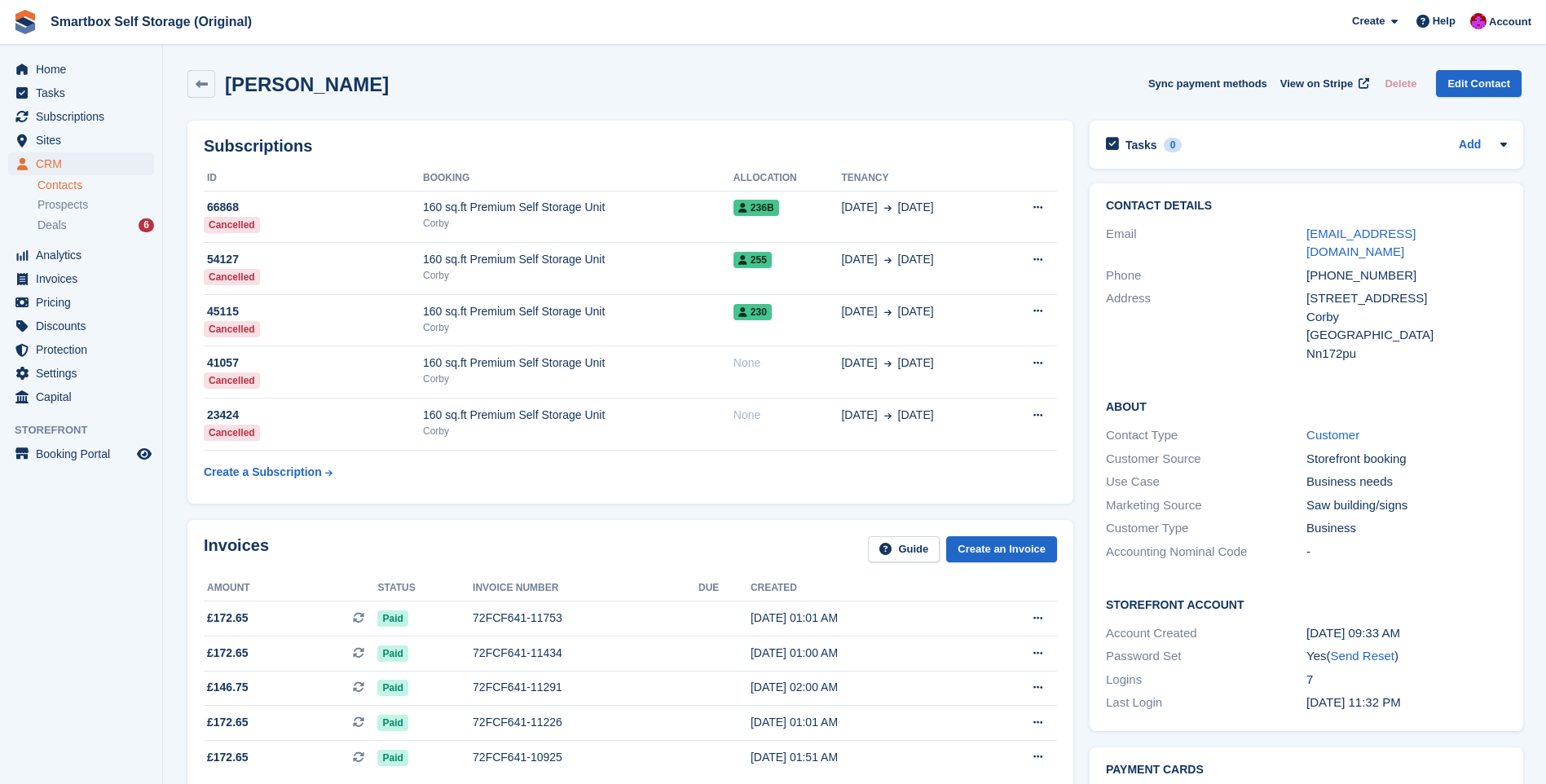 scroll, scrollTop: 0, scrollLeft: 0, axis: both 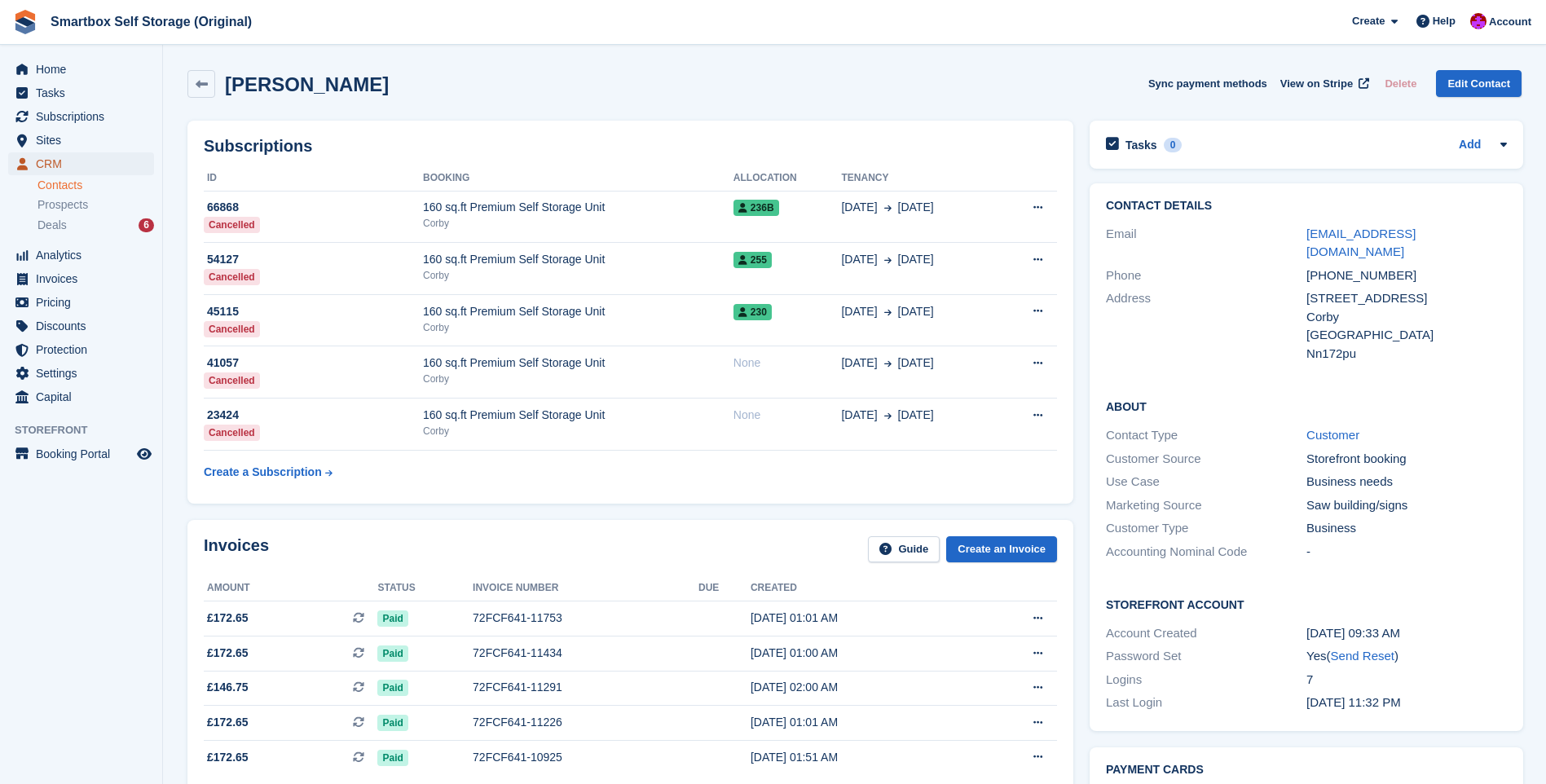 drag, startPoint x: 87, startPoint y: 158, endPoint x: 51, endPoint y: 157, distance: 36.01389 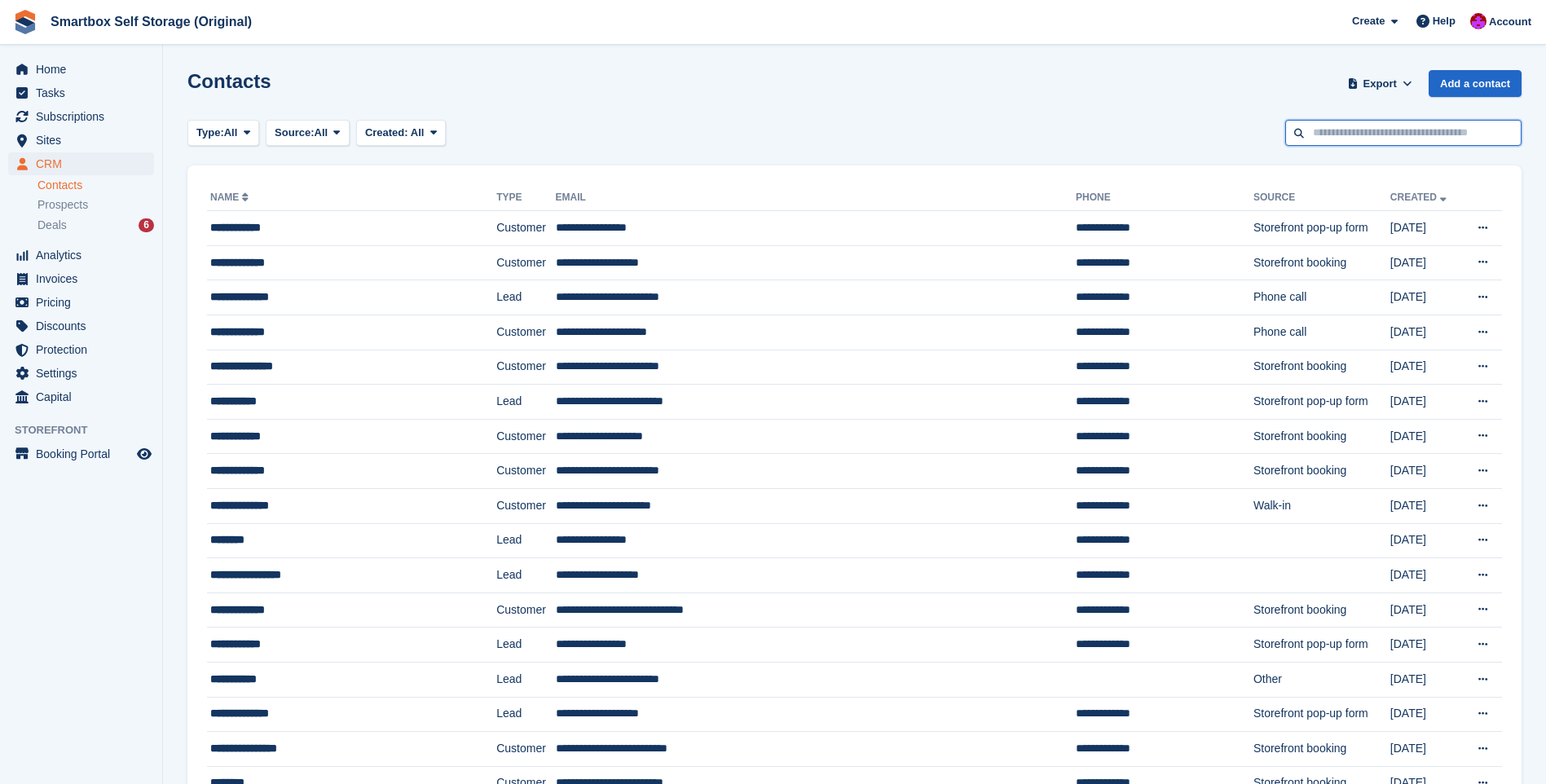 click at bounding box center [1403, 133] 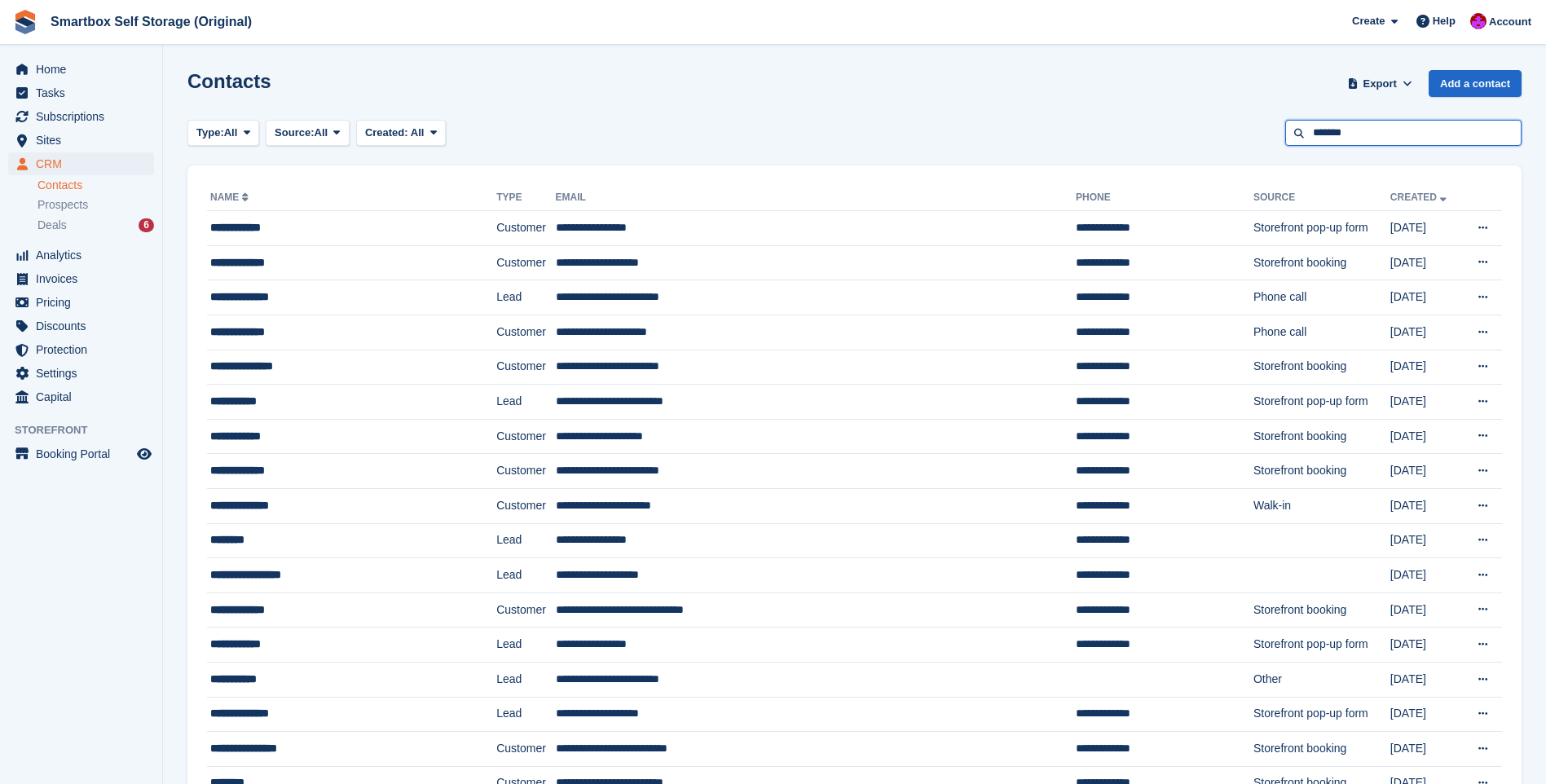 type on "******" 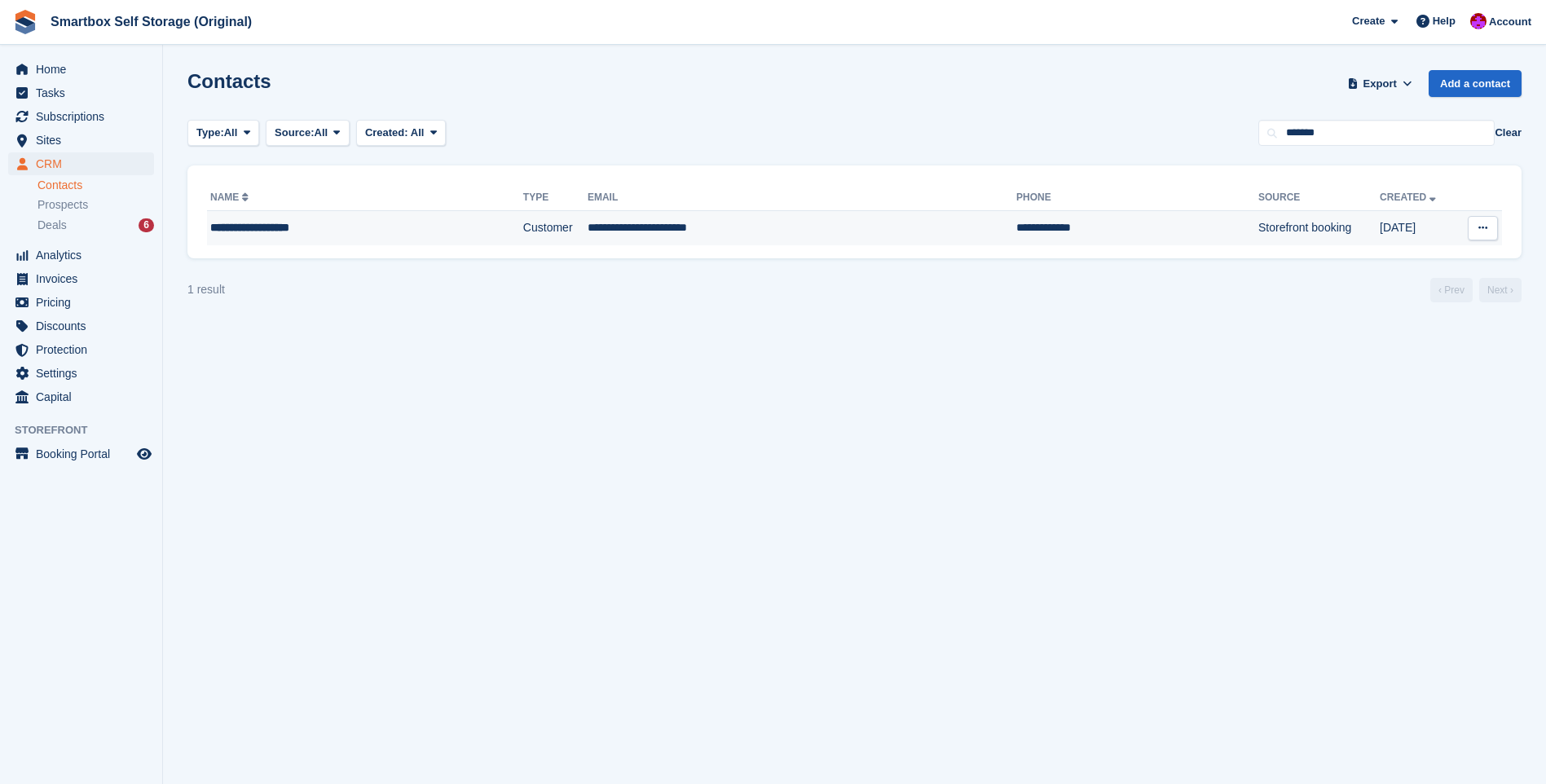 click on "**********" at bounding box center (802, 228) 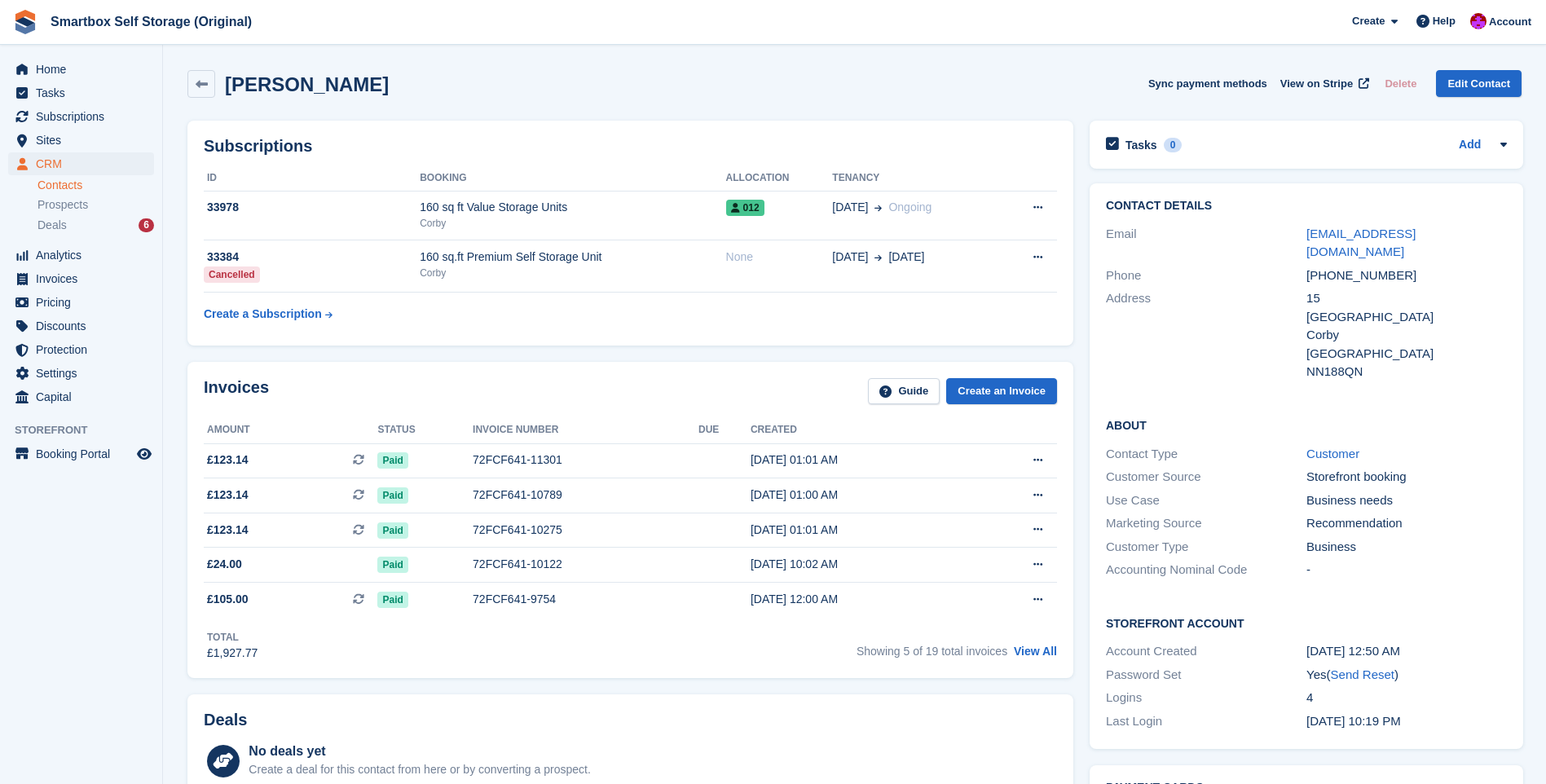 scroll, scrollTop: 0, scrollLeft: 0, axis: both 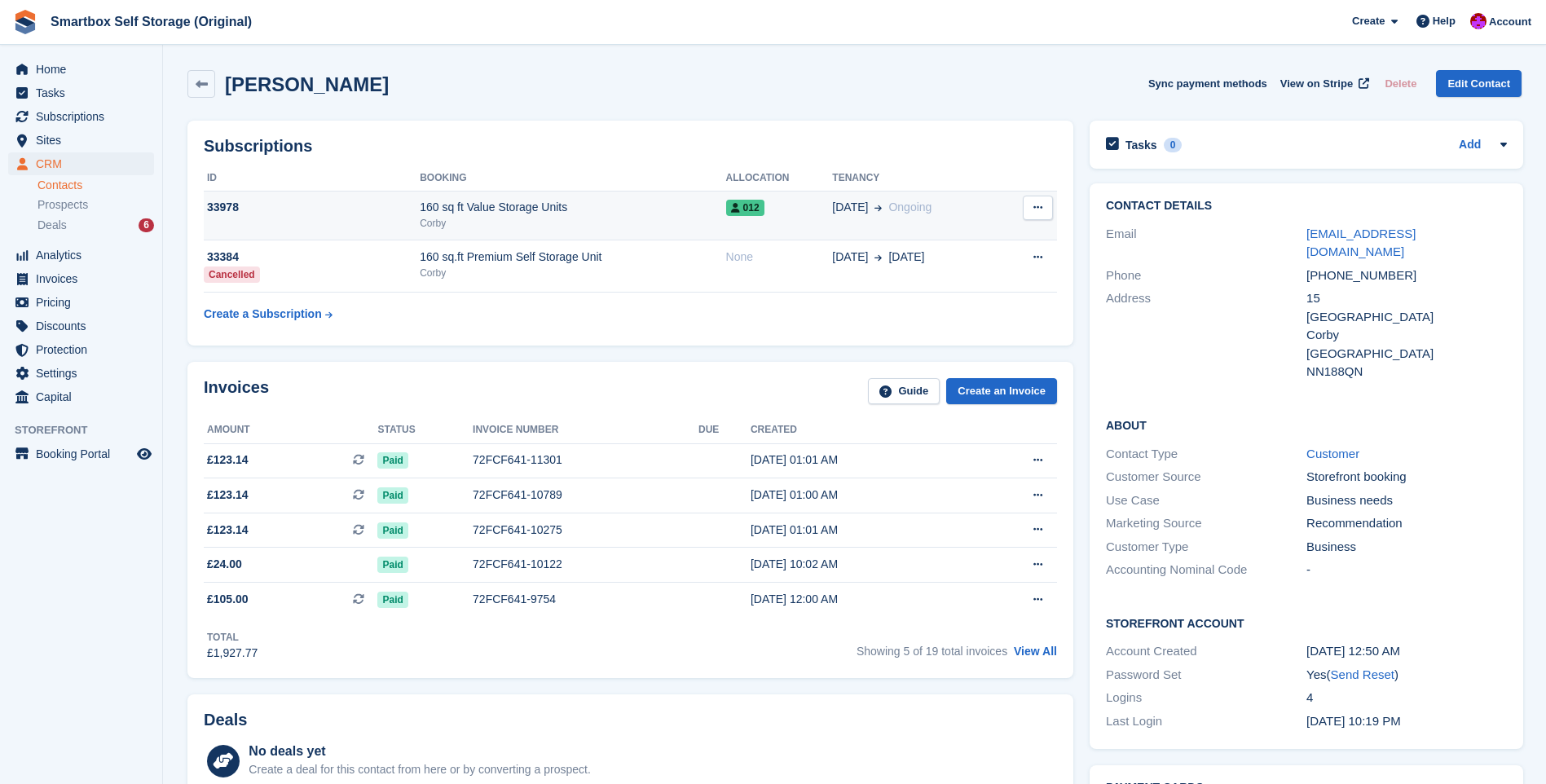 click on "160 sq ft Value Storage Units" at bounding box center (572, 207) 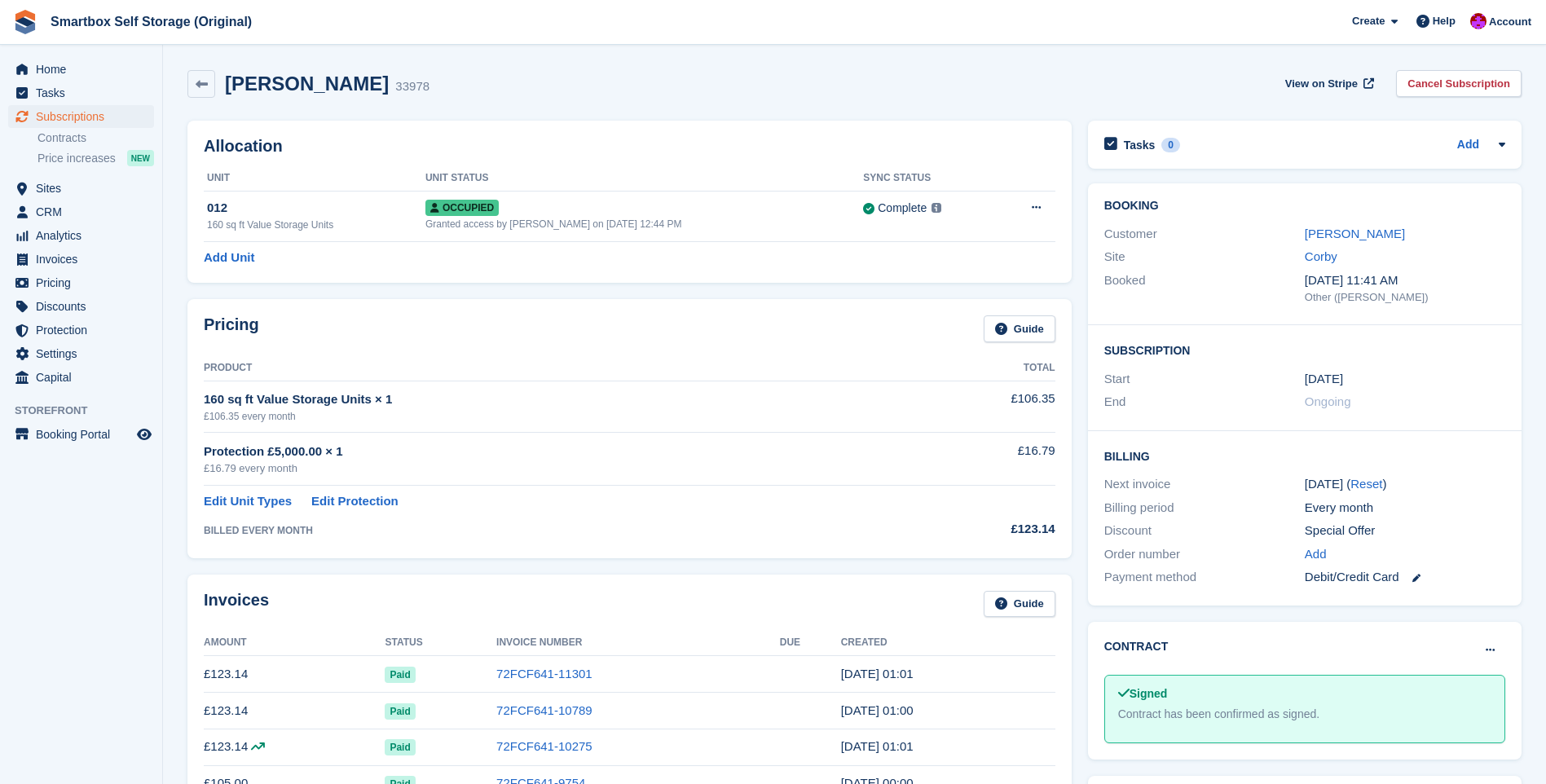 scroll, scrollTop: 0, scrollLeft: 0, axis: both 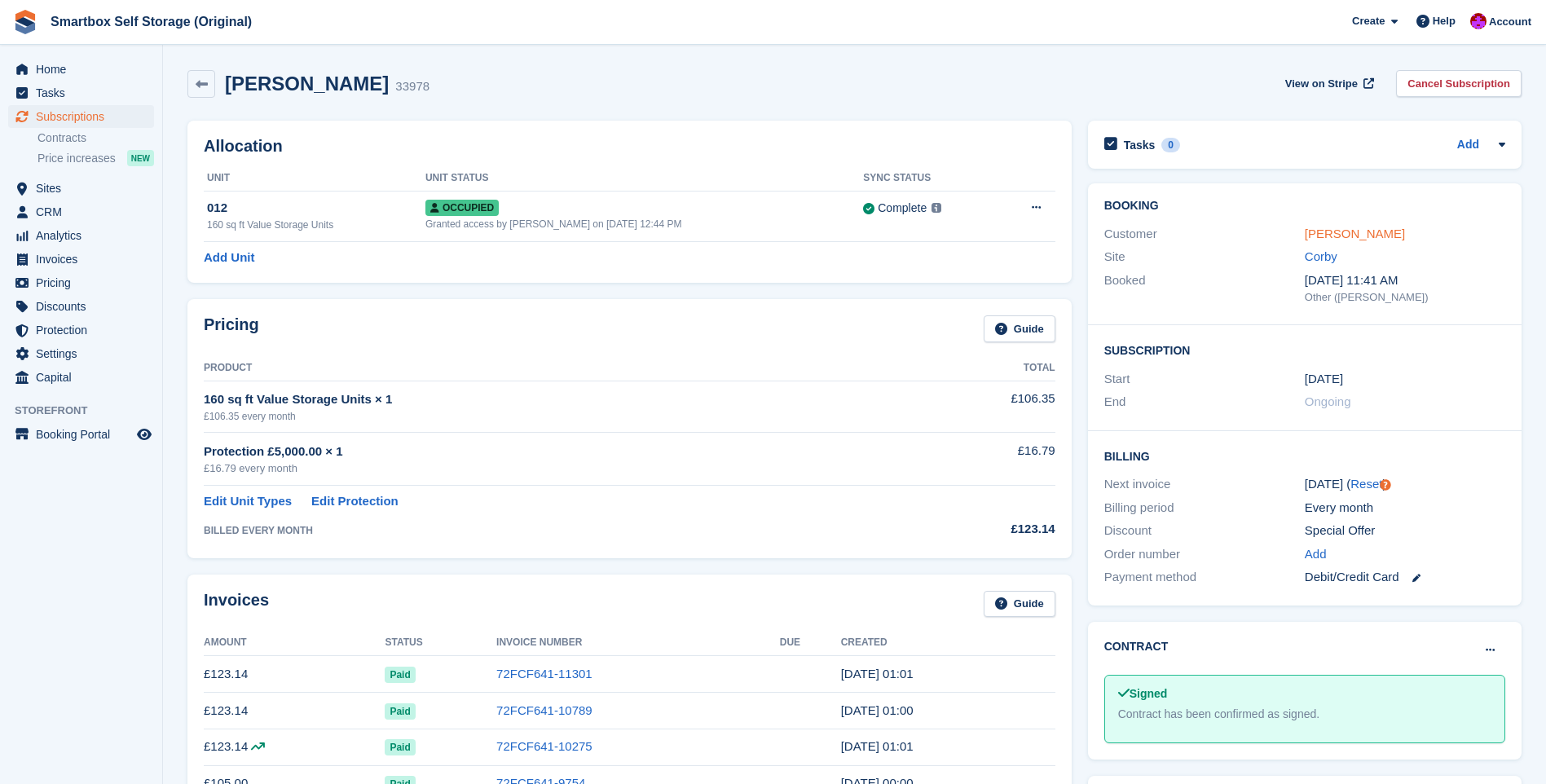 drag, startPoint x: 1324, startPoint y: 231, endPoint x: 1314, endPoint y: 231, distance: 10 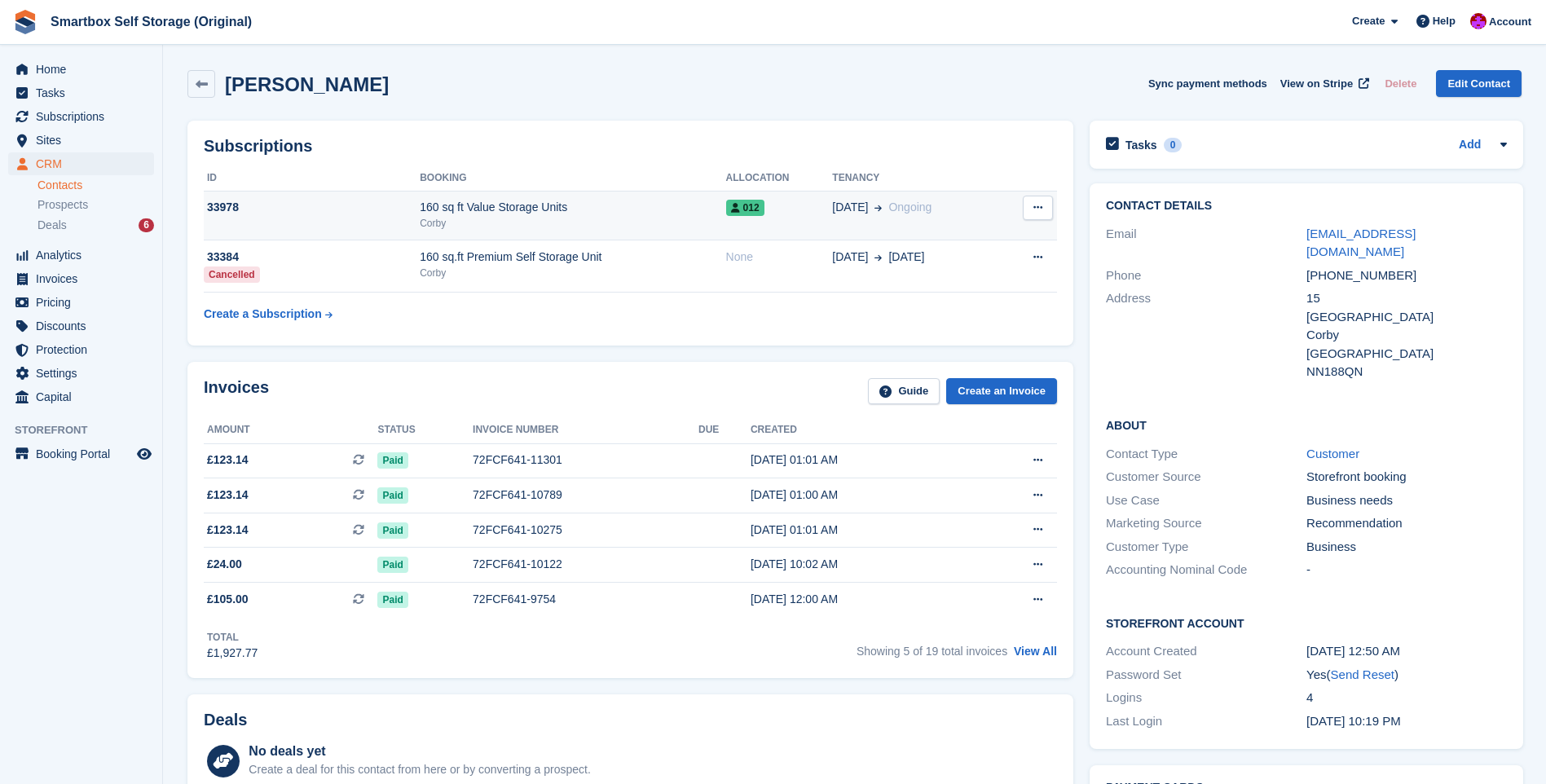 click at bounding box center [1037, 207] 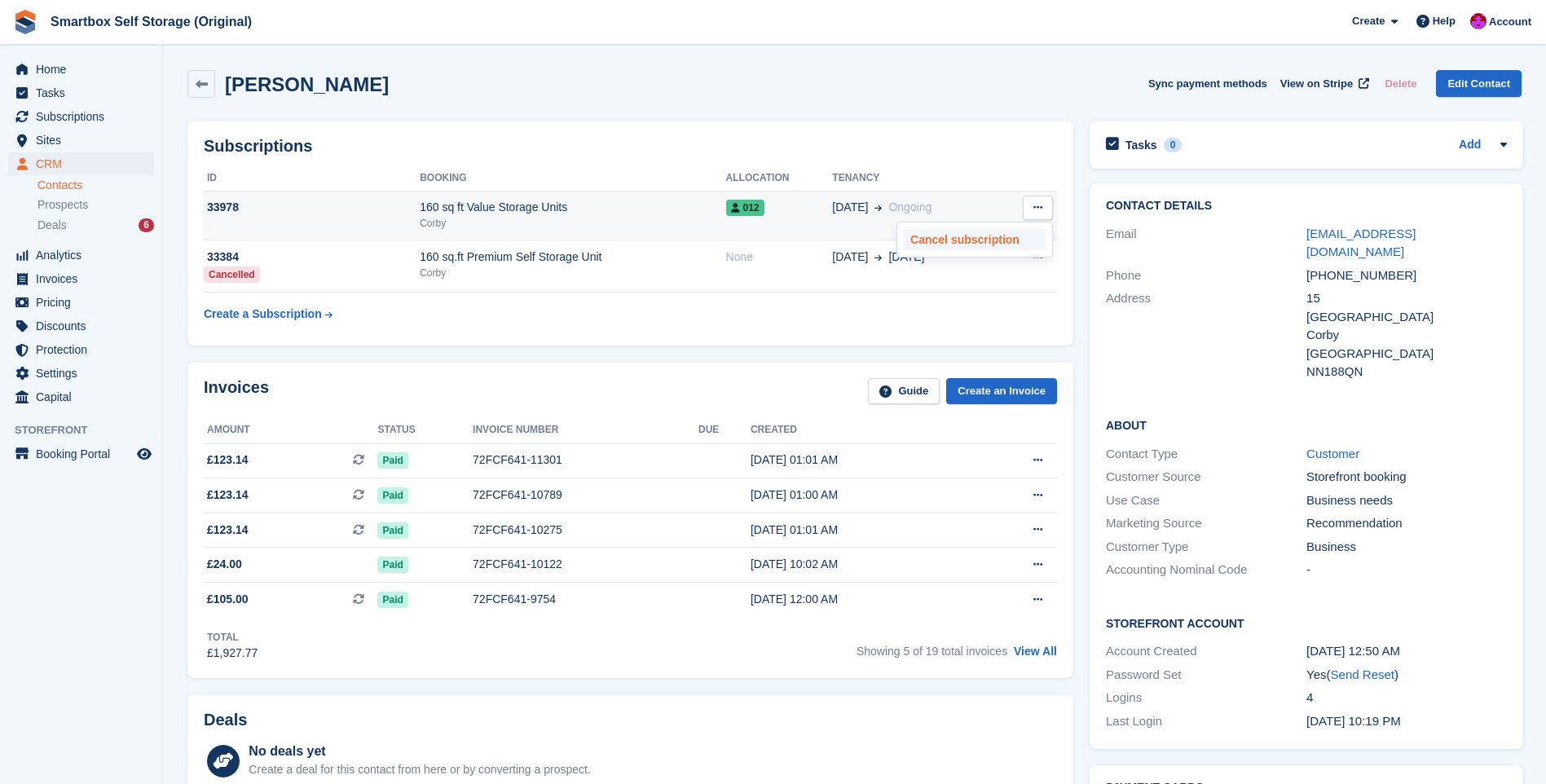 click on "Cancel subscription" at bounding box center [975, 240] 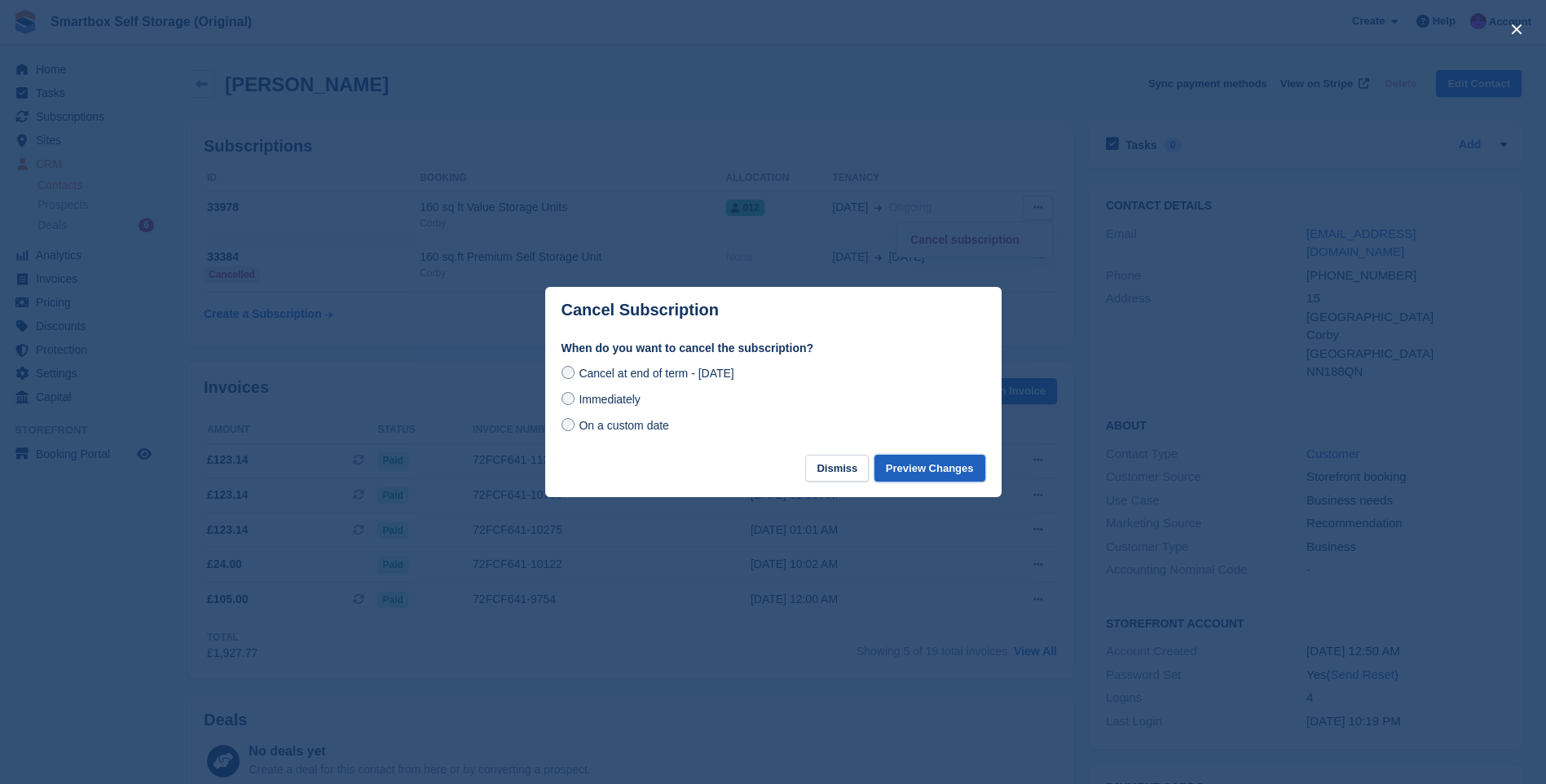 click on "Preview Changes" at bounding box center [930, 468] 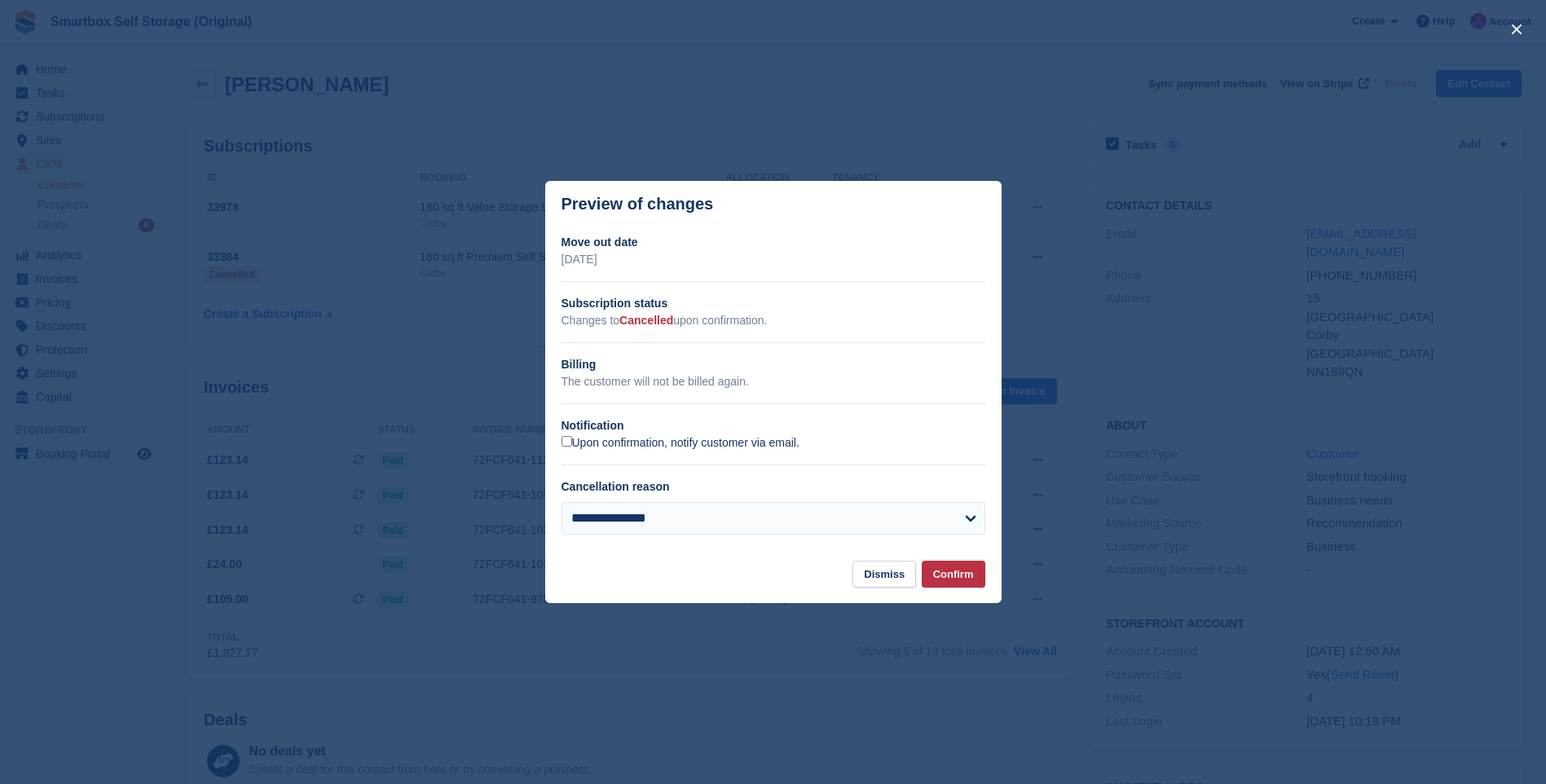 click on "Upon confirmation, notify customer via email." at bounding box center [681, 443] 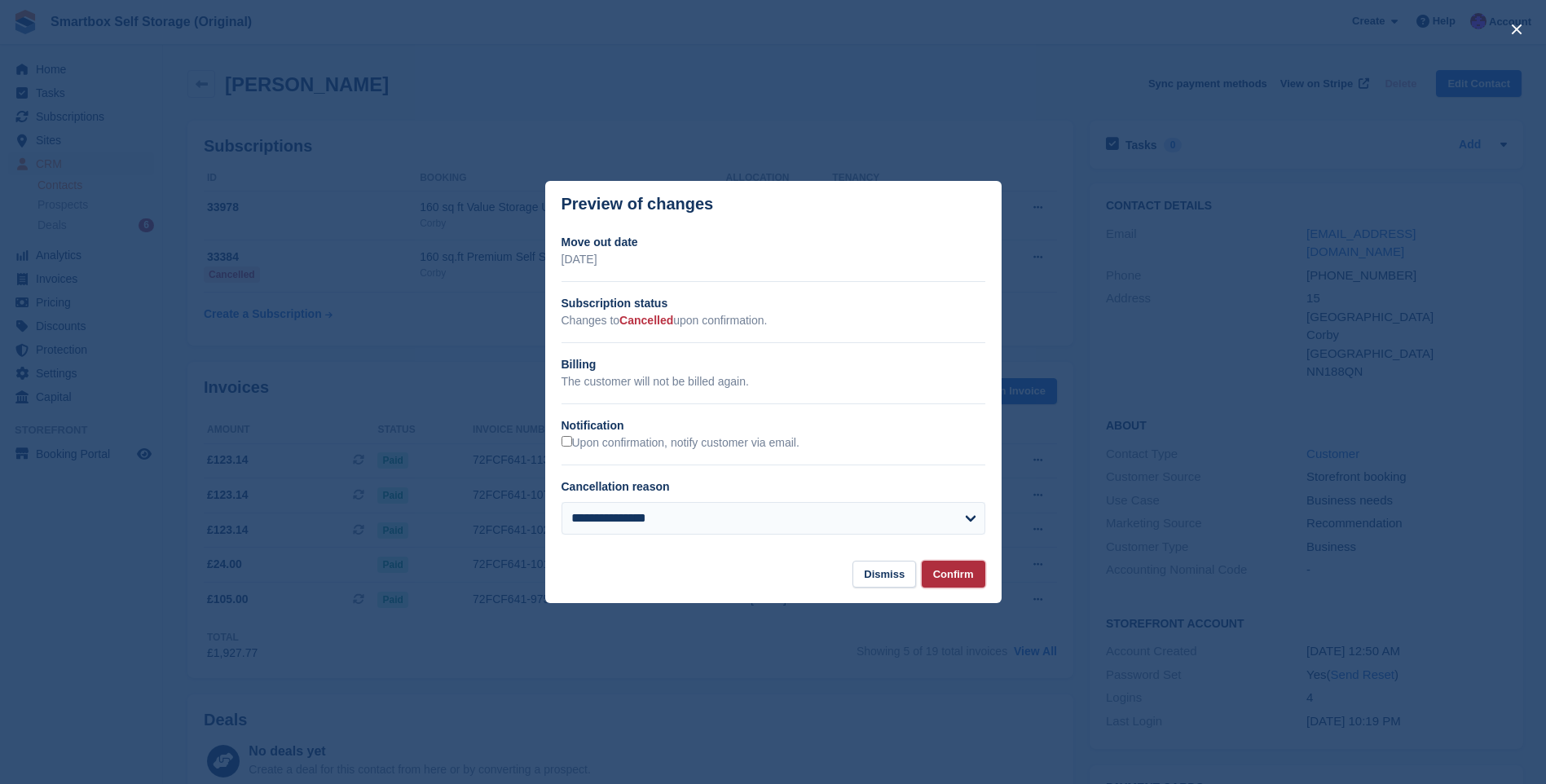 click on "Confirm" at bounding box center [954, 574] 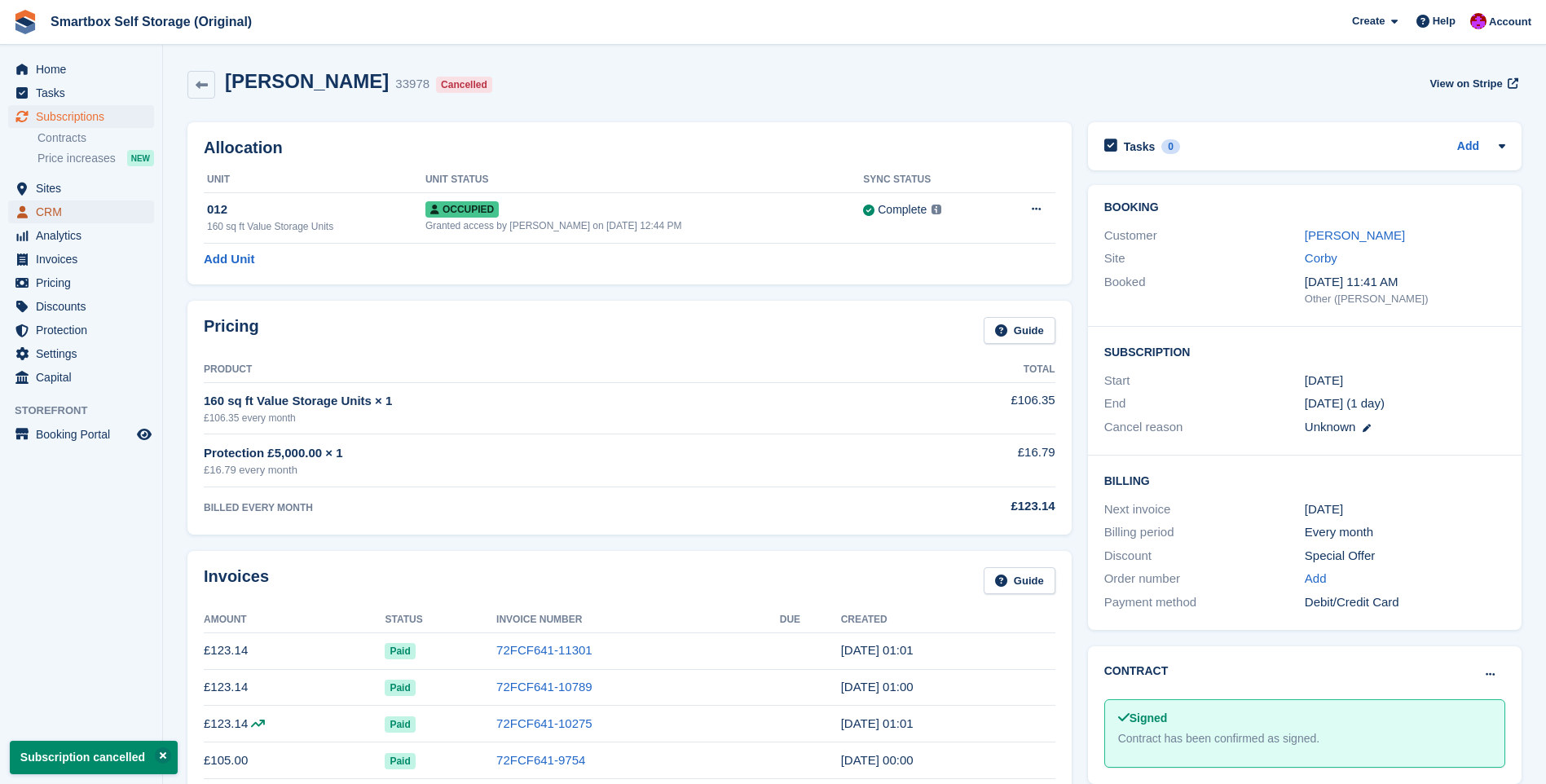 click on "CRM" at bounding box center (85, 212) 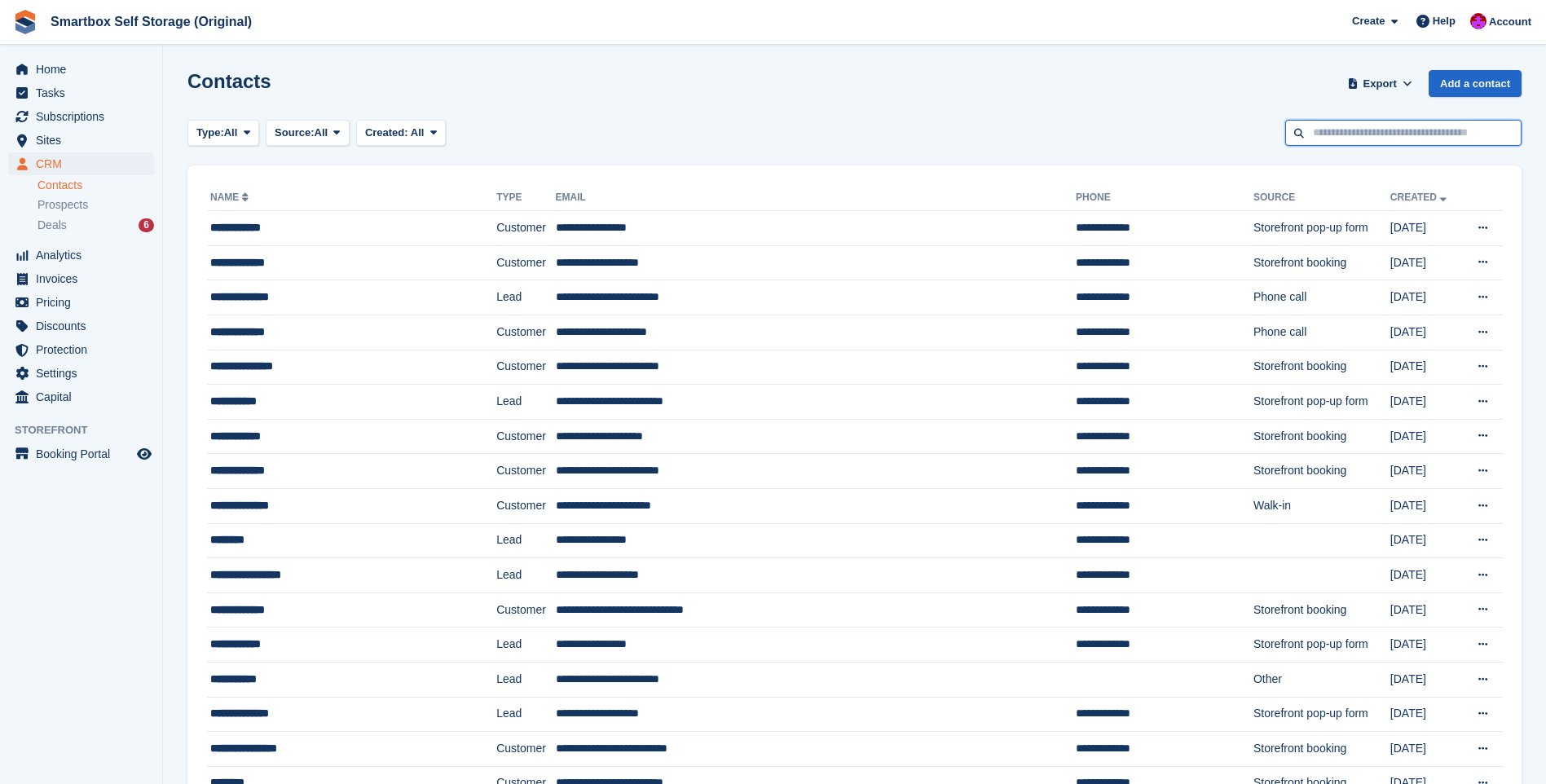 click at bounding box center [1403, 133] 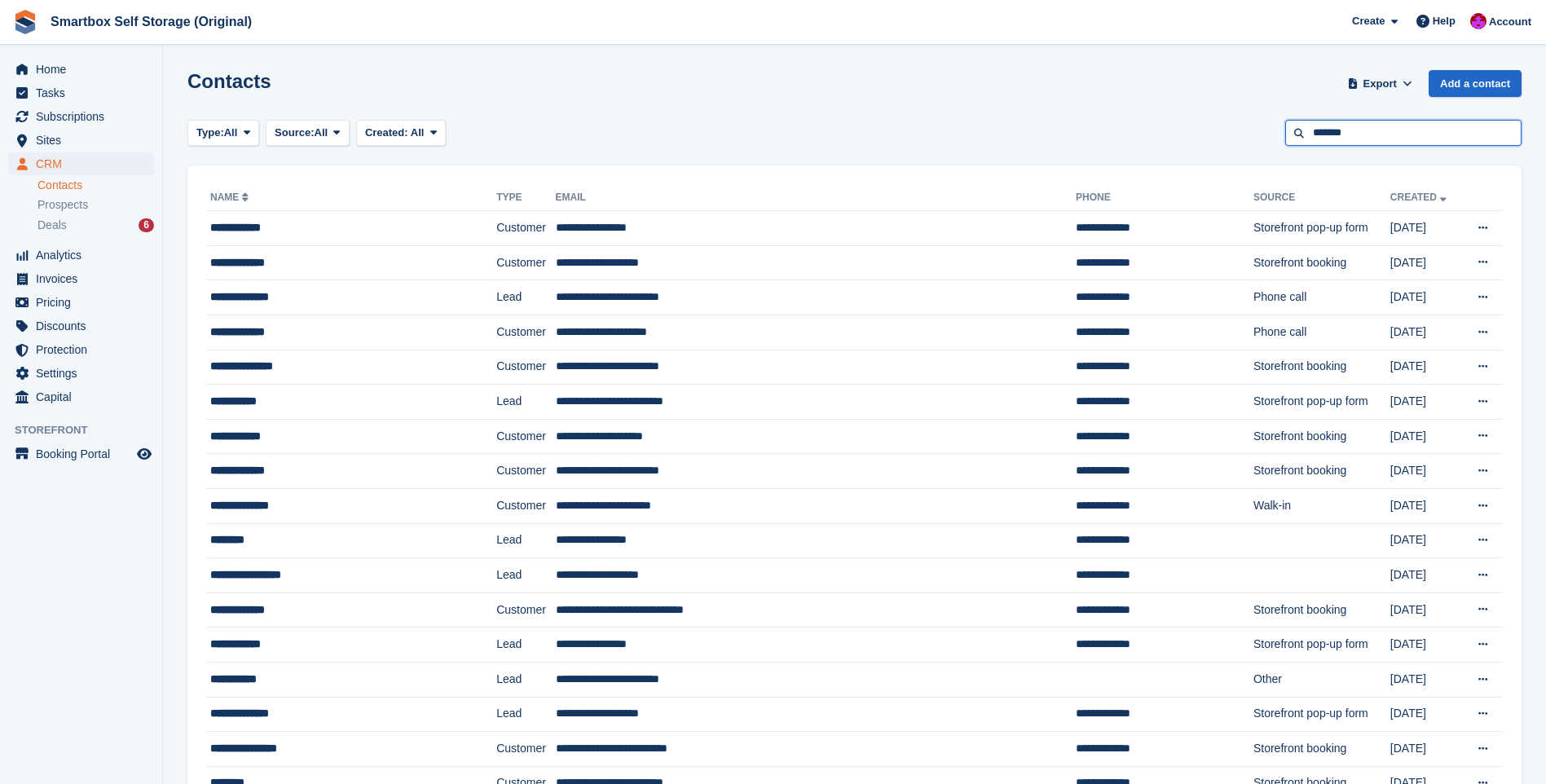 type on "*******" 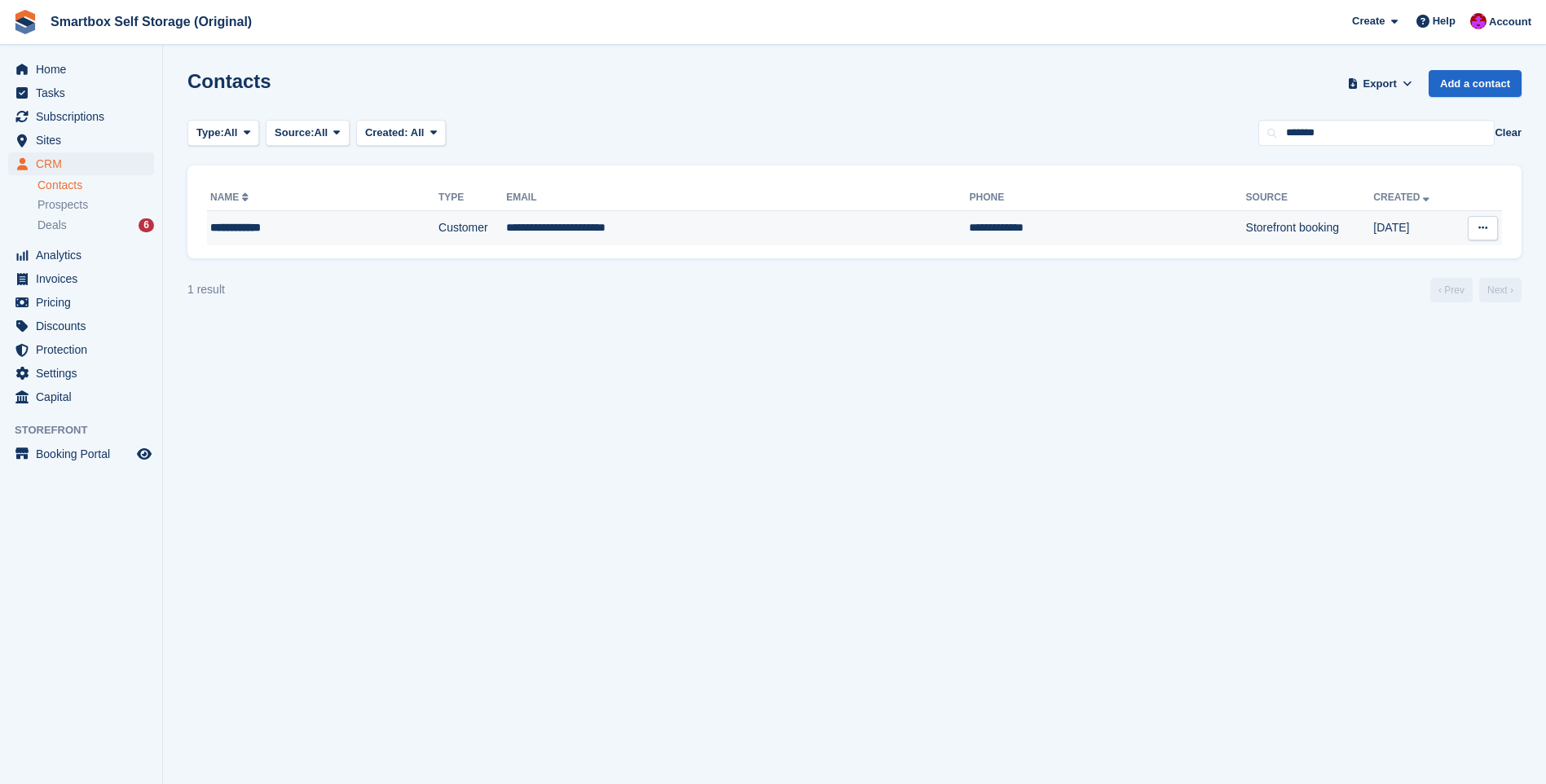 click on "**********" at bounding box center [293, 227] 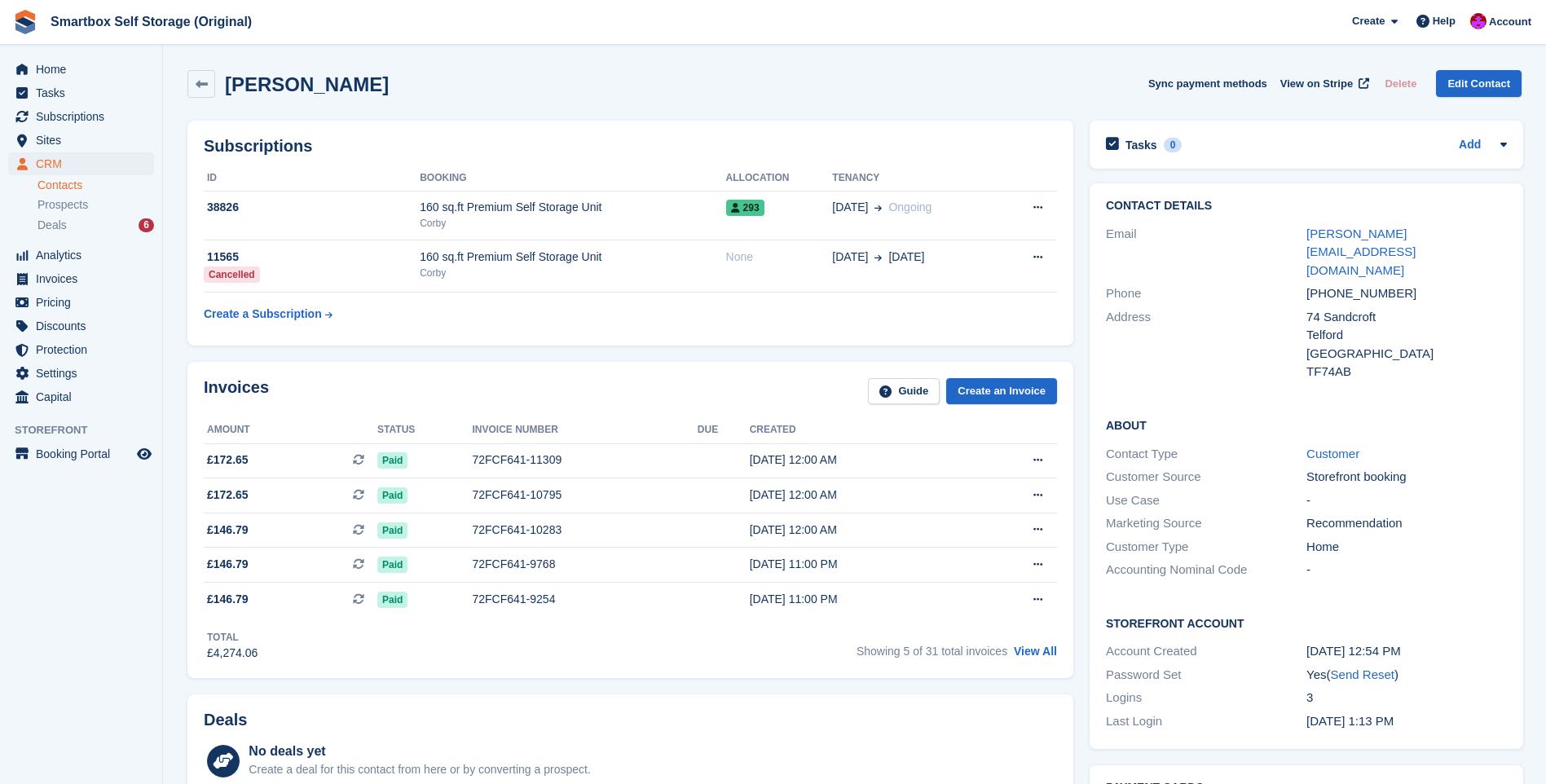 scroll, scrollTop: 0, scrollLeft: 0, axis: both 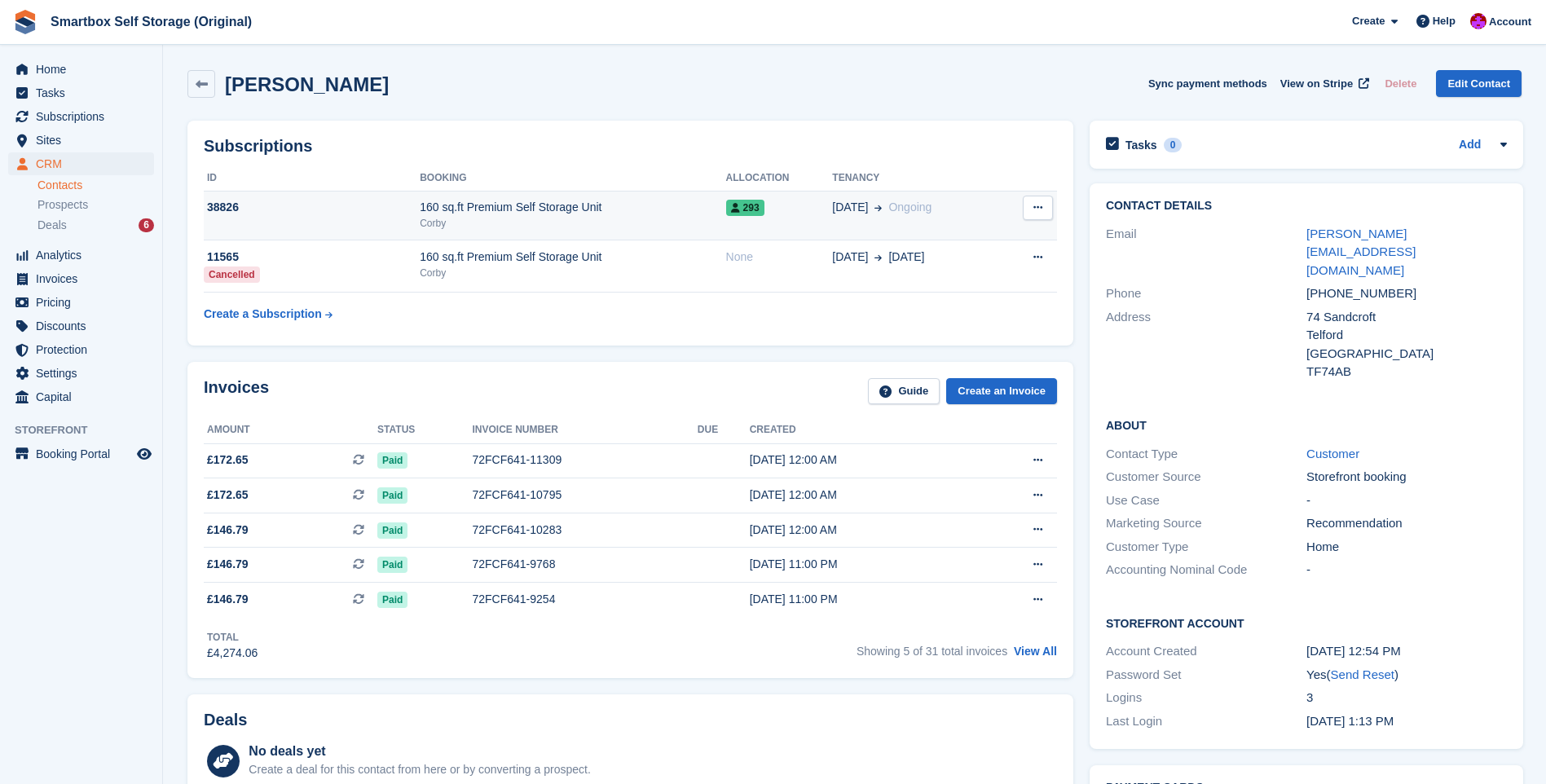 click at bounding box center [1037, 207] 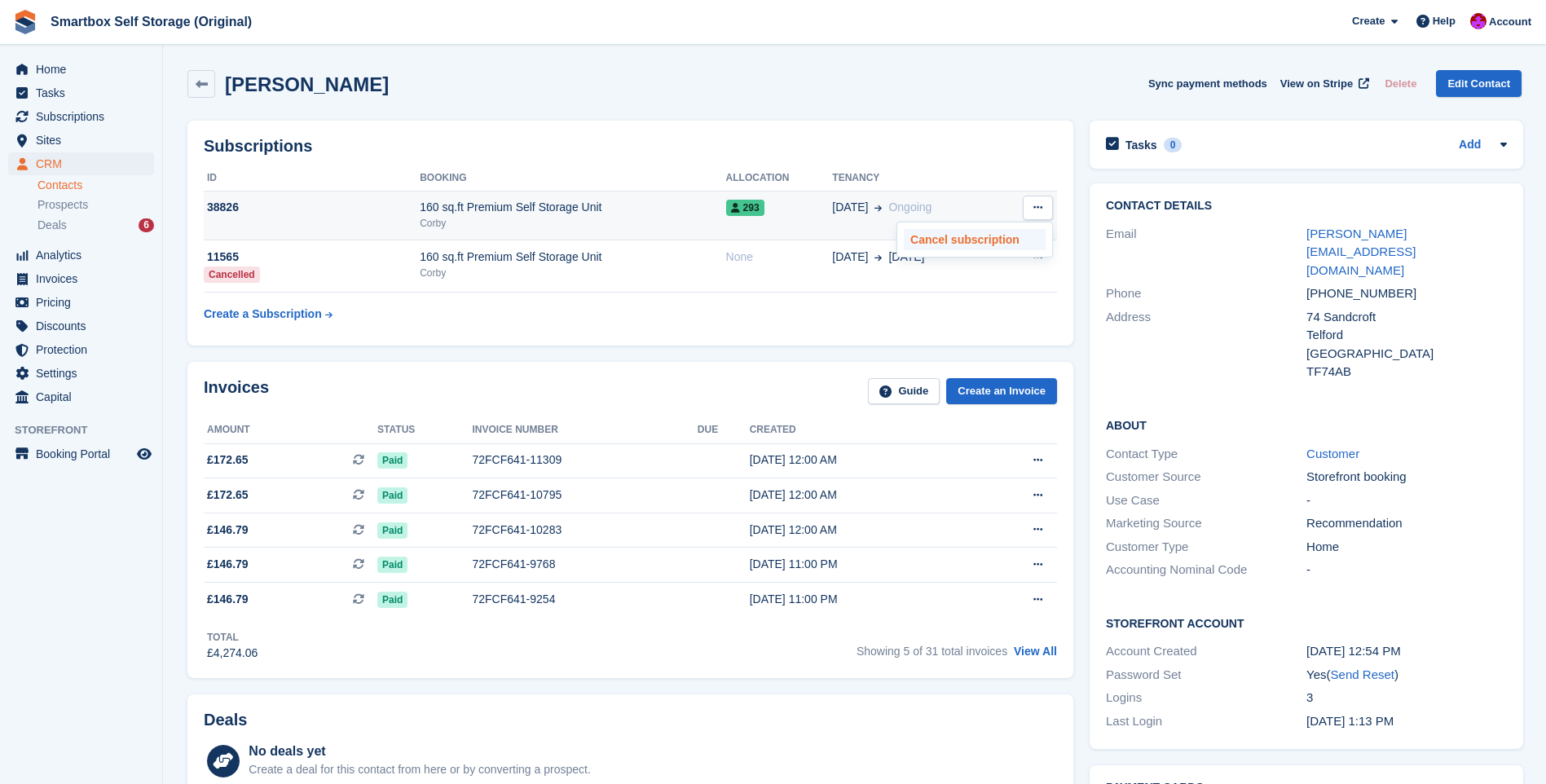 click on "Cancel subscription" at bounding box center [975, 240] 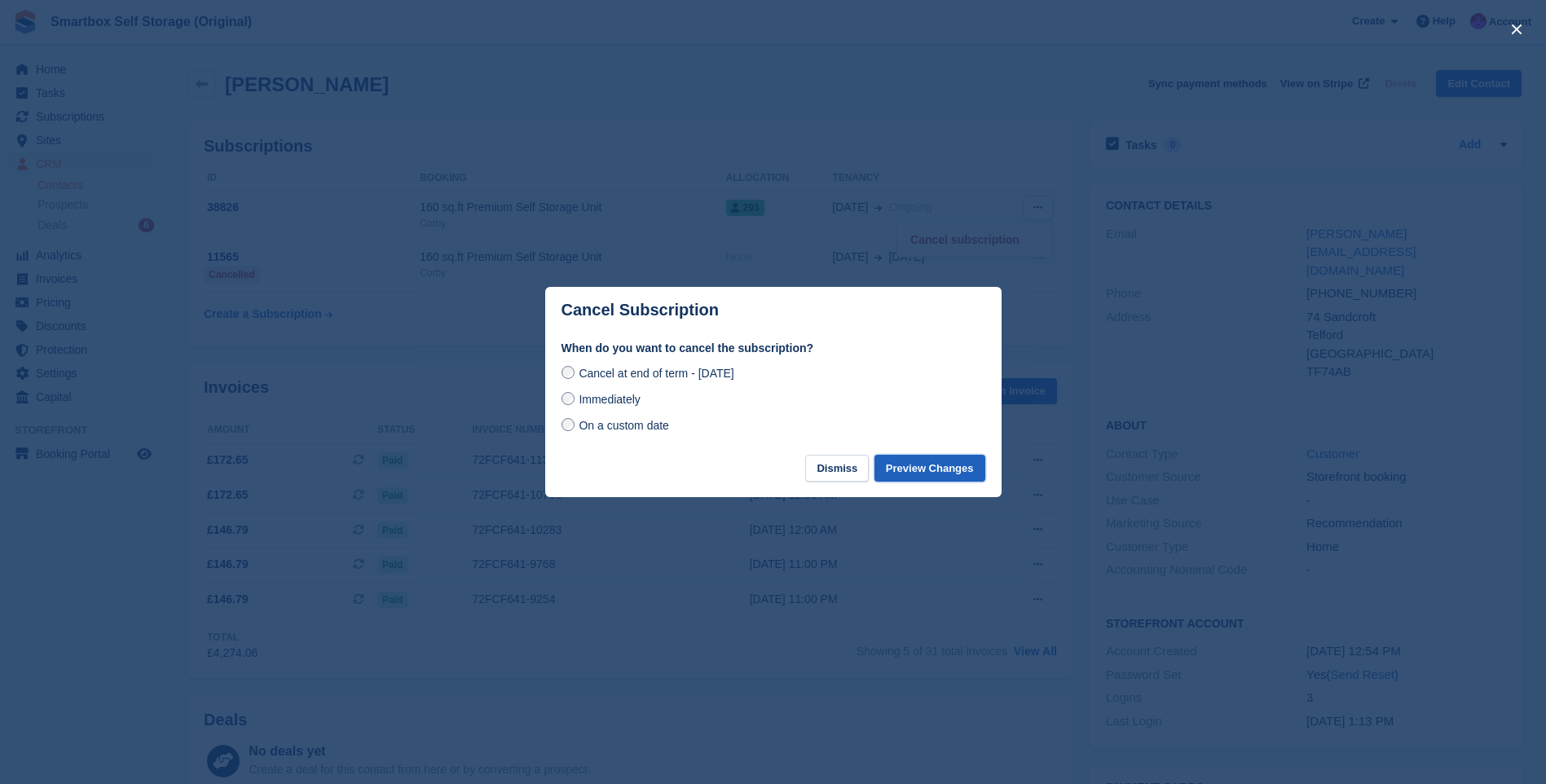 click on "Preview Changes" at bounding box center [930, 468] 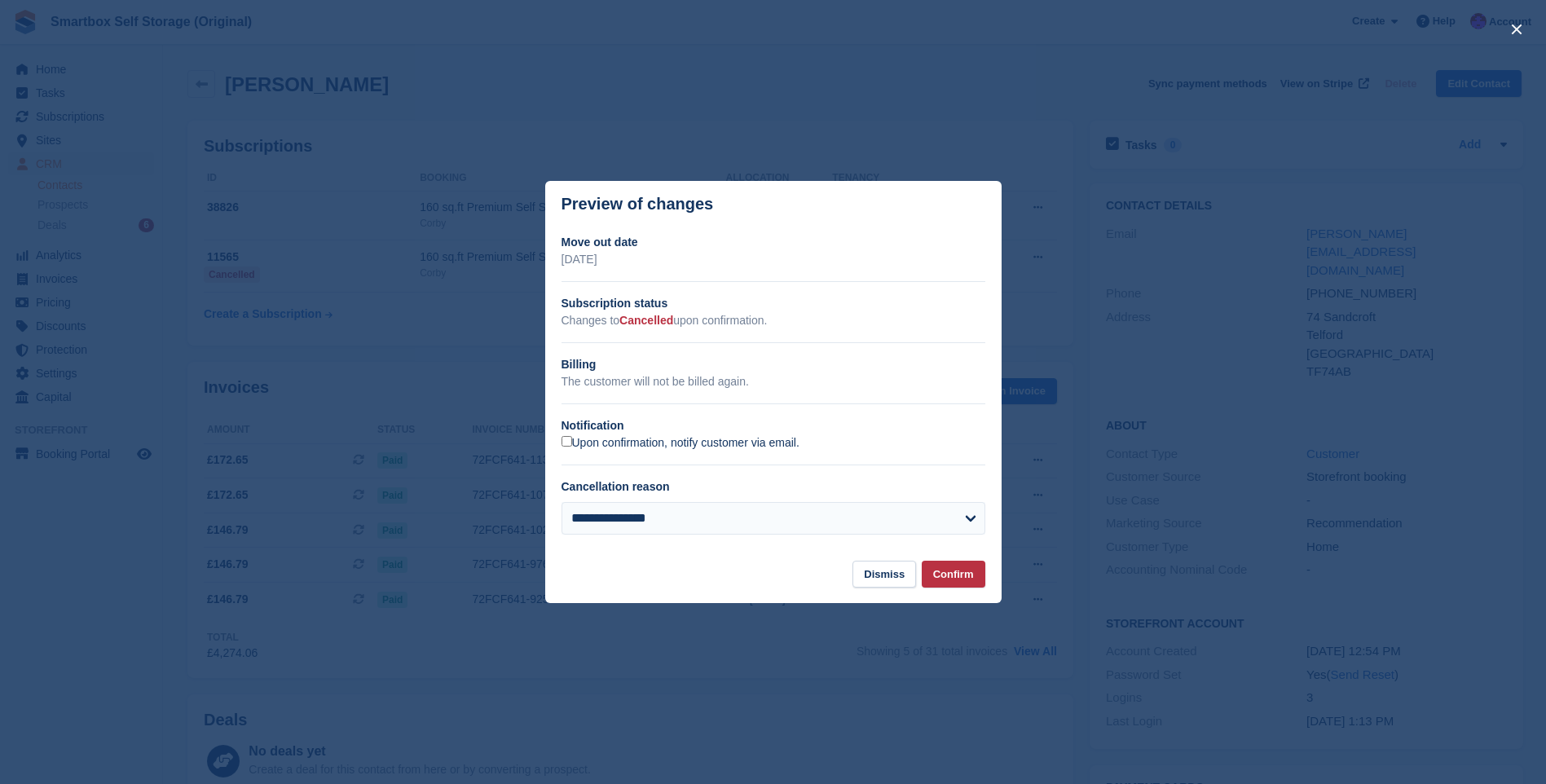 click on "Upon confirmation, notify customer via email." at bounding box center (681, 443) 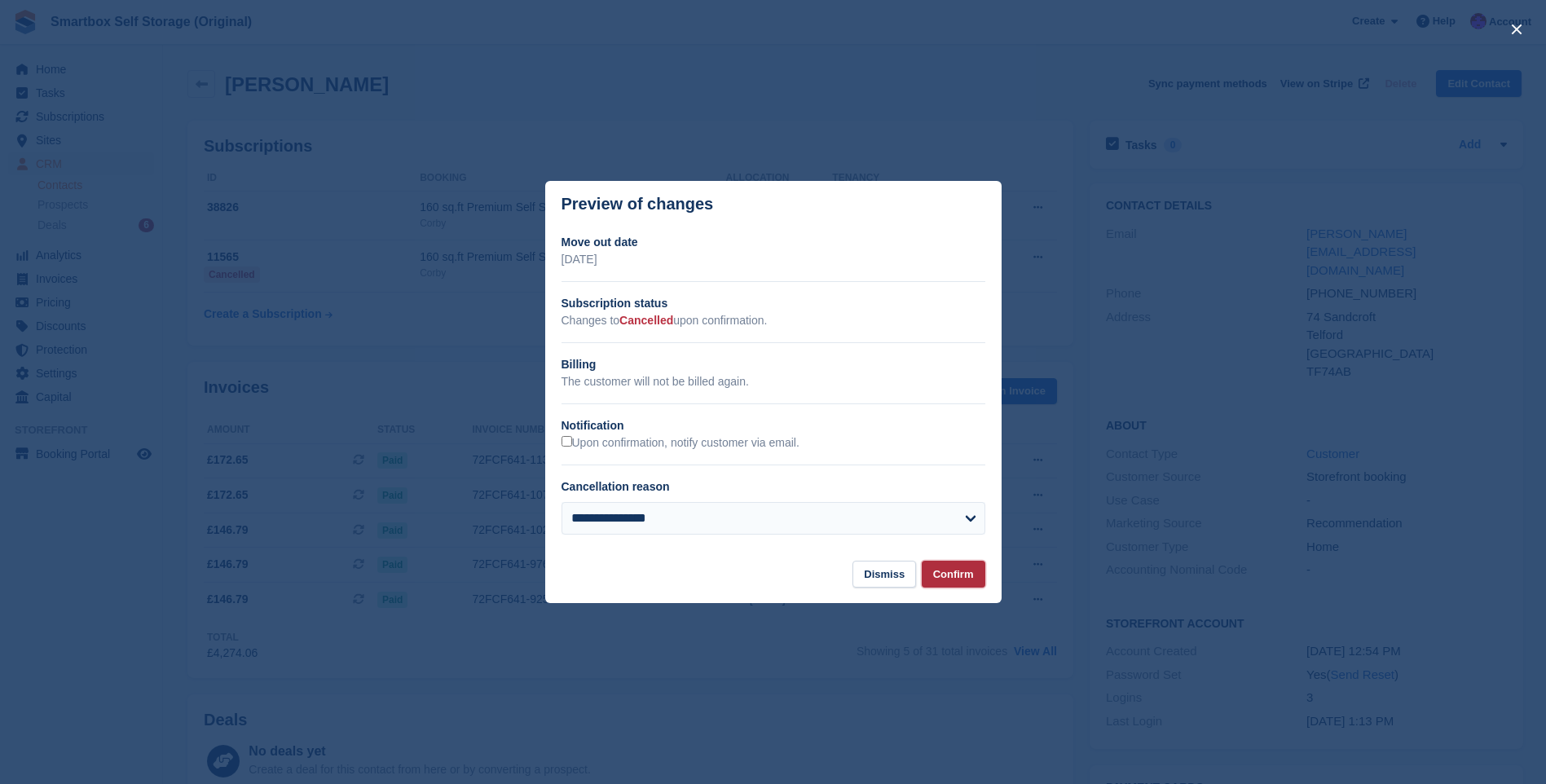 click on "Confirm" at bounding box center (954, 574) 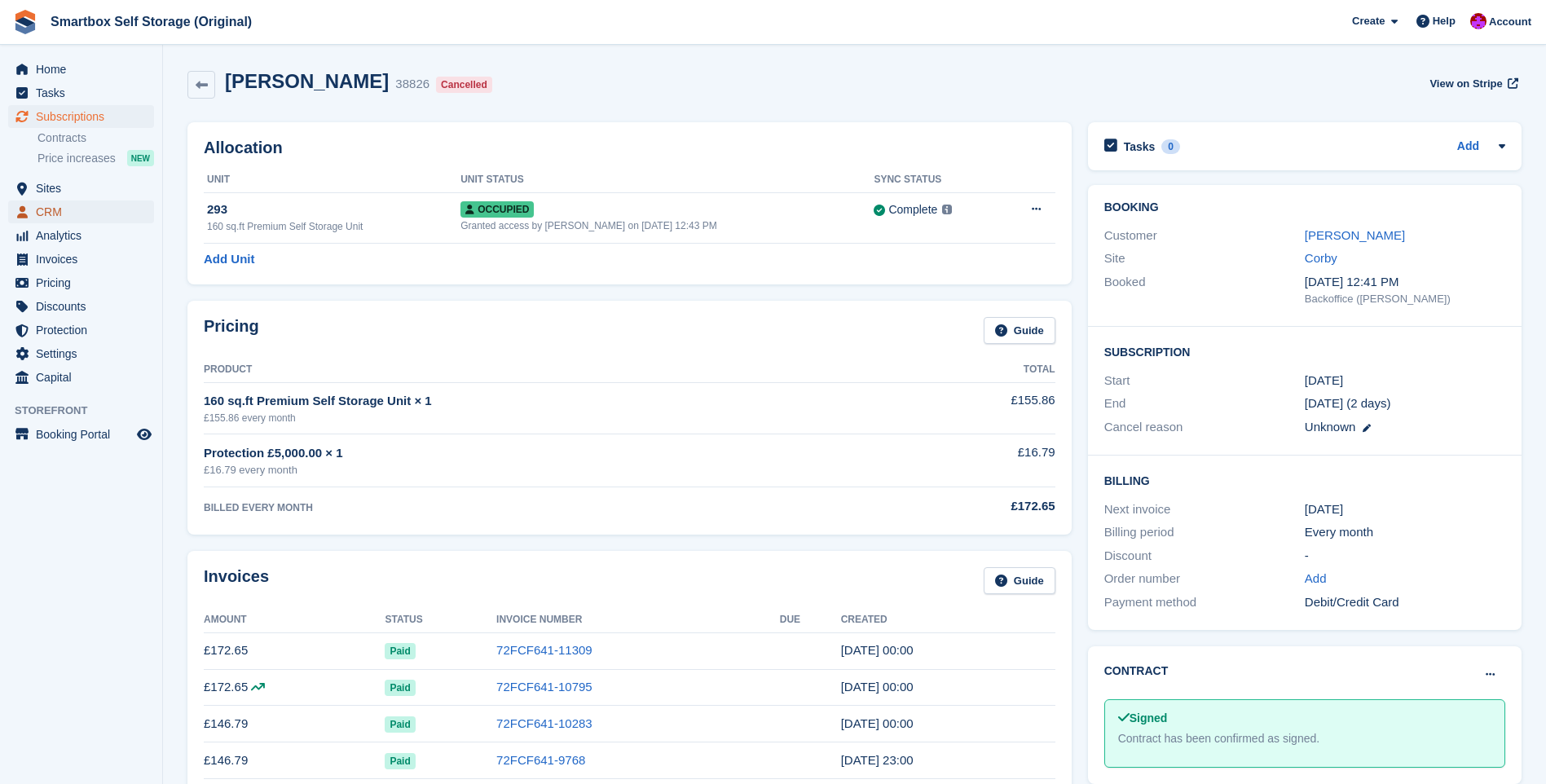 click on "CRM" at bounding box center [85, 212] 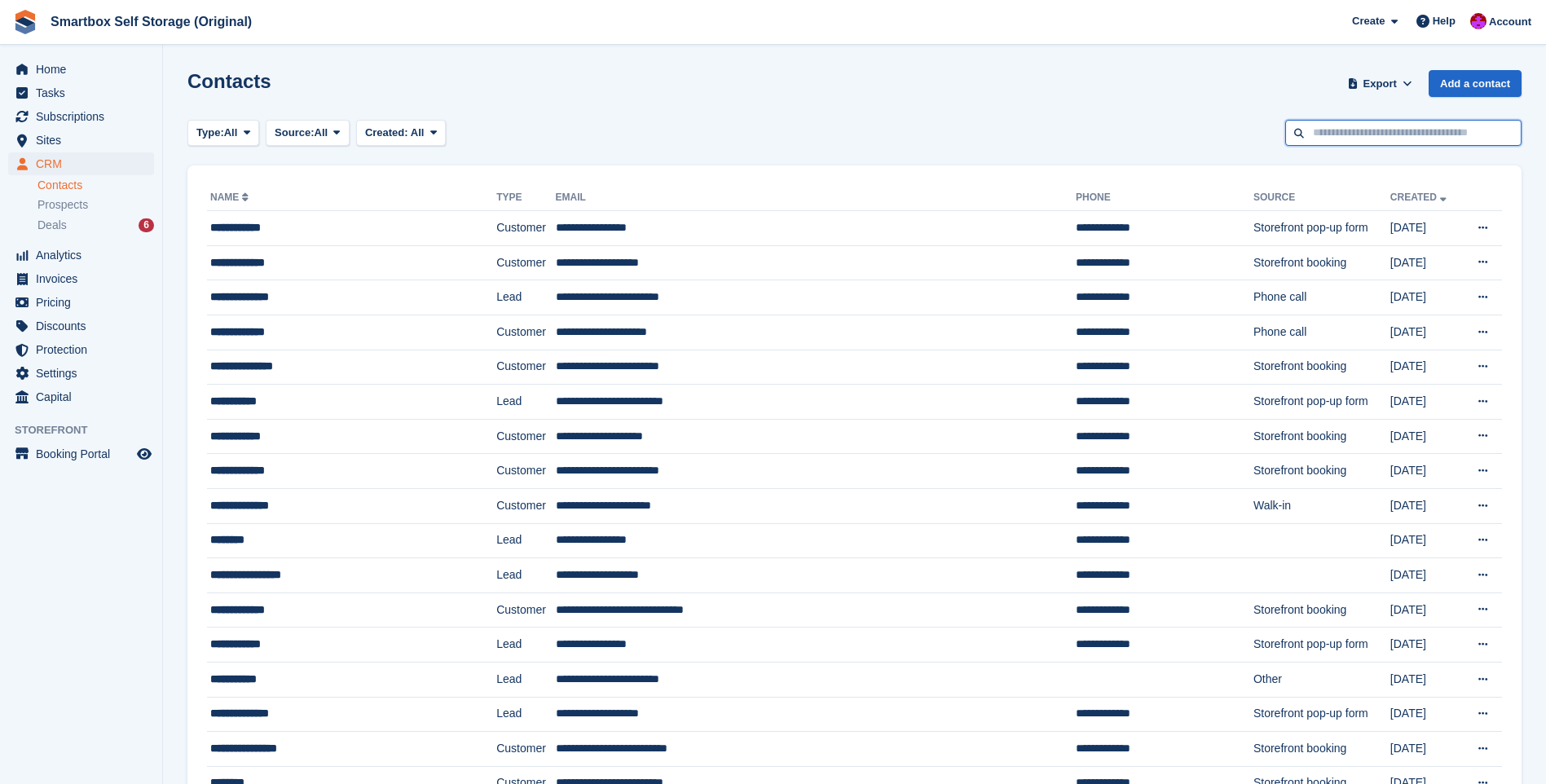 click at bounding box center [1403, 133] 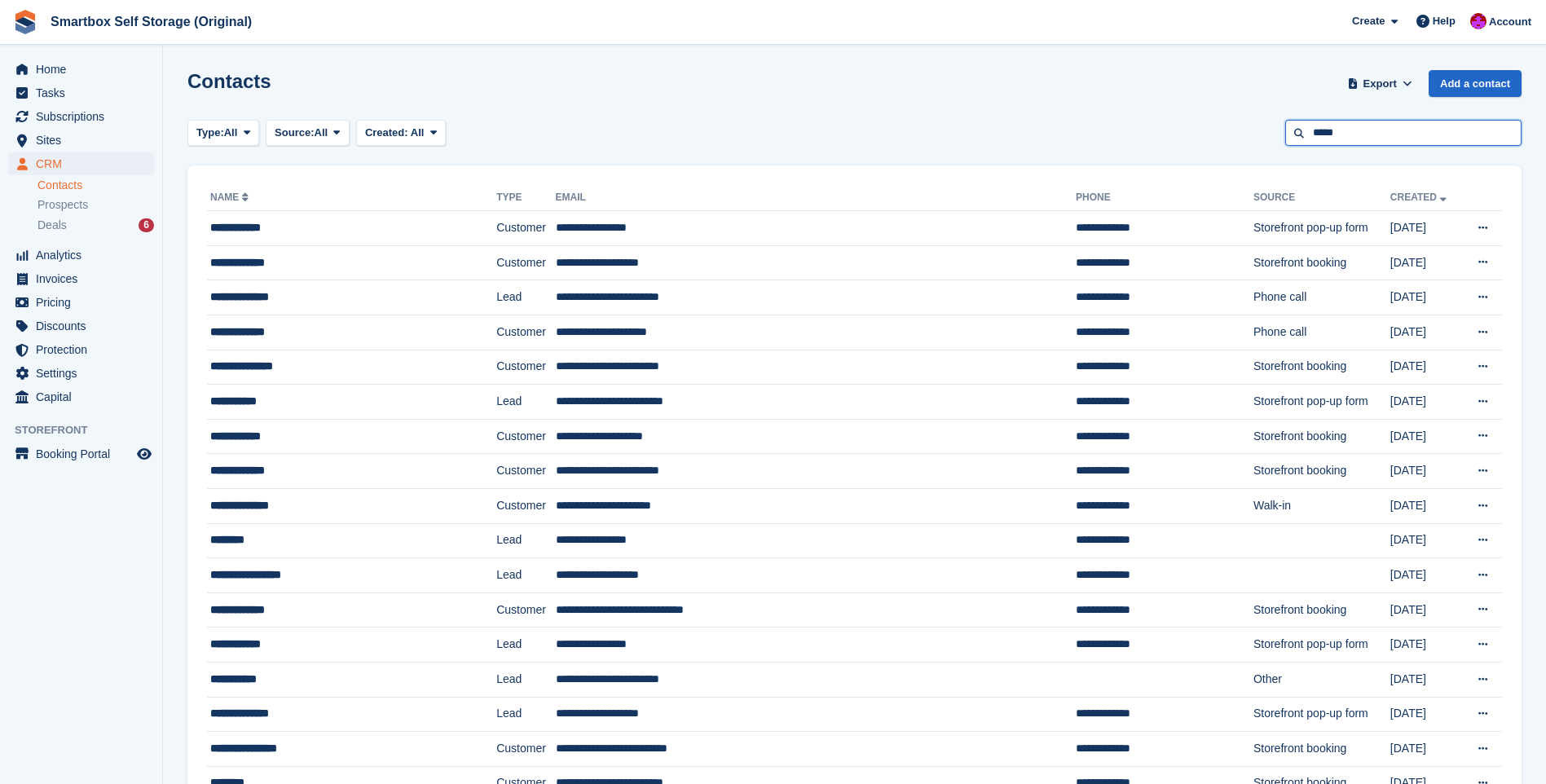 type on "*****" 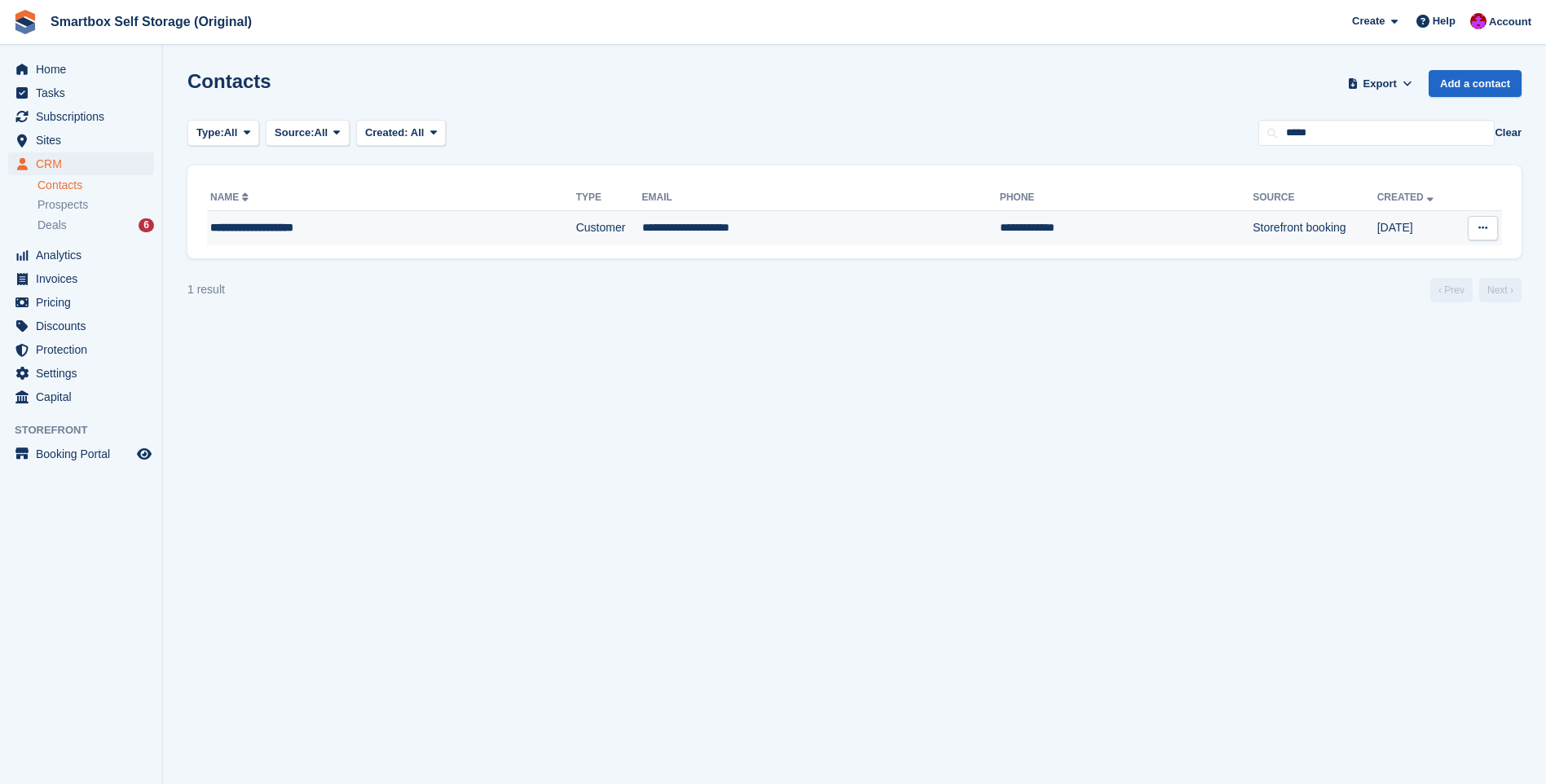 click on "**********" at bounding box center [347, 227] 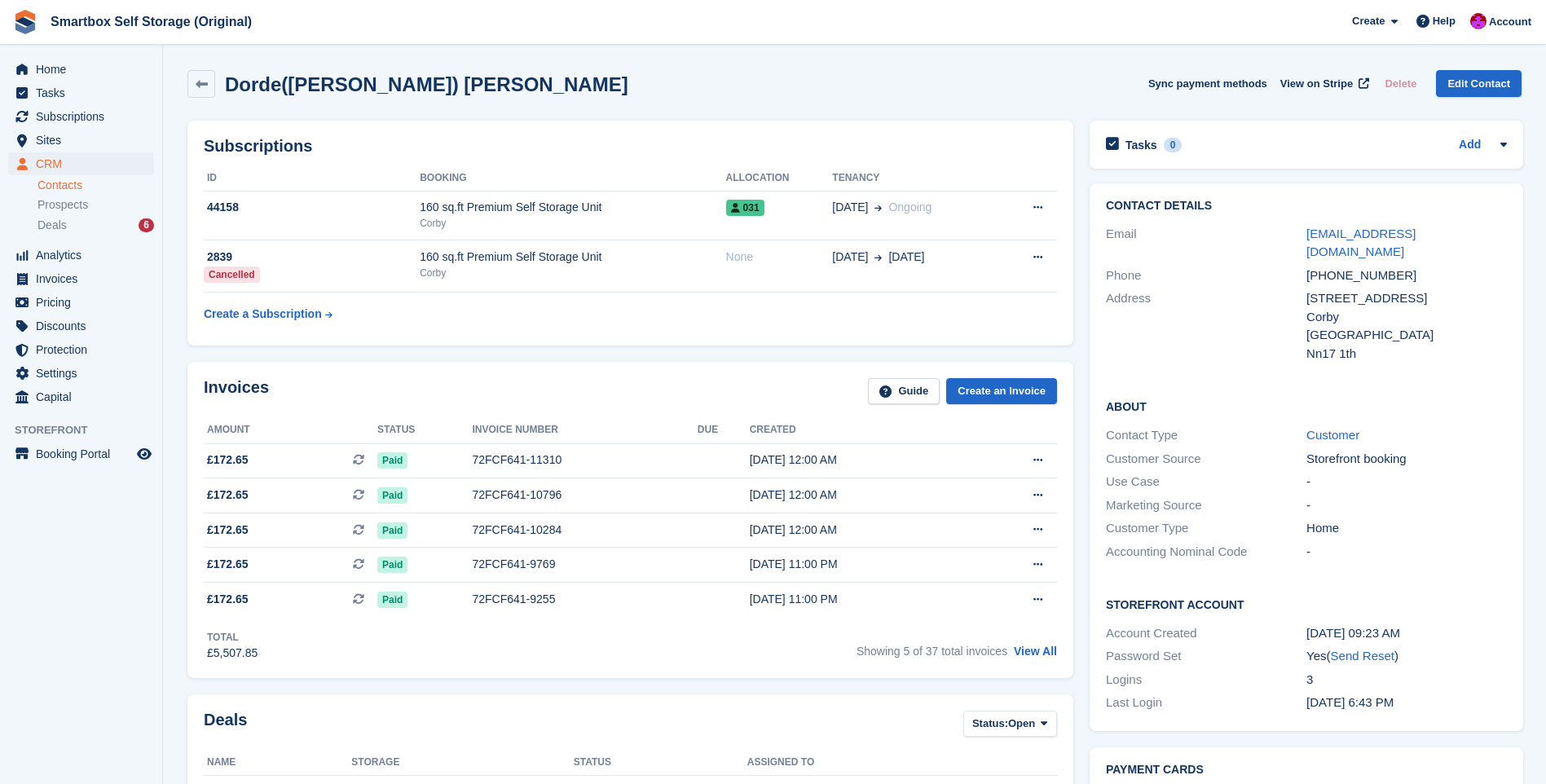 scroll, scrollTop: 0, scrollLeft: 0, axis: both 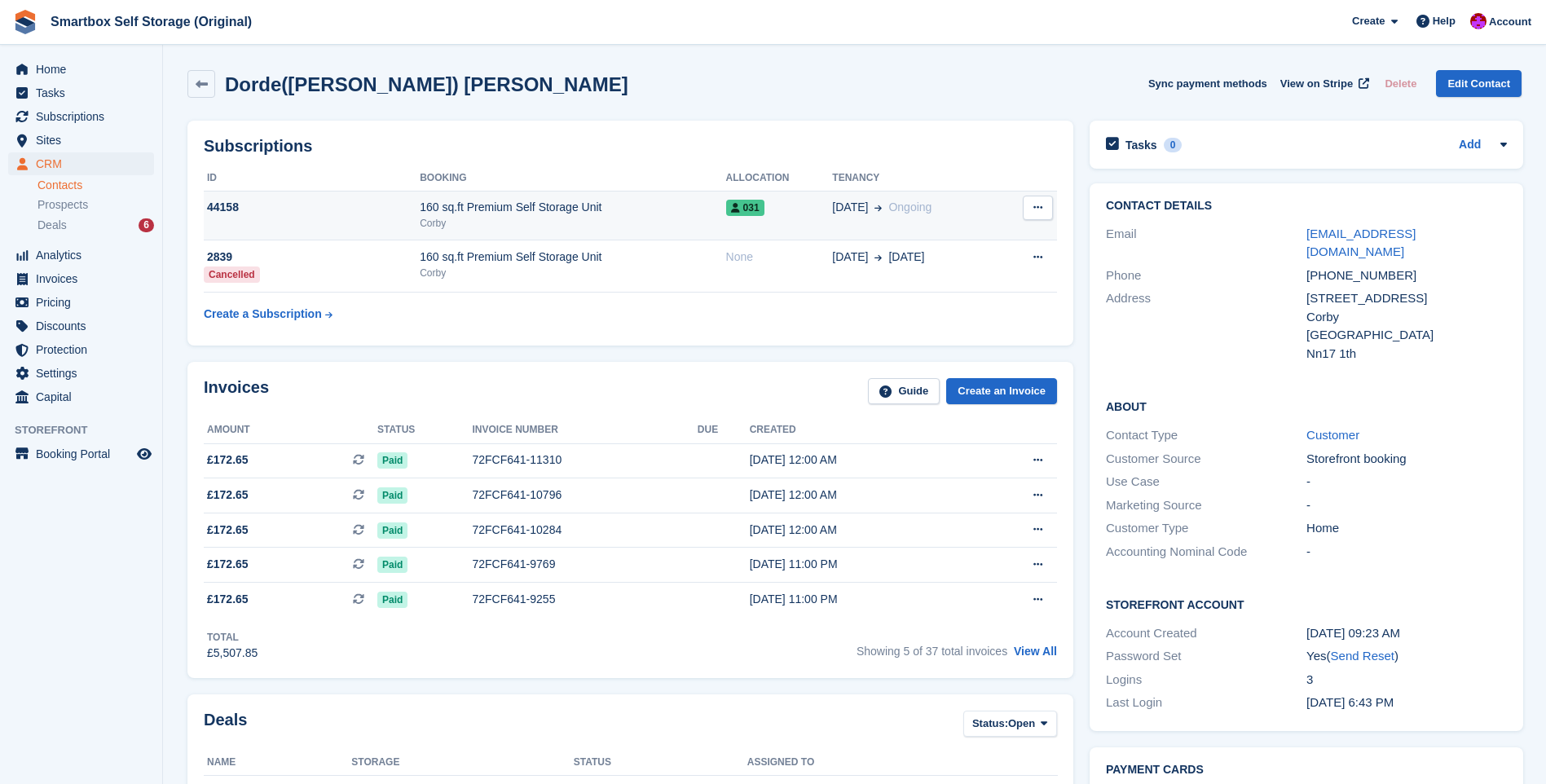 click at bounding box center [1037, 208] 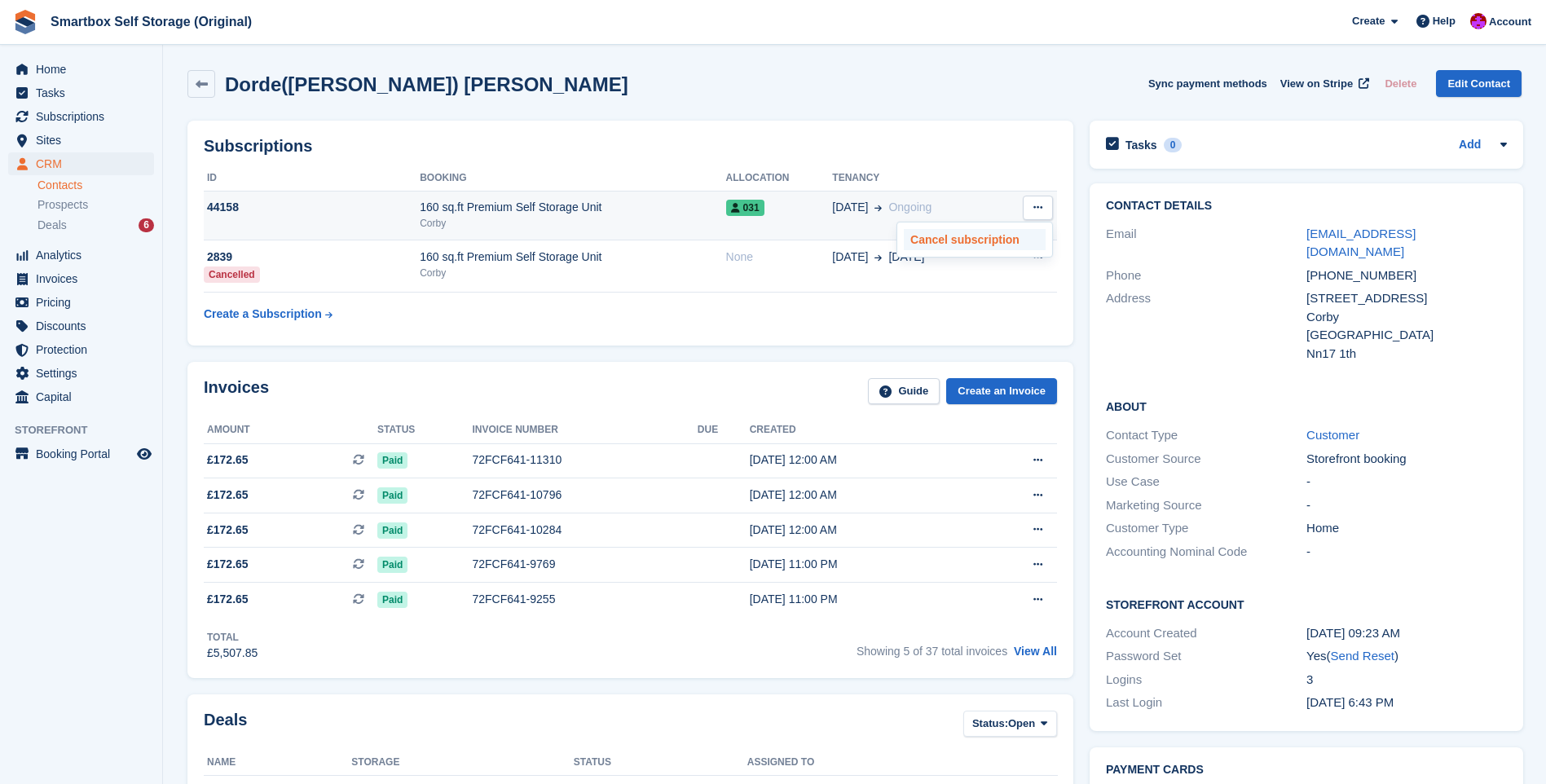 click on "Cancel subscription" at bounding box center (975, 240) 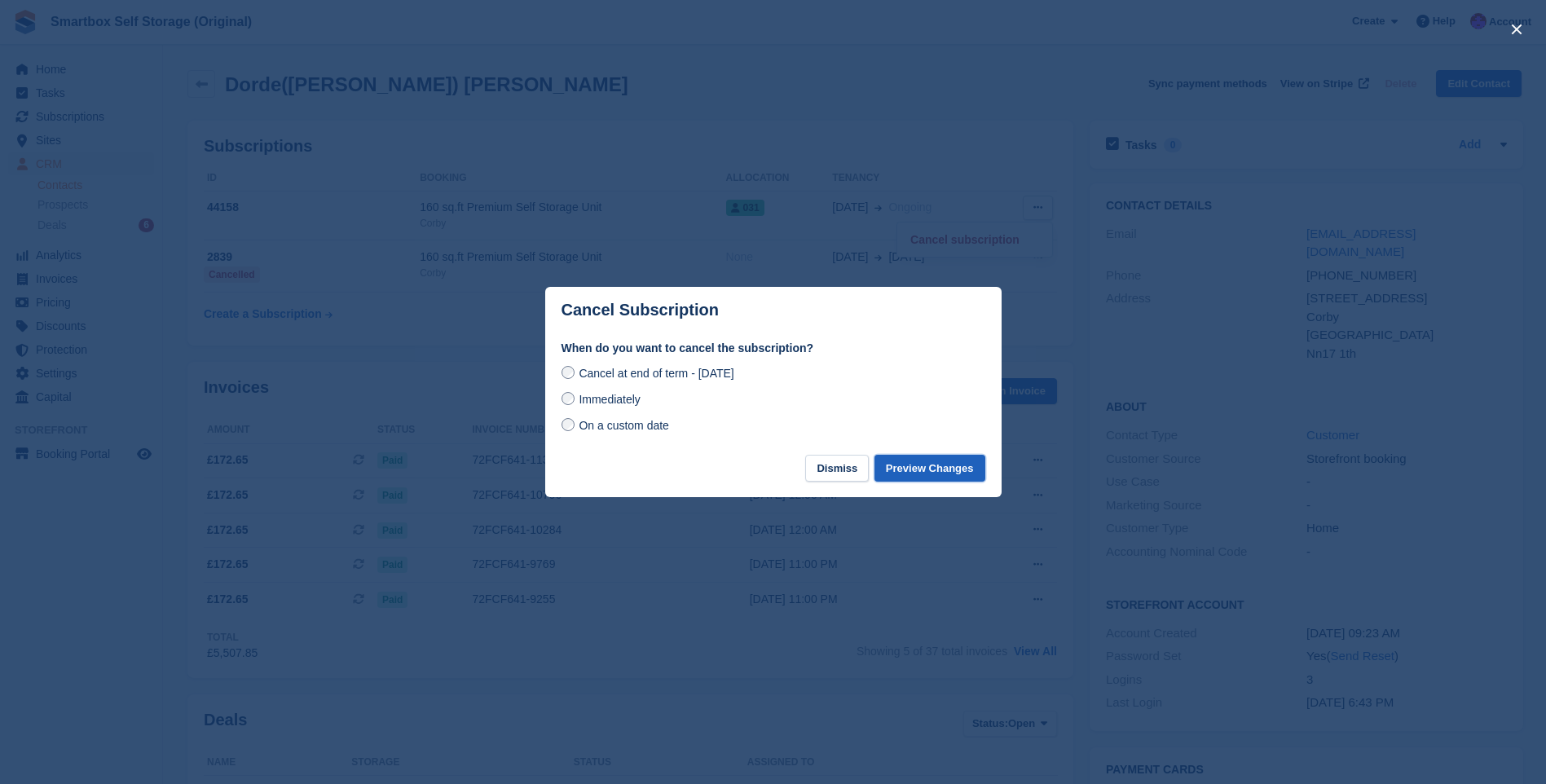 click on "Preview Changes" at bounding box center (930, 468) 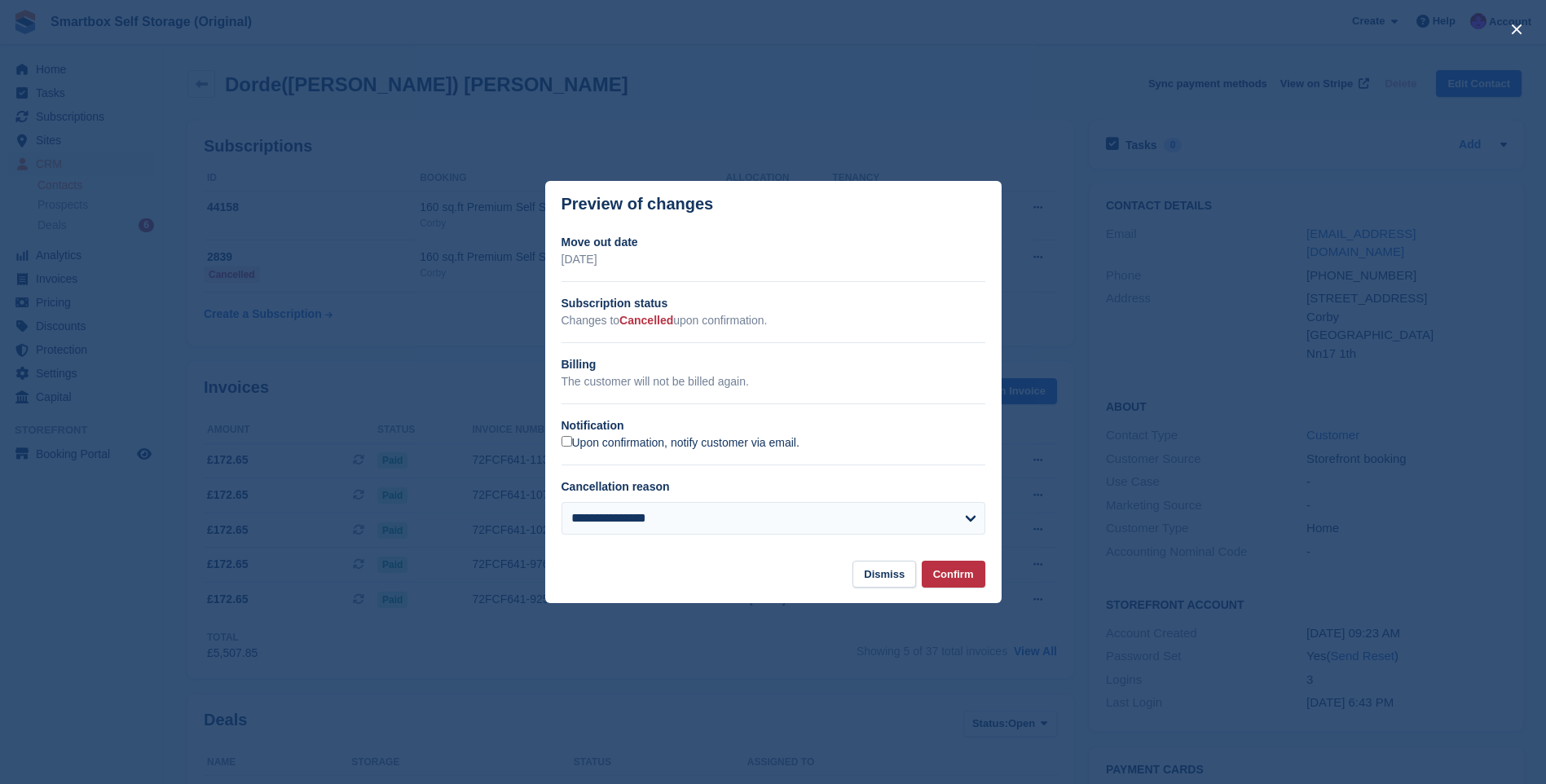 click on "Upon confirmation, notify customer via email." at bounding box center (681, 443) 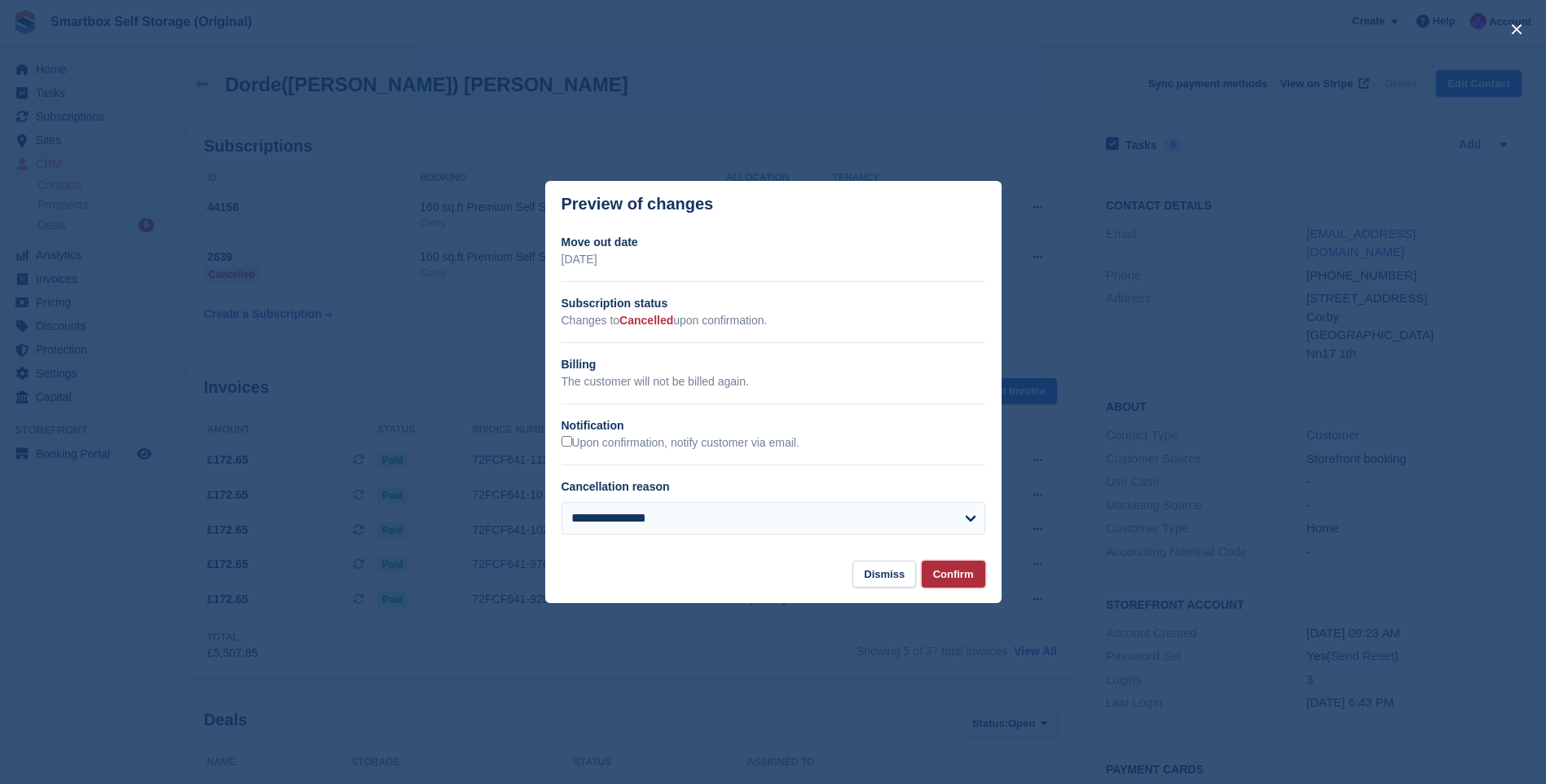 click on "Confirm" at bounding box center (954, 574) 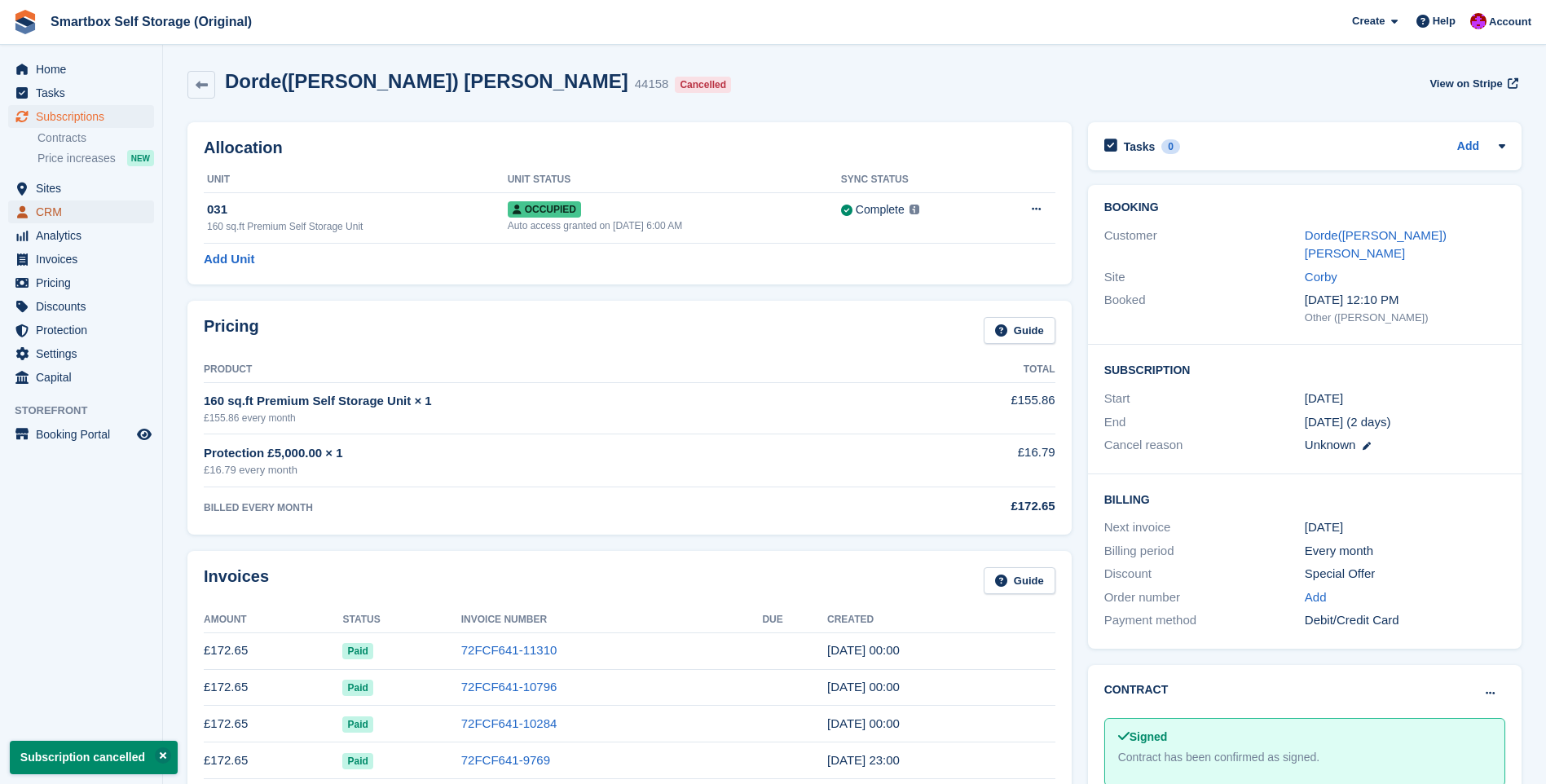 click on "CRM" at bounding box center [85, 212] 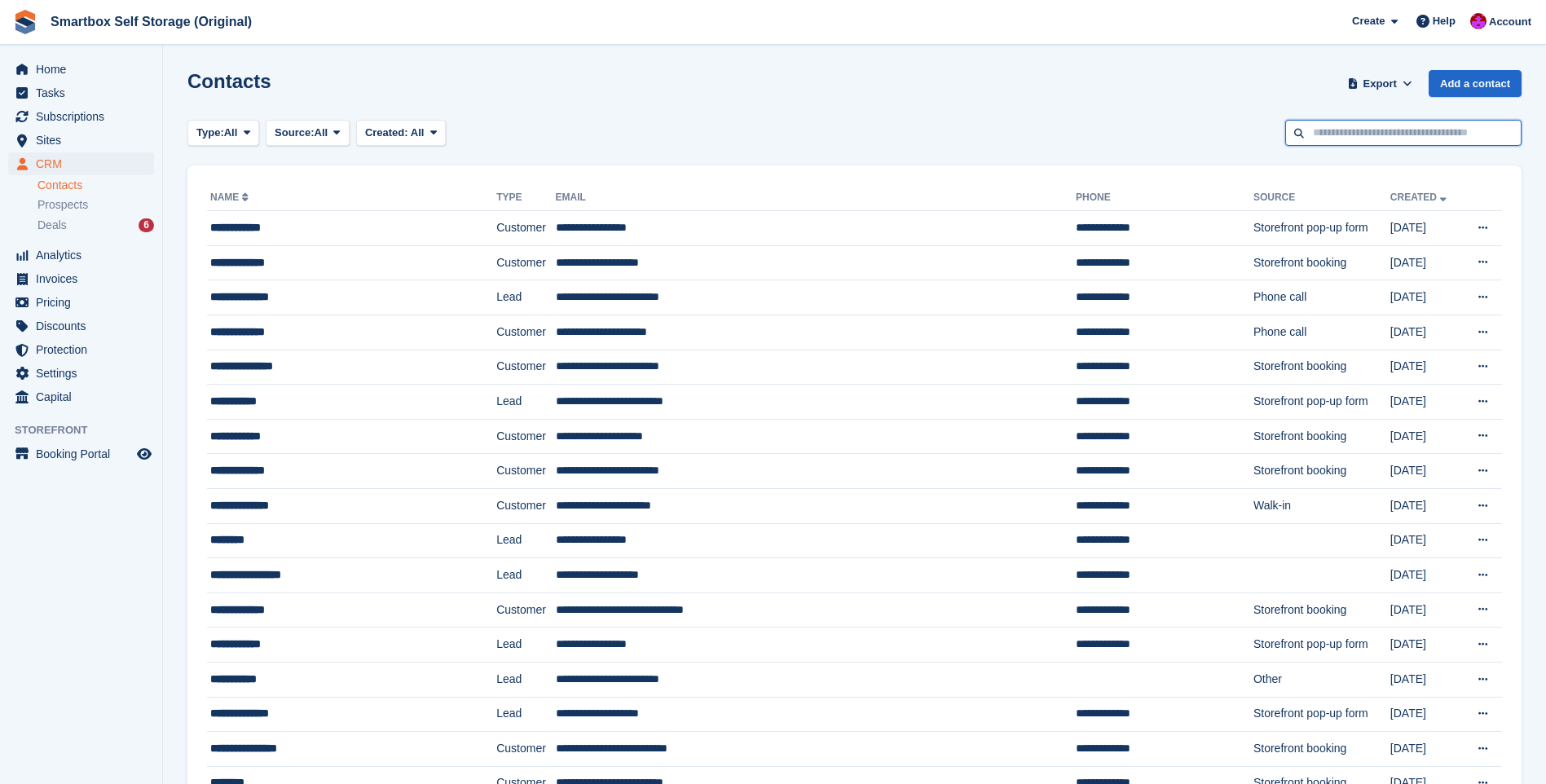 click at bounding box center (1403, 133) 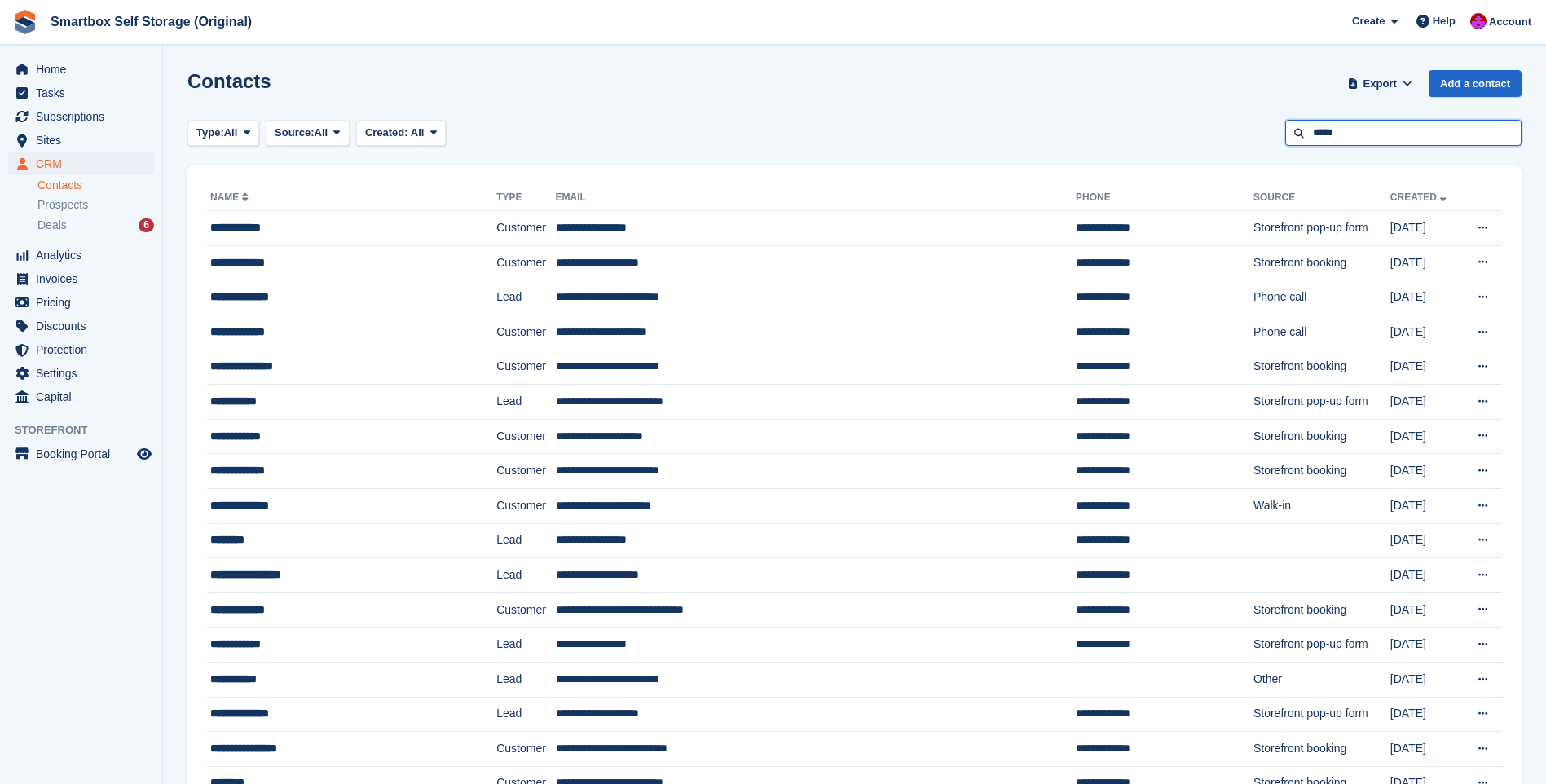 type on "*****" 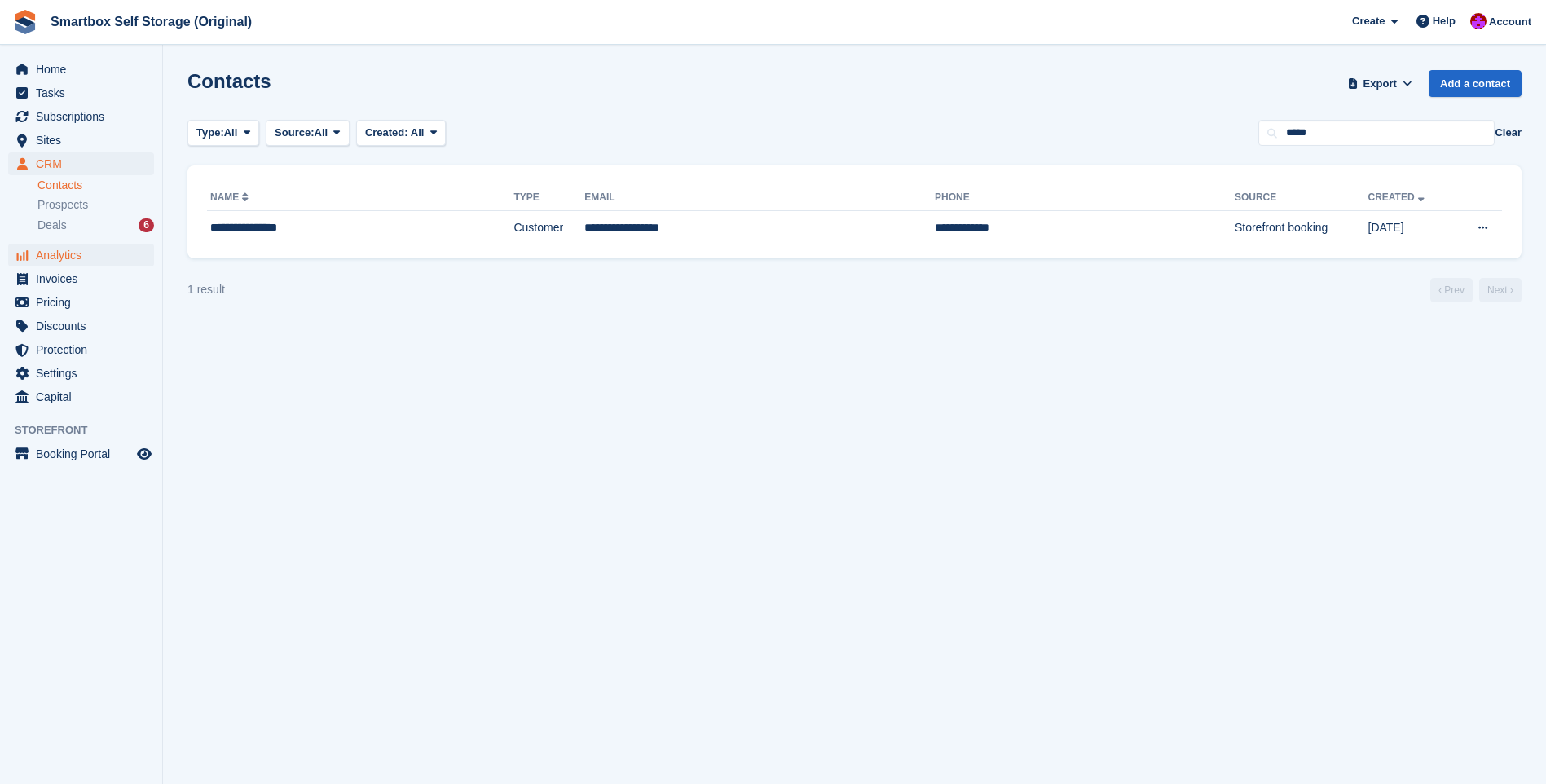 drag, startPoint x: 782, startPoint y: 235, endPoint x: 67, endPoint y: 261, distance: 715.4726 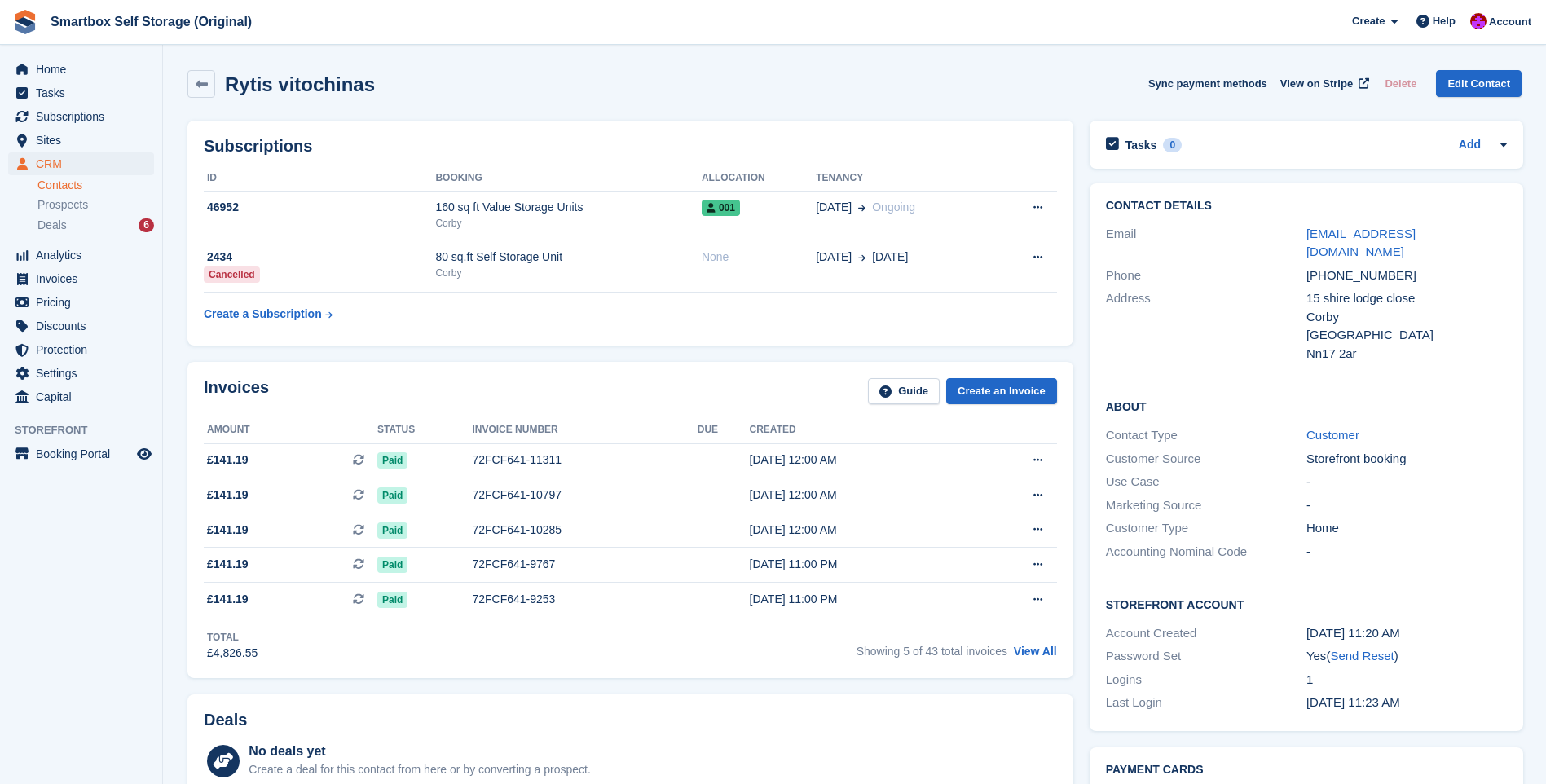 scroll, scrollTop: 0, scrollLeft: 0, axis: both 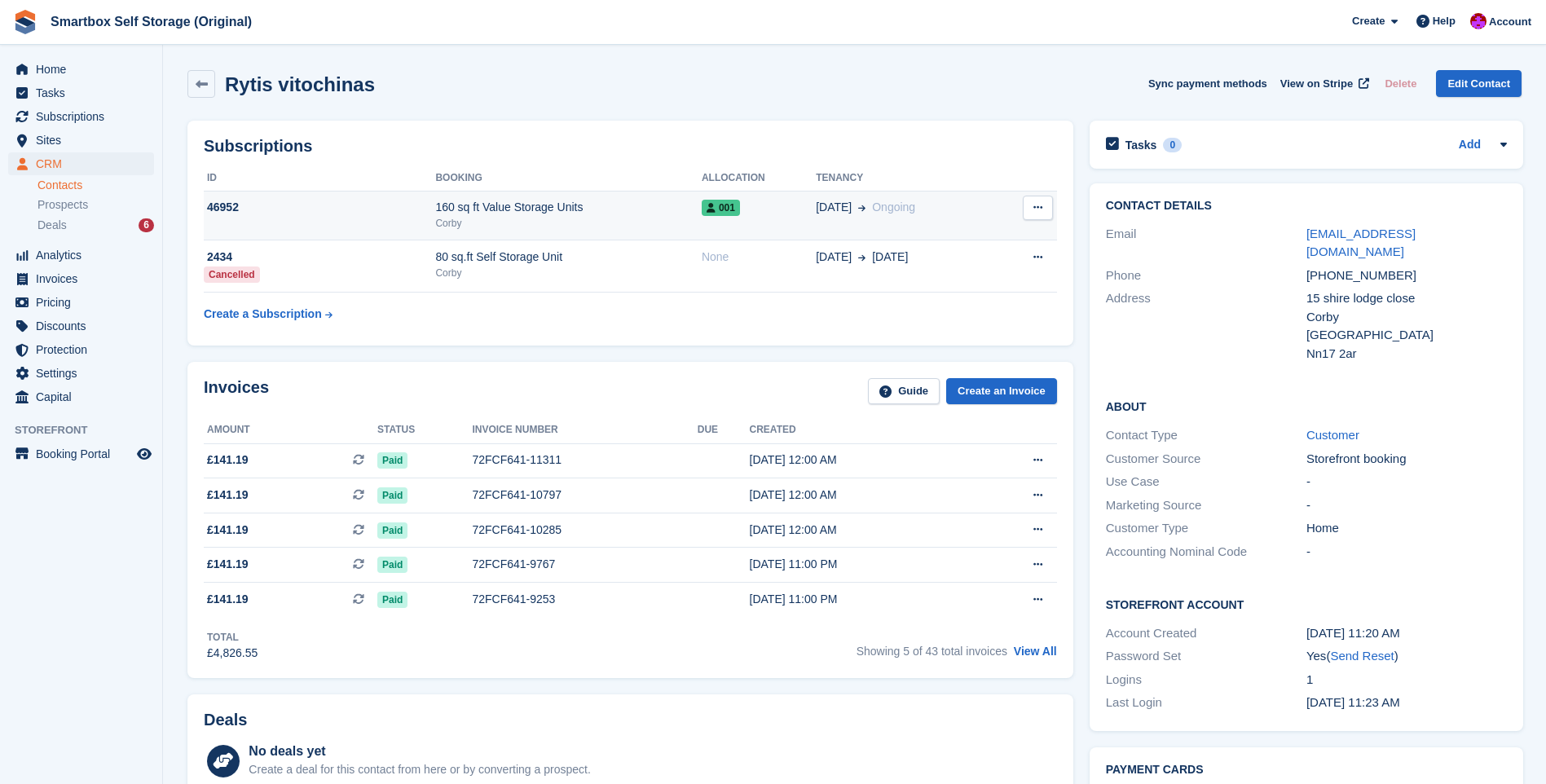 drag, startPoint x: 1040, startPoint y: 202, endPoint x: 1028, endPoint y: 207, distance: 13 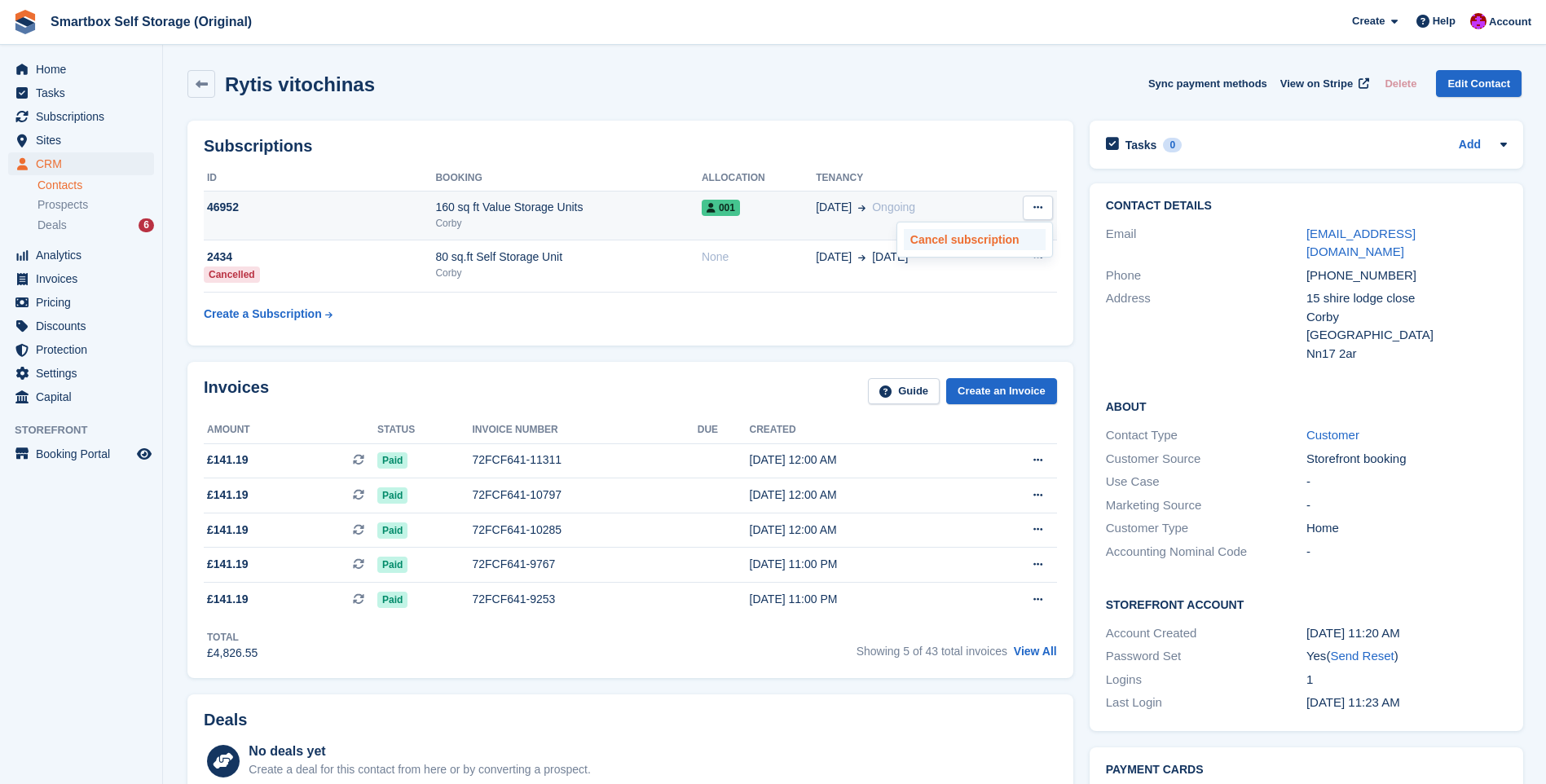 click on "Cancel subscription" at bounding box center (975, 240) 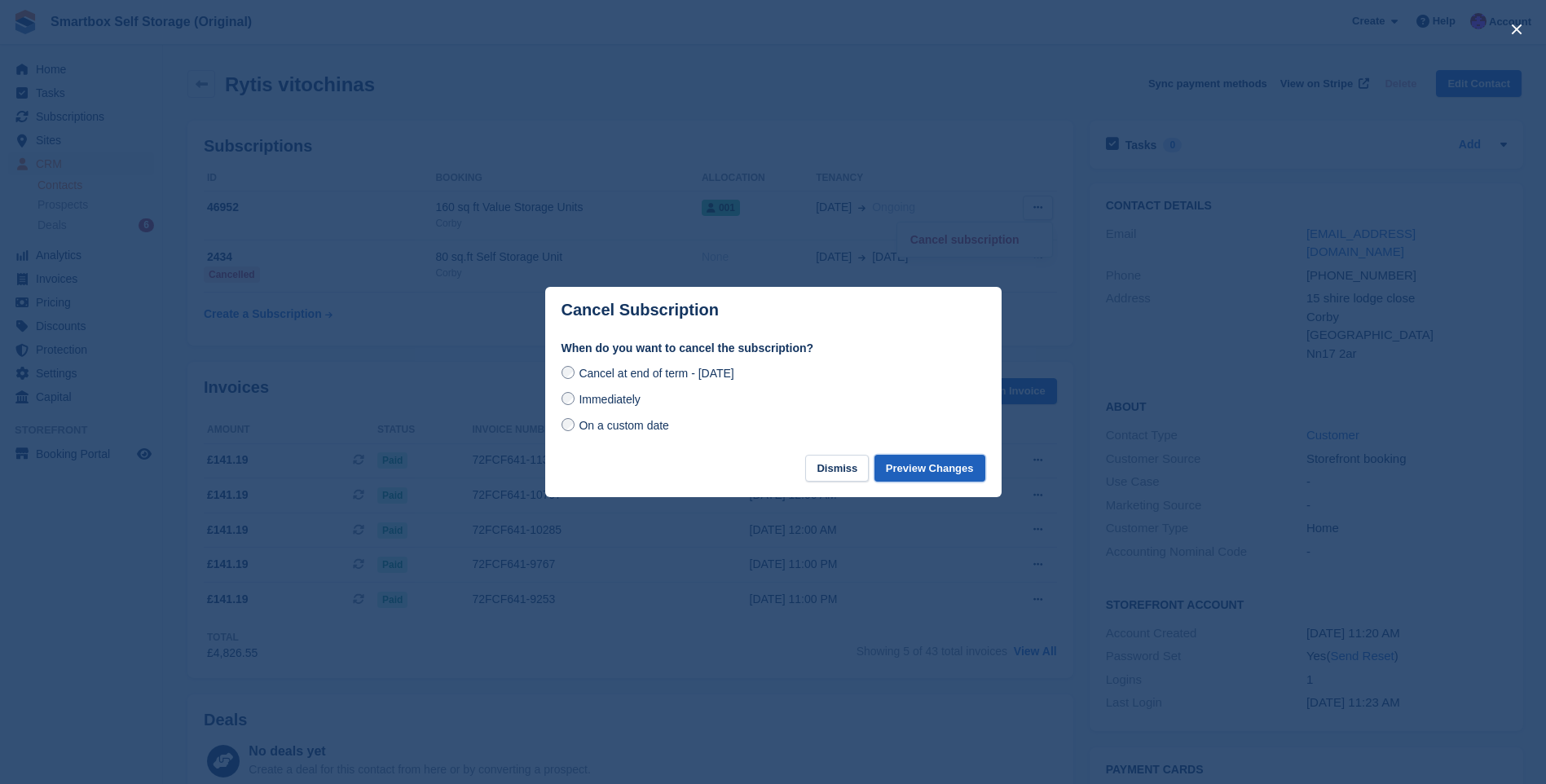 click on "Preview Changes" at bounding box center (930, 468) 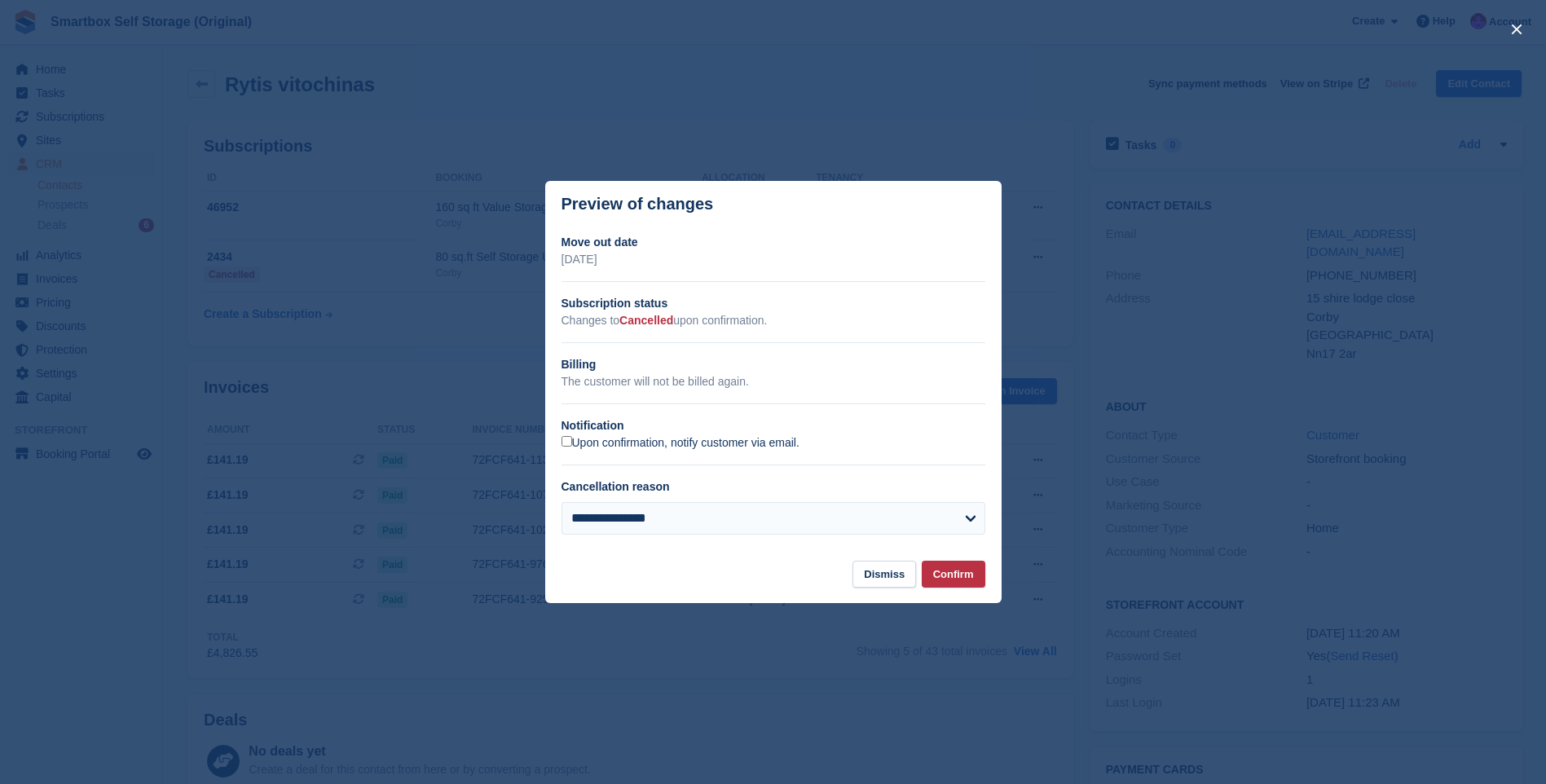 click on "Upon confirmation, notify customer via email." at bounding box center [681, 443] 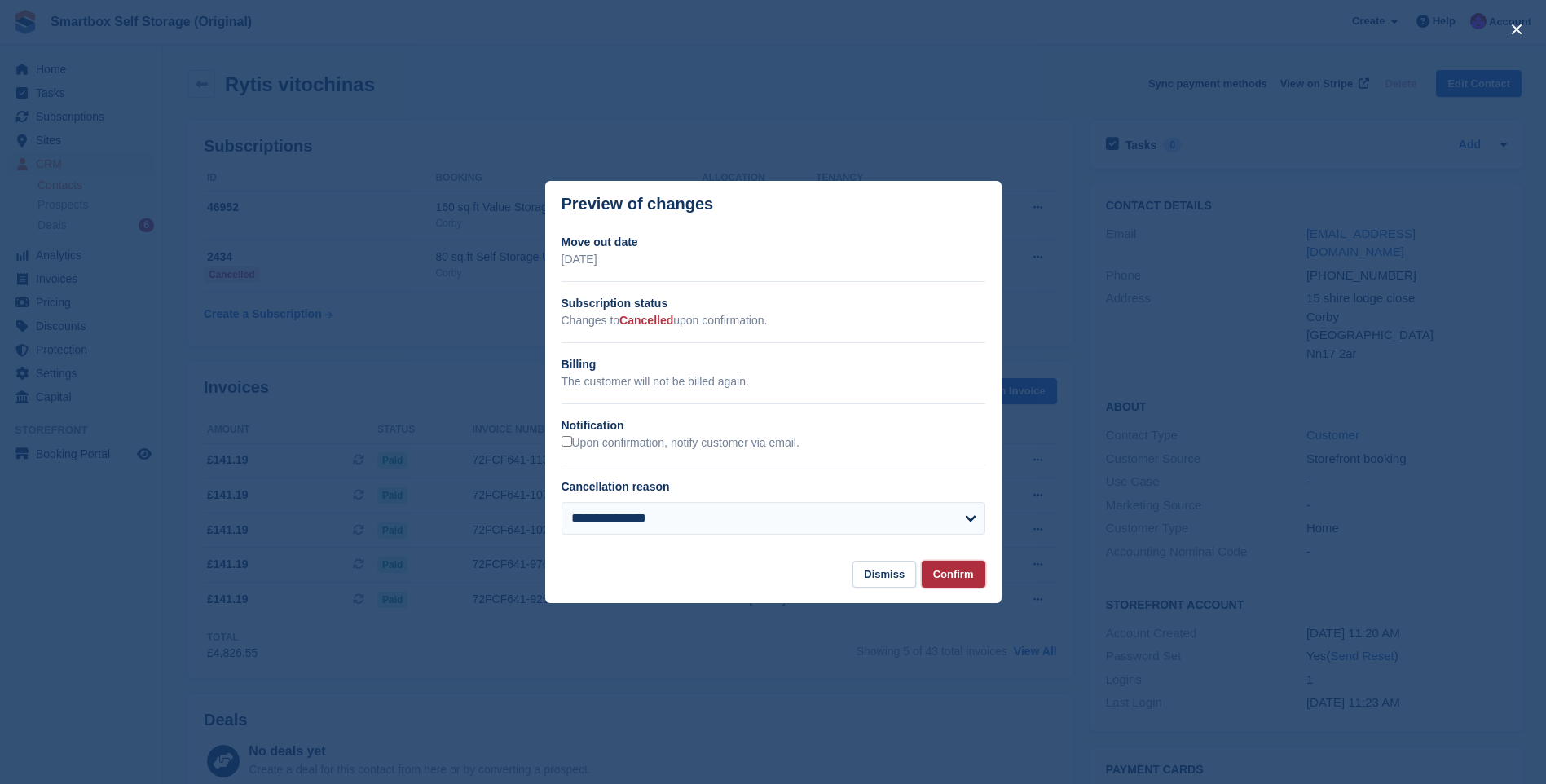 click on "Confirm" at bounding box center [954, 574] 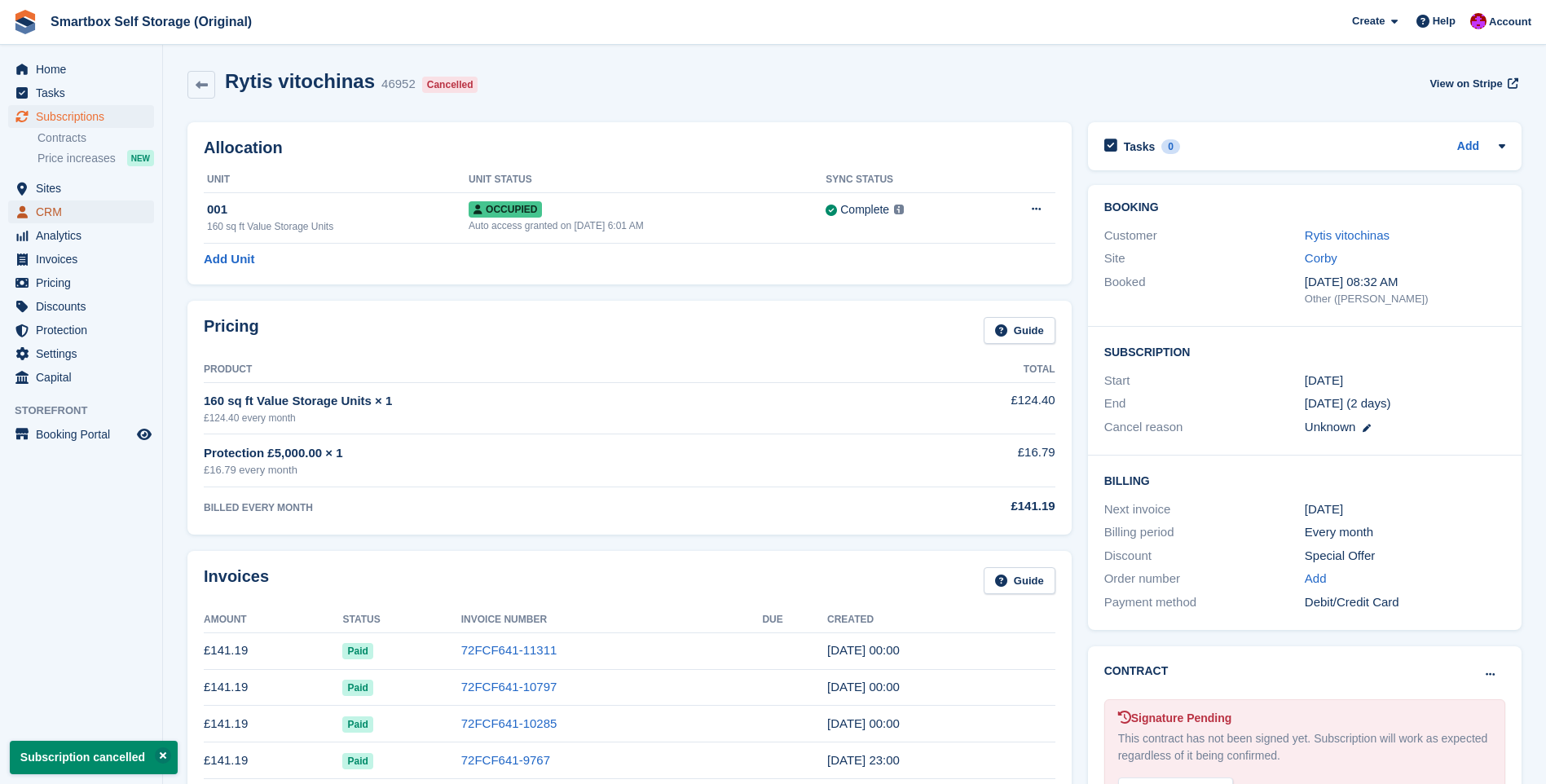 click on "CRM" at bounding box center [85, 212] 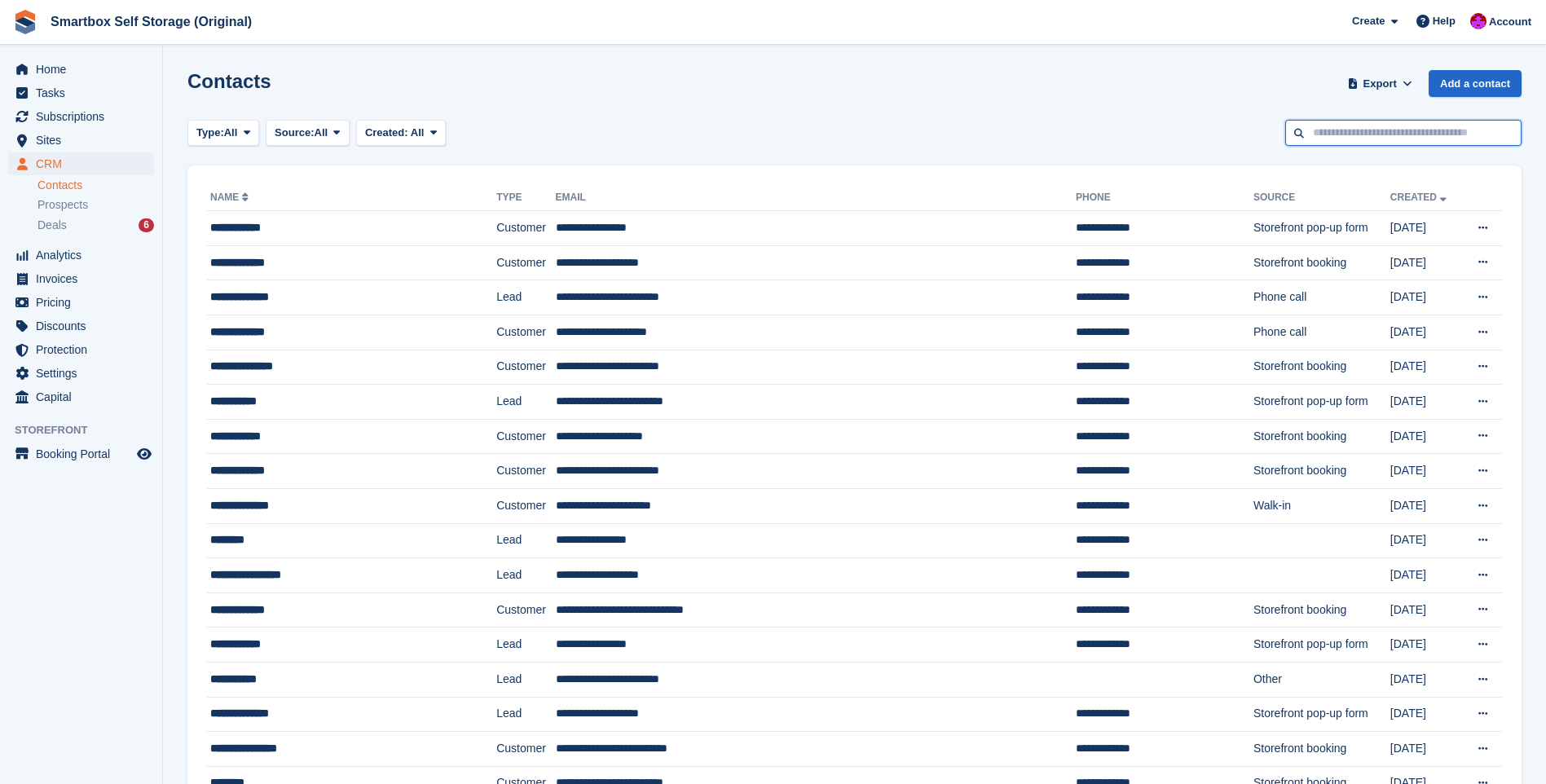 click at bounding box center [1403, 133] 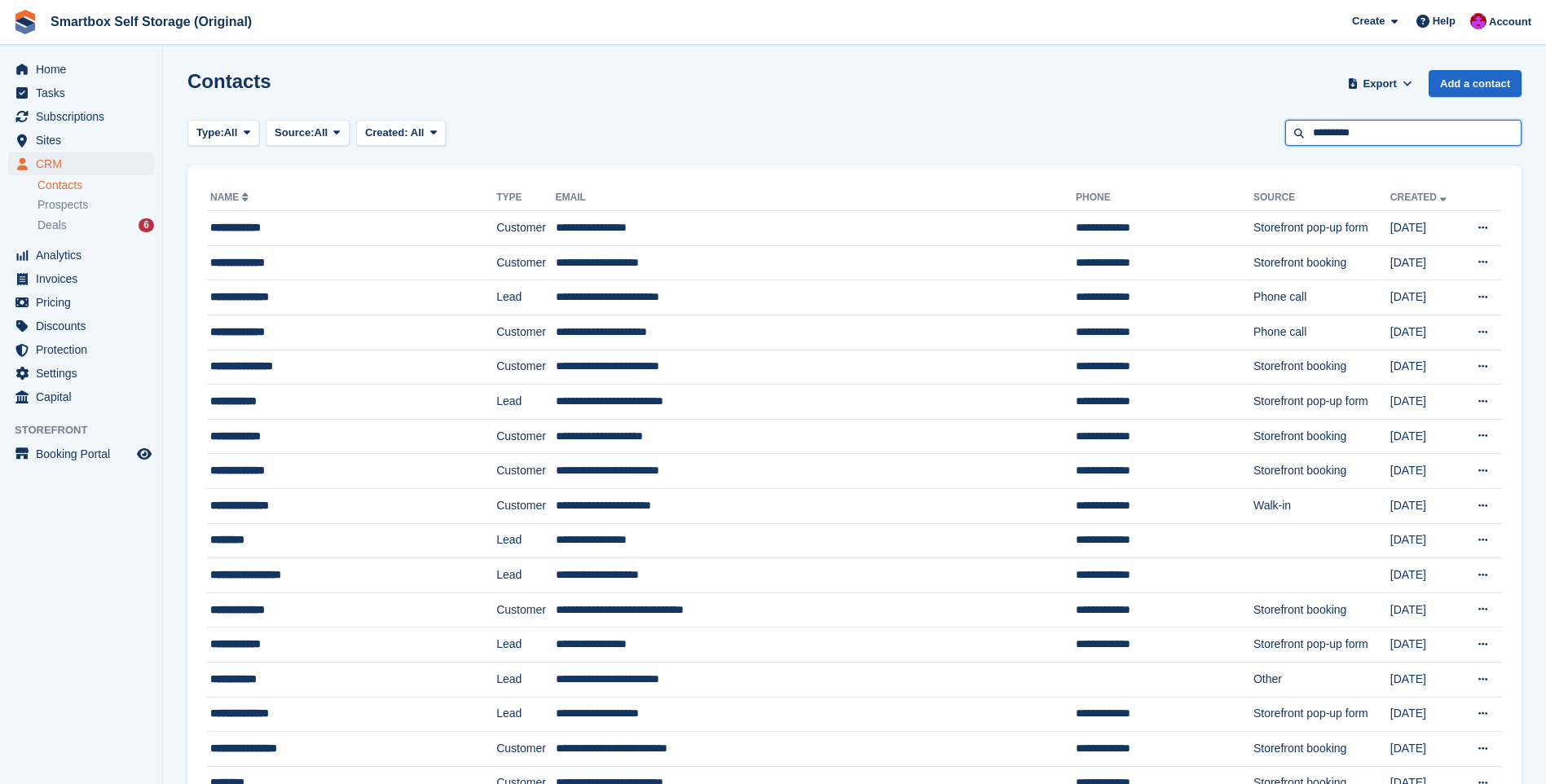 type on "*********" 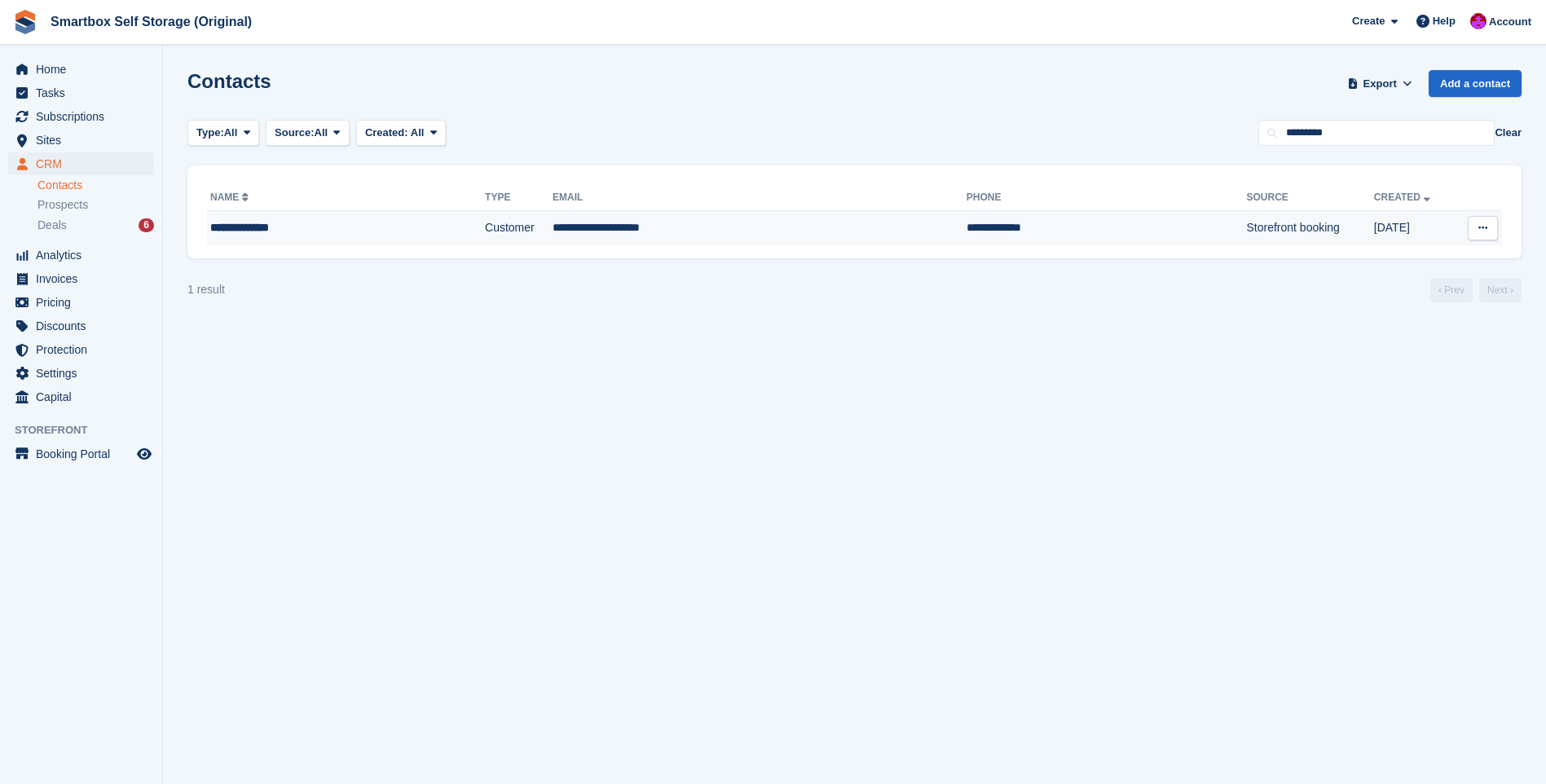 click on "**********" at bounding box center (760, 228) 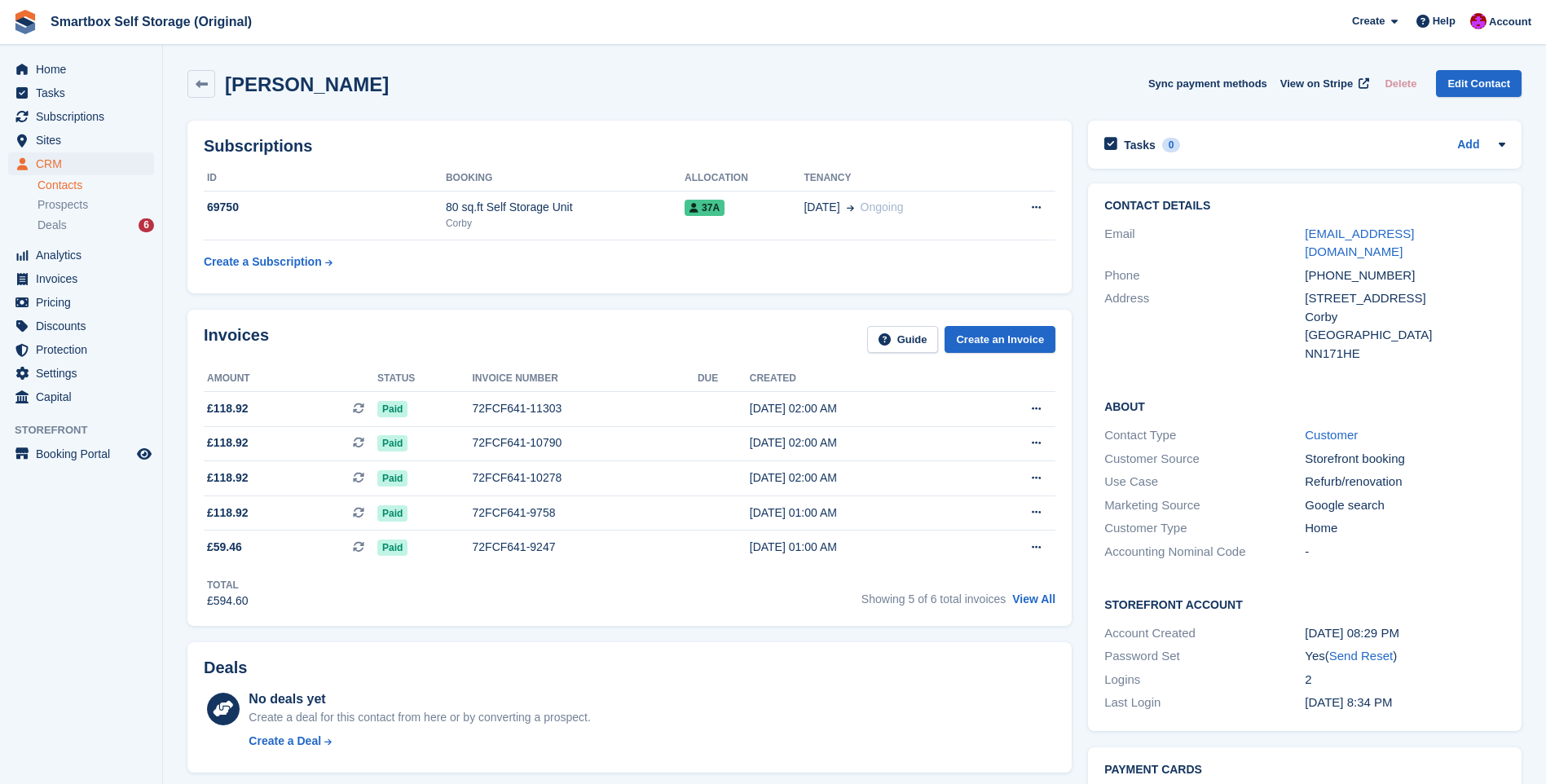 scroll, scrollTop: 0, scrollLeft: 0, axis: both 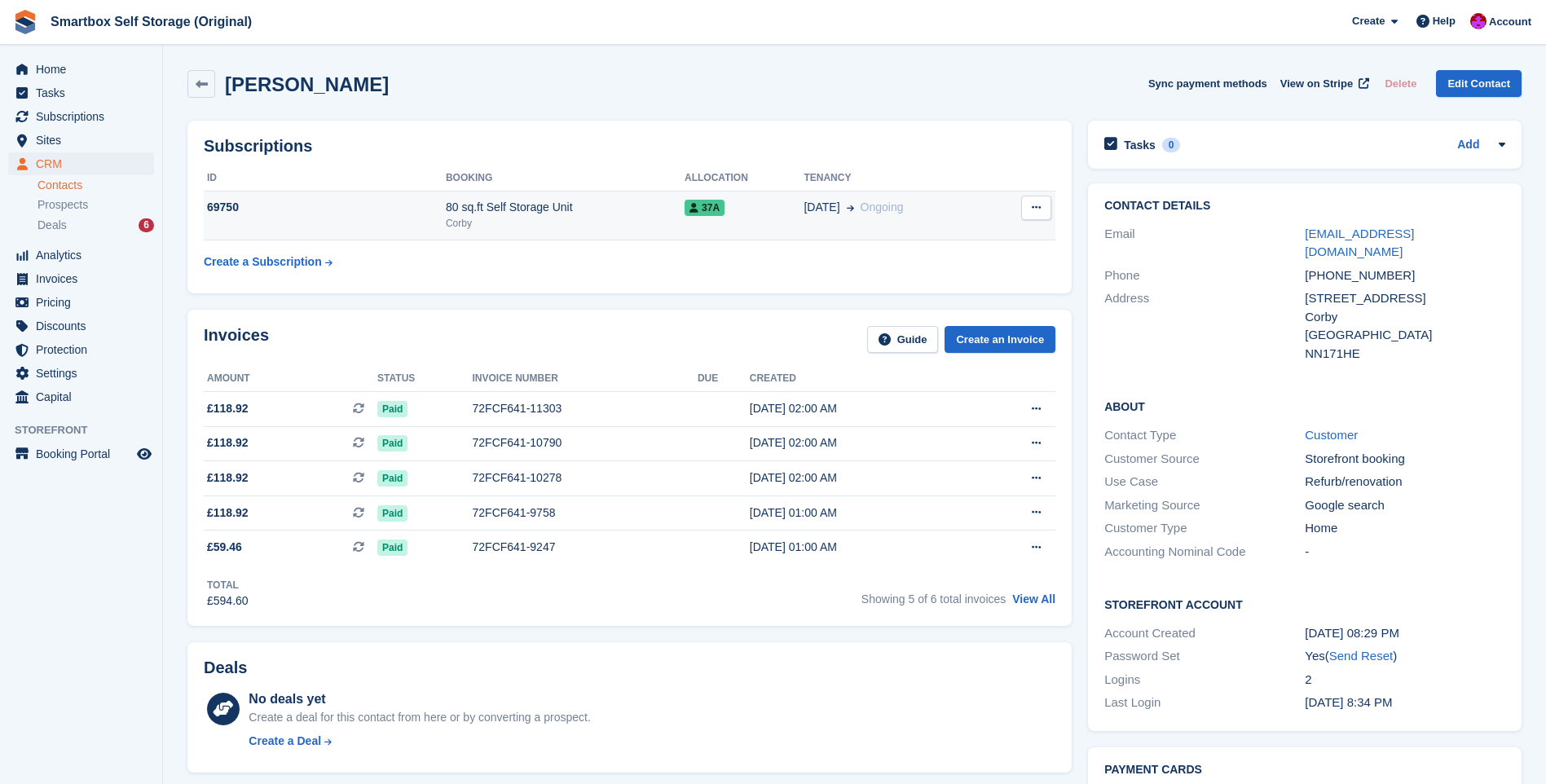 click on "80 sq.ft Self Storage Unit
Corby" at bounding box center (565, 215) 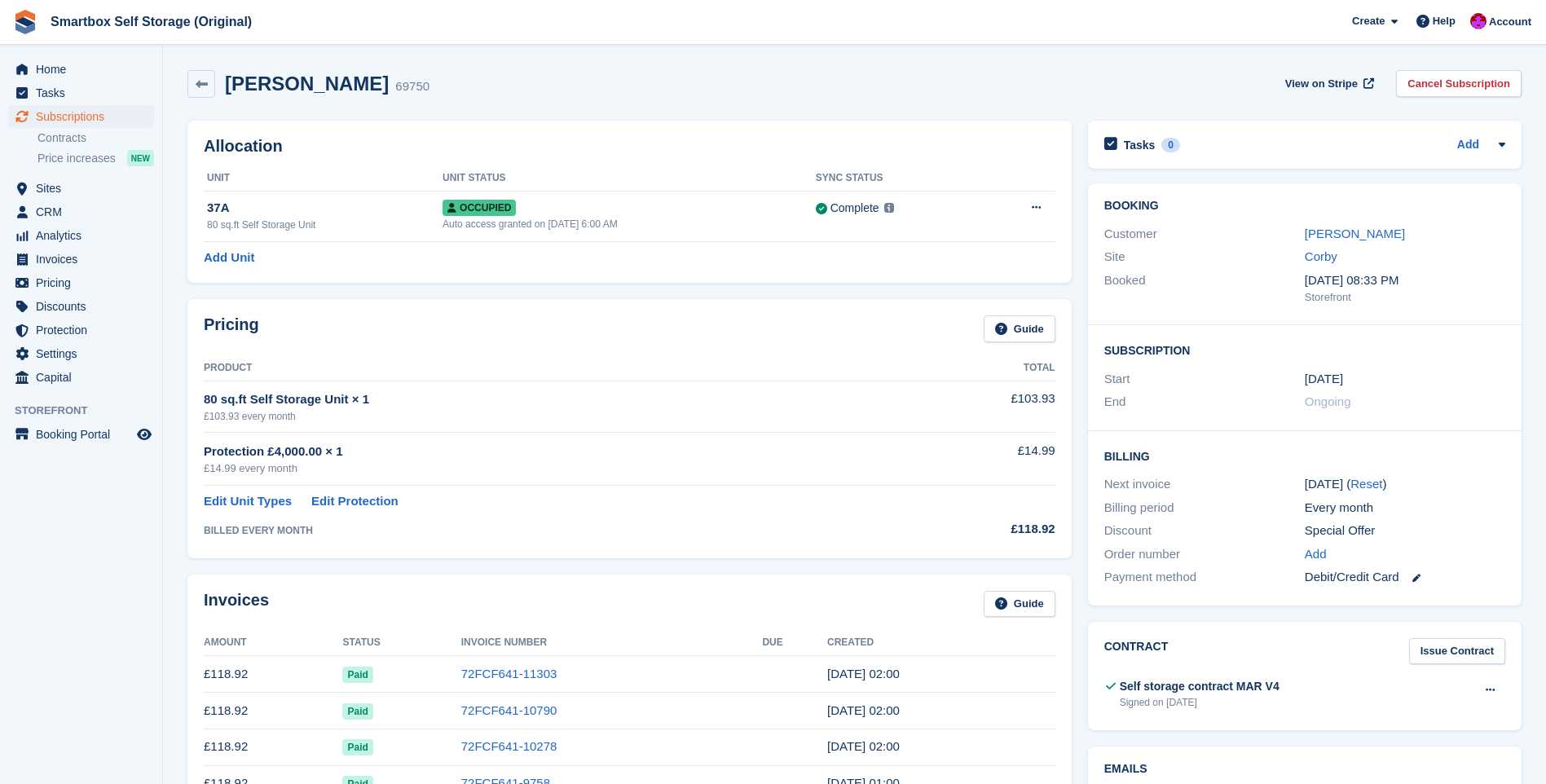 scroll, scrollTop: 0, scrollLeft: 0, axis: both 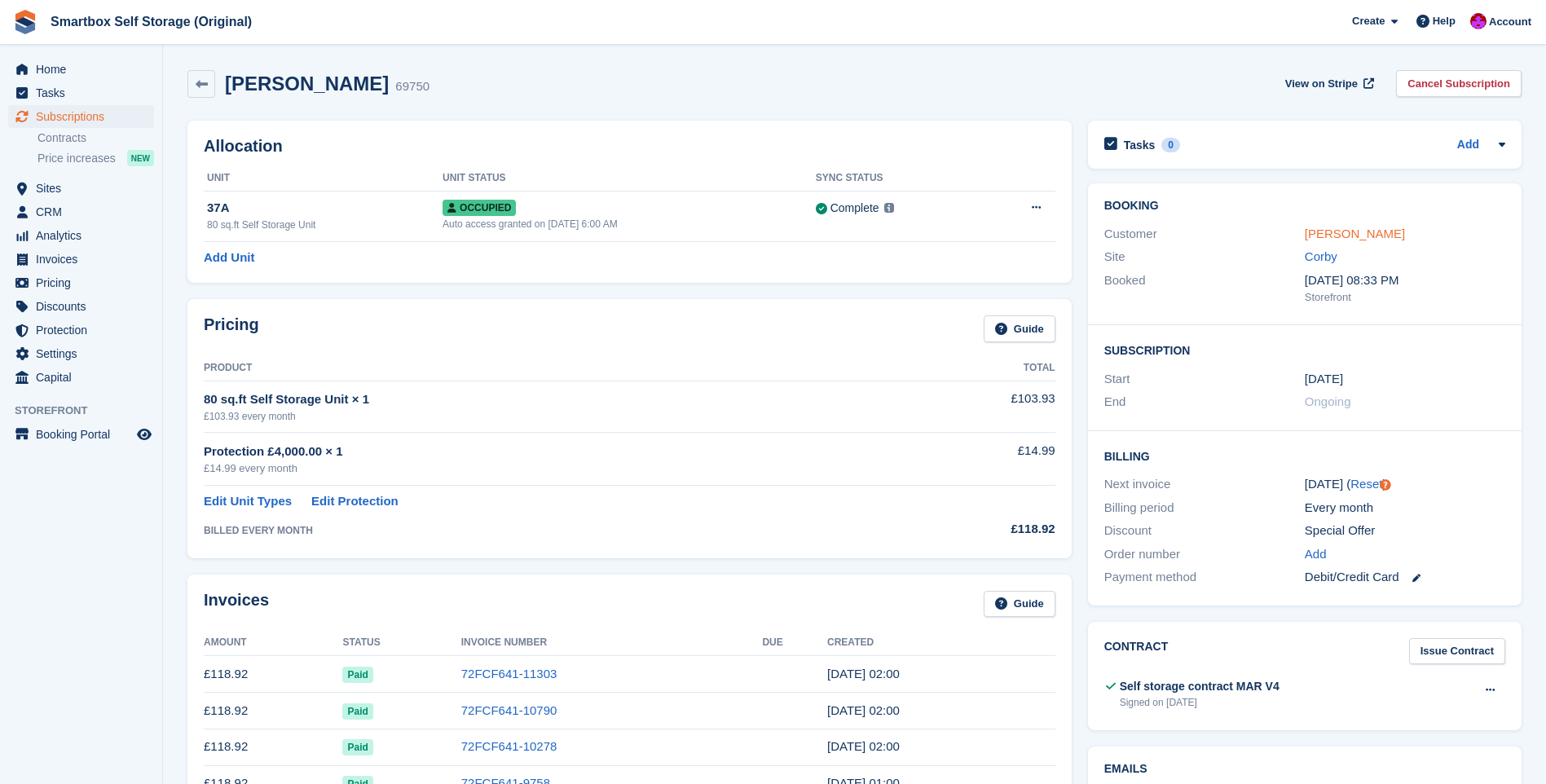 click on "[PERSON_NAME]" at bounding box center [1354, 233] 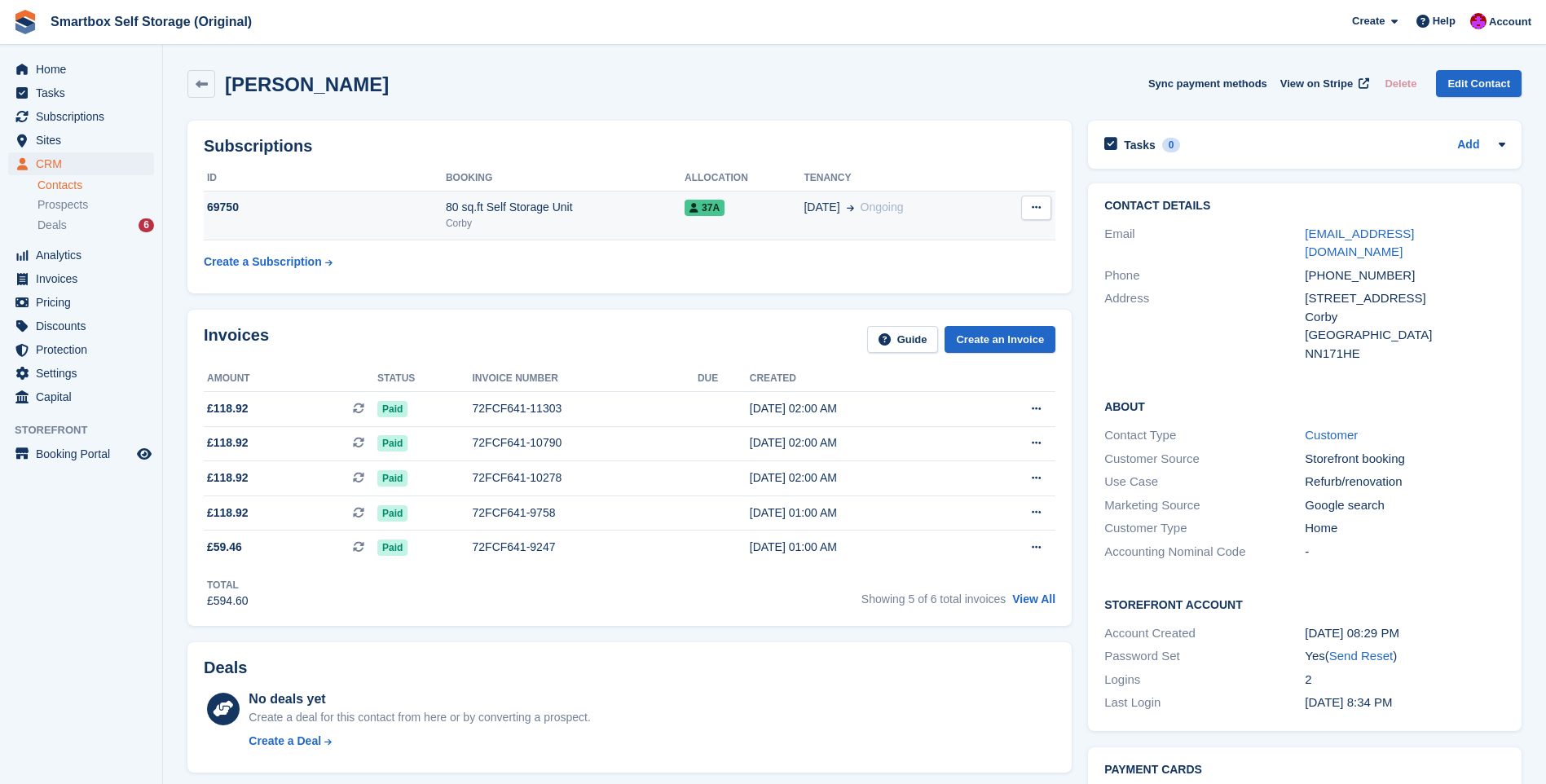 click at bounding box center [1036, 208] 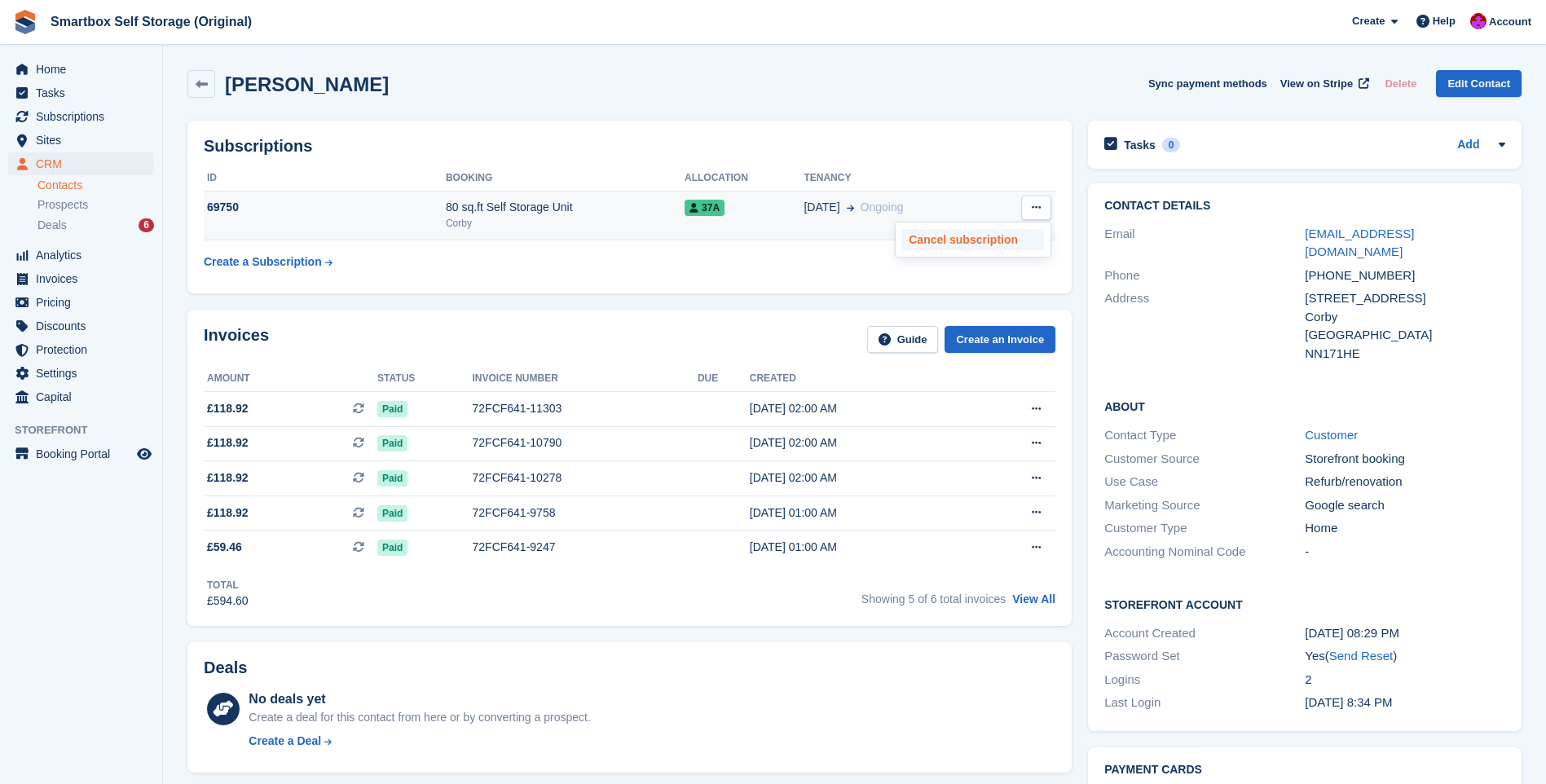 click on "Cancel subscription" at bounding box center [973, 240] 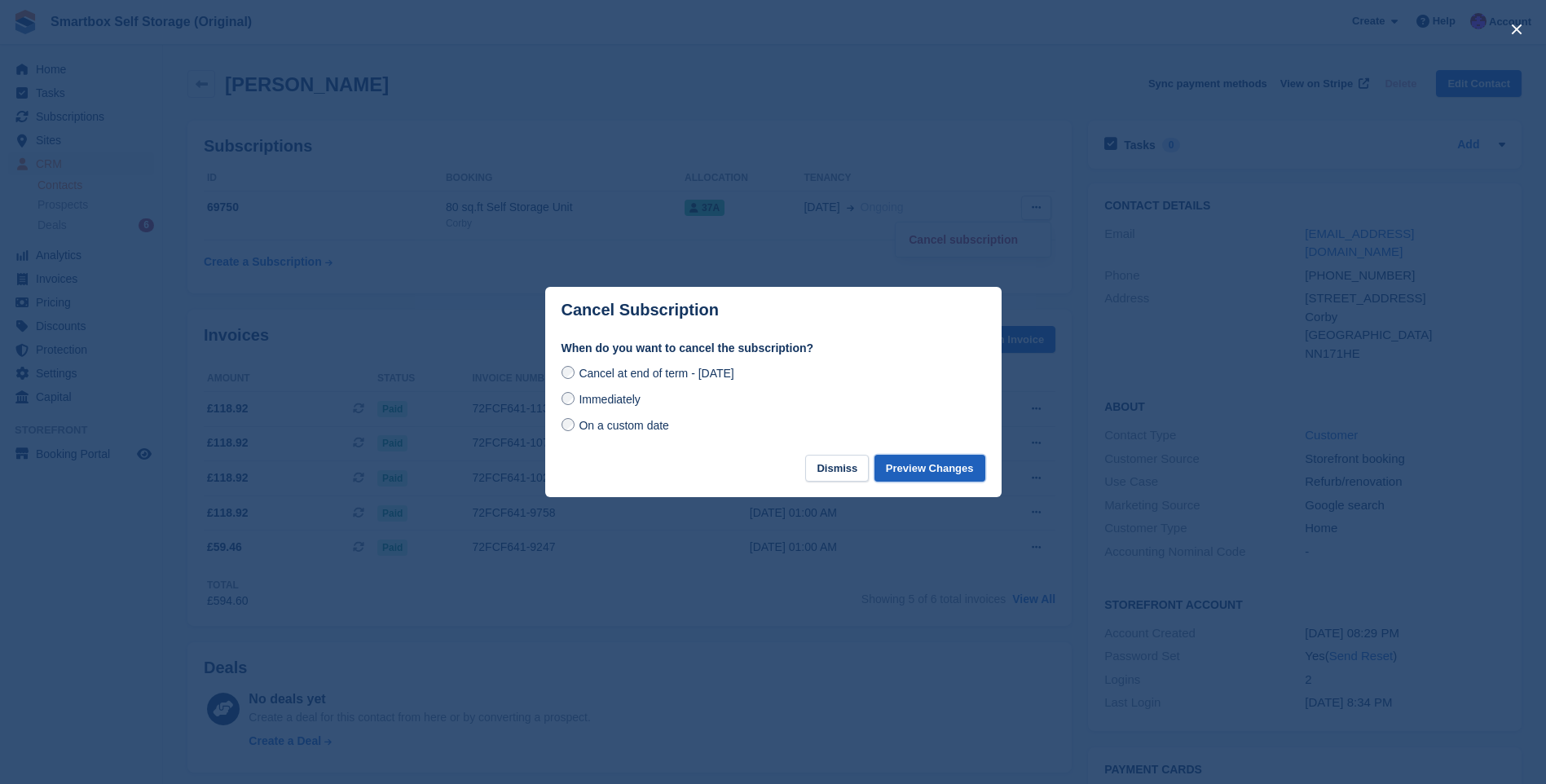 click on "Preview Changes" at bounding box center (930, 468) 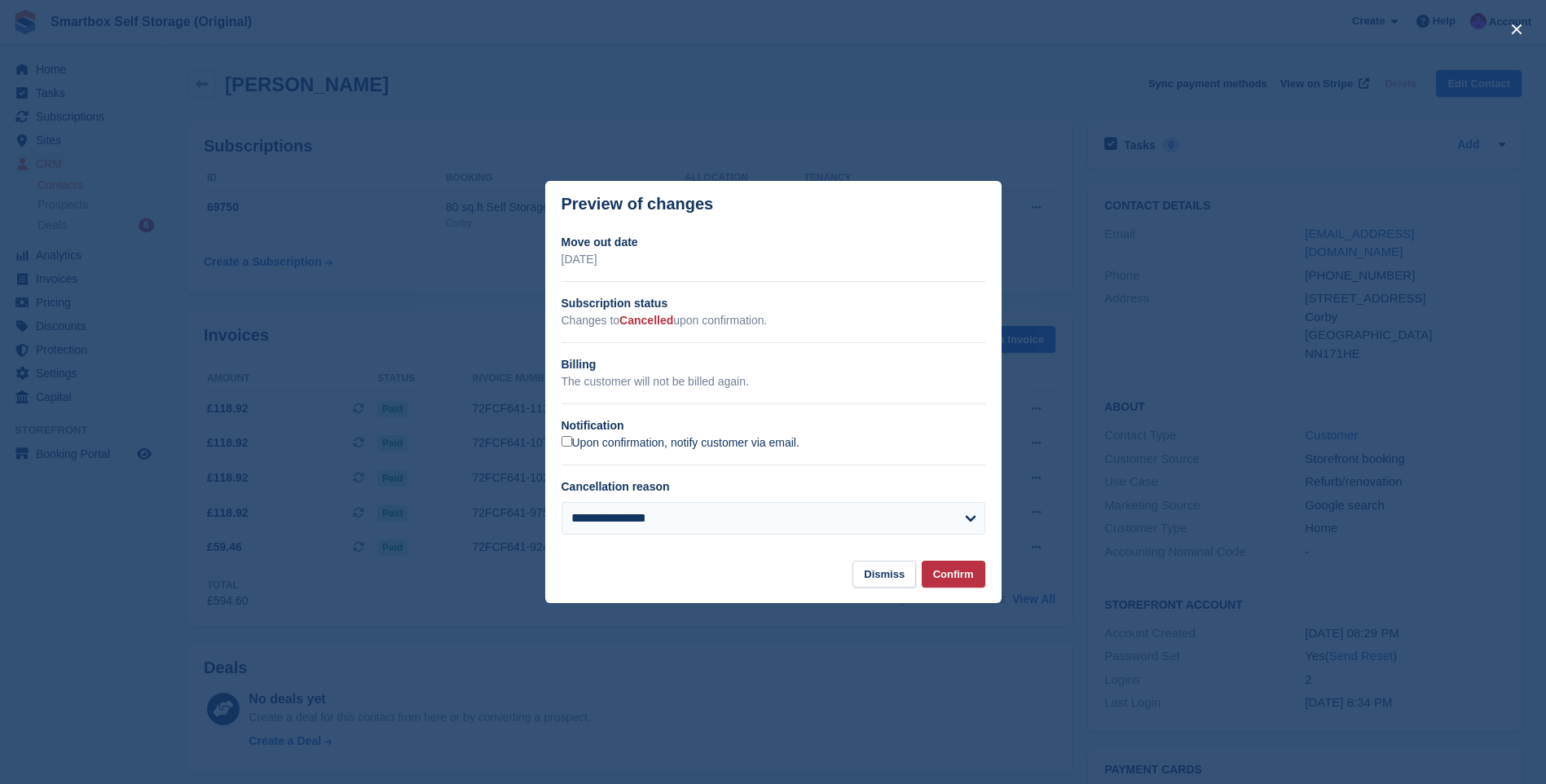 click on "Upon confirmation, notify customer via email." at bounding box center (681, 443) 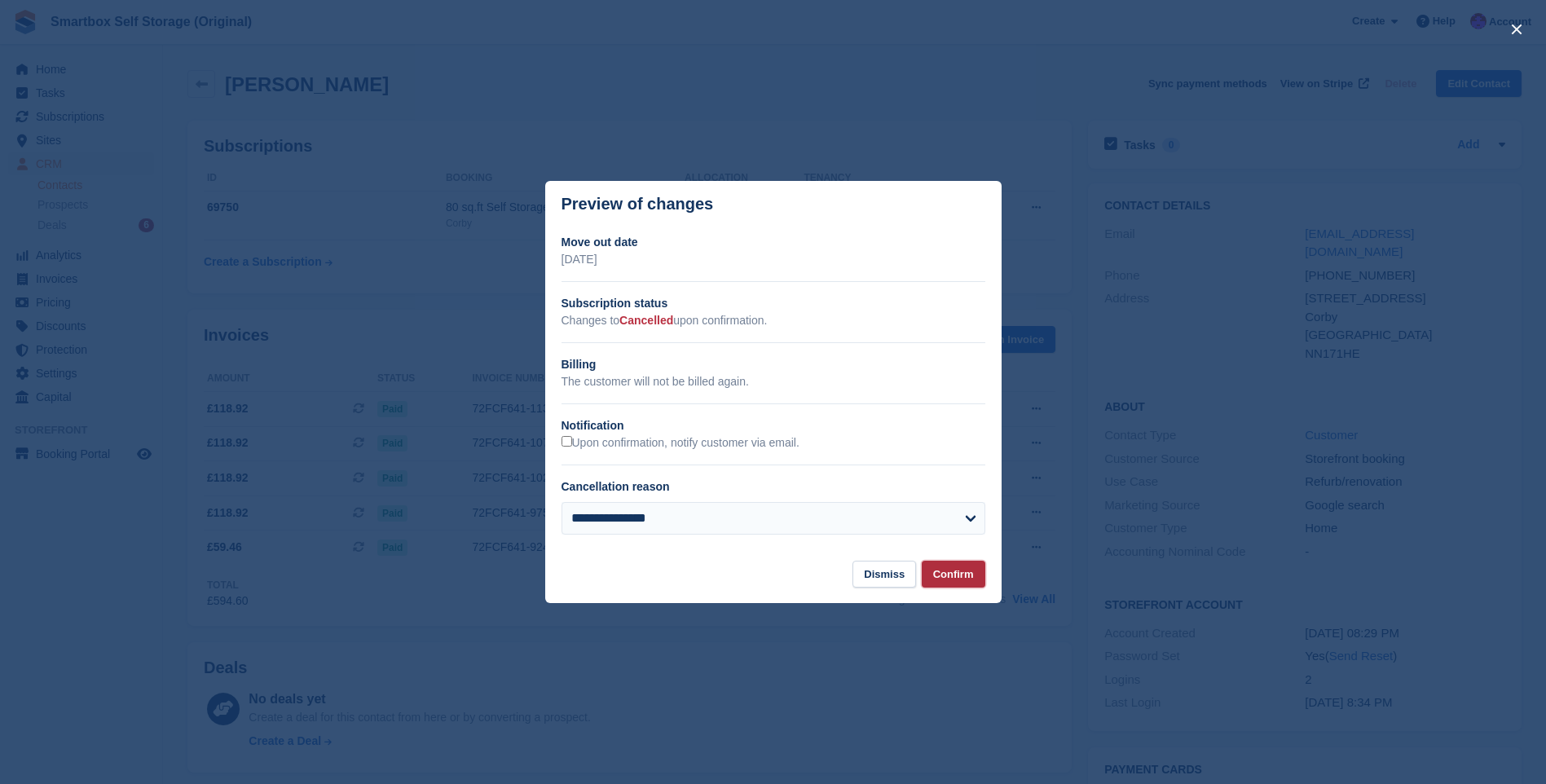 click on "Confirm" at bounding box center [954, 574] 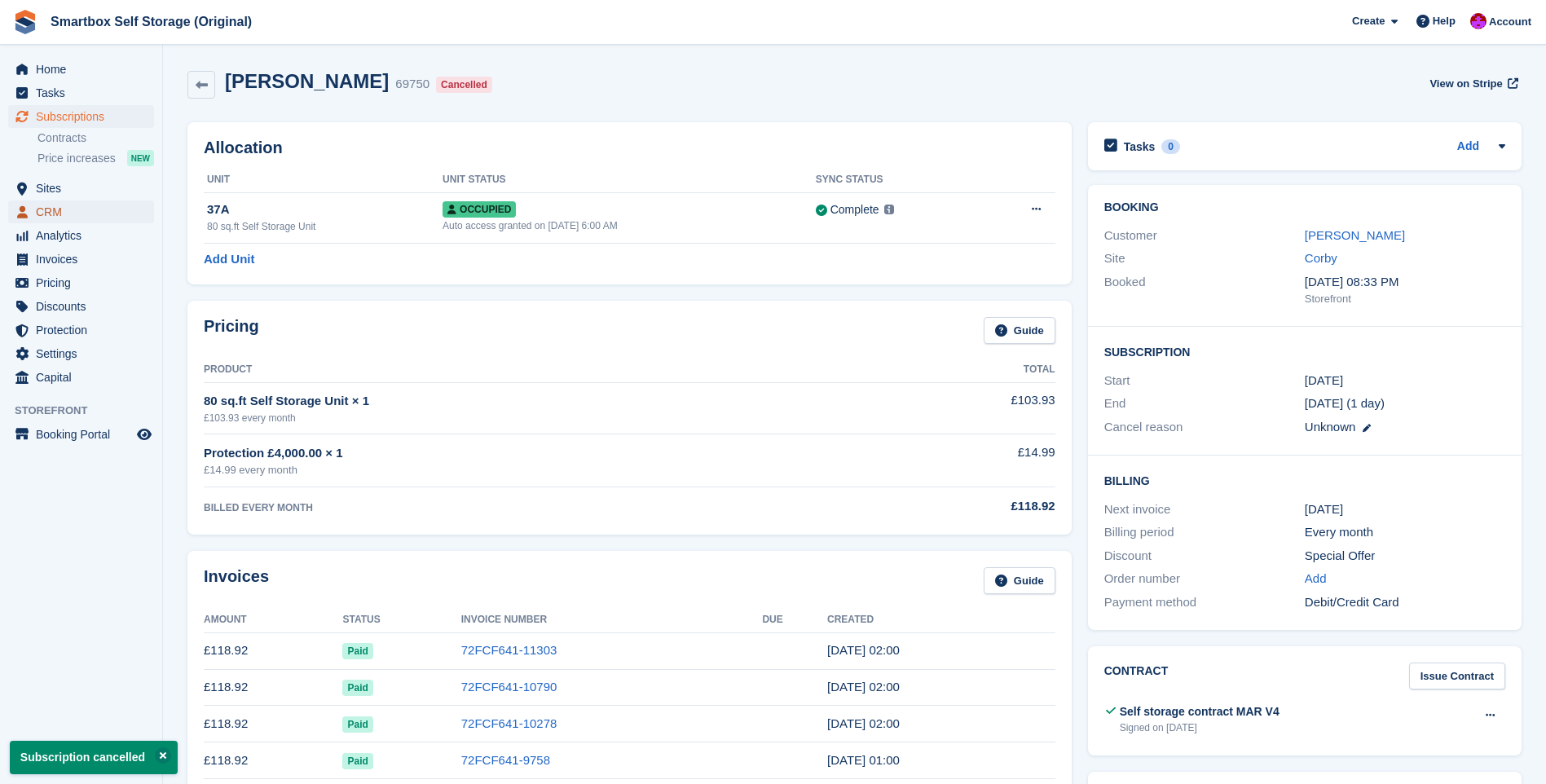 click on "CRM" at bounding box center (85, 212) 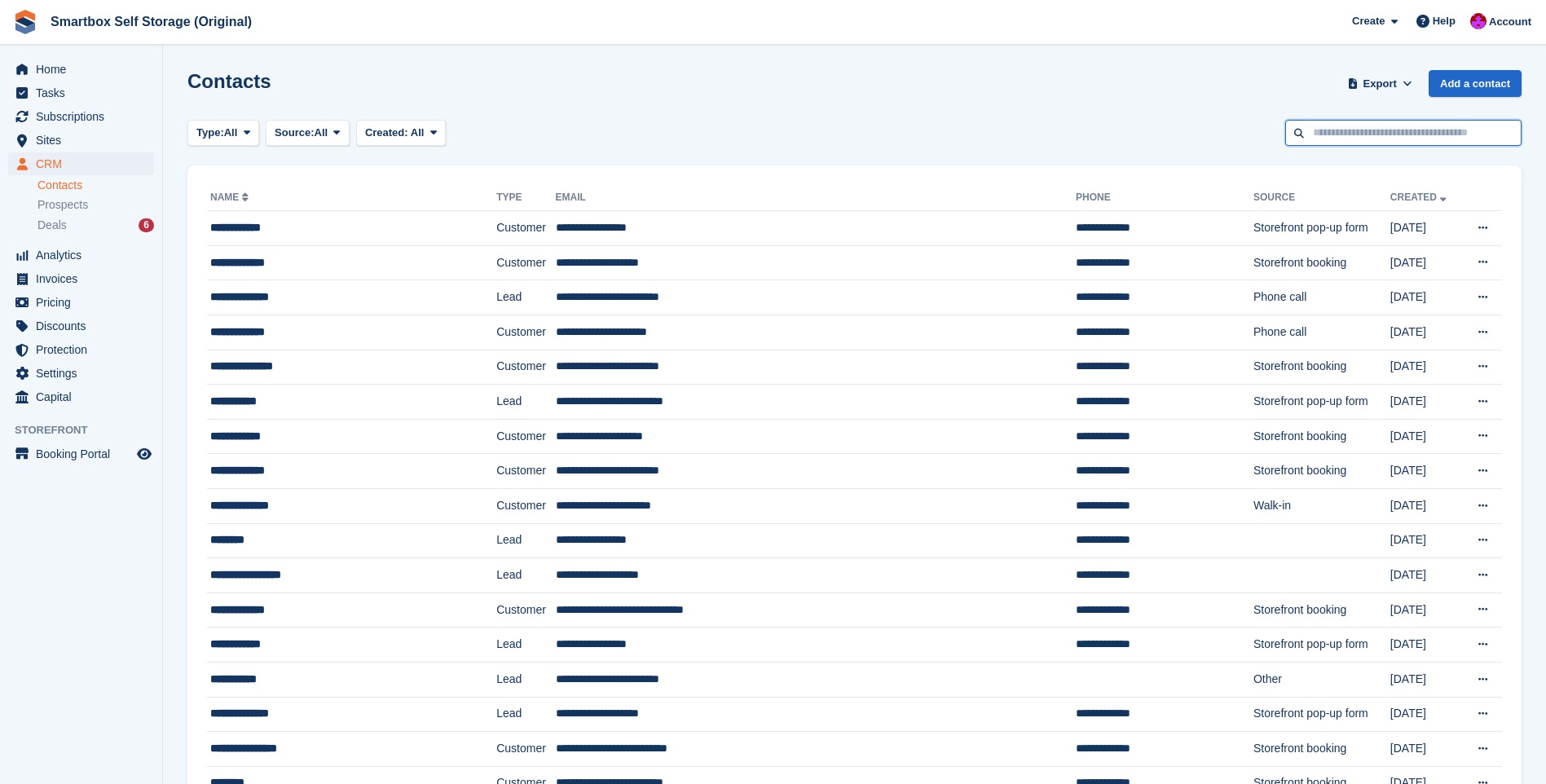 click at bounding box center (1403, 133) 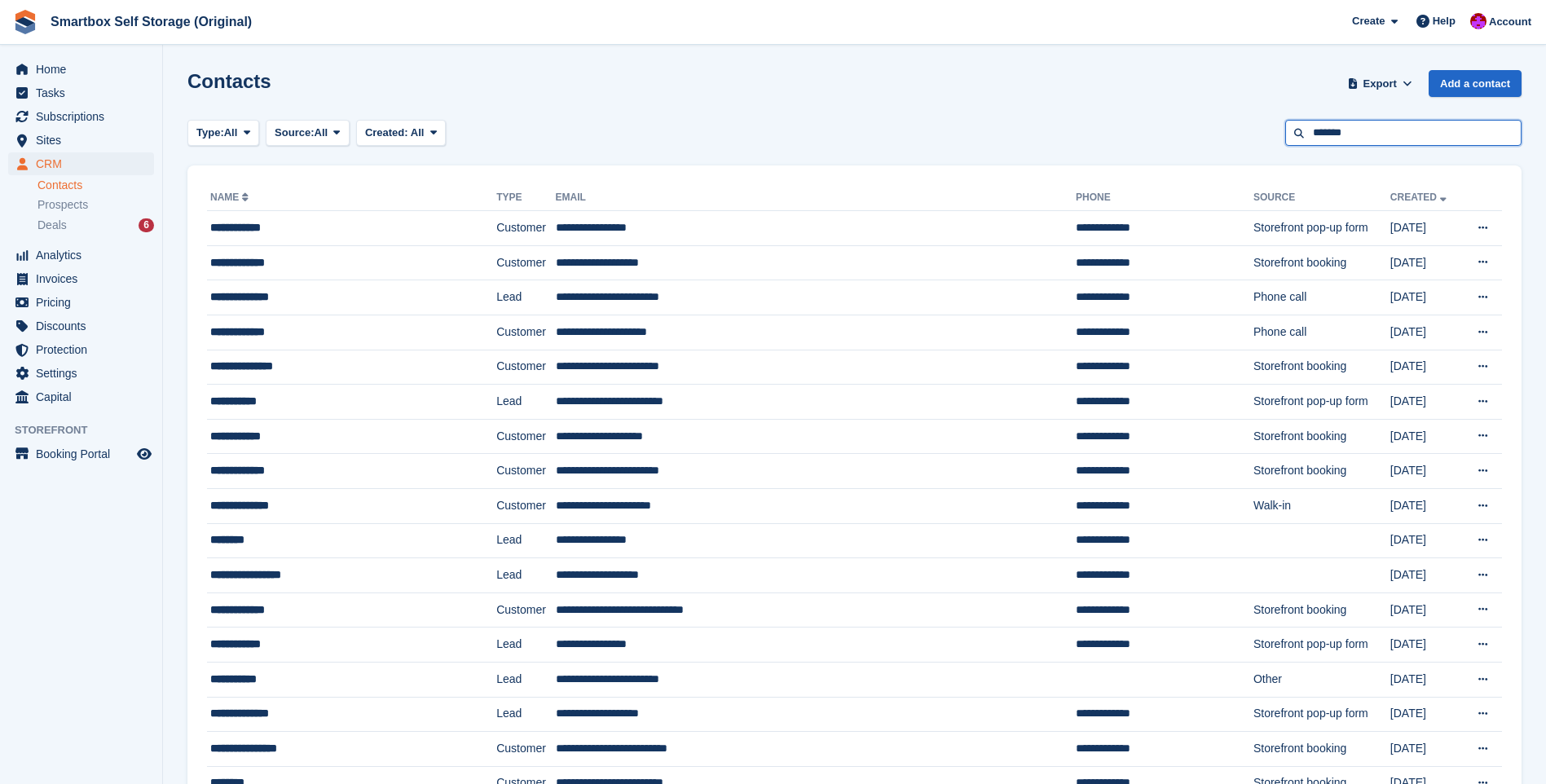 type on "*******" 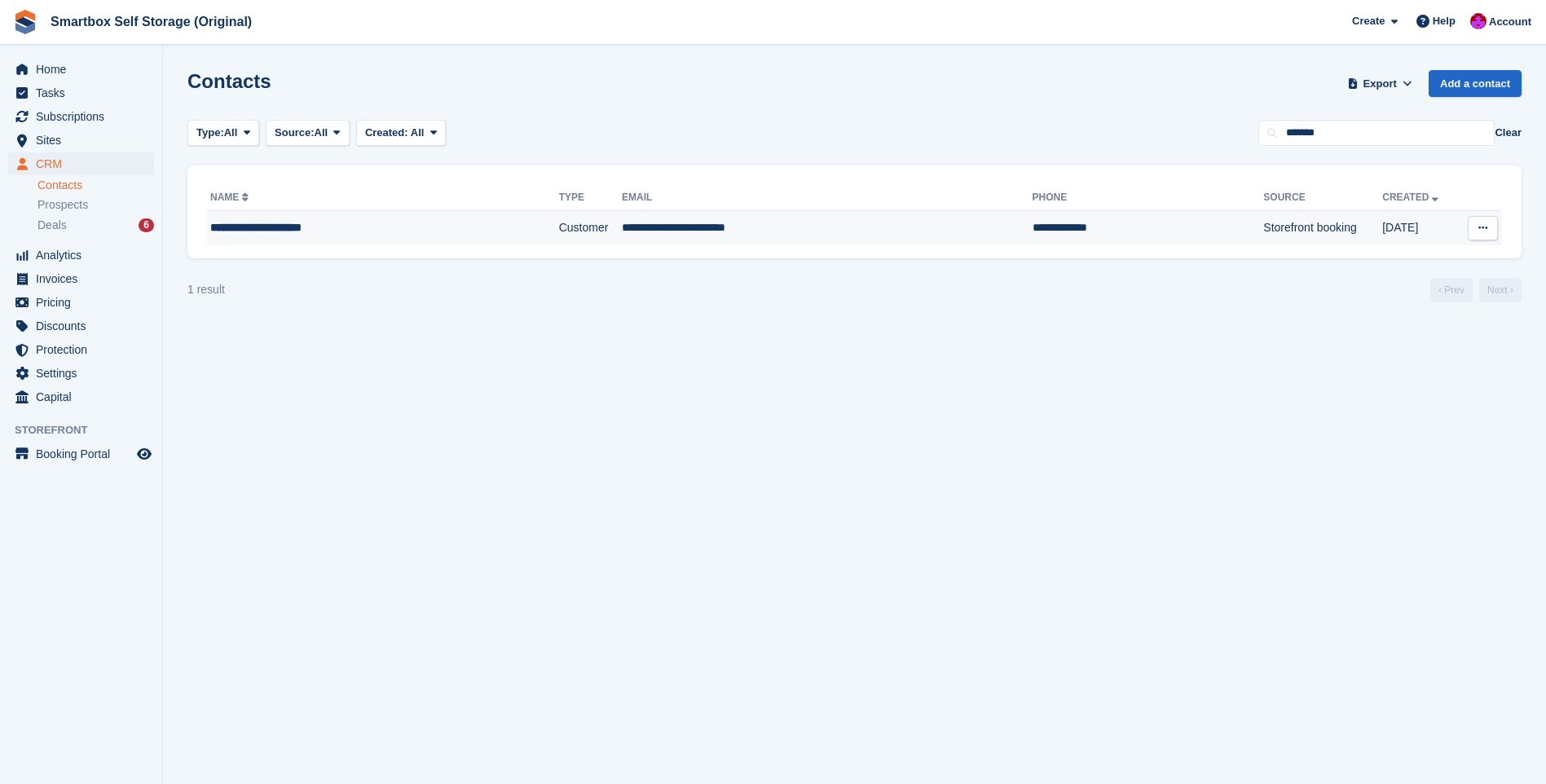 click on "Customer" at bounding box center [590, 228] 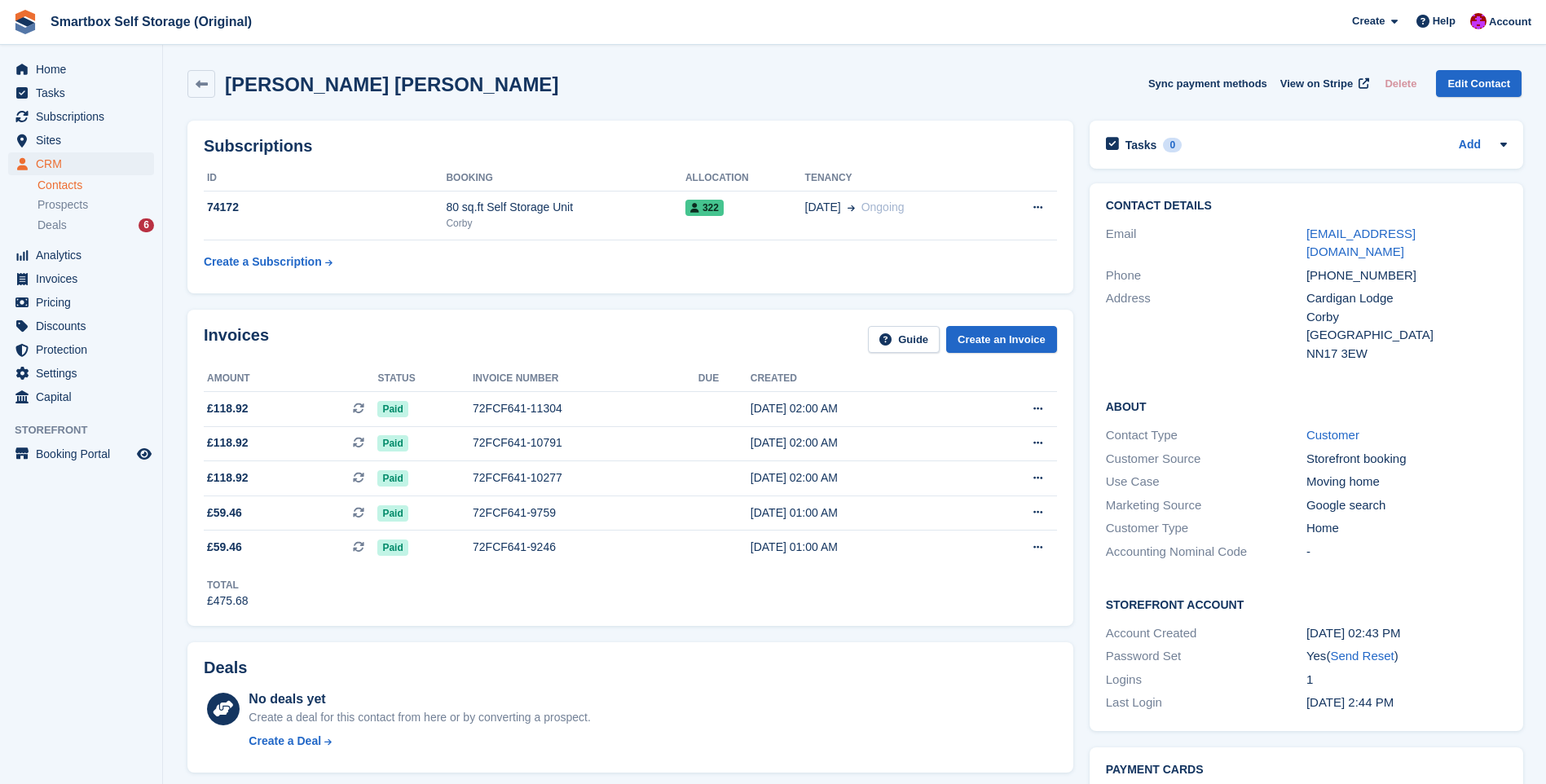 scroll, scrollTop: 0, scrollLeft: 0, axis: both 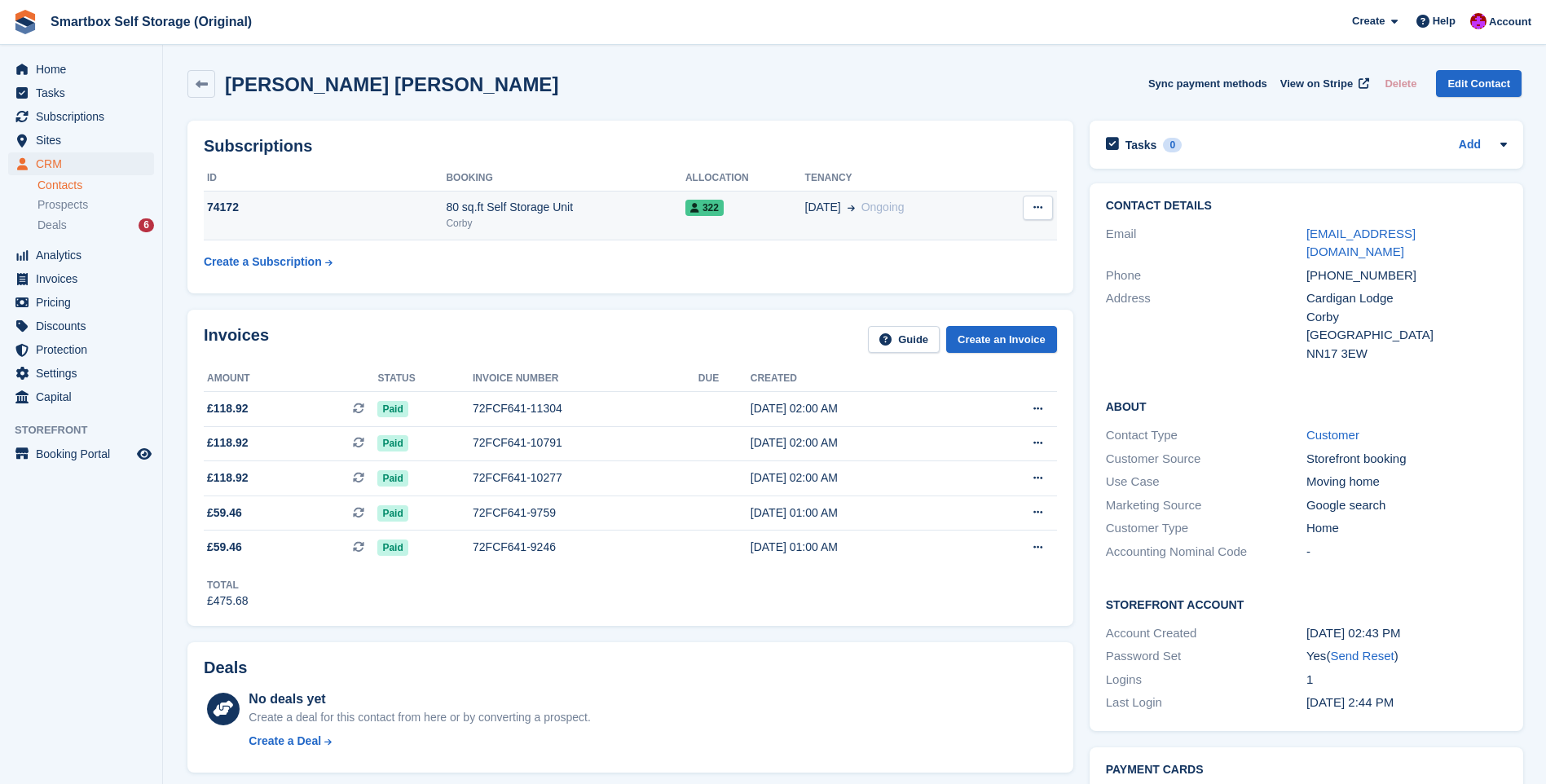 click on "74172" at bounding box center [324, 215] 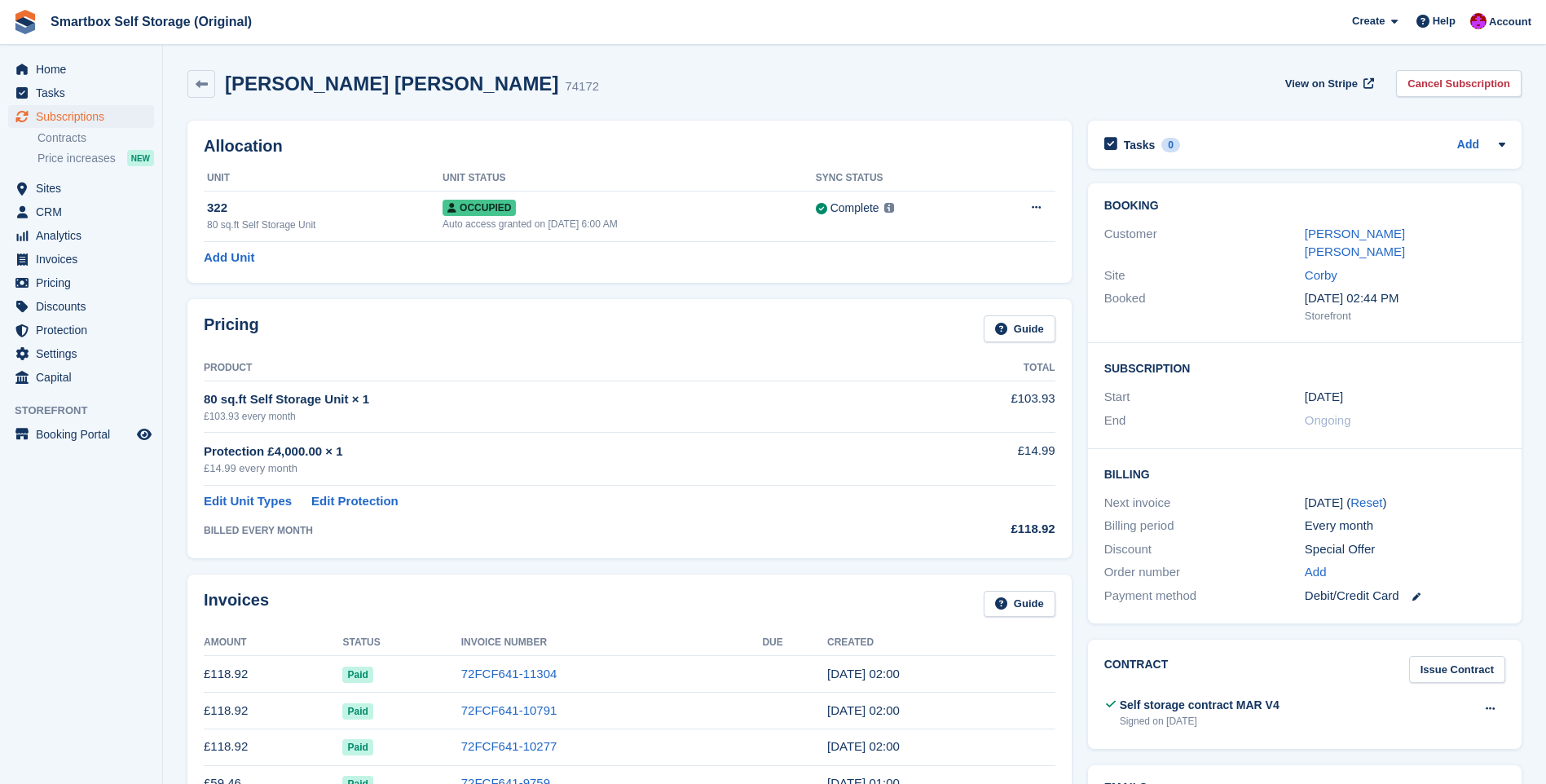 scroll, scrollTop: 0, scrollLeft: 0, axis: both 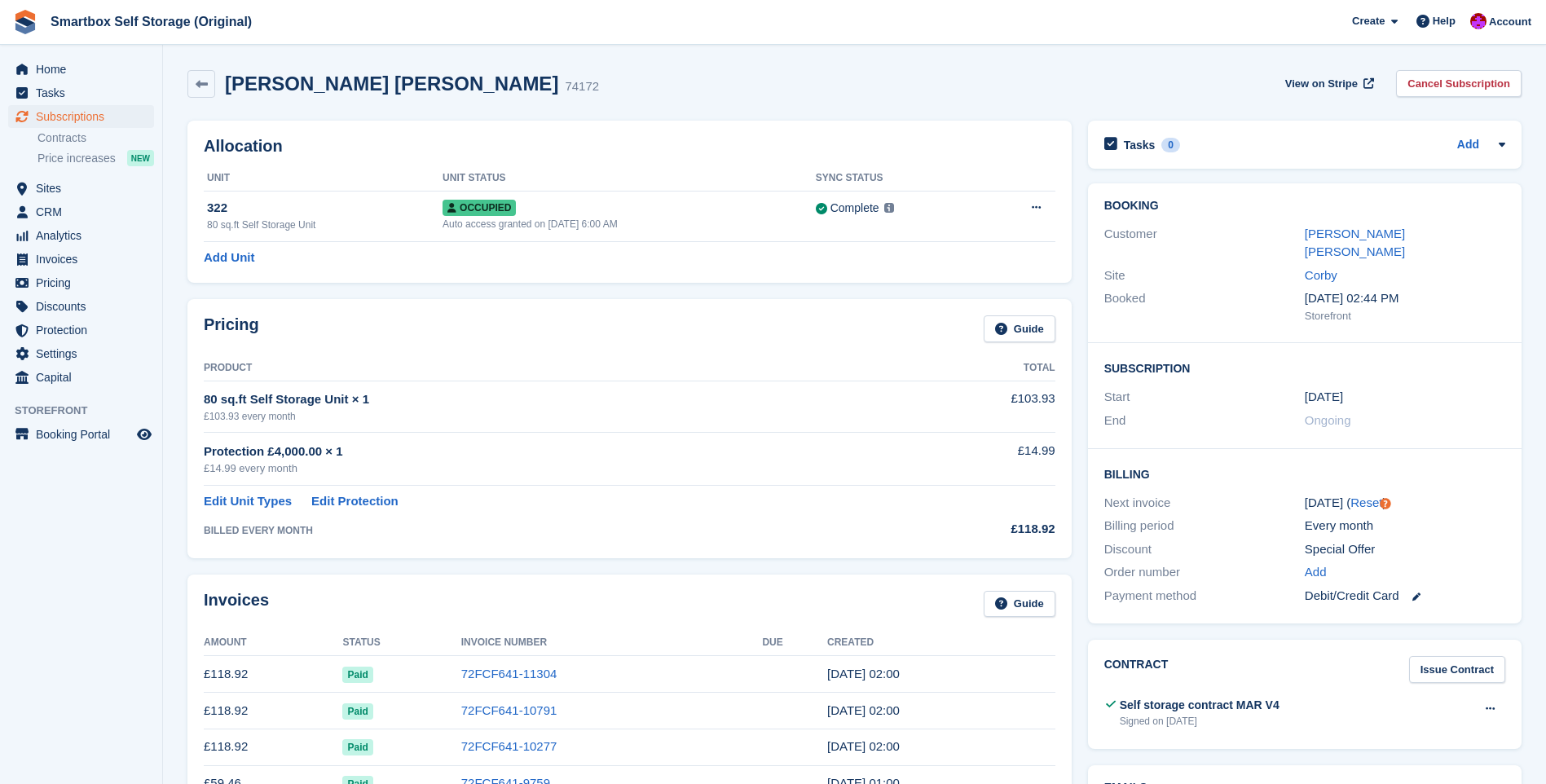 drag, startPoint x: 1354, startPoint y: 229, endPoint x: 1209, endPoint y: 251, distance: 146.65947 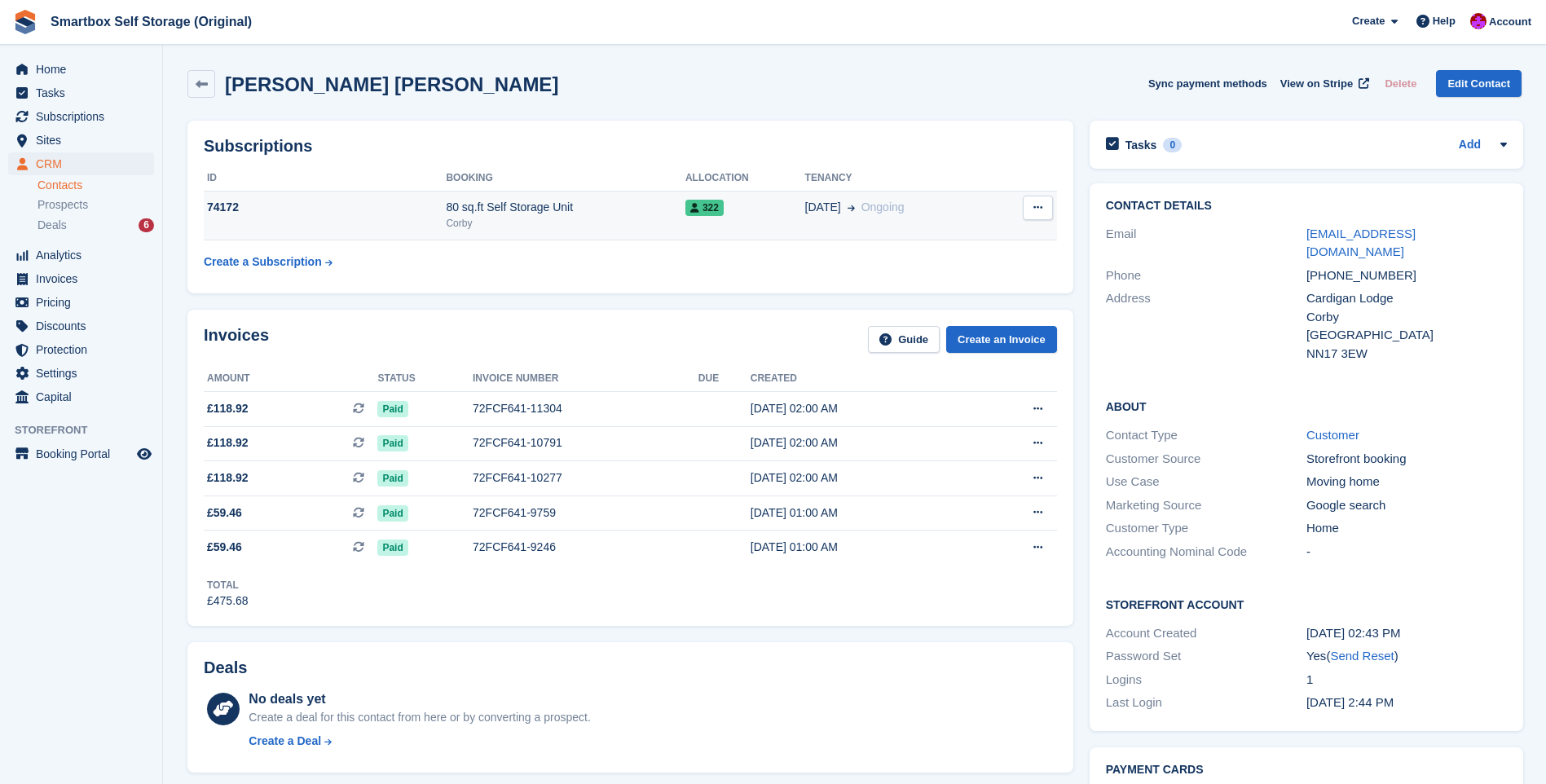 click at bounding box center [1037, 207] 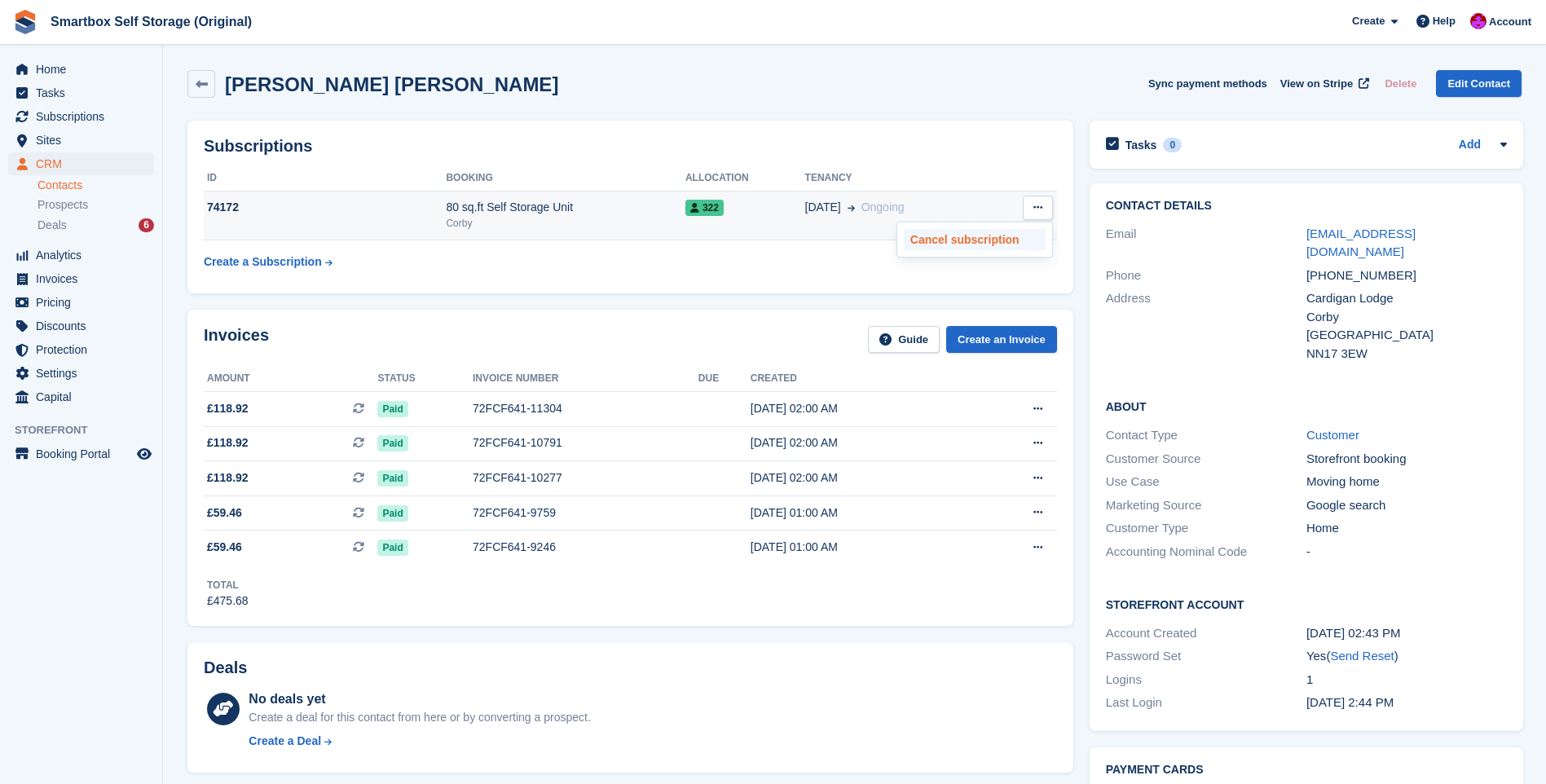 click on "Cancel subscription" at bounding box center [975, 240] 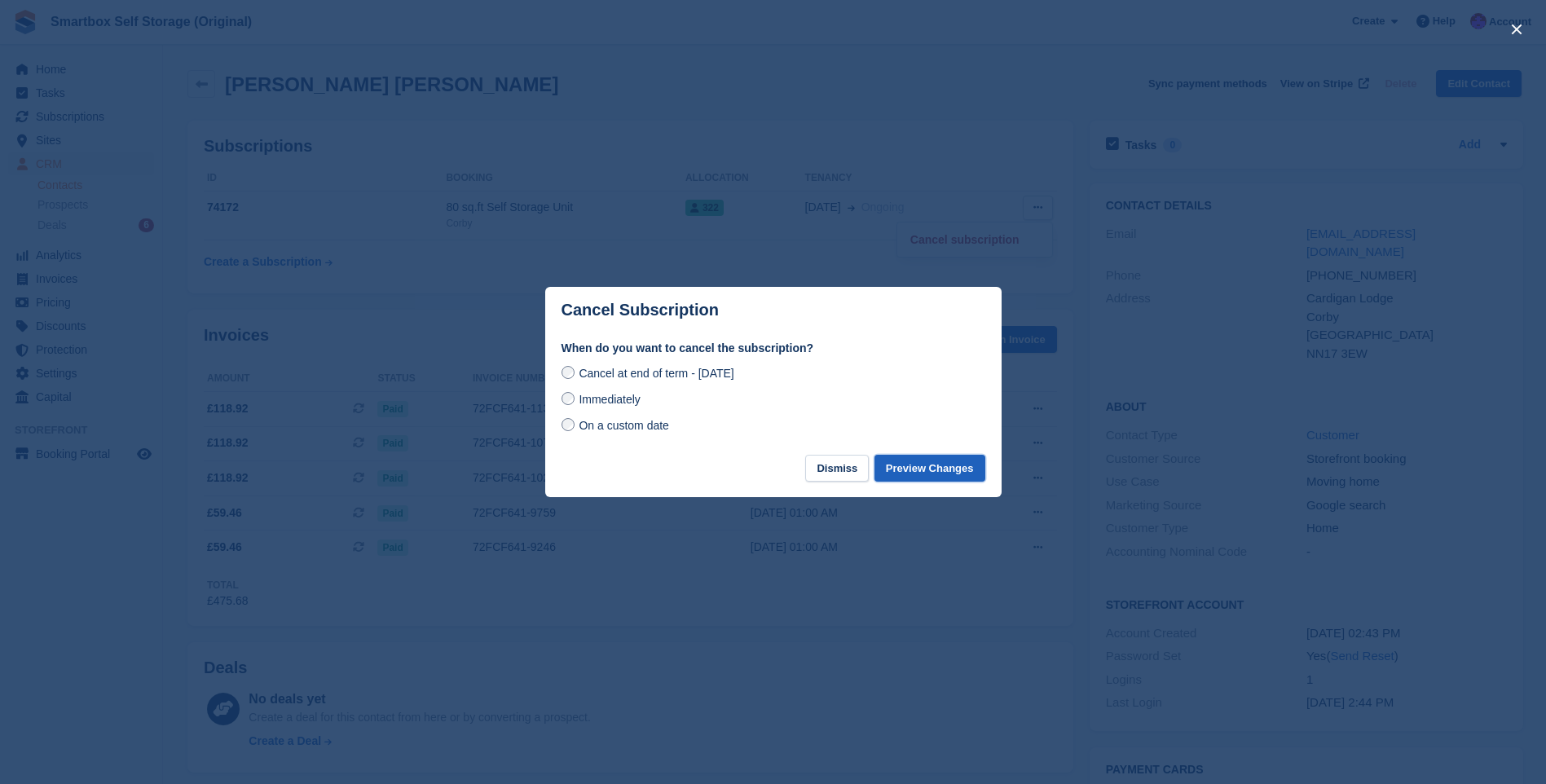 click on "Preview Changes" at bounding box center (930, 468) 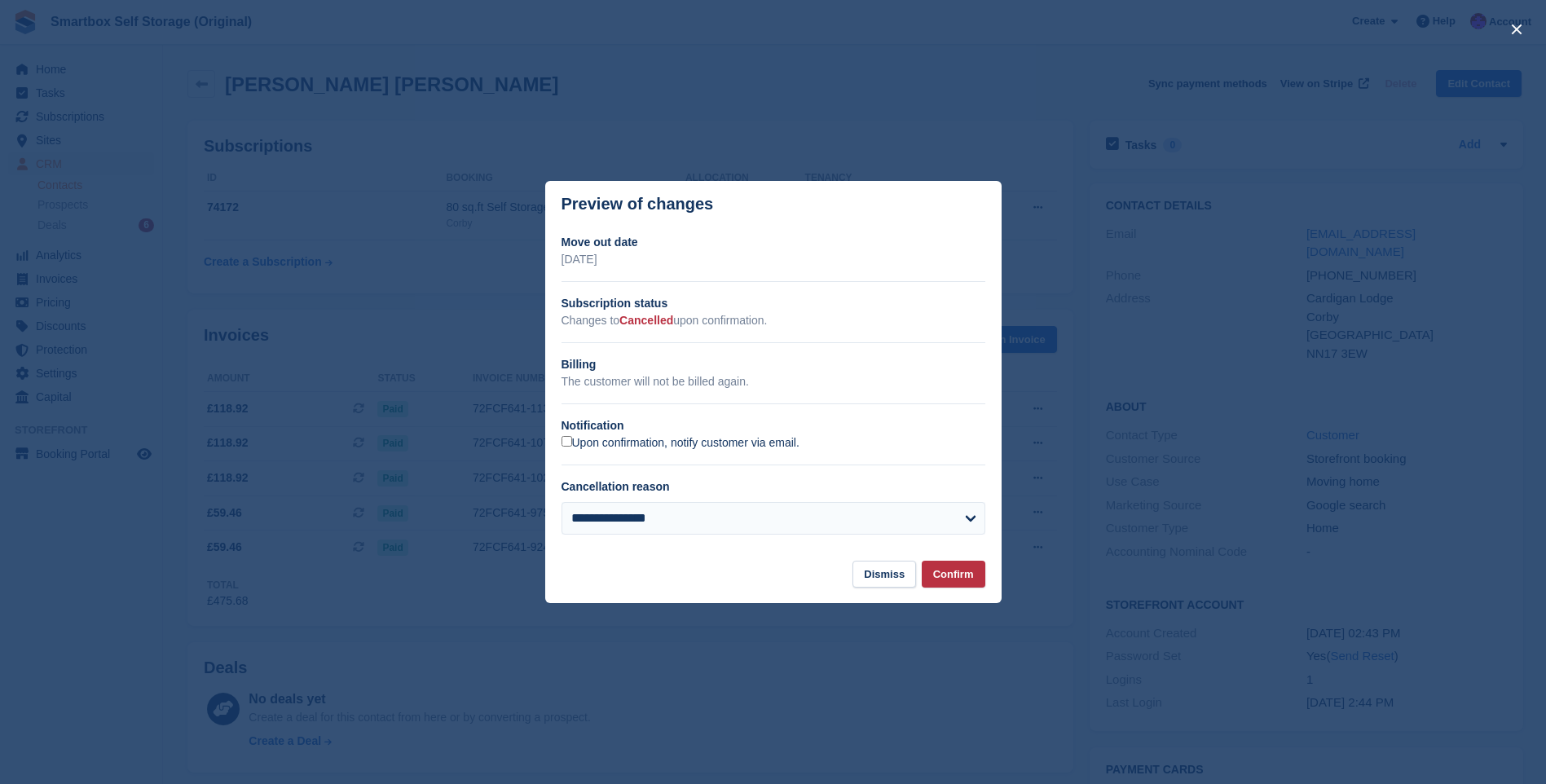 click on "Upon confirmation, notify customer via email." at bounding box center (681, 443) 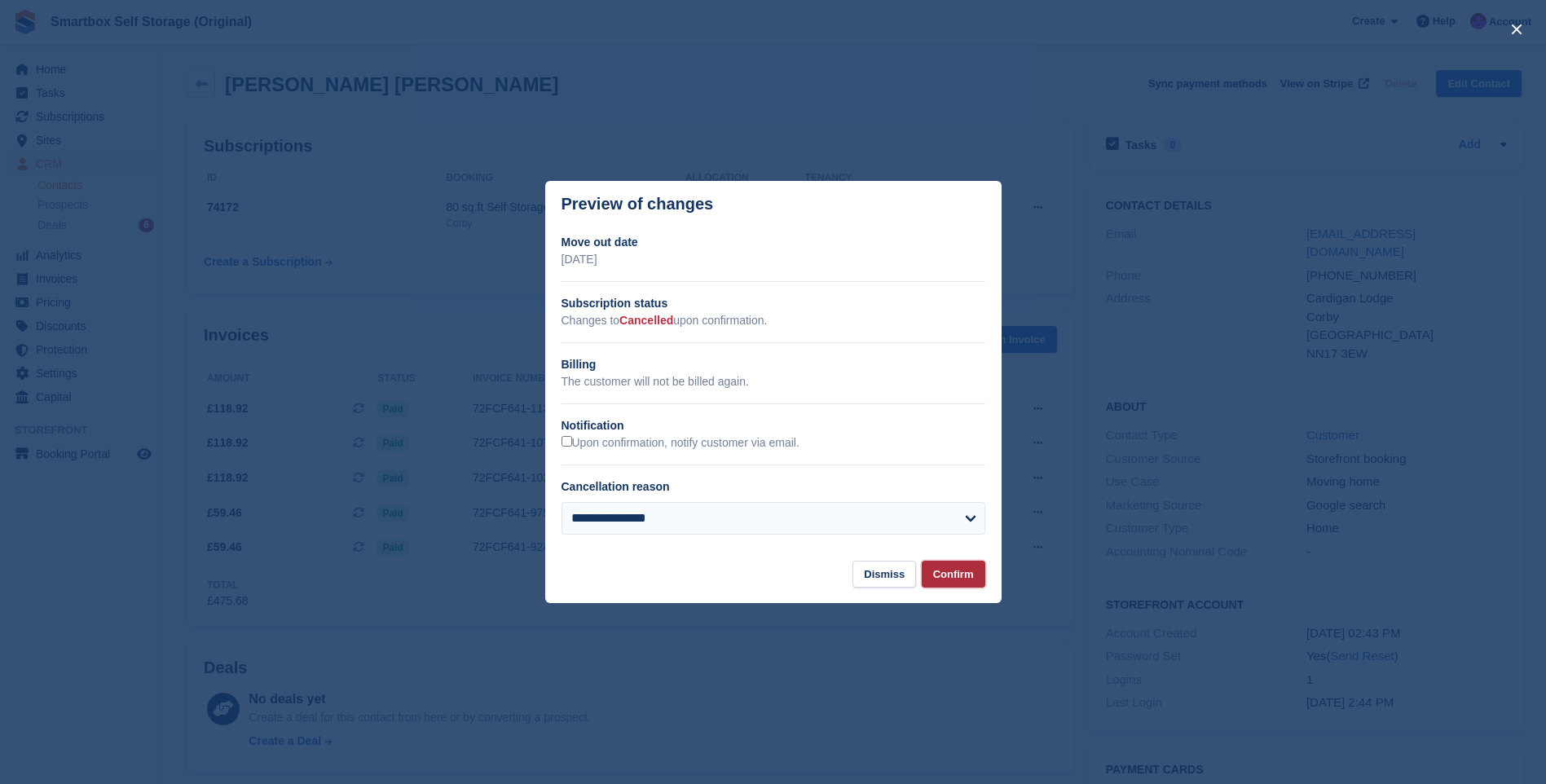 click on "Confirm" at bounding box center [954, 574] 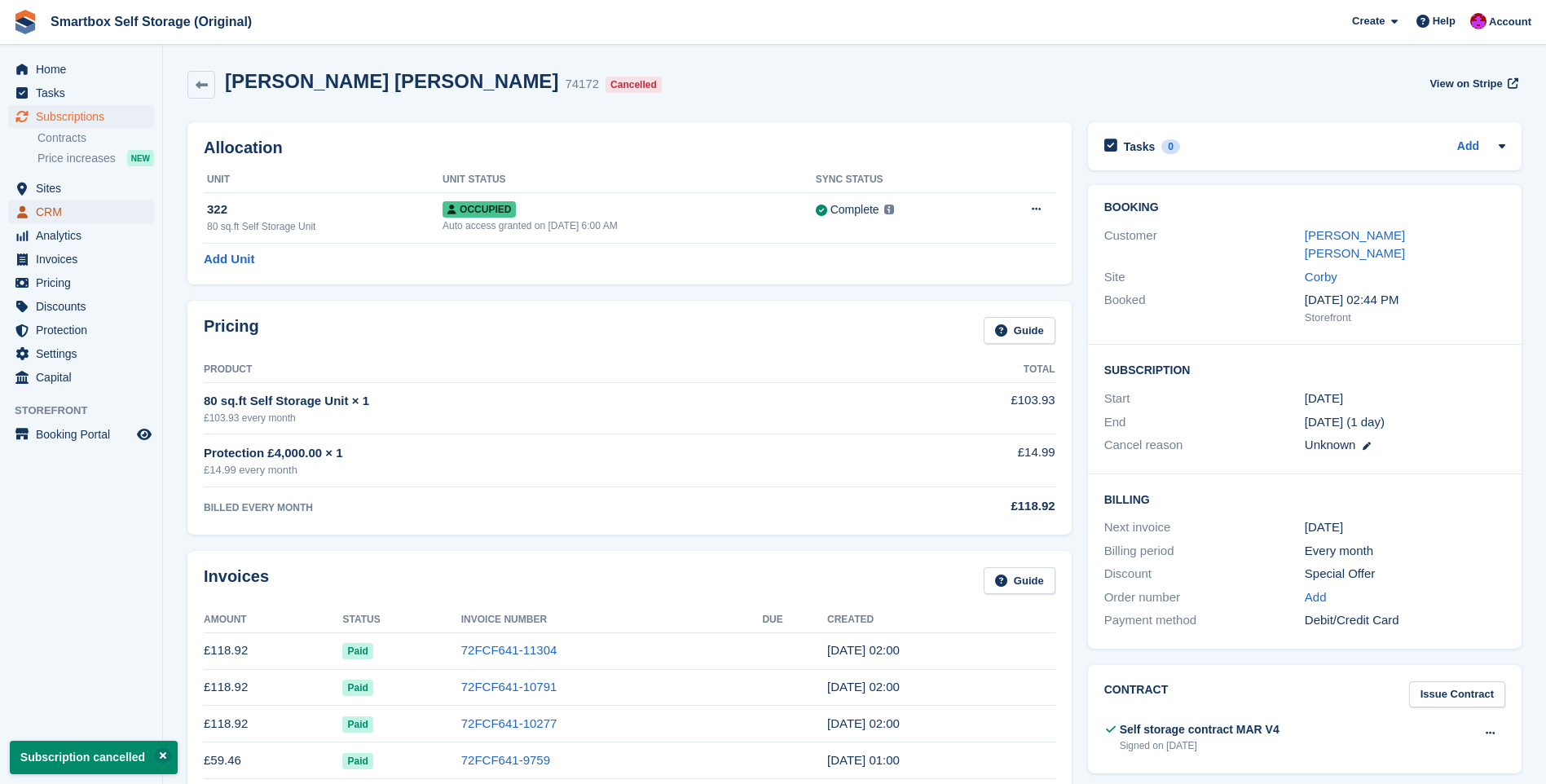 click on "CRM" at bounding box center (85, 212) 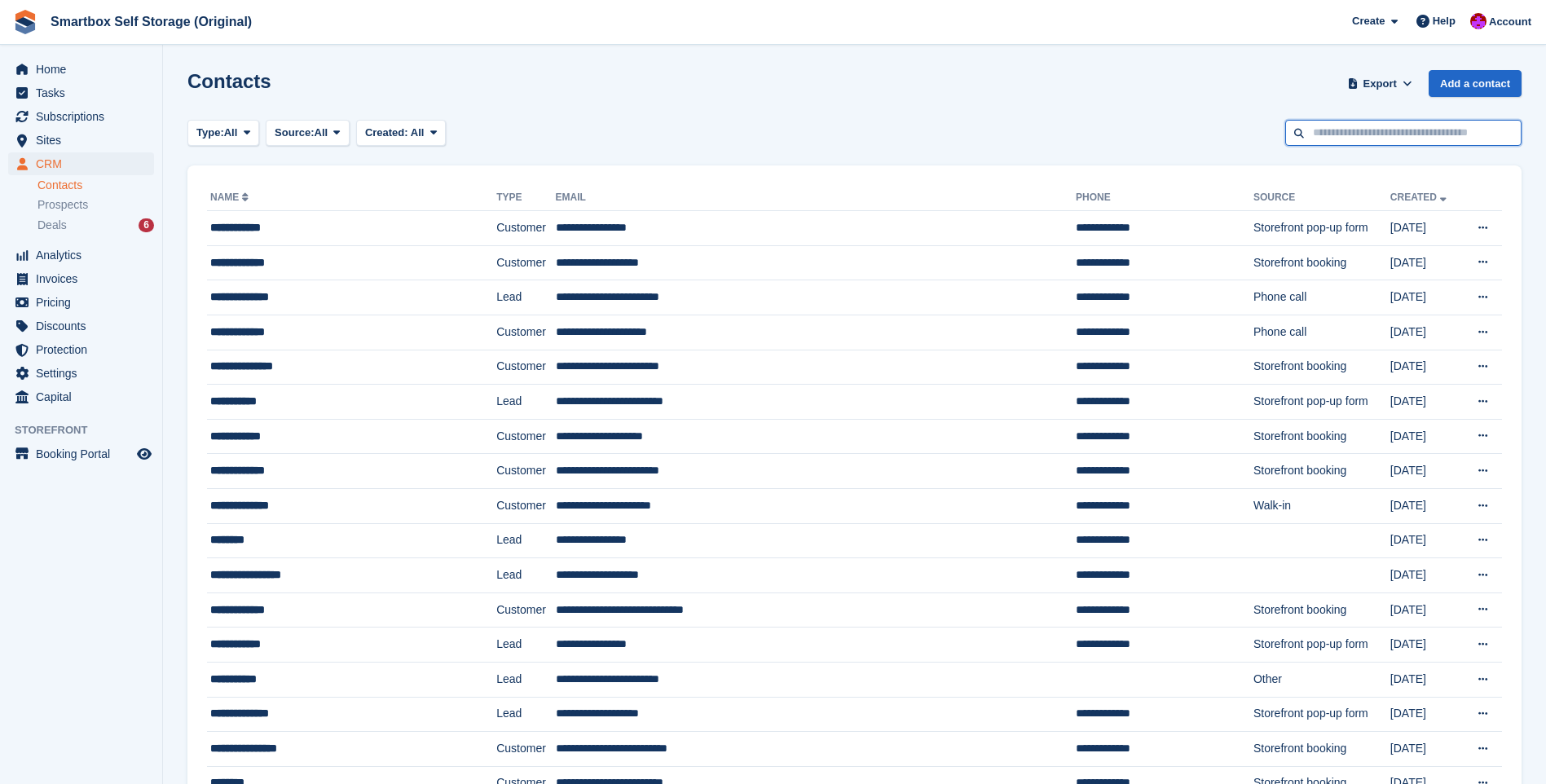 click at bounding box center [1403, 133] 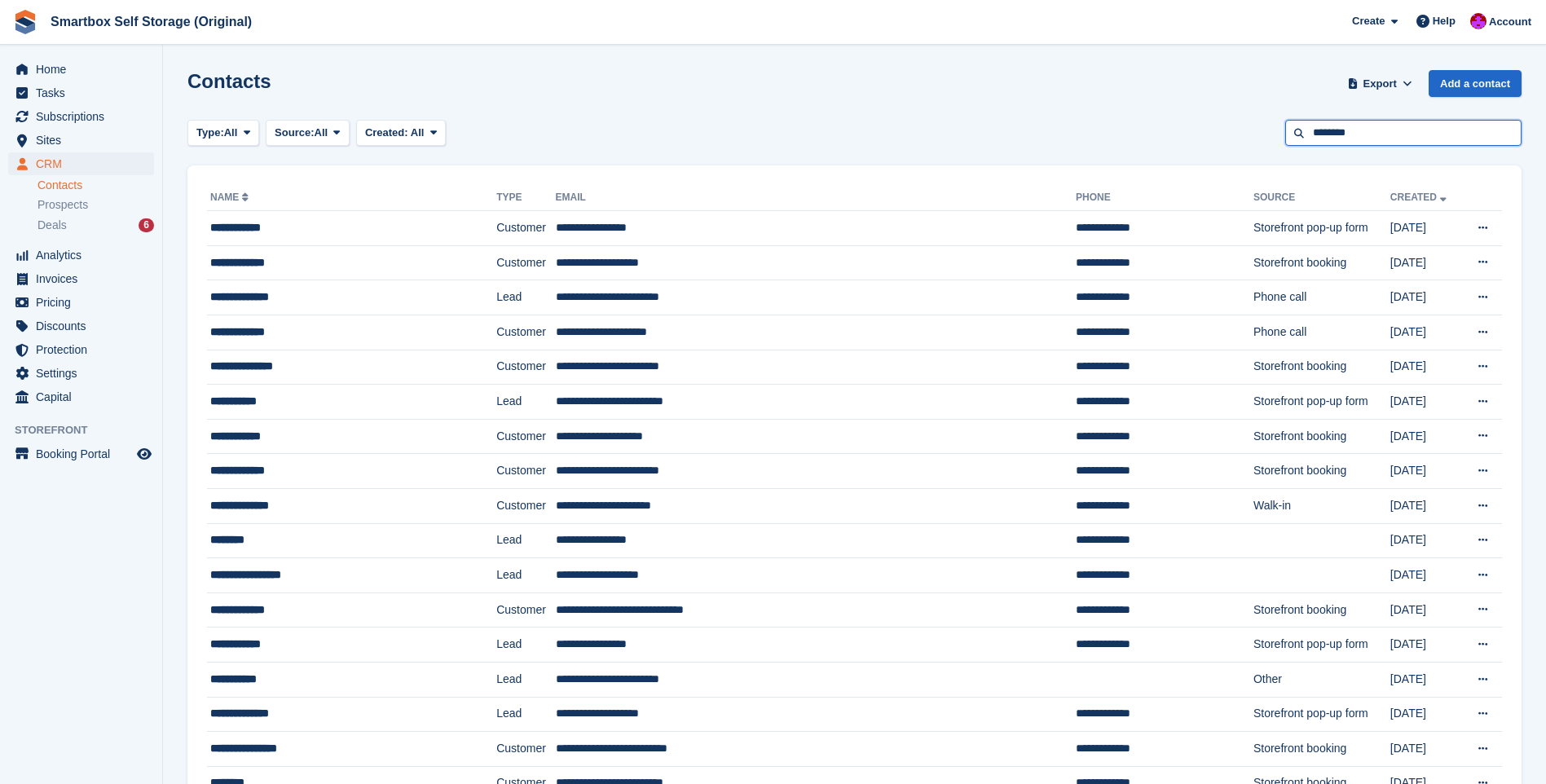 type on "********" 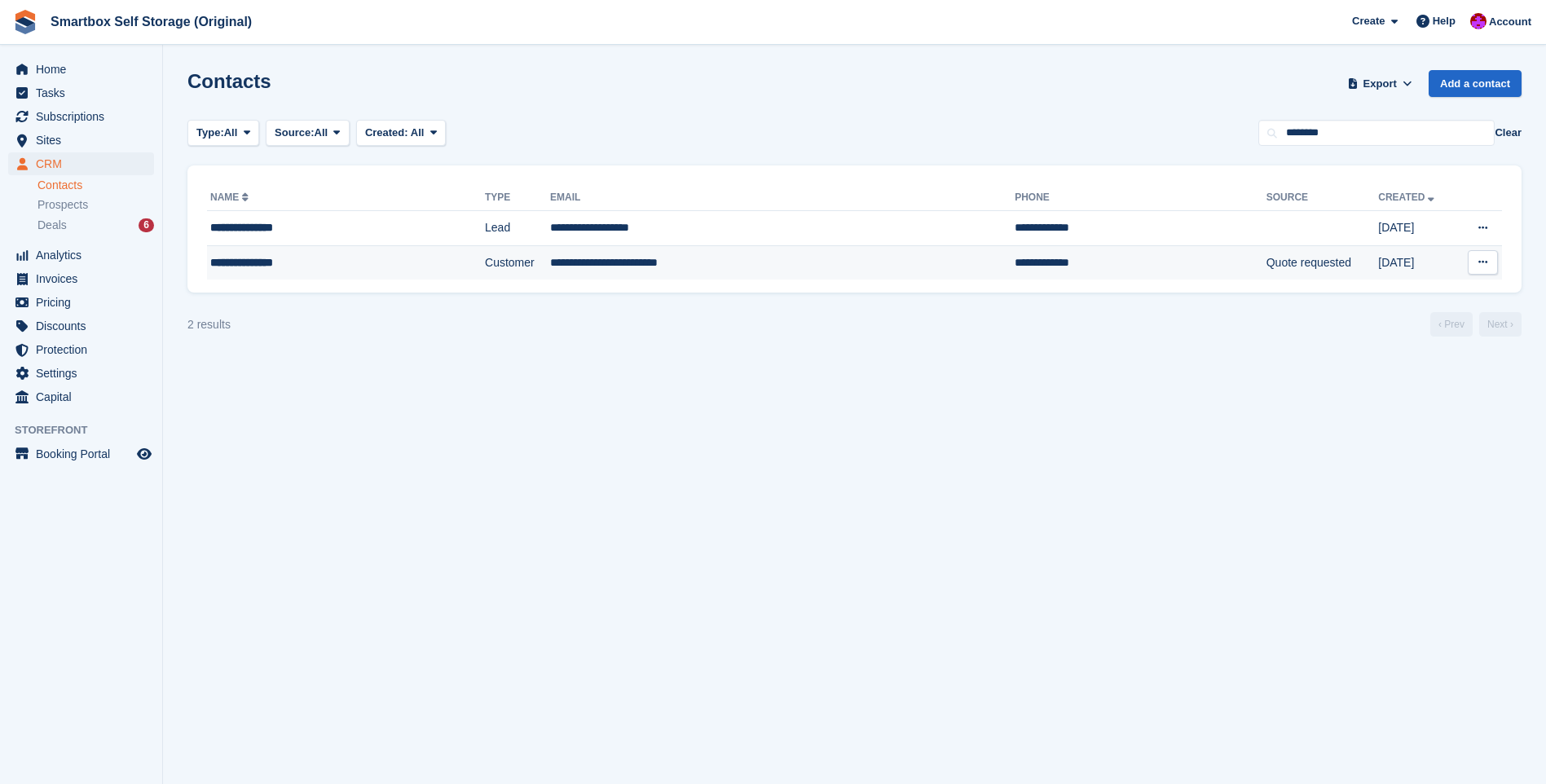 click on "Customer" at bounding box center [518, 262] 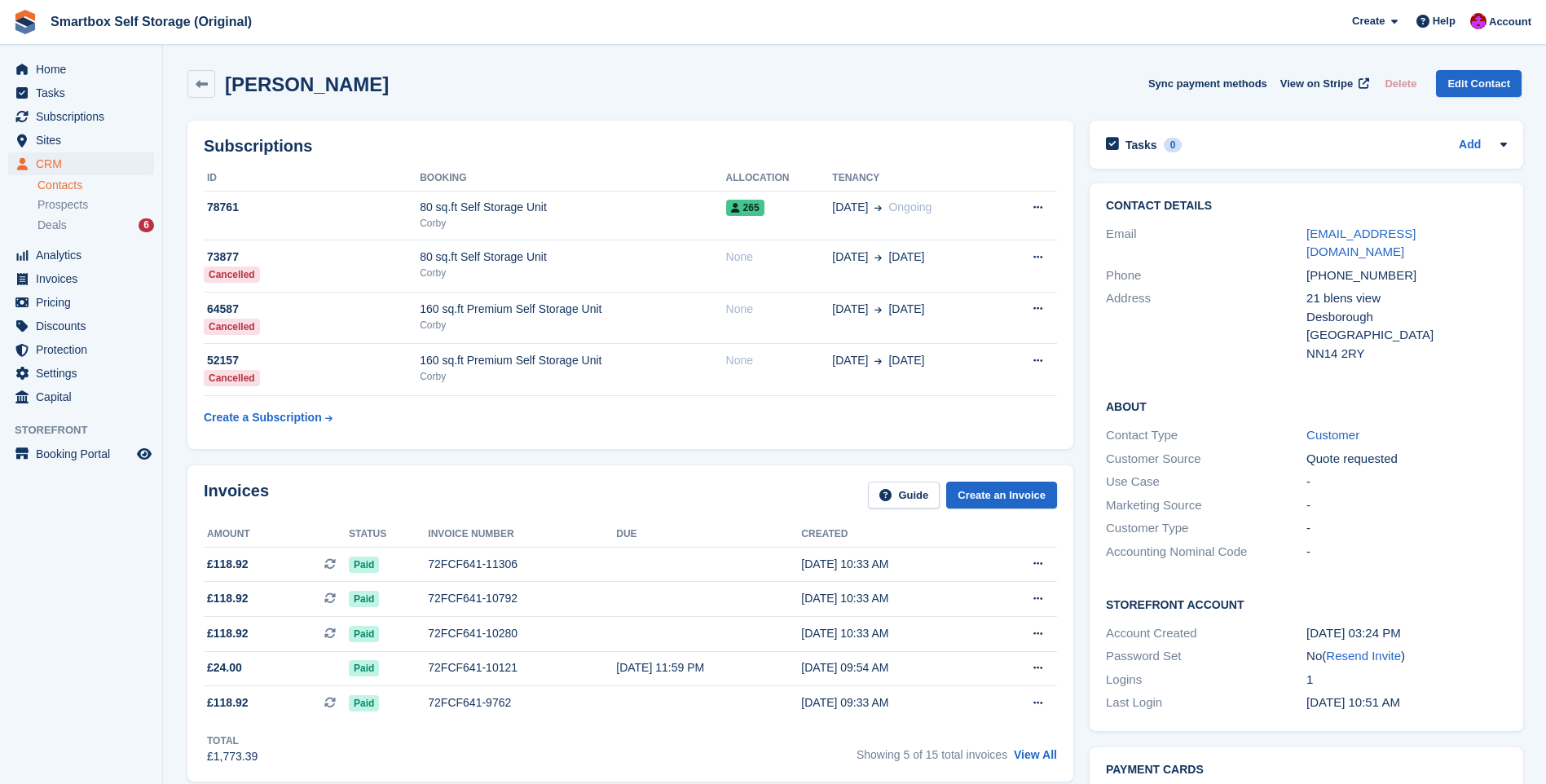 scroll, scrollTop: 0, scrollLeft: 0, axis: both 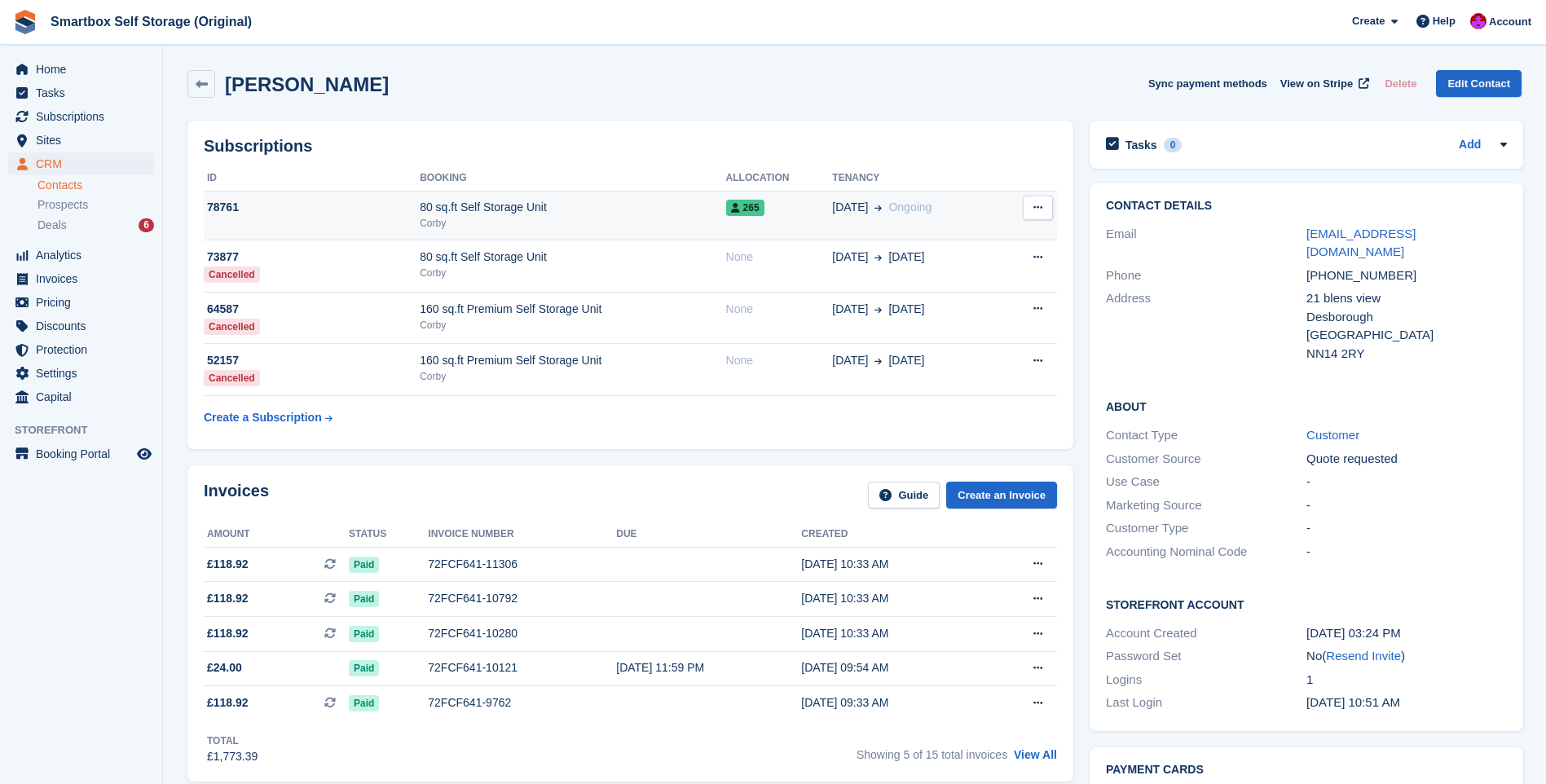 click on "78761" at bounding box center (311, 215) 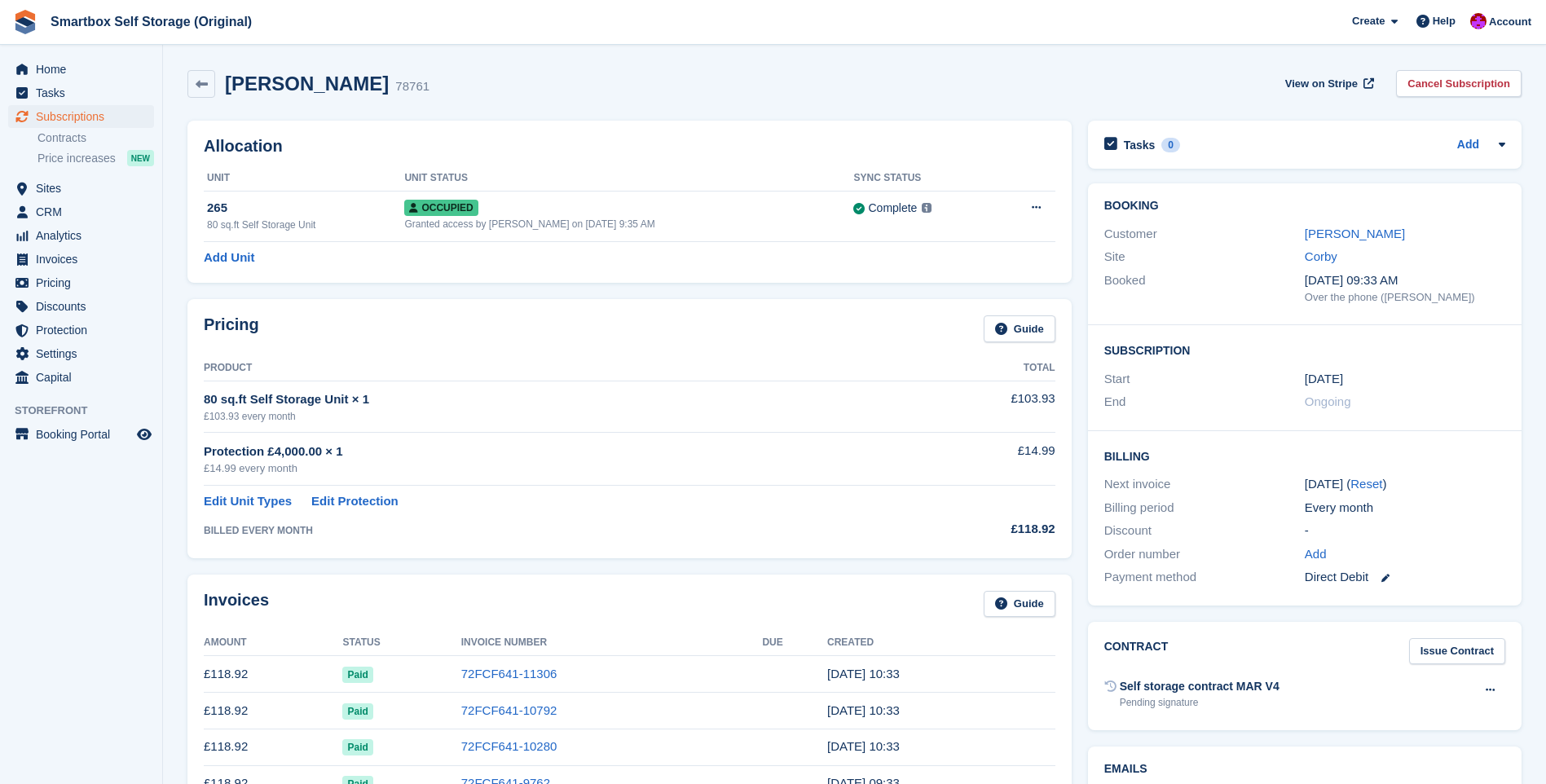 scroll, scrollTop: 0, scrollLeft: 0, axis: both 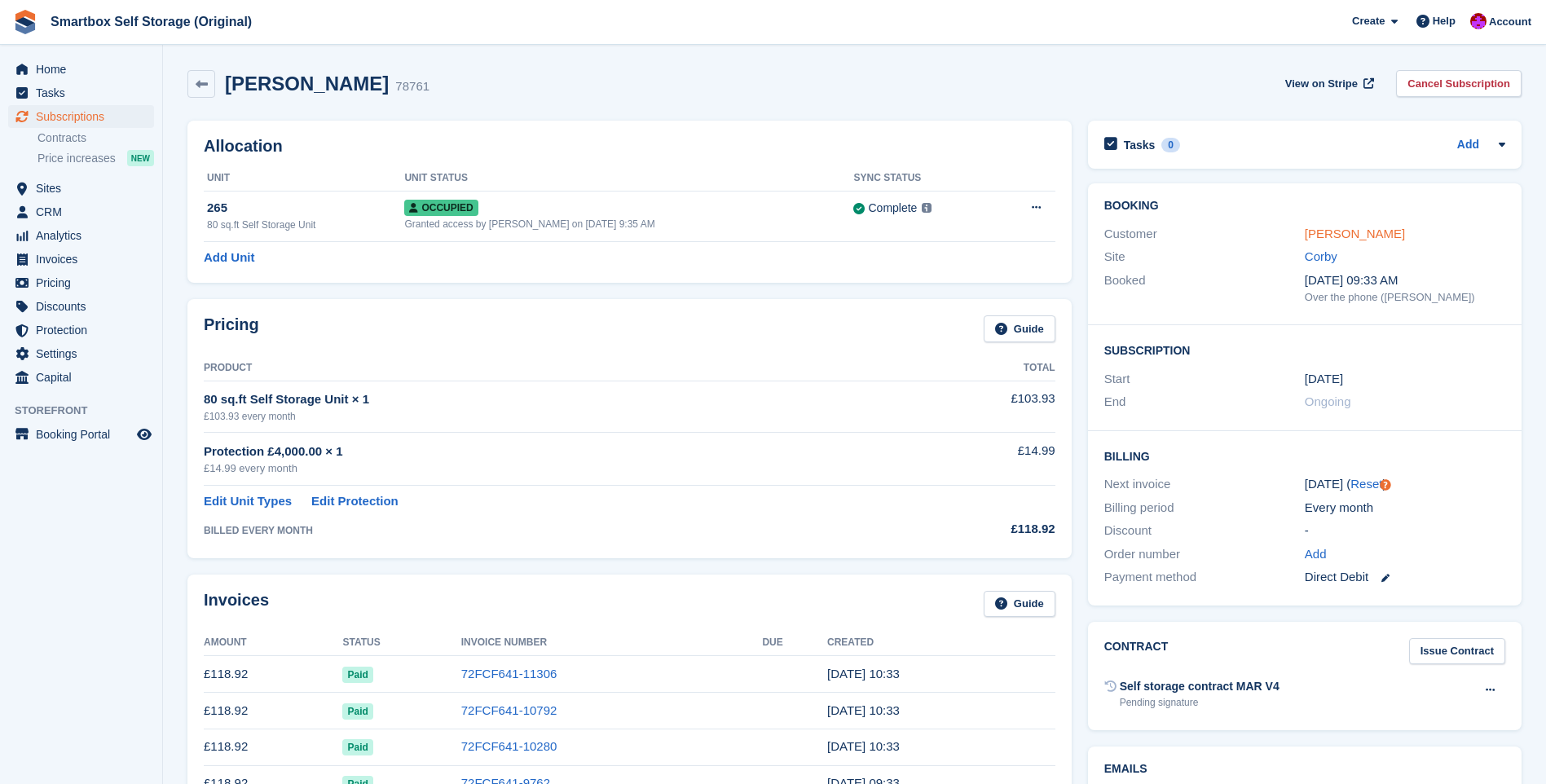click on "Andrew Farrance" at bounding box center [1354, 233] 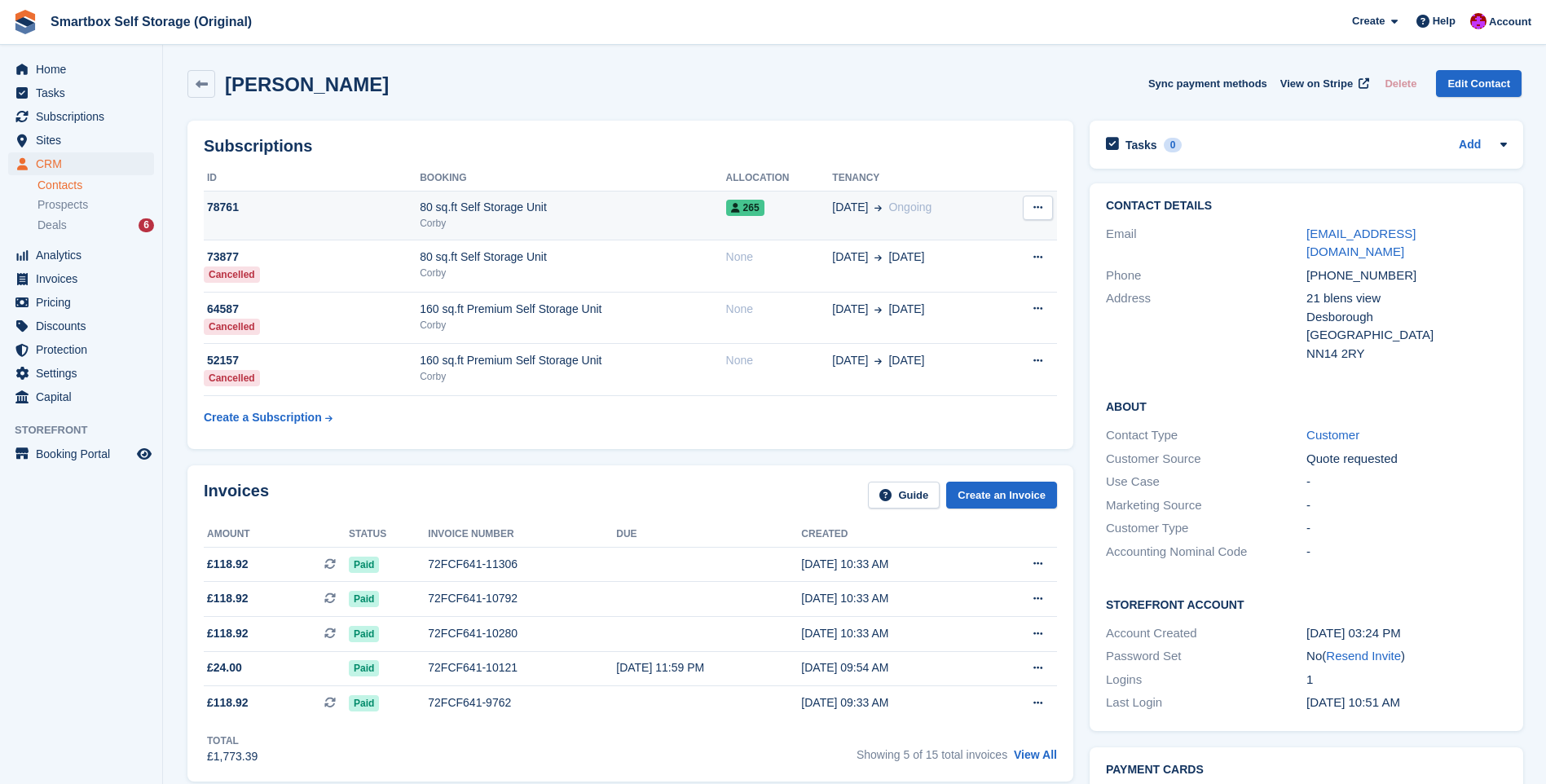 click at bounding box center [1037, 208] 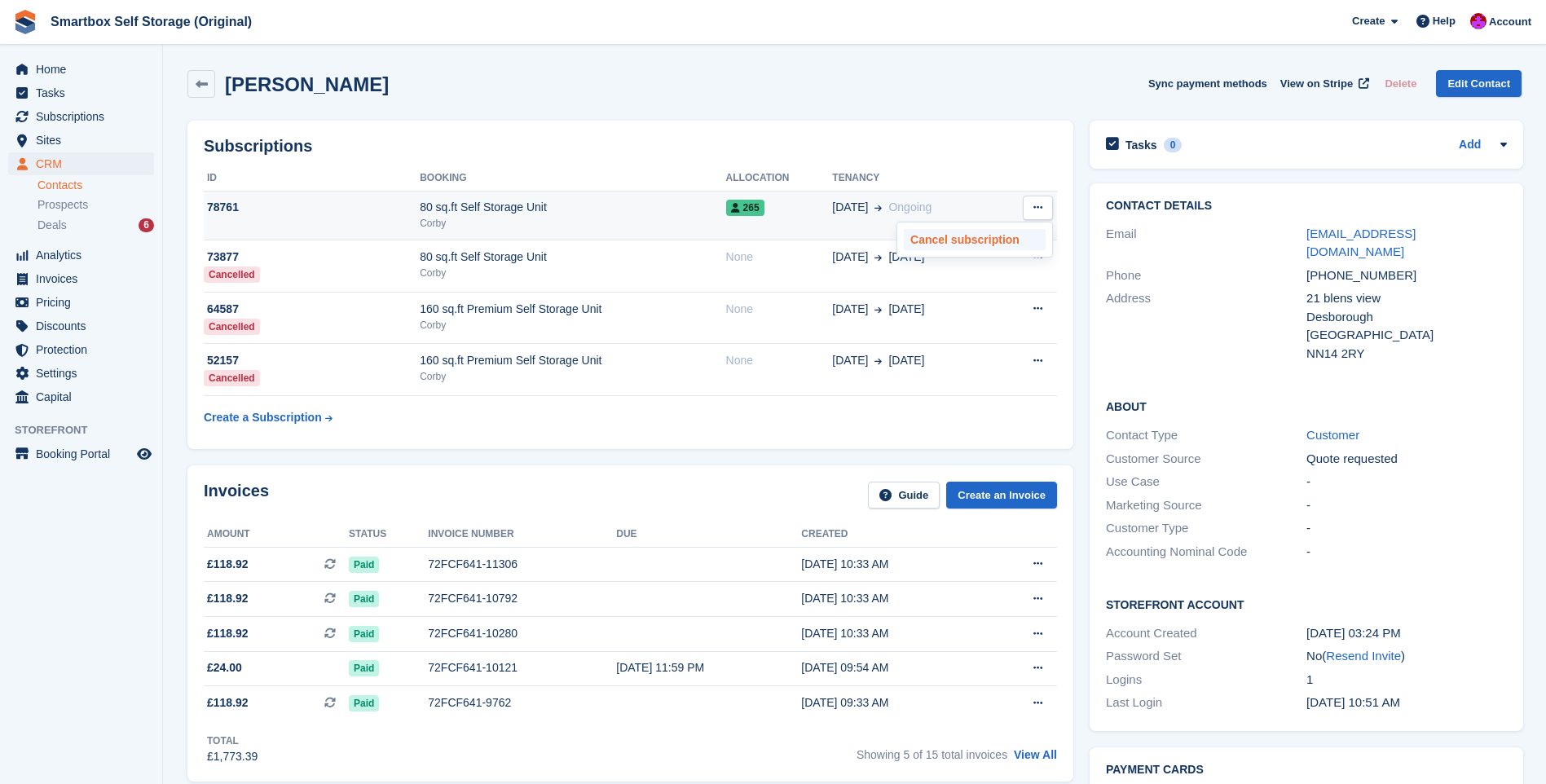 click on "Cancel subscription" at bounding box center [975, 240] 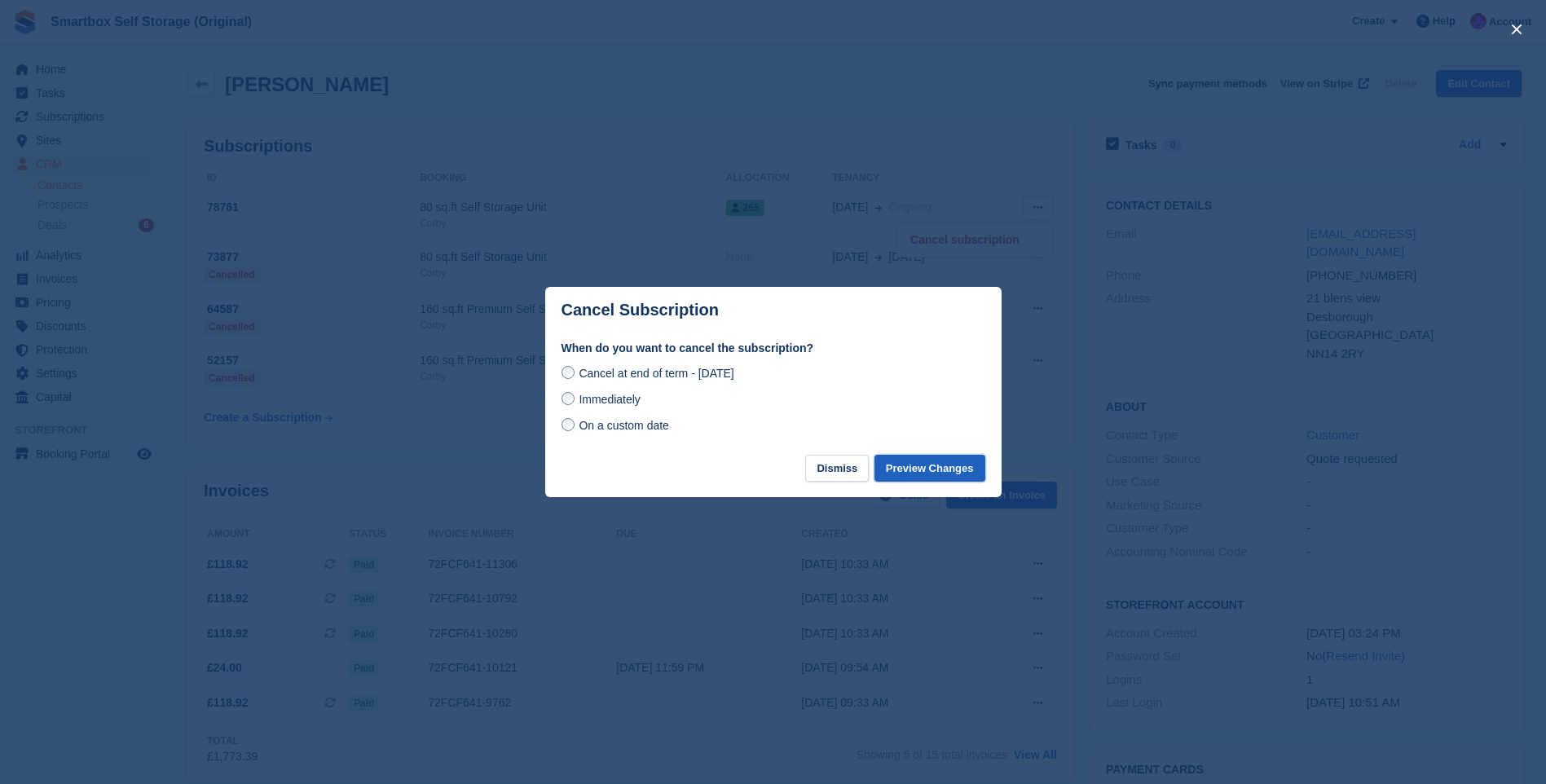 click on "Preview Changes" at bounding box center (930, 468) 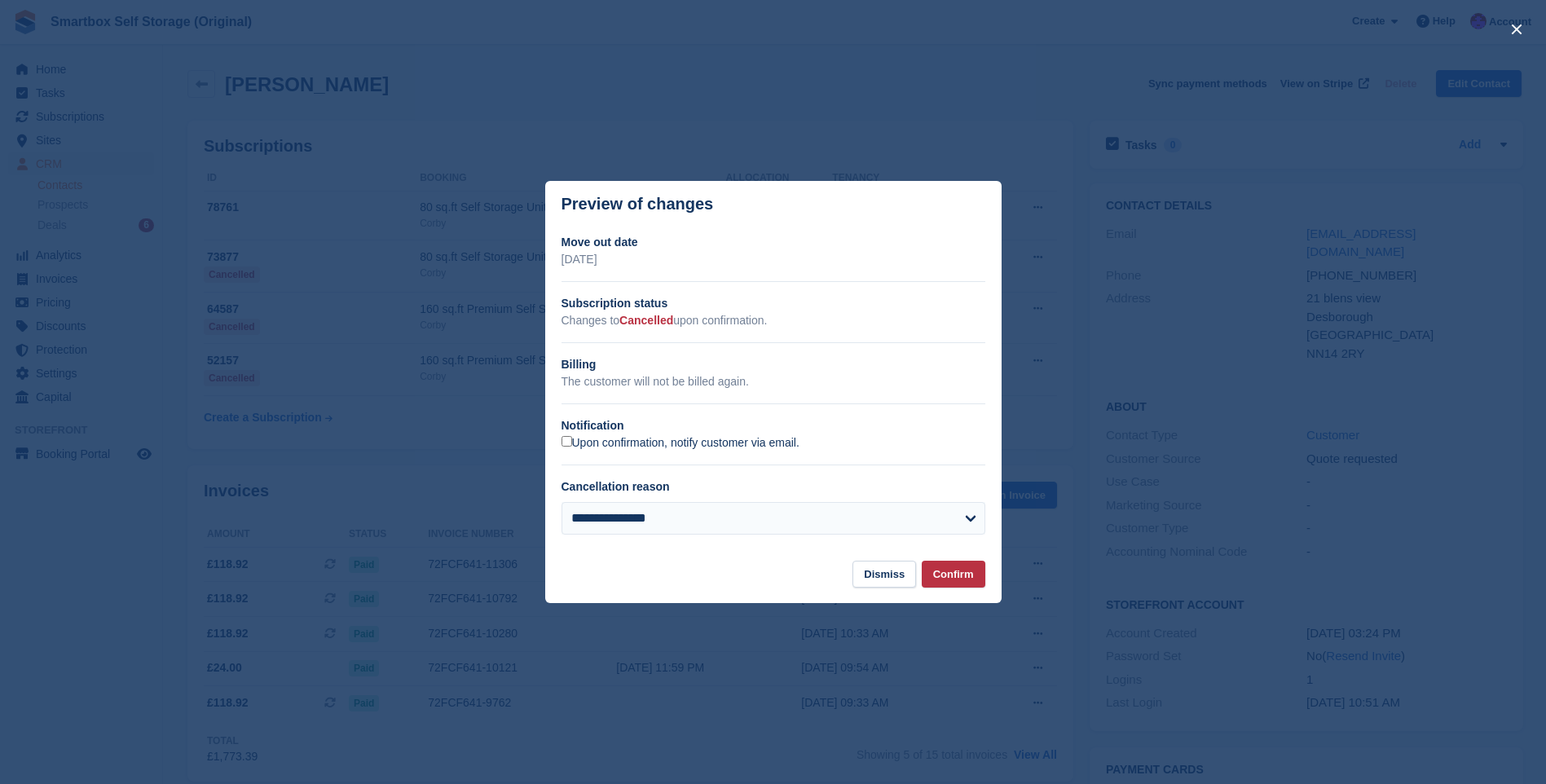 click on "Upon confirmation, notify customer via email." at bounding box center (681, 443) 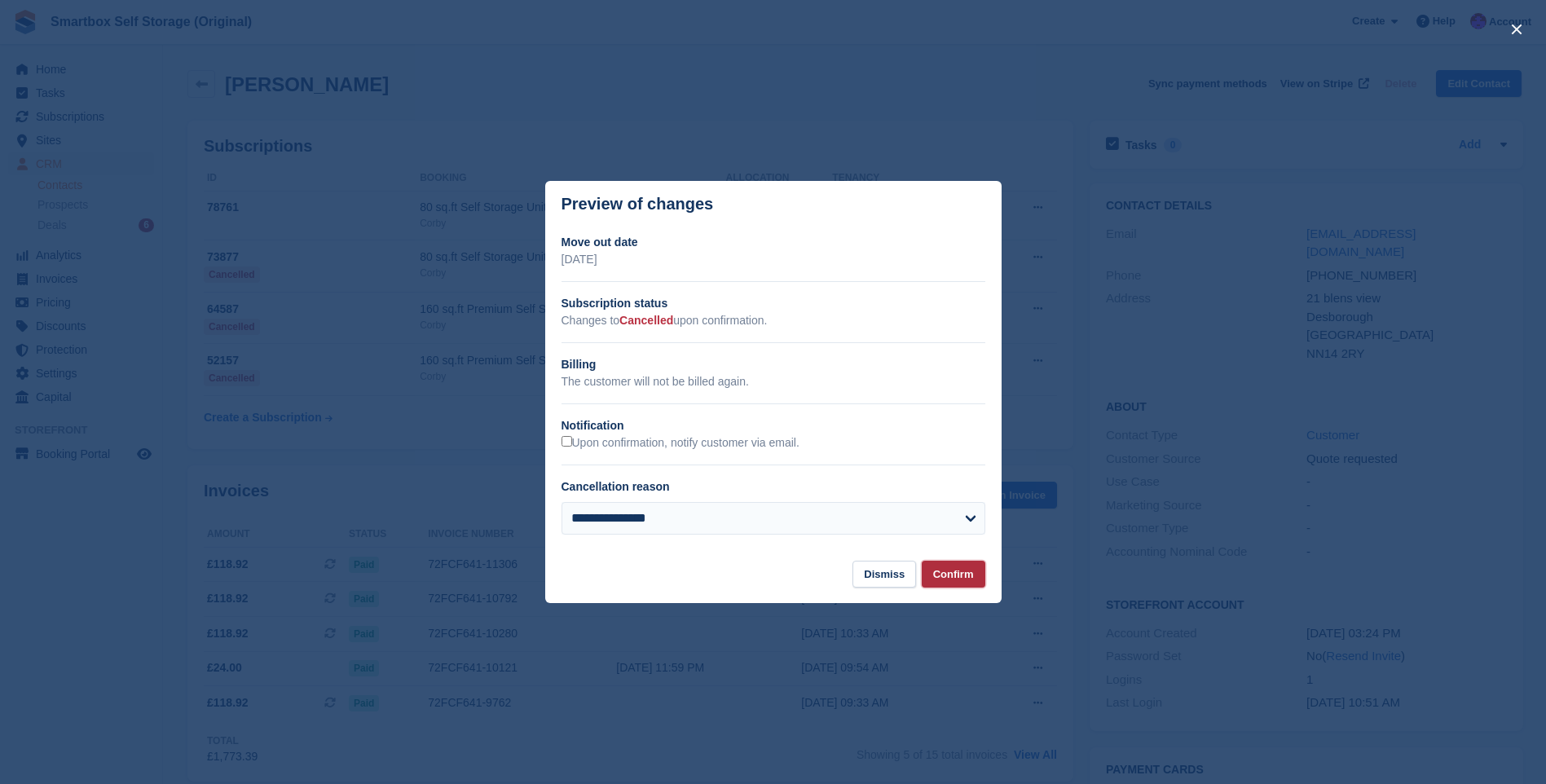 click on "Confirm" at bounding box center [954, 574] 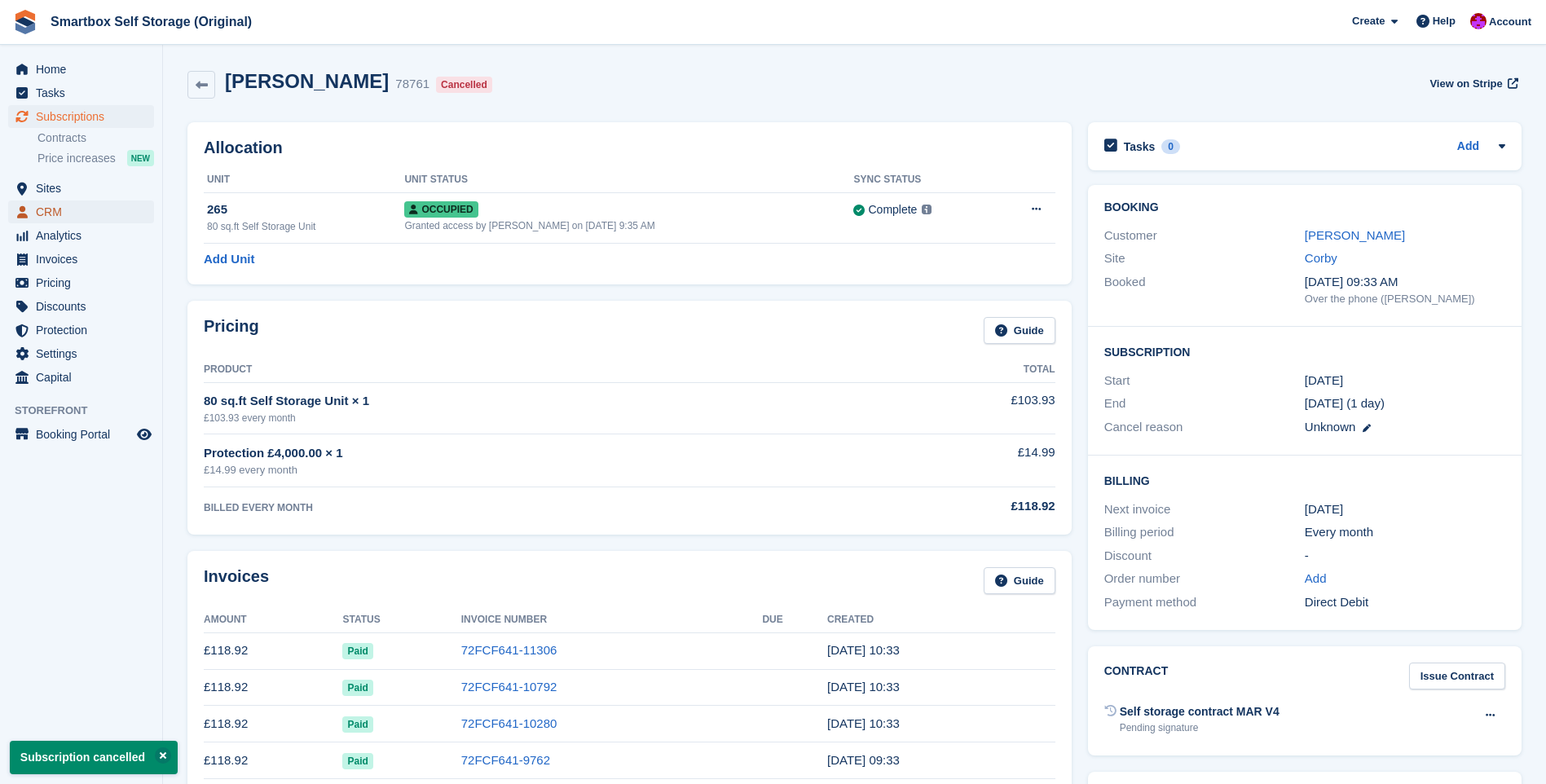 click on "CRM" at bounding box center [85, 212] 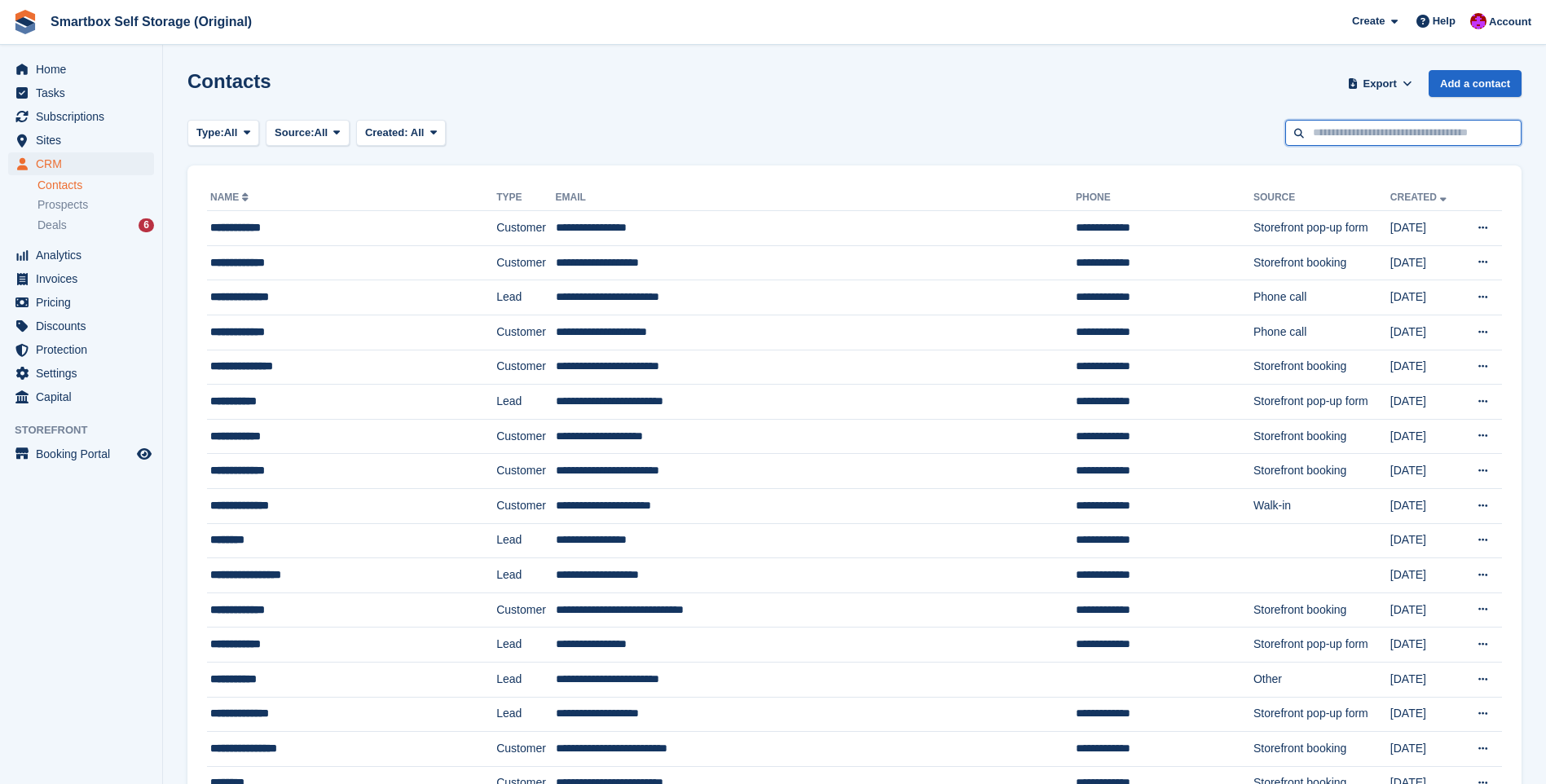 click at bounding box center (1403, 133) 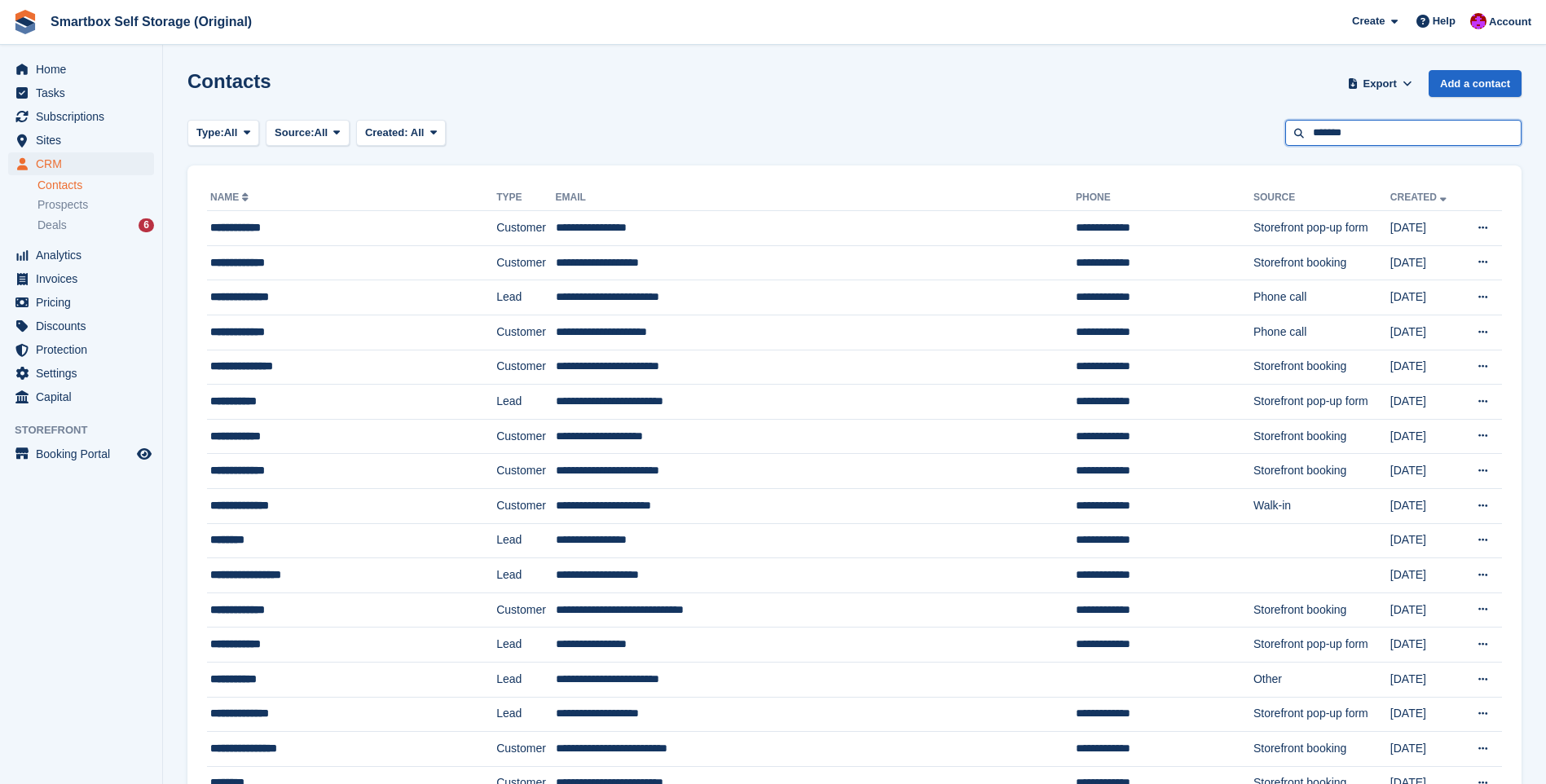 type on "*******" 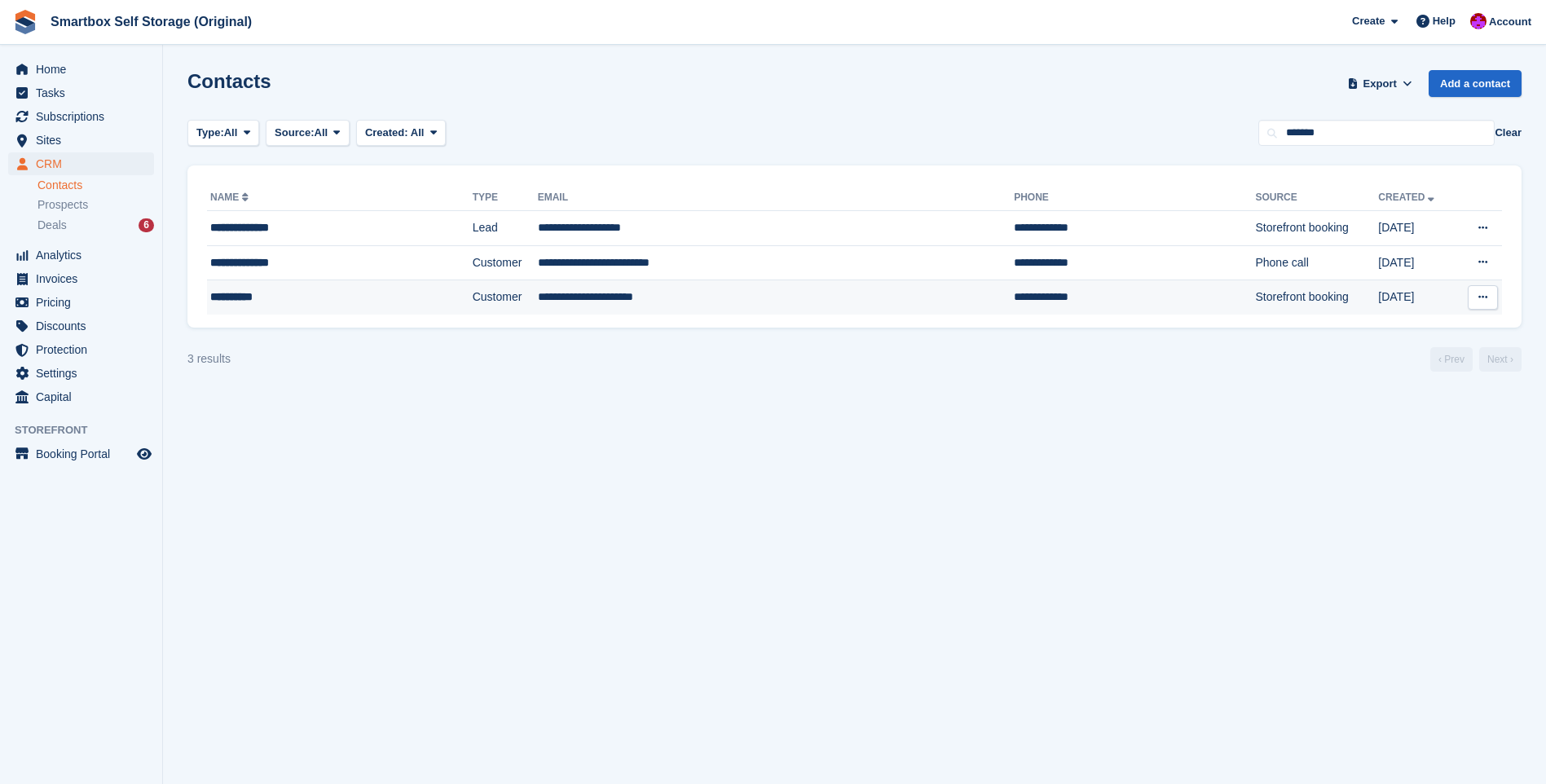 click on "**********" at bounding box center (340, 297) 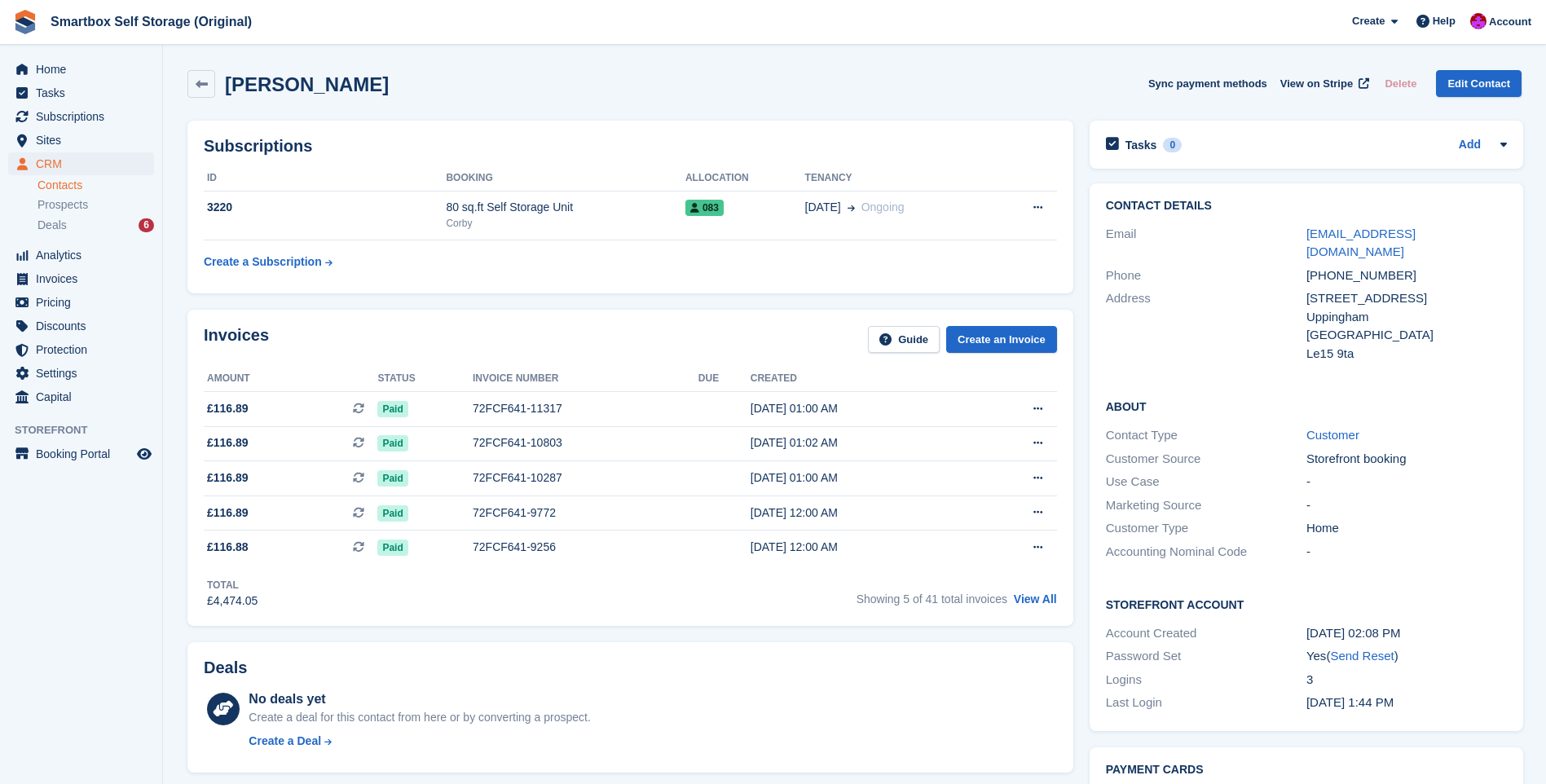 scroll, scrollTop: 0, scrollLeft: 0, axis: both 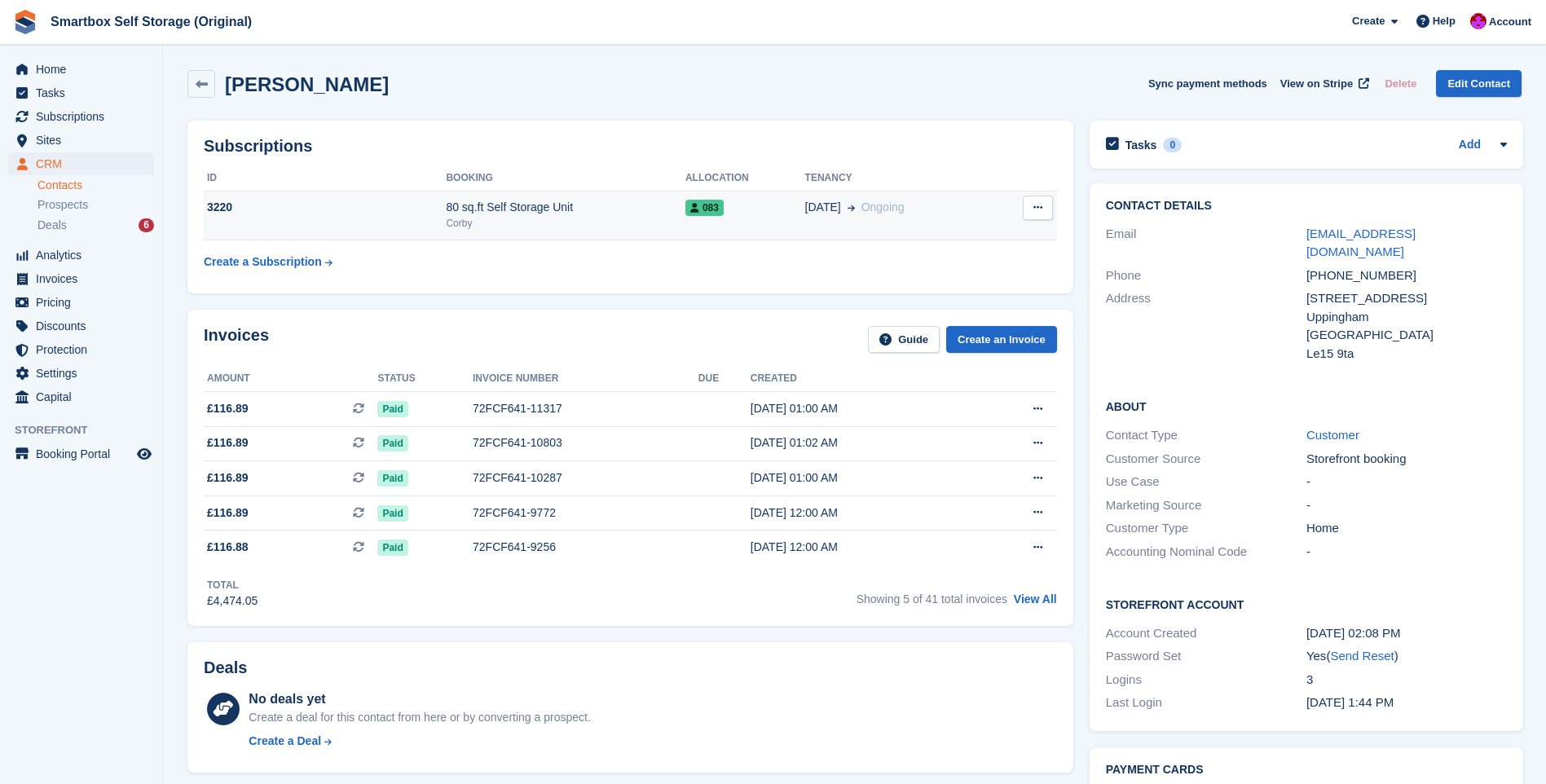 click on "3220" at bounding box center [324, 207] 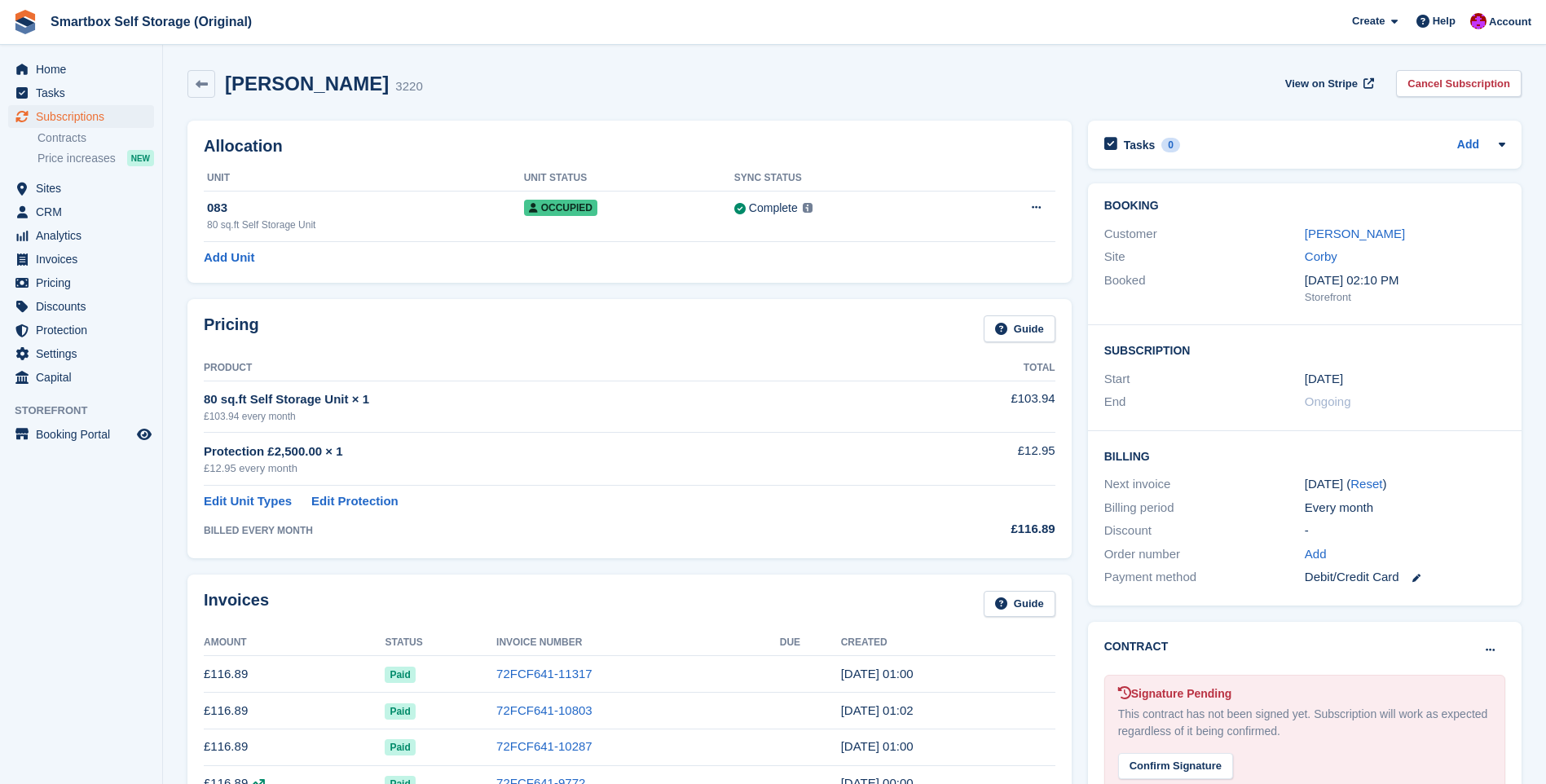 scroll, scrollTop: 0, scrollLeft: 0, axis: both 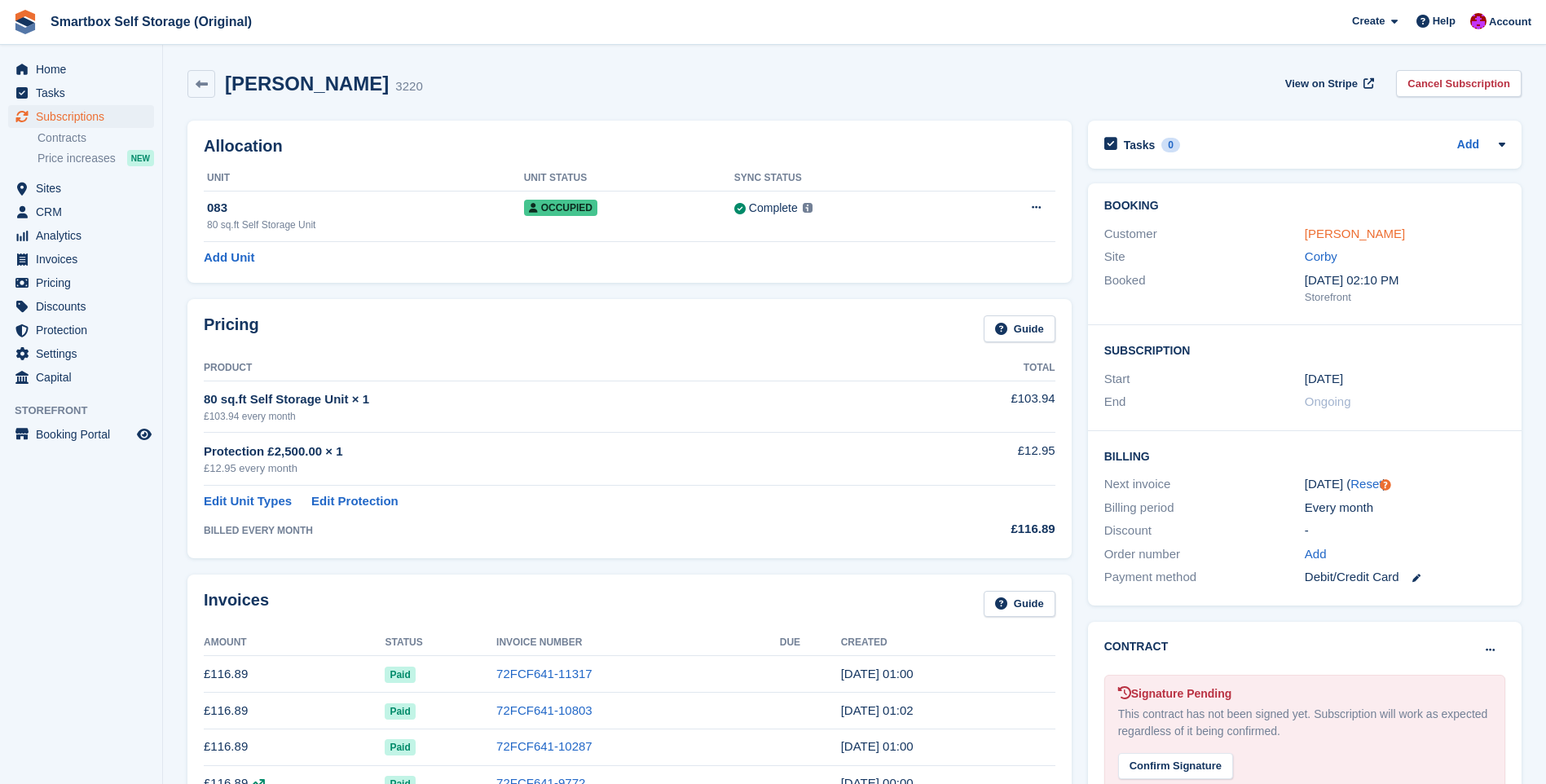 click on "[PERSON_NAME]" at bounding box center [1354, 233] 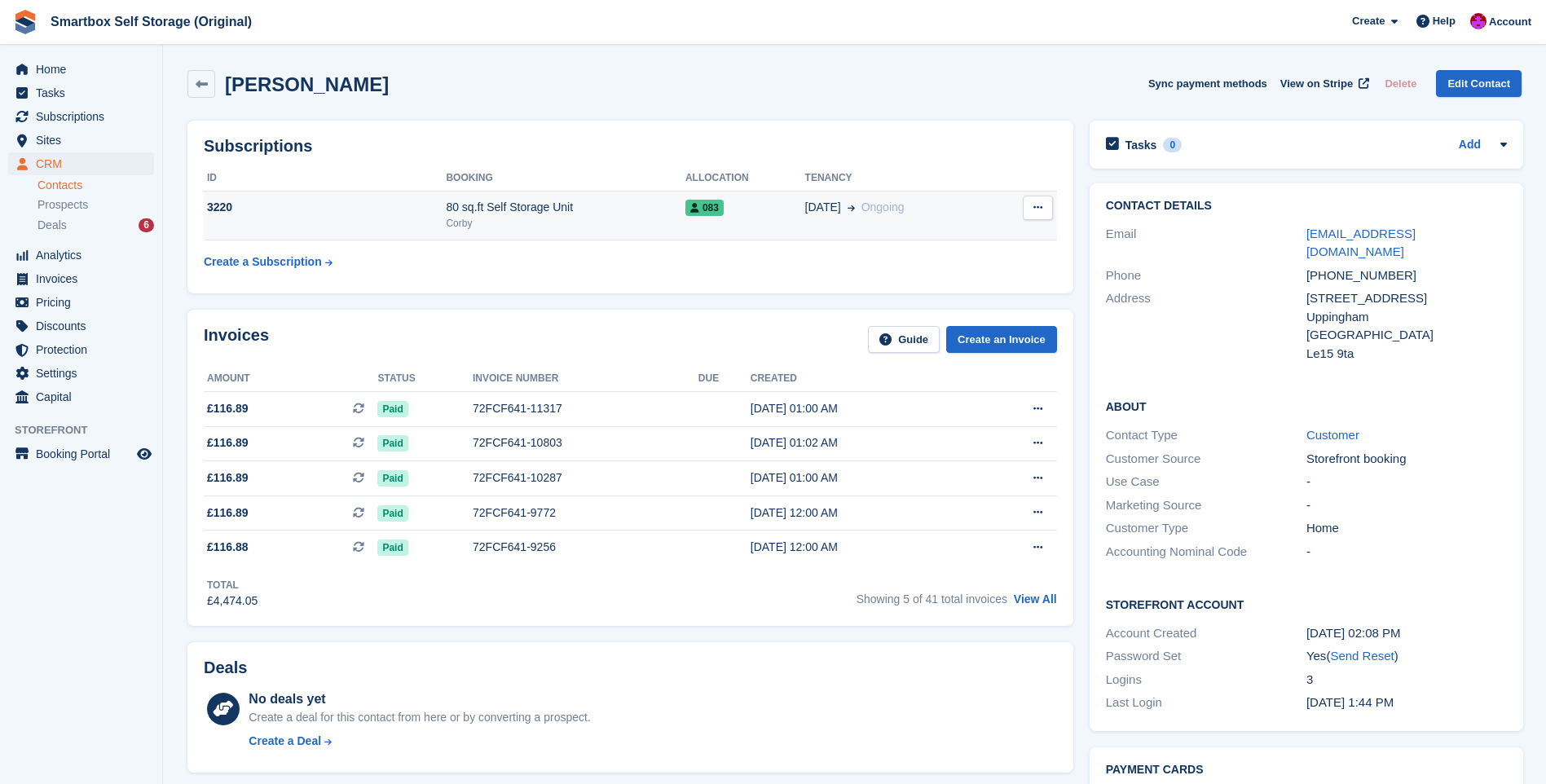 click at bounding box center [1037, 208] 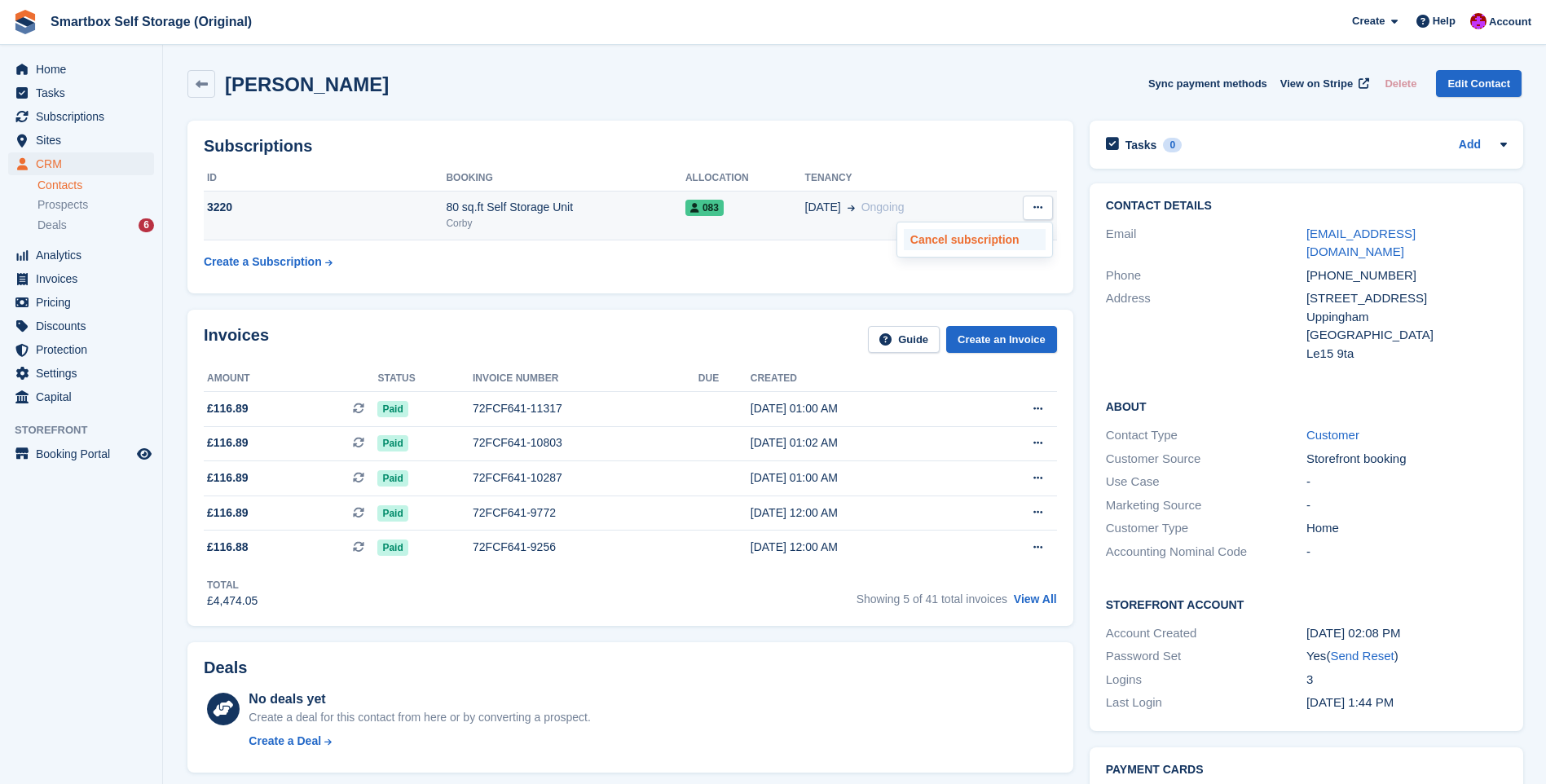 click on "Cancel subscription" at bounding box center (975, 240) 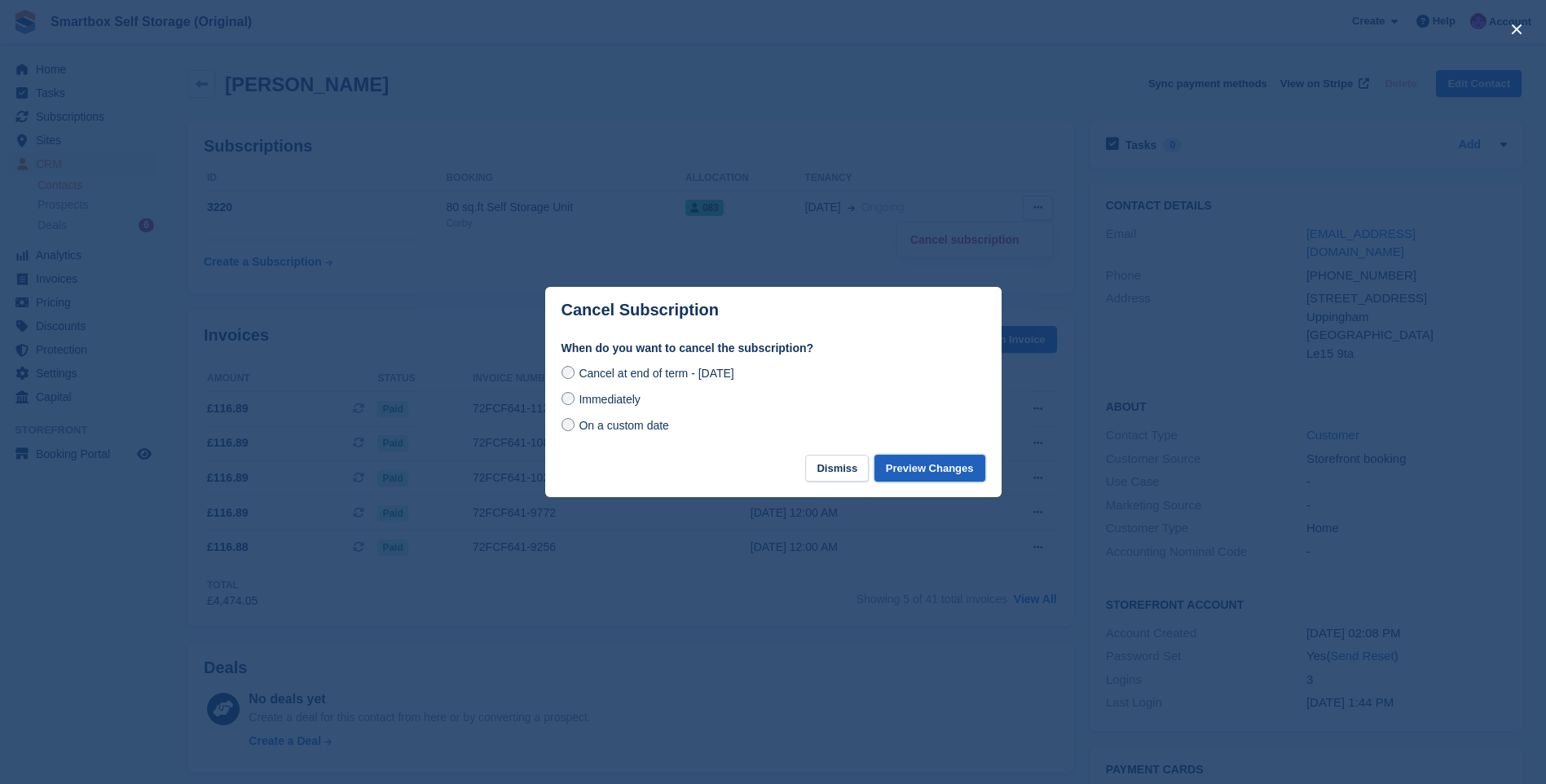 click on "Preview Changes" at bounding box center [930, 468] 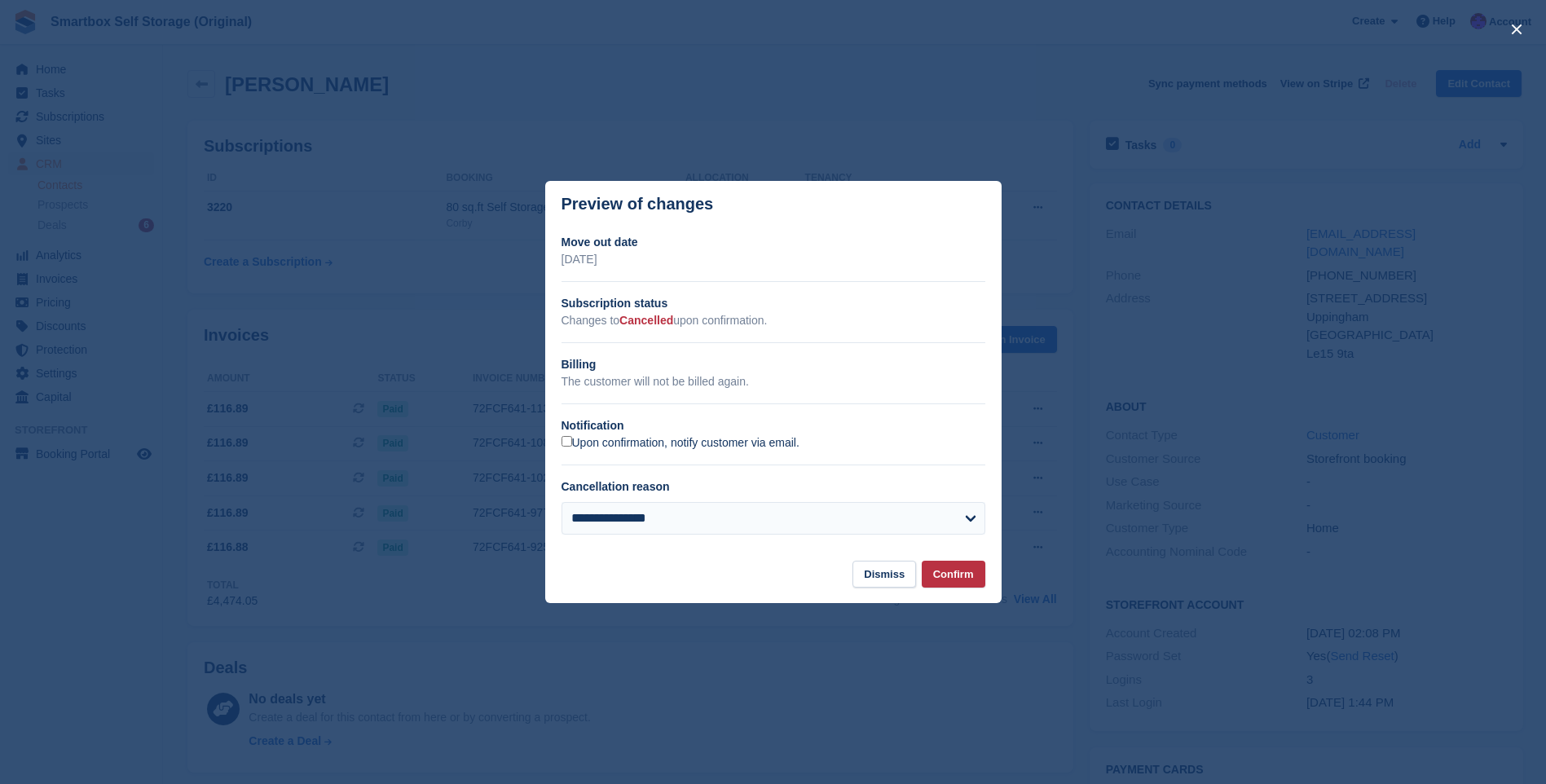 click on "Upon confirmation, notify customer via email." at bounding box center (681, 443) 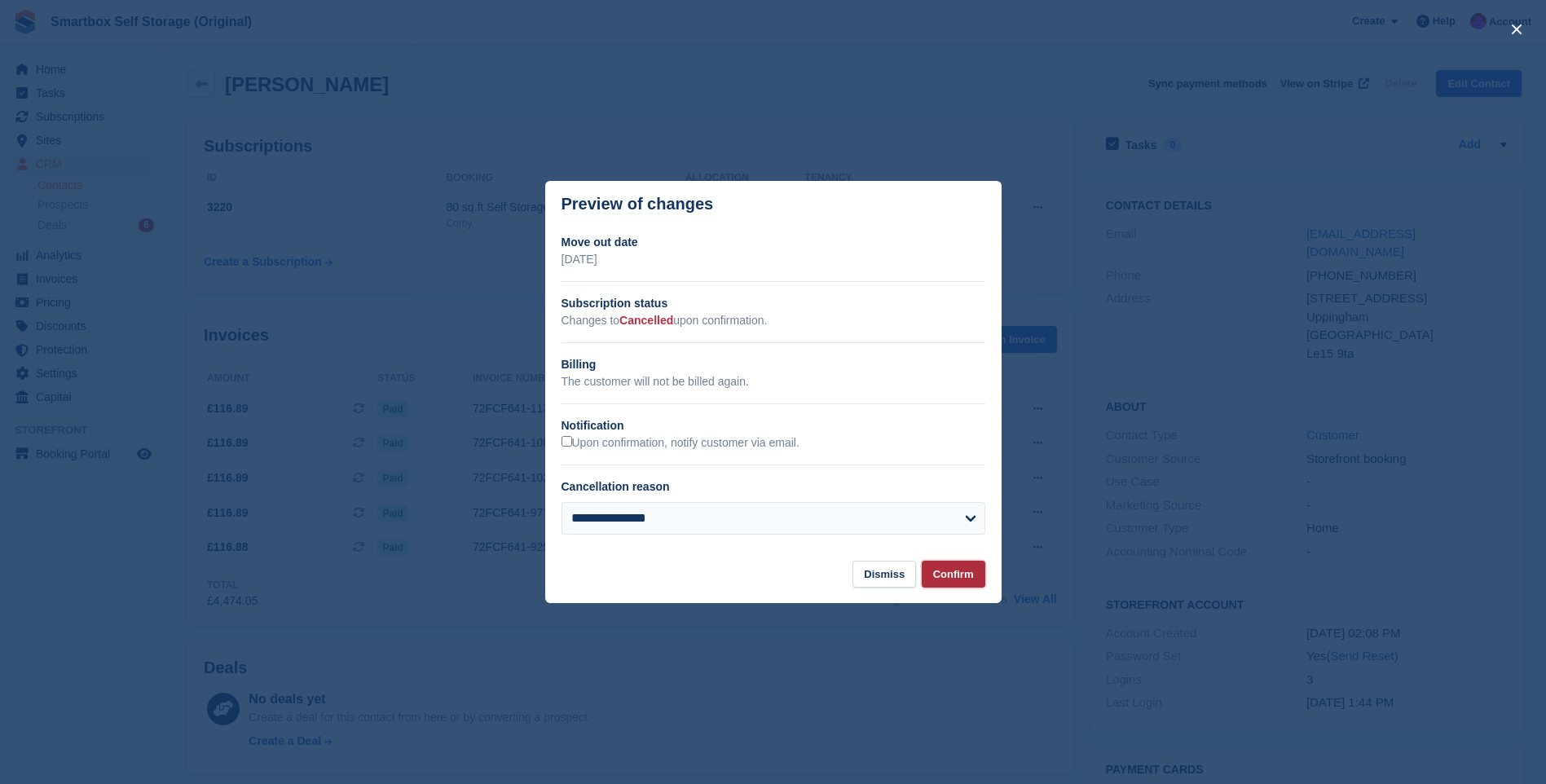 click on "Confirm" at bounding box center (954, 574) 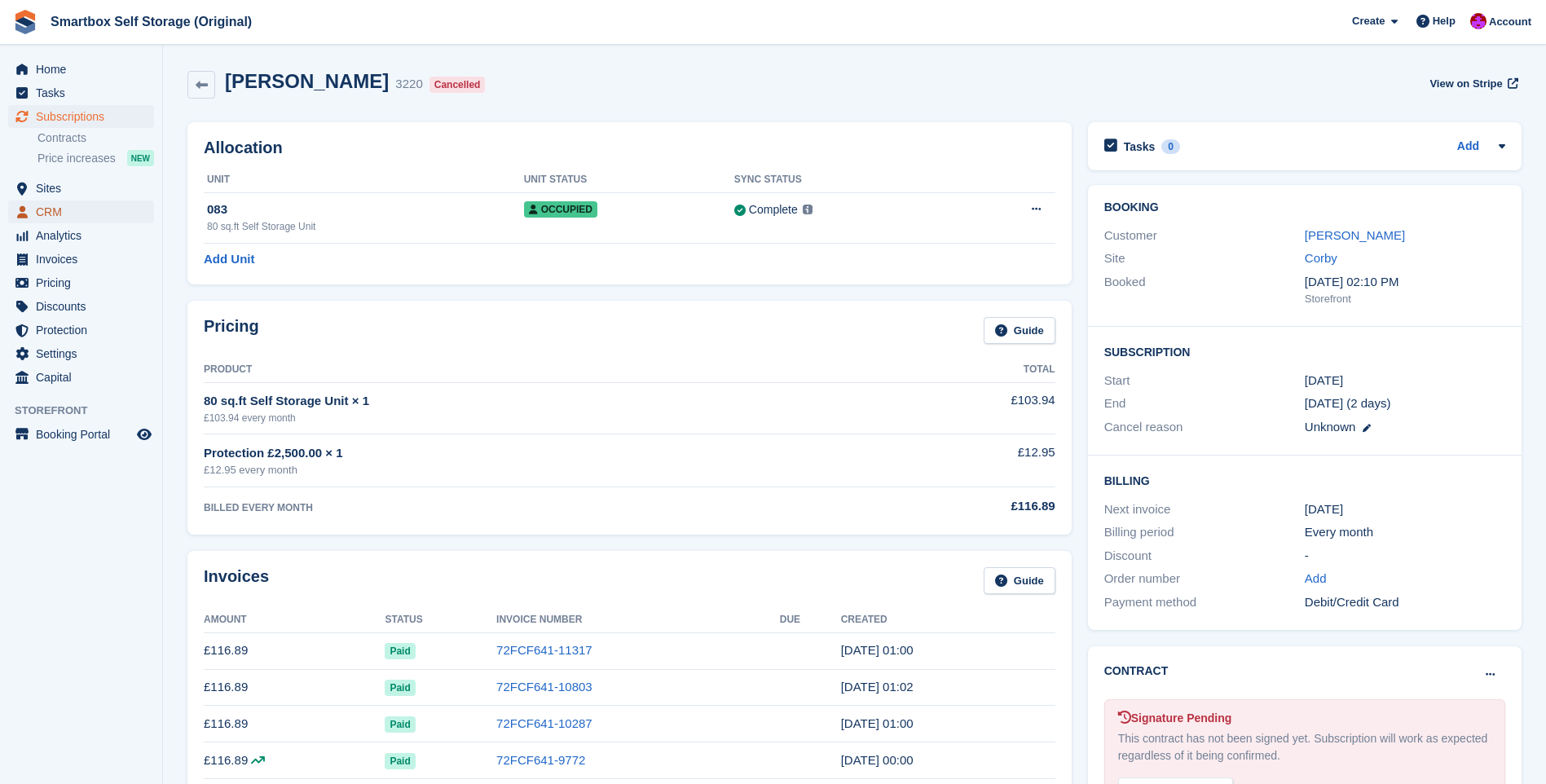 click on "CRM" at bounding box center [85, 212] 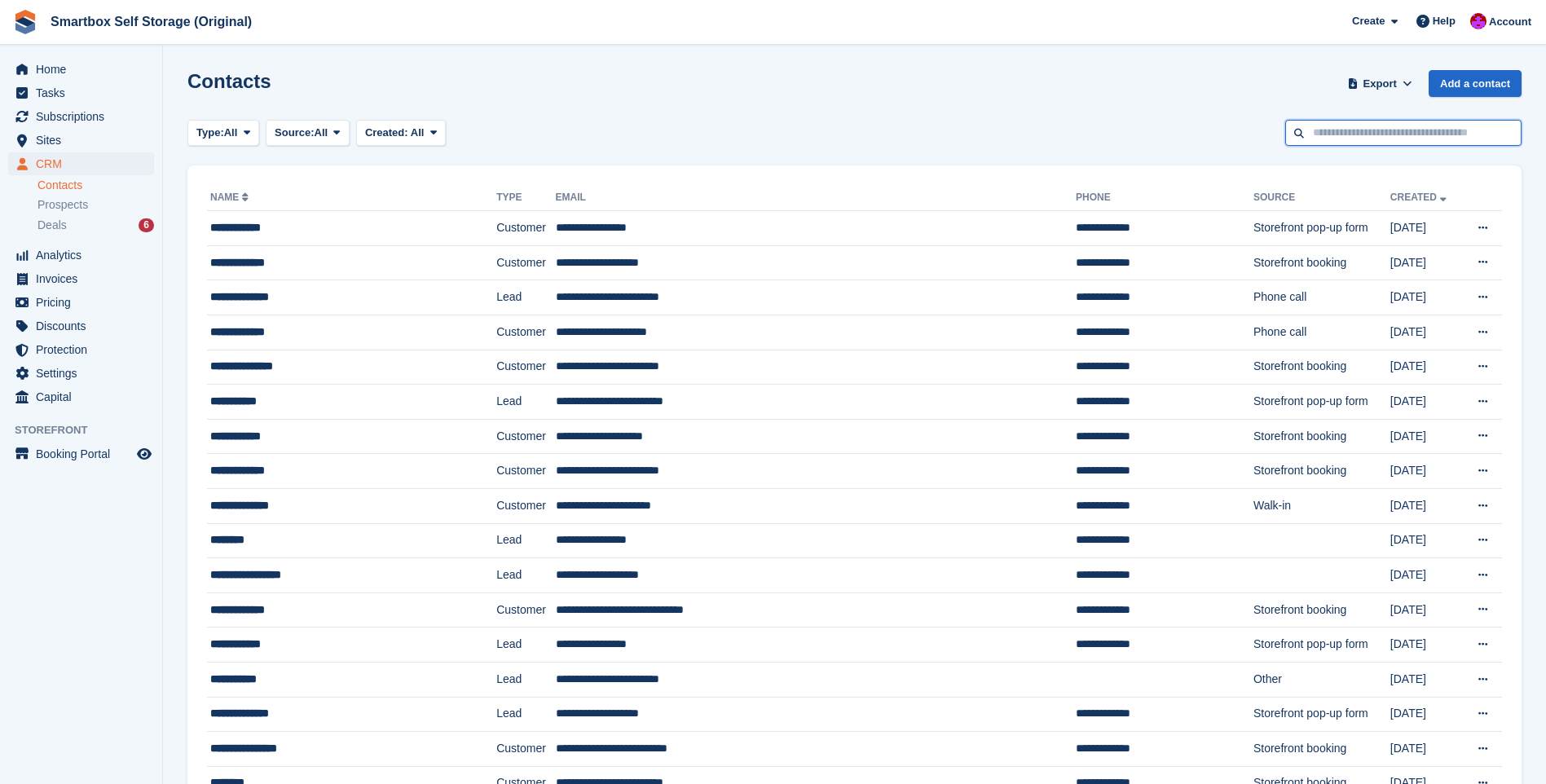 click at bounding box center [1403, 133] 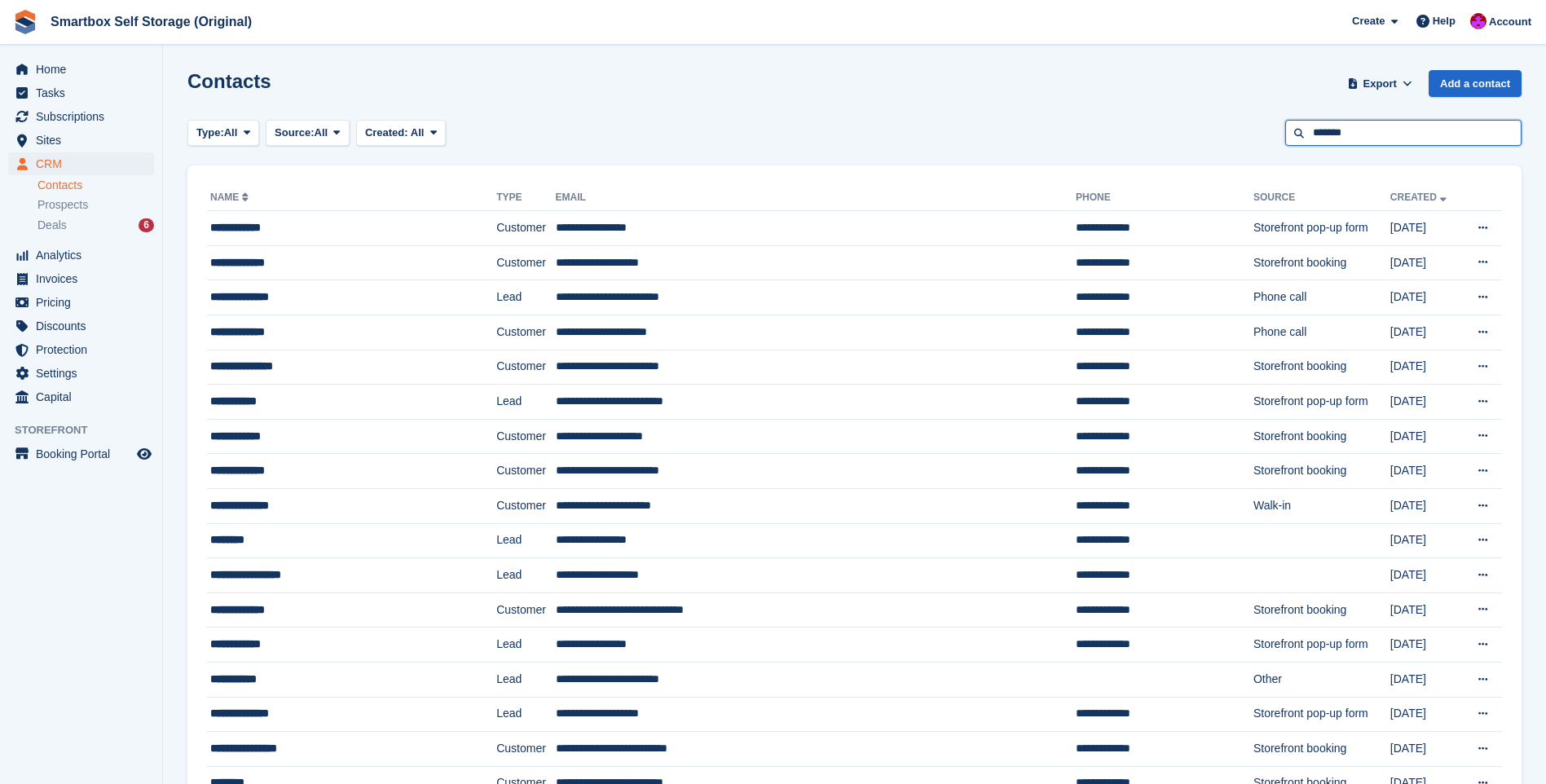 type on "*******" 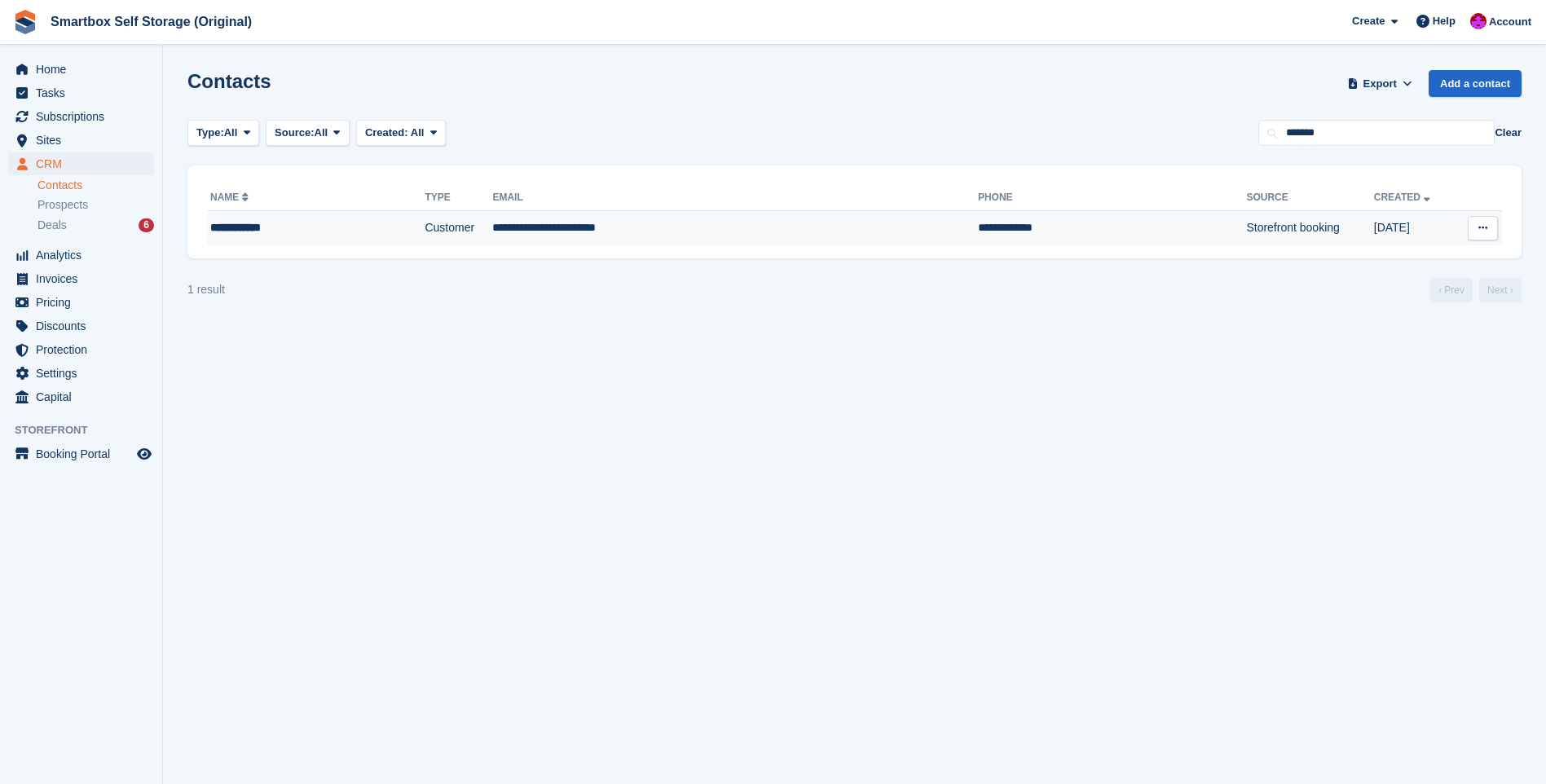 click on "**********" at bounding box center [735, 228] 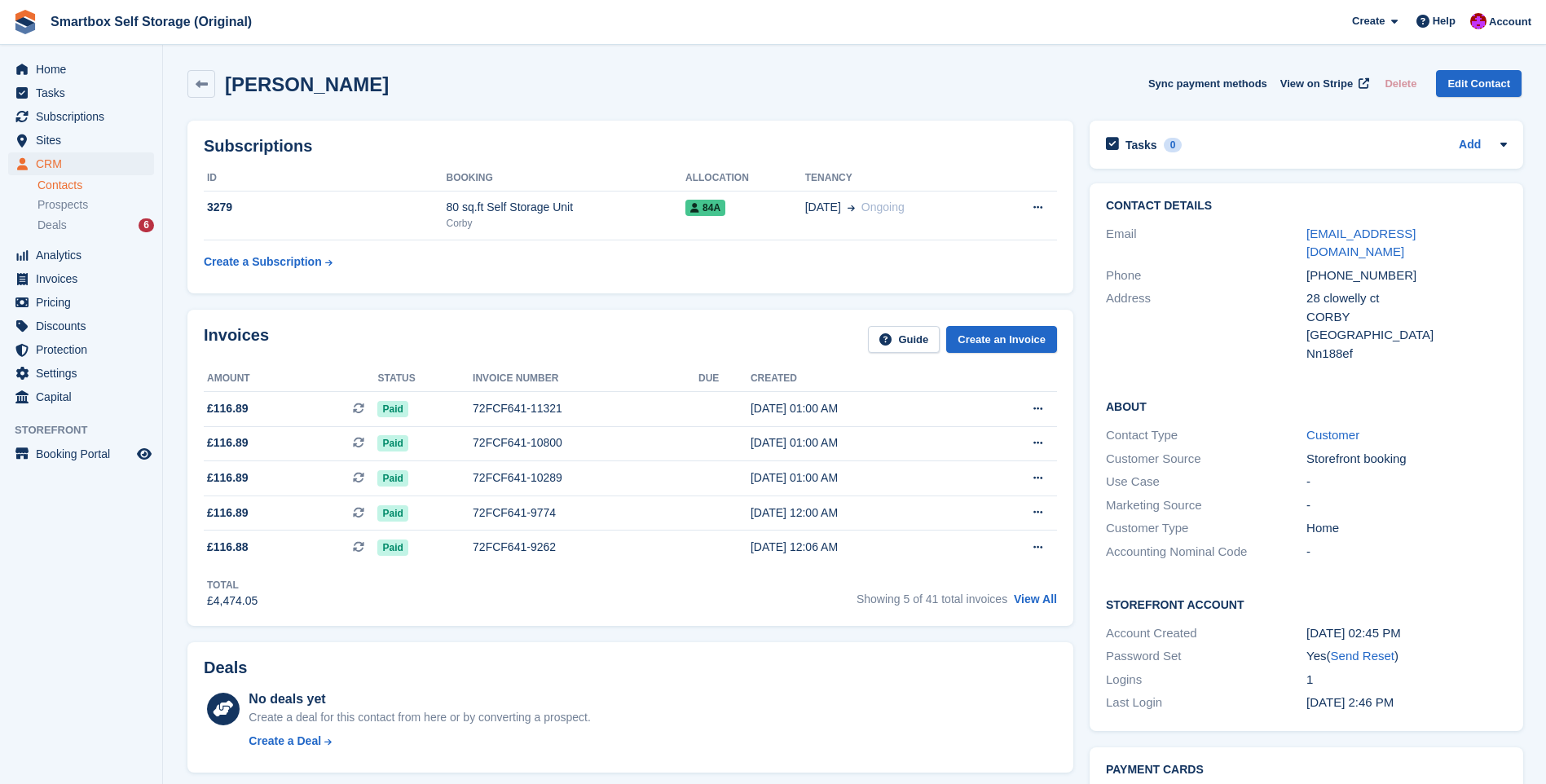 scroll, scrollTop: 0, scrollLeft: 0, axis: both 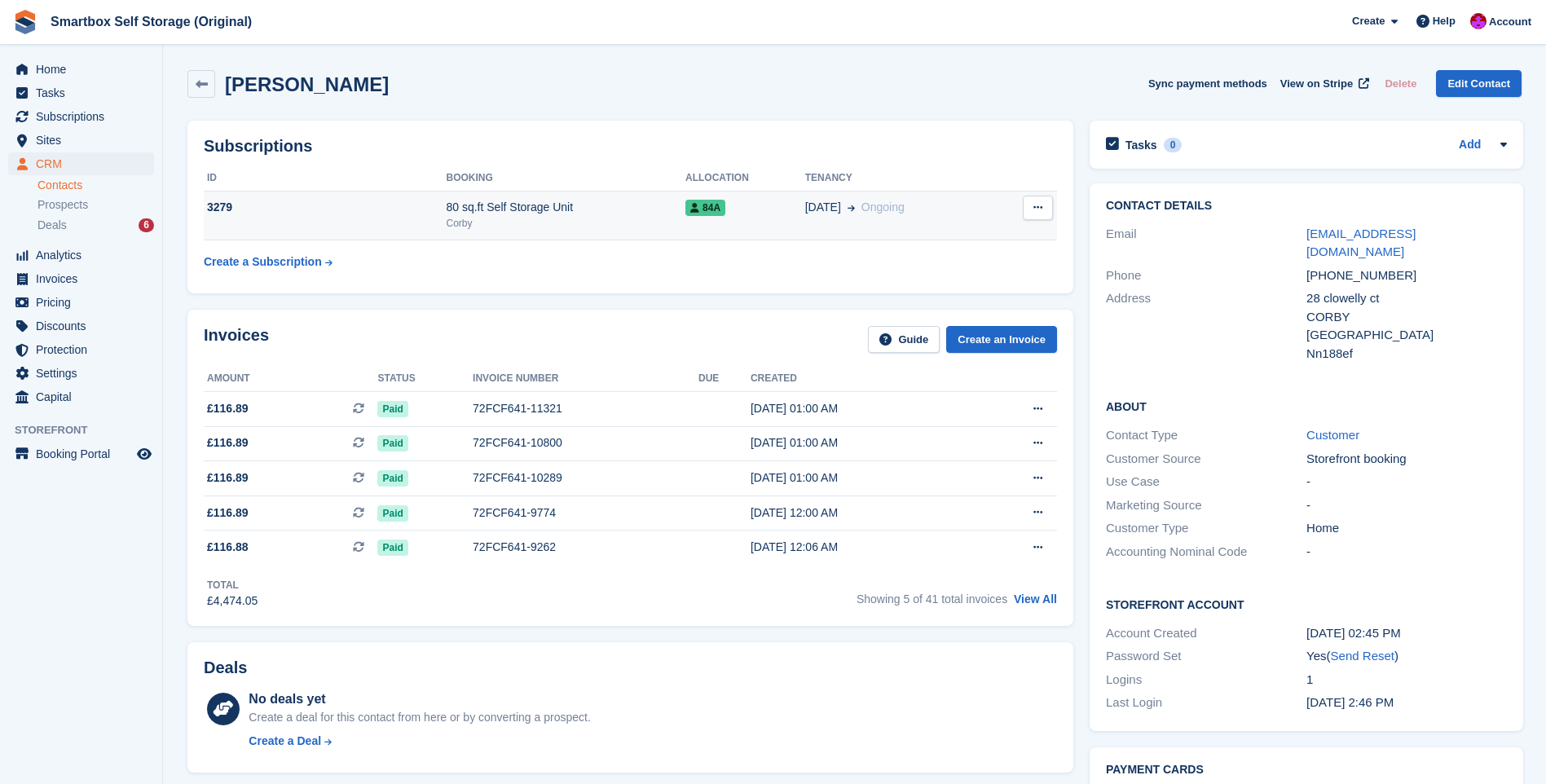 click at bounding box center (1037, 207) 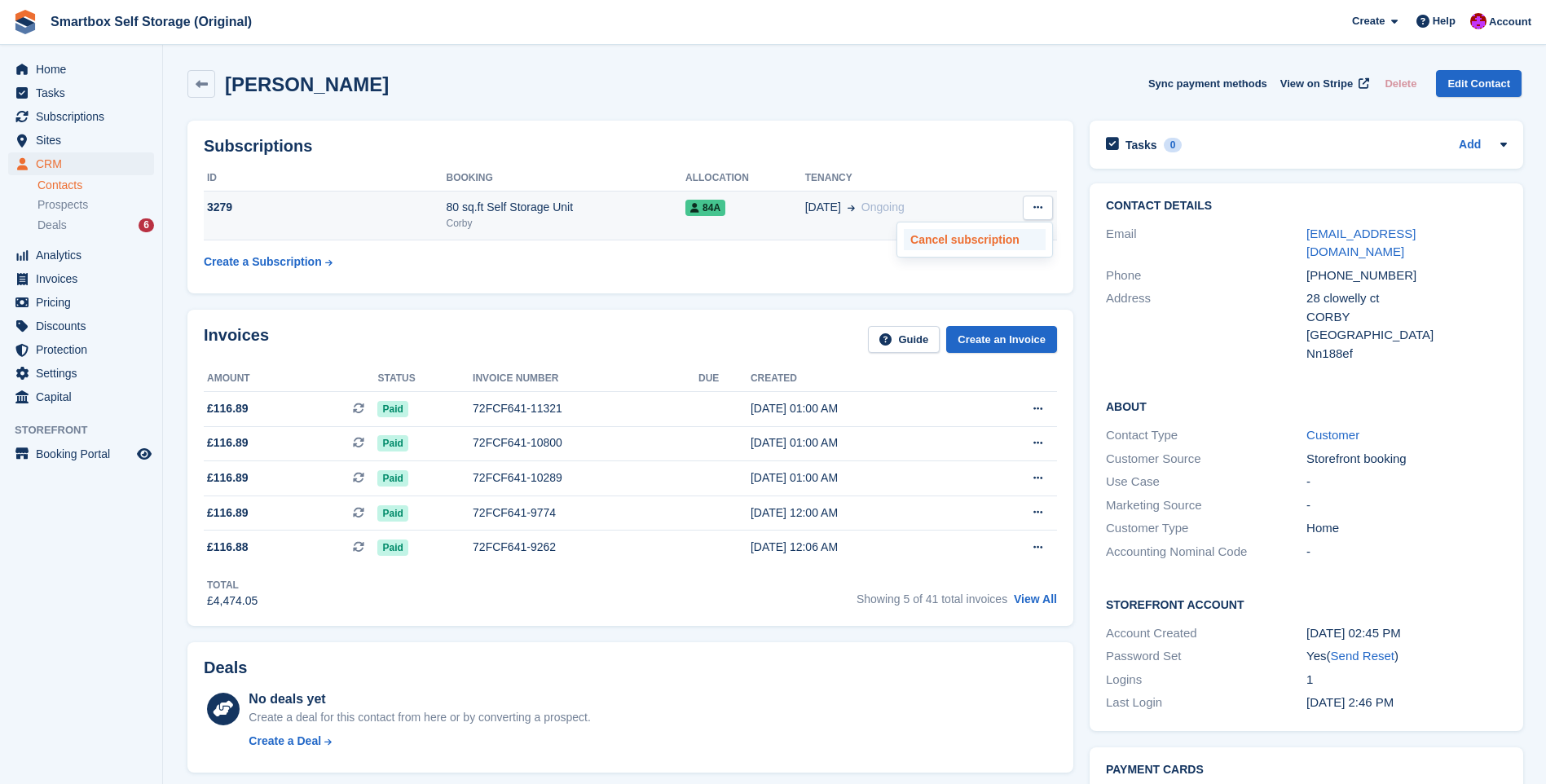 click on "Cancel subscription" at bounding box center [975, 240] 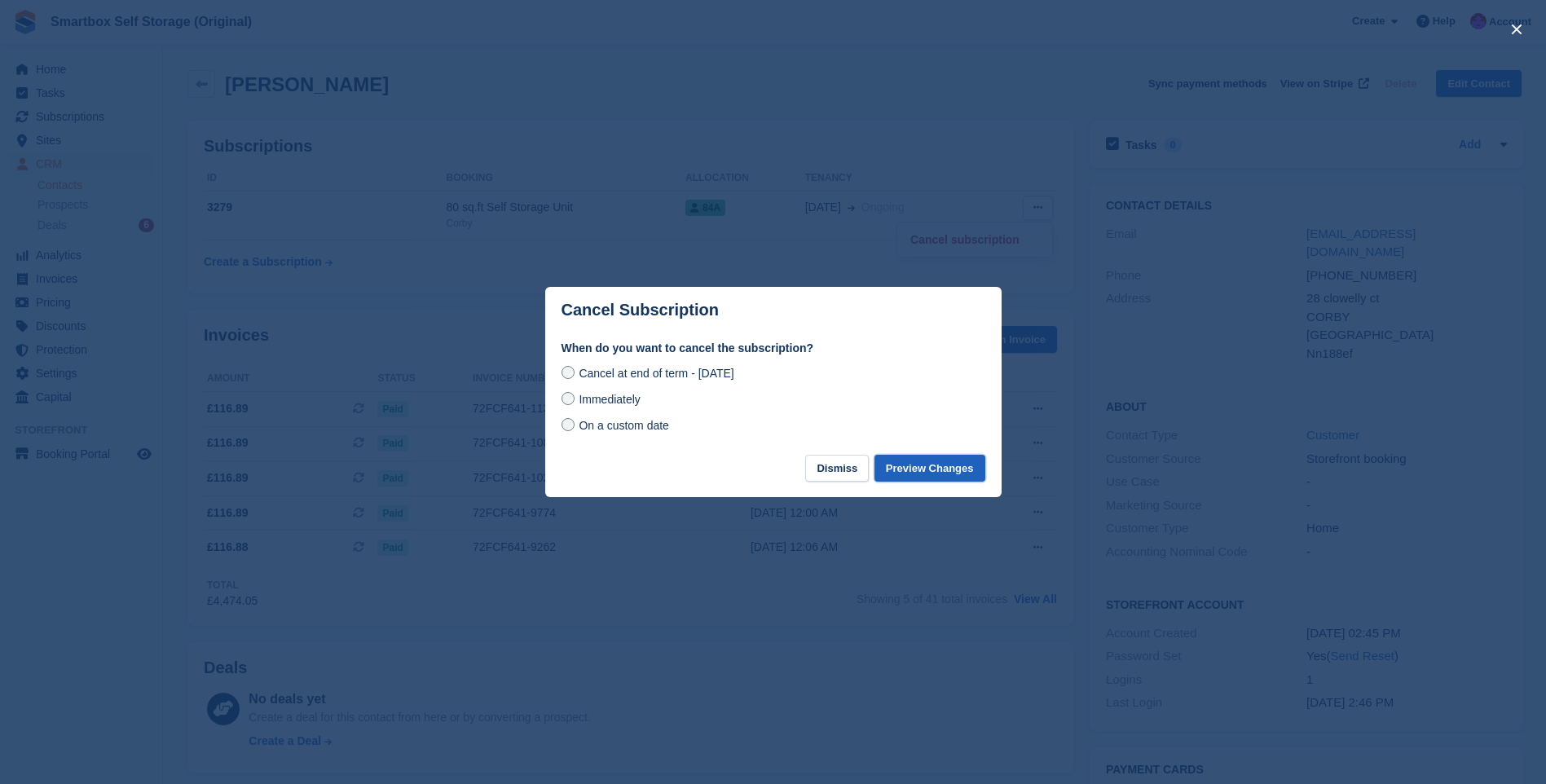 click on "Preview Changes" at bounding box center [930, 468] 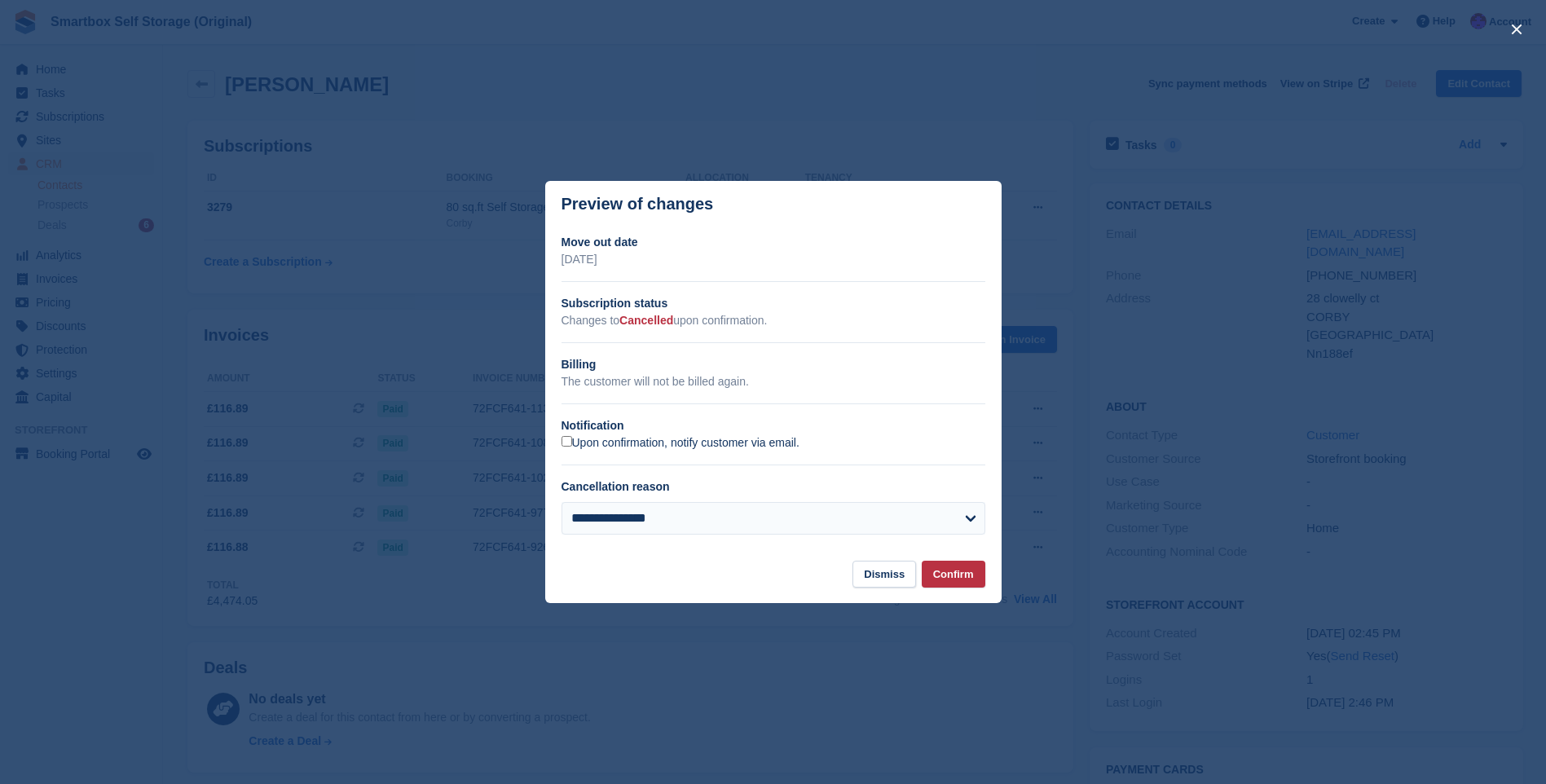 click on "Upon confirmation, notify customer via email." at bounding box center [681, 443] 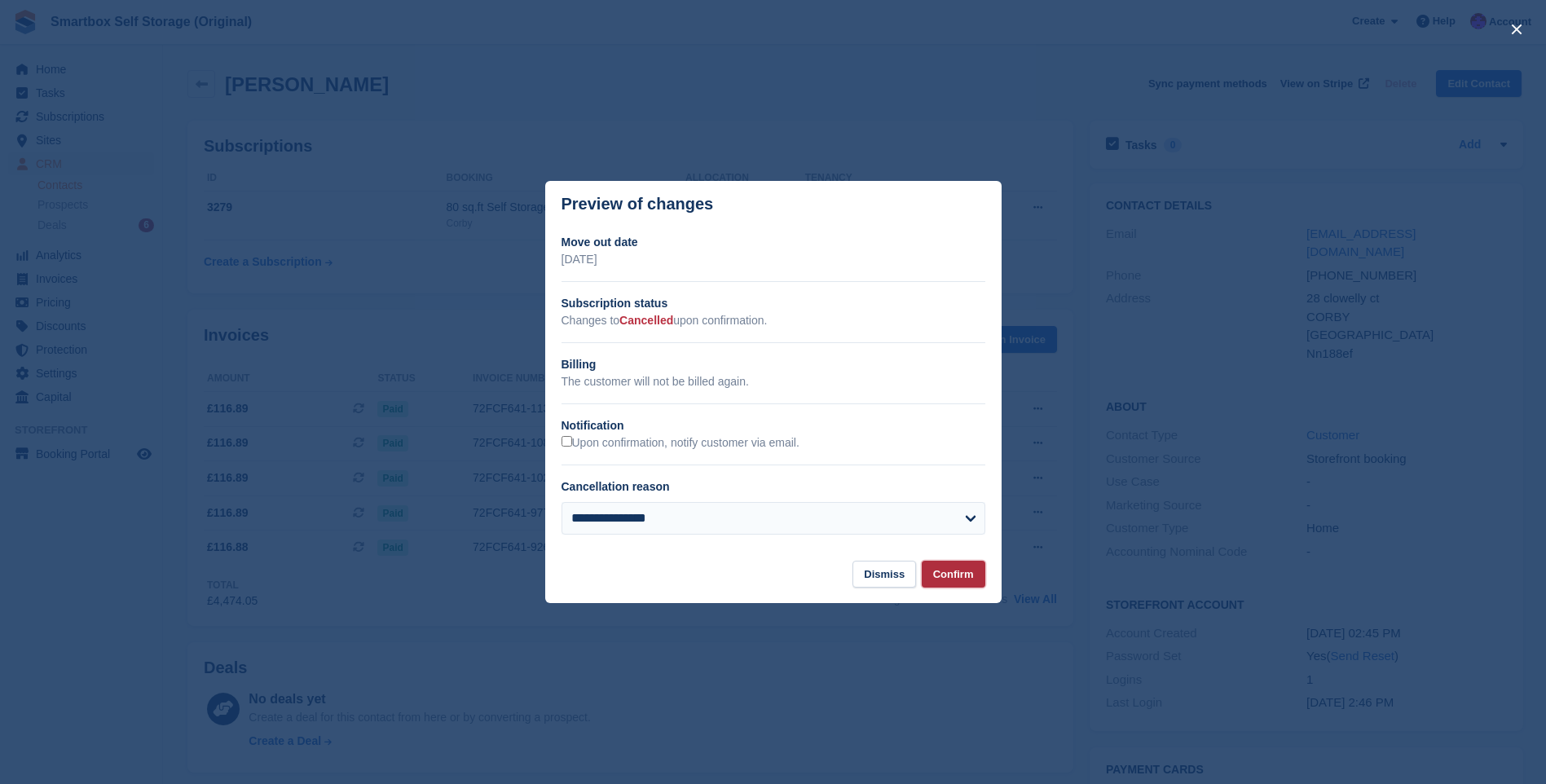 click on "Confirm" at bounding box center [954, 574] 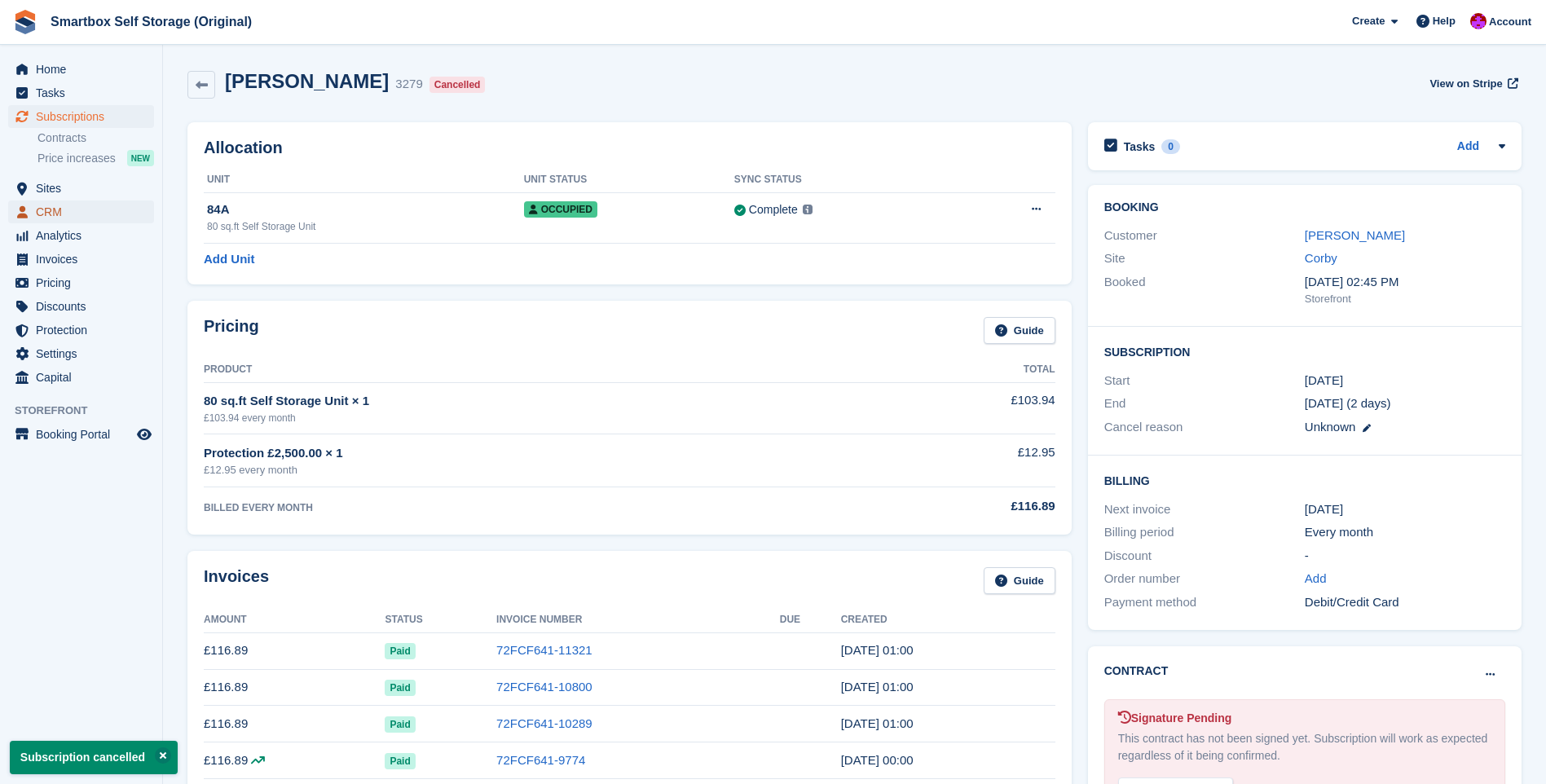 click on "CRM" at bounding box center (85, 212) 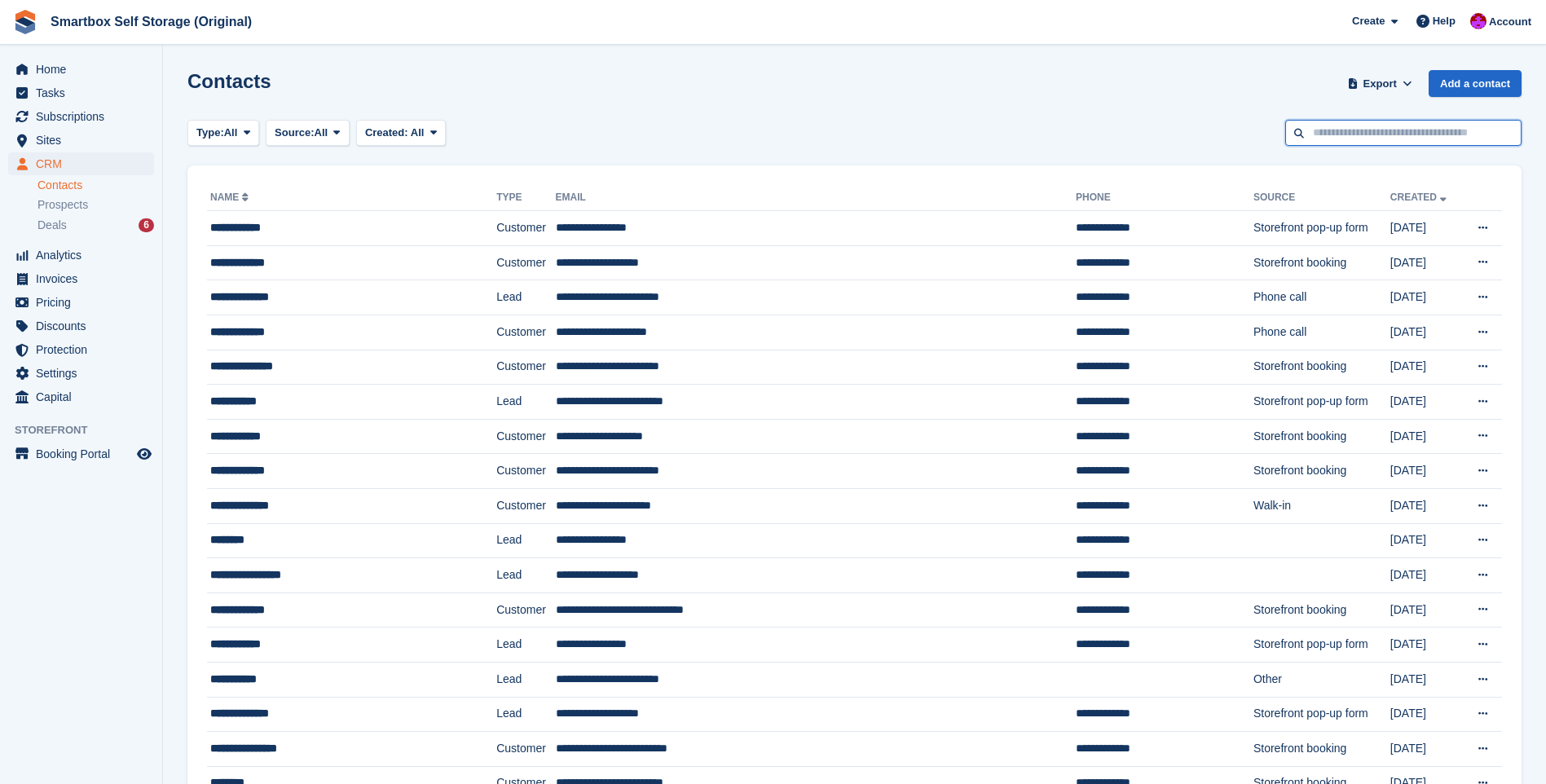 click at bounding box center (1403, 133) 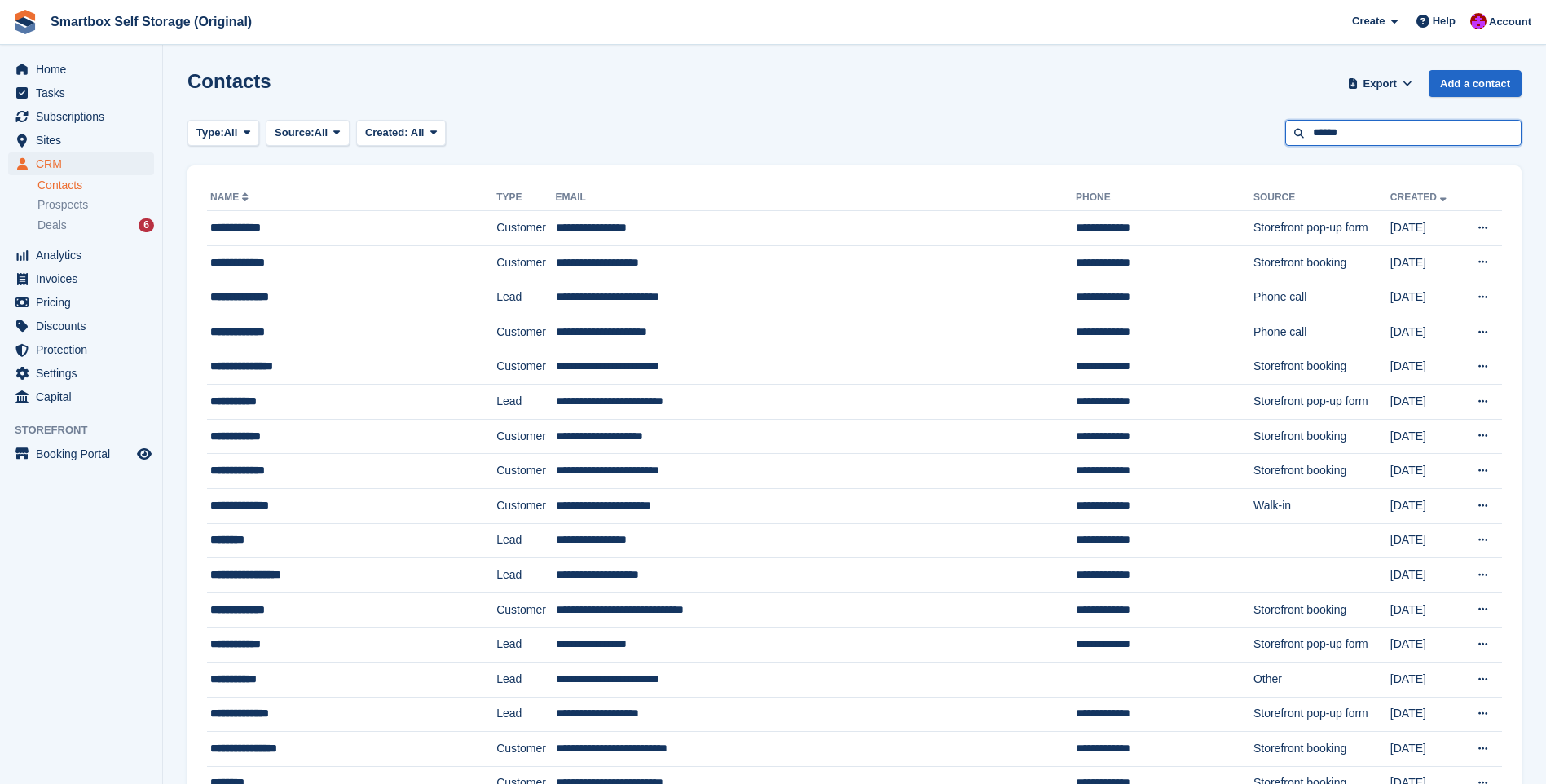 type on "******" 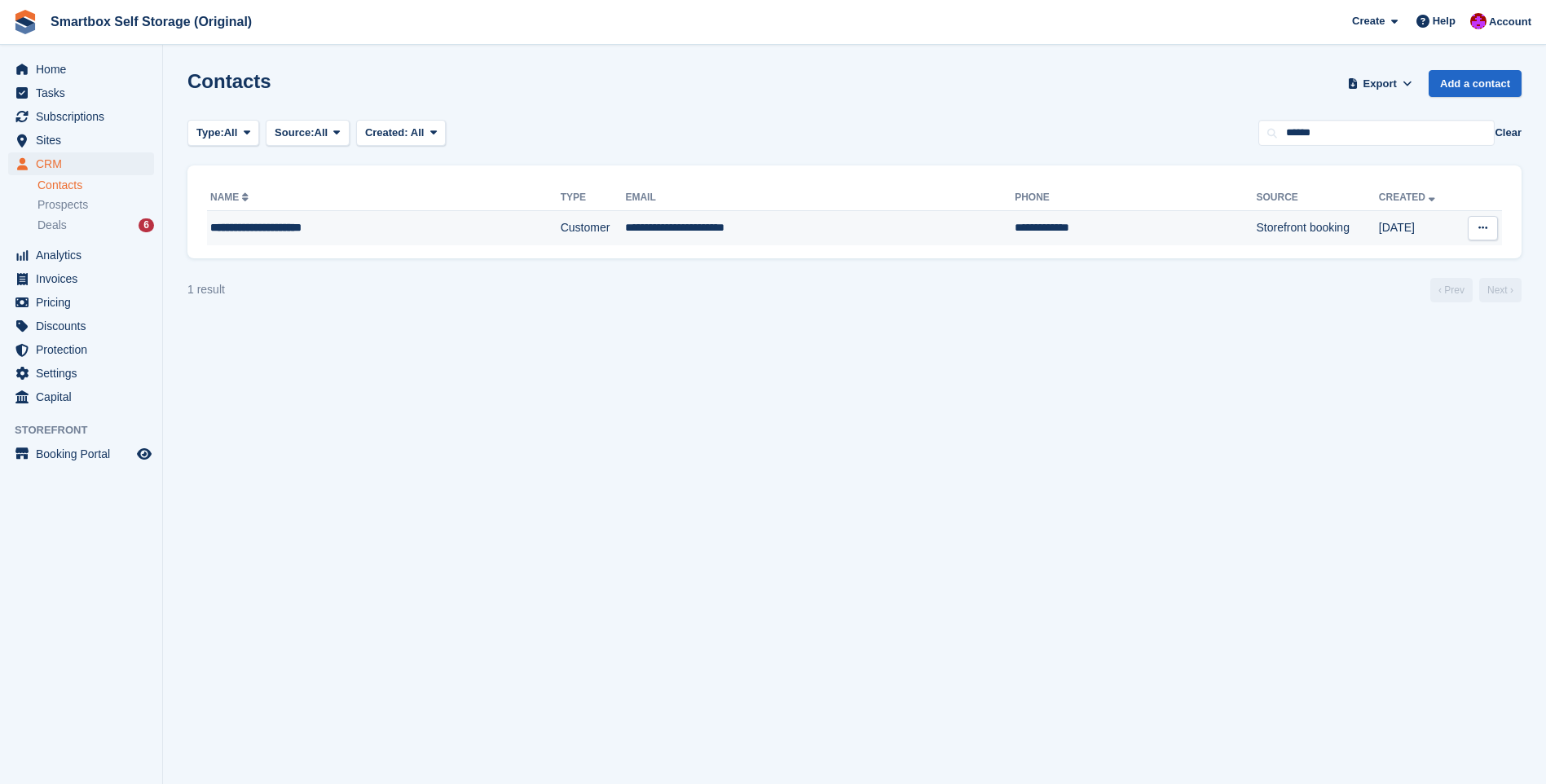 click on "Customer" at bounding box center (593, 228) 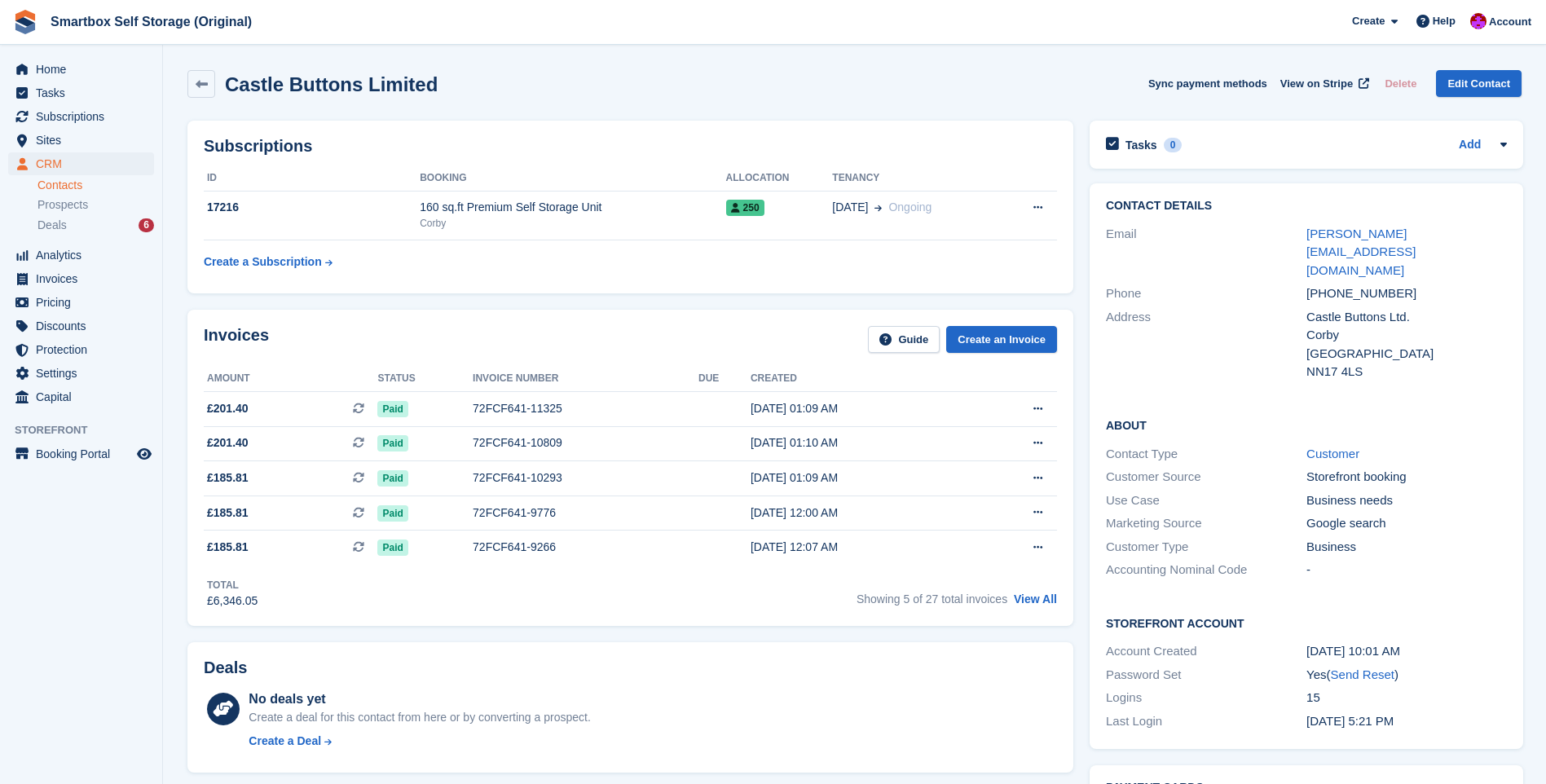 scroll, scrollTop: 0, scrollLeft: 0, axis: both 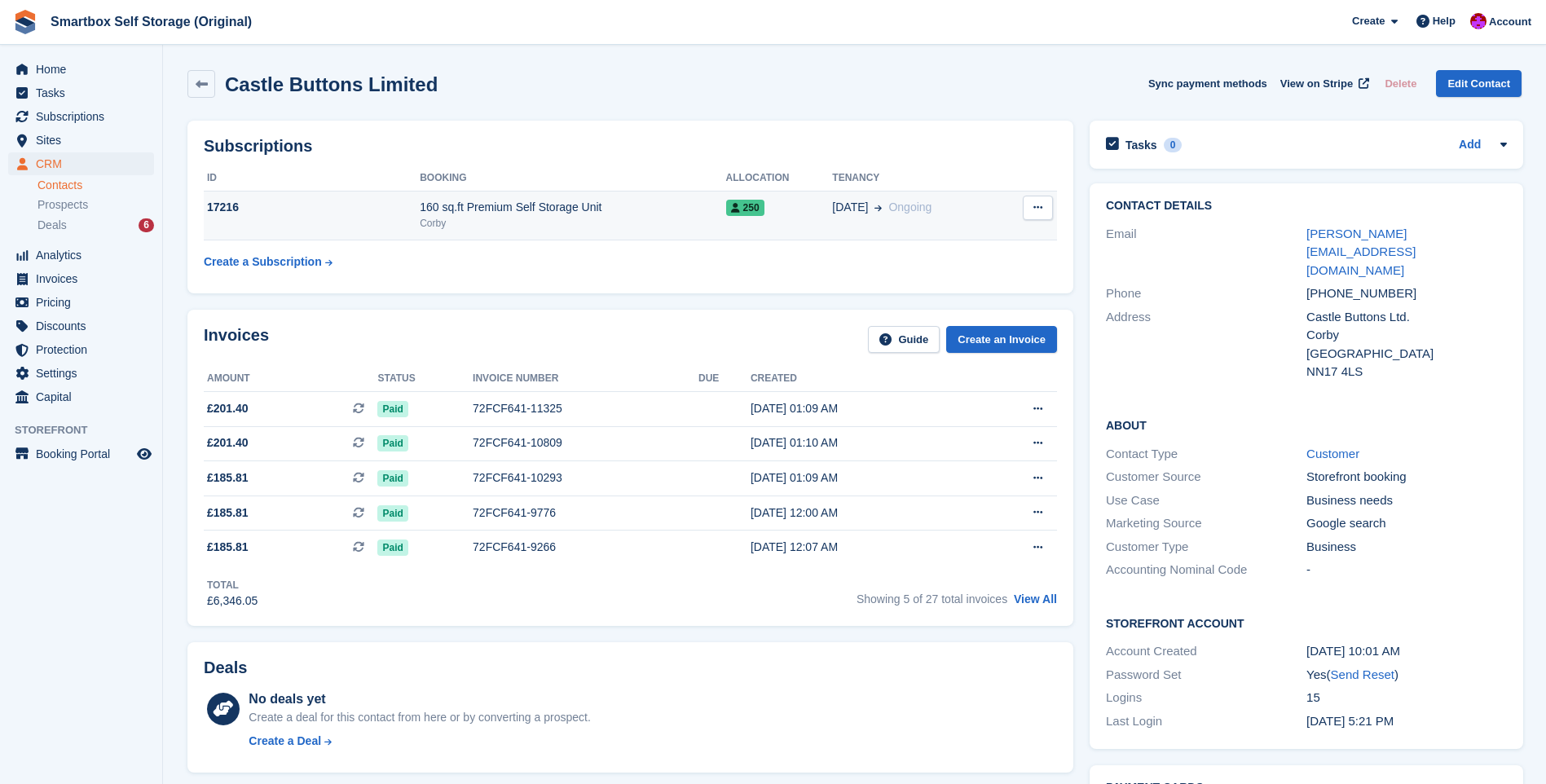 click on "17216" at bounding box center [311, 207] 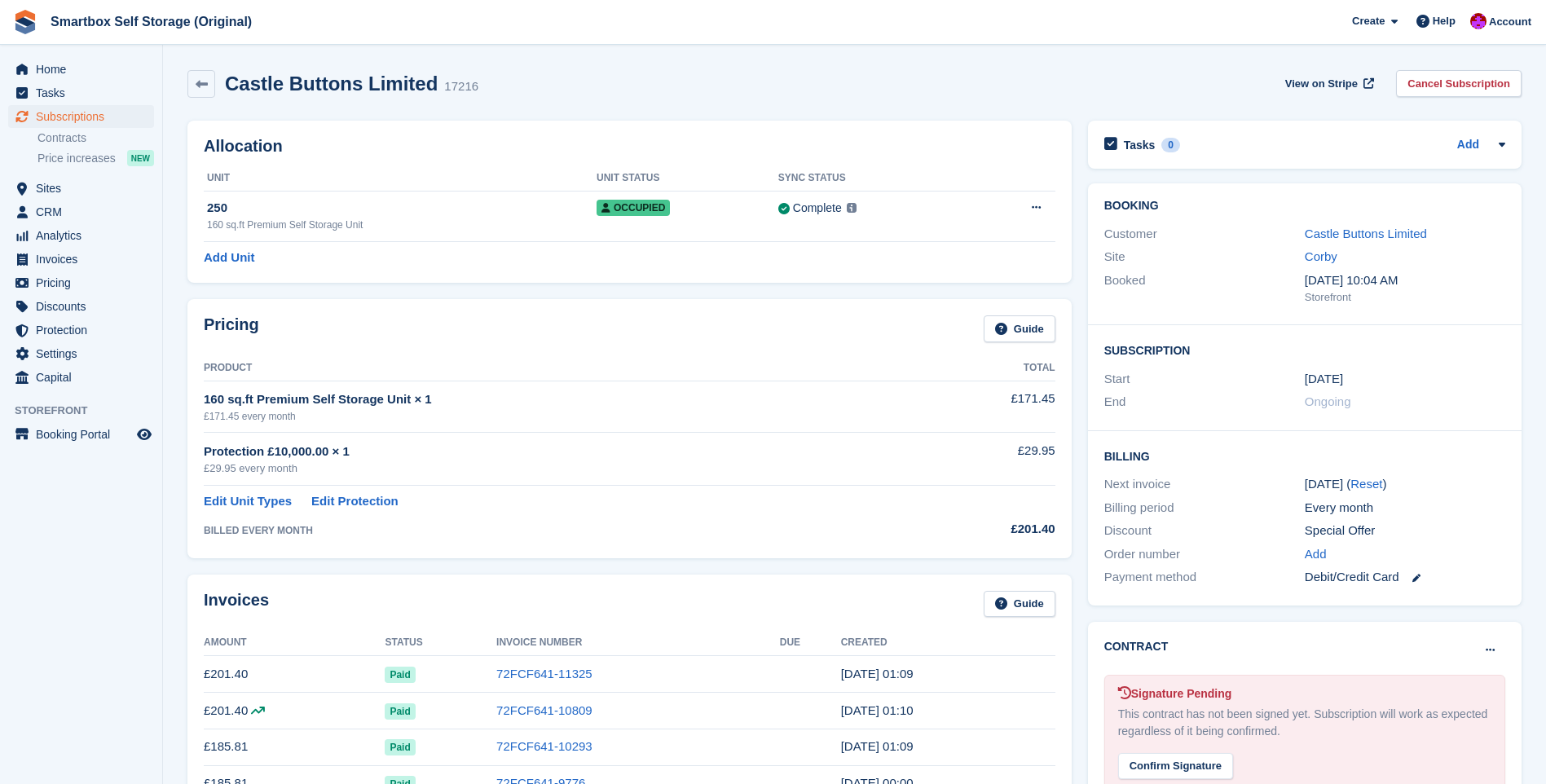 scroll, scrollTop: 0, scrollLeft: 0, axis: both 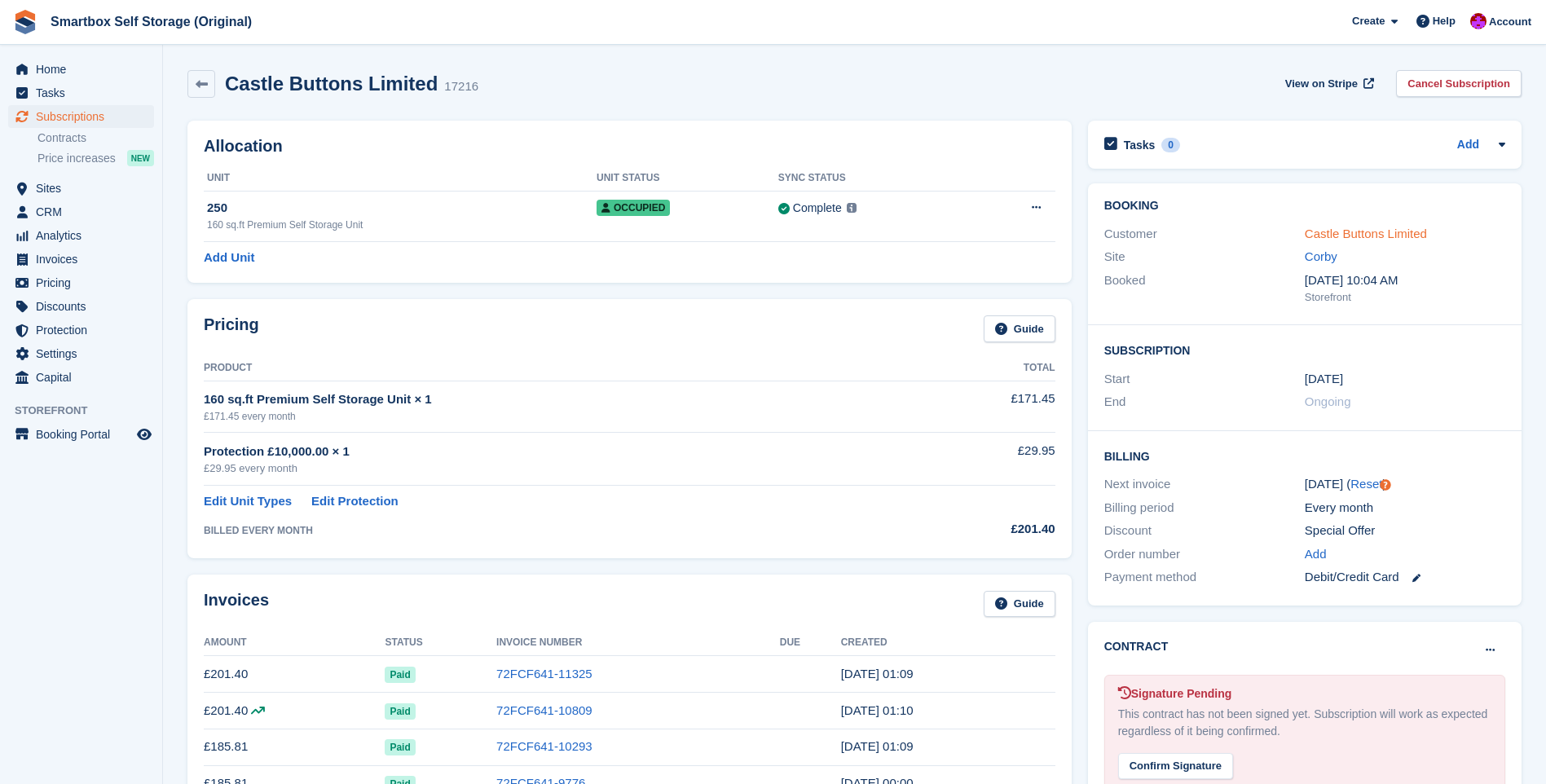 click on "Castle Buttons Limited" at bounding box center [1366, 233] 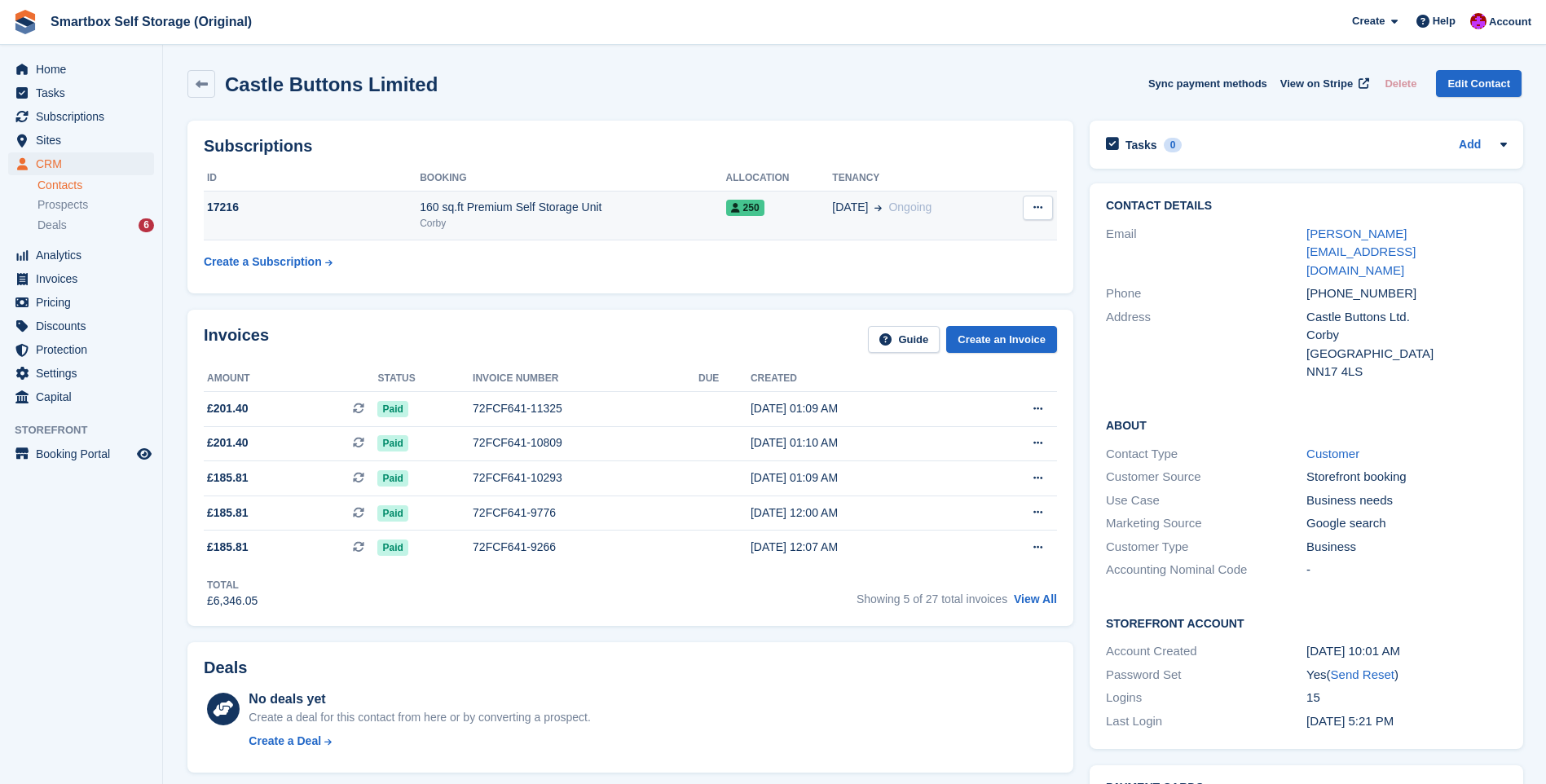 click at bounding box center (1037, 208) 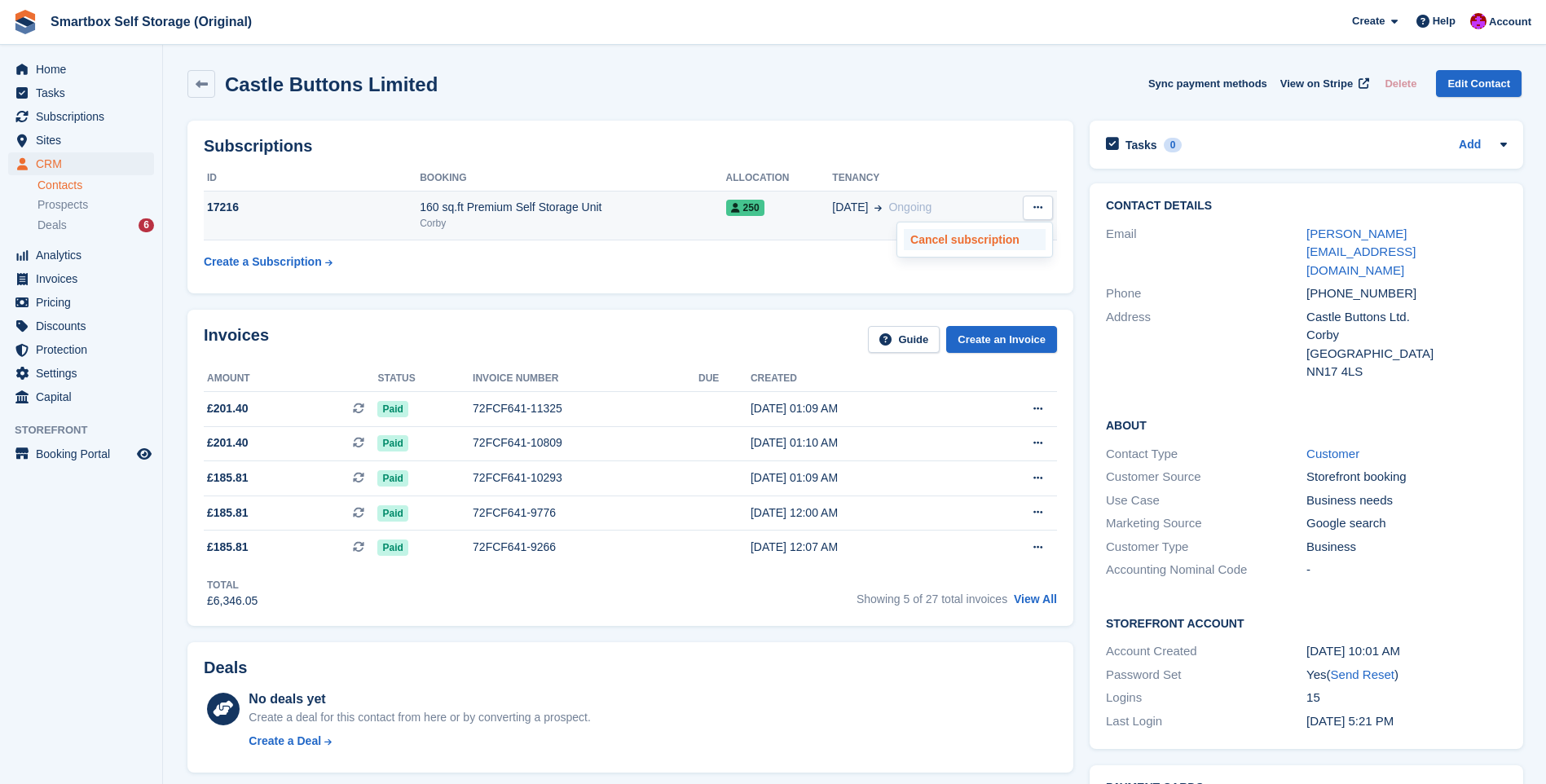 click on "Cancel subscription" at bounding box center [975, 240] 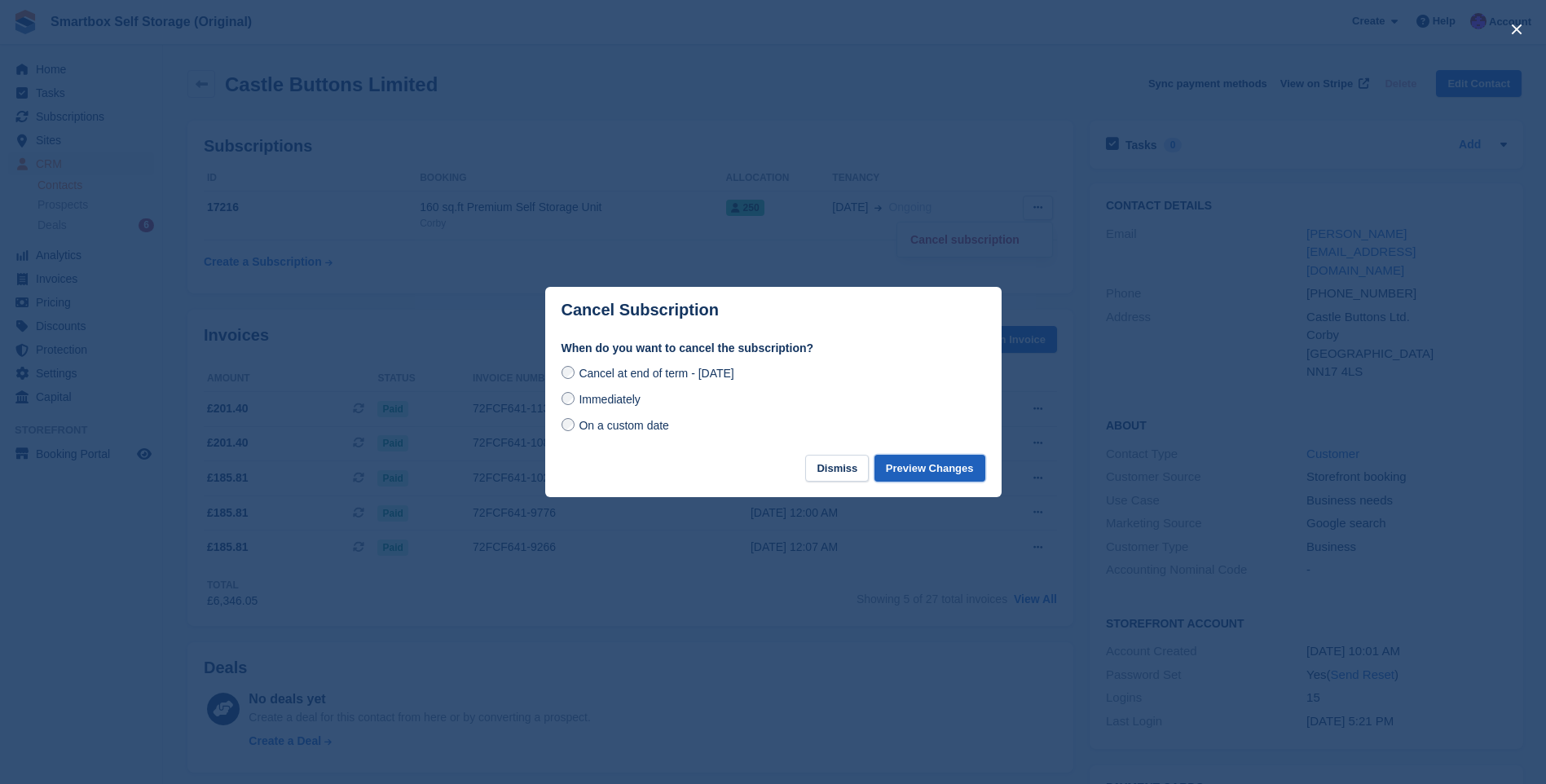 click on "Preview Changes" at bounding box center [930, 468] 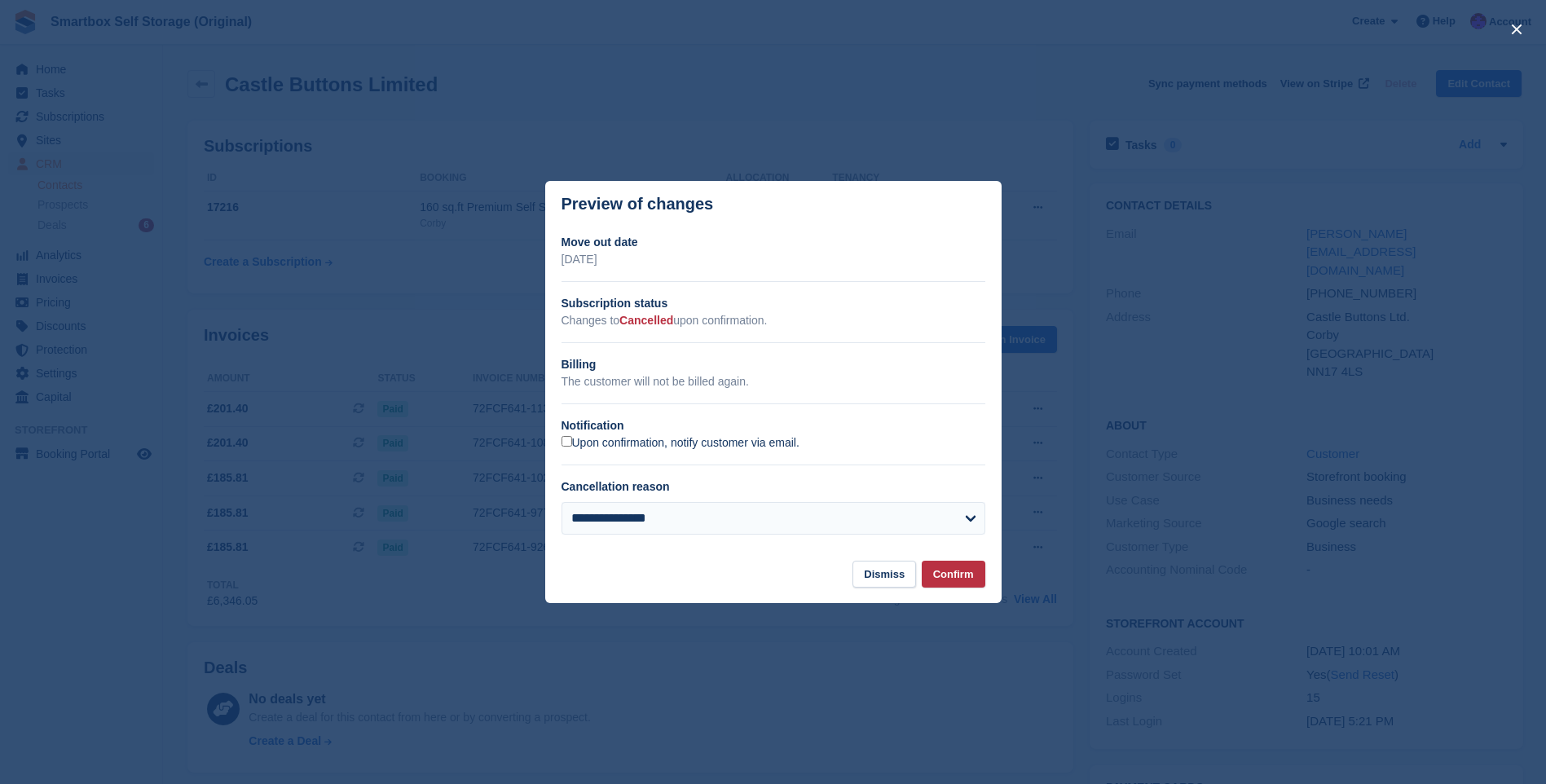 click on "Upon confirmation, notify customer via email." at bounding box center (681, 443) 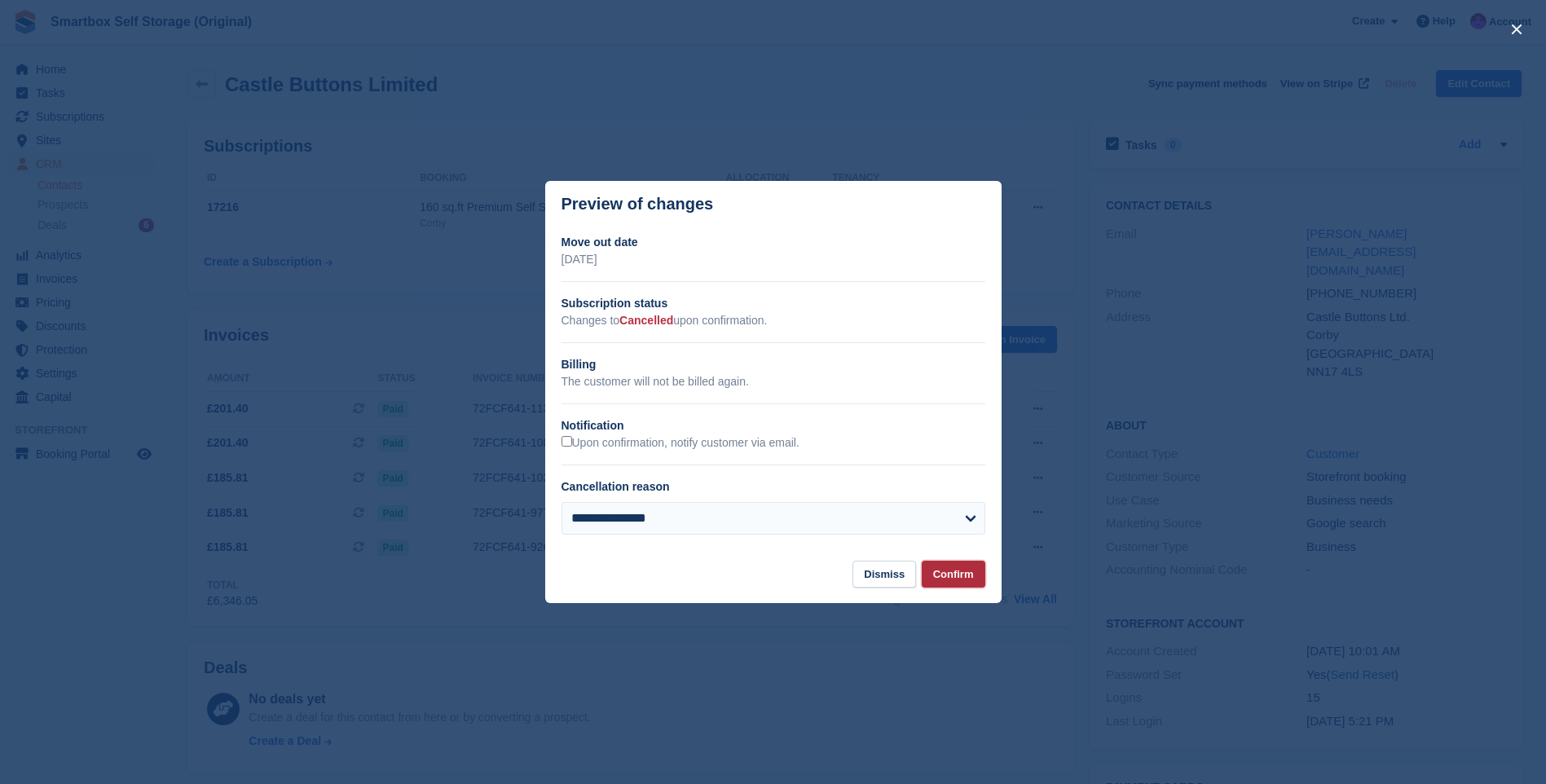 click on "Confirm" at bounding box center [954, 574] 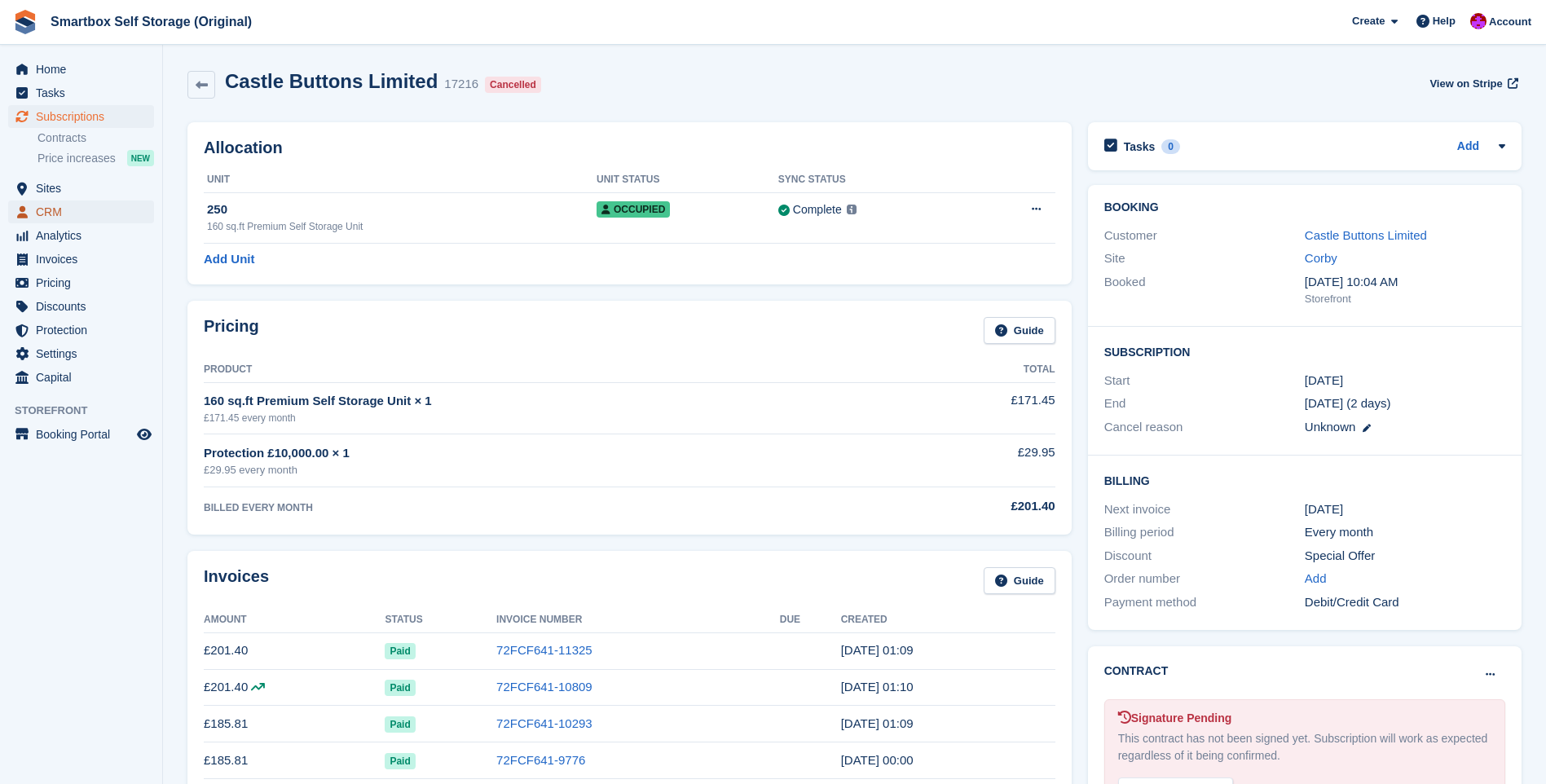 click on "CRM" at bounding box center (81, 212) 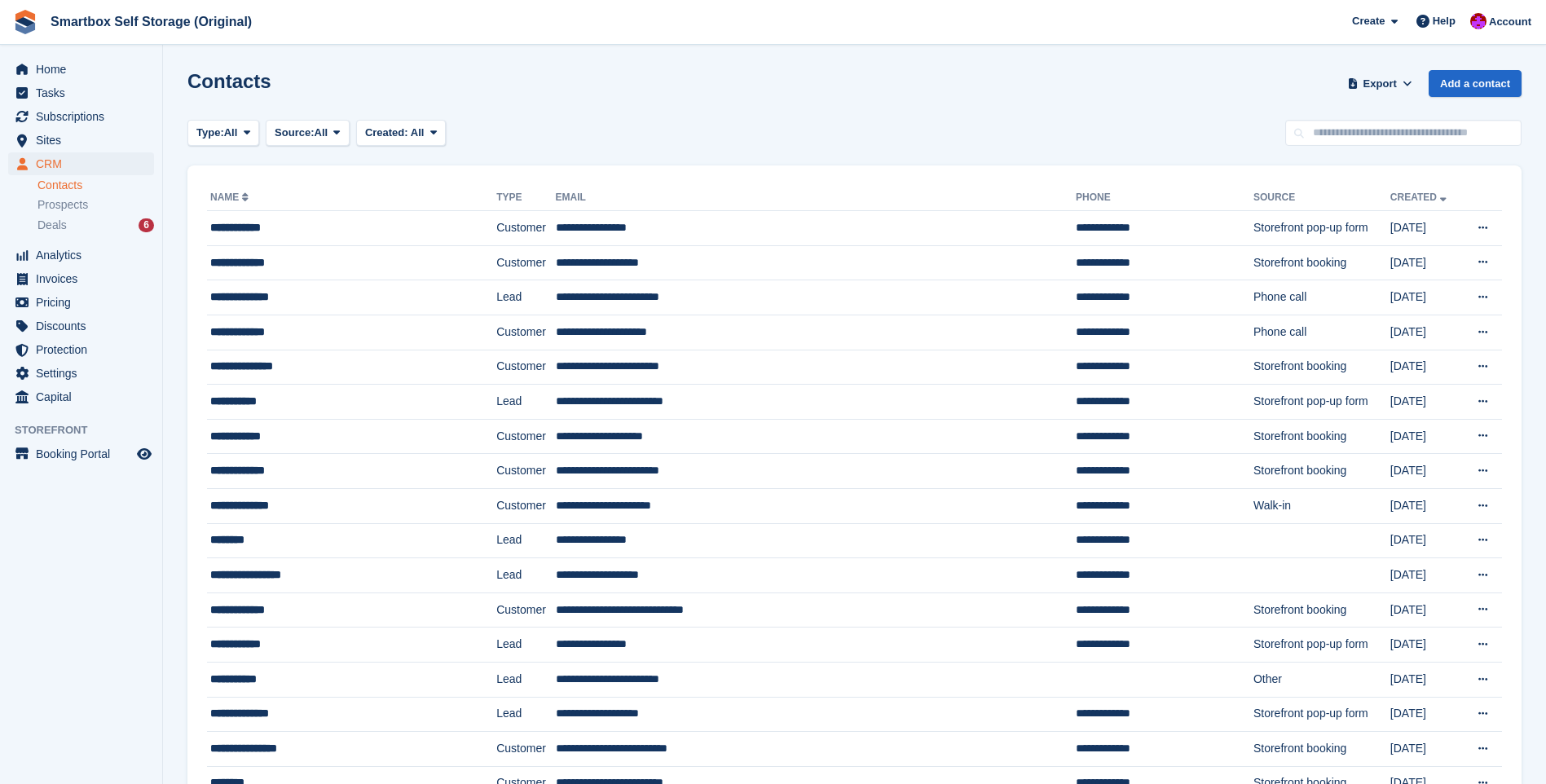 click on "Contacts
Export
Export Contacts
Export a CSV of all Contacts which match the current filters.
Please allow time for large exports.
Start Export
Add a contact
Type:
All
All
Lead
Customer
Source:
All
All
Storefront
Backoffice
Pre-Opening interest
Incomplete booking
Unit type interest
Price reveal
Quote requested
Storefront booking
Storefront pop-up form
External enquiry form
Phone call
Walk-in
Imported Other" at bounding box center [854, 1014] 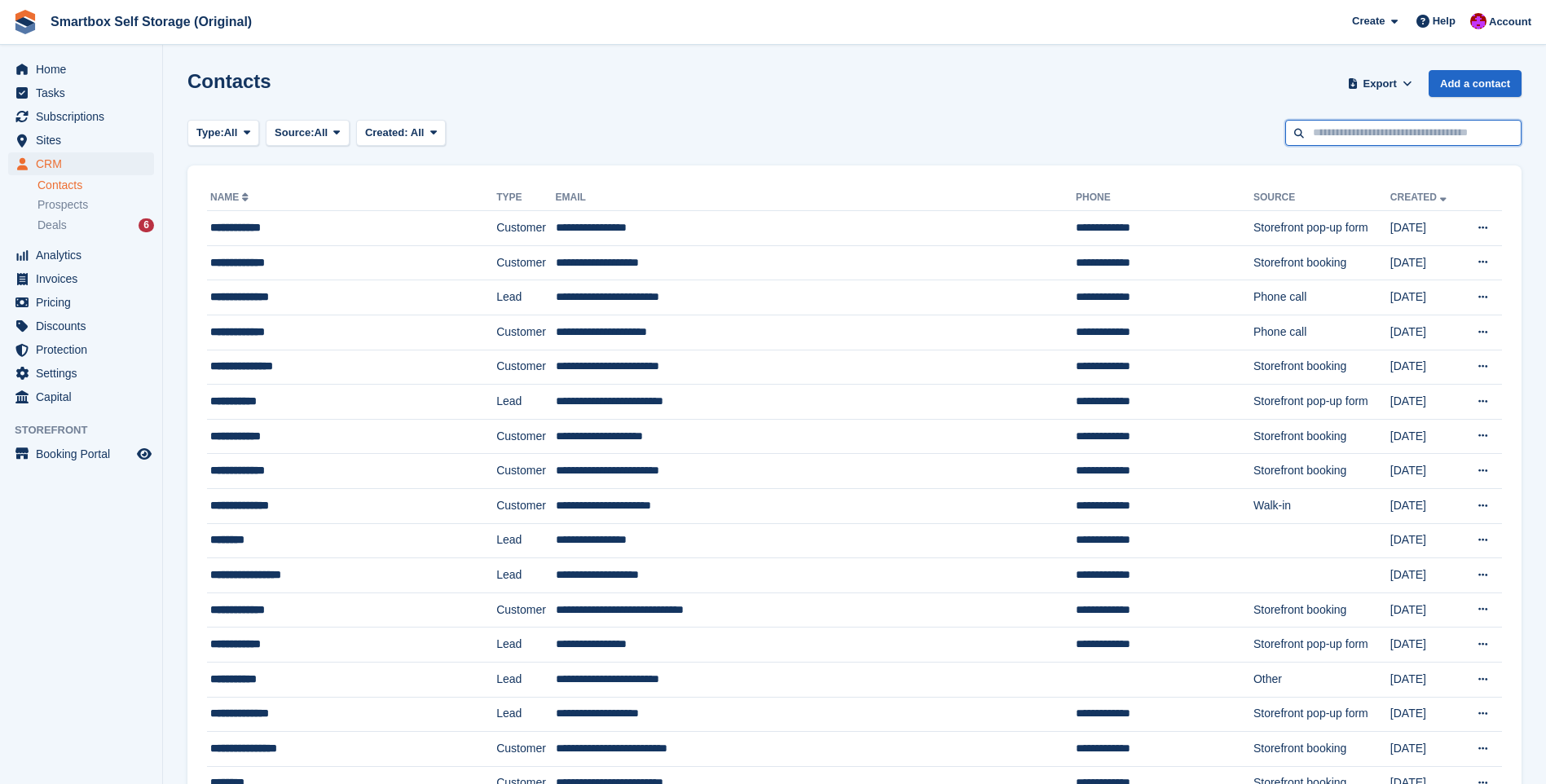 click at bounding box center [1403, 133] 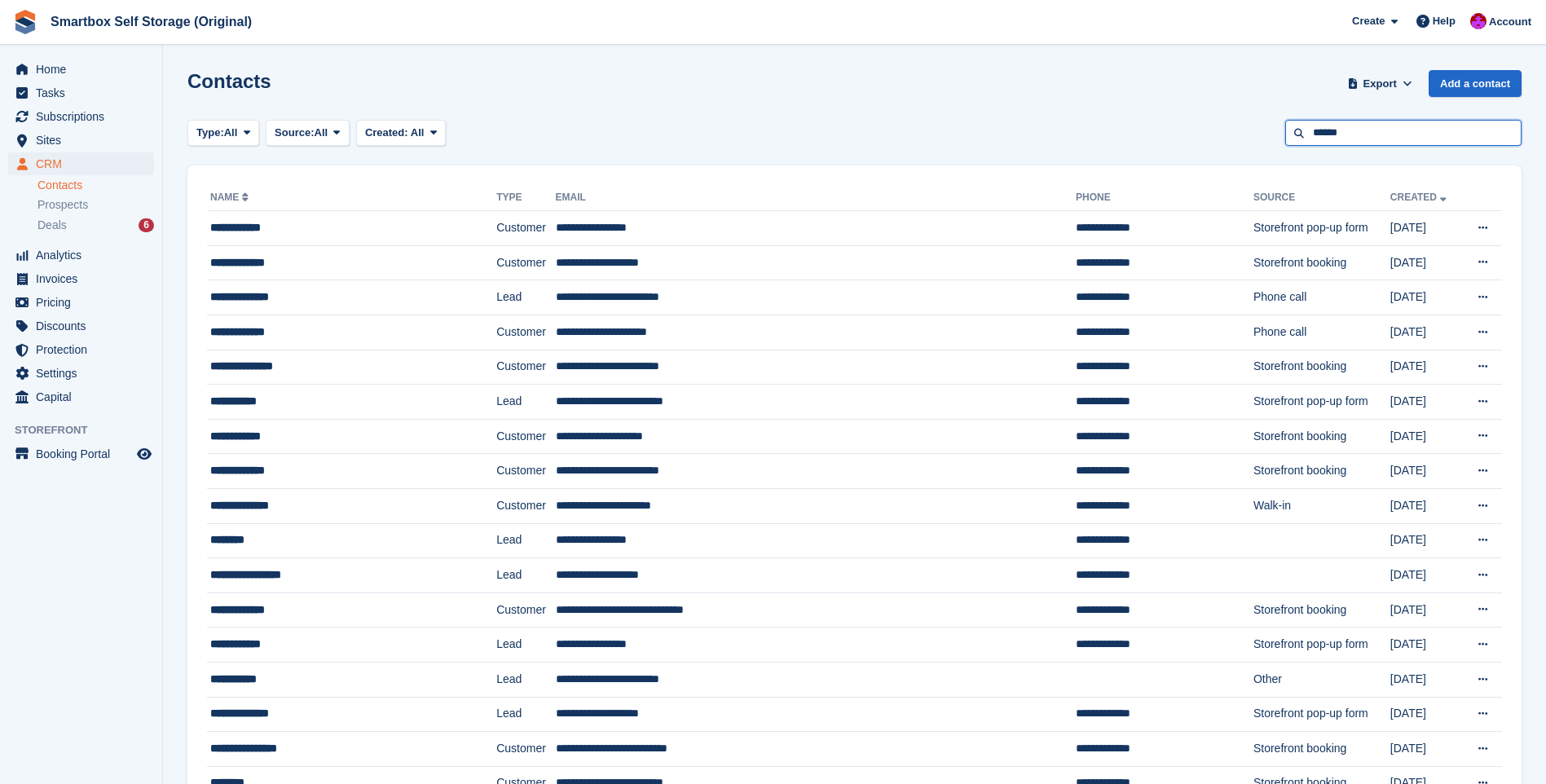 type on "******" 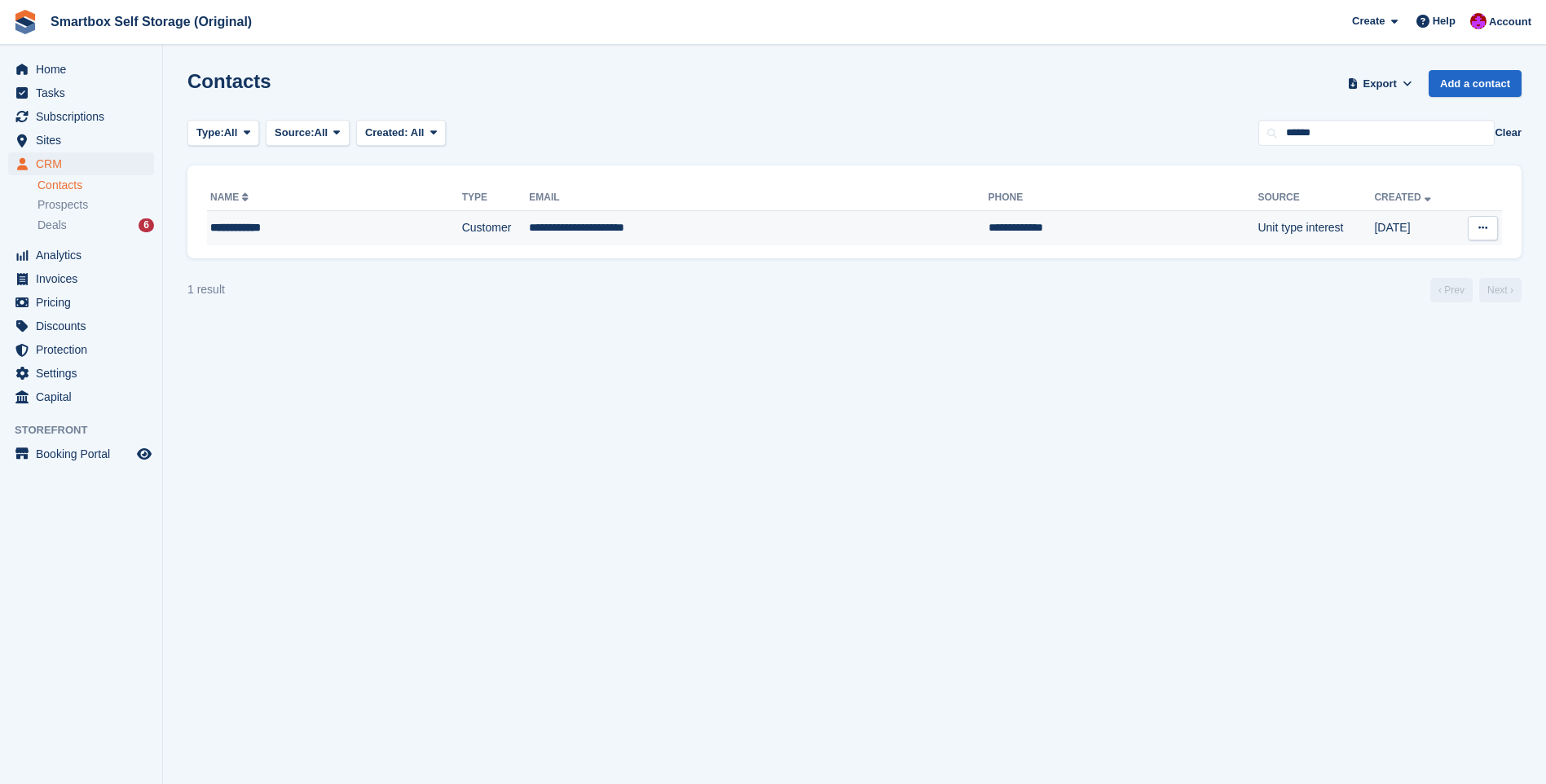 click on "**********" at bounding box center (758, 228) 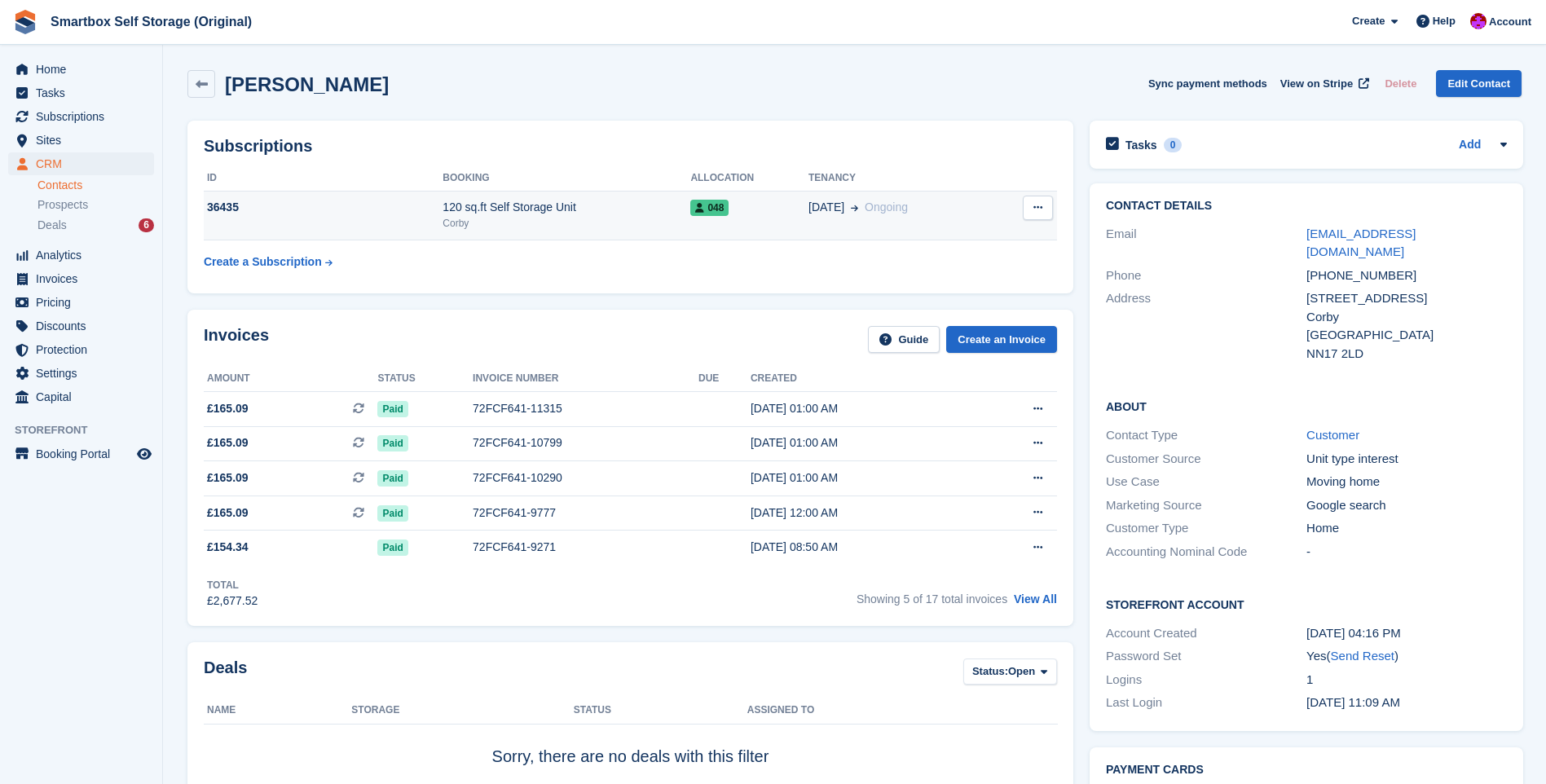 scroll, scrollTop: 0, scrollLeft: 0, axis: both 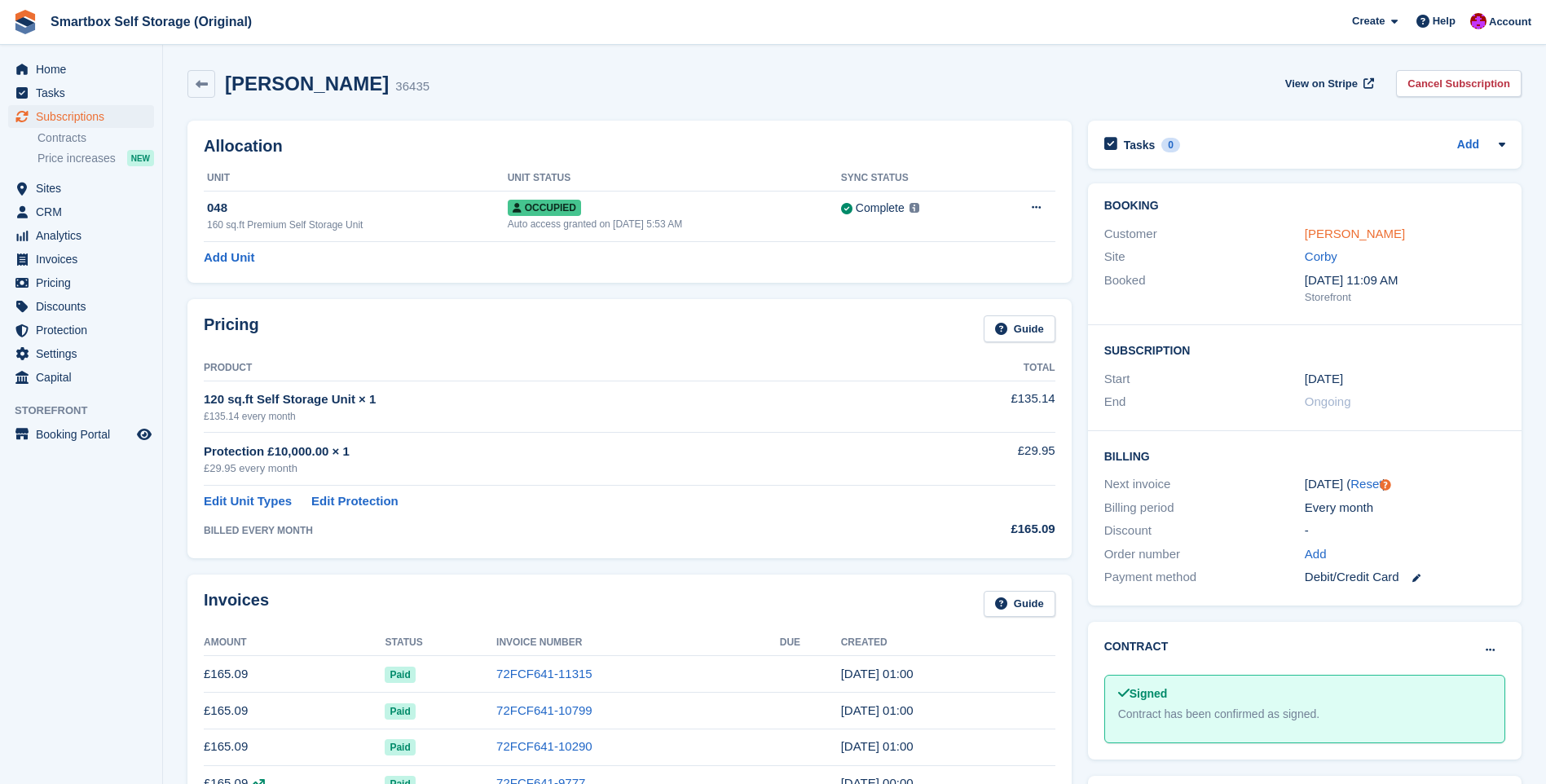 click on "Amy Mcginlay" at bounding box center (1354, 233) 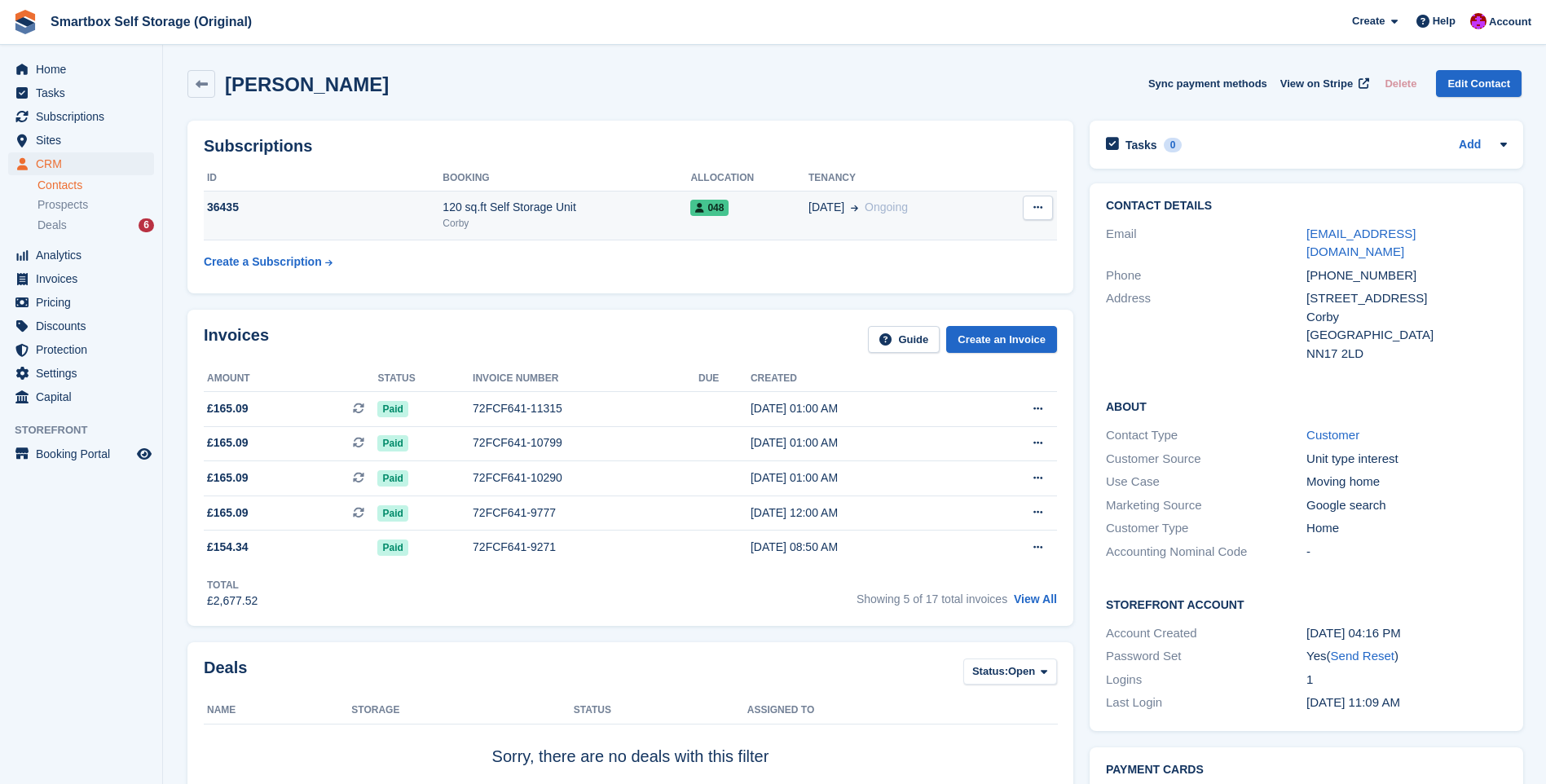 click at bounding box center [1037, 207] 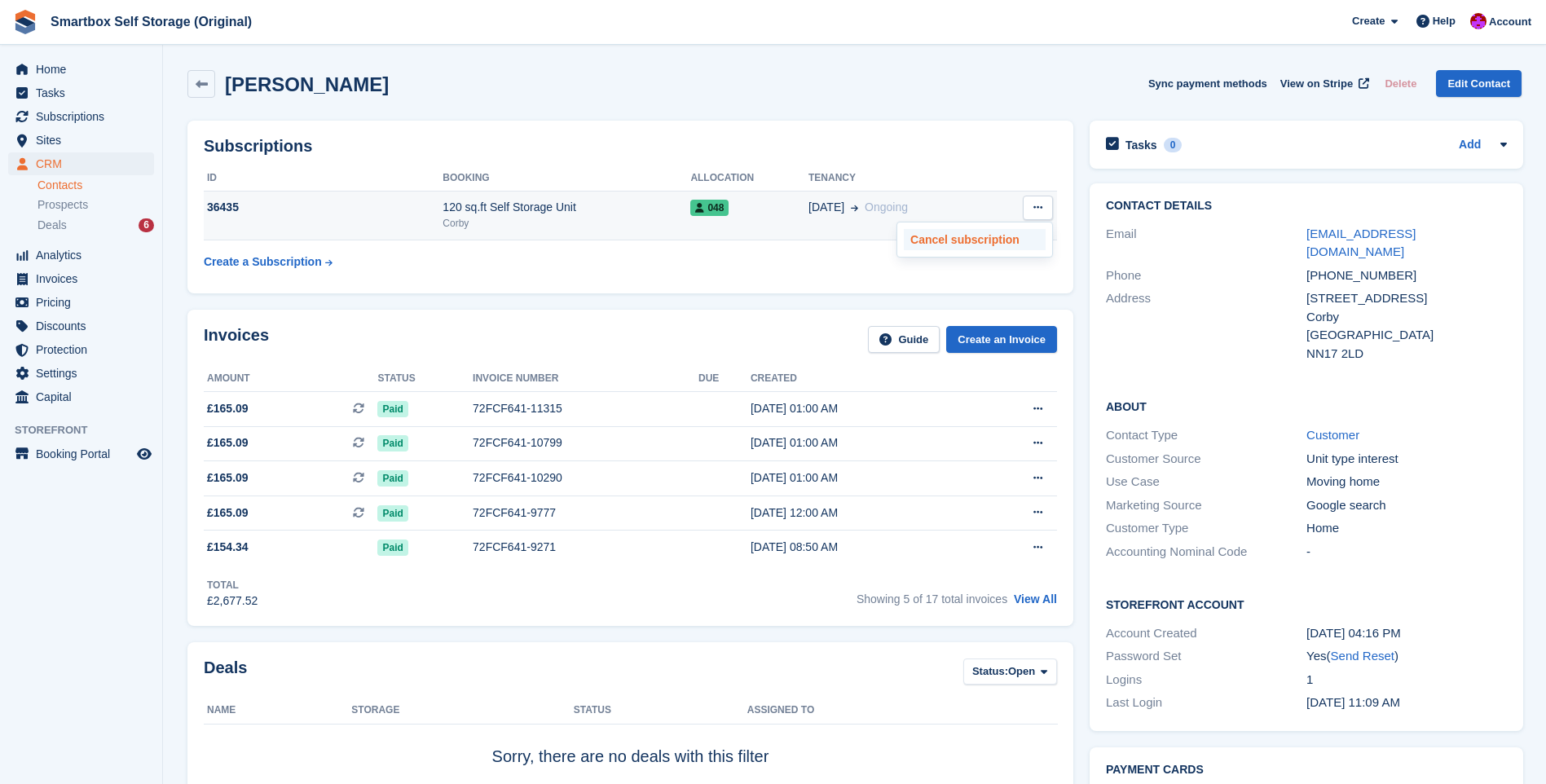 click on "Cancel subscription" at bounding box center (975, 240) 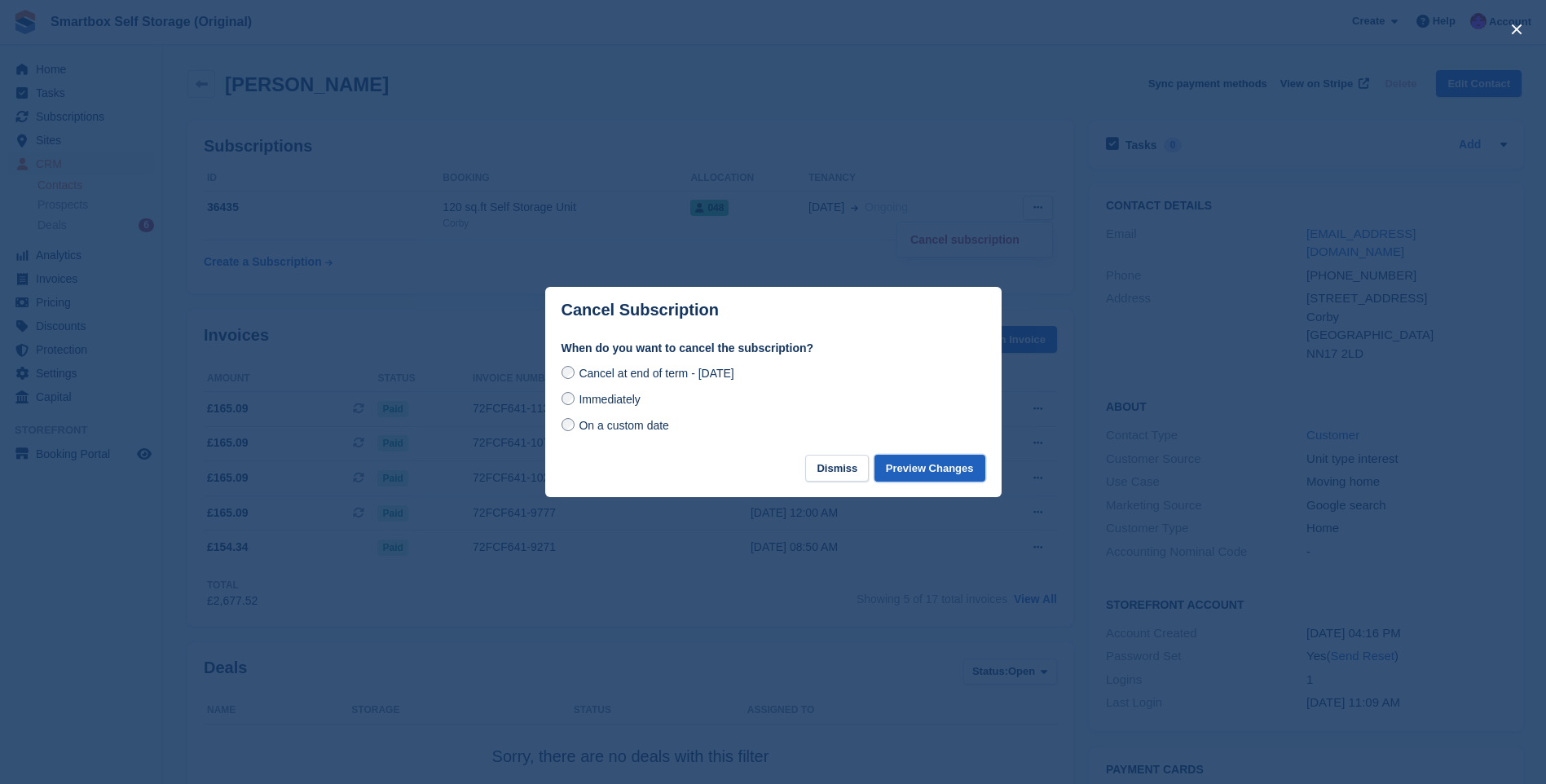 click on "Preview Changes" at bounding box center (930, 468) 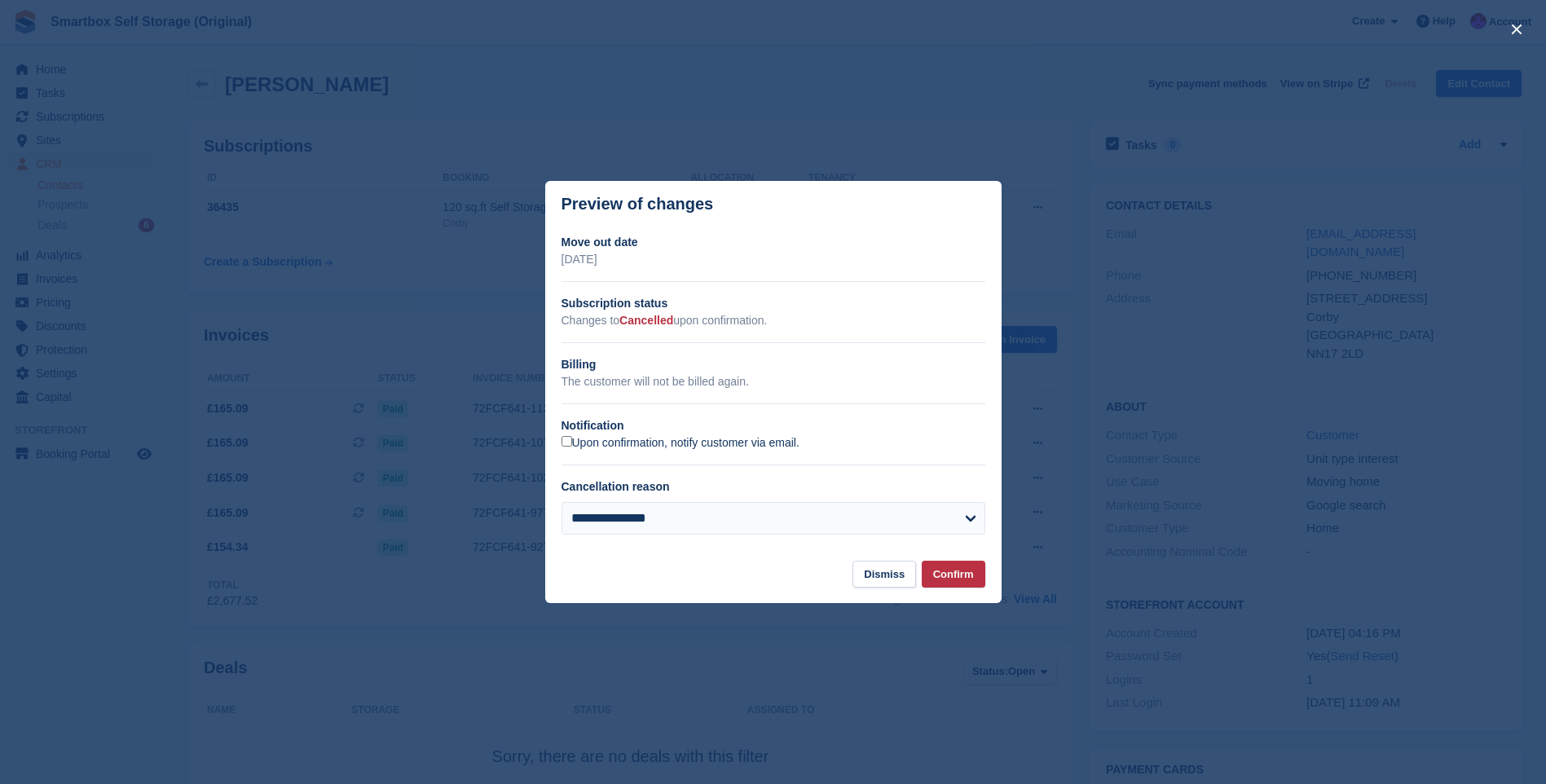 click on "Upon confirmation, notify customer via email." at bounding box center (681, 443) 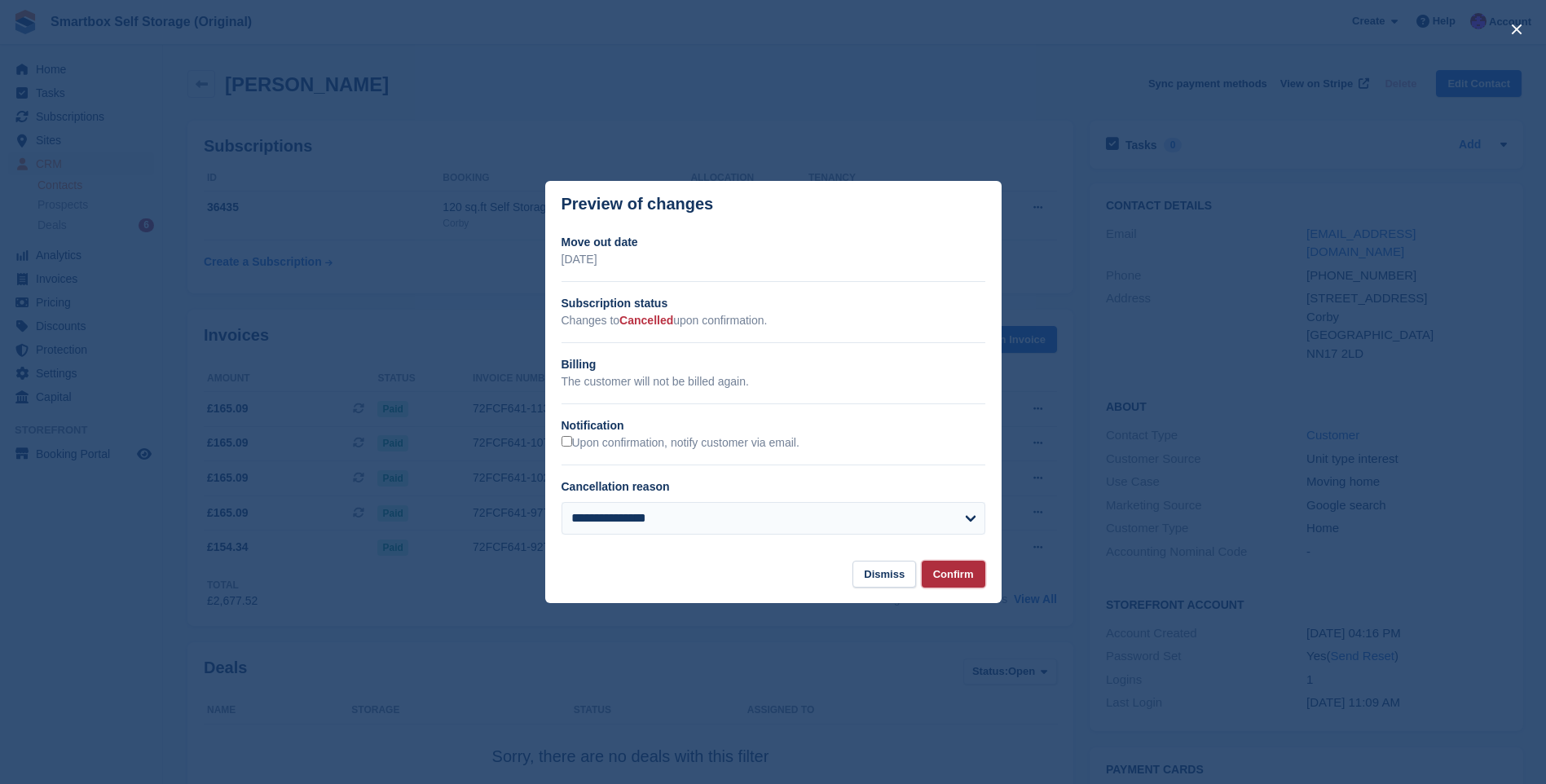 click on "Confirm" at bounding box center [954, 574] 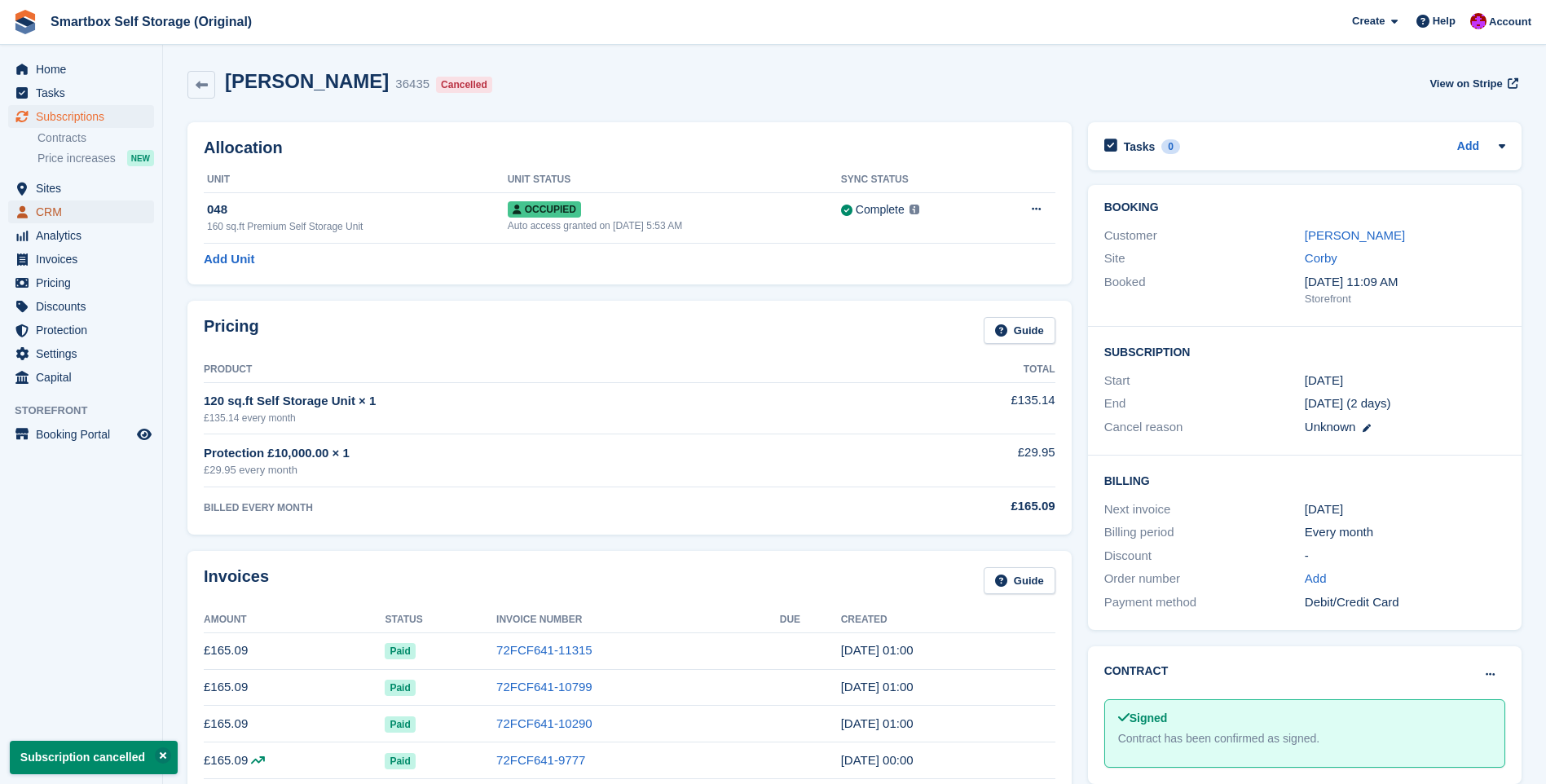 click on "CRM" at bounding box center (85, 212) 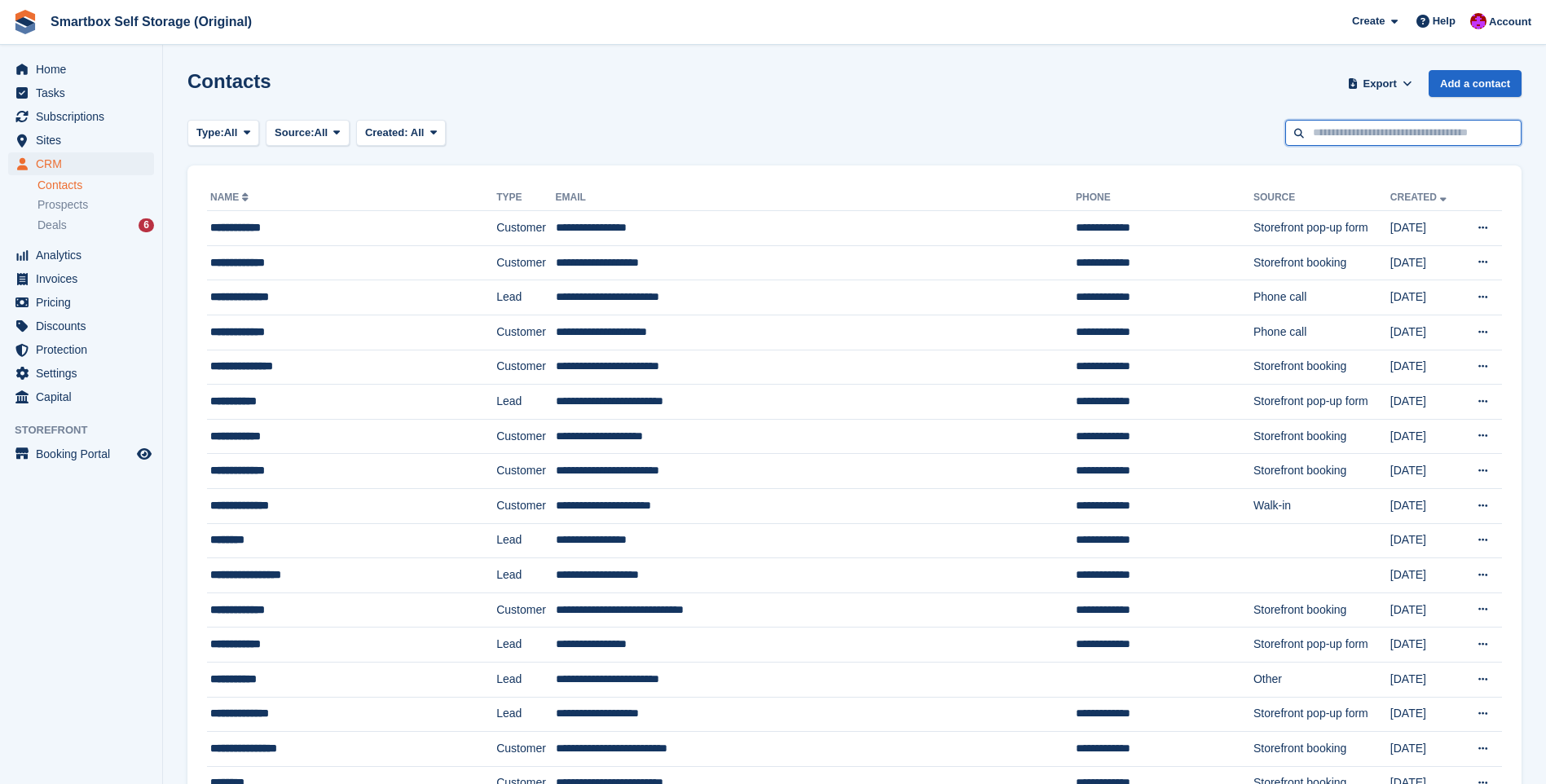 click at bounding box center [1403, 133] 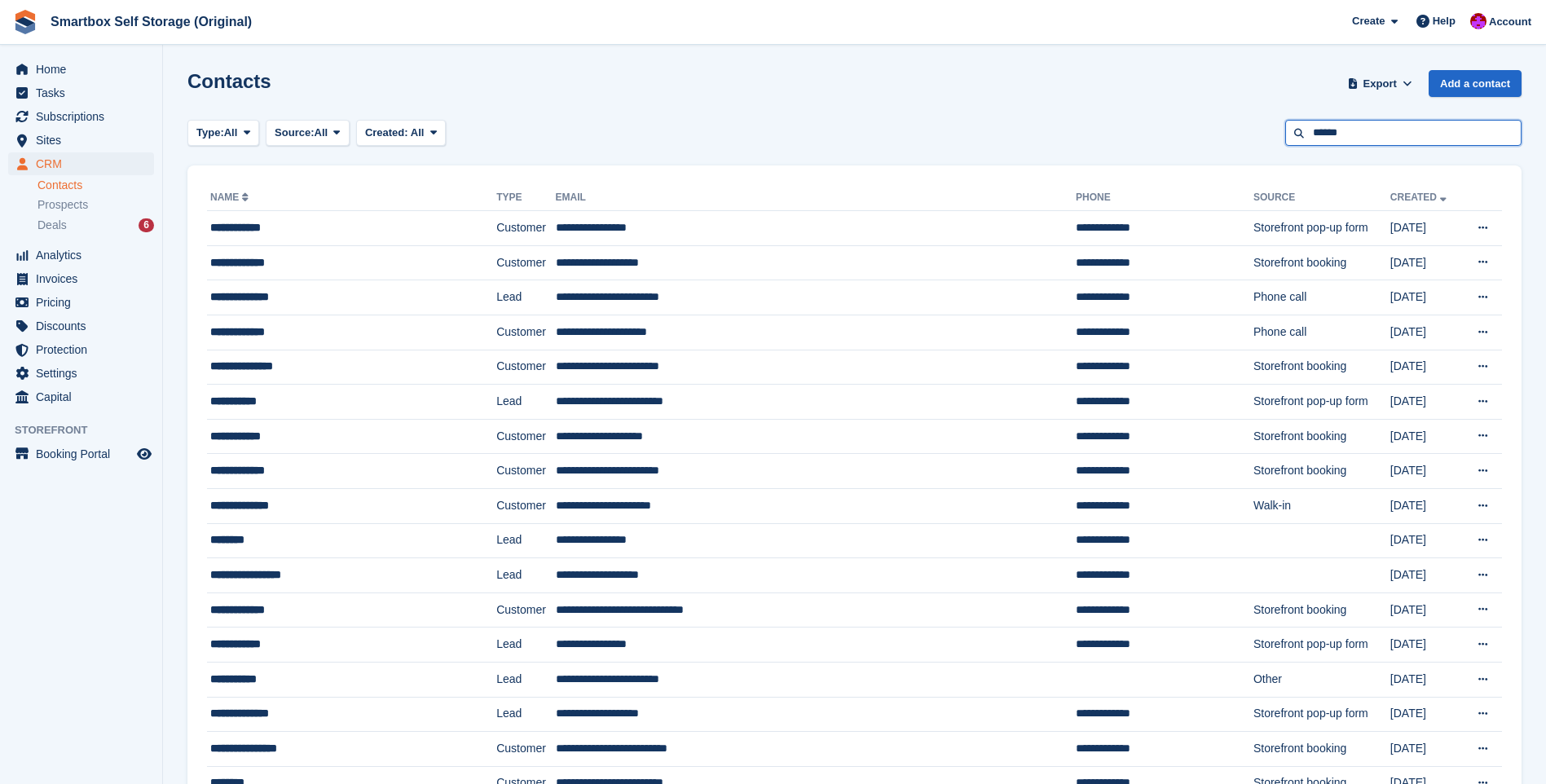 type on "******" 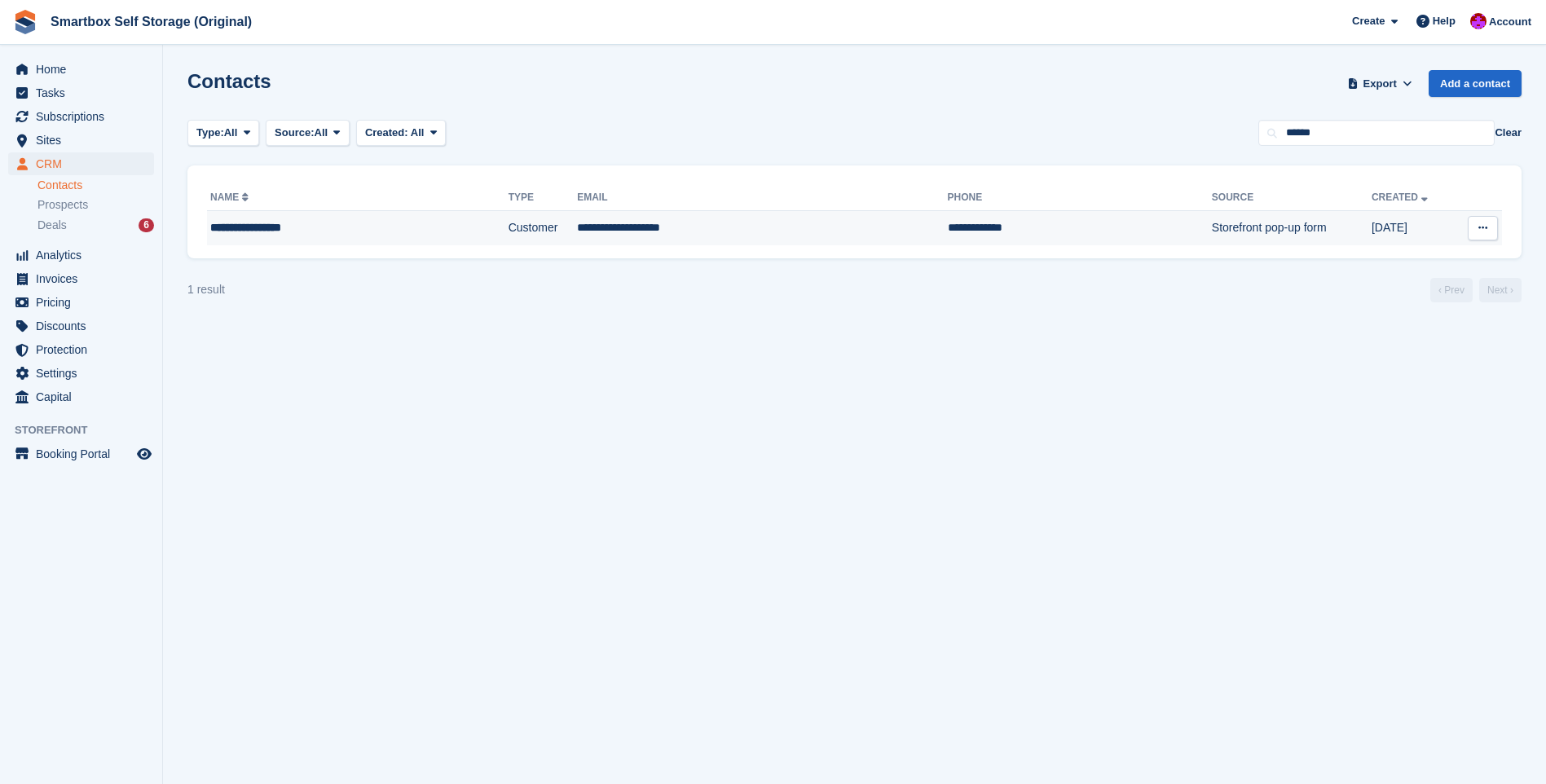 click on "Customer" at bounding box center [543, 228] 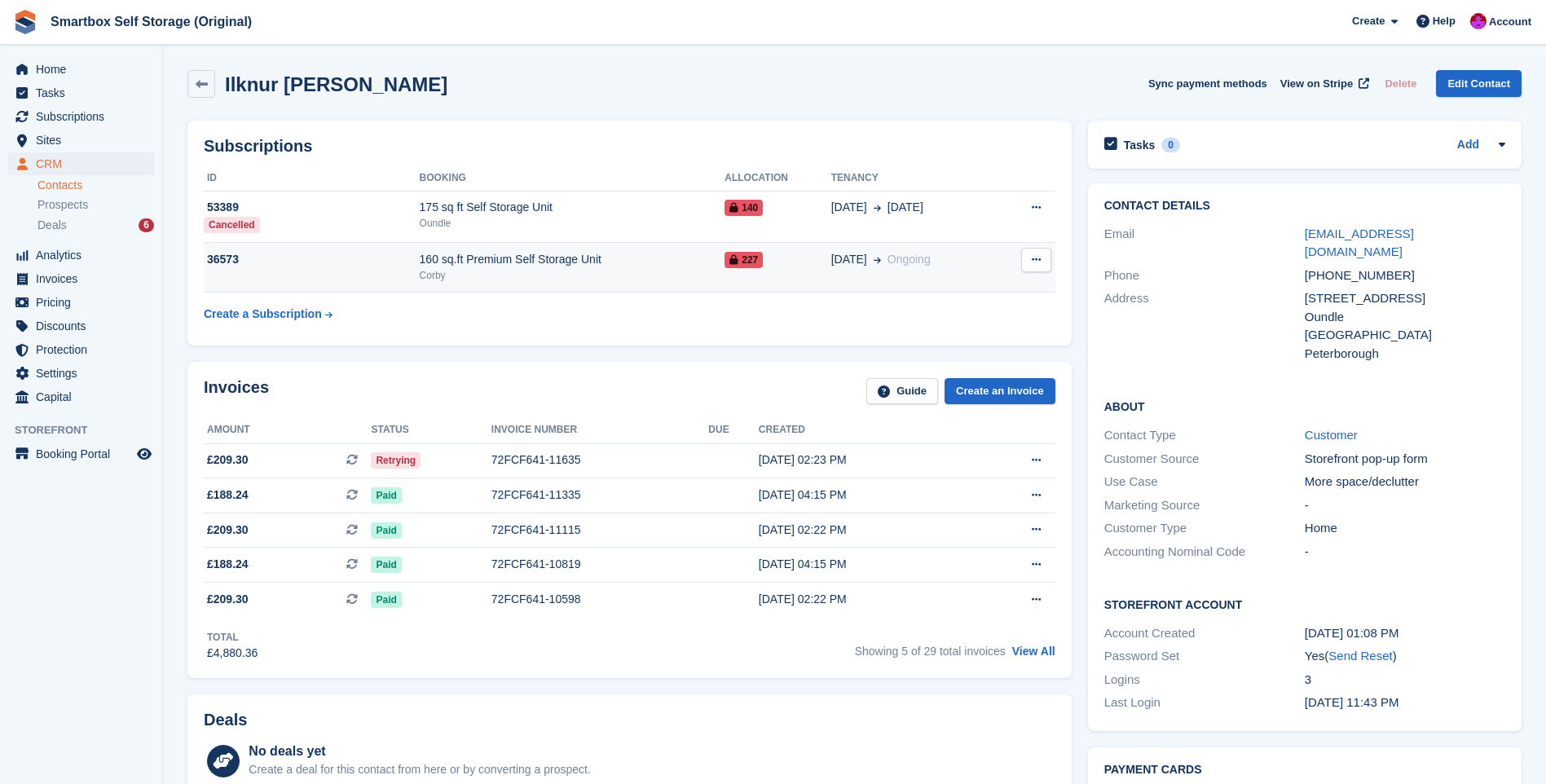 scroll, scrollTop: 0, scrollLeft: 0, axis: both 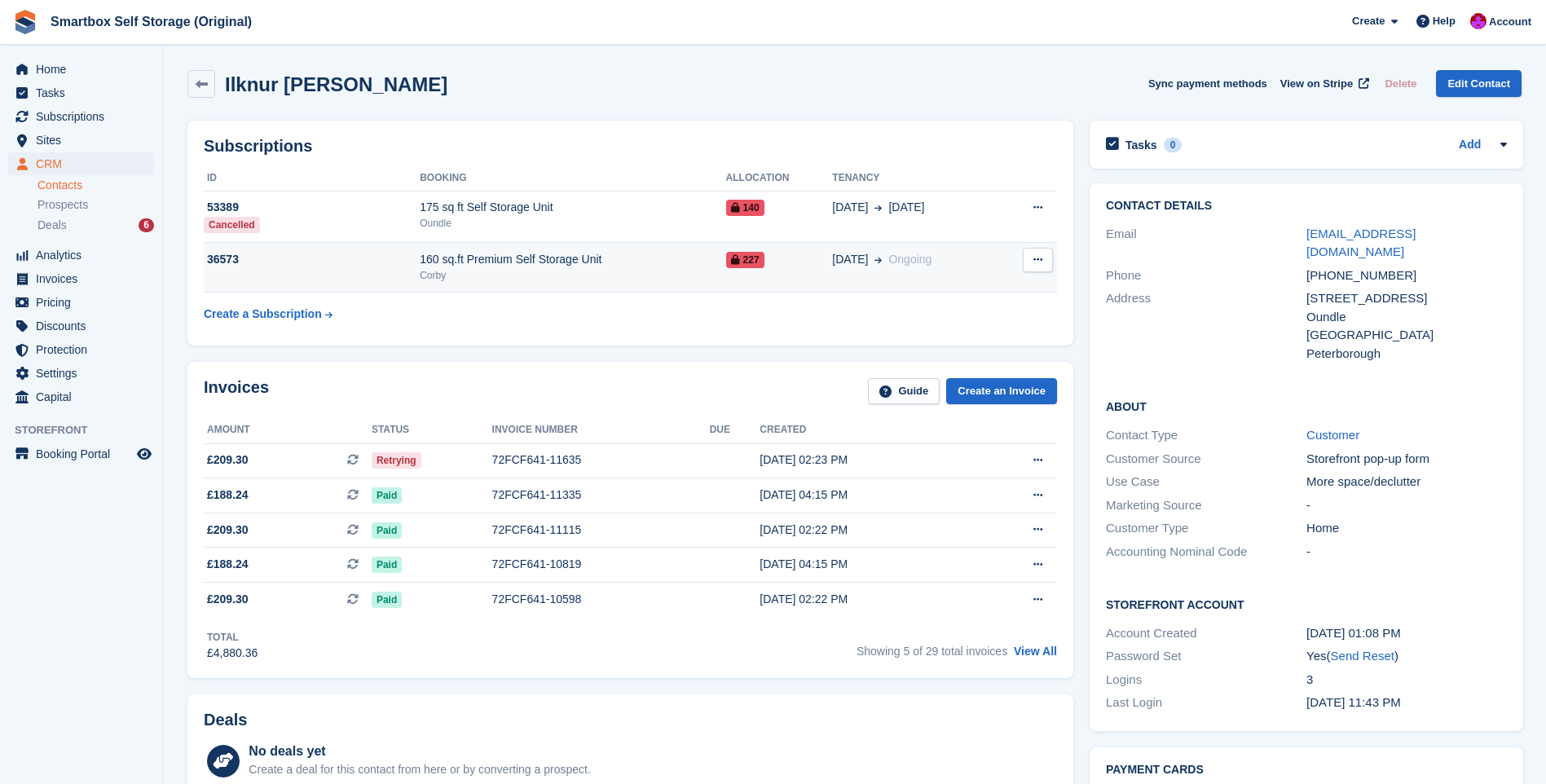 click on "Corby" at bounding box center (572, 275) 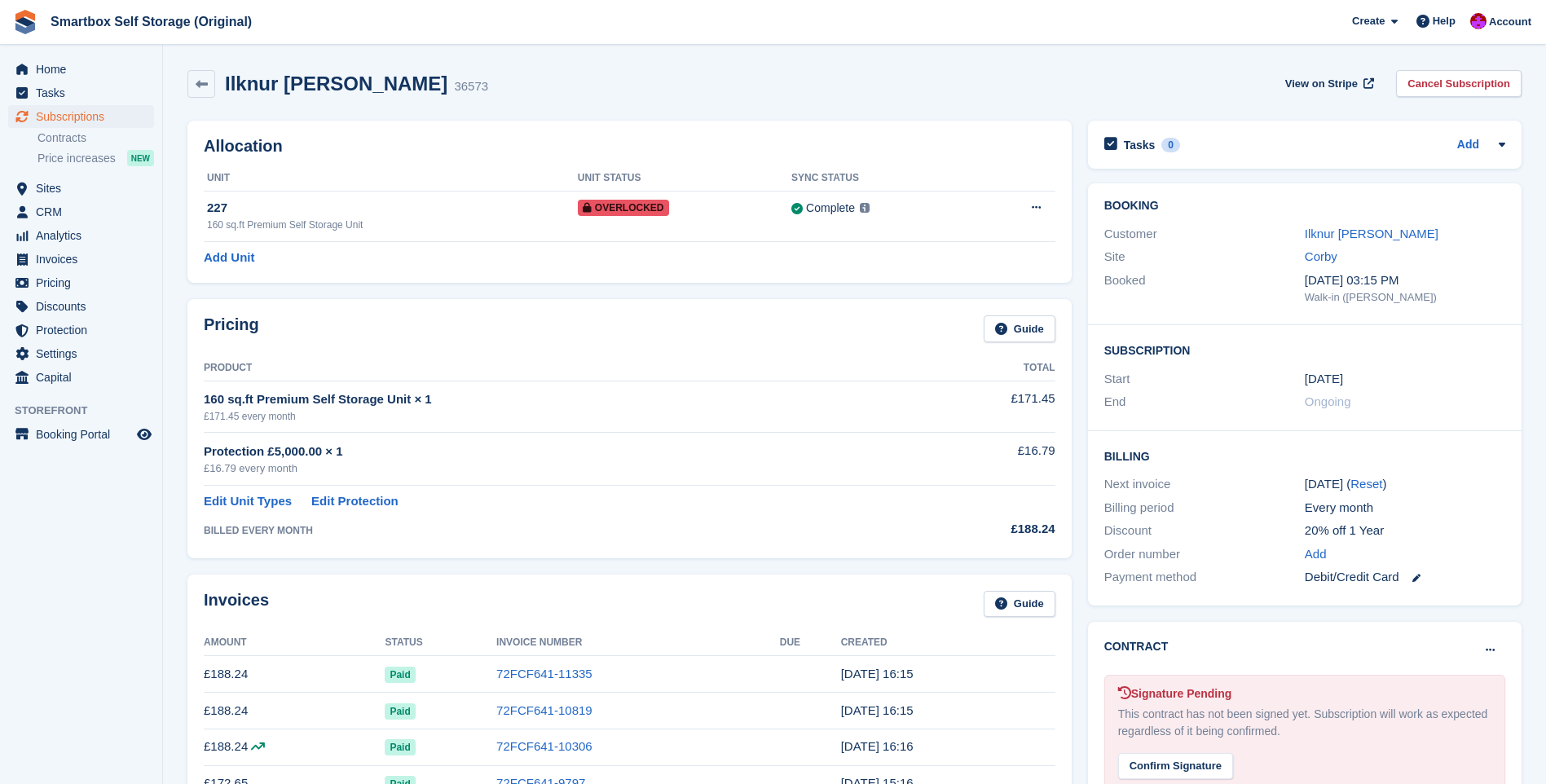 scroll, scrollTop: 0, scrollLeft: 0, axis: both 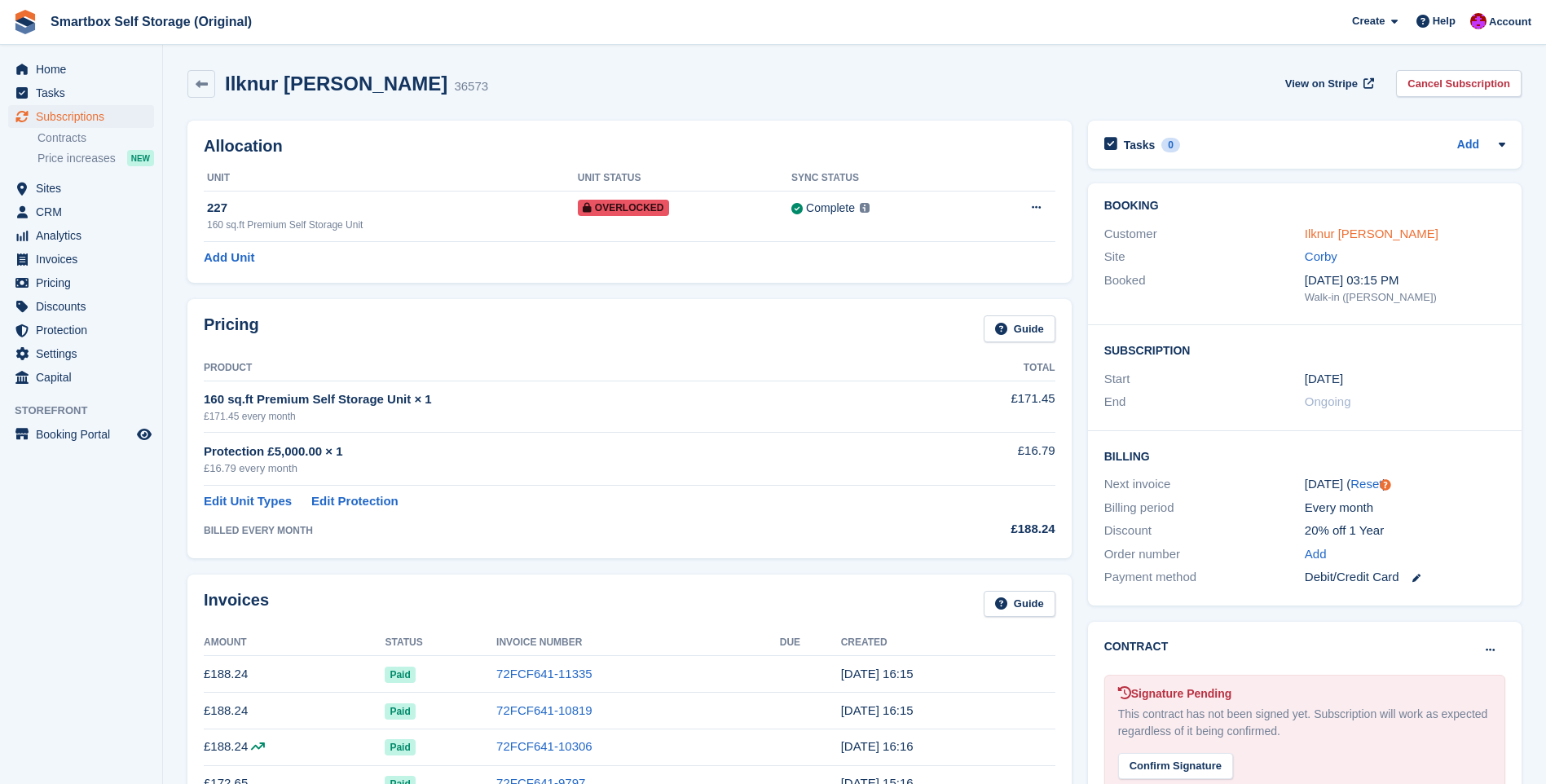 click on "Ilknur [PERSON_NAME]" at bounding box center (1372, 233) 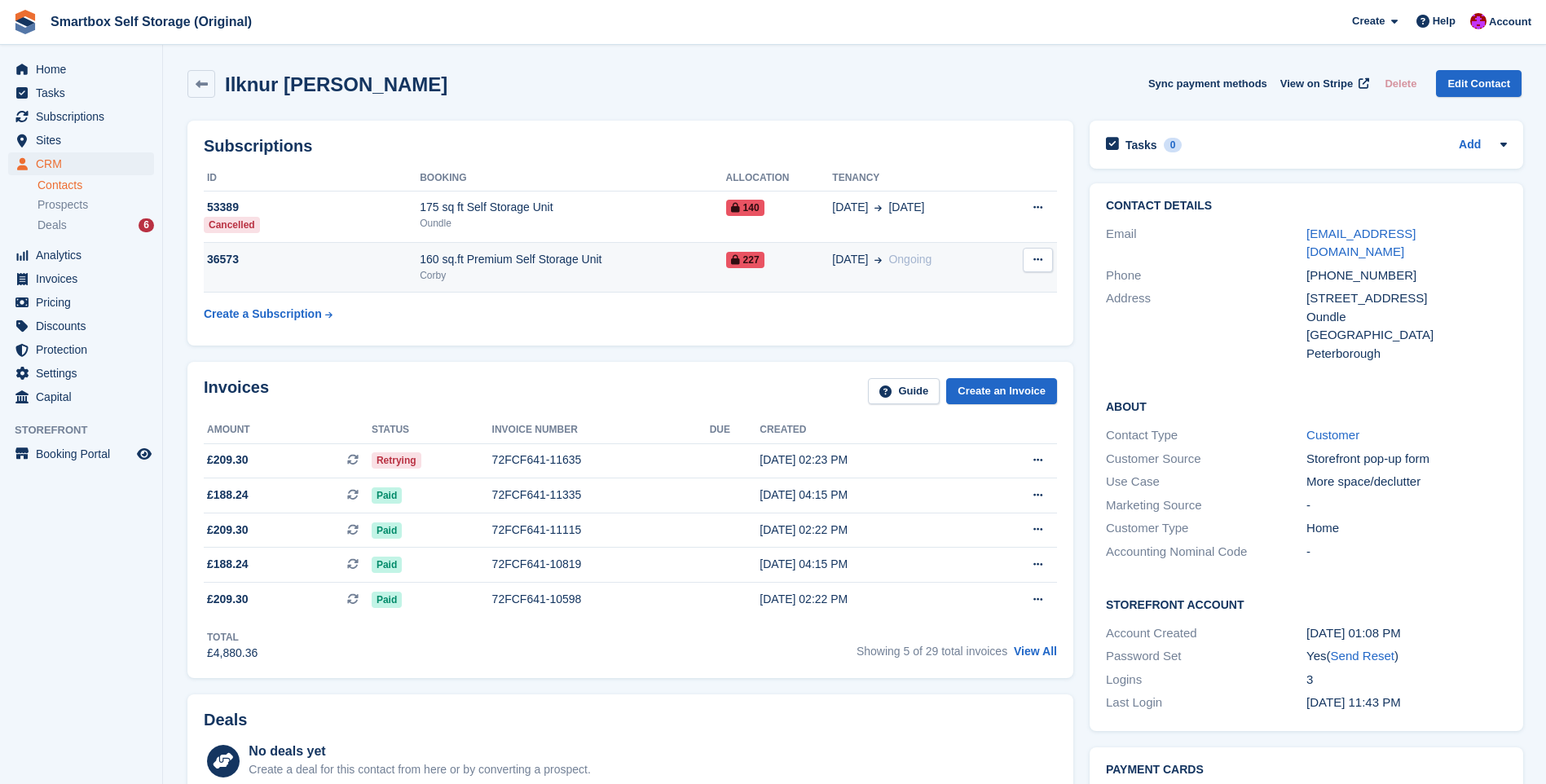 click at bounding box center (1037, 259) 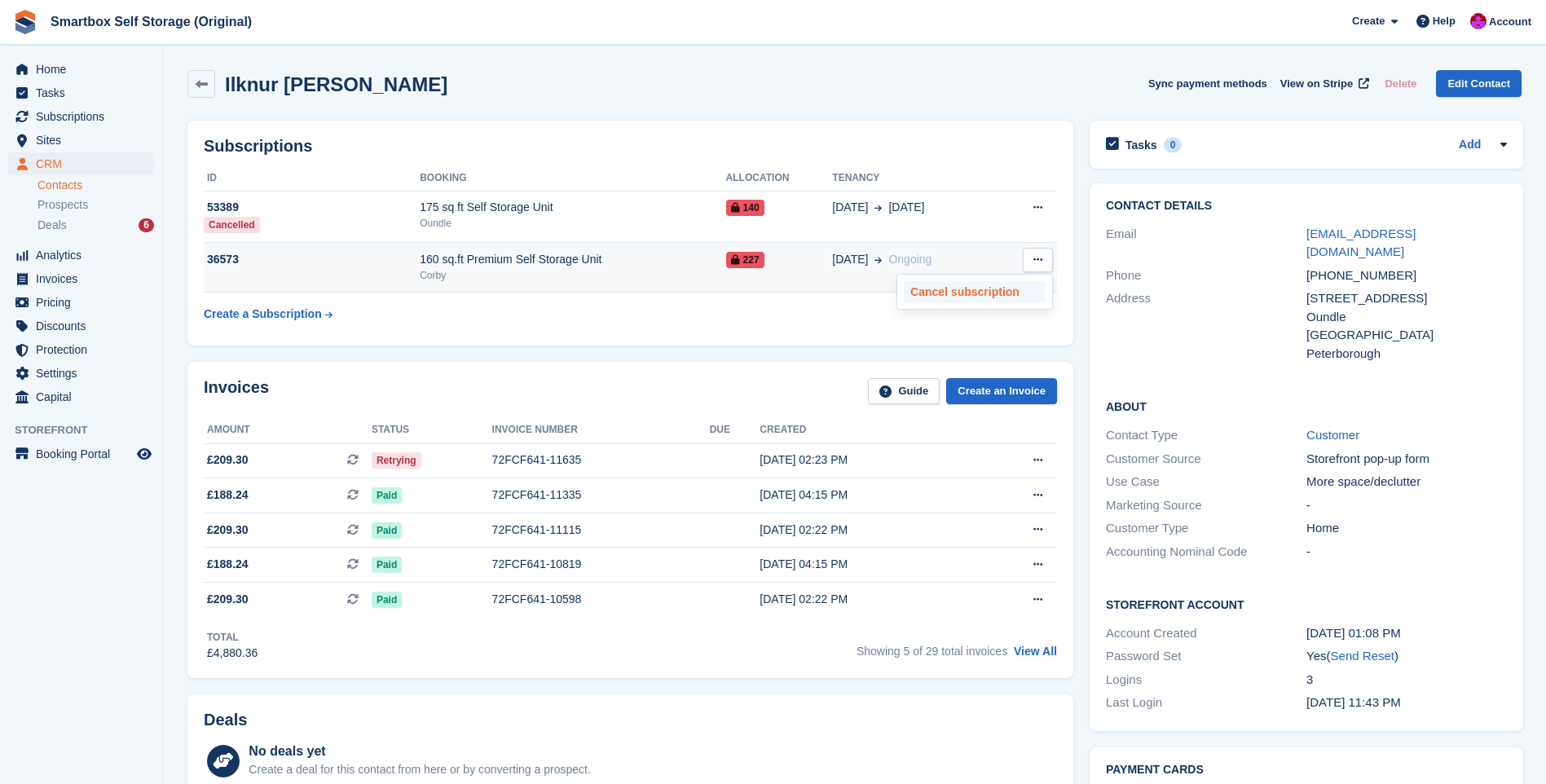 click on "Cancel subscription" at bounding box center (975, 292) 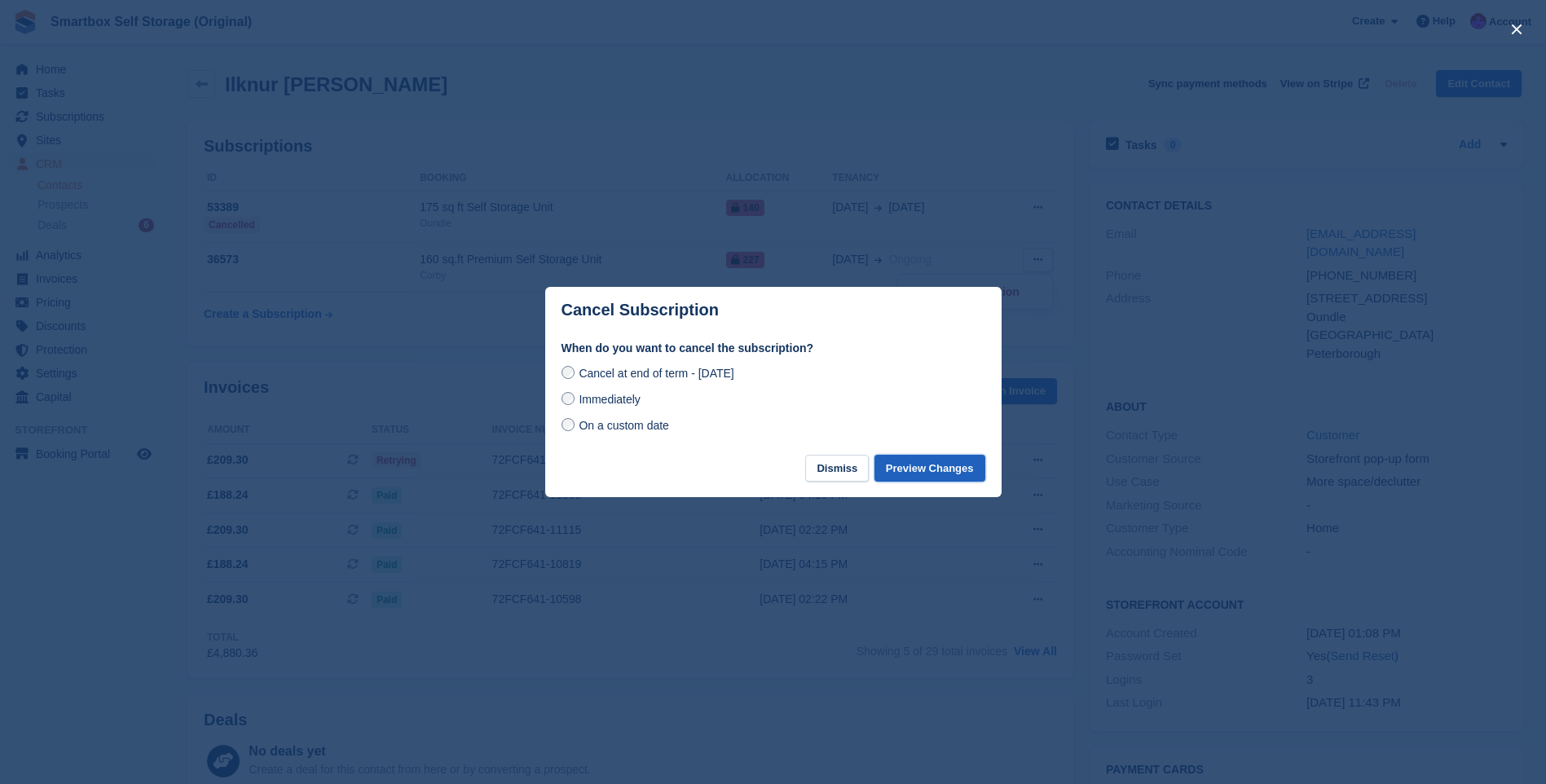 click on "Preview Changes" at bounding box center [930, 468] 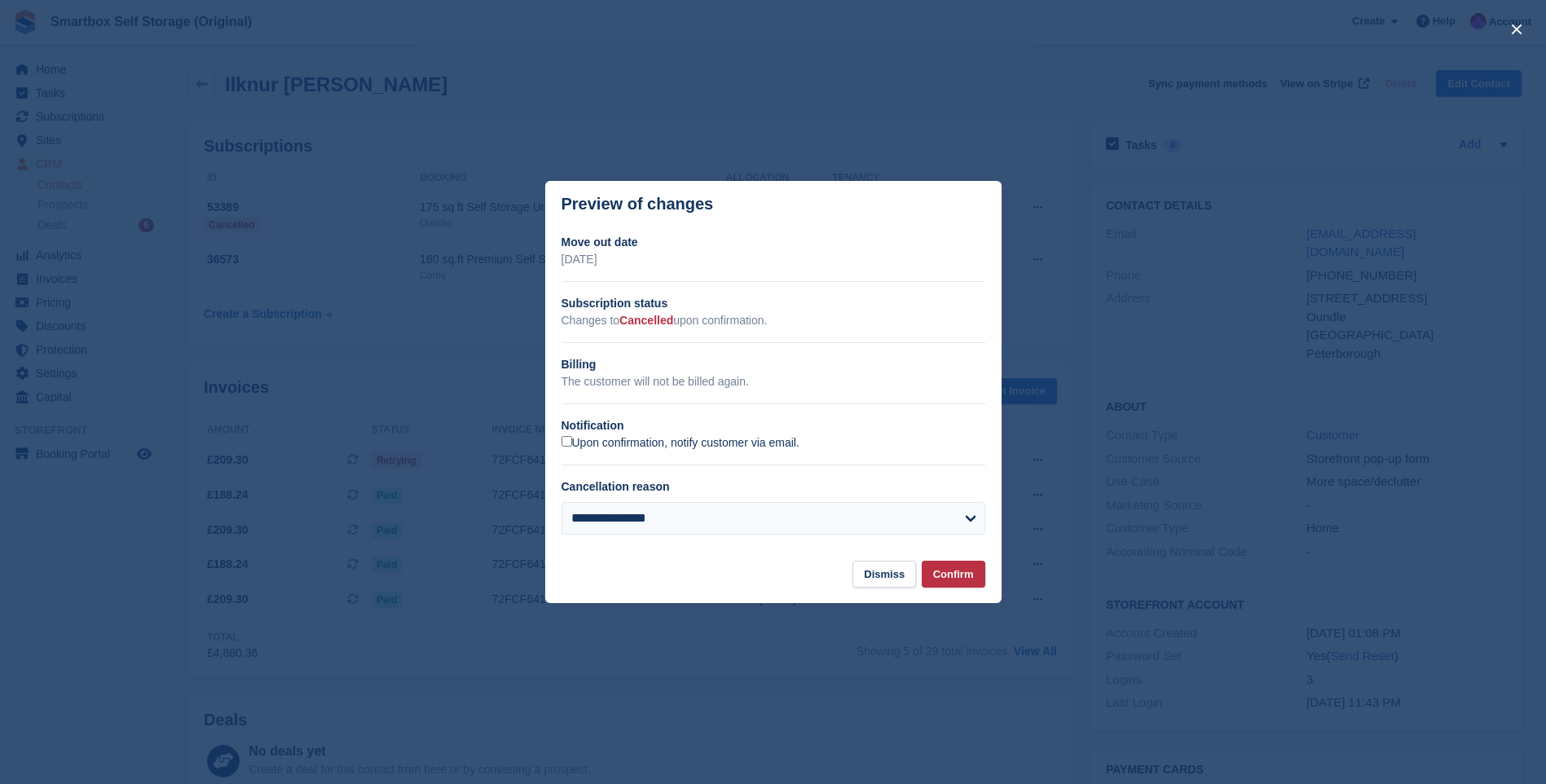 click on "Upon confirmation, notify customer via email." at bounding box center [681, 443] 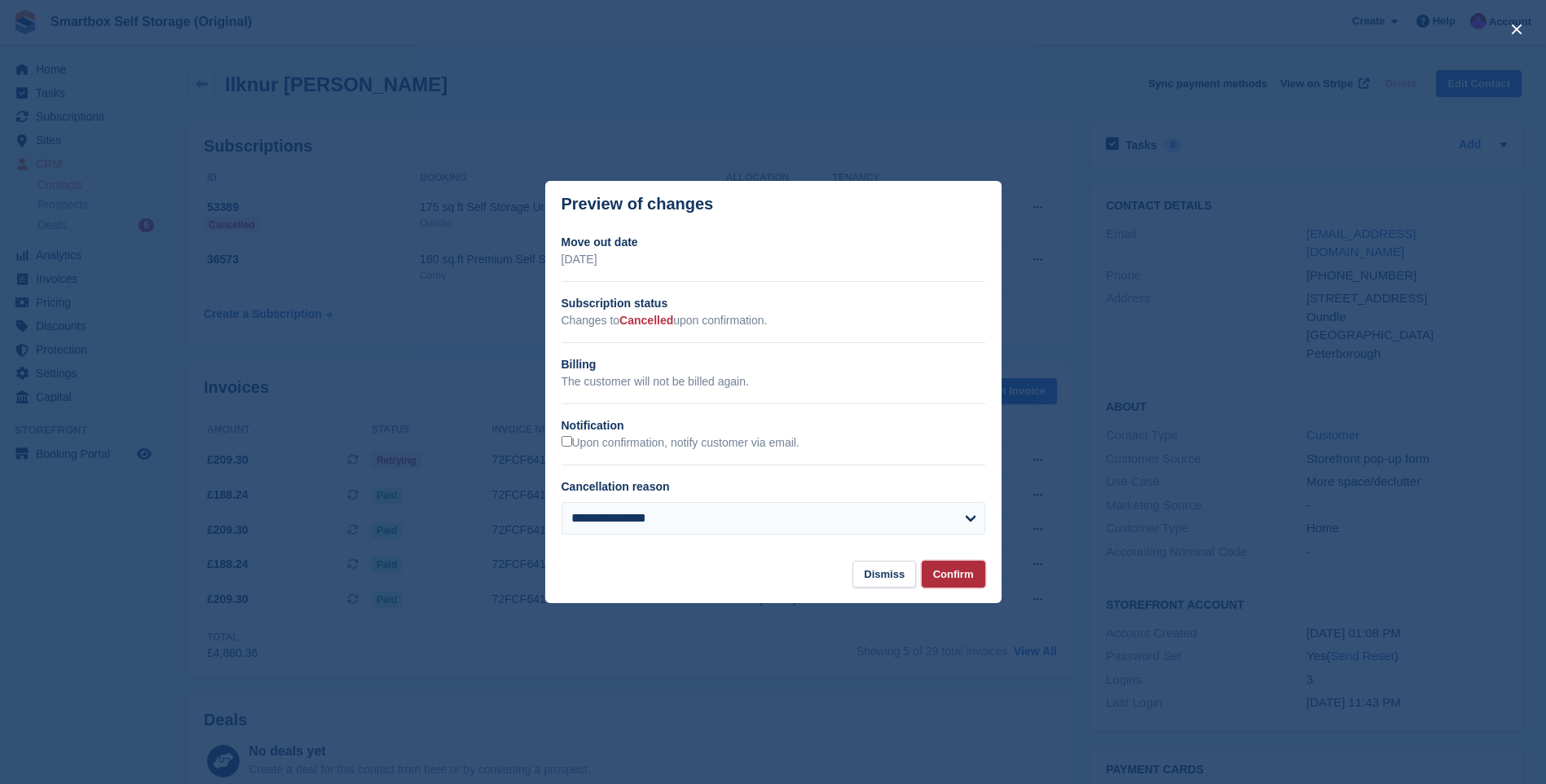 click on "Confirm" at bounding box center [954, 574] 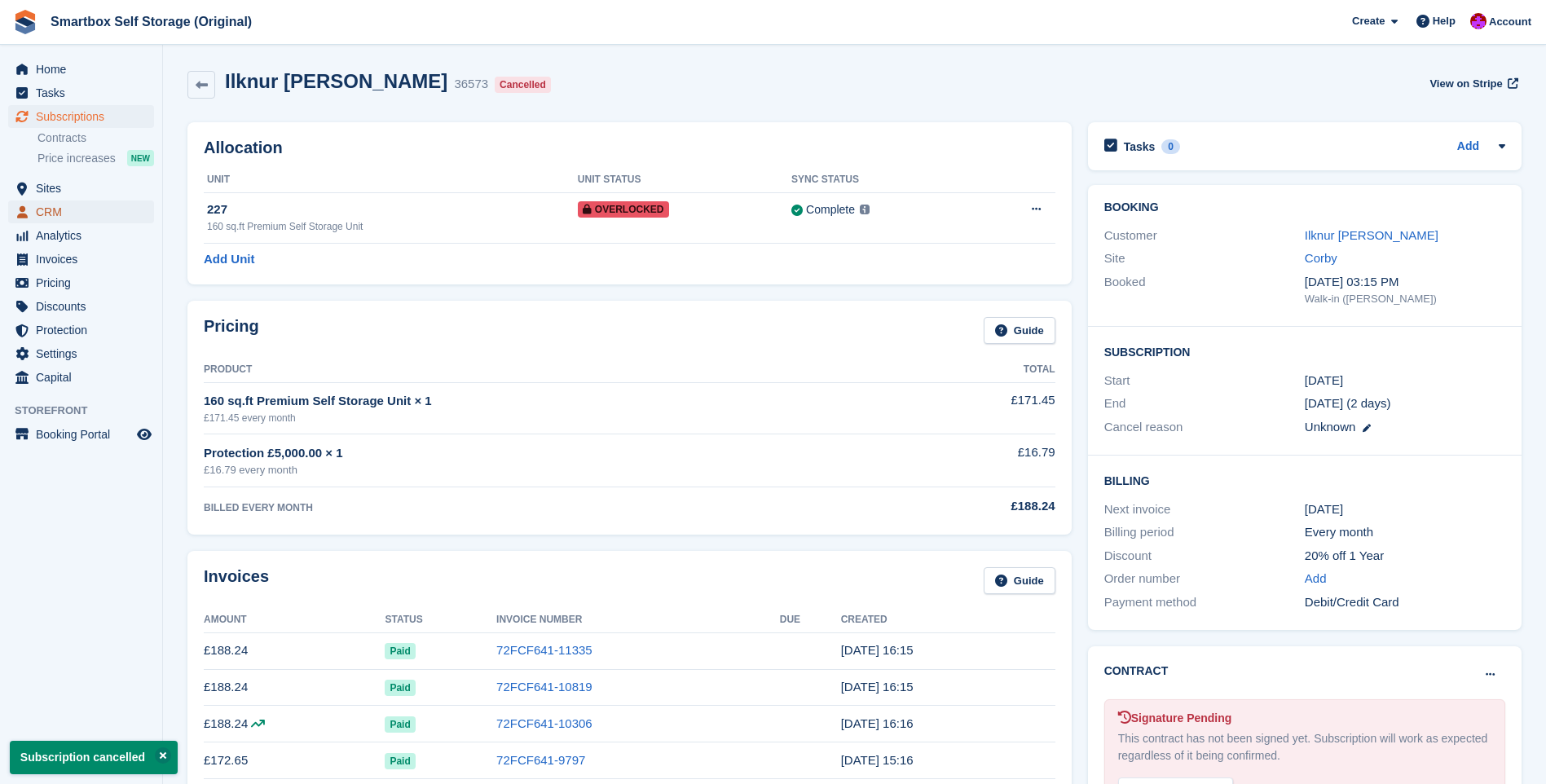 click on "CRM" at bounding box center (85, 212) 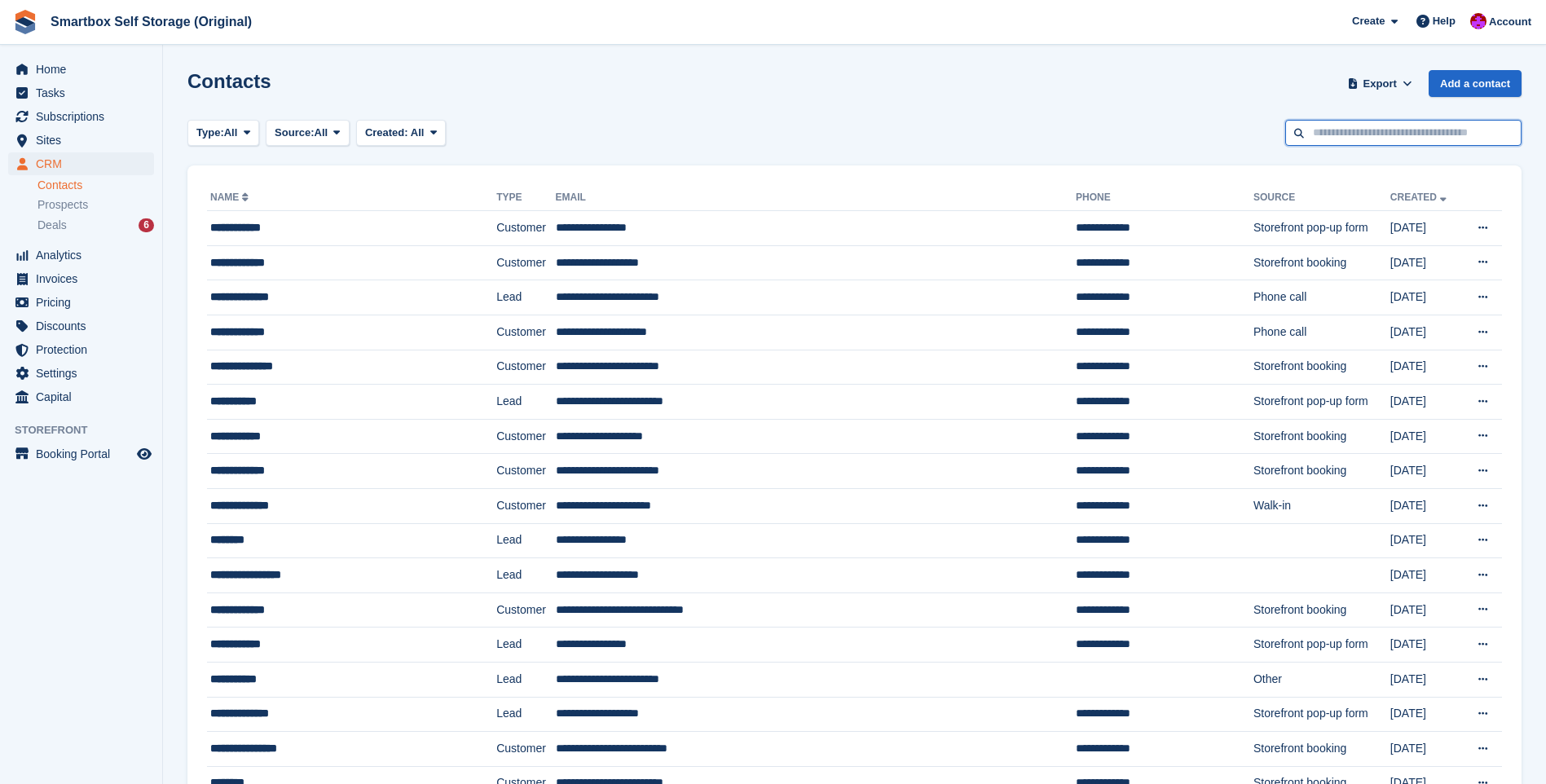 click at bounding box center (1403, 133) 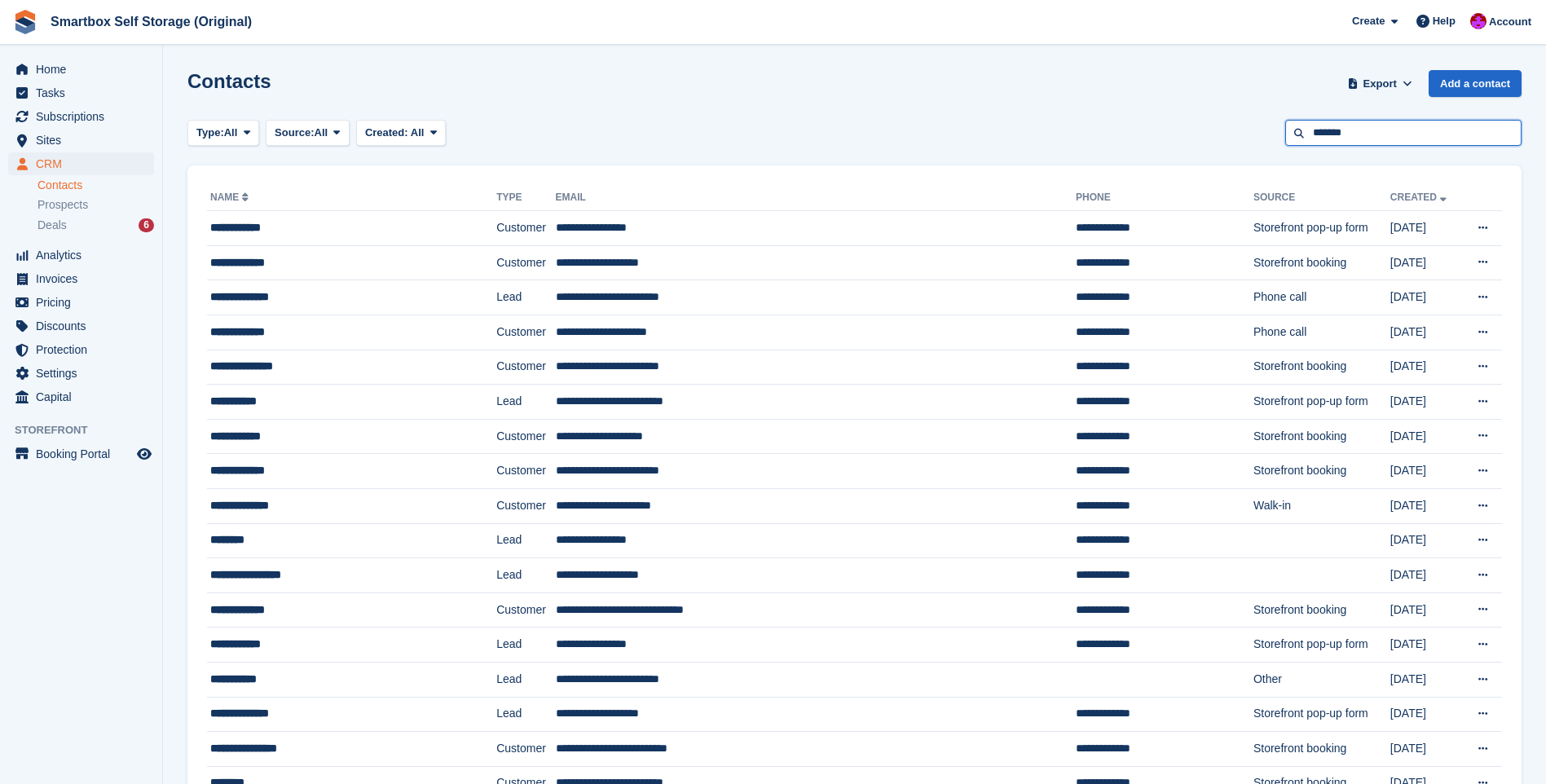 type on "*******" 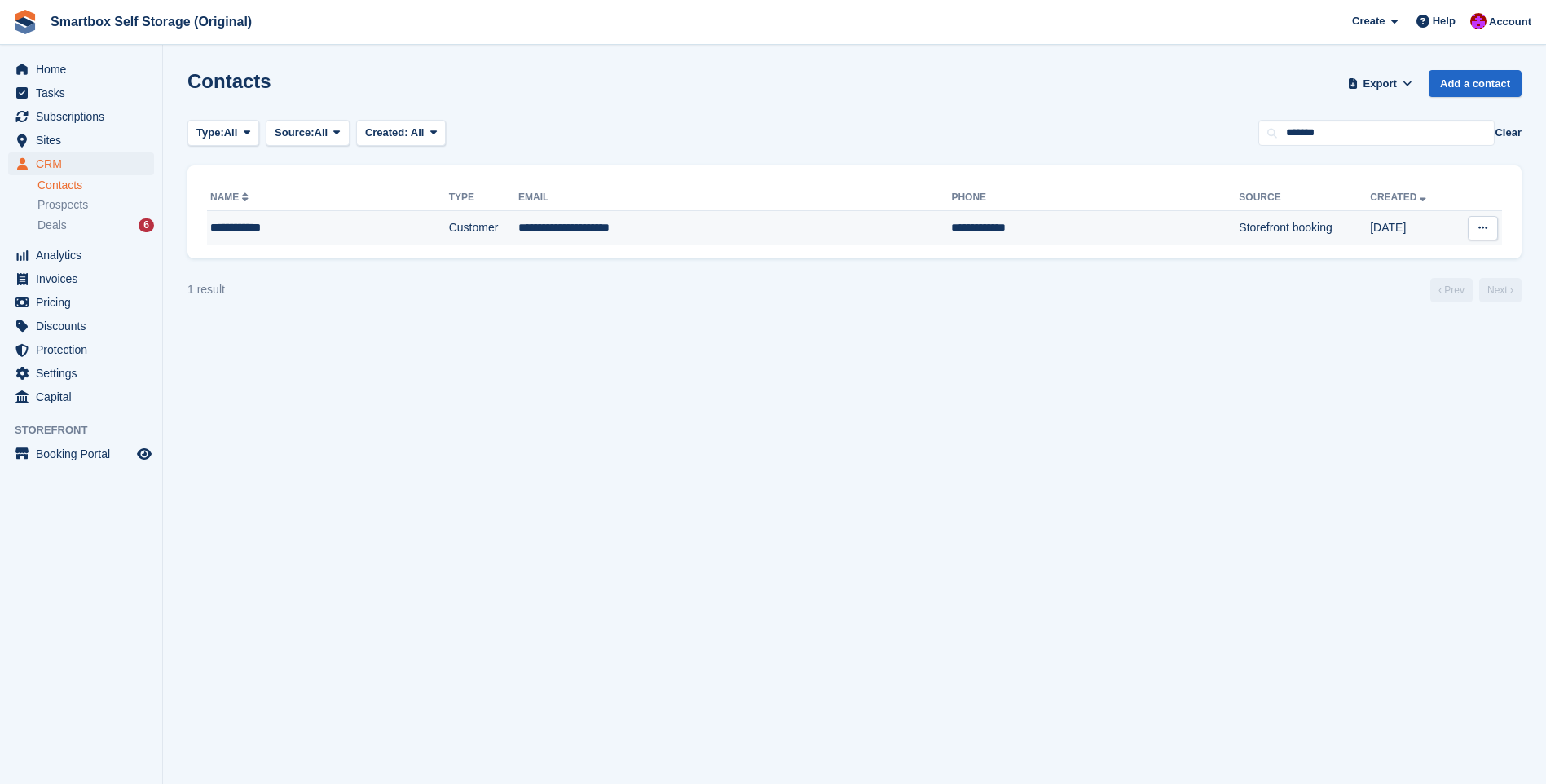 click on "**********" at bounding box center (734, 228) 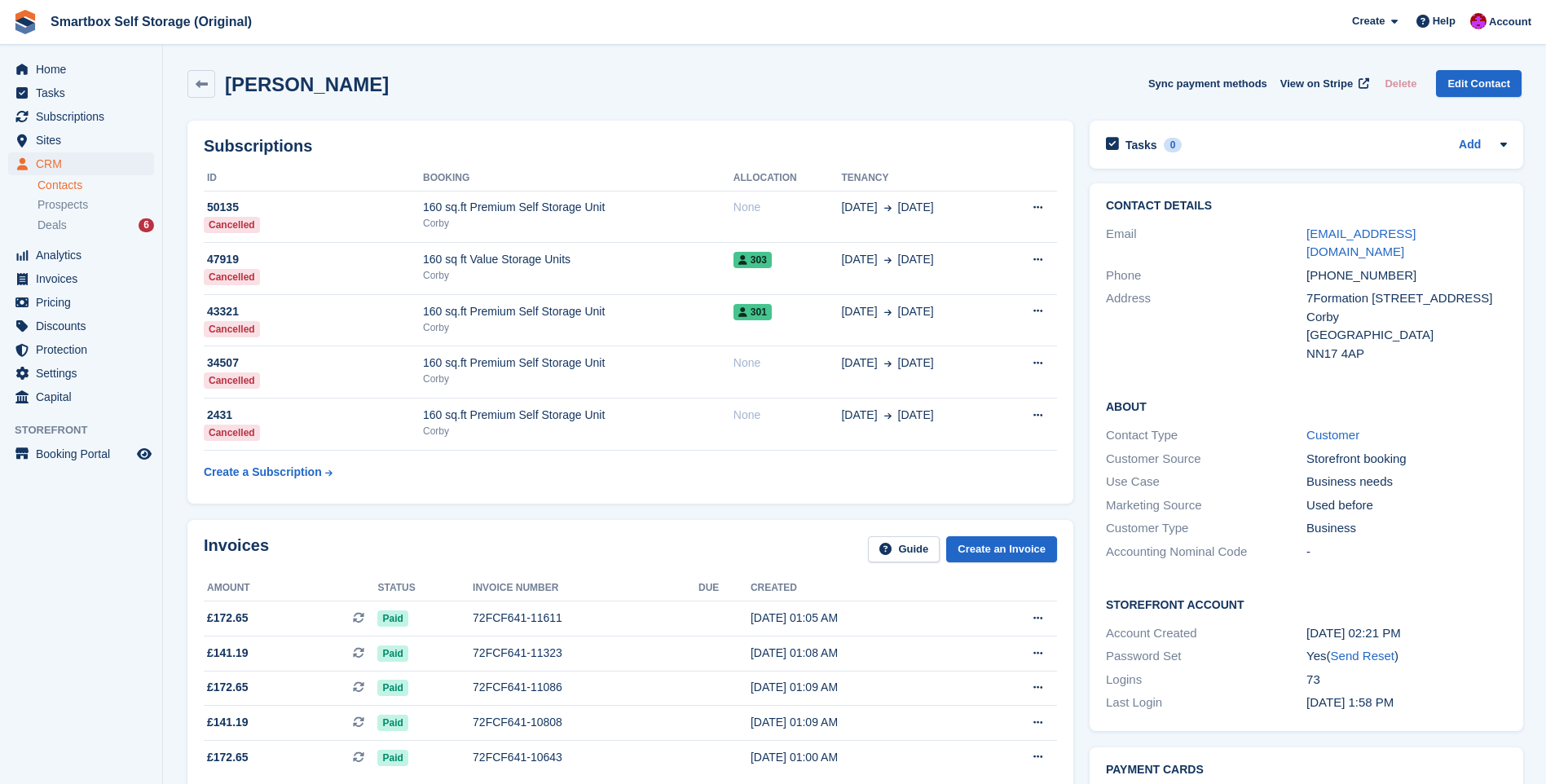 scroll, scrollTop: 0, scrollLeft: 0, axis: both 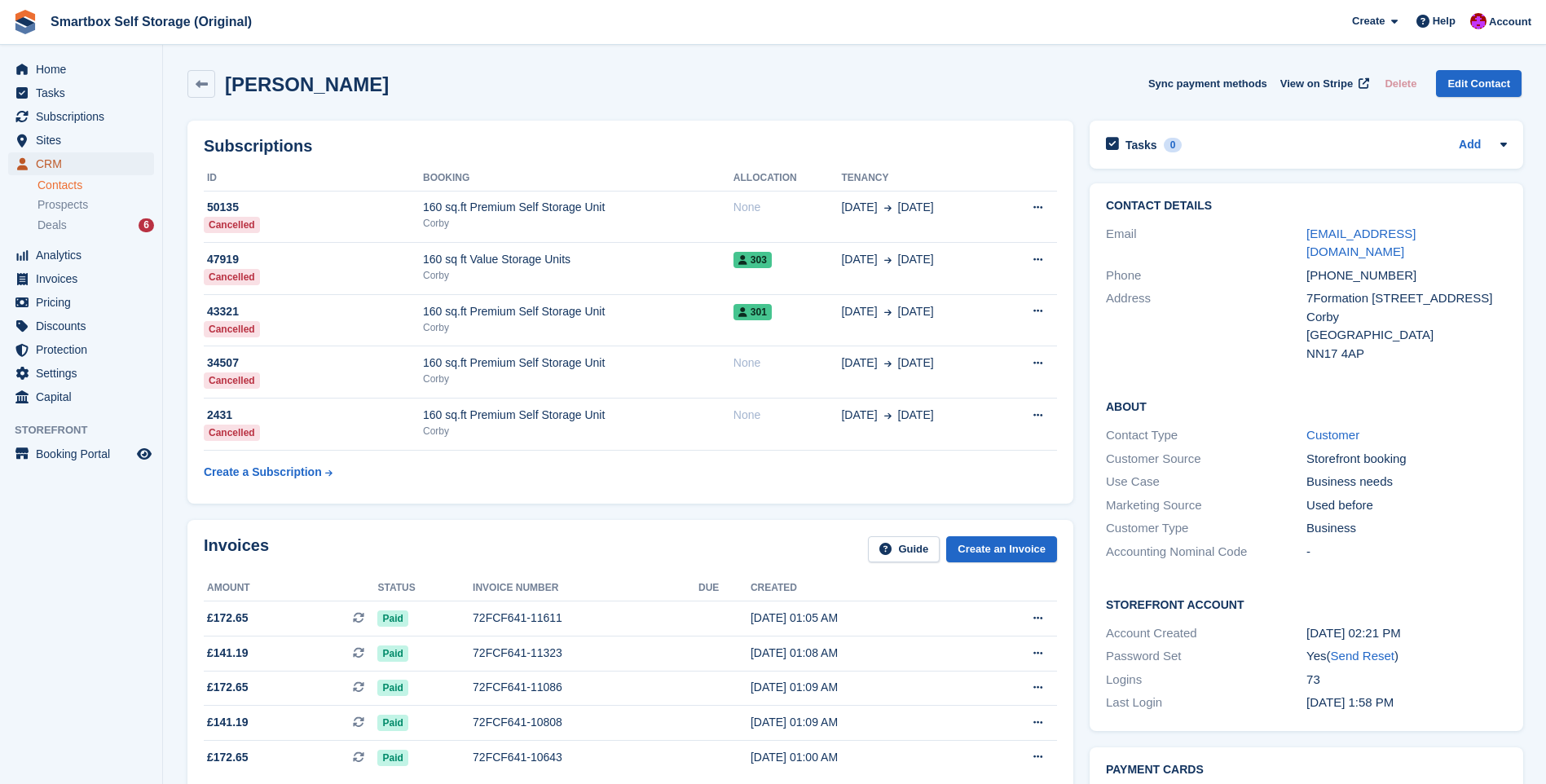 drag, startPoint x: 0, startPoint y: 0, endPoint x: 46, endPoint y: 164, distance: 170.32909 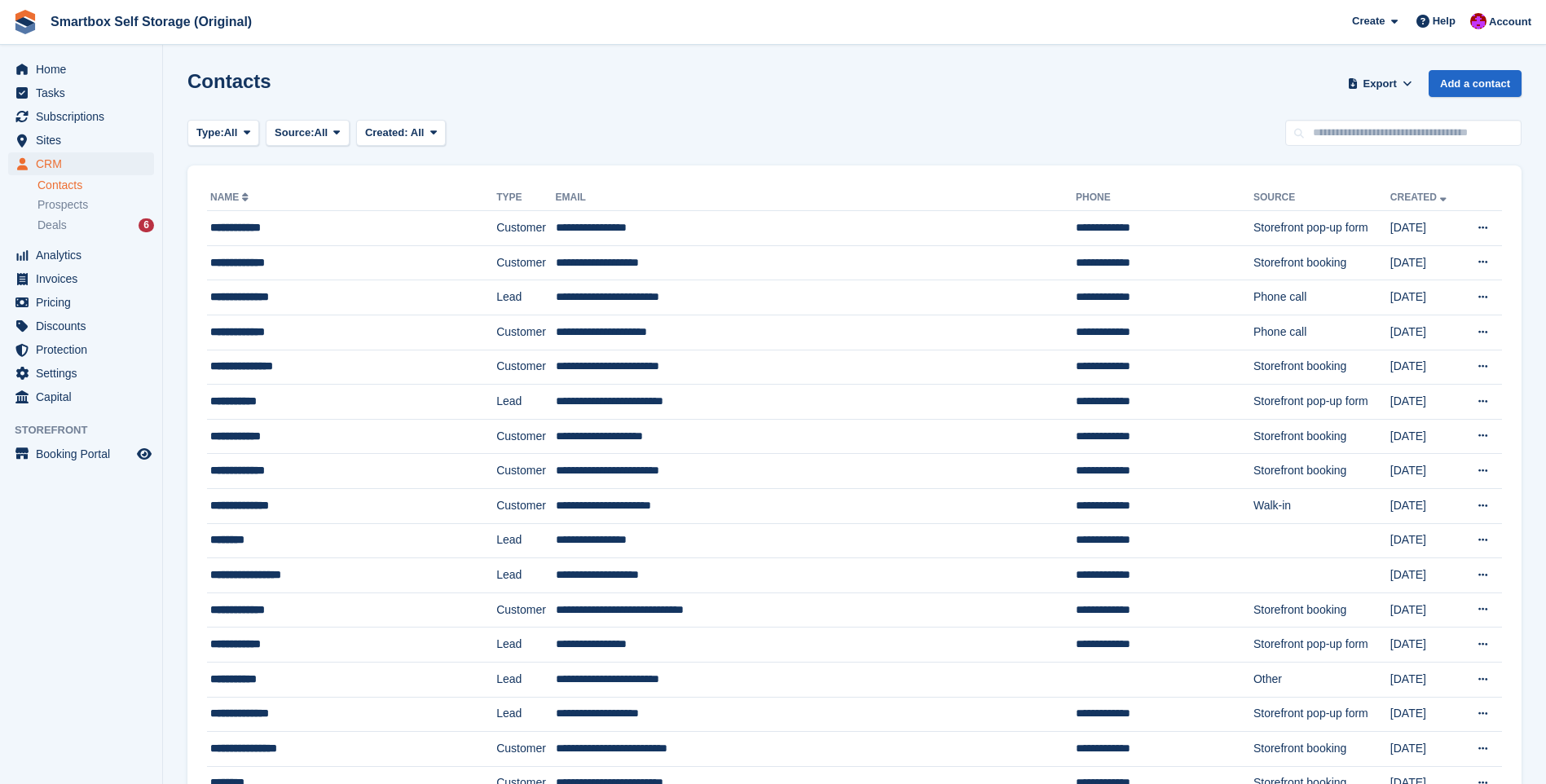 click on "Contacts
Export
Export Contacts
Export a CSV of all Contacts which match the current filters.
Please allow time for large exports.
Start Export
Add a contact
Type:
All
All
Lead
Customer
Source:
All
All
Storefront
Backoffice
Pre-Opening interest
Incomplete booking
Unit type interest
Price reveal
Quote requested
Storefront booking
Storefront pop-up form
External enquiry form
Phone call
Walk-in
Imported Other" at bounding box center [854, 1014] 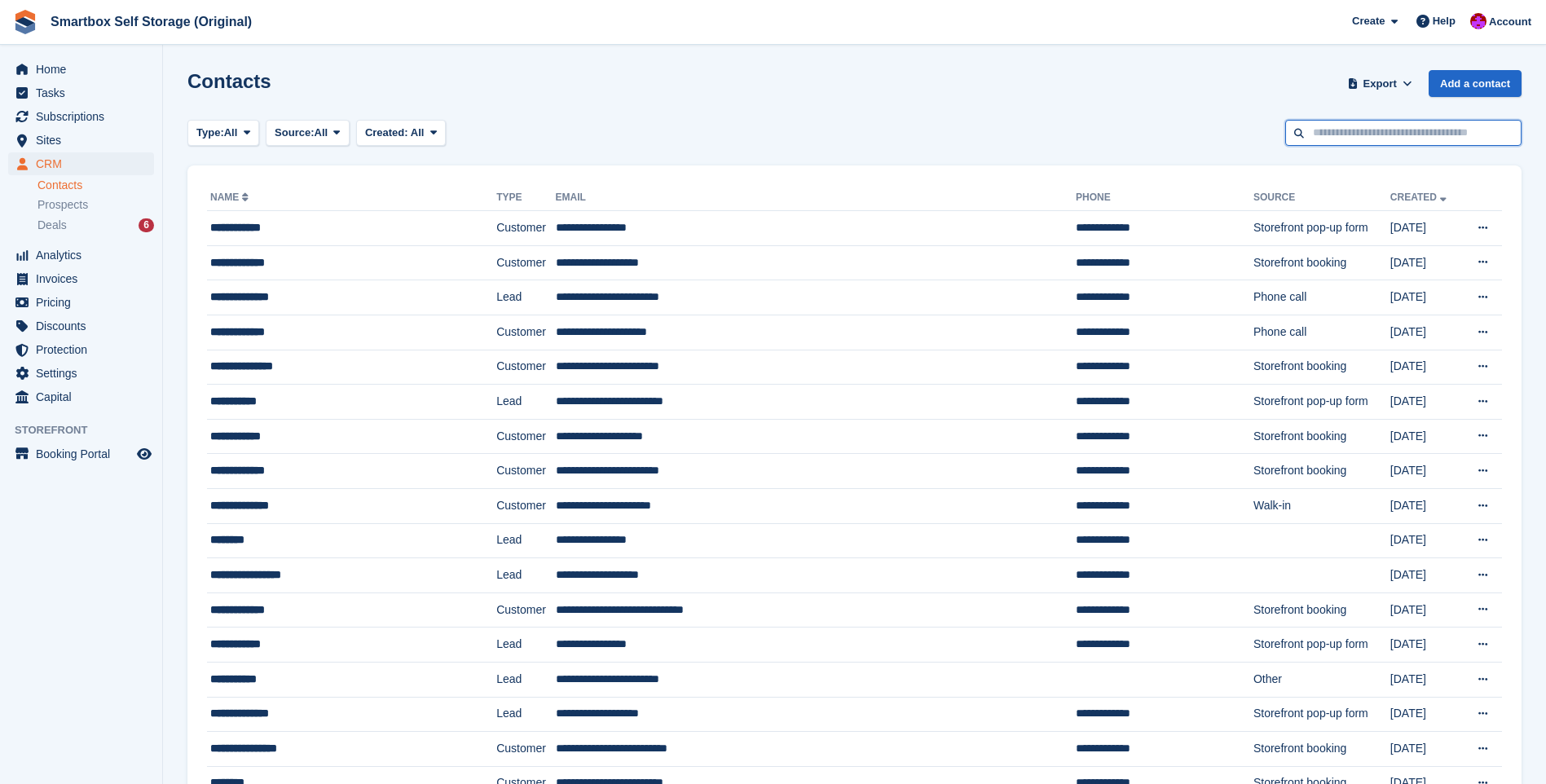 click at bounding box center [1403, 133] 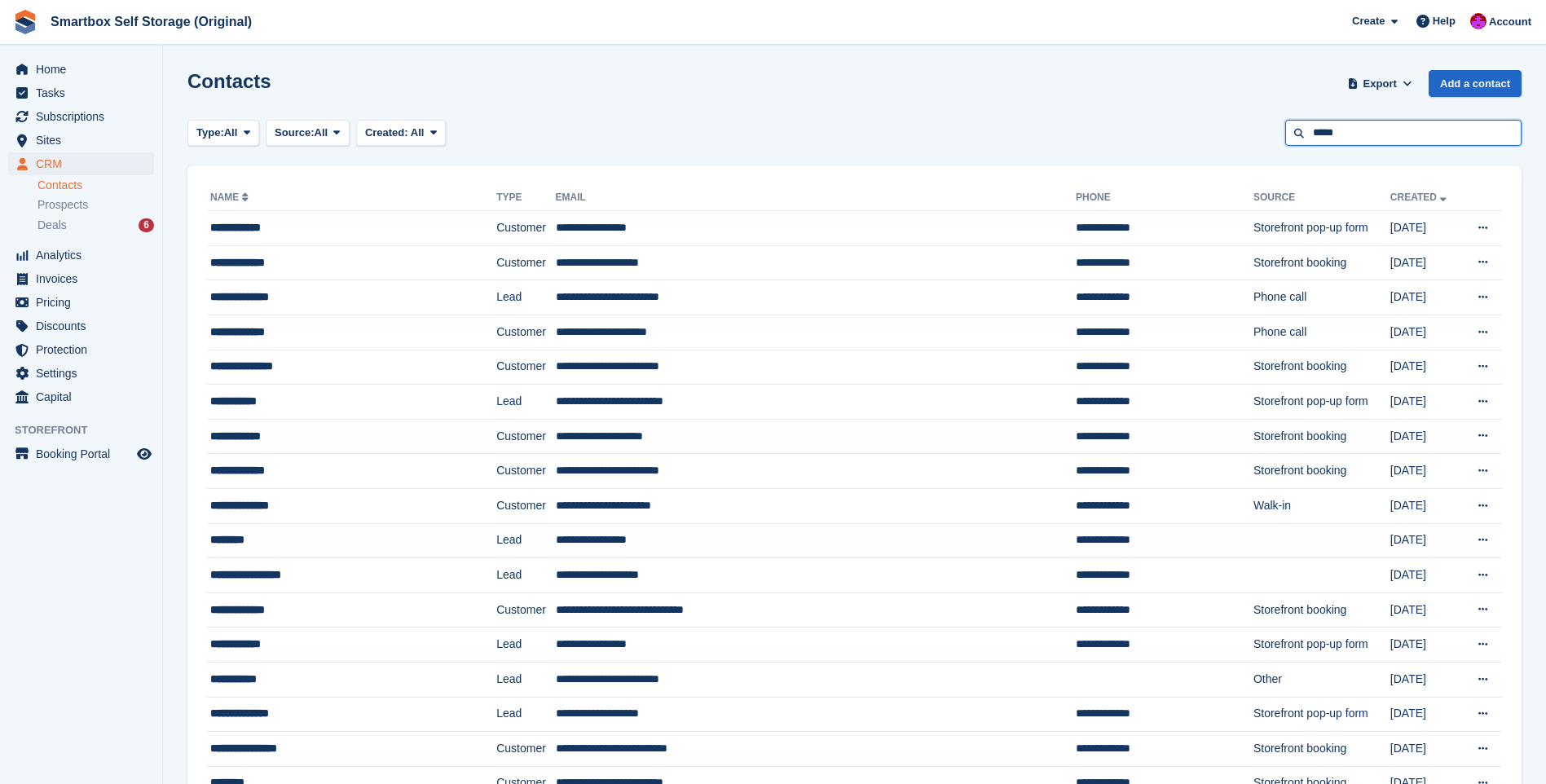 type on "*****" 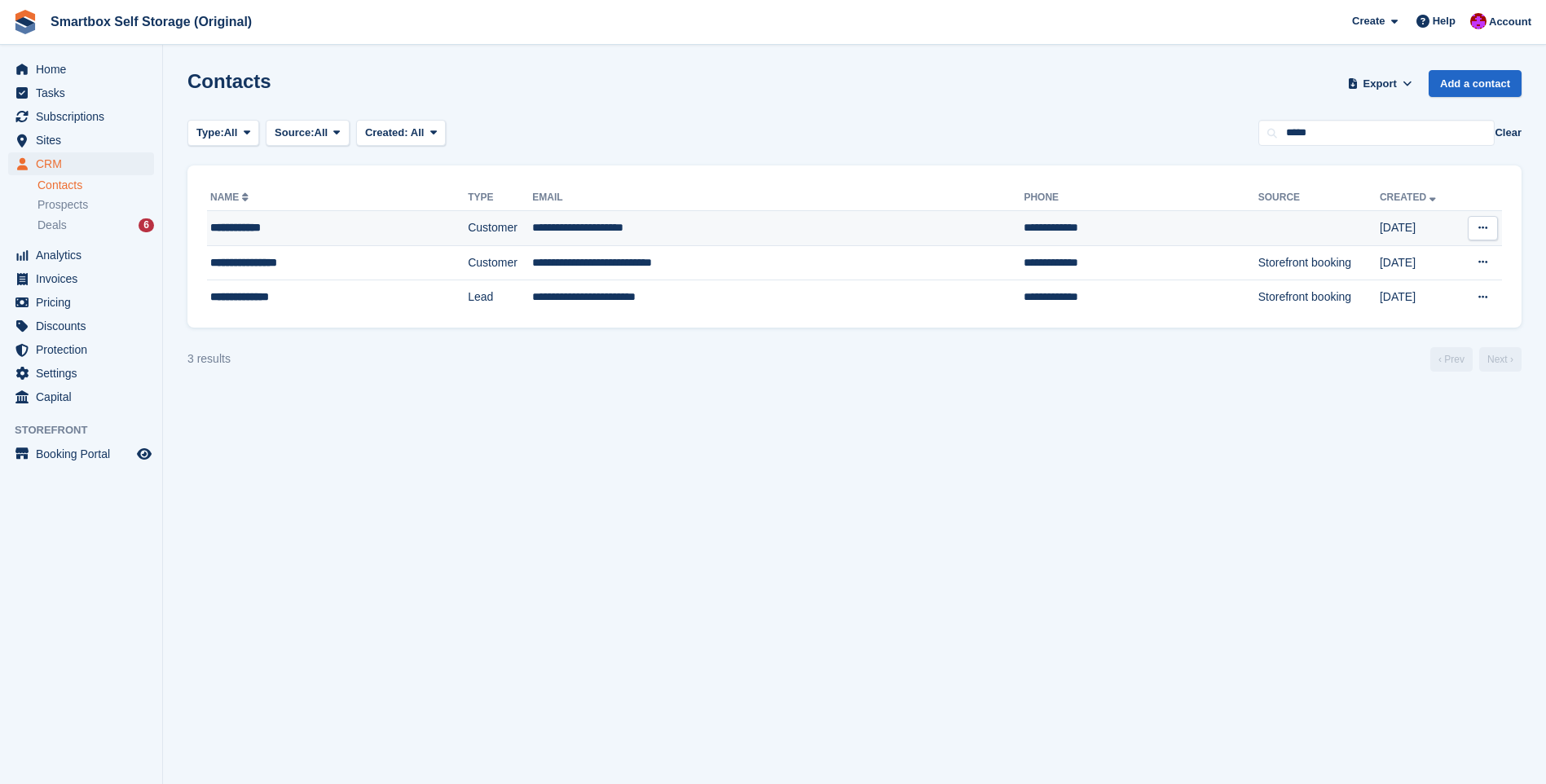 click on "**********" at bounding box center [308, 227] 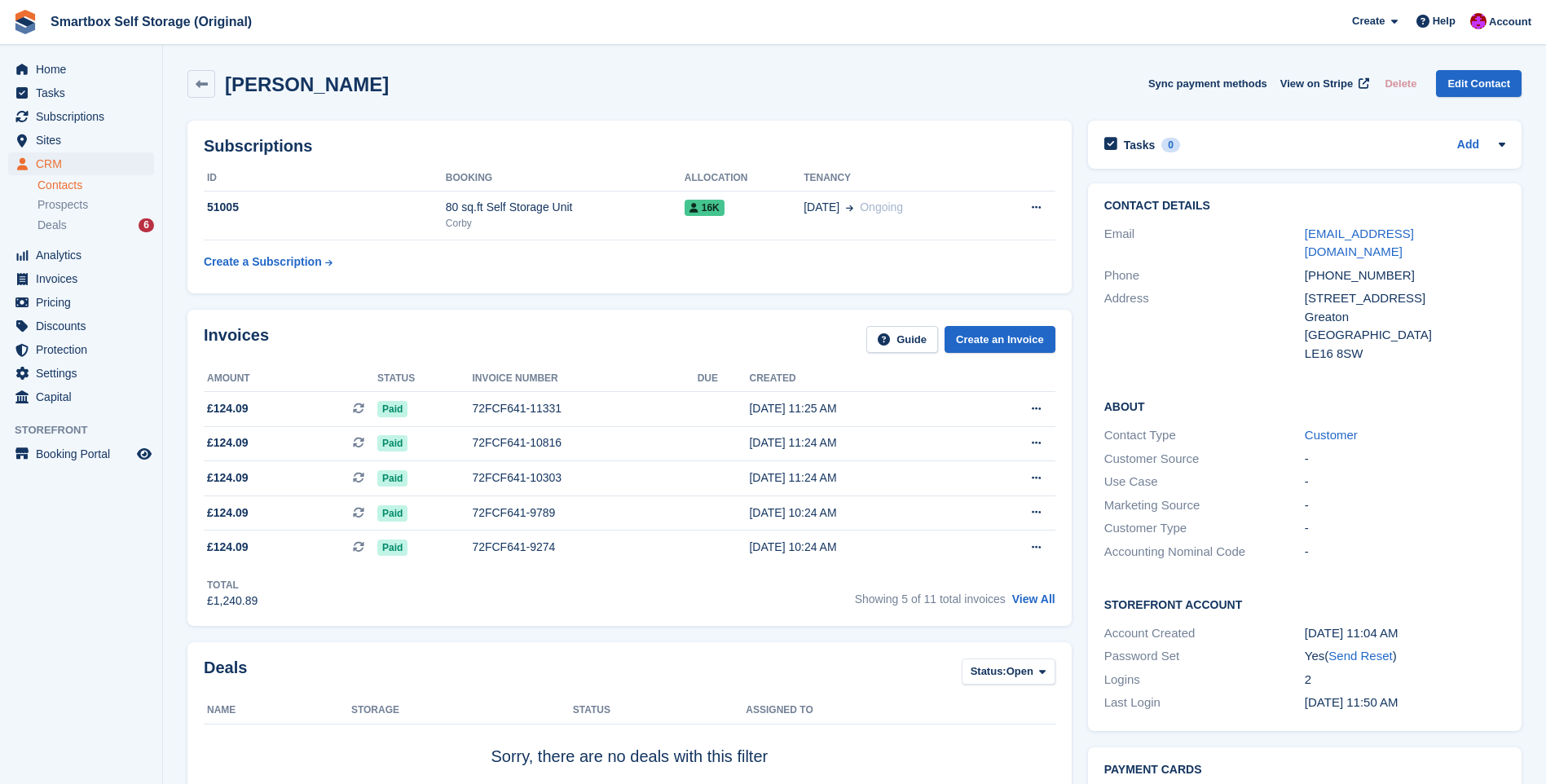 scroll, scrollTop: 0, scrollLeft: 0, axis: both 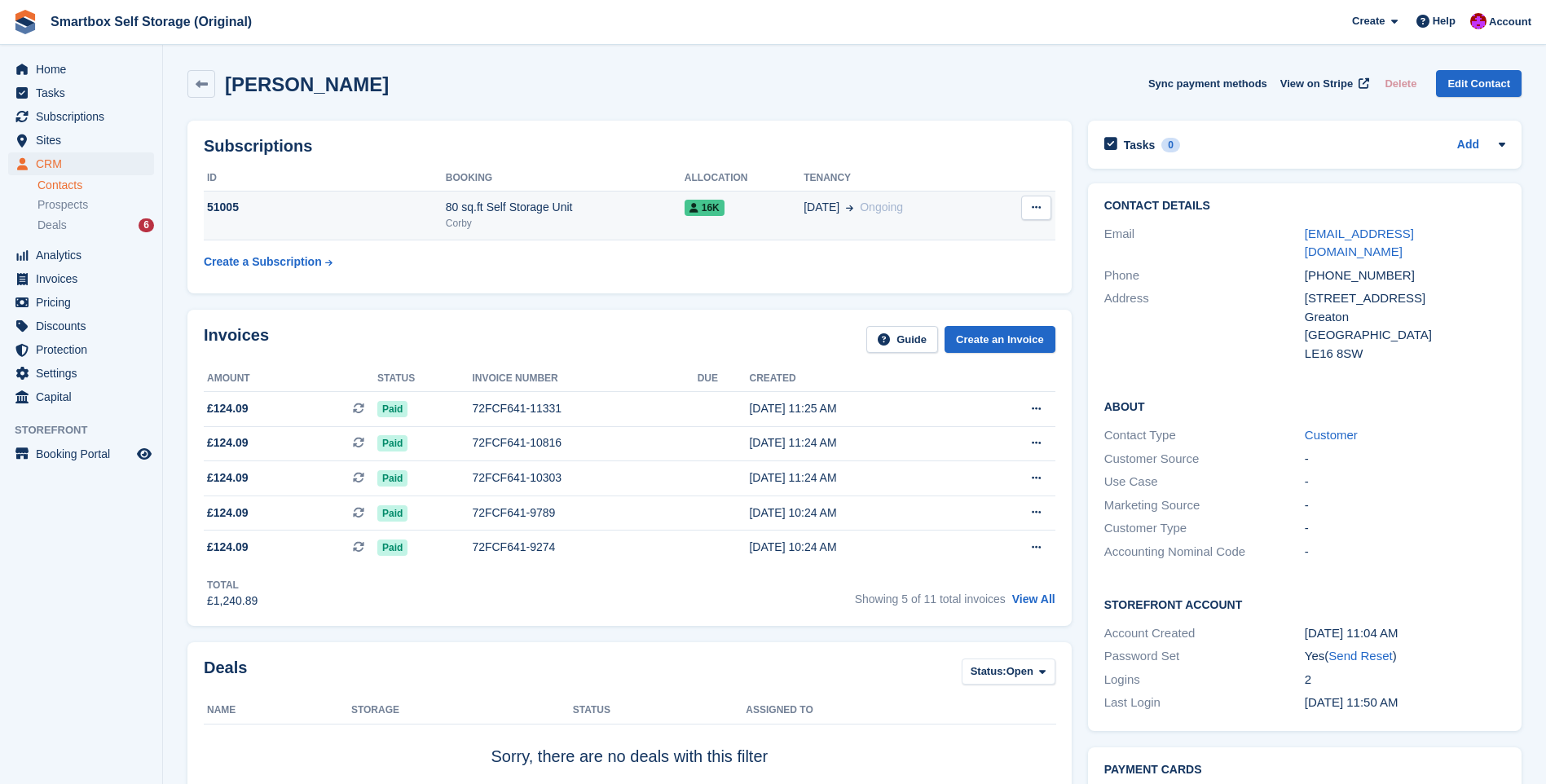 click on "51005" at bounding box center (324, 215) 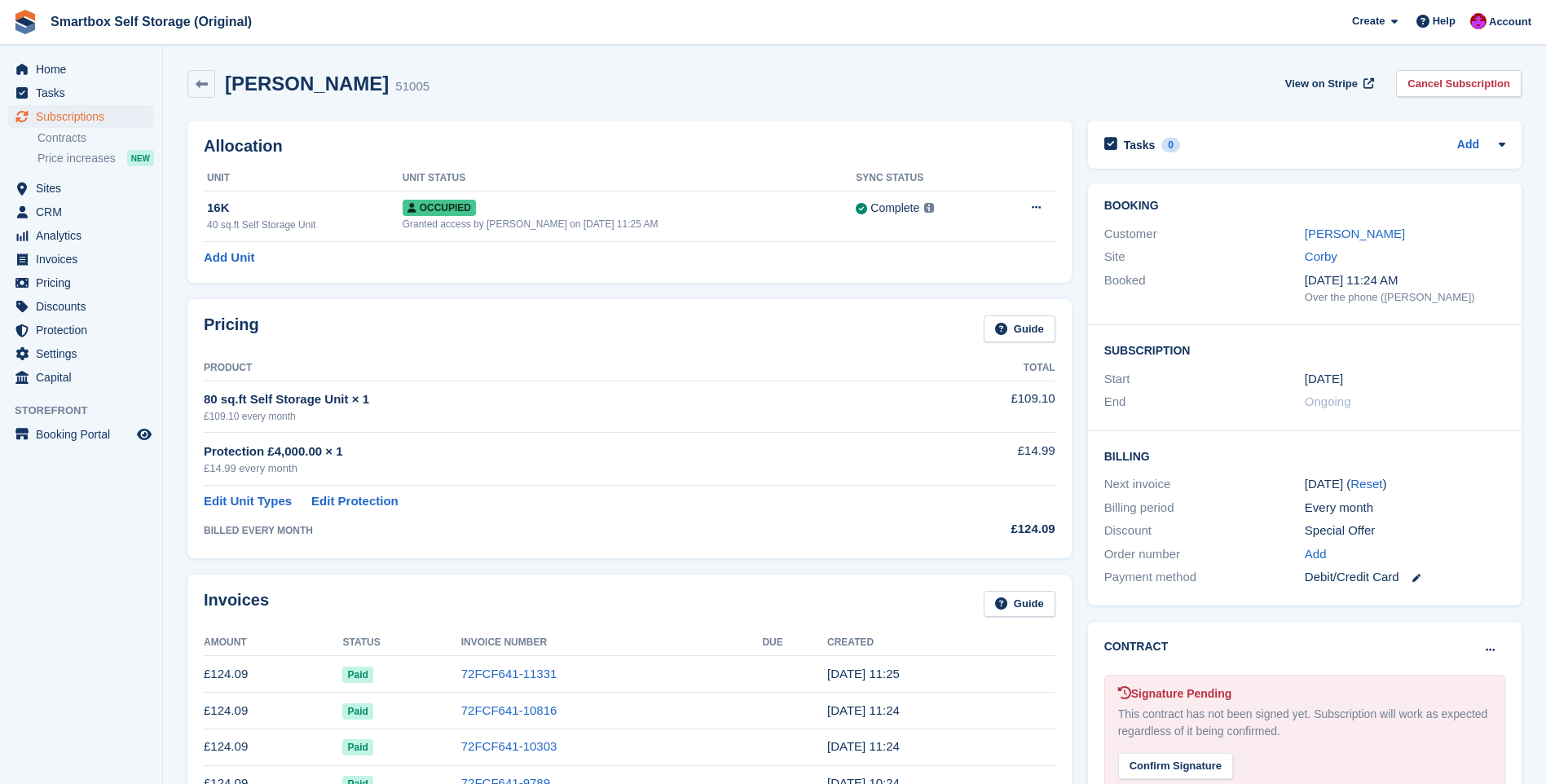 scroll, scrollTop: 0, scrollLeft: 0, axis: both 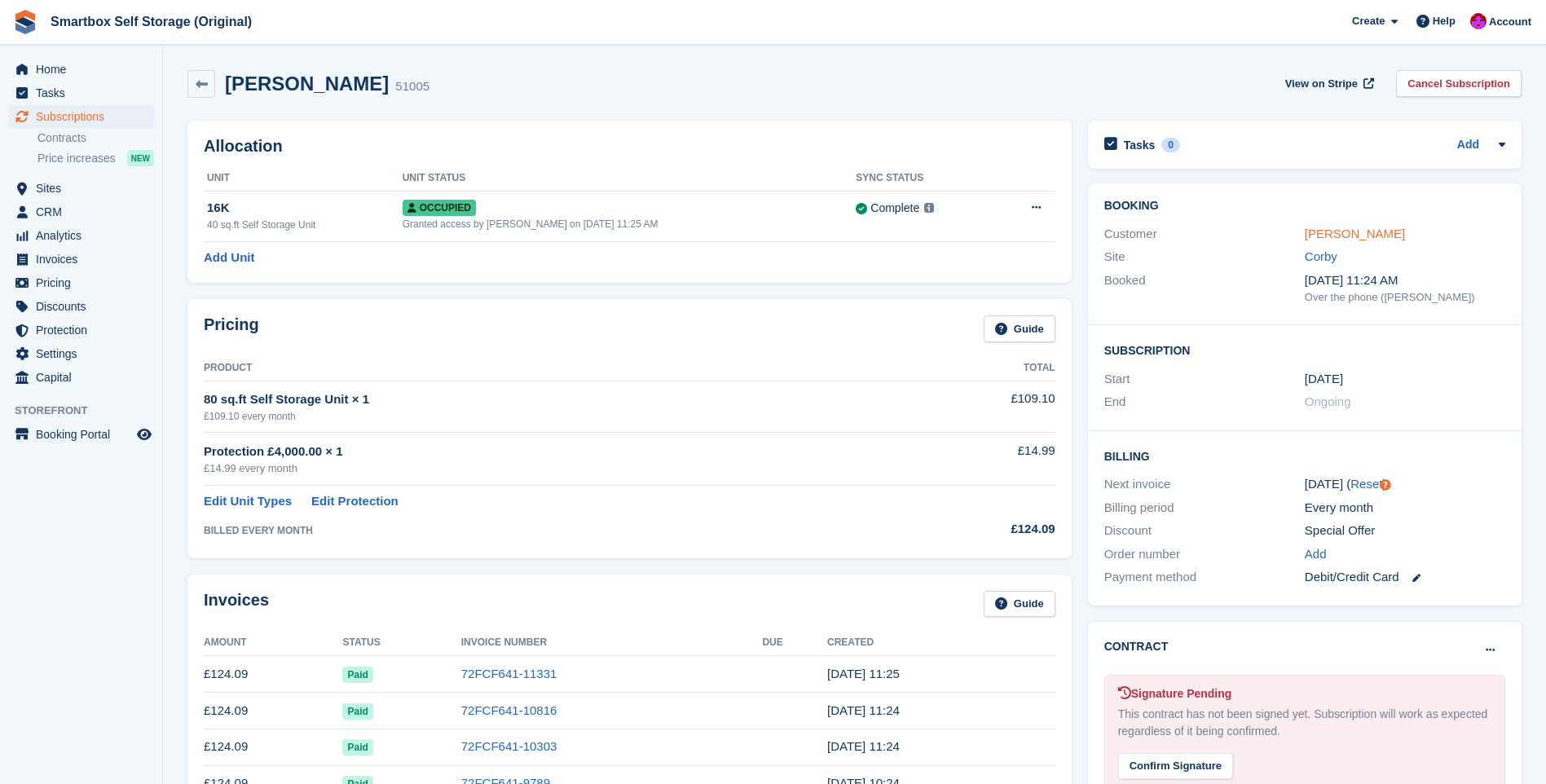 click on "Ian Matthews" at bounding box center (1354, 233) 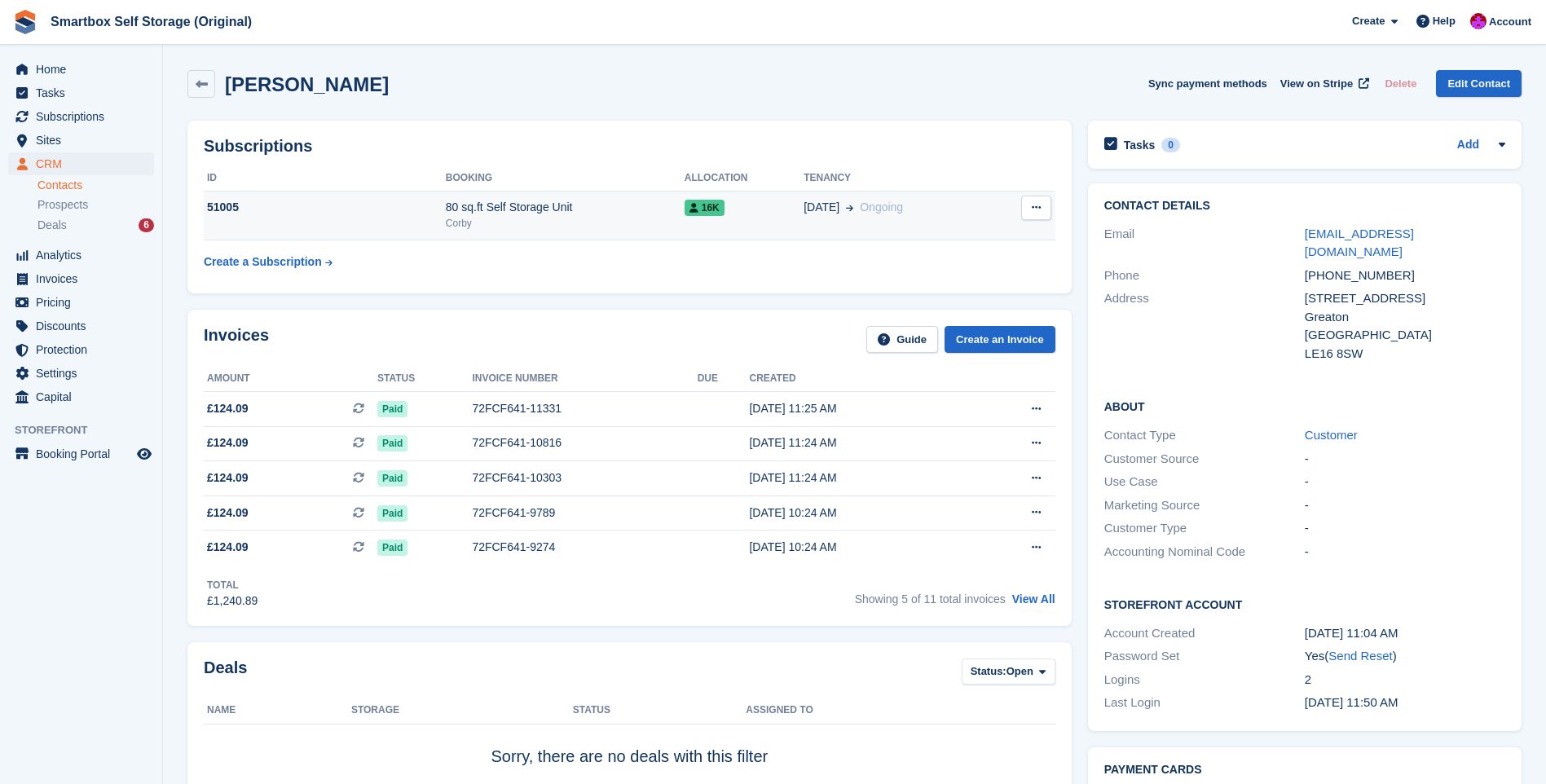 click at bounding box center (1036, 207) 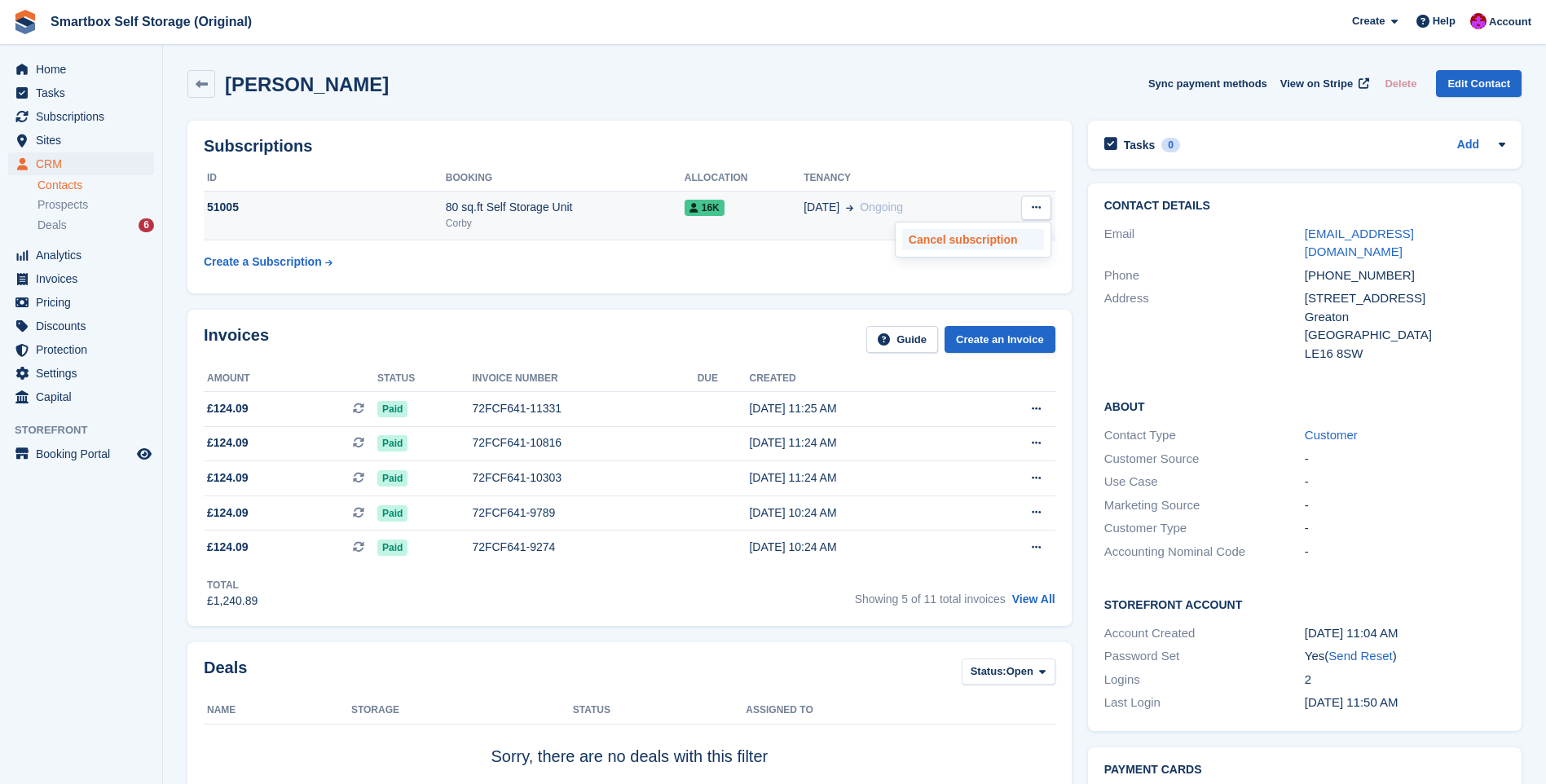 click on "Cancel subscription" at bounding box center (973, 240) 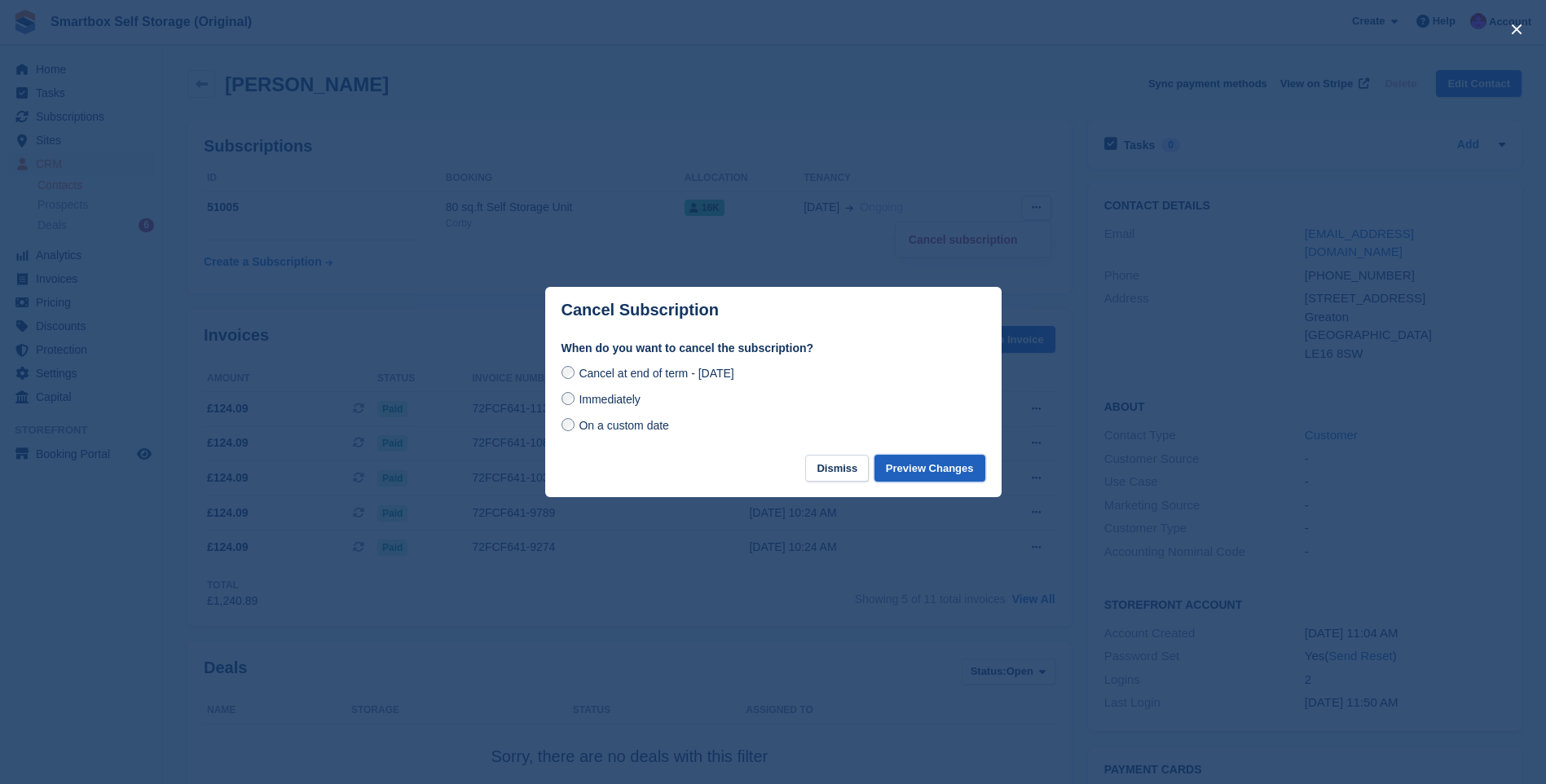 click on "Preview Changes" at bounding box center (930, 468) 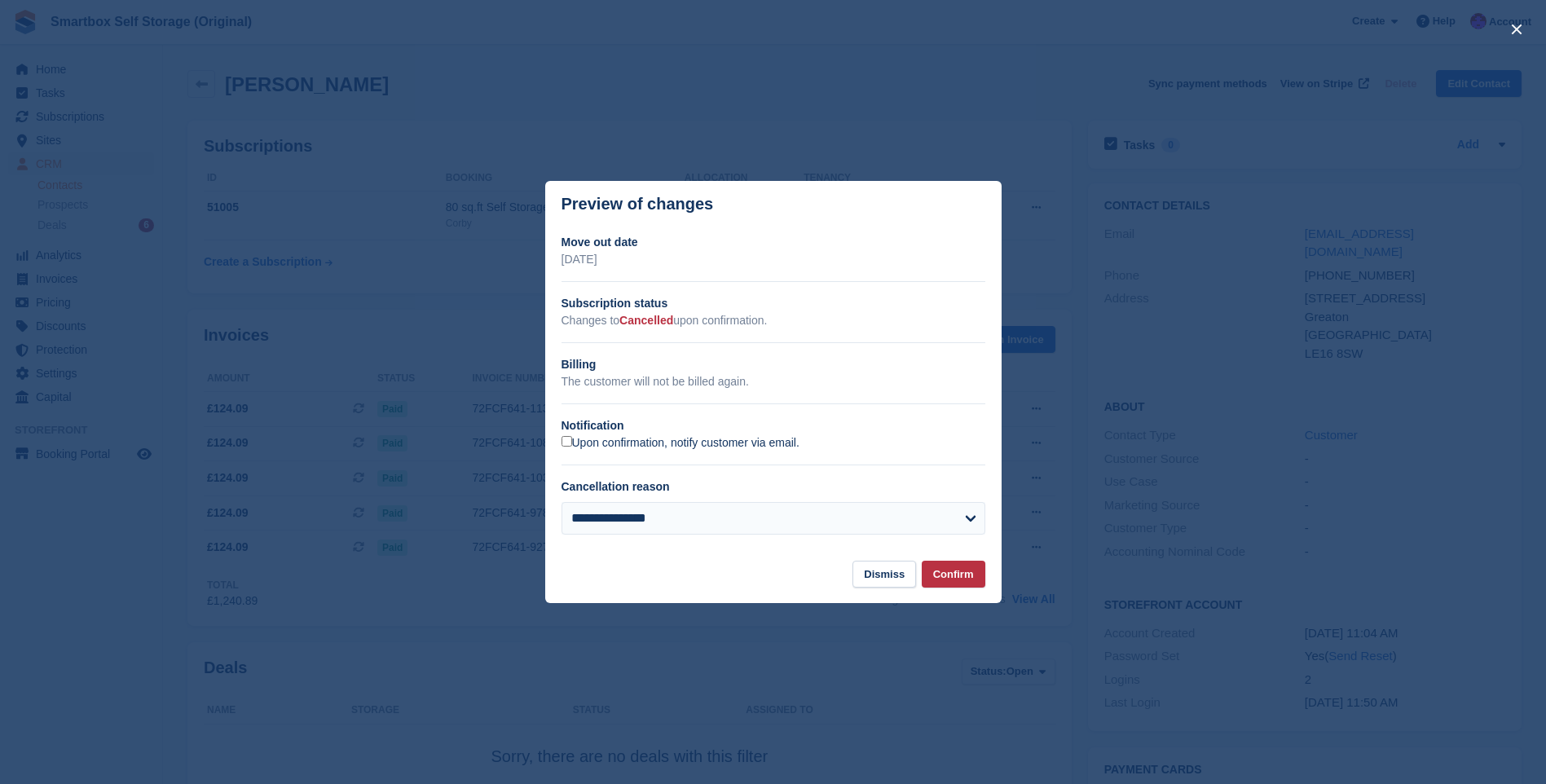 click on "Notification" at bounding box center [773, 425] 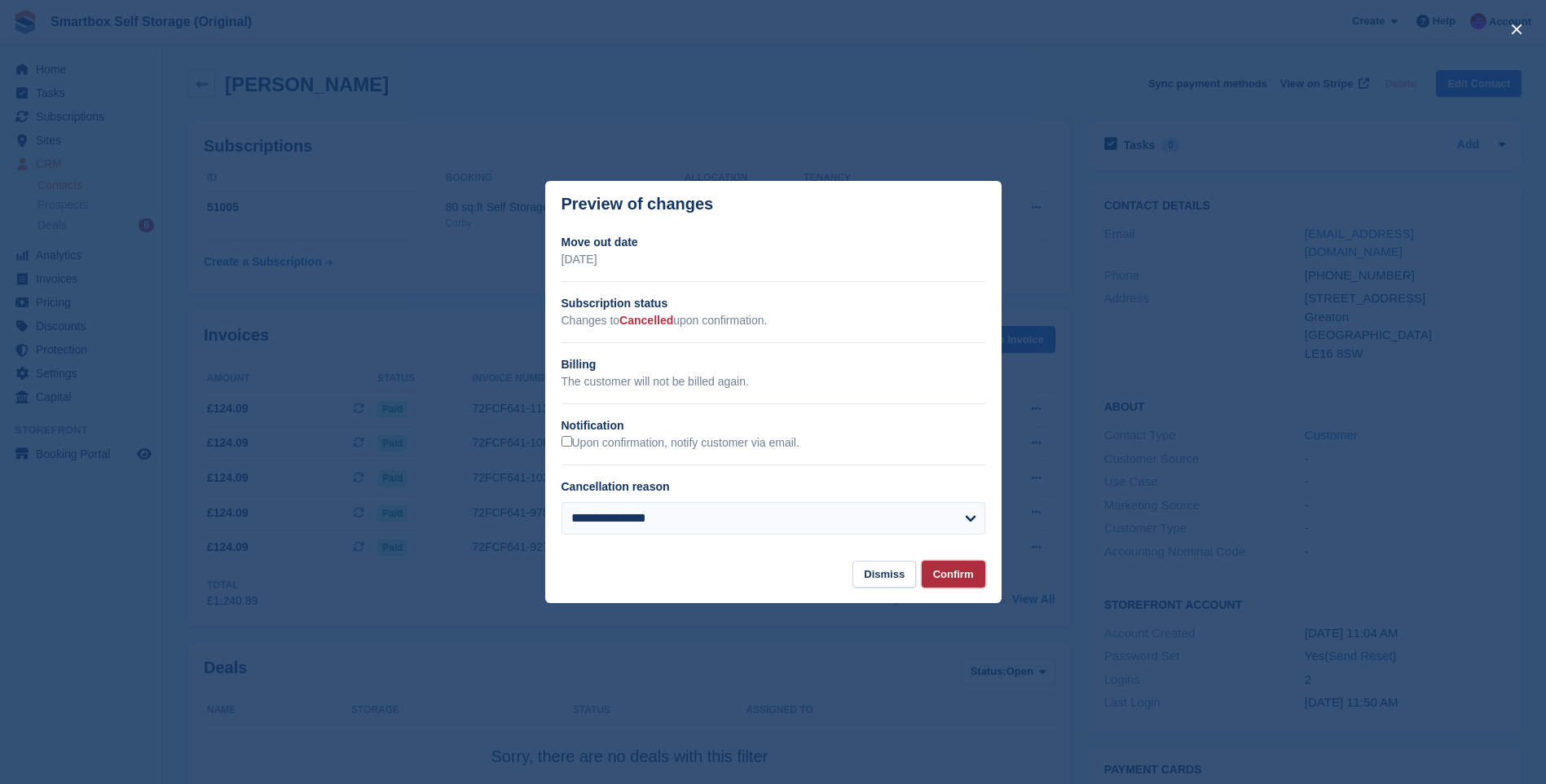 click on "Confirm" at bounding box center (954, 574) 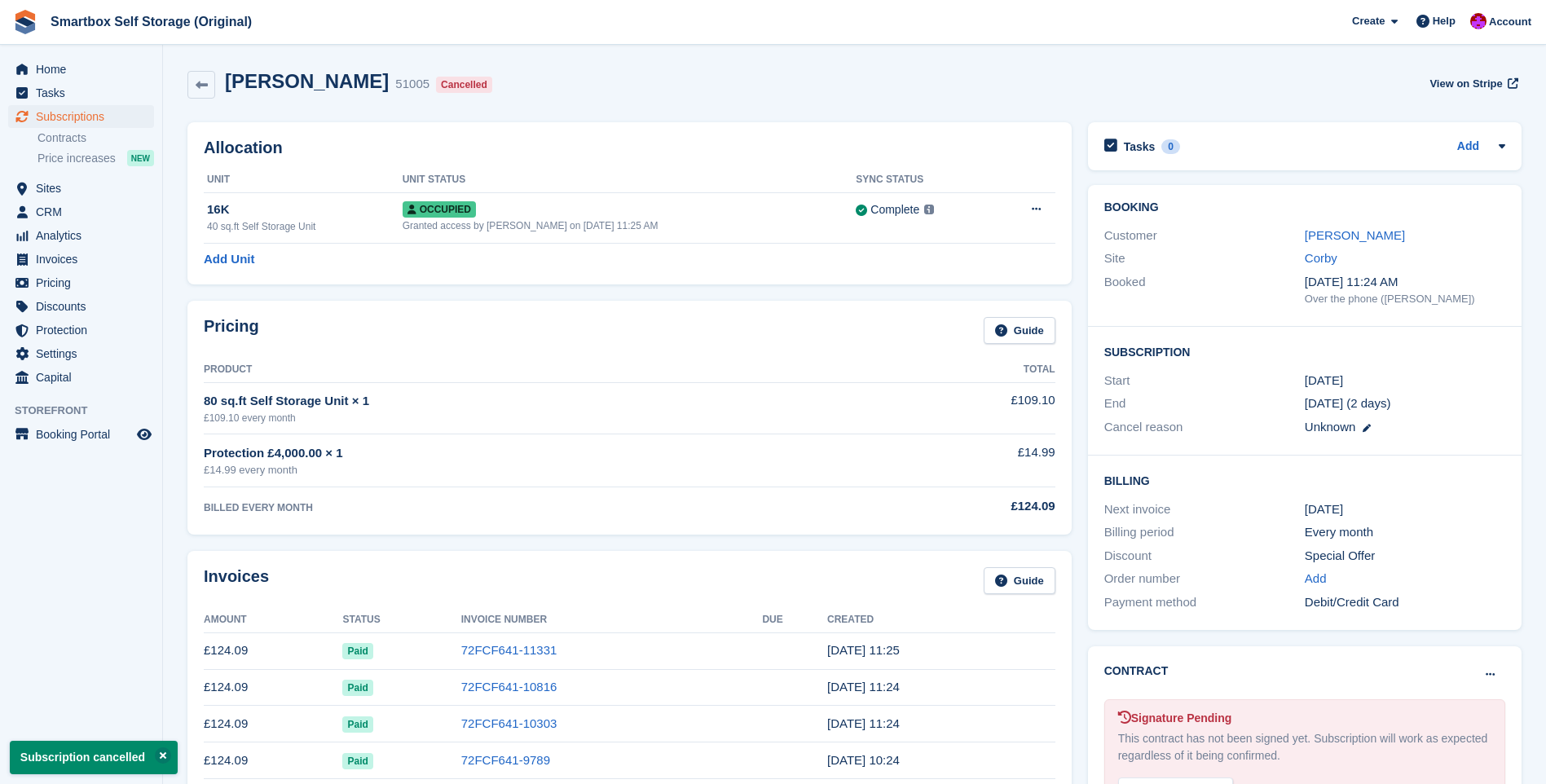 click on "Sites
Sites" at bounding box center (81, 188) 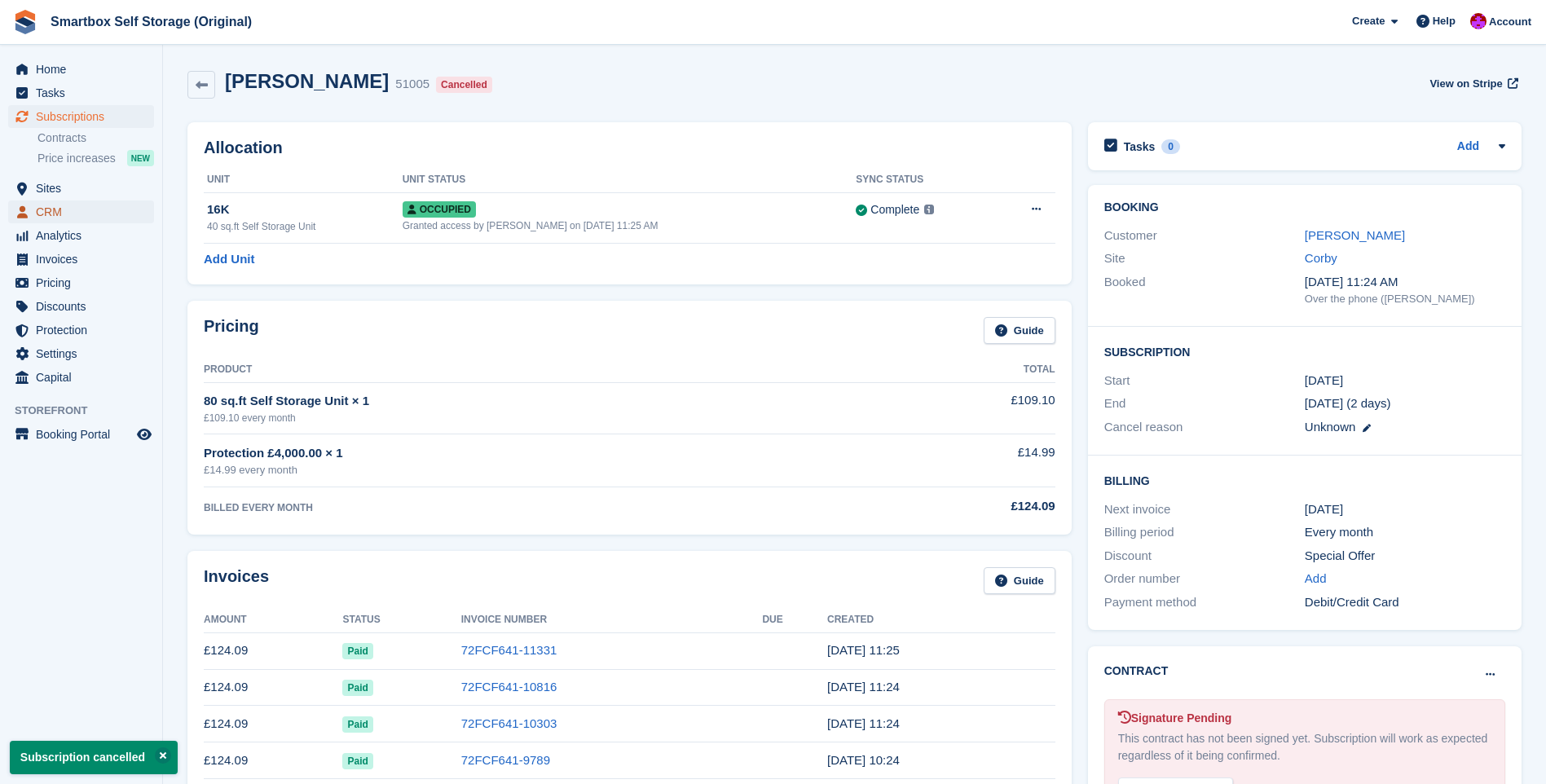 click on "CRM" at bounding box center [85, 212] 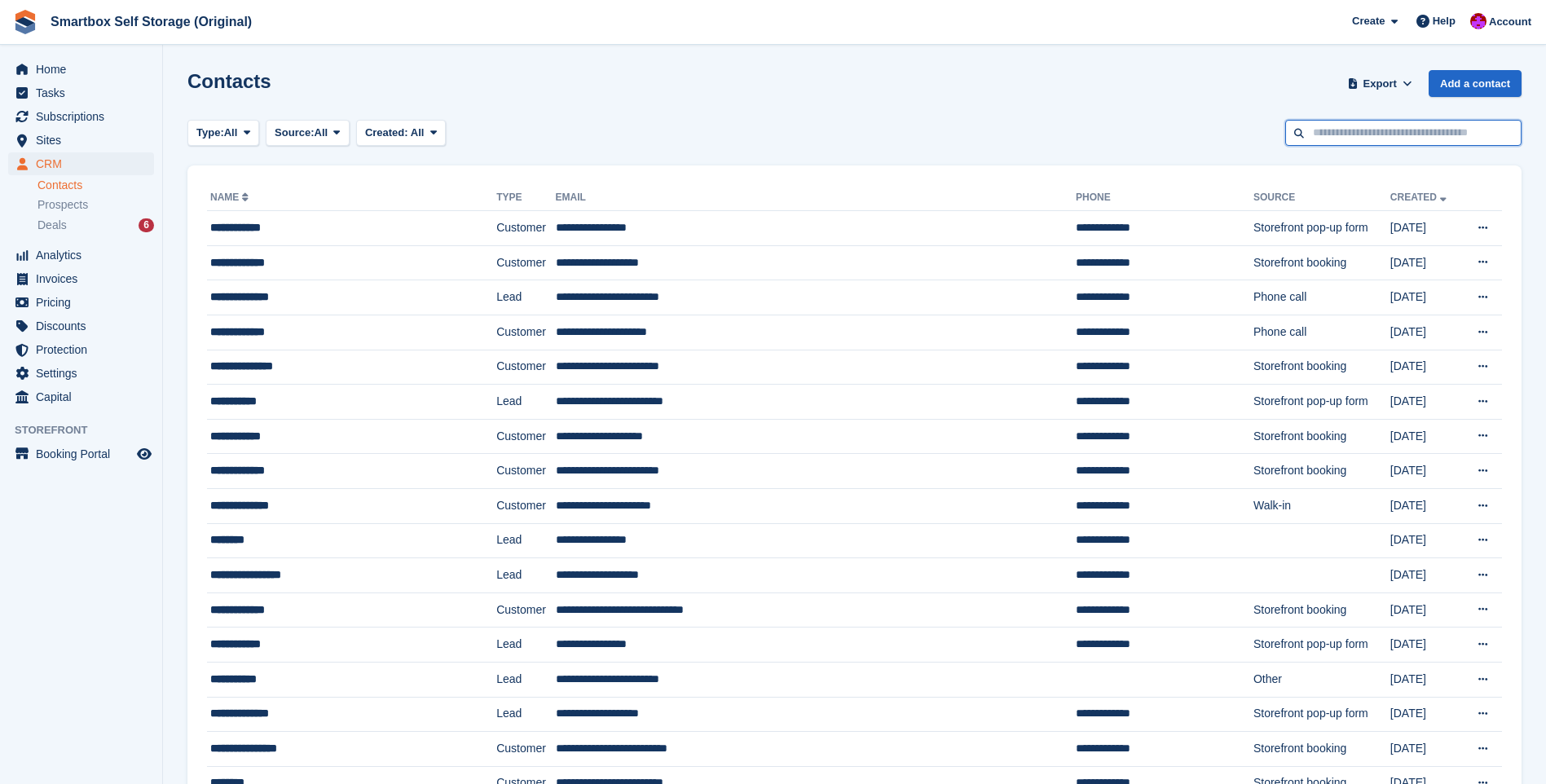 click at bounding box center [1403, 133] 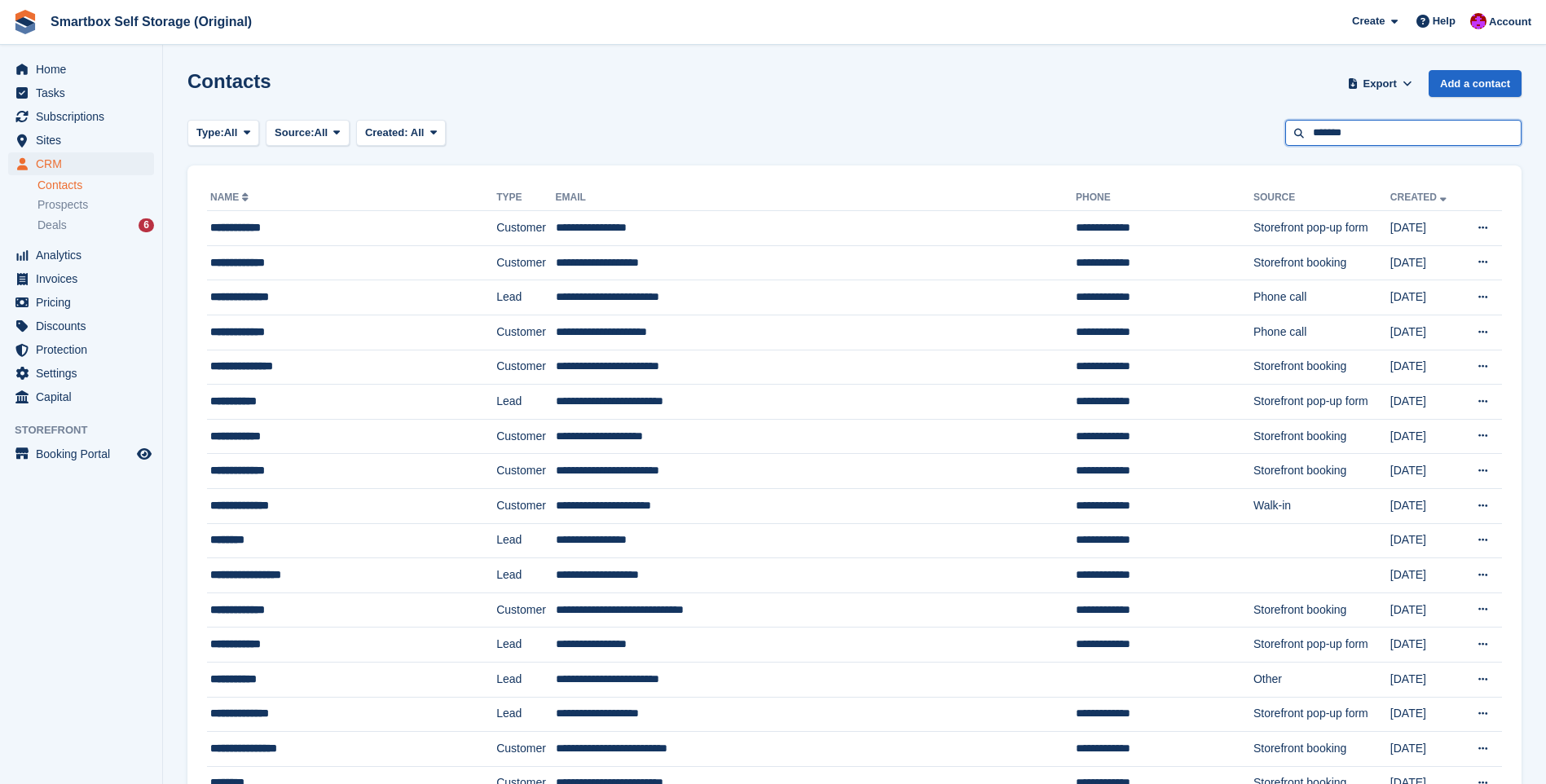 type on "*******" 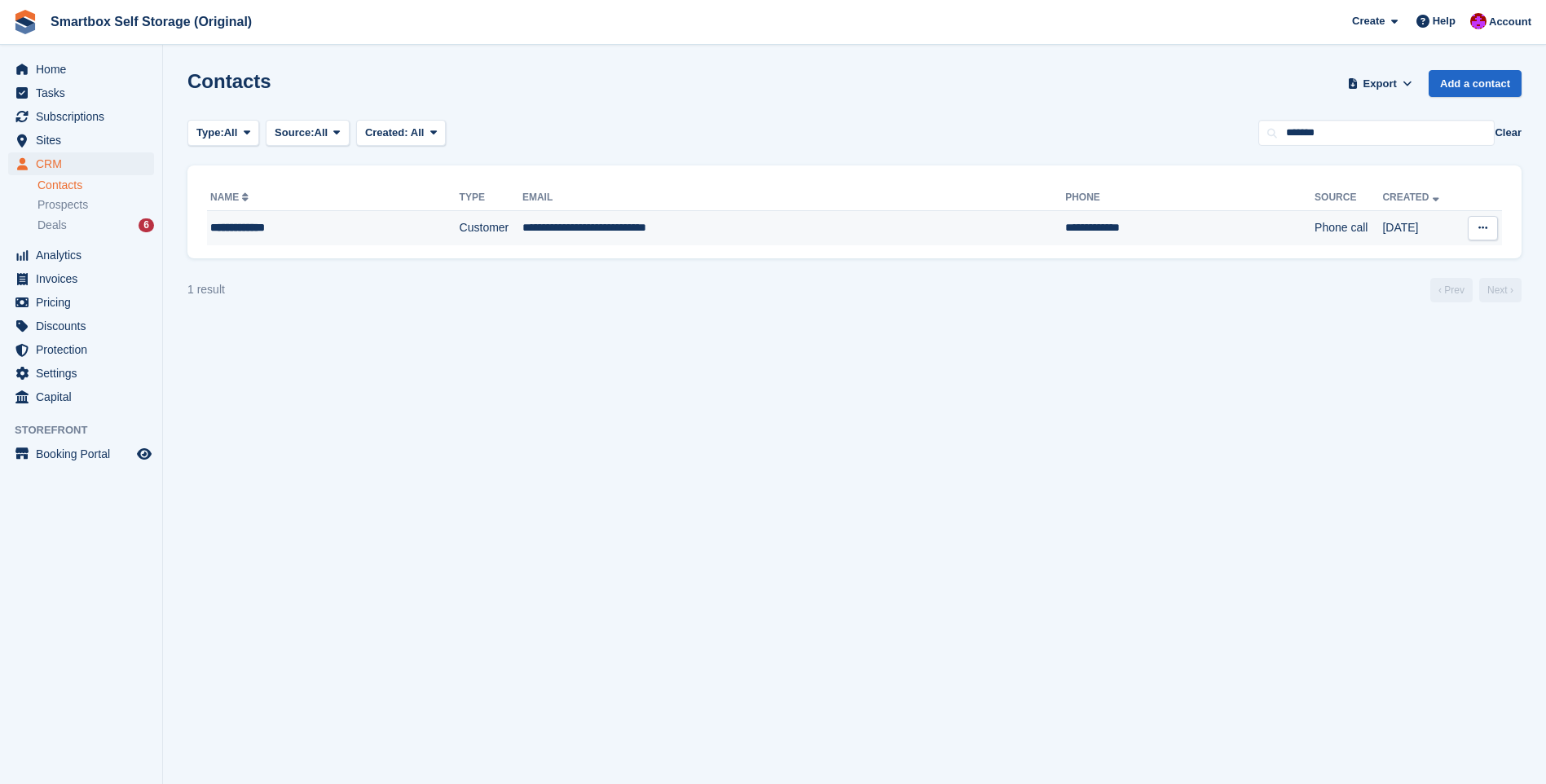click on "**********" at bounding box center [794, 228] 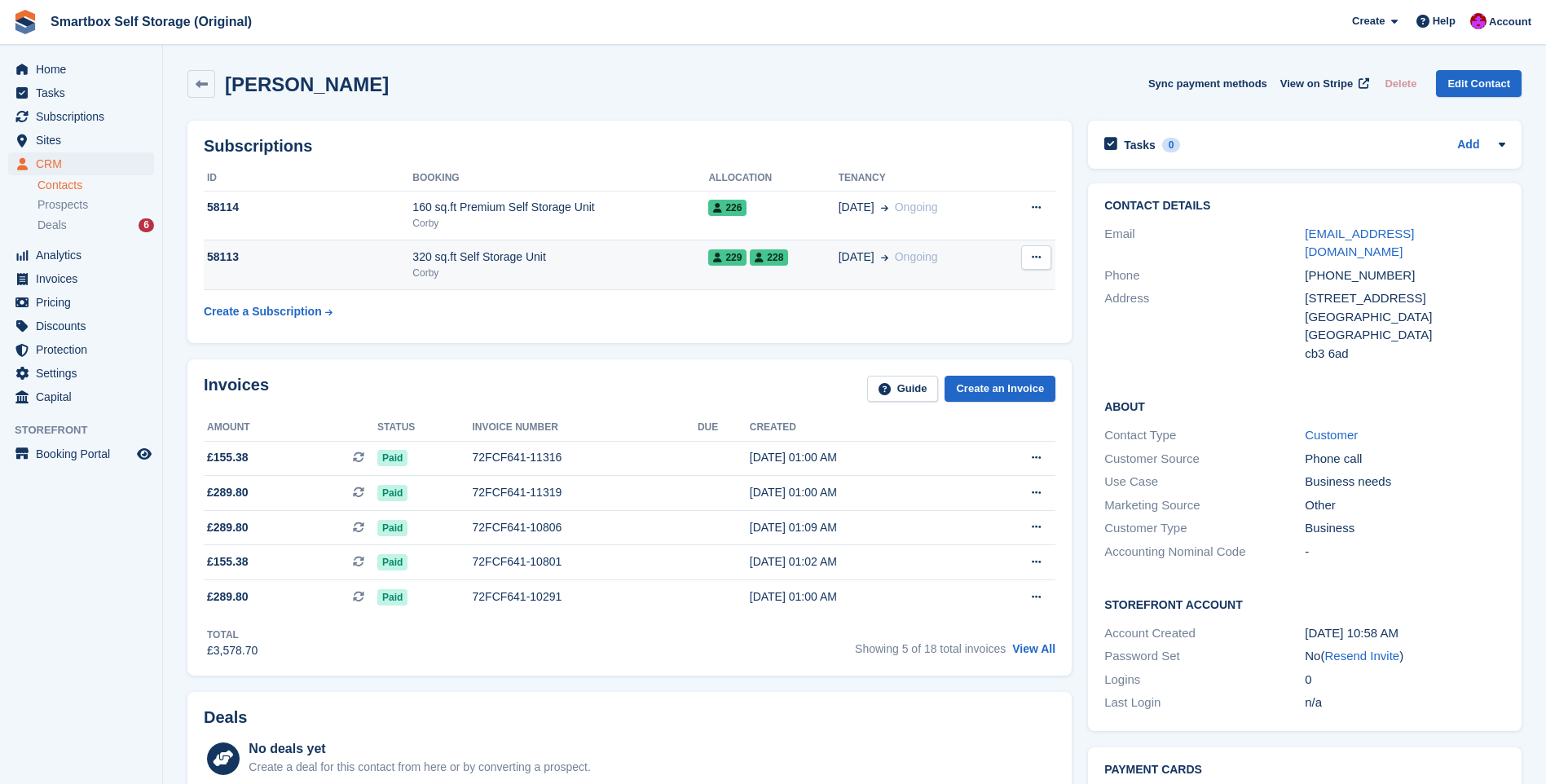 scroll, scrollTop: 0, scrollLeft: 0, axis: both 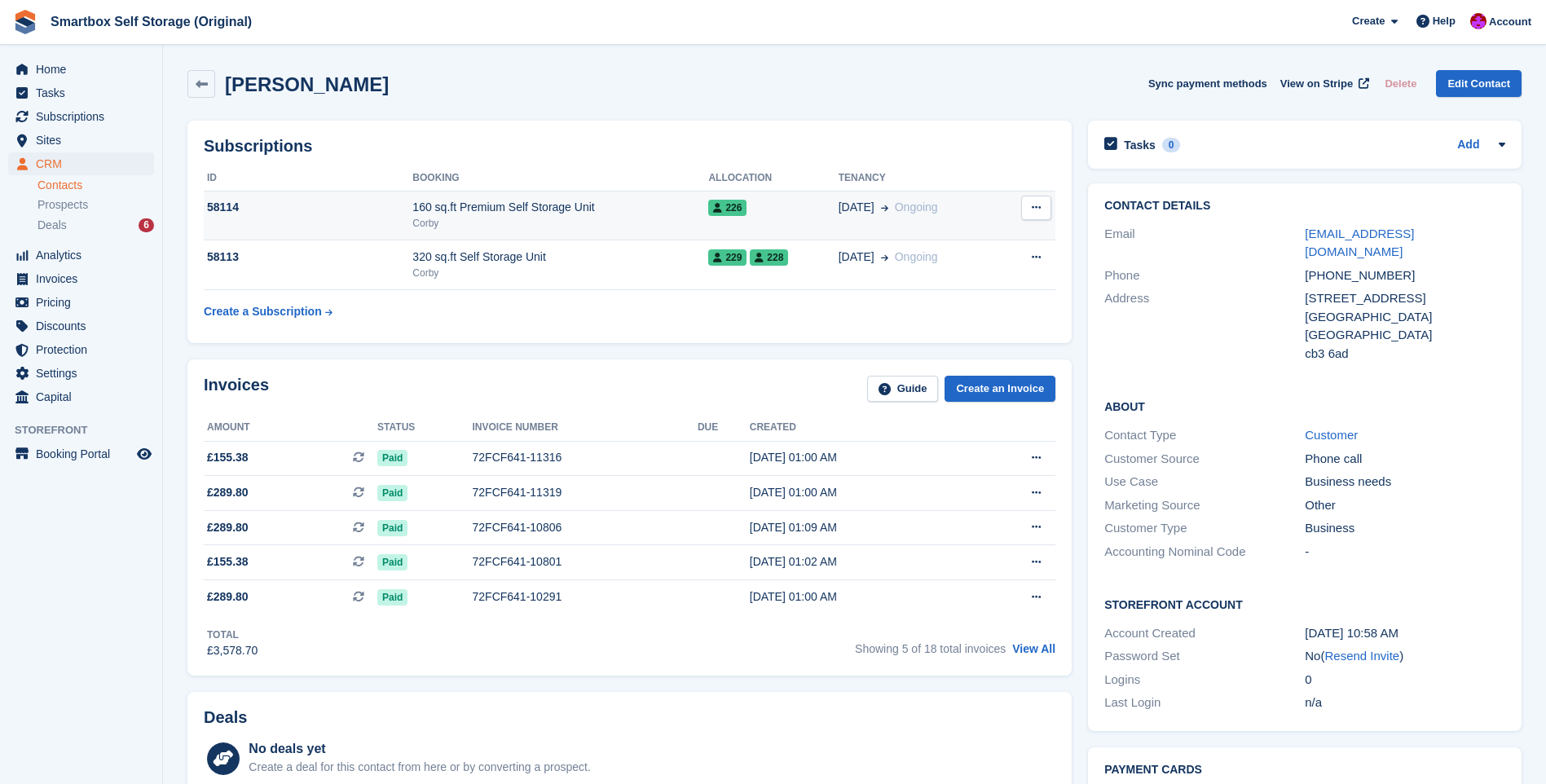 click on "58114" at bounding box center [308, 207] 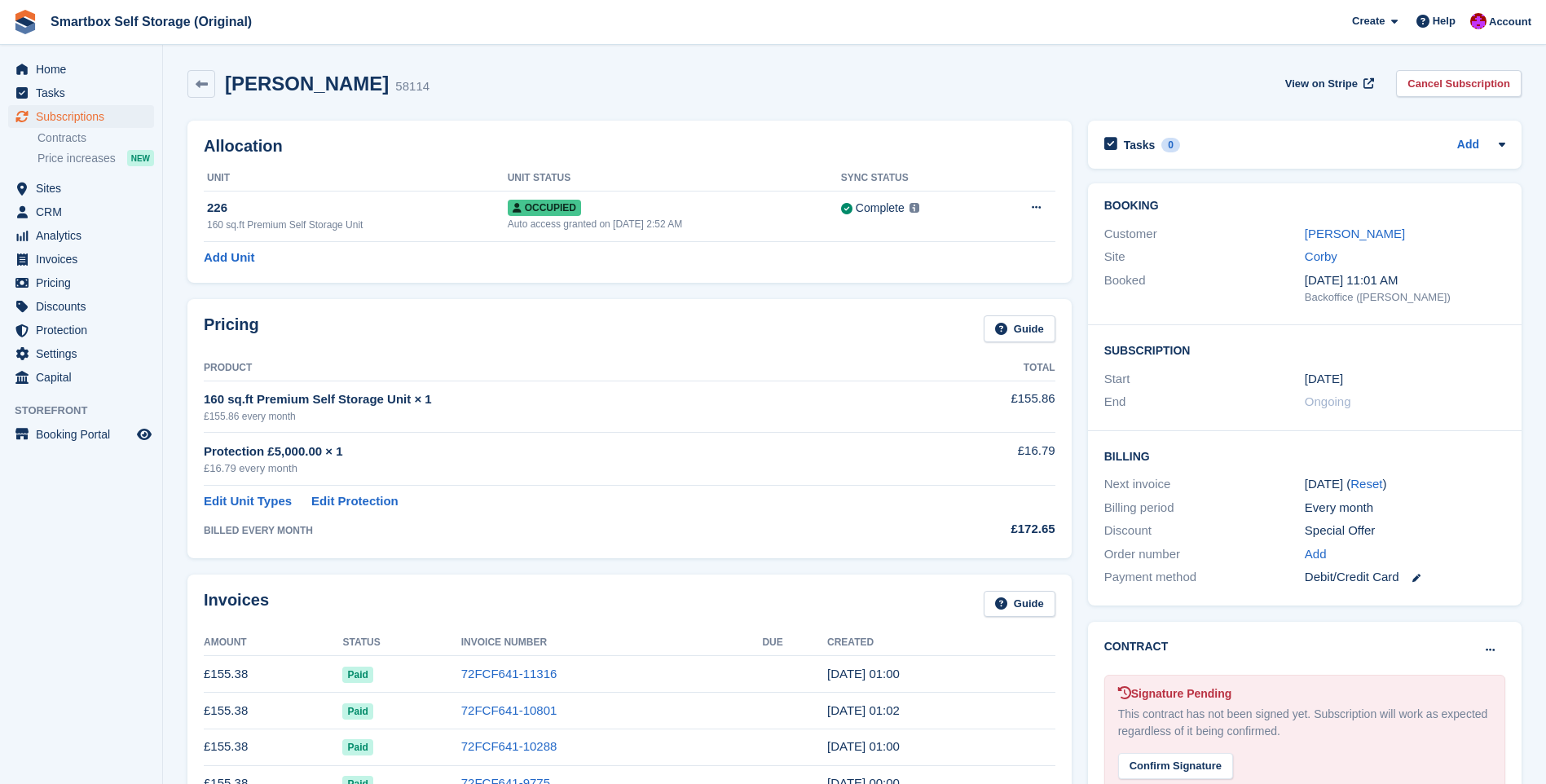 scroll, scrollTop: 0, scrollLeft: 0, axis: both 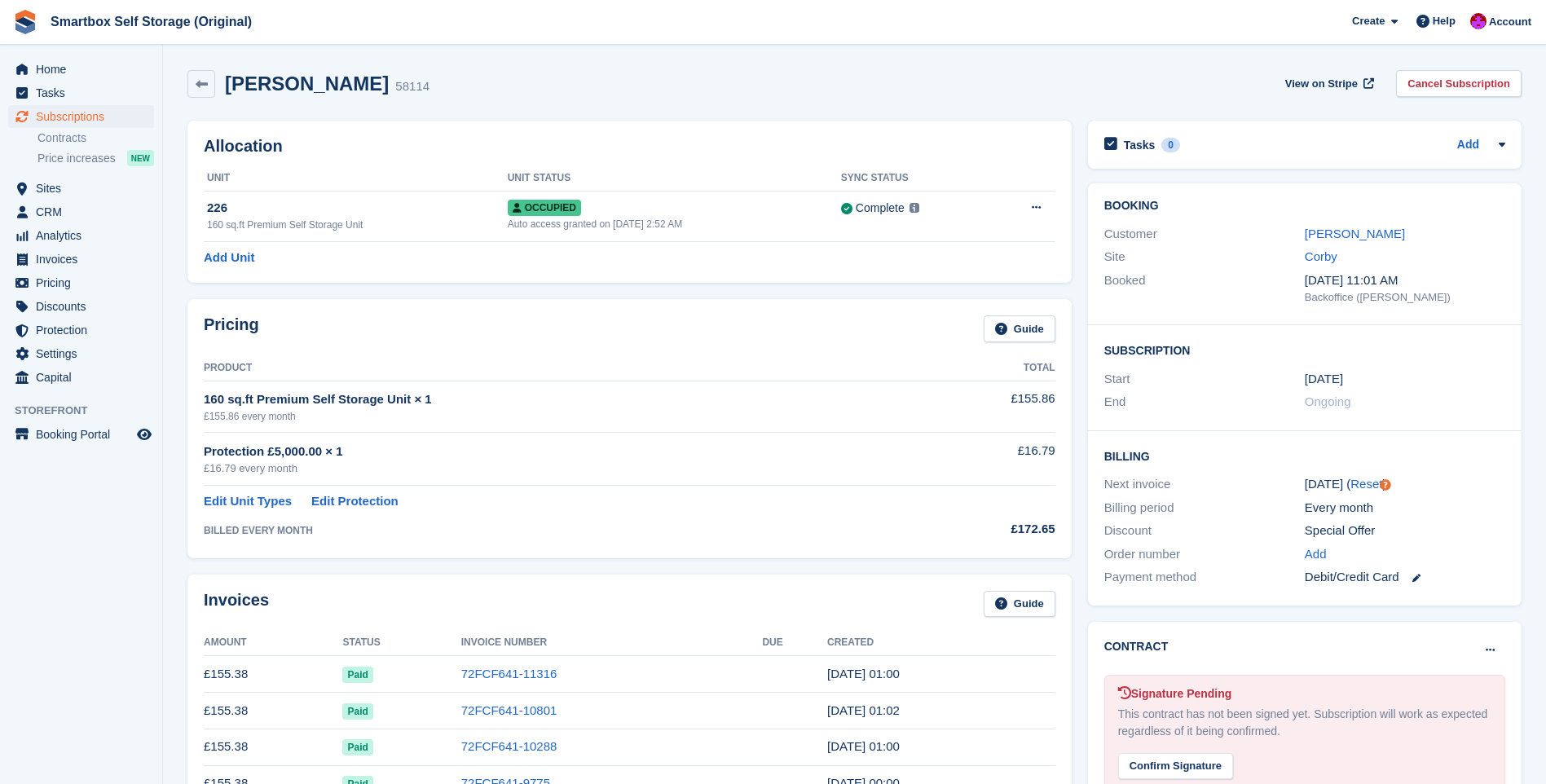 drag, startPoint x: 1310, startPoint y: 236, endPoint x: 1301, endPoint y: 237, distance: 9.055385 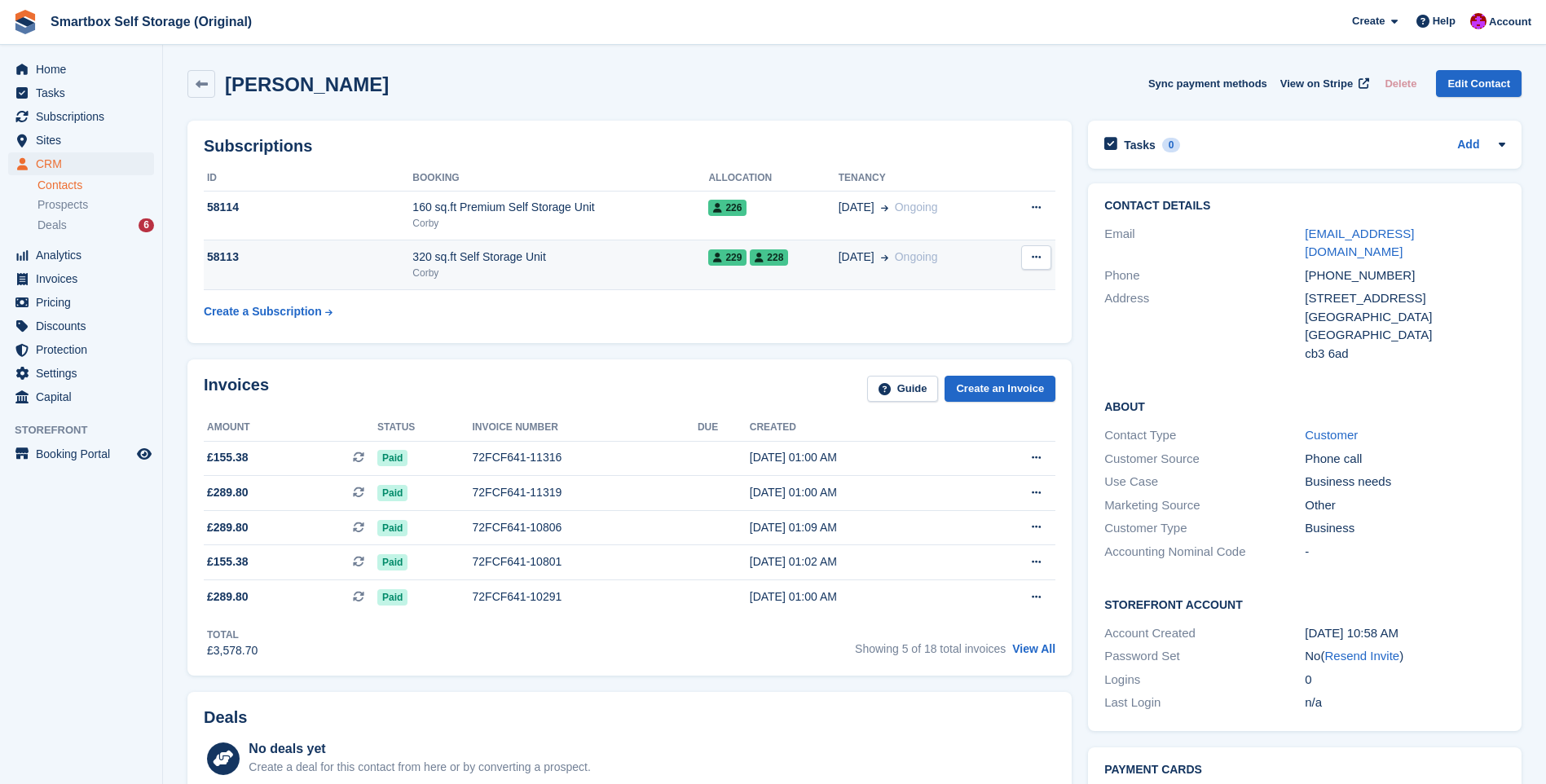click on "320 sq.ft Self Storage Unit" at bounding box center [560, 257] 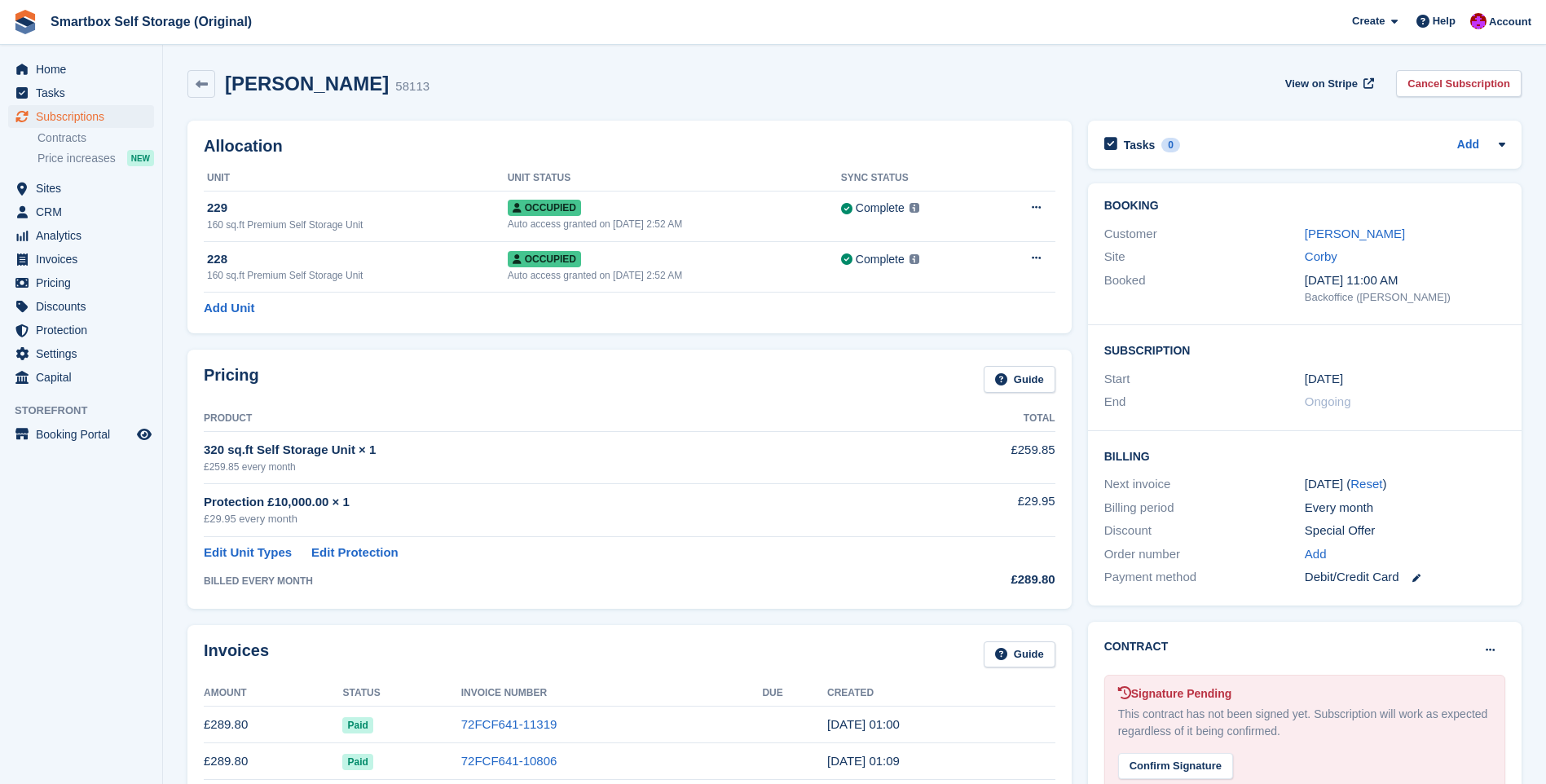 scroll, scrollTop: 0, scrollLeft: 0, axis: both 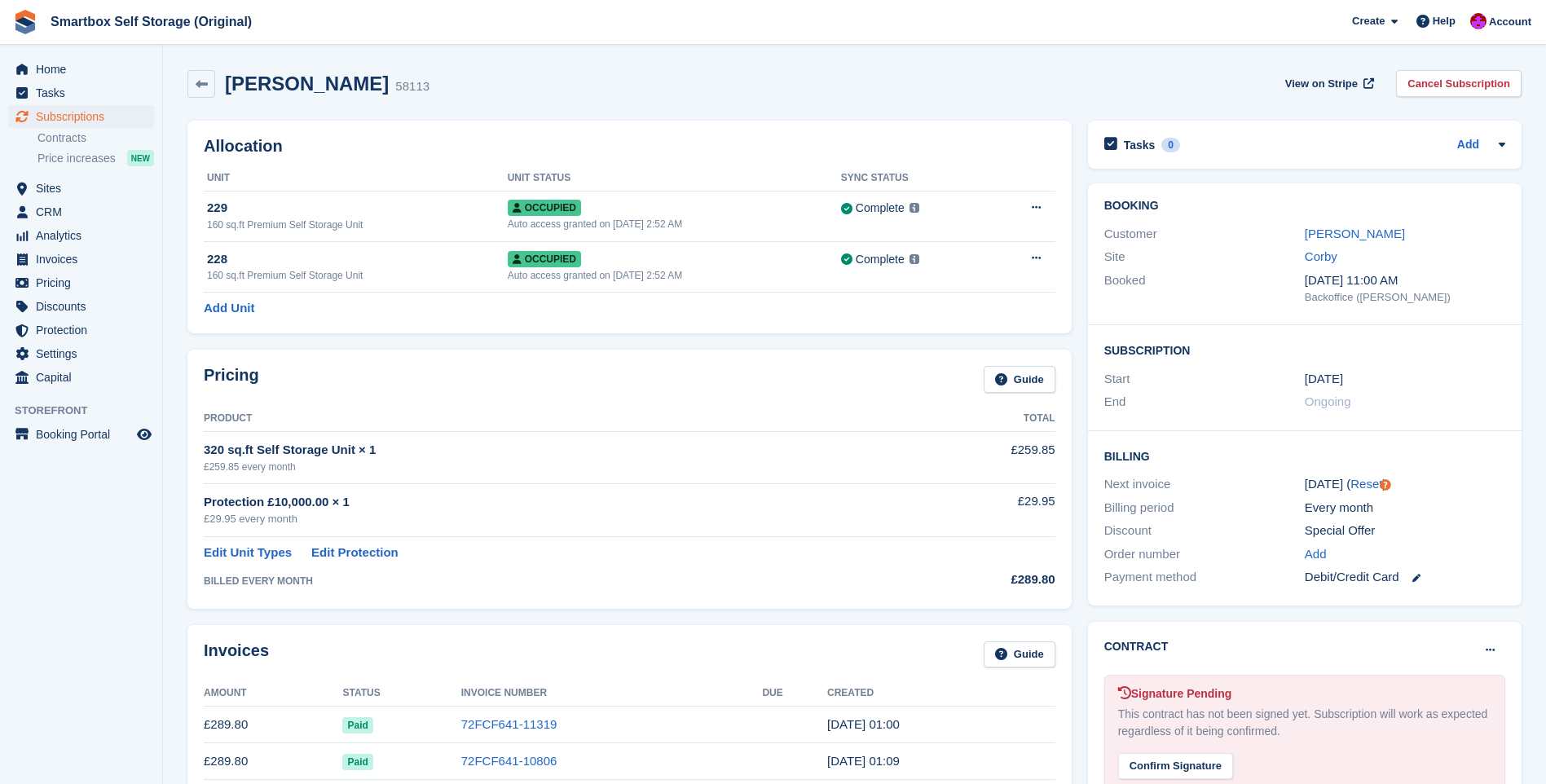 click on "[PERSON_NAME]" at bounding box center [1405, 234] 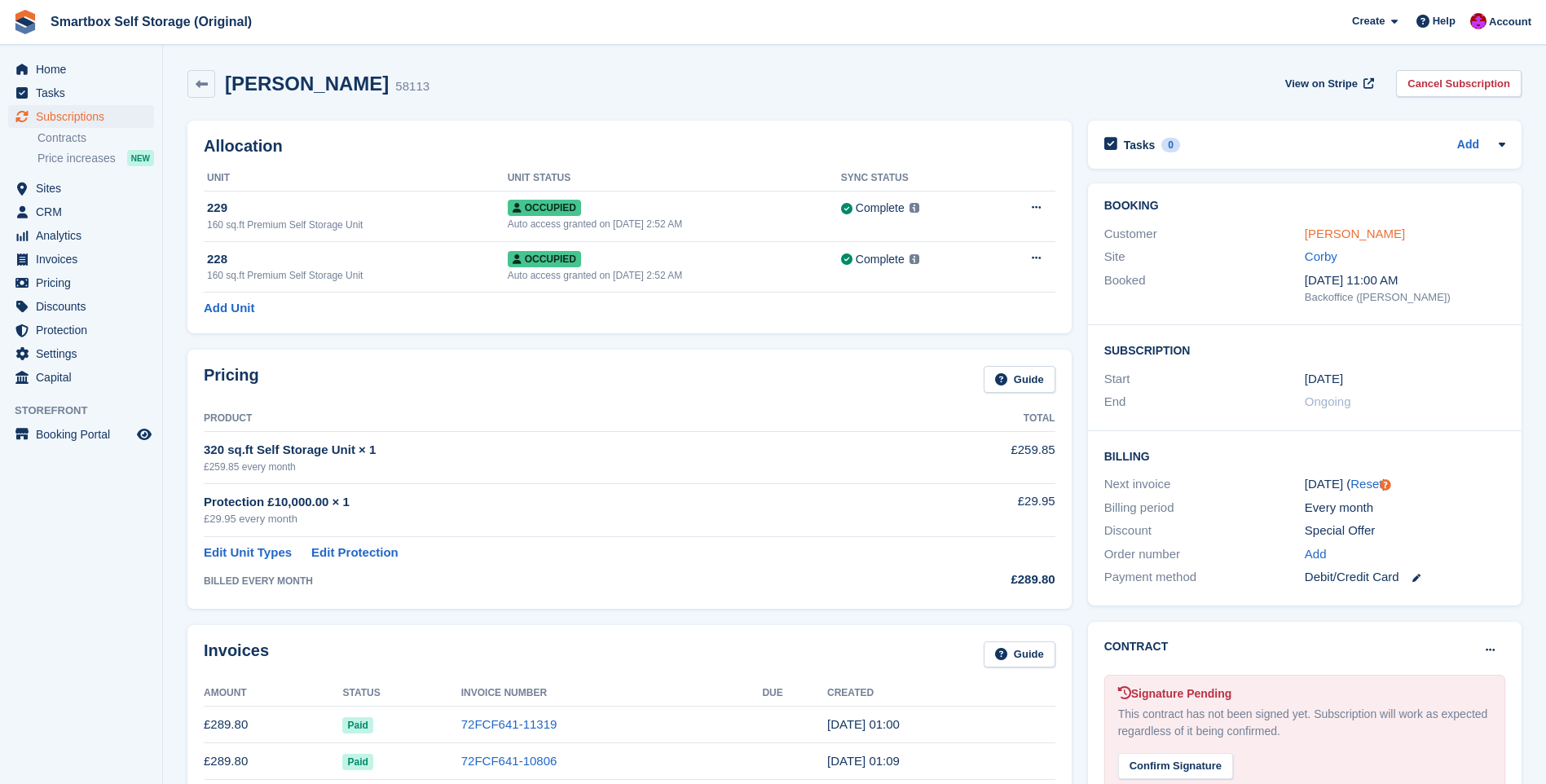 click on "[PERSON_NAME]" at bounding box center (1354, 233) 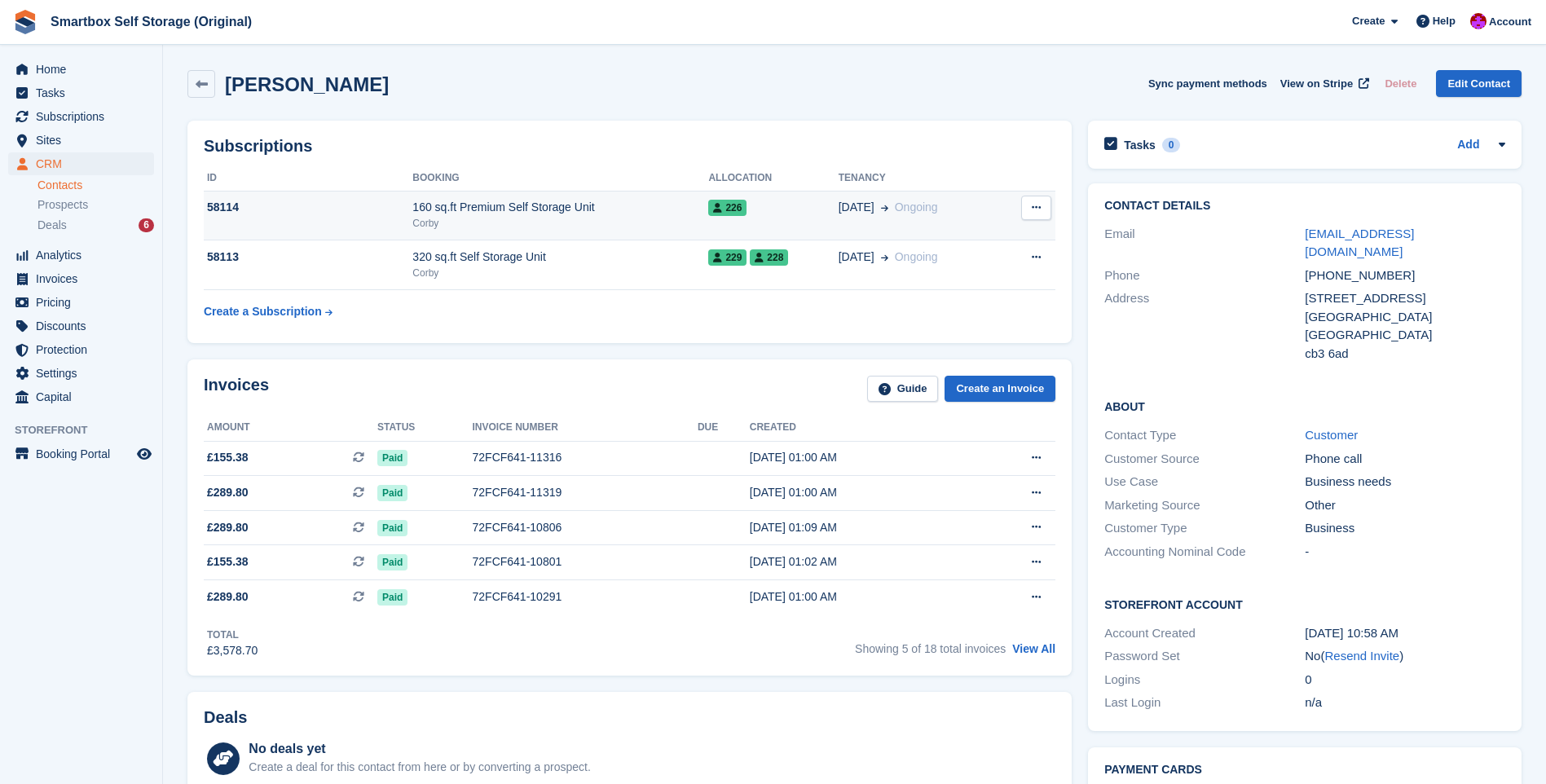 click at bounding box center (1036, 208) 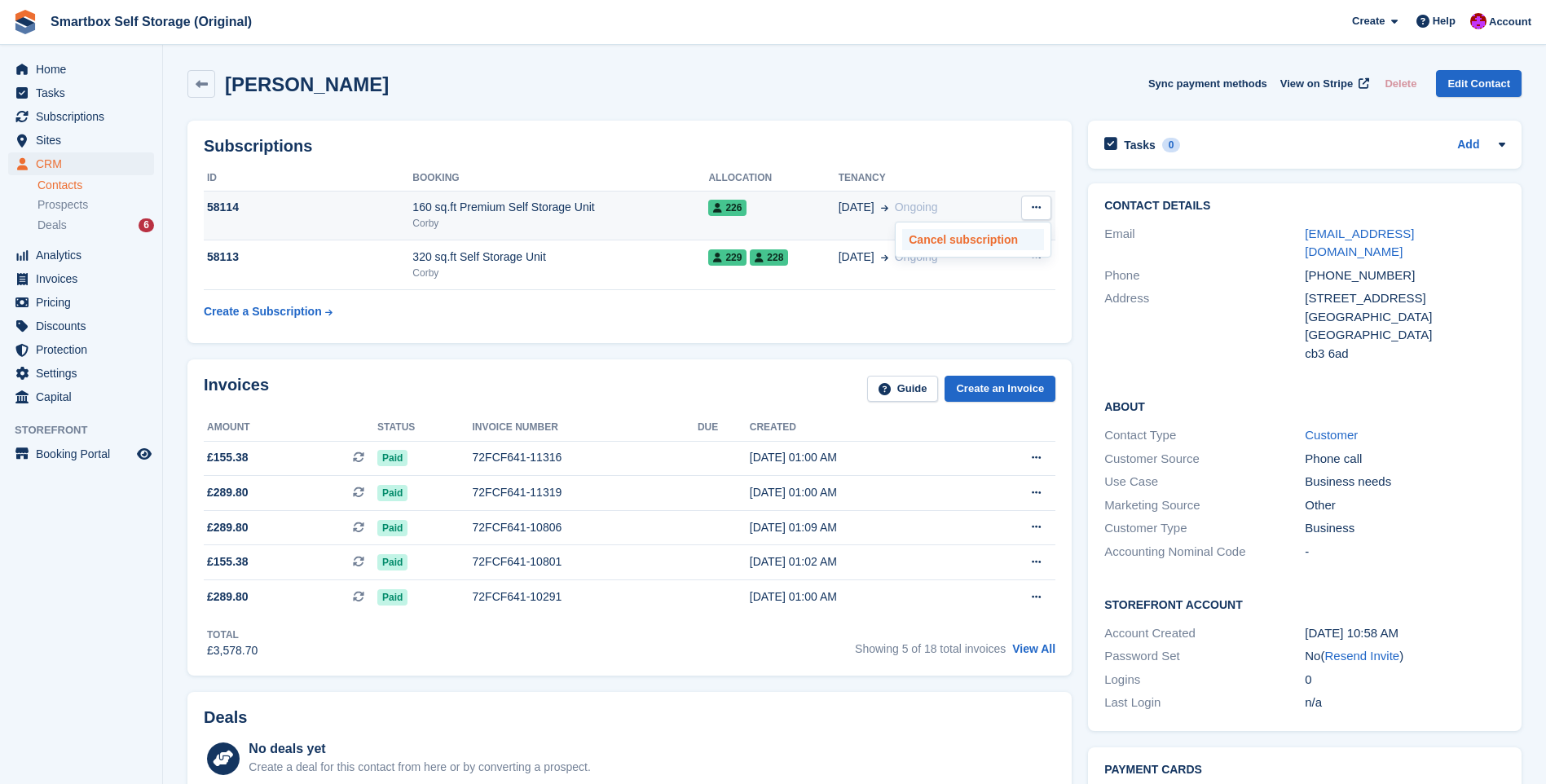 click on "Cancel subscription" at bounding box center (973, 240) 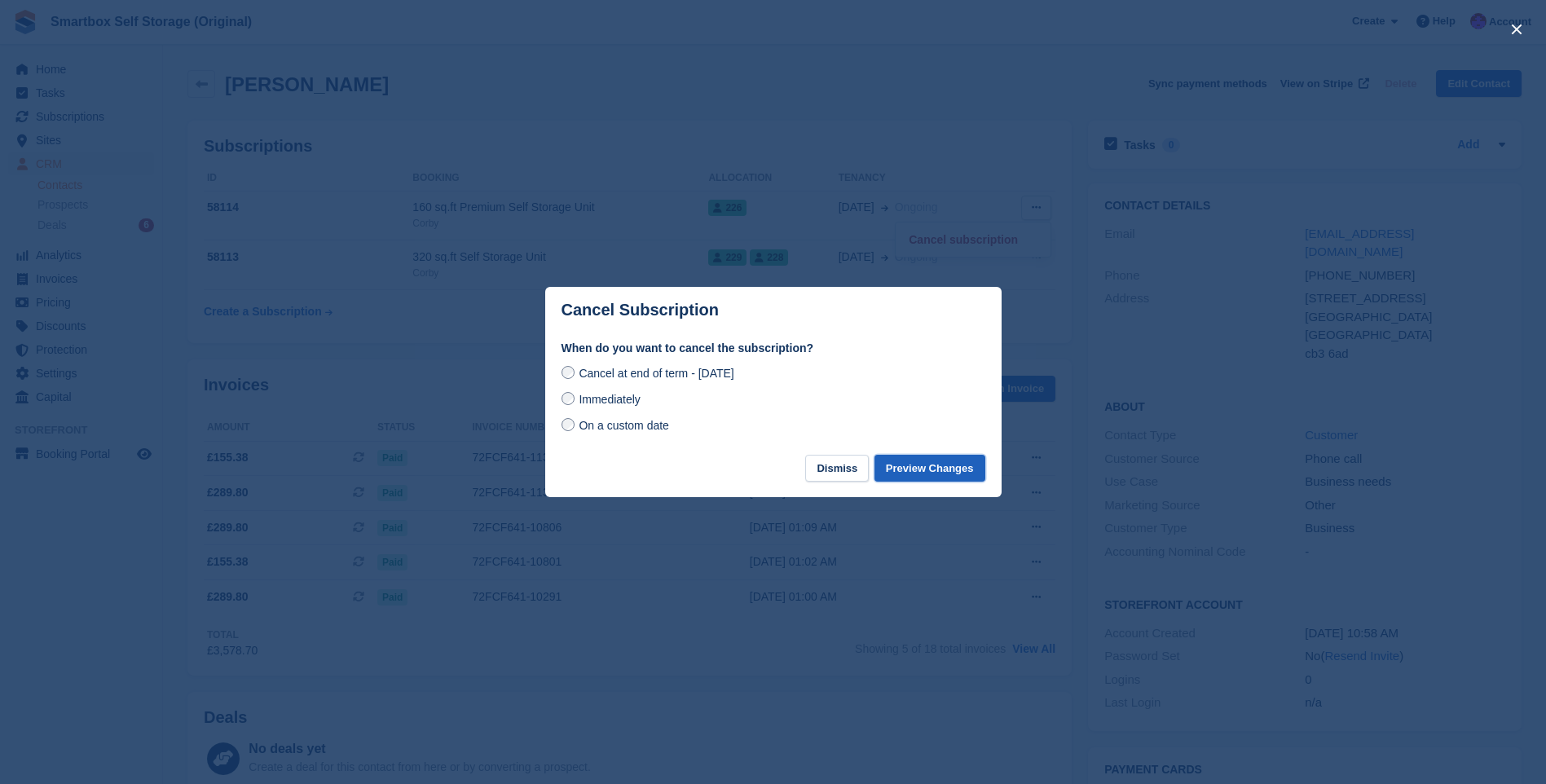 click on "Preview Changes" at bounding box center (930, 468) 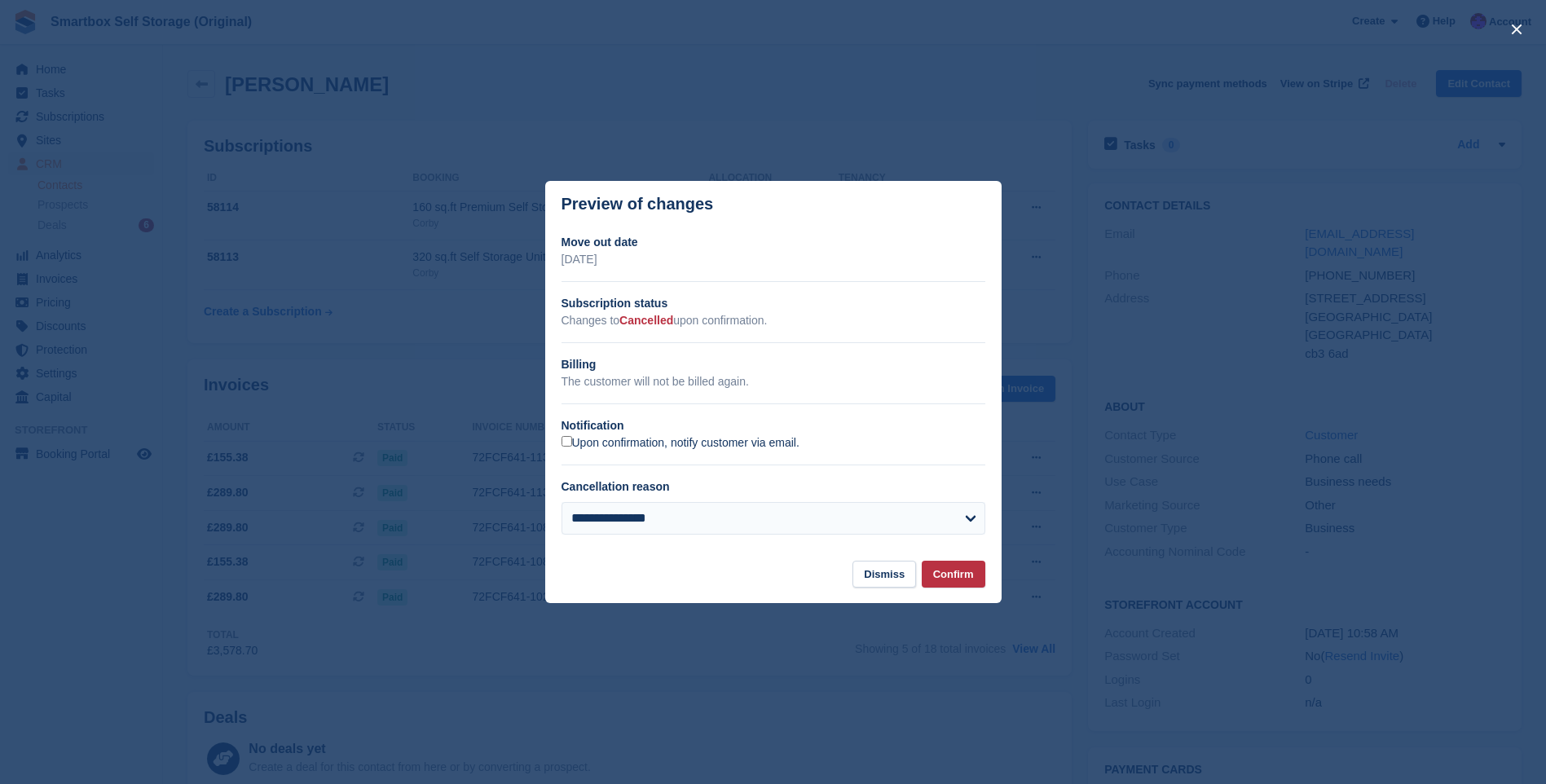 click on "Upon confirmation, notify customer via email." at bounding box center (681, 443) 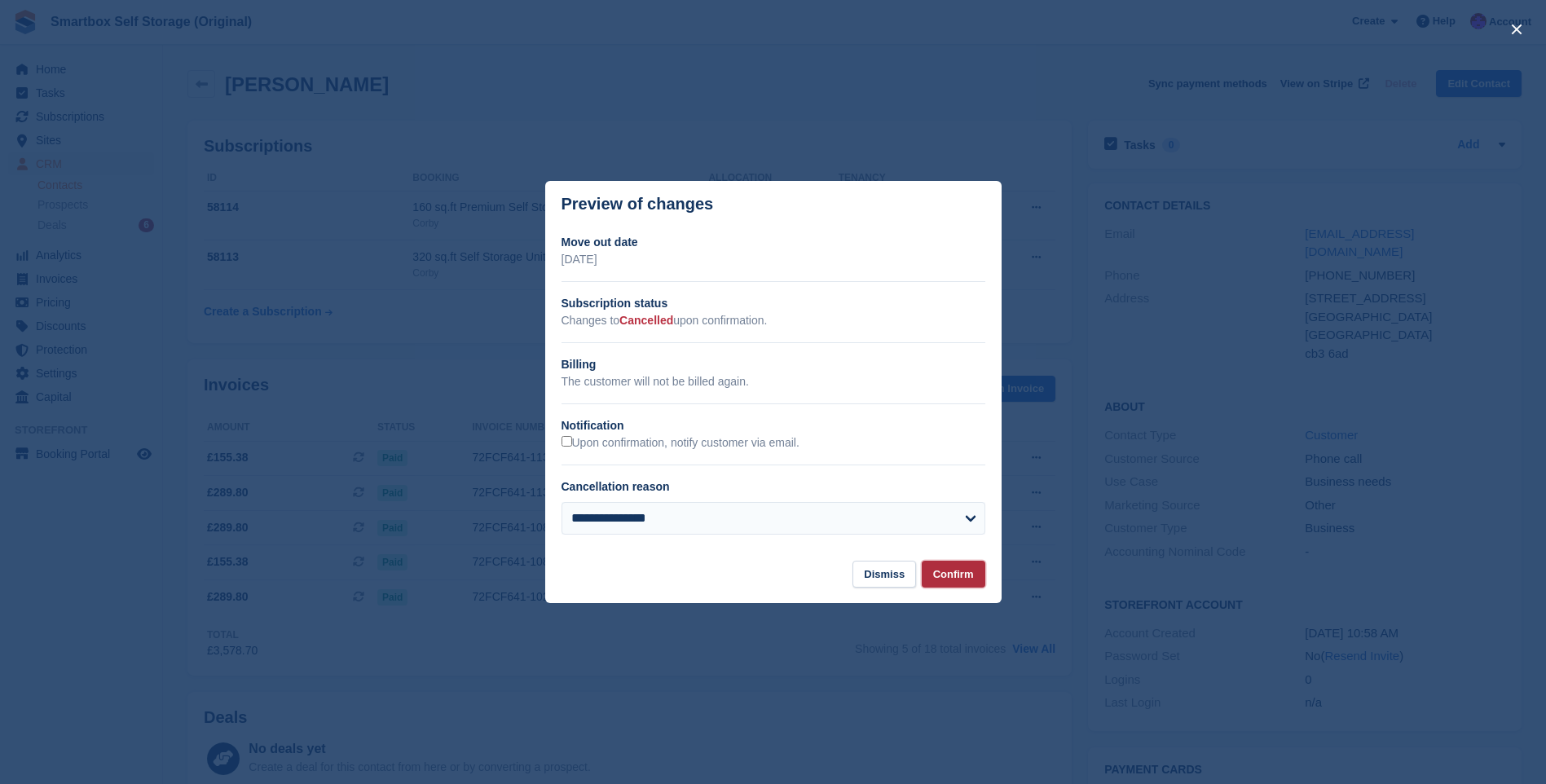 click on "Confirm" at bounding box center (954, 574) 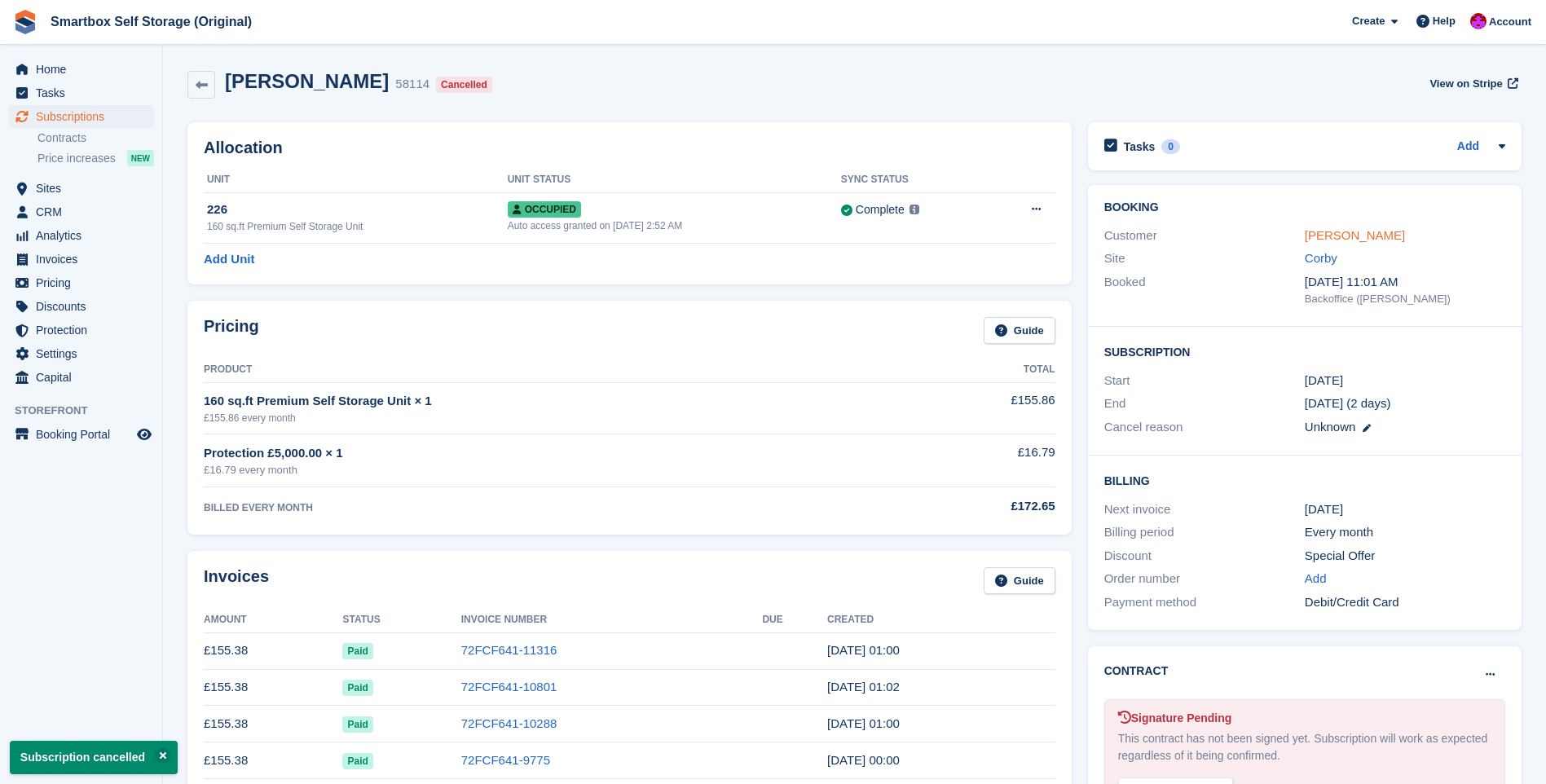click on "Gavin Lumsben" at bounding box center [1354, 235] 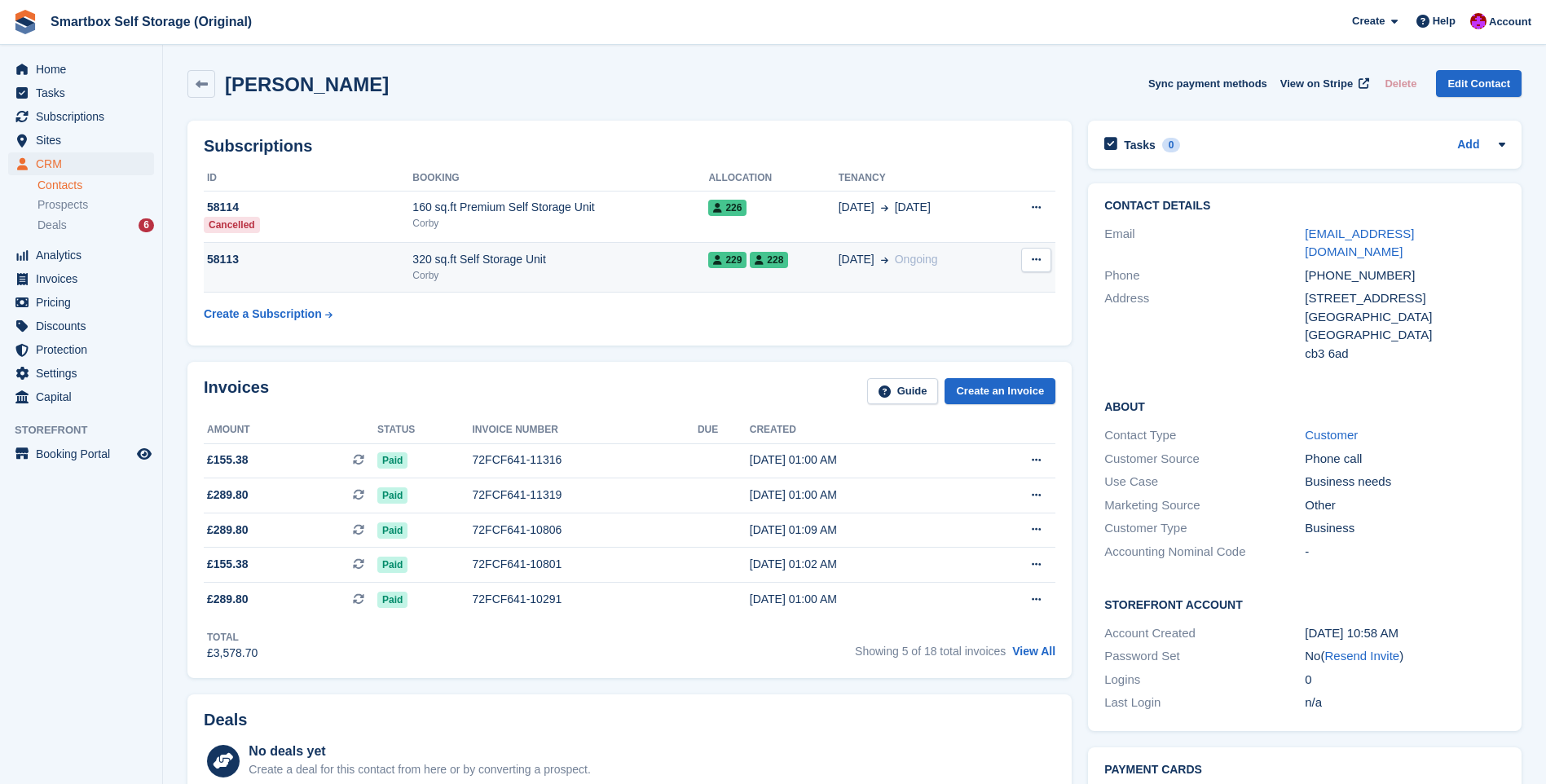 click at bounding box center [1036, 259] 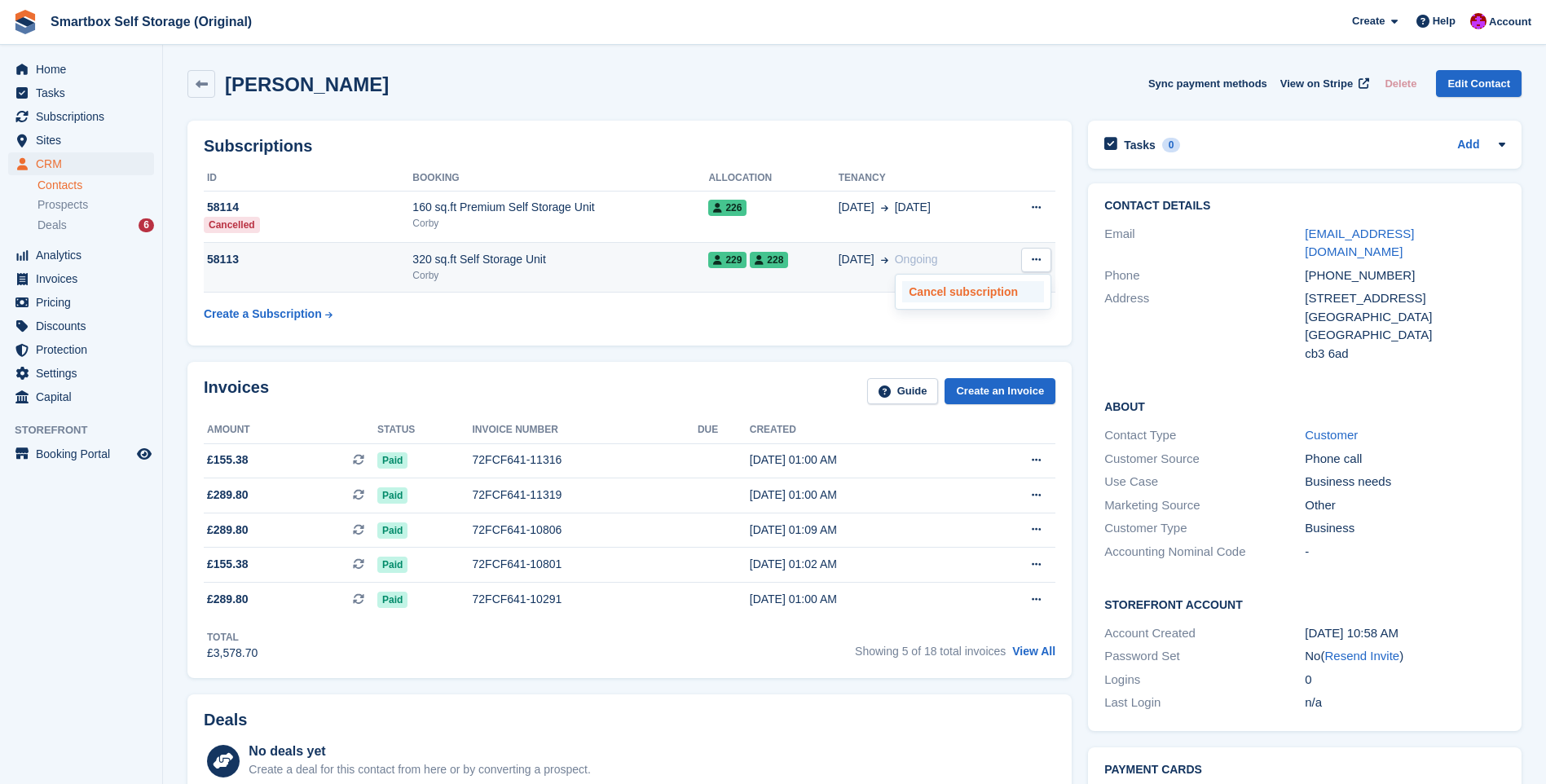 click on "Cancel subscription" at bounding box center (973, 292) 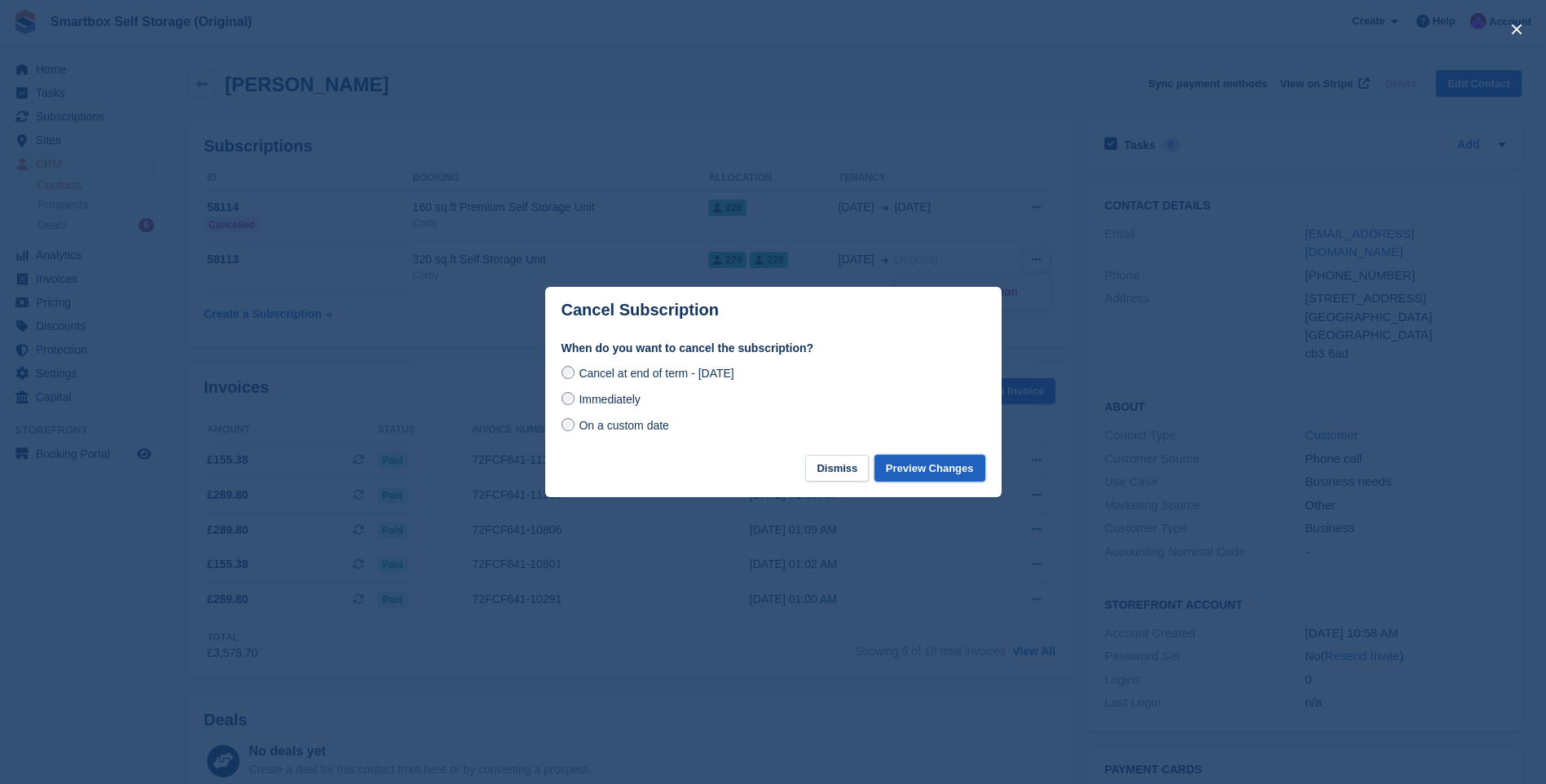 click on "Preview Changes" at bounding box center [930, 468] 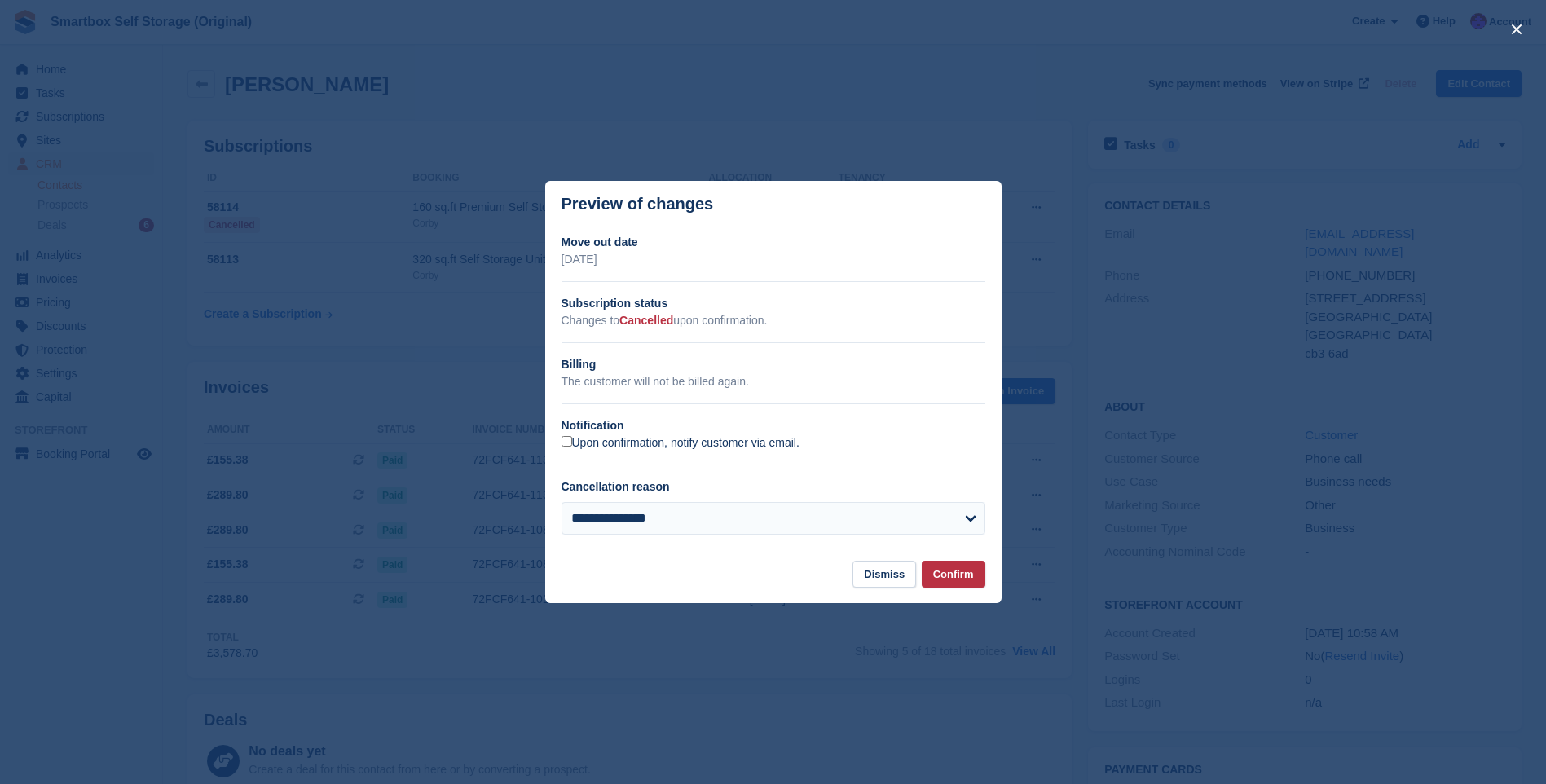 click on "Upon confirmation, notify customer via email." at bounding box center [681, 443] 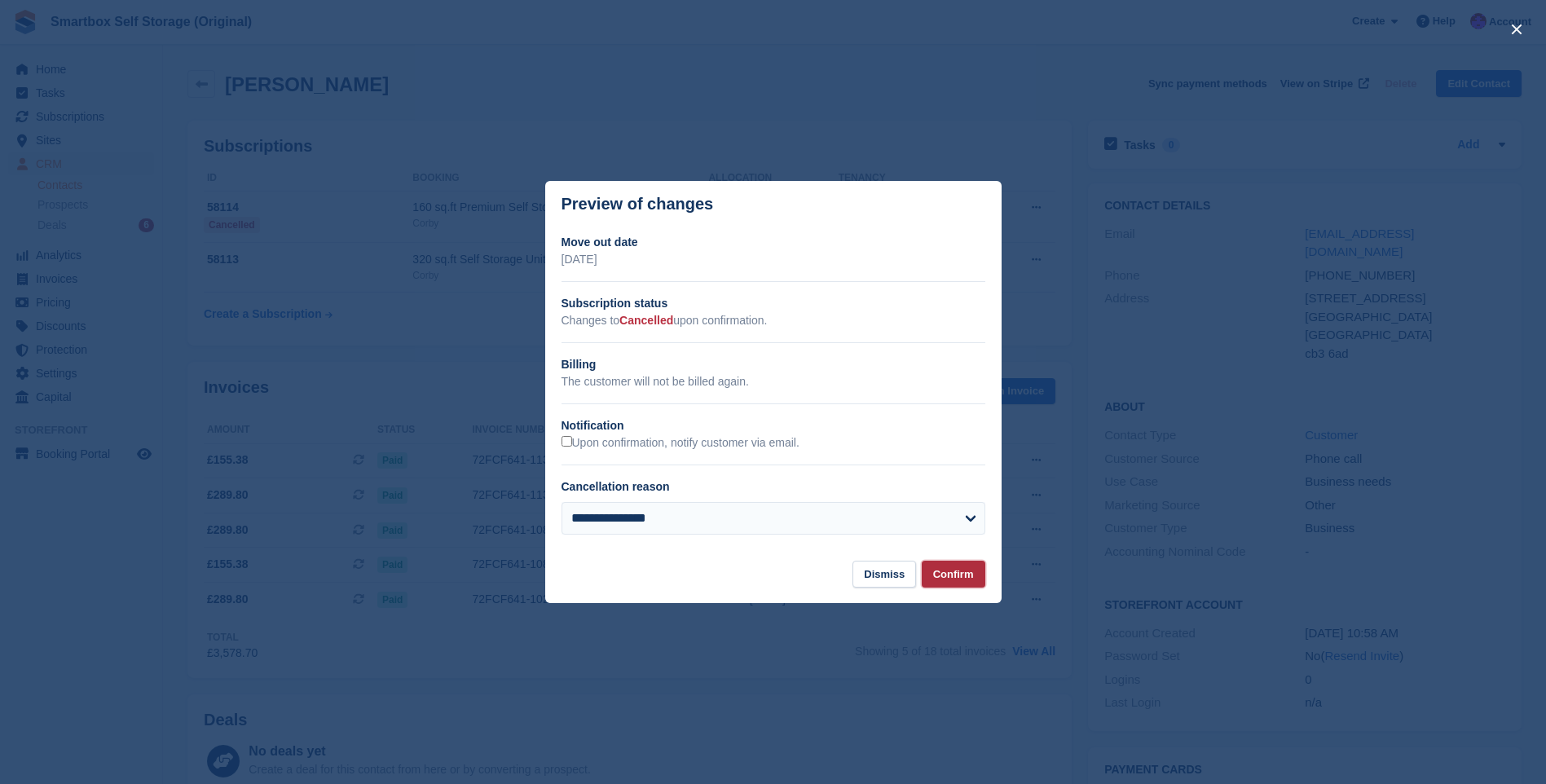 click on "Confirm" at bounding box center [954, 574] 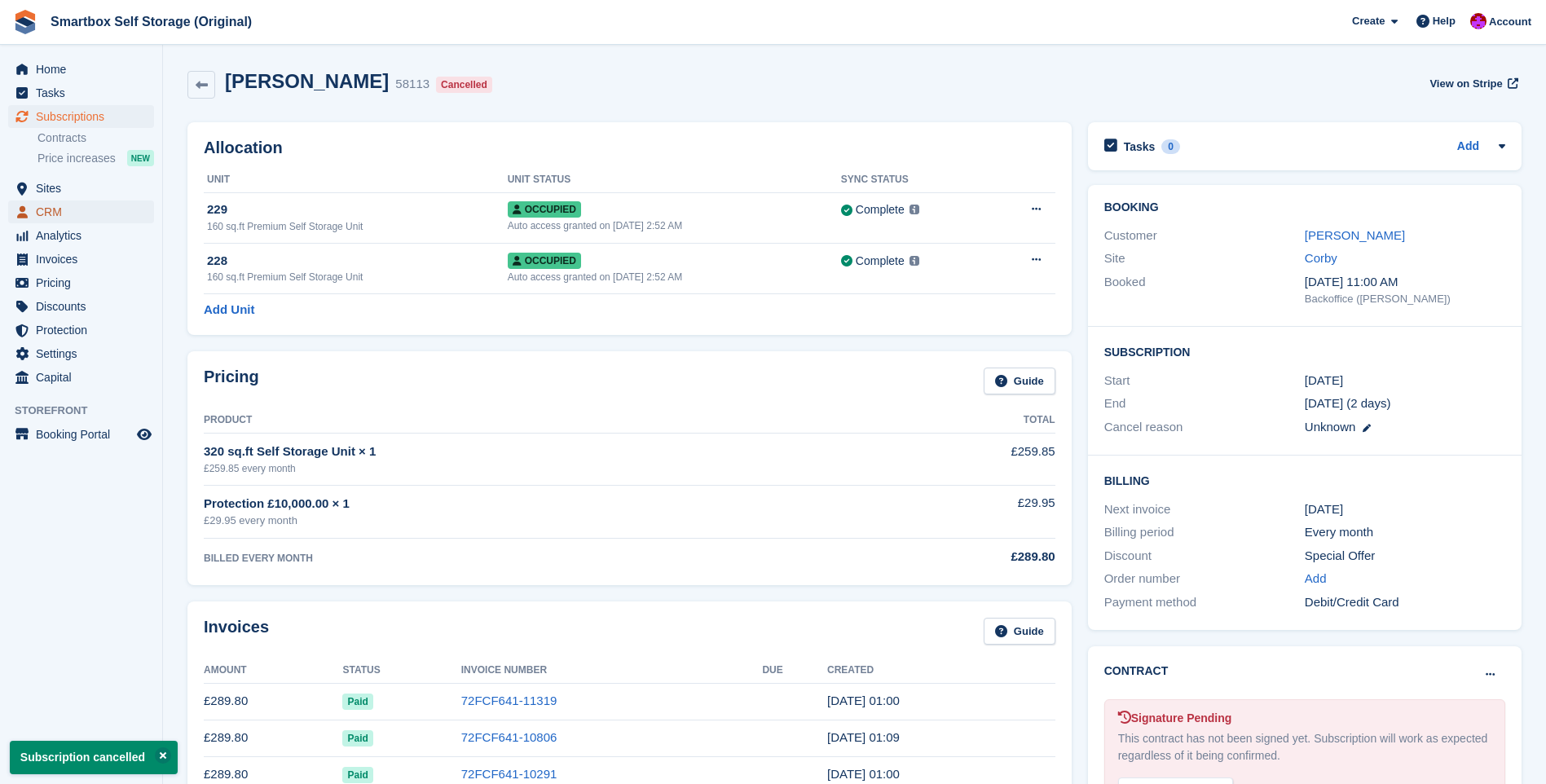 click on "CRM" at bounding box center (85, 212) 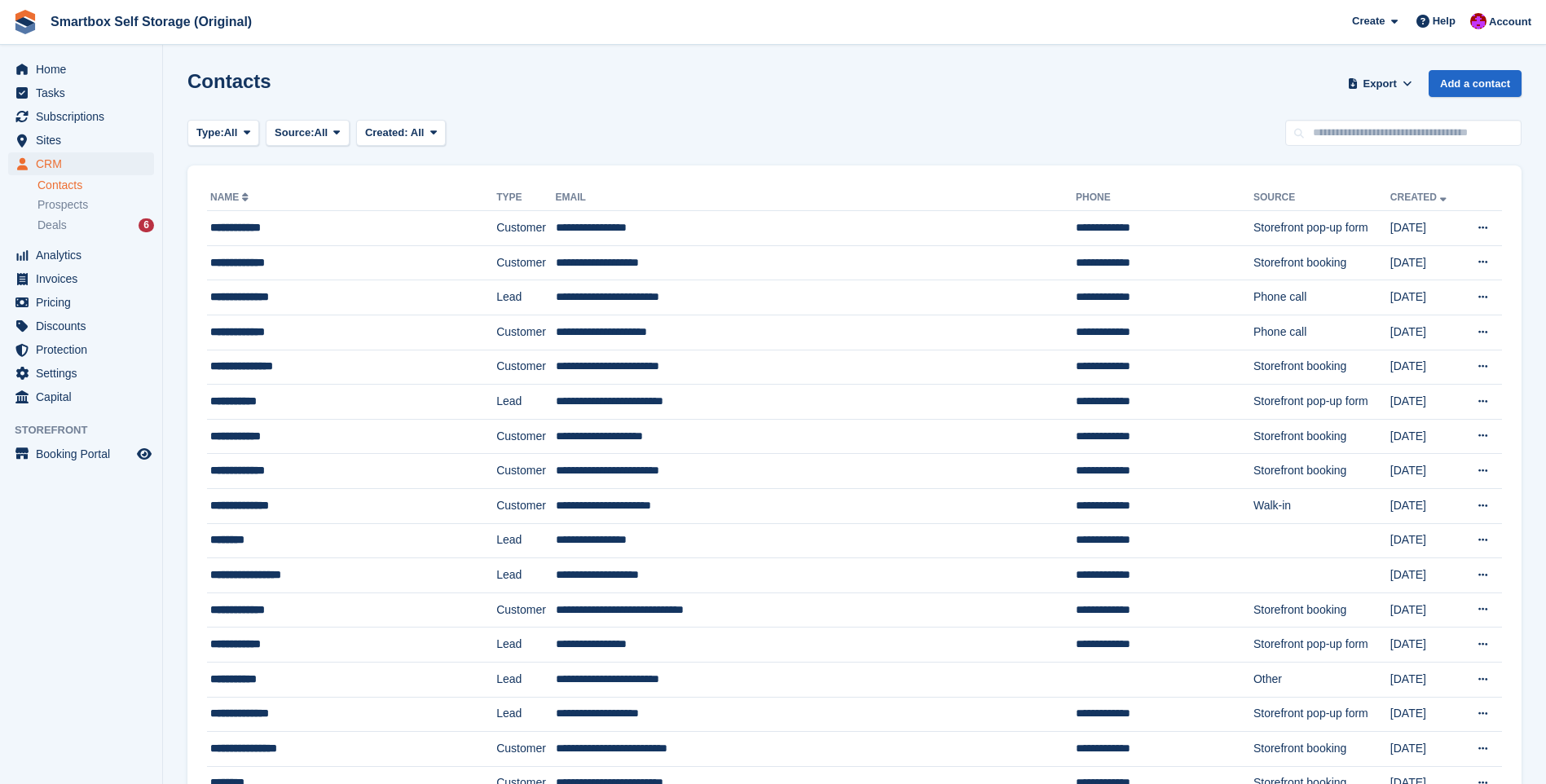 click on "Contacts
Export
Export Contacts
Export a CSV of all Contacts which match the current filters.
Please allow time for large exports.
Start Export
Add a contact
Type:
All
All
Lead
Customer
Source:
All
All
Storefront
Backoffice
Pre-Opening interest
Incomplete booking
Unit type interest
Price reveal
Quote requested
Storefront booking
Storefront pop-up form
External enquiry form
Phone call
Walk-in
Imported Other" at bounding box center (854, 1014) 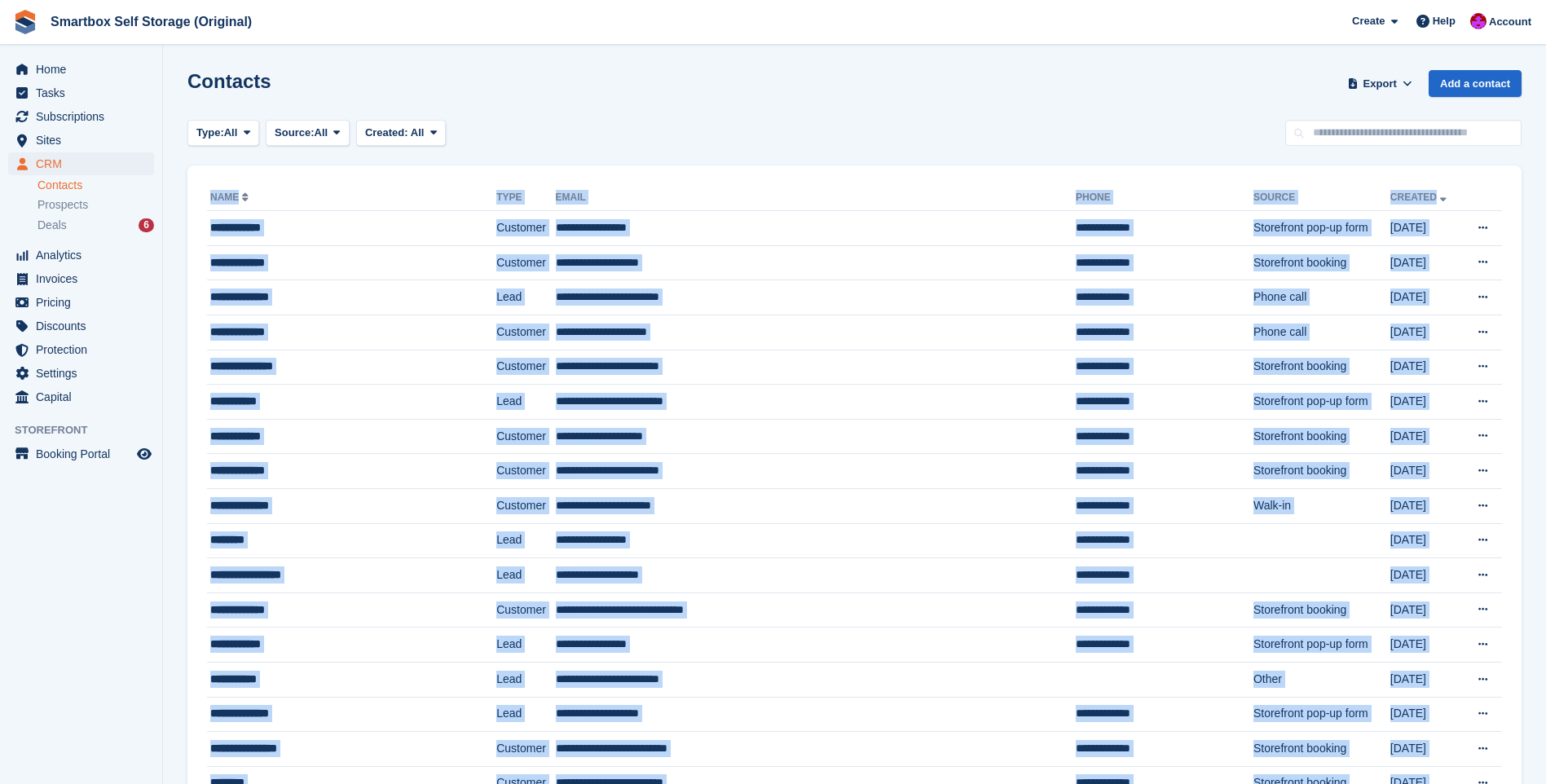 click on "Contacts
Export
Export Contacts
Export a CSV of all Contacts which match the current filters.
Please allow time for large exports.
Start Export
Add a contact
Type:
All
All
Lead
Customer
Source:
All
All
Storefront
Backoffice
Pre-Opening interest
Incomplete booking
Unit type interest
Price reveal
Quote requested
Storefront booking
Storefront pop-up form
External enquiry form
Phone call
Walk-in
Imported Other" at bounding box center [854, 1014] 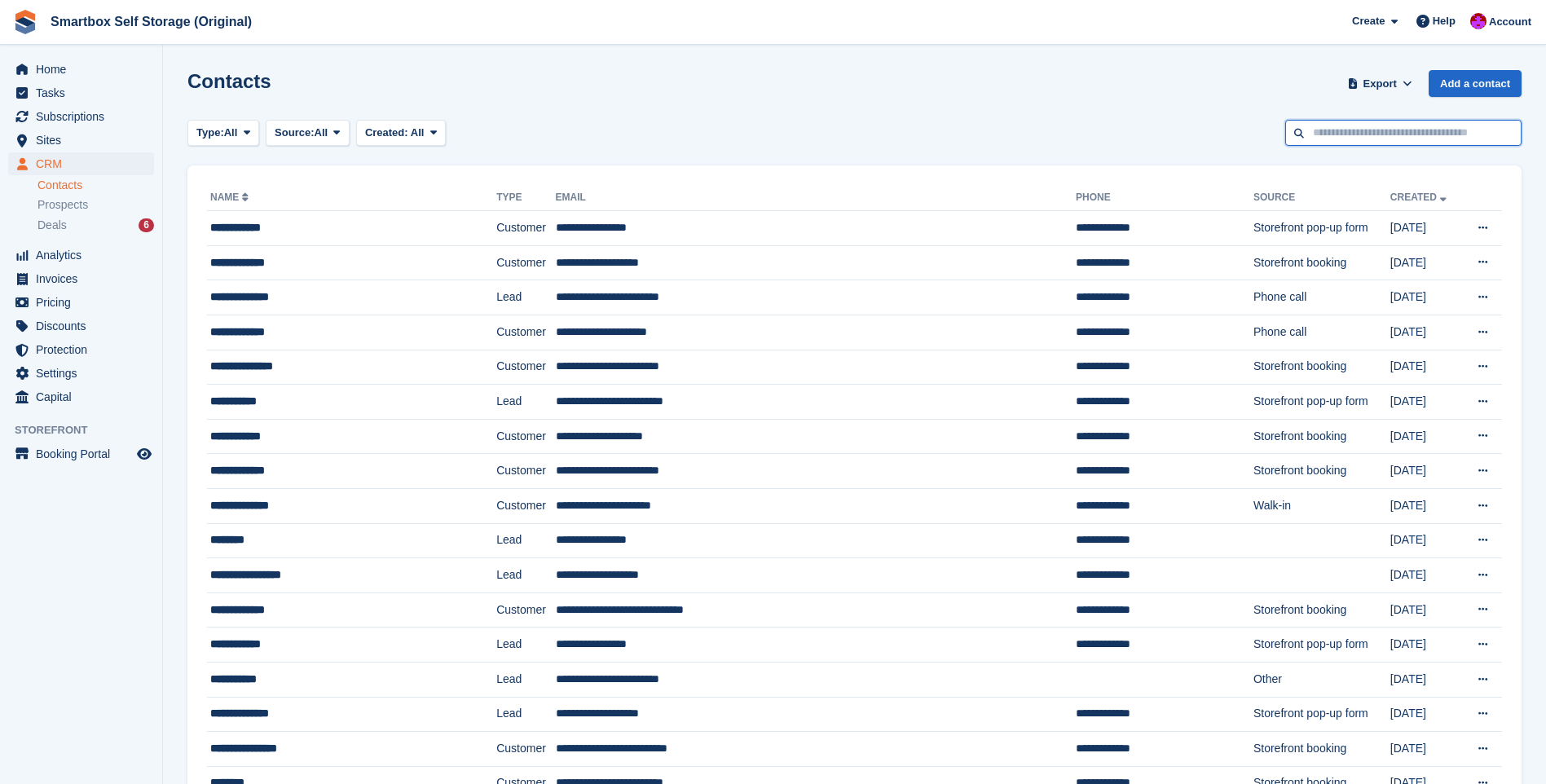click at bounding box center (1403, 133) 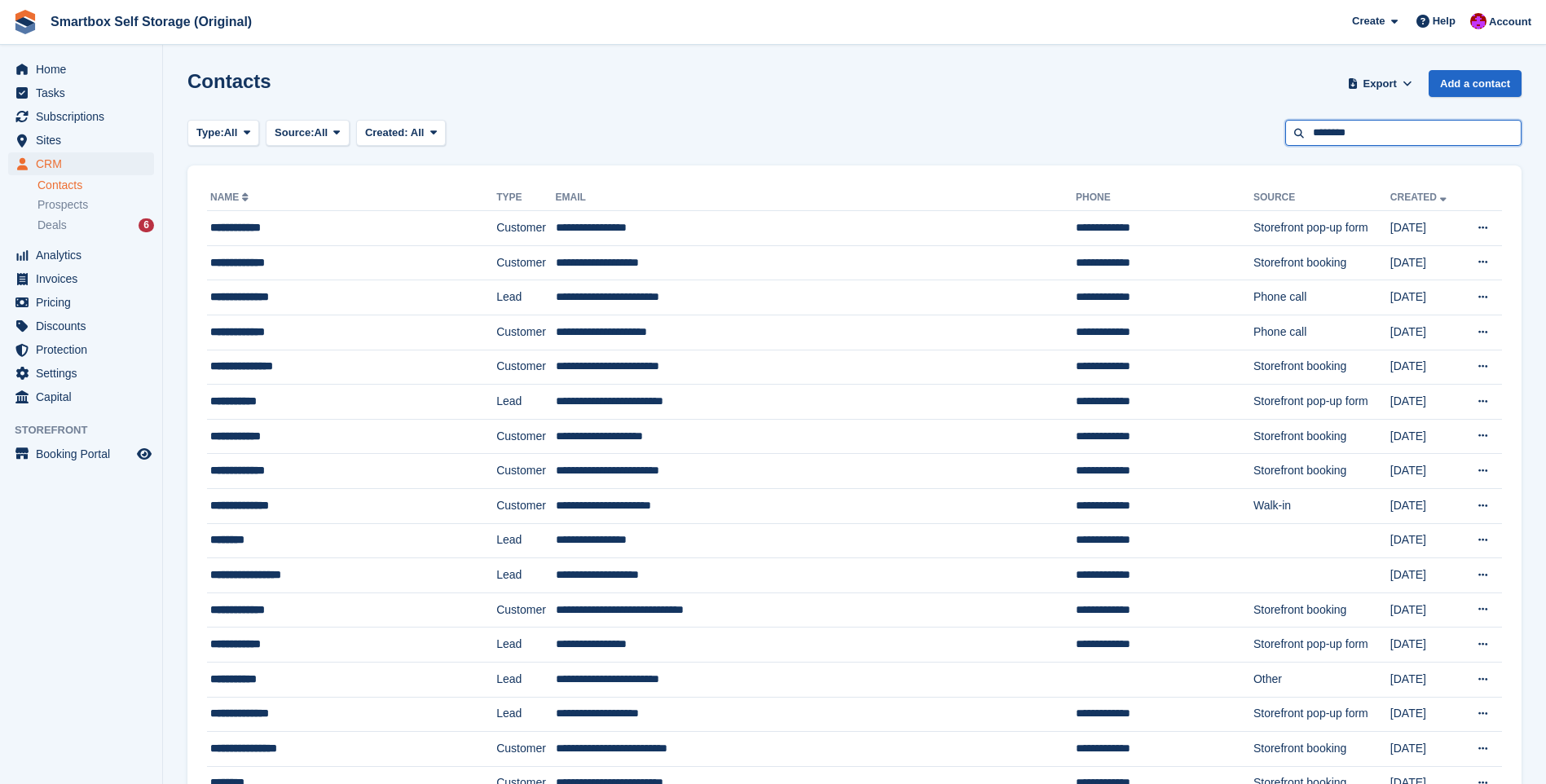 type on "********" 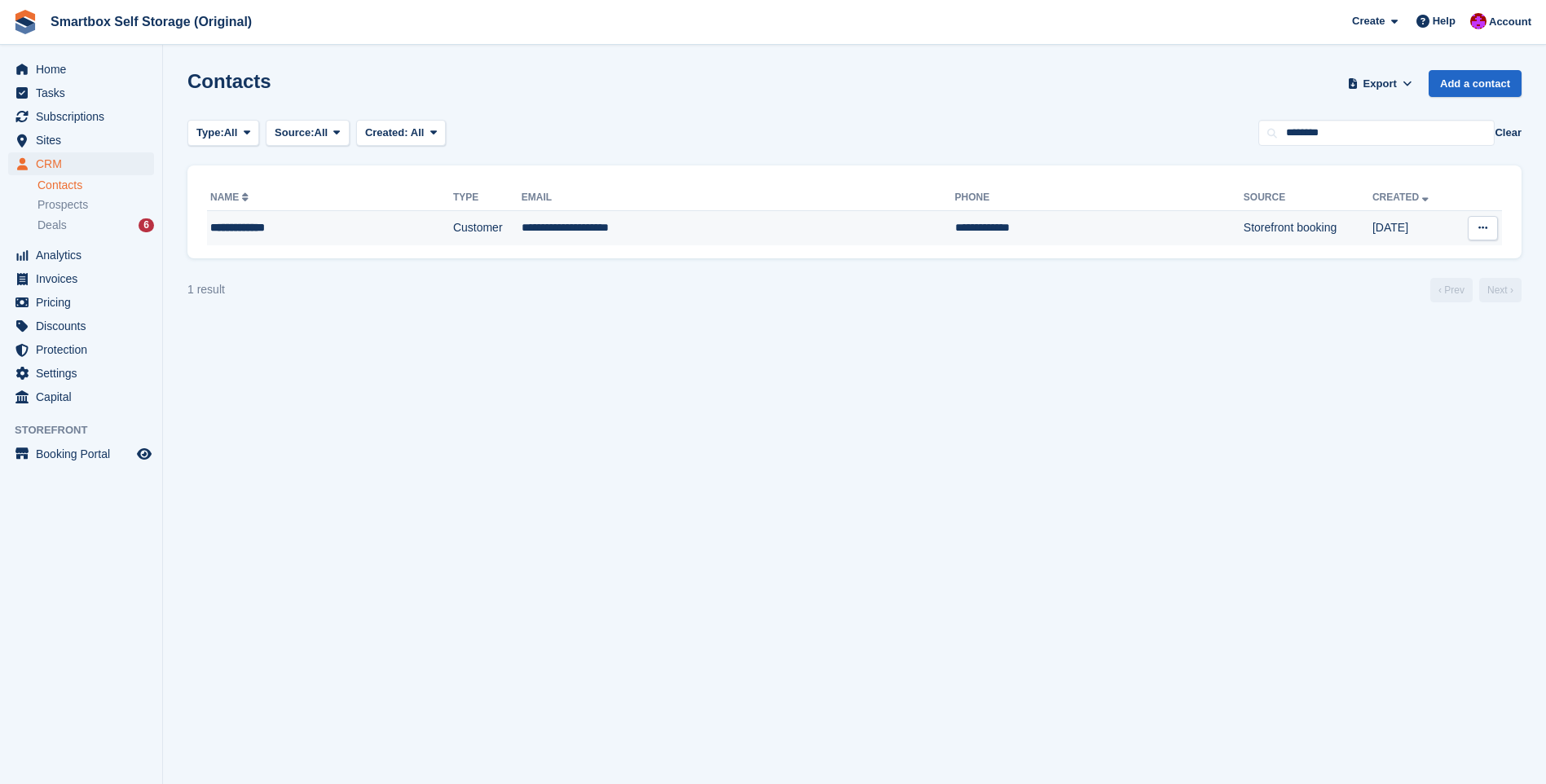 click on "**********" at bounding box center (738, 228) 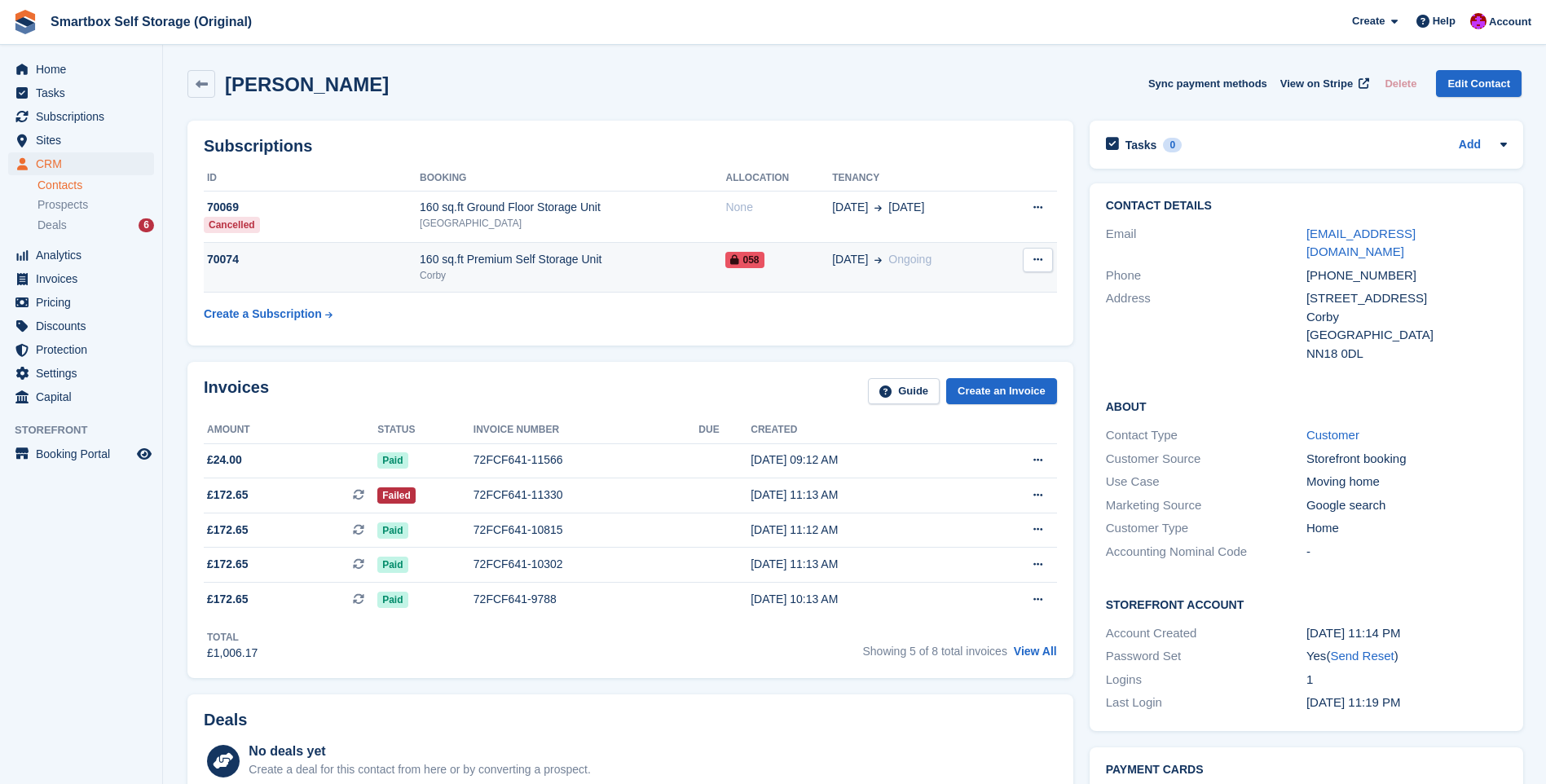 scroll, scrollTop: 0, scrollLeft: 0, axis: both 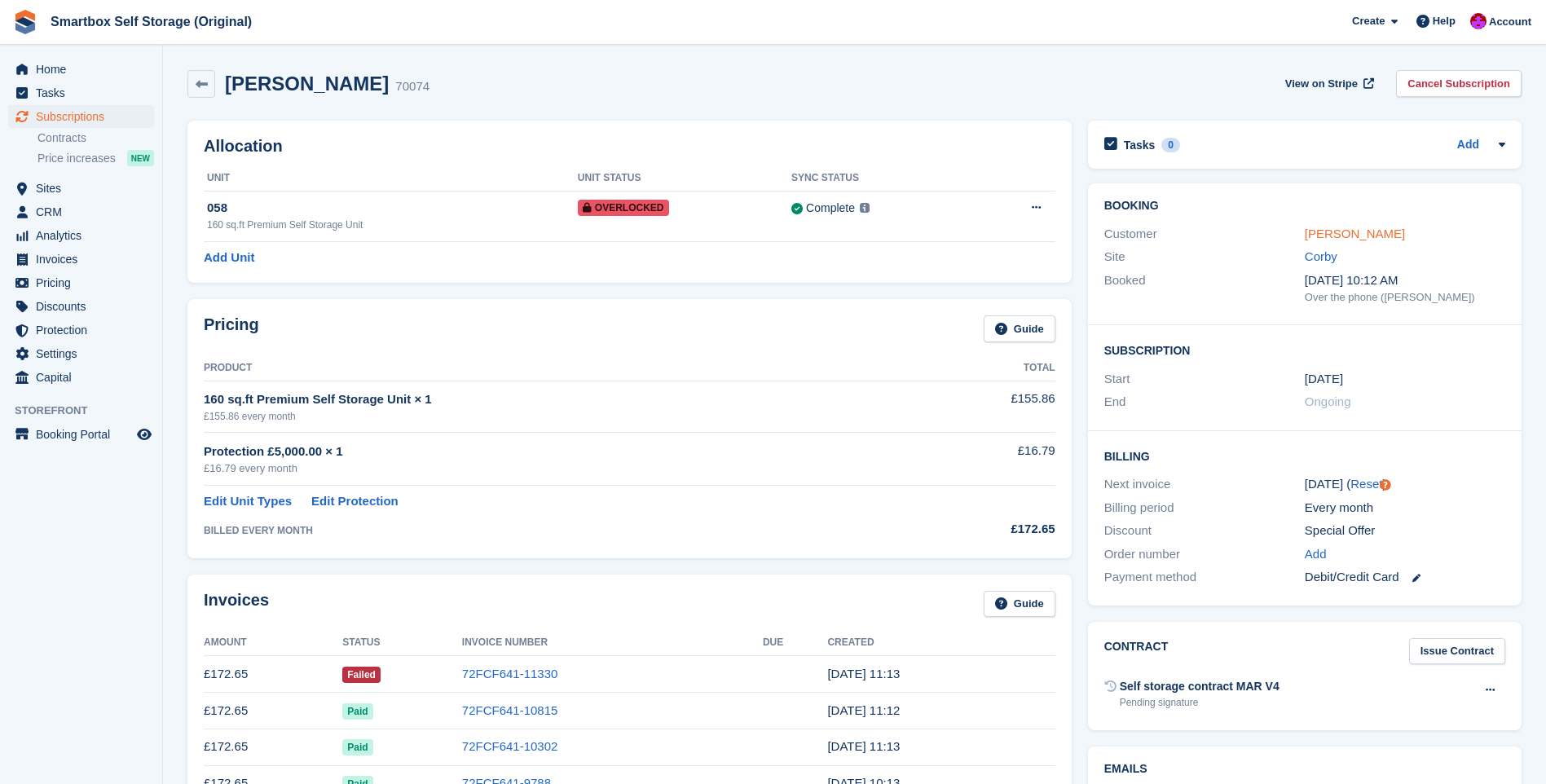 click on "Sylvia parkes" at bounding box center [1354, 233] 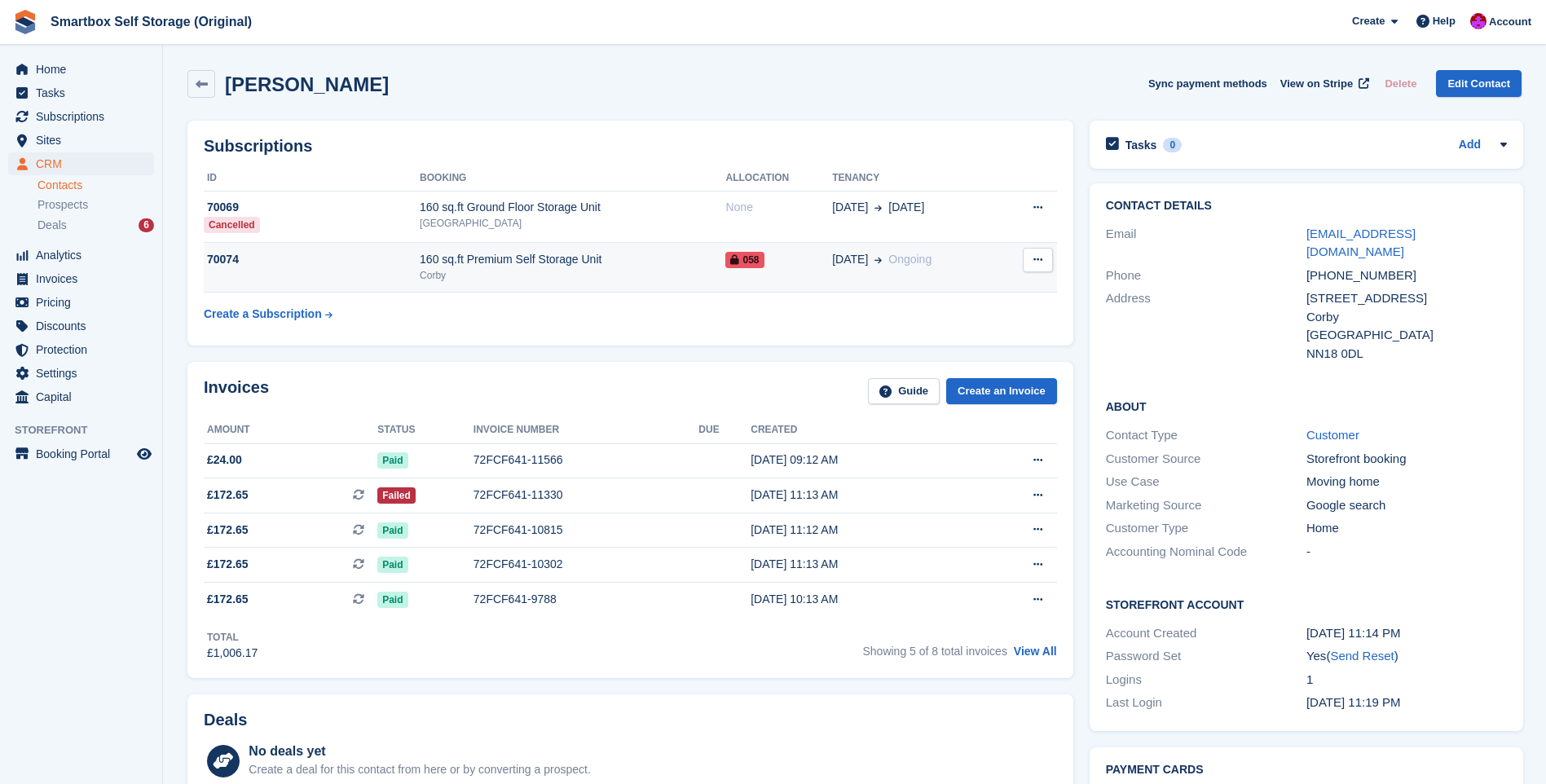 click at bounding box center (1037, 259) 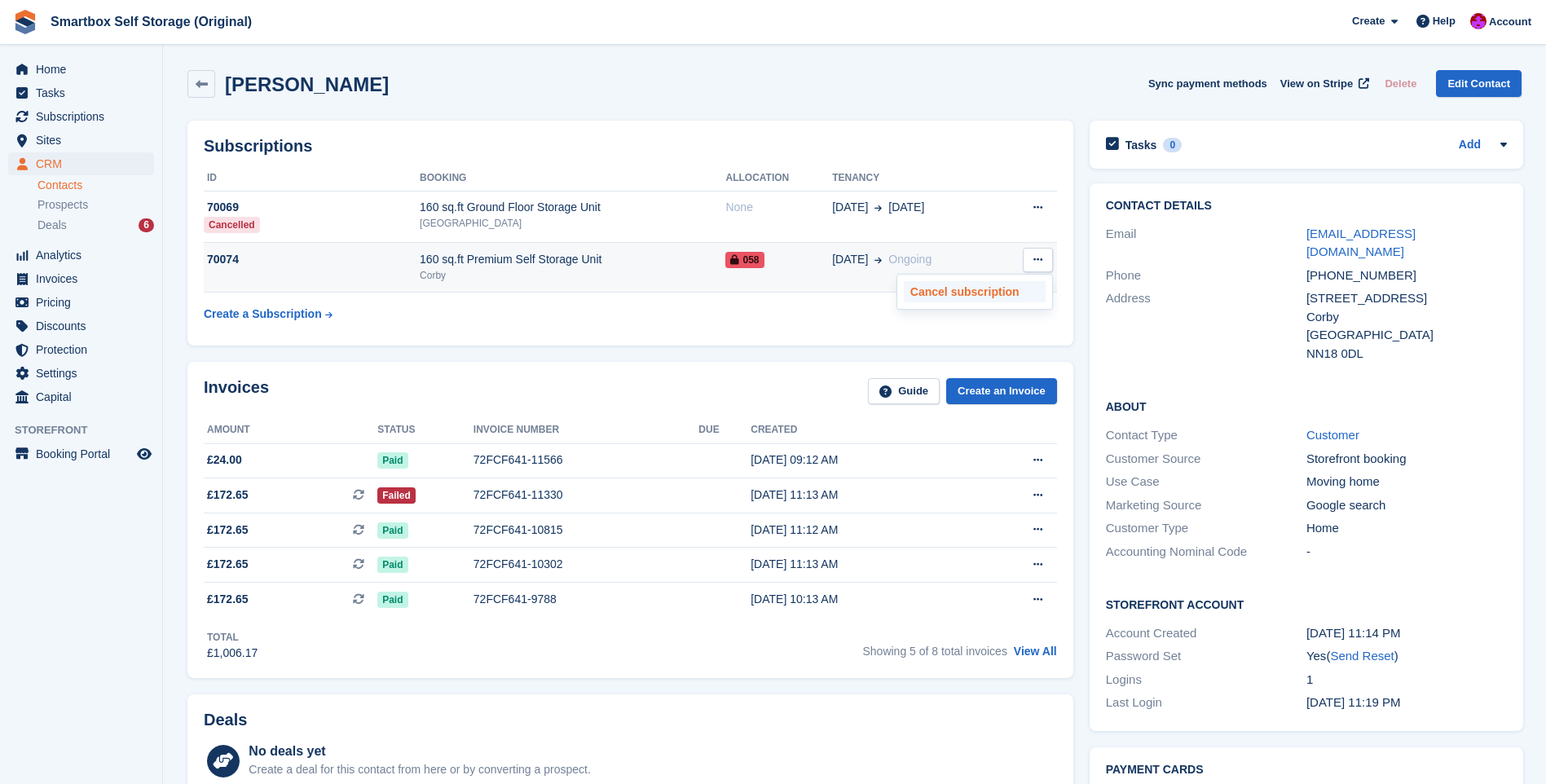click on "Cancel subscription" at bounding box center (975, 292) 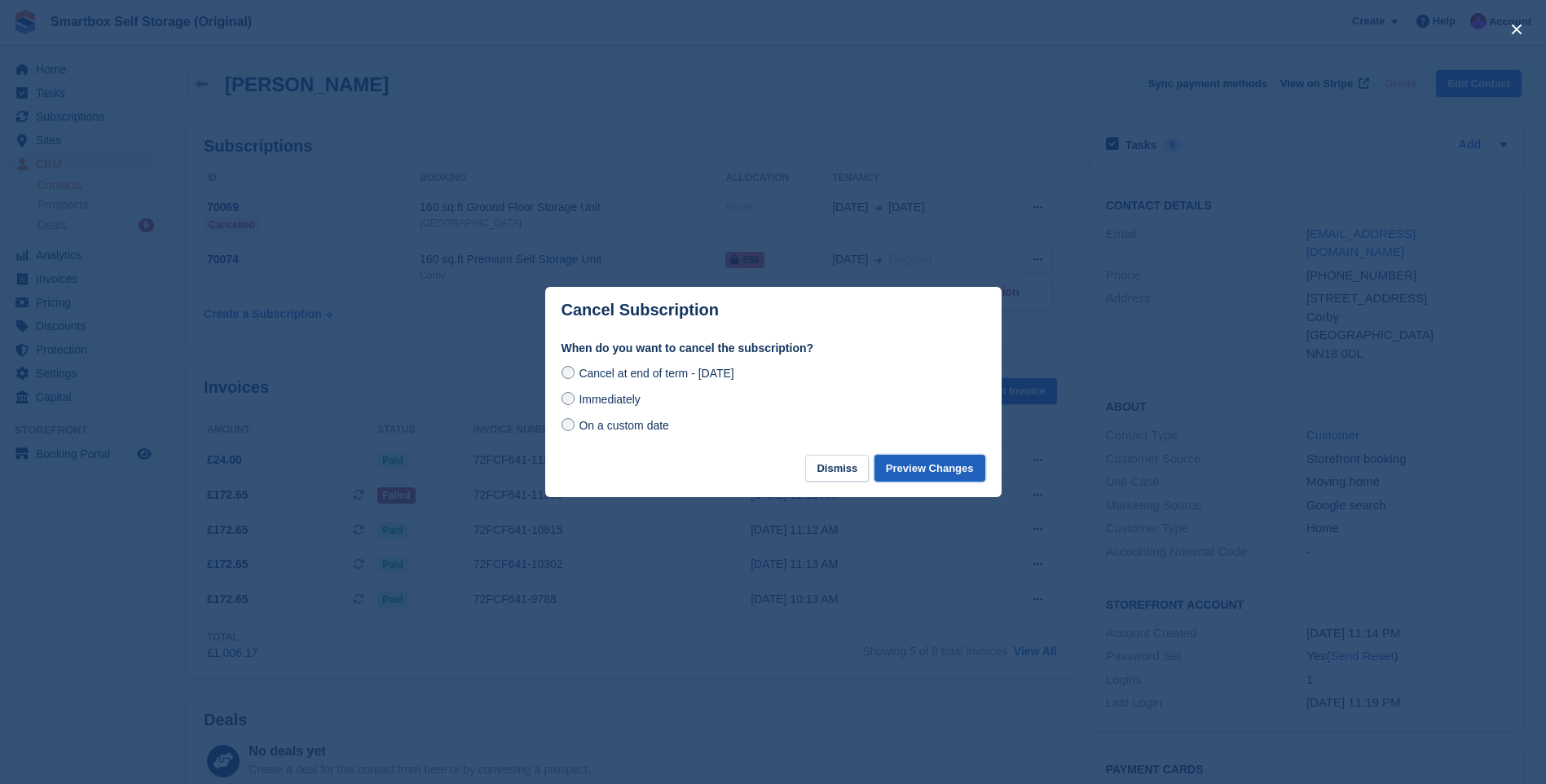 click on "Preview Changes" at bounding box center (930, 468) 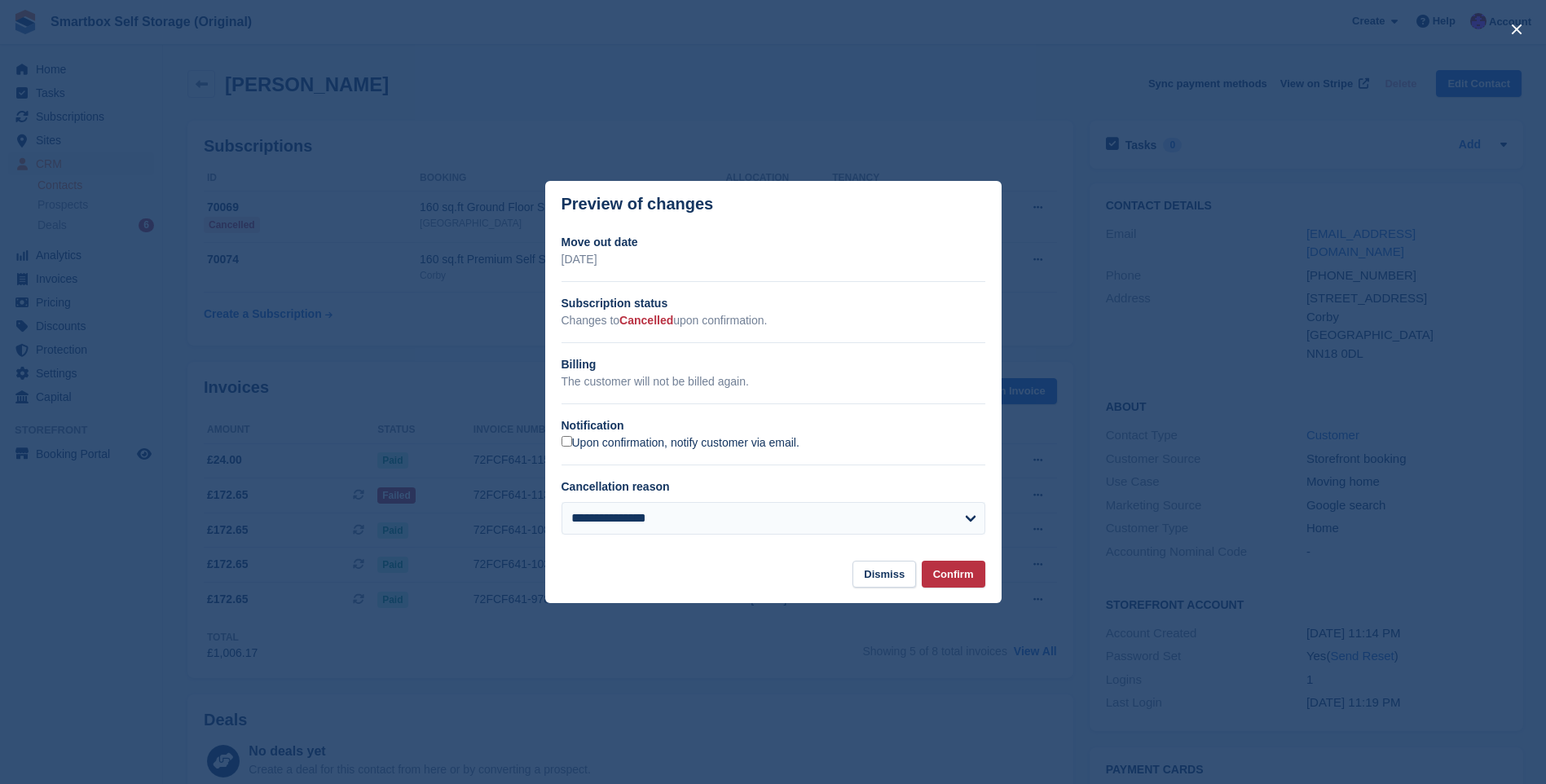 click on "Upon confirmation, notify customer via email." at bounding box center (681, 443) 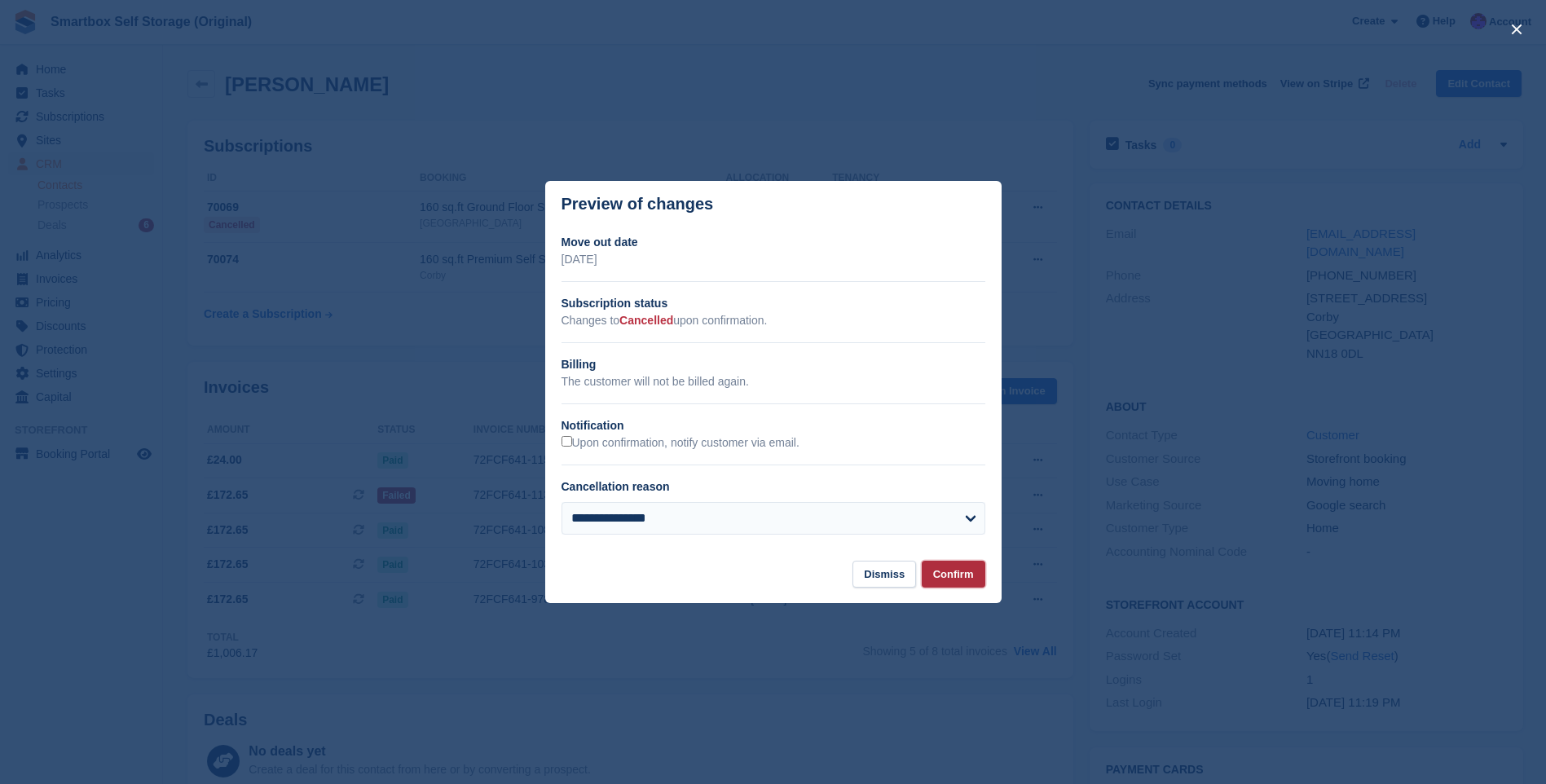 click on "Confirm" at bounding box center [954, 574] 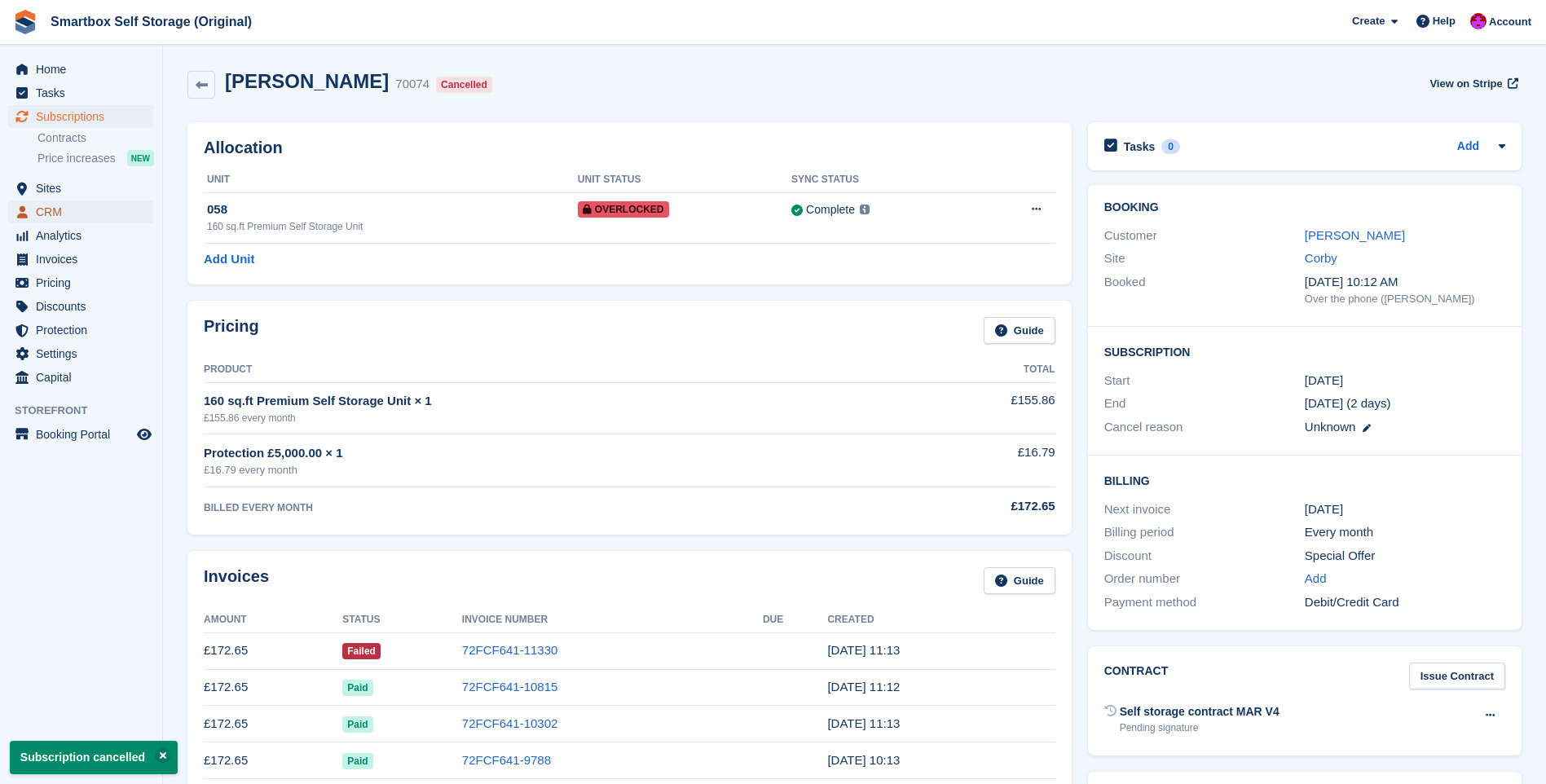 click on "CRM" at bounding box center [85, 212] 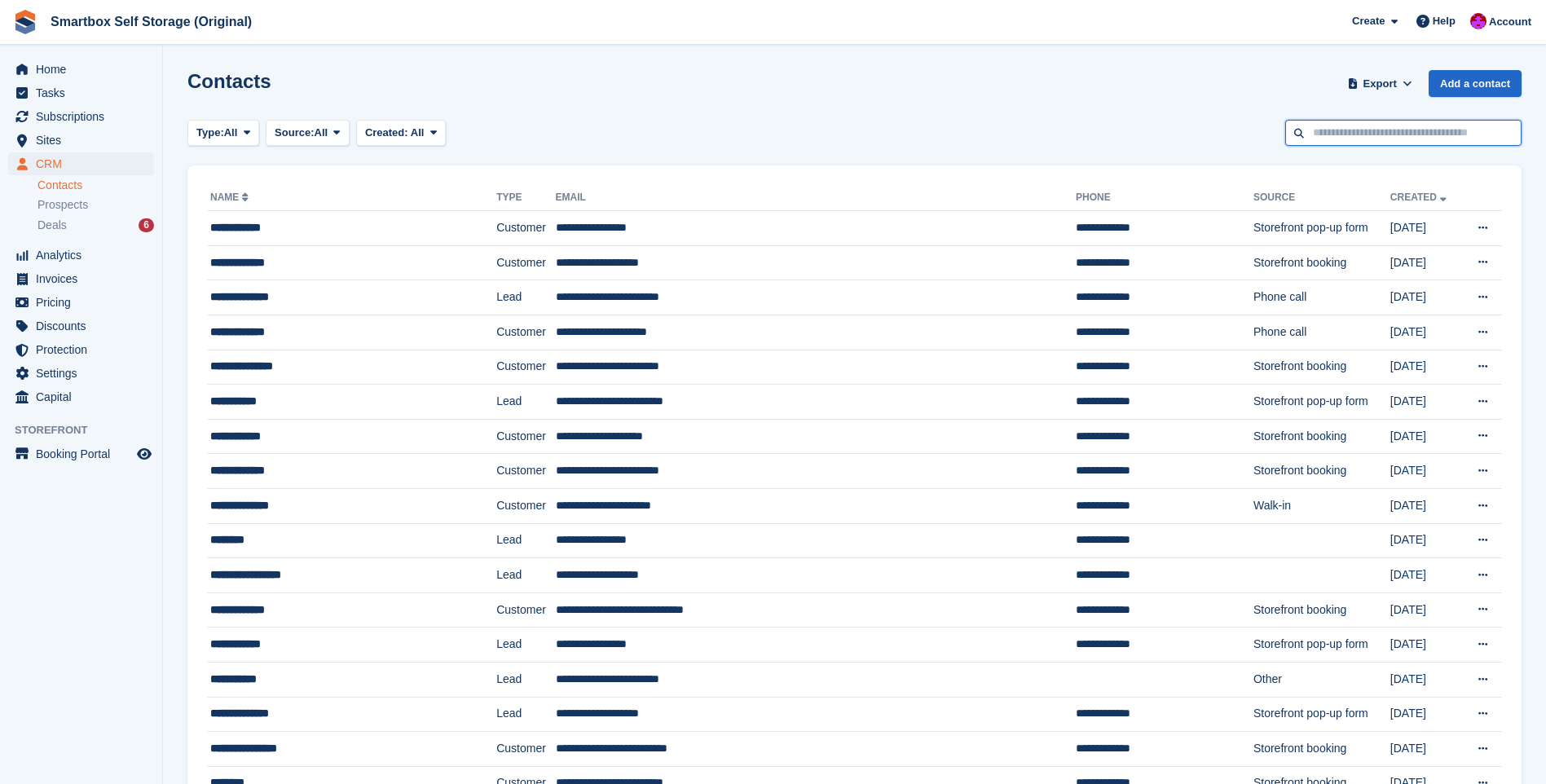 click at bounding box center (1403, 133) 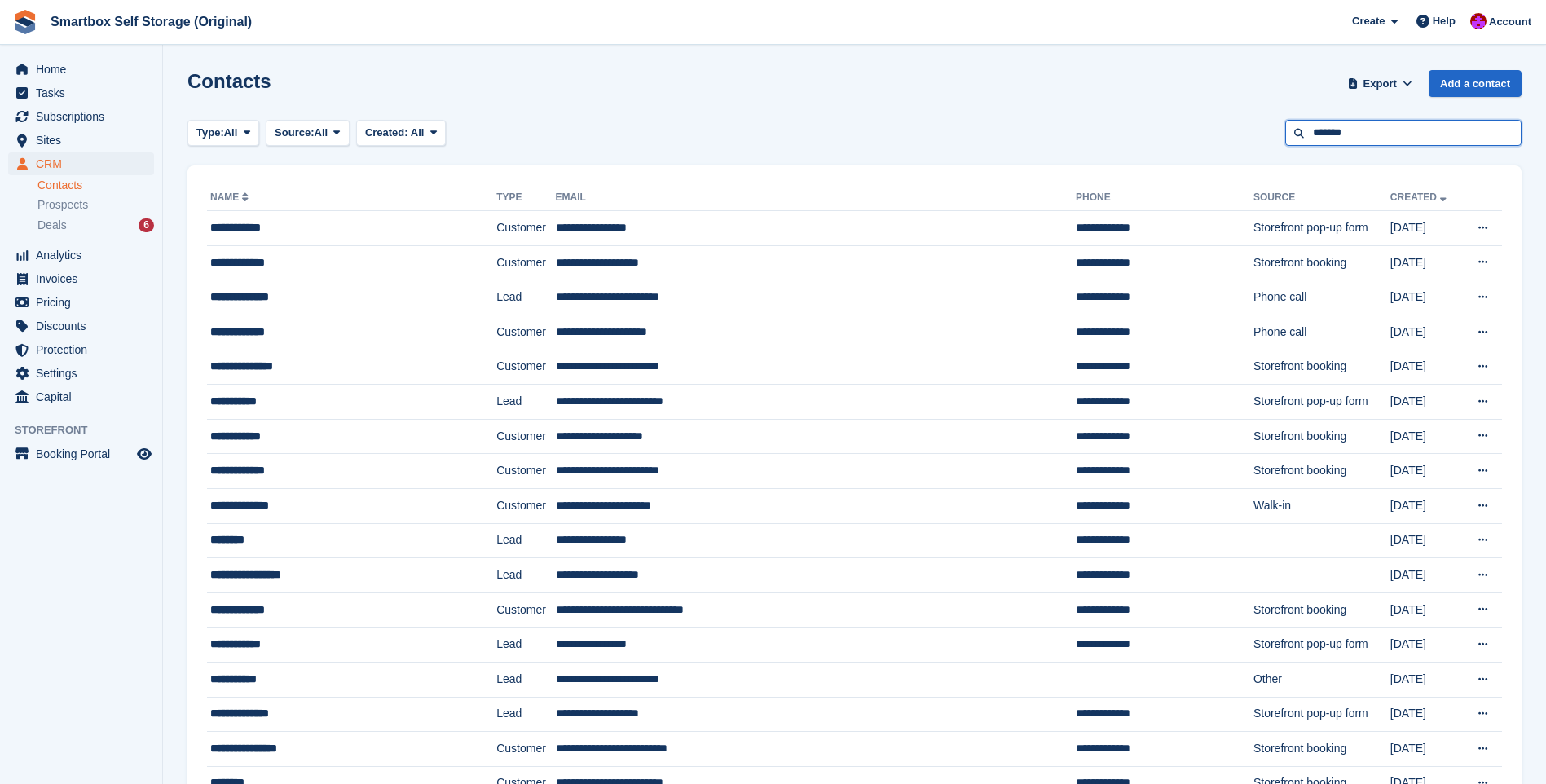 type on "*******" 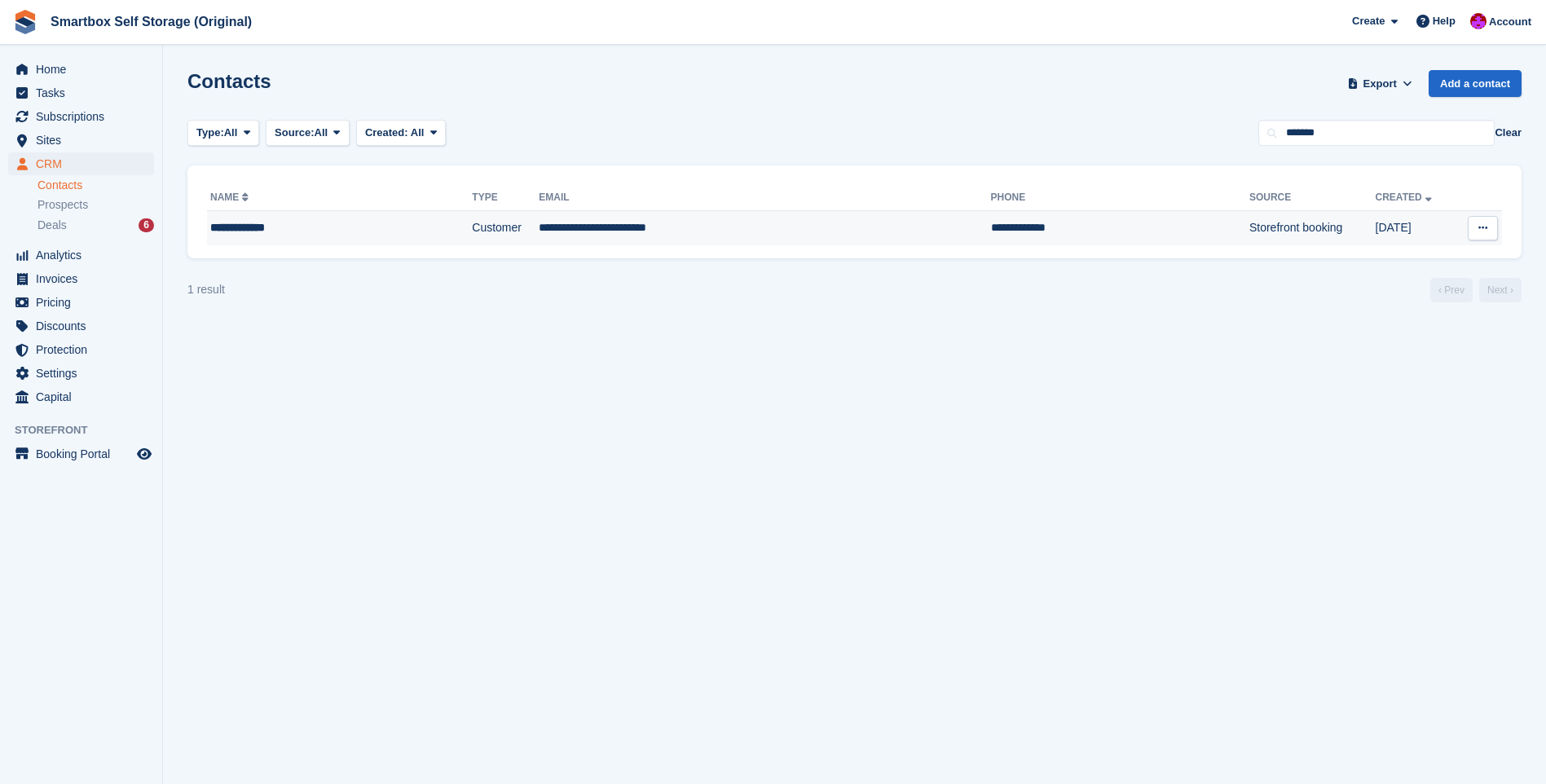click on "Customer" at bounding box center (505, 228) 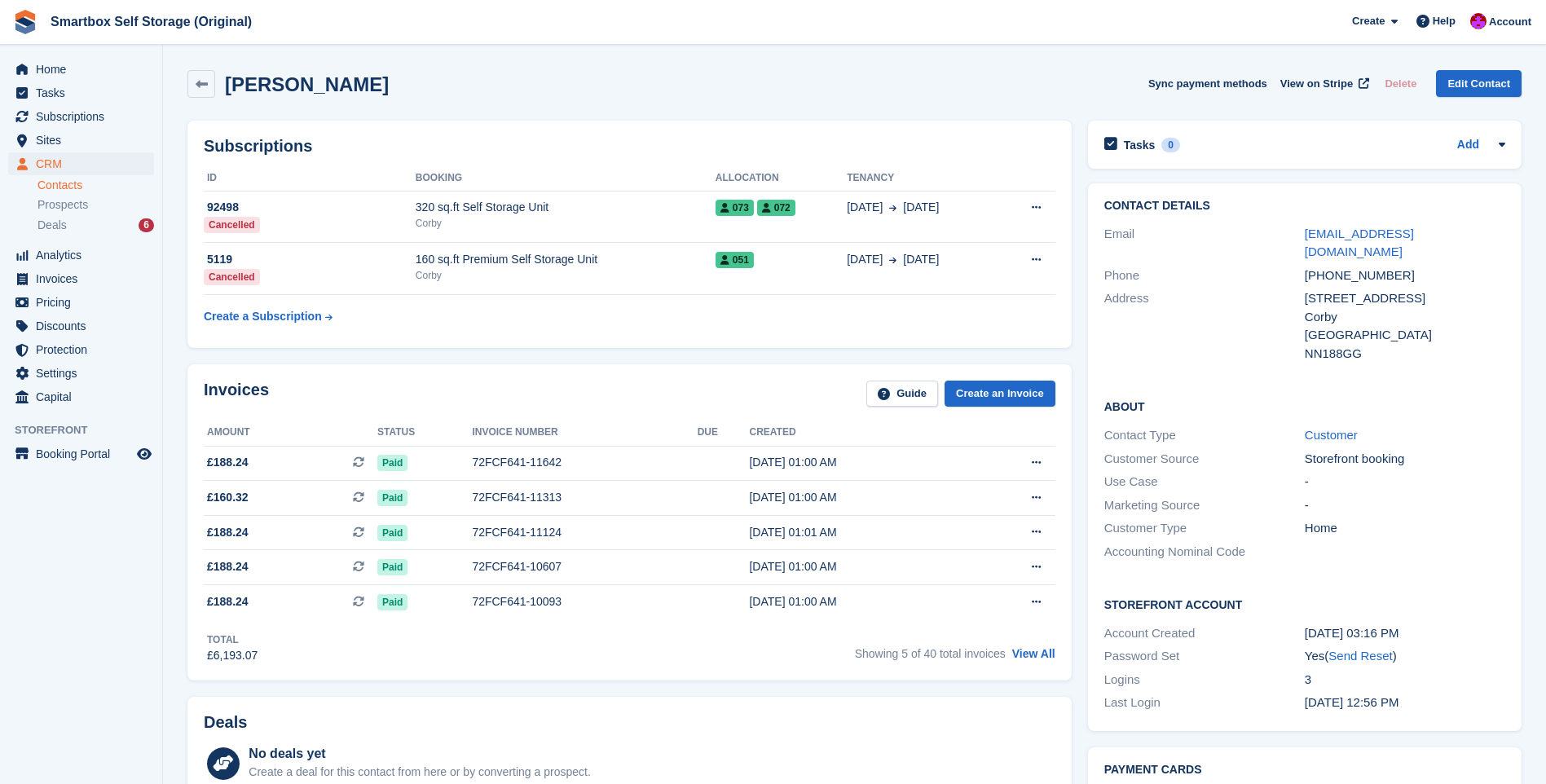 scroll, scrollTop: 0, scrollLeft: 0, axis: both 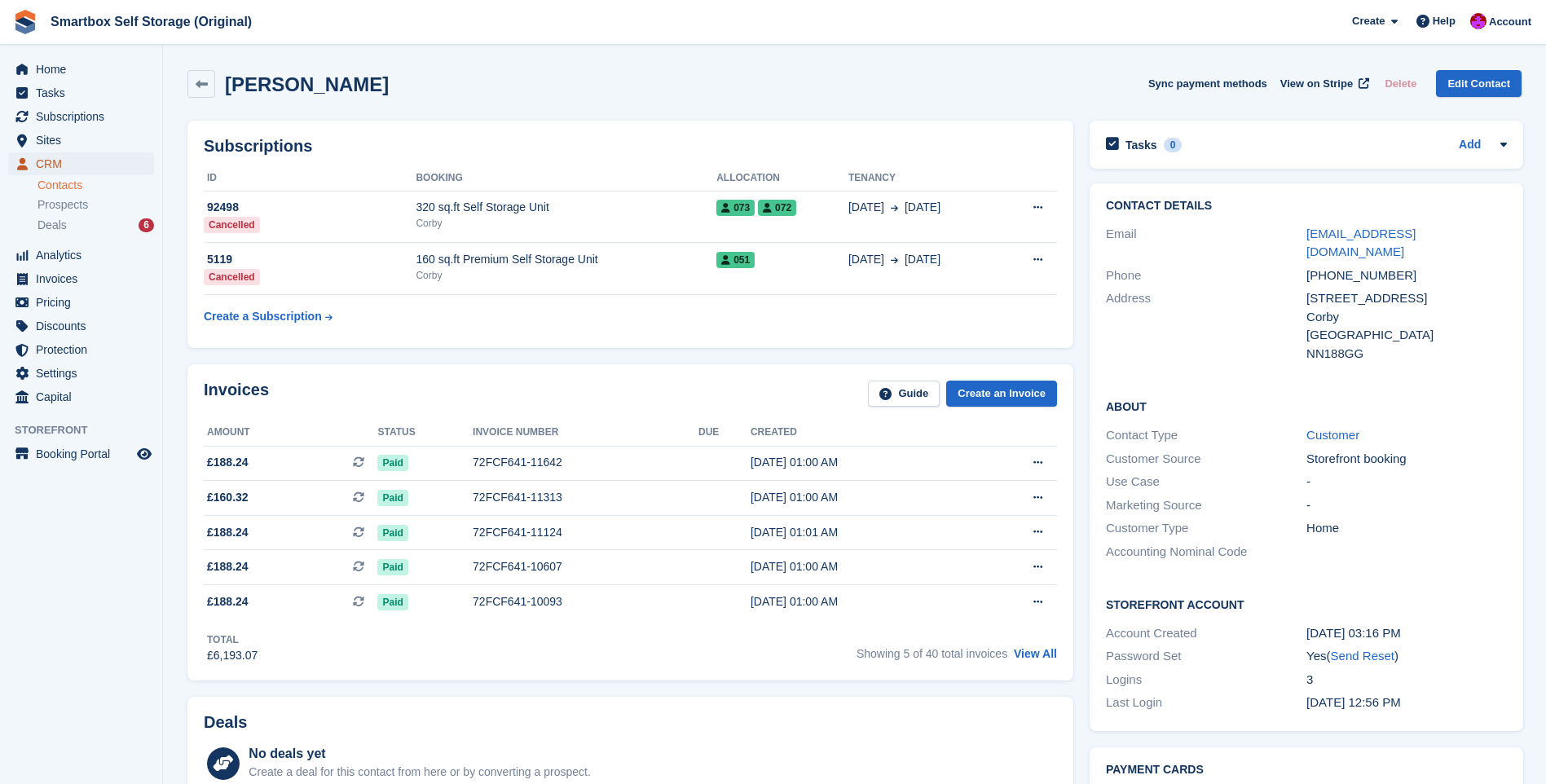 click on "CRM" at bounding box center (85, 164) 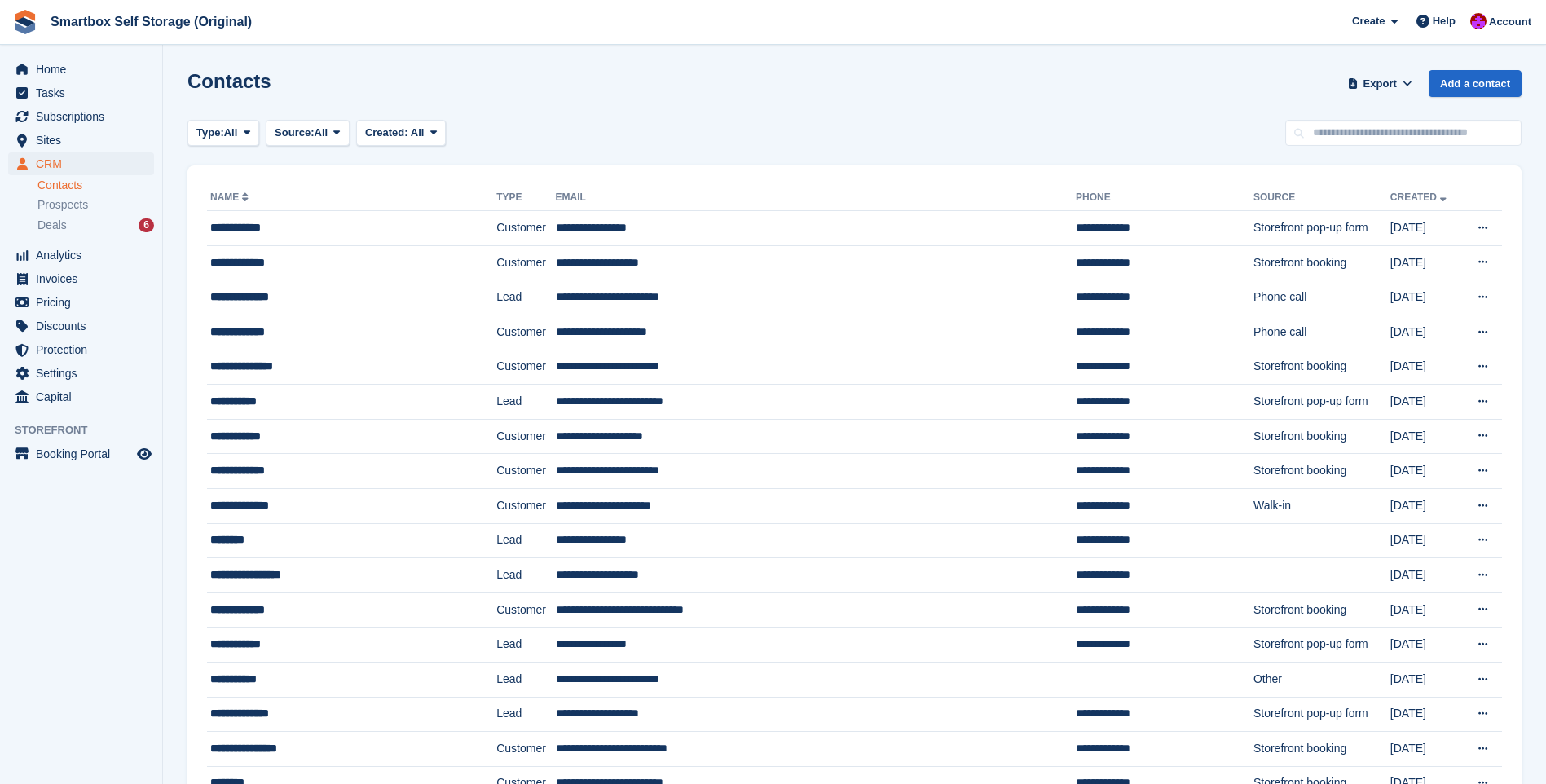 click on "Contacts
Export
Export Contacts
Export a CSV of all Contacts which match the current filters.
Please allow time for large exports.
Start Export
Add a contact
Type:
All
All
Lead
Customer
Source:
All
All
Storefront
Backoffice
Pre-Opening interest
Incomplete booking
Unit type interest
Price reveal
Quote requested
Storefront booking
Storefront pop-up form
External enquiry form
Phone call
Walk-in
Imported Other" at bounding box center [854, 1014] 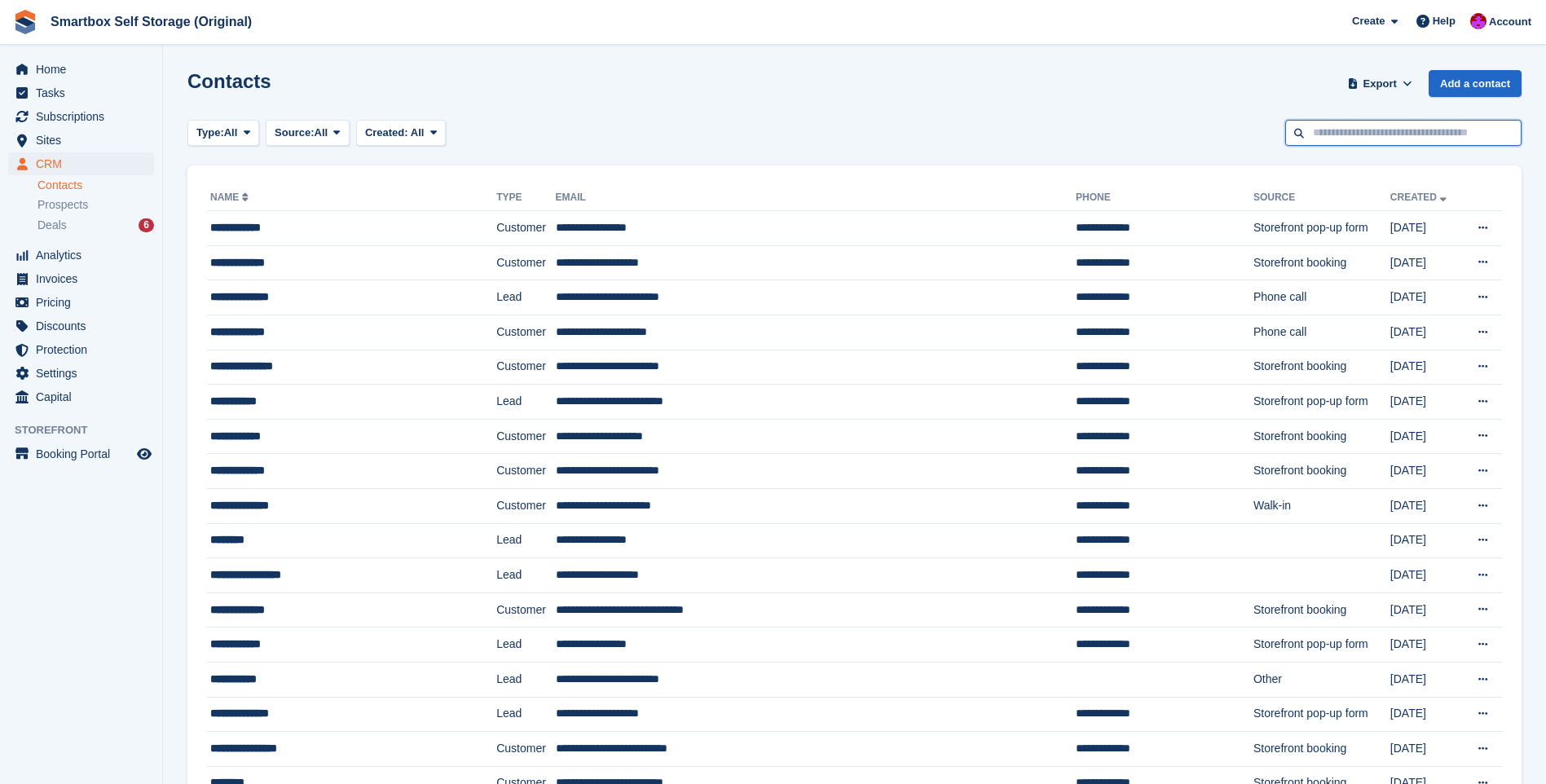 click at bounding box center (1403, 133) 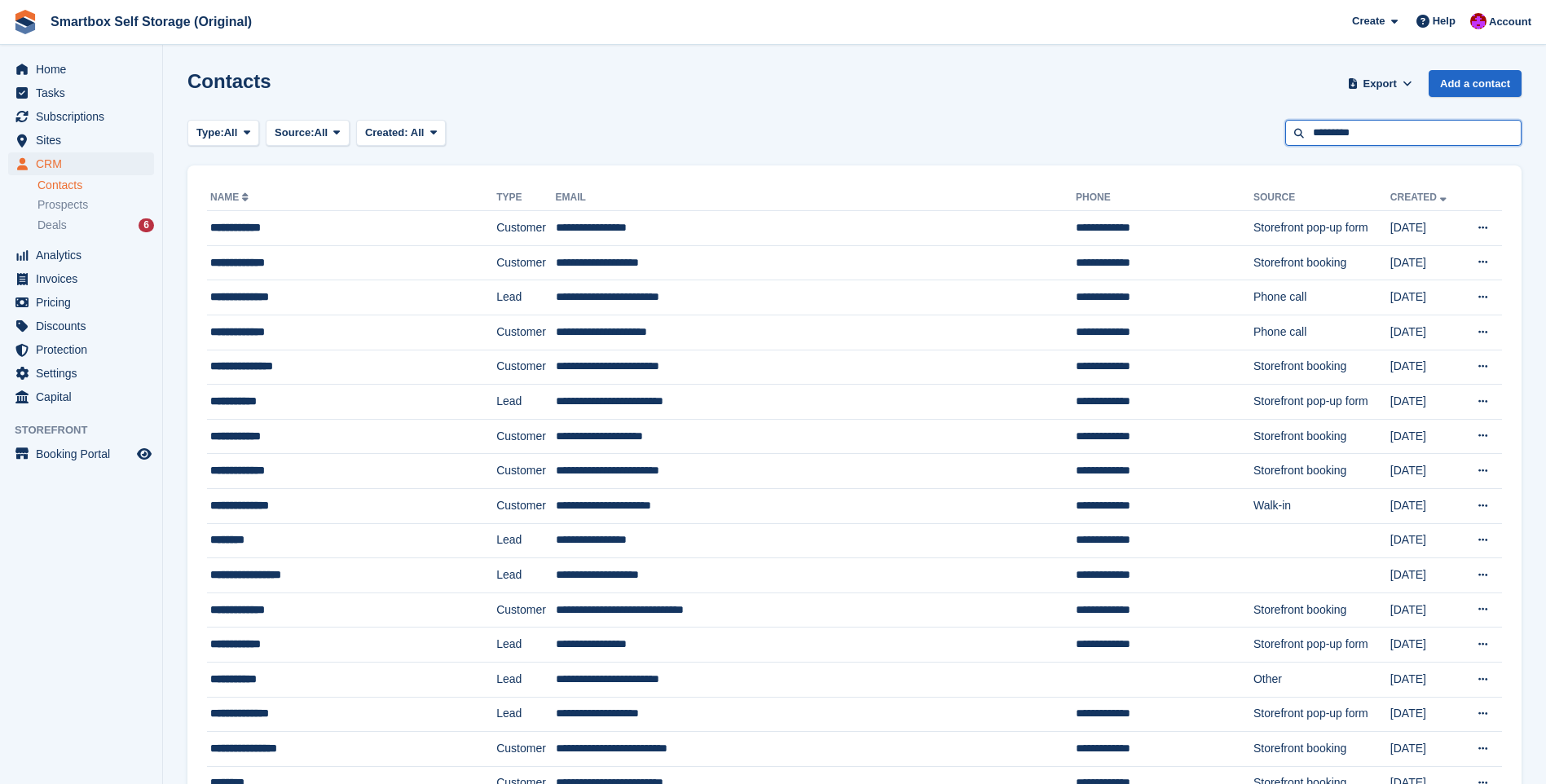 type on "*********" 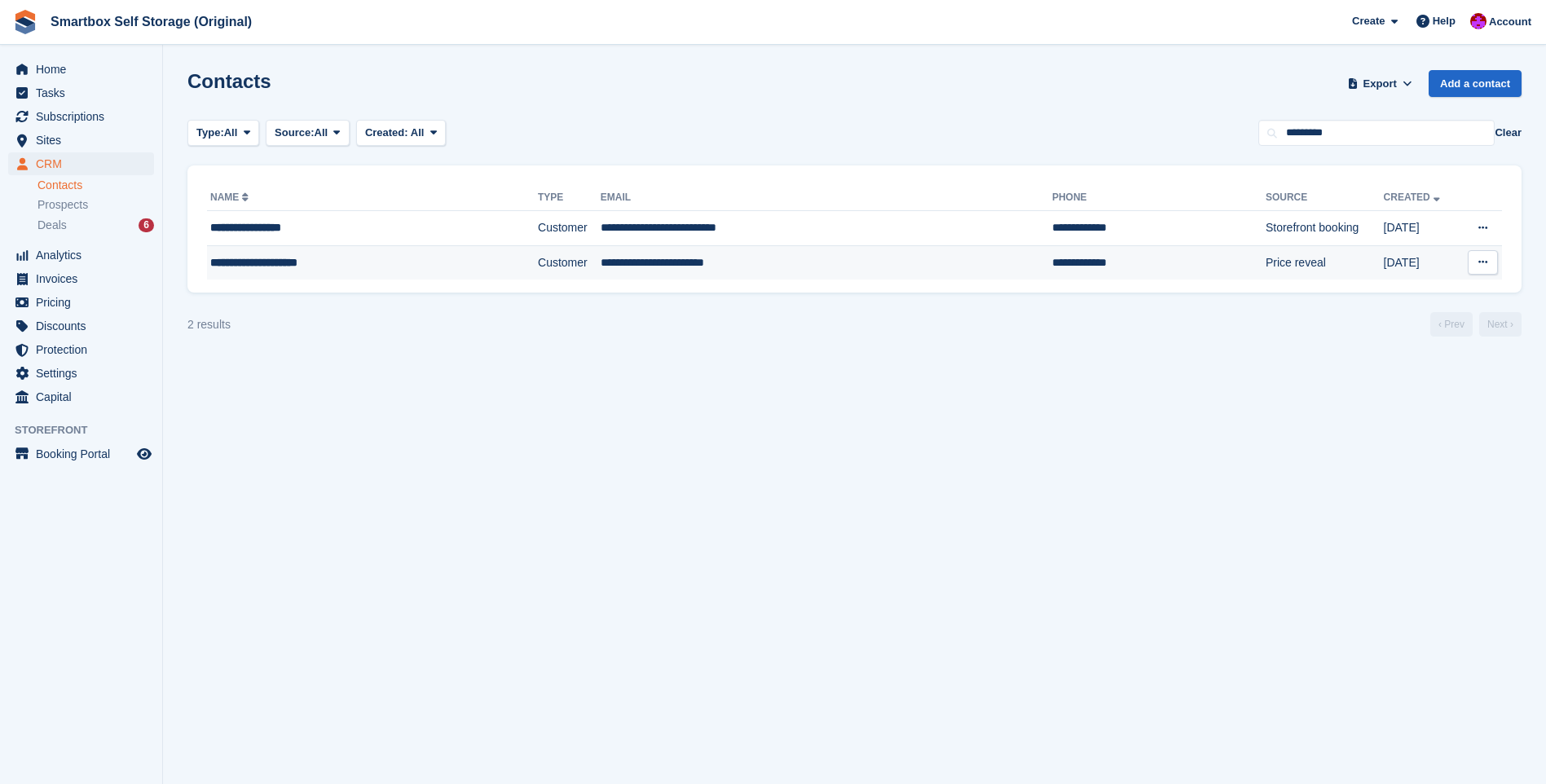 click on "Customer" at bounding box center [569, 262] 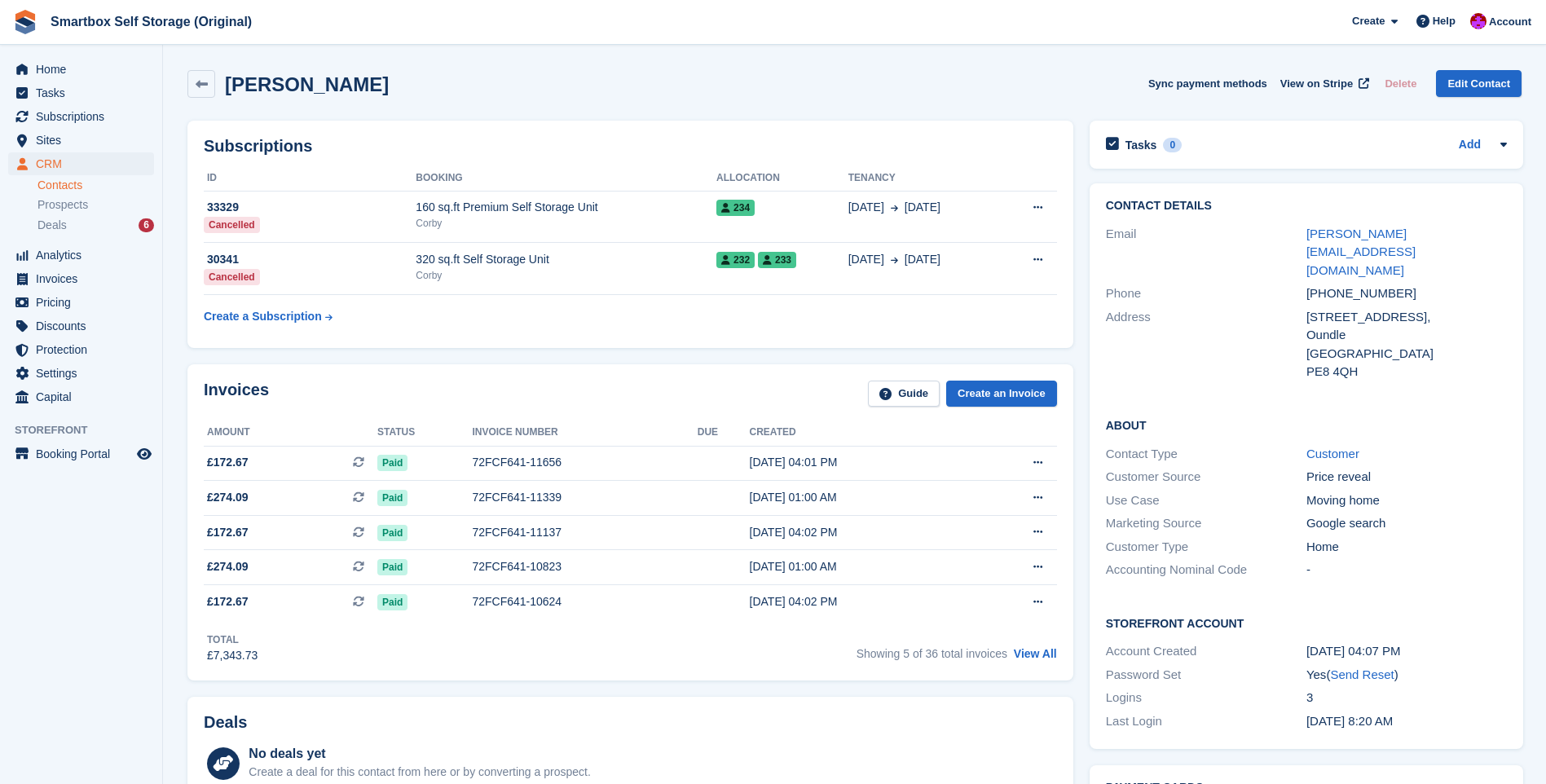 scroll, scrollTop: 0, scrollLeft: 0, axis: both 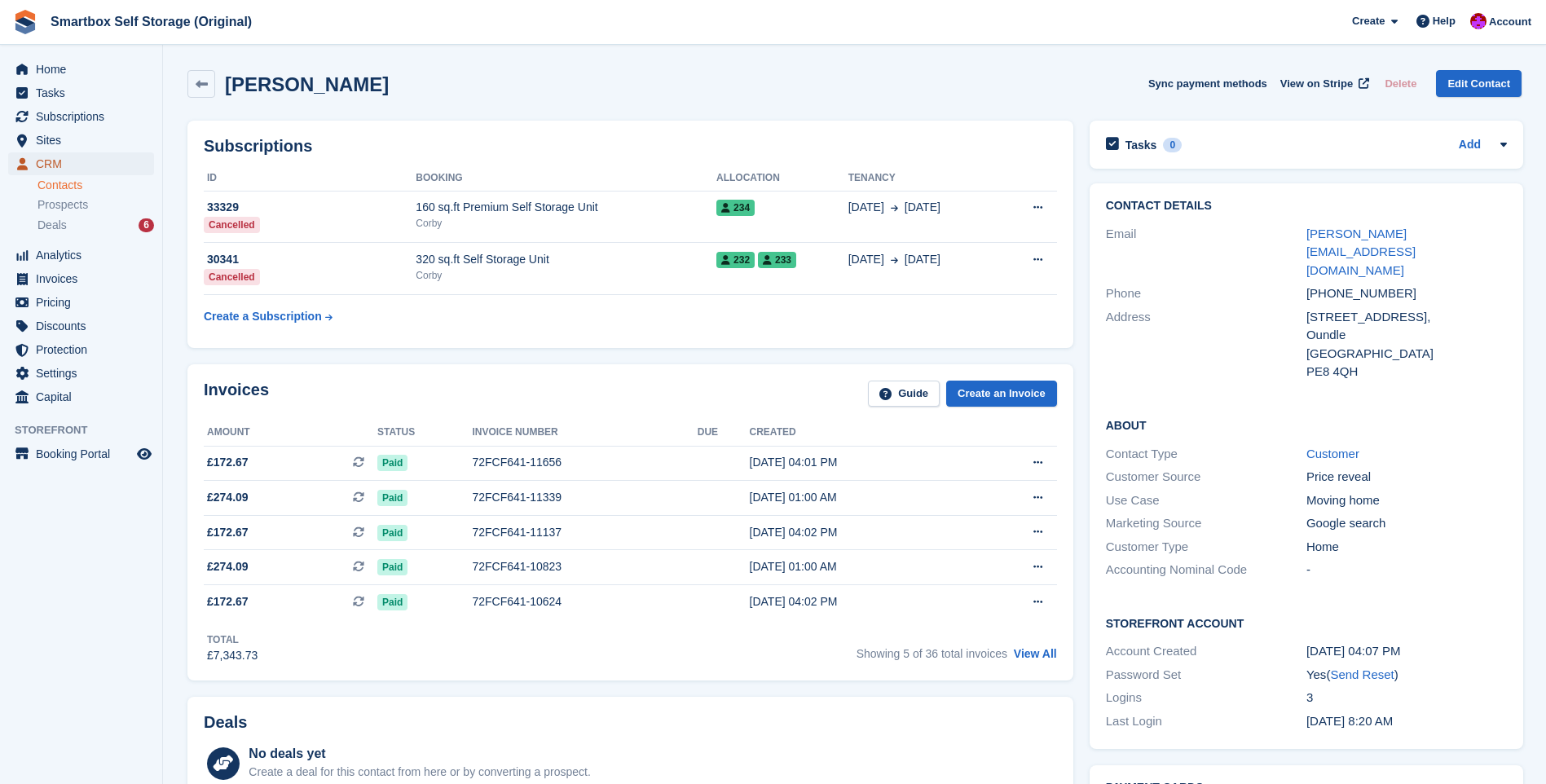 click on "CRM" at bounding box center [85, 164] 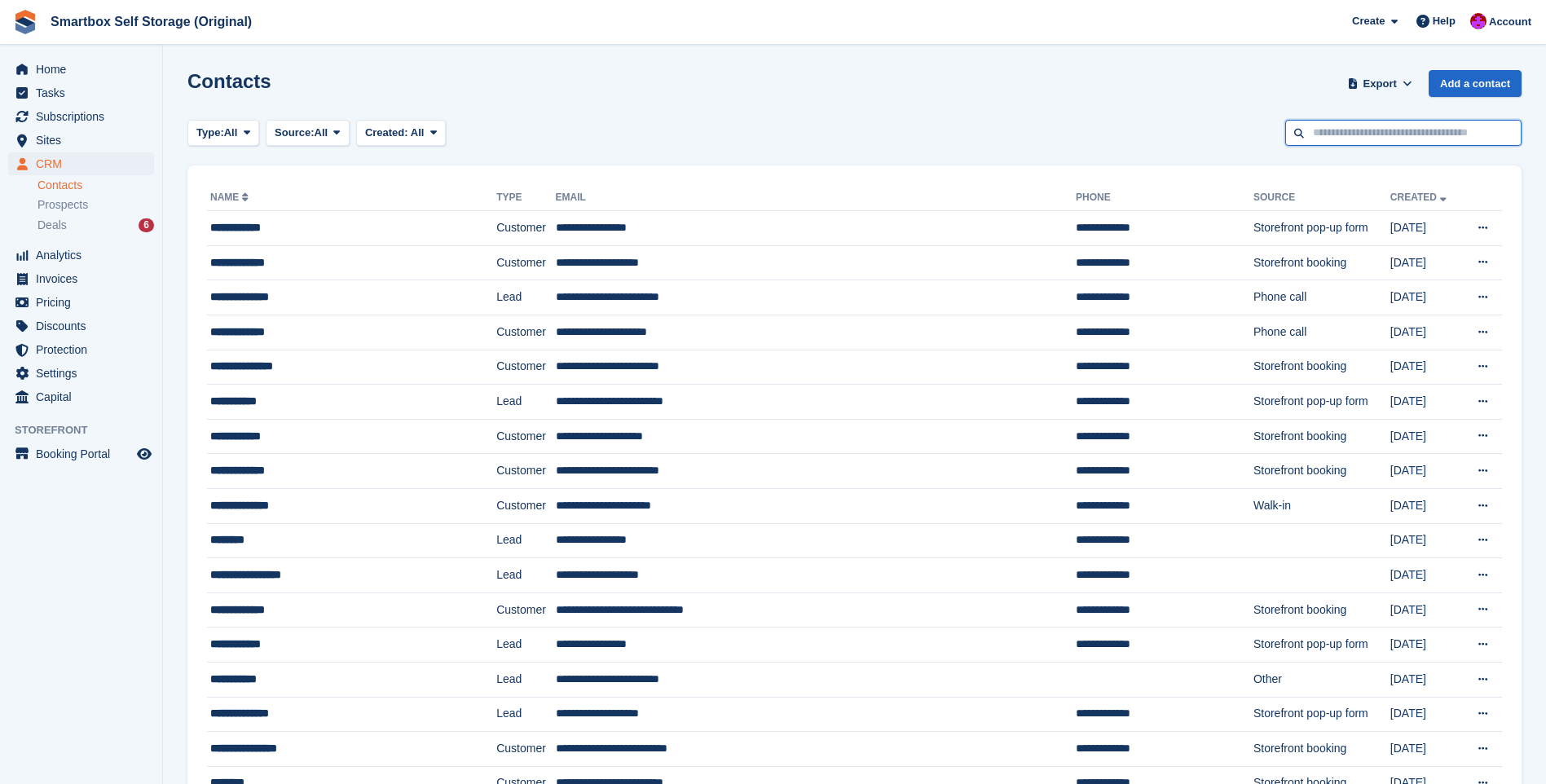 click at bounding box center [1403, 133] 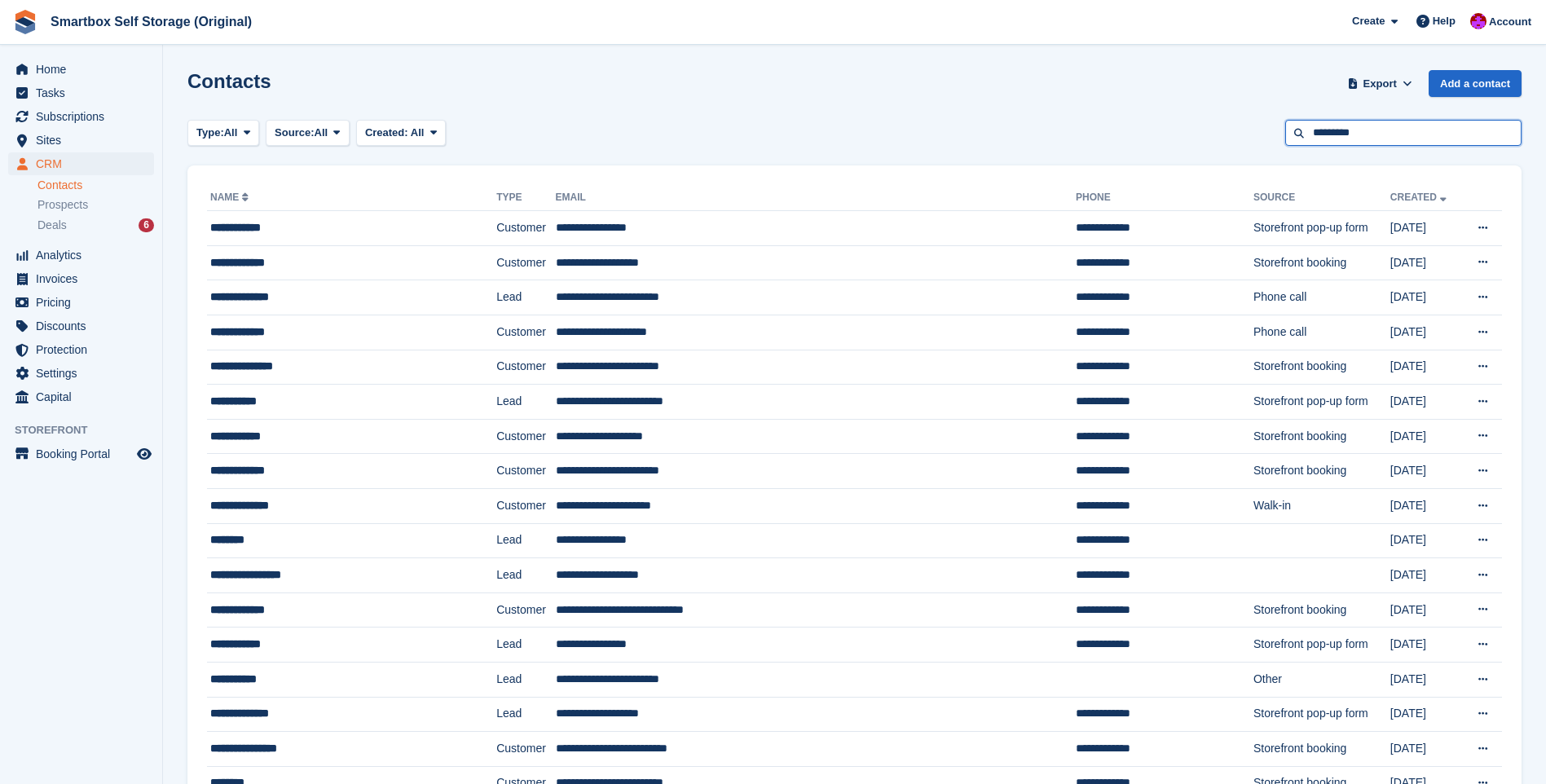 type on "*********" 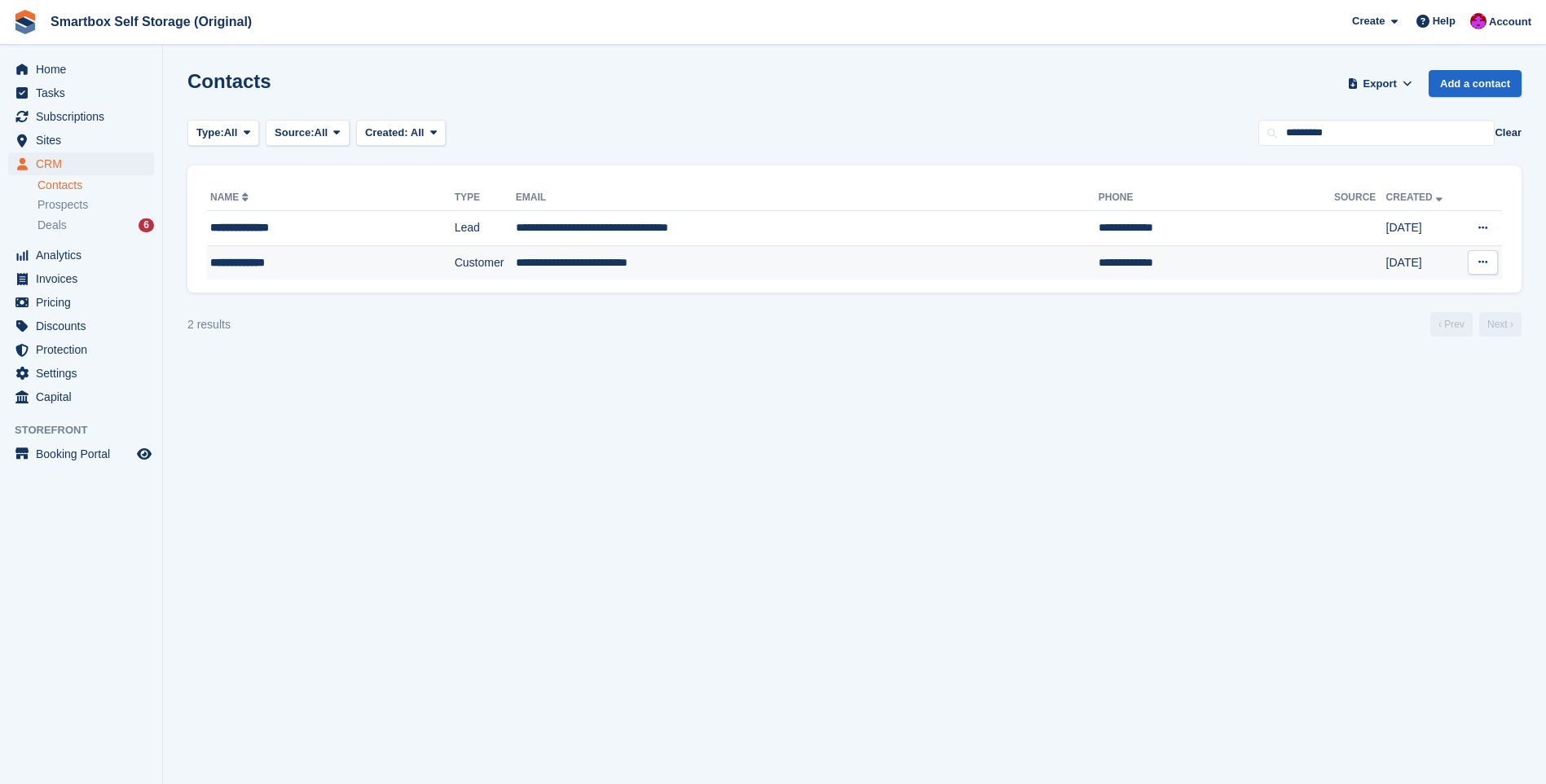 click on "**********" at bounding box center [308, 262] 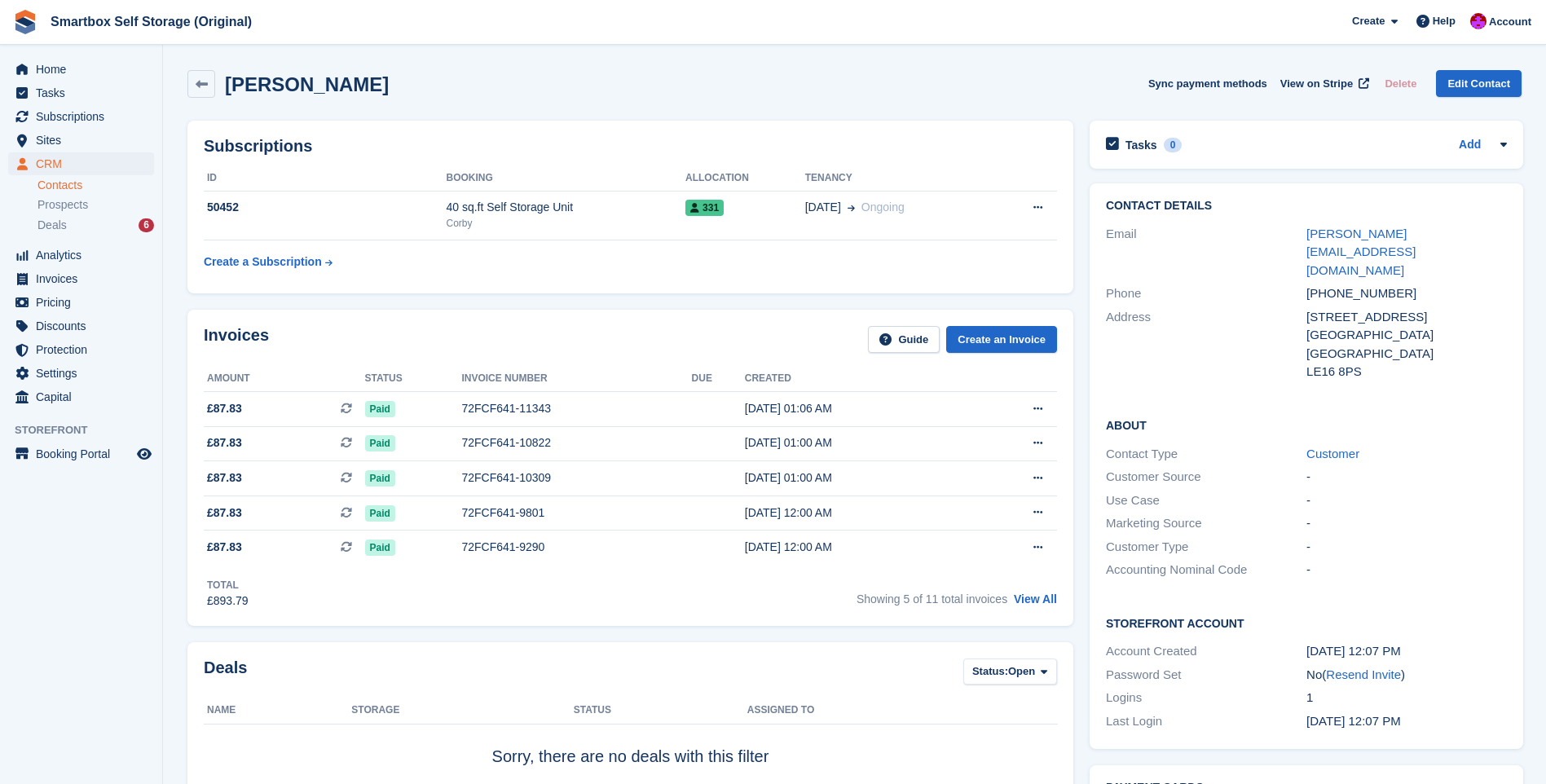scroll, scrollTop: 0, scrollLeft: 0, axis: both 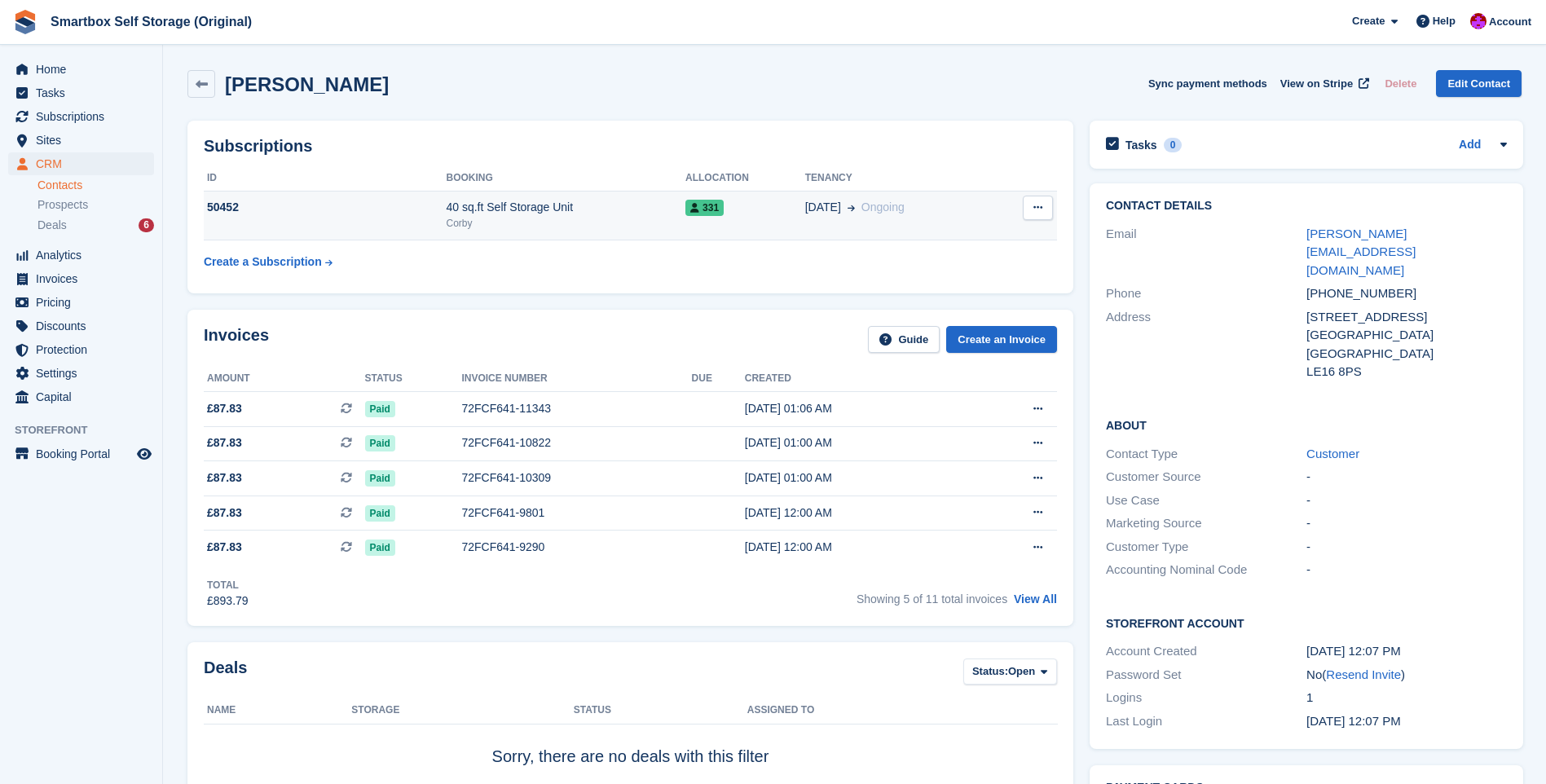click on "40 sq.ft Self Storage Unit" at bounding box center [566, 207] 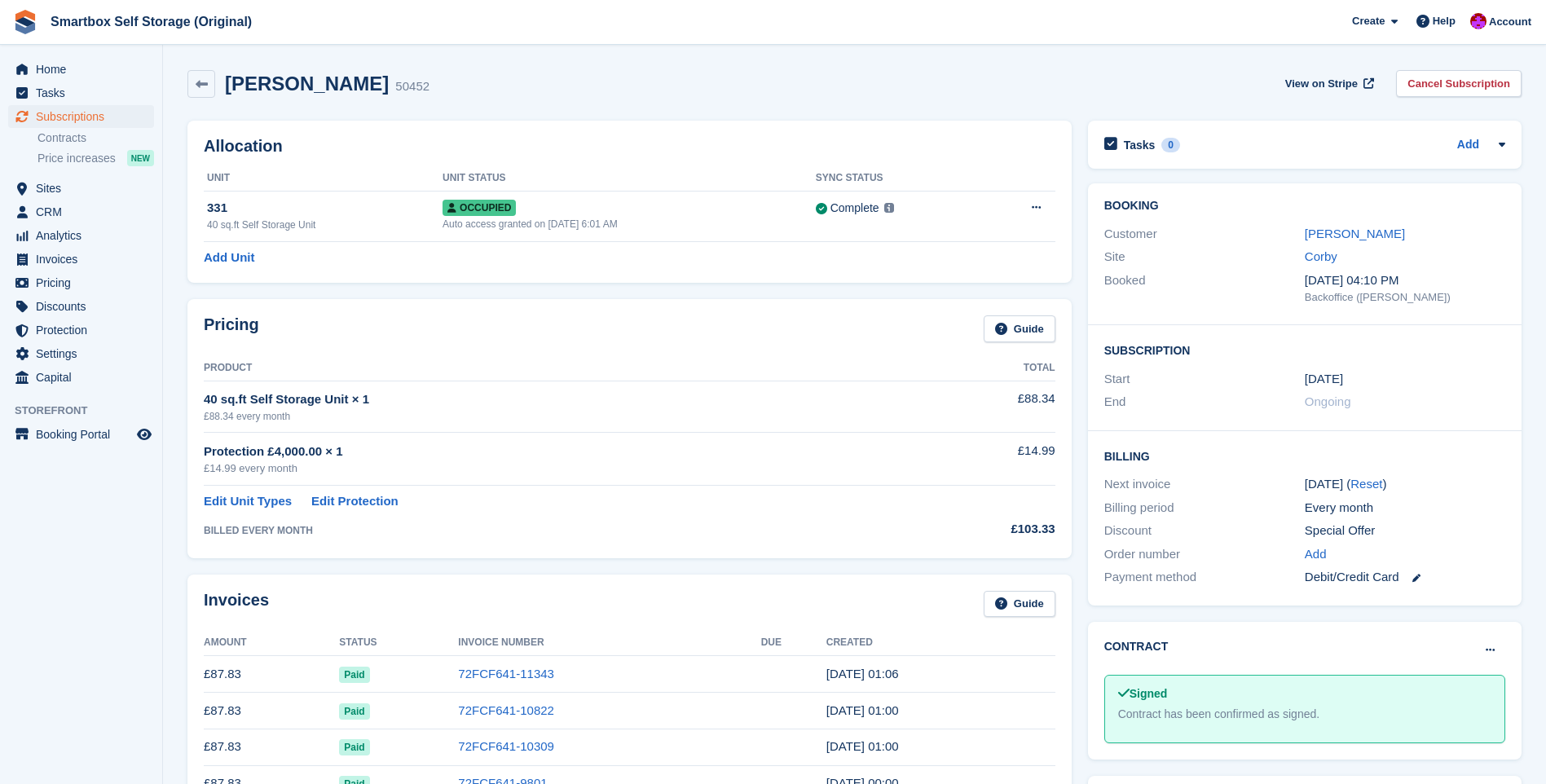 scroll, scrollTop: 0, scrollLeft: 0, axis: both 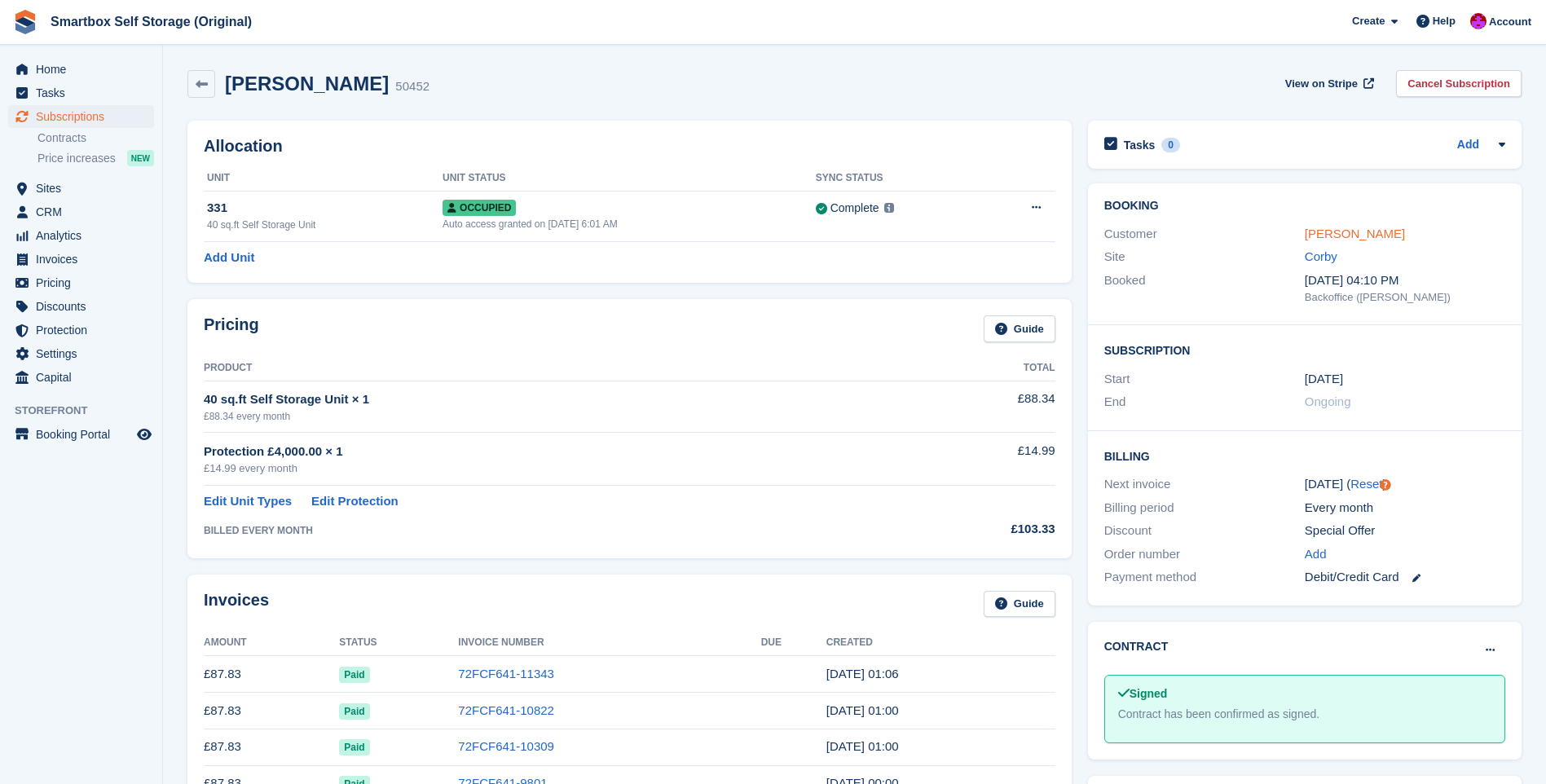 click on "Michael Kelly" at bounding box center (1354, 233) 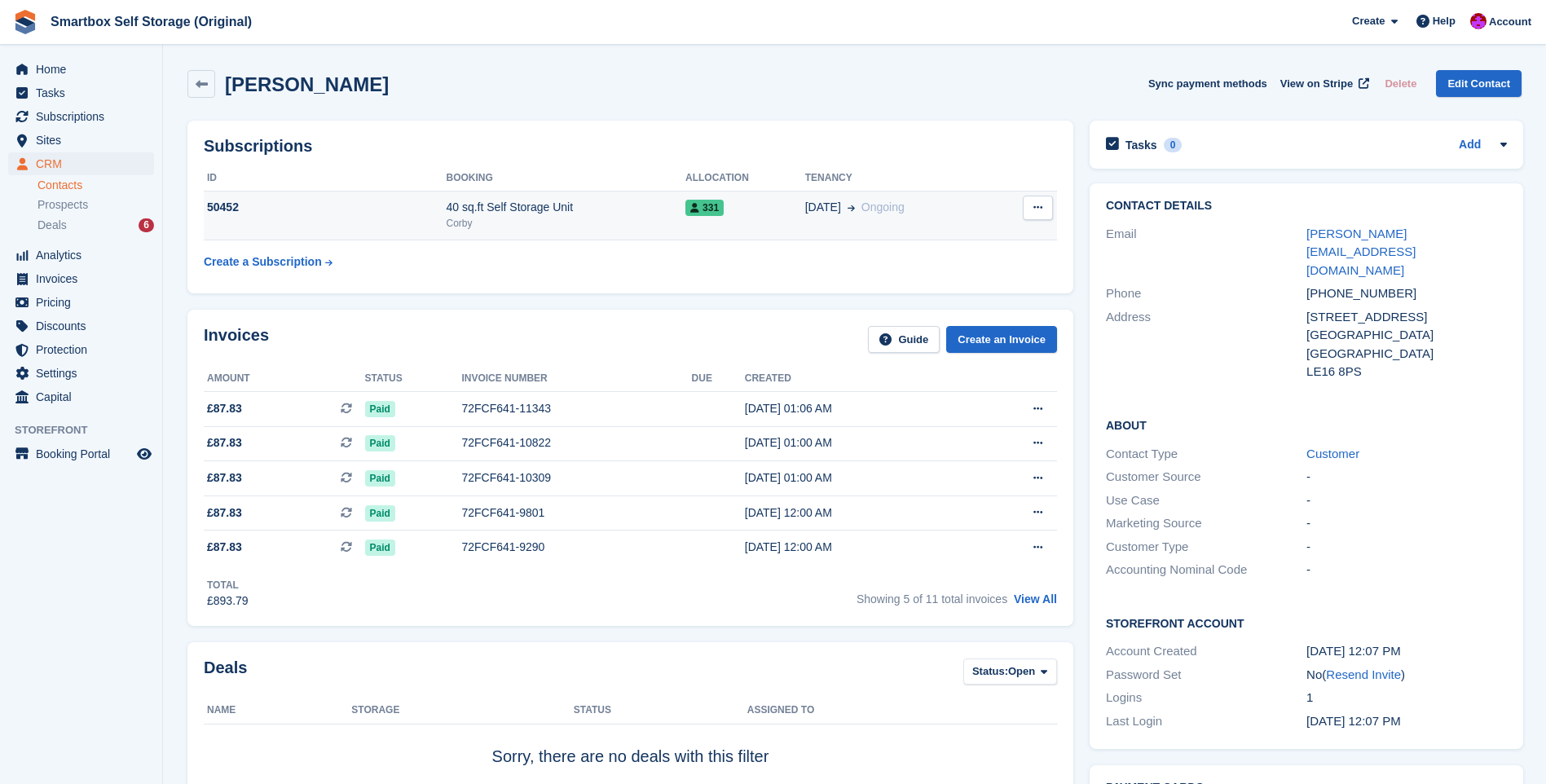 click at bounding box center [1037, 208] 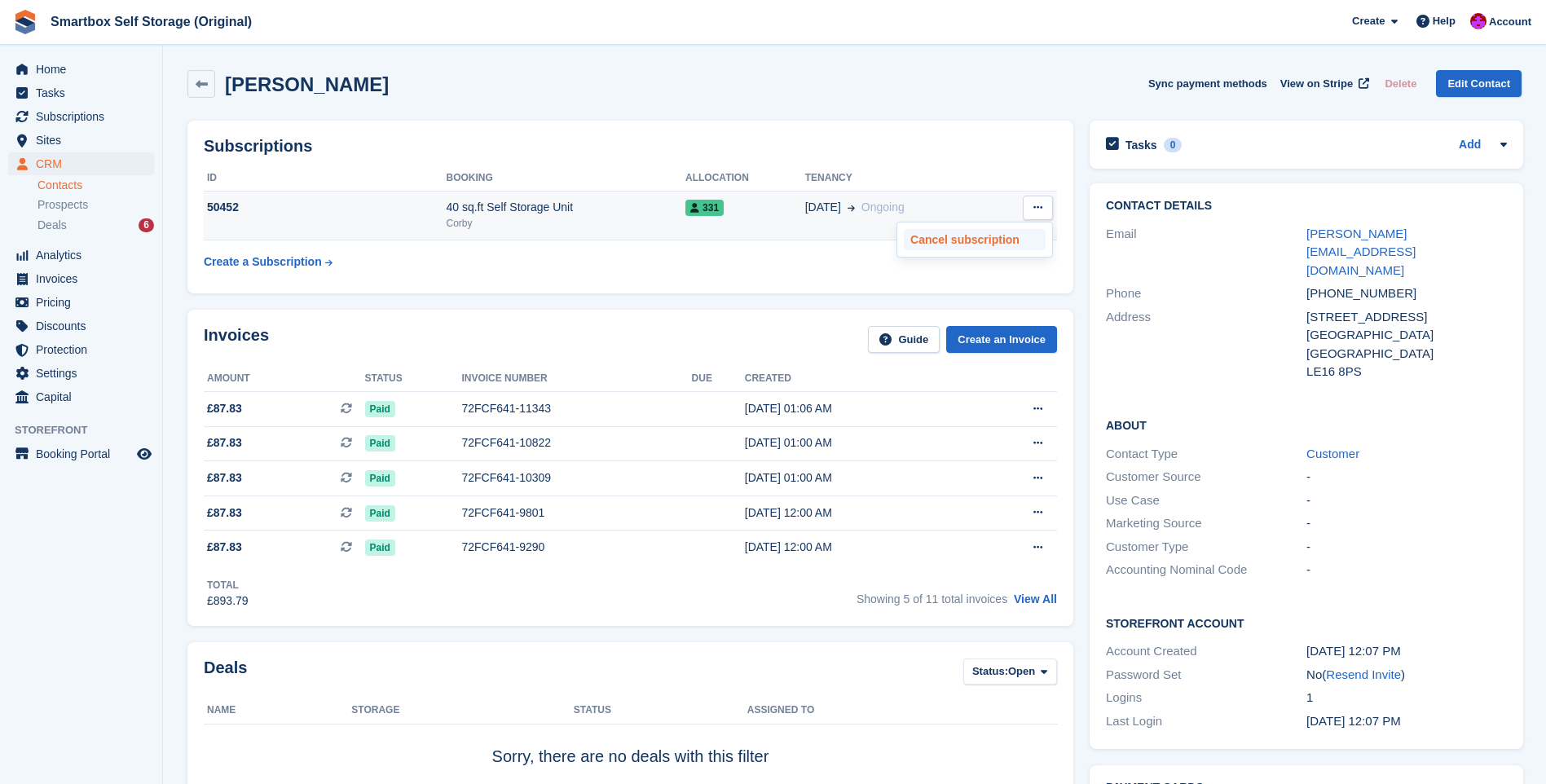 click on "Cancel subscription" at bounding box center (975, 240) 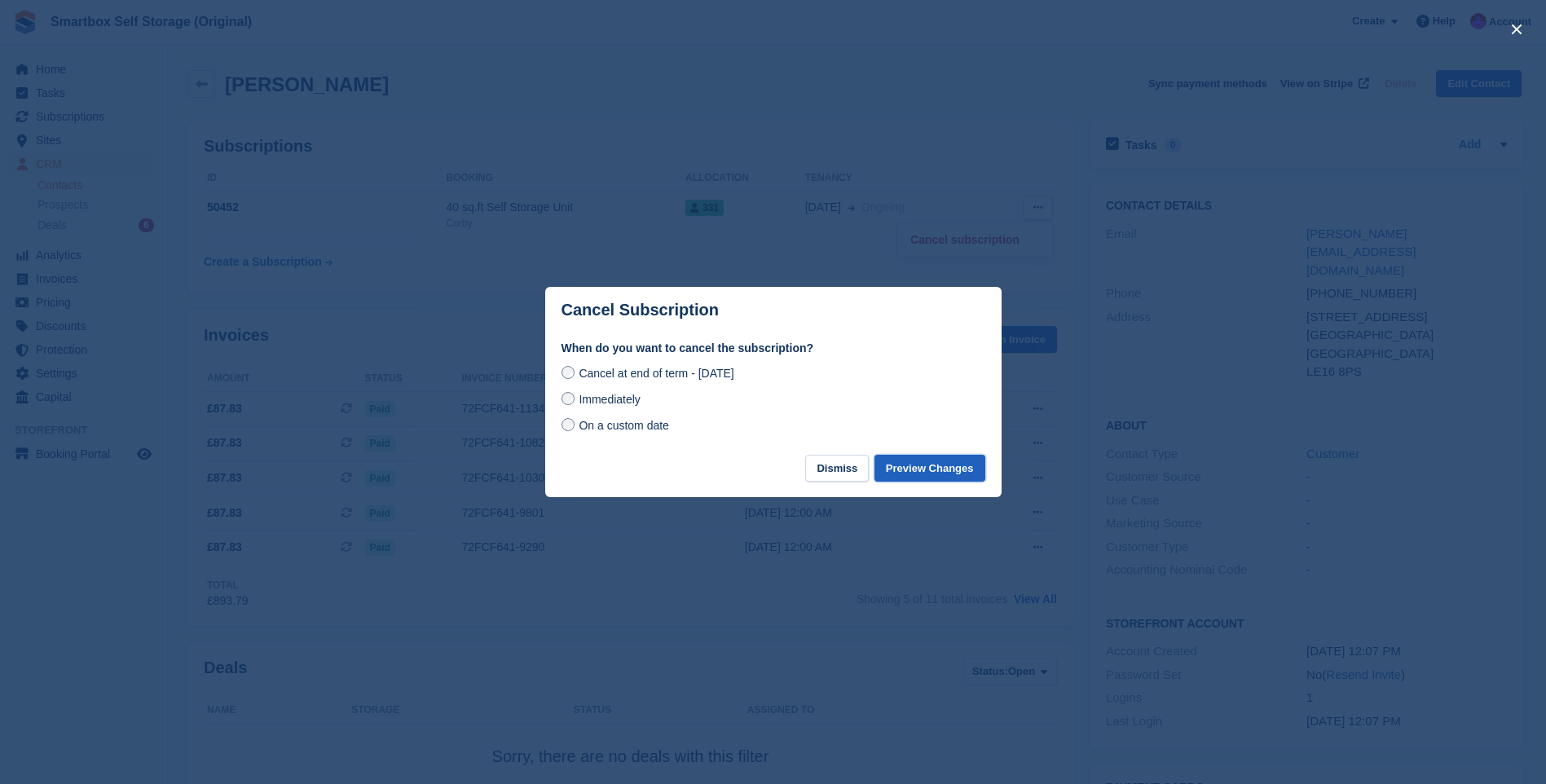 click on "Preview Changes" at bounding box center [930, 468] 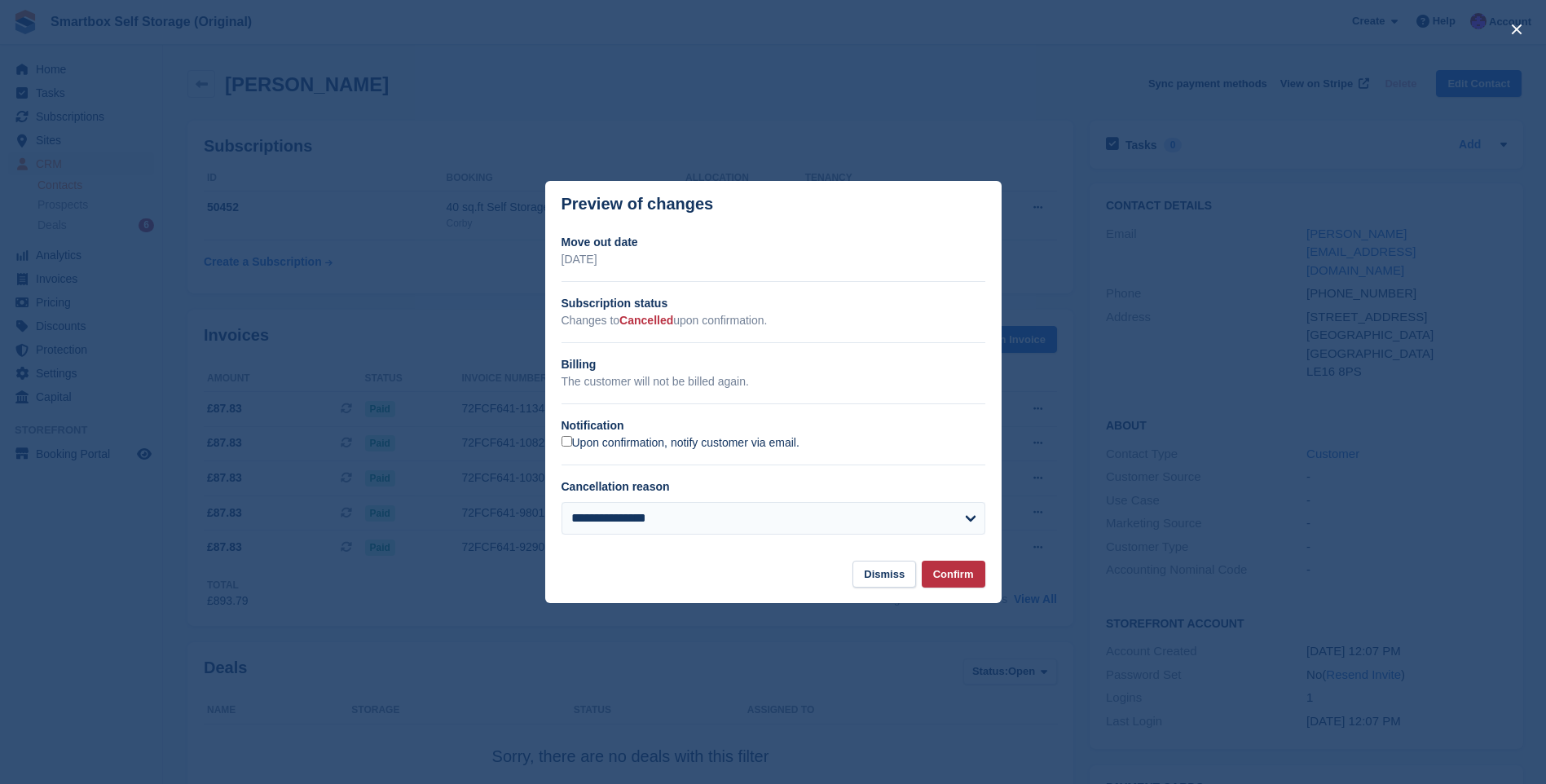click on "Upon confirmation, notify customer via email." at bounding box center [681, 443] 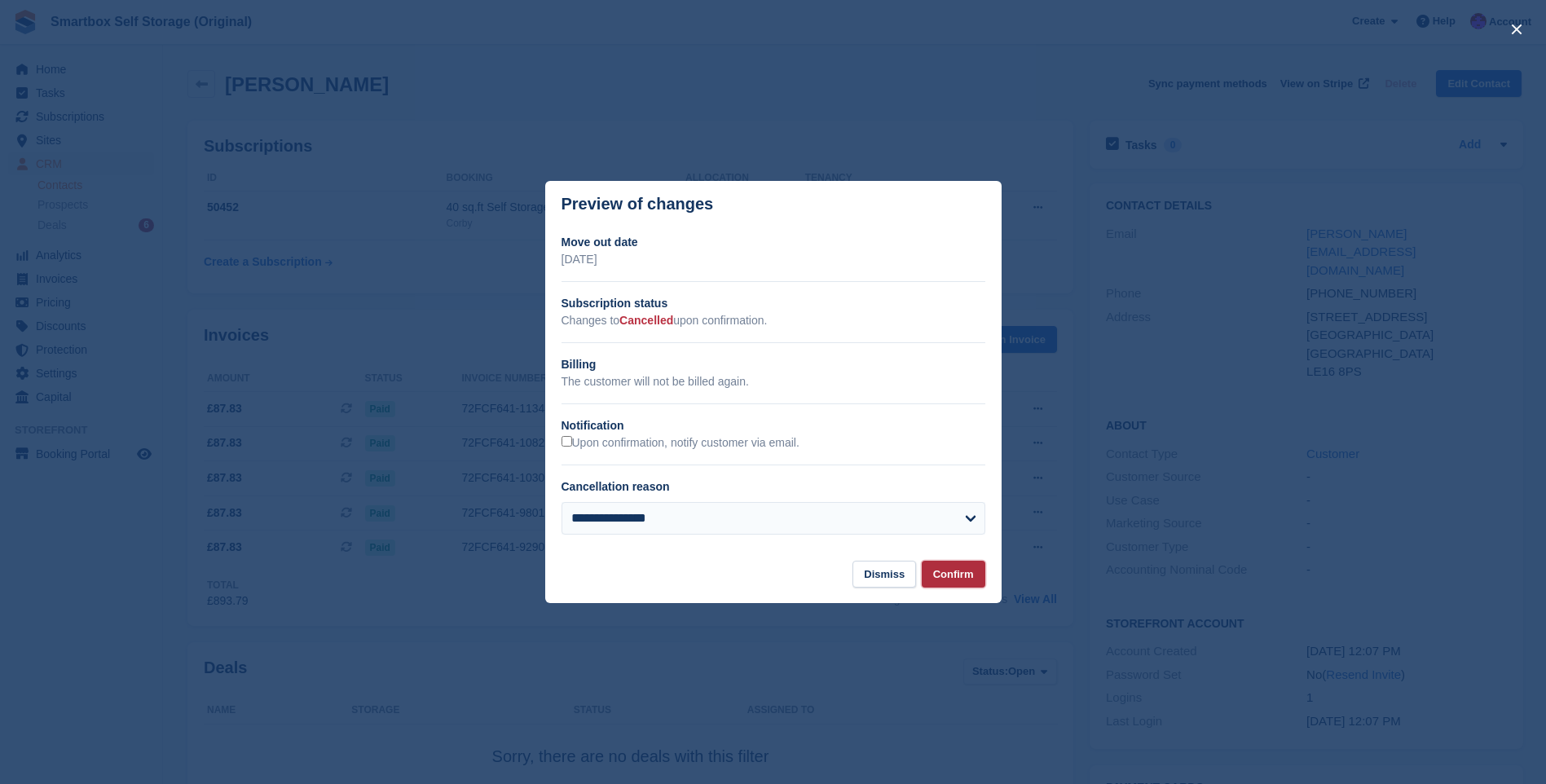 click on "Confirm" at bounding box center (954, 574) 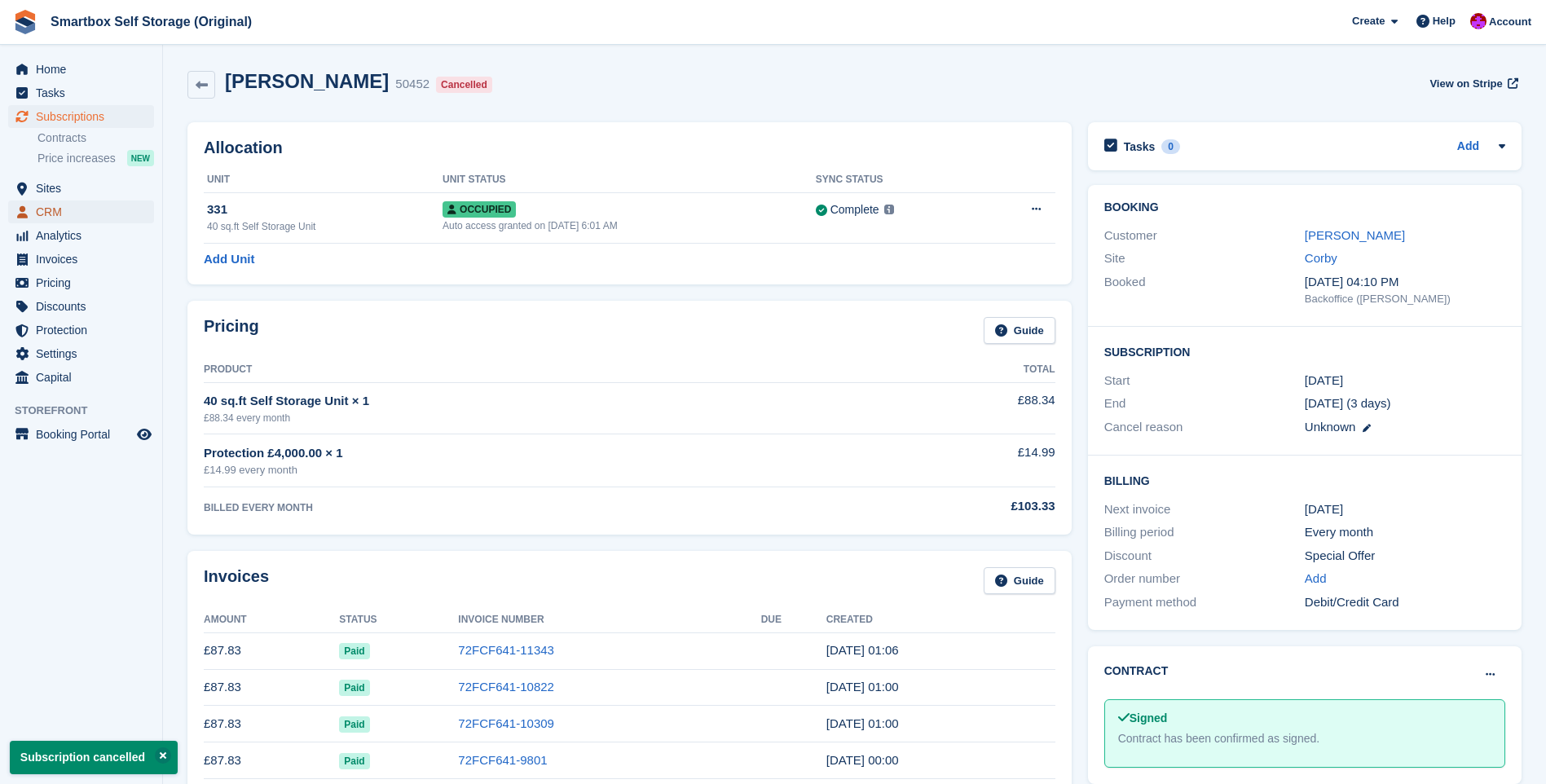 click on "CRM" at bounding box center [85, 212] 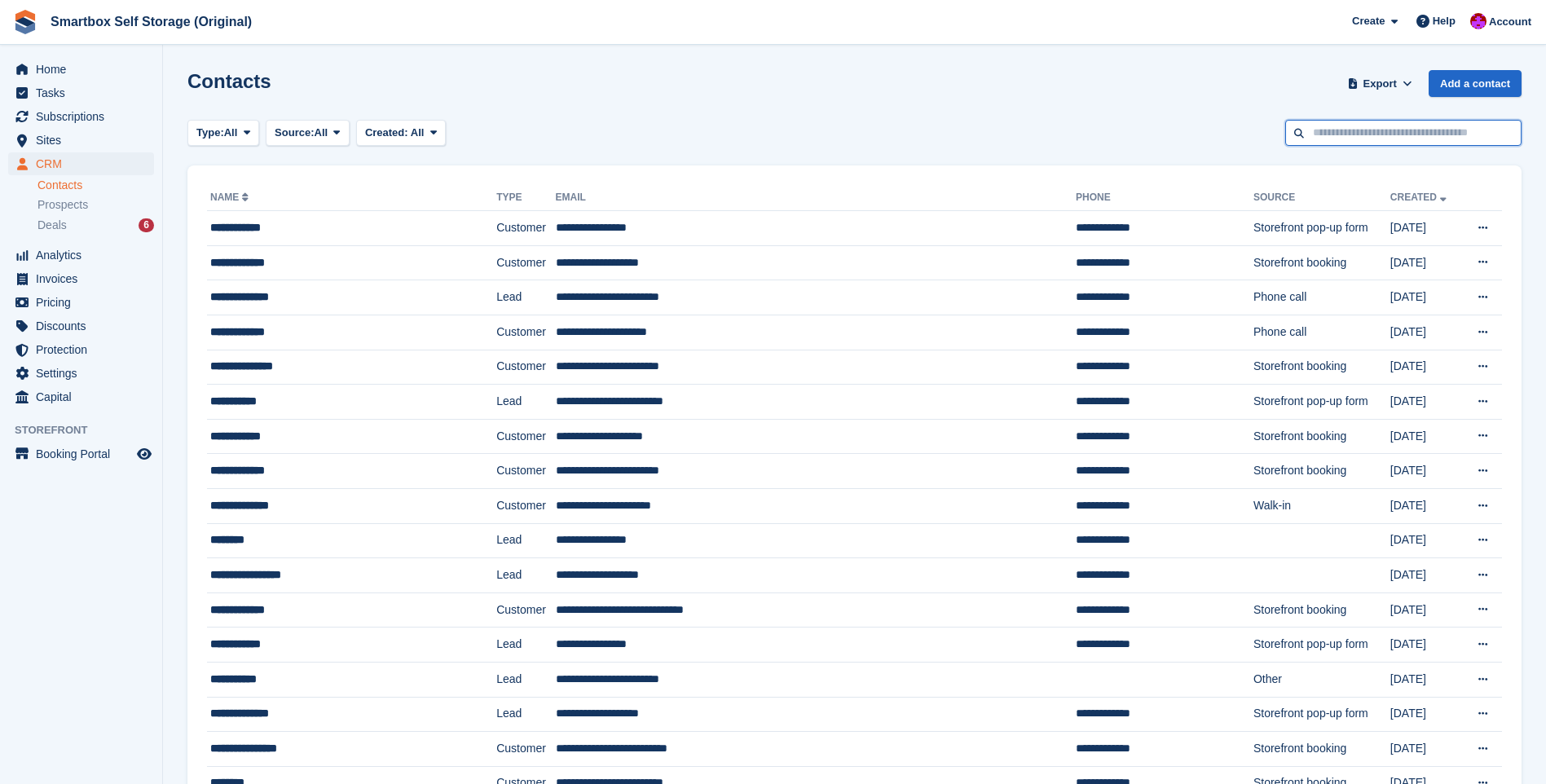 click at bounding box center [1403, 133] 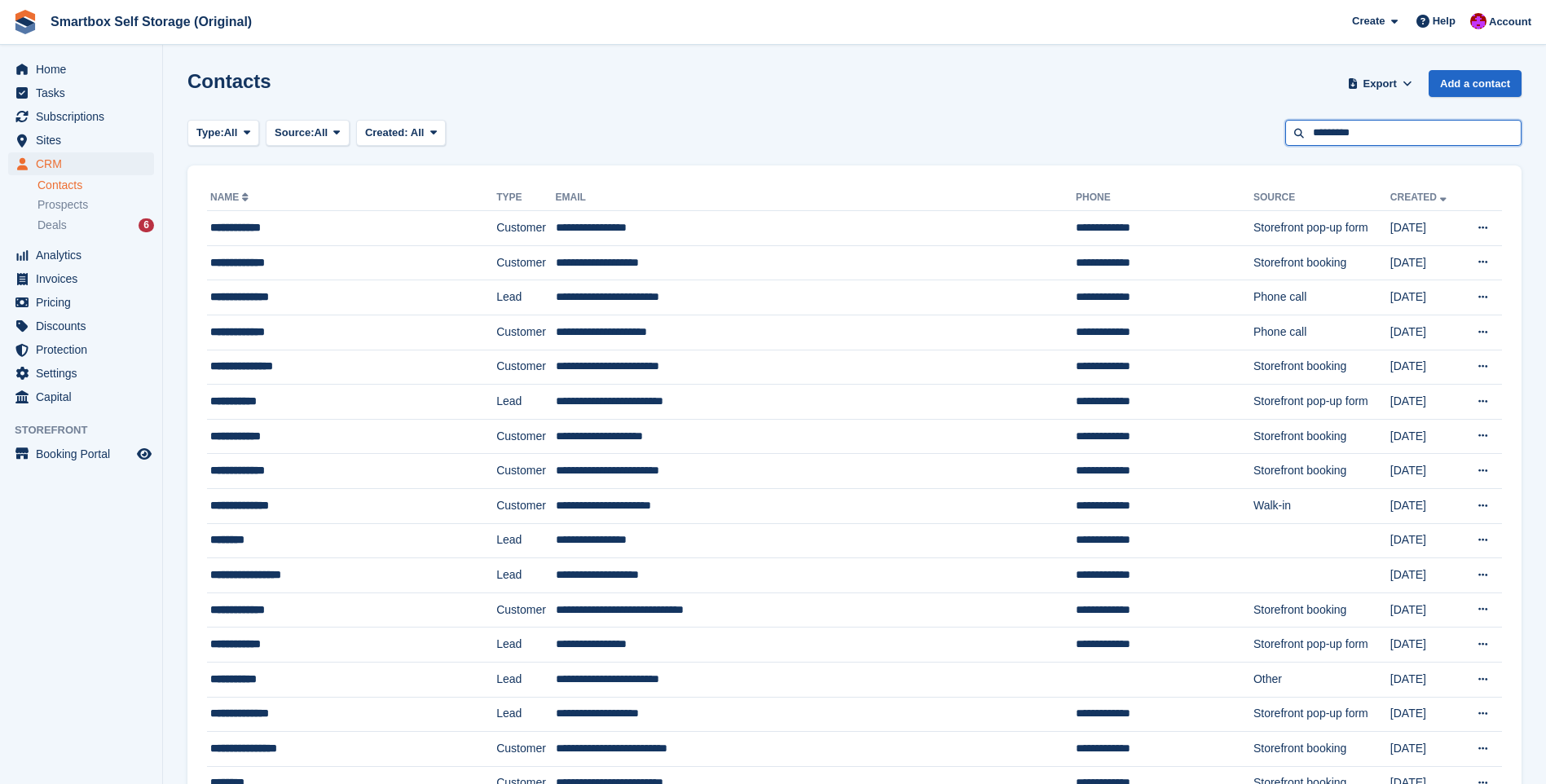 type on "*********" 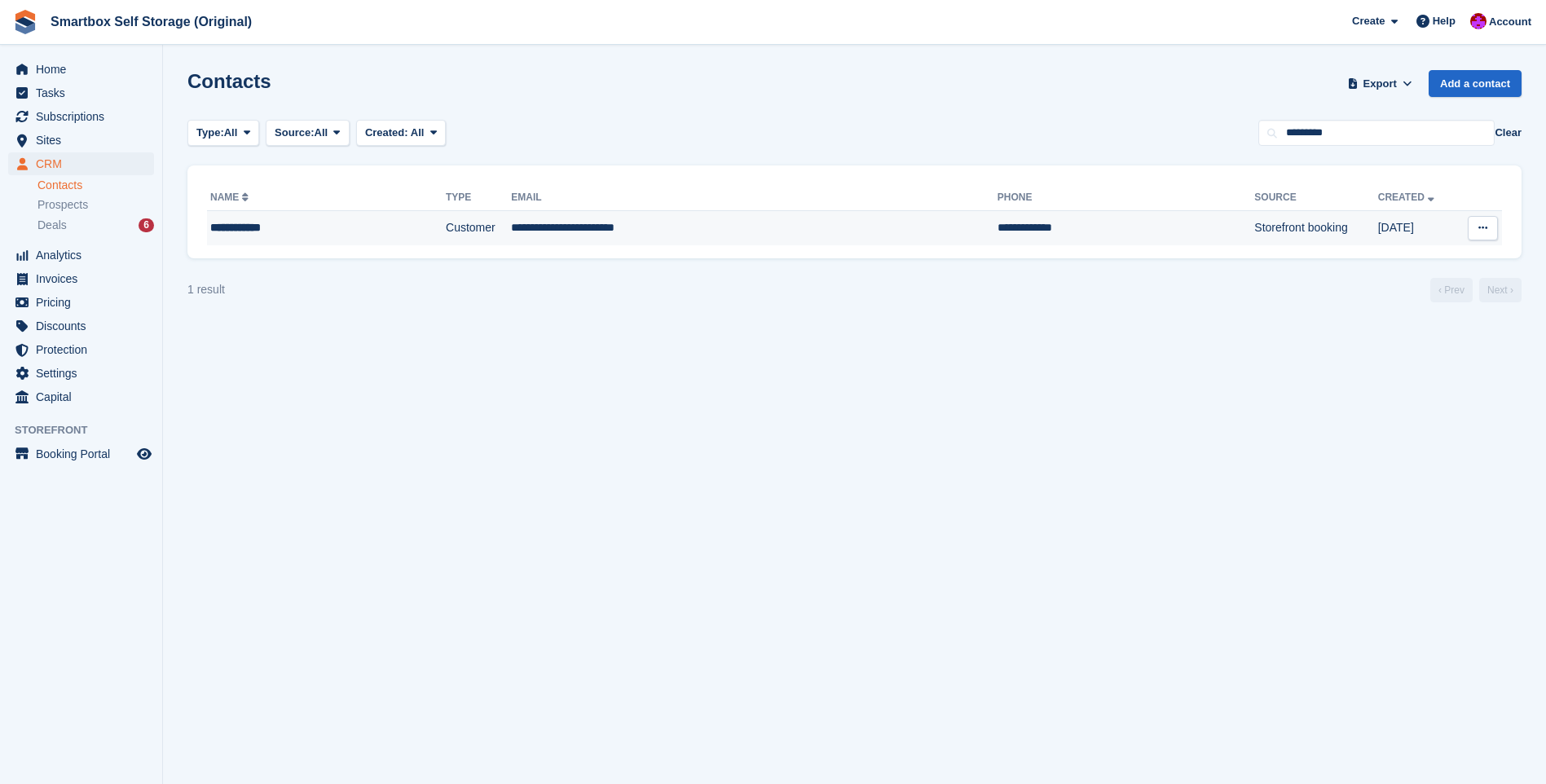 click on "**********" at bounding box center (754, 228) 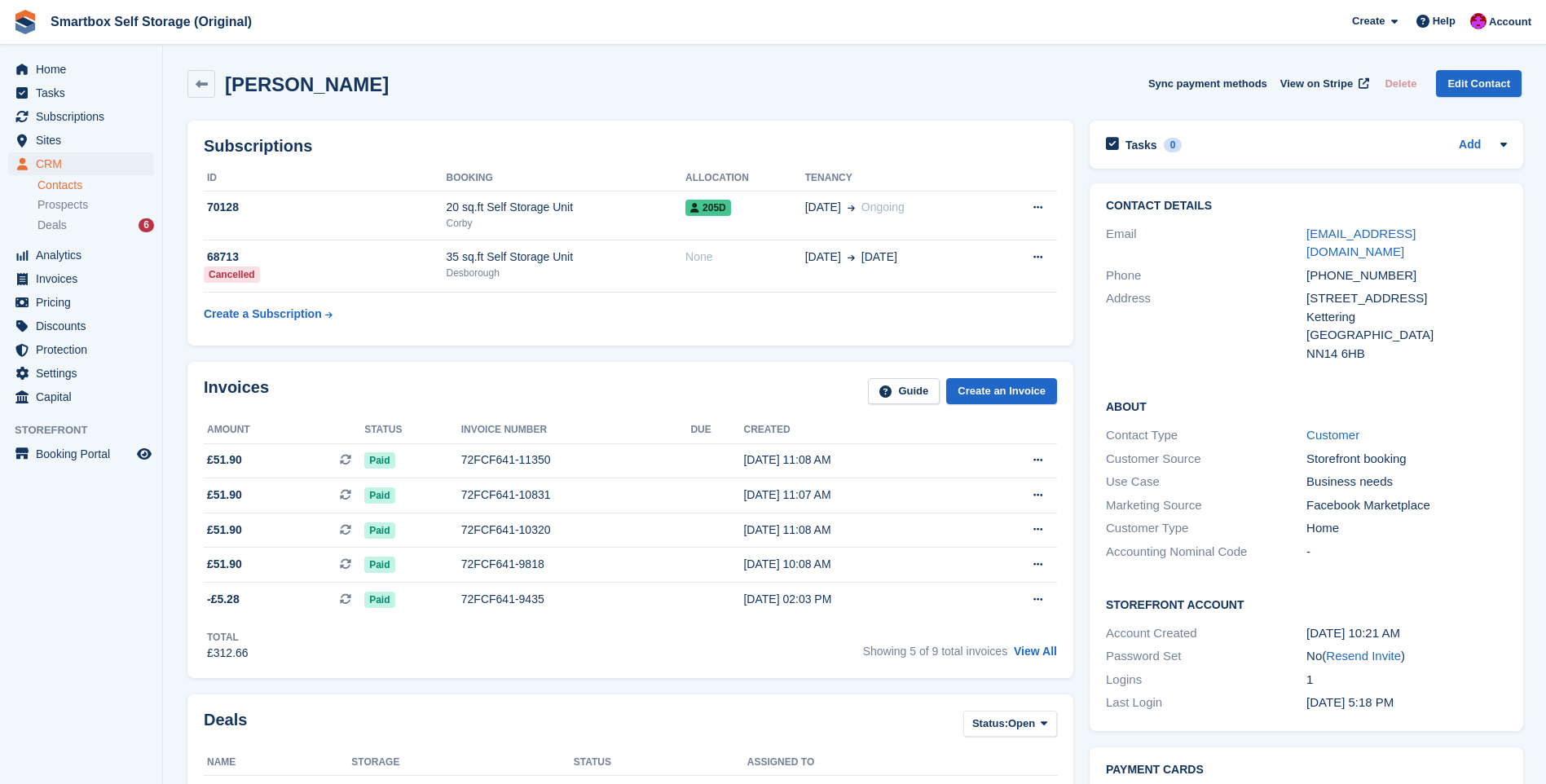 scroll, scrollTop: 0, scrollLeft: 0, axis: both 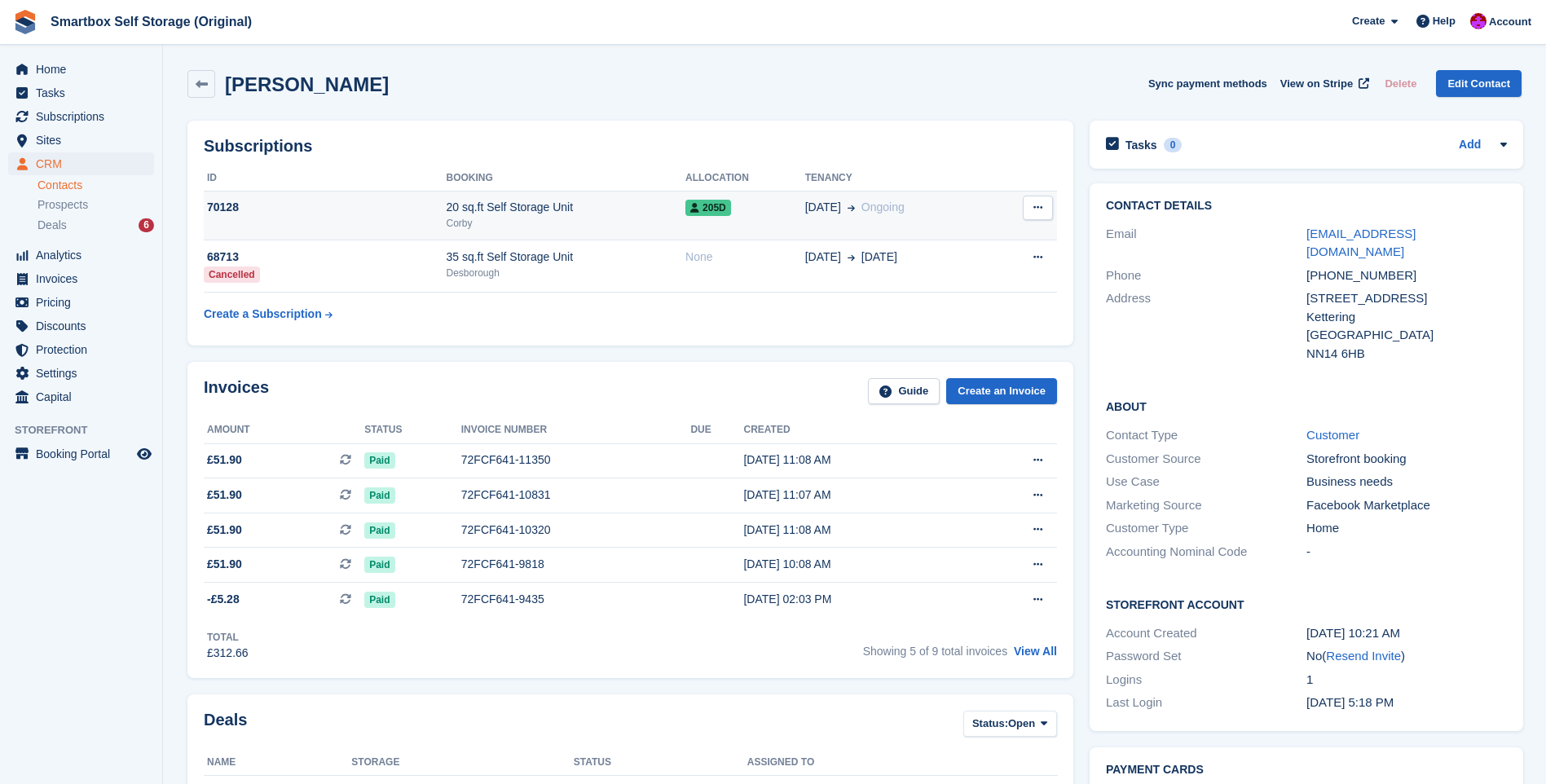 click on "20 sq.ft Self Storage Unit" at bounding box center (566, 207) 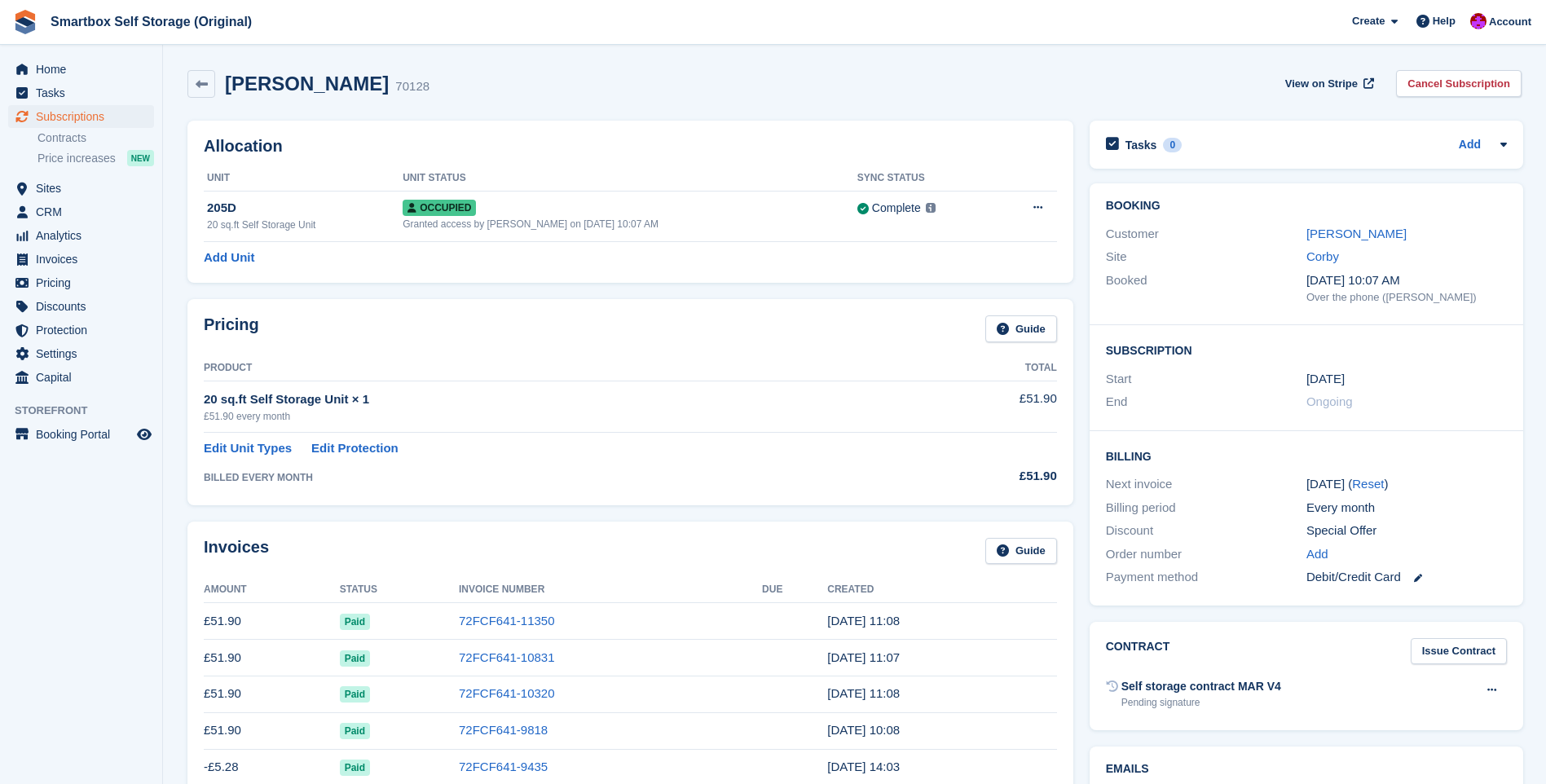 scroll, scrollTop: 0, scrollLeft: 0, axis: both 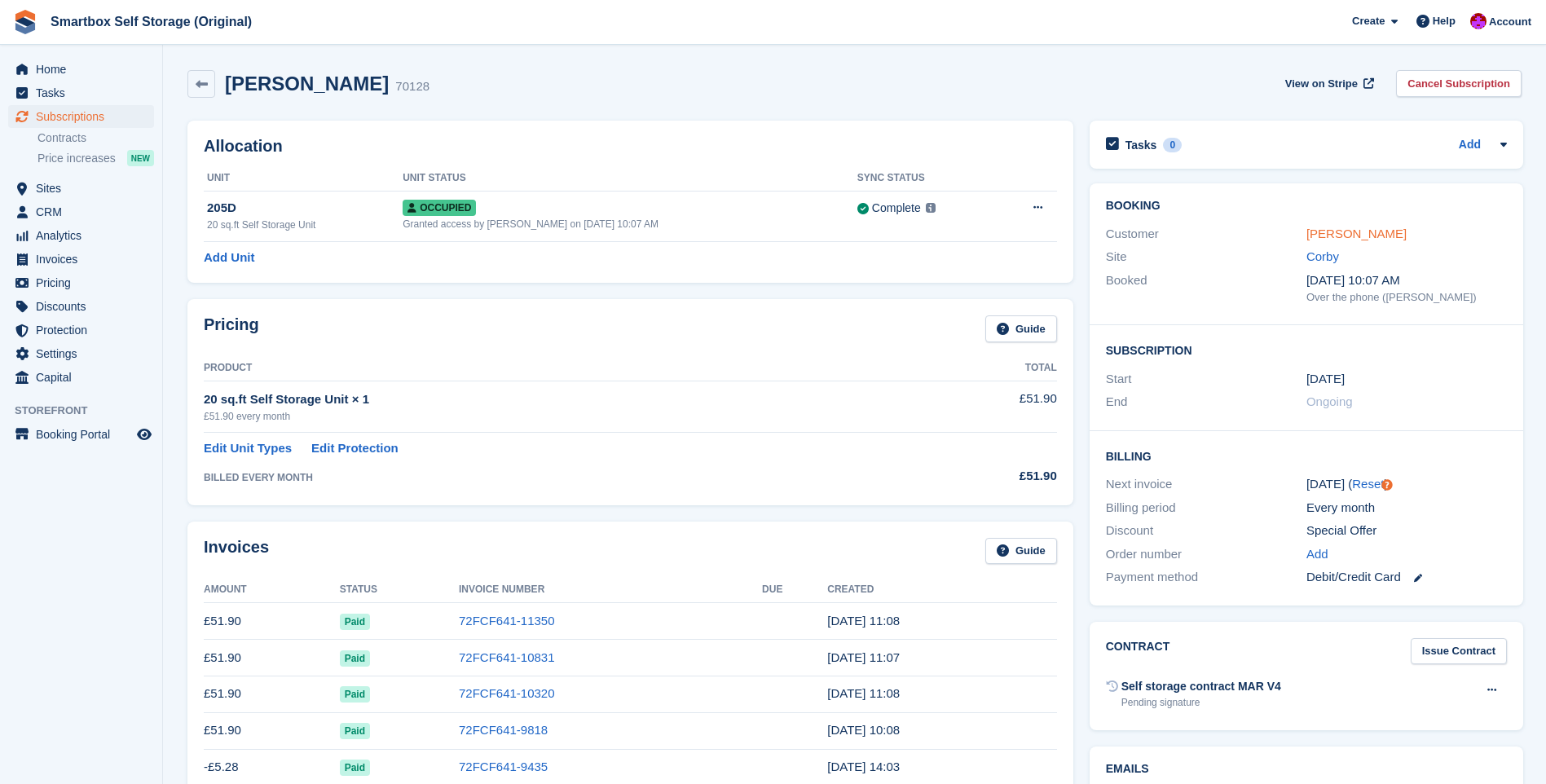 click on "Matthew long" at bounding box center [1356, 233] 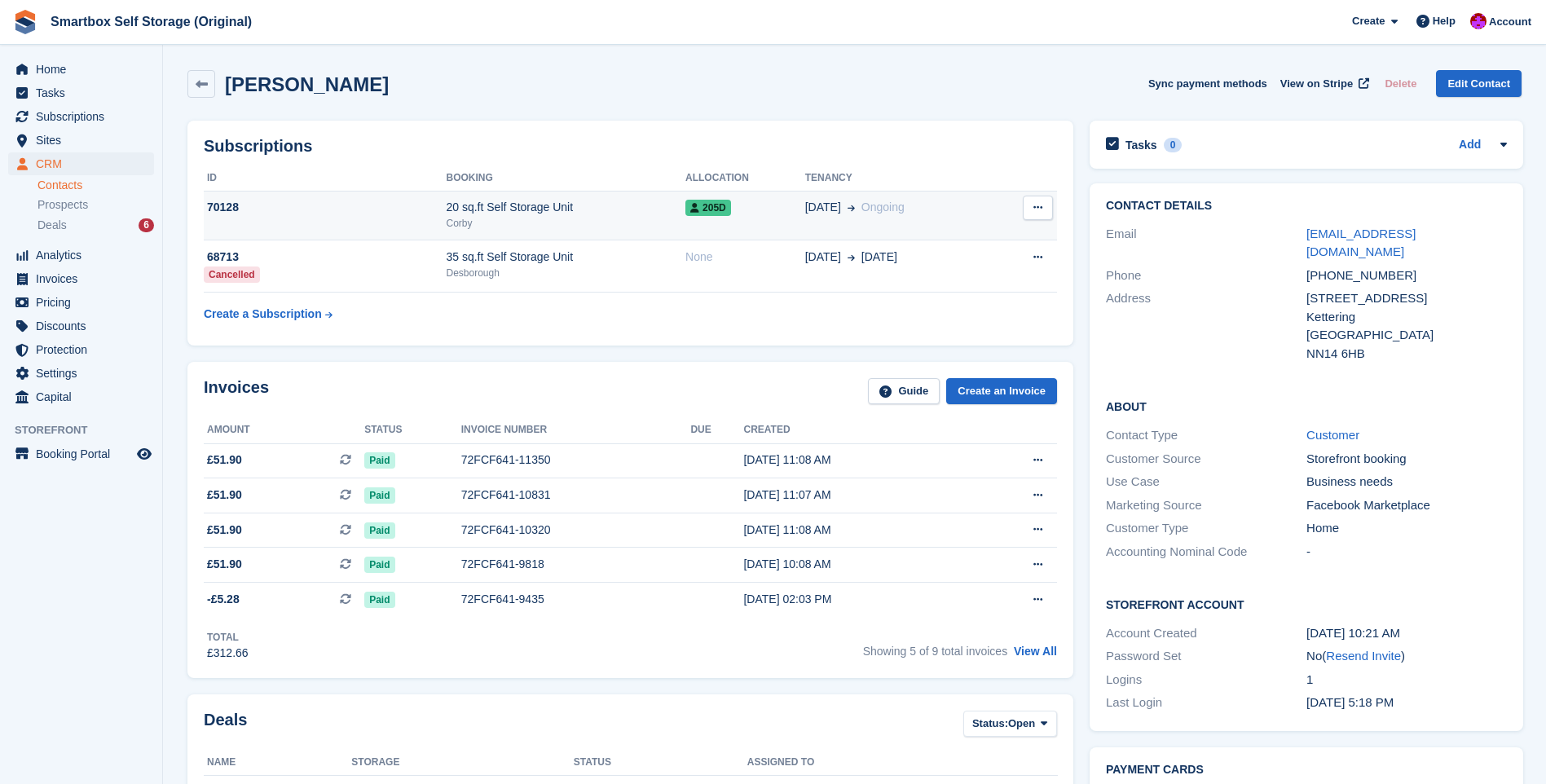 click at bounding box center (1037, 207) 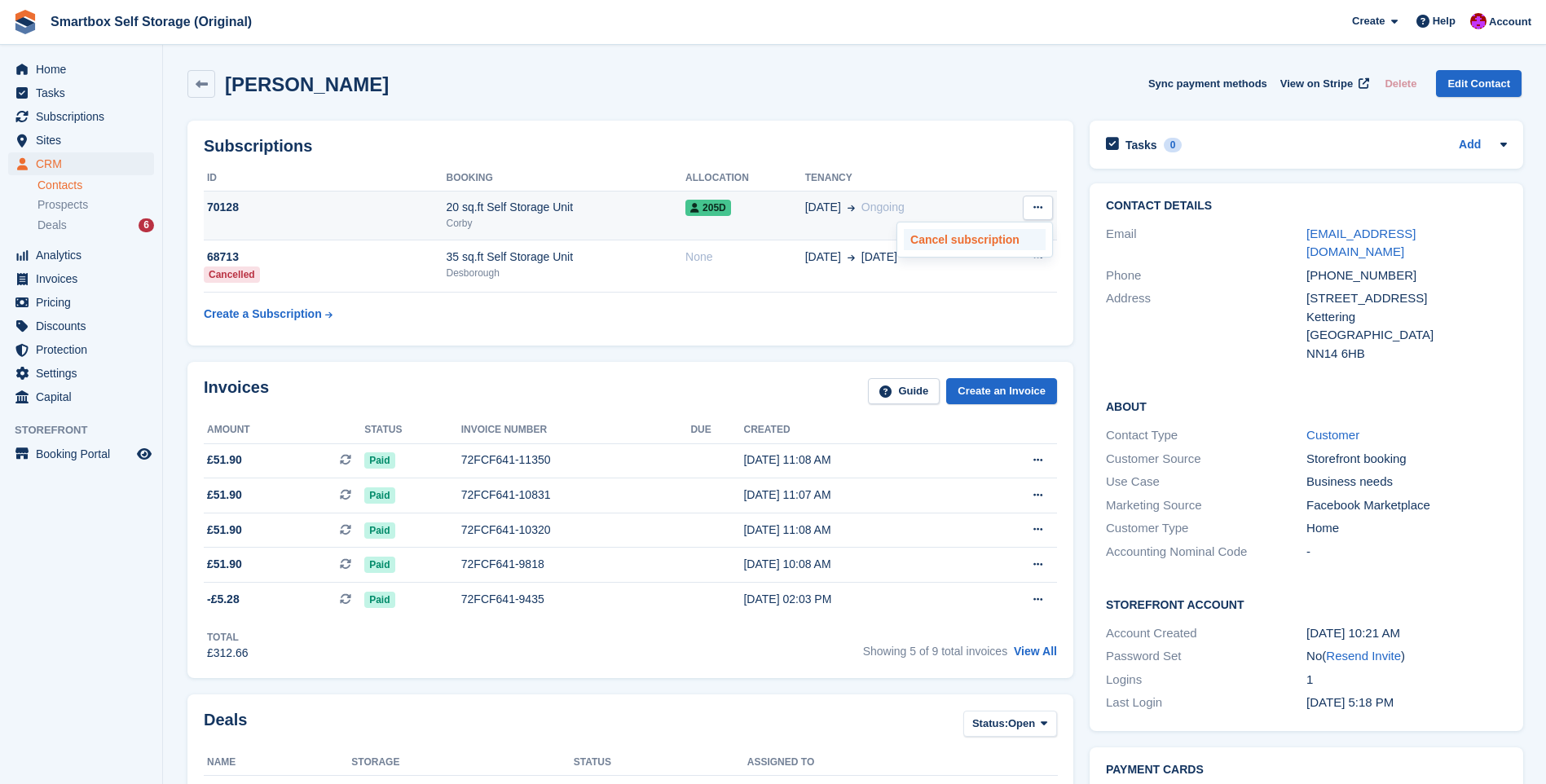 click on "Cancel subscription" at bounding box center [975, 240] 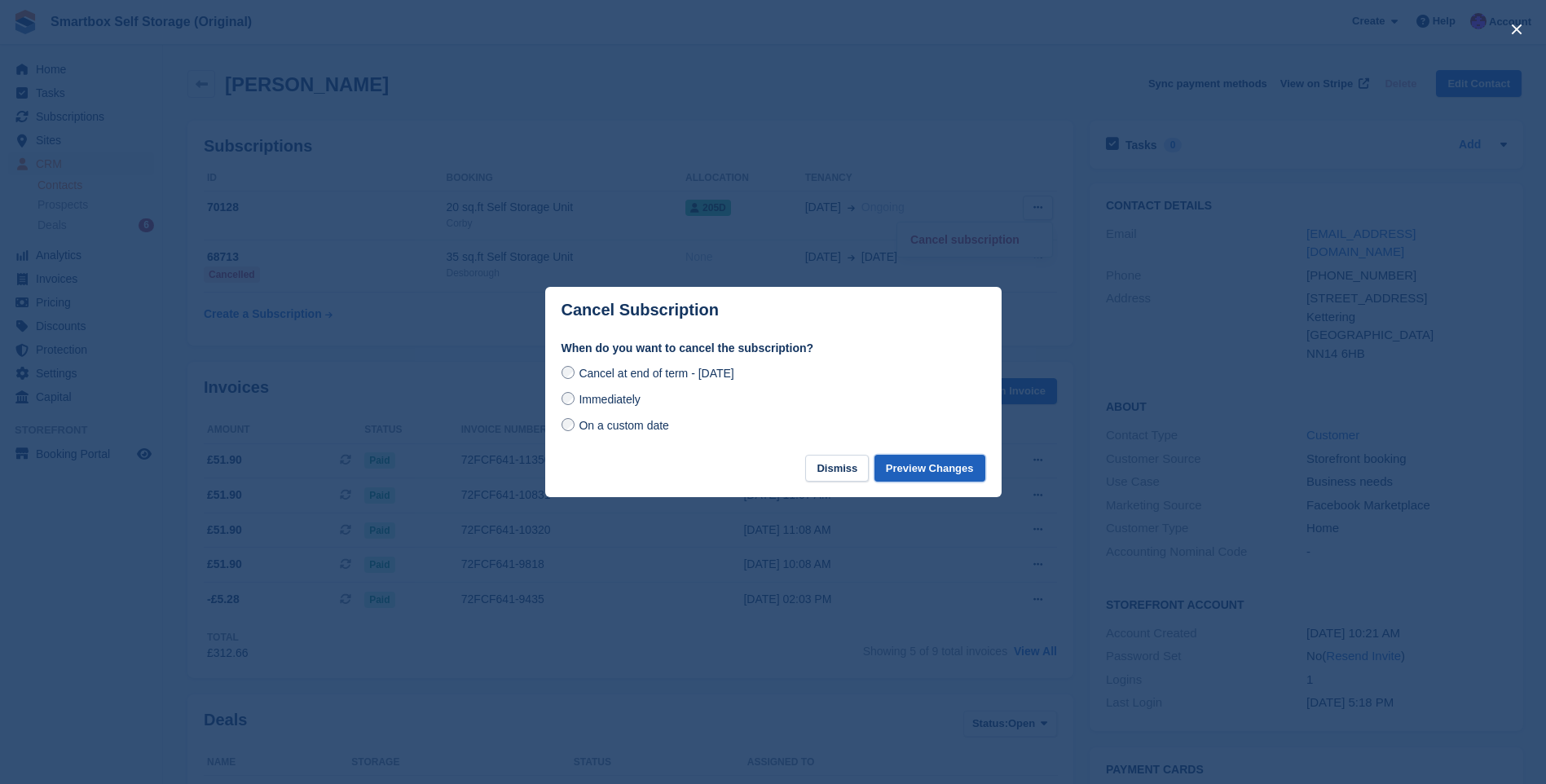 click on "Preview Changes" at bounding box center (930, 468) 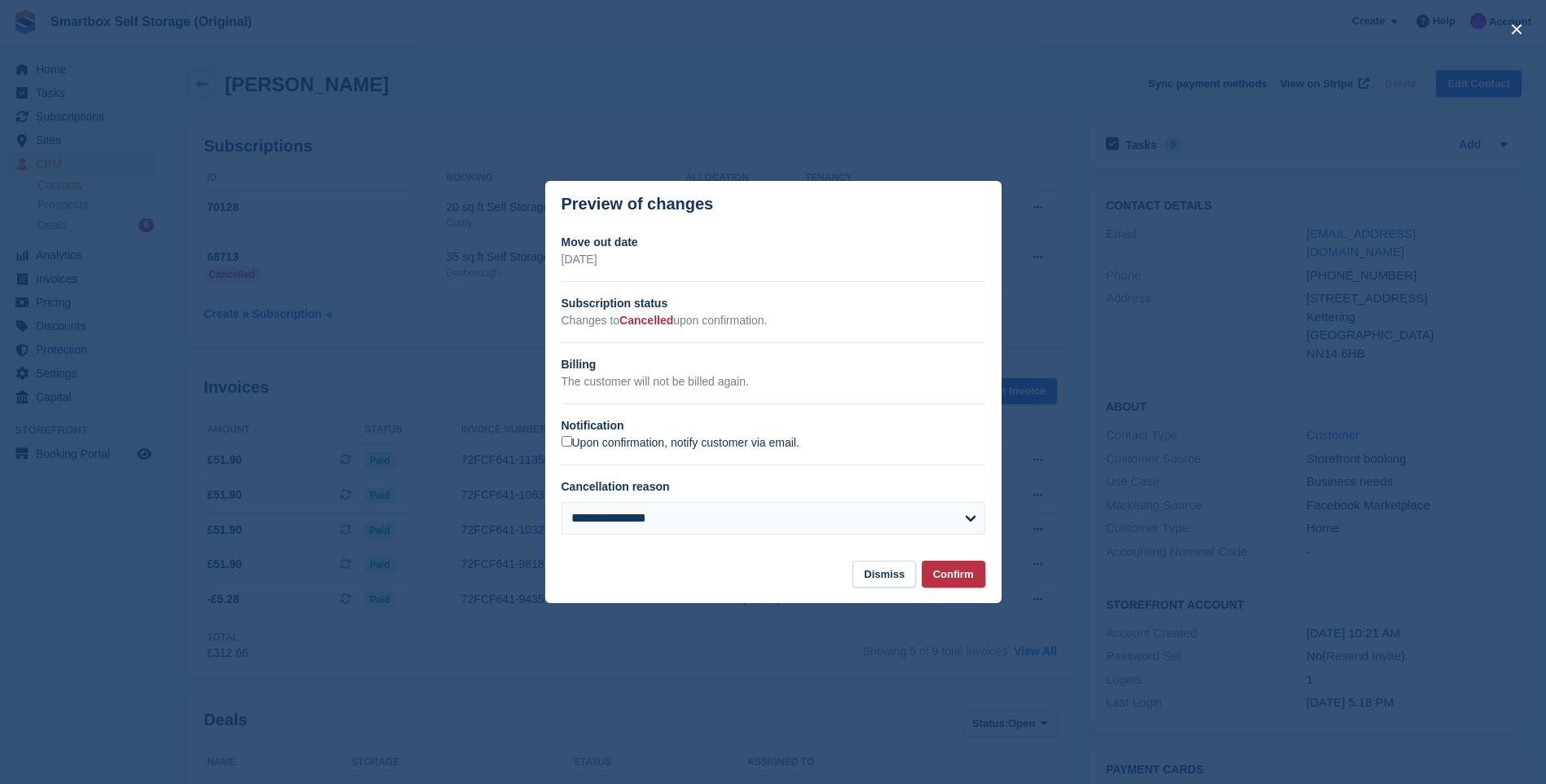 click on "Upon confirmation, notify customer via email." at bounding box center (681, 443) 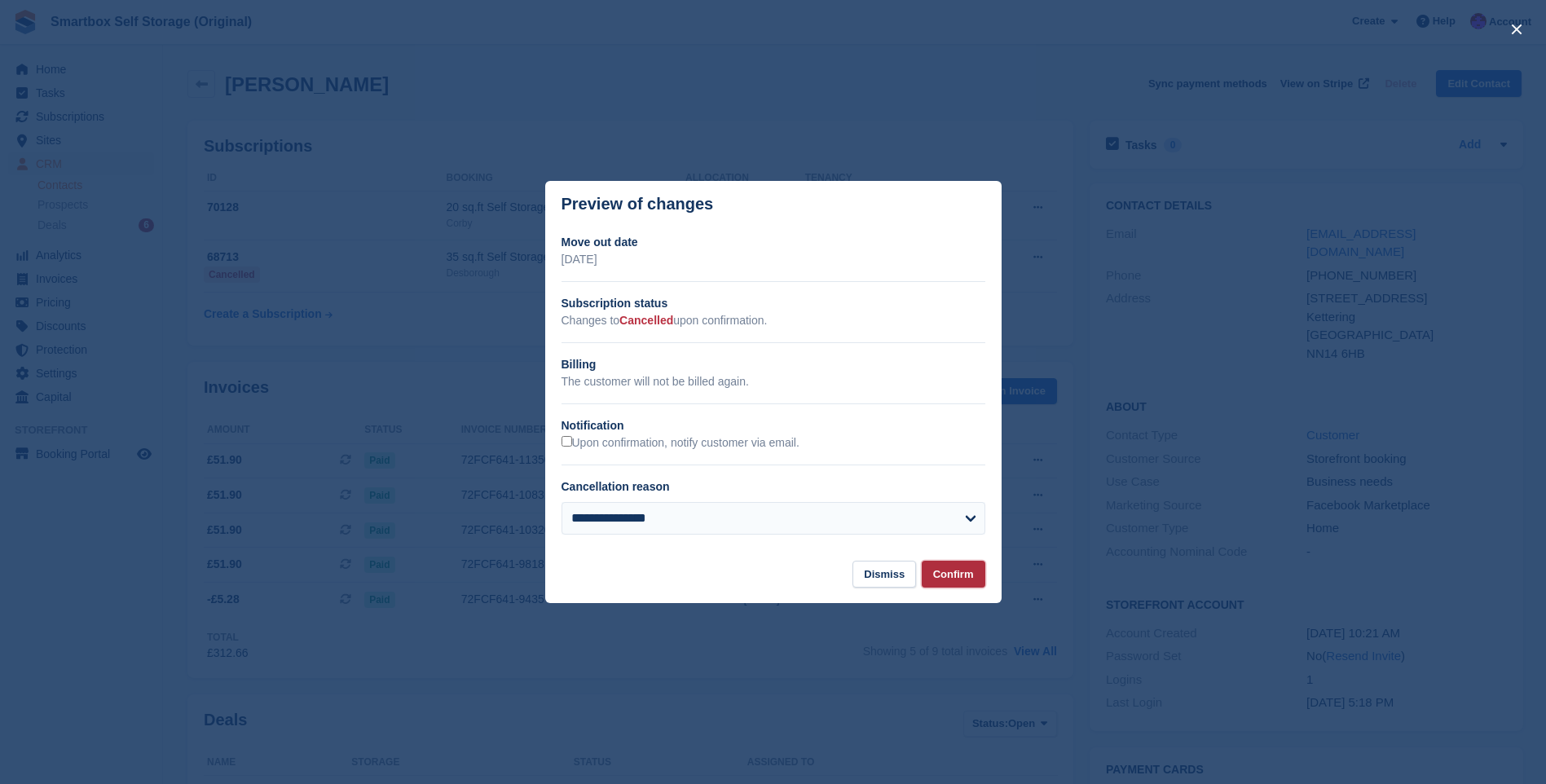 click on "Confirm" at bounding box center [954, 574] 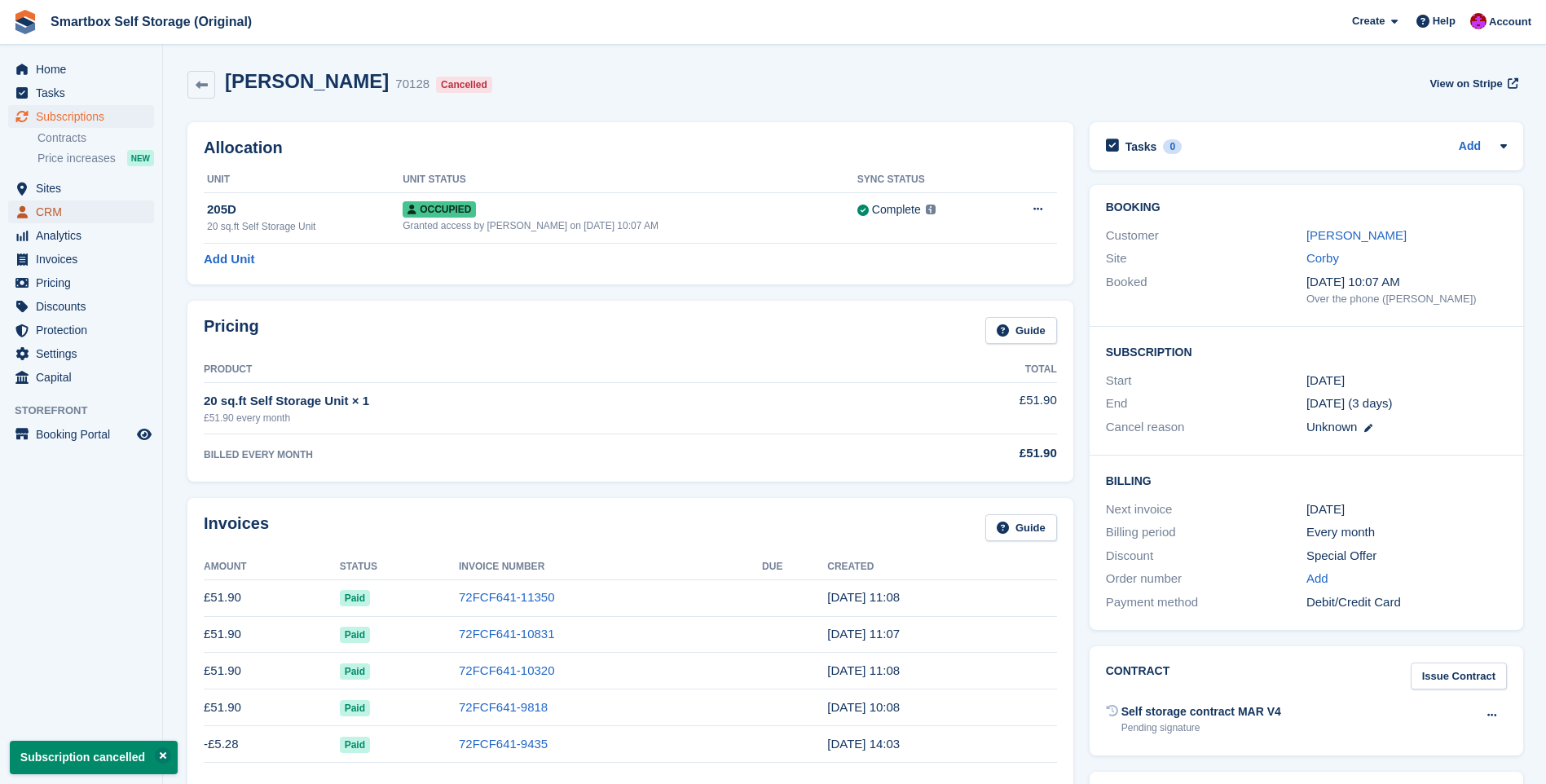 click on "CRM" at bounding box center (85, 212) 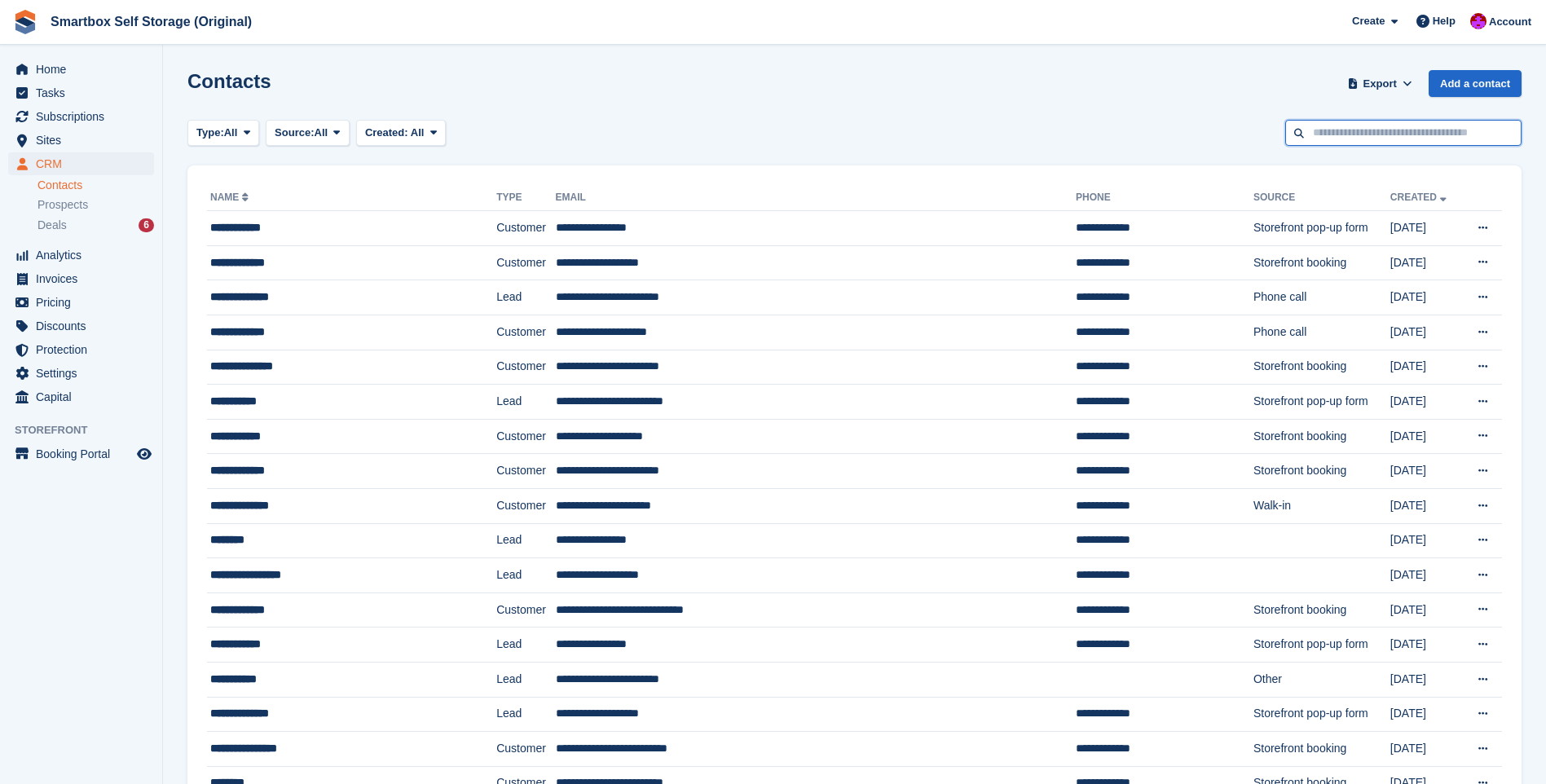 click at bounding box center (1403, 133) 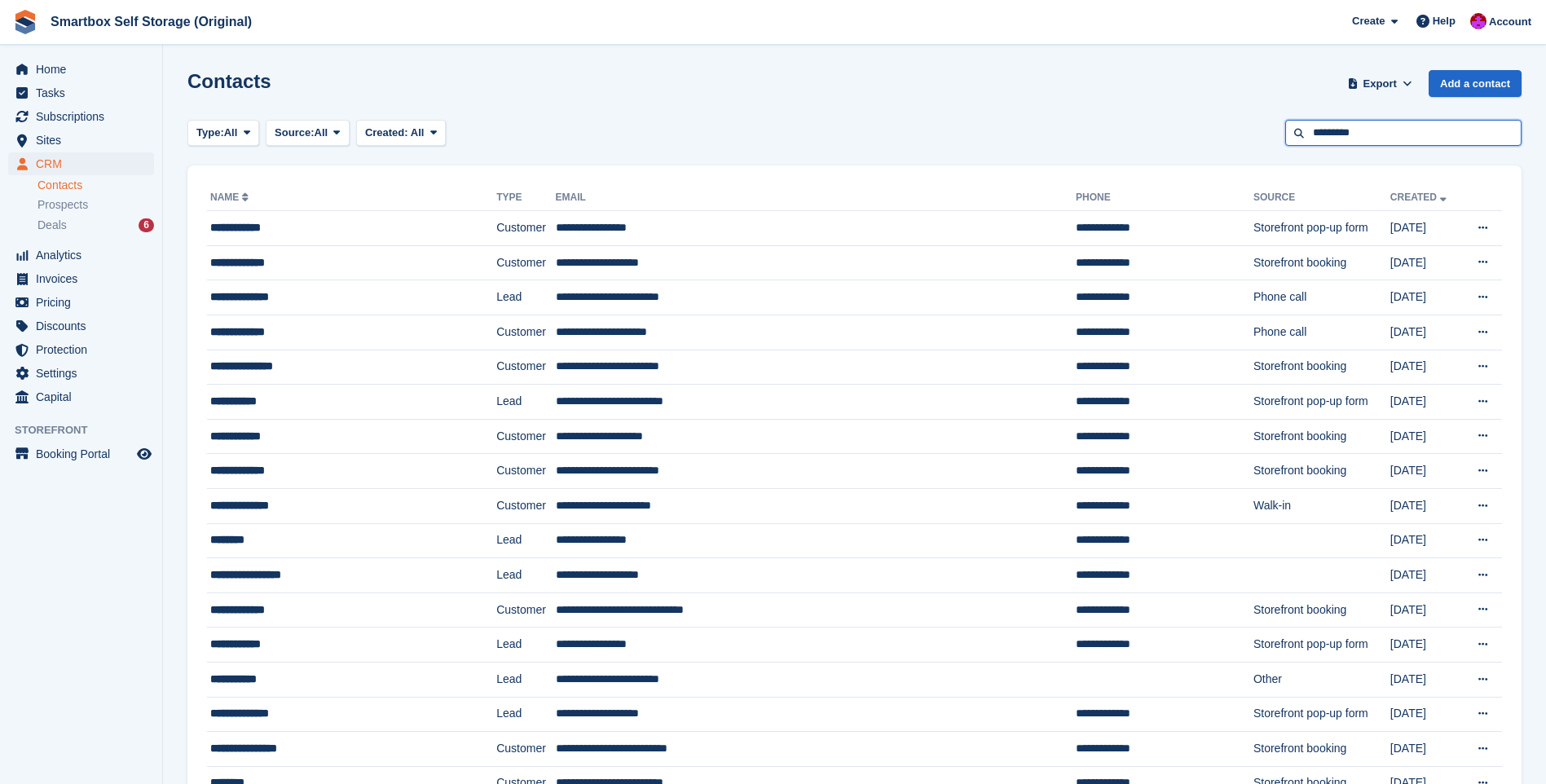 type on "*********" 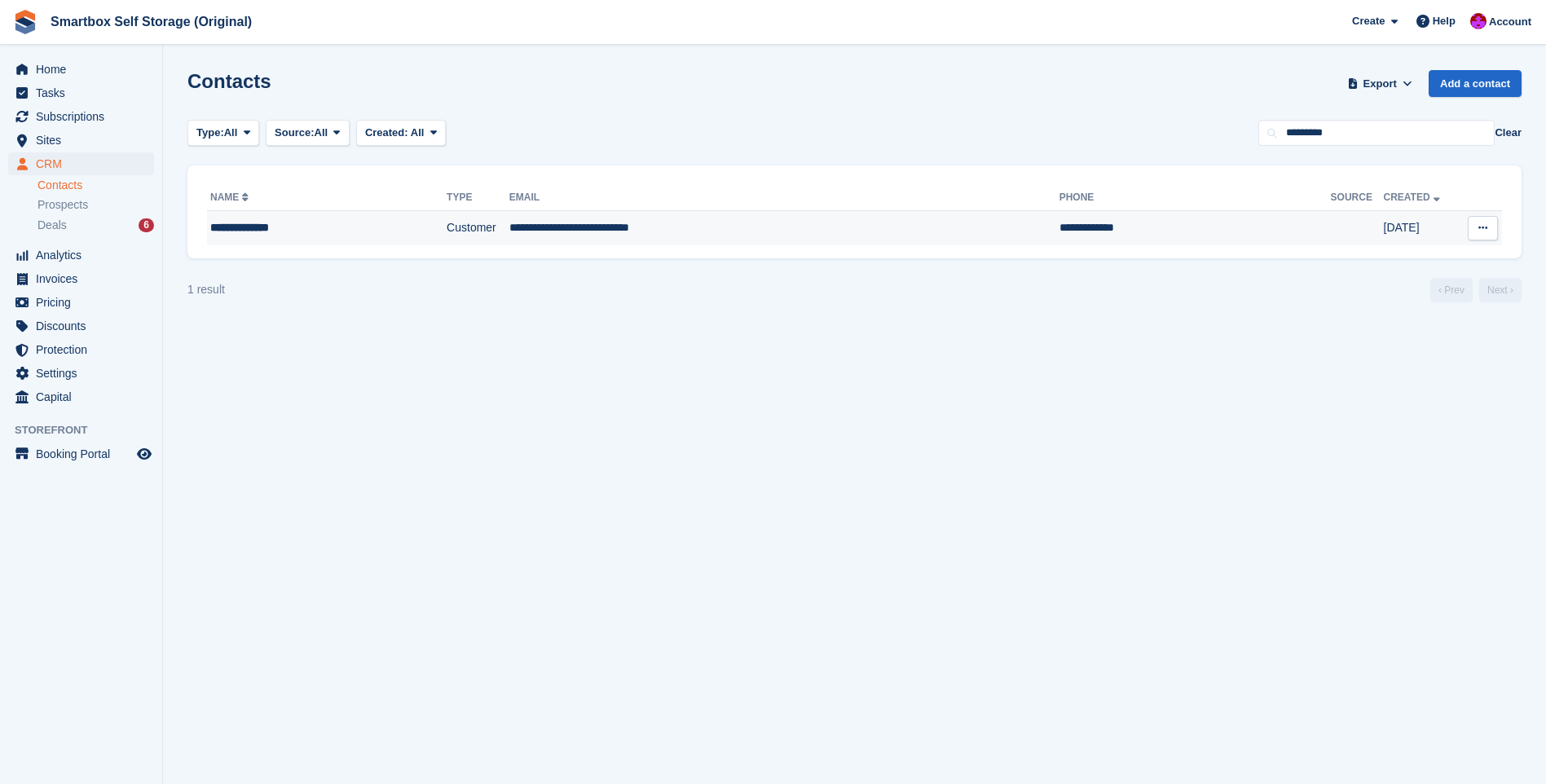 click on "**********" at bounding box center (784, 228) 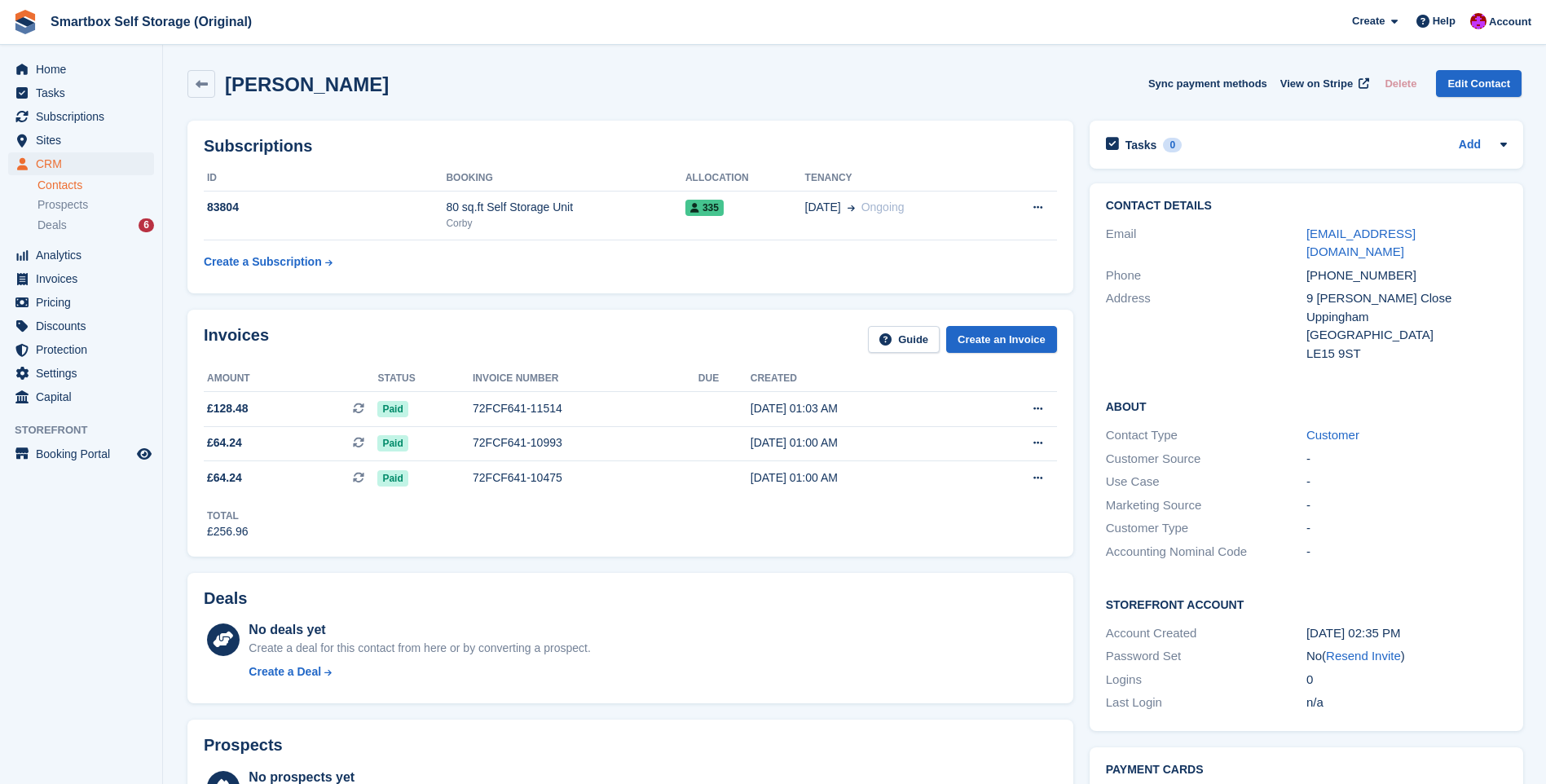 scroll, scrollTop: 0, scrollLeft: 0, axis: both 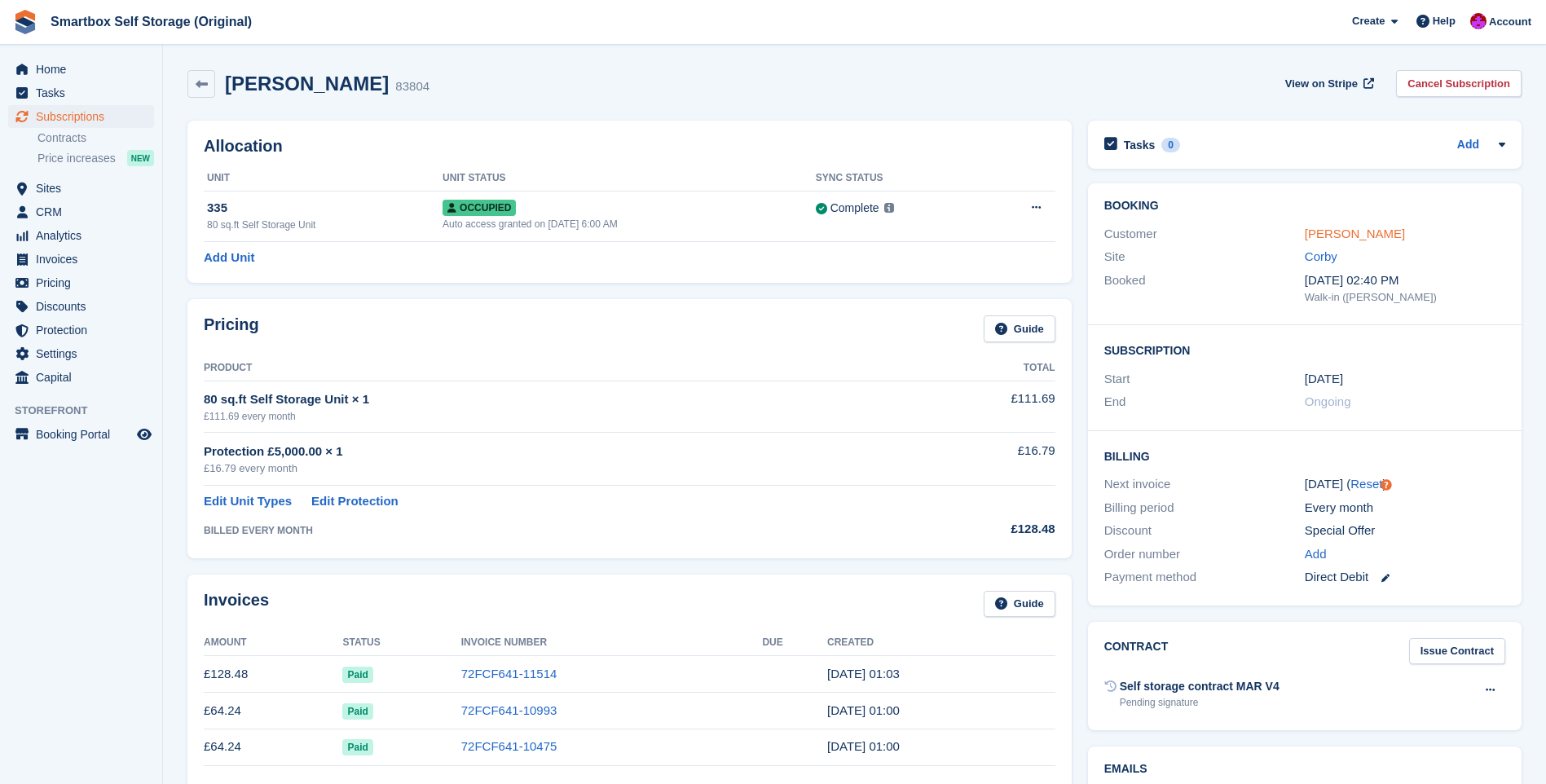 click on "[PERSON_NAME]" at bounding box center (1354, 233) 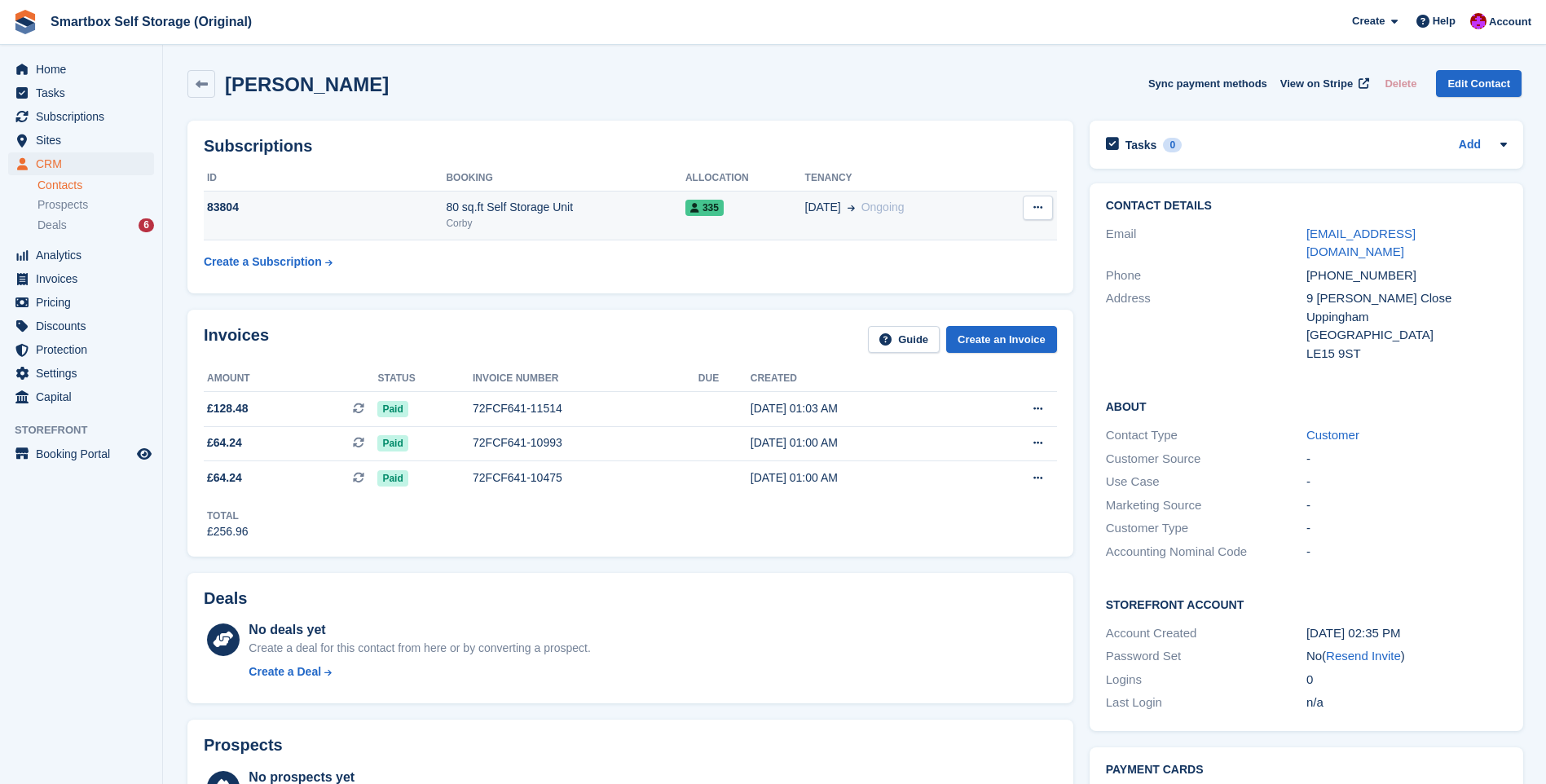 click at bounding box center (1037, 208) 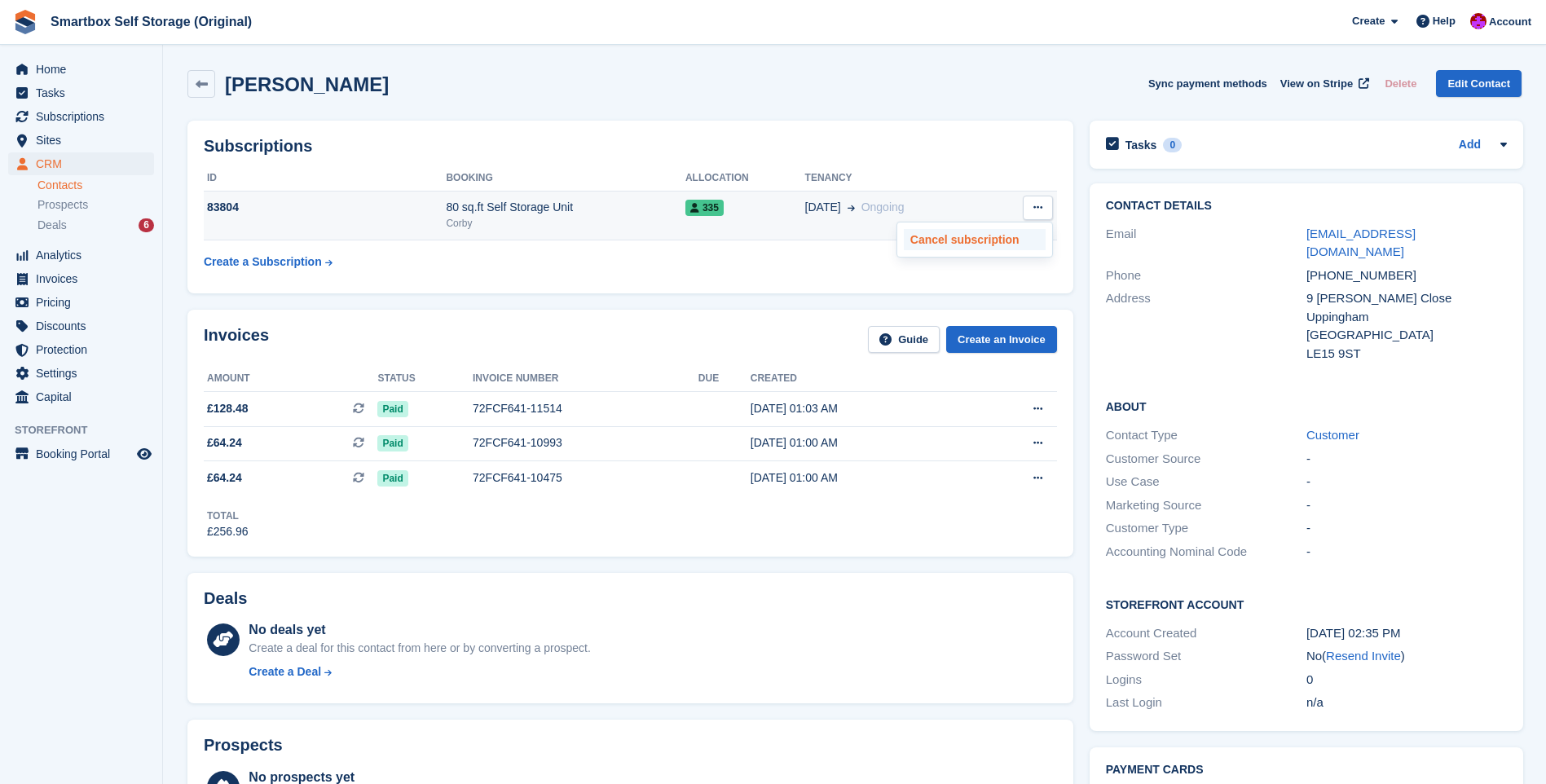 click on "Cancel subscription" at bounding box center (975, 240) 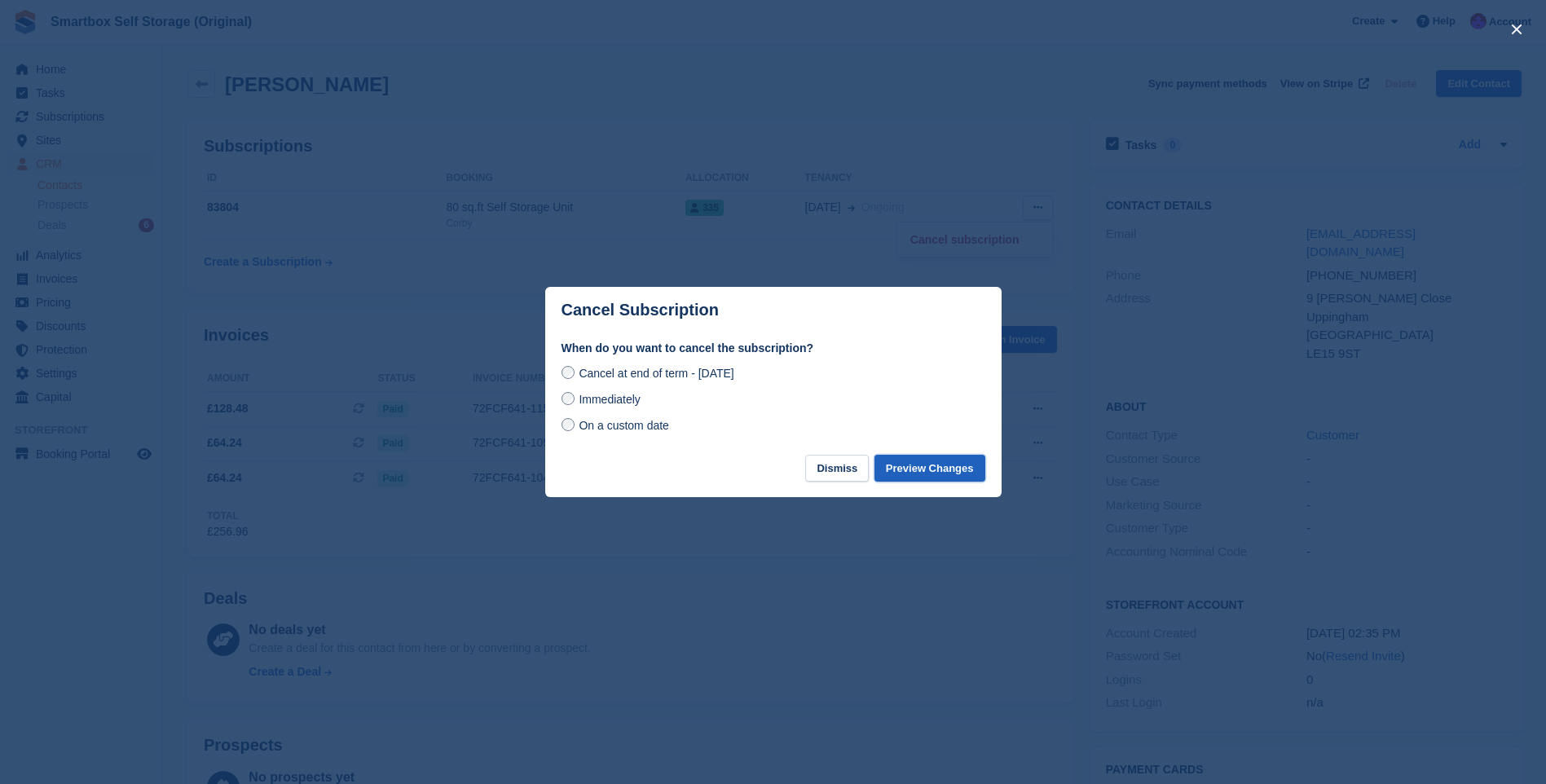 click on "Preview Changes" at bounding box center (930, 468) 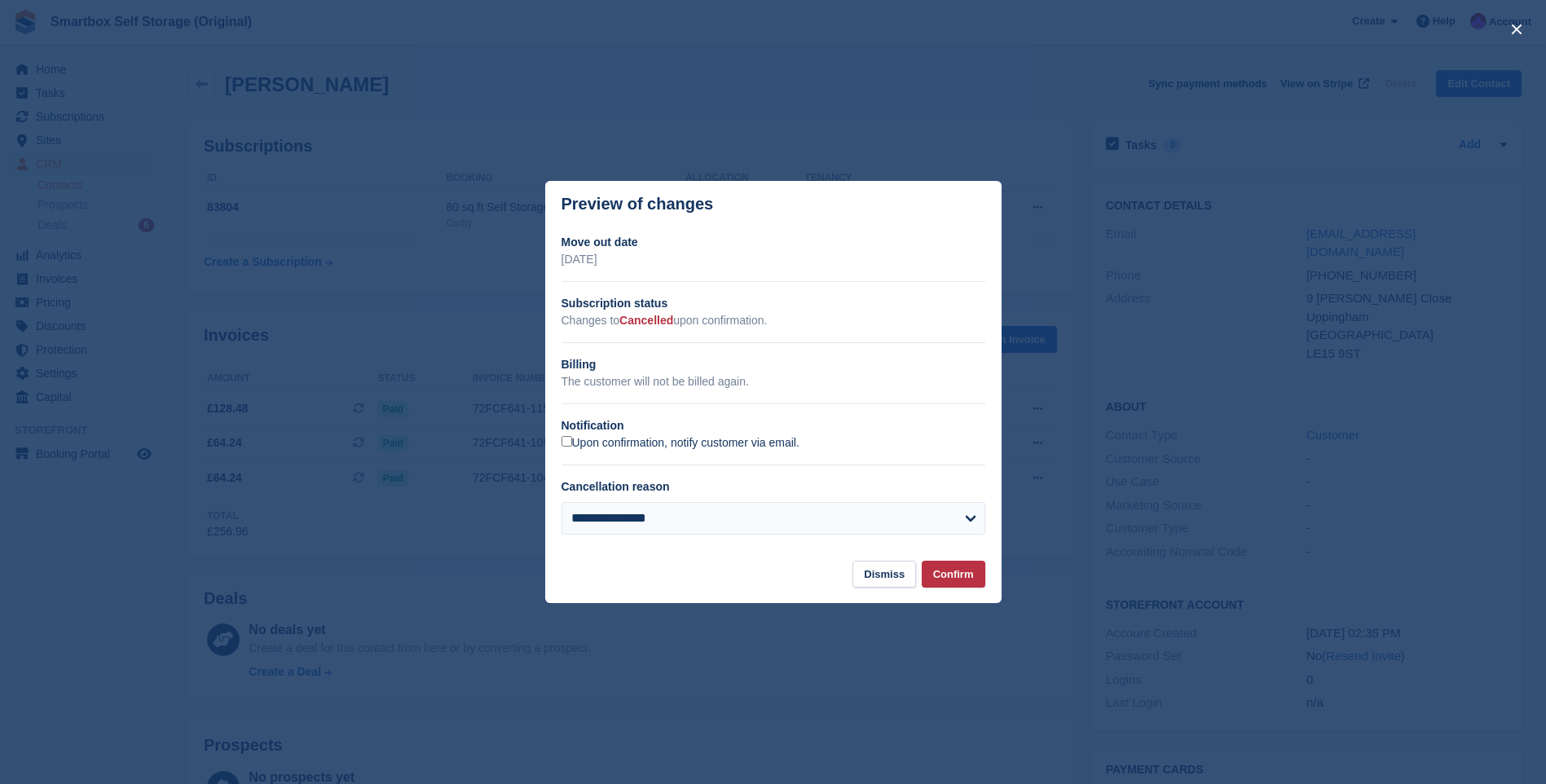 click on "Upon confirmation, notify customer via email." at bounding box center (681, 443) 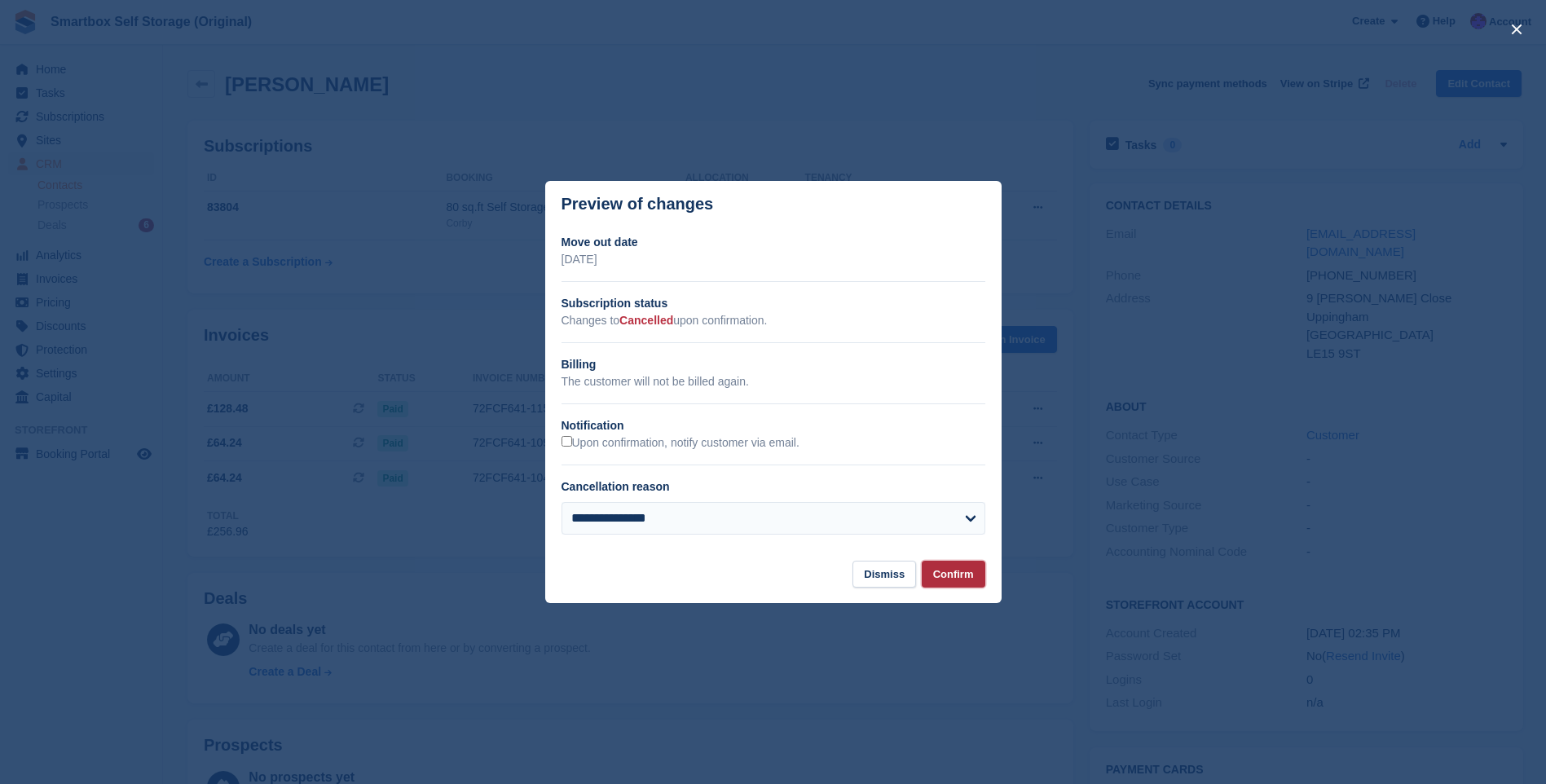 click on "Confirm" at bounding box center [954, 574] 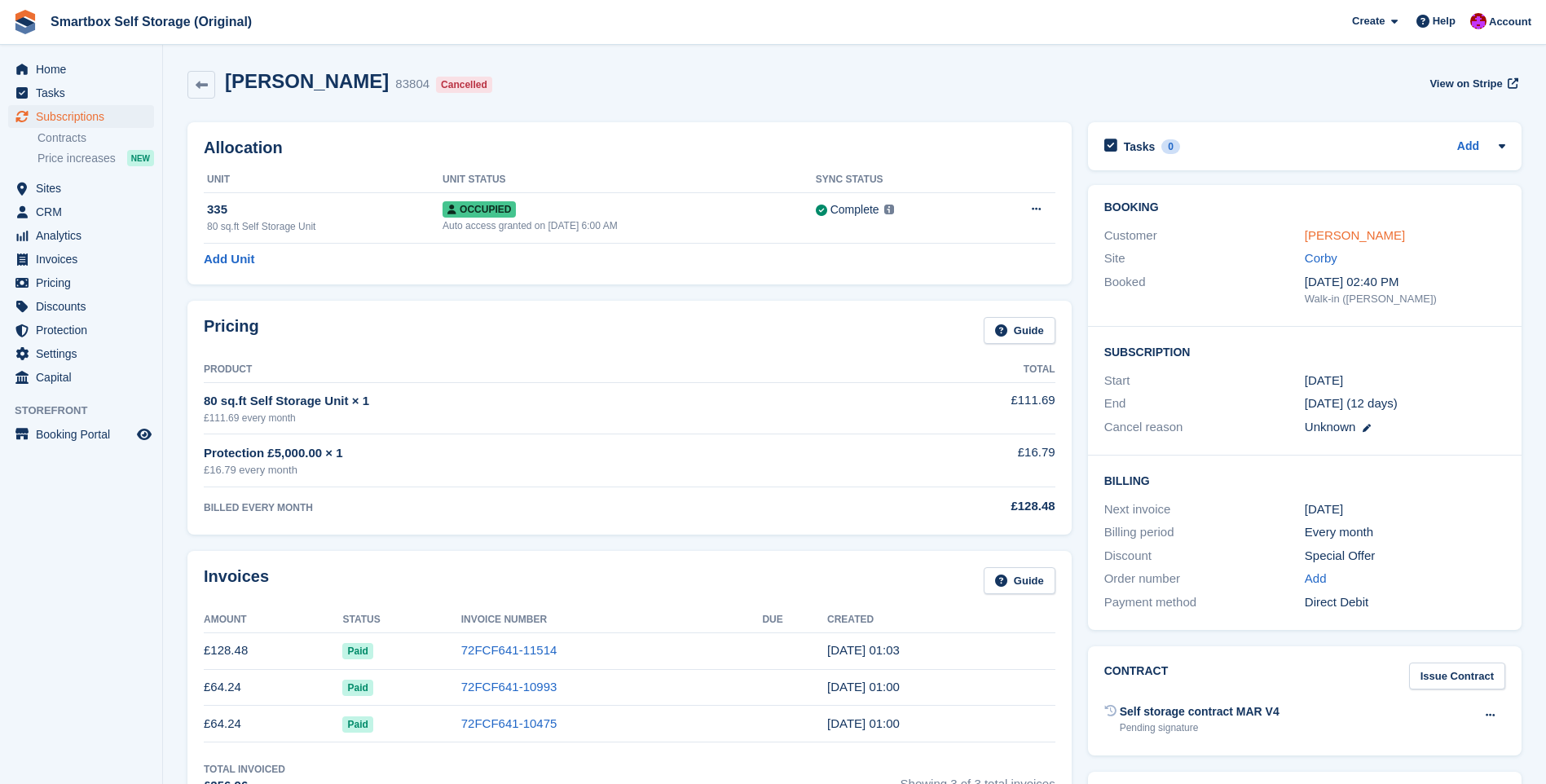 click on "[PERSON_NAME]" at bounding box center [1354, 235] 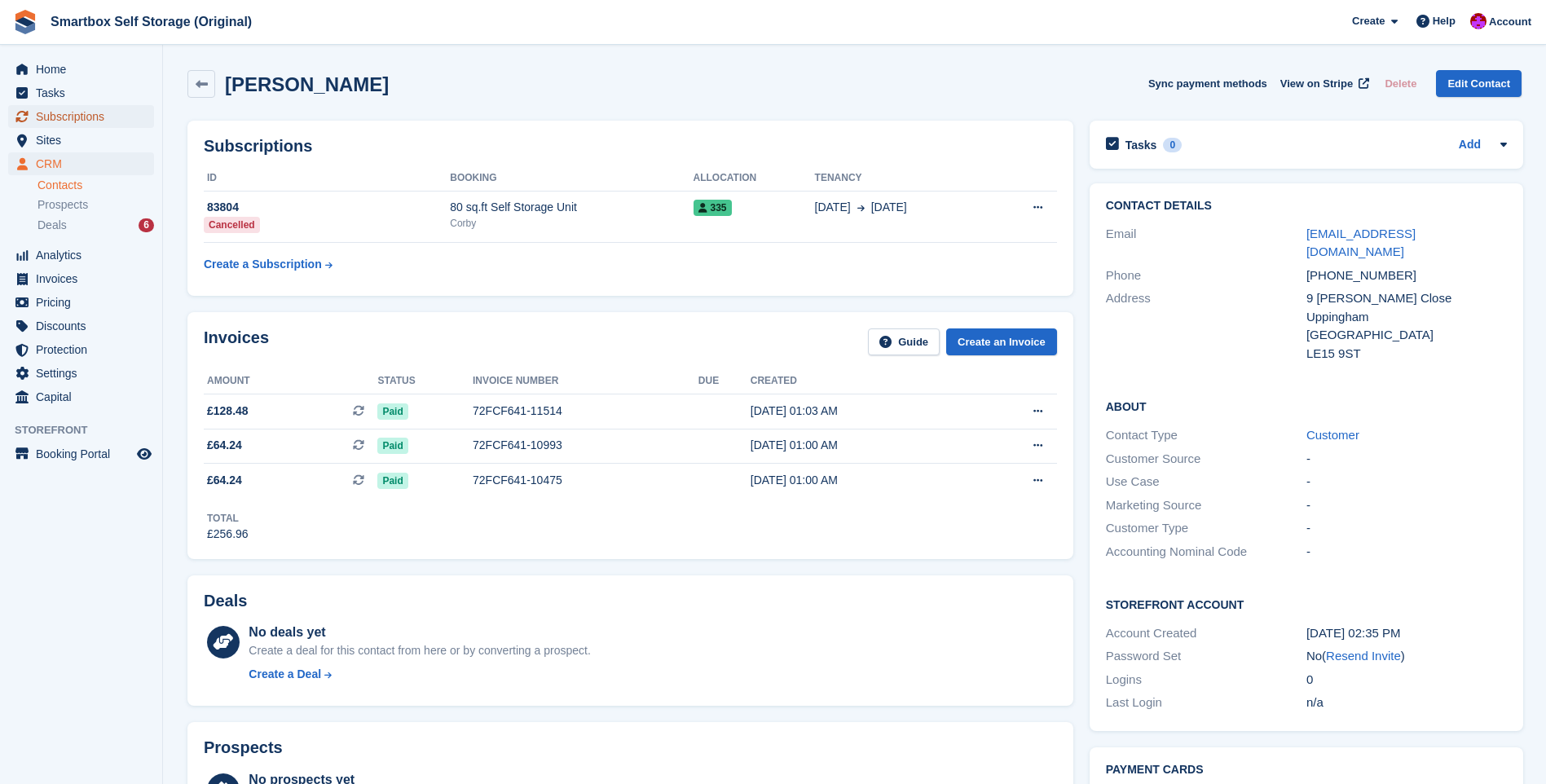 click on "Subscriptions" at bounding box center [85, 117] 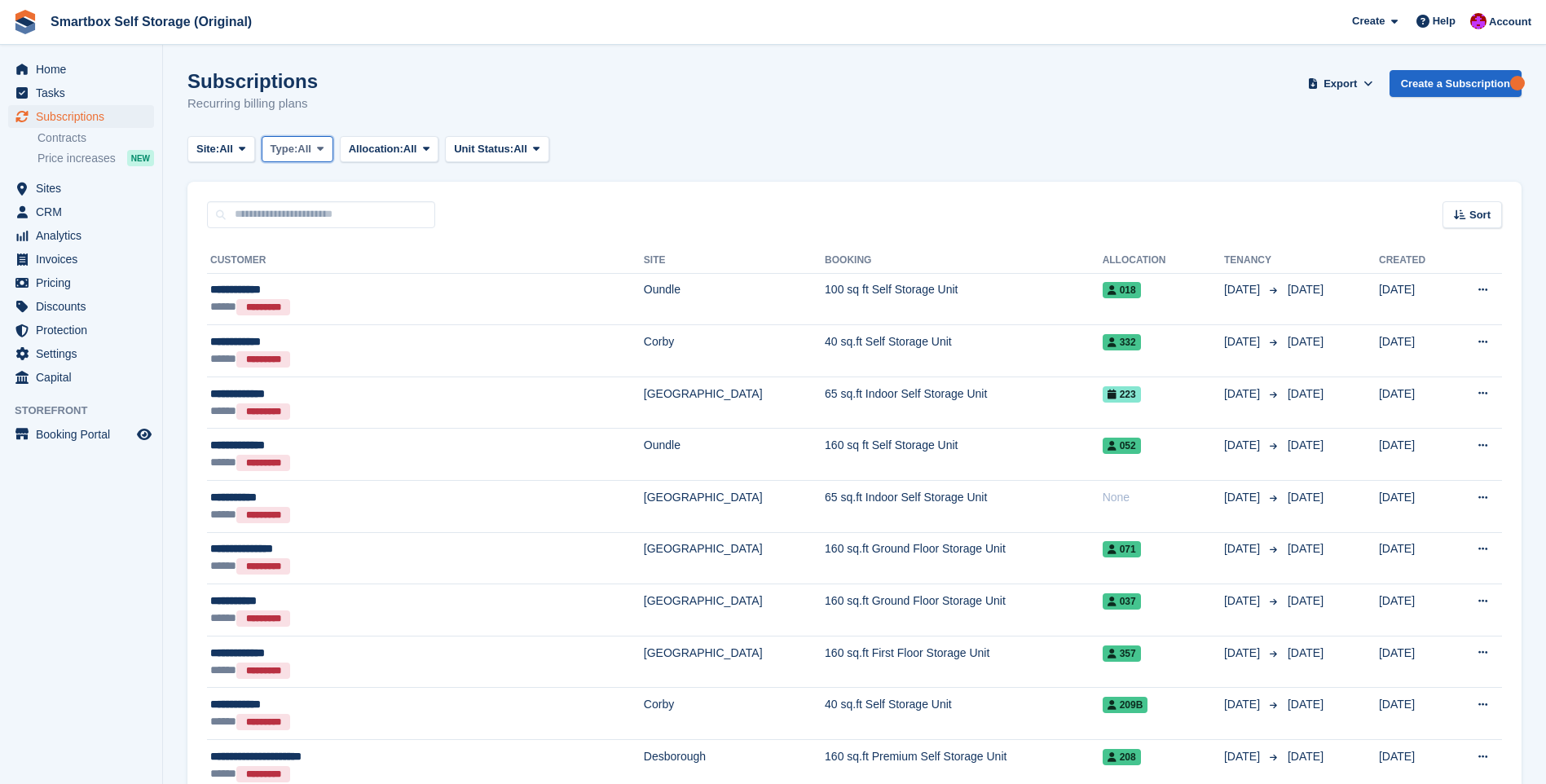 click on "Type:" at bounding box center (284, 149) 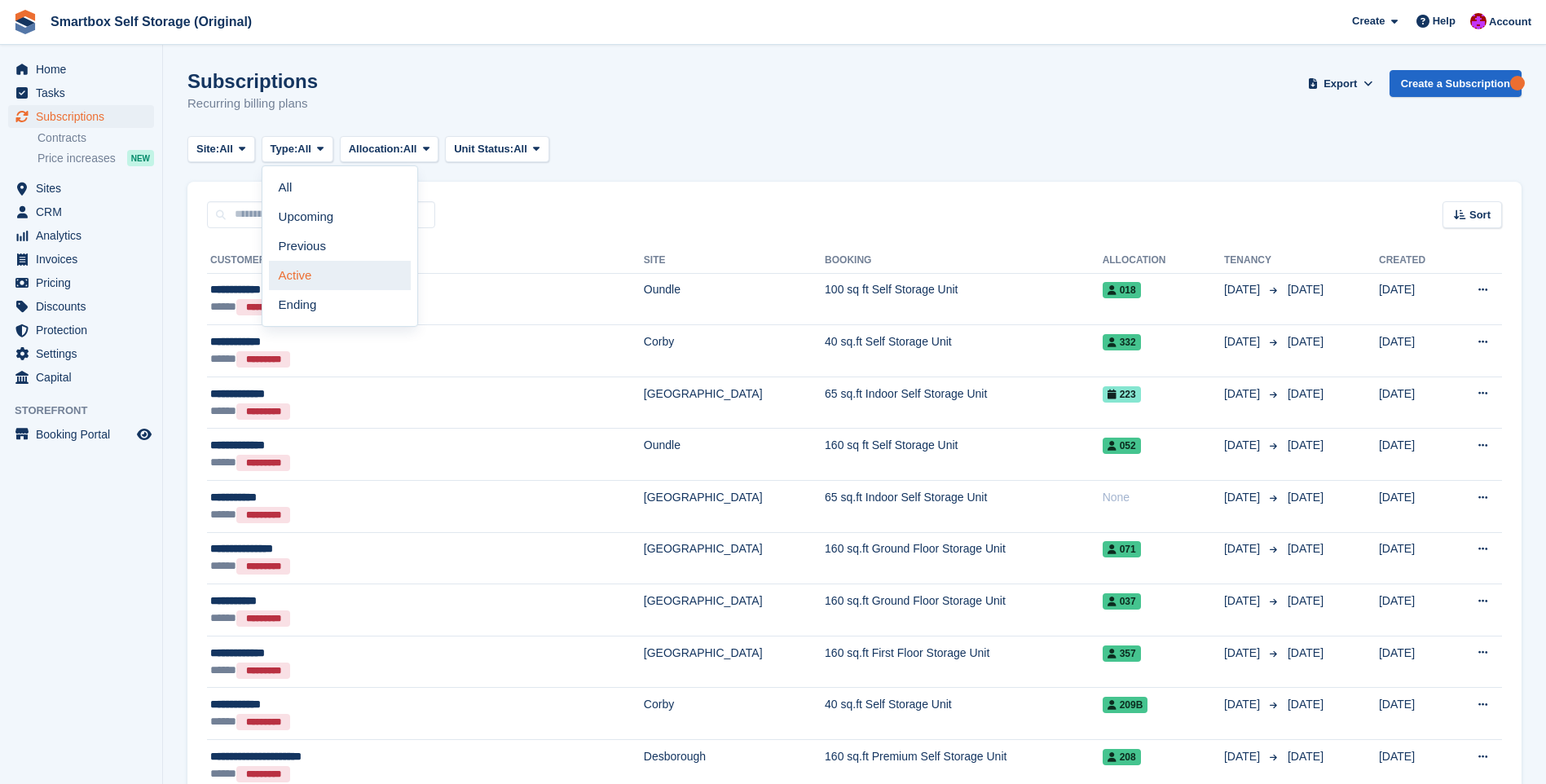 click on "Active" at bounding box center (340, 275) 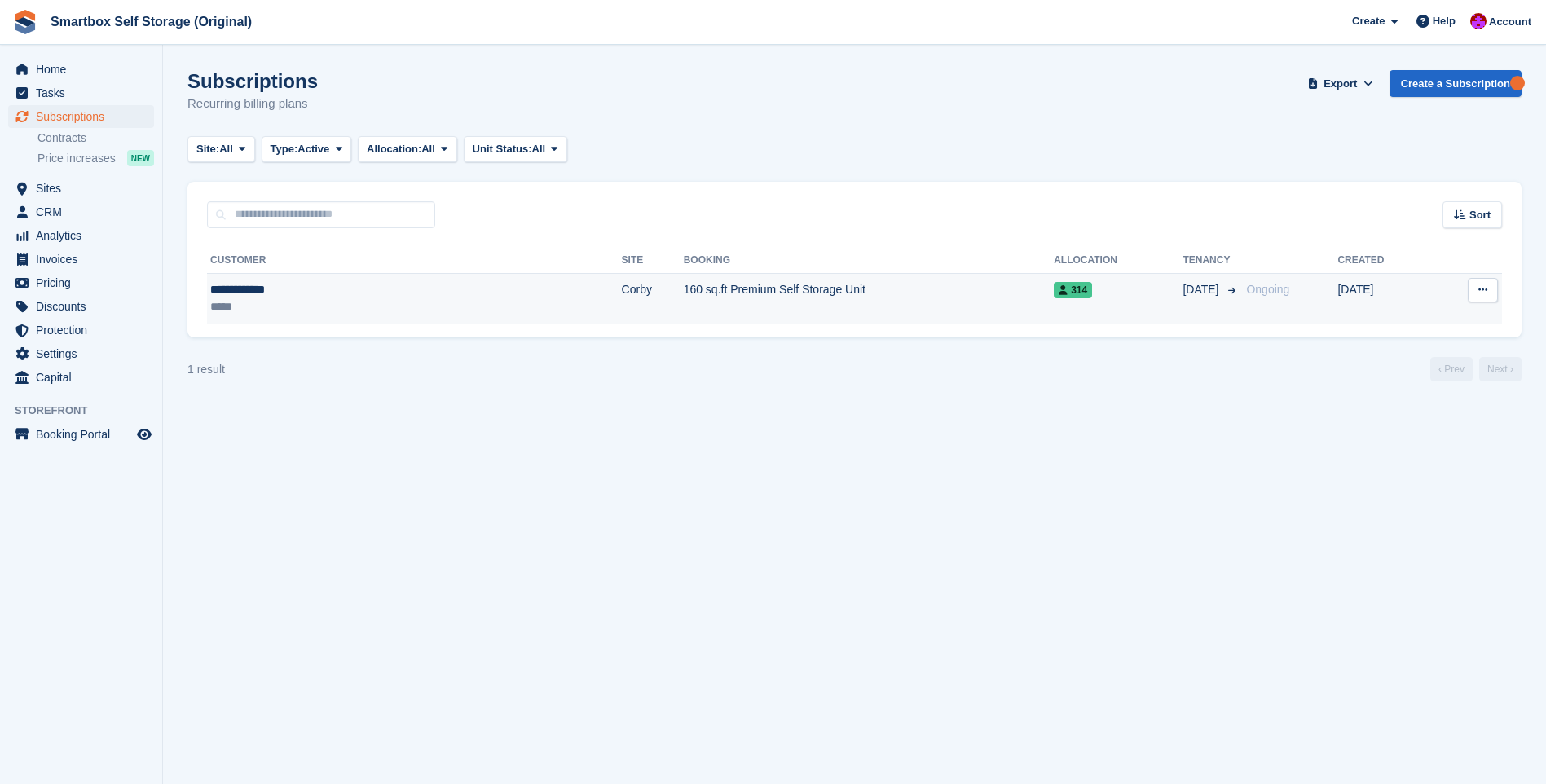 click on "160 sq.ft Premium Self Storage Unit" at bounding box center (869, 298) 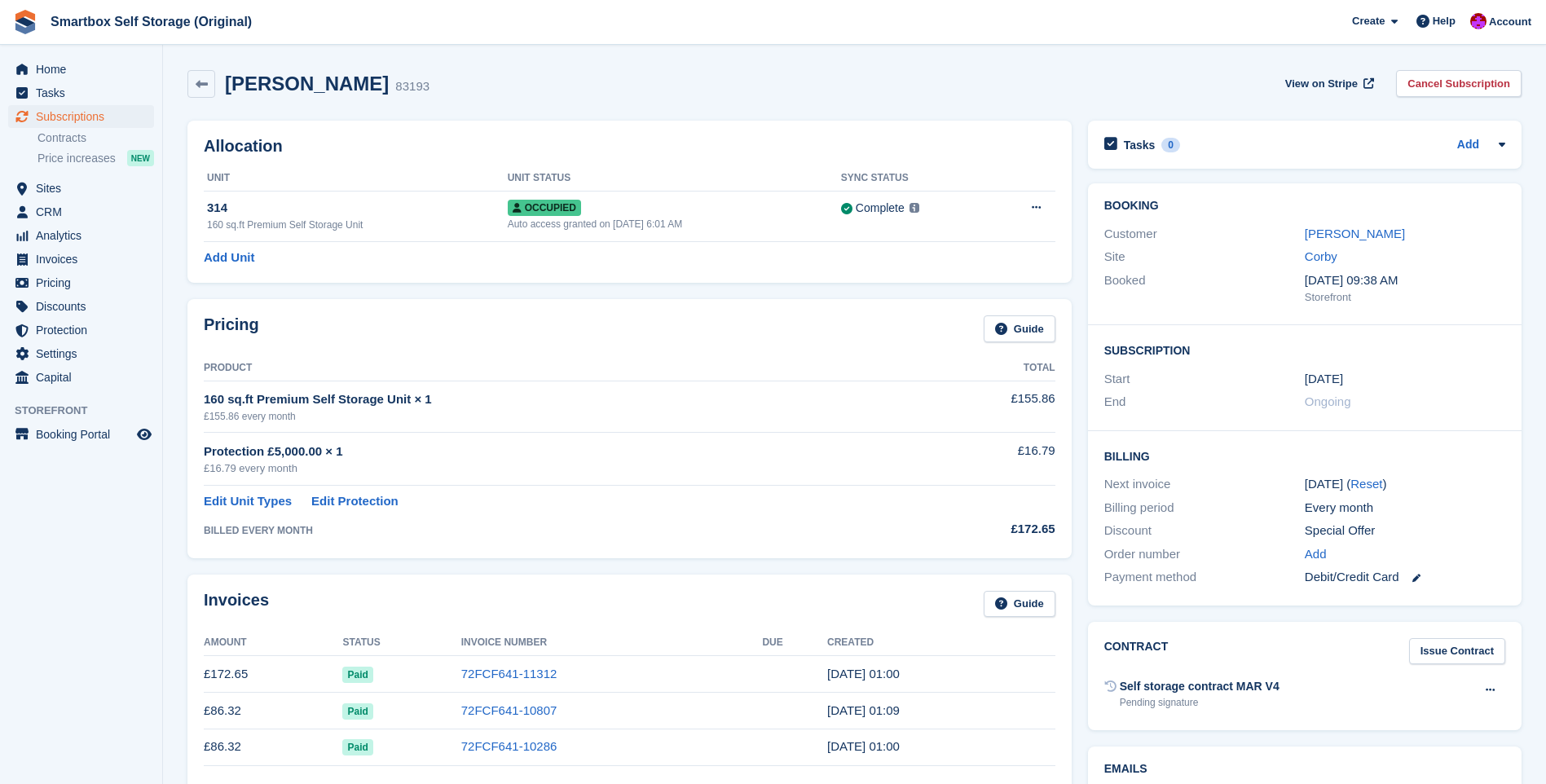 scroll, scrollTop: 0, scrollLeft: 0, axis: both 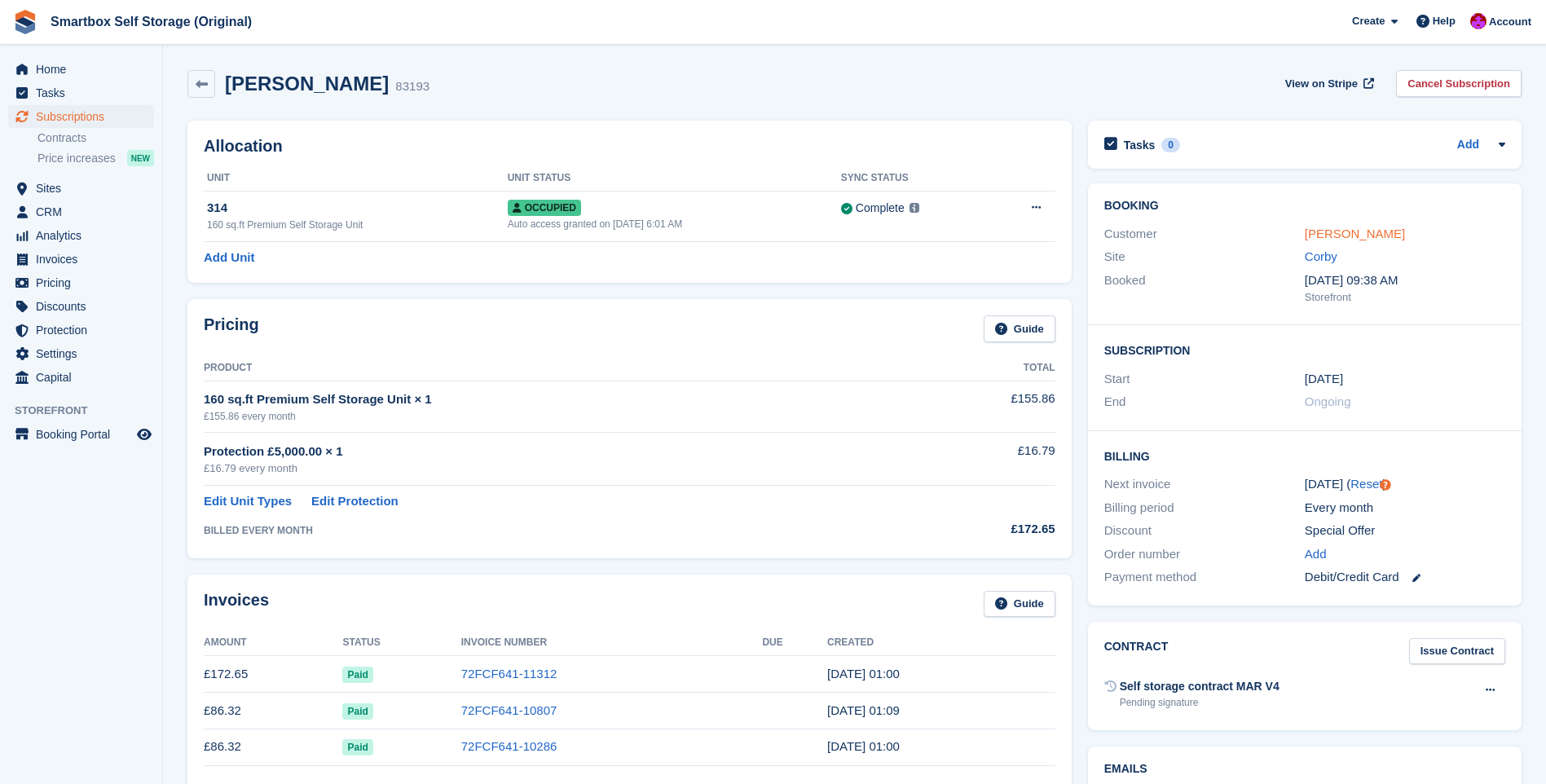 drag, startPoint x: 1343, startPoint y: 234, endPoint x: 1329, endPoint y: 236, distance: 14.142136 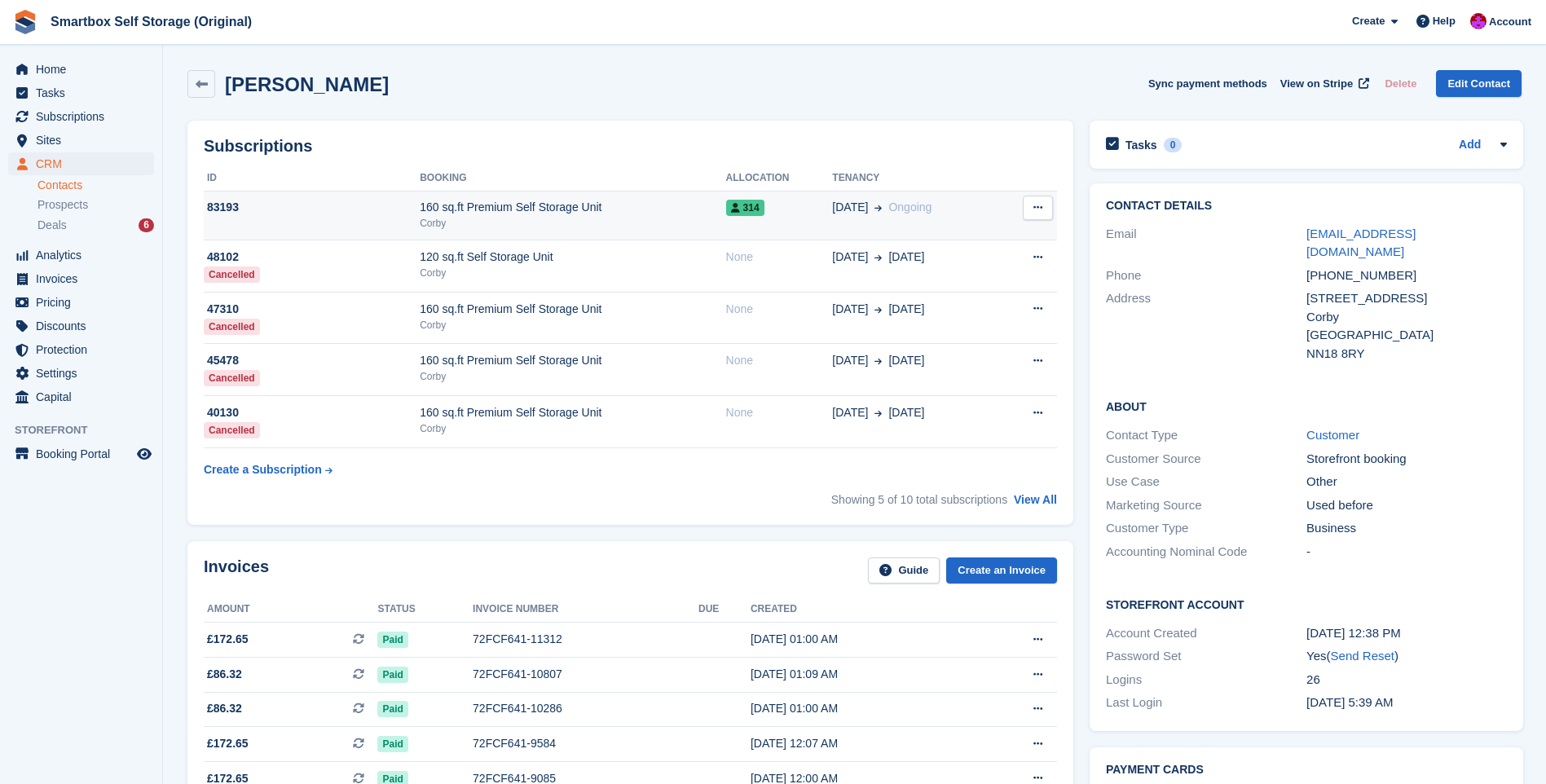 click on "160 sq.ft Premium Self Storage Unit" at bounding box center (572, 207) 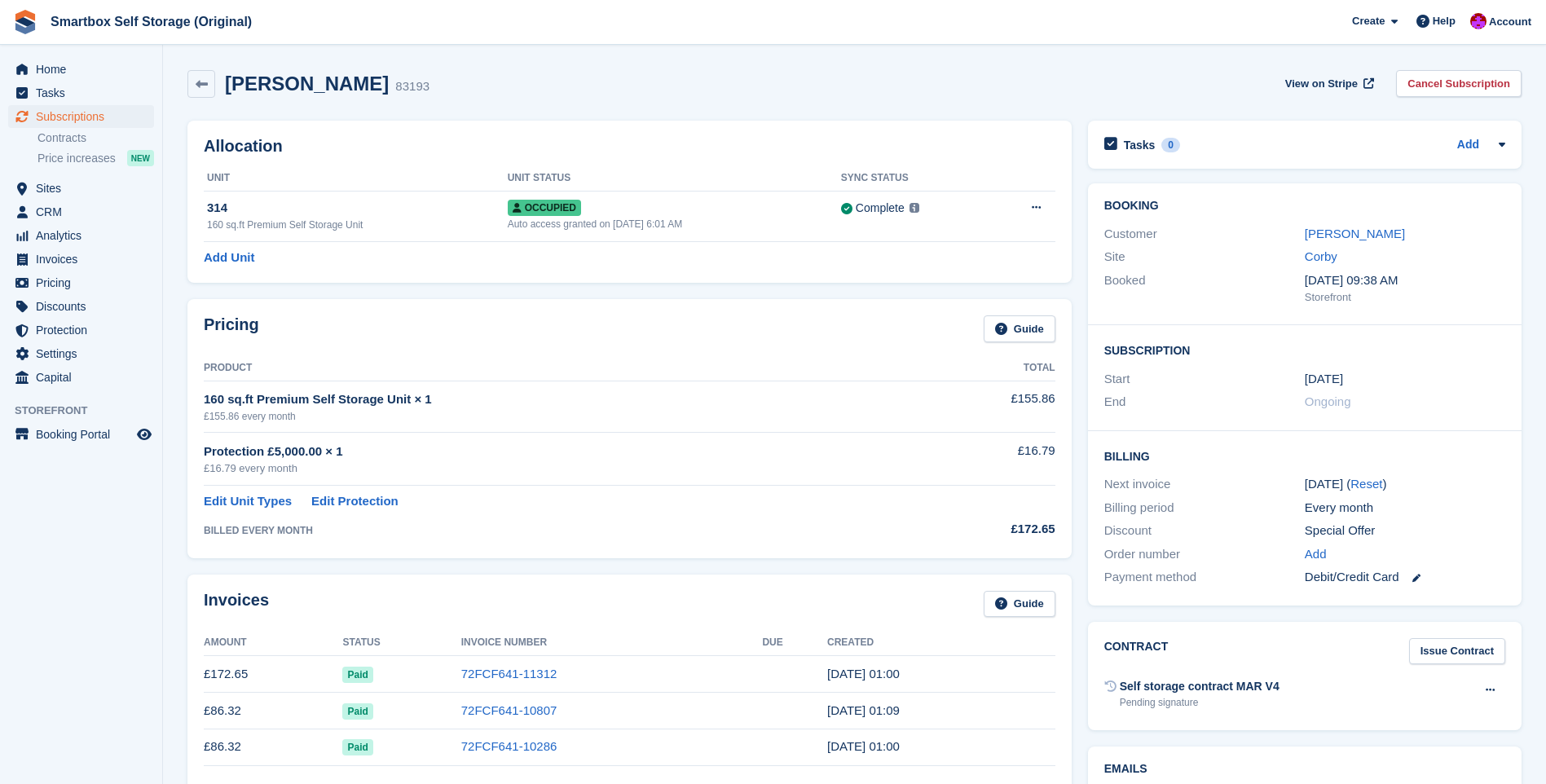 scroll, scrollTop: 0, scrollLeft: 0, axis: both 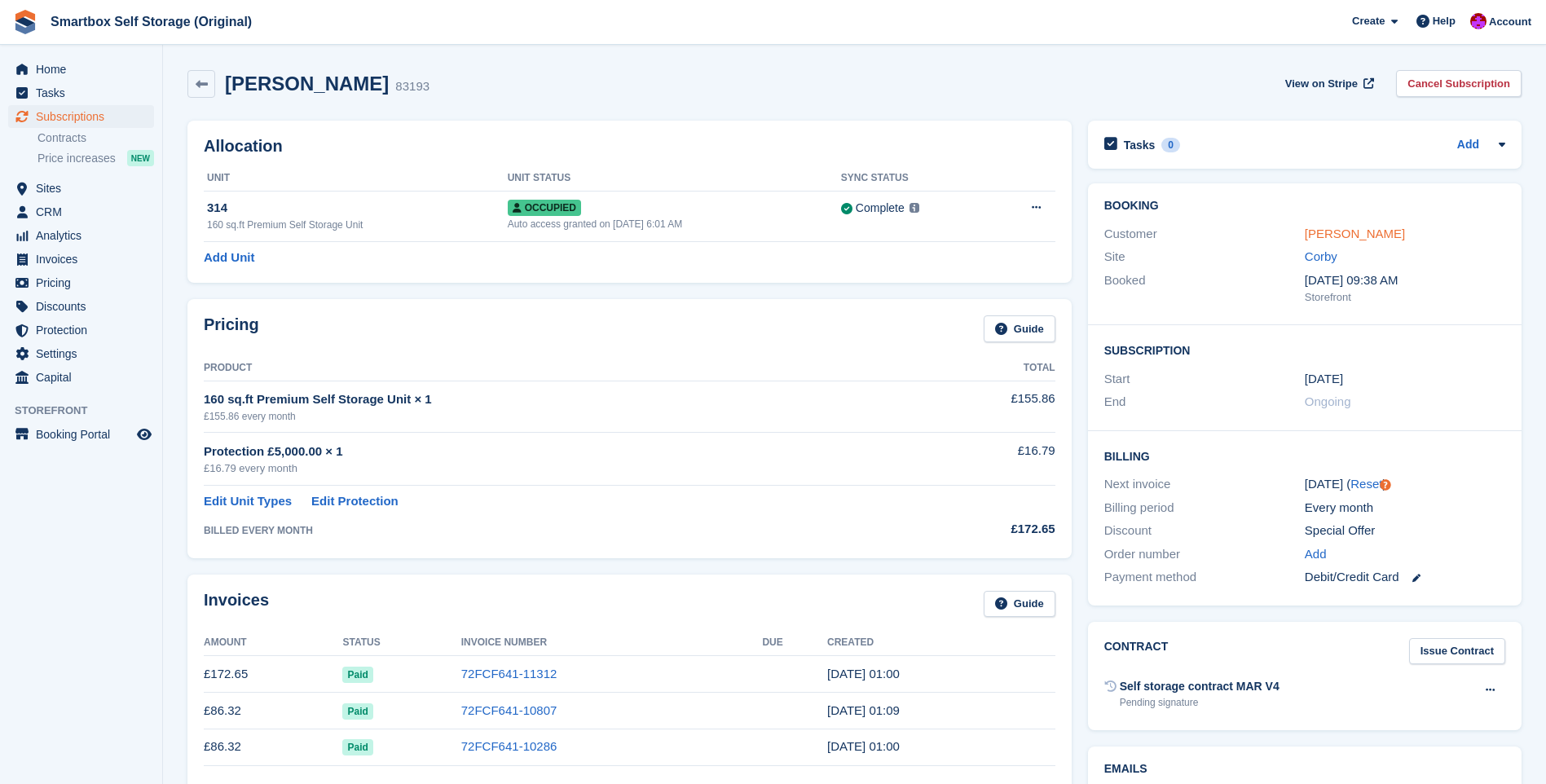 drag, startPoint x: 1360, startPoint y: 236, endPoint x: 1306, endPoint y: 237, distance: 54.00926 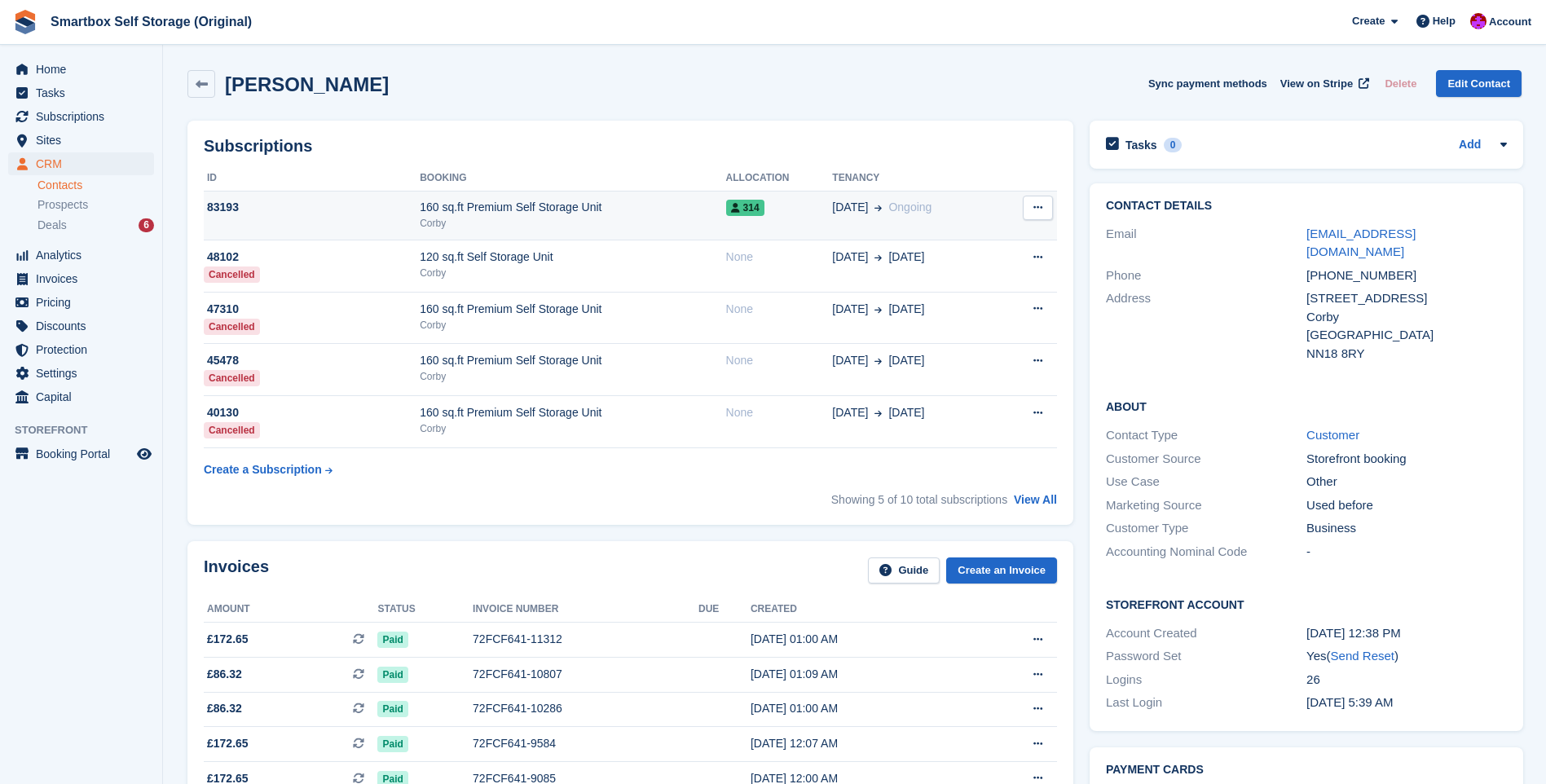 click at bounding box center [1037, 208] 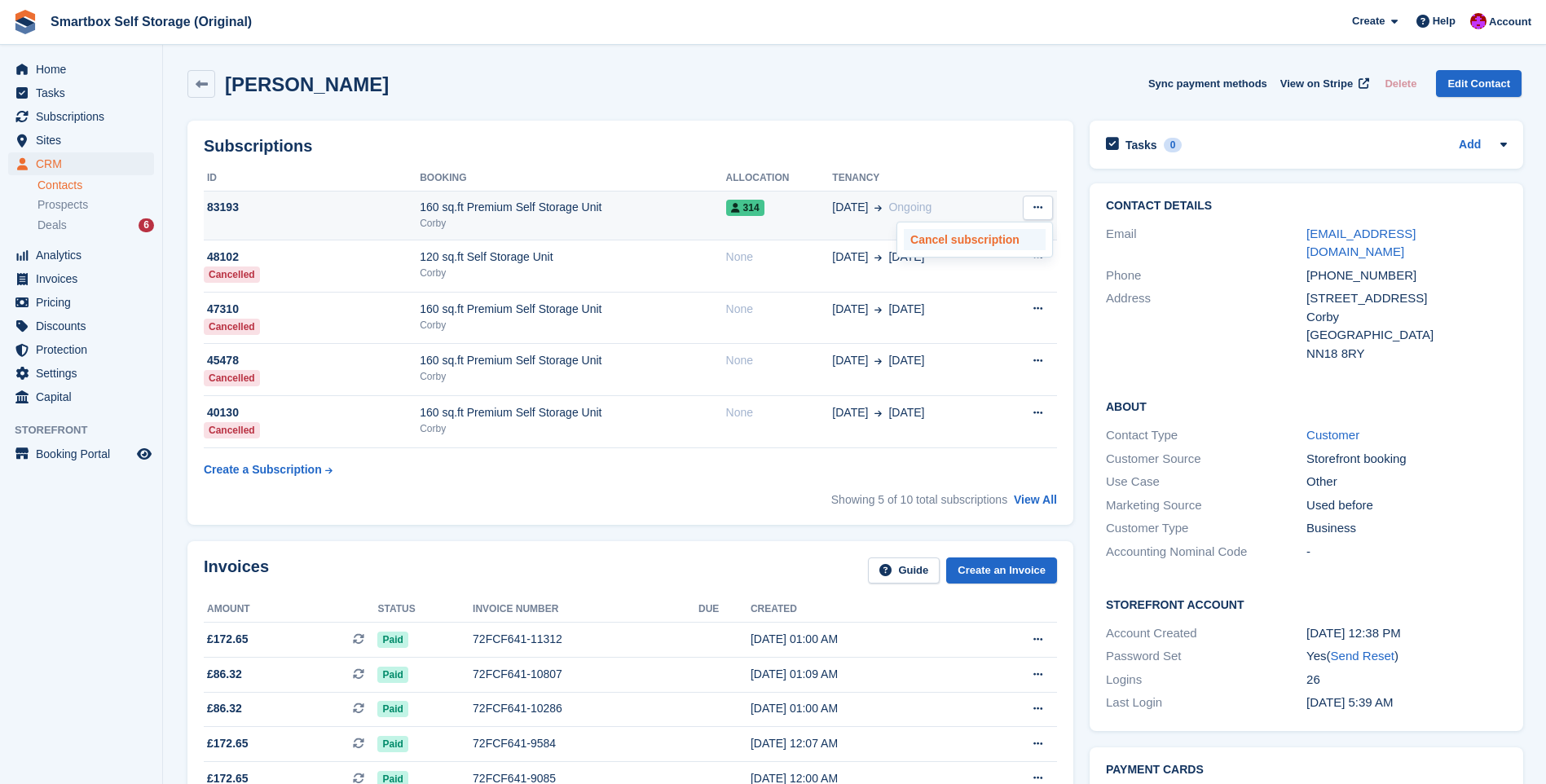 click on "Cancel subscription" at bounding box center (975, 240) 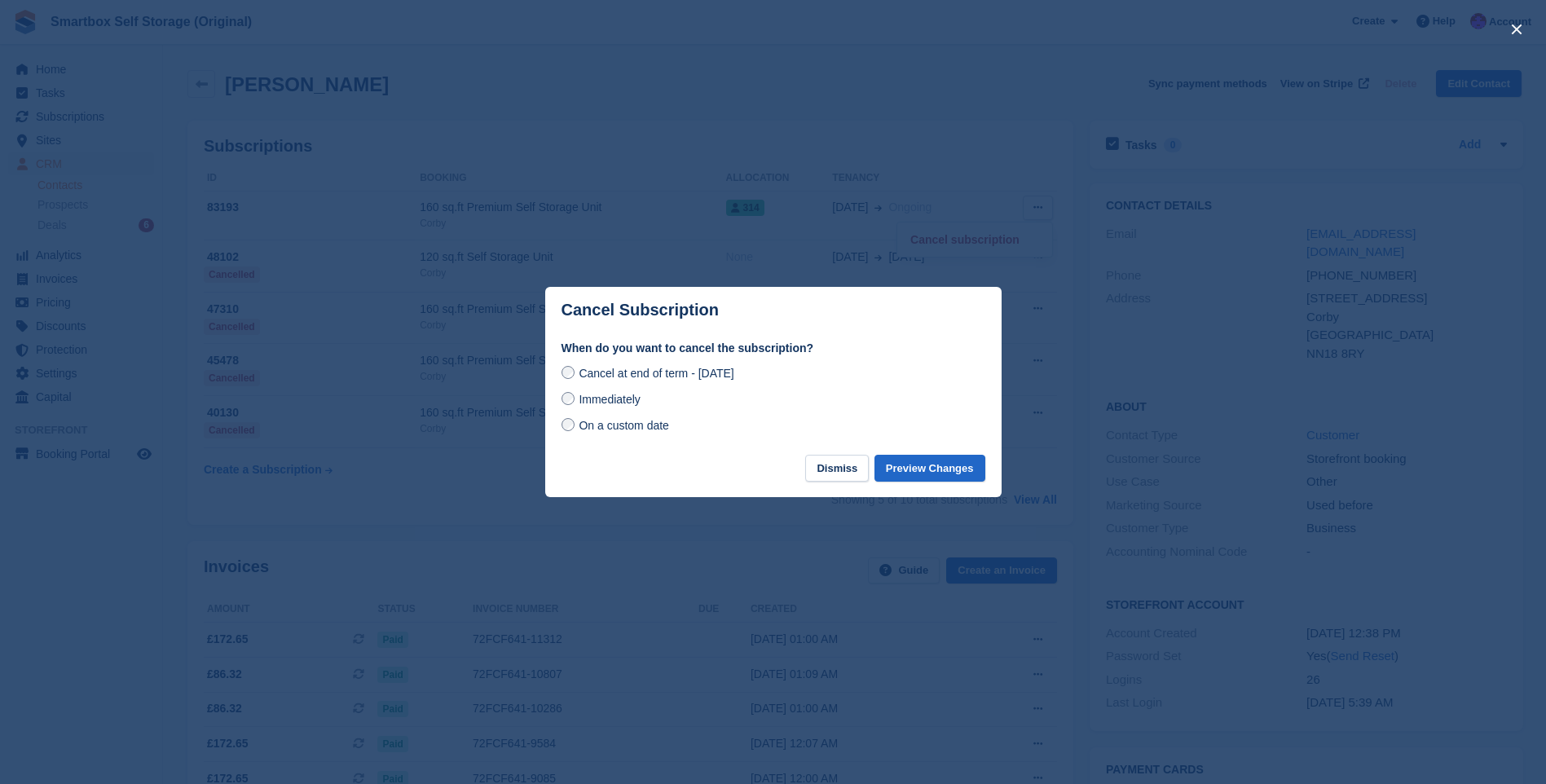 click on "When do you want to cancel the subscription?
Cancel at end of term - Saturday, 26th July, 2025
Immediately
On a custom date" at bounding box center (773, 397) 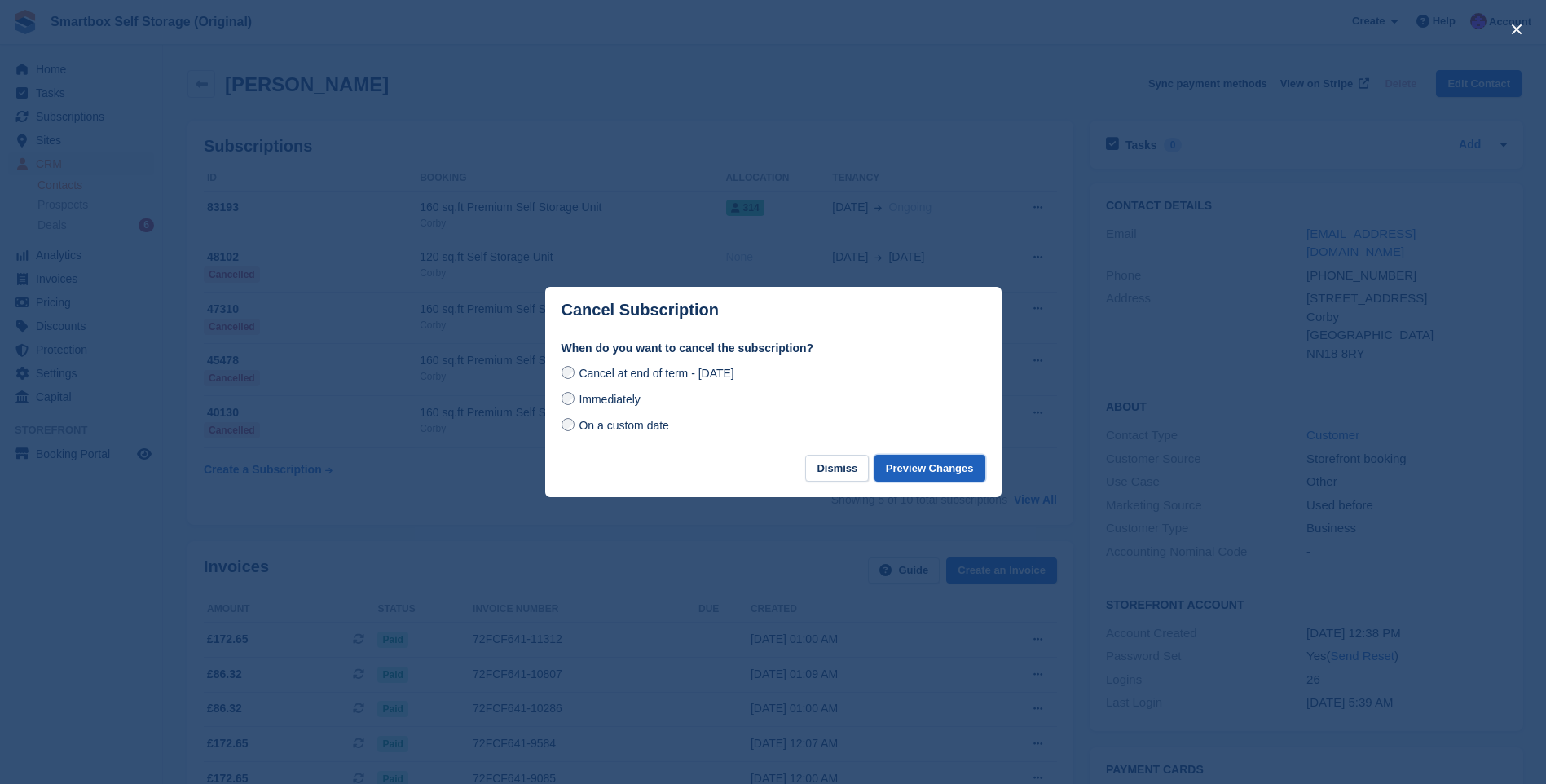 click on "Preview Changes" at bounding box center [930, 468] 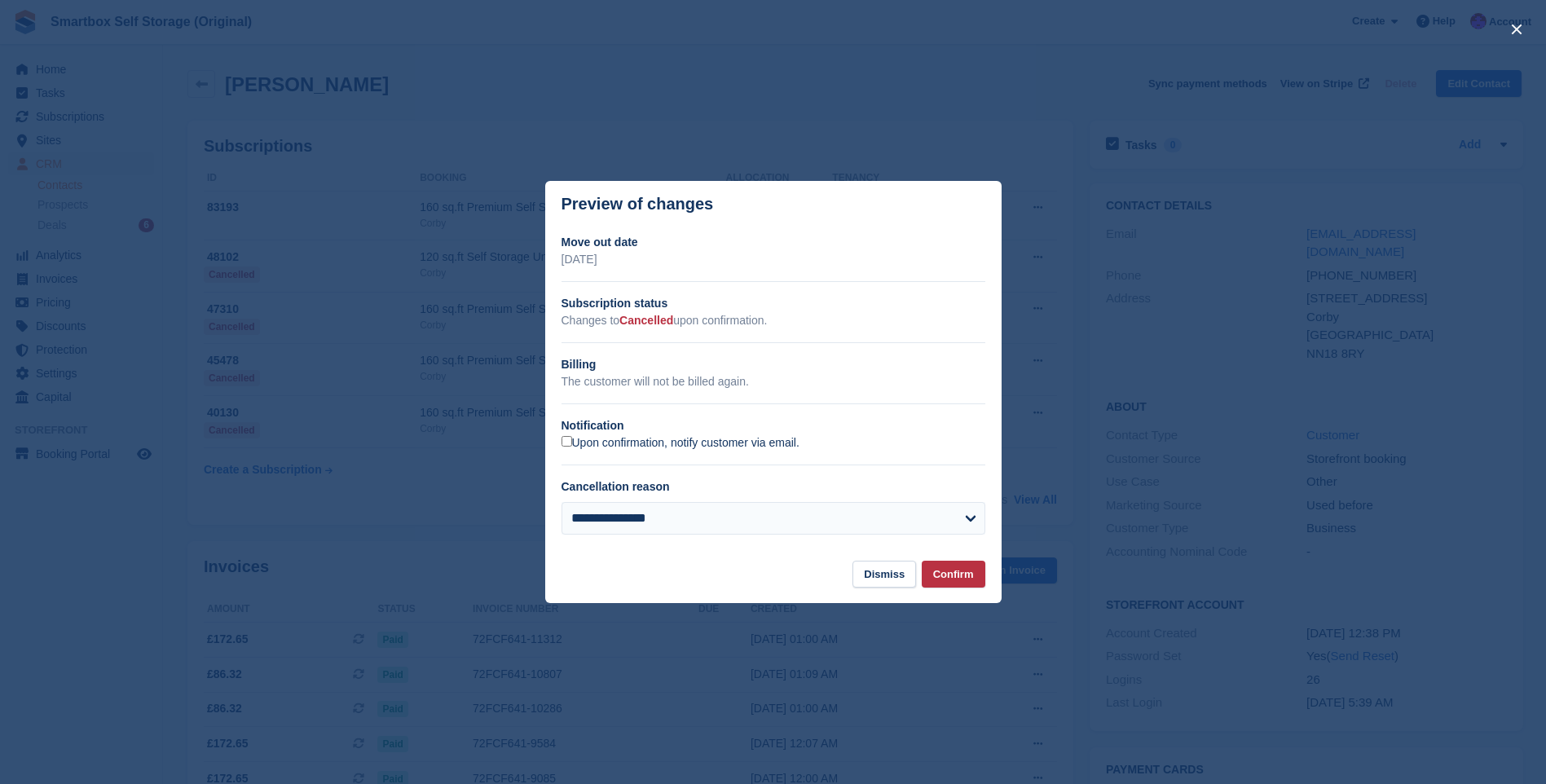 click on "Upon confirmation, notify customer via email." at bounding box center [681, 443] 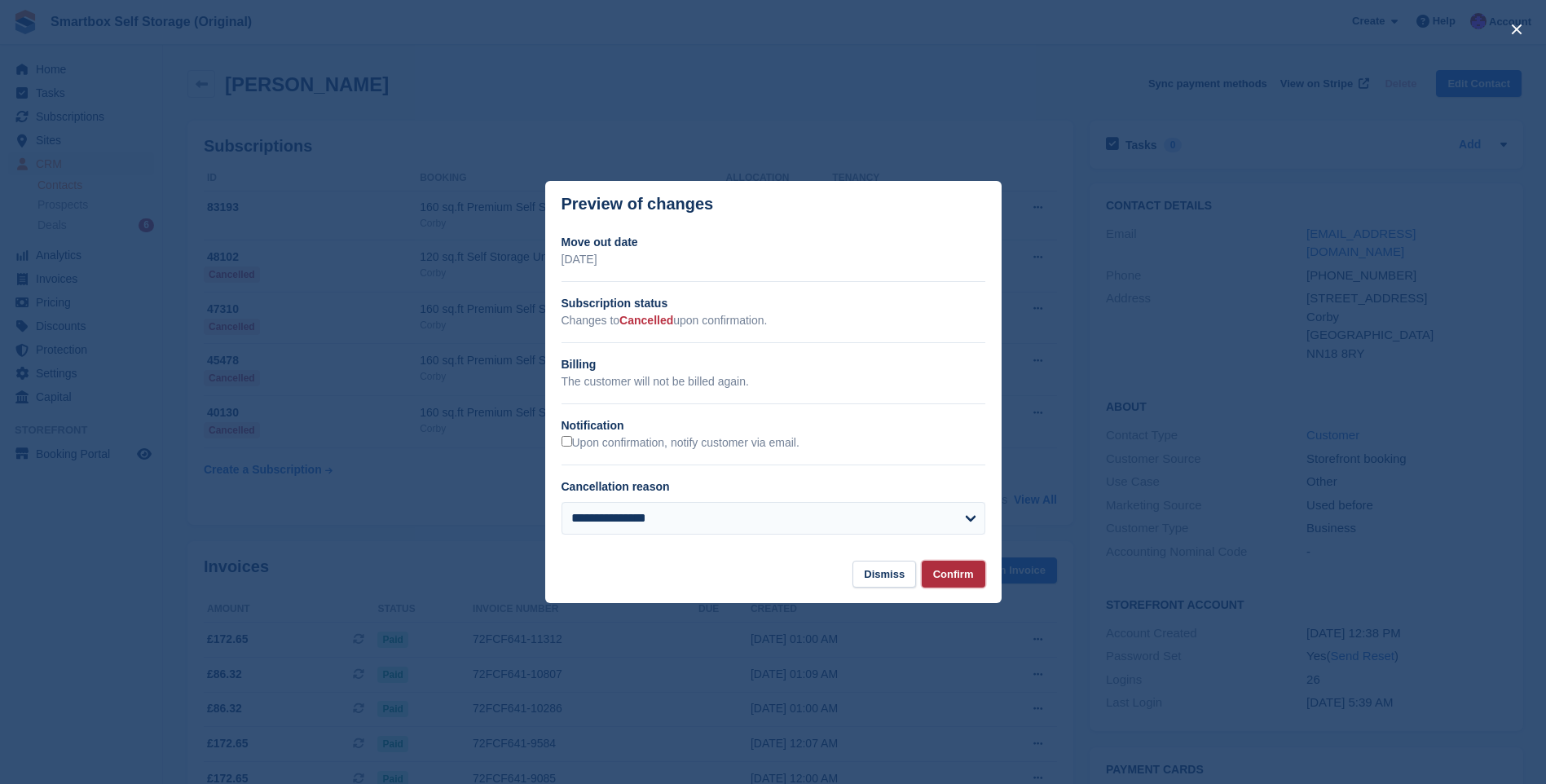 click on "Confirm" at bounding box center (954, 574) 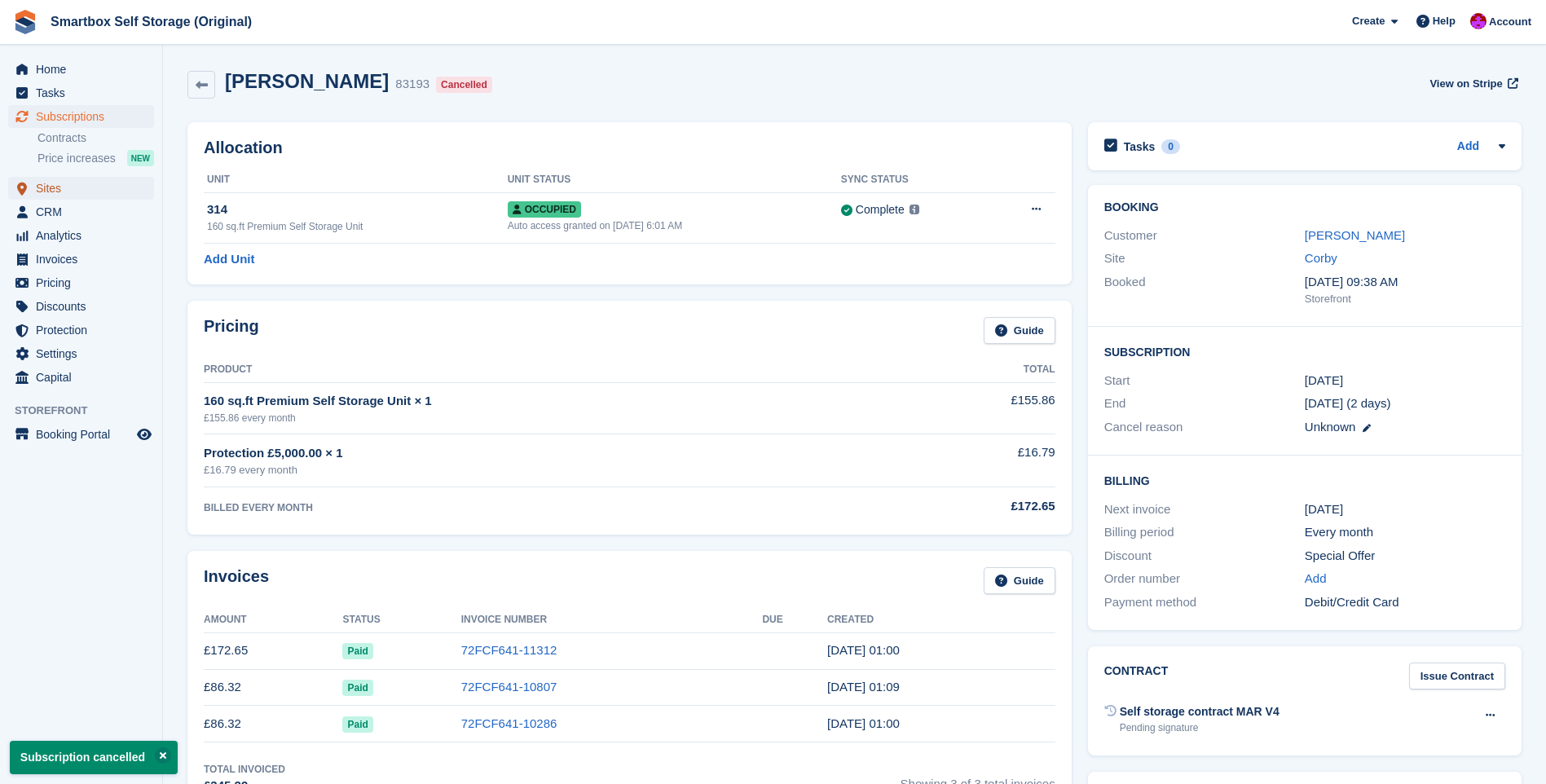 click on "Sites" at bounding box center [85, 188] 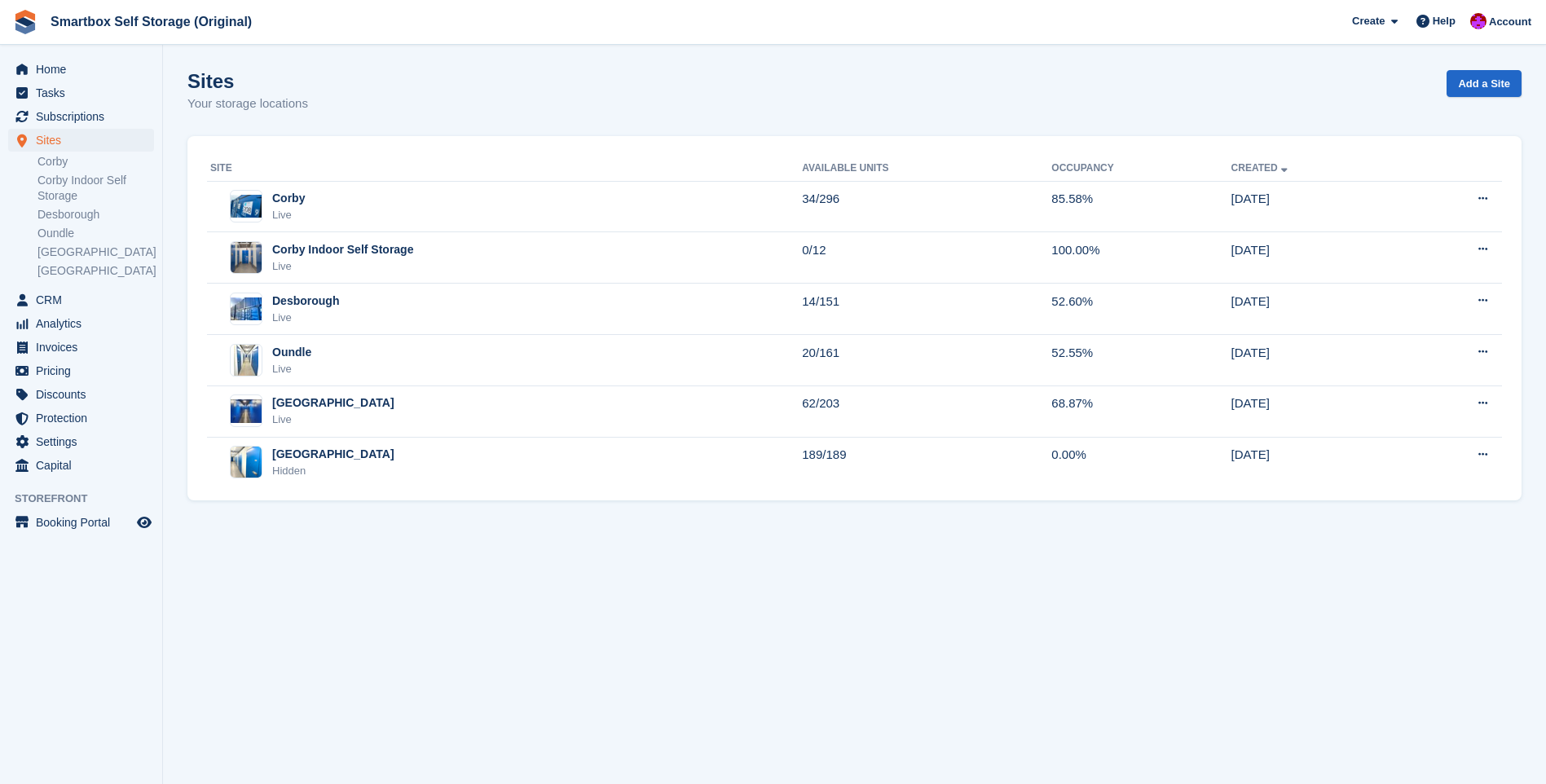 click on "Corby
Live" at bounding box center [504, 206] 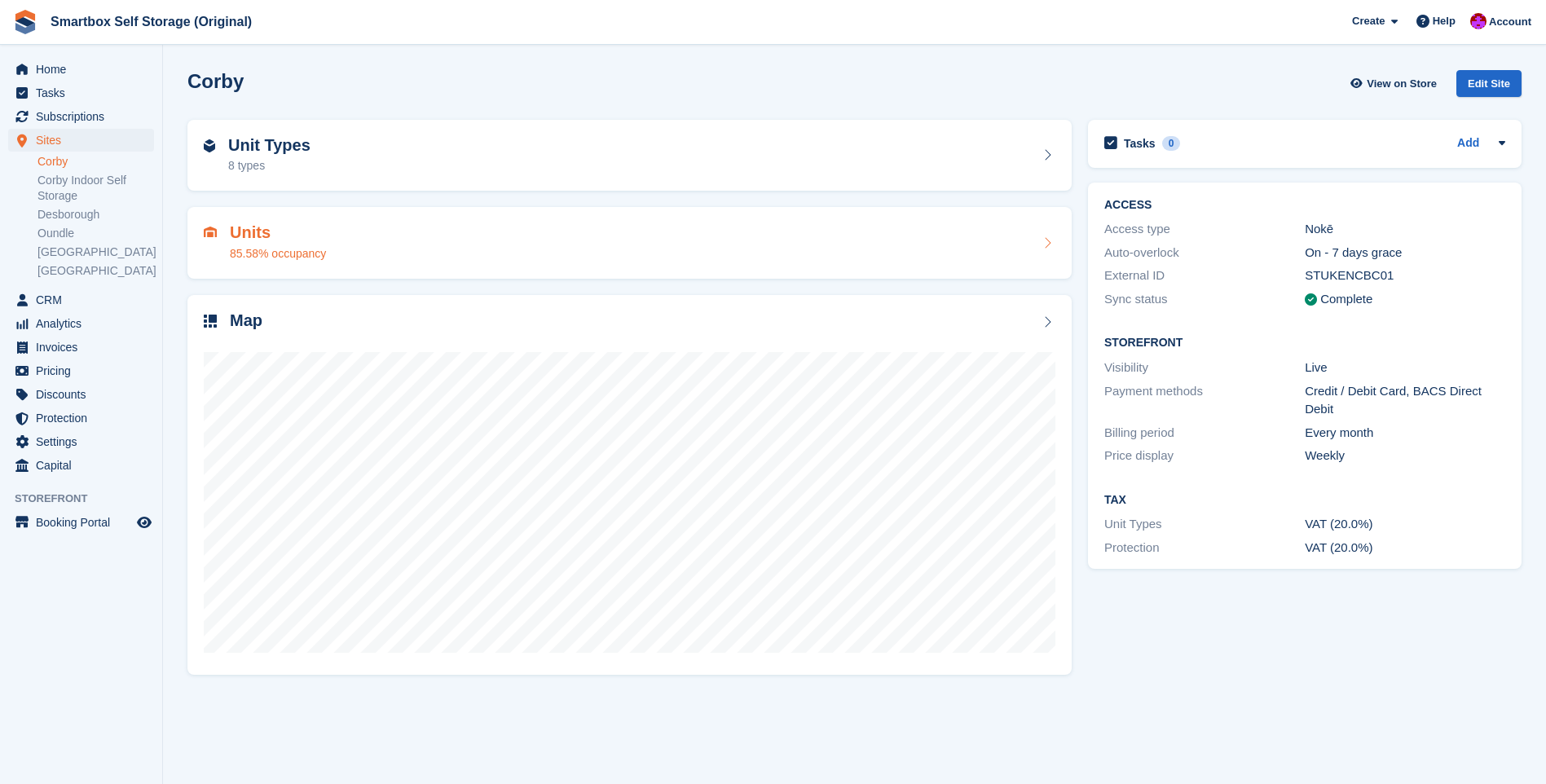 scroll, scrollTop: 0, scrollLeft: 0, axis: both 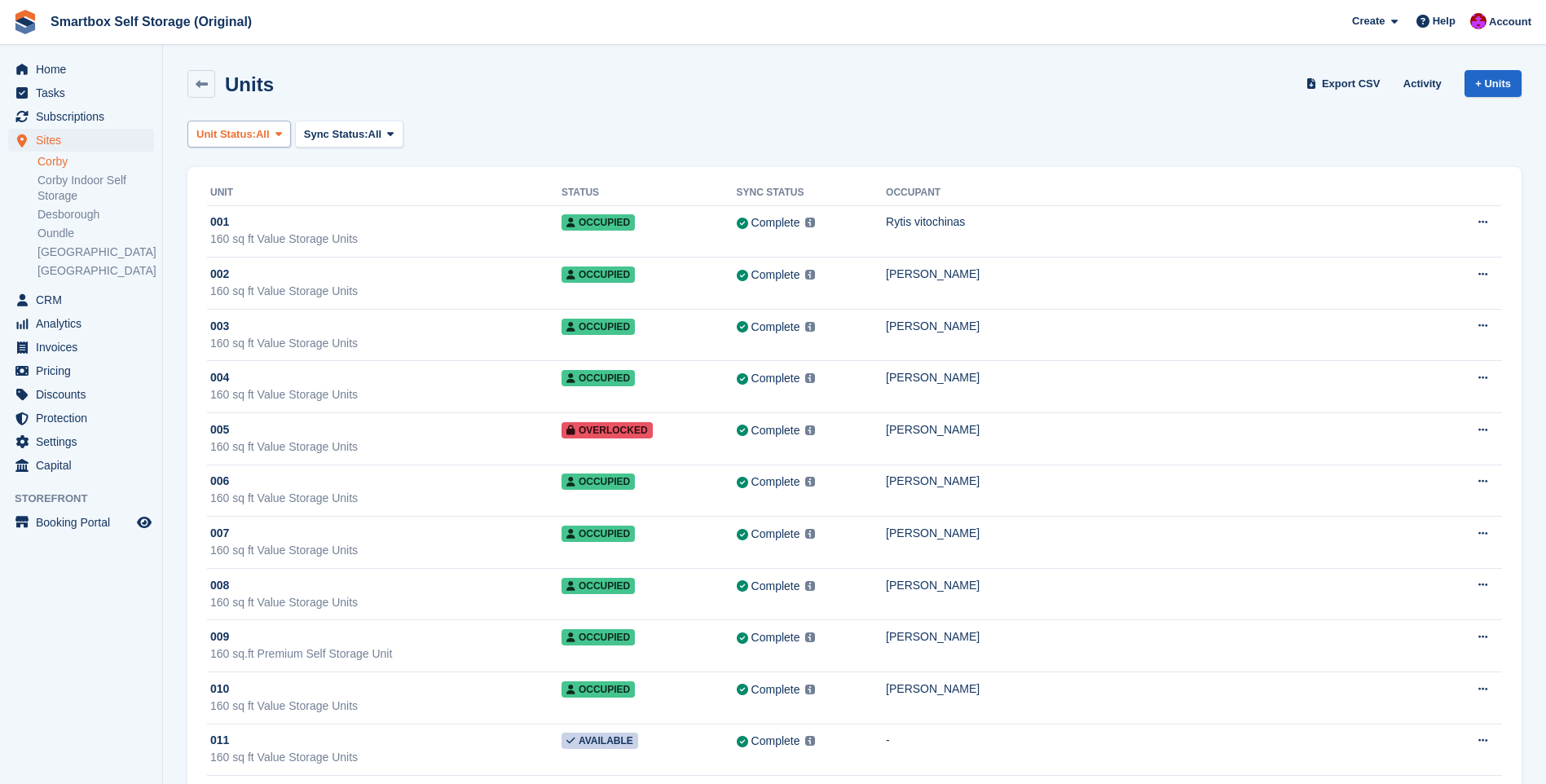 drag, startPoint x: 0, startPoint y: 0, endPoint x: 227, endPoint y: 139, distance: 266.1766 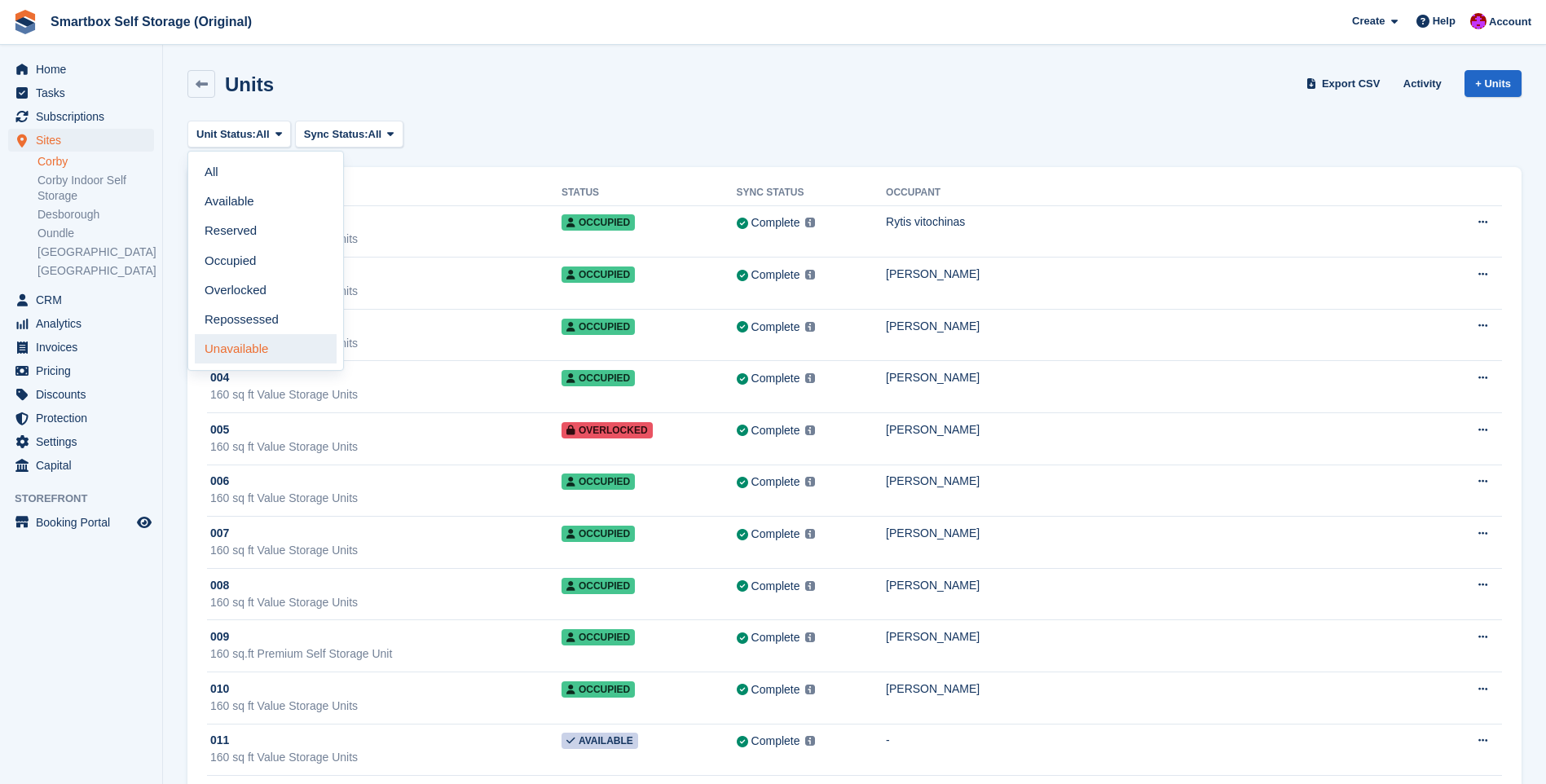 click on "Unavailable" at bounding box center [266, 349] 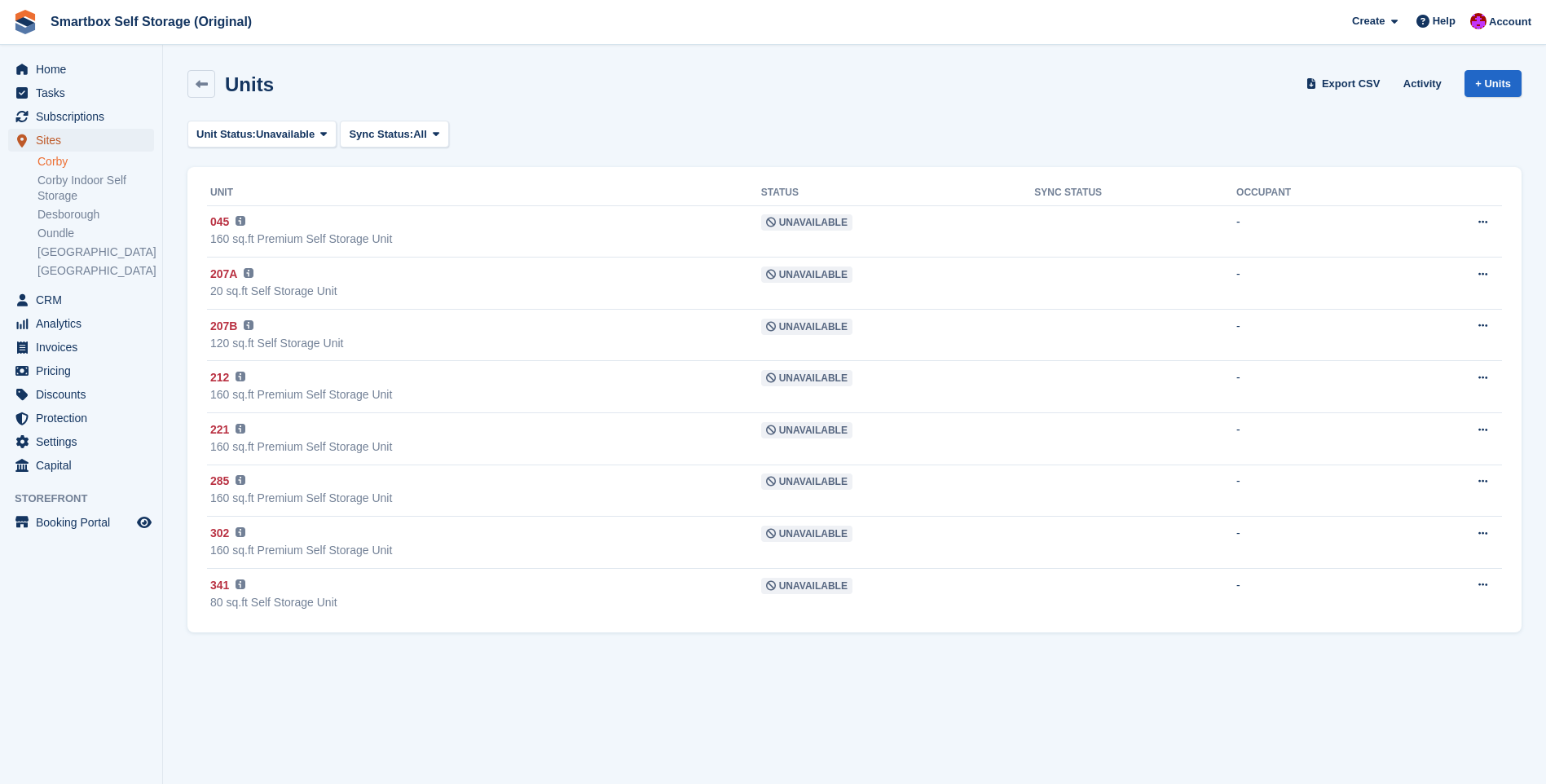 click on "Sites" at bounding box center (85, 140) 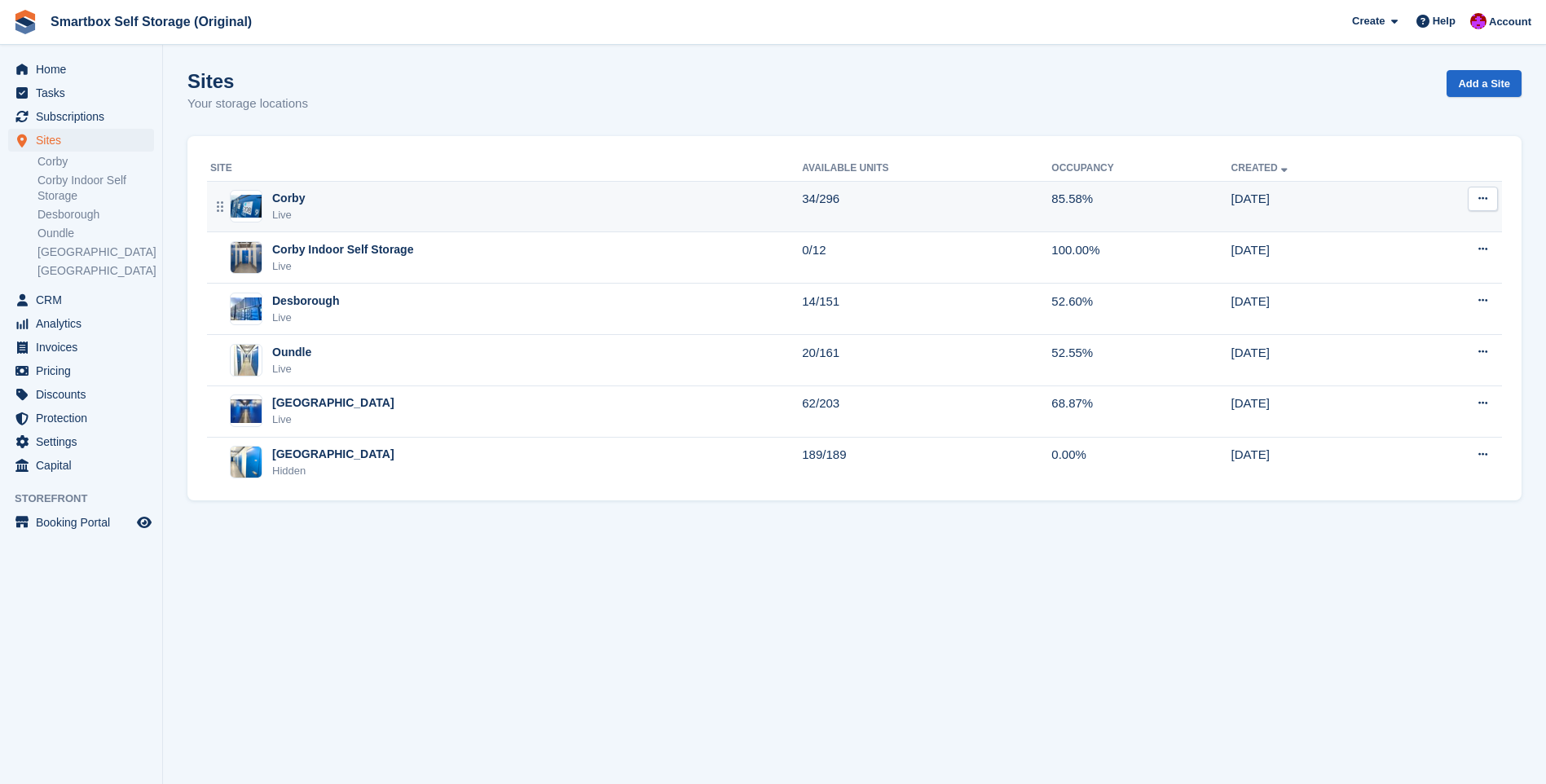 click on "Corby
Live" at bounding box center [506, 206] 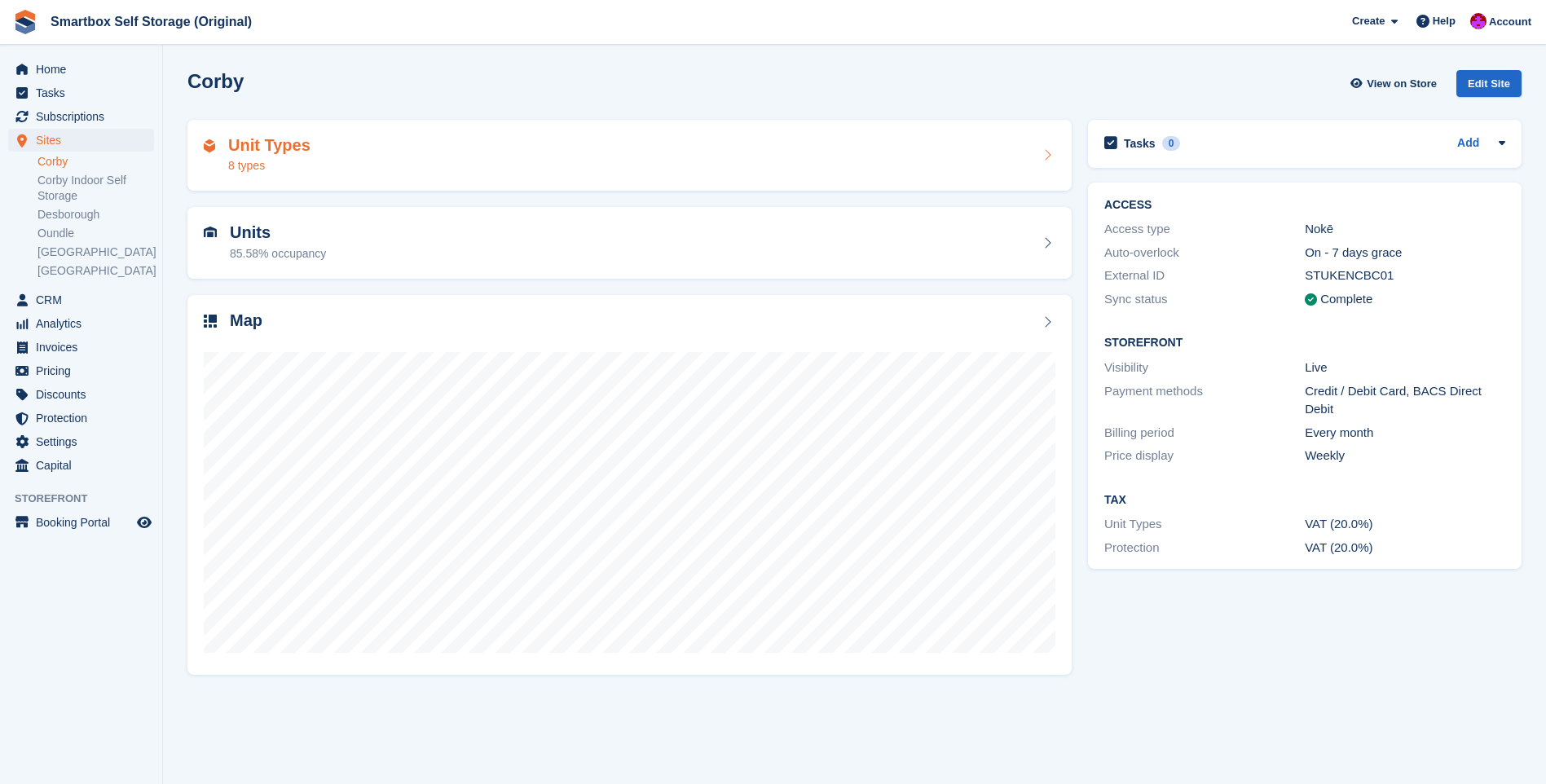 scroll, scrollTop: 0, scrollLeft: 0, axis: both 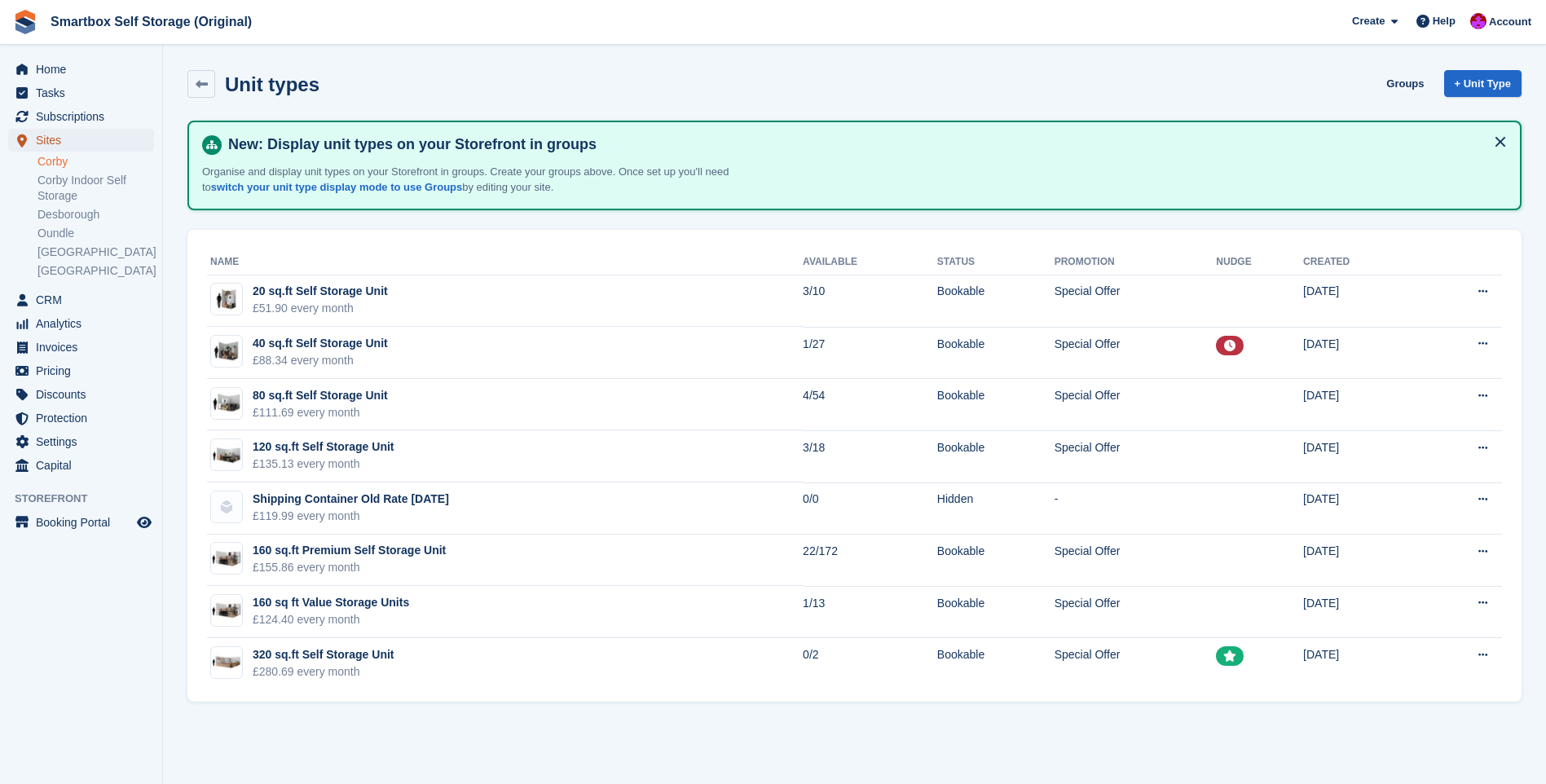 click on "Sites" at bounding box center (85, 140) 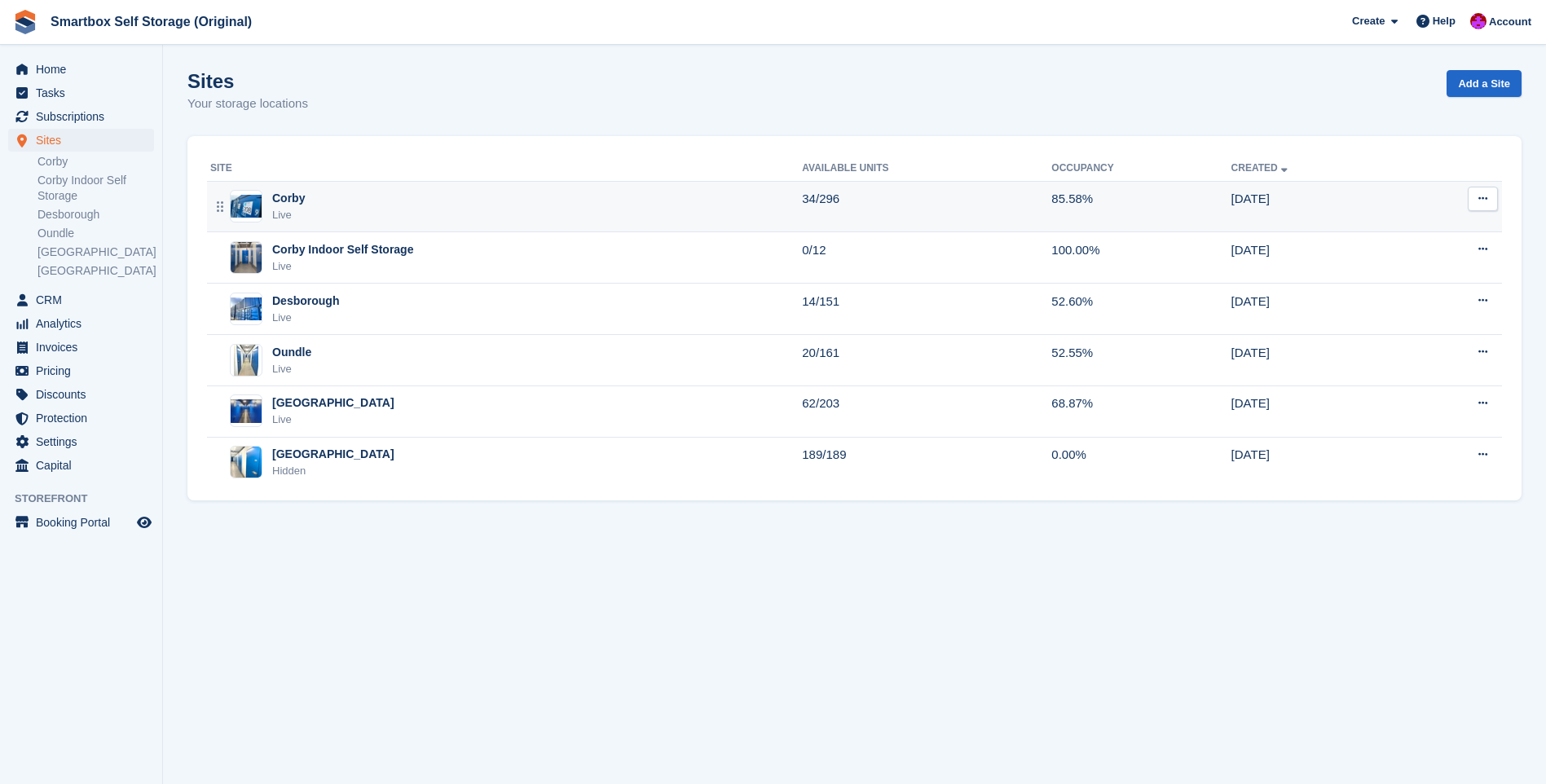 click on "Corby
Live" at bounding box center (506, 206) 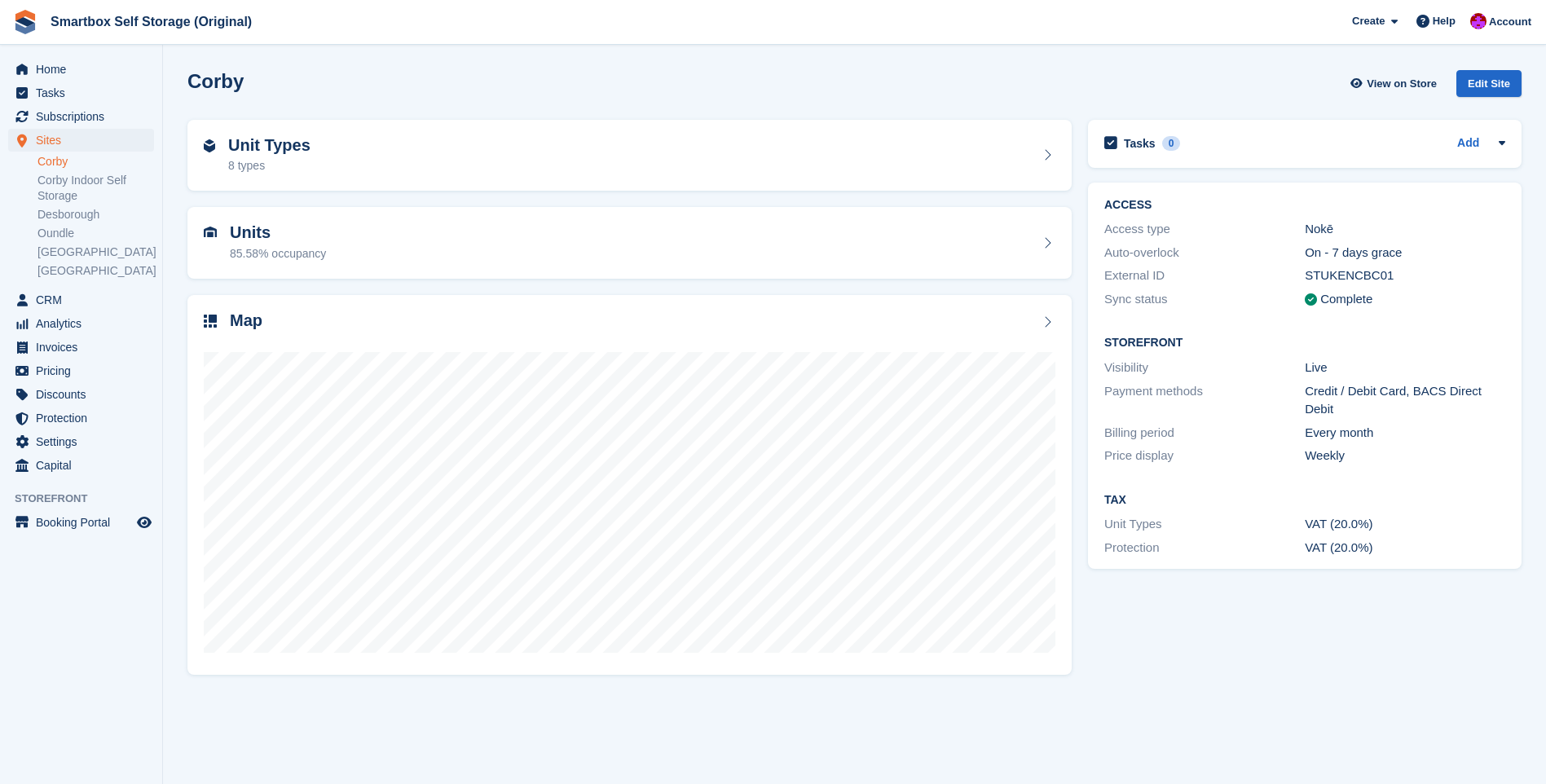 scroll, scrollTop: 0, scrollLeft: 0, axis: both 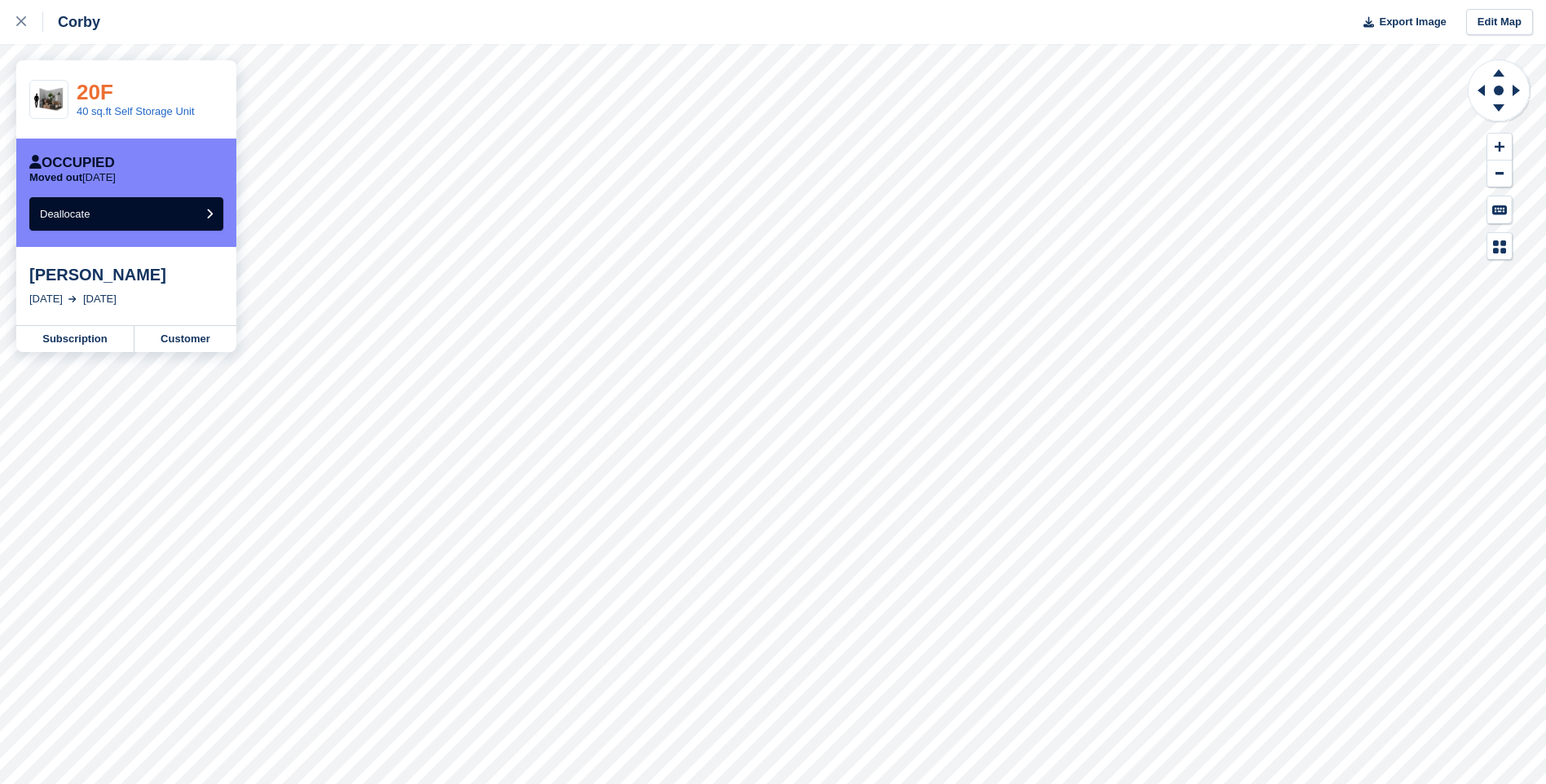 click on "20F" at bounding box center (95, 92) 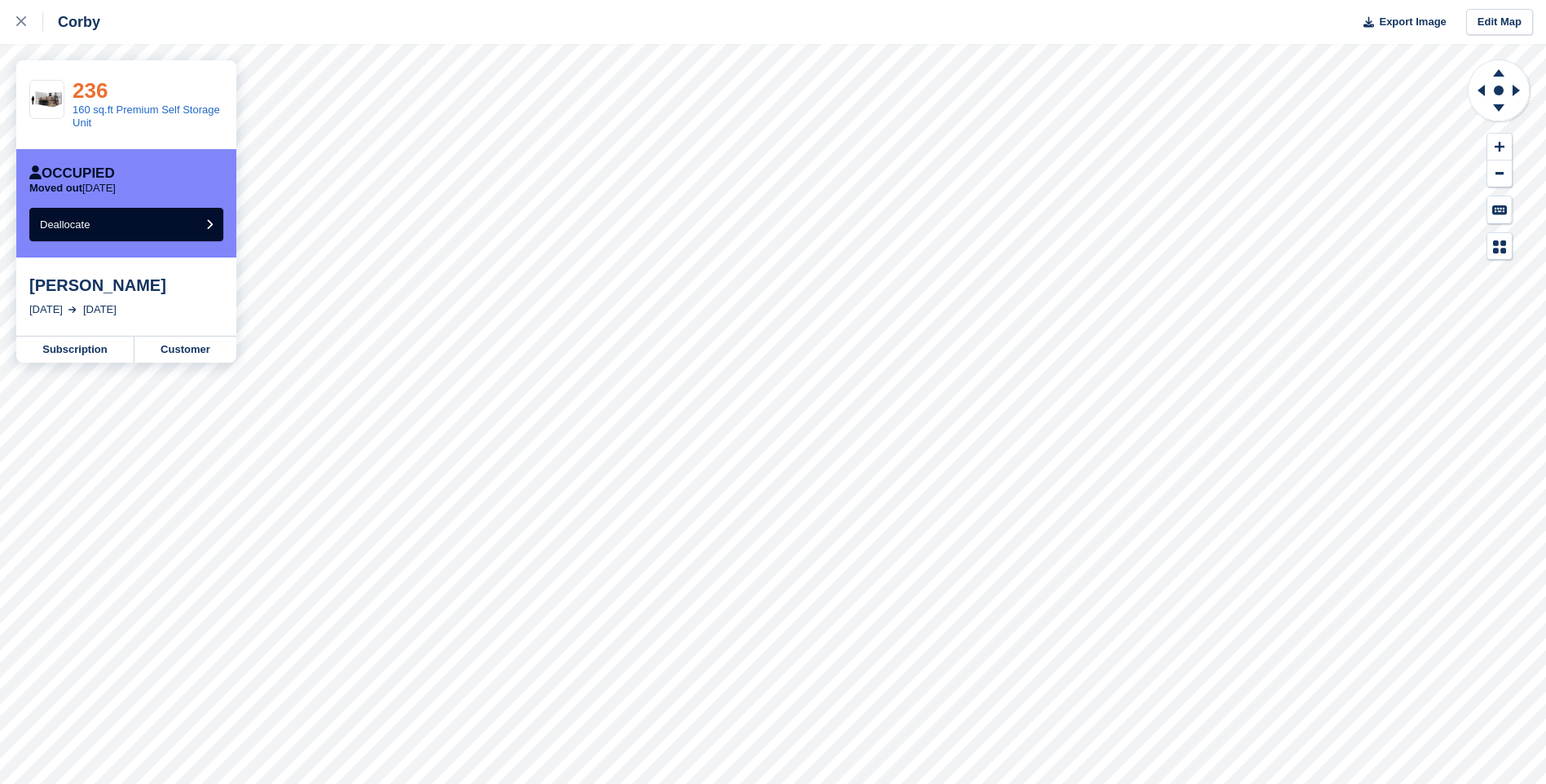 click on "236" at bounding box center (90, 90) 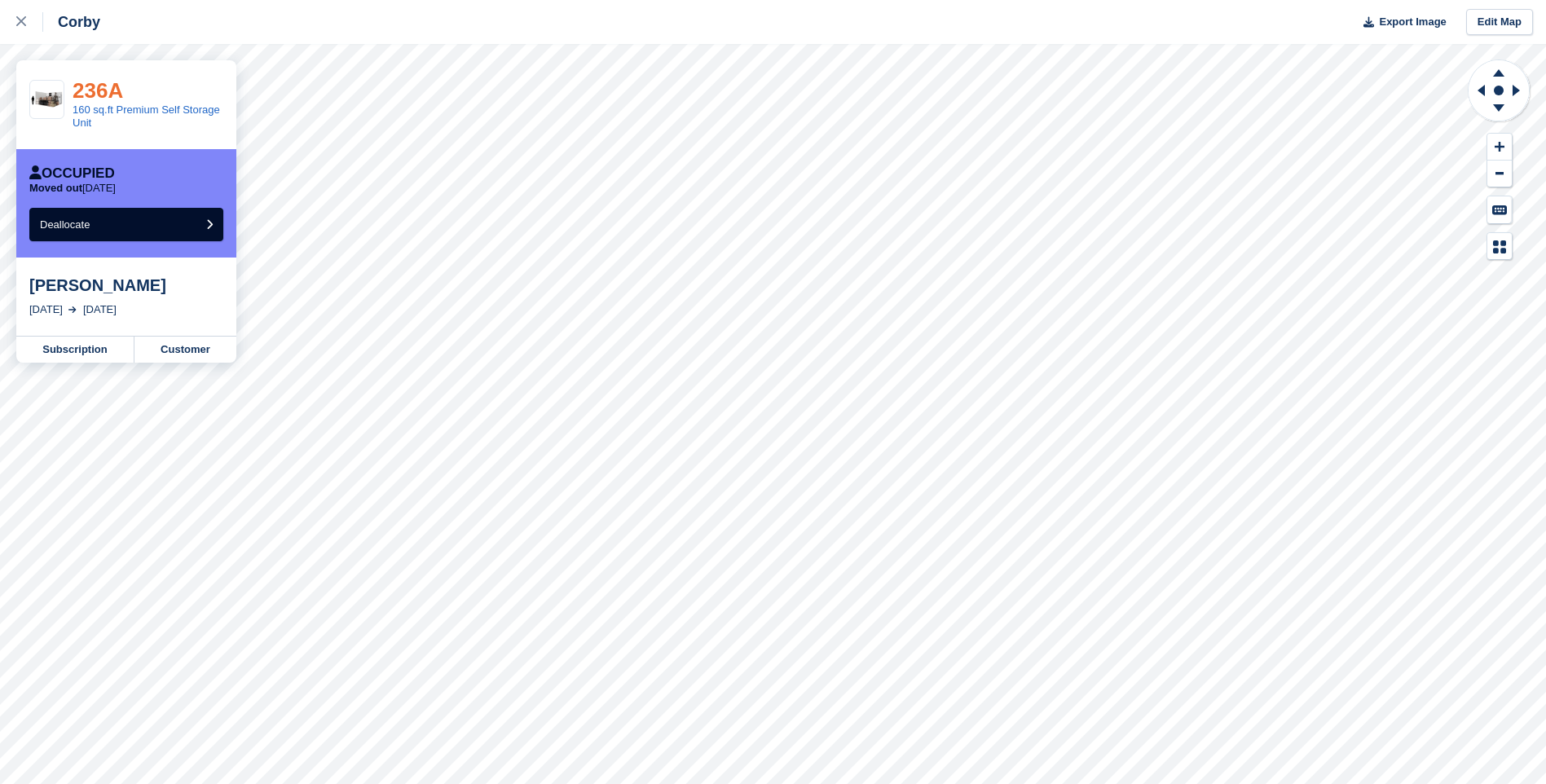 click on "236A" at bounding box center [98, 90] 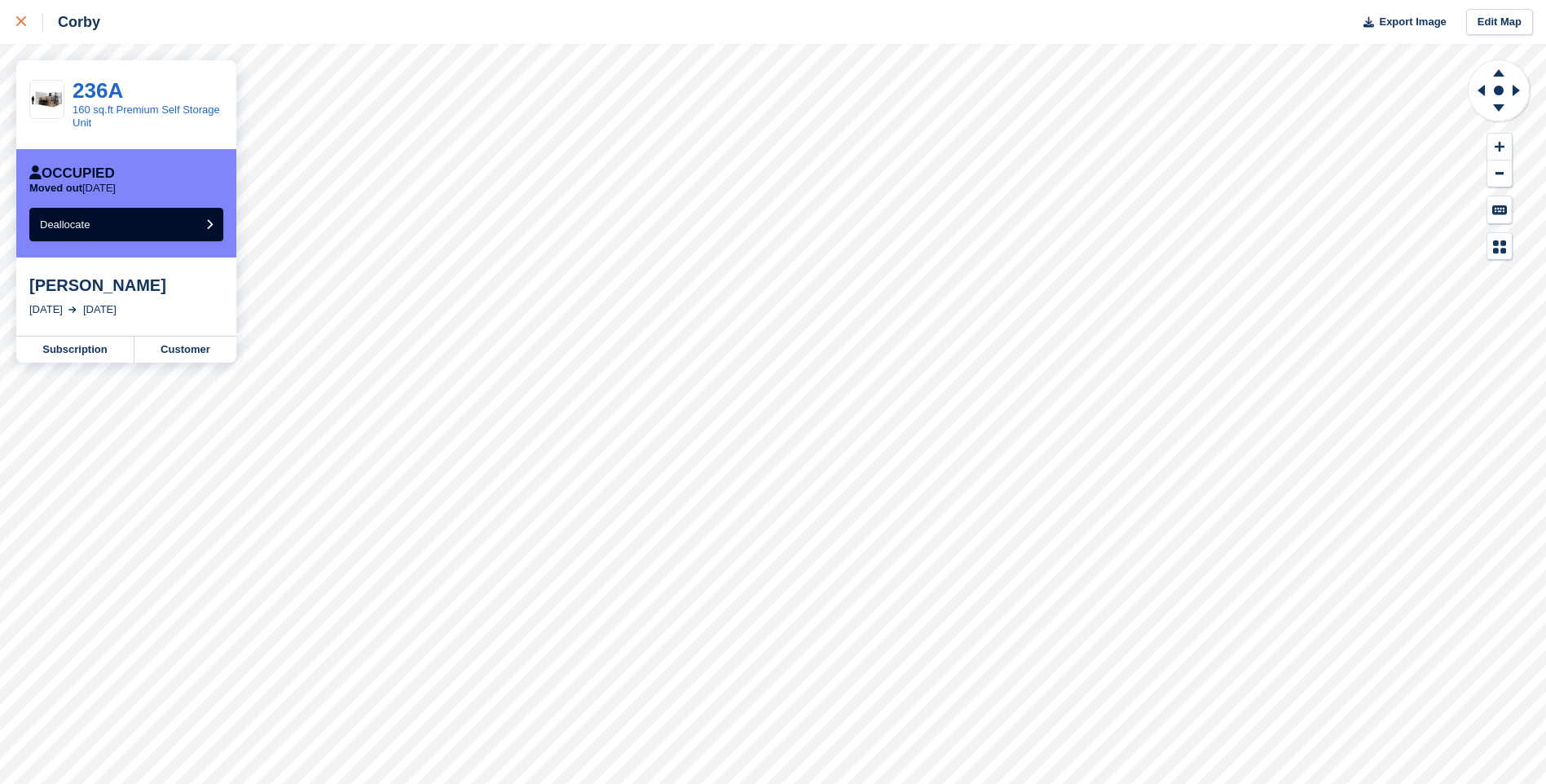 click at bounding box center [21, 22] 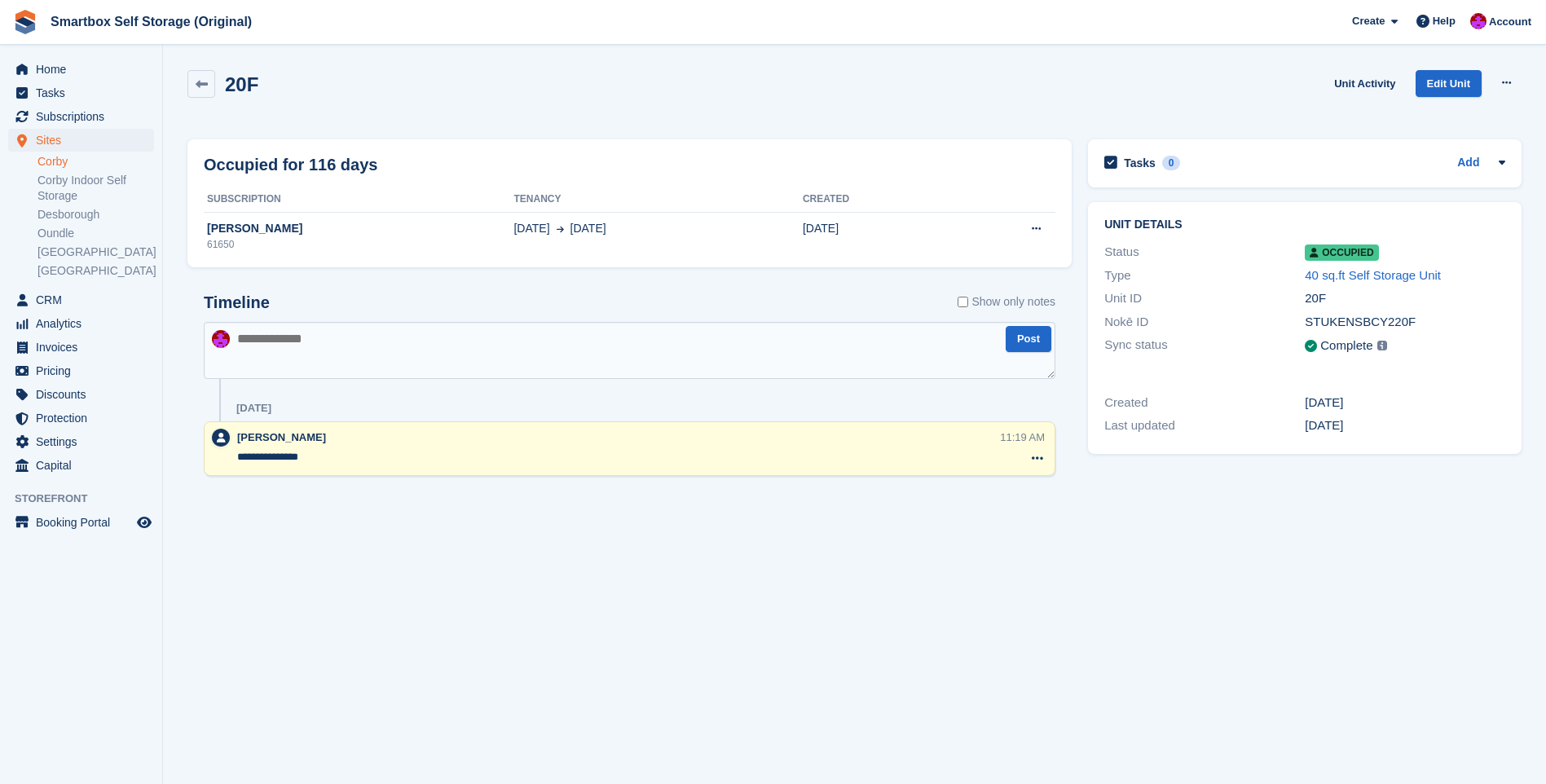 scroll, scrollTop: 0, scrollLeft: 0, axis: both 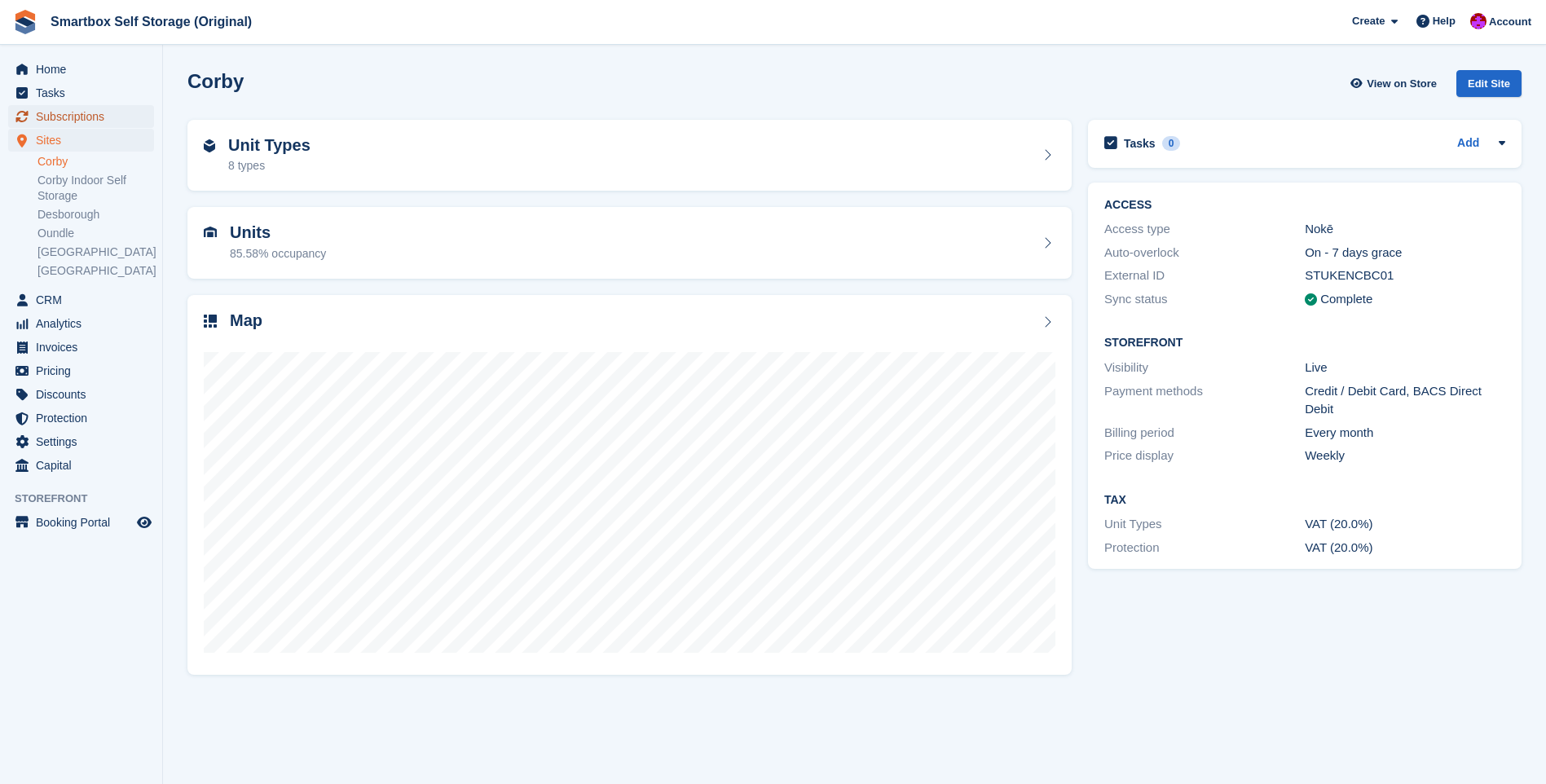 click on "Subscriptions" at bounding box center (85, 117) 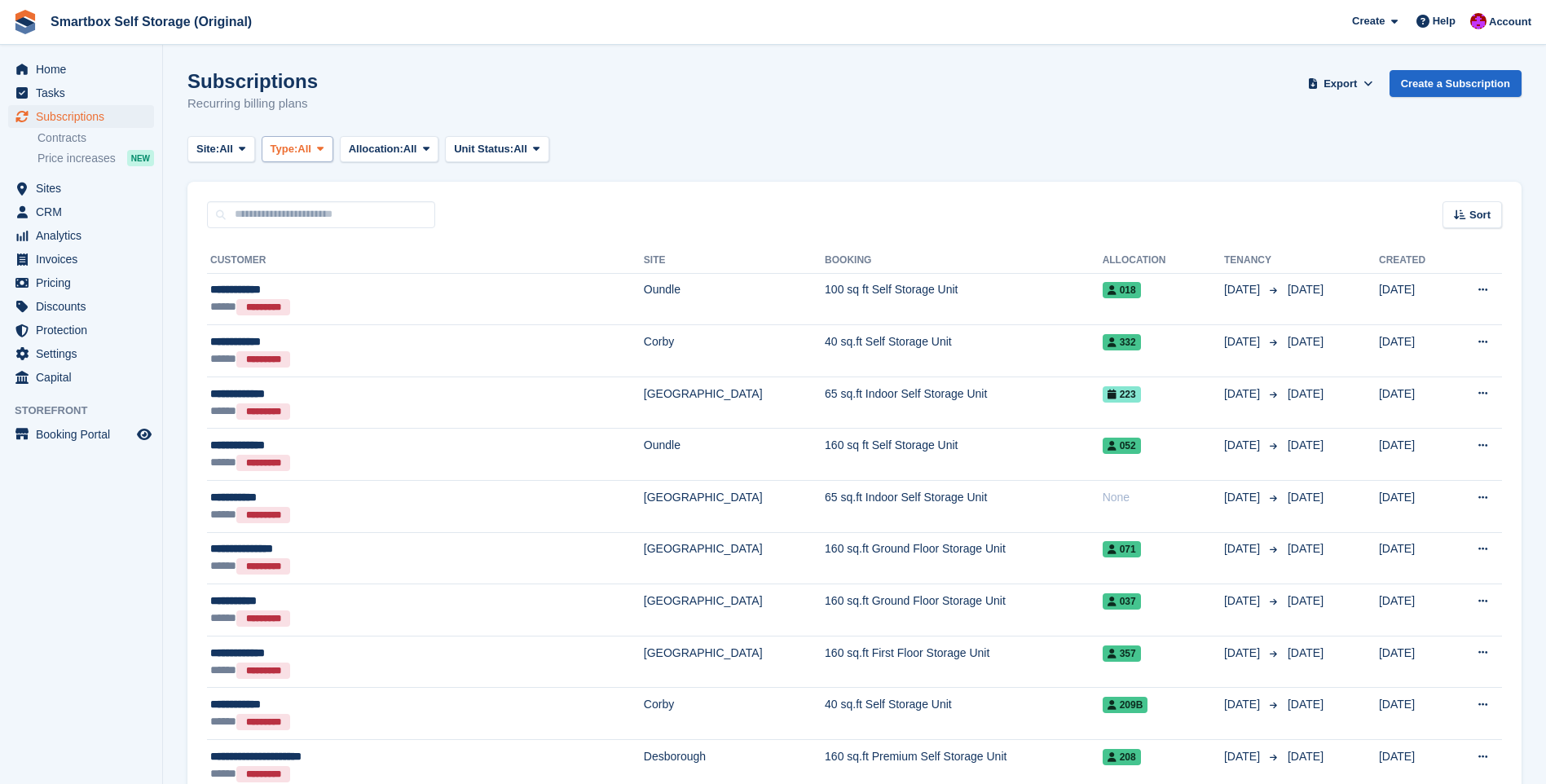 scroll, scrollTop: 0, scrollLeft: 0, axis: both 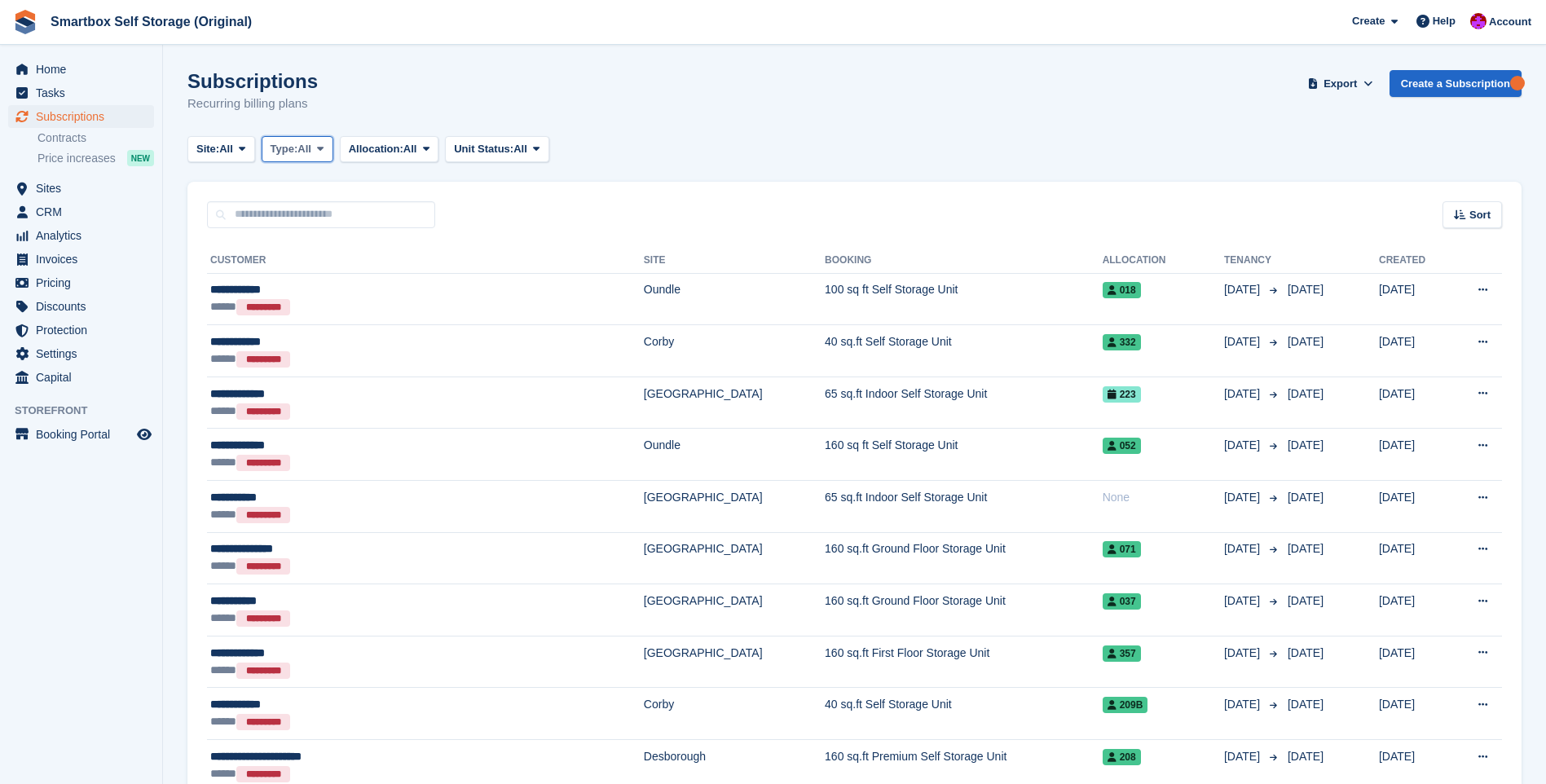 click on "Type:" at bounding box center (284, 149) 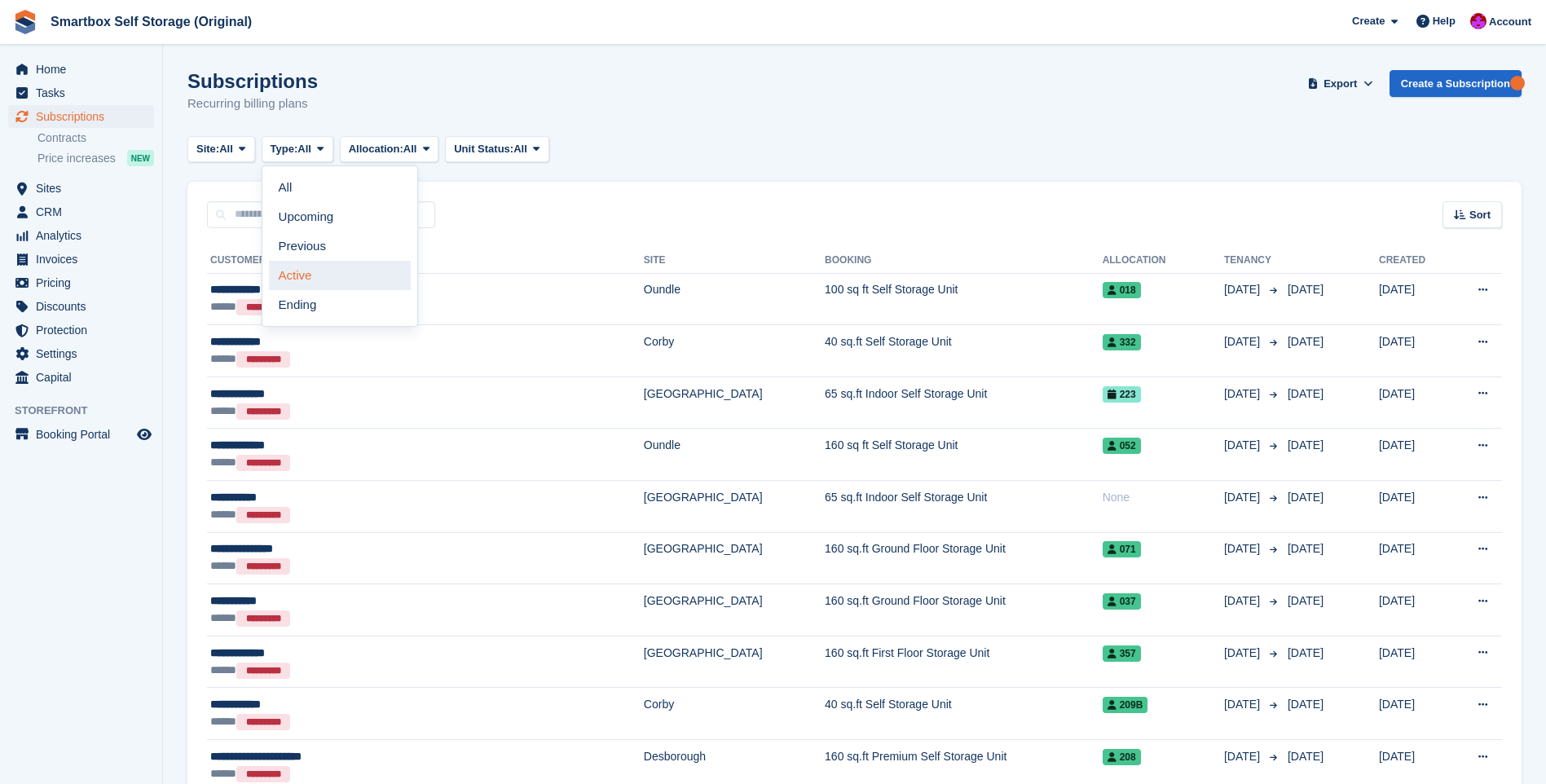 click on "Active" at bounding box center [340, 275] 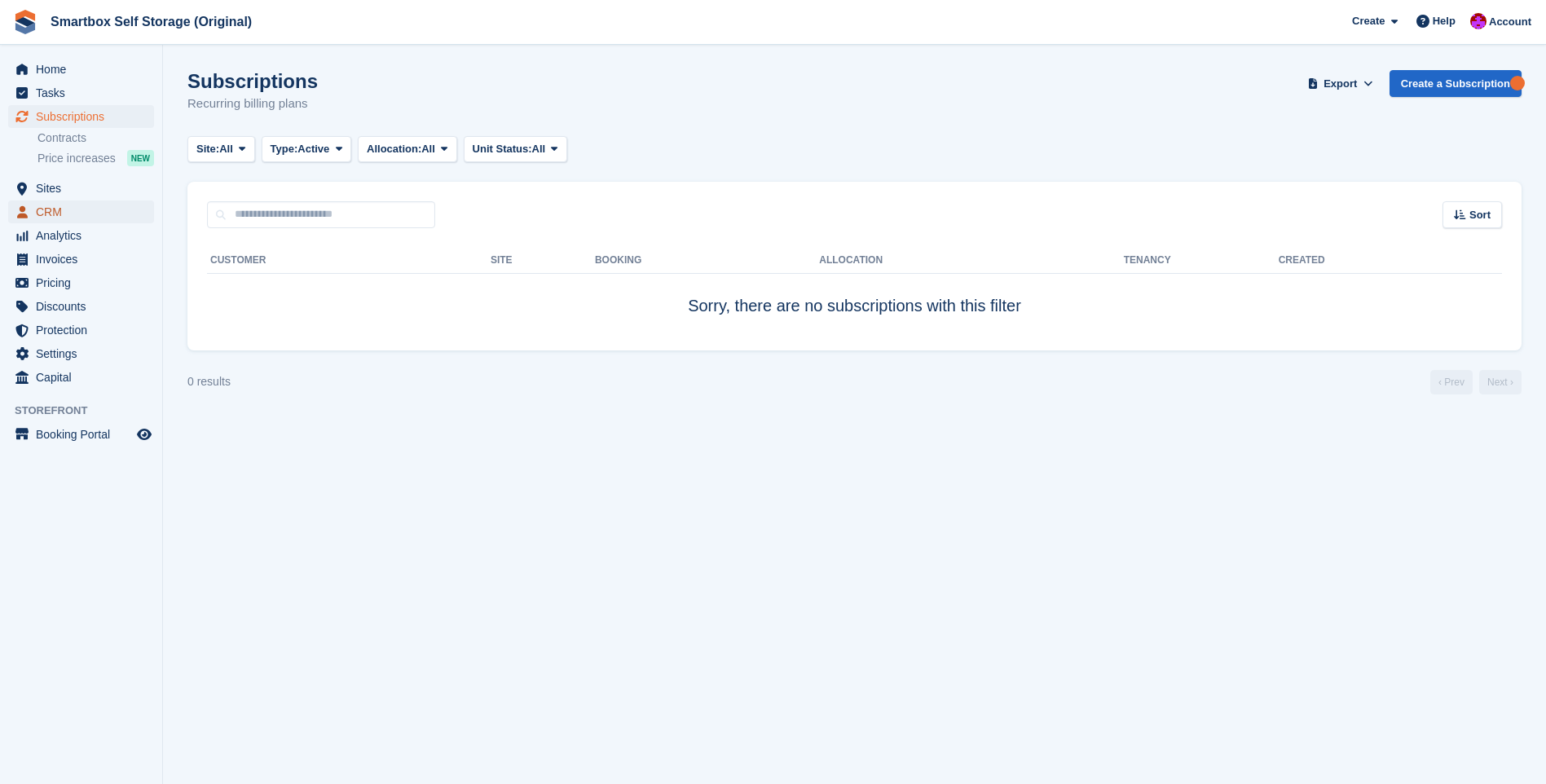 click on "CRM" at bounding box center (85, 212) 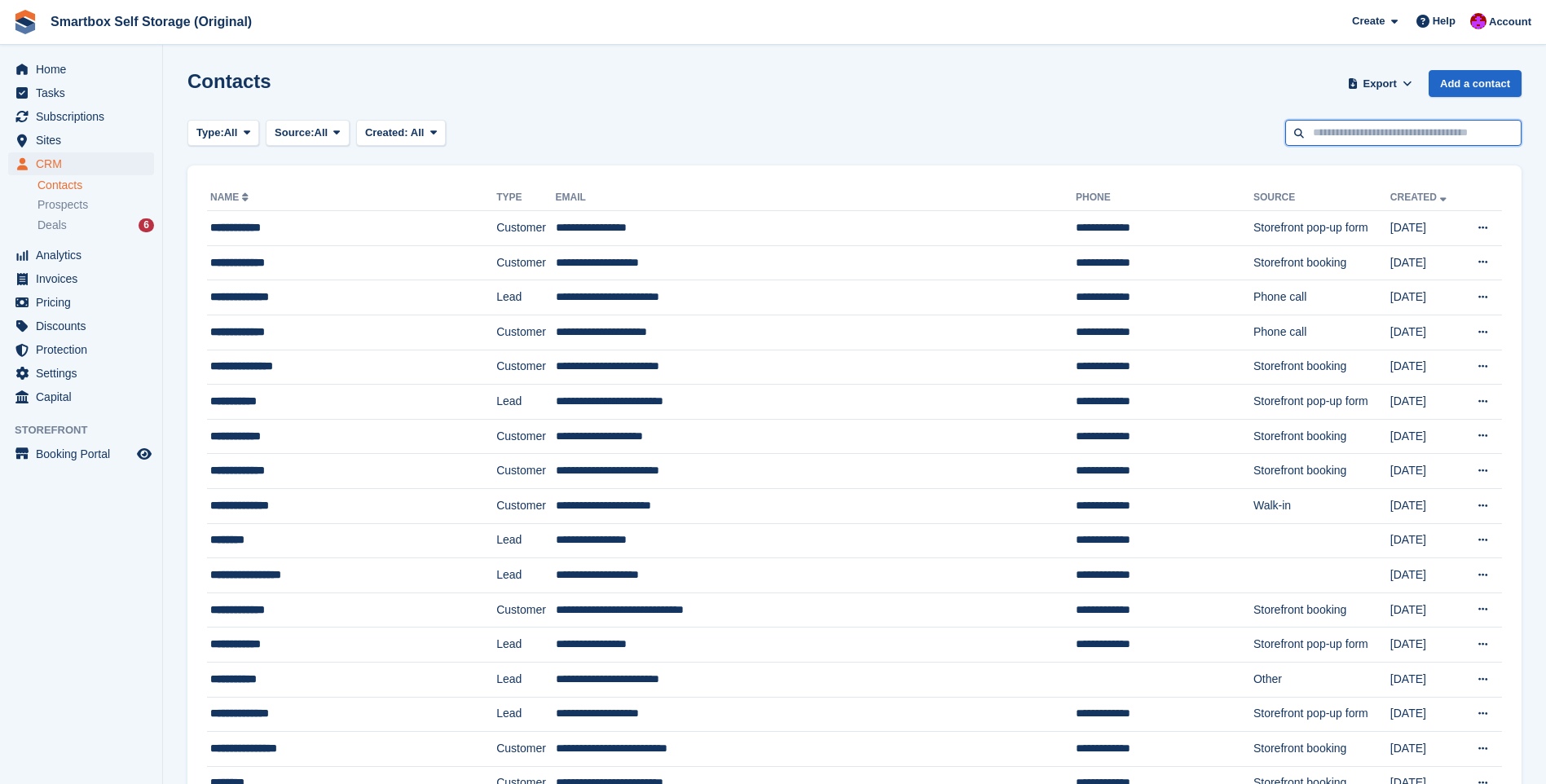 click at bounding box center [1403, 133] 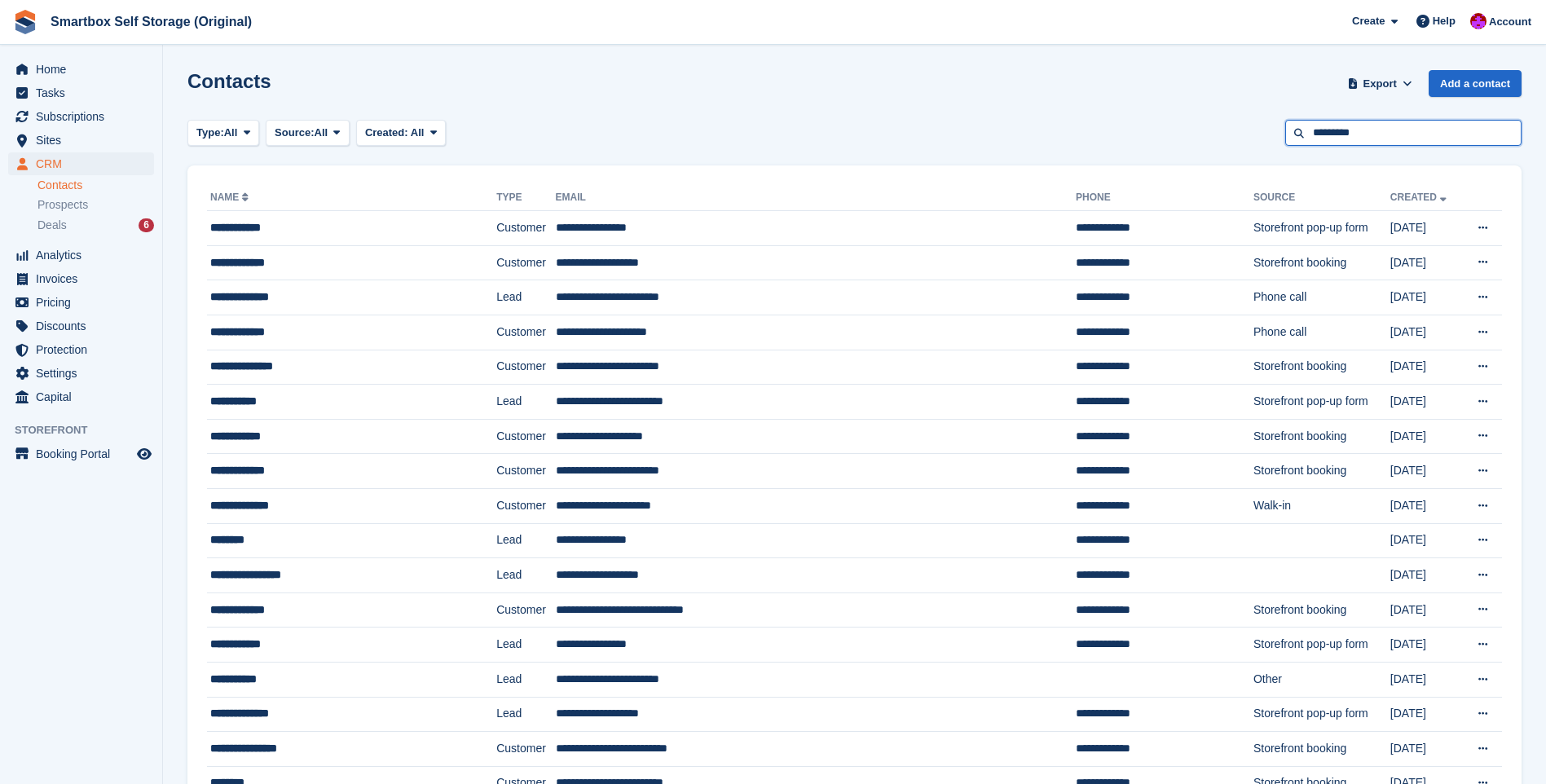 type on "*********" 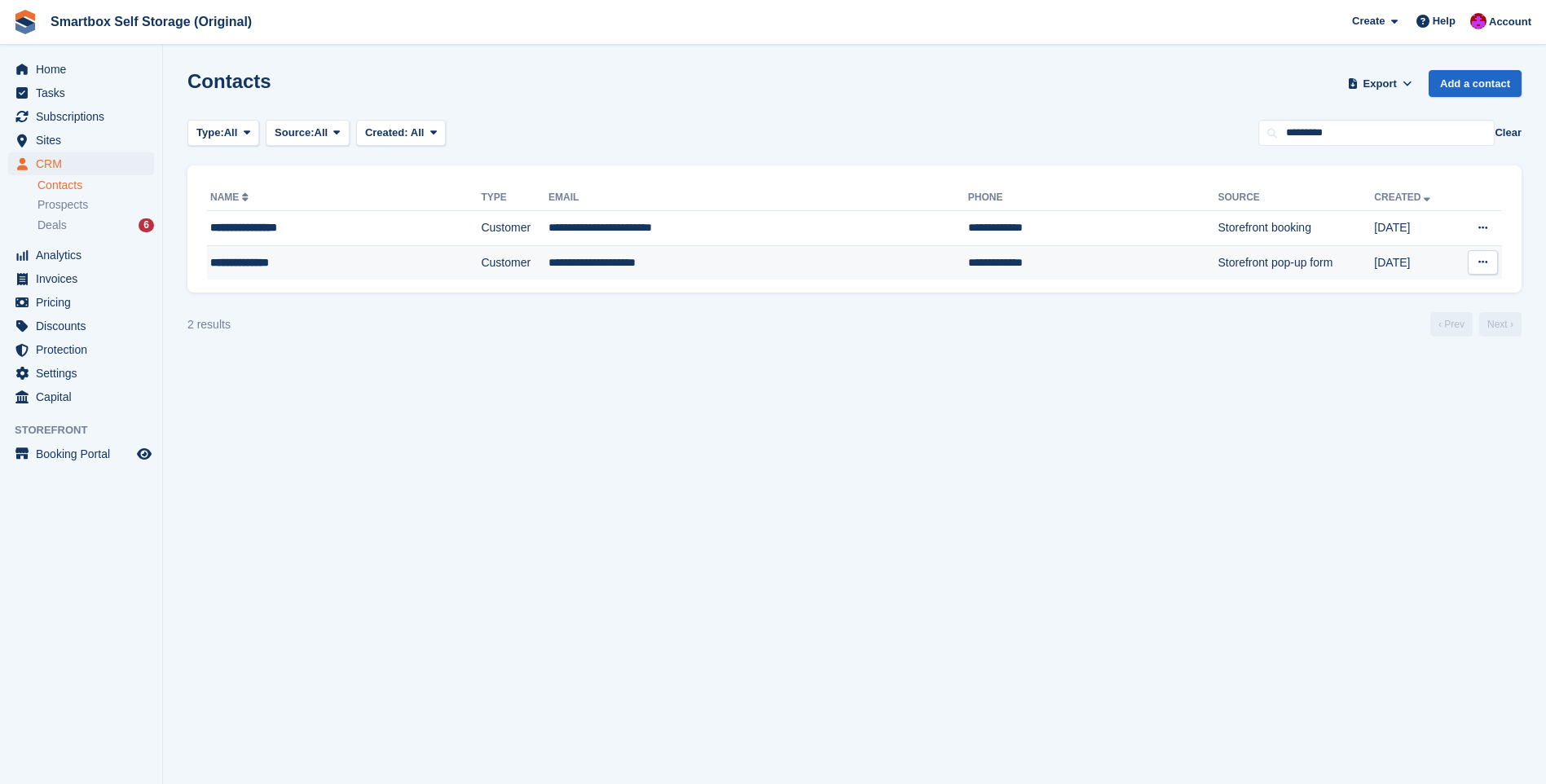 click on "Customer" at bounding box center (514, 262) 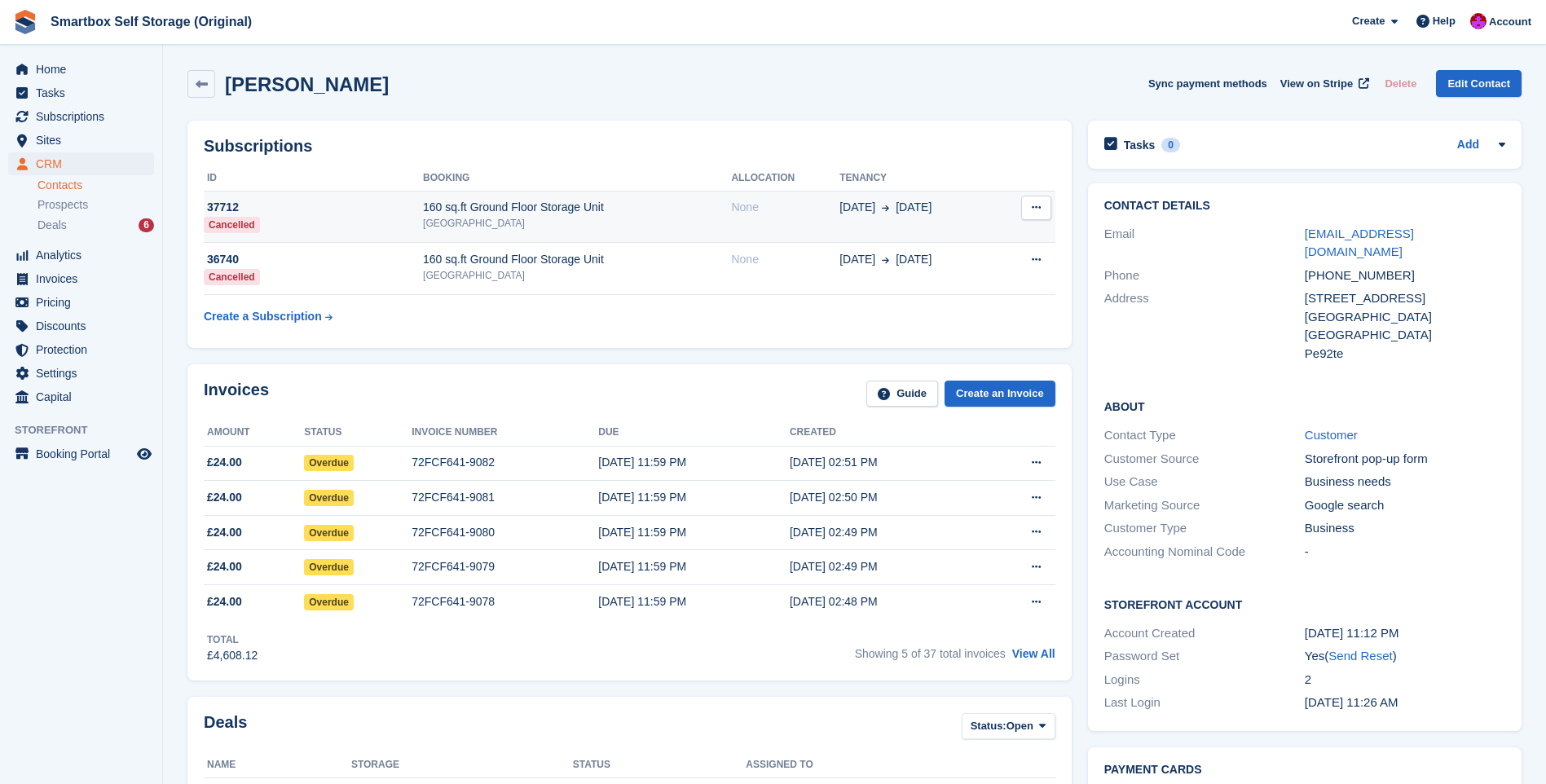 scroll, scrollTop: 0, scrollLeft: 0, axis: both 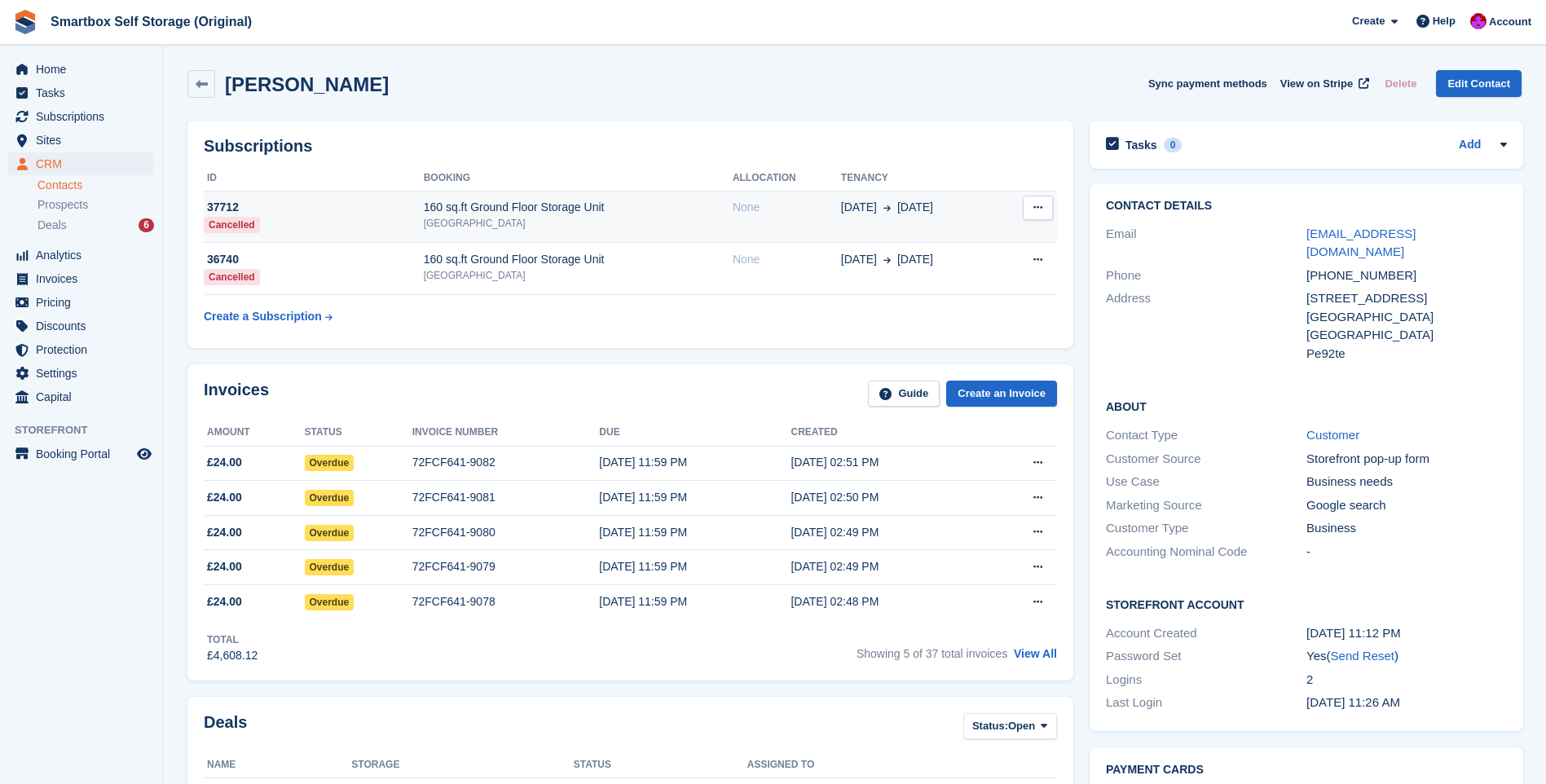click on "160 sq.ft Ground Floor Storage Unit" at bounding box center (578, 207) 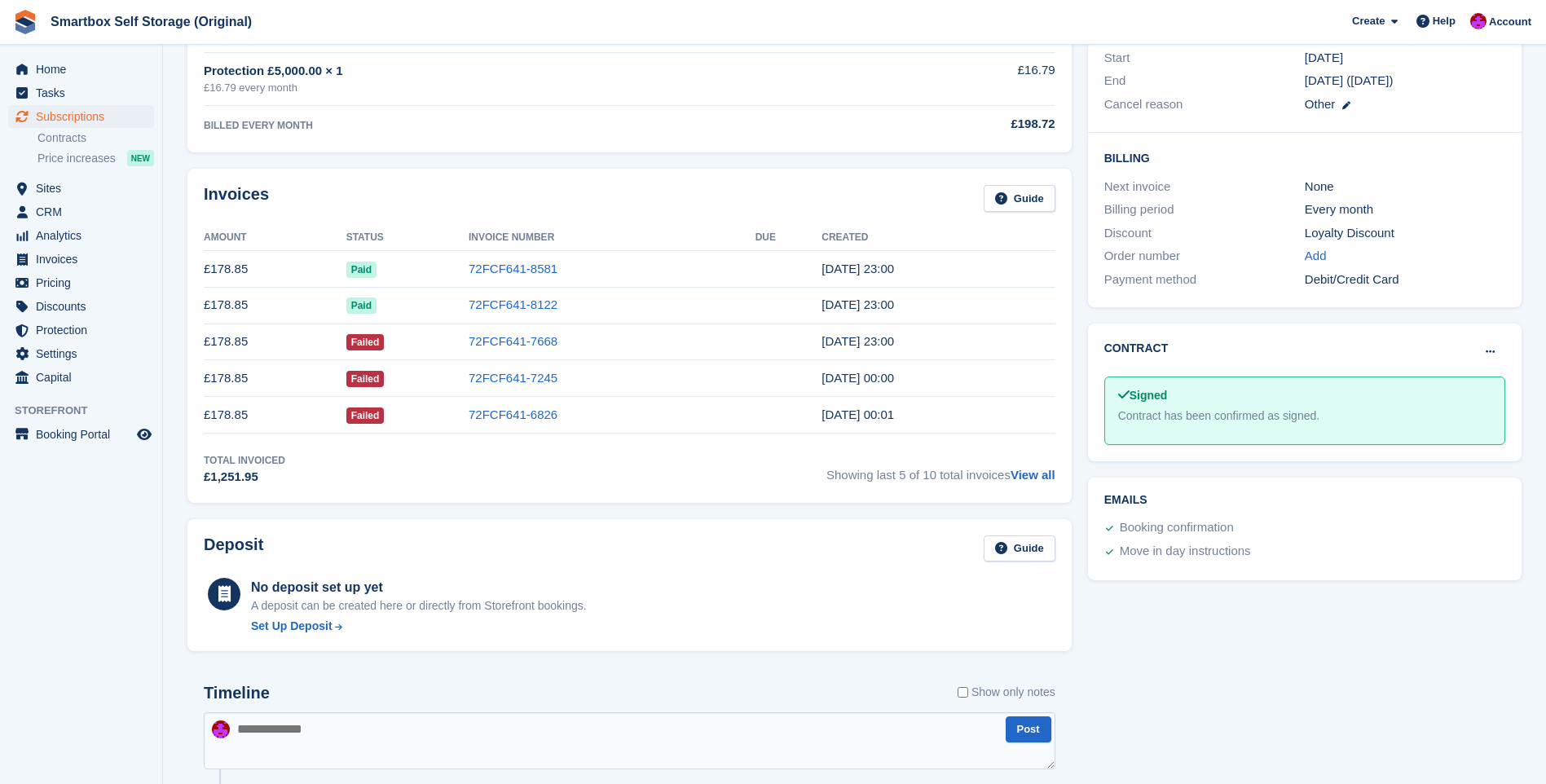 scroll, scrollTop: 326, scrollLeft: 0, axis: vertical 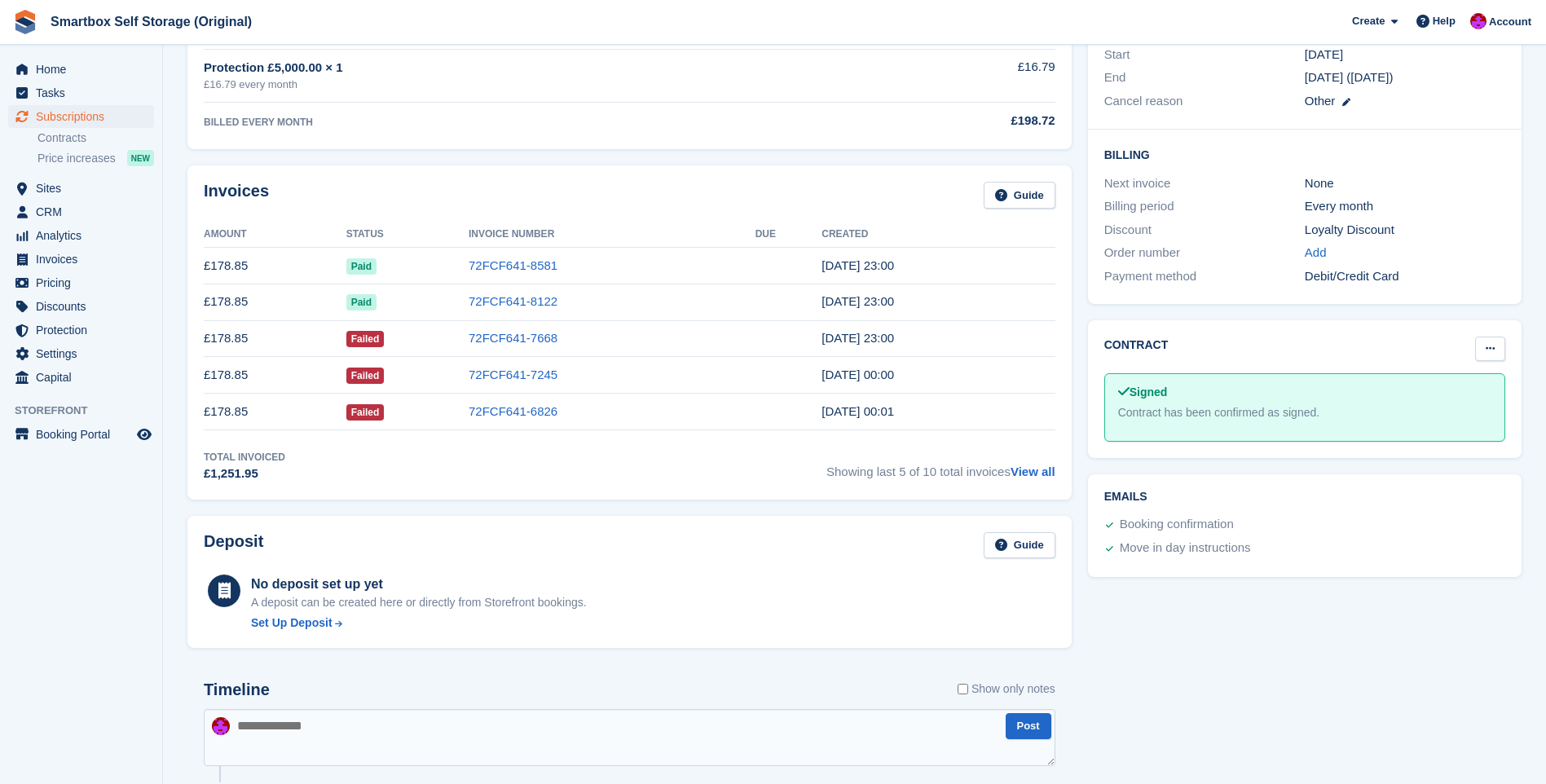 click at bounding box center (1490, 349) 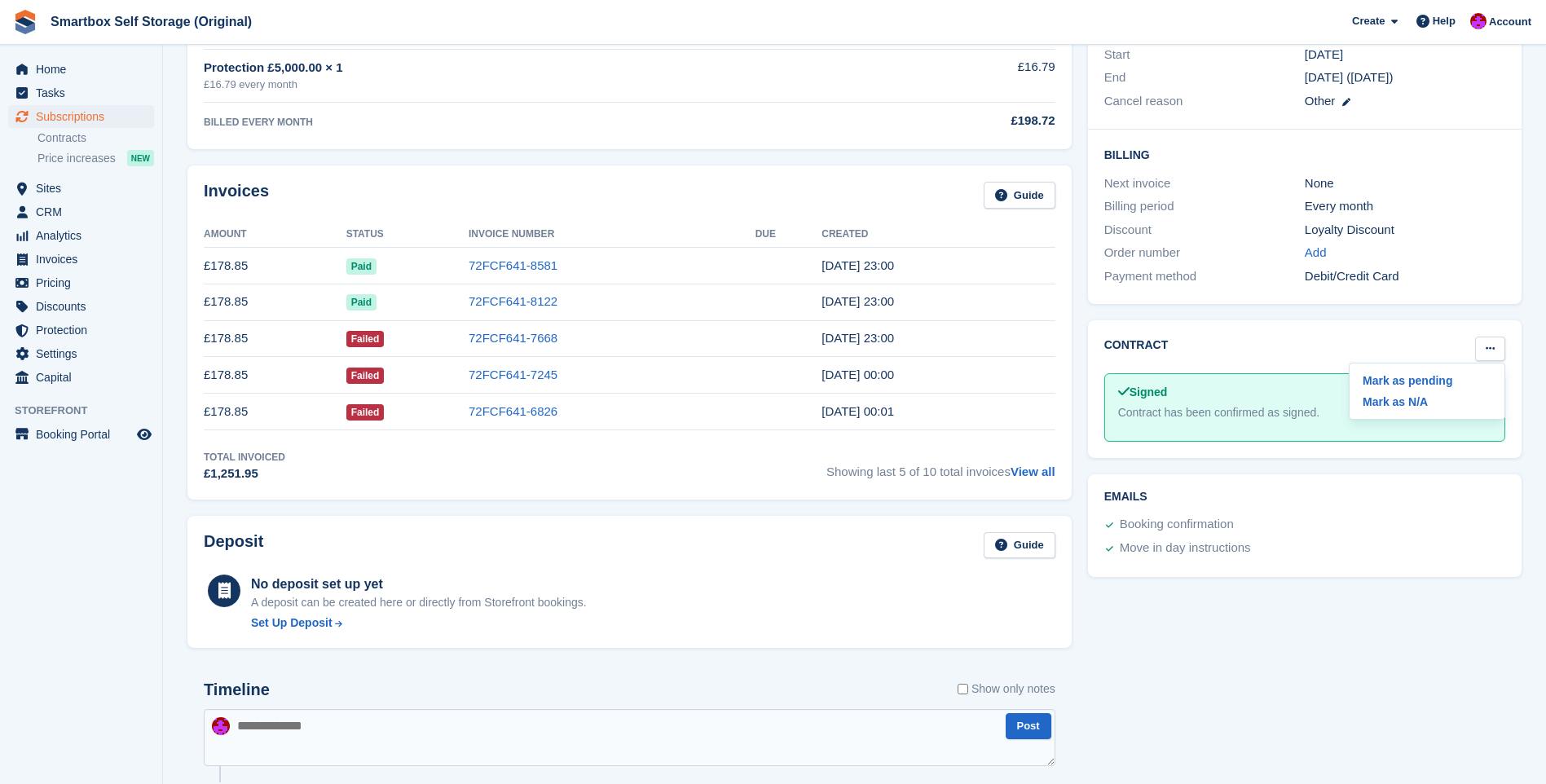 click at bounding box center [1490, 349] 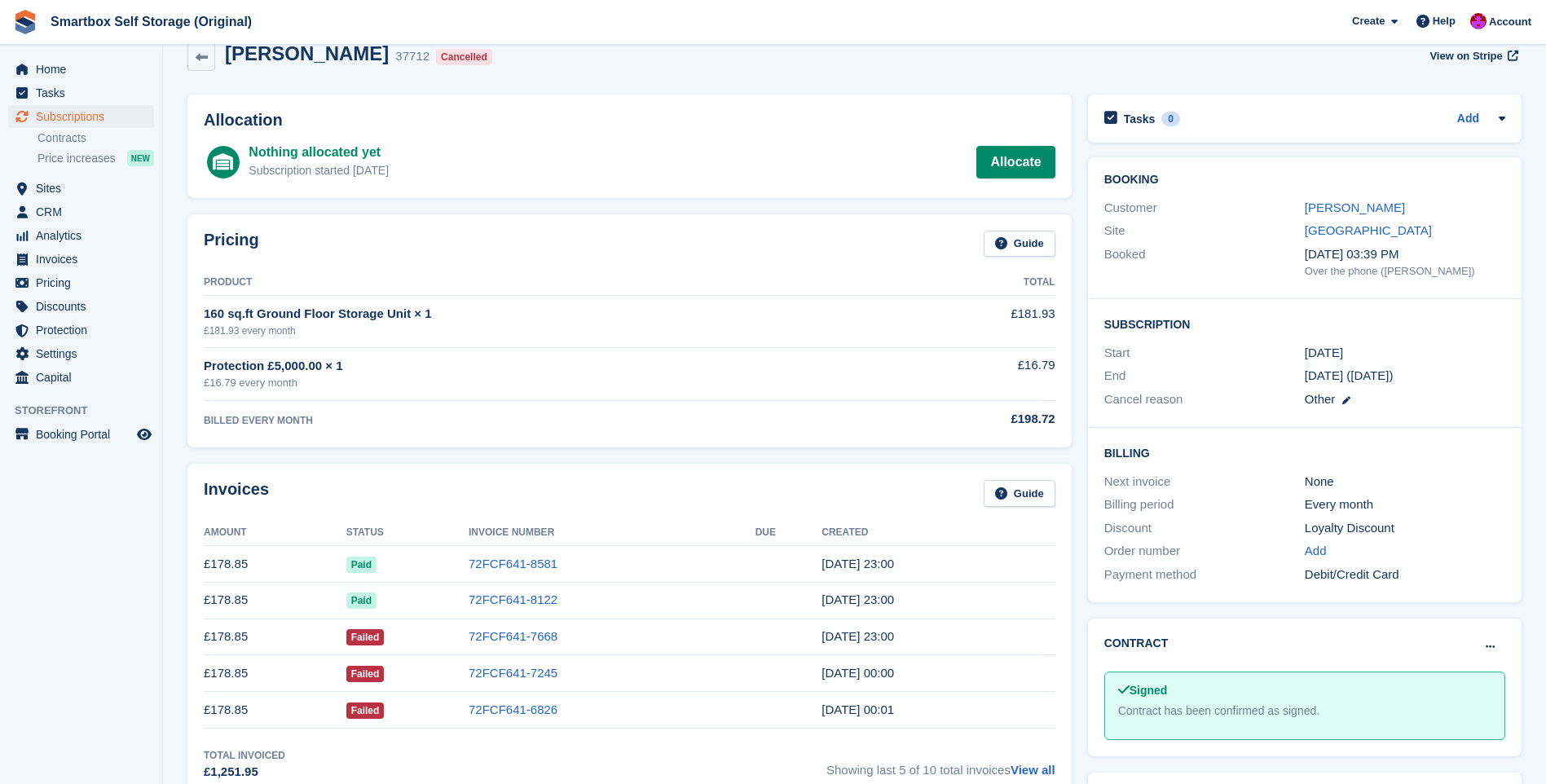 scroll, scrollTop: 0, scrollLeft: 0, axis: both 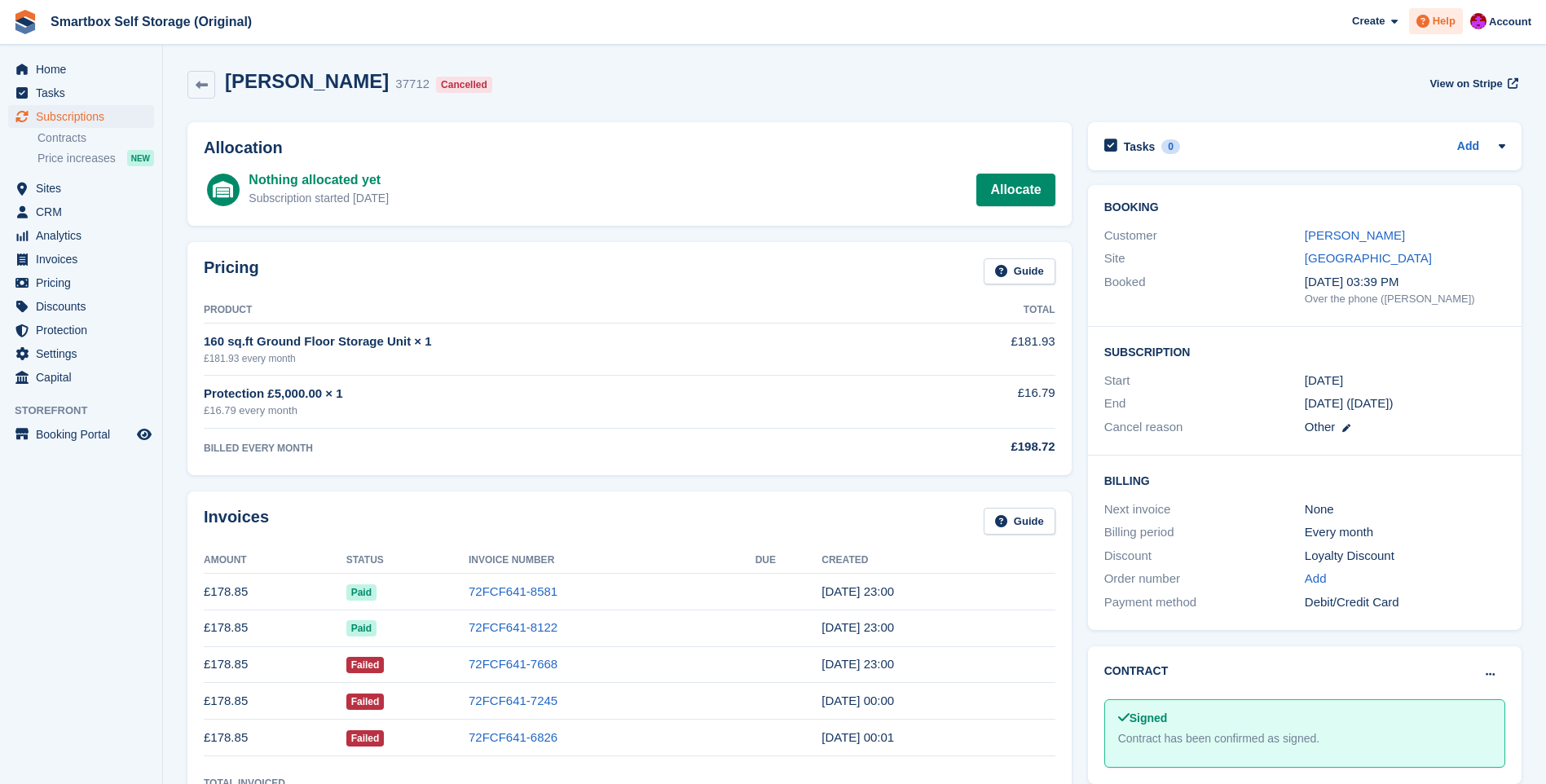click on "Help" at bounding box center (1444, 21) 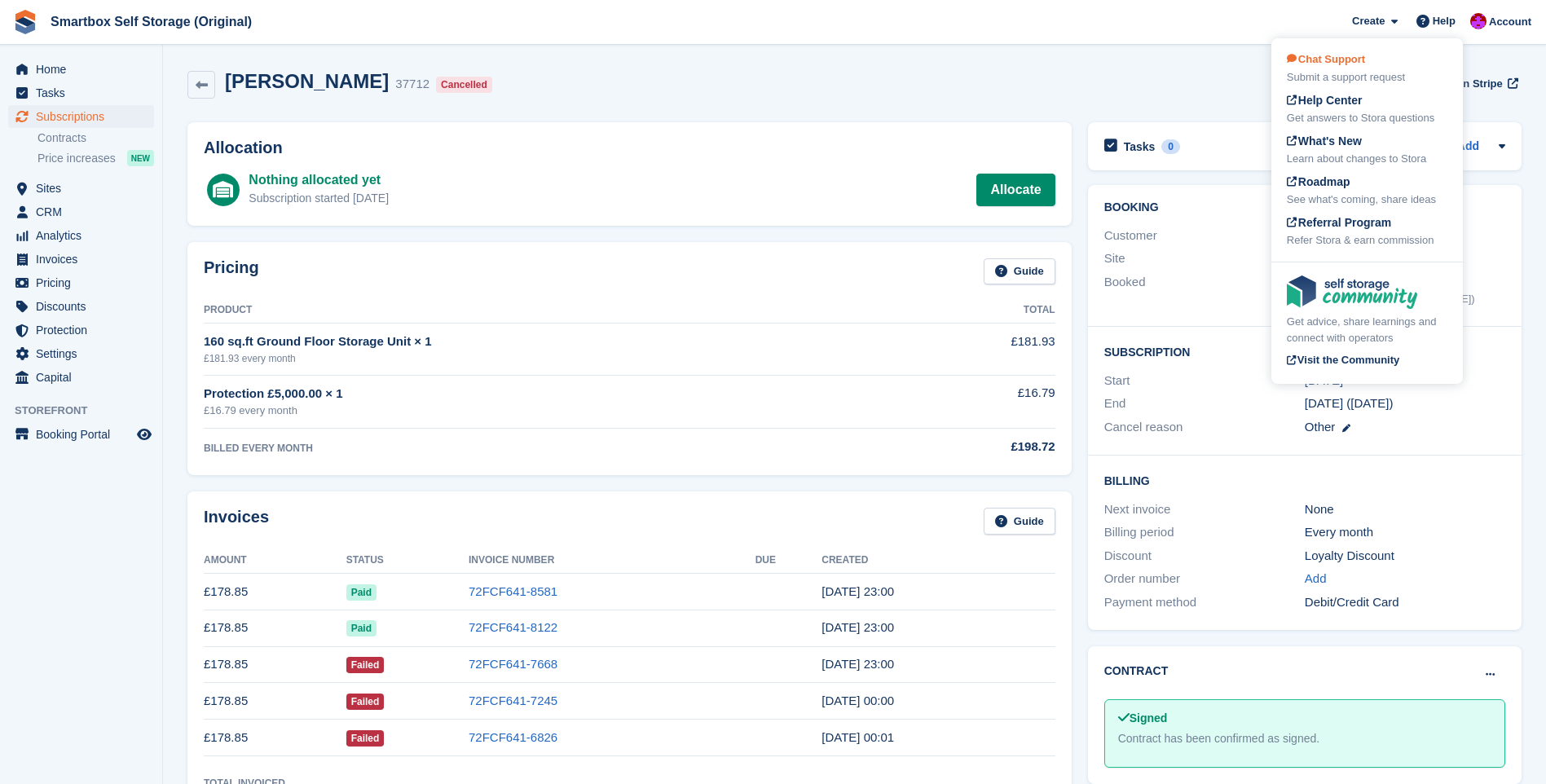 click on "Chat Support
Submit a support request" at bounding box center (1367, 68) 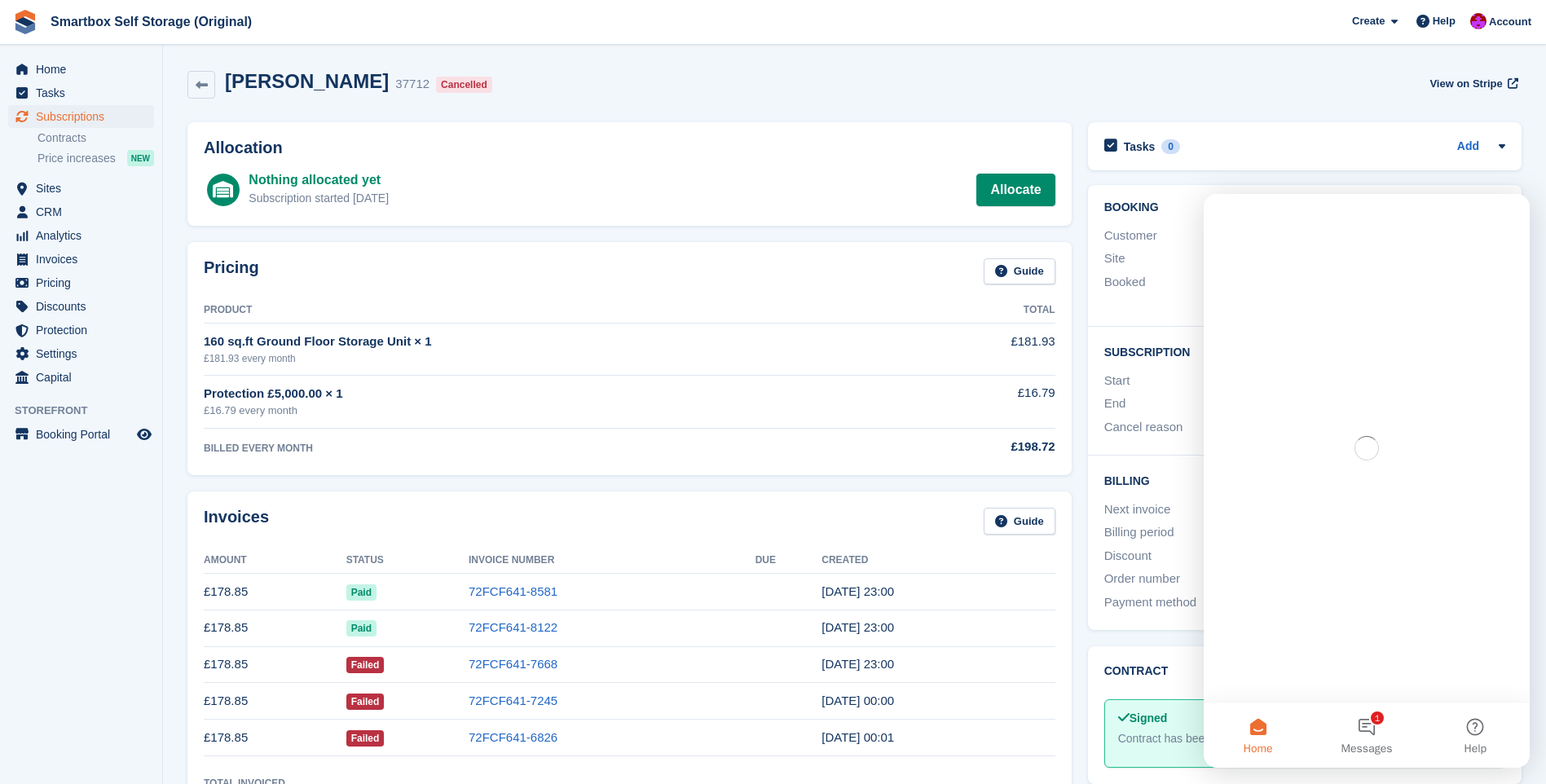 scroll, scrollTop: 0, scrollLeft: 0, axis: both 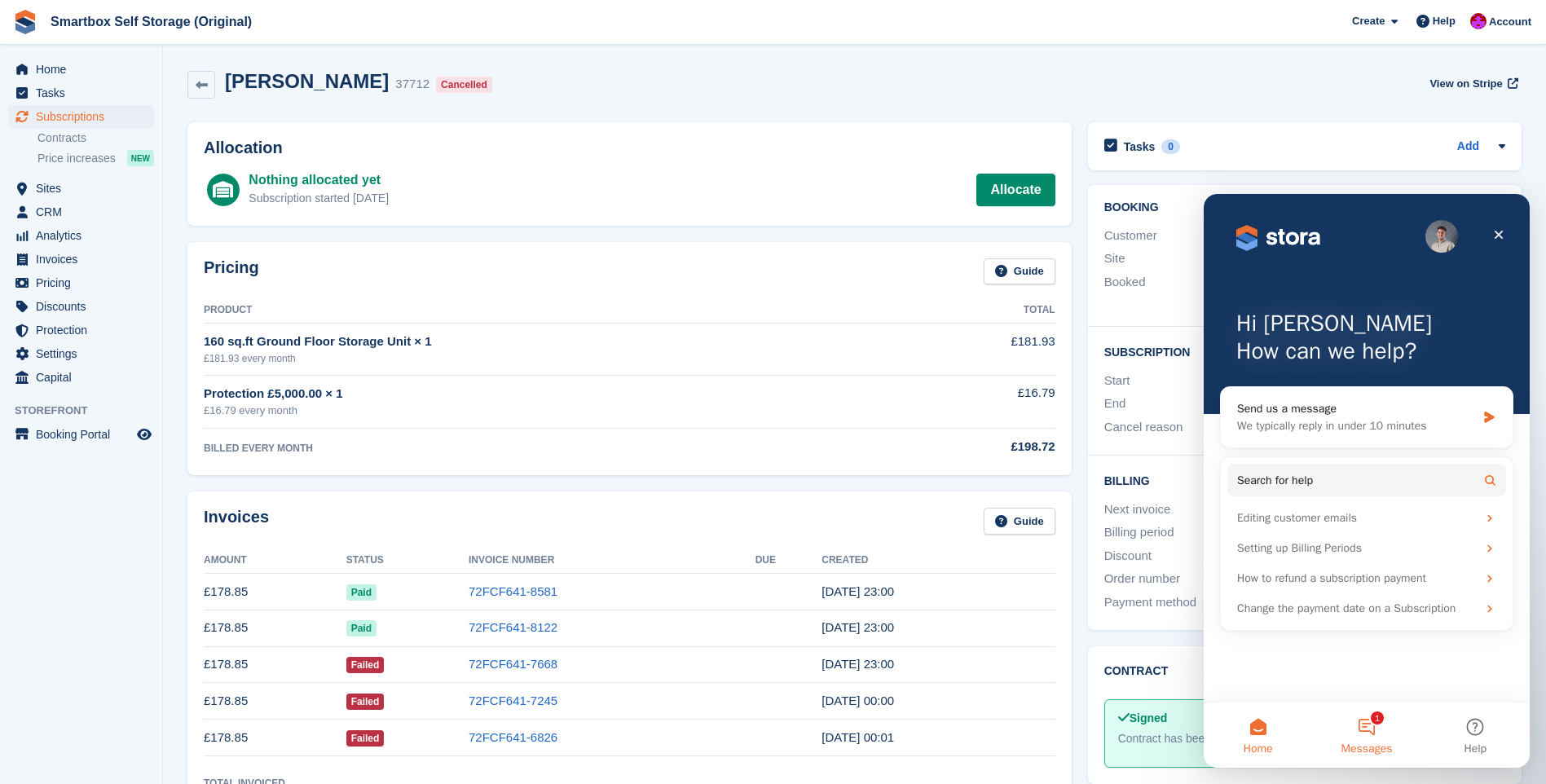 click on "1 Messages" at bounding box center [1366, 735] 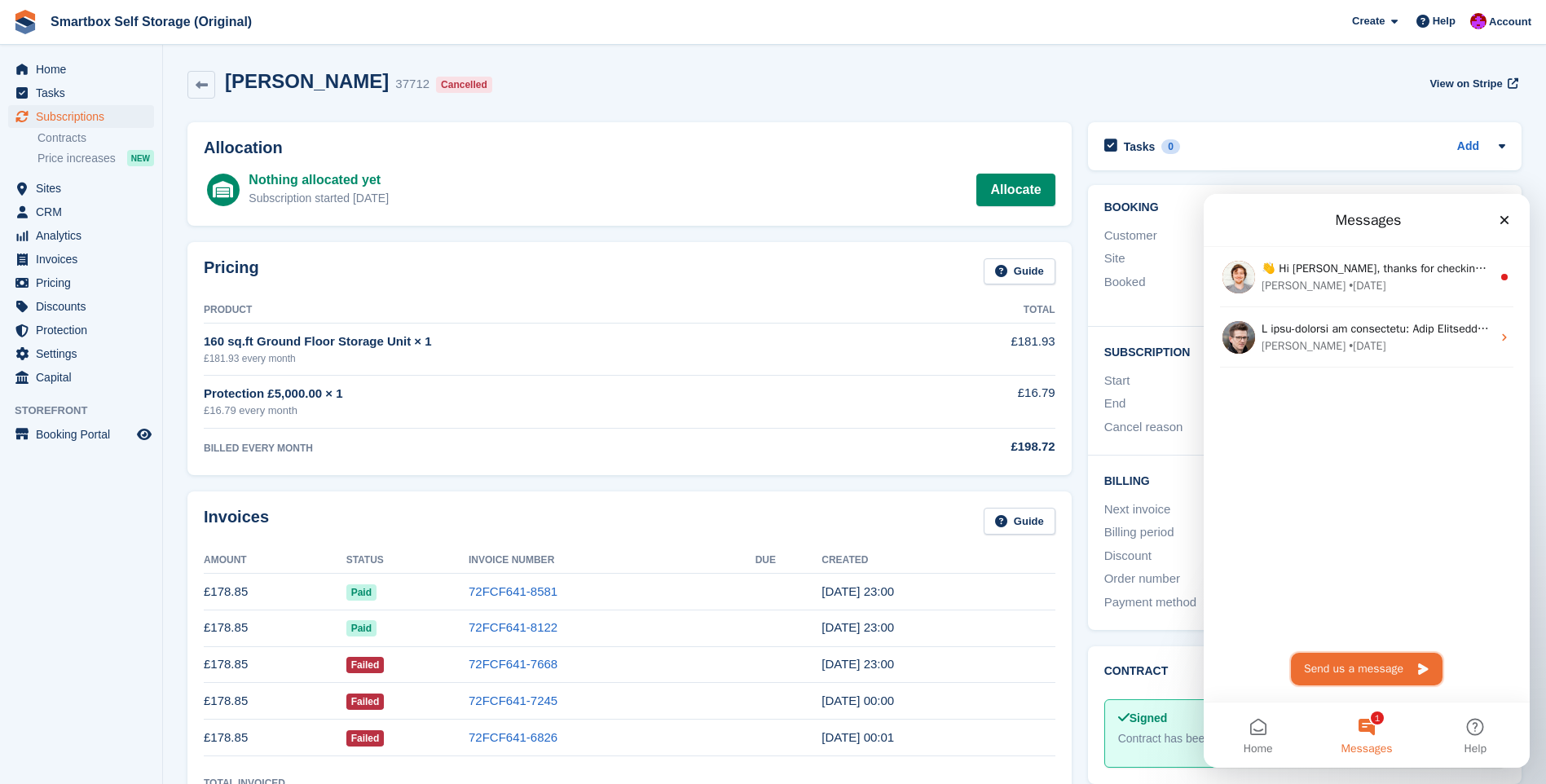 click on "Send us a message" at bounding box center (1367, 669) 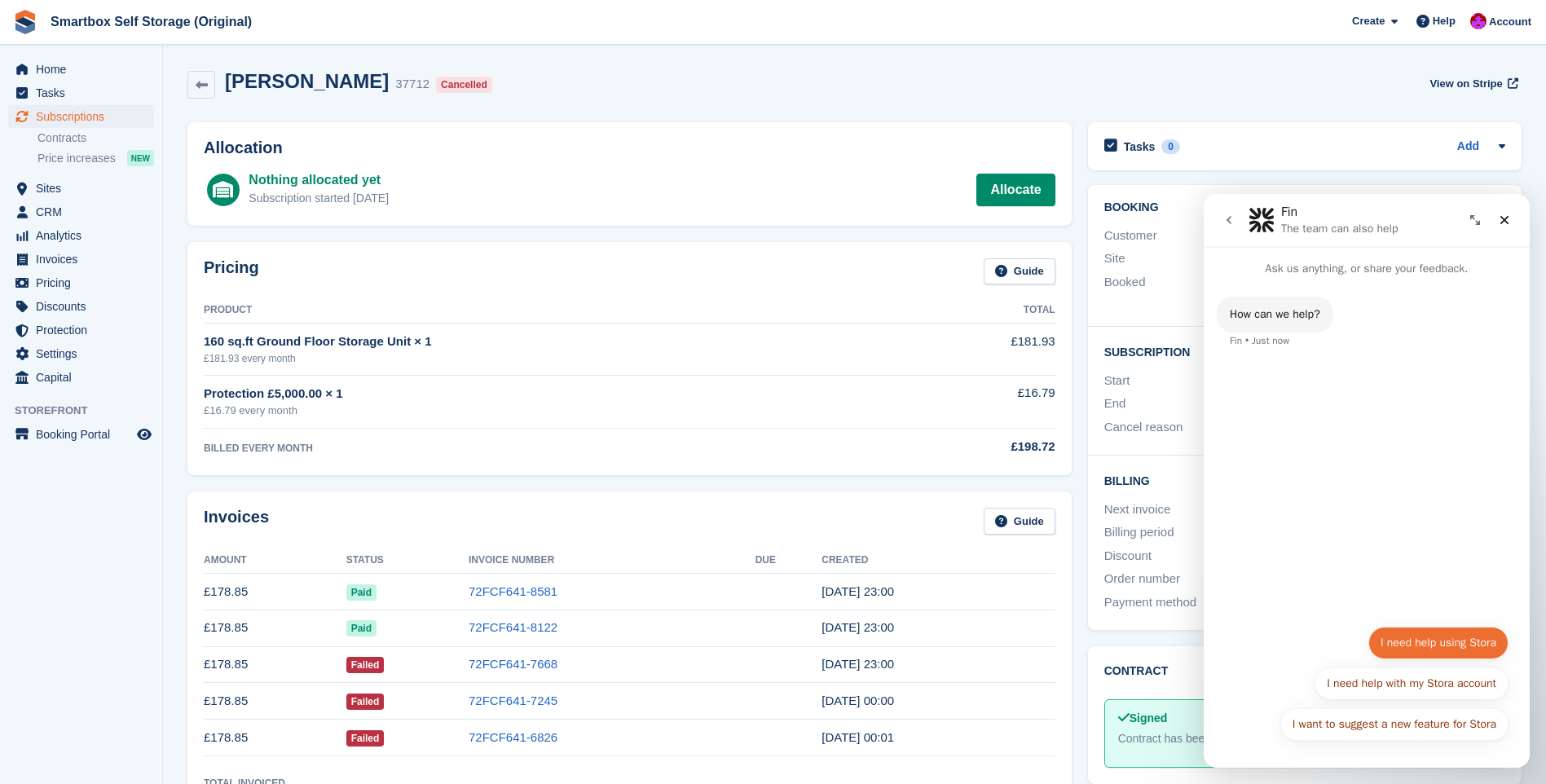 click on "I need help using Stora" at bounding box center [1438, 643] 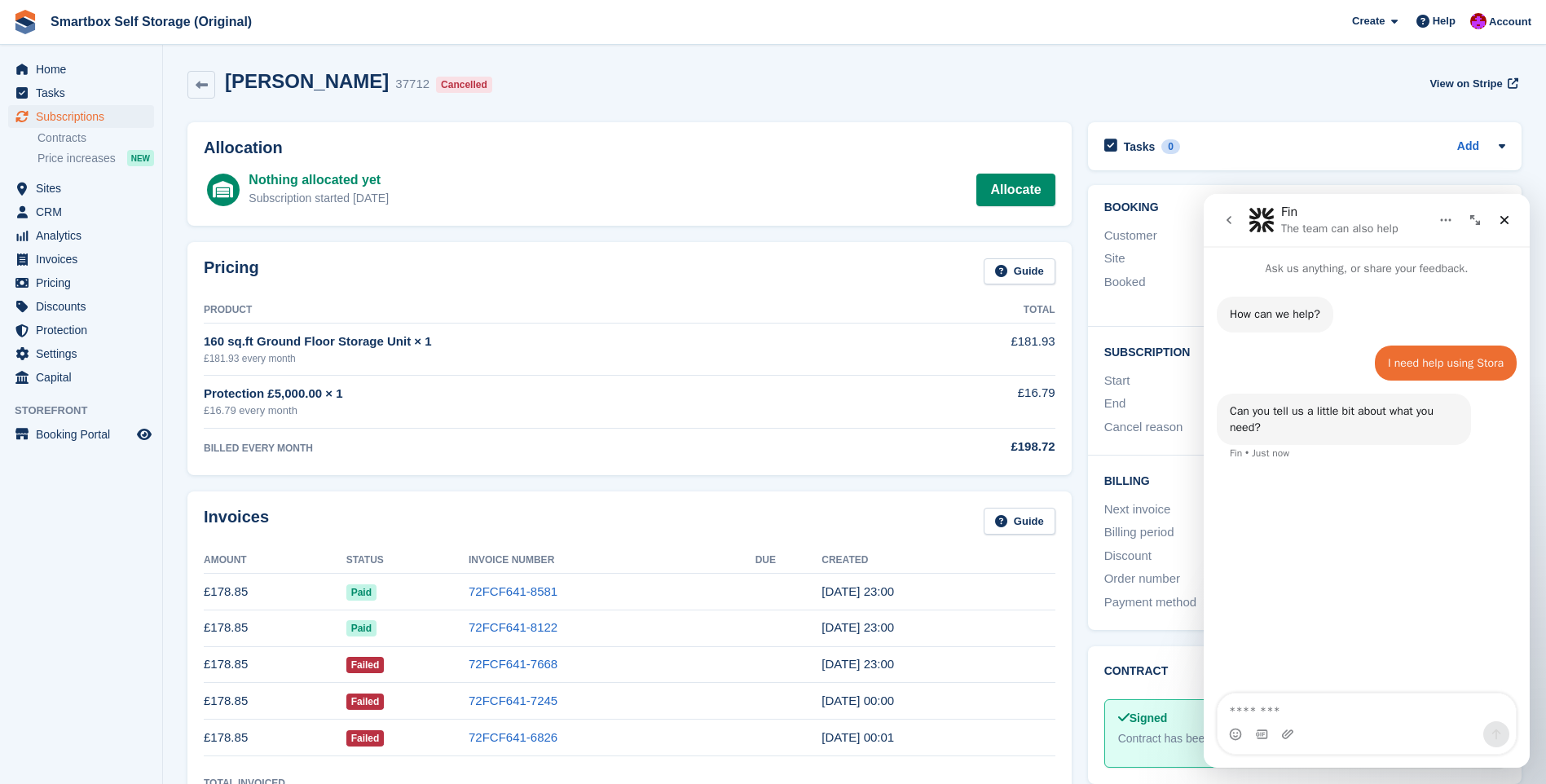 click at bounding box center (1367, 707) 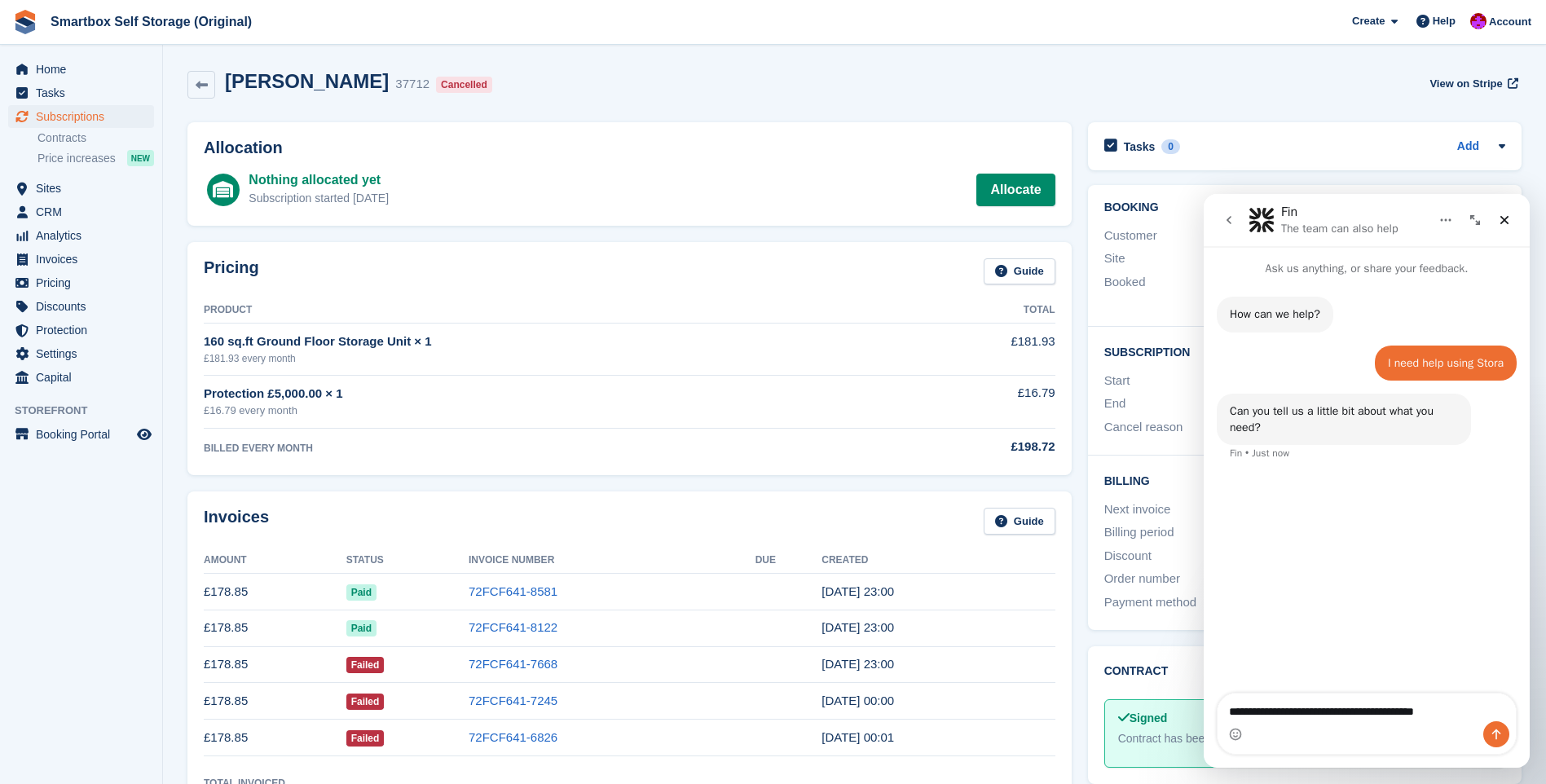 type on "**********" 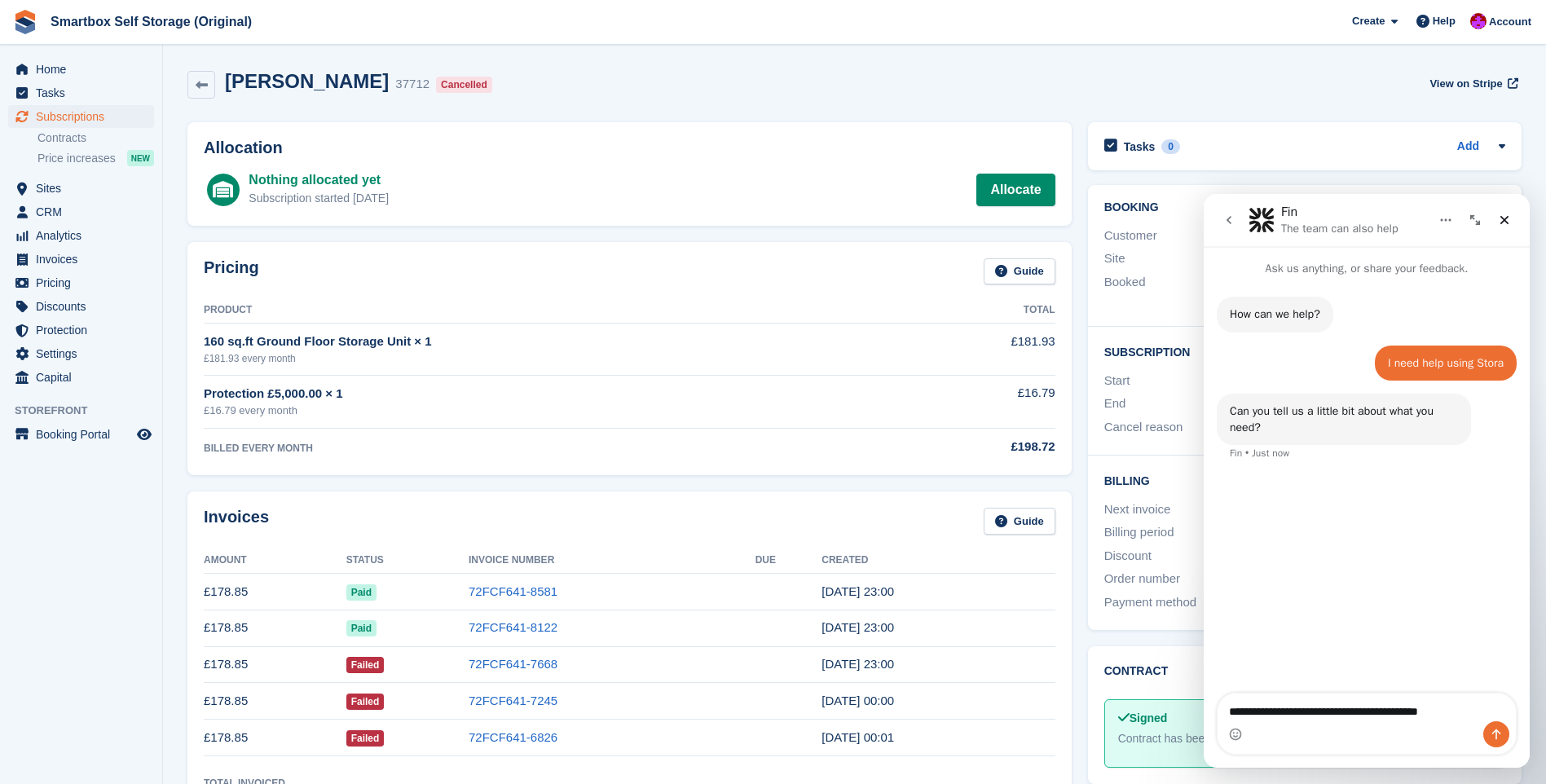 type 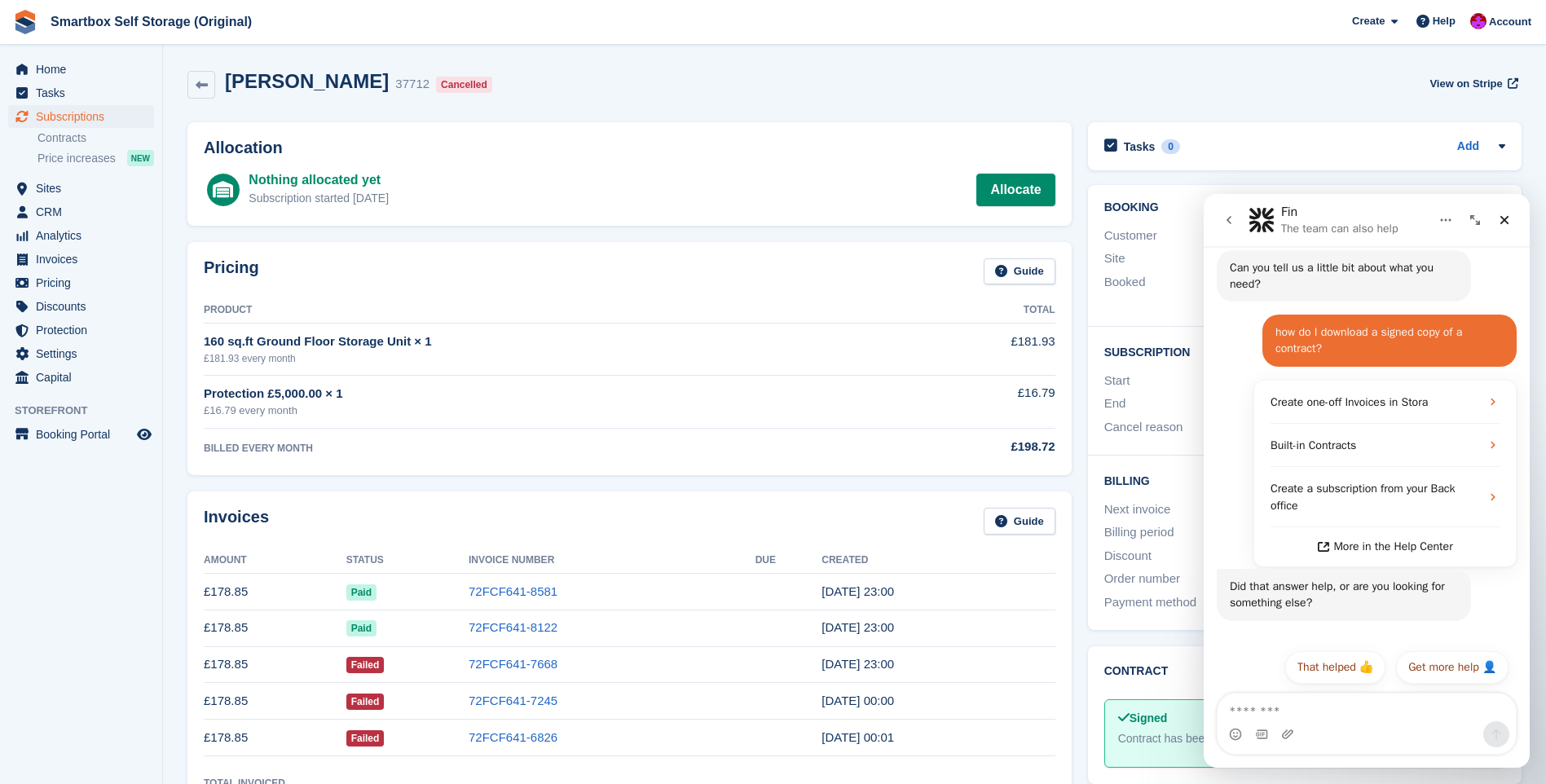 scroll, scrollTop: 147, scrollLeft: 0, axis: vertical 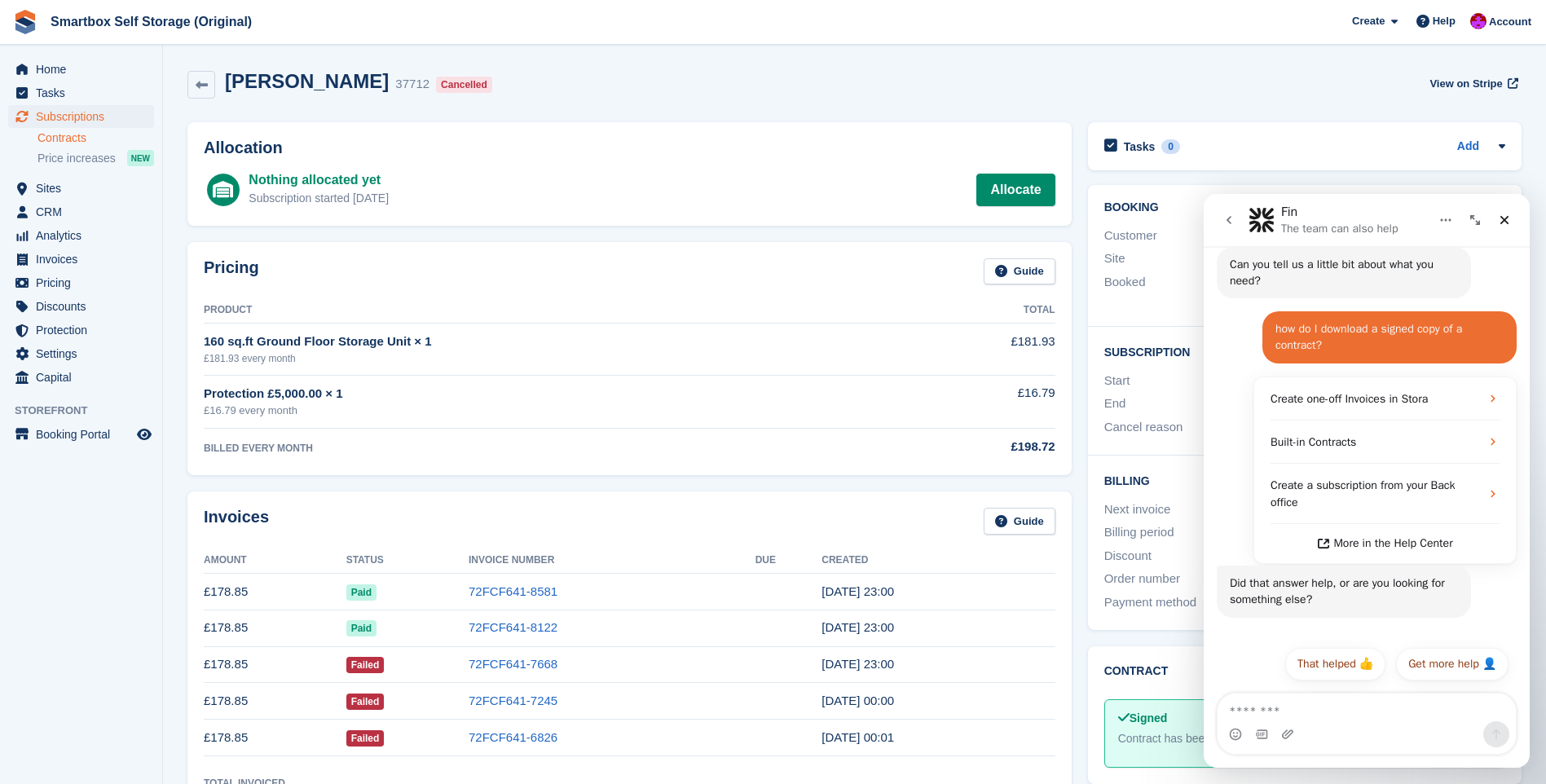 drag, startPoint x: 68, startPoint y: 139, endPoint x: 118, endPoint y: 143, distance: 50.159745 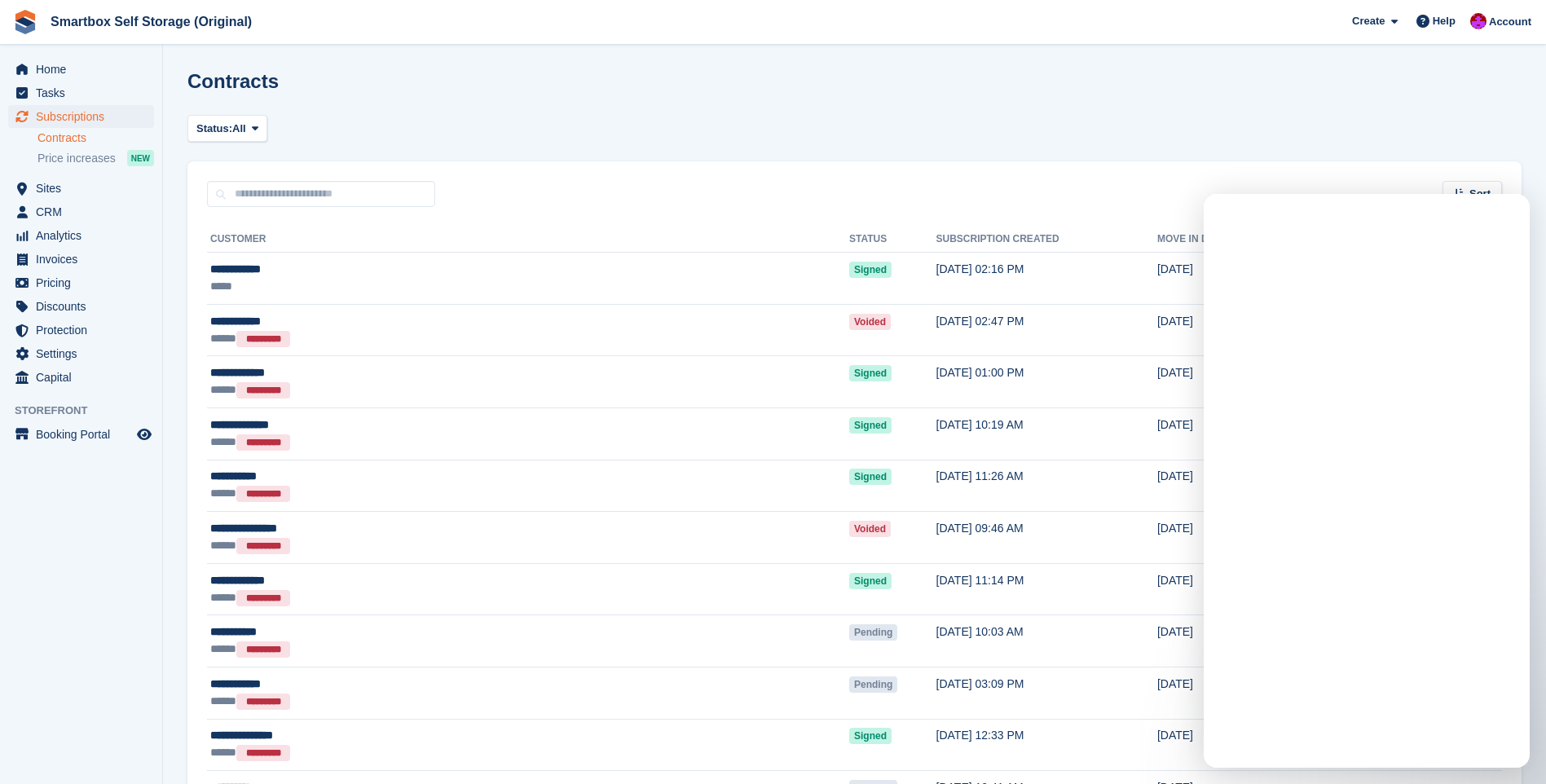 scroll, scrollTop: 0, scrollLeft: 0, axis: both 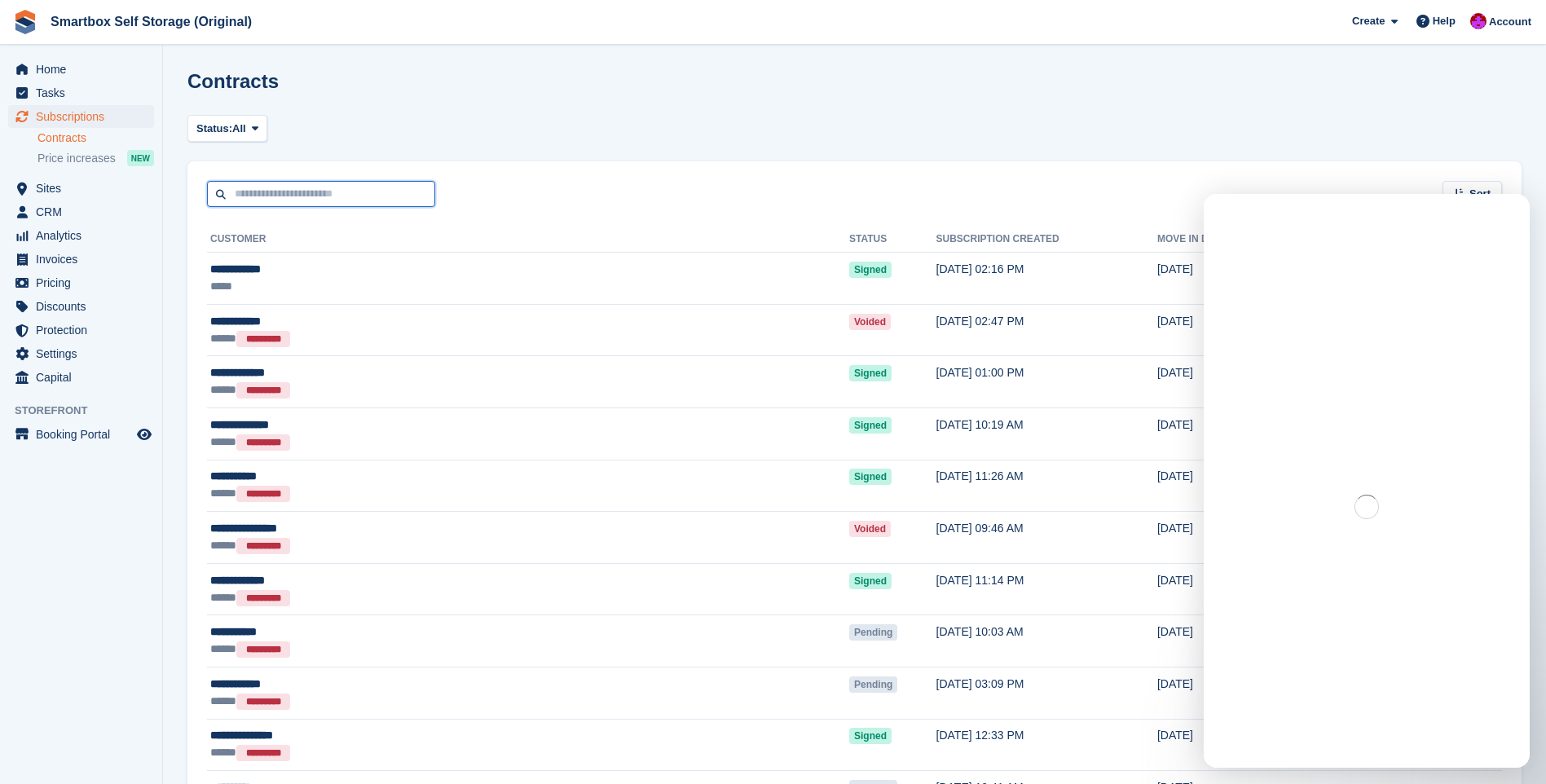click at bounding box center [321, 194] 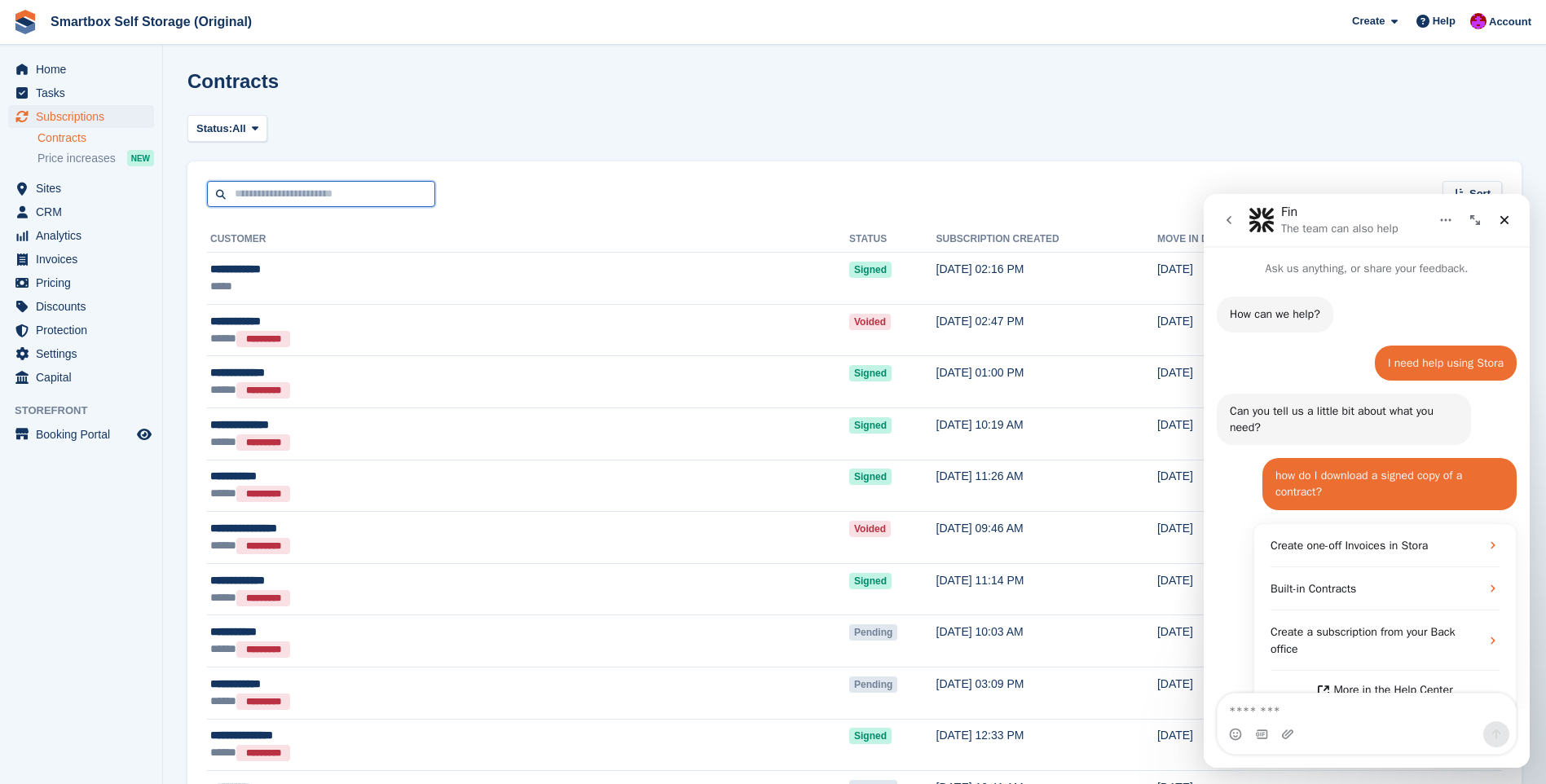 scroll, scrollTop: 147, scrollLeft: 0, axis: vertical 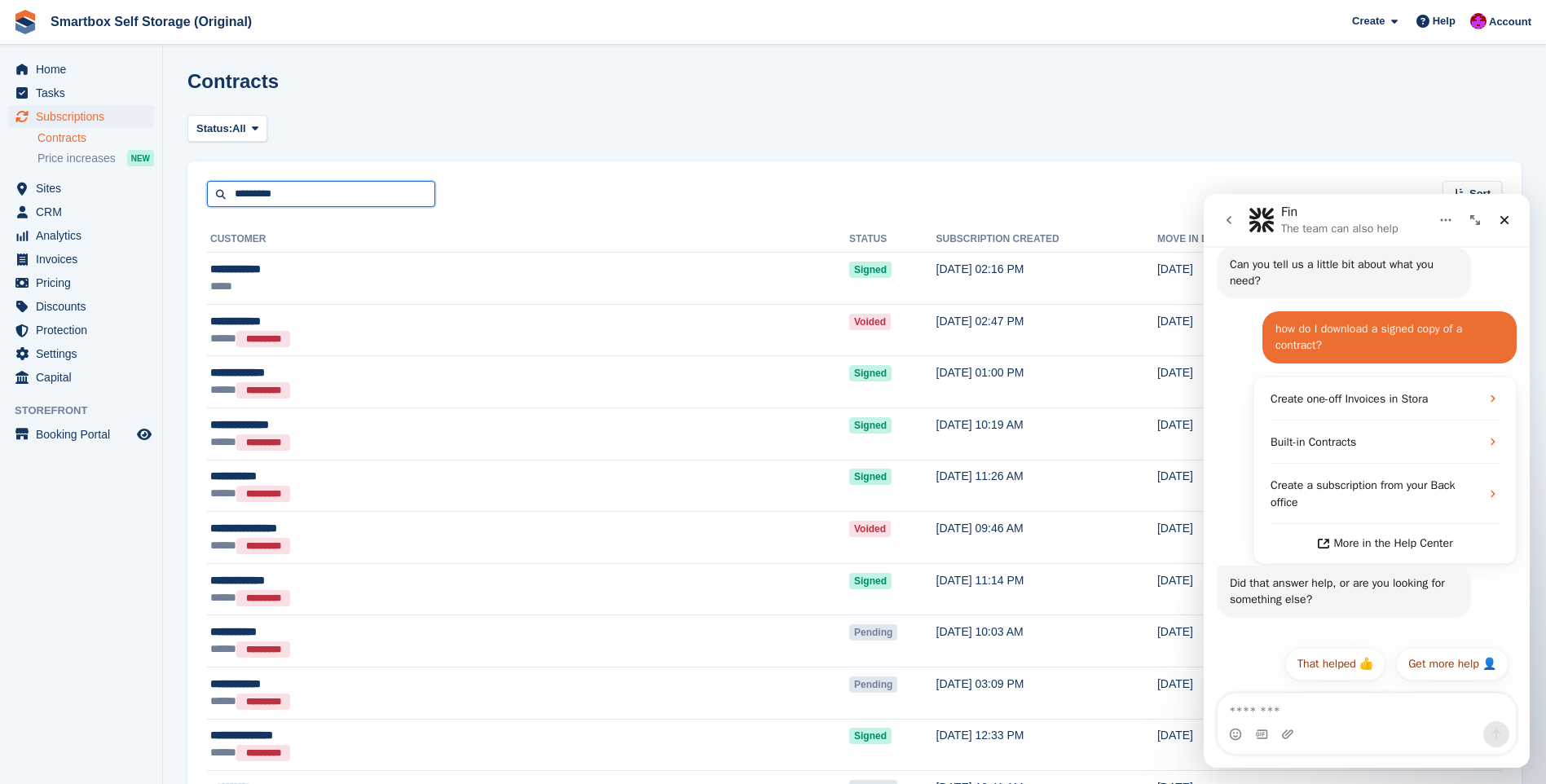 type on "*********" 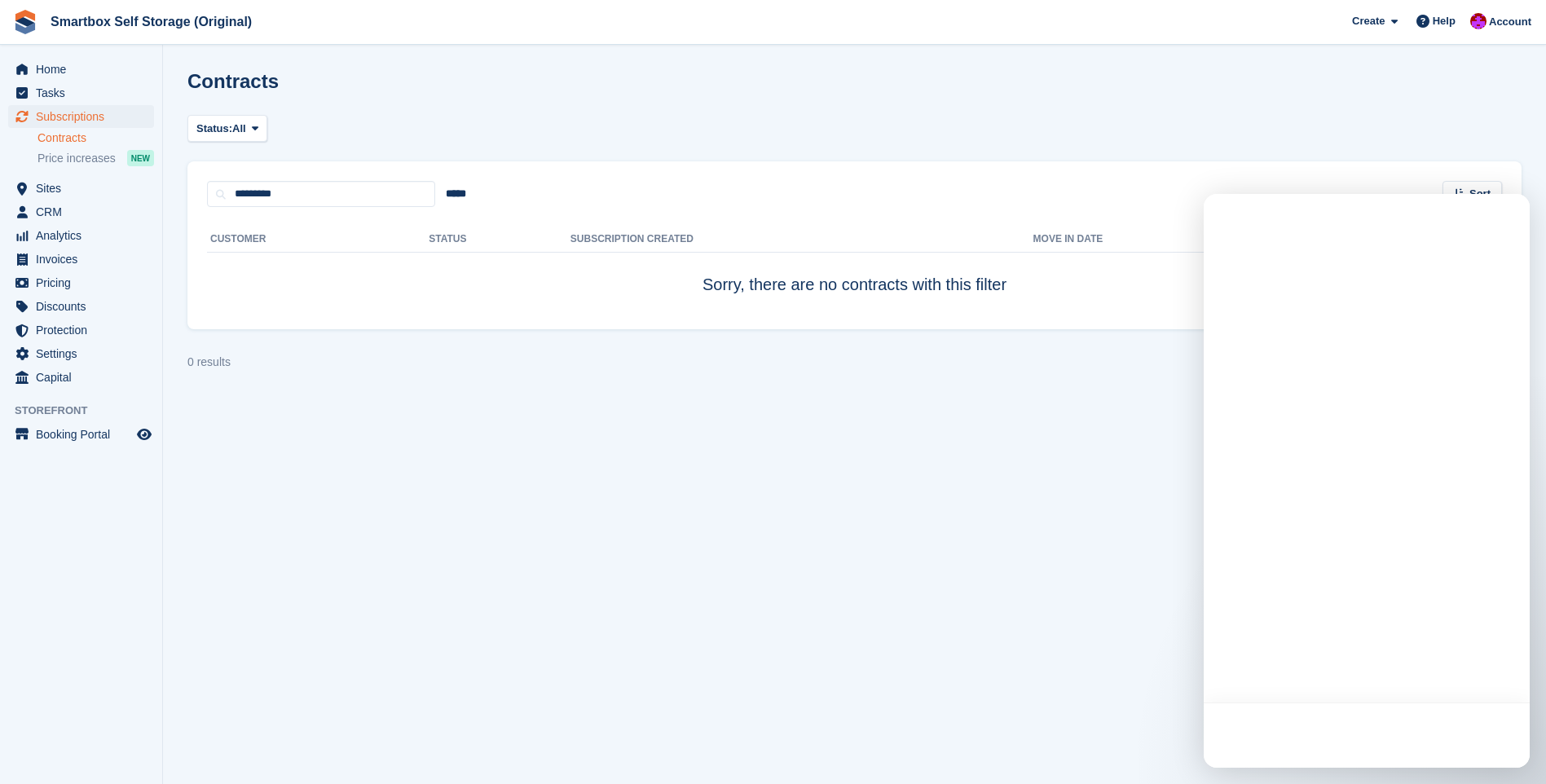 scroll, scrollTop: 0, scrollLeft: 0, axis: both 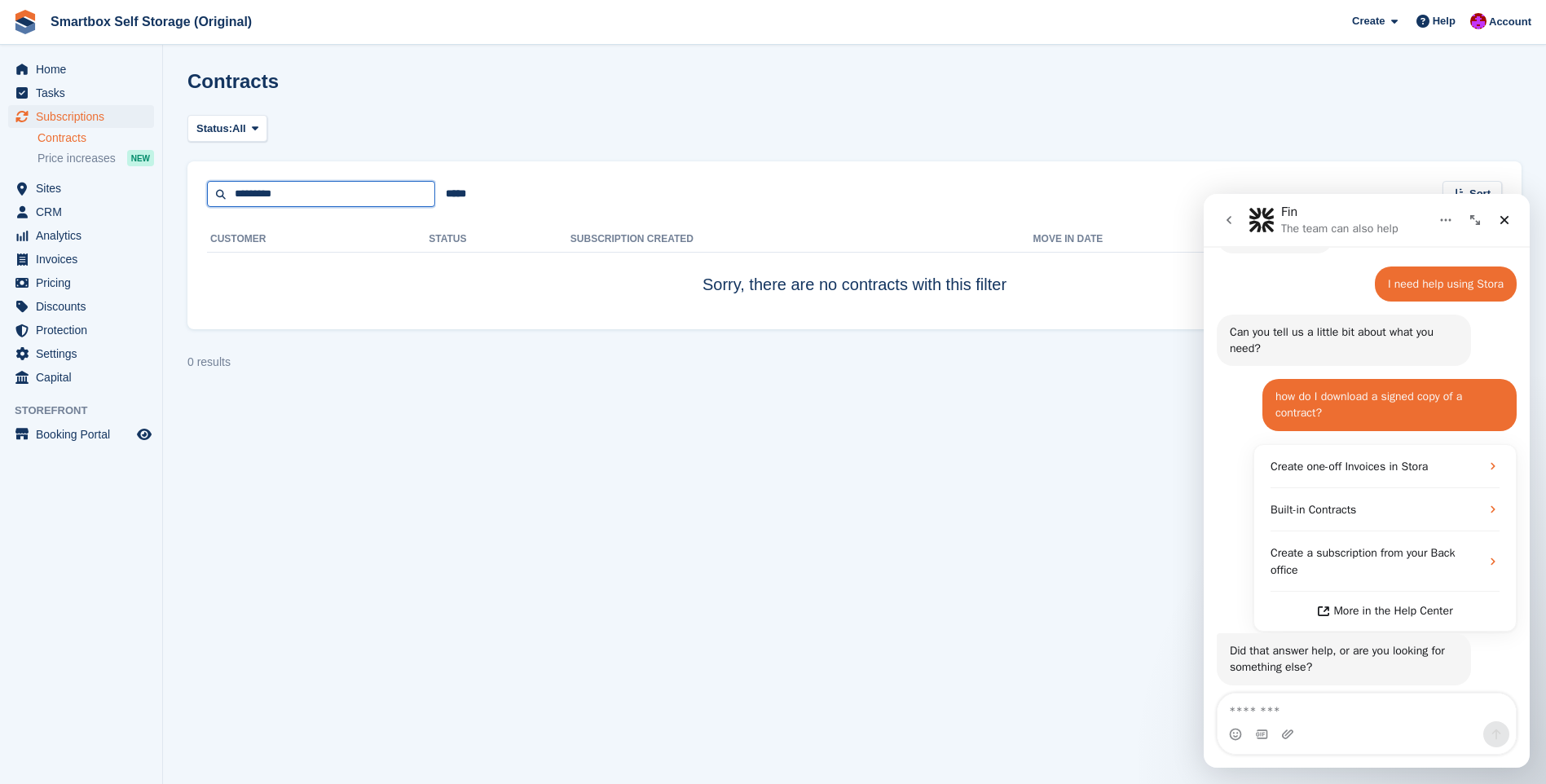 click on "*********" at bounding box center [321, 194] 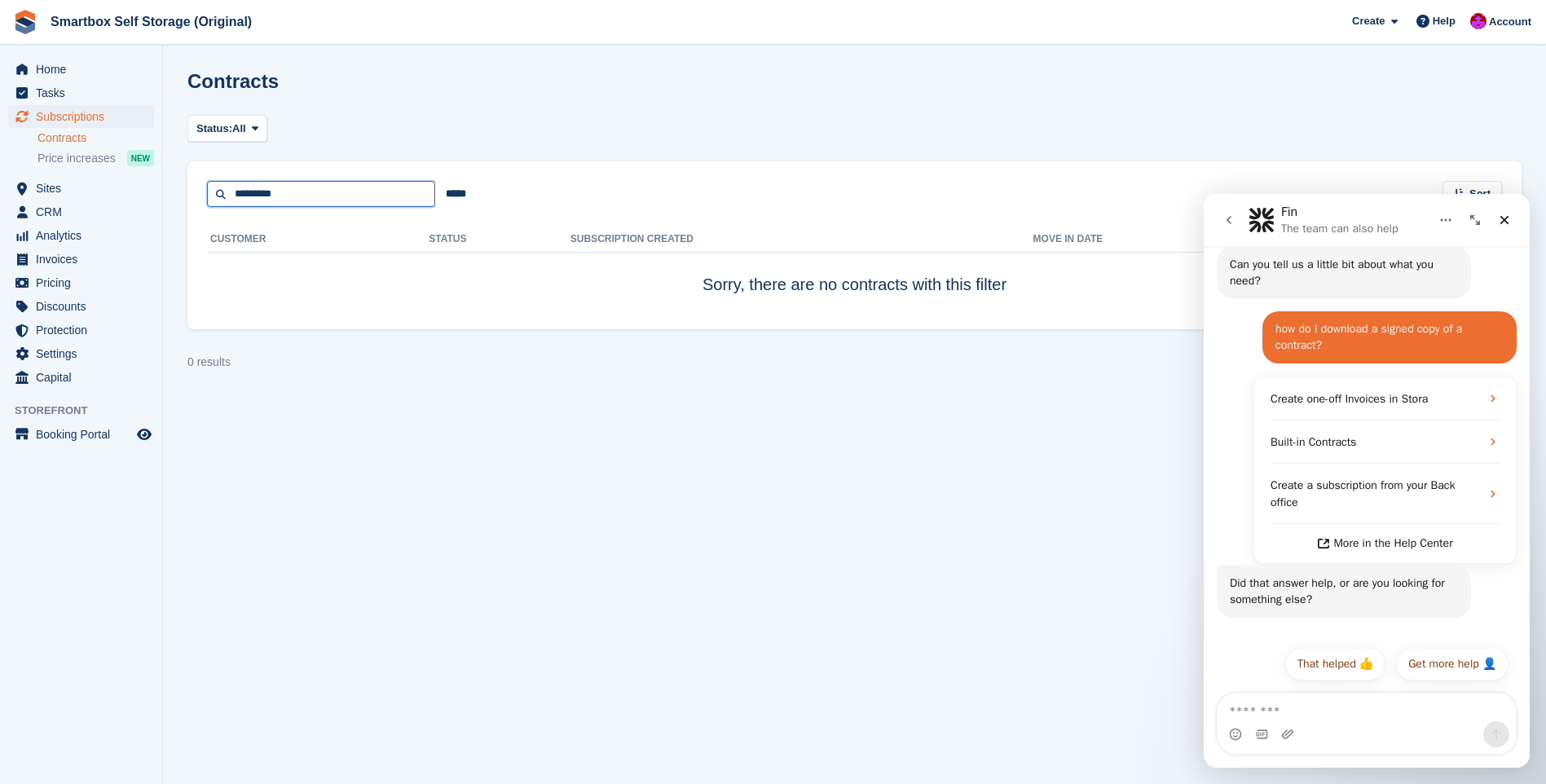 type on "*********" 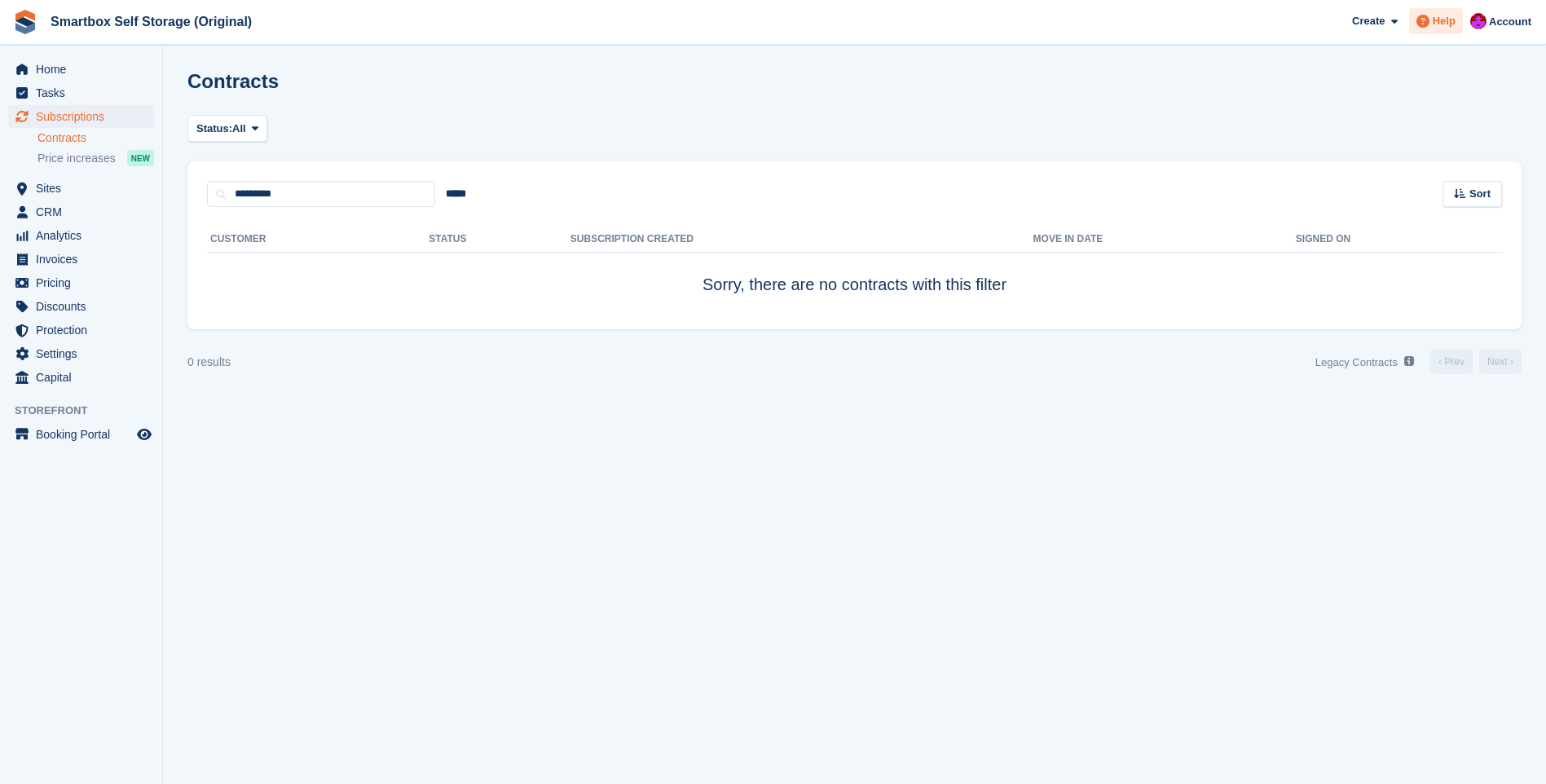 click on "Help" at bounding box center (1444, 21) 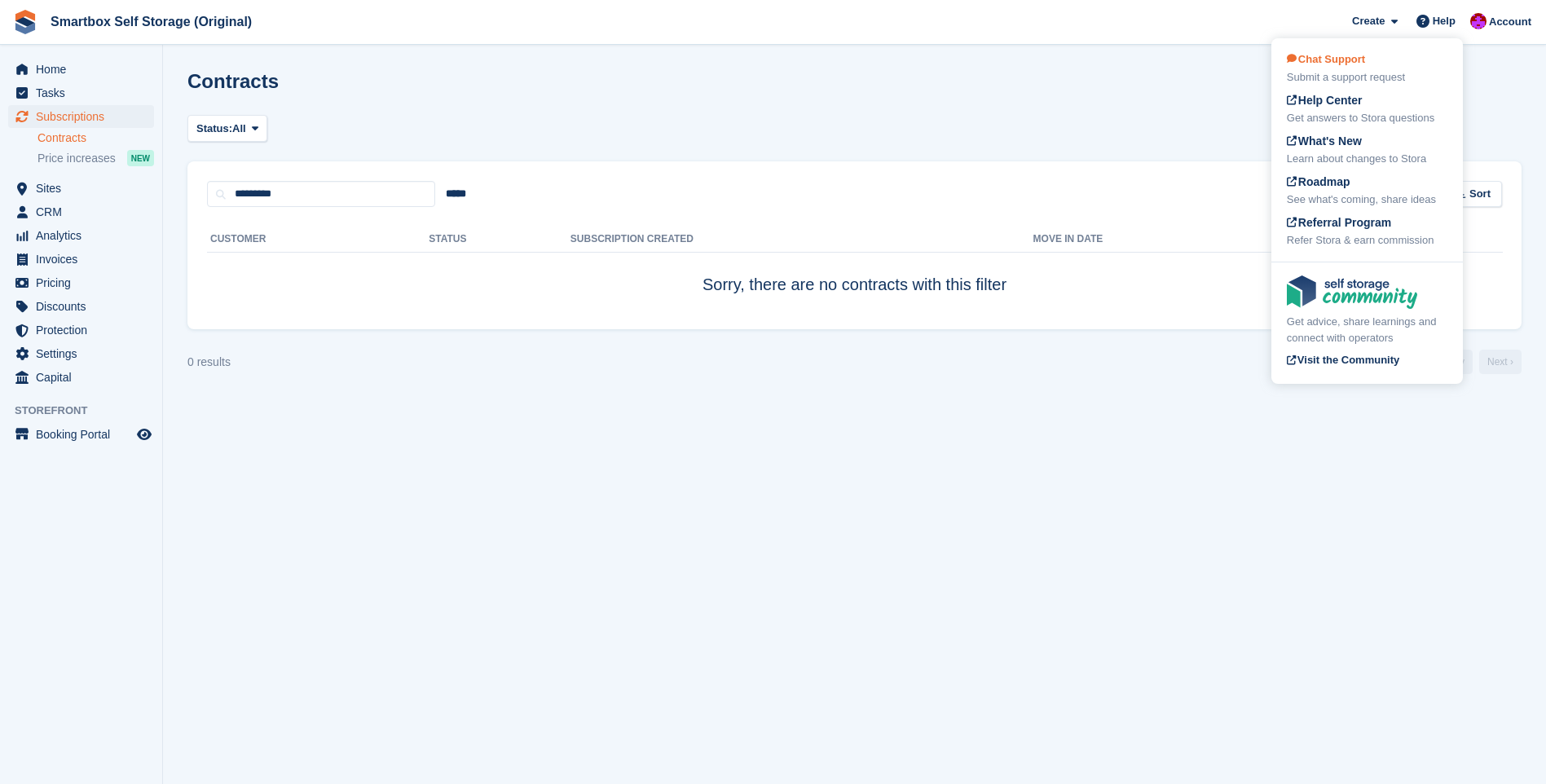 click on "Chat Support
Submit a support request" at bounding box center [1367, 68] 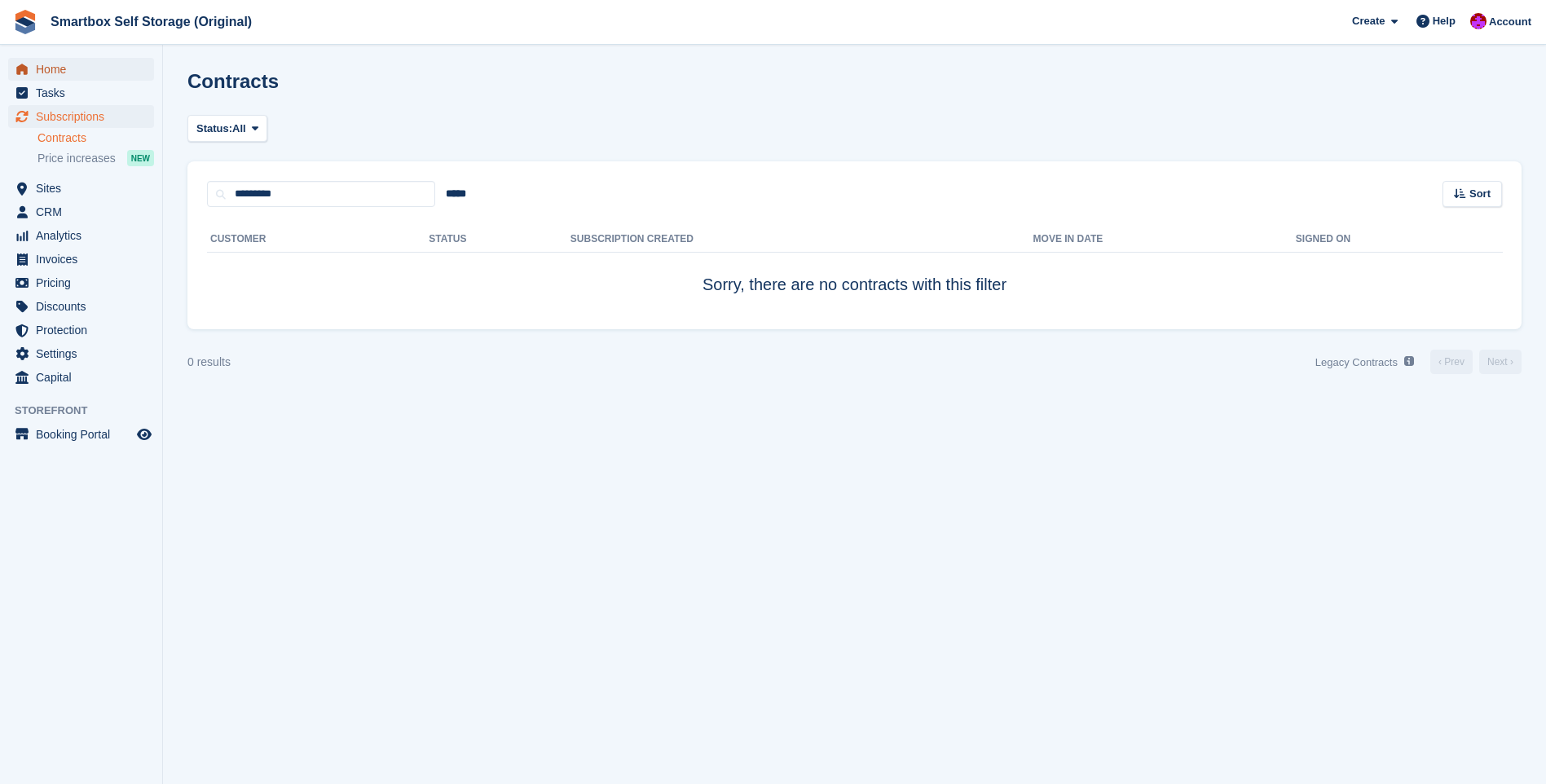 click on "Home" at bounding box center (81, 69) 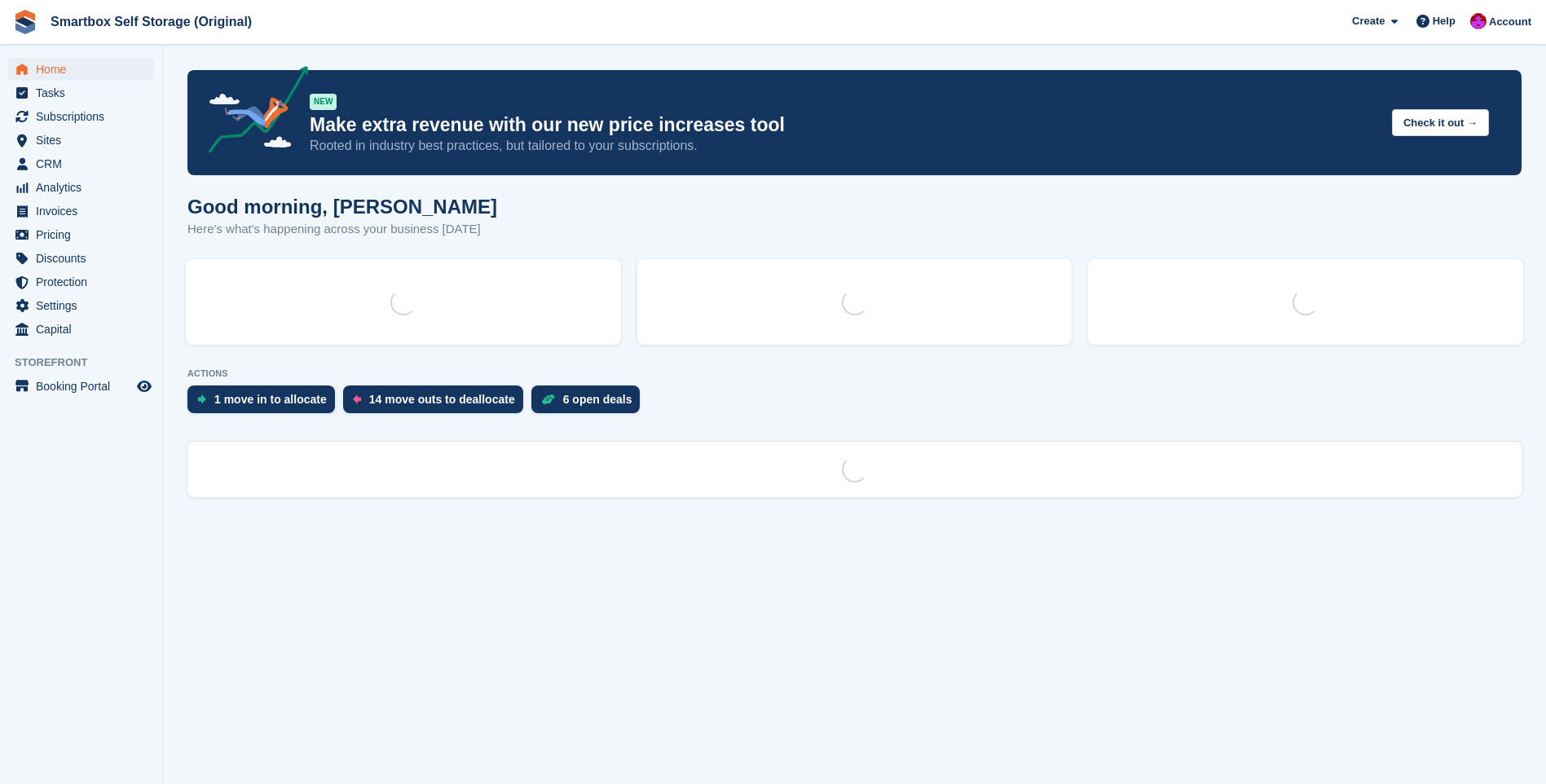 click on "Help" at bounding box center (1444, 21) 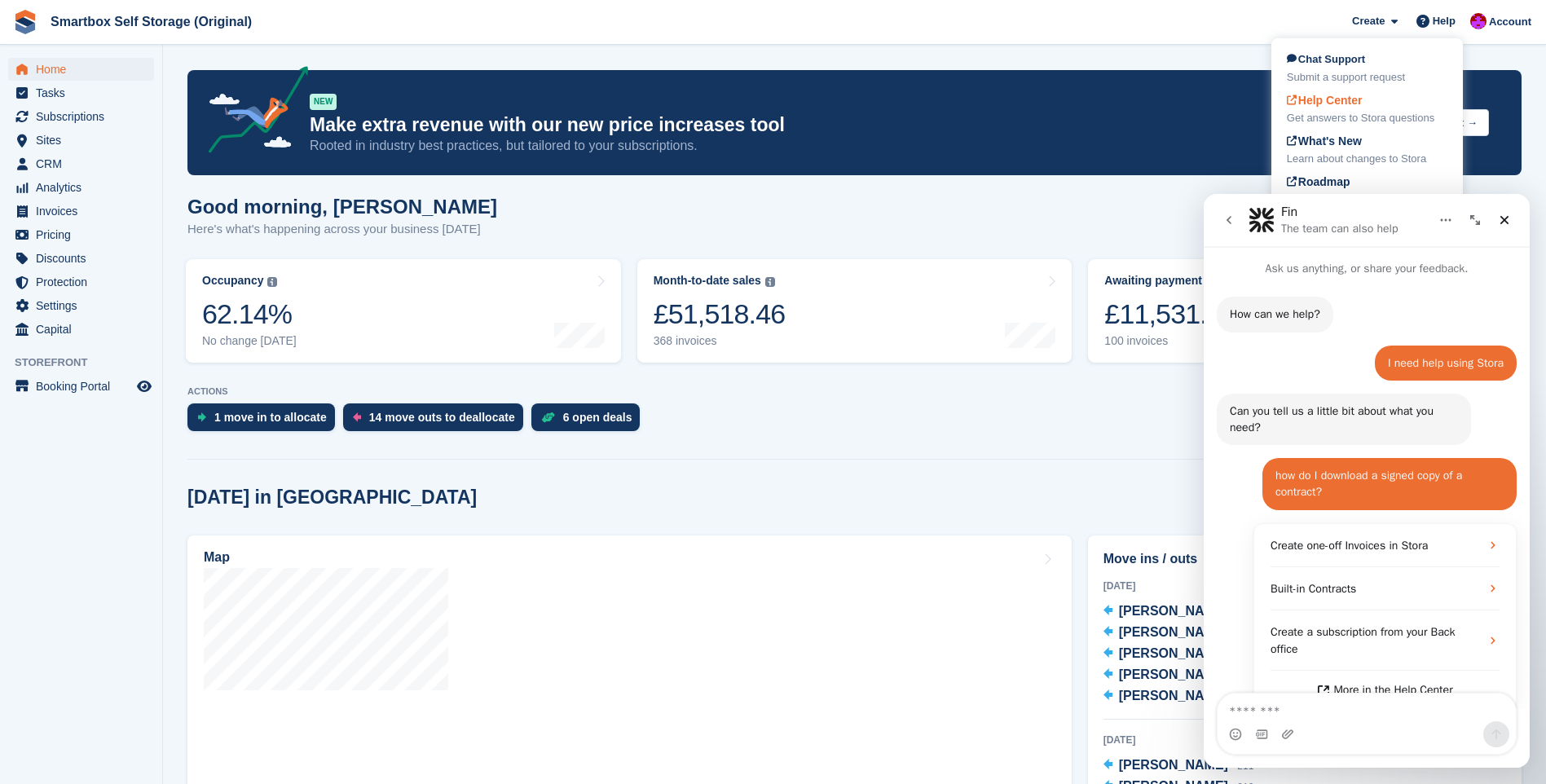 scroll, scrollTop: 0, scrollLeft: 0, axis: both 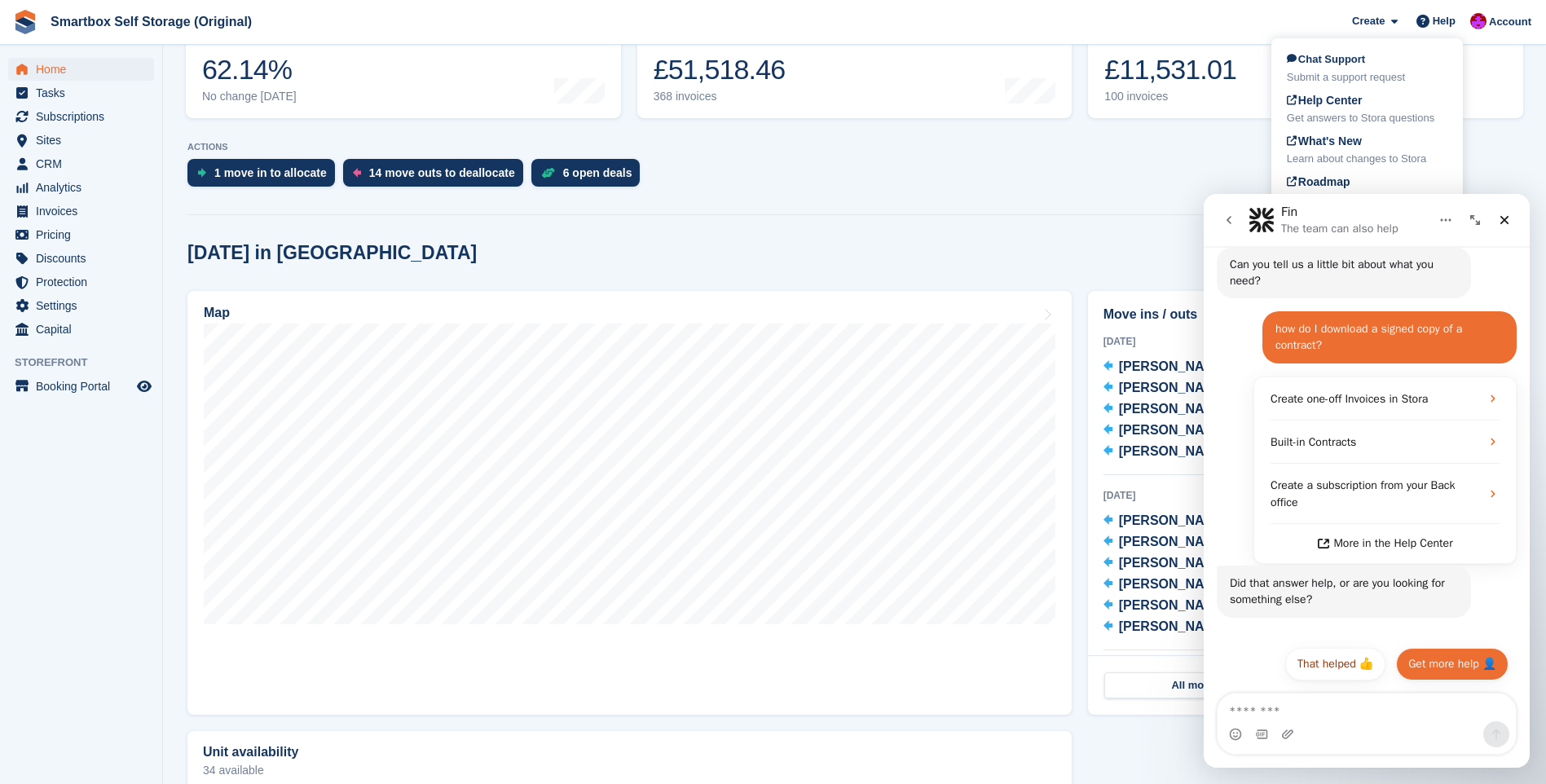 click on "Get more help 👤" at bounding box center (1452, 664) 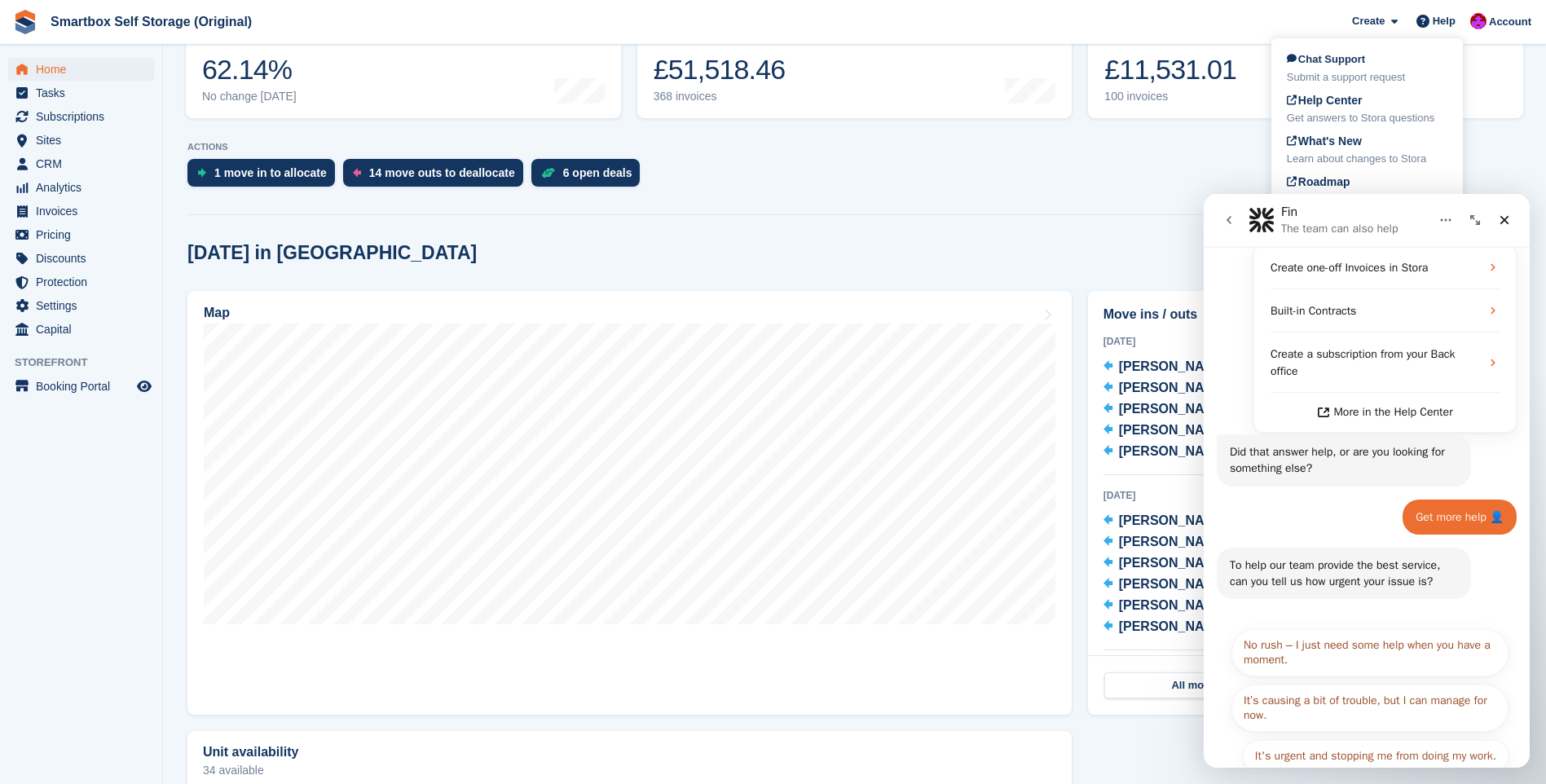 scroll, scrollTop: 310, scrollLeft: 0, axis: vertical 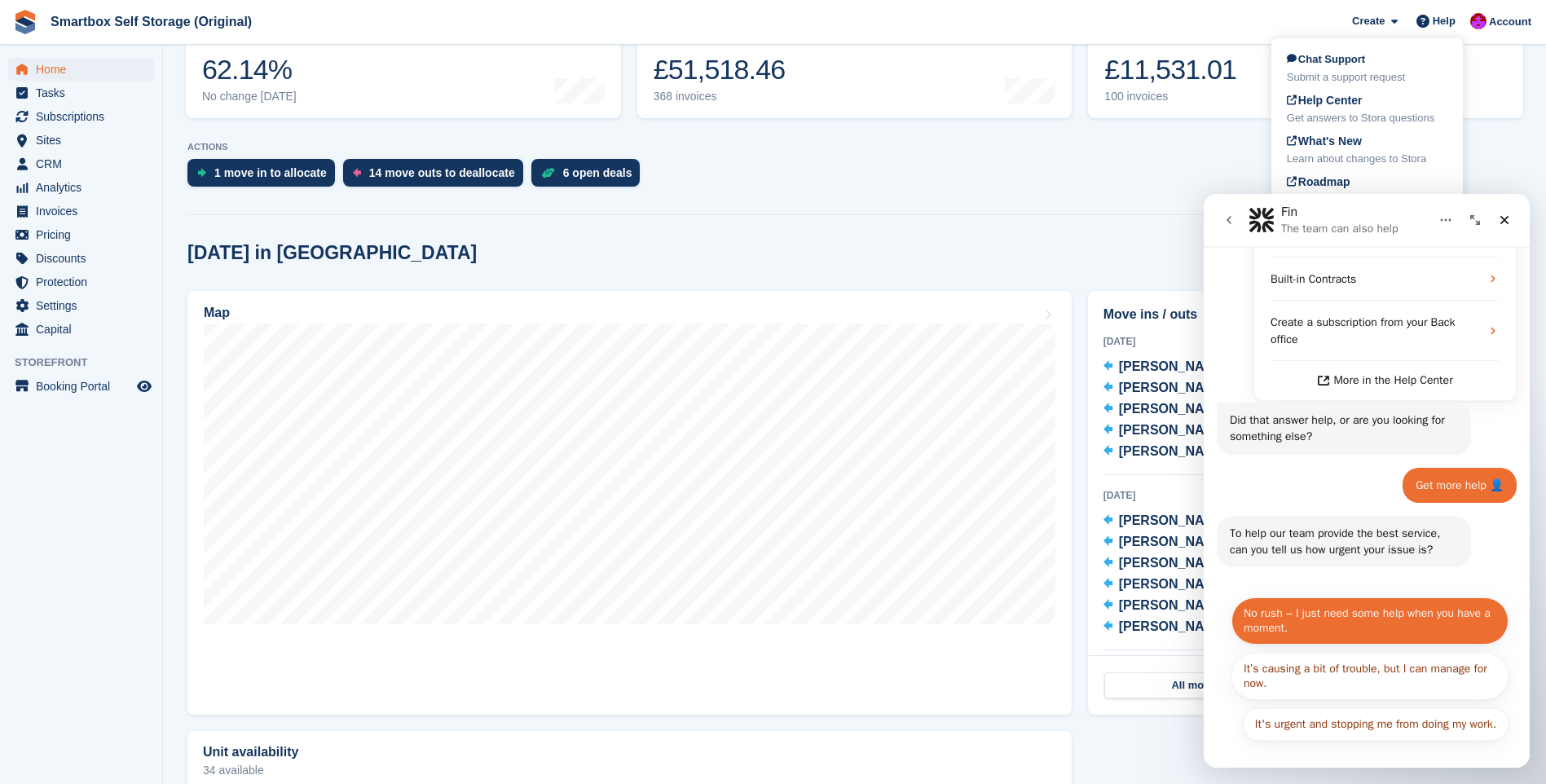 click on "No rush – I just need some help when you have a moment." at bounding box center (1370, 621) 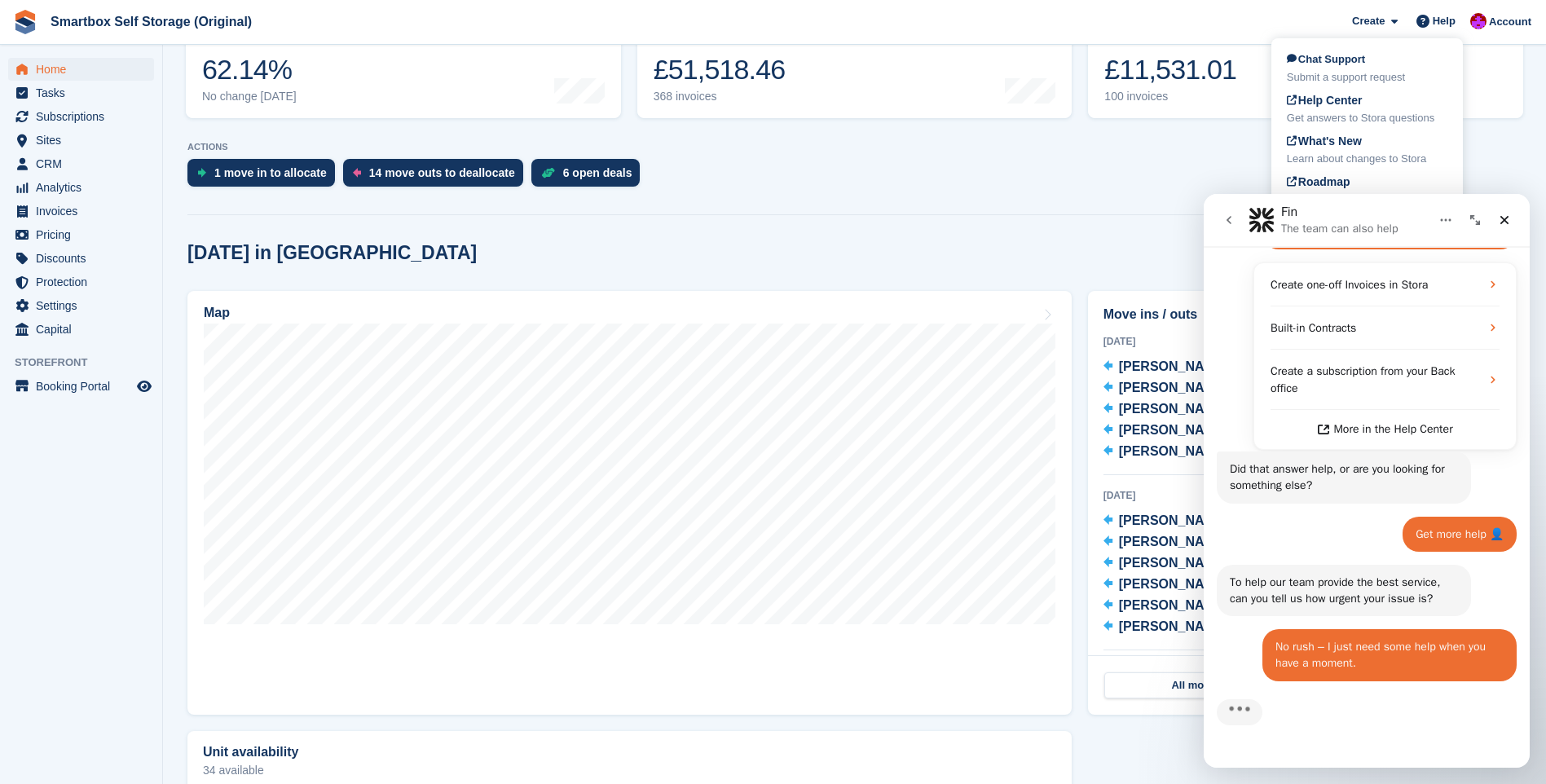 scroll, scrollTop: 288, scrollLeft: 0, axis: vertical 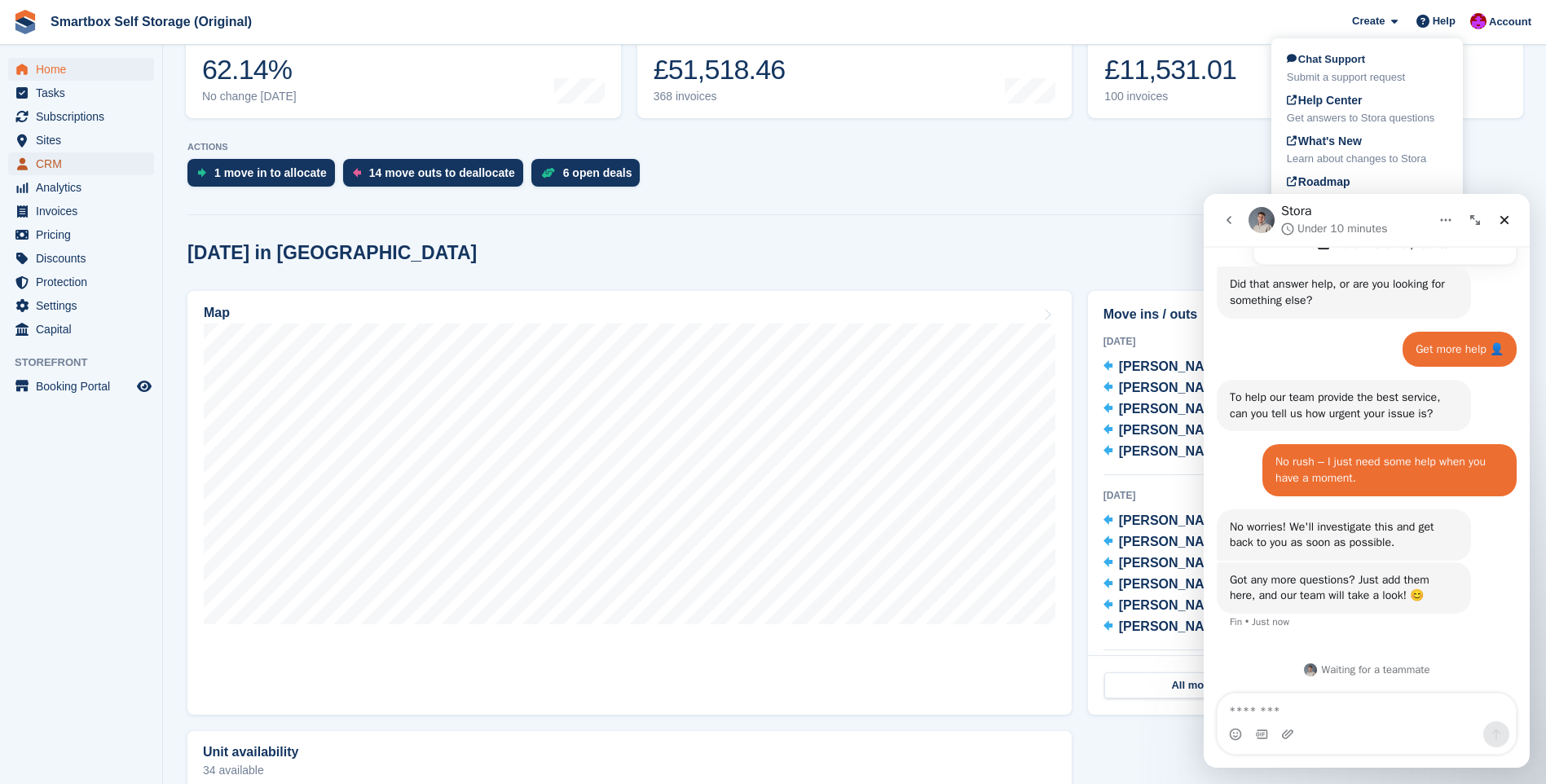 click on "CRM" at bounding box center (85, 164) 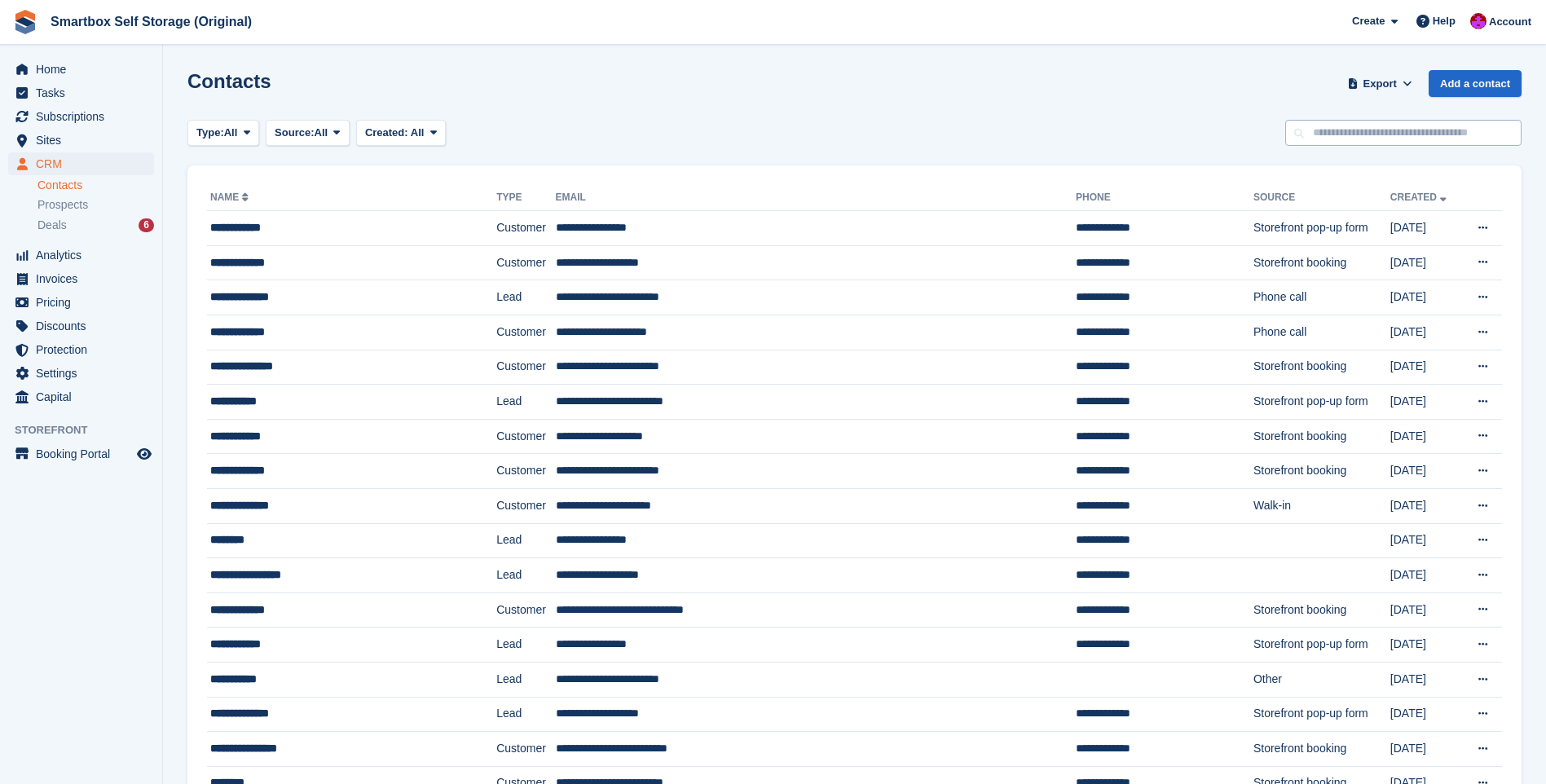 scroll, scrollTop: 0, scrollLeft: 0, axis: both 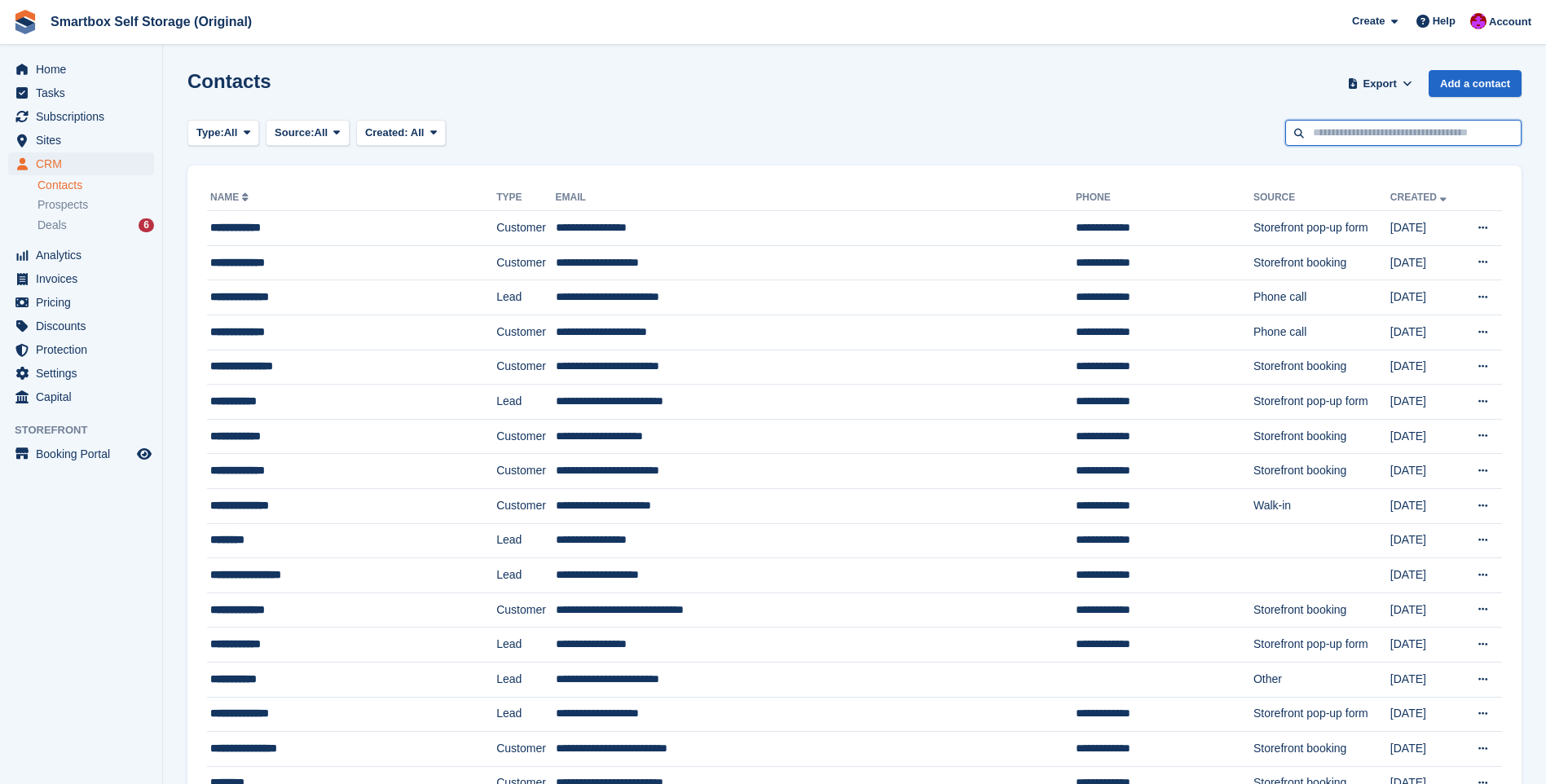 click at bounding box center [1403, 133] 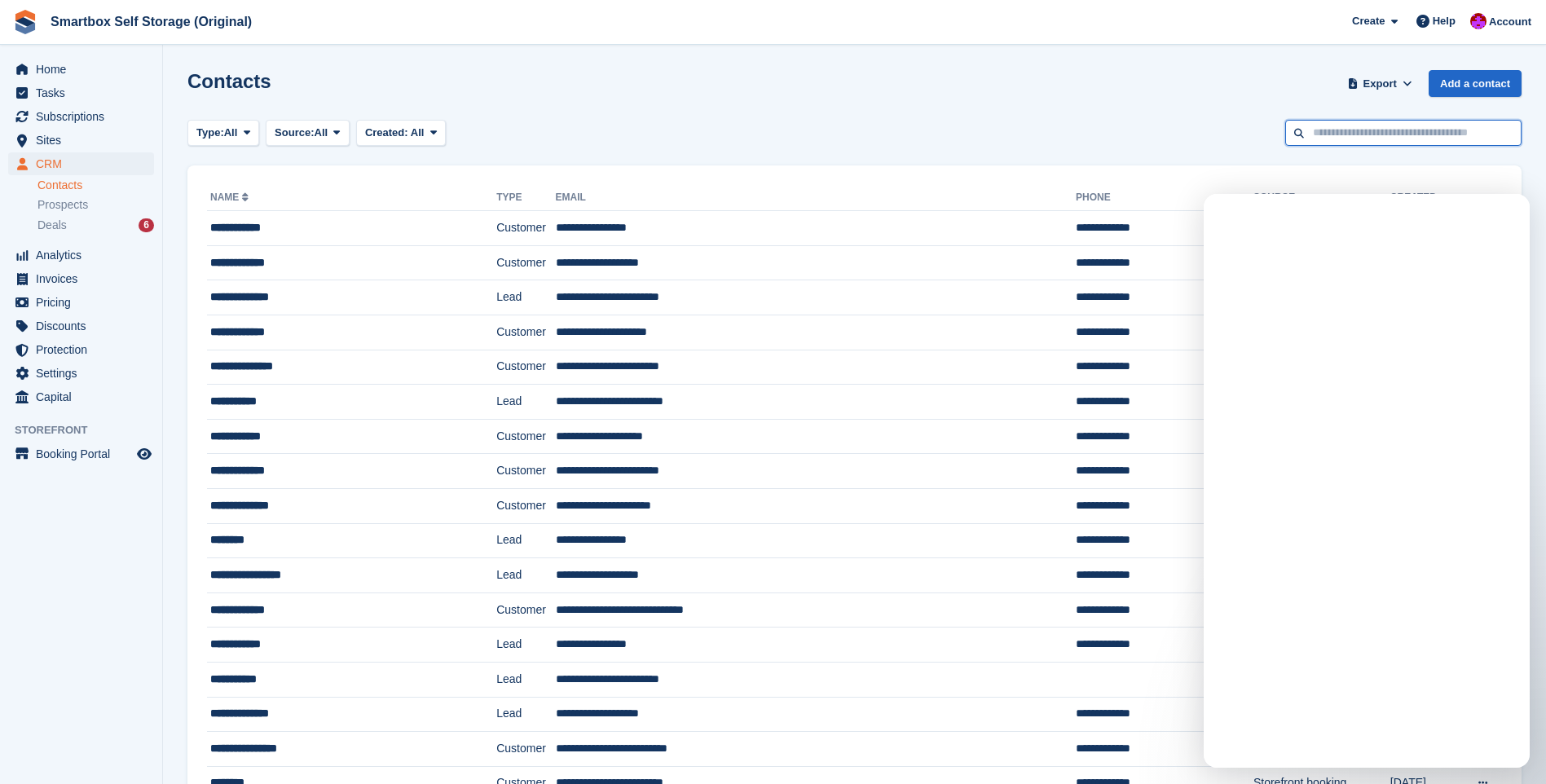 scroll, scrollTop: 0, scrollLeft: 0, axis: both 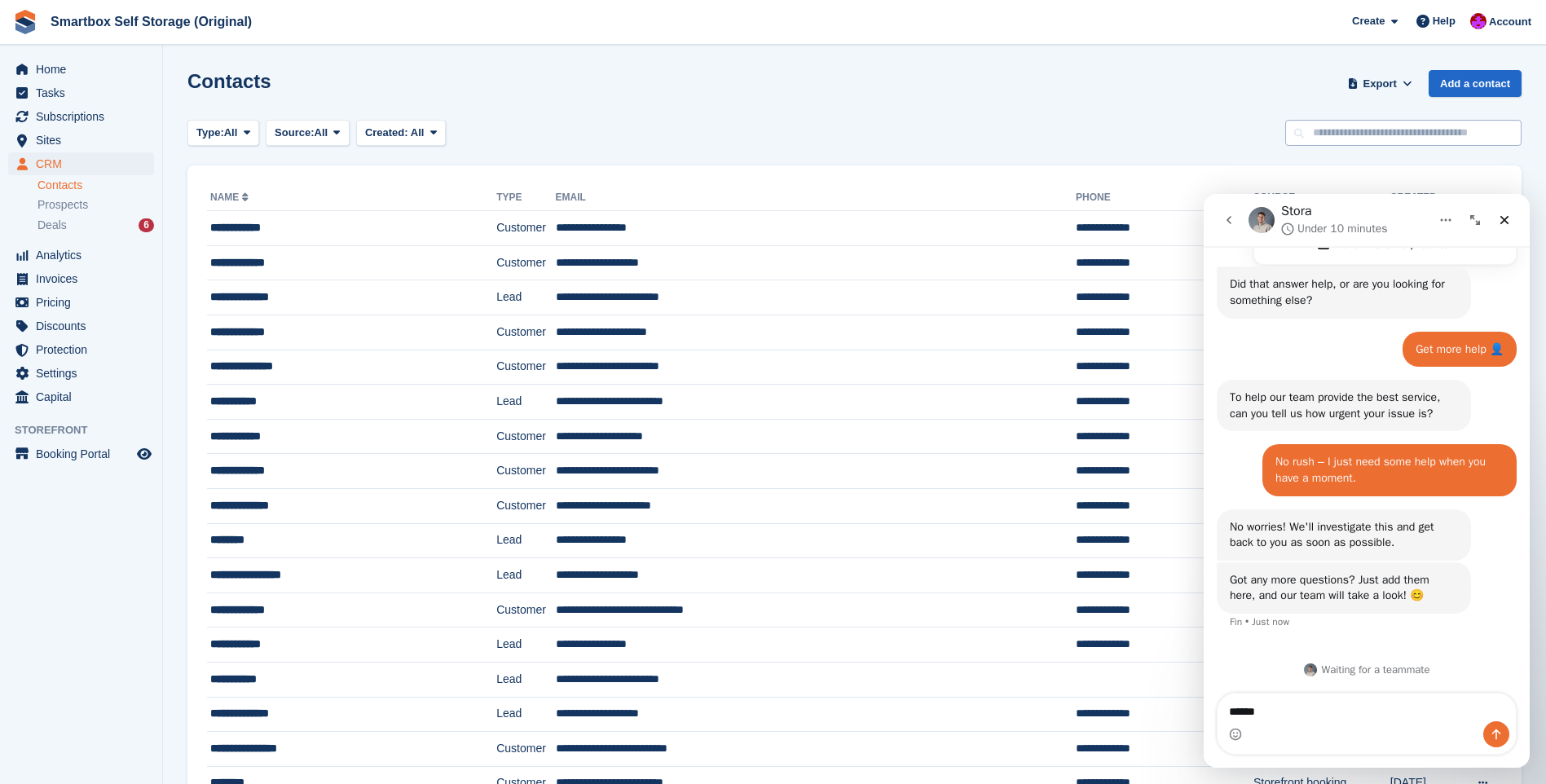 type on "******" 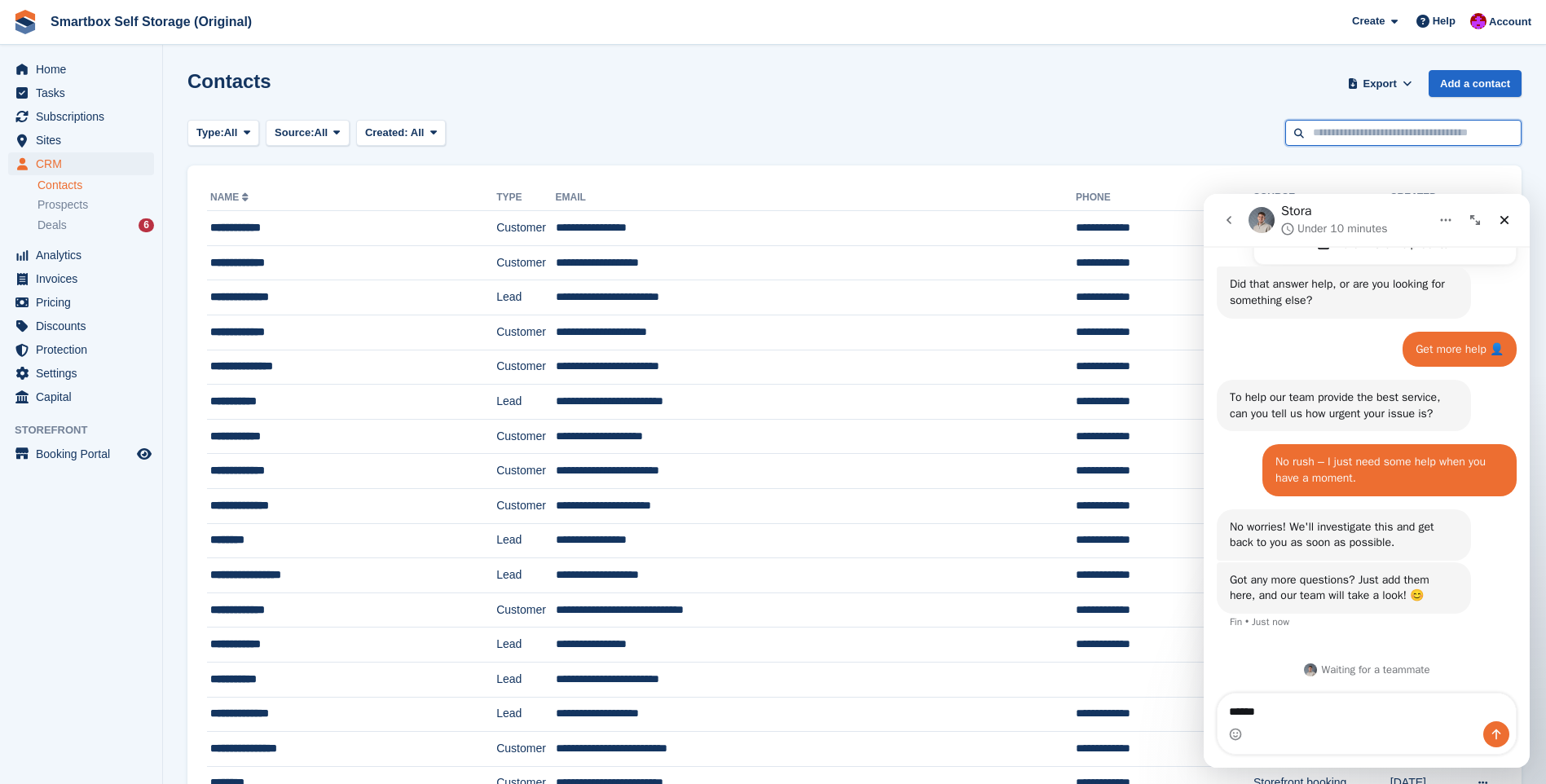 click at bounding box center [1403, 133] 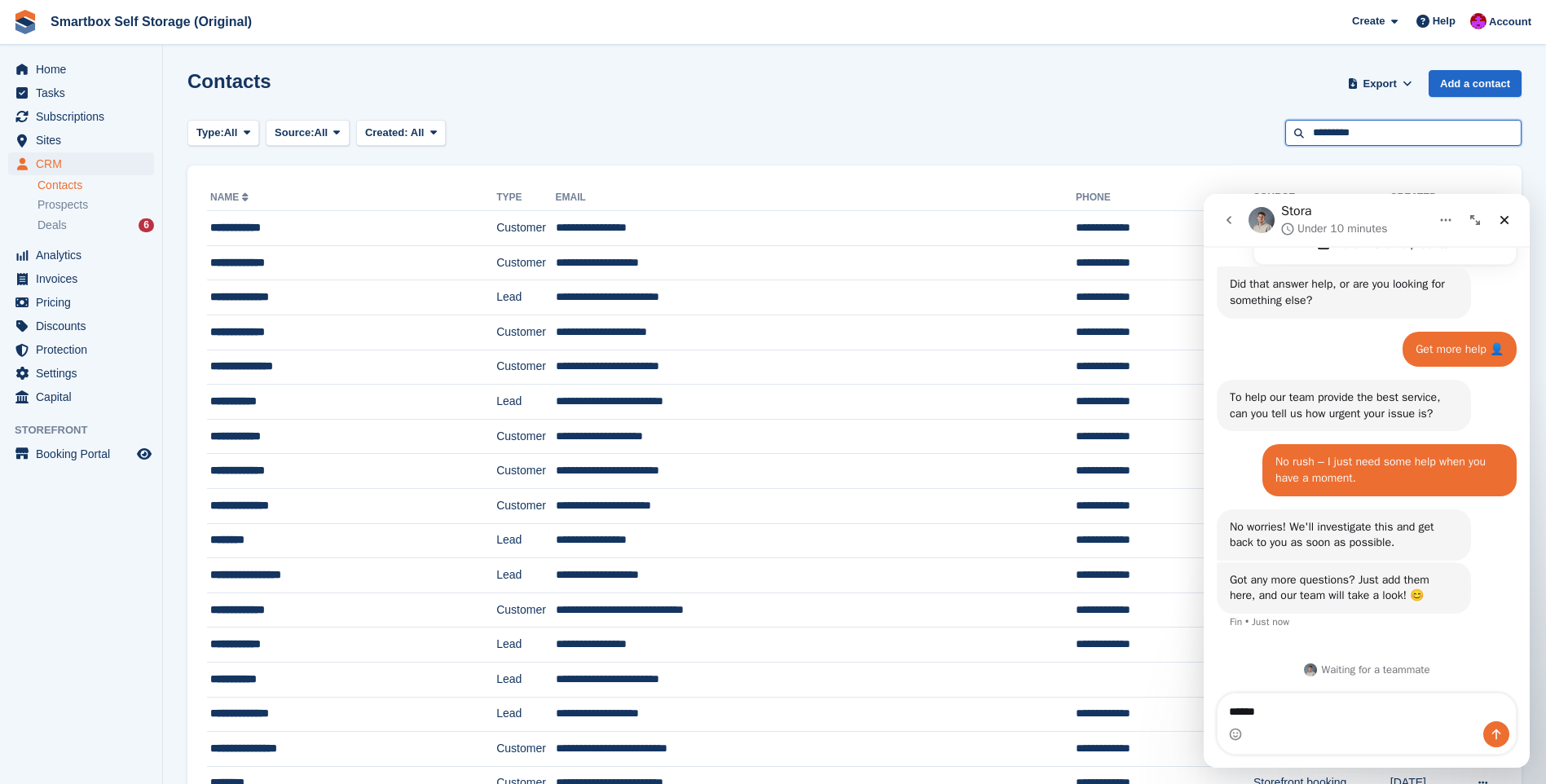 type on "*********" 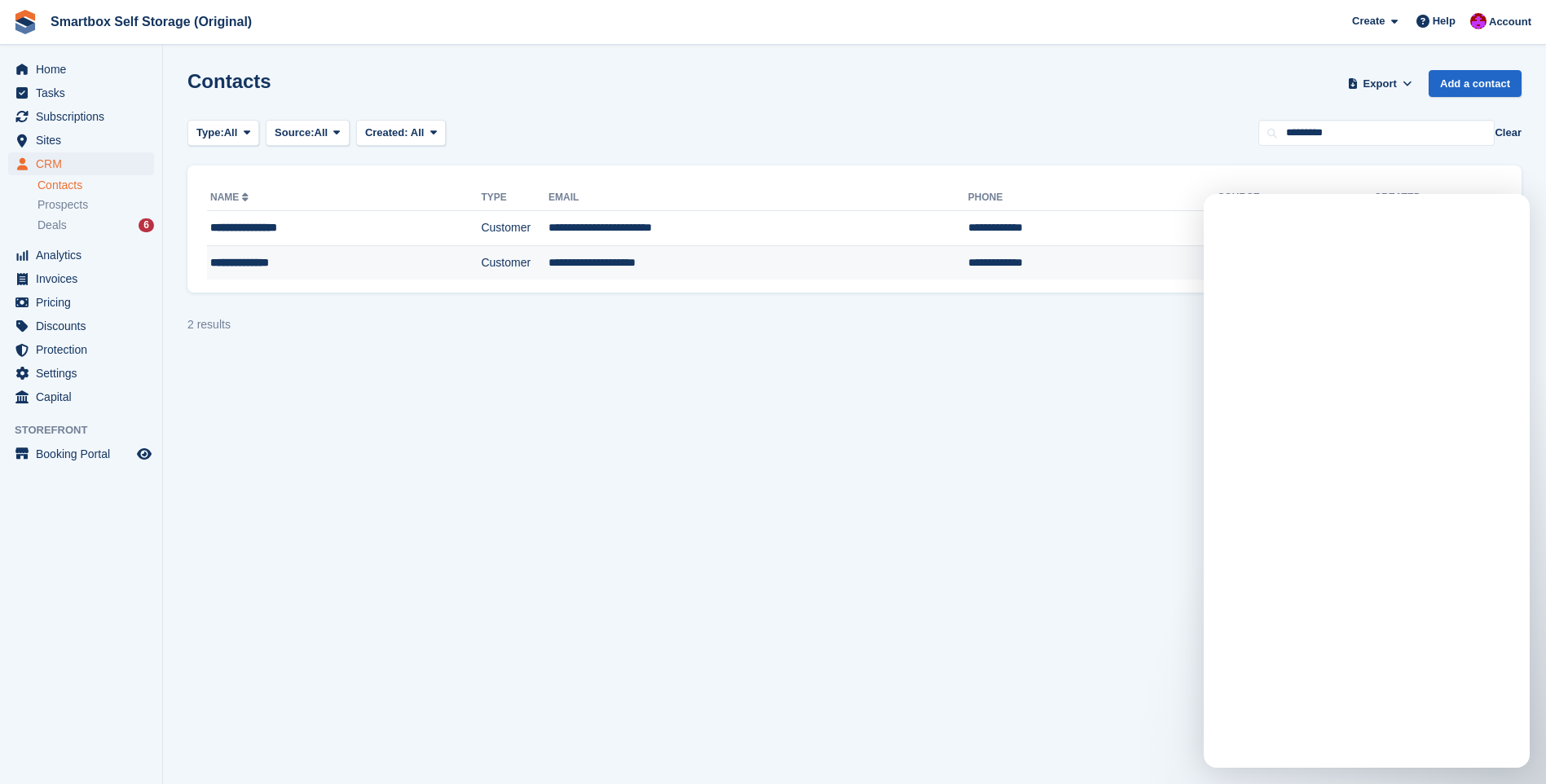 scroll, scrollTop: 0, scrollLeft: 0, axis: both 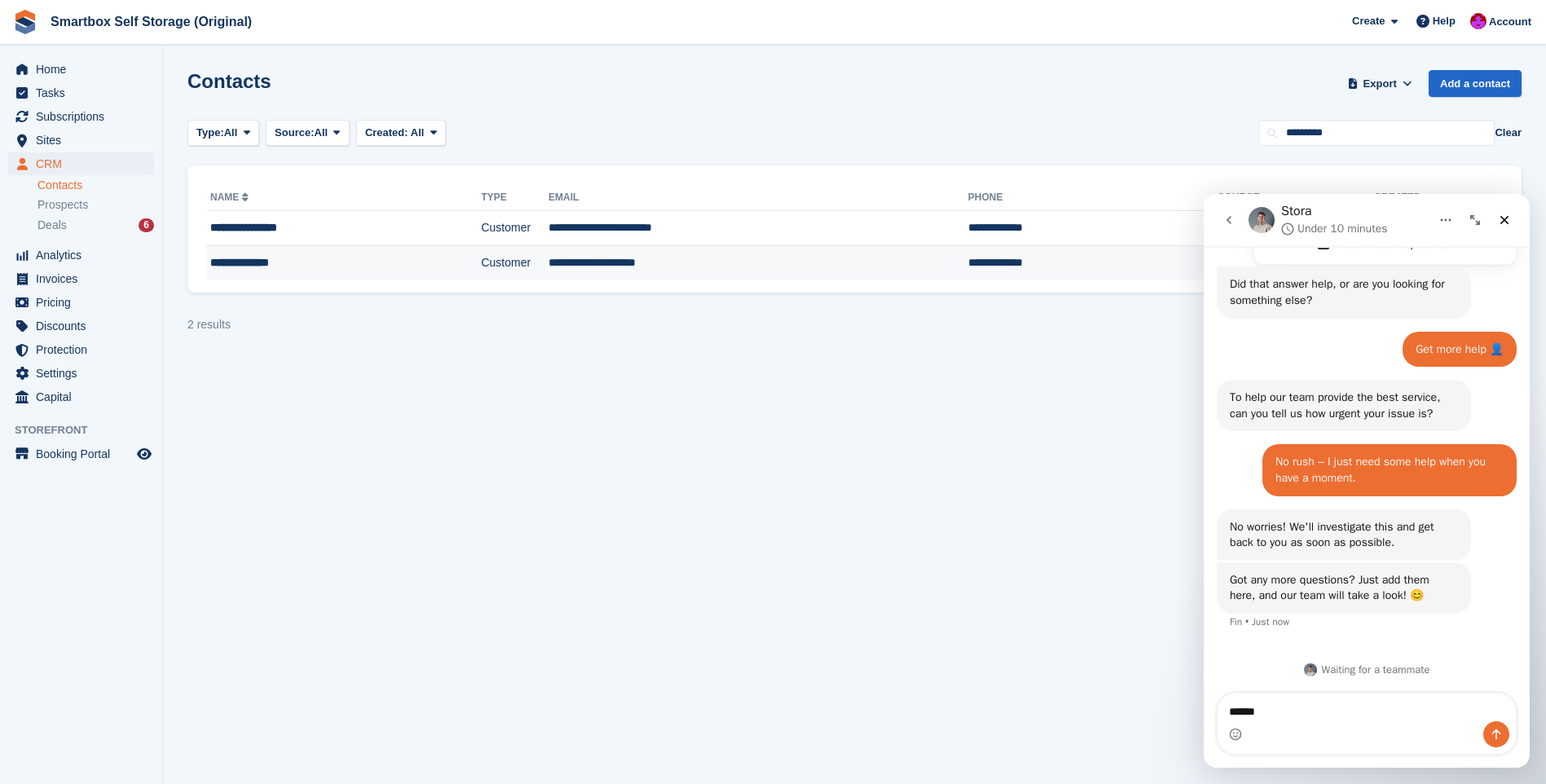 click on "**********" at bounding box center [309, 262] 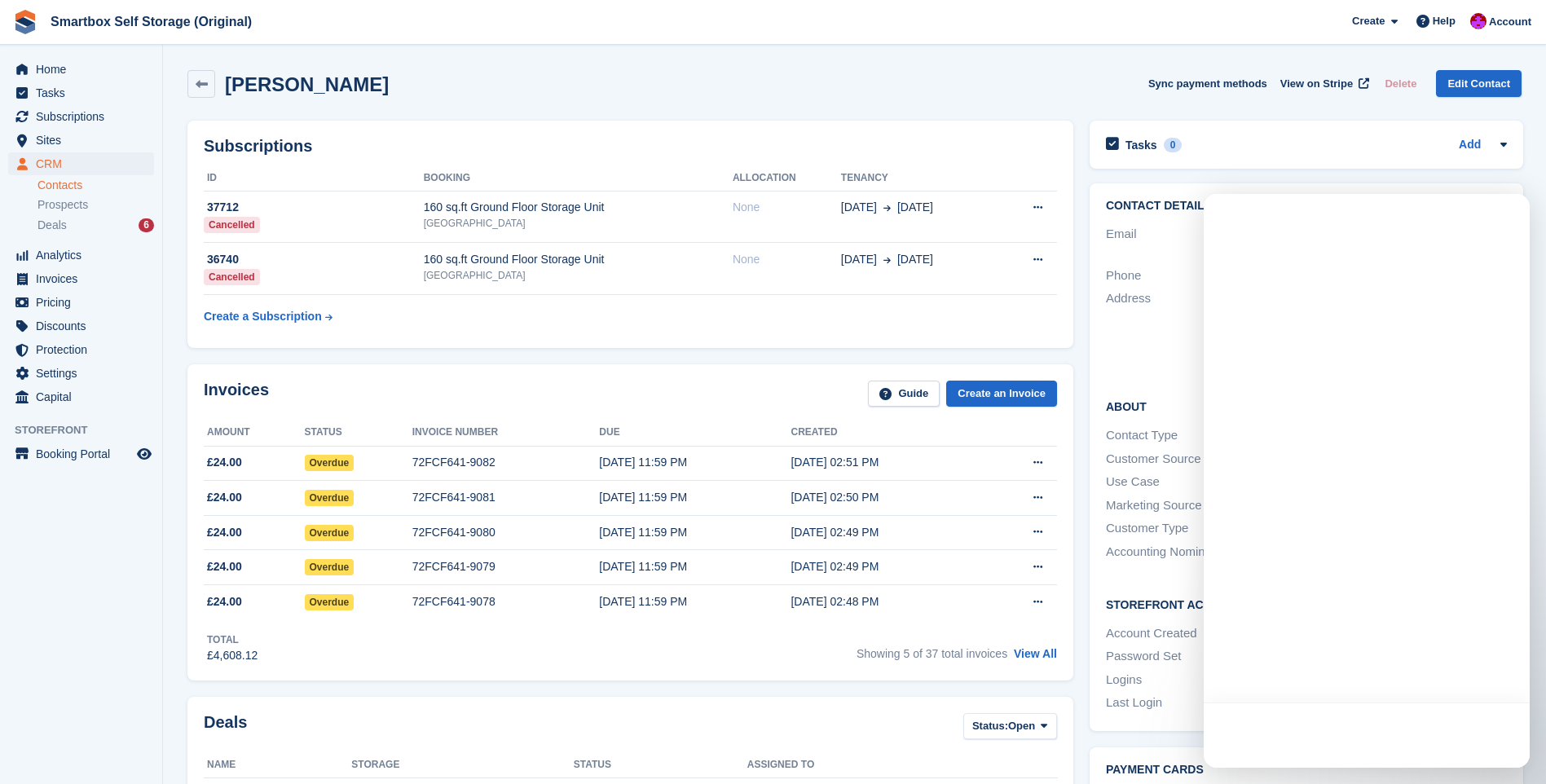 scroll, scrollTop: 0, scrollLeft: 0, axis: both 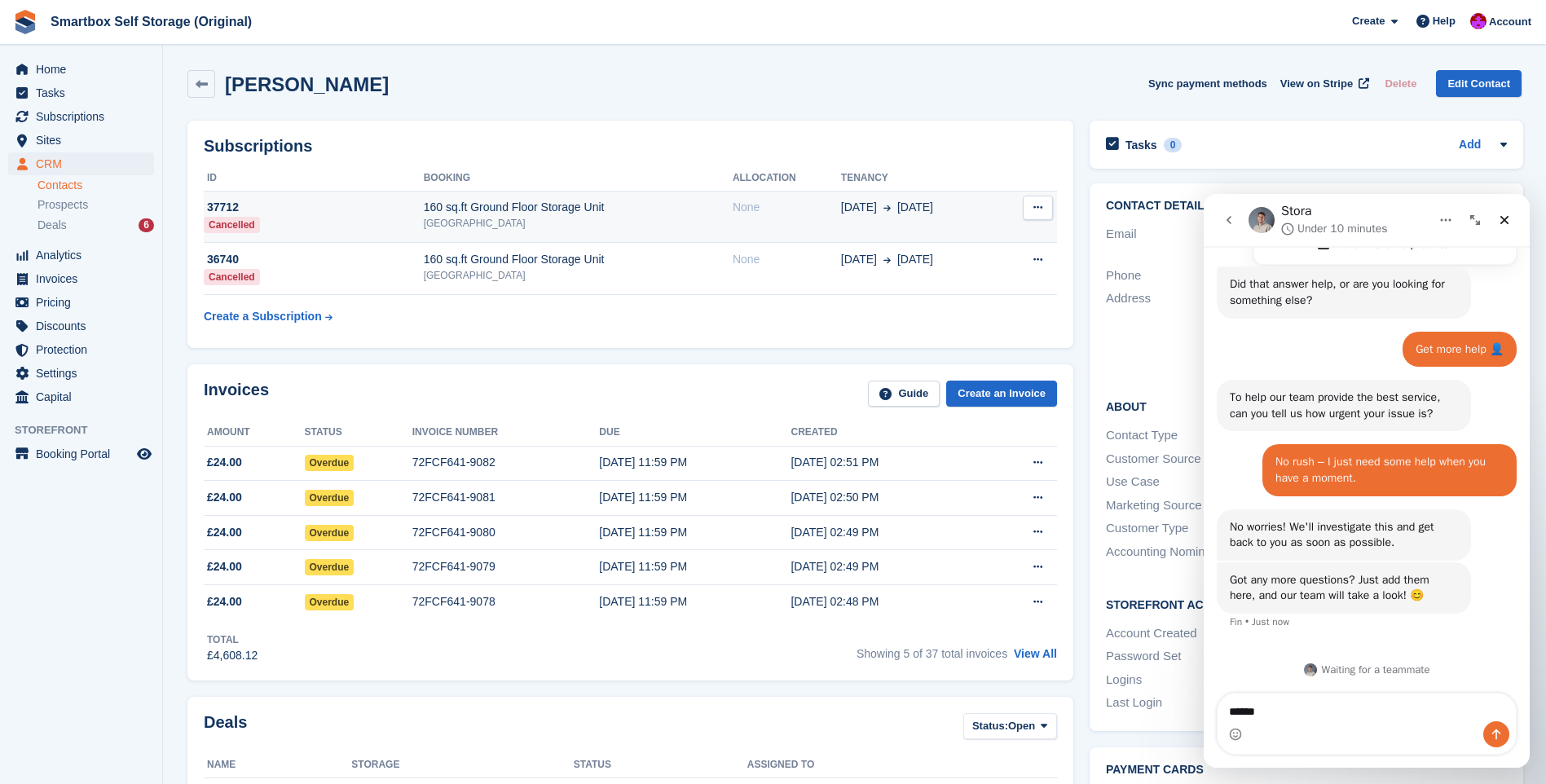 click on "[GEOGRAPHIC_DATA]" at bounding box center (578, 223) 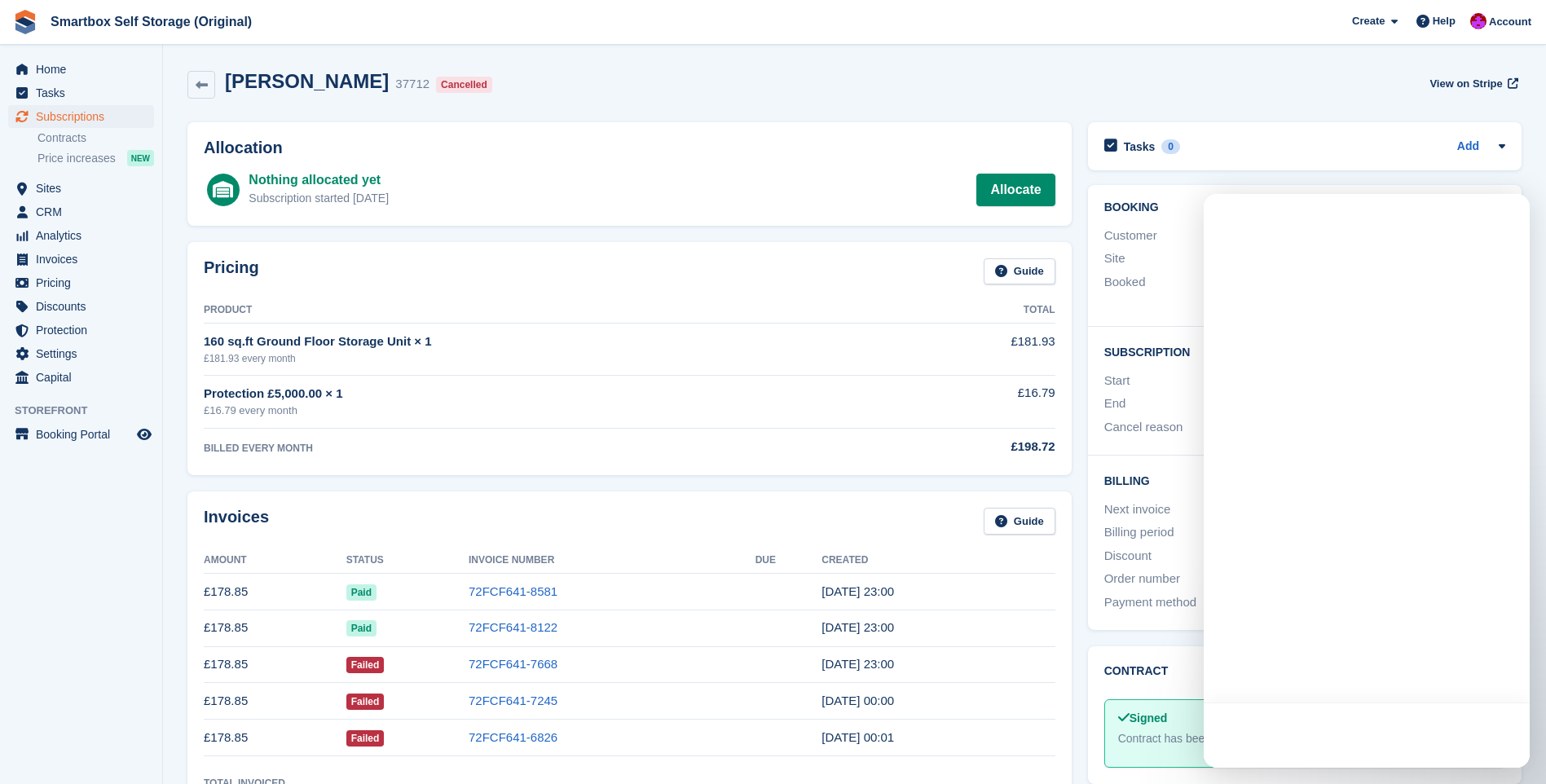 scroll, scrollTop: 0, scrollLeft: 0, axis: both 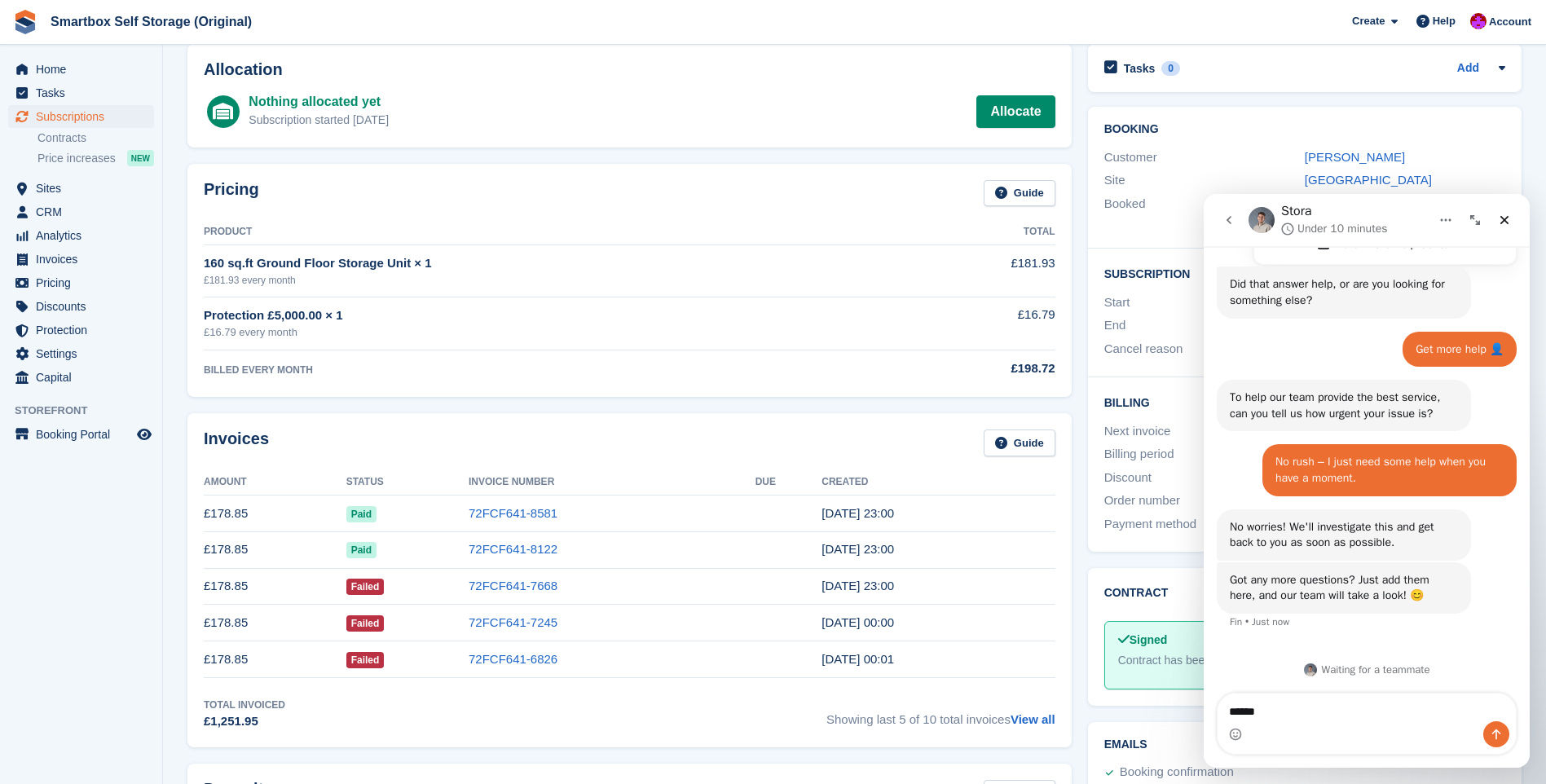 click on "[PERSON_NAME]" at bounding box center [1405, 157] 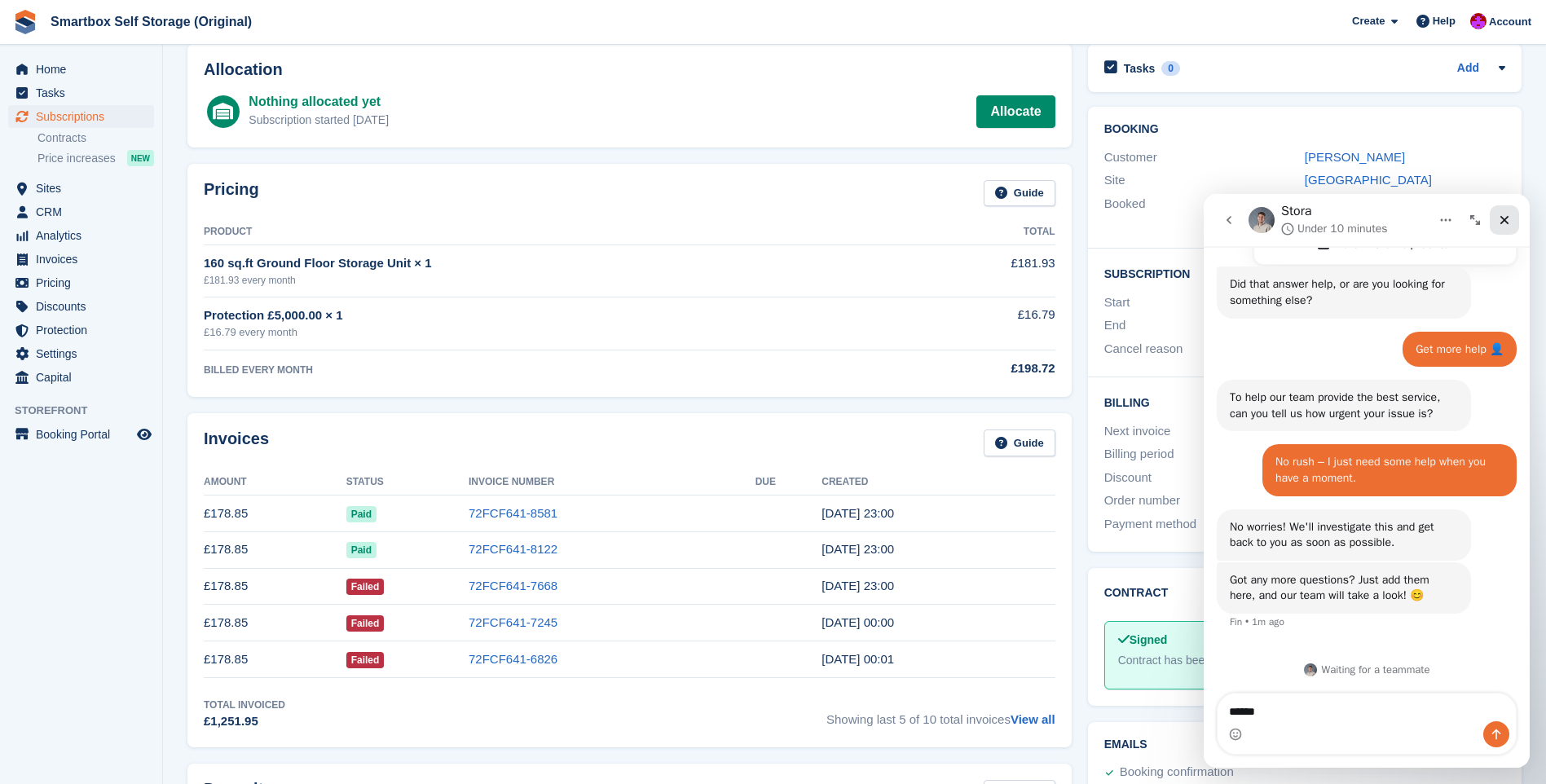 click 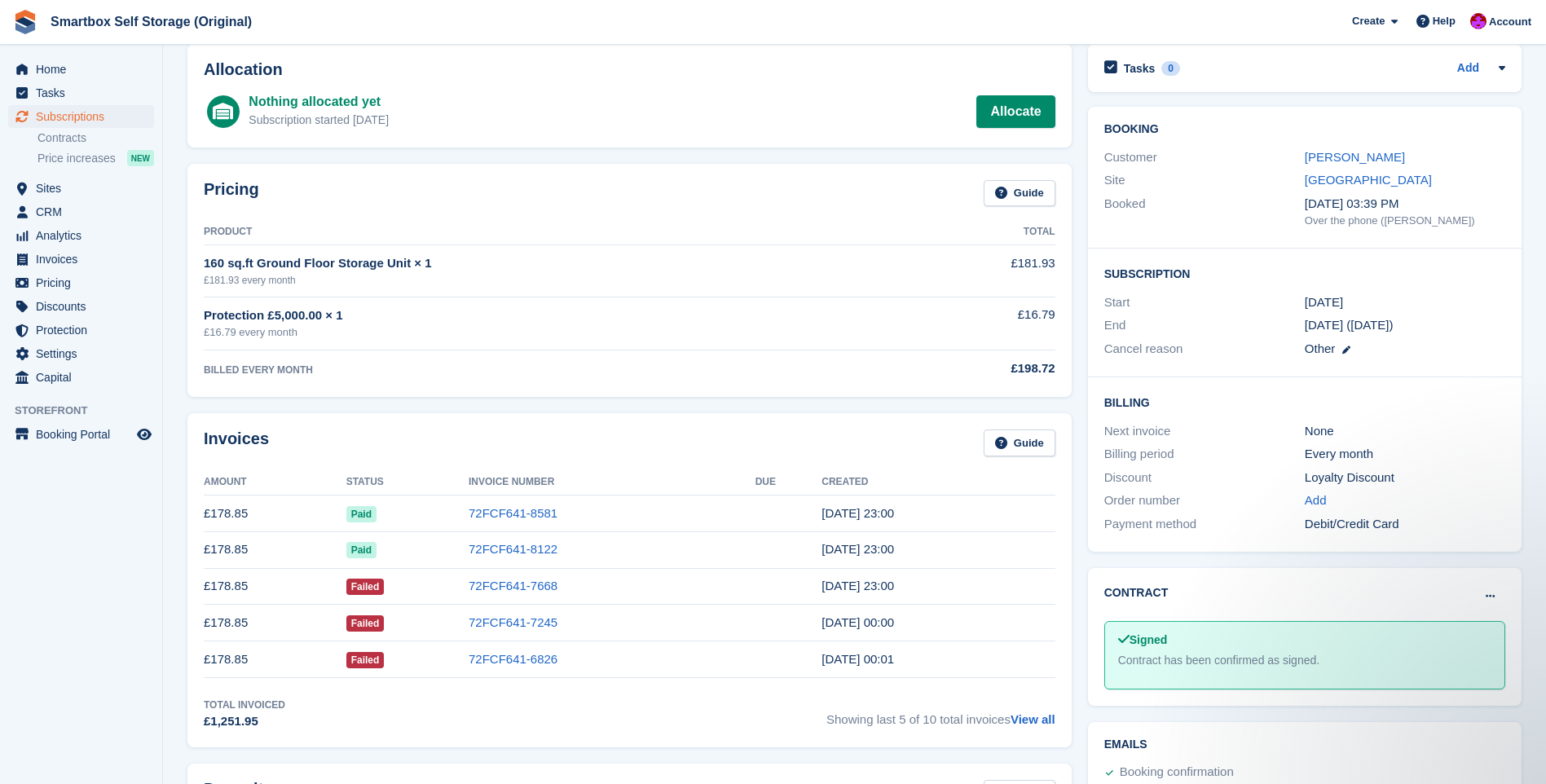 scroll, scrollTop: 0, scrollLeft: 0, axis: both 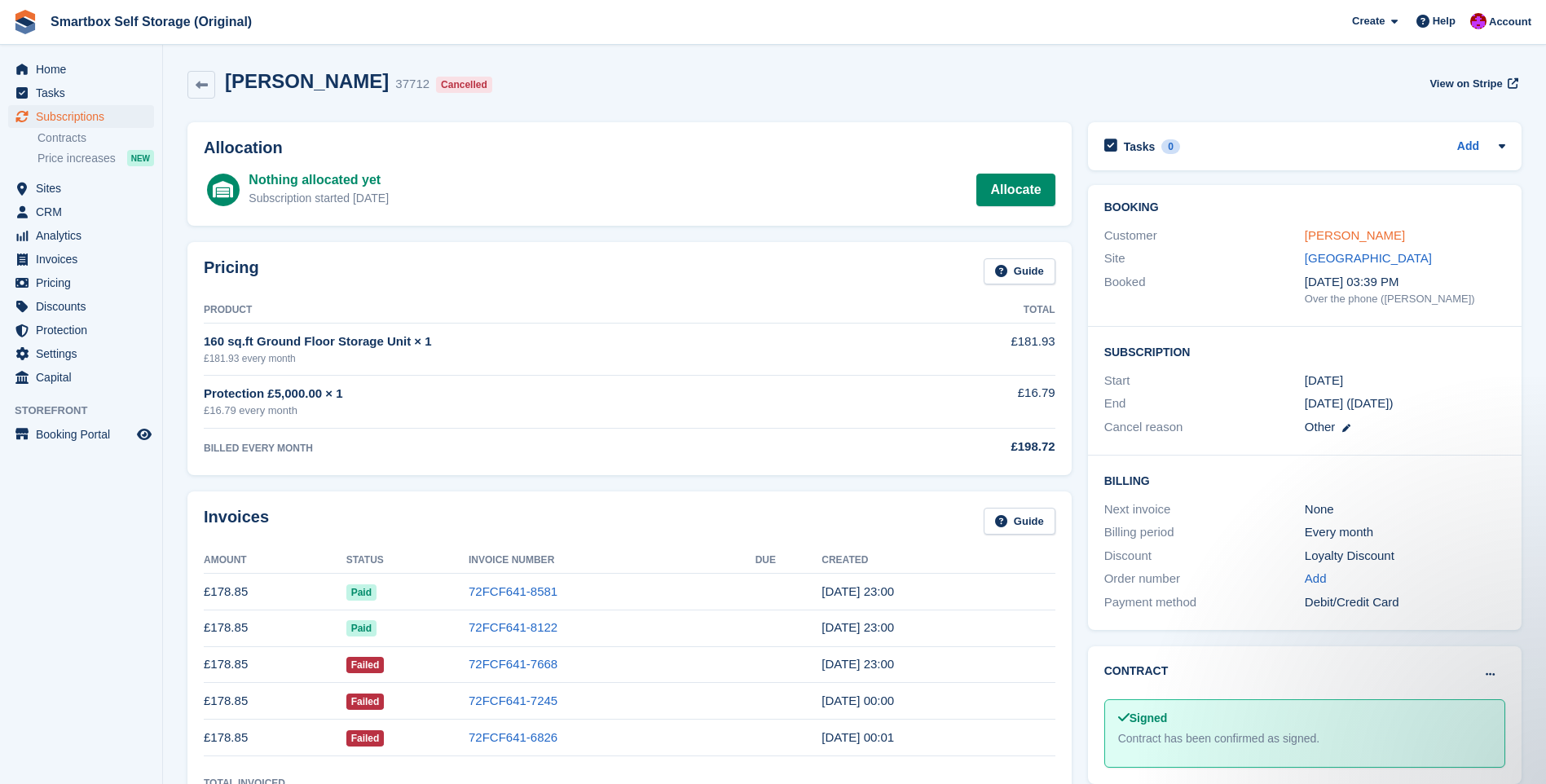 click on "[PERSON_NAME]" at bounding box center [1354, 235] 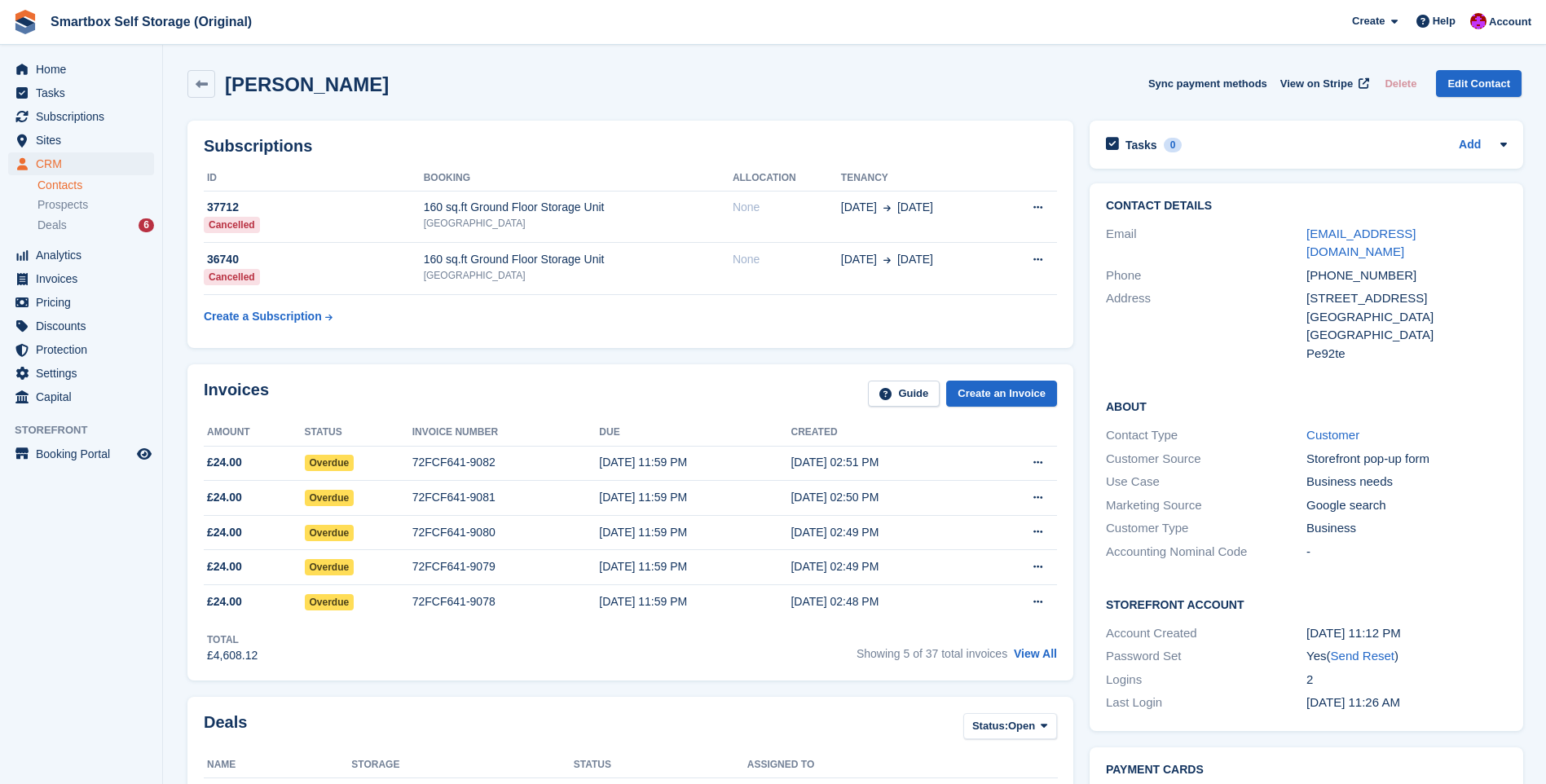 click on "[GEOGRAPHIC_DATA]" at bounding box center [578, 275] 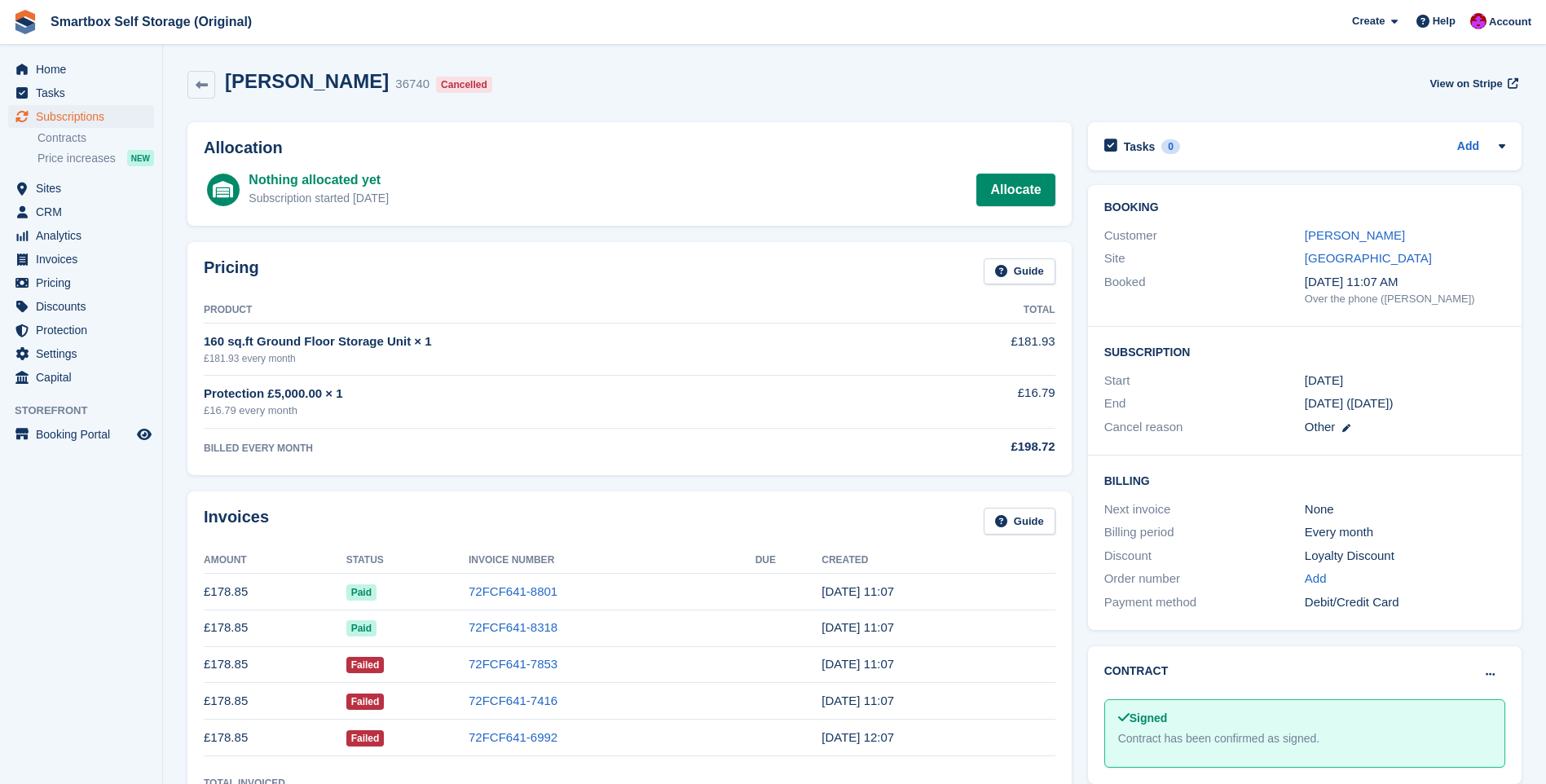 scroll, scrollTop: 0, scrollLeft: 0, axis: both 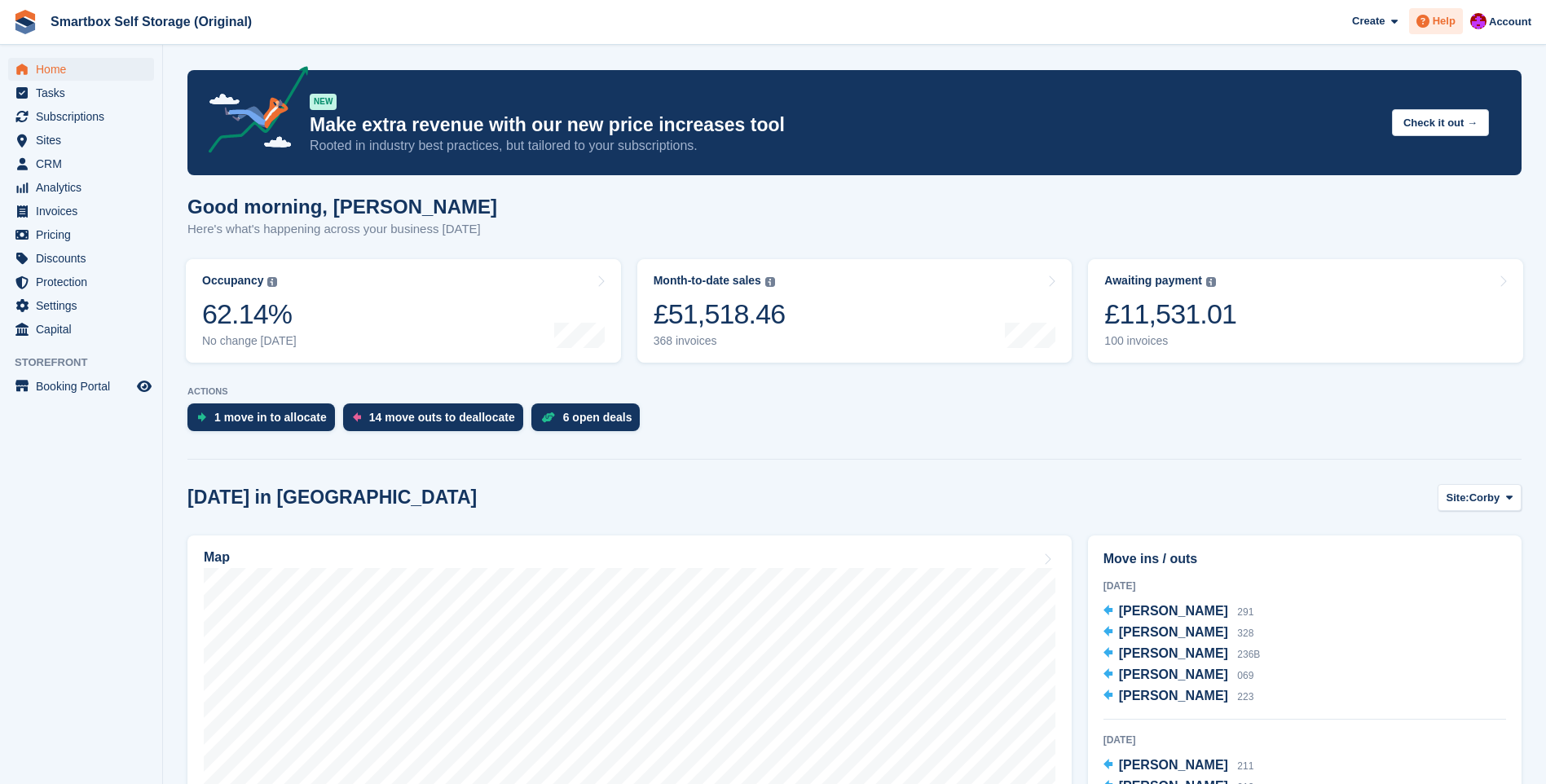 click on "Help" at bounding box center (1444, 21) 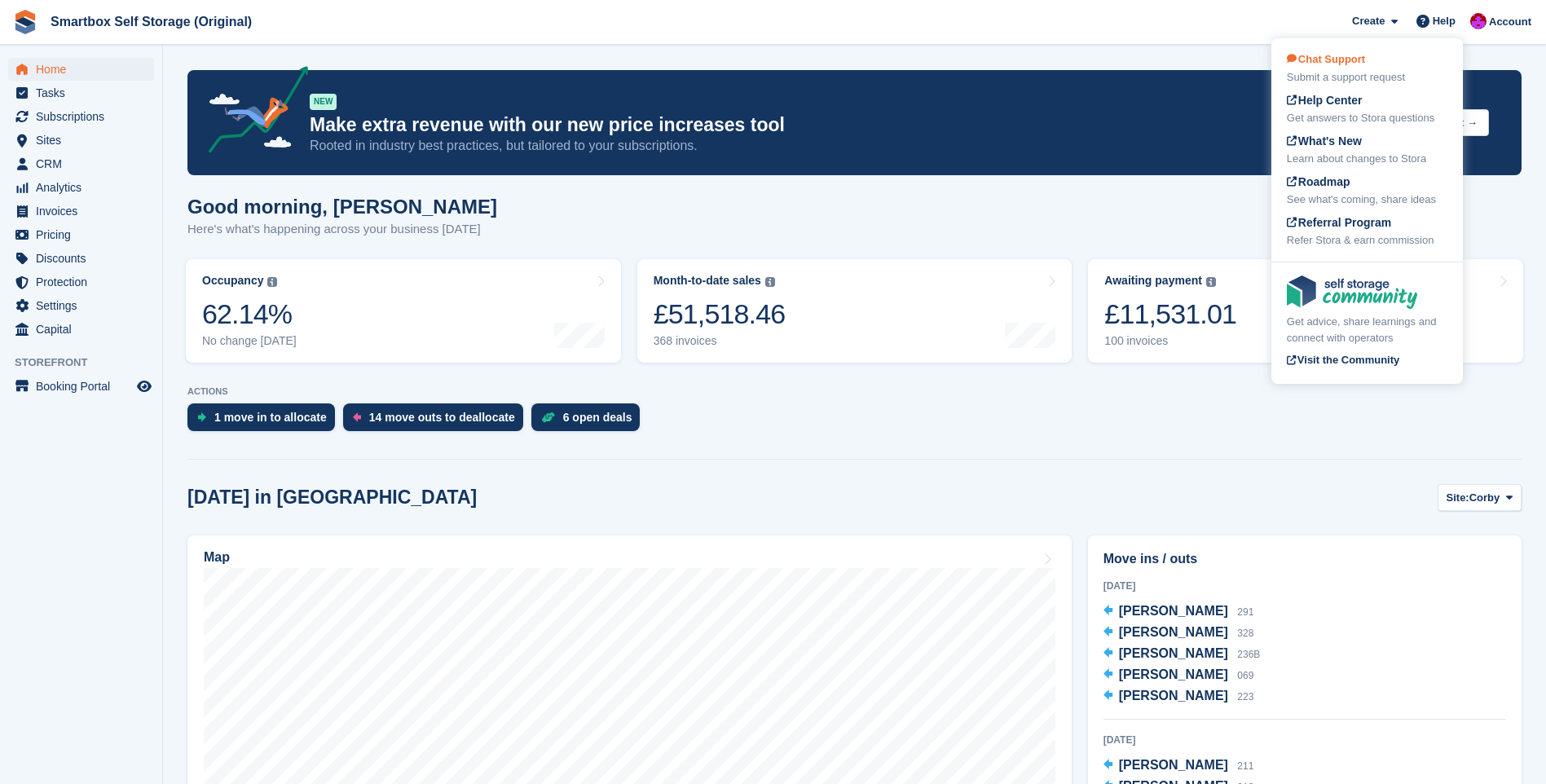 click on "Chat Support
Submit a support request" at bounding box center [1367, 68] 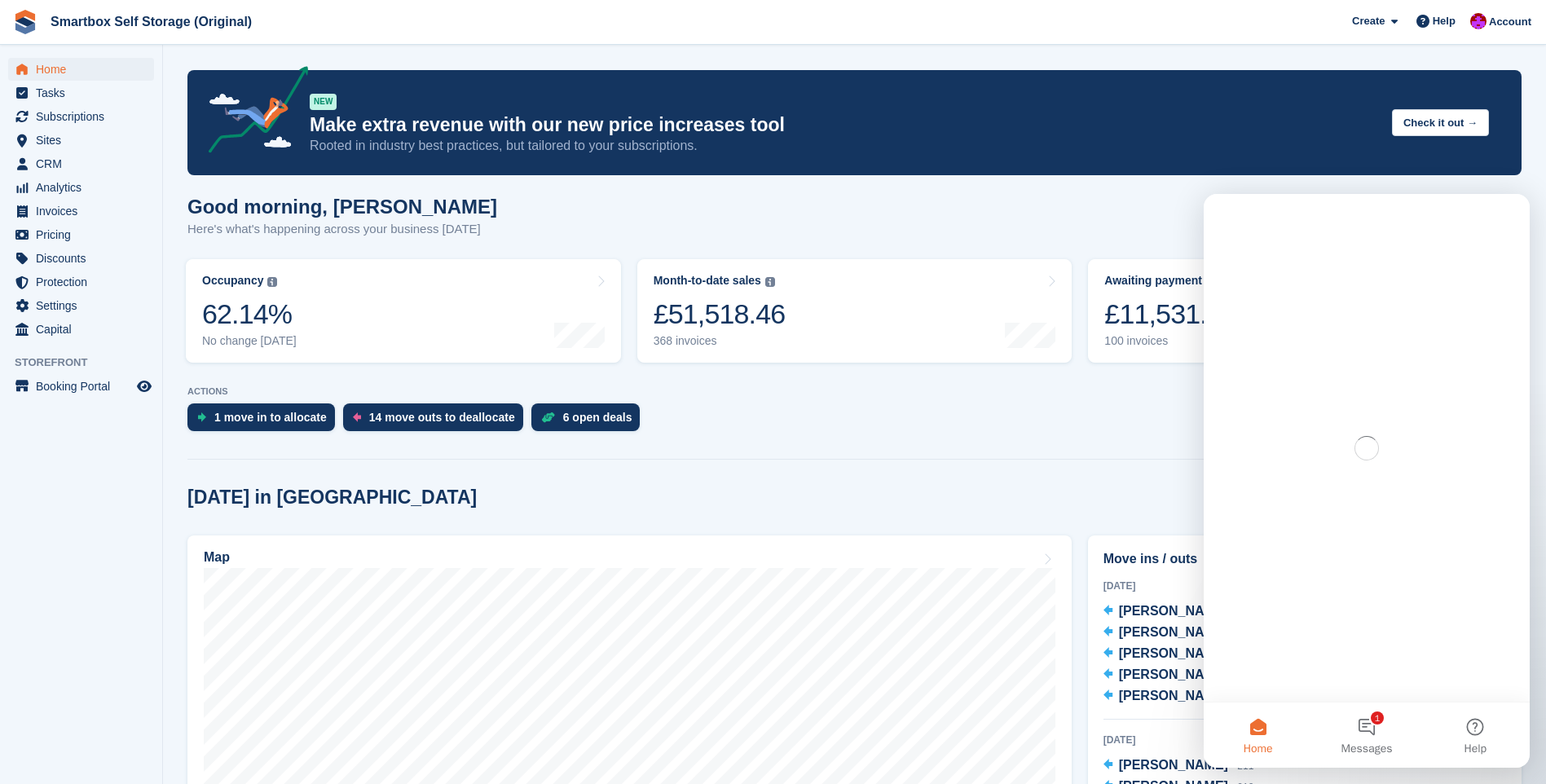 scroll, scrollTop: 0, scrollLeft: 0, axis: both 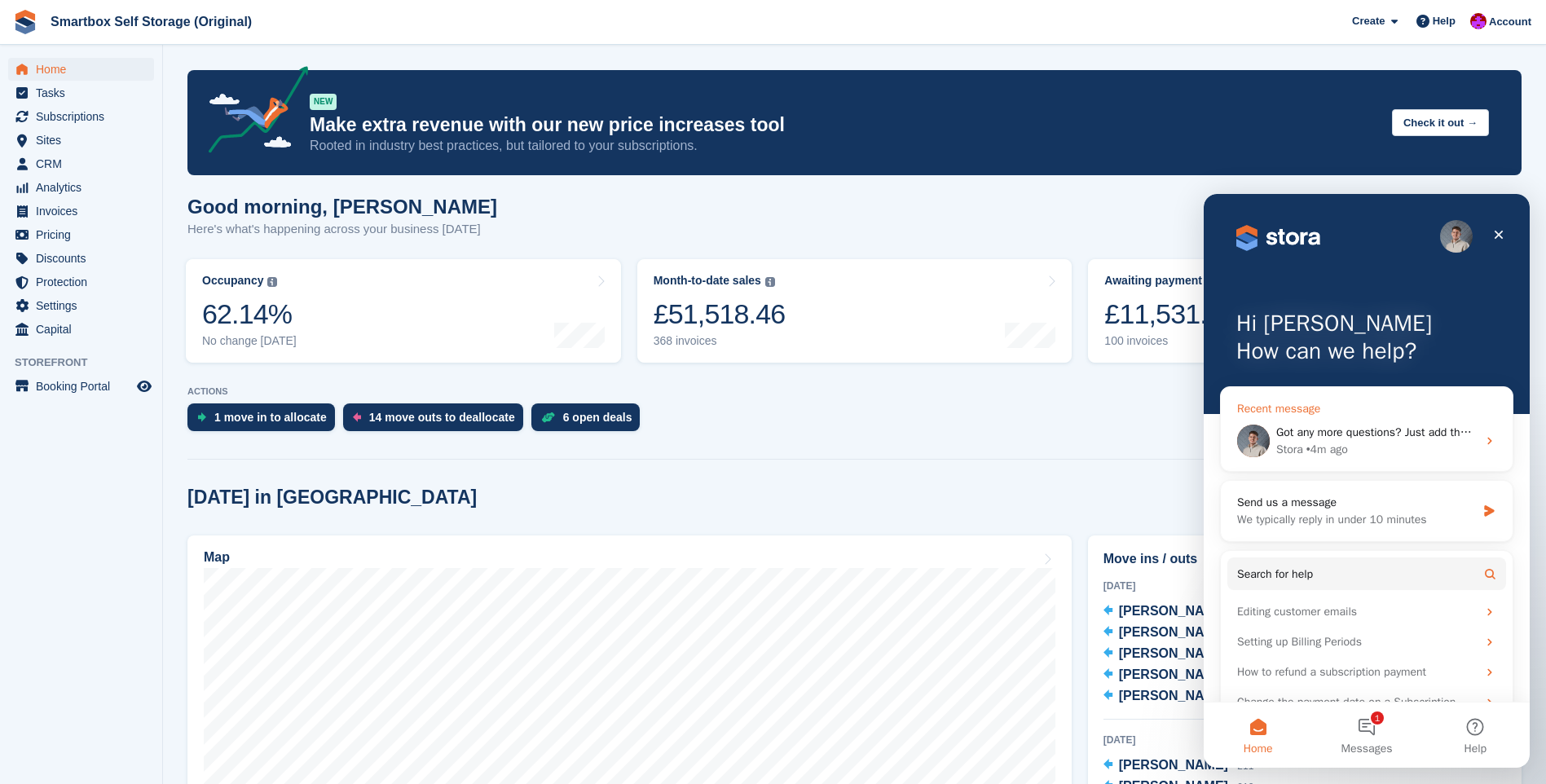 click on "Stora •  4m ago" at bounding box center (1376, 449) 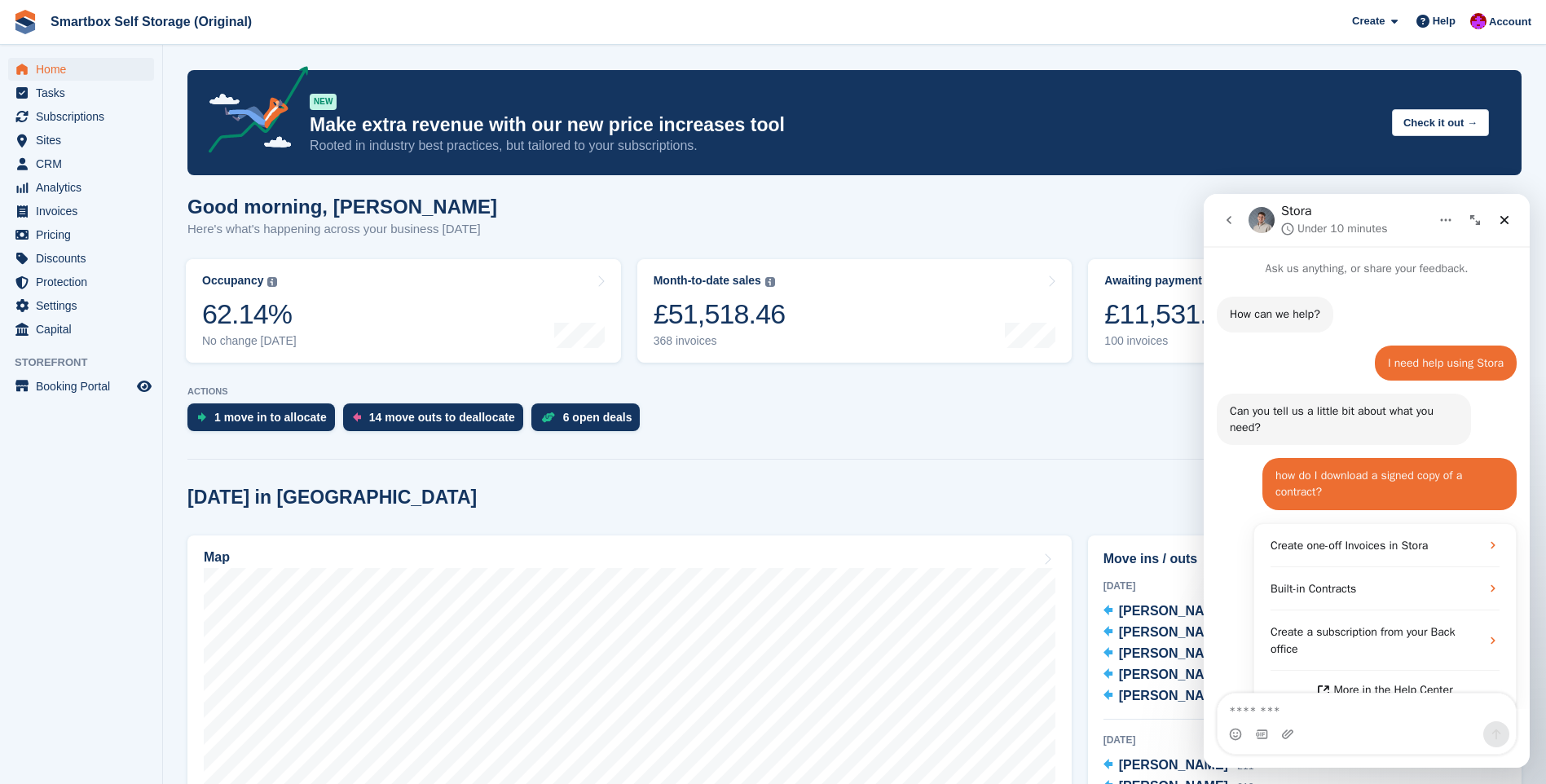scroll, scrollTop: 509, scrollLeft: 0, axis: vertical 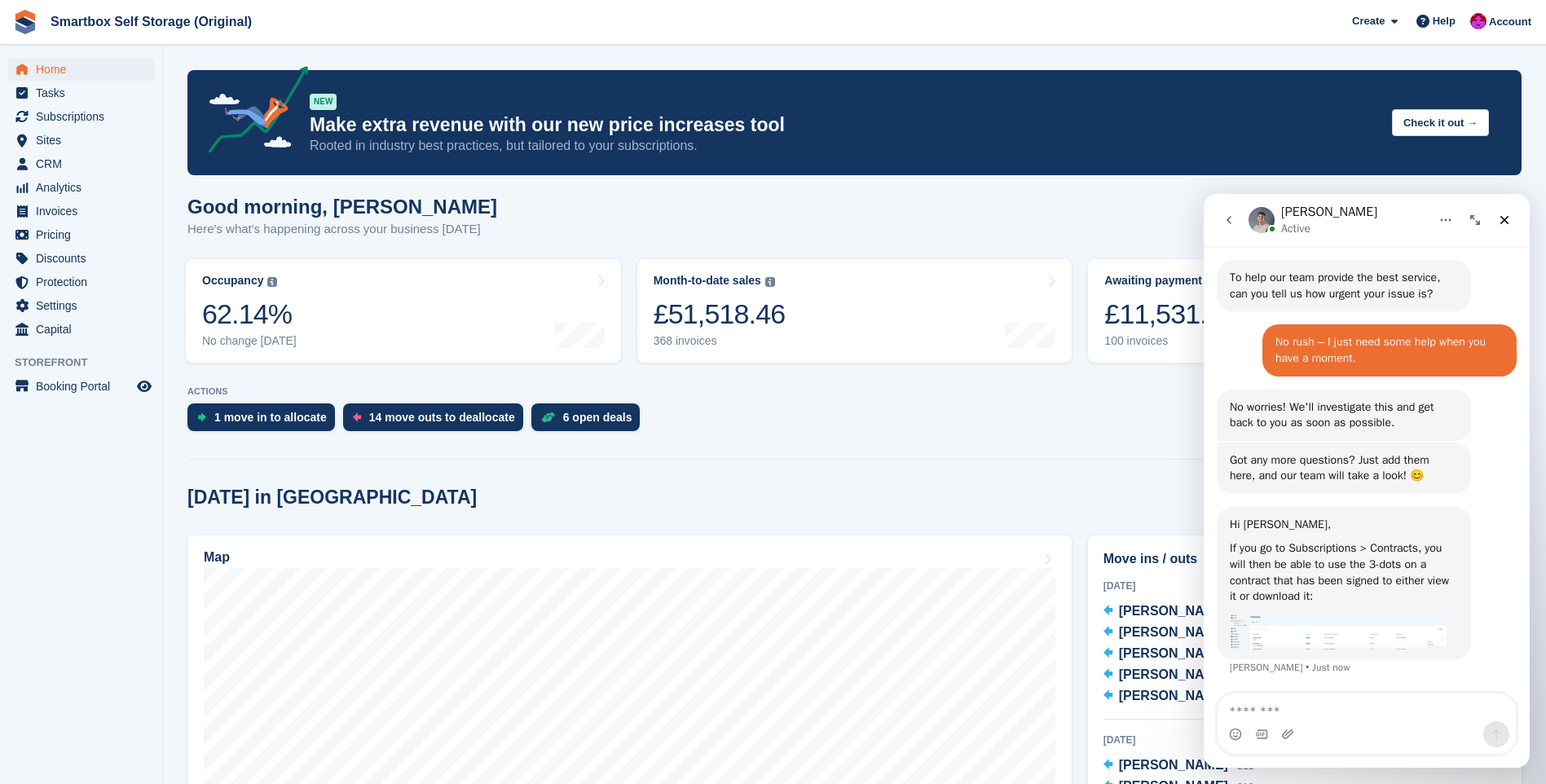 click at bounding box center (1339, 631) 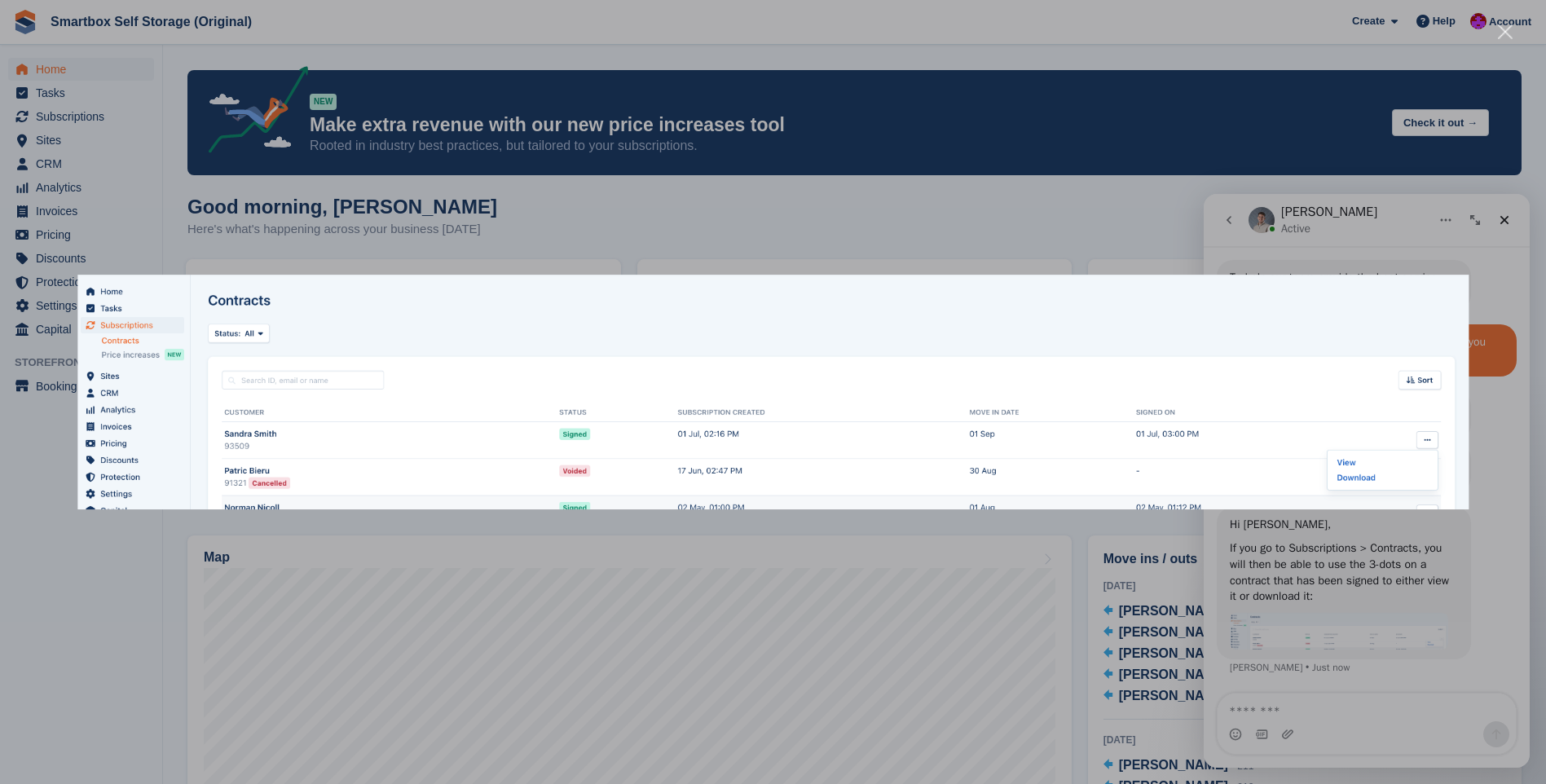 scroll, scrollTop: 0, scrollLeft: 0, axis: both 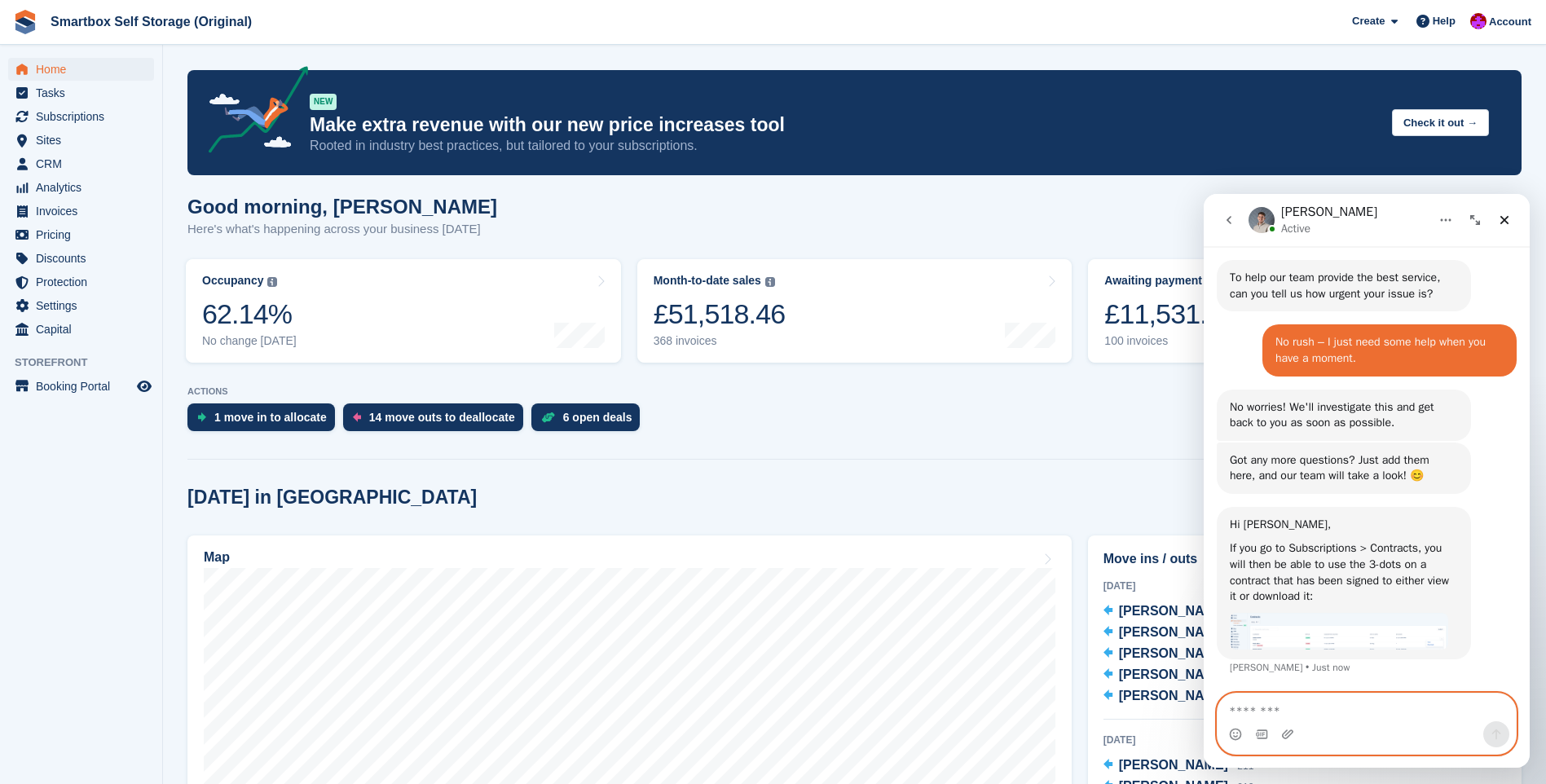 click at bounding box center [1367, 707] 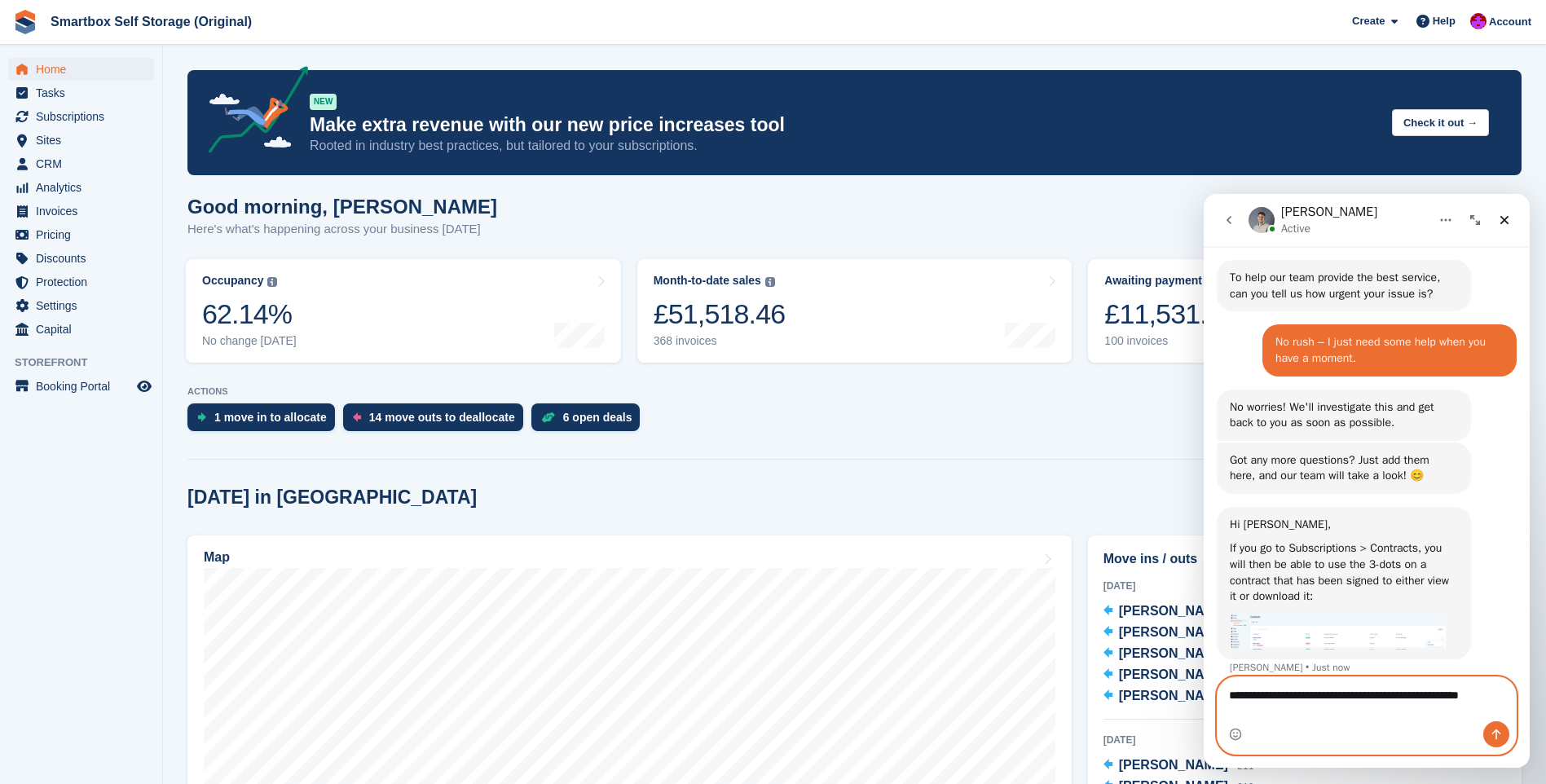 scroll, scrollTop: 582, scrollLeft: 0, axis: vertical 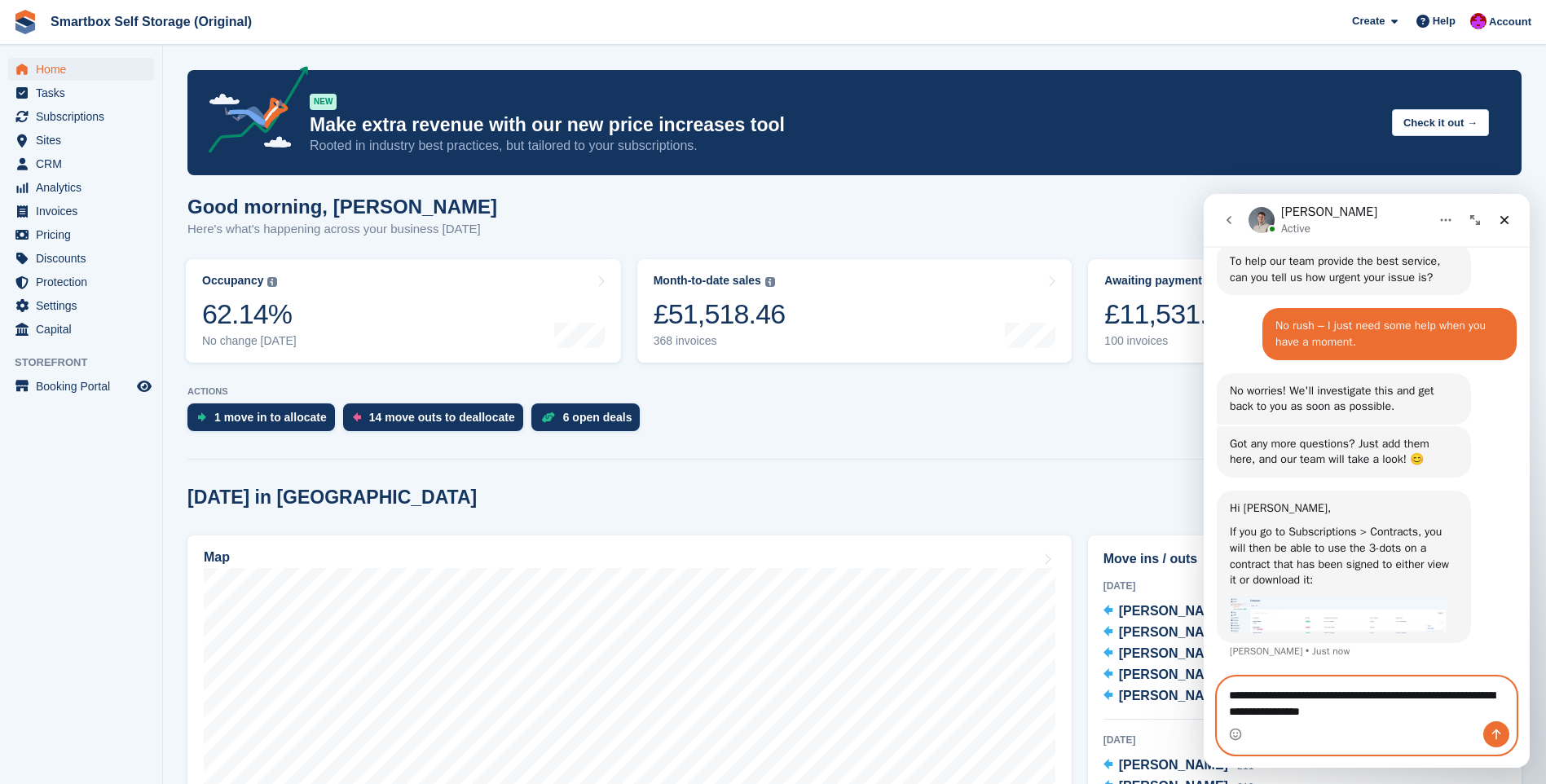 type on "**********" 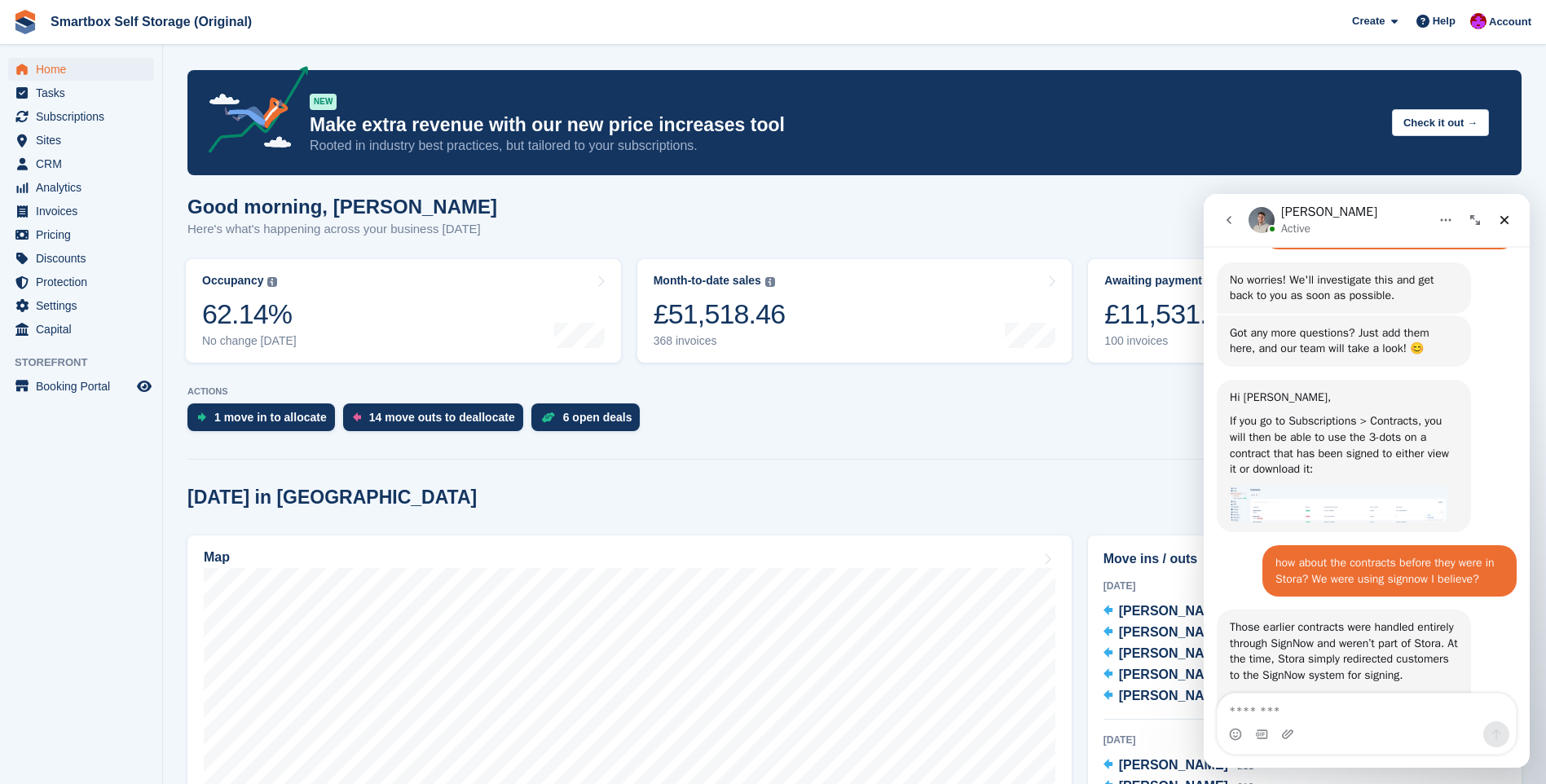 scroll, scrollTop: 799, scrollLeft: 0, axis: vertical 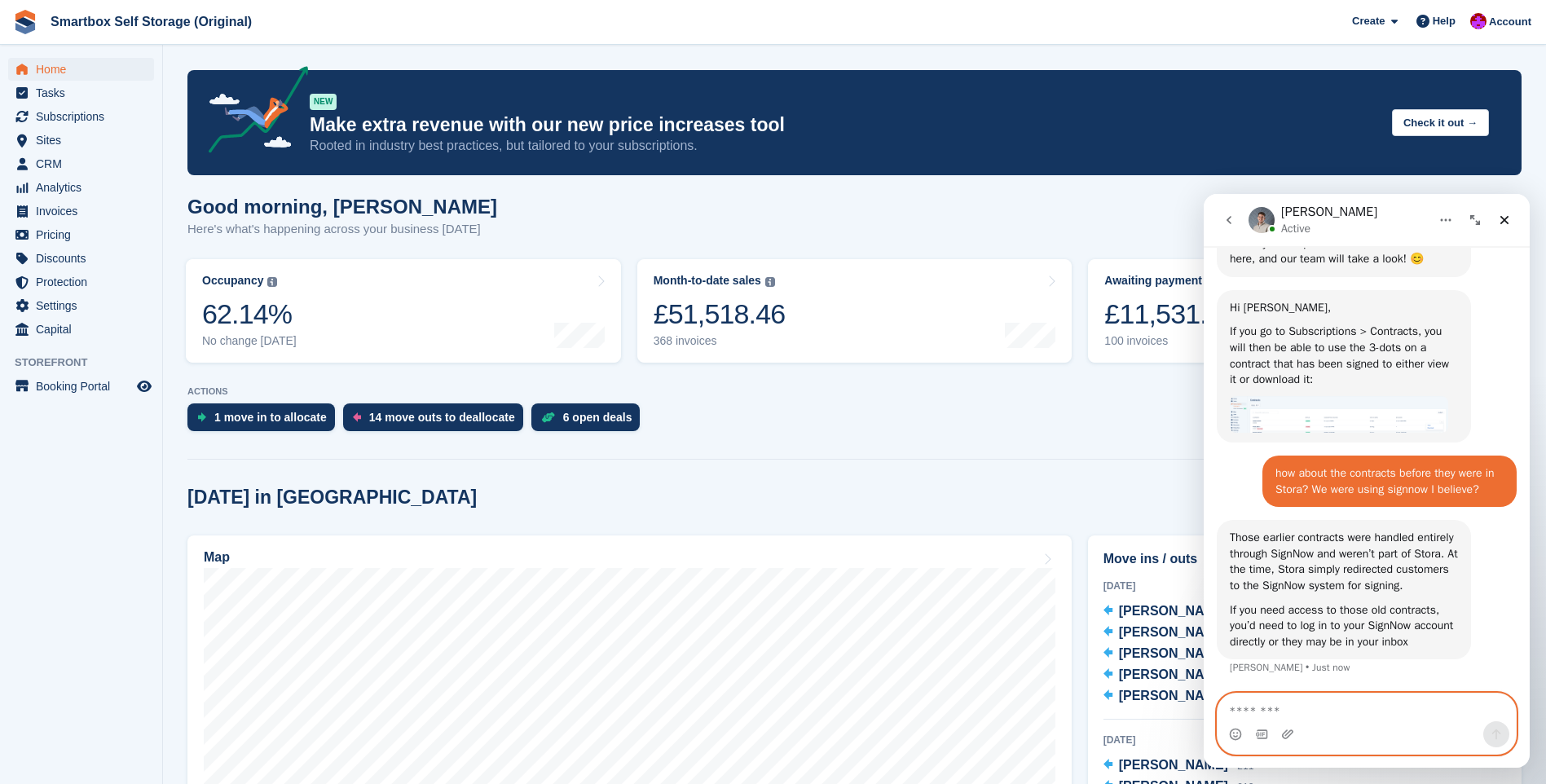 click at bounding box center (1367, 707) 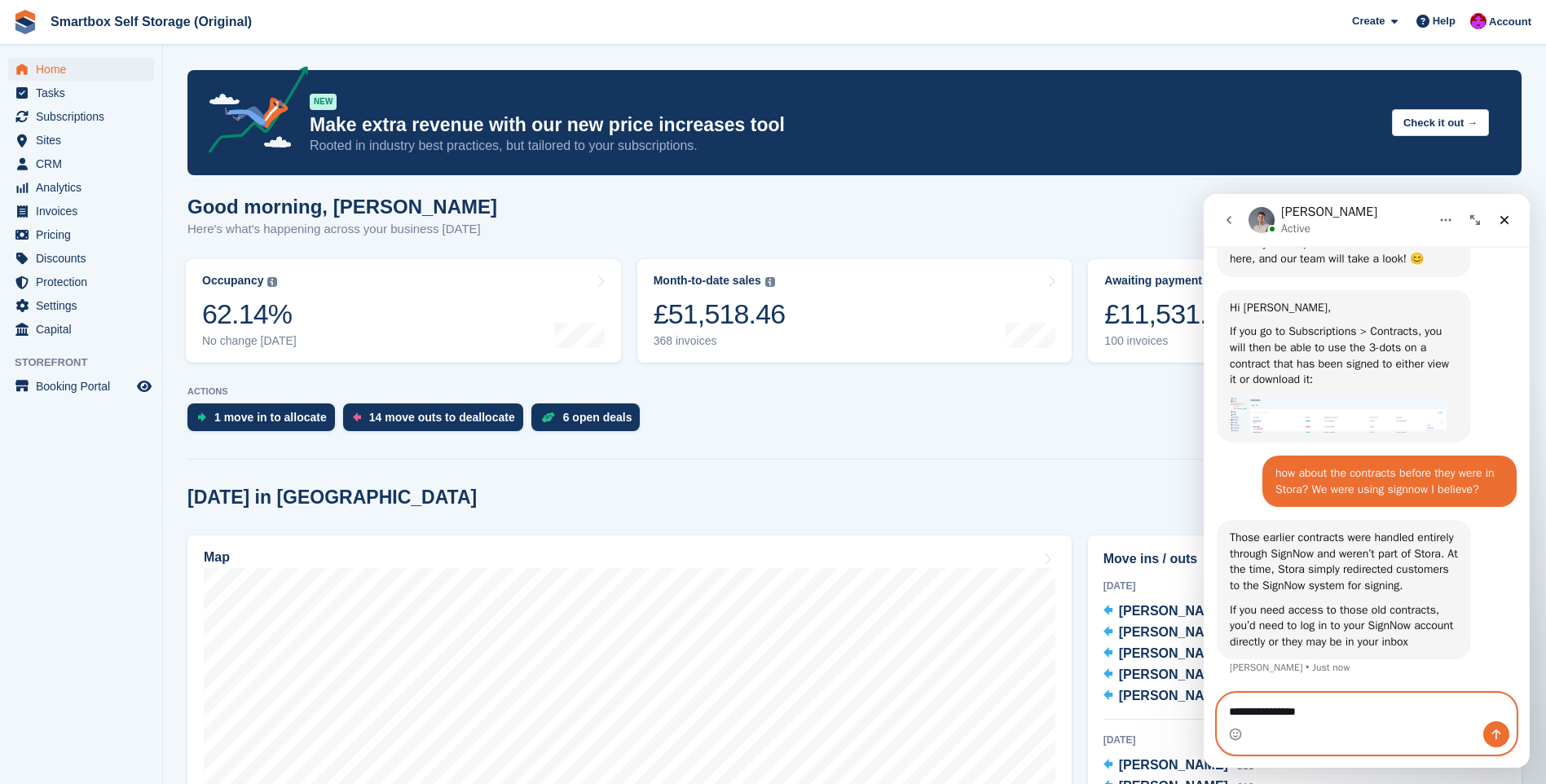 type on "**********" 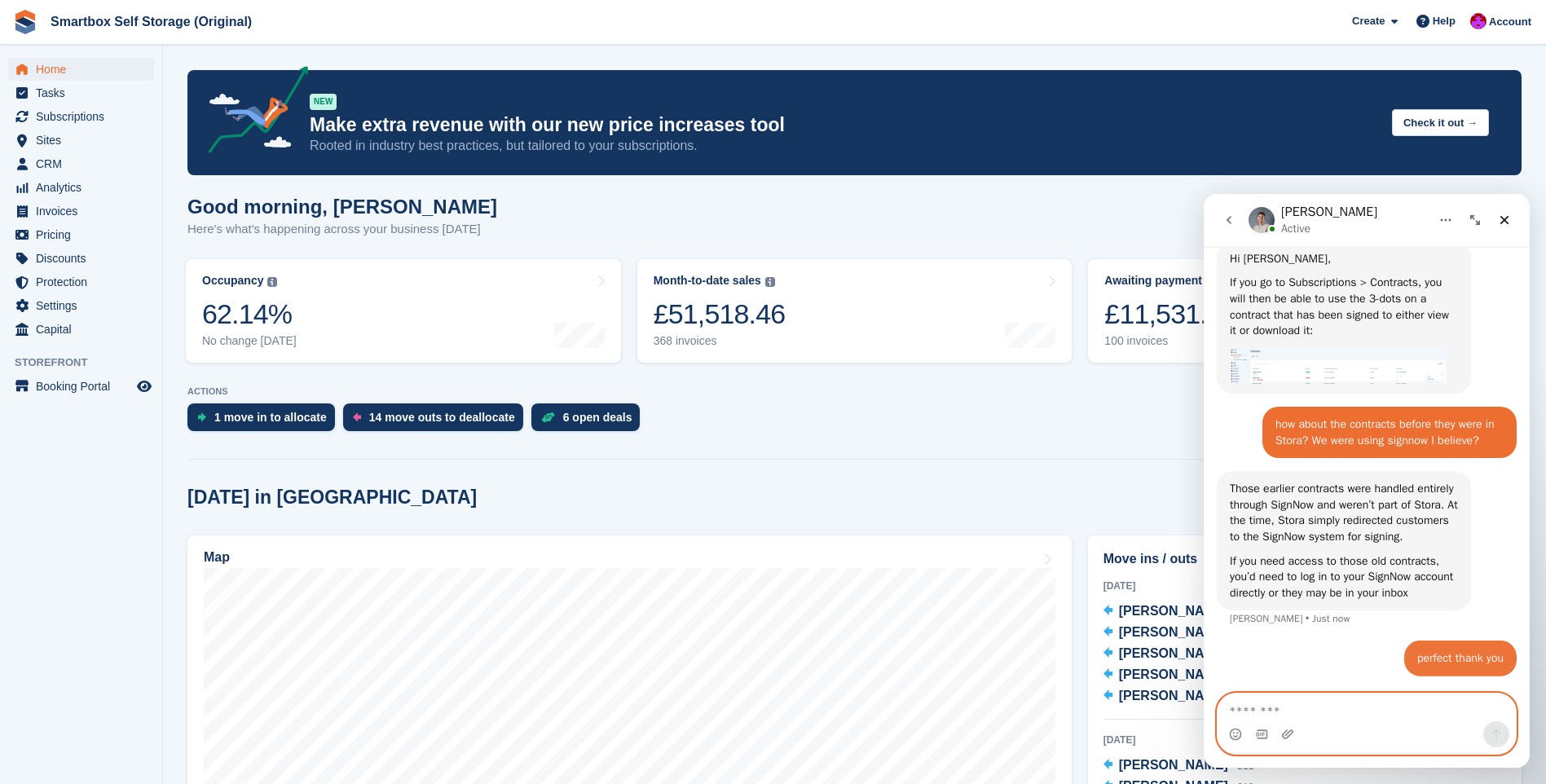 scroll, scrollTop: 848, scrollLeft: 0, axis: vertical 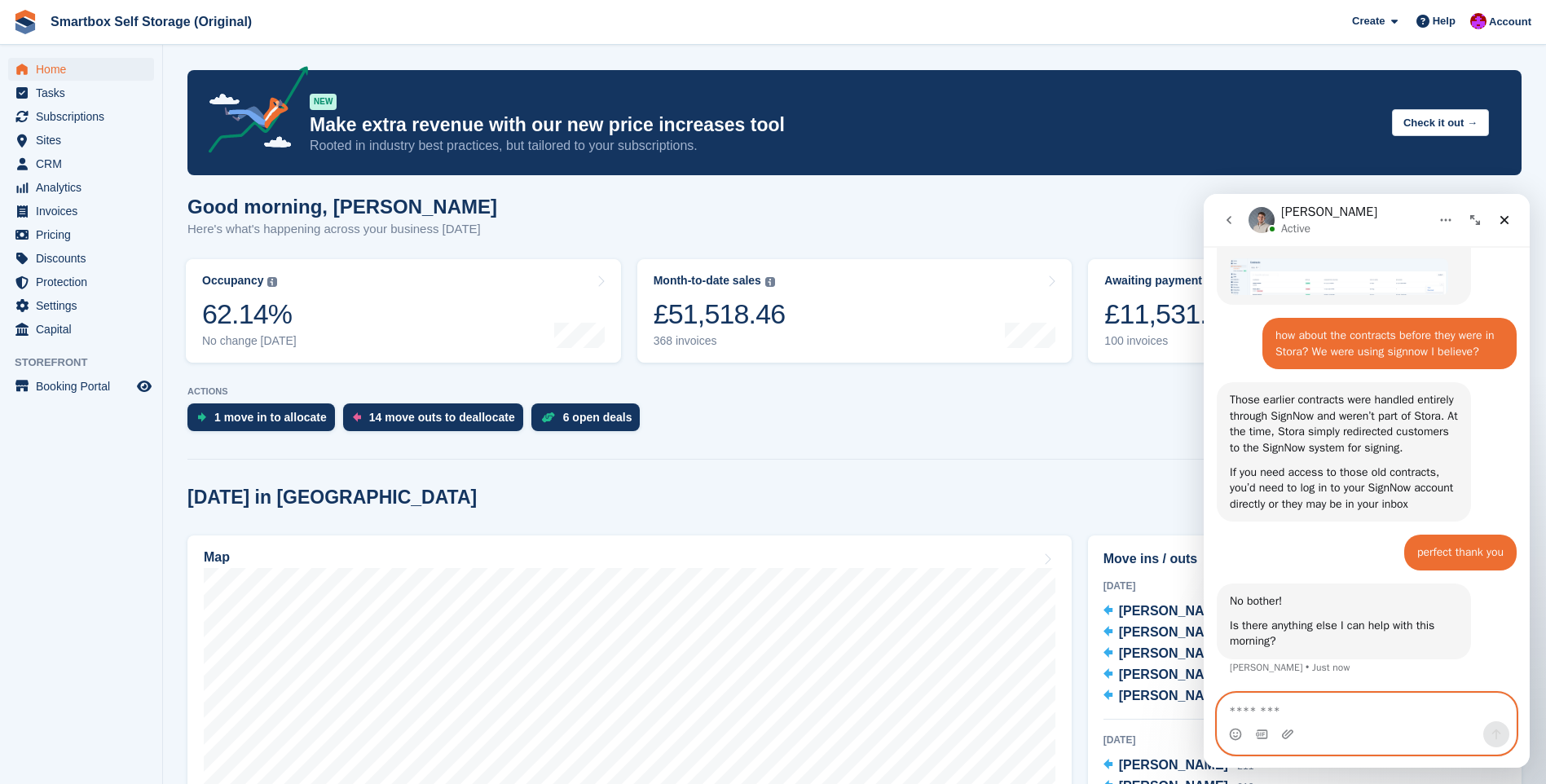 click at bounding box center [1367, 707] 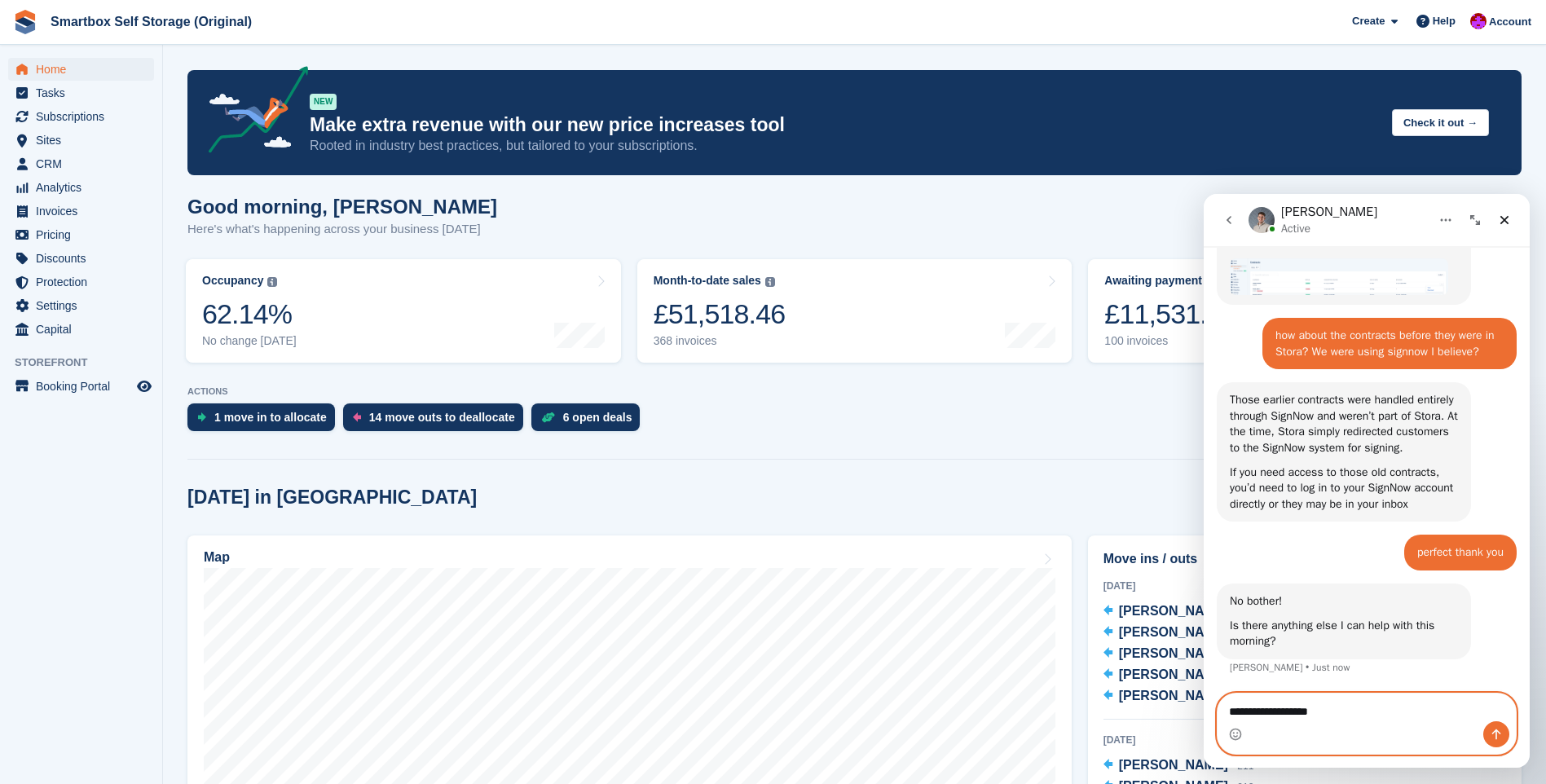 type on "**********" 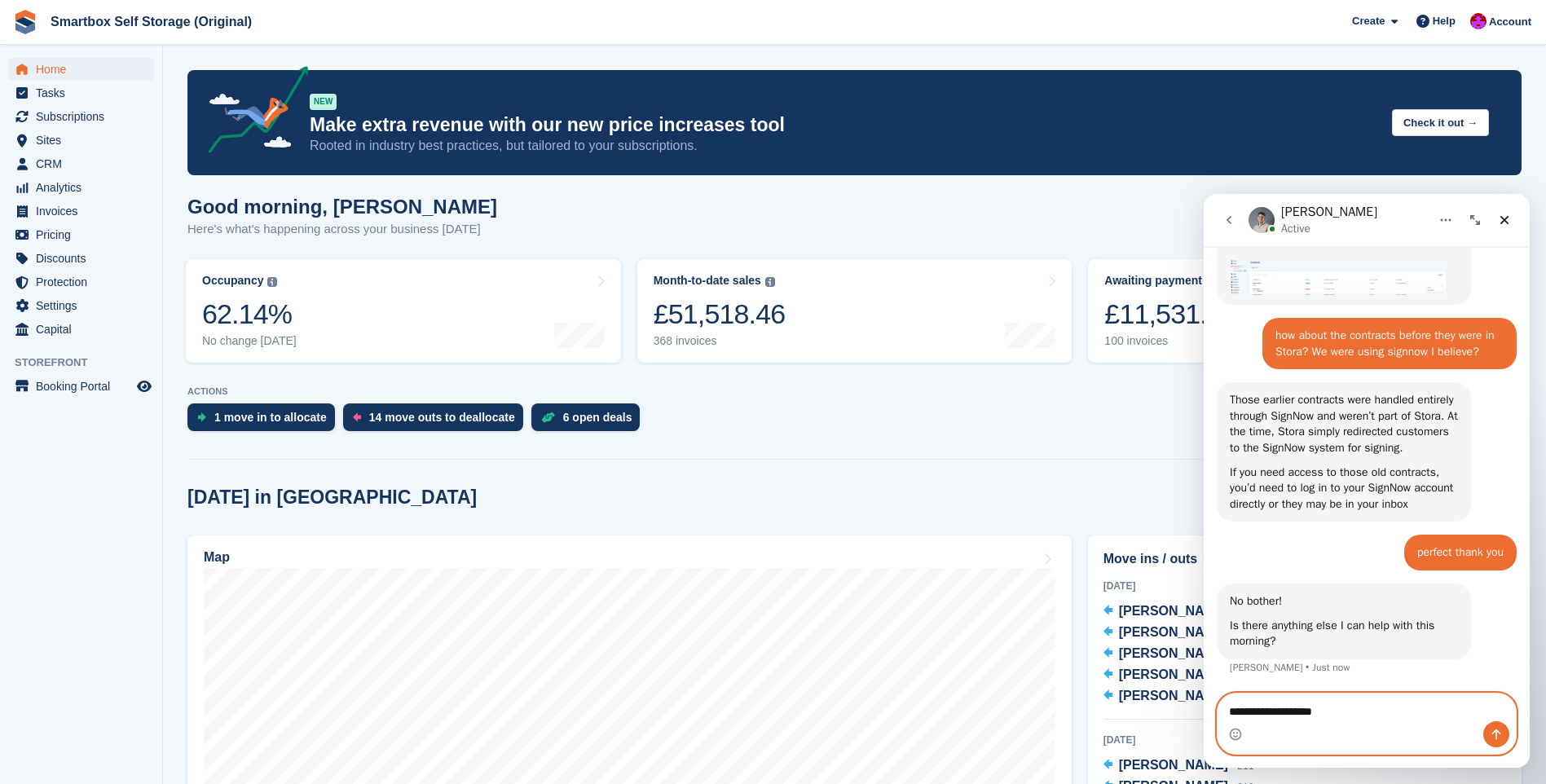 type 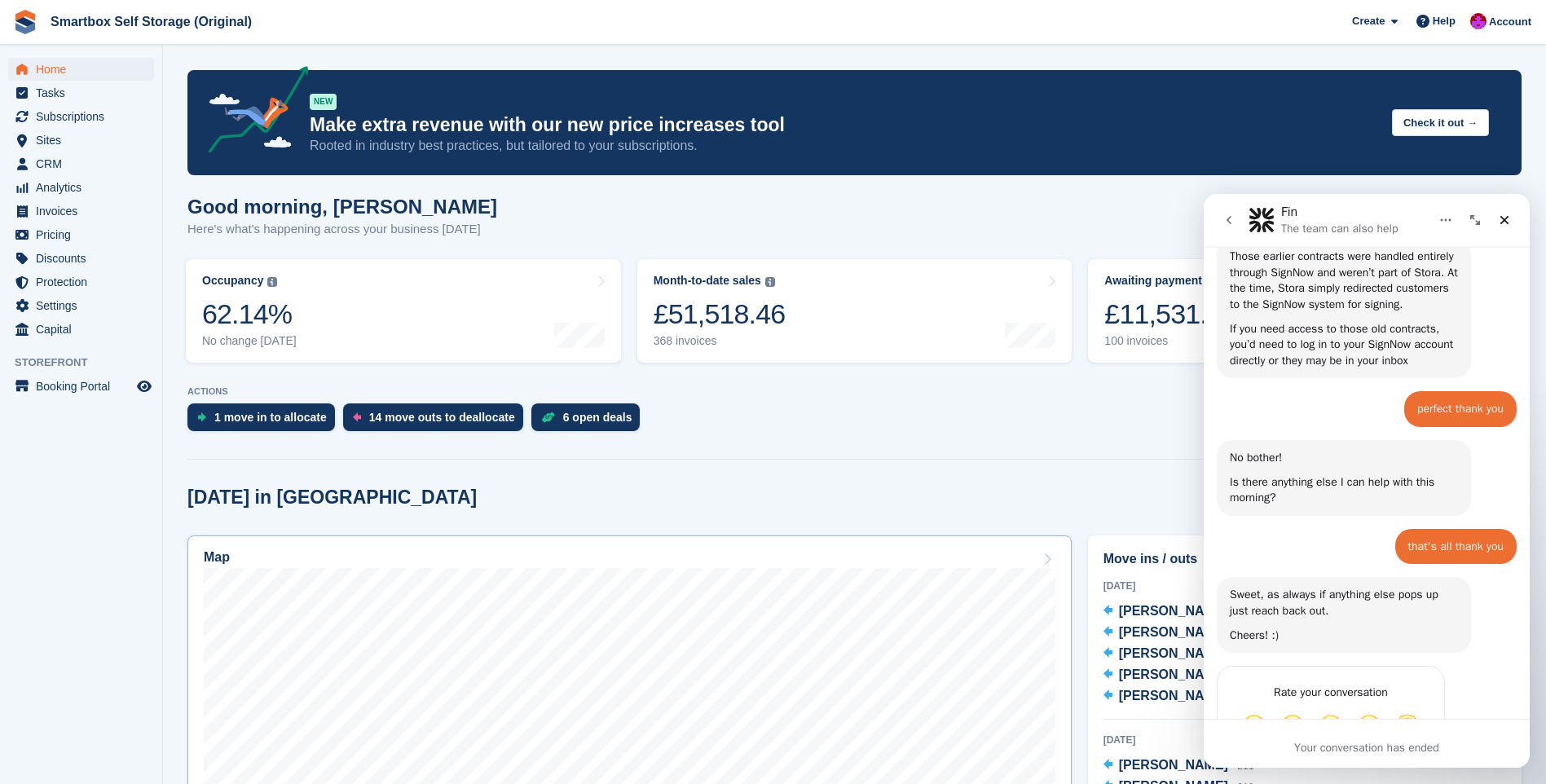 scroll, scrollTop: 1156, scrollLeft: 0, axis: vertical 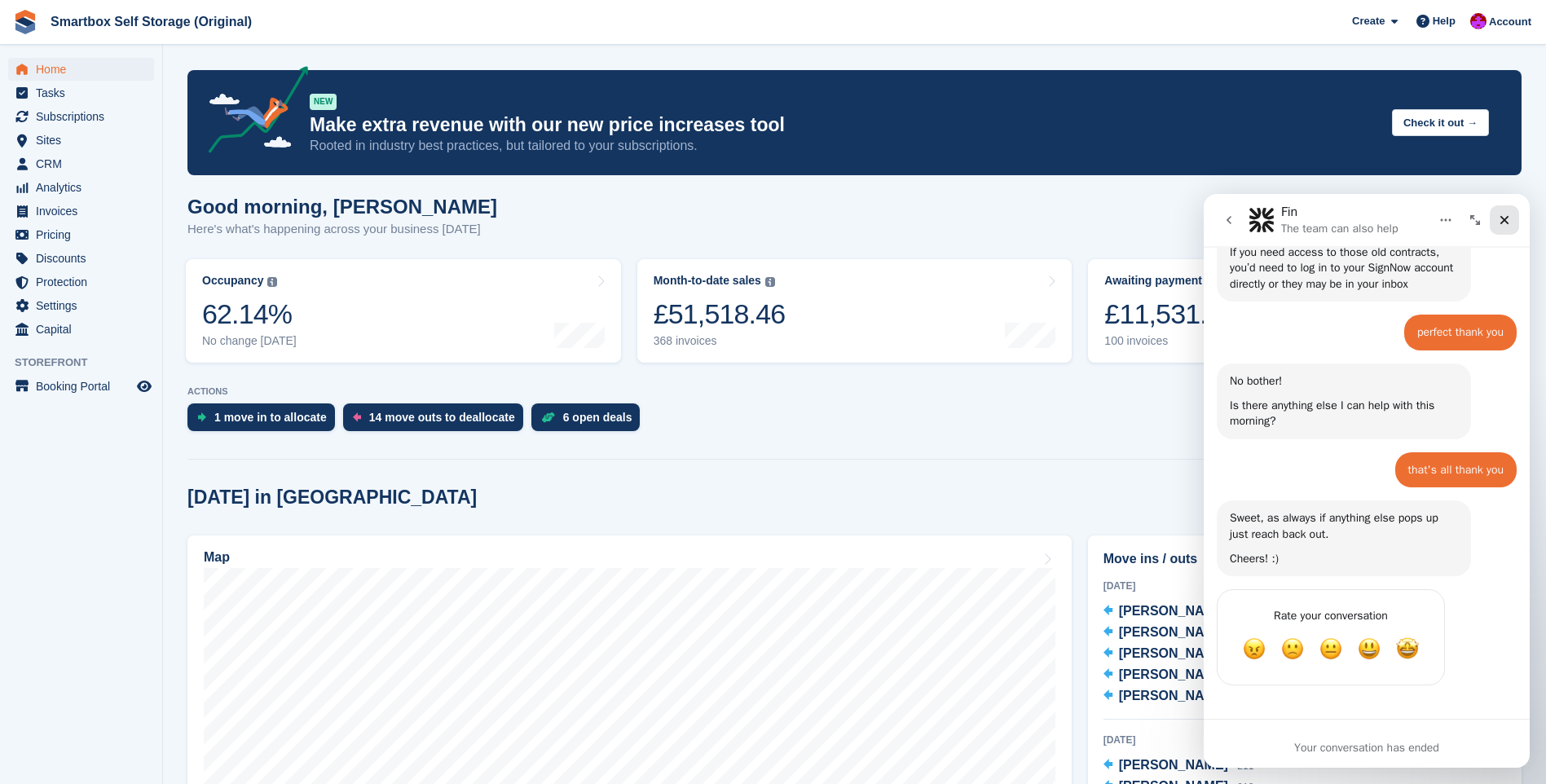 click 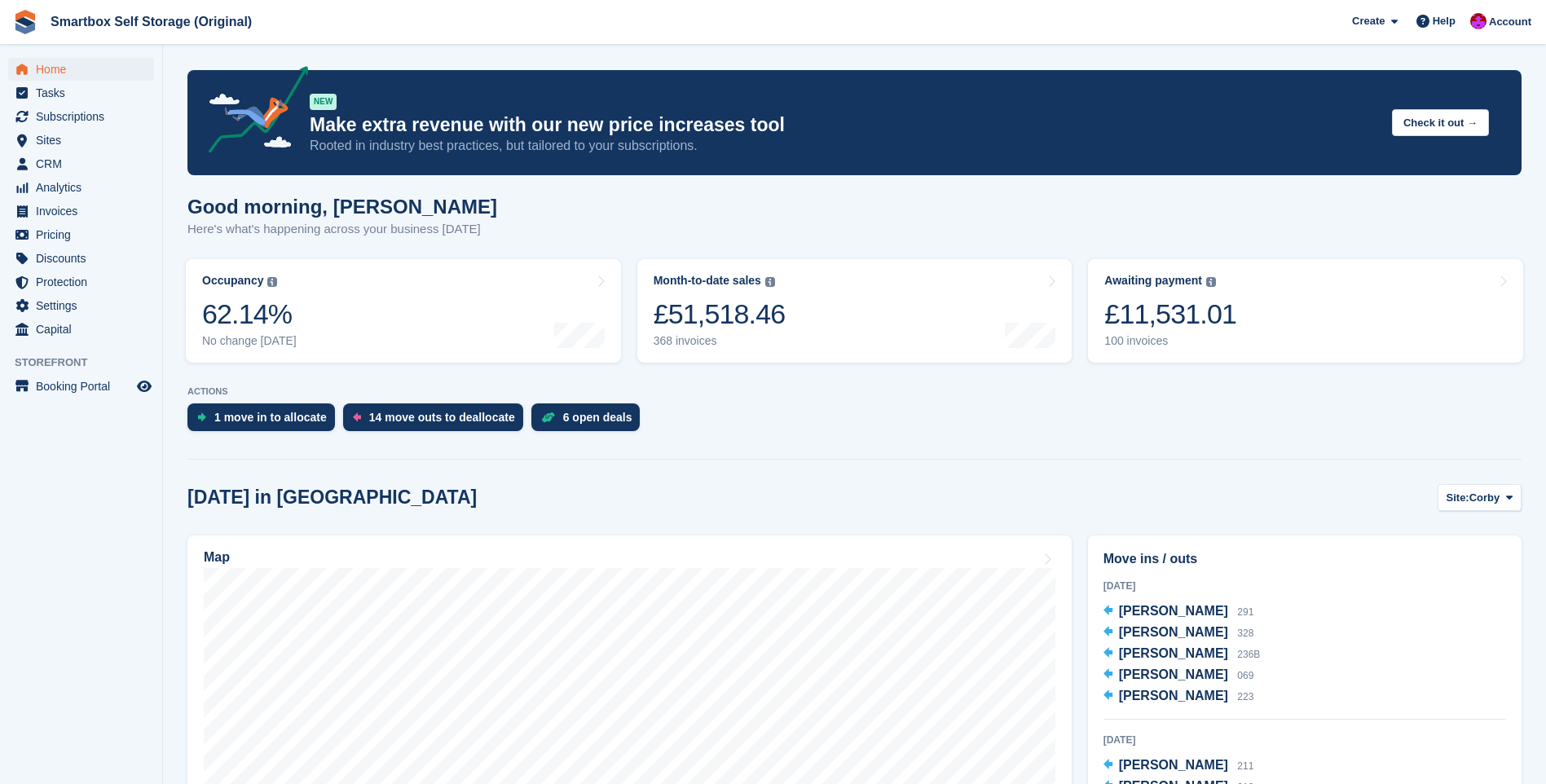 scroll, scrollTop: 0, scrollLeft: 0, axis: both 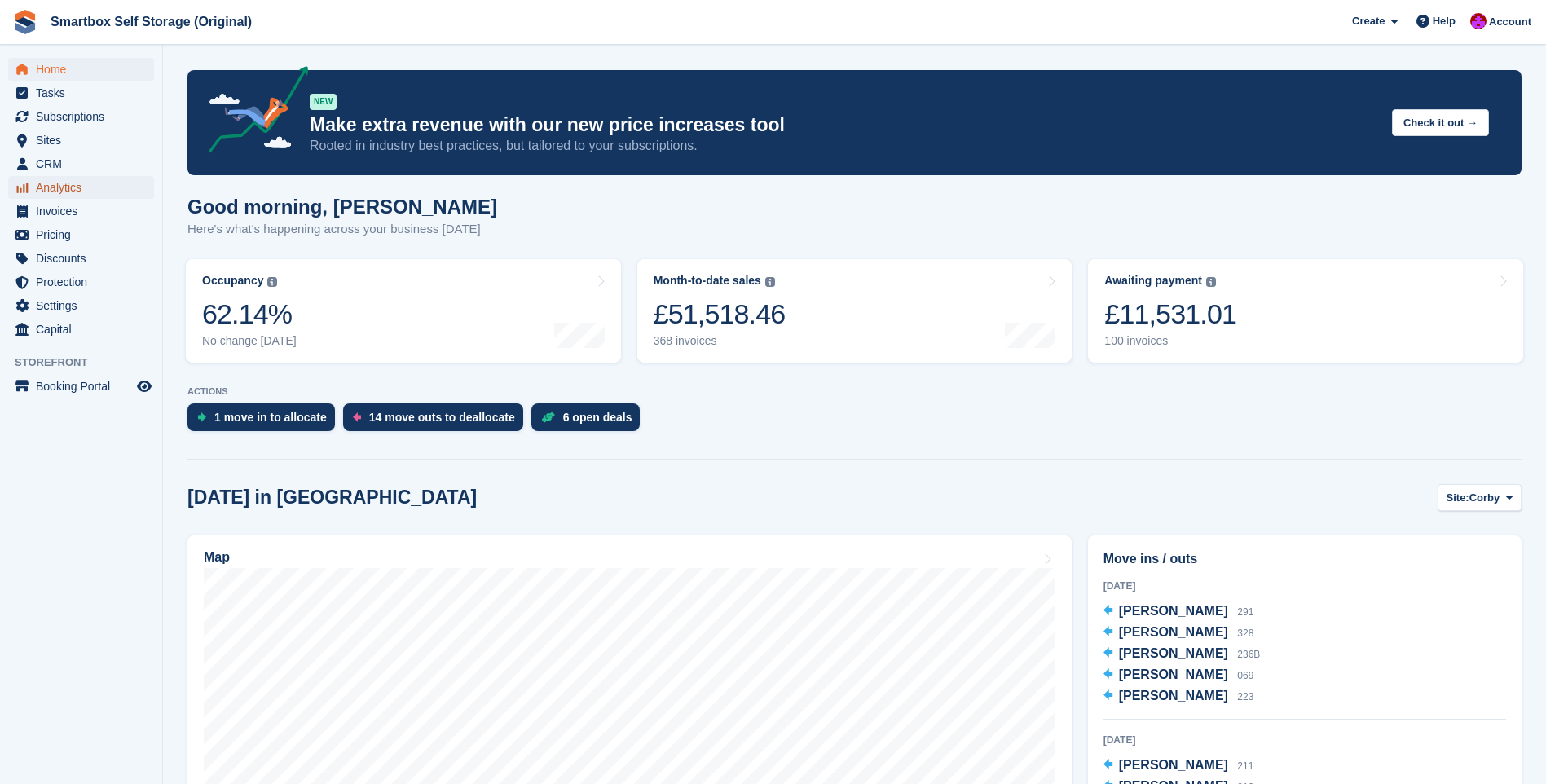 click on "Analytics" at bounding box center [85, 187] 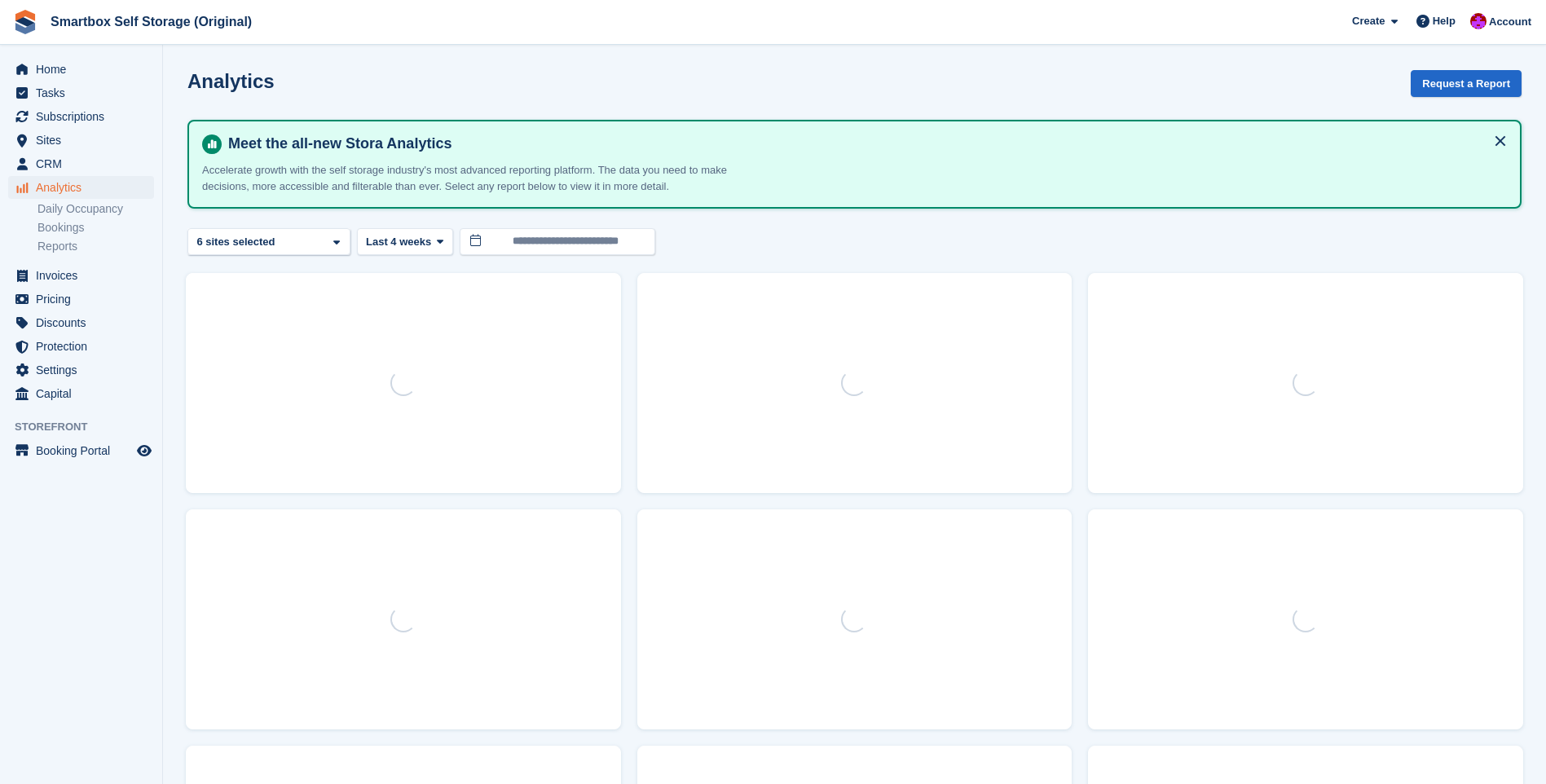 scroll, scrollTop: 0, scrollLeft: 0, axis: both 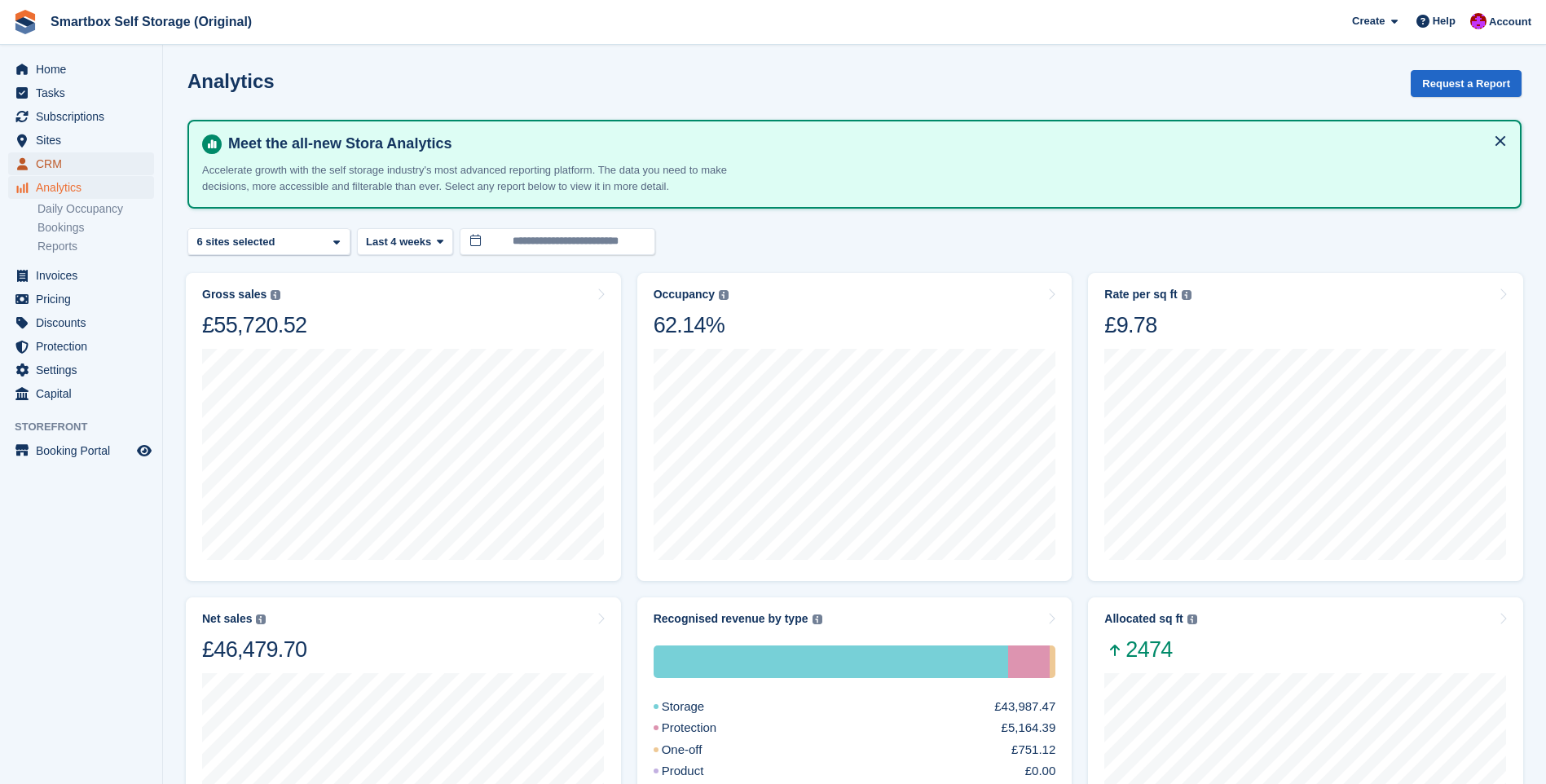 click on "CRM" at bounding box center (85, 164) 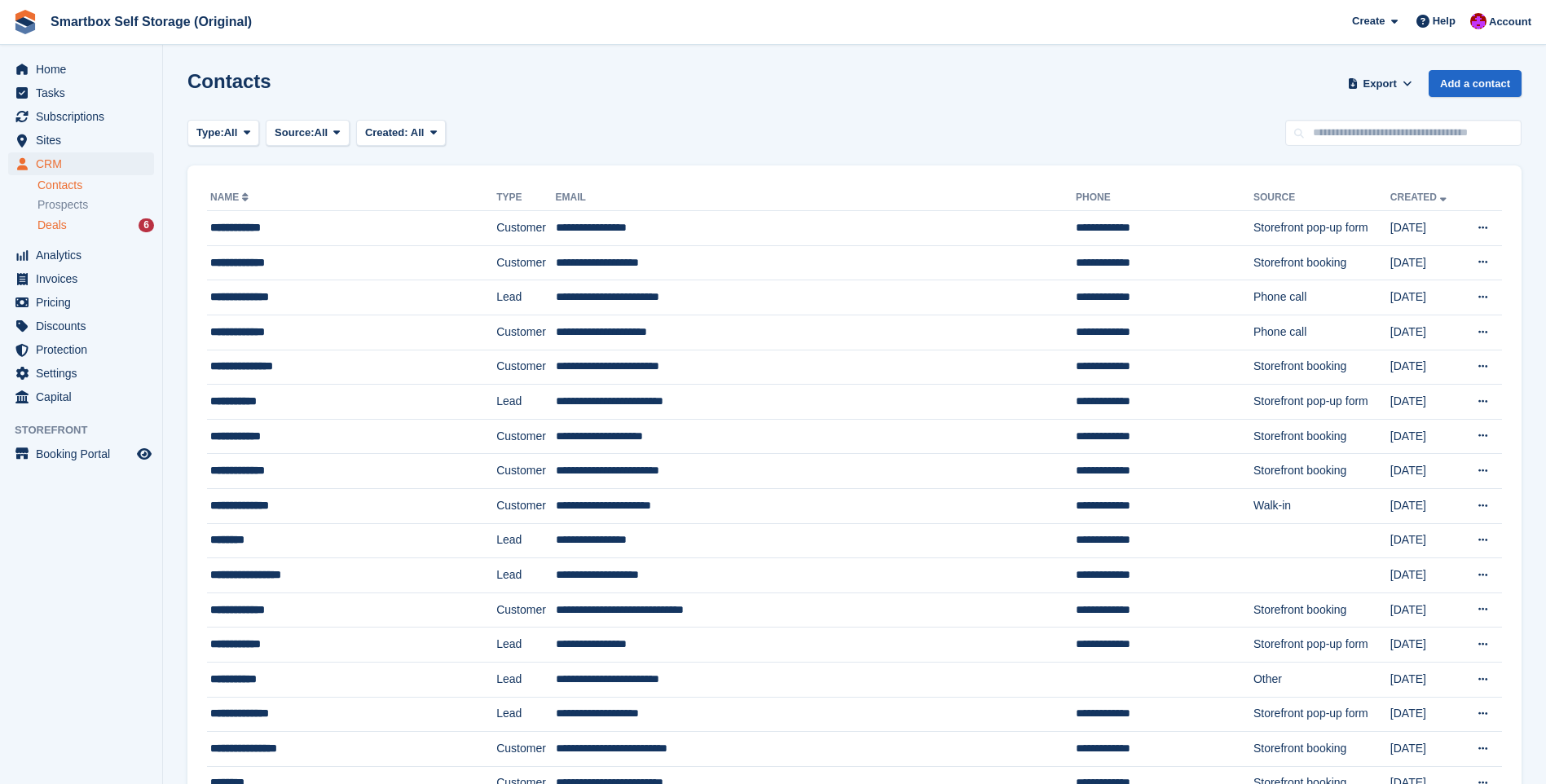 click on "Deals
6" at bounding box center [95, 225] 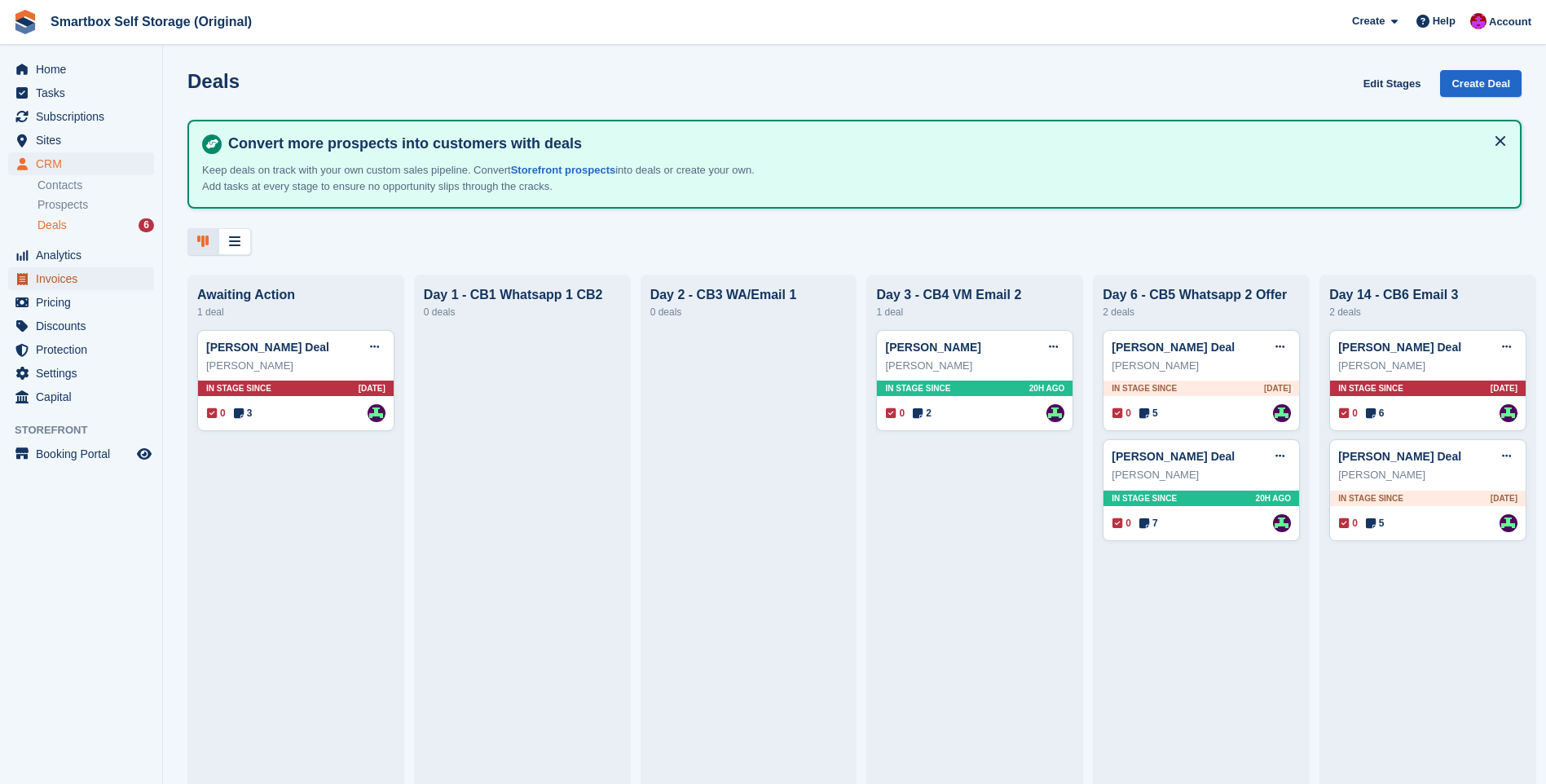 click on "Invoices" at bounding box center [85, 279] 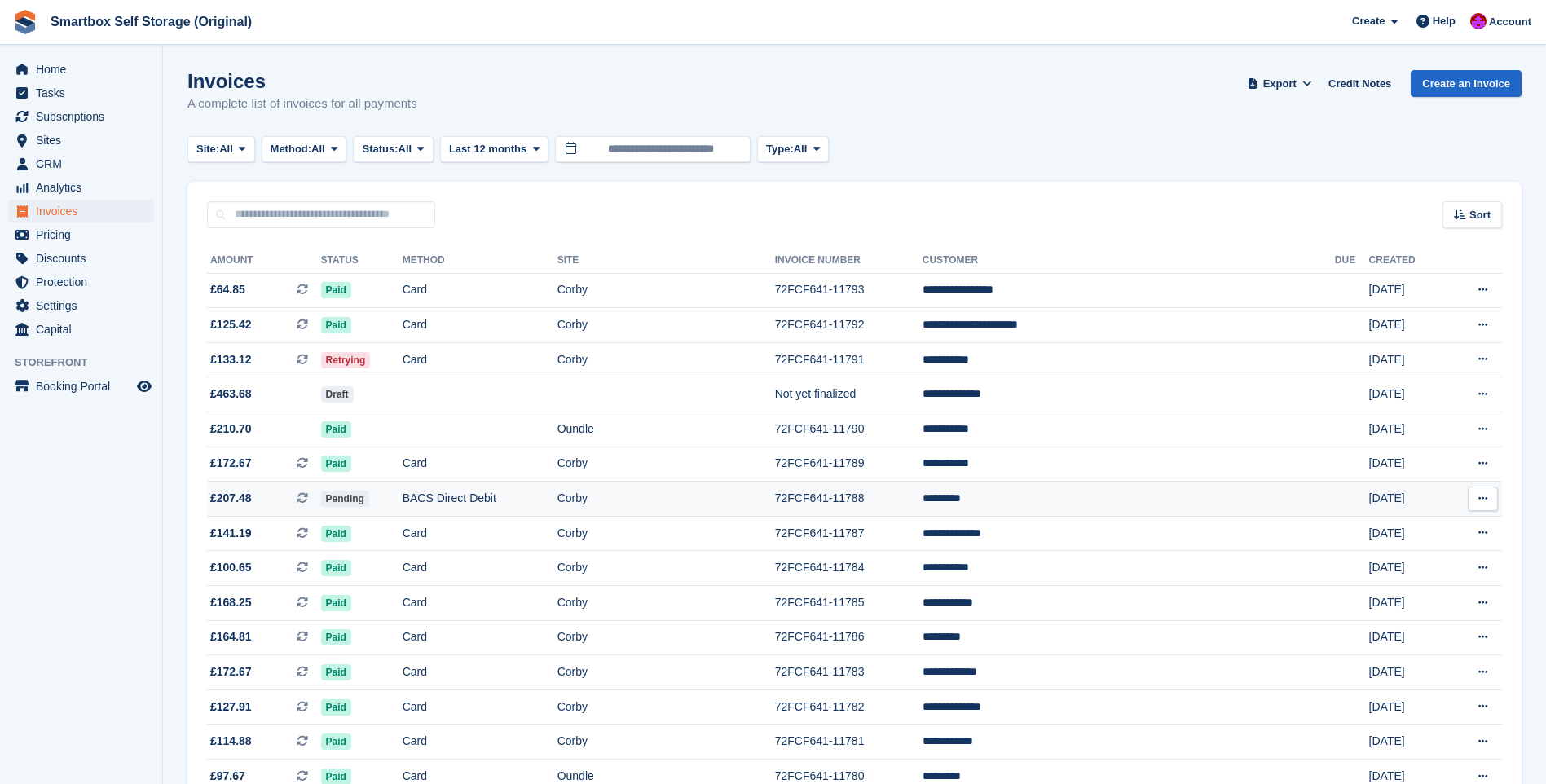 click on "72FCF641-11788" at bounding box center (848, 499) 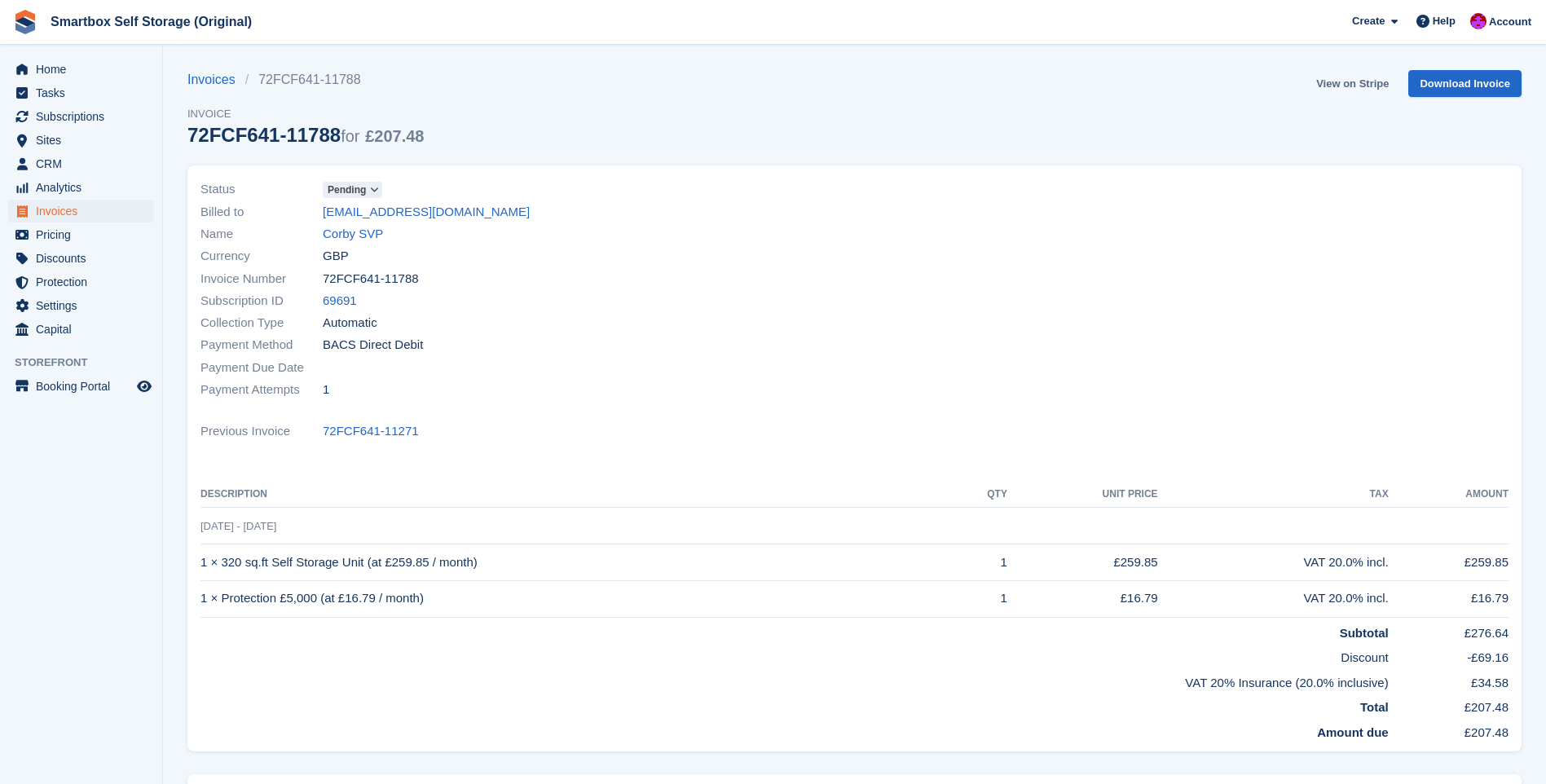 scroll, scrollTop: 0, scrollLeft: 0, axis: both 